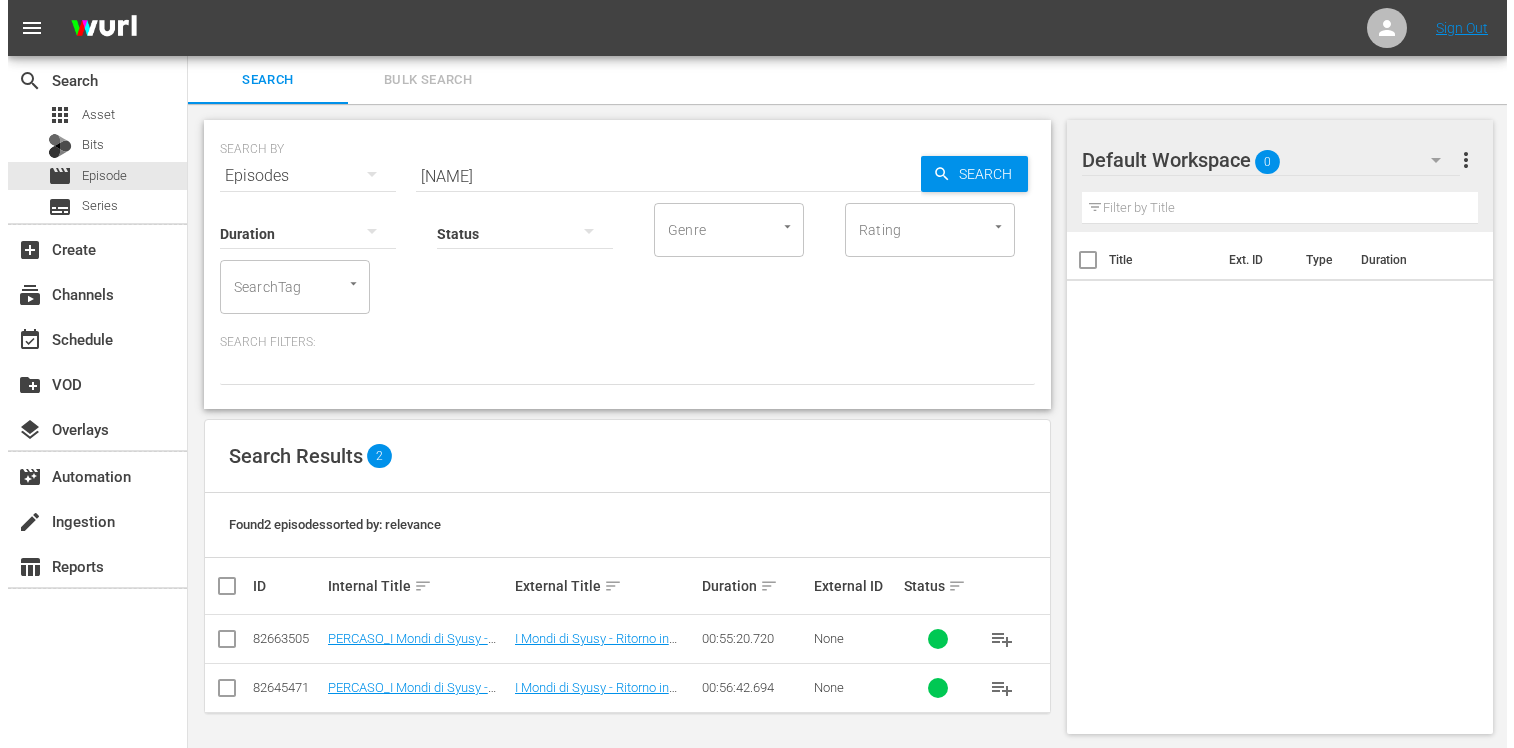 scroll, scrollTop: 0, scrollLeft: 0, axis: both 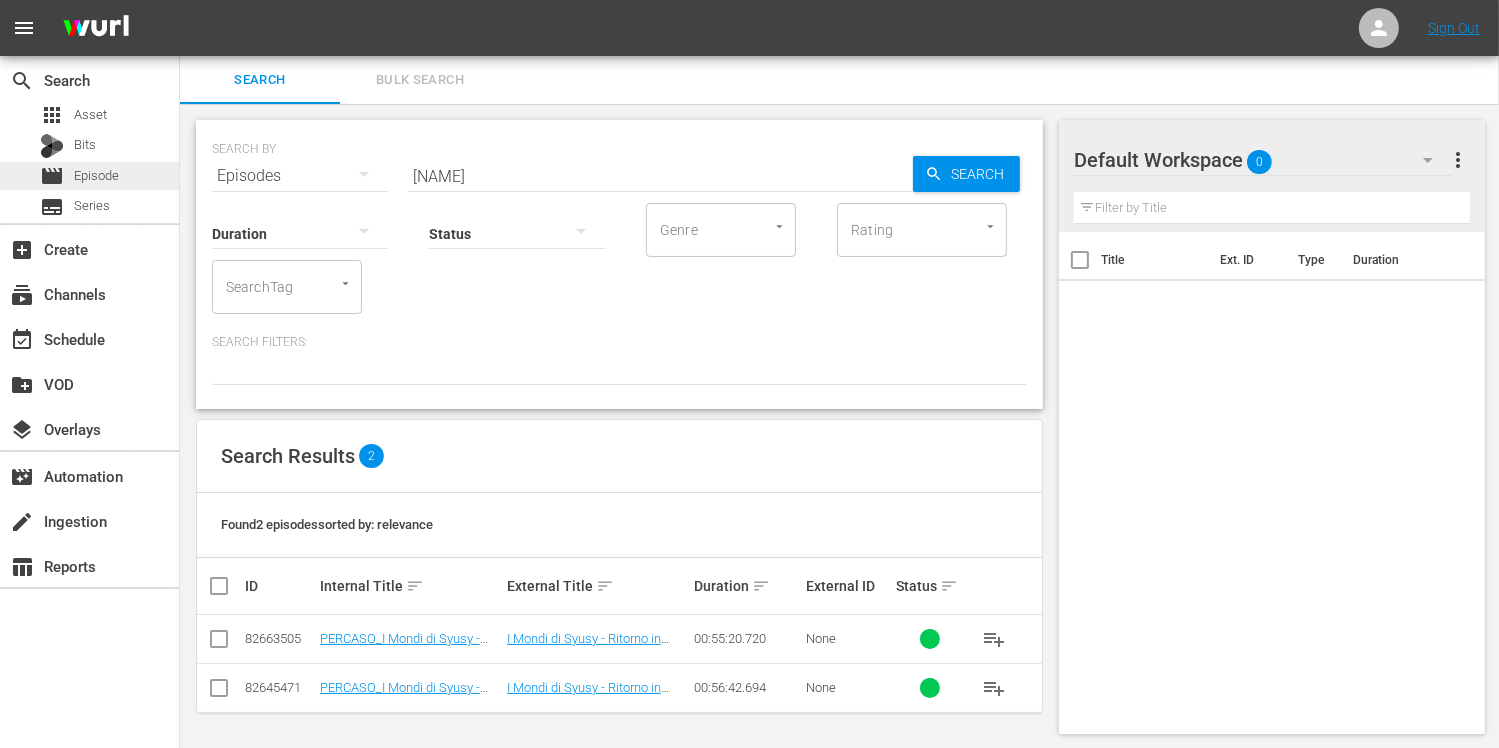 click on "Episode" at bounding box center [96, 176] 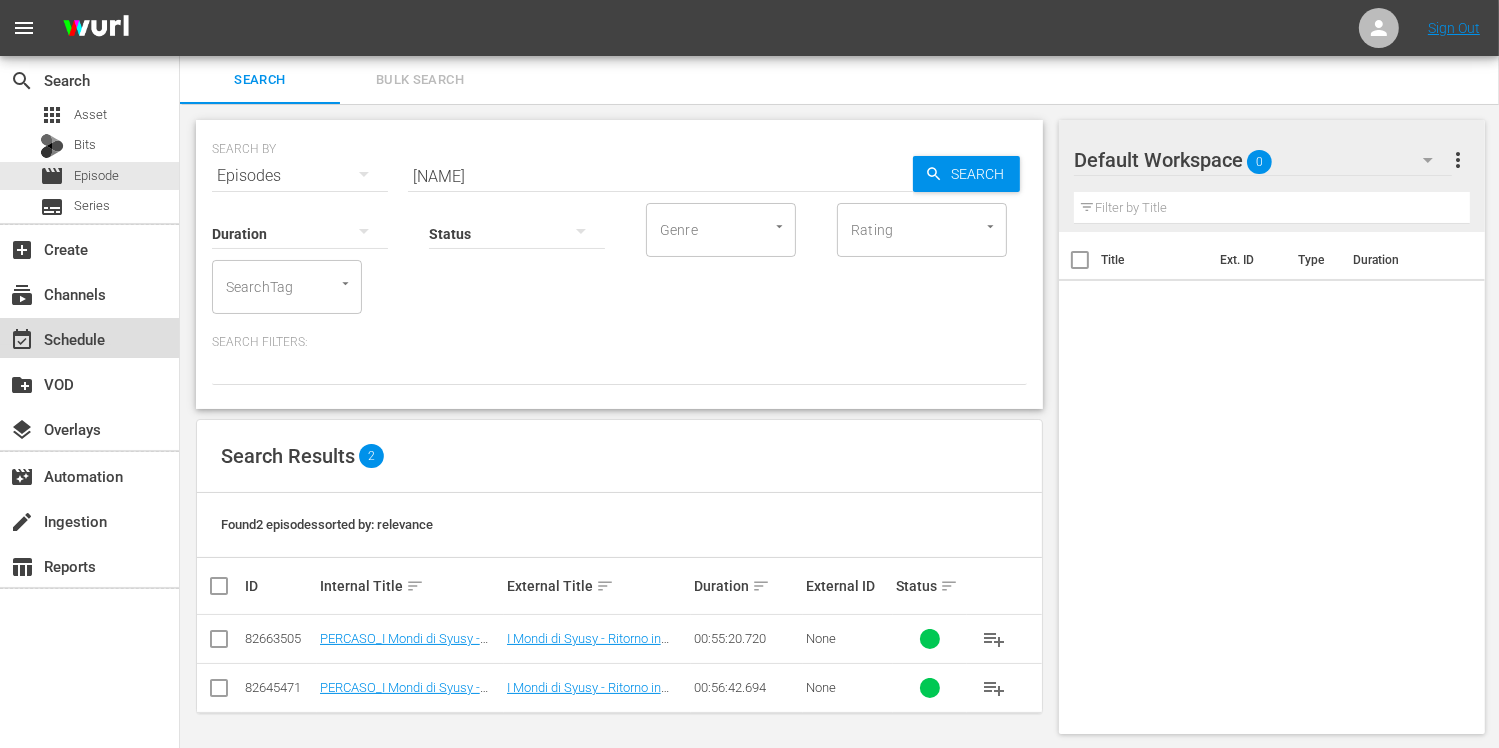 click on "event_available   Schedule" at bounding box center (56, 336) 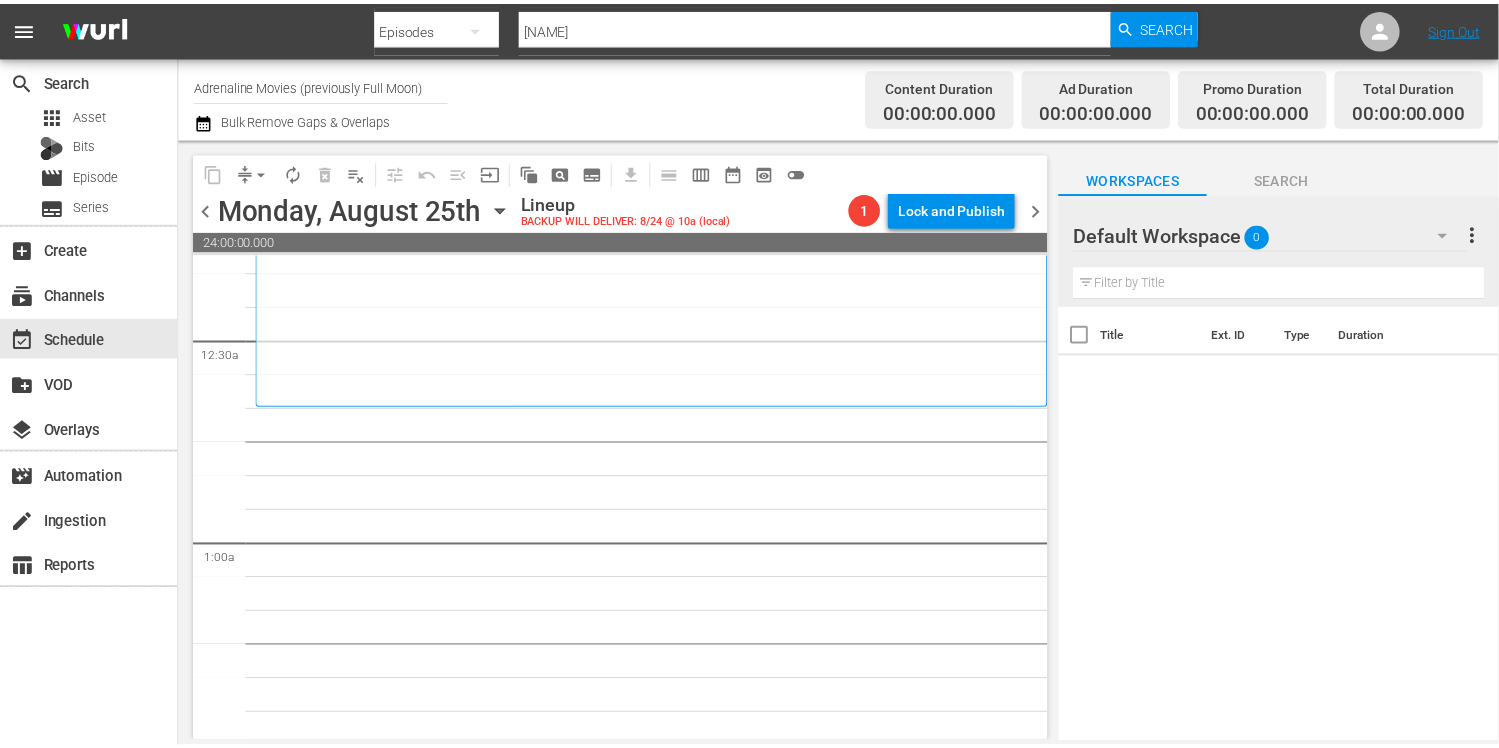 scroll, scrollTop: 0, scrollLeft: 0, axis: both 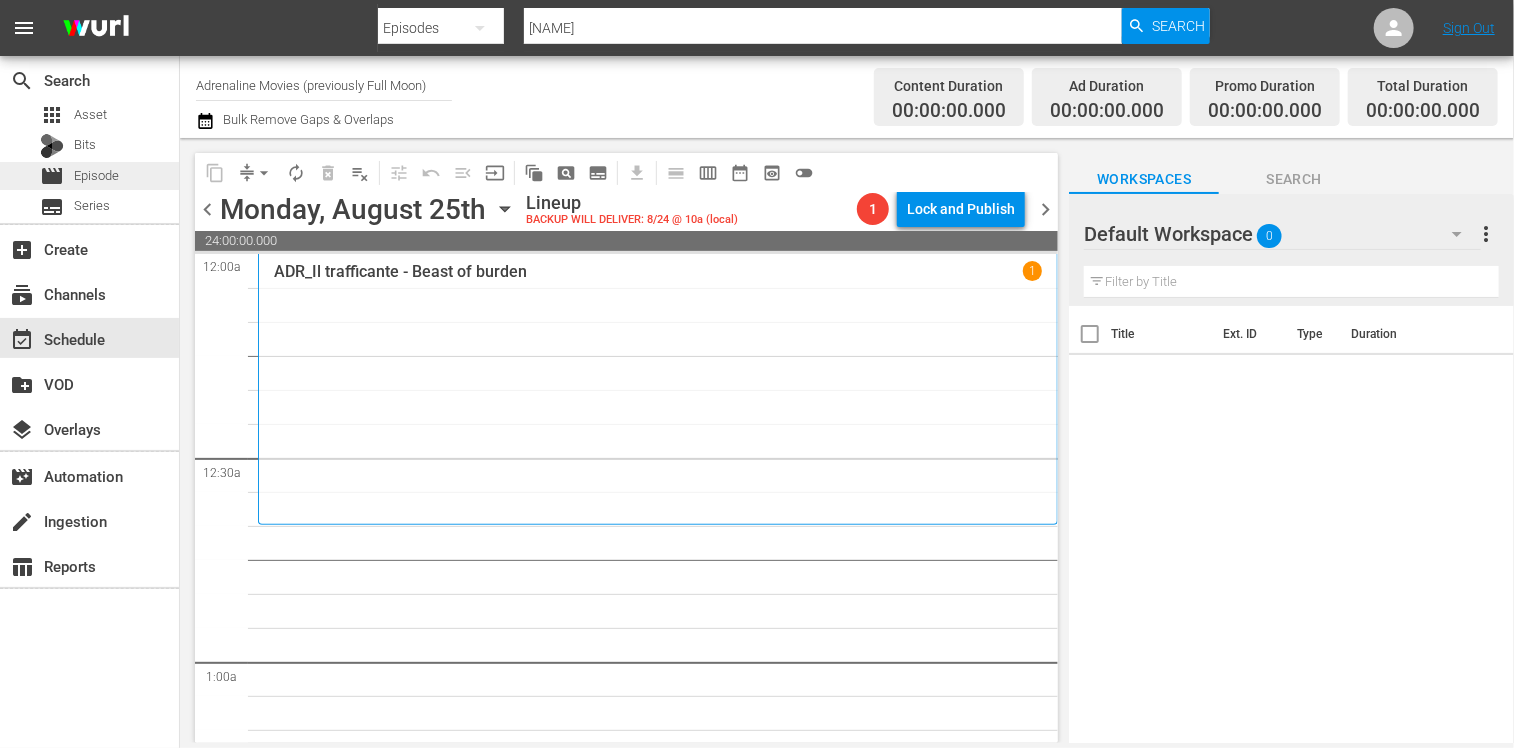 click on "movie Episode" at bounding box center [89, 176] 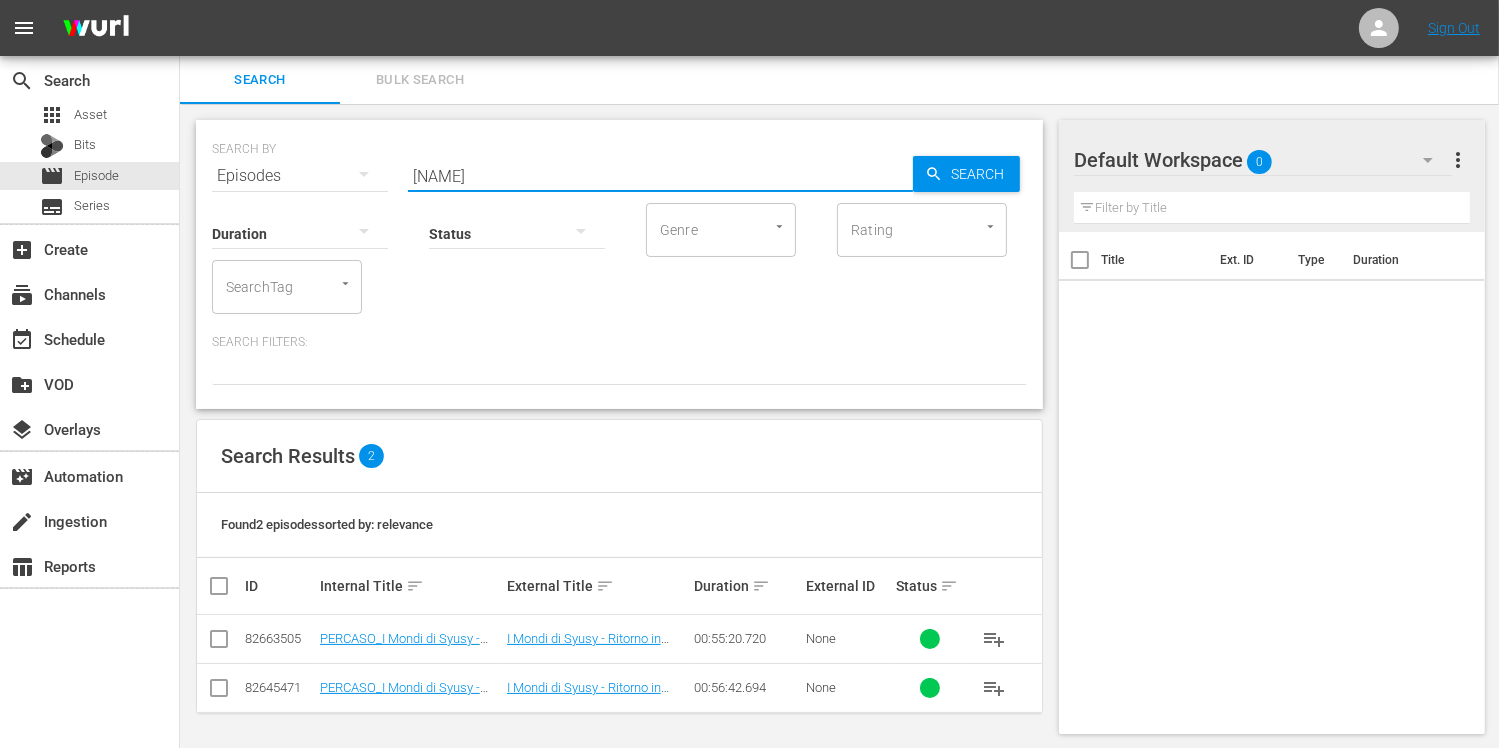 drag, startPoint x: 529, startPoint y: 172, endPoint x: 351, endPoint y: 167, distance: 178.0702 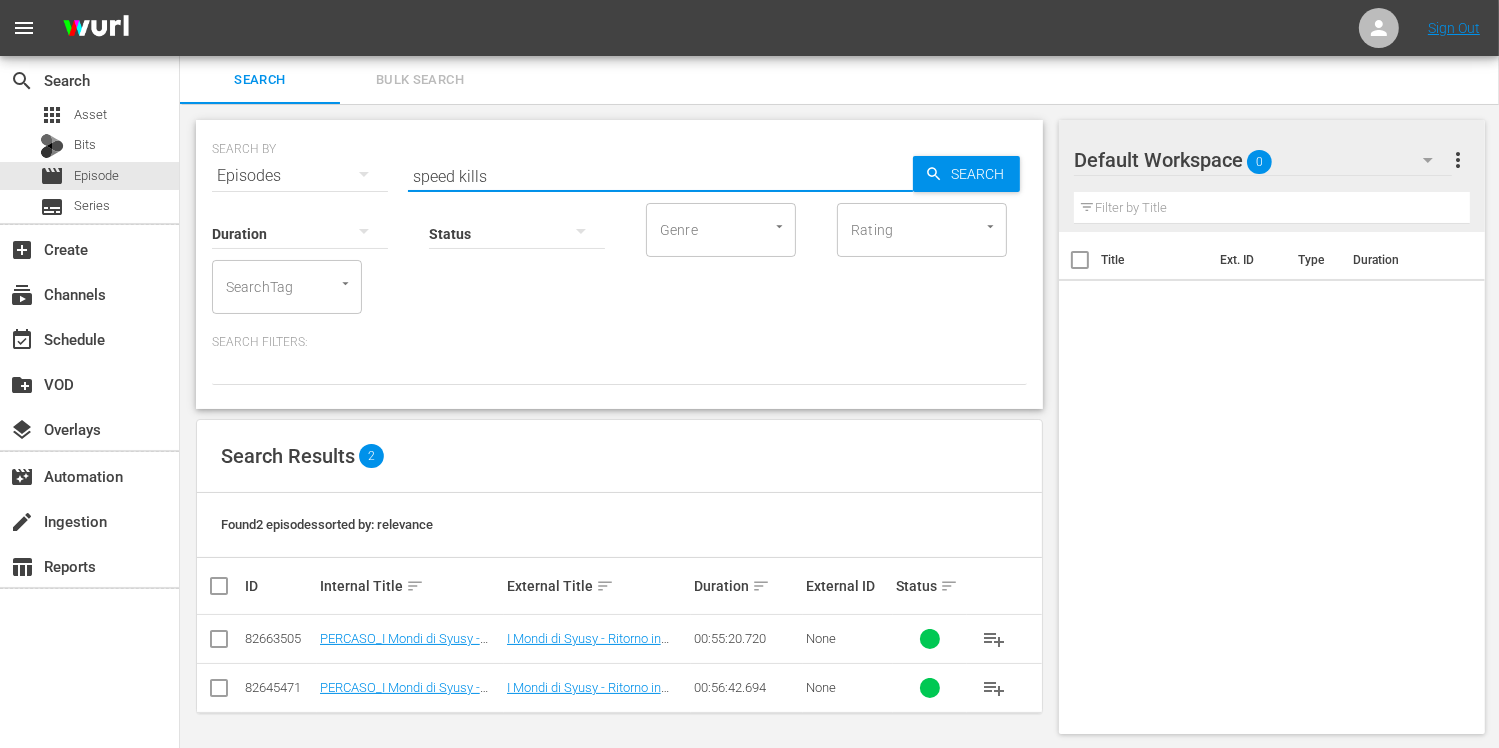 type on "speed kills" 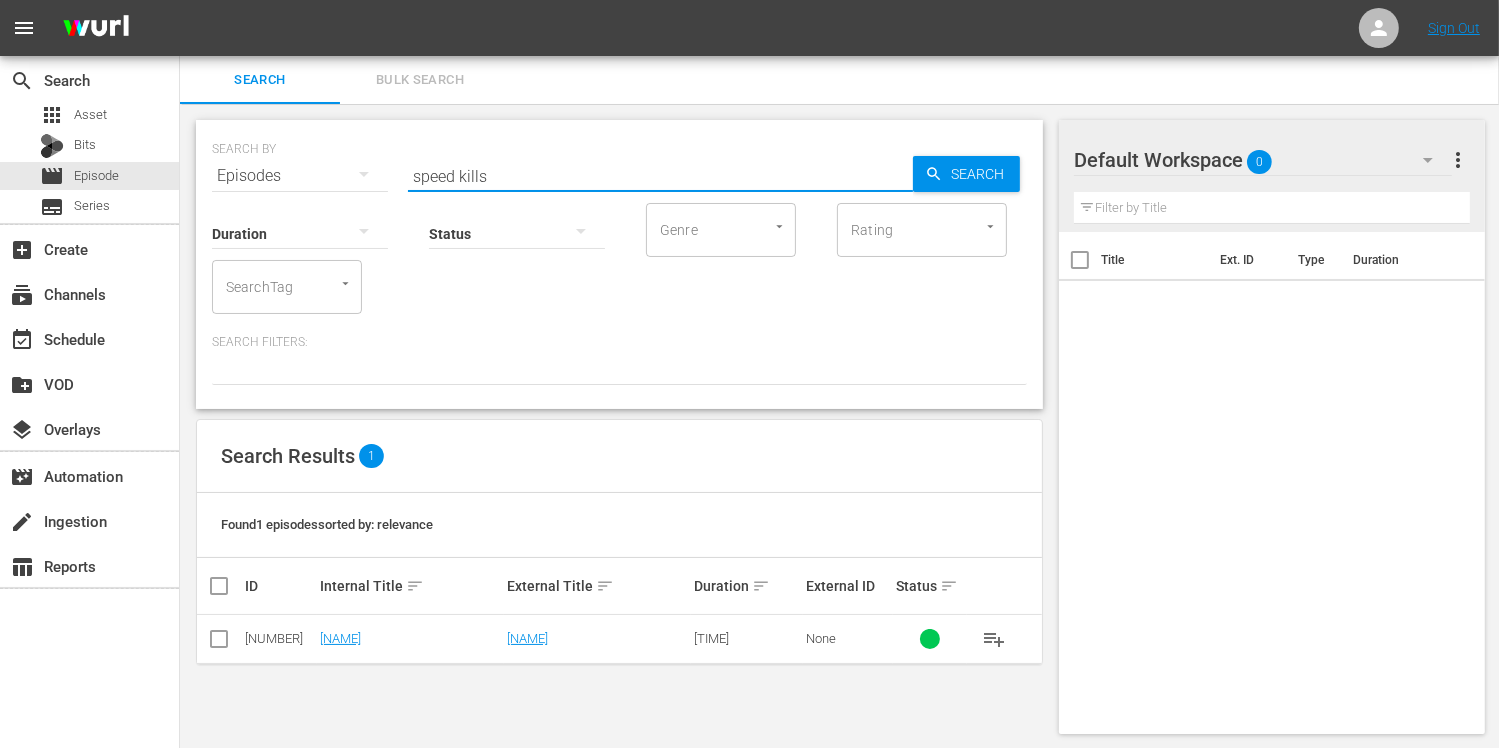 click at bounding box center [219, 643] 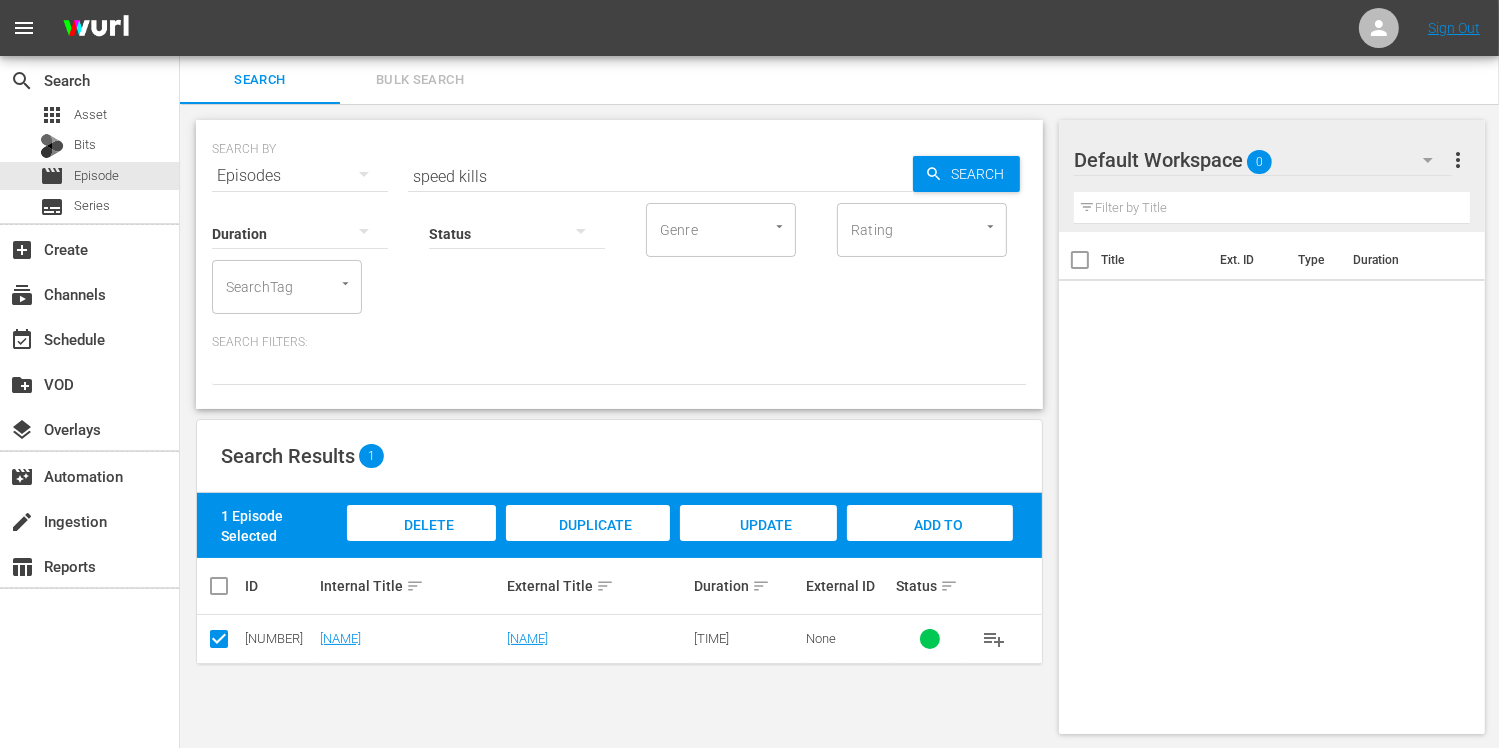 click on "Add to Workspace" at bounding box center [930, 544] 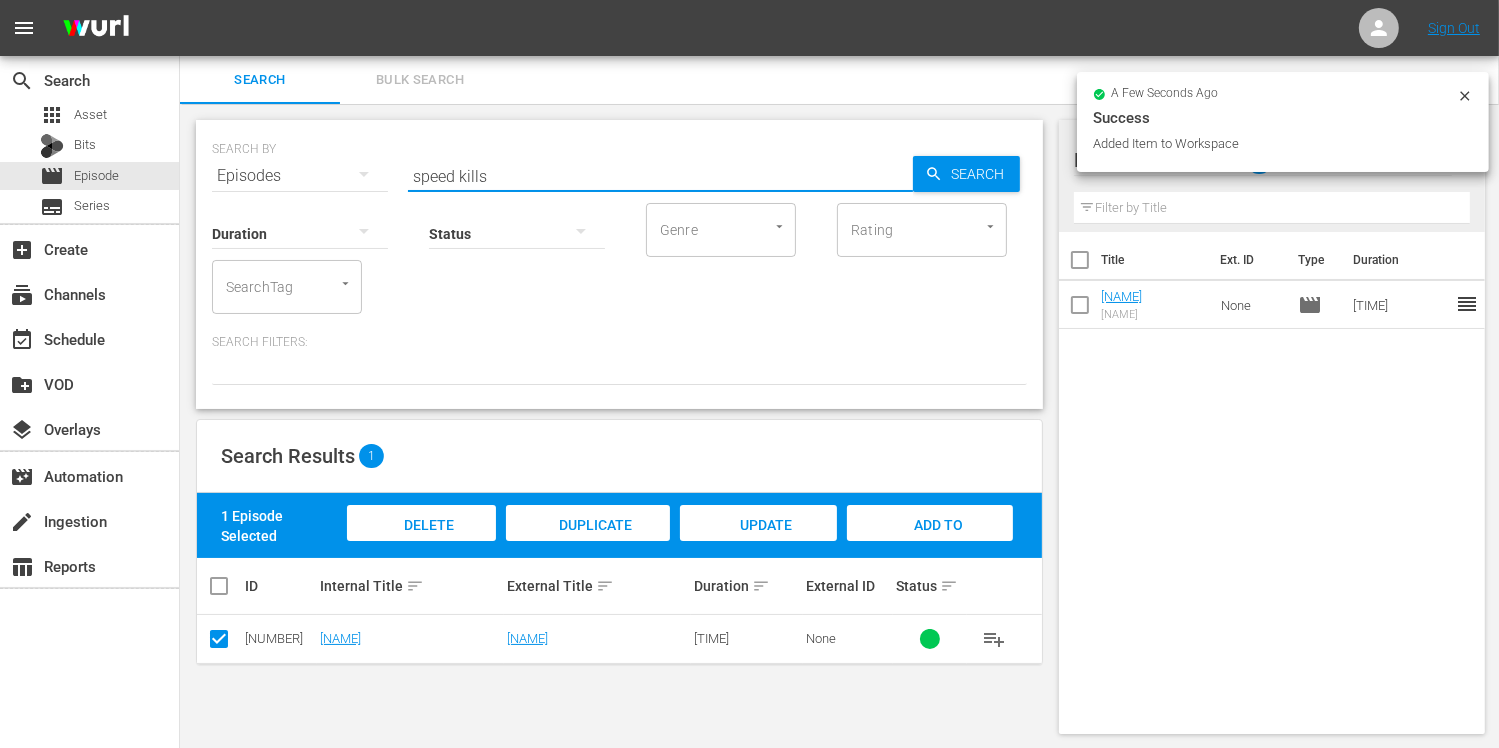 drag, startPoint x: 463, startPoint y: 168, endPoint x: 385, endPoint y: 161, distance: 78.31347 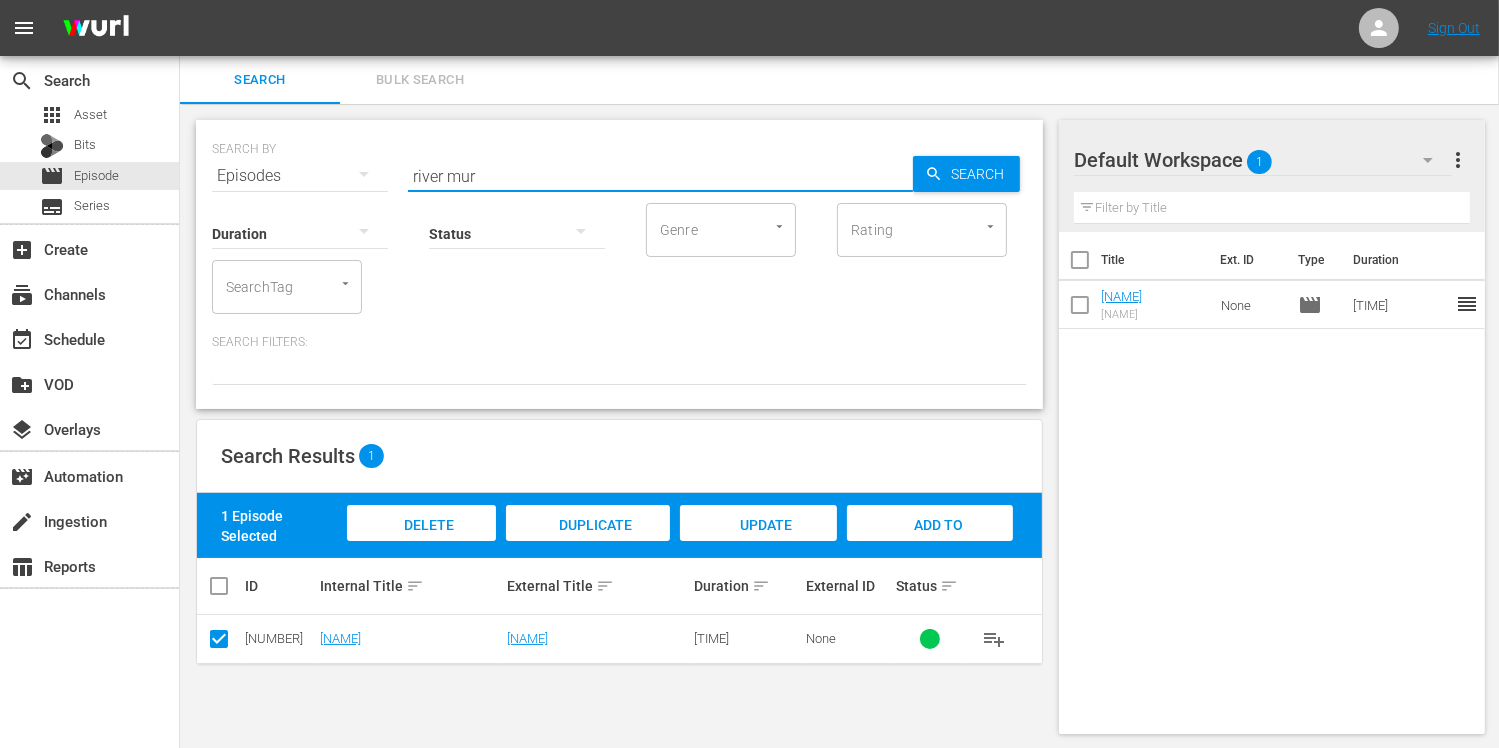 type on "river mur" 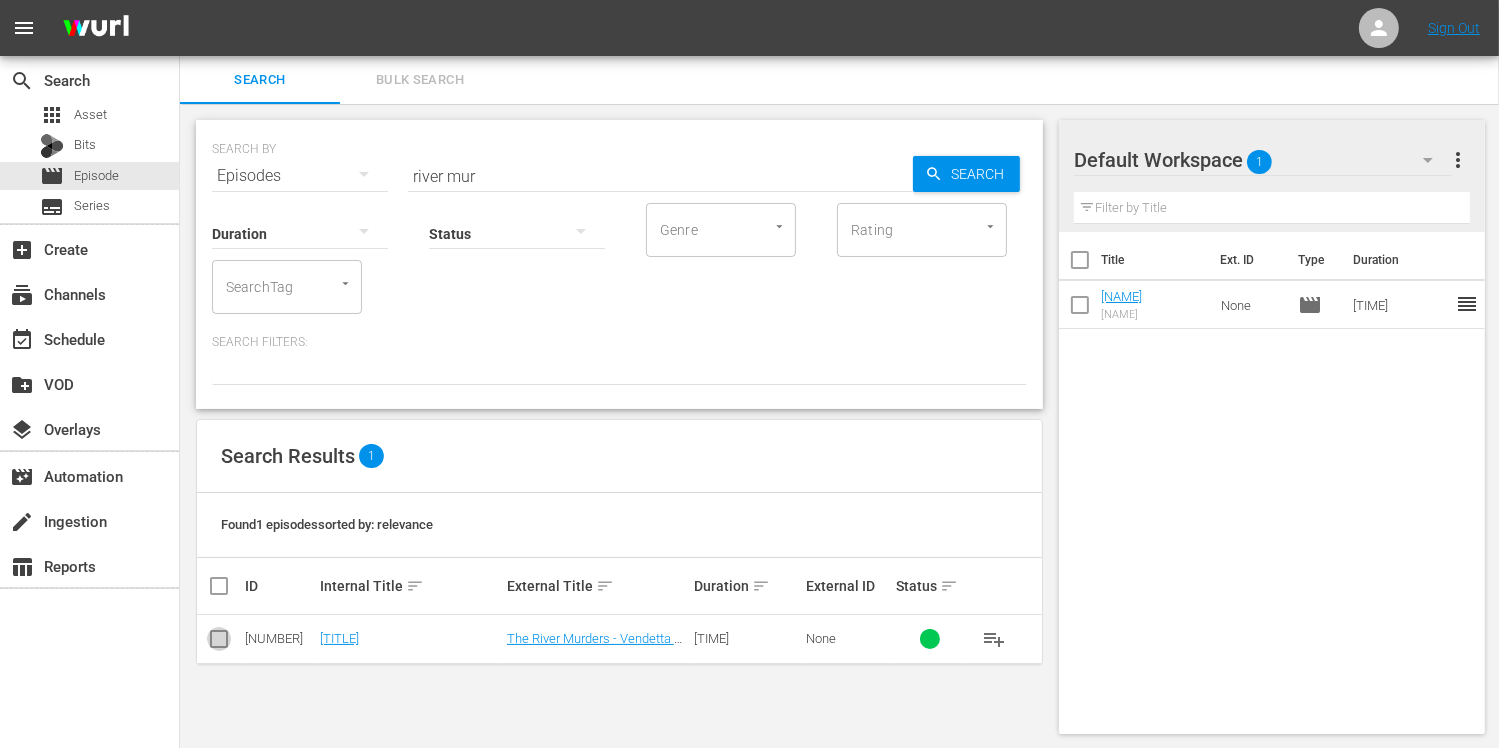 click at bounding box center [219, 643] 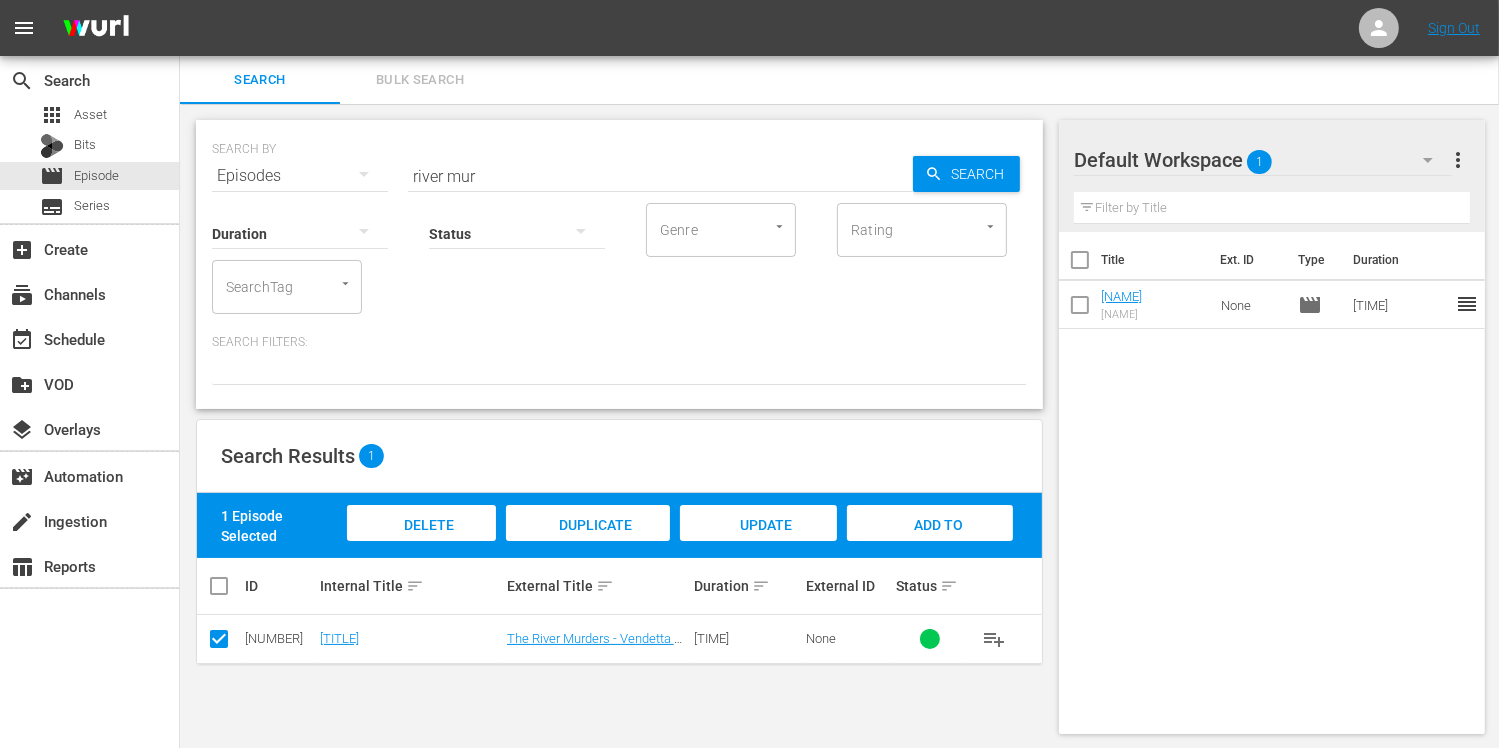 click on "Add to Workspace" at bounding box center [930, 544] 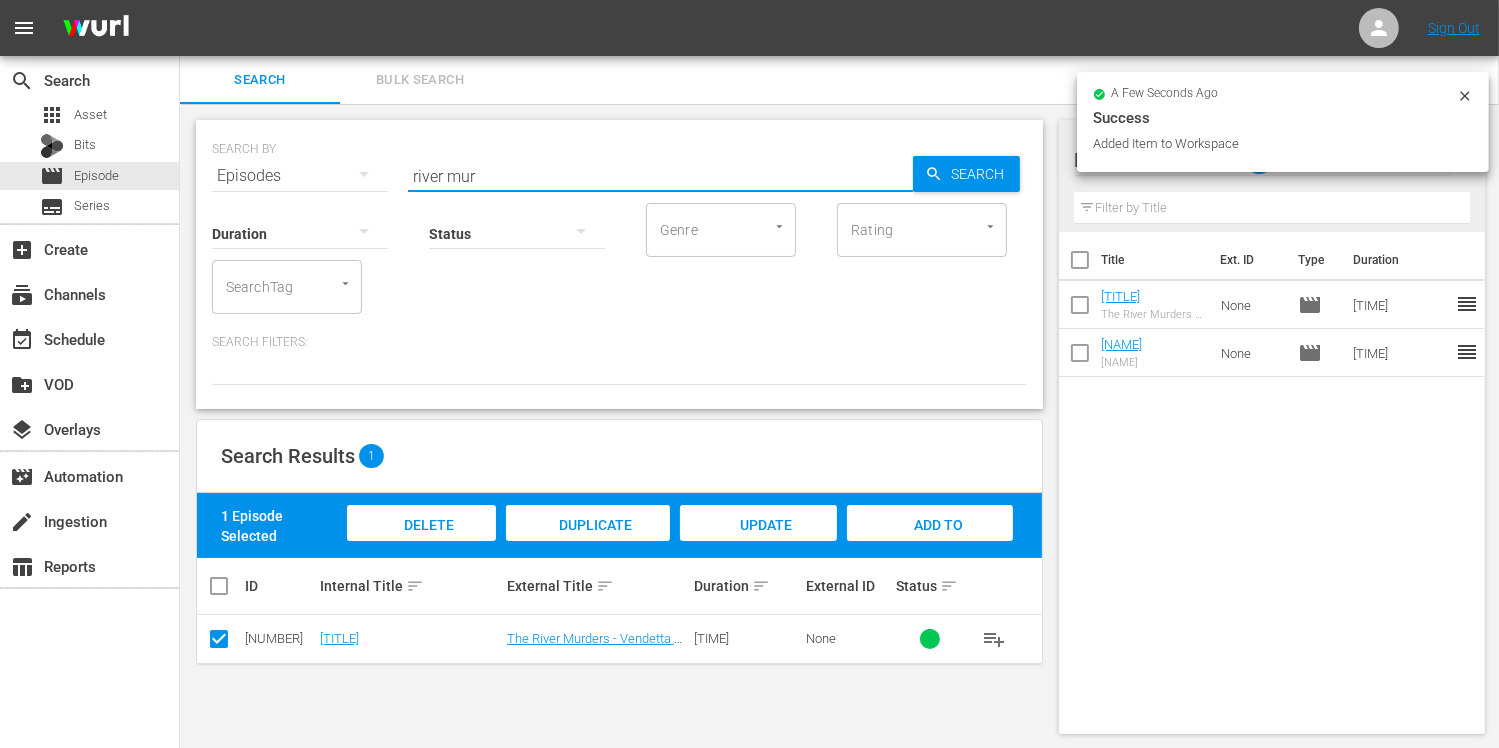 drag, startPoint x: 490, startPoint y: 172, endPoint x: 330, endPoint y: 159, distance: 160.52725 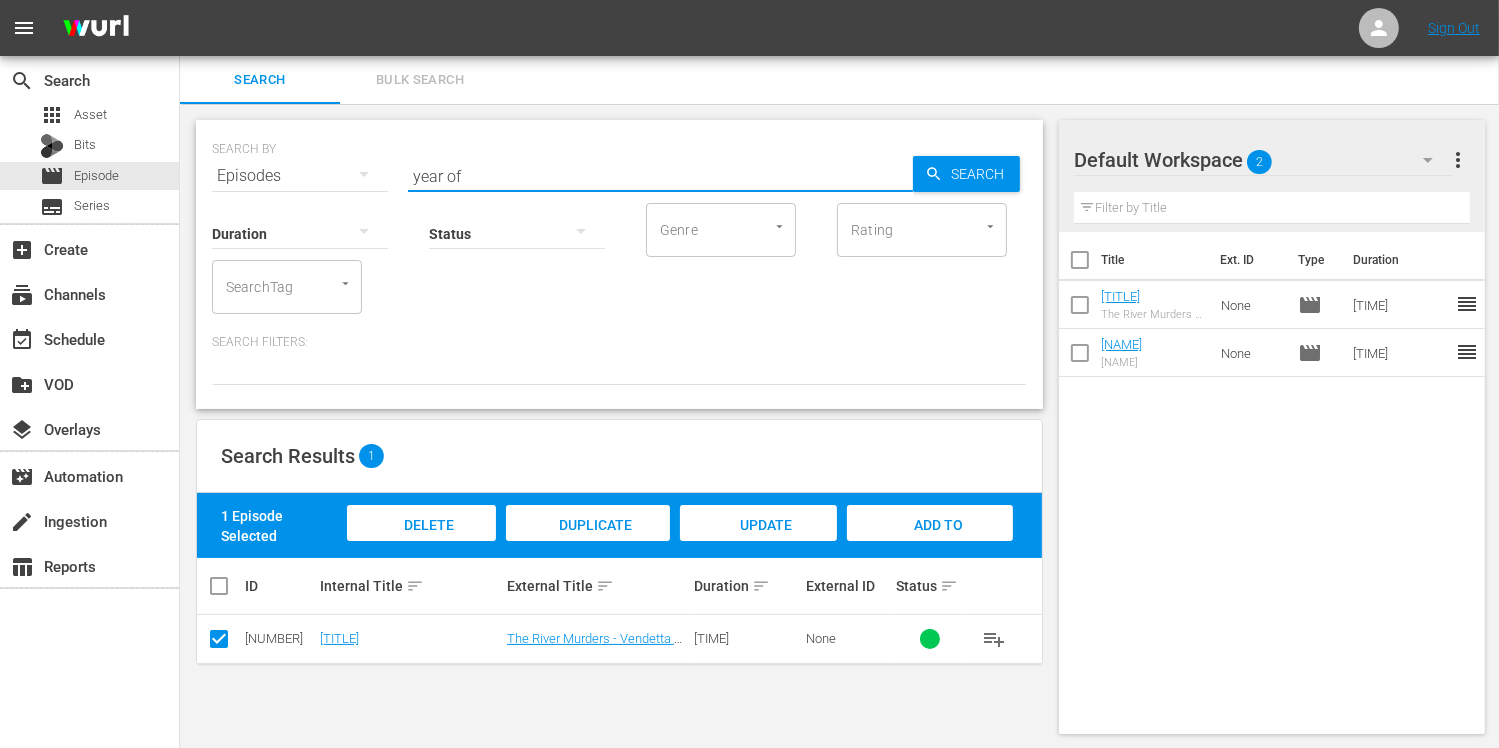 type on "year of" 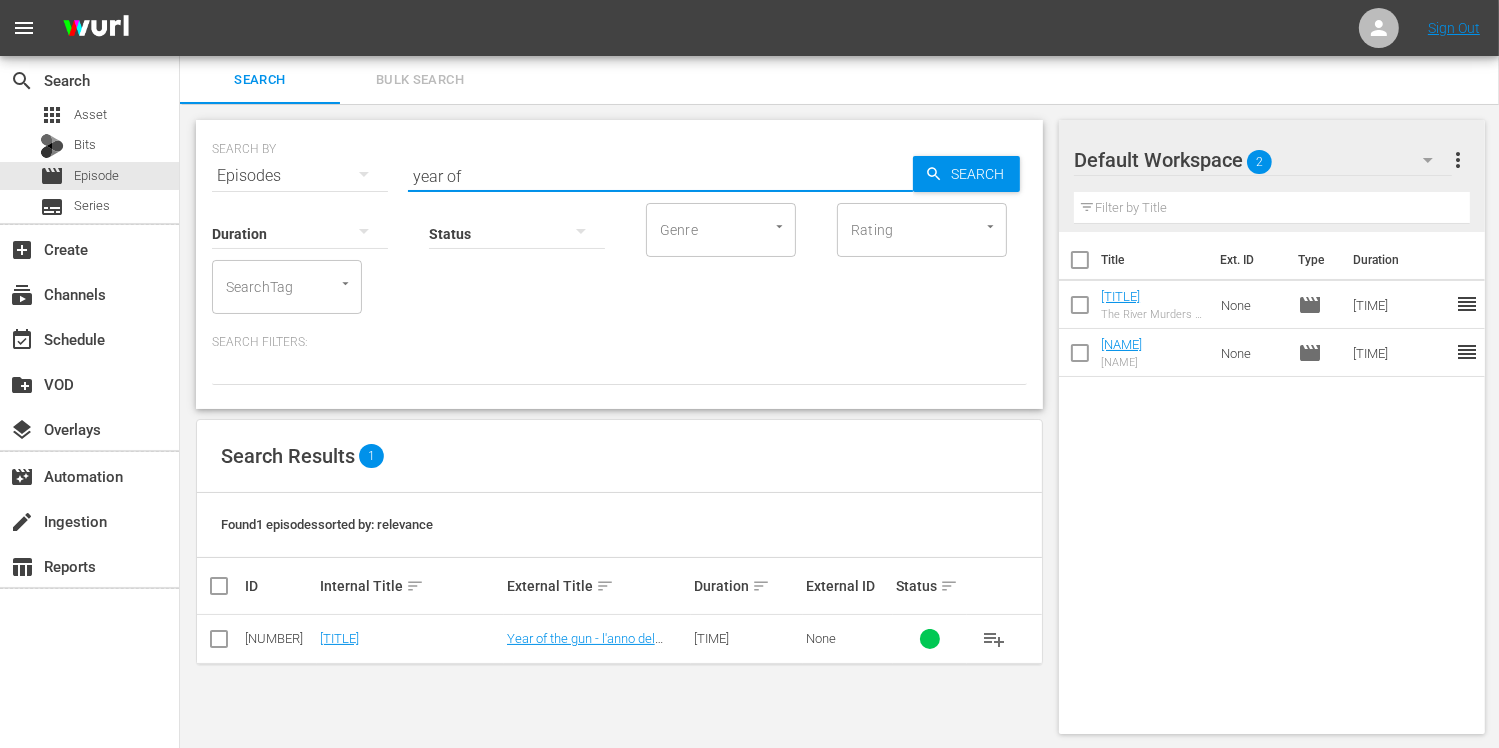 click at bounding box center (219, 643) 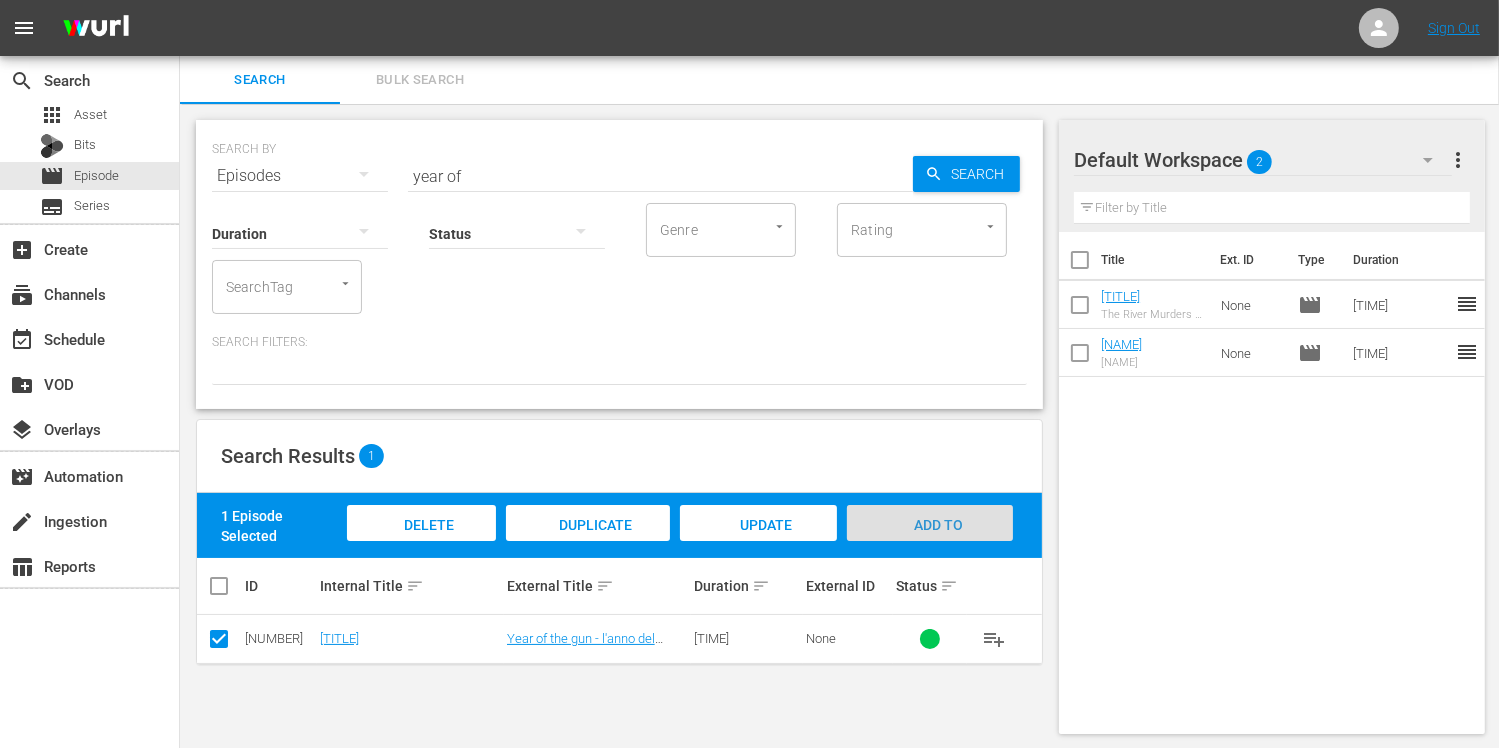 click on "Add to Workspace" at bounding box center [930, 542] 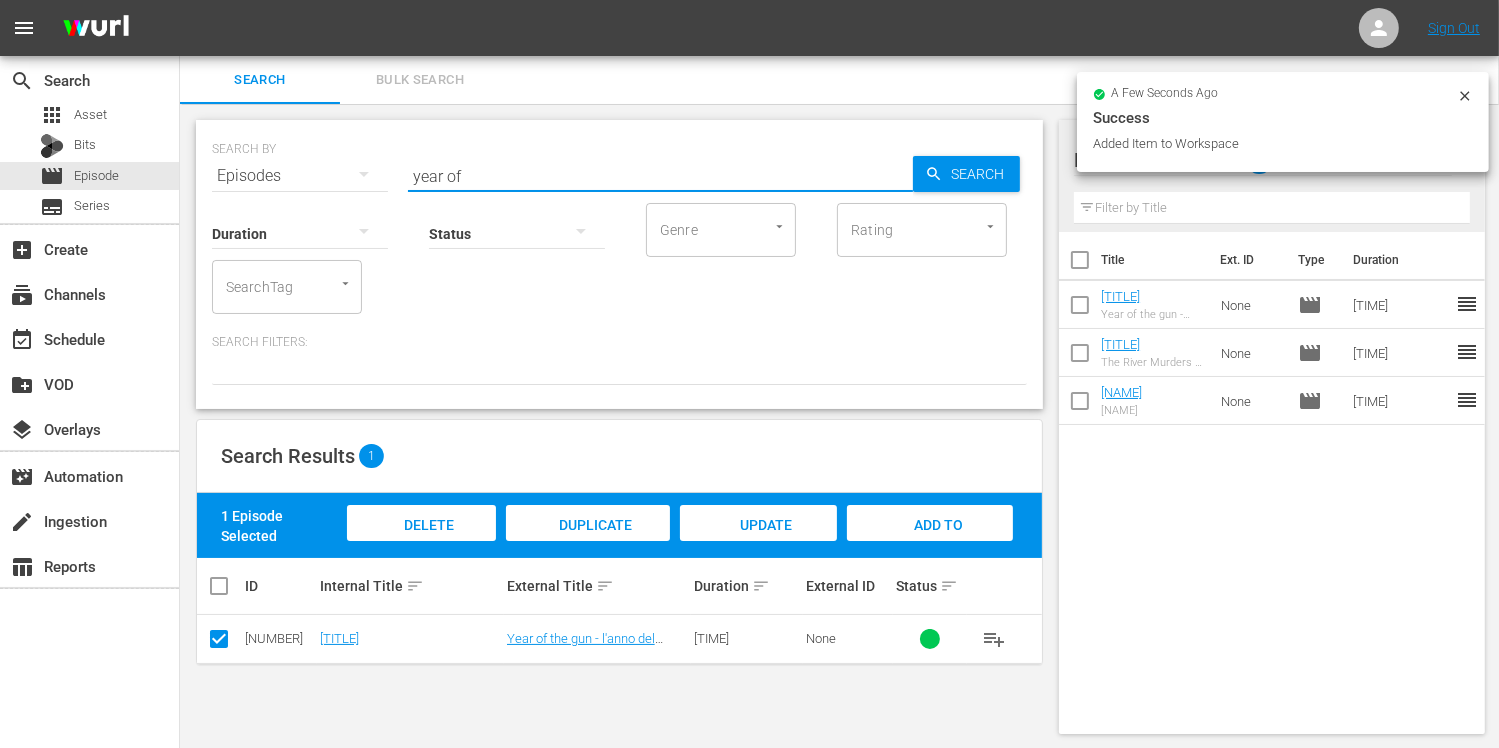 drag, startPoint x: 491, startPoint y: 181, endPoint x: 283, endPoint y: 163, distance: 208.77739 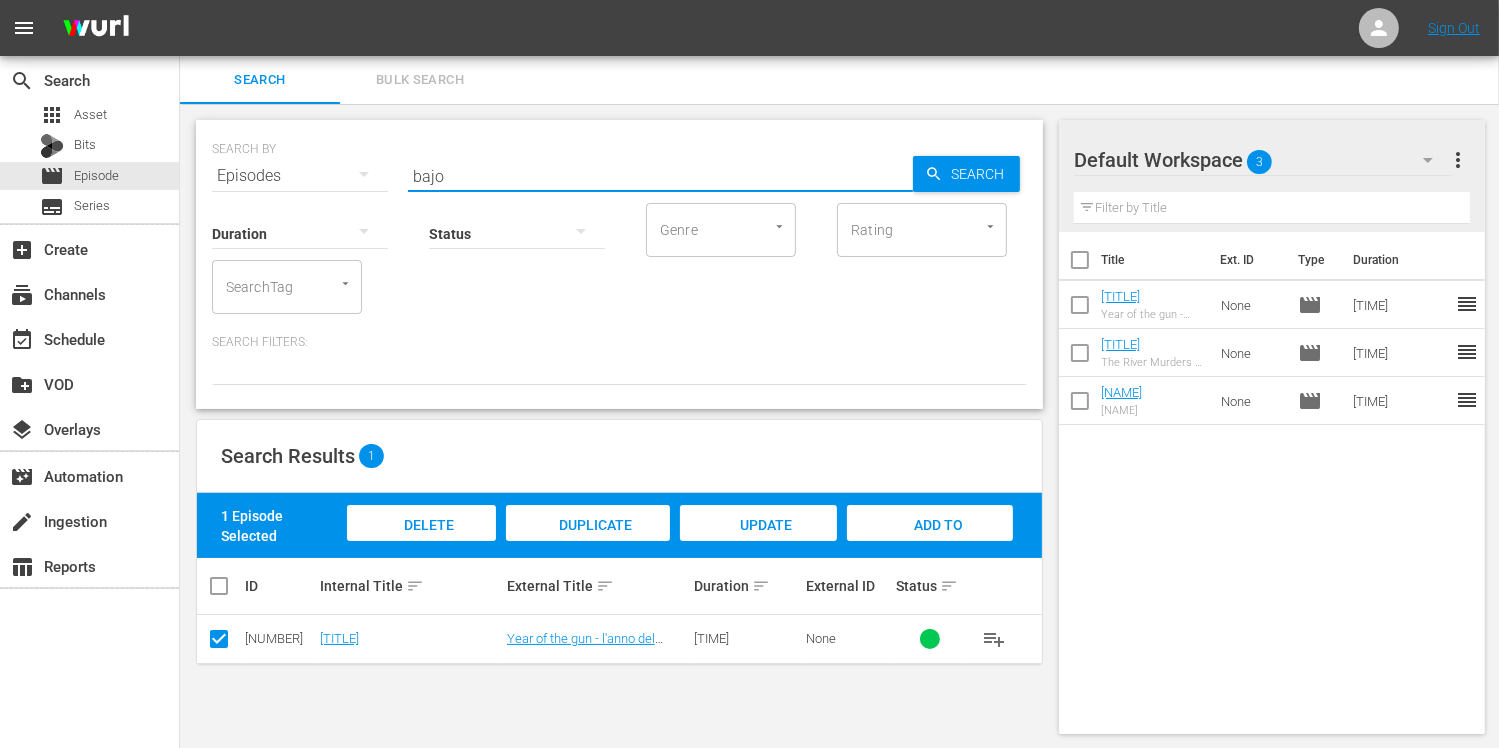 type on "bajo" 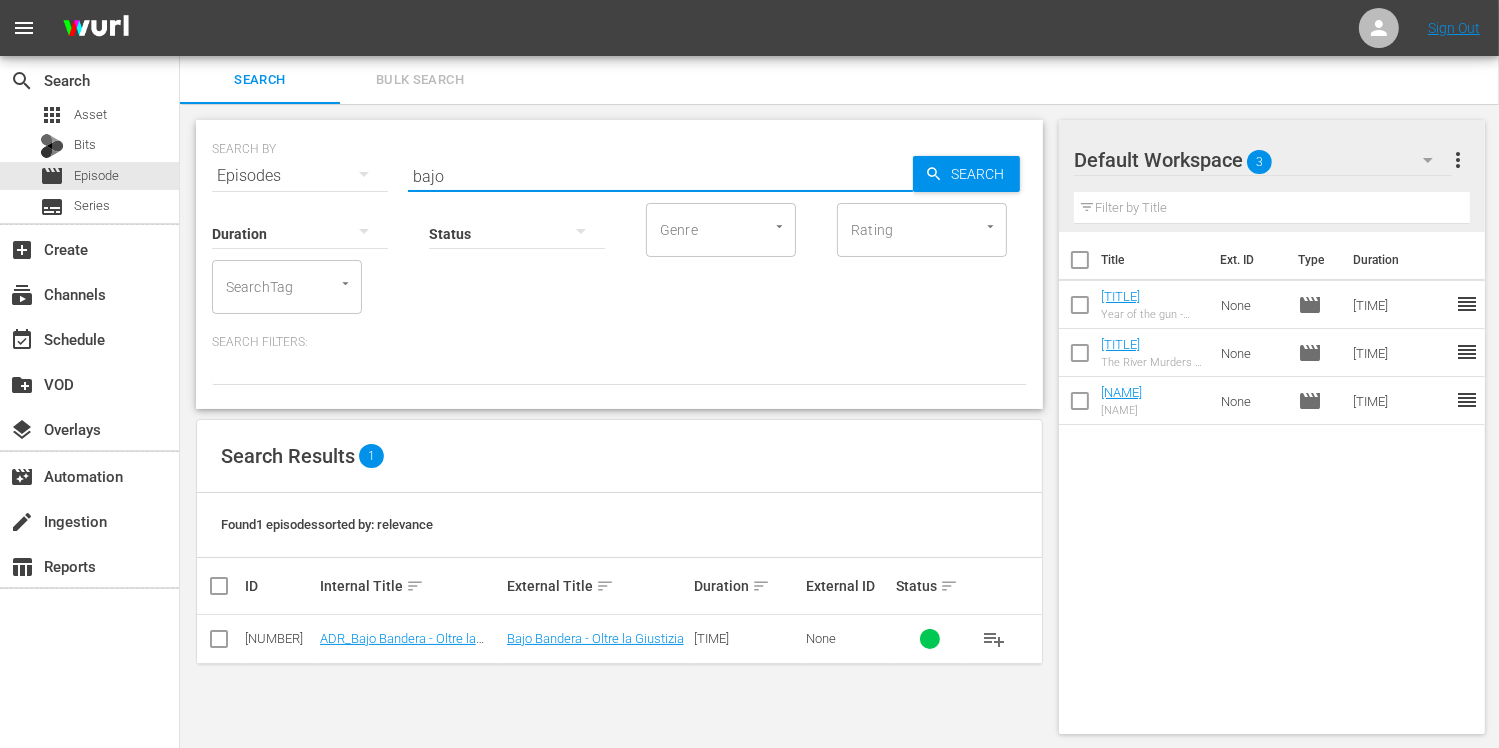 click at bounding box center [219, 643] 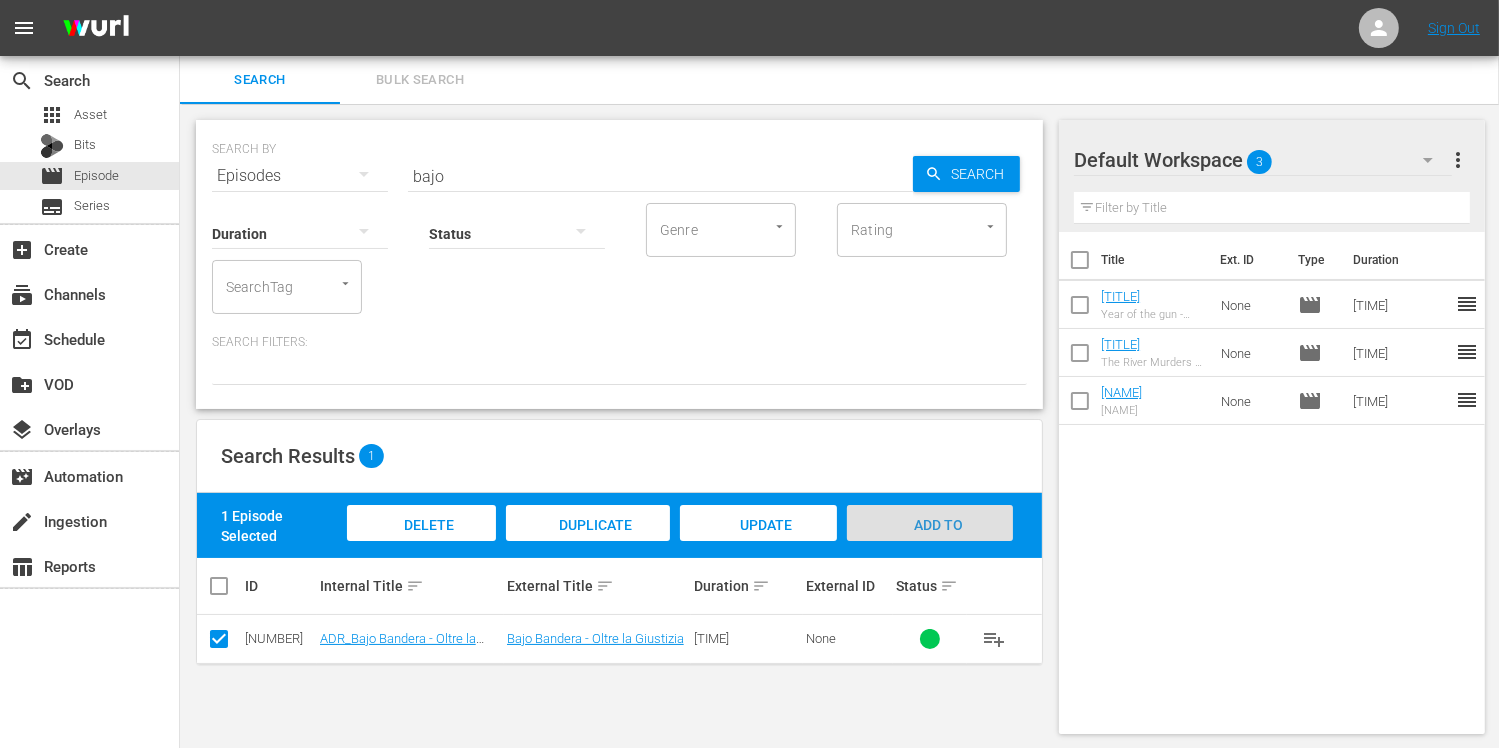 click on "Add to Workspace" at bounding box center [930, 544] 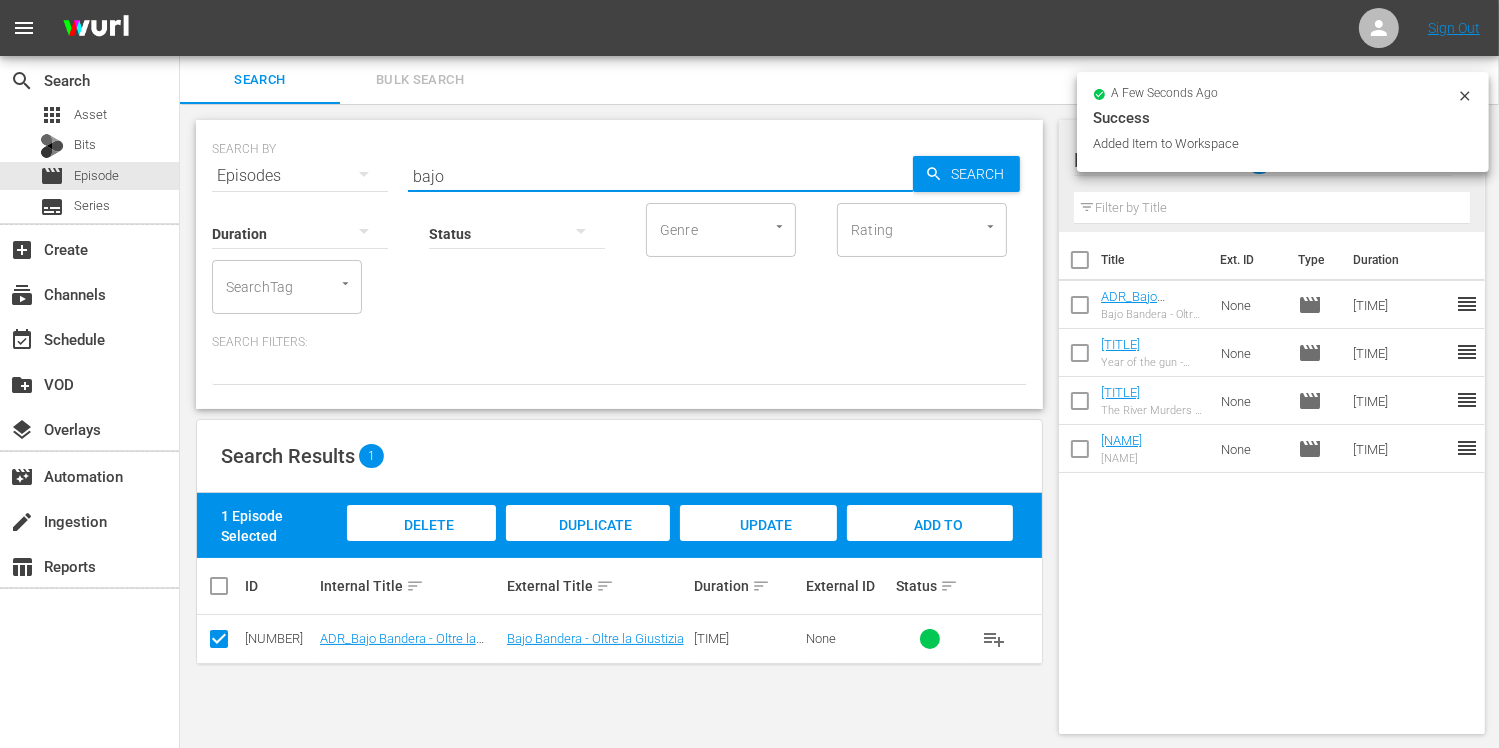 drag, startPoint x: 468, startPoint y: 167, endPoint x: 344, endPoint y: 176, distance: 124.32619 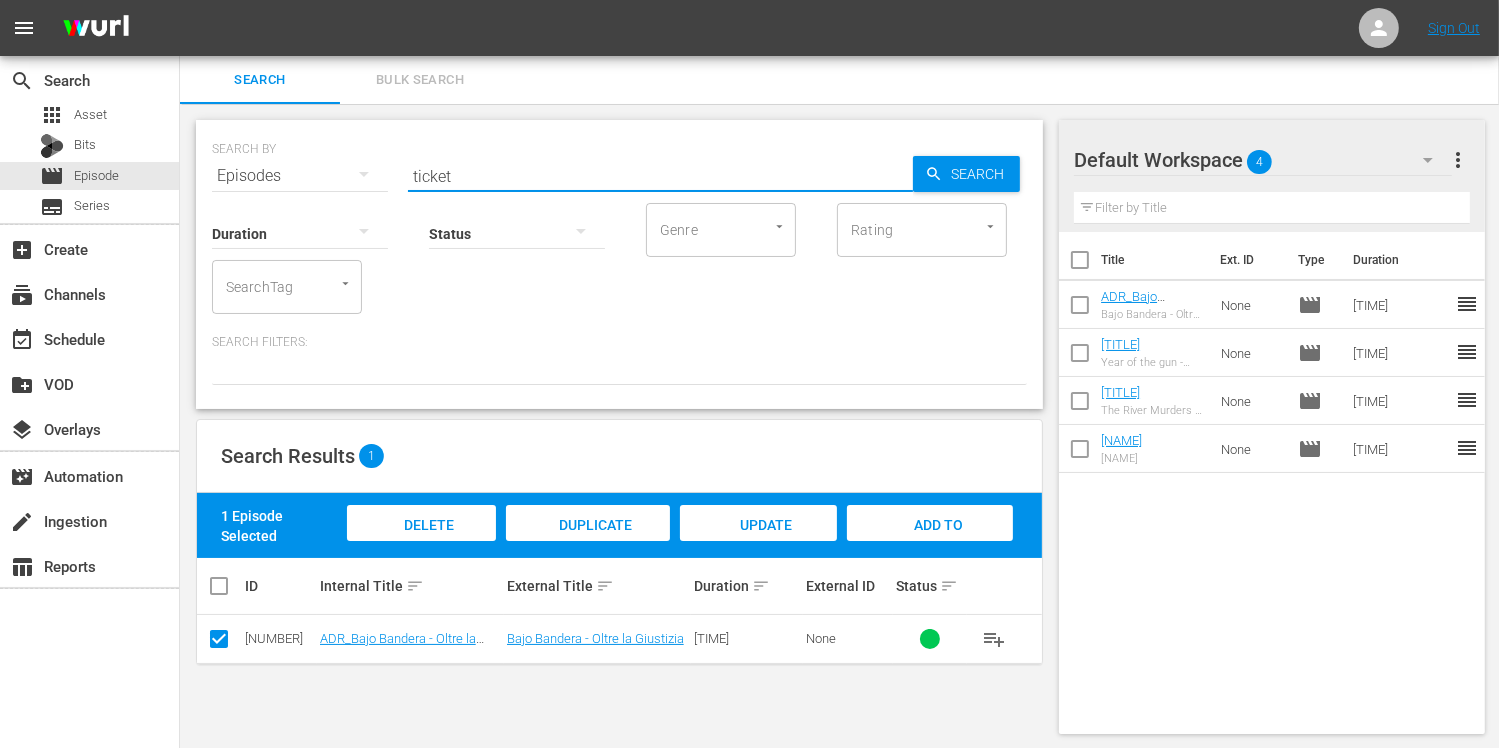 type on "ticket" 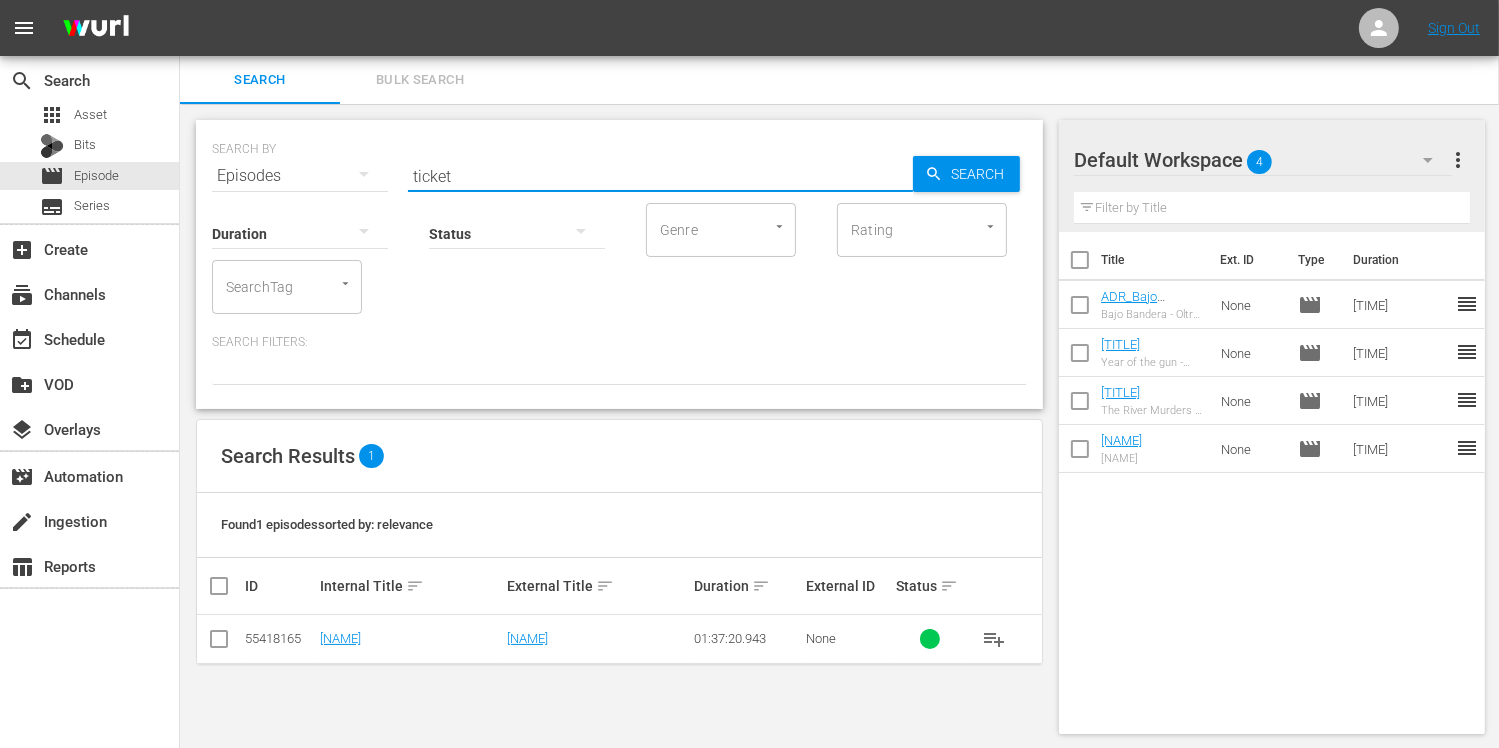 click at bounding box center (219, 639) 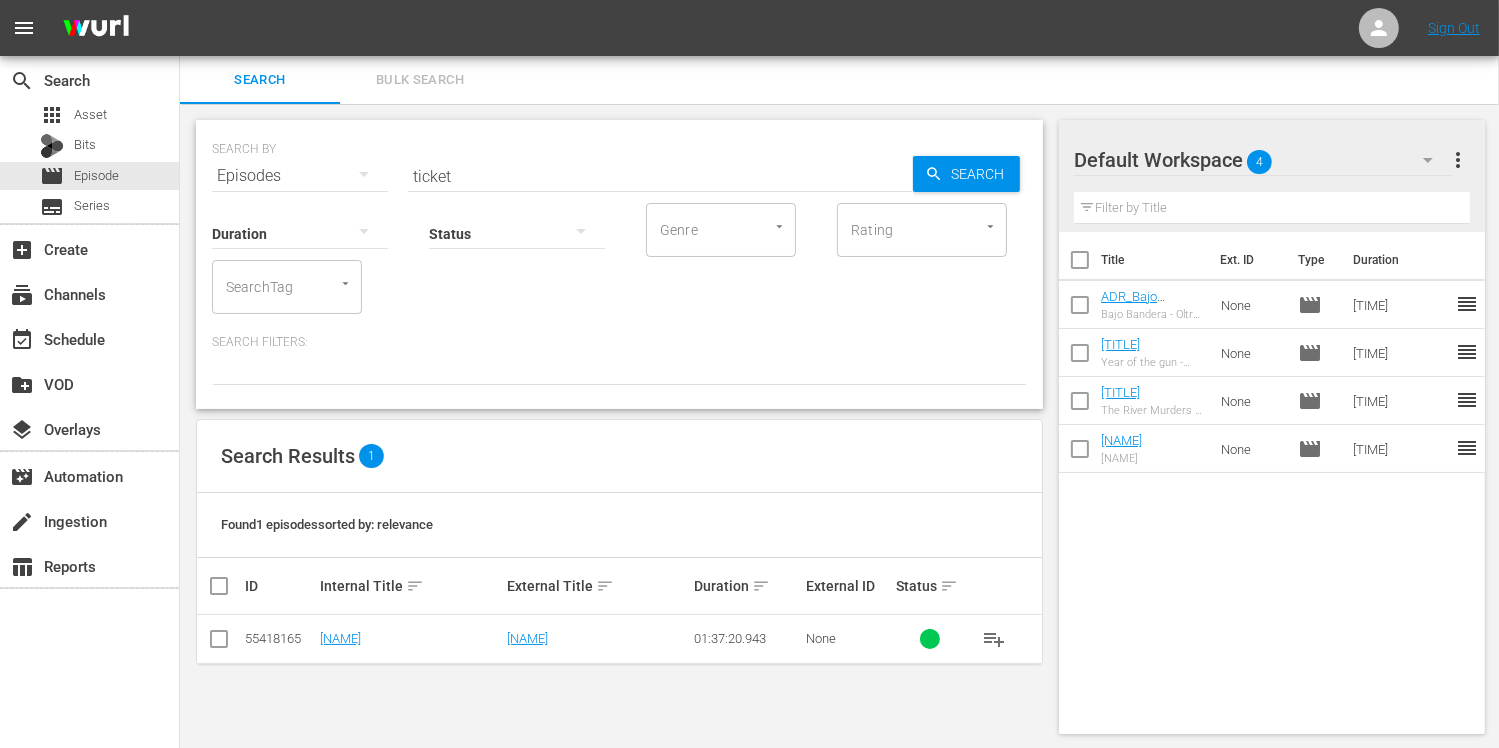 click at bounding box center (219, 643) 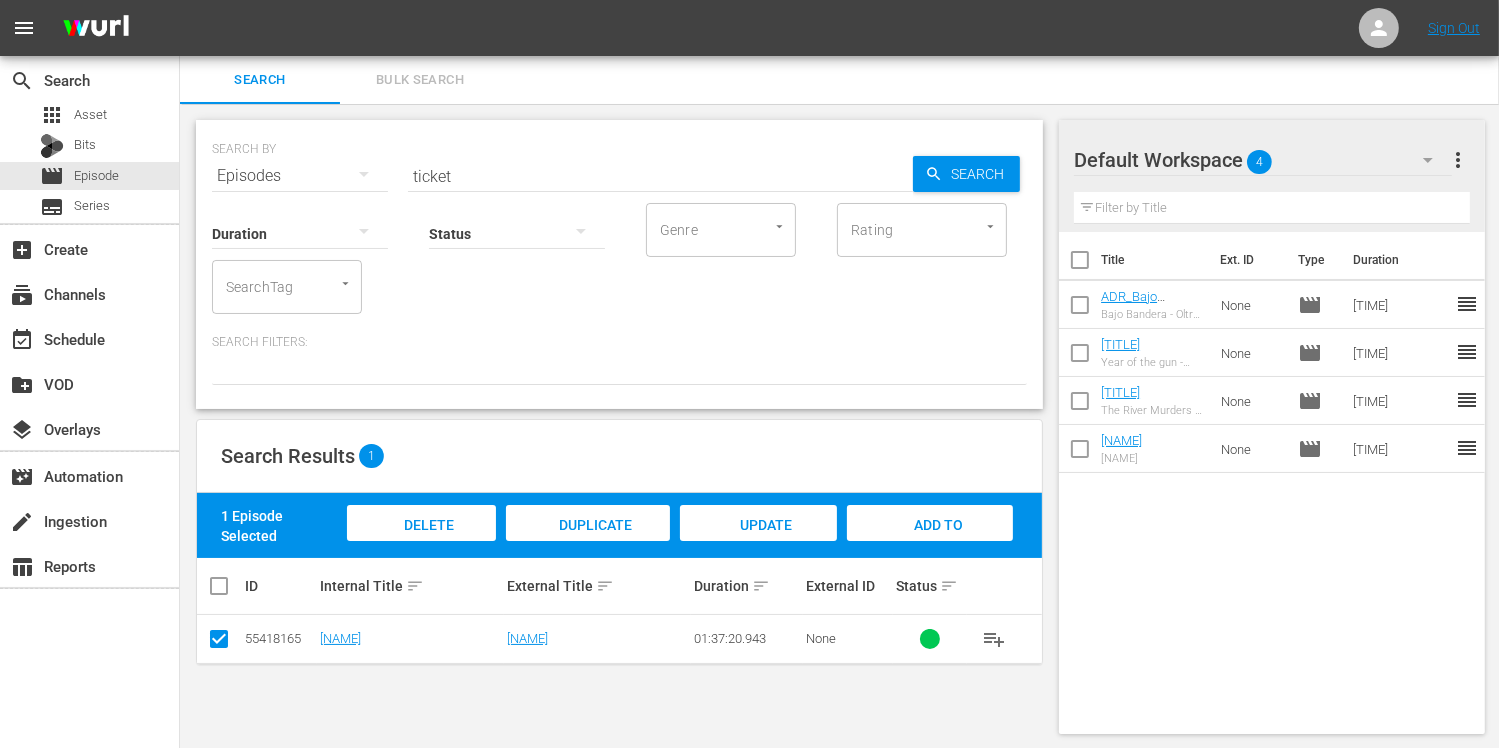 click on "Add to Workspace" at bounding box center [930, 544] 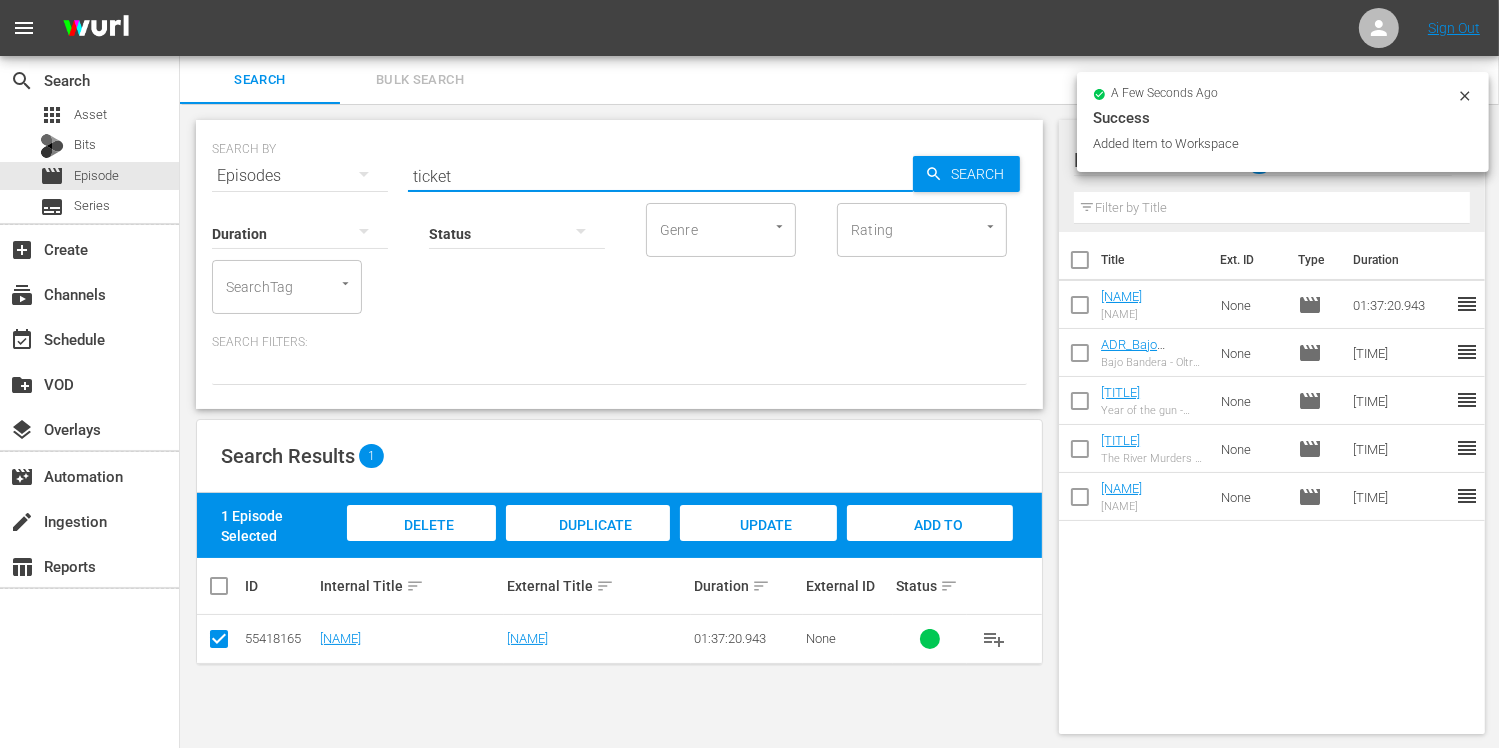 drag, startPoint x: 484, startPoint y: 181, endPoint x: 328, endPoint y: 174, distance: 156.15697 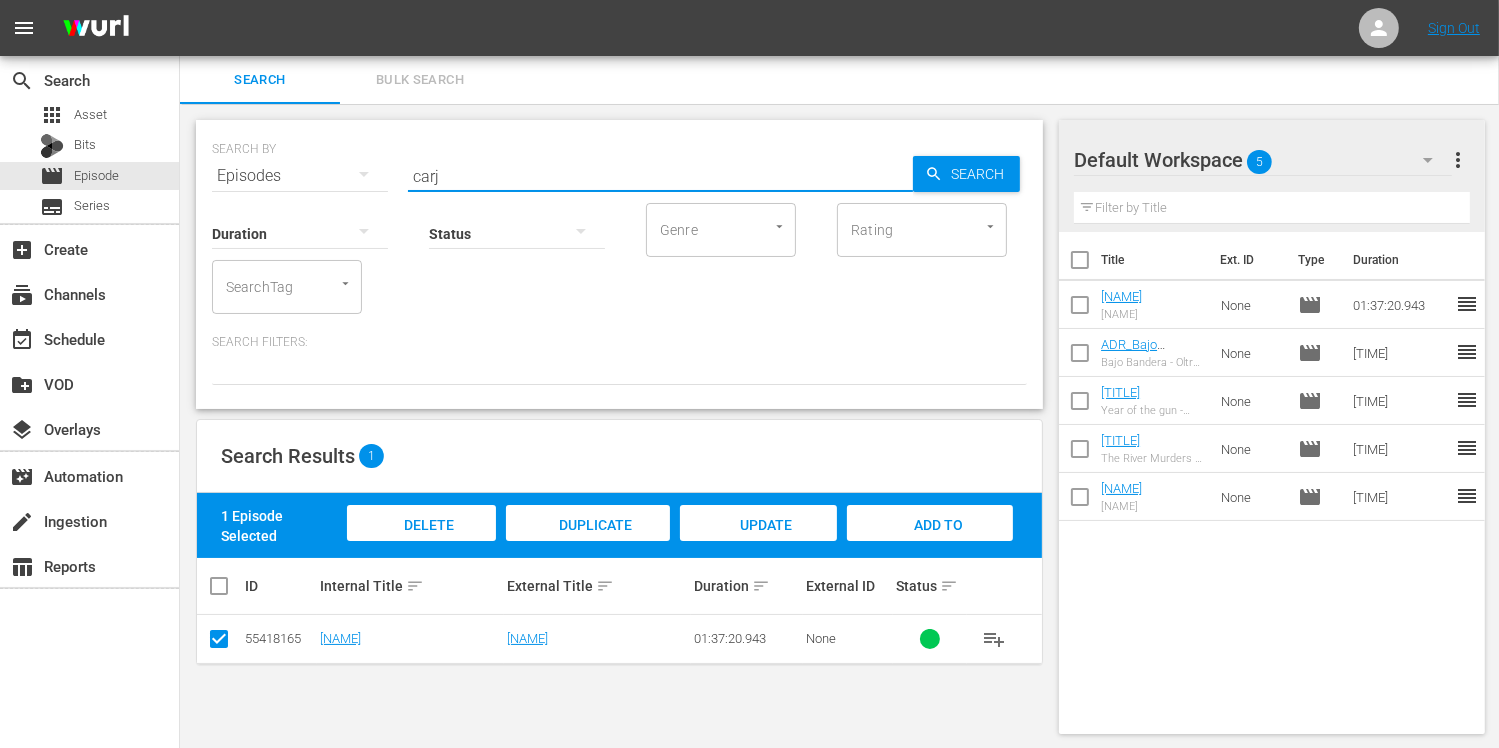 type on "carj" 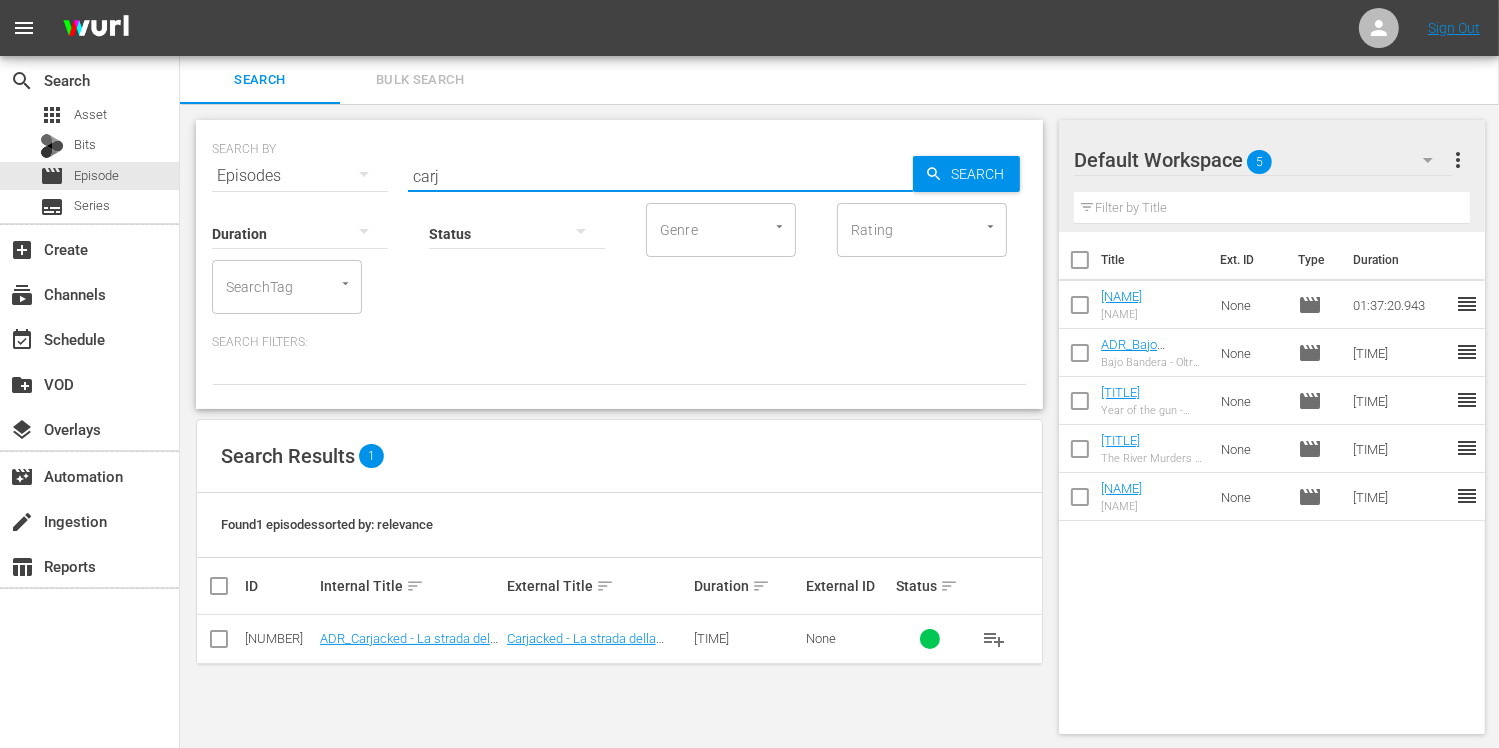 click at bounding box center [219, 643] 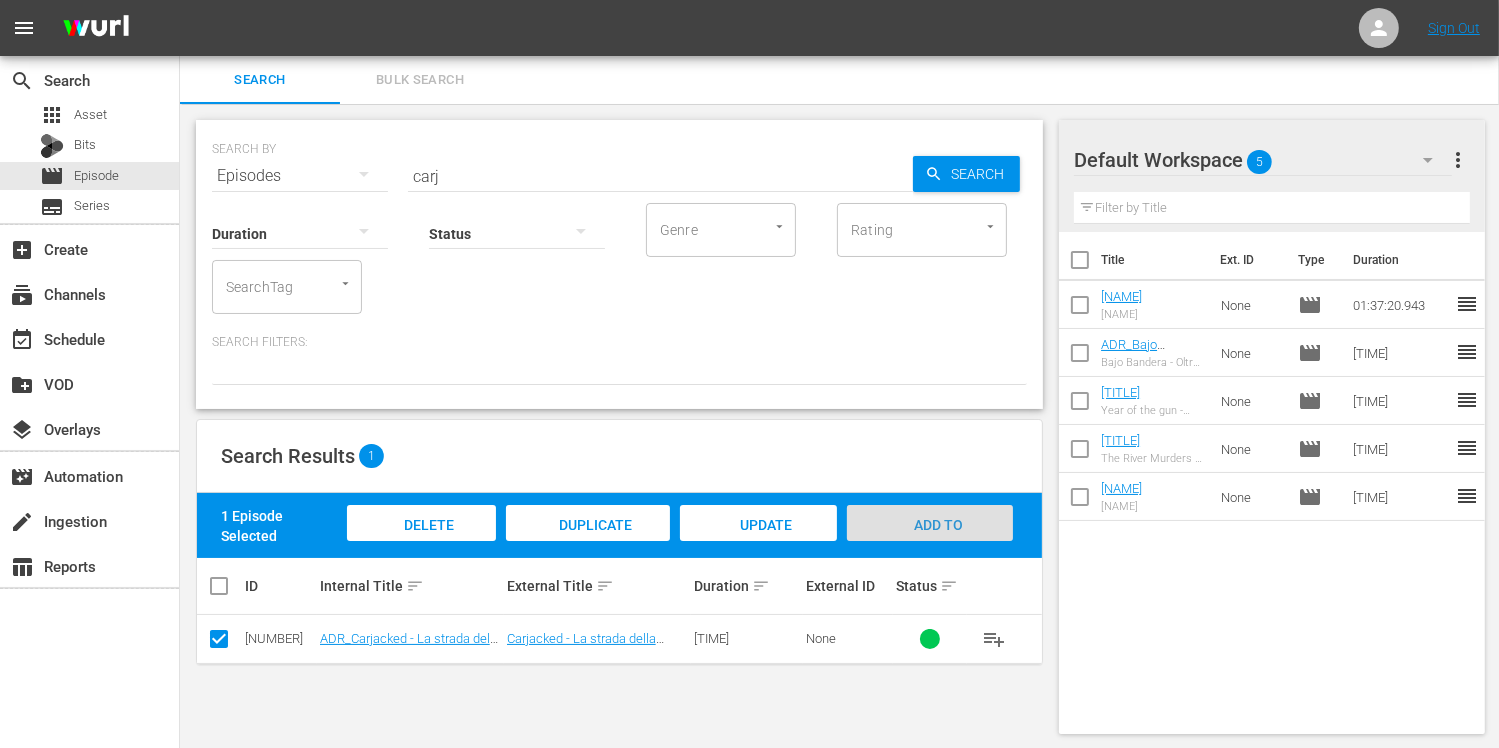 click on "Add to Workspace" at bounding box center [930, 544] 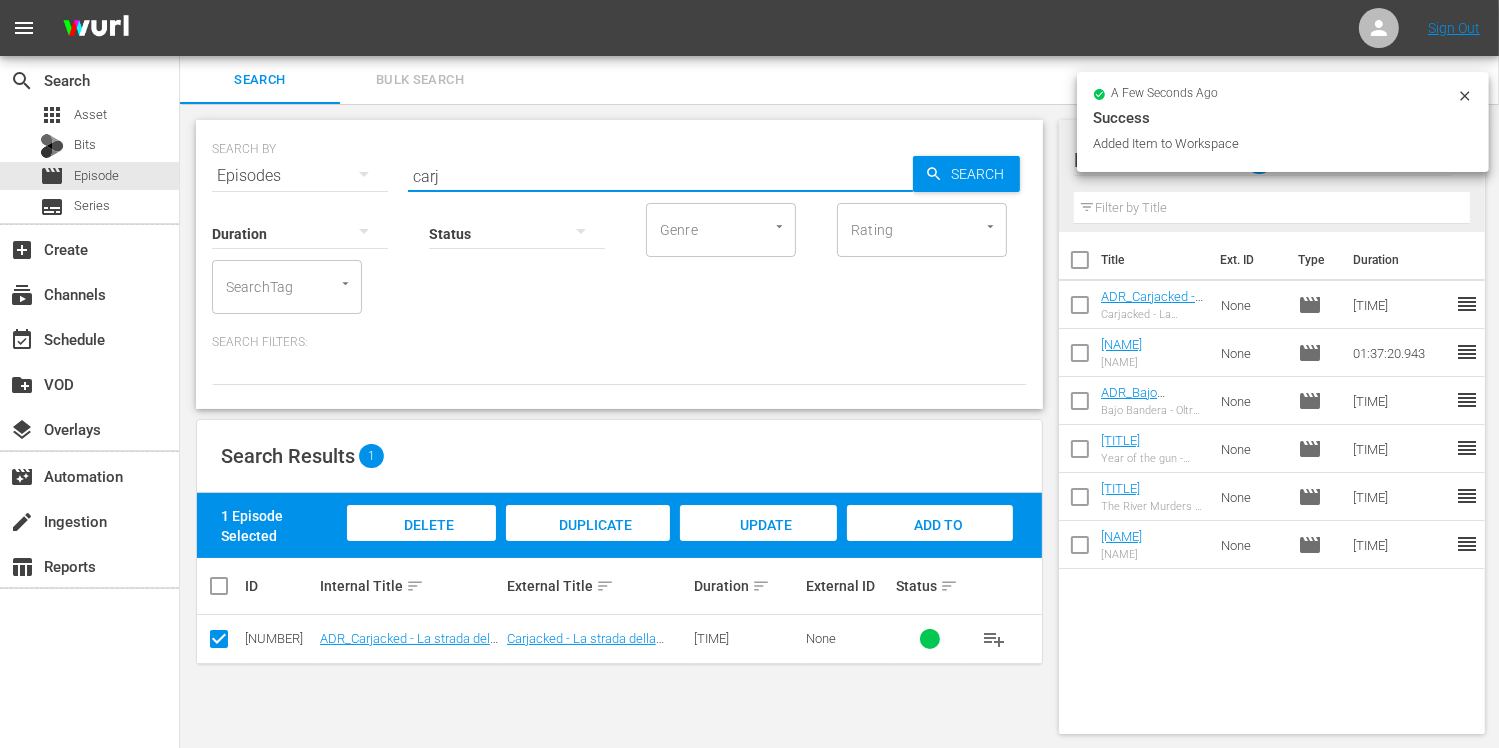 drag, startPoint x: 458, startPoint y: 176, endPoint x: 362, endPoint y: 168, distance: 96.332756 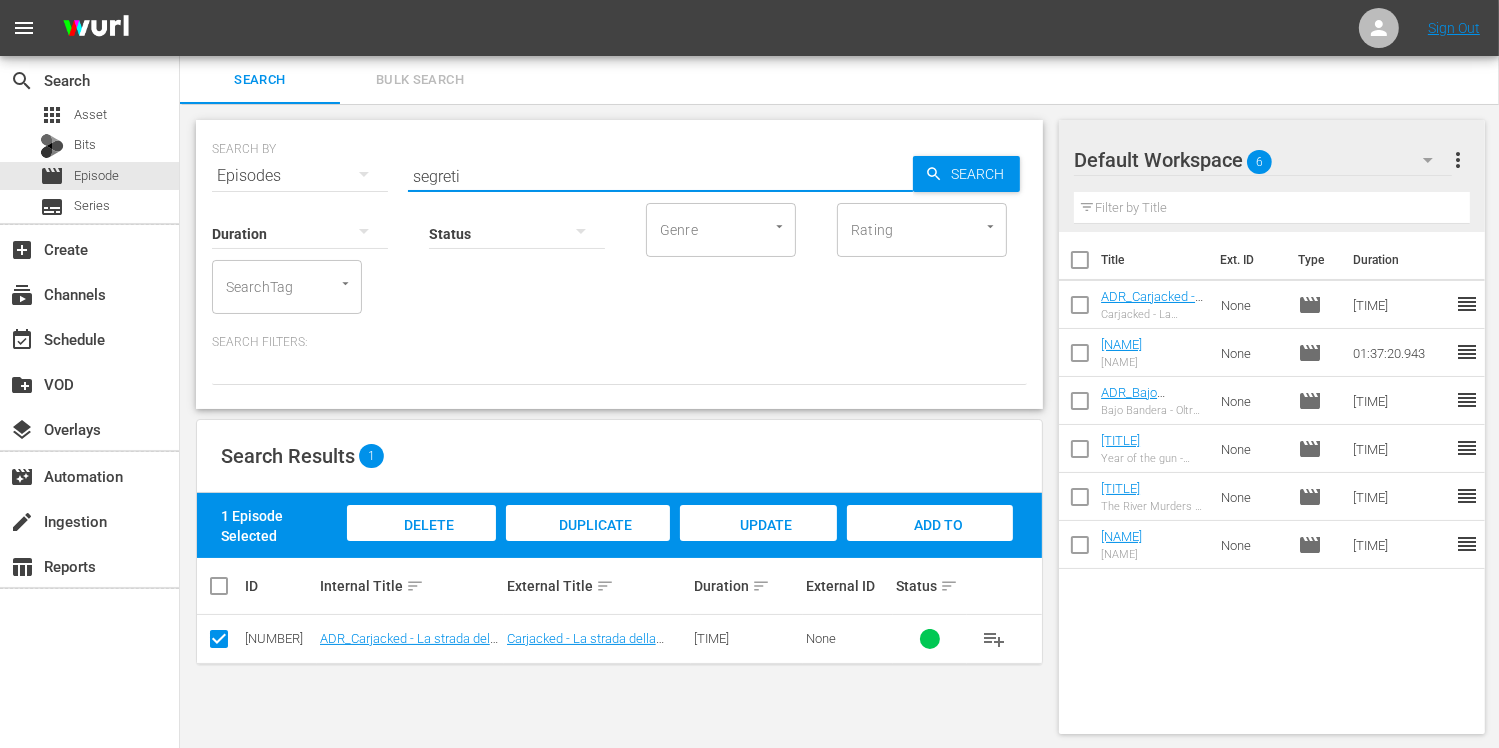 type on "segreti" 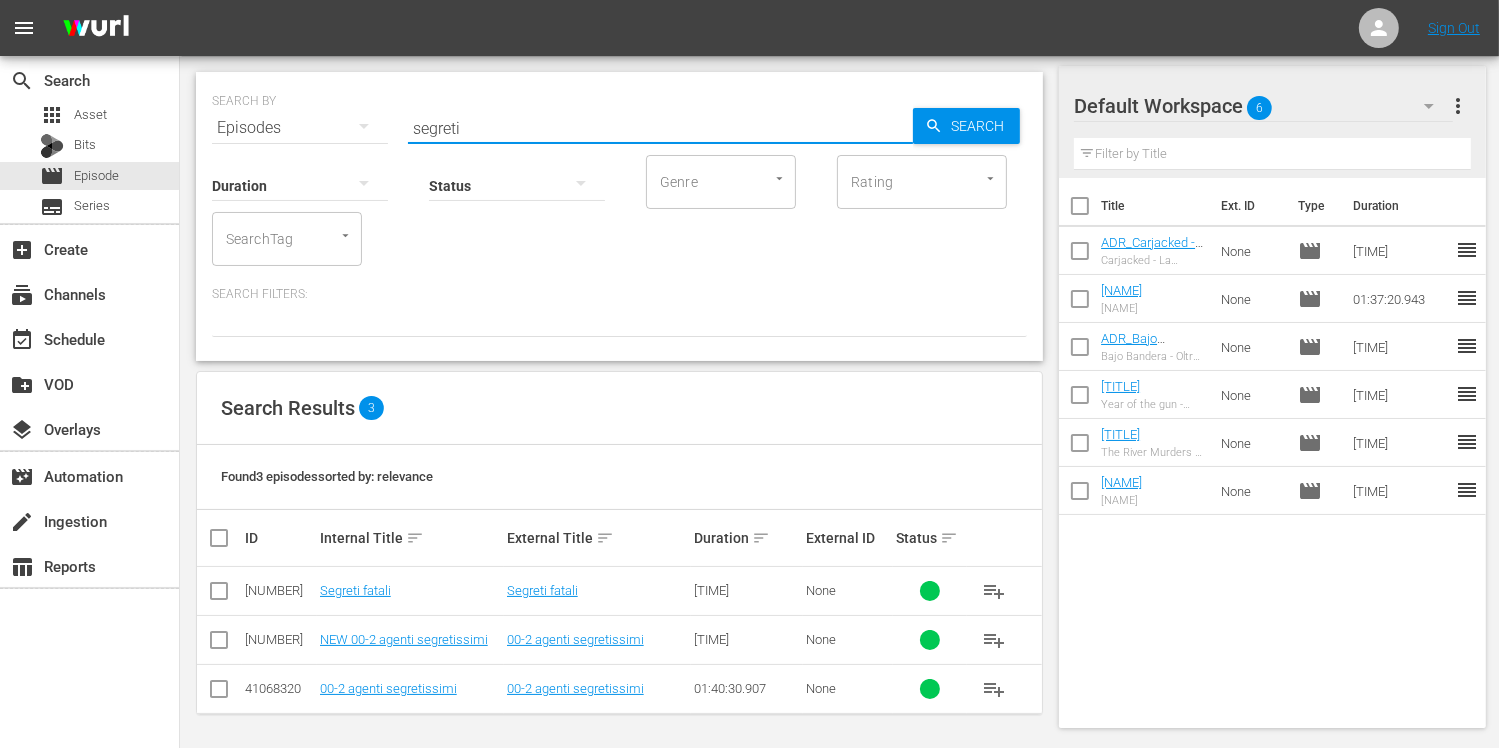 scroll, scrollTop: 49, scrollLeft: 0, axis: vertical 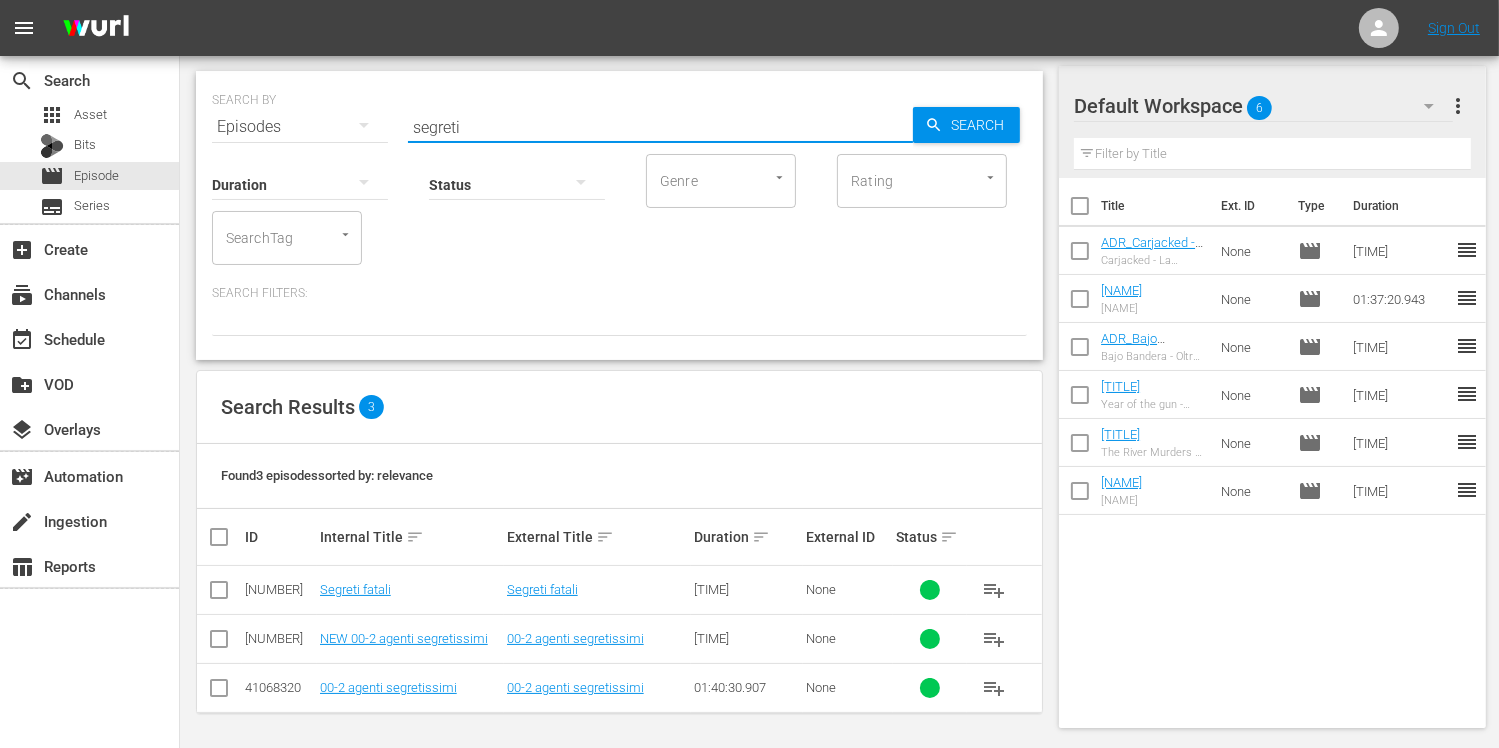 click at bounding box center [219, 594] 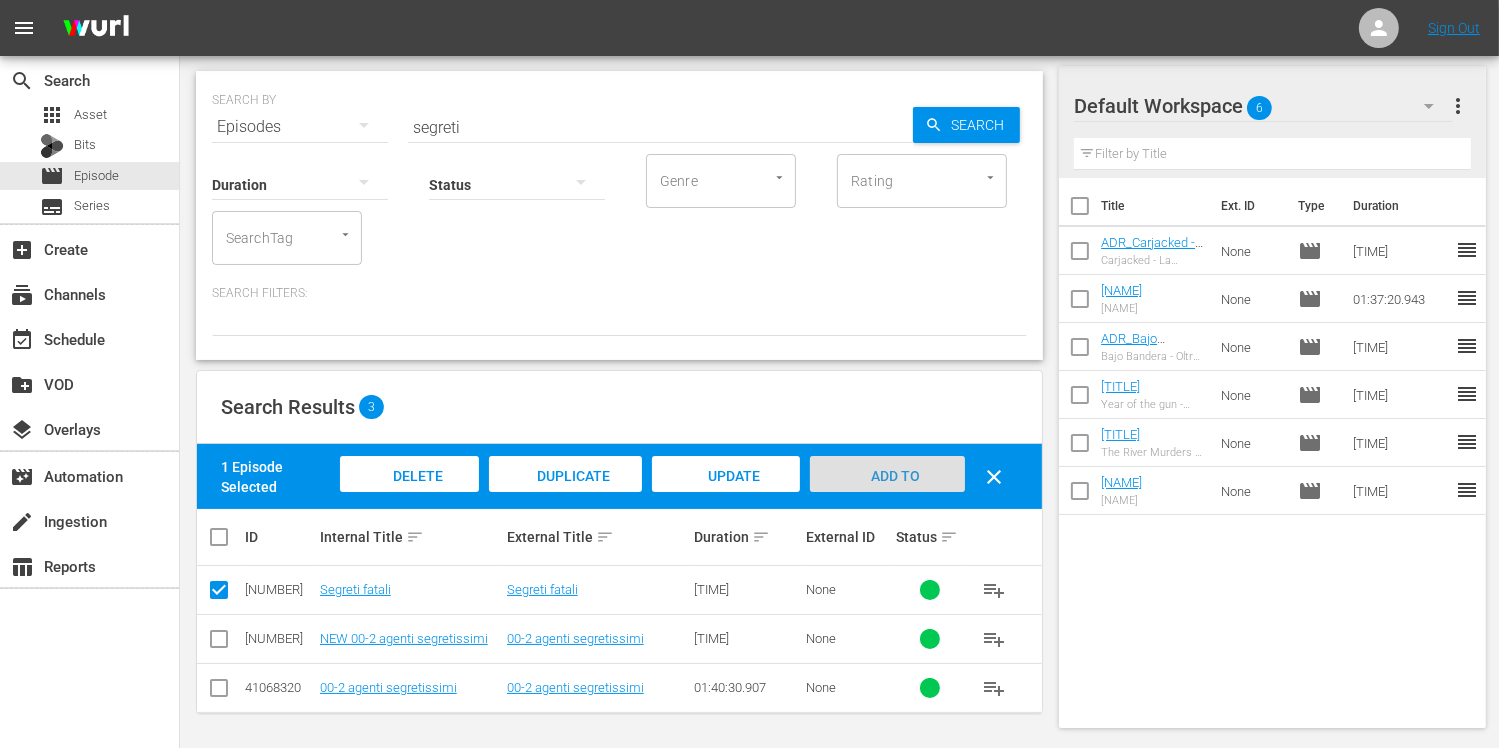 click on "Add to Workspace" at bounding box center [888, 495] 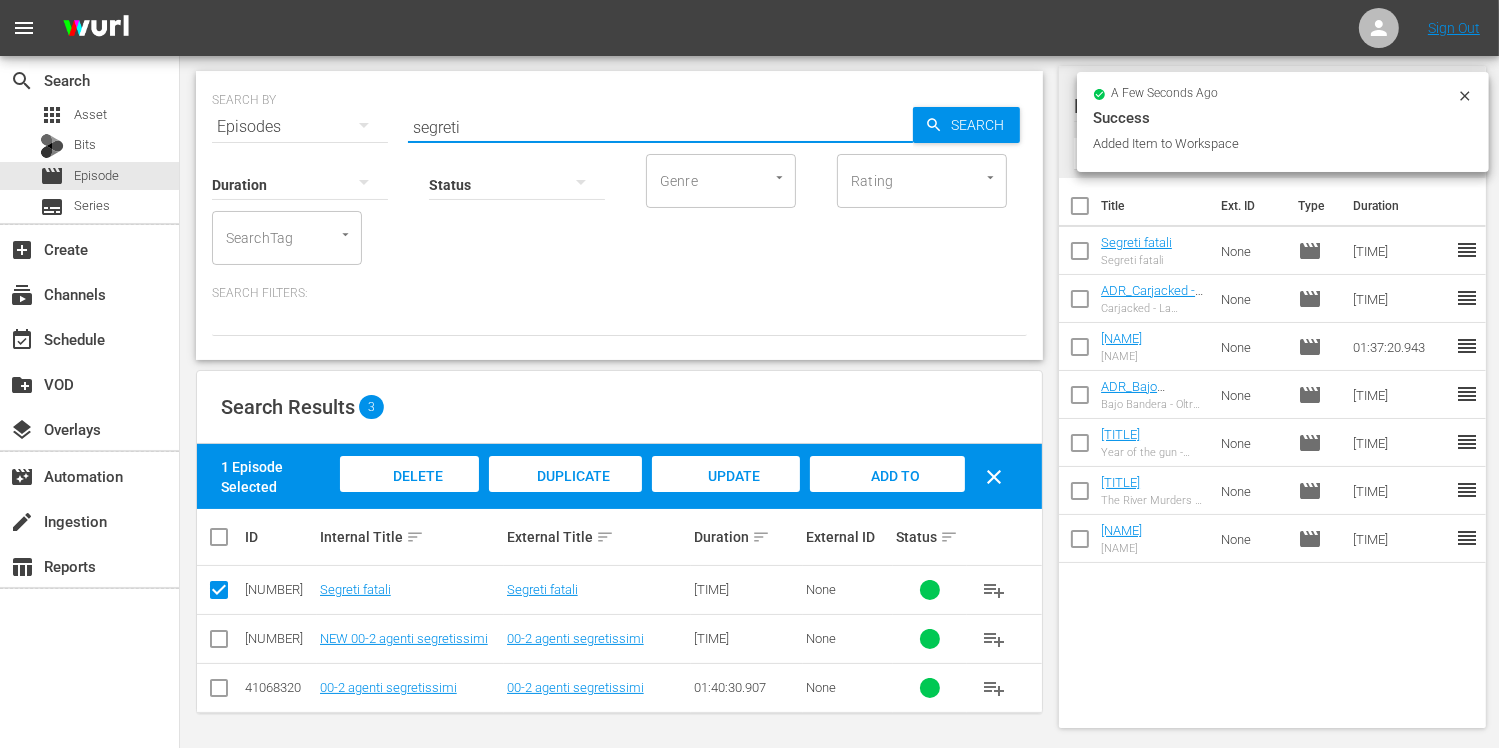drag, startPoint x: 479, startPoint y: 123, endPoint x: 352, endPoint y: 127, distance: 127.06297 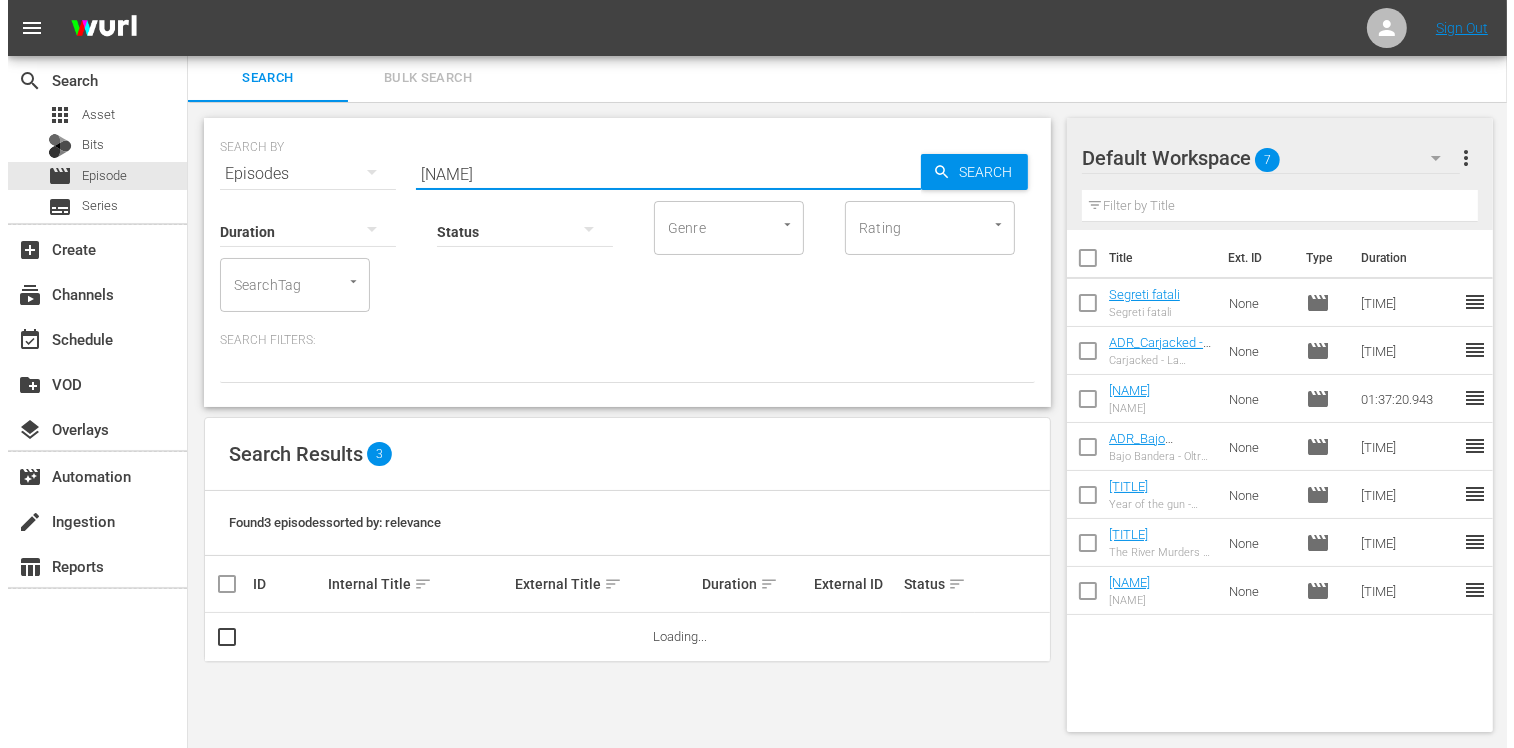 scroll, scrollTop: 0, scrollLeft: 0, axis: both 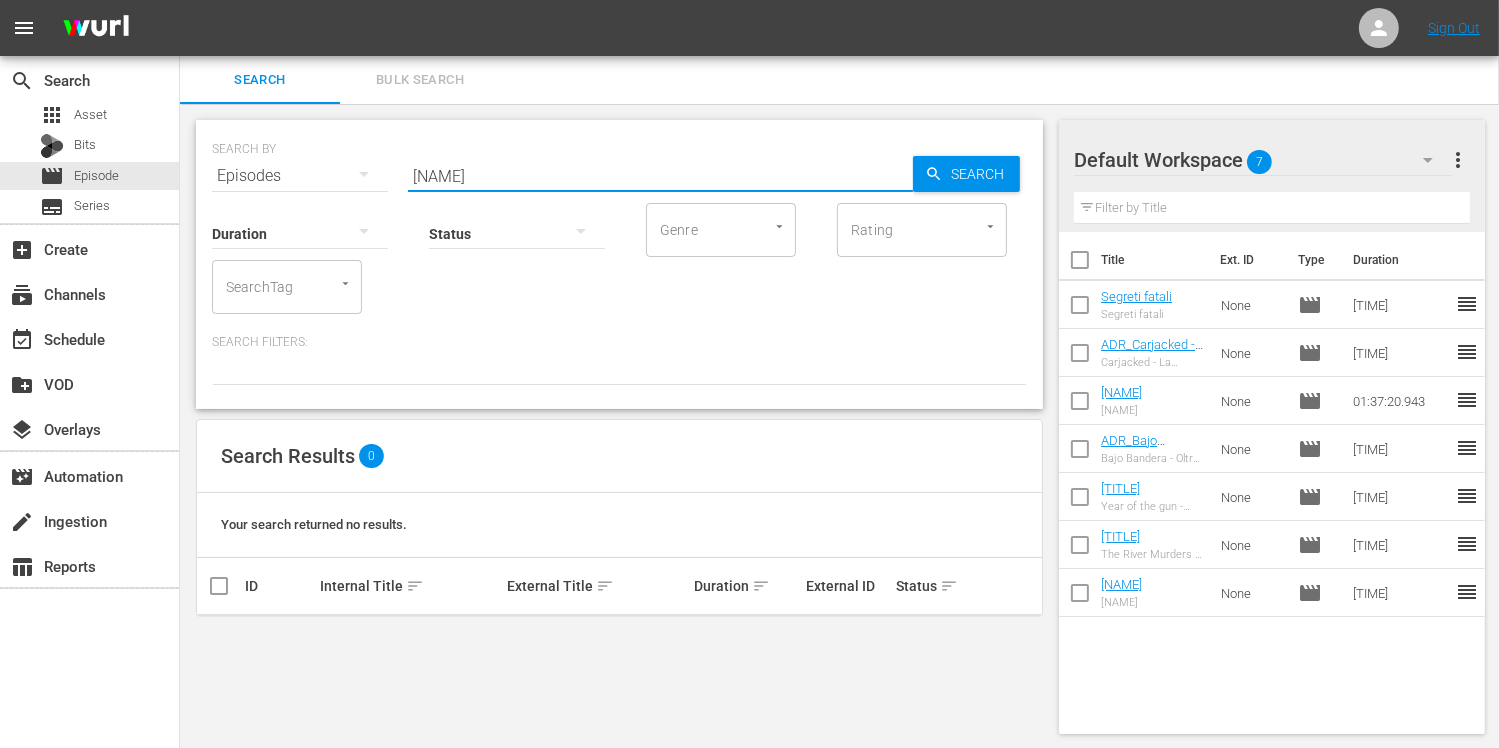 click on "ooutla" at bounding box center (660, 176) 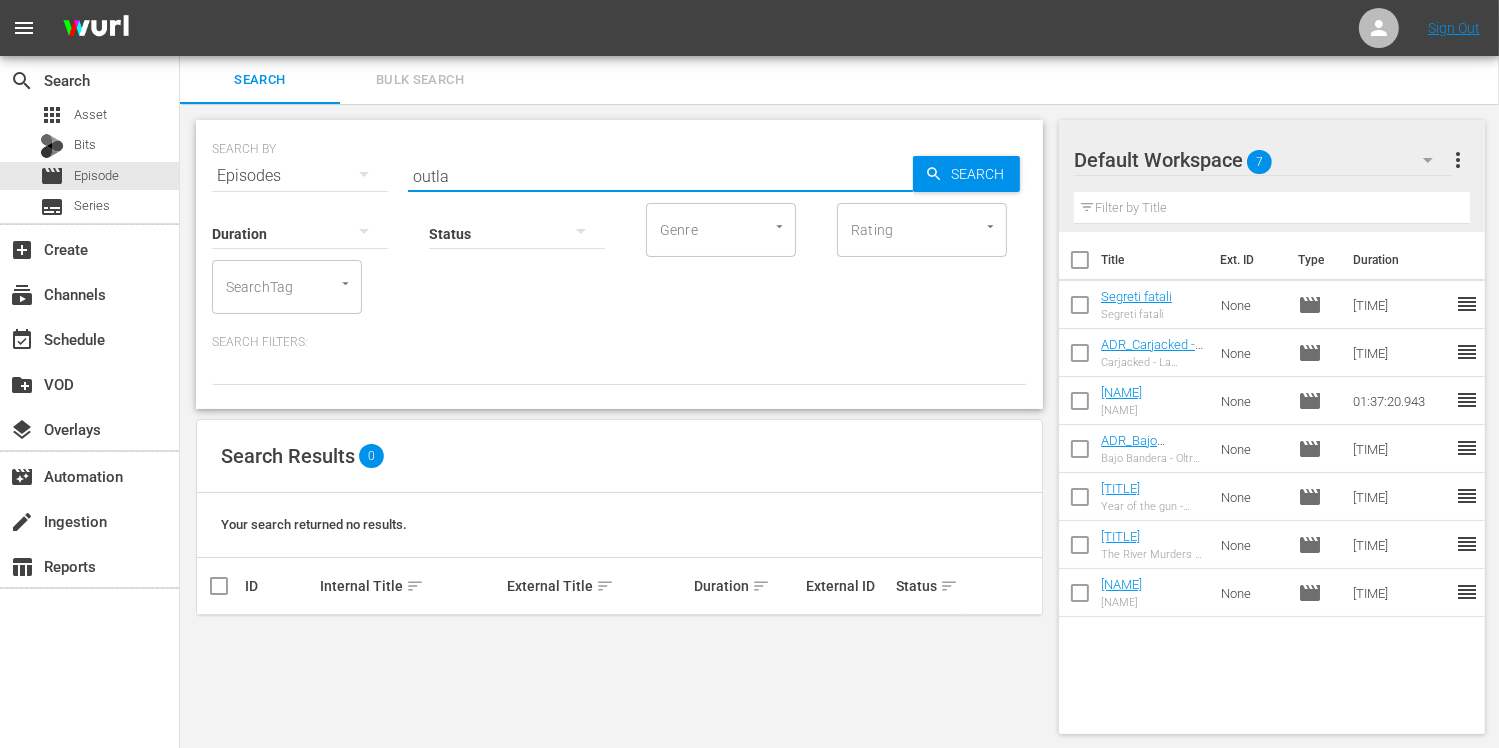 type on "outla" 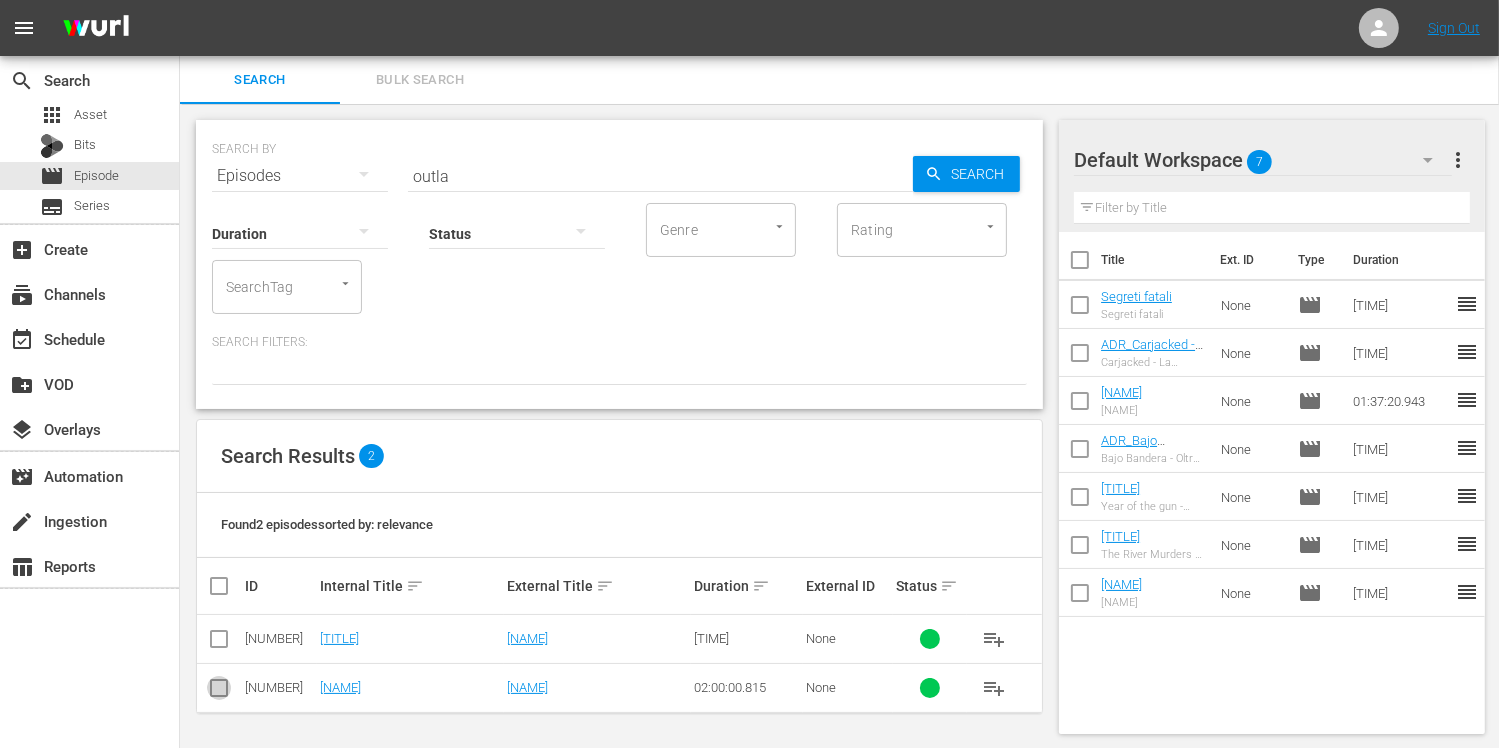 click at bounding box center [219, 692] 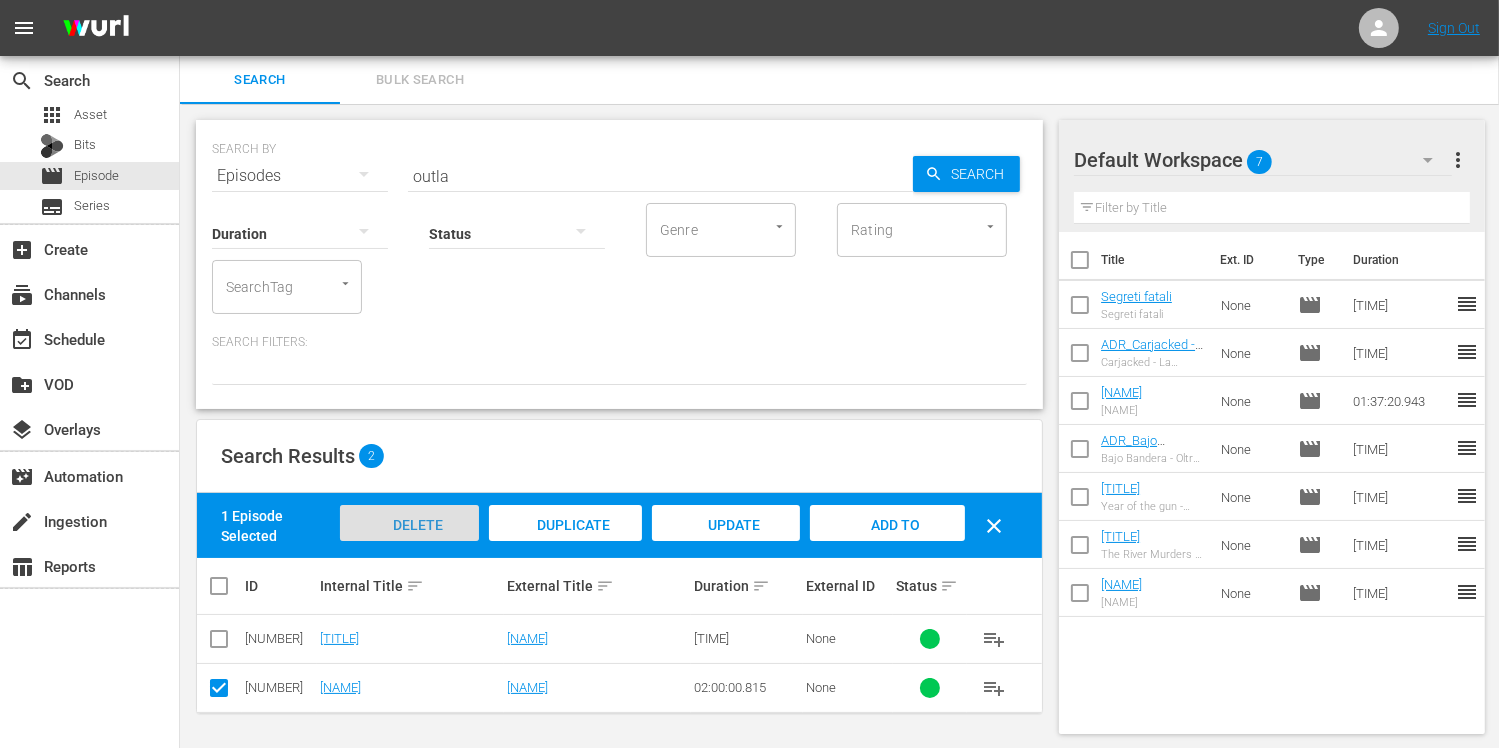 click on "Delete Episodes" at bounding box center [410, 544] 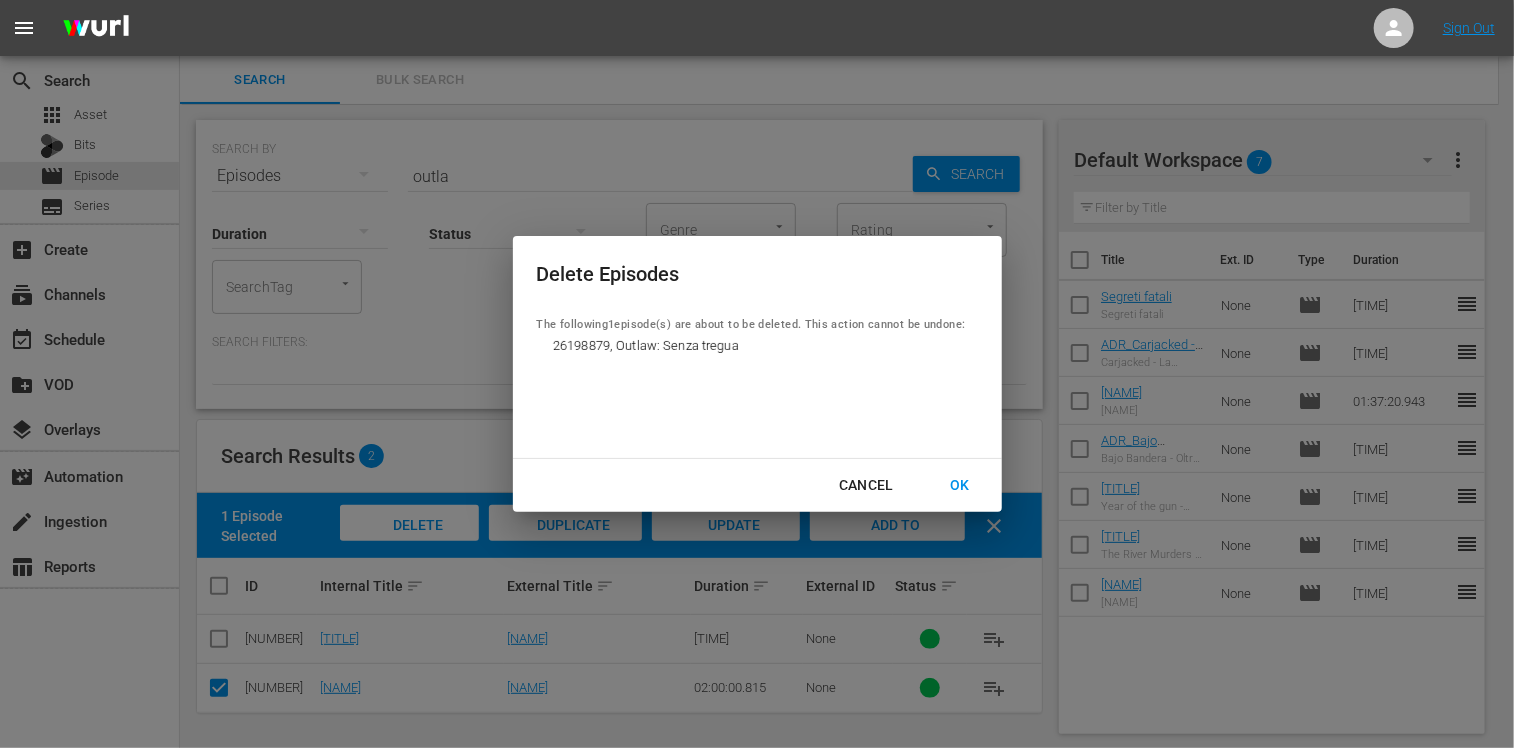 click on "OK" at bounding box center [960, 485] 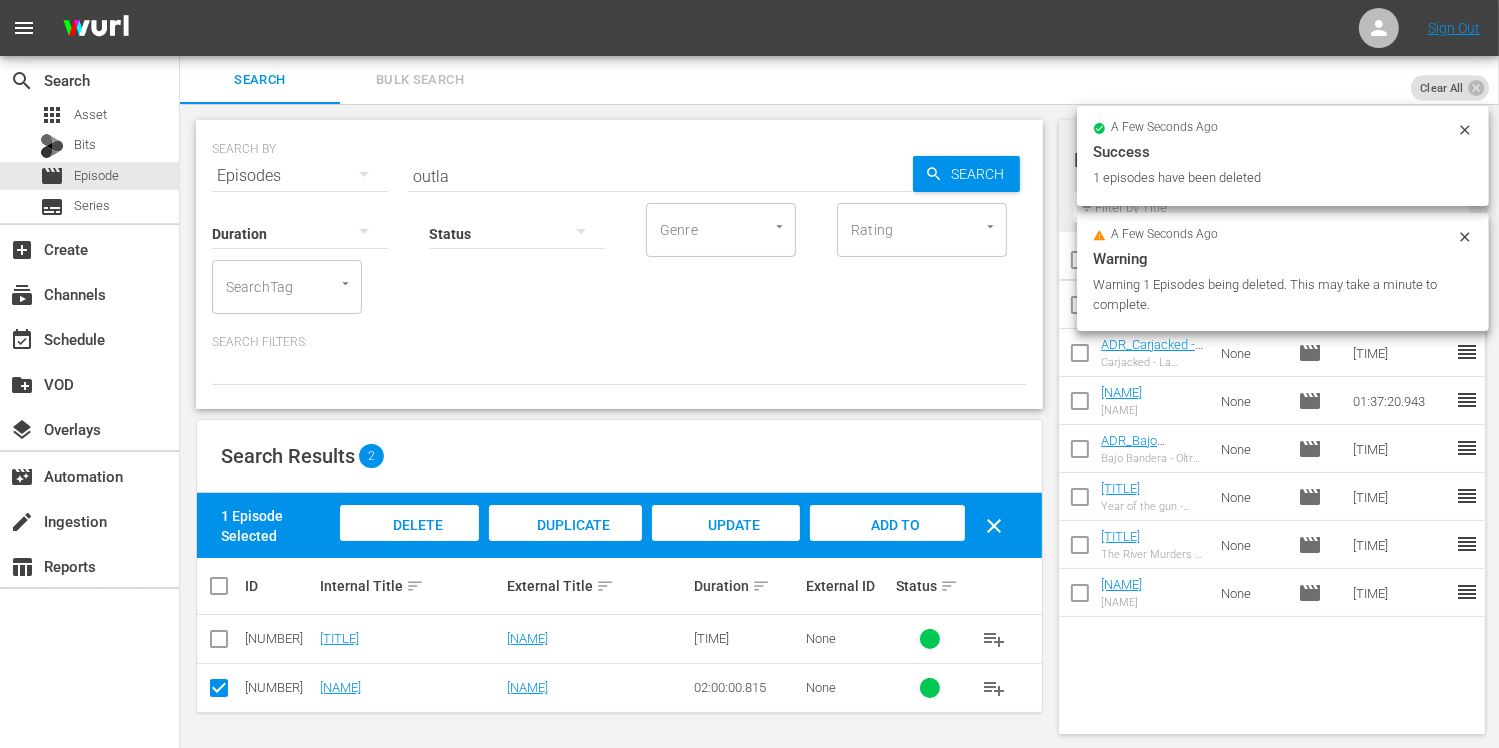 click on "clear" at bounding box center [994, 526] 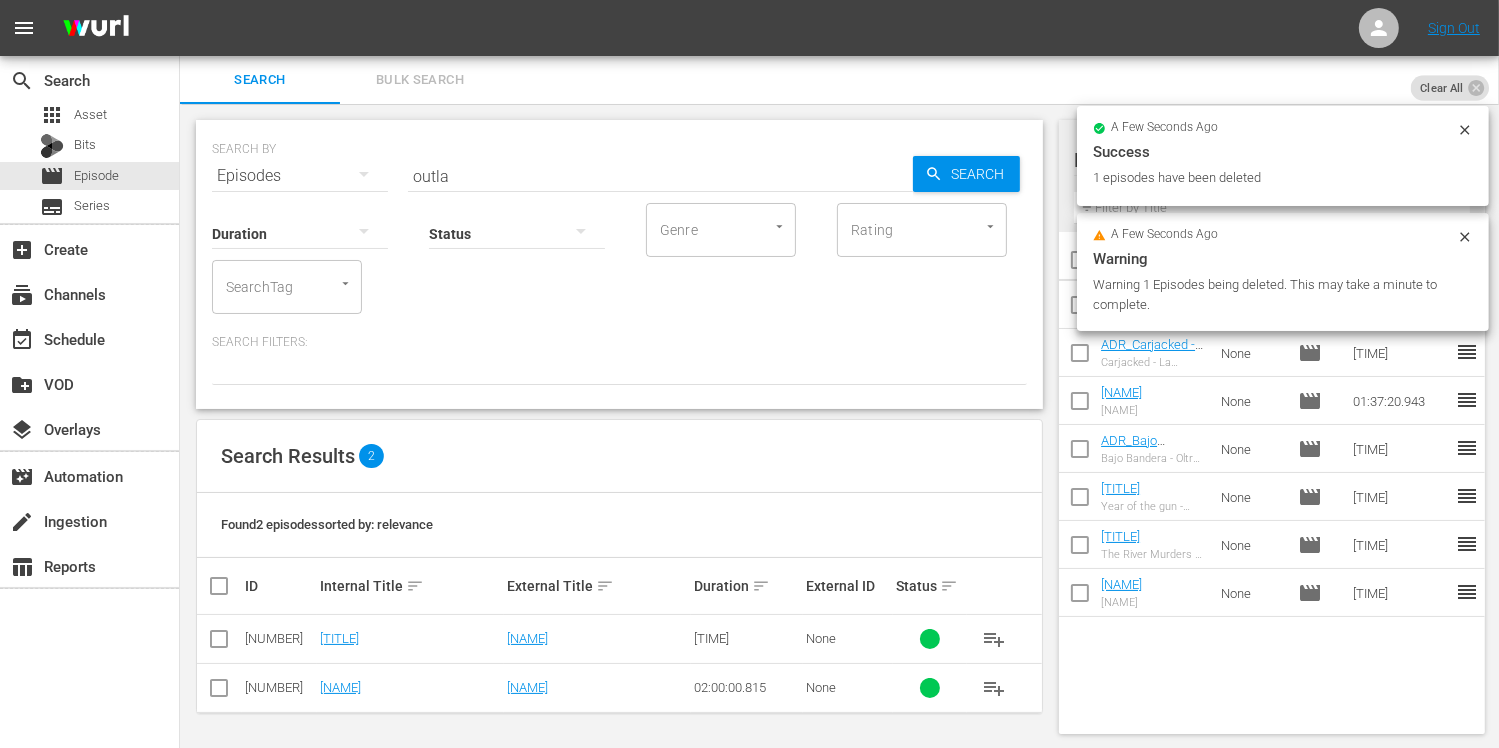 click at bounding box center [219, 643] 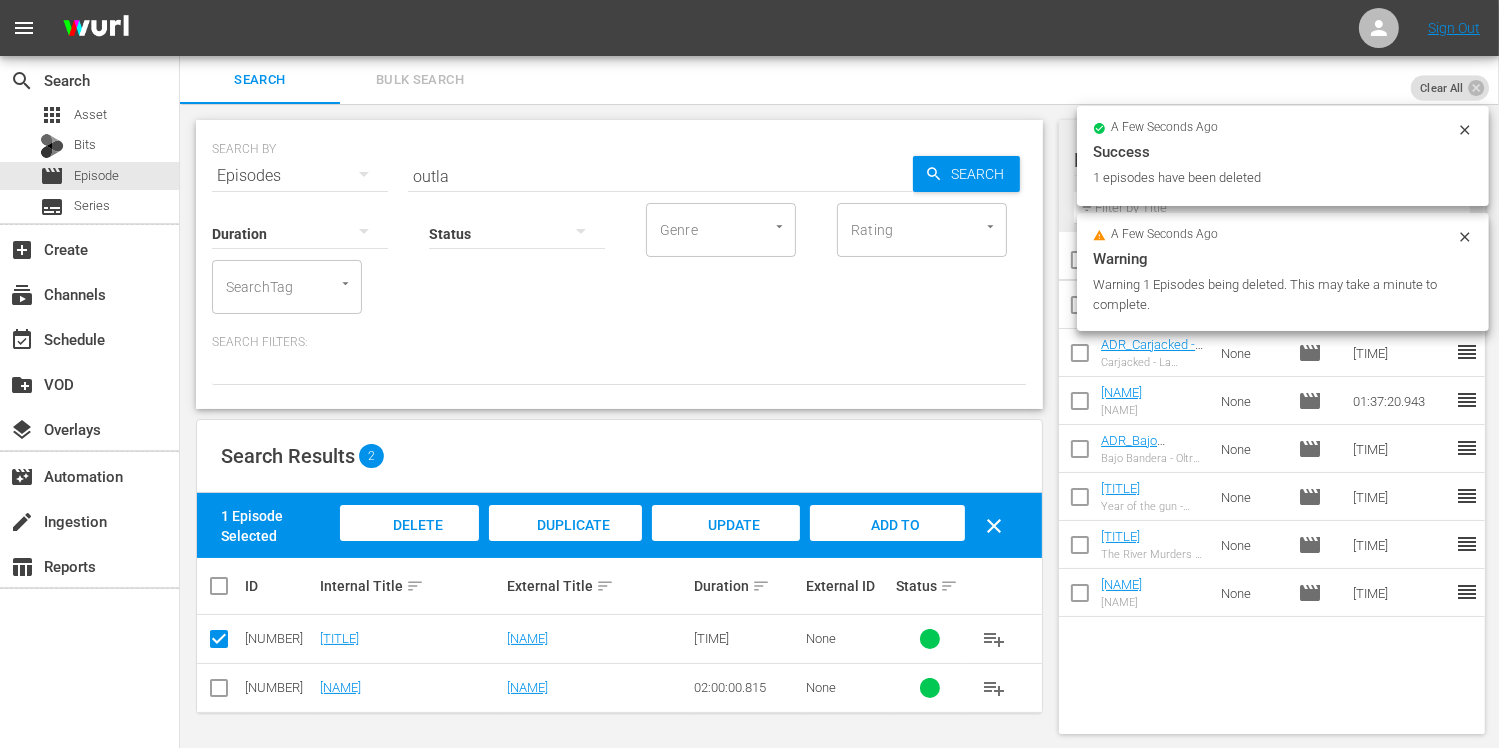 click on "Add to Workspace" at bounding box center [887, 542] 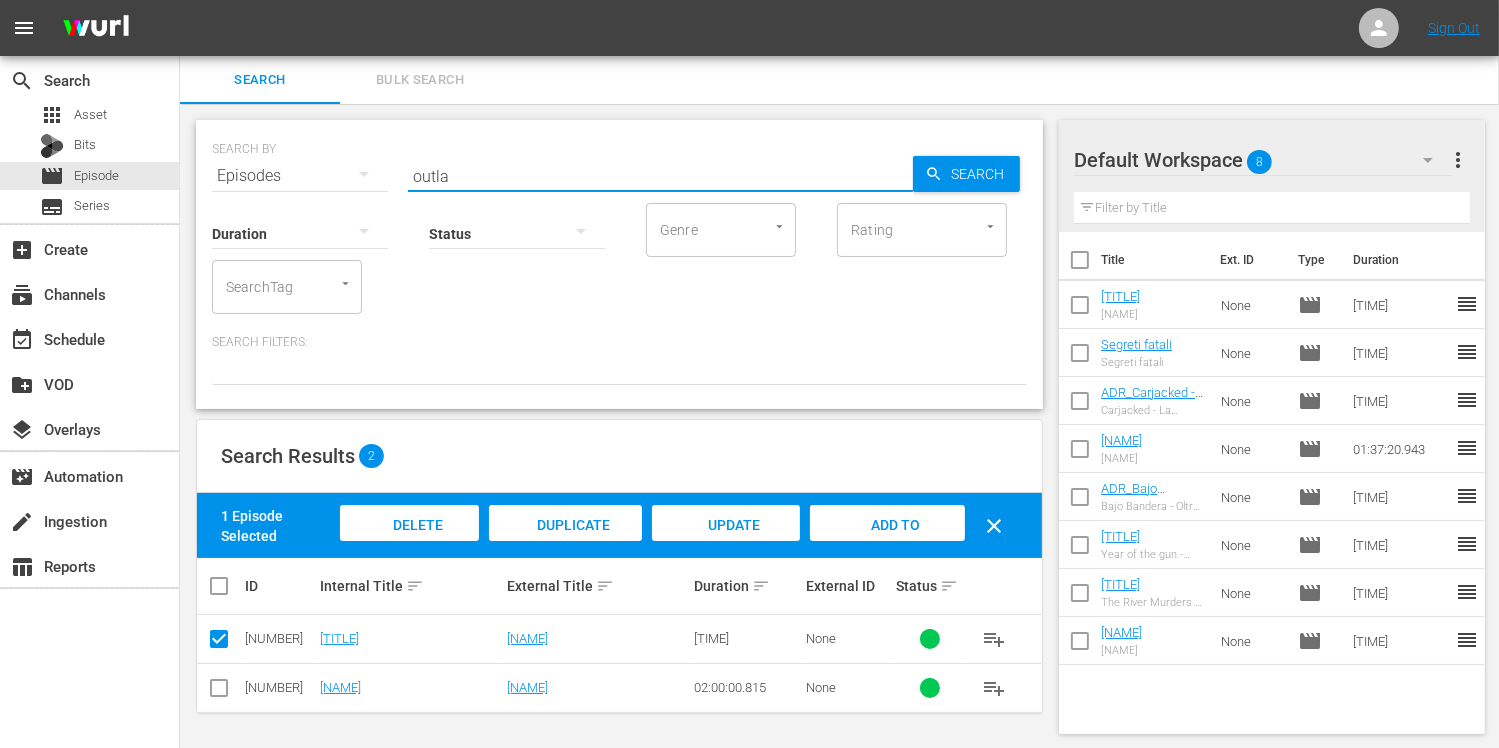drag, startPoint x: 468, startPoint y: 181, endPoint x: 338, endPoint y: 161, distance: 131.52946 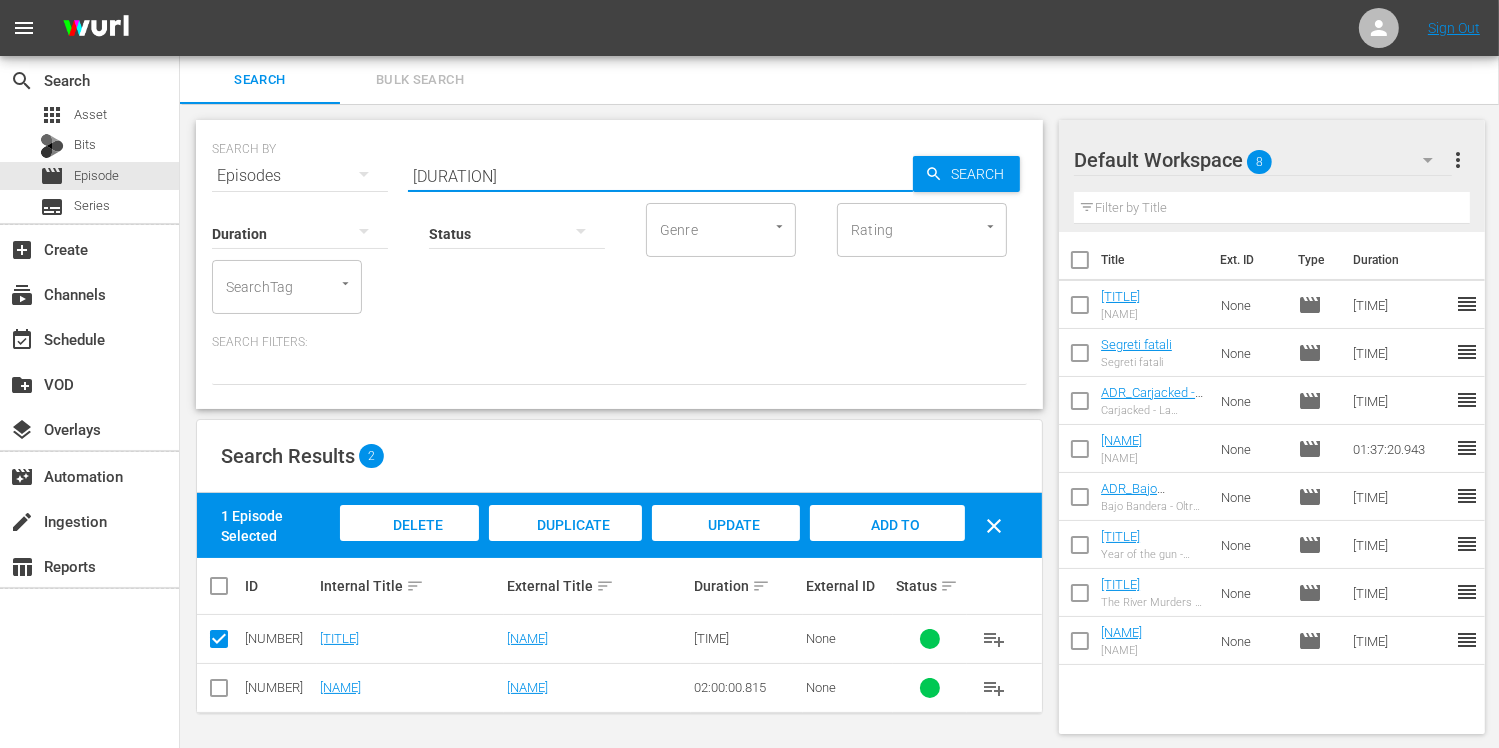 type on "12 hours" 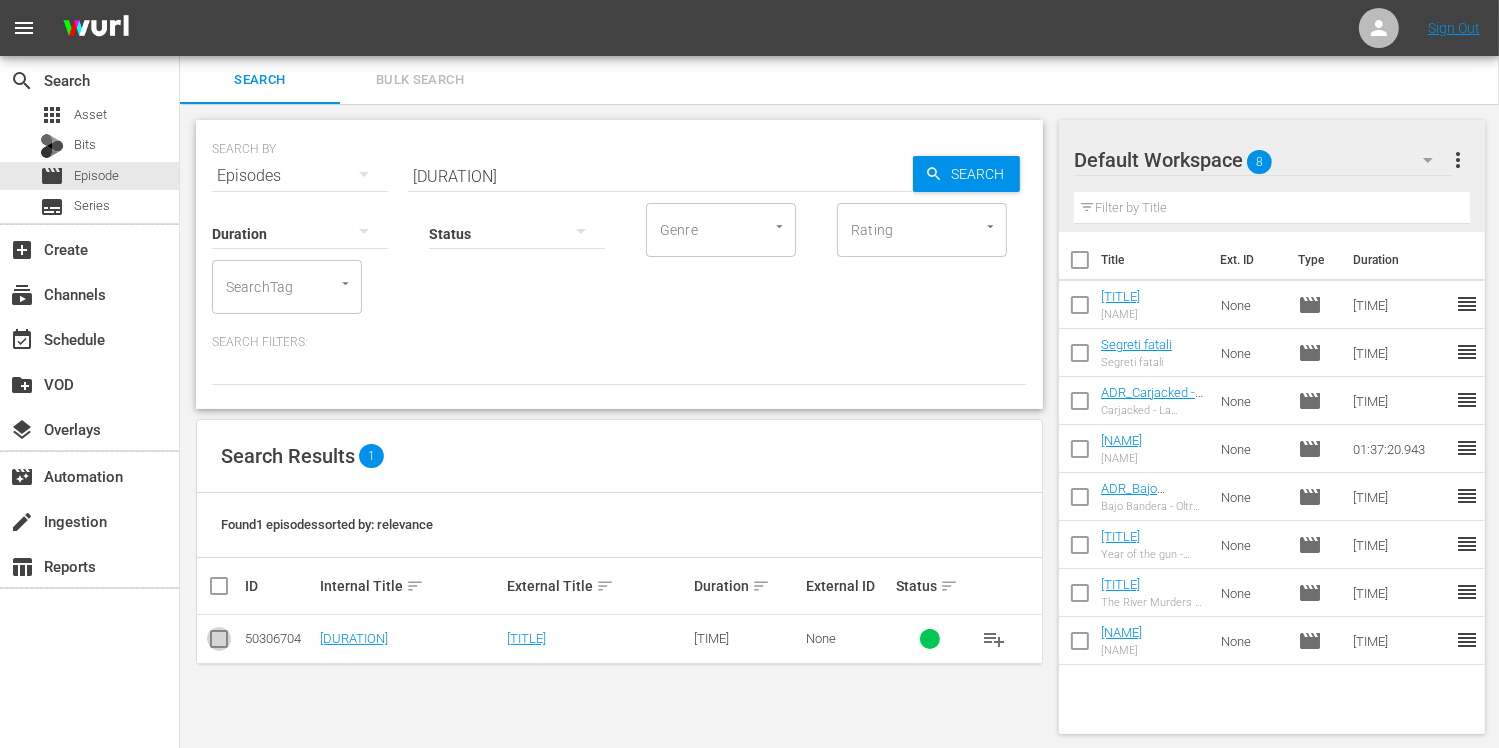 click at bounding box center [219, 643] 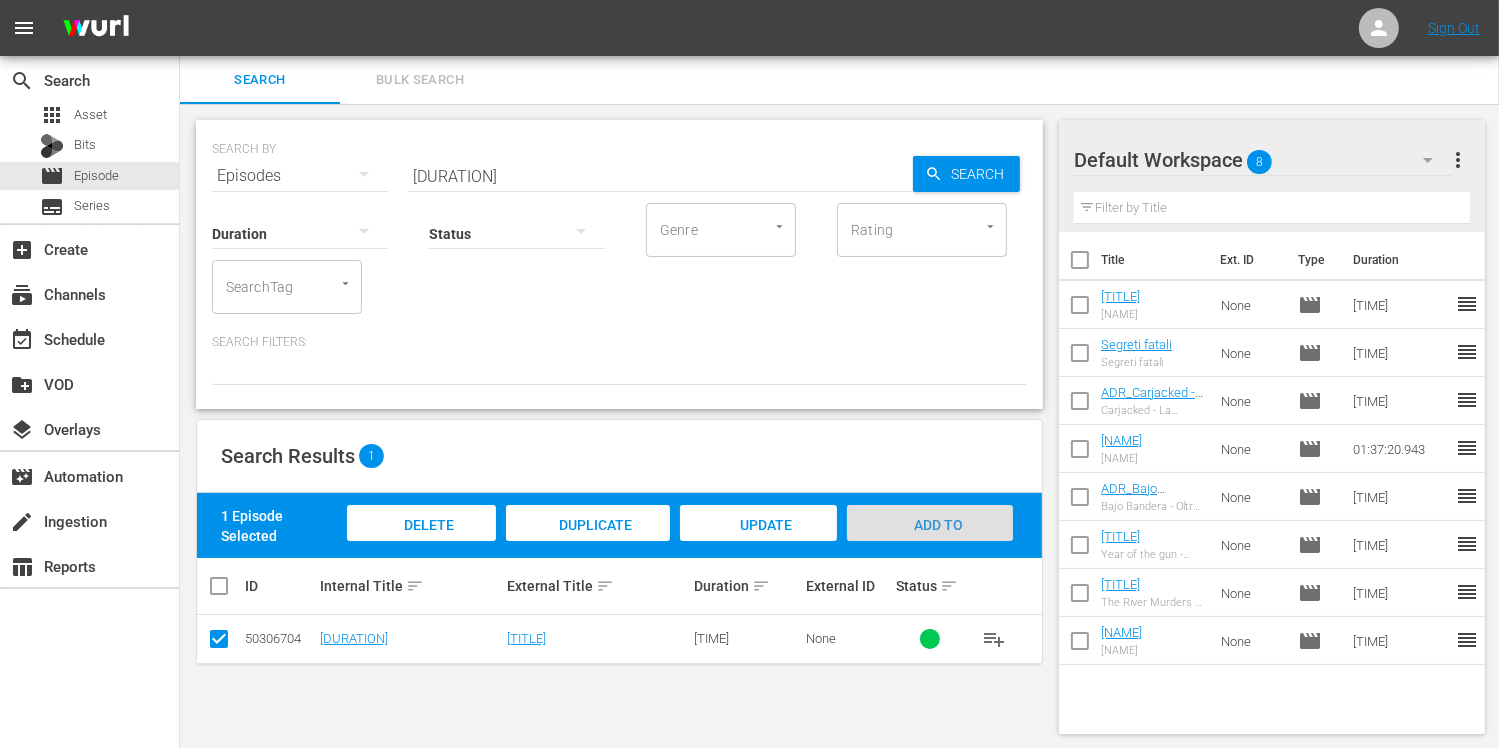 click on "Add to Workspace" at bounding box center (930, 544) 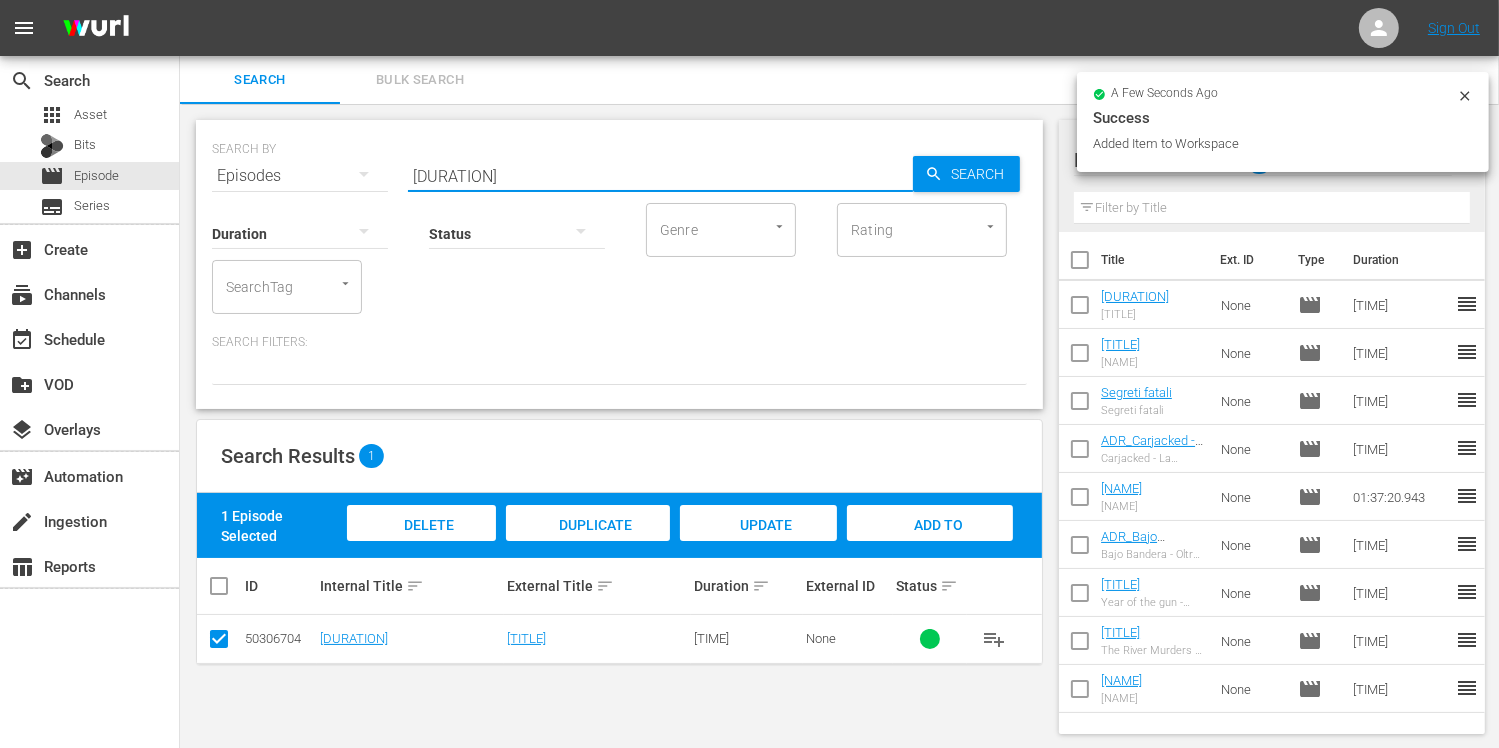 drag, startPoint x: 499, startPoint y: 169, endPoint x: 337, endPoint y: 169, distance: 162 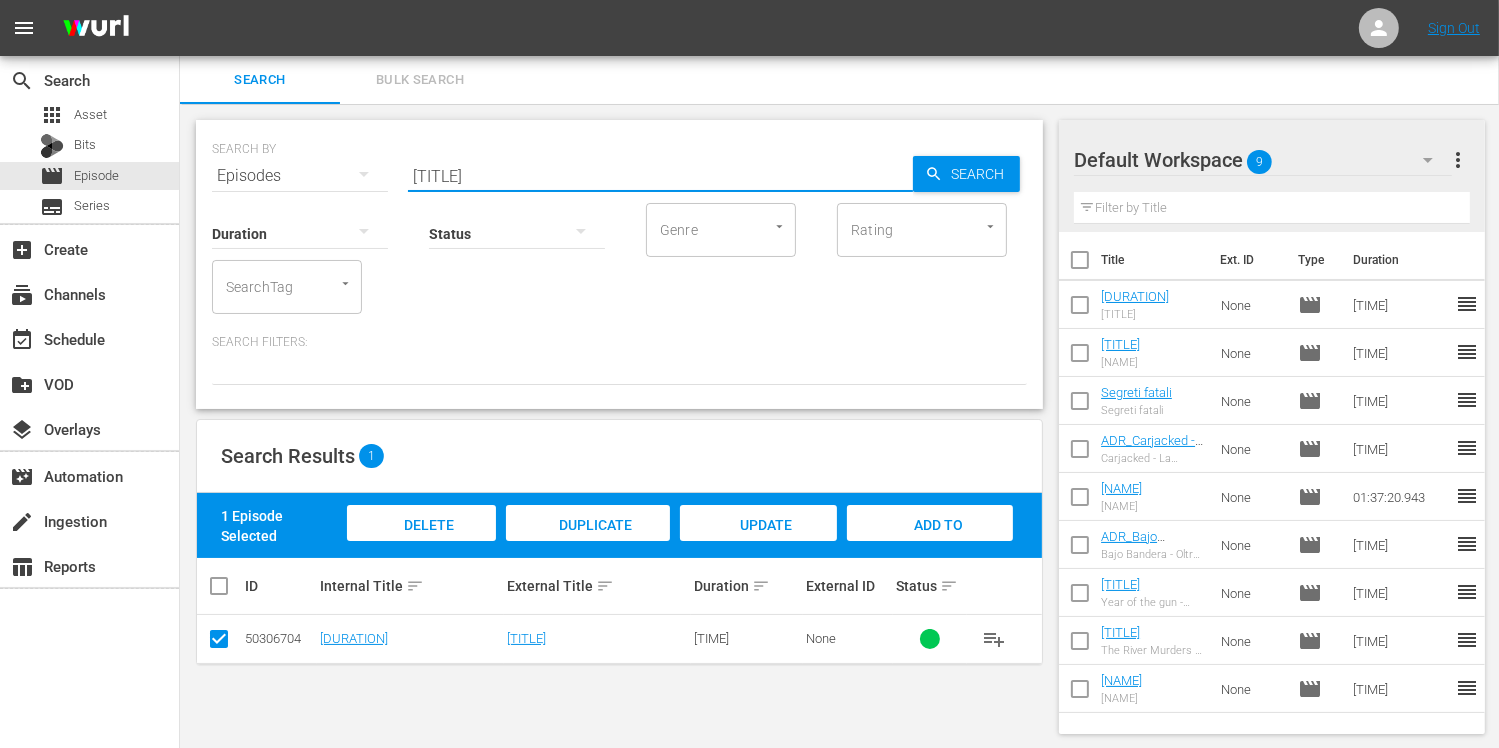 type on "homecoming" 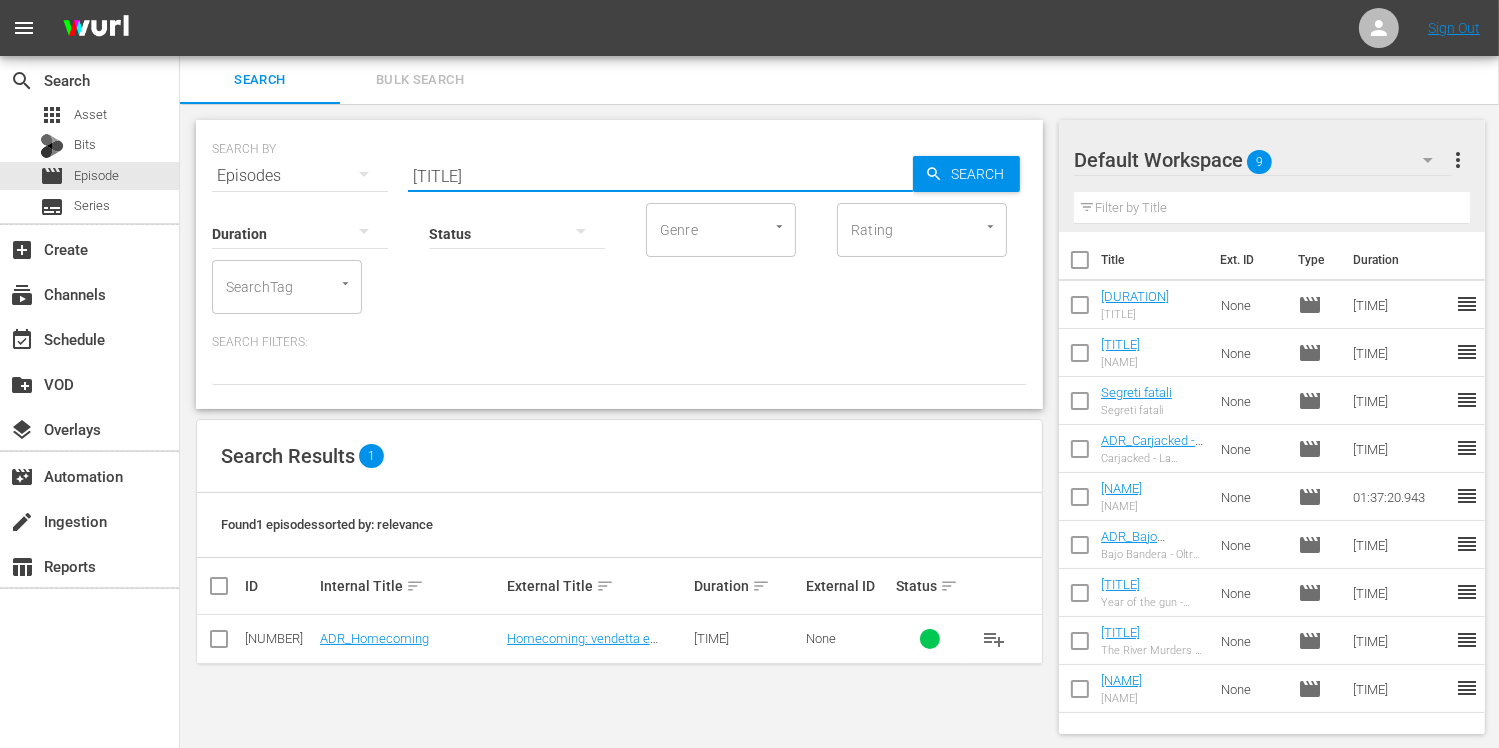 click at bounding box center [219, 643] 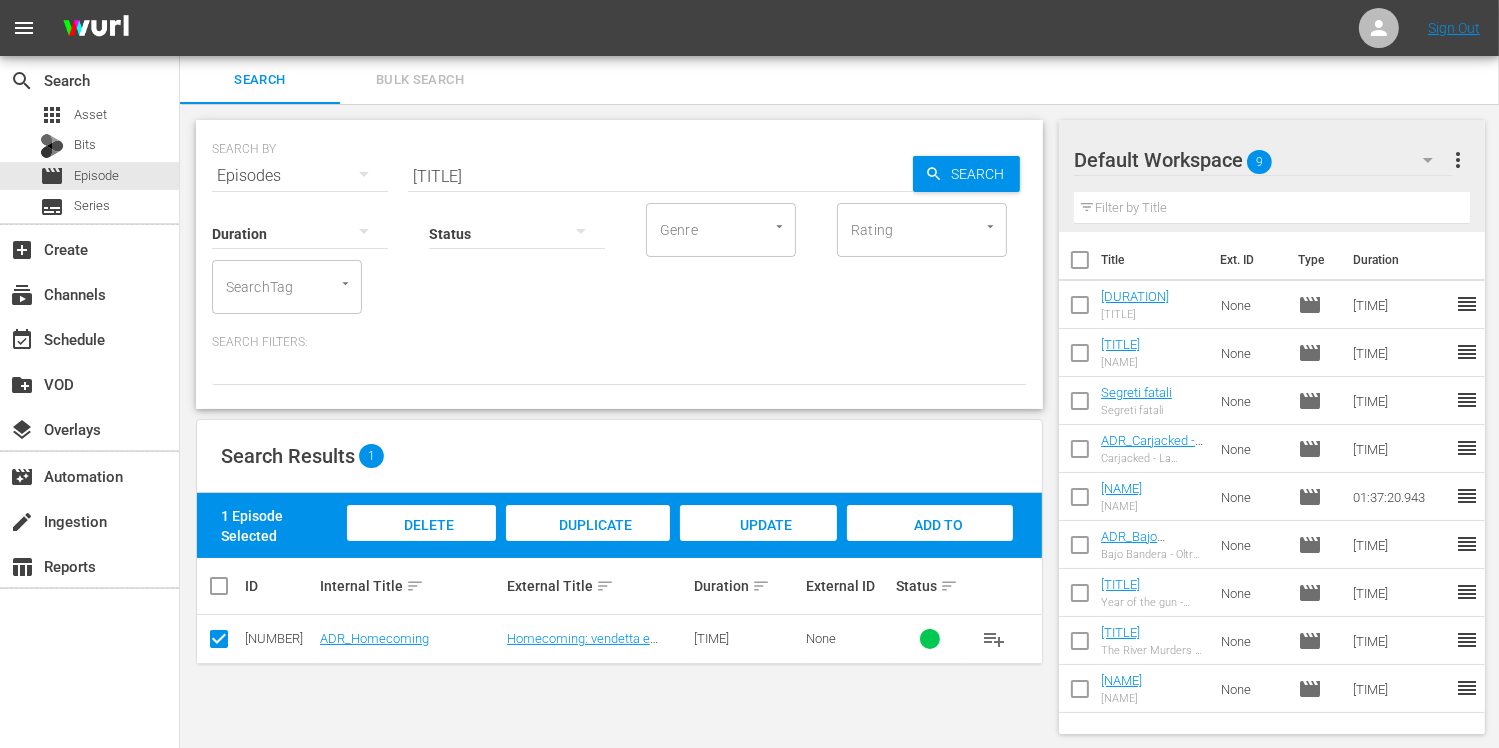click on "Add to Workspace" at bounding box center (930, 544) 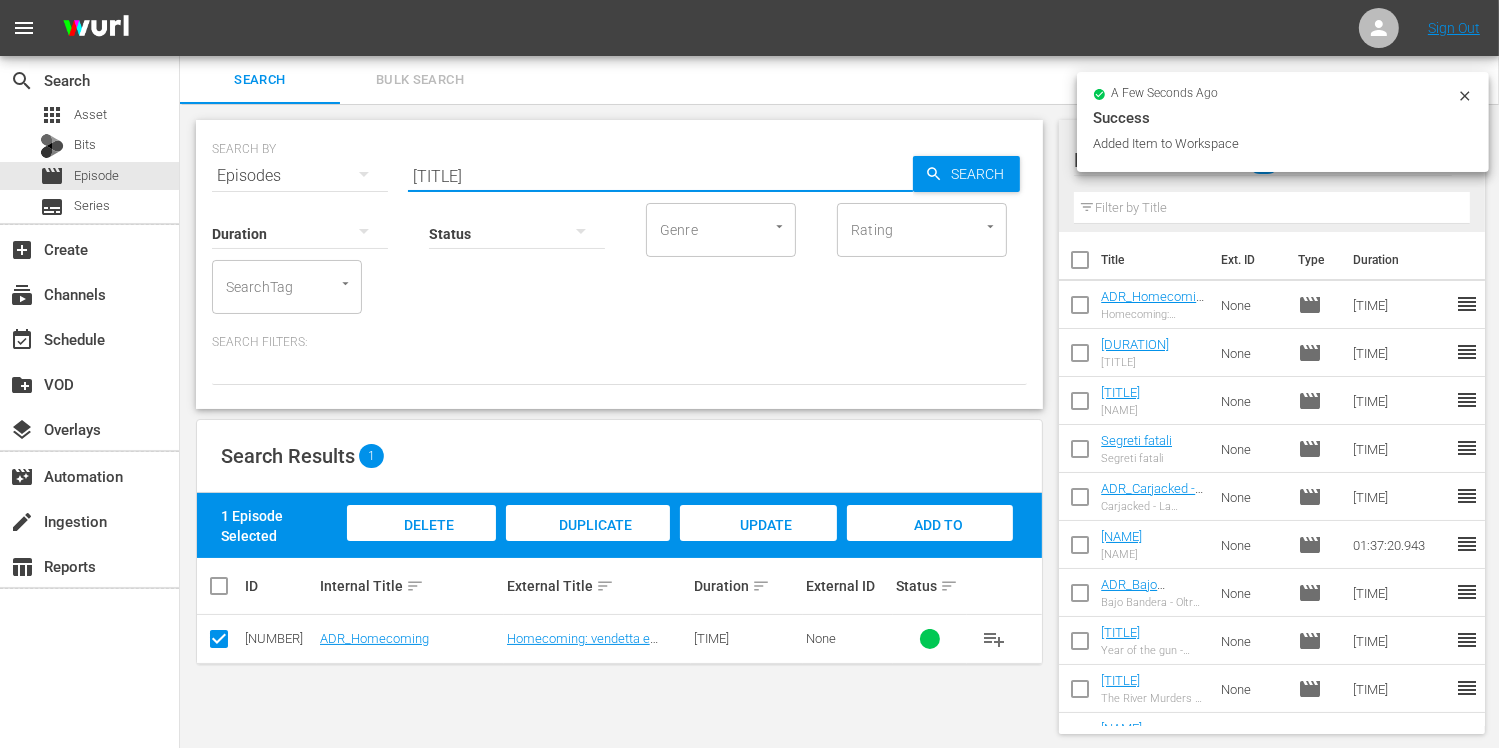 drag, startPoint x: 528, startPoint y: 174, endPoint x: 370, endPoint y: 156, distance: 159.02202 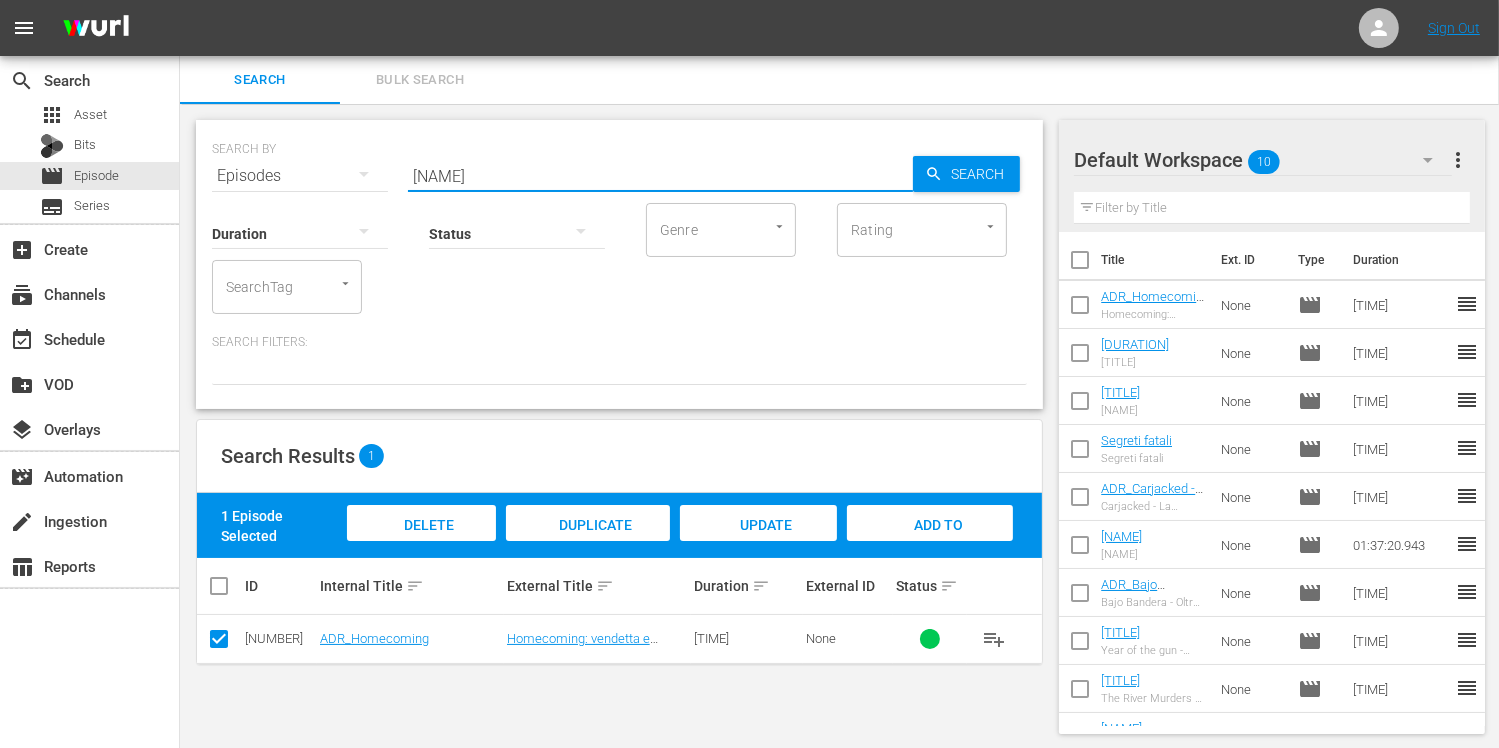 type on "presence" 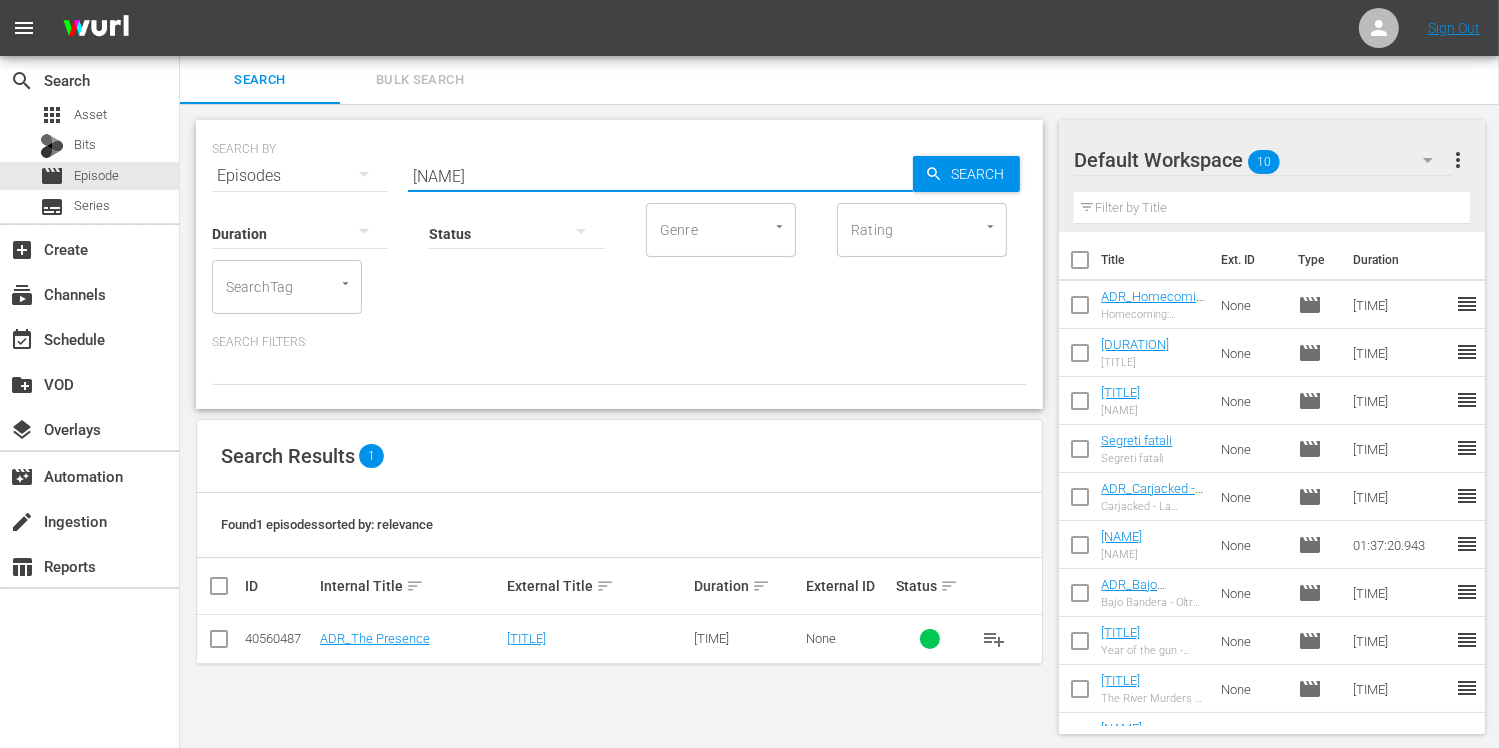 click at bounding box center (219, 643) 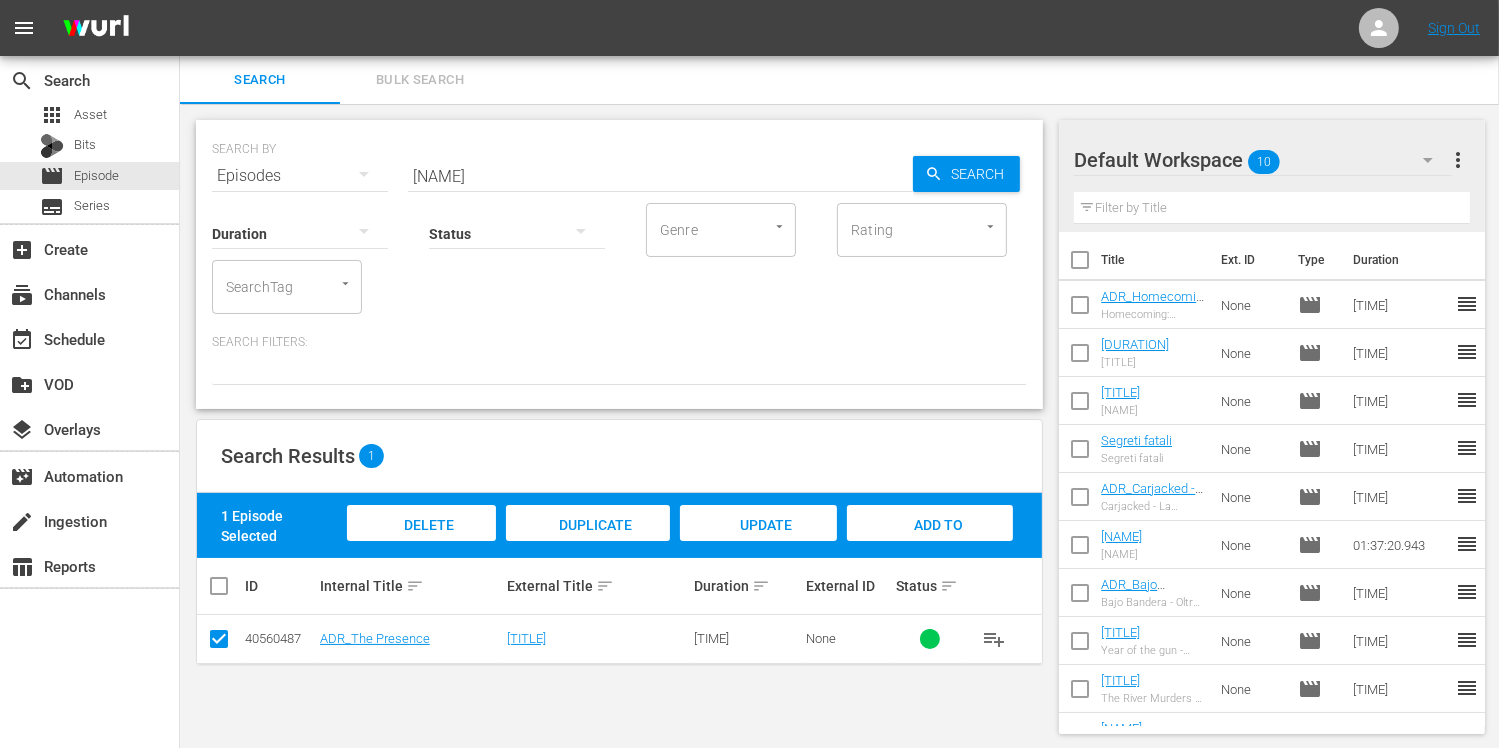 click on "Add to Workspace" at bounding box center (930, 544) 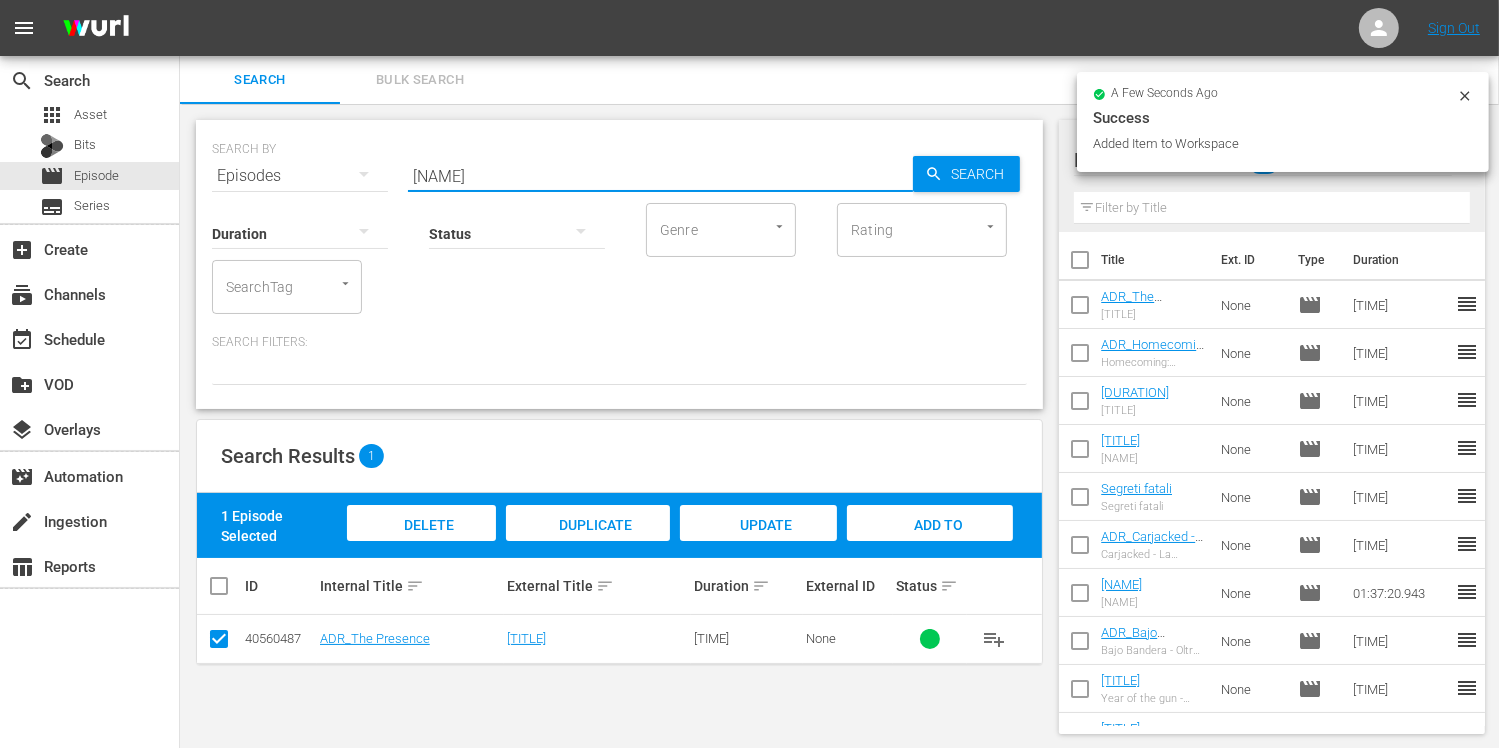 drag, startPoint x: 484, startPoint y: 181, endPoint x: 315, endPoint y: 176, distance: 169.07394 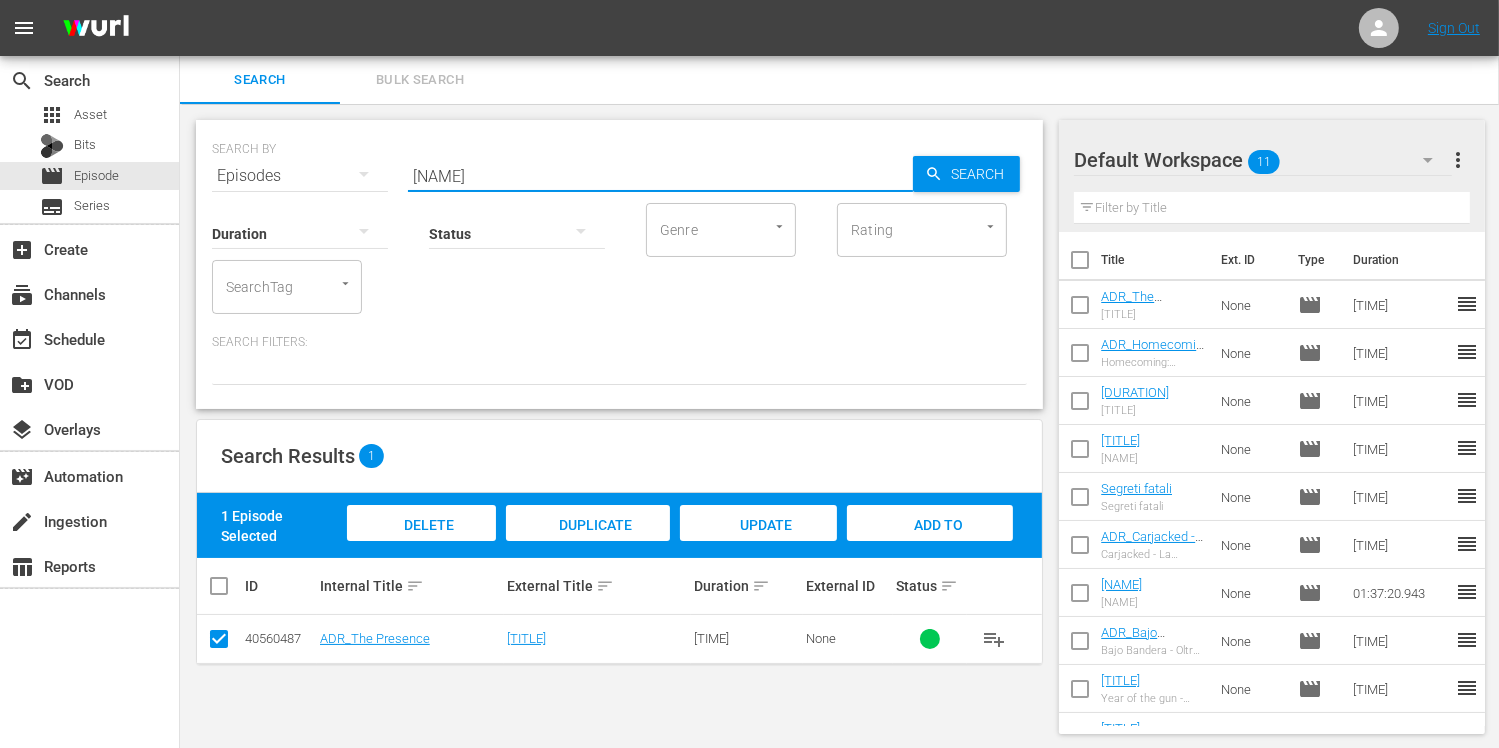 type on "night of the wil" 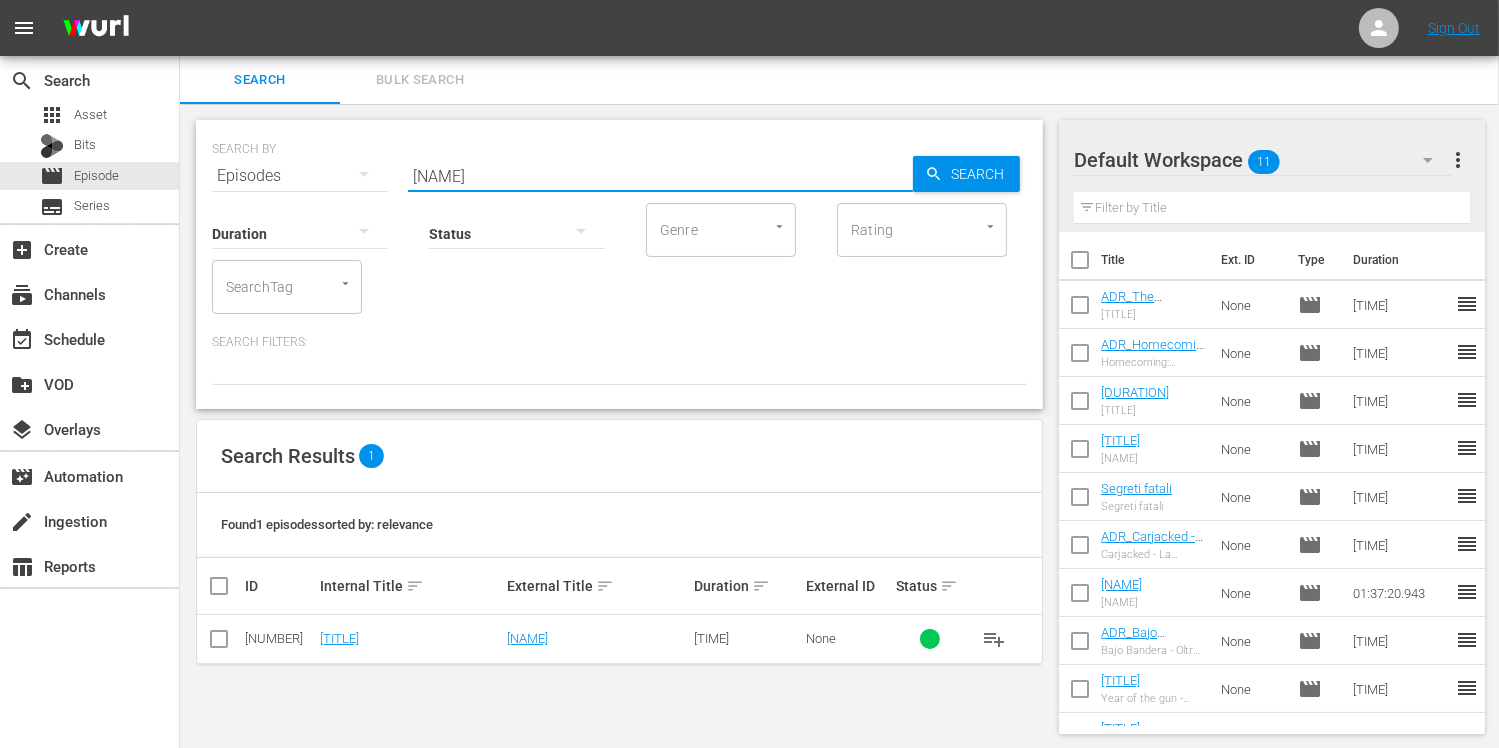 click at bounding box center [219, 639] 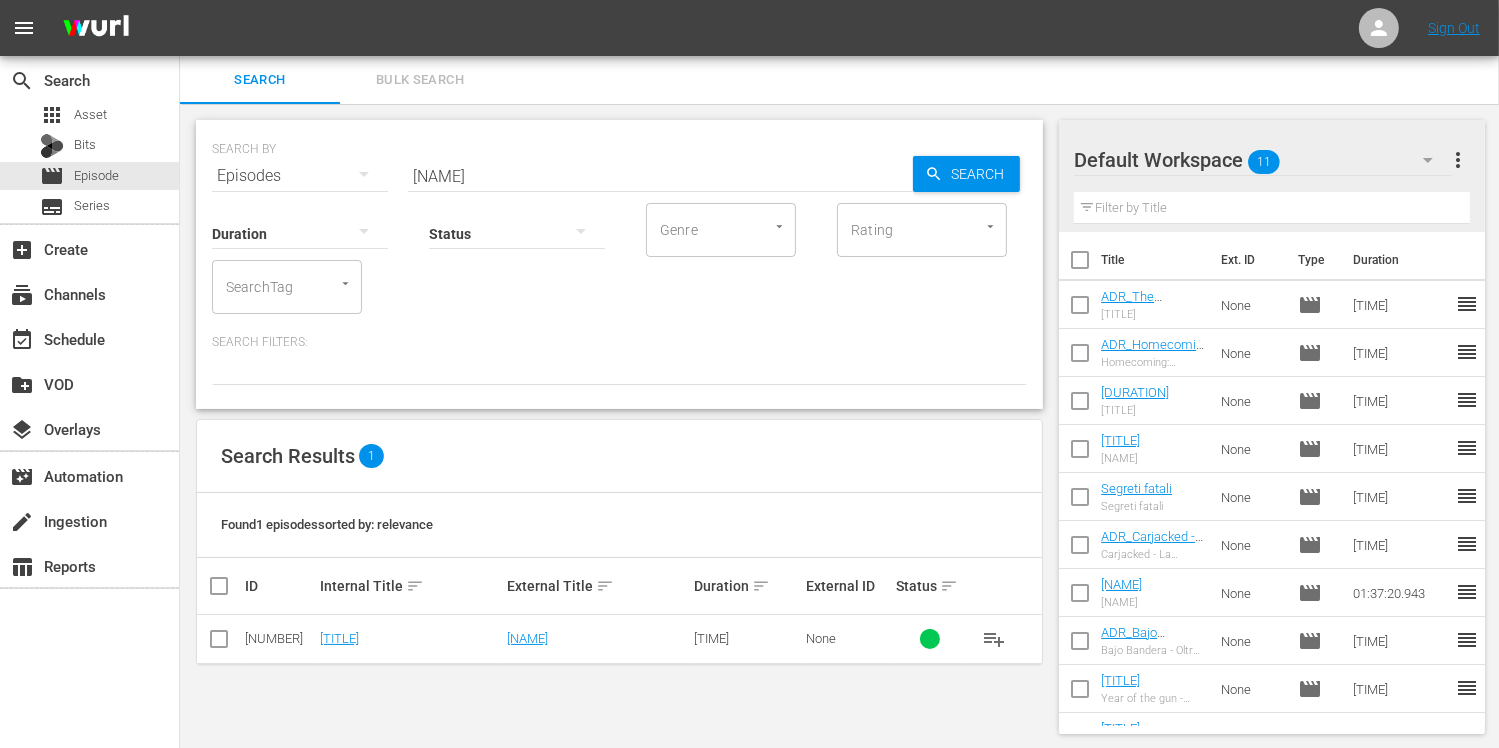 click at bounding box center [219, 643] 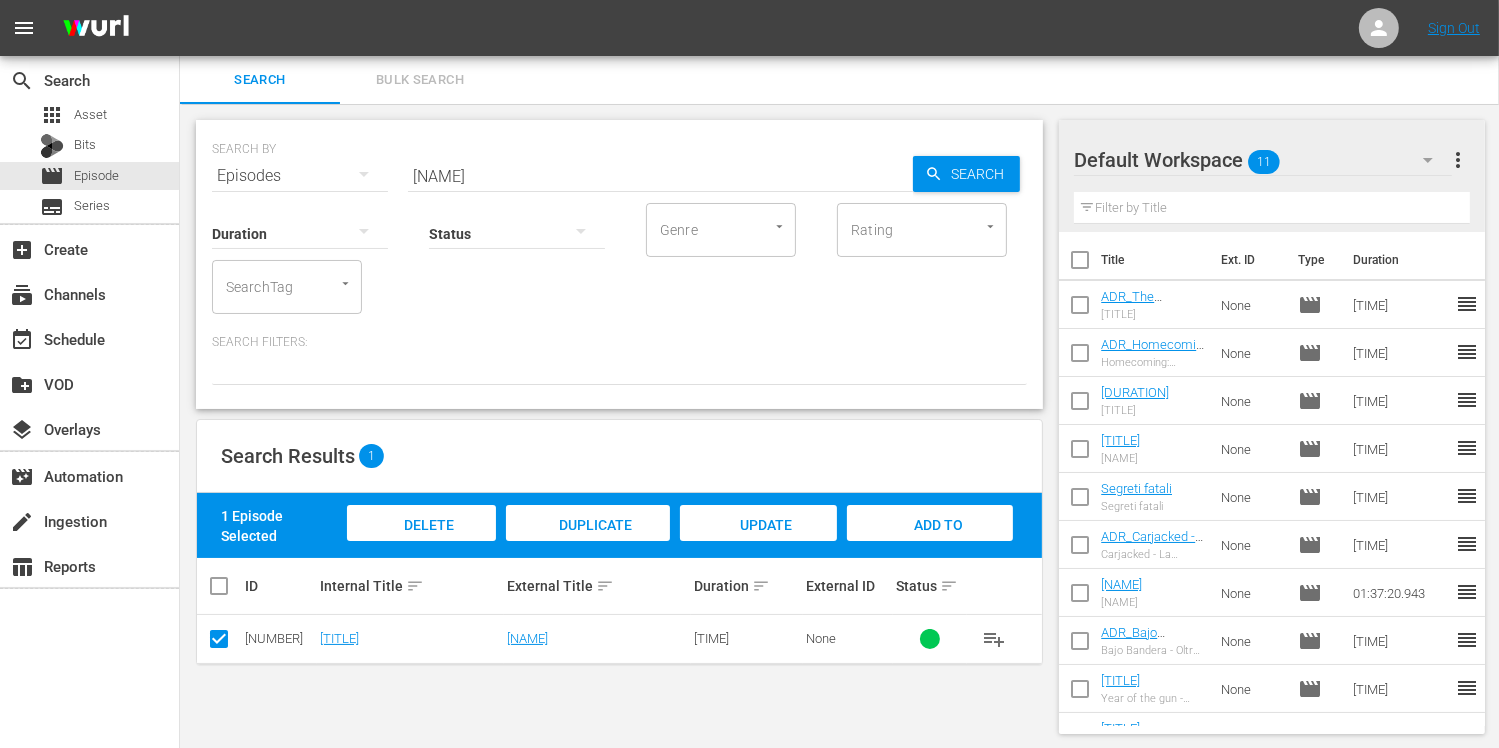 click on "Add to Workspace" at bounding box center (930, 544) 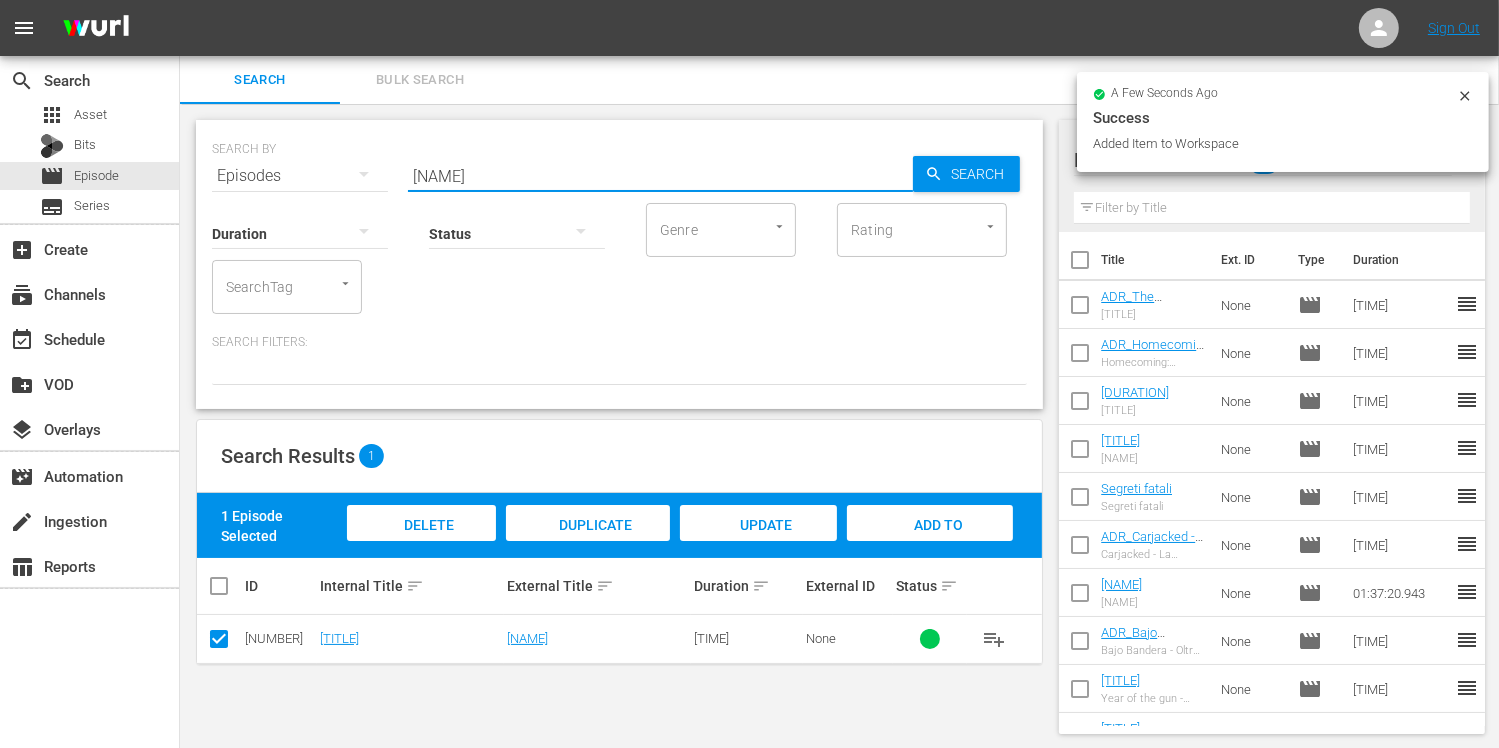 drag, startPoint x: 531, startPoint y: 172, endPoint x: 362, endPoint y: 175, distance: 169.02663 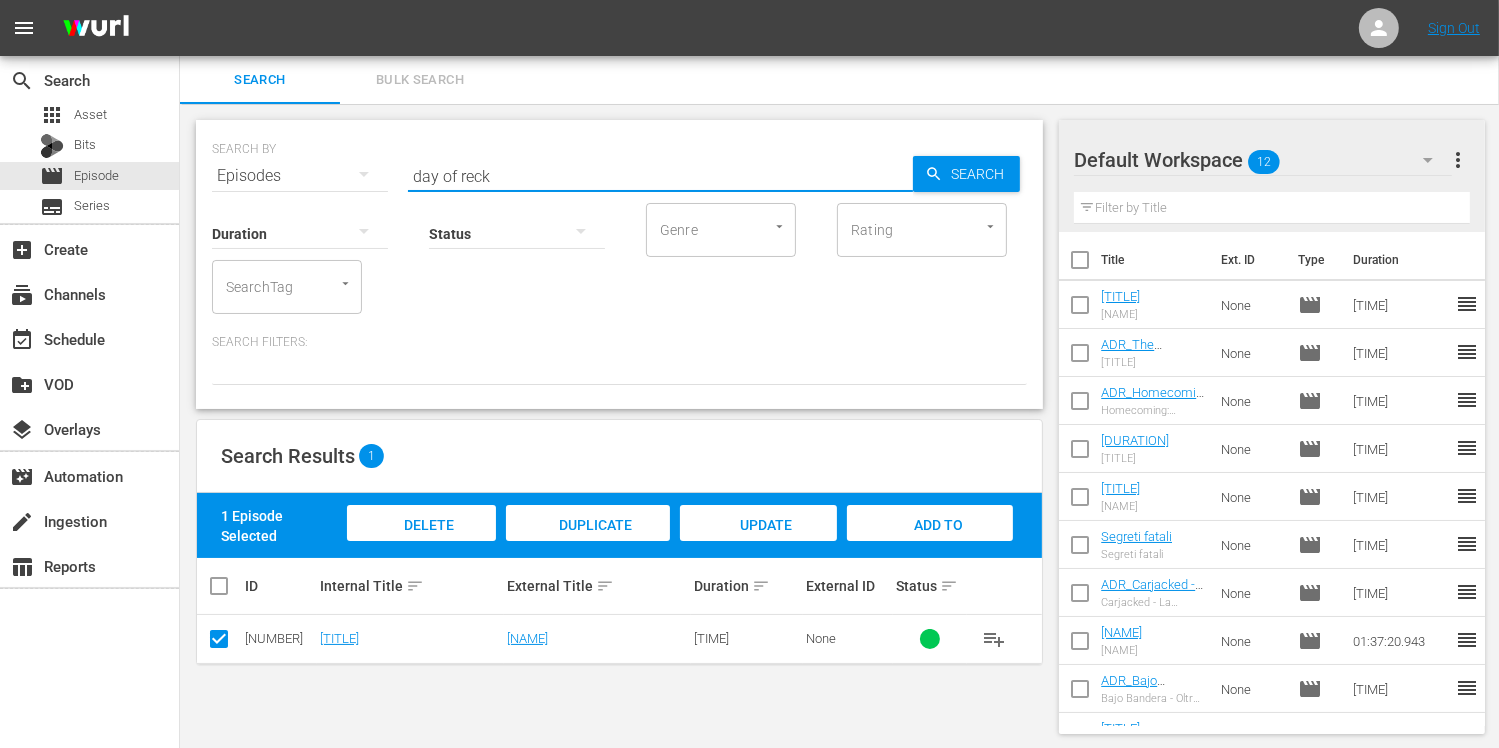 type on "day of reck" 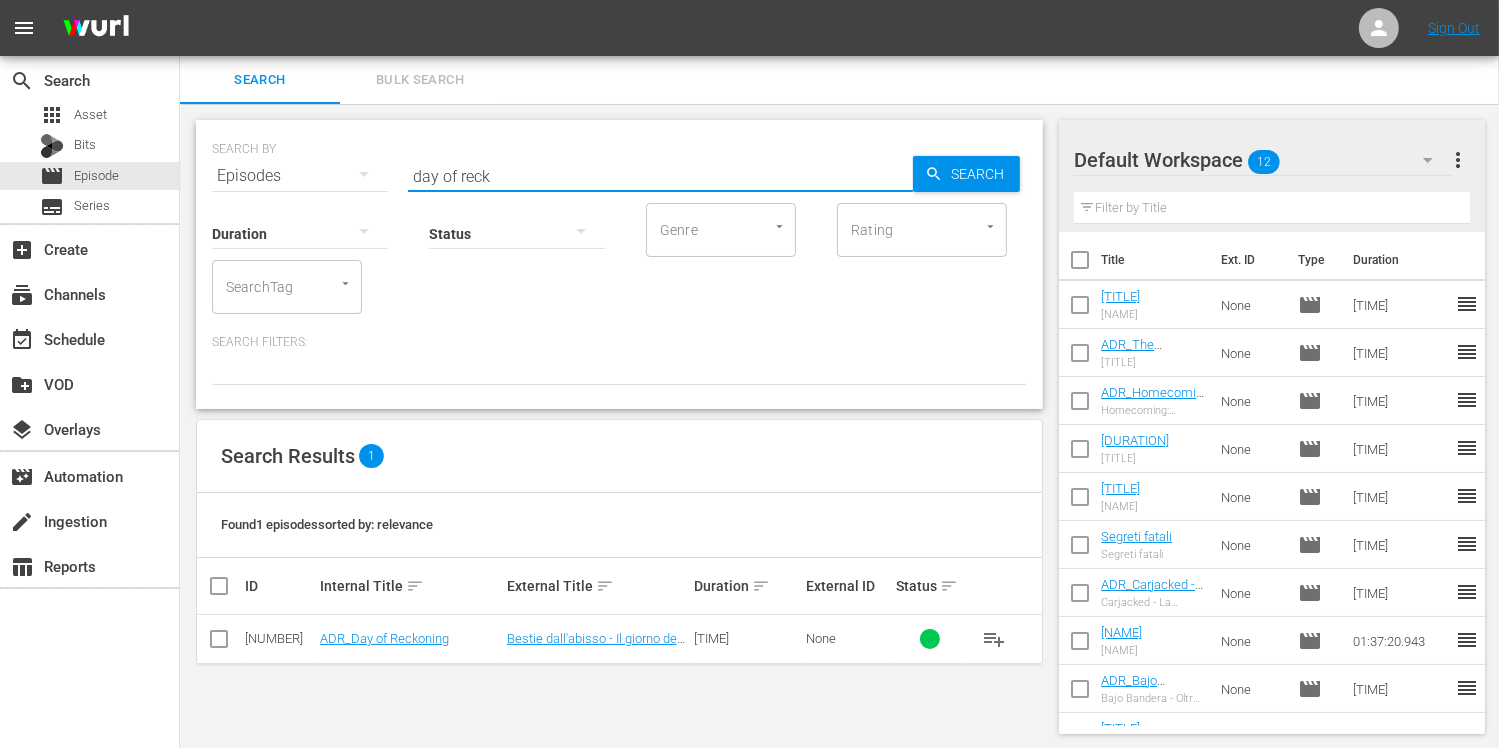 click at bounding box center [219, 639] 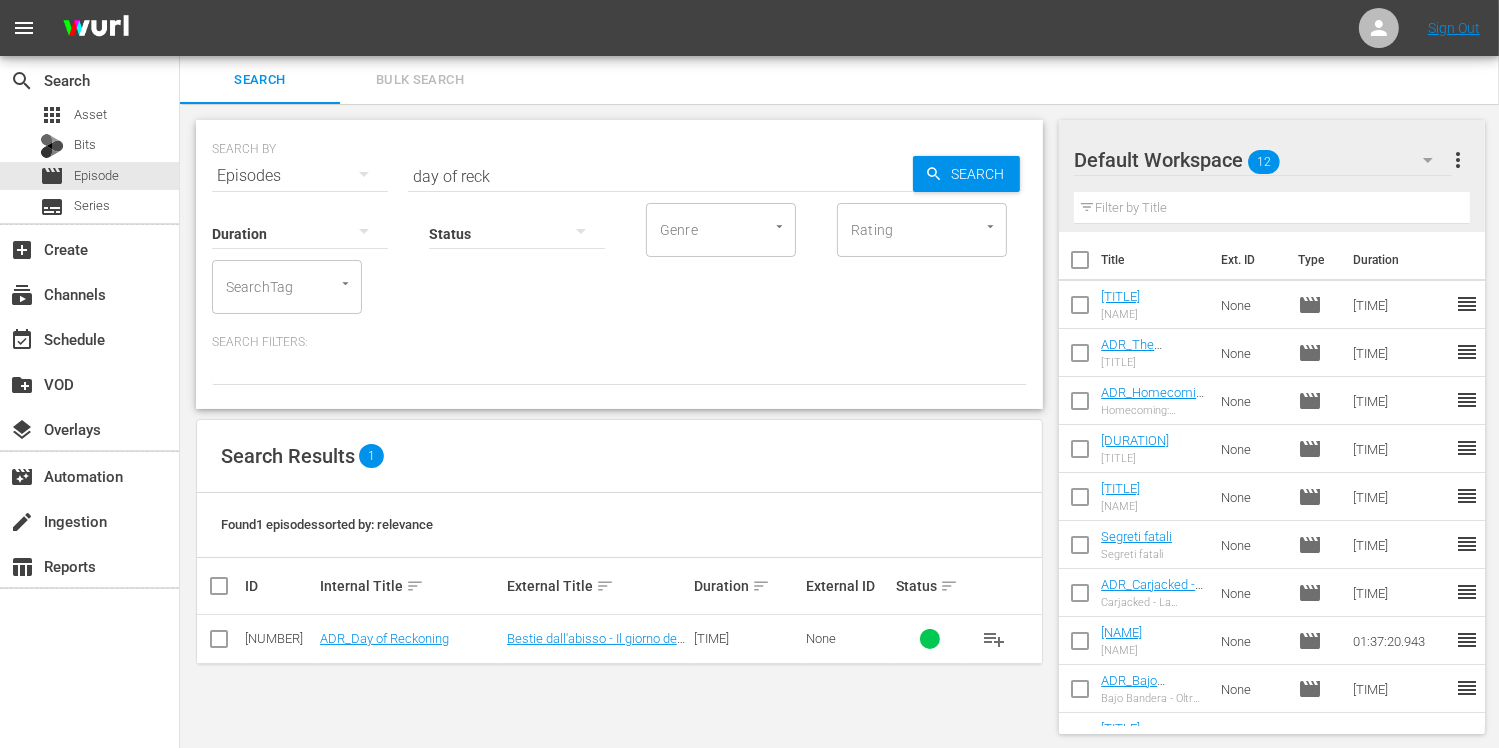 click at bounding box center (219, 643) 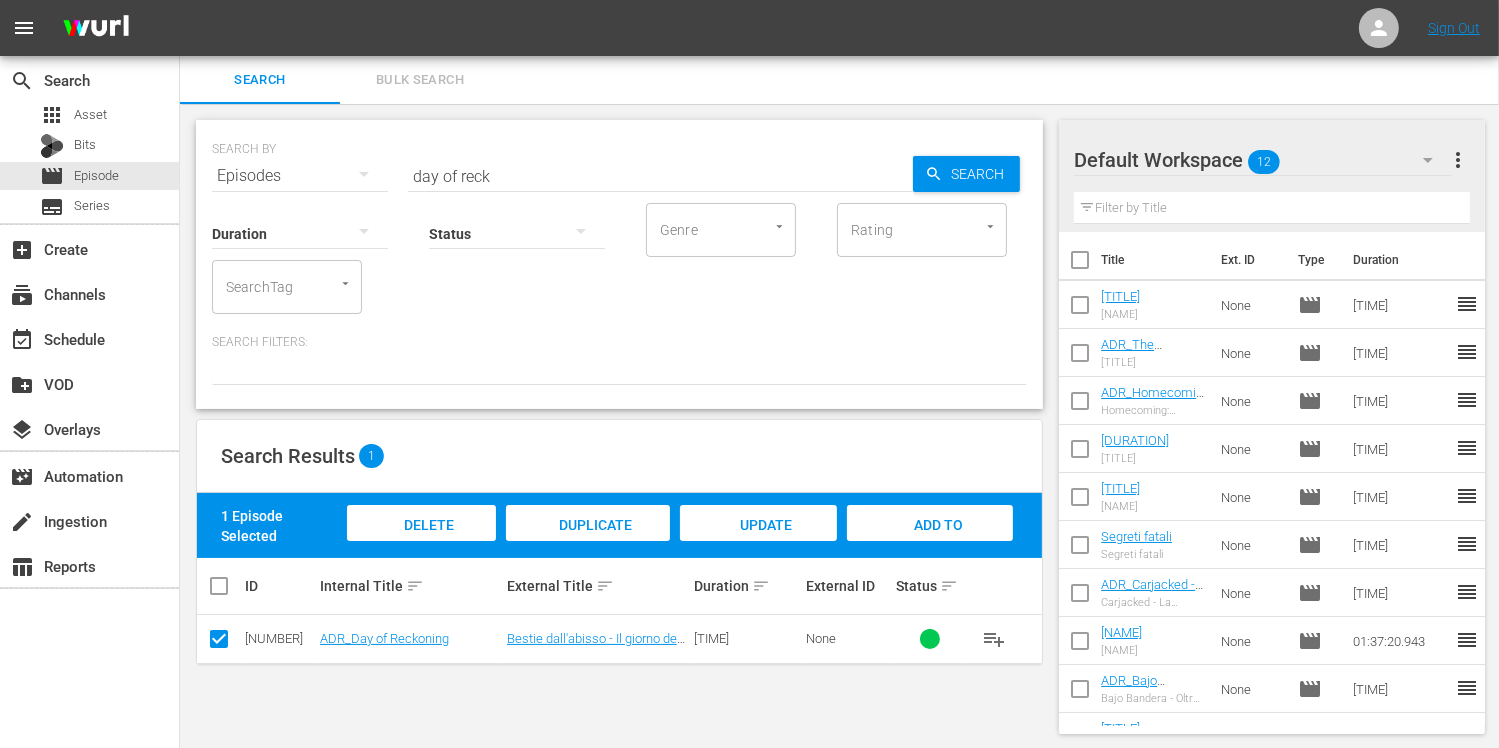 click on "Add to Workspace" at bounding box center (930, 544) 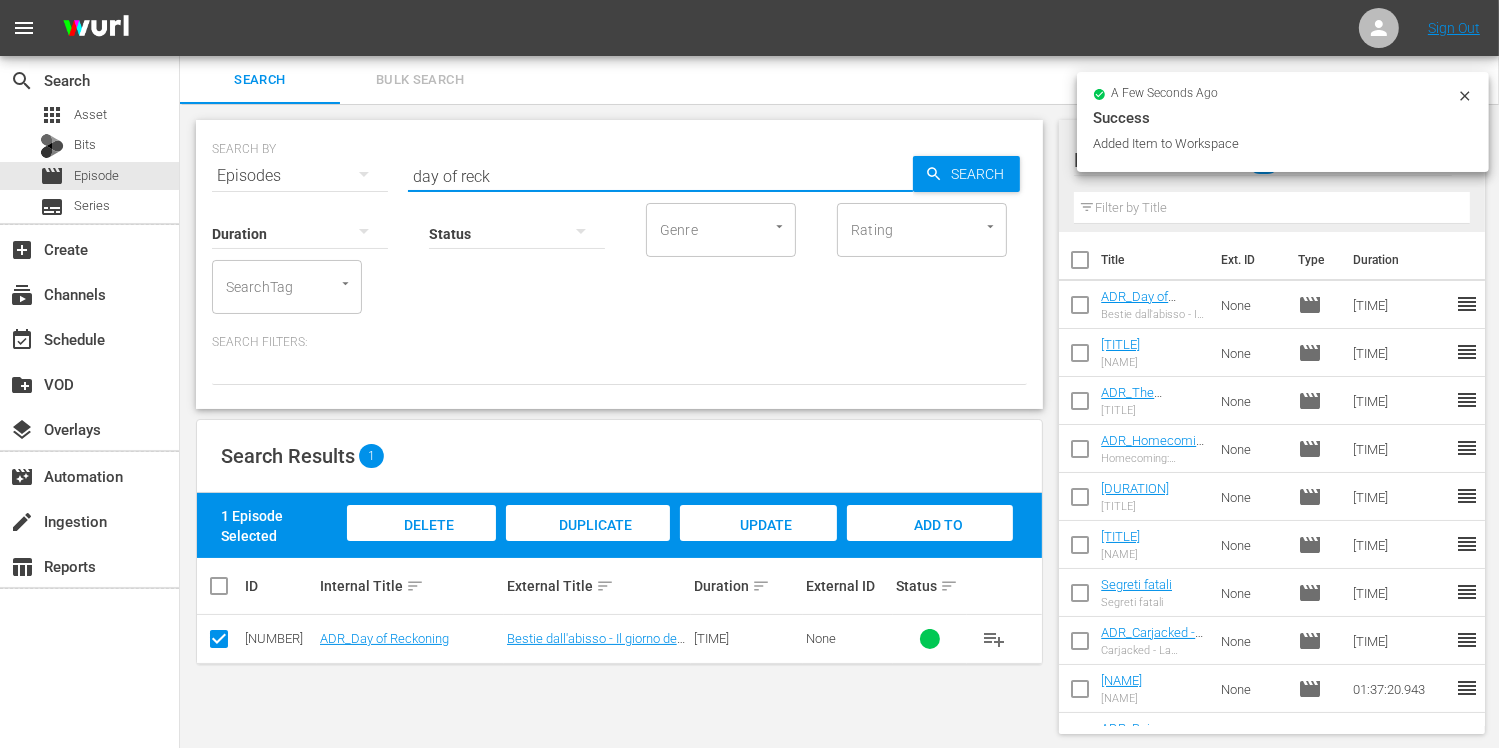 drag, startPoint x: 500, startPoint y: 179, endPoint x: 272, endPoint y: 166, distance: 228.37032 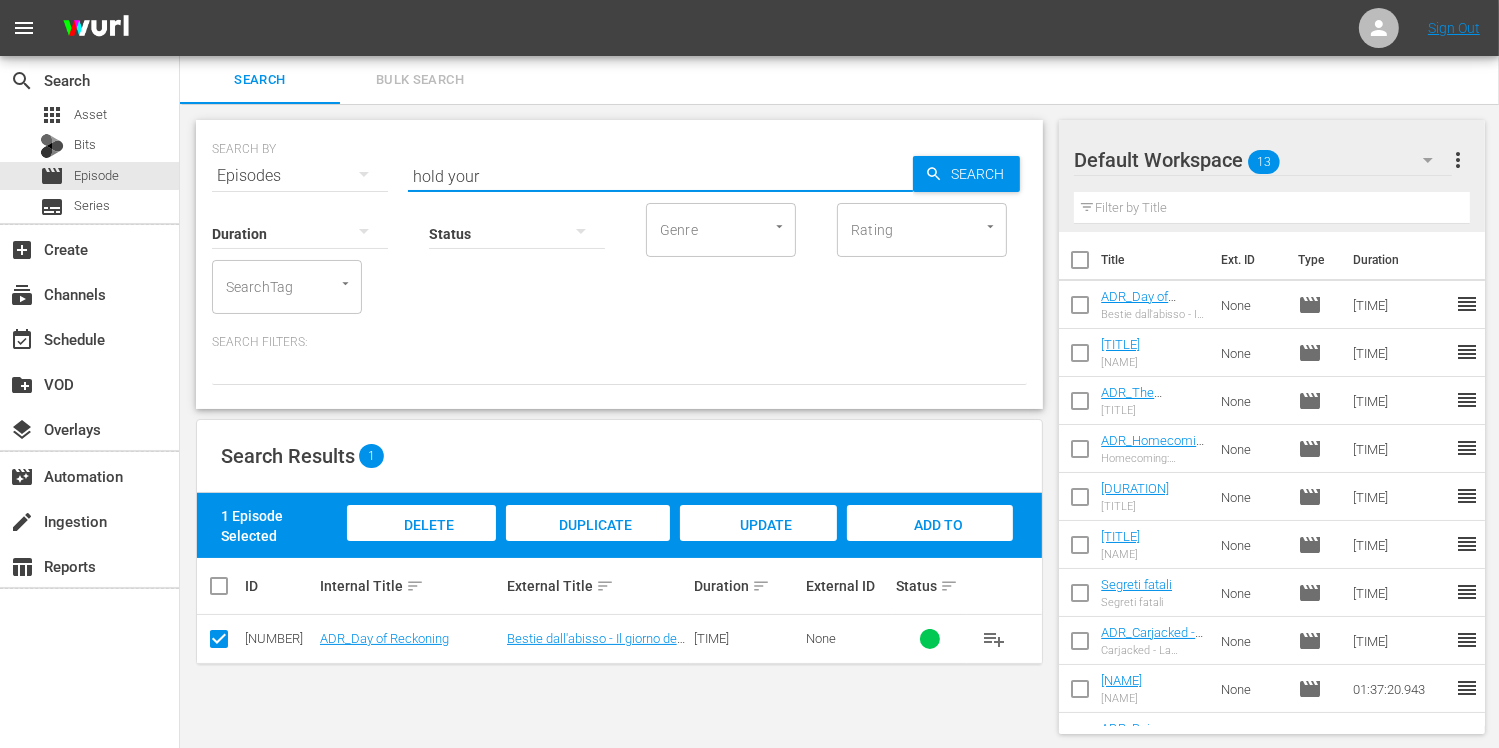 type on "hold your" 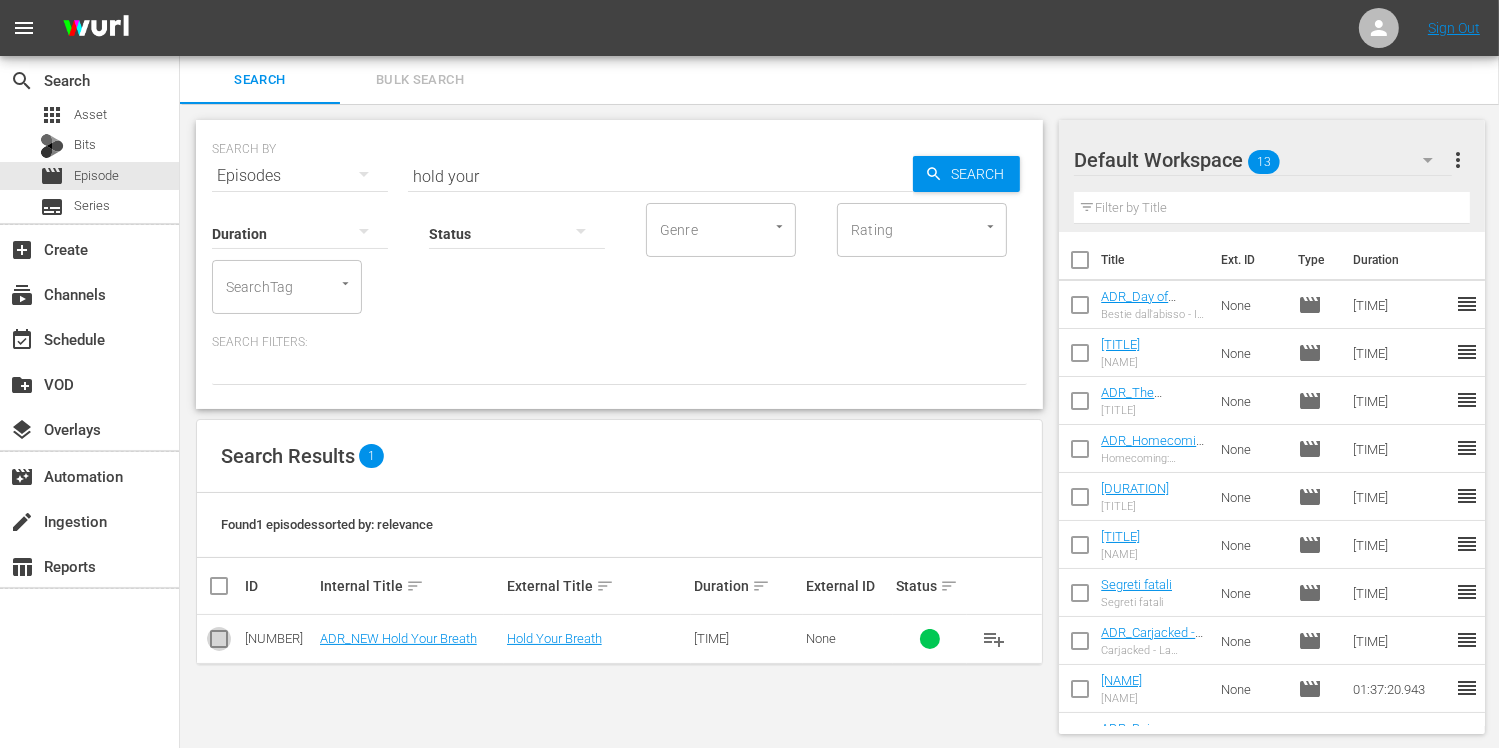 click at bounding box center (219, 643) 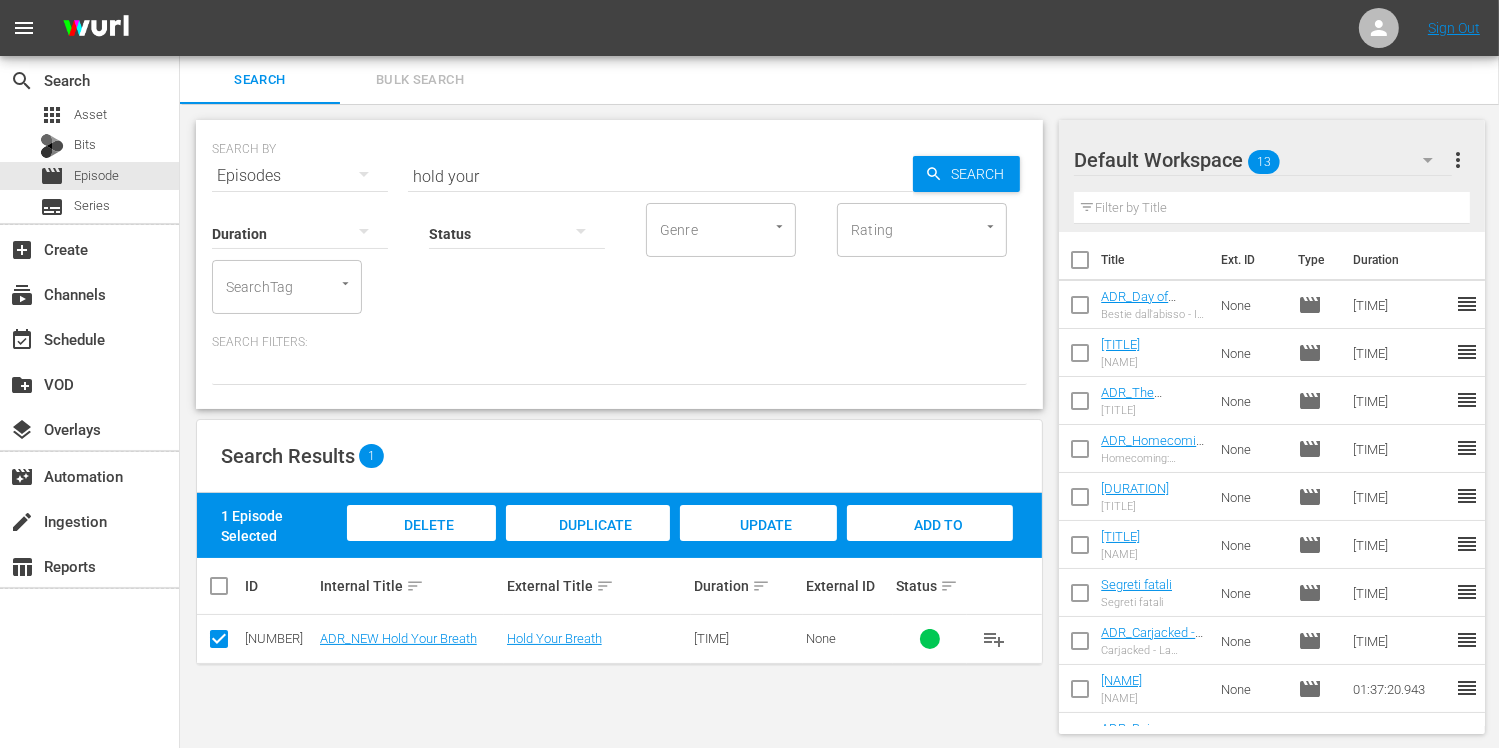 click on "Add to Workspace" at bounding box center (930, 544) 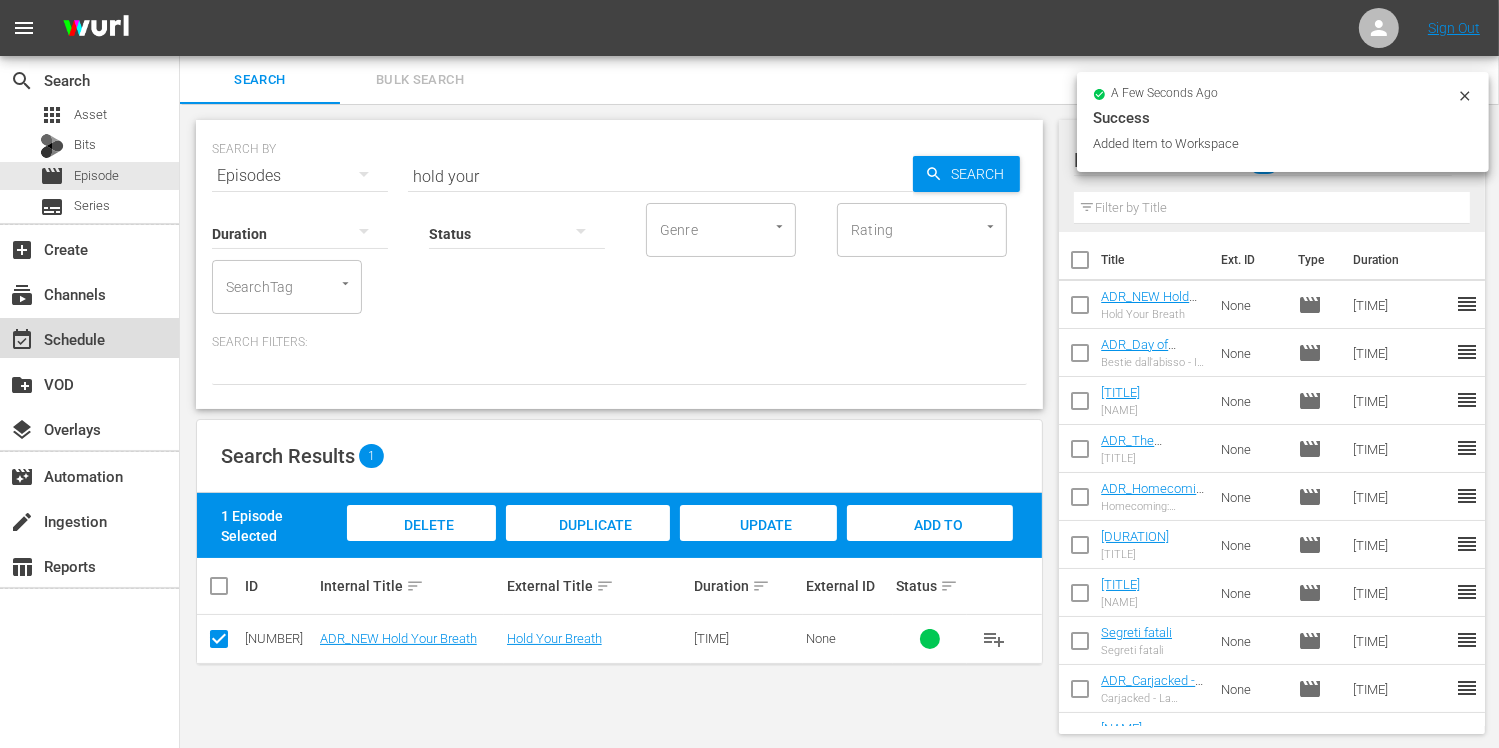 click on "event_available   Schedule" at bounding box center (89, 338) 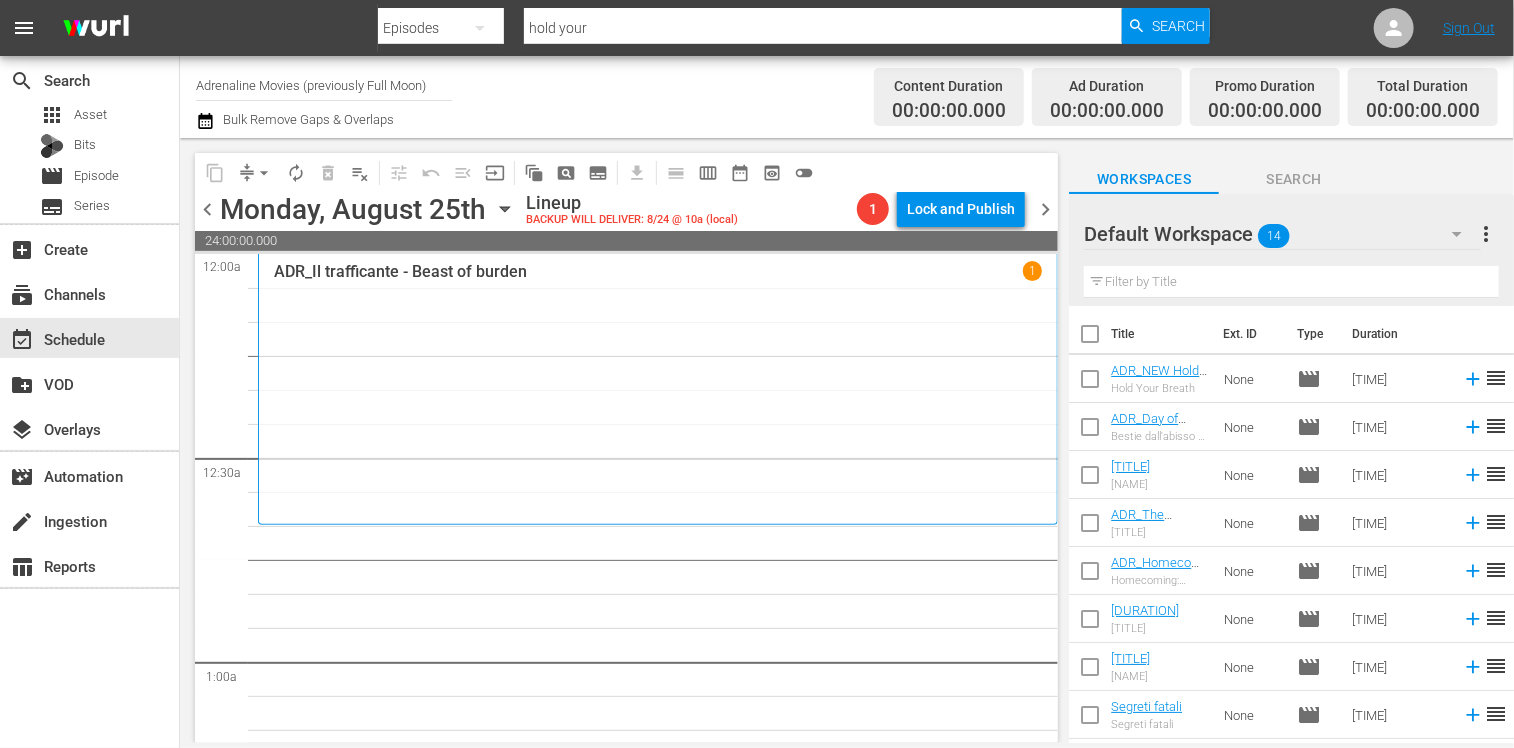 click at bounding box center [1090, 338] 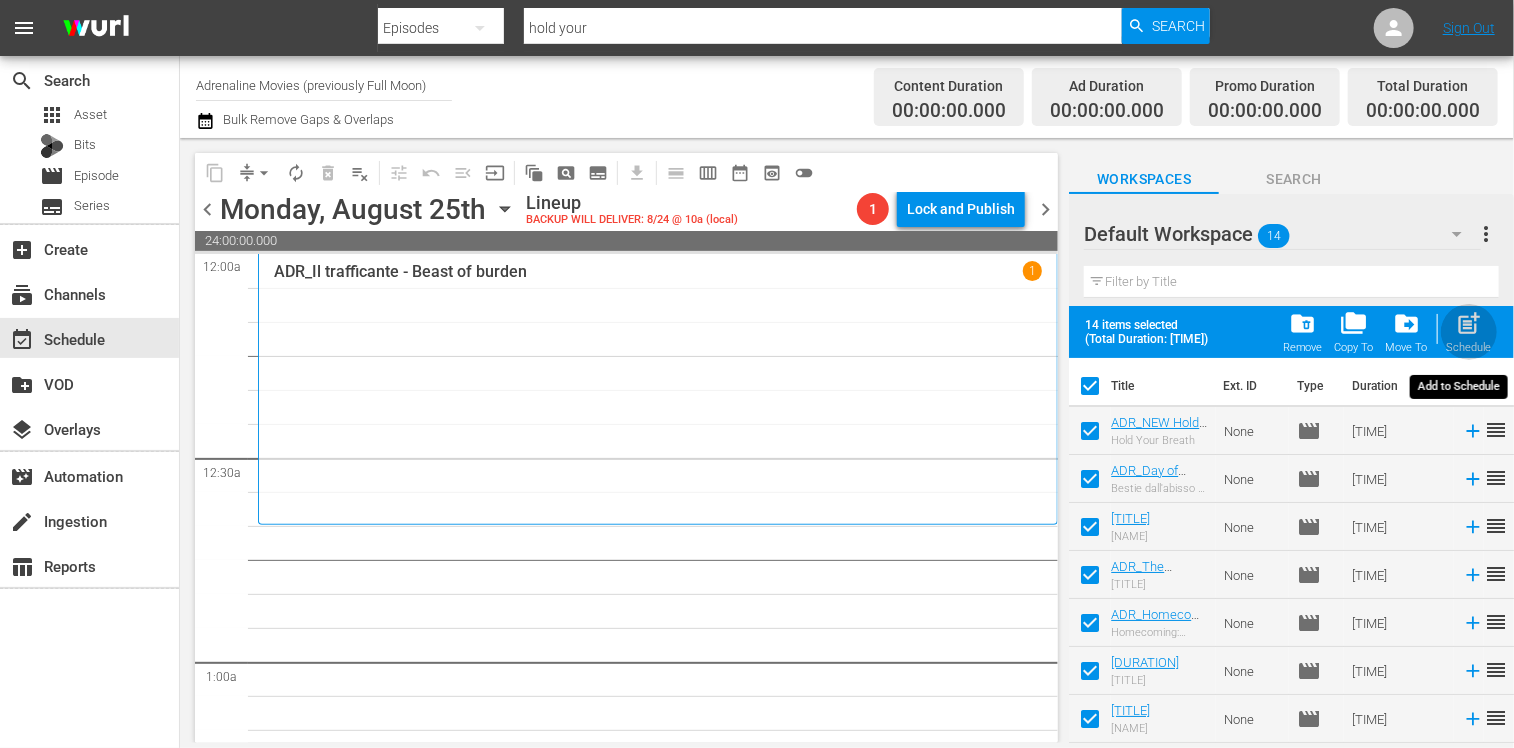 click on "post_add" at bounding box center [1469, 323] 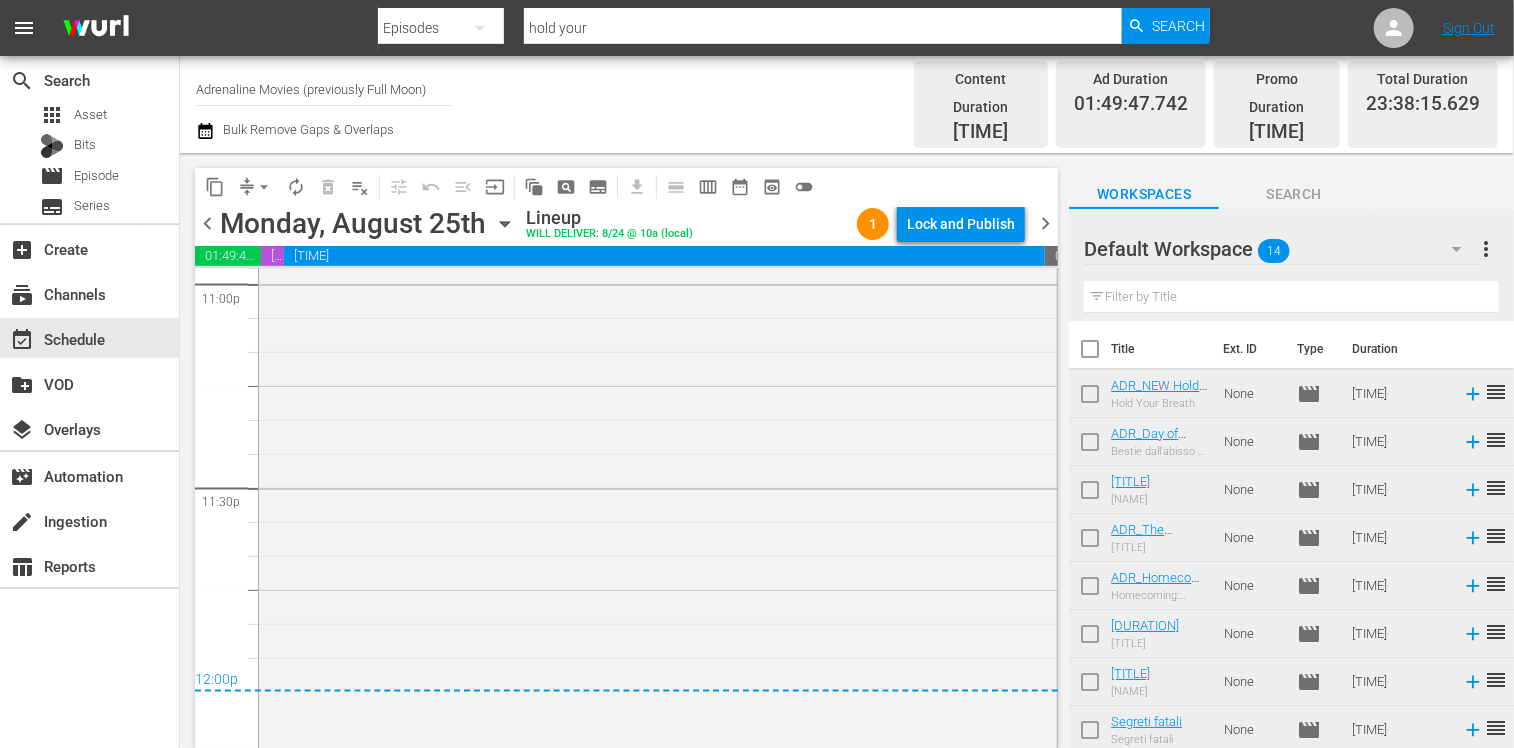 scroll, scrollTop: 9425, scrollLeft: 0, axis: vertical 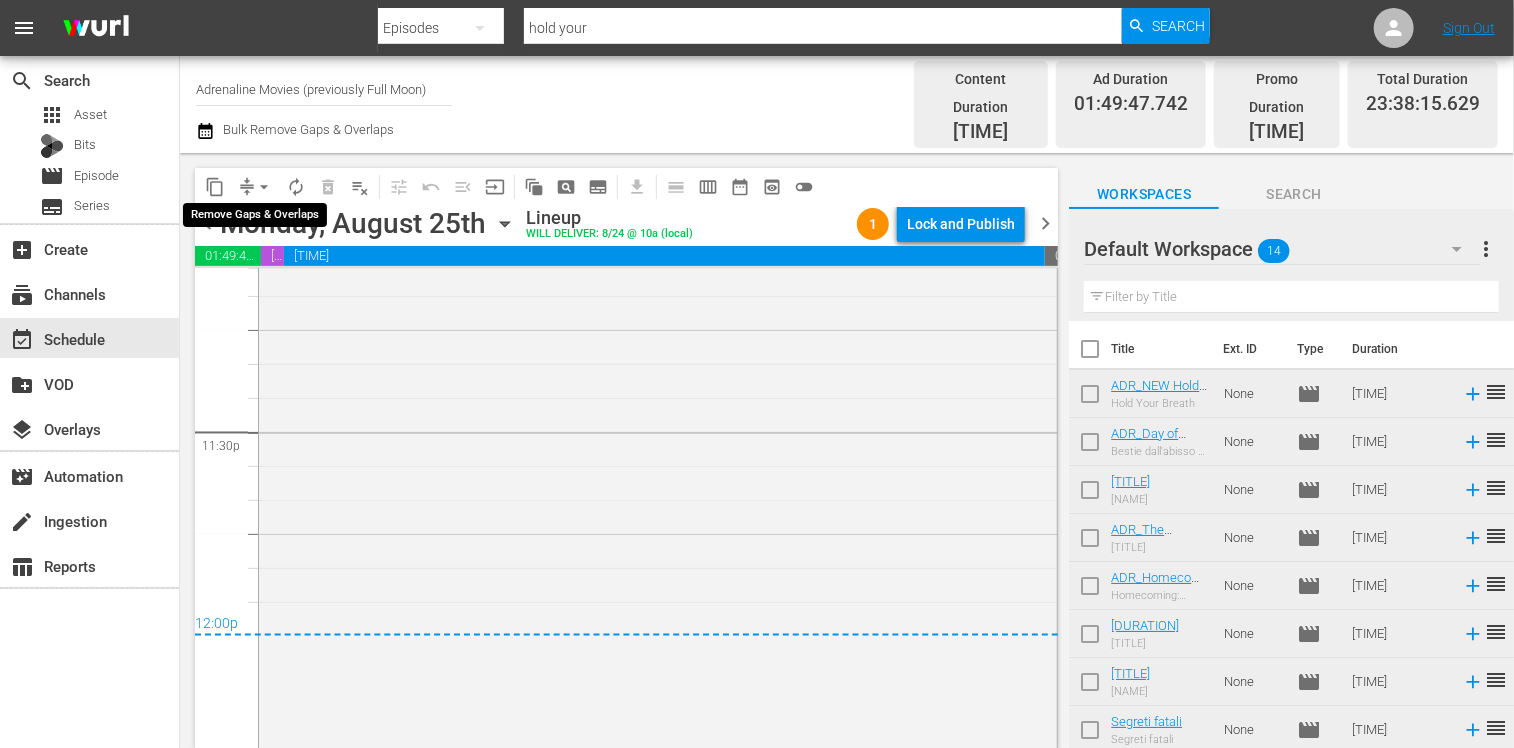click on "arrow_drop_down" at bounding box center (264, 187) 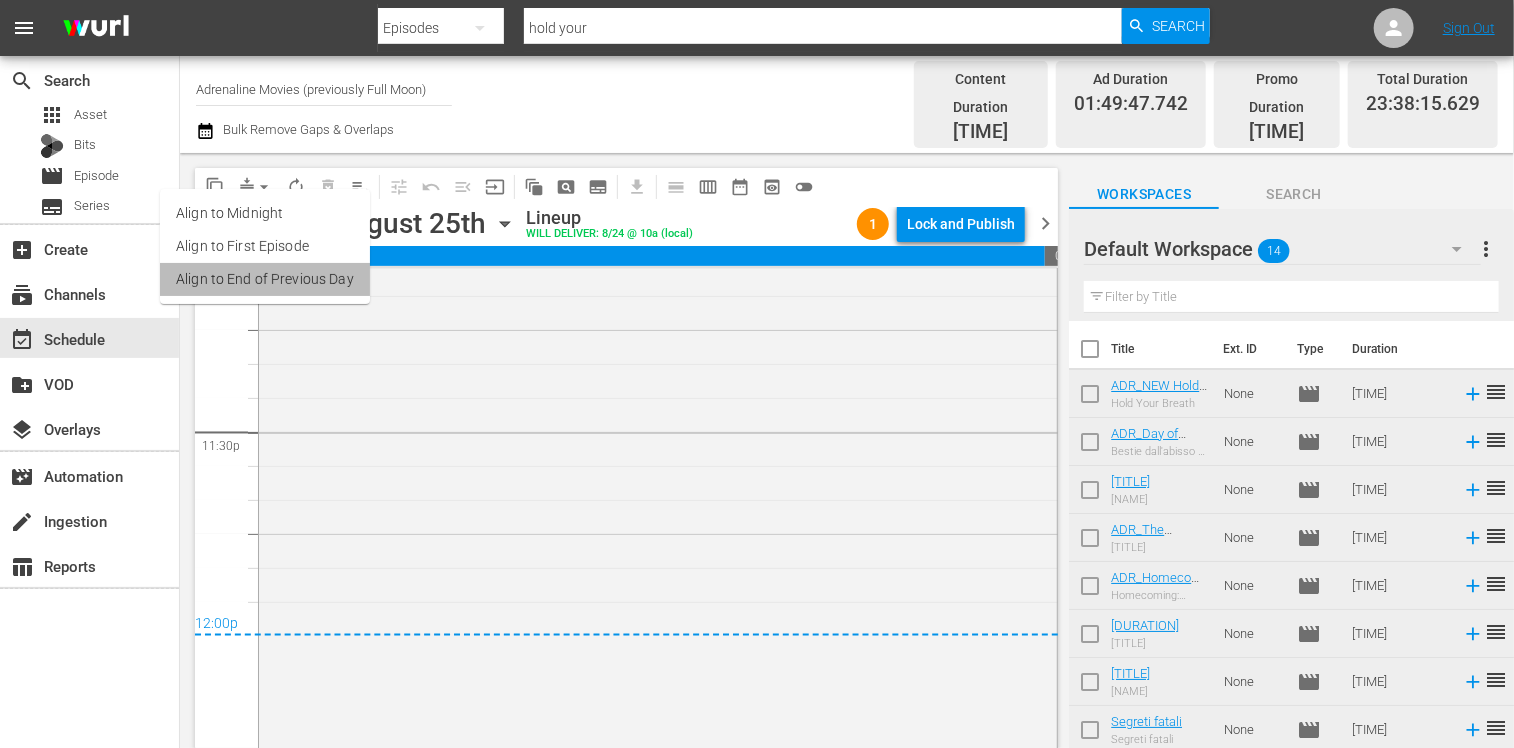 click on "Align to End of Previous Day" at bounding box center [265, 279] 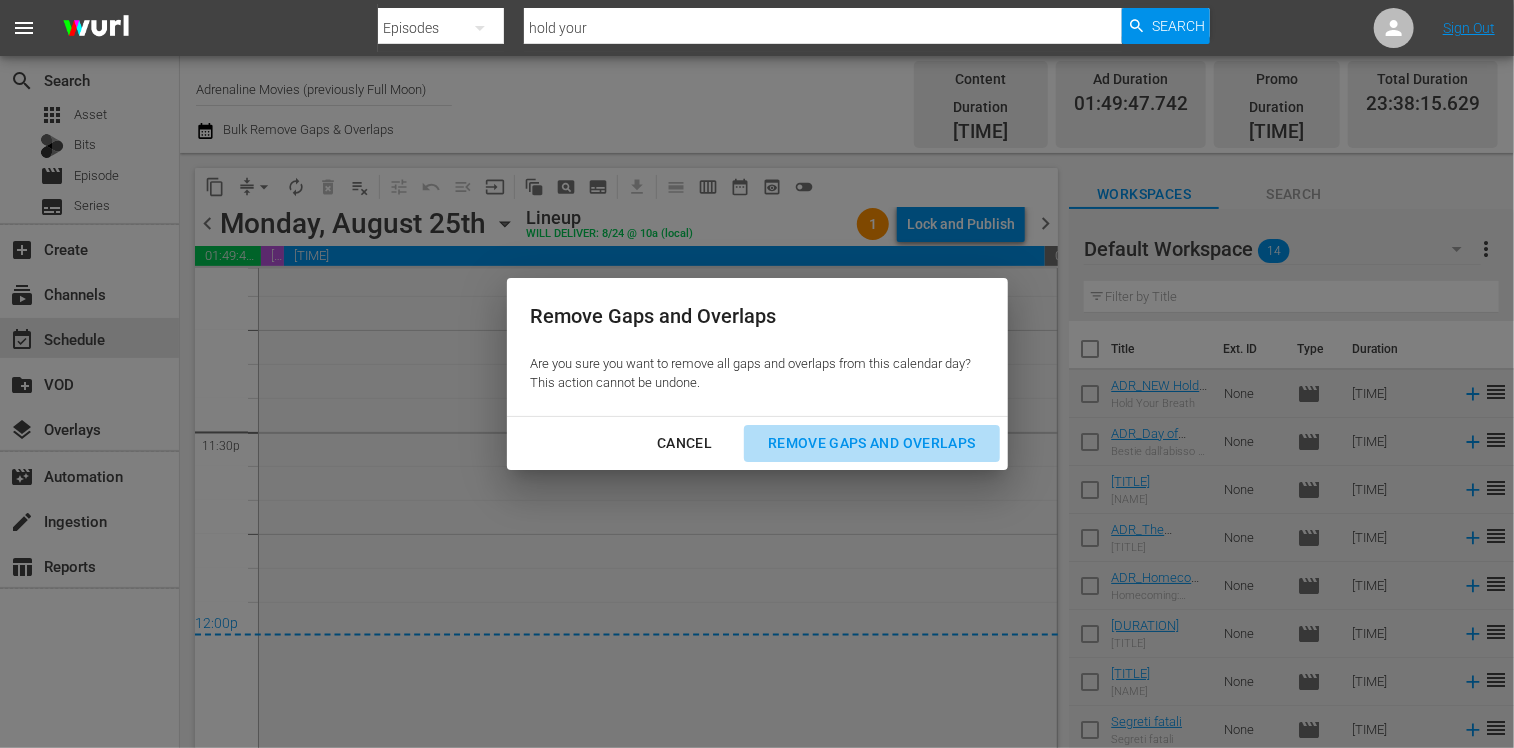 click on "Remove Gaps and Overlaps" at bounding box center [871, 443] 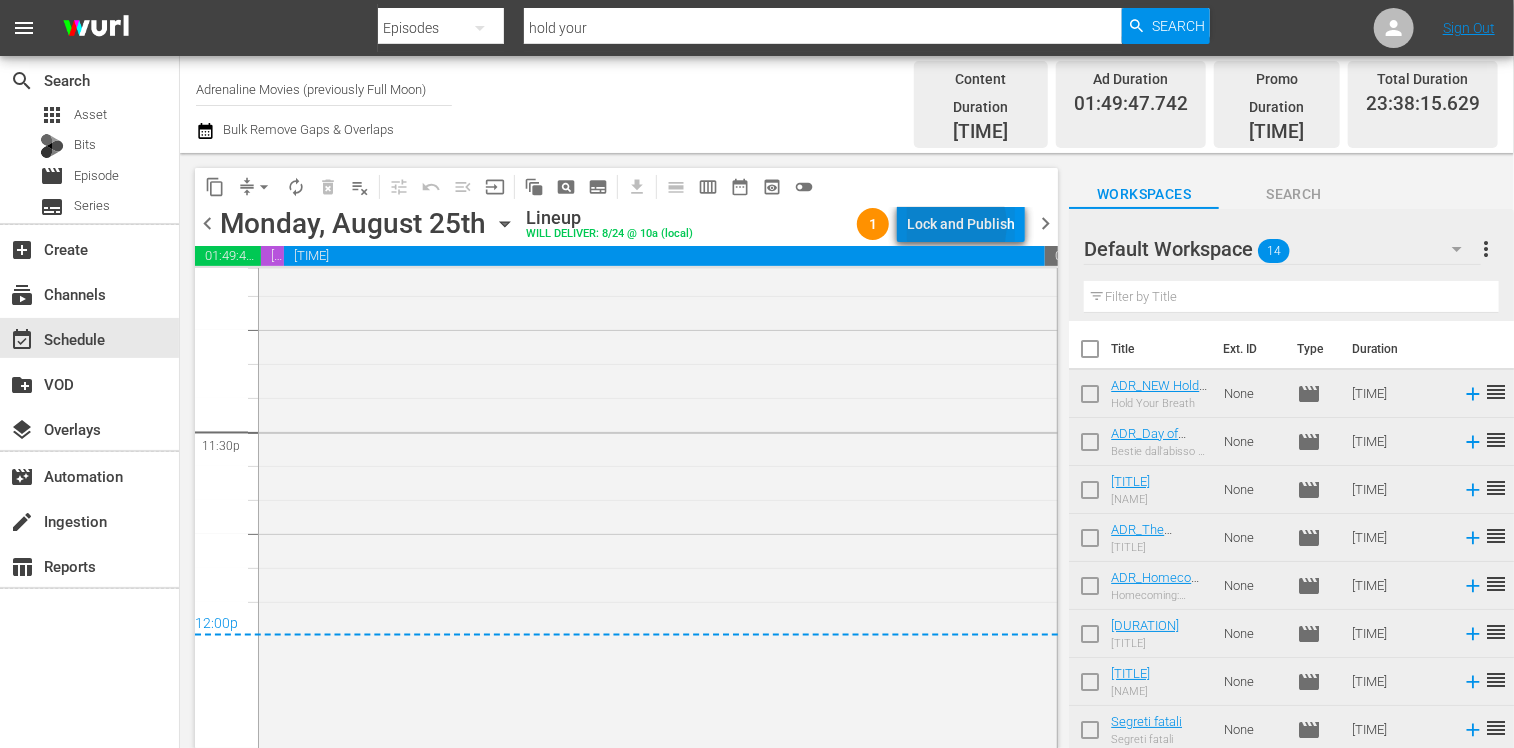 click on "Lock and Publish" at bounding box center (961, 224) 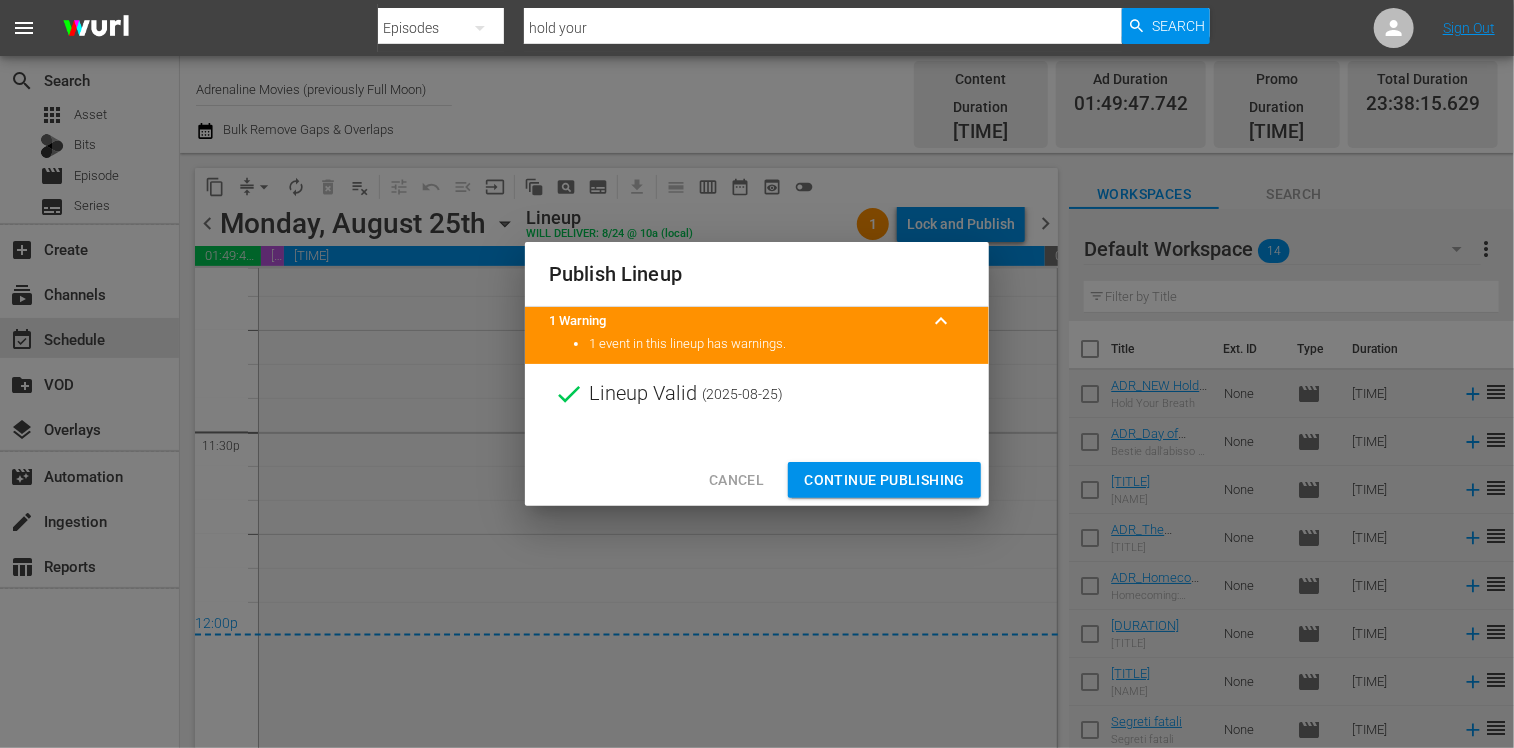 click on "Continue Publishing" at bounding box center [884, 480] 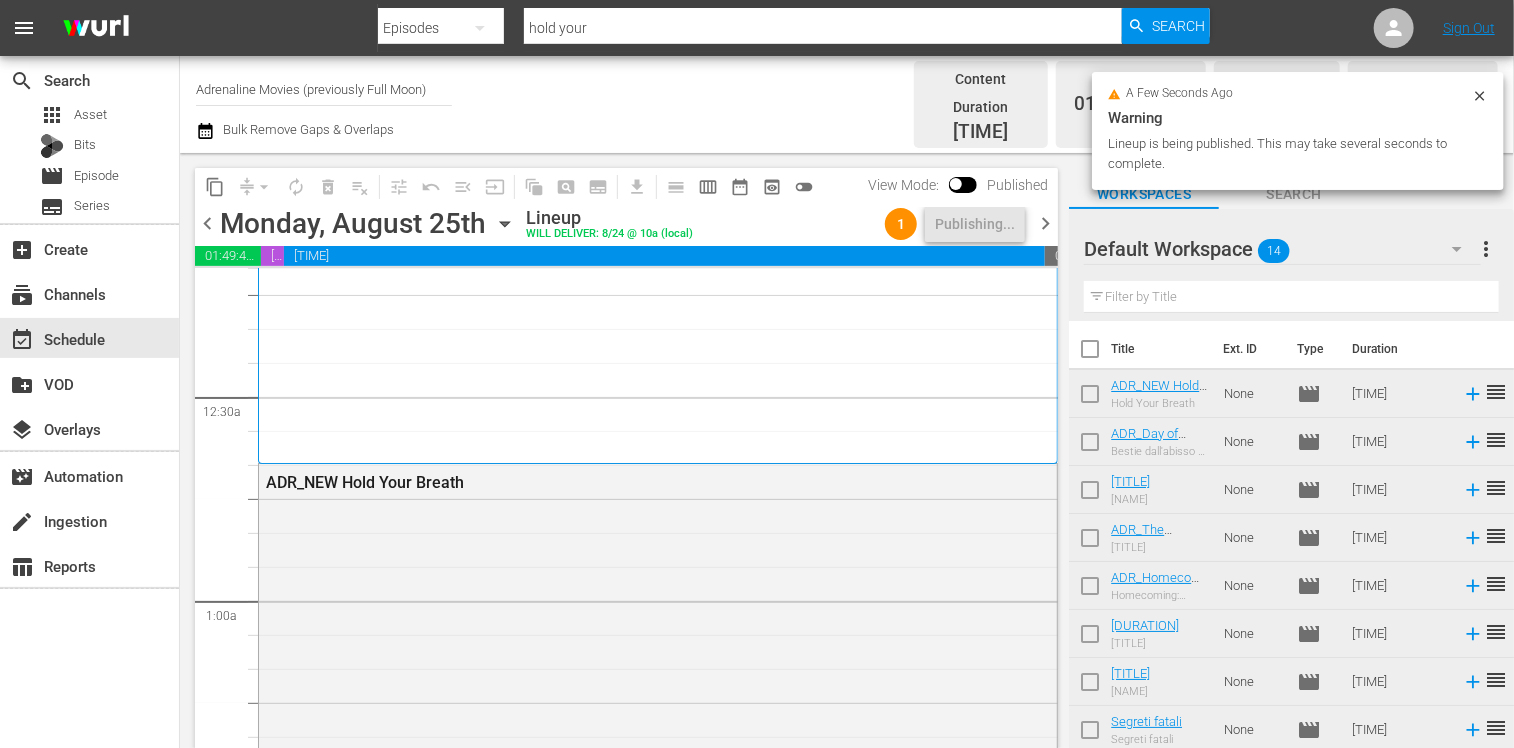 scroll, scrollTop: 0, scrollLeft: 0, axis: both 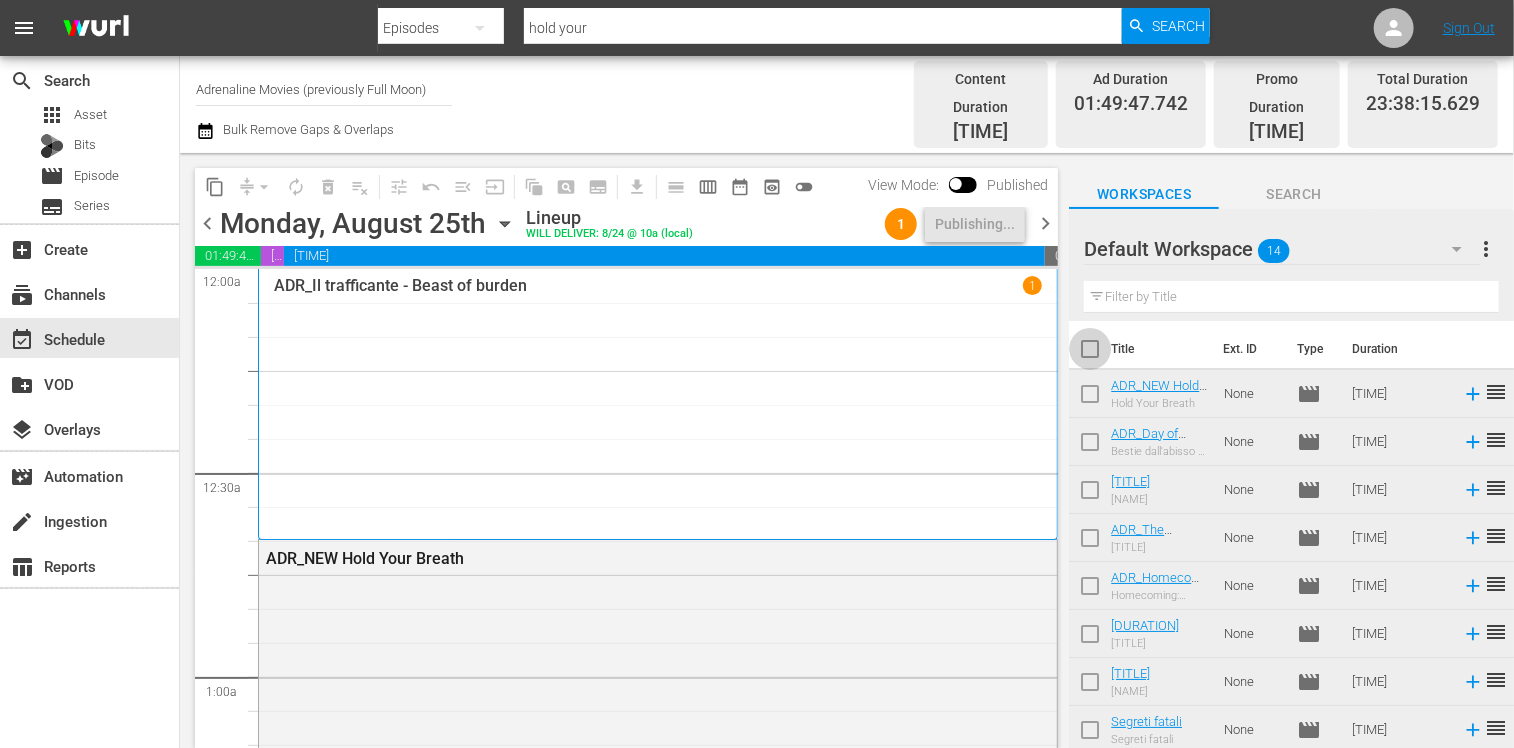 click at bounding box center [1090, 353] 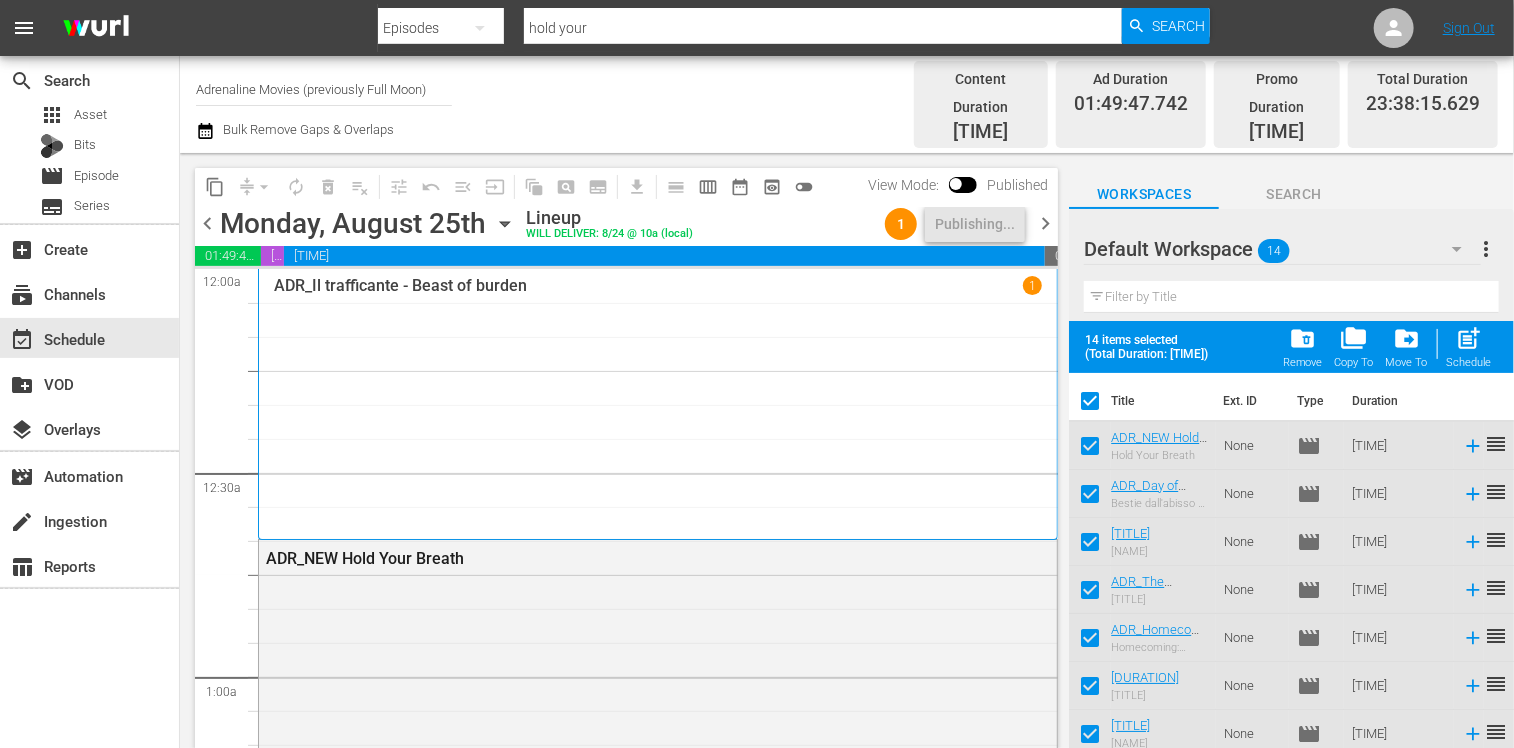 click on "folder_delete" at bounding box center (1302, 338) 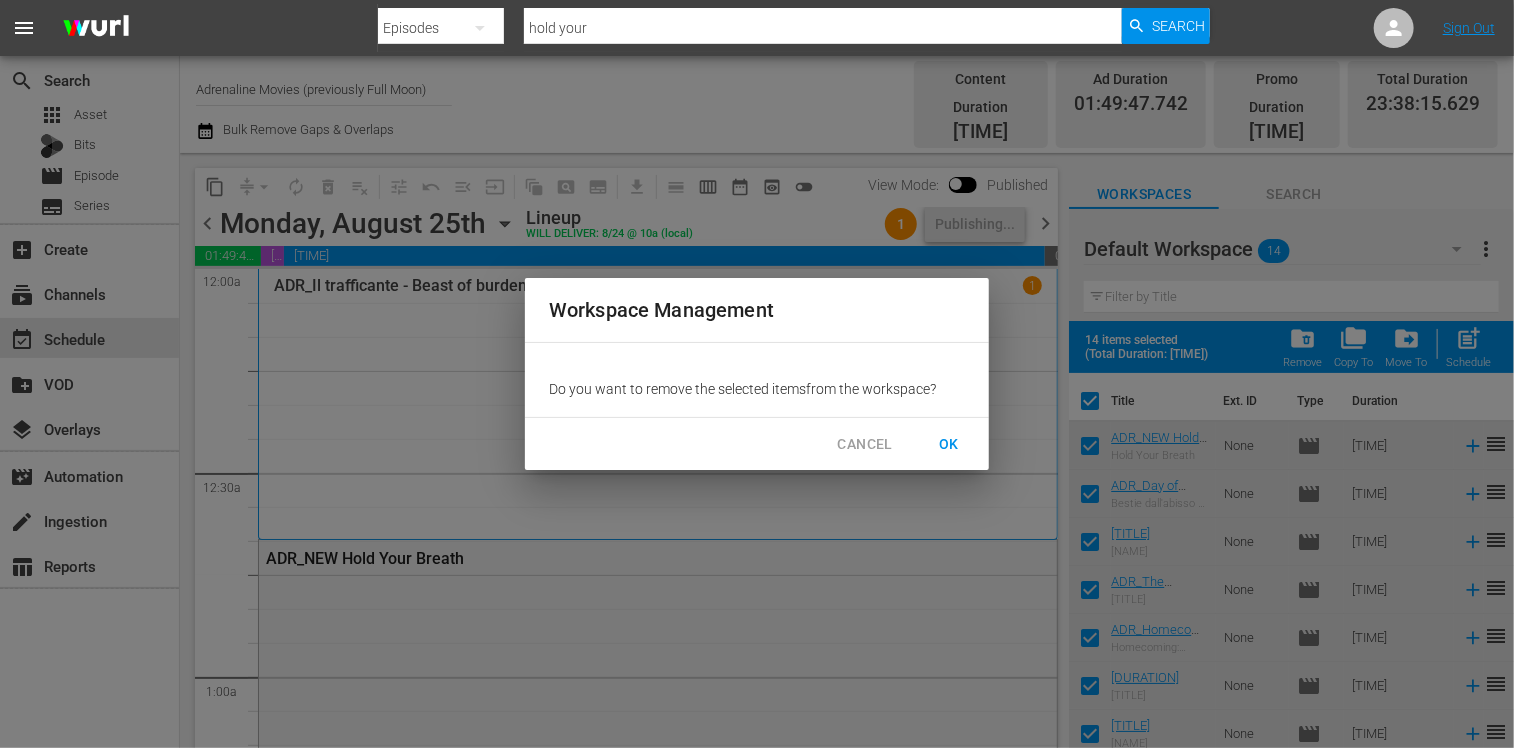 click on "OK" at bounding box center (949, 444) 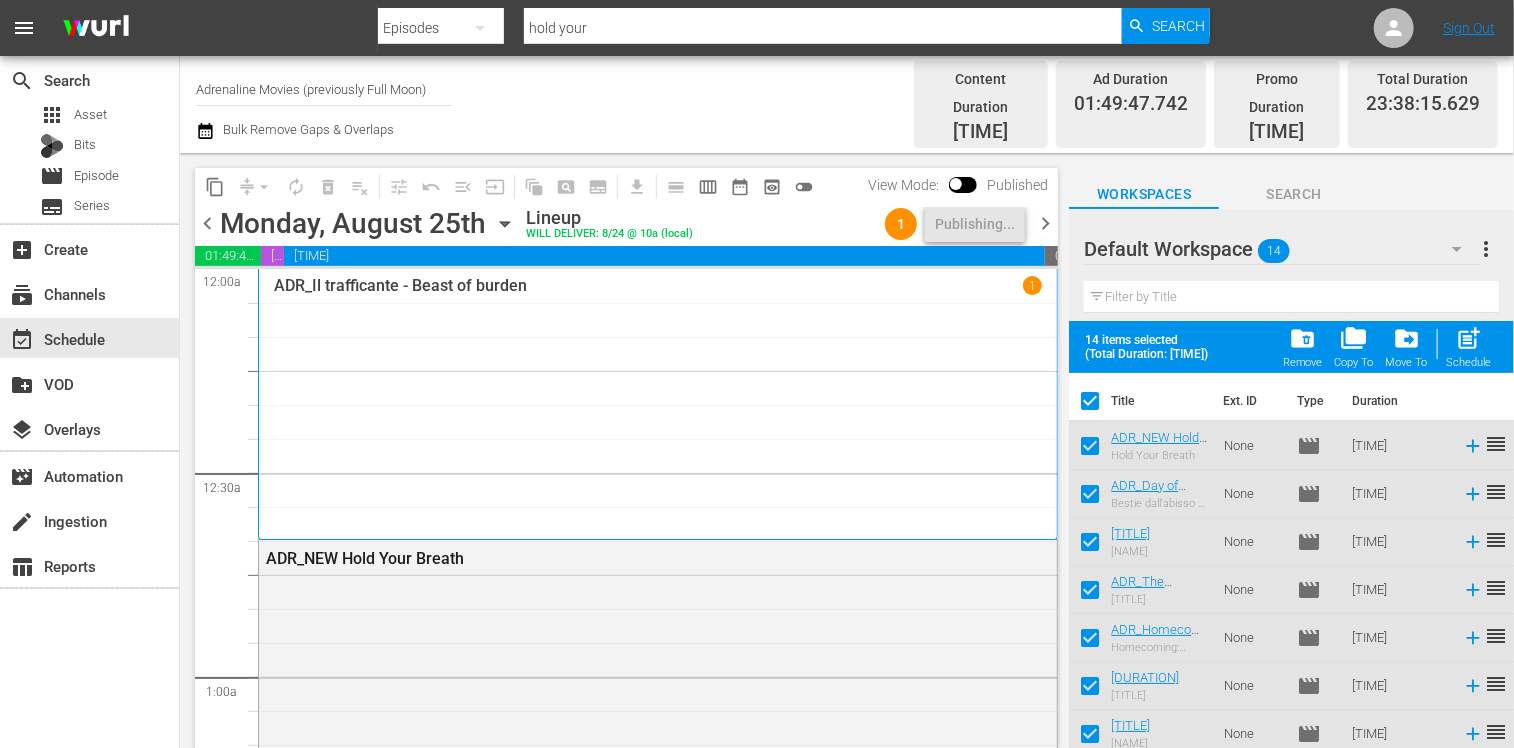 checkbox on "false" 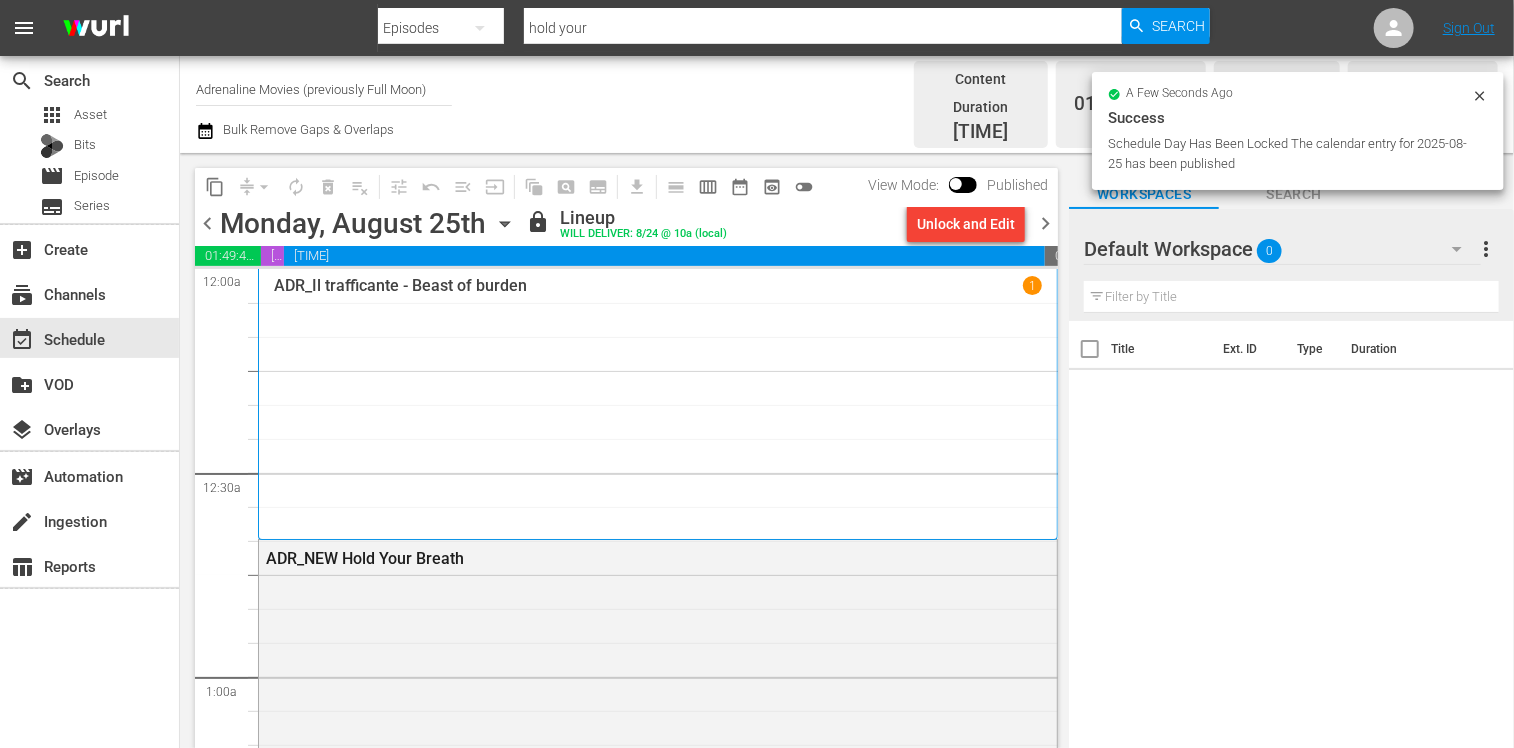 click on "chevron_right" at bounding box center (1045, 223) 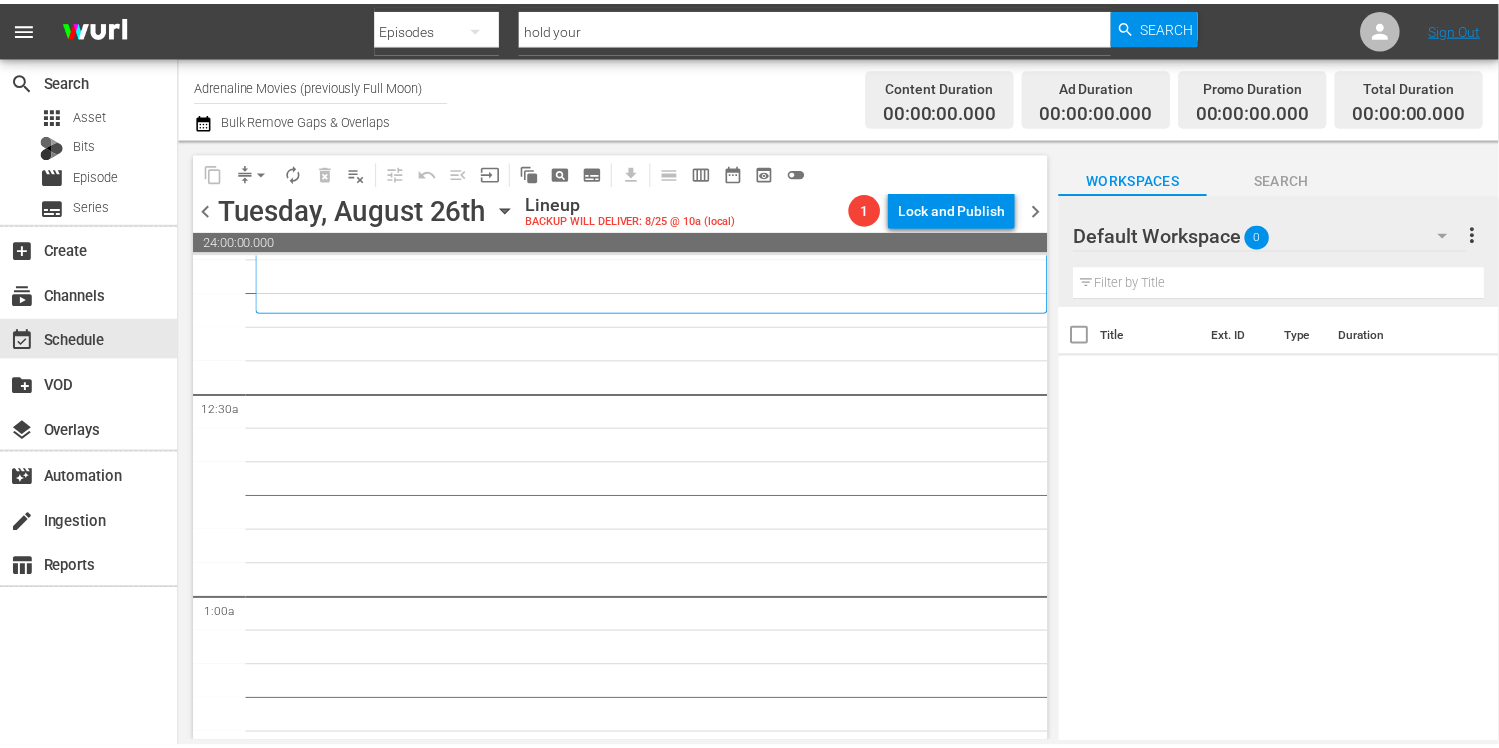 scroll, scrollTop: 0, scrollLeft: 0, axis: both 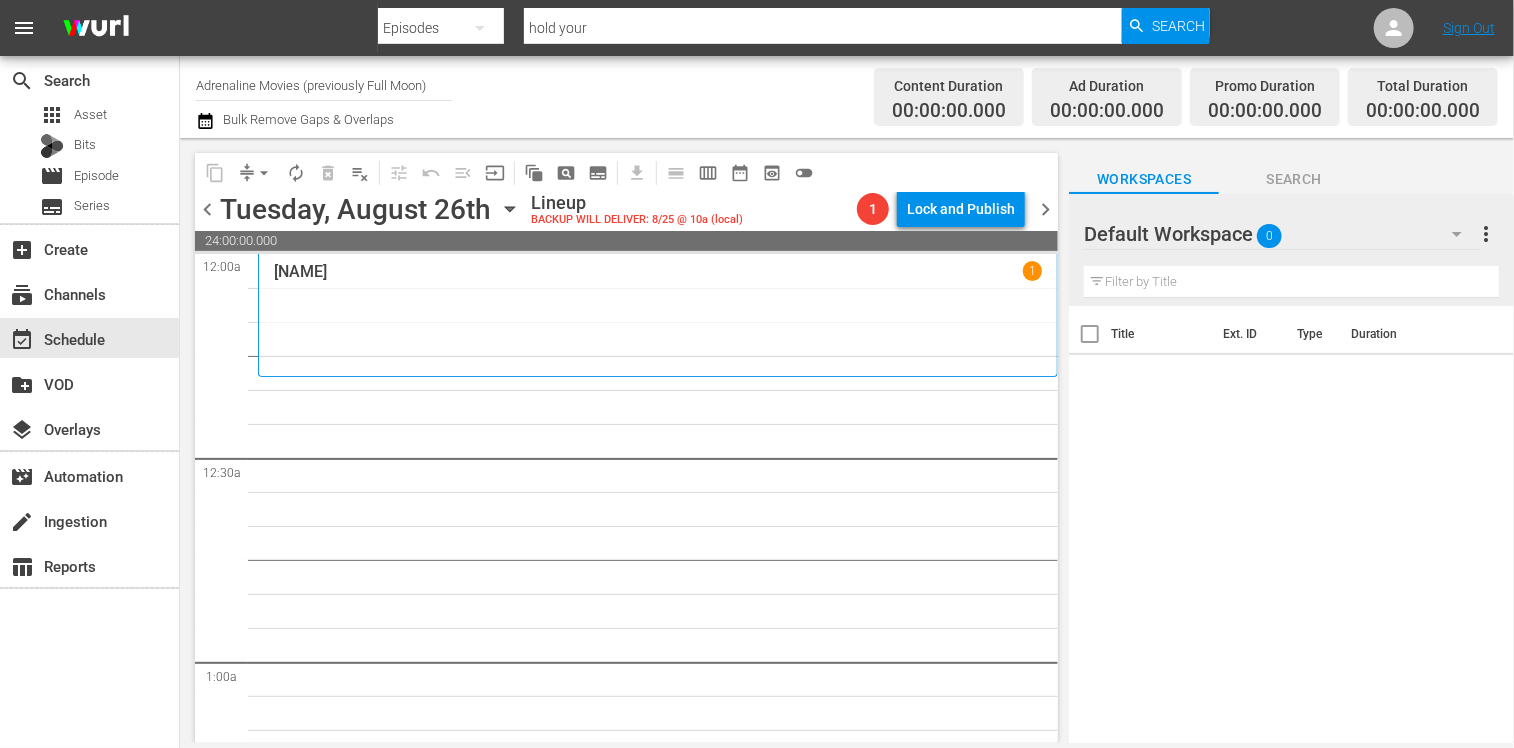 click 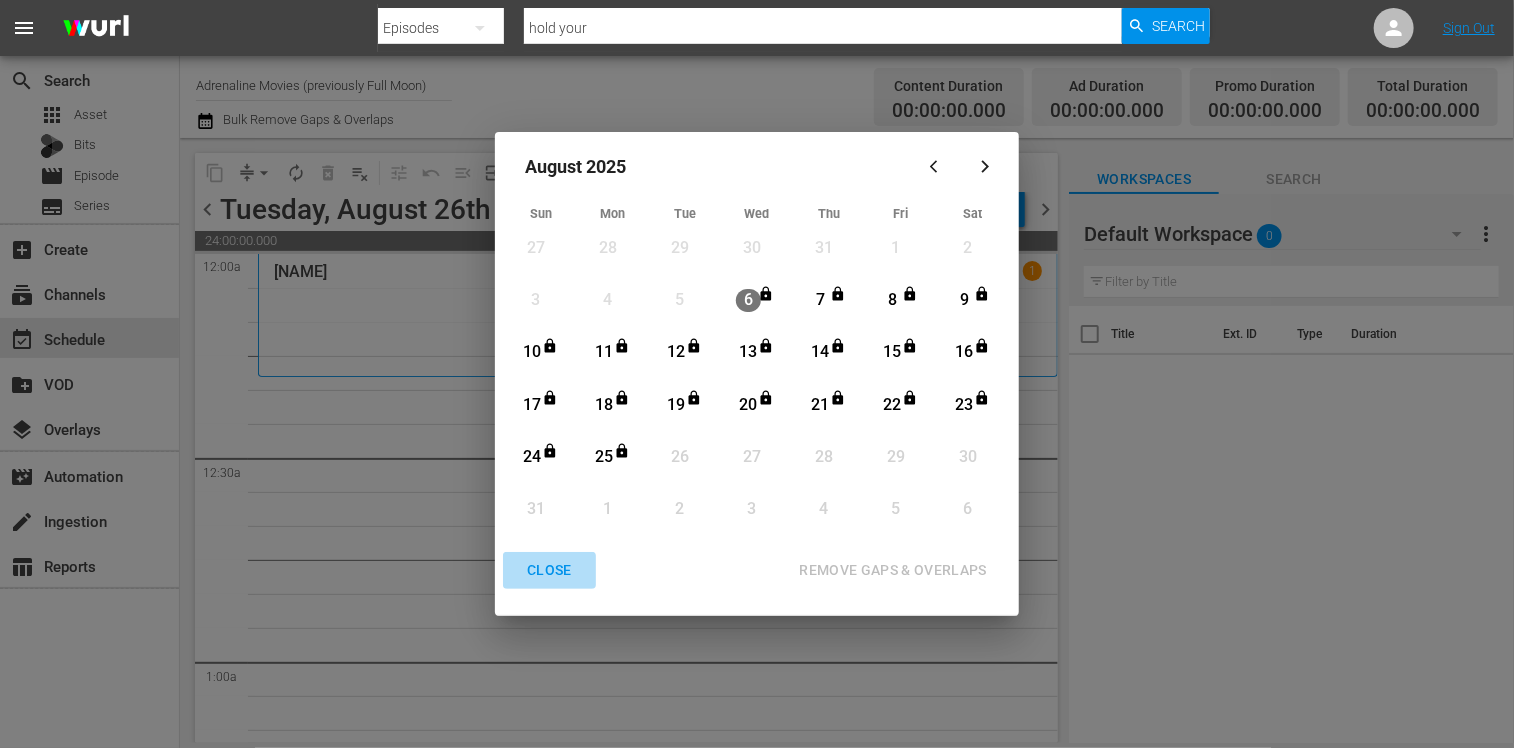 click on "CLOSE" at bounding box center [549, 570] 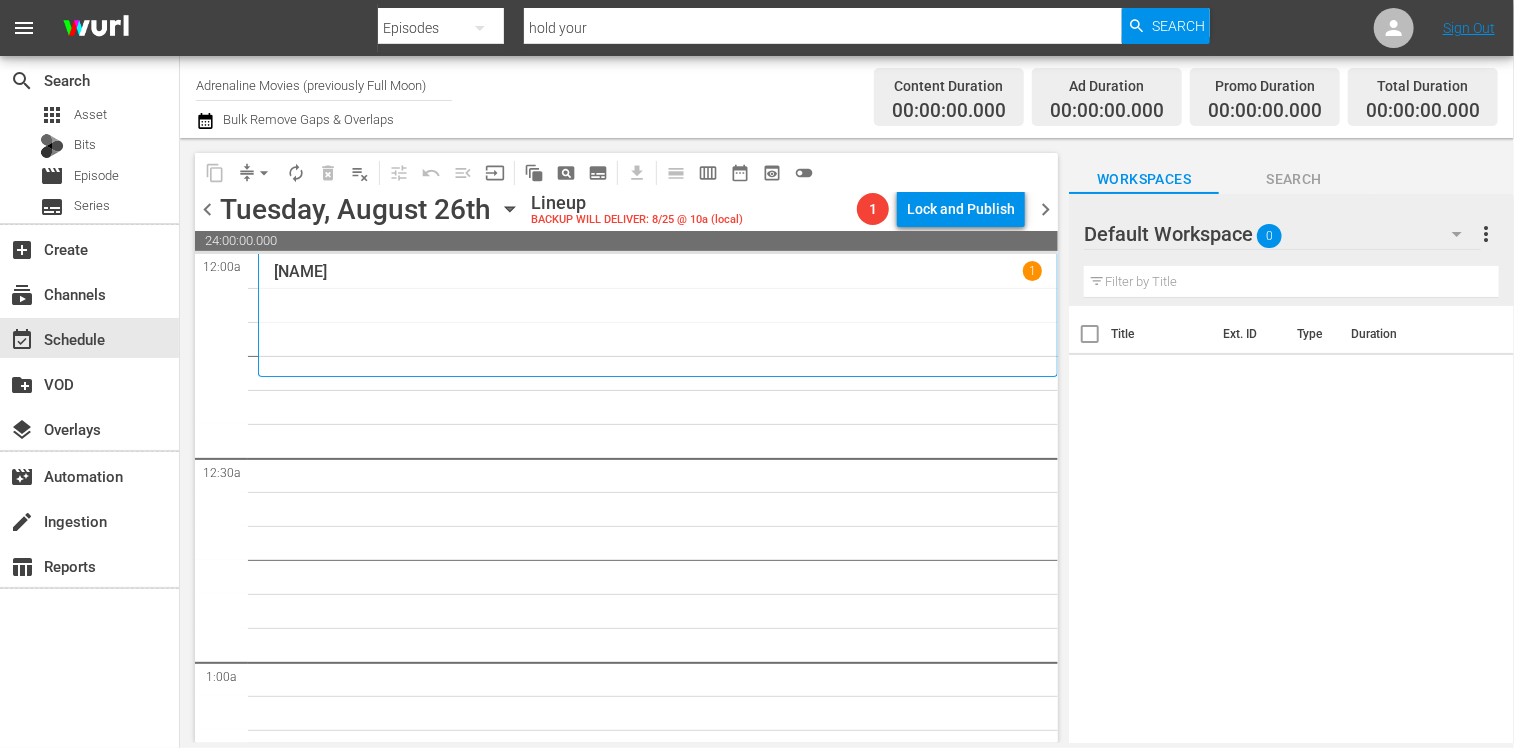 click 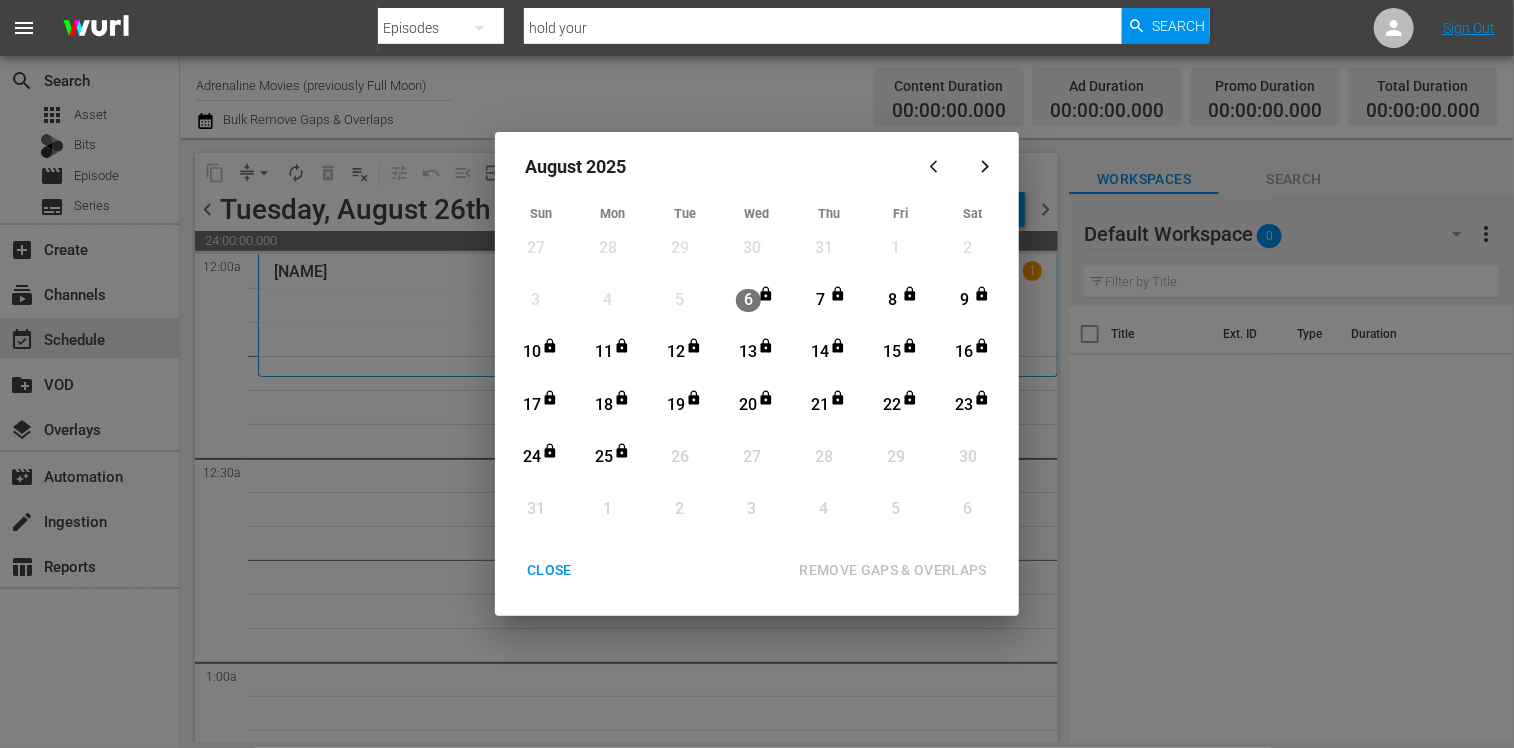 drag, startPoint x: 552, startPoint y: 577, endPoint x: 508, endPoint y: 547, distance: 53.25411 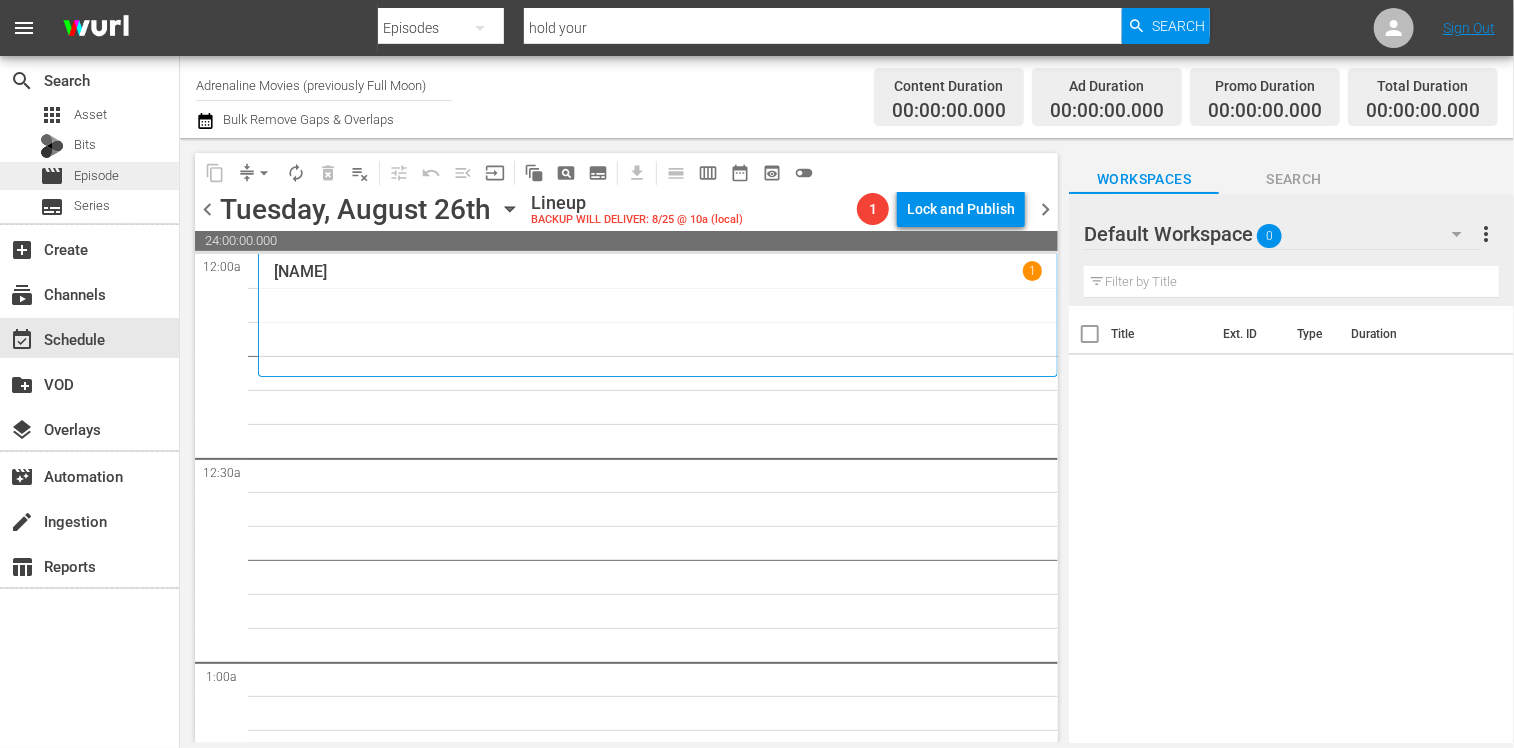 click on "Episode" at bounding box center (96, 176) 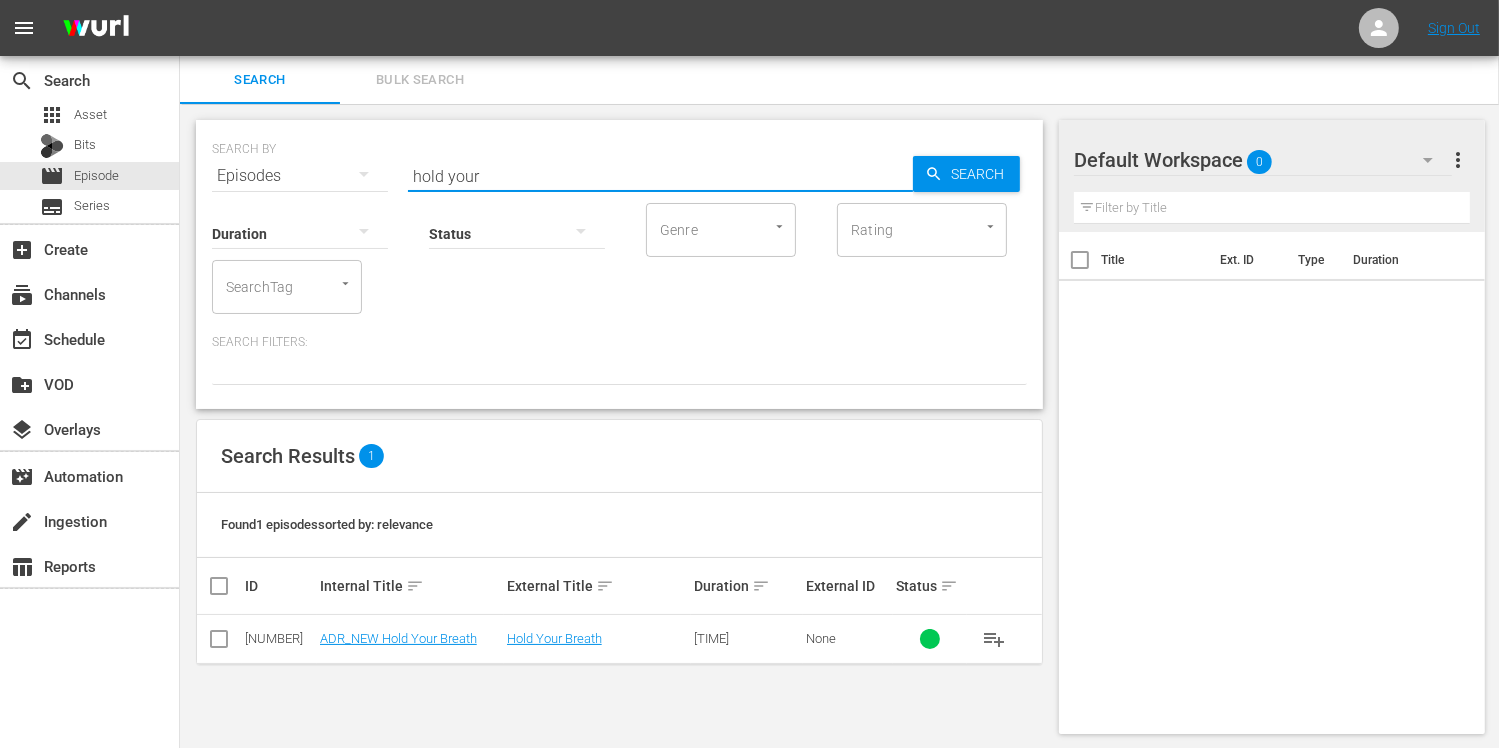 drag, startPoint x: 490, startPoint y: 170, endPoint x: 365, endPoint y: 171, distance: 125.004 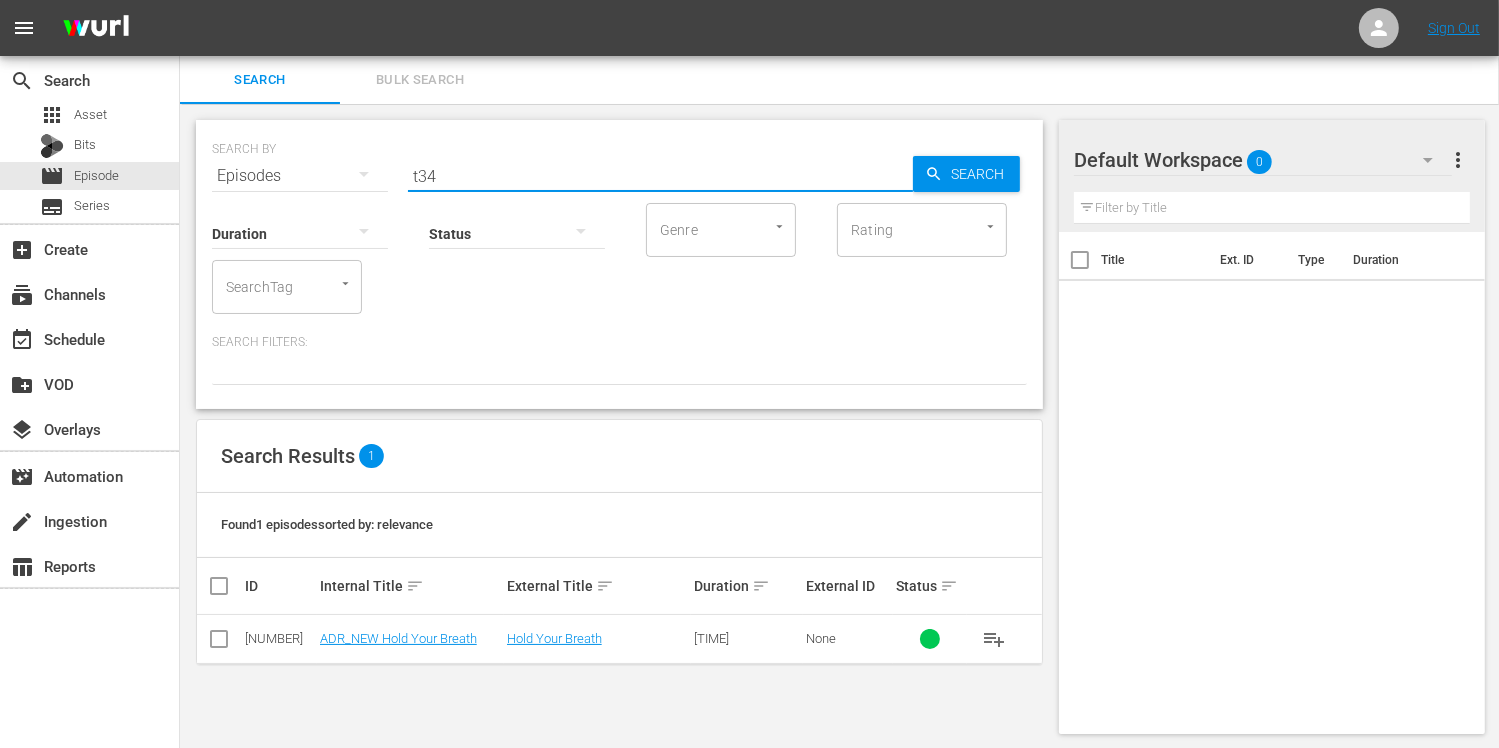 type on "t34" 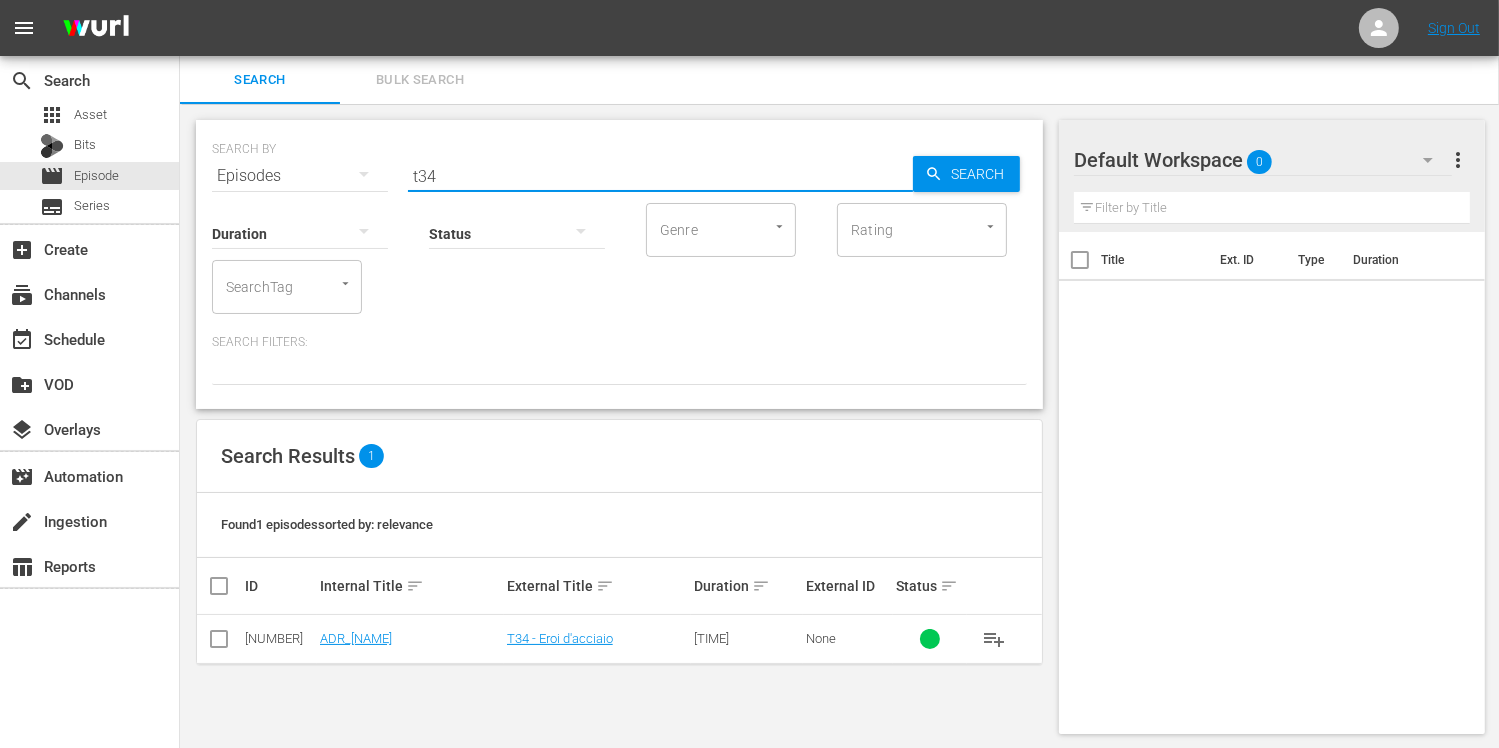 drag, startPoint x: 217, startPoint y: 641, endPoint x: 254, endPoint y: 630, distance: 38.600517 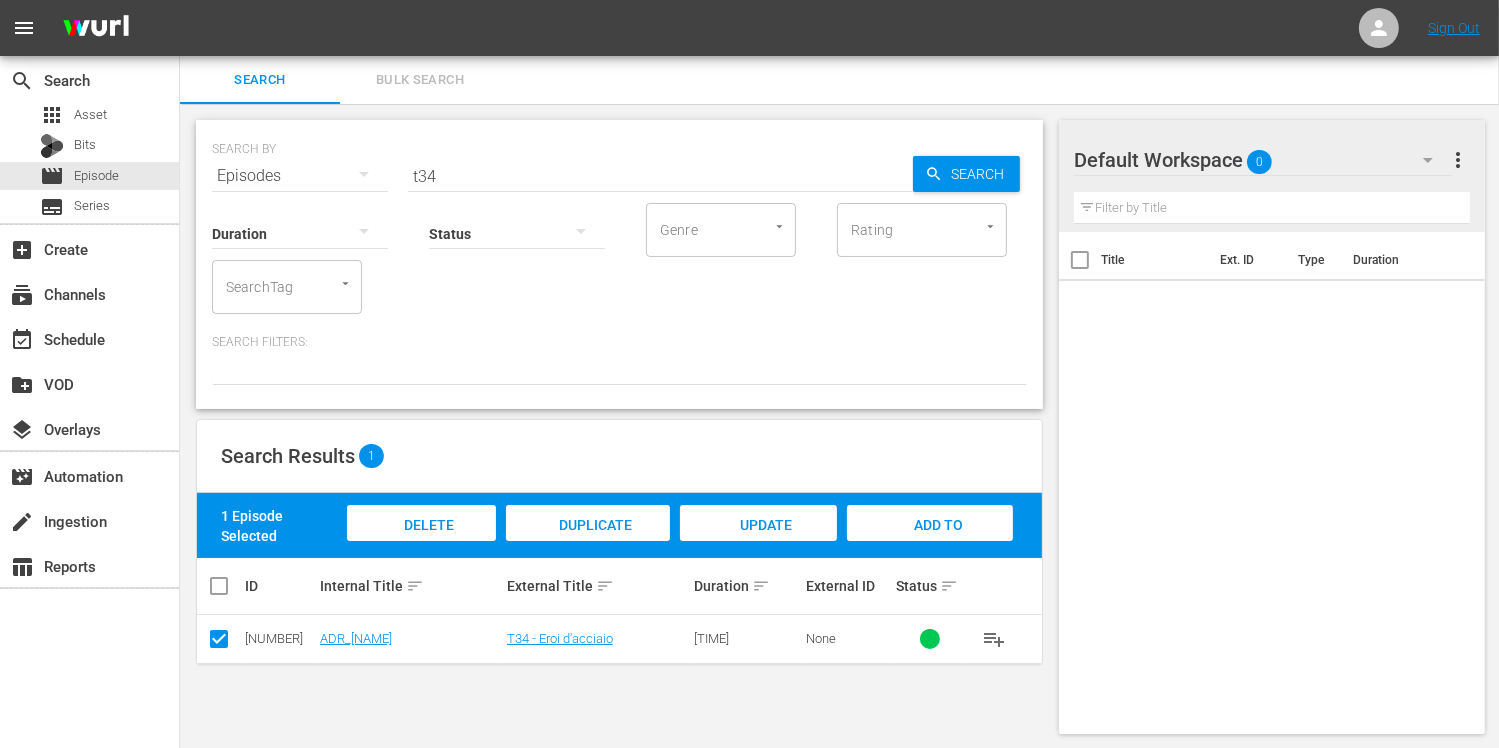 click on "Add to Workspace" at bounding box center (930, 544) 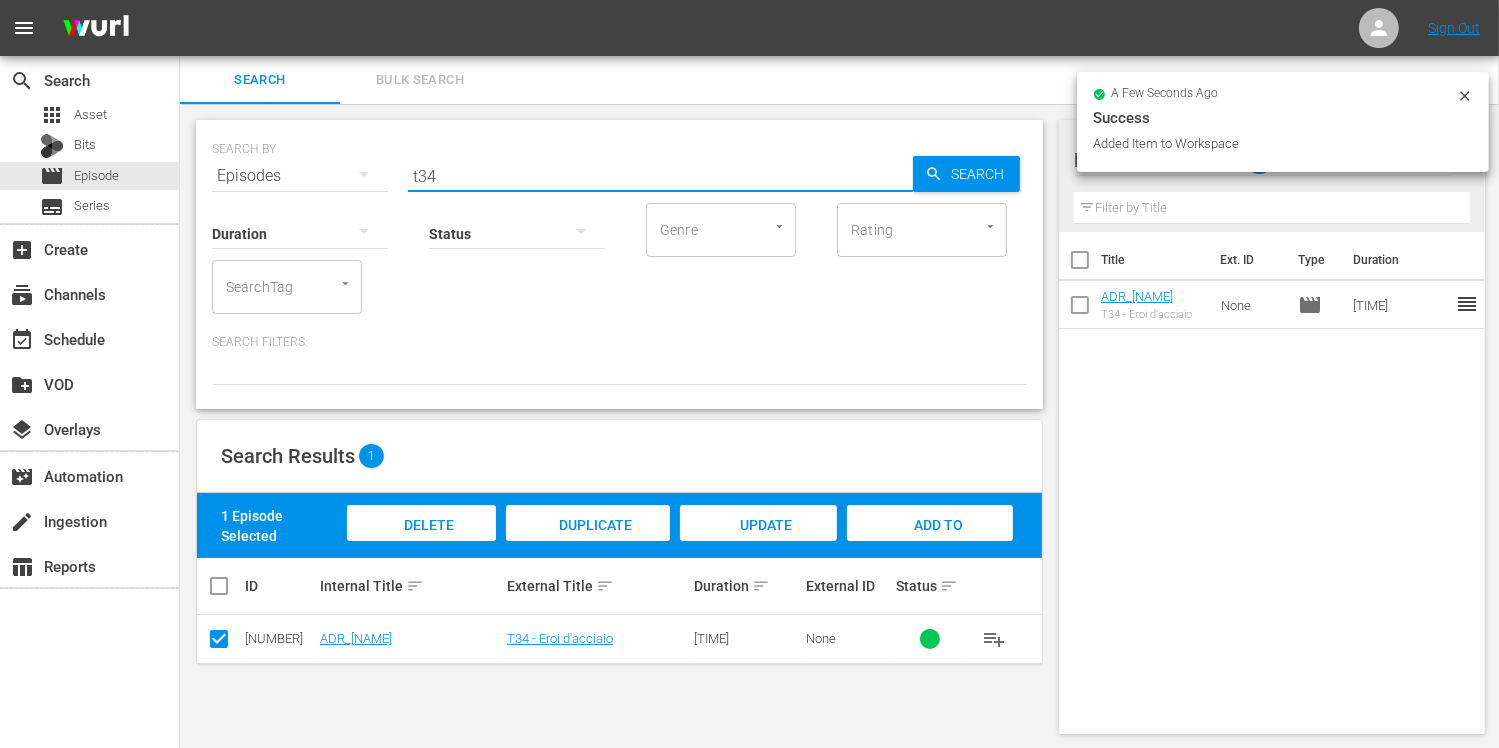 drag, startPoint x: 484, startPoint y: 178, endPoint x: 302, endPoint y: 191, distance: 182.4637 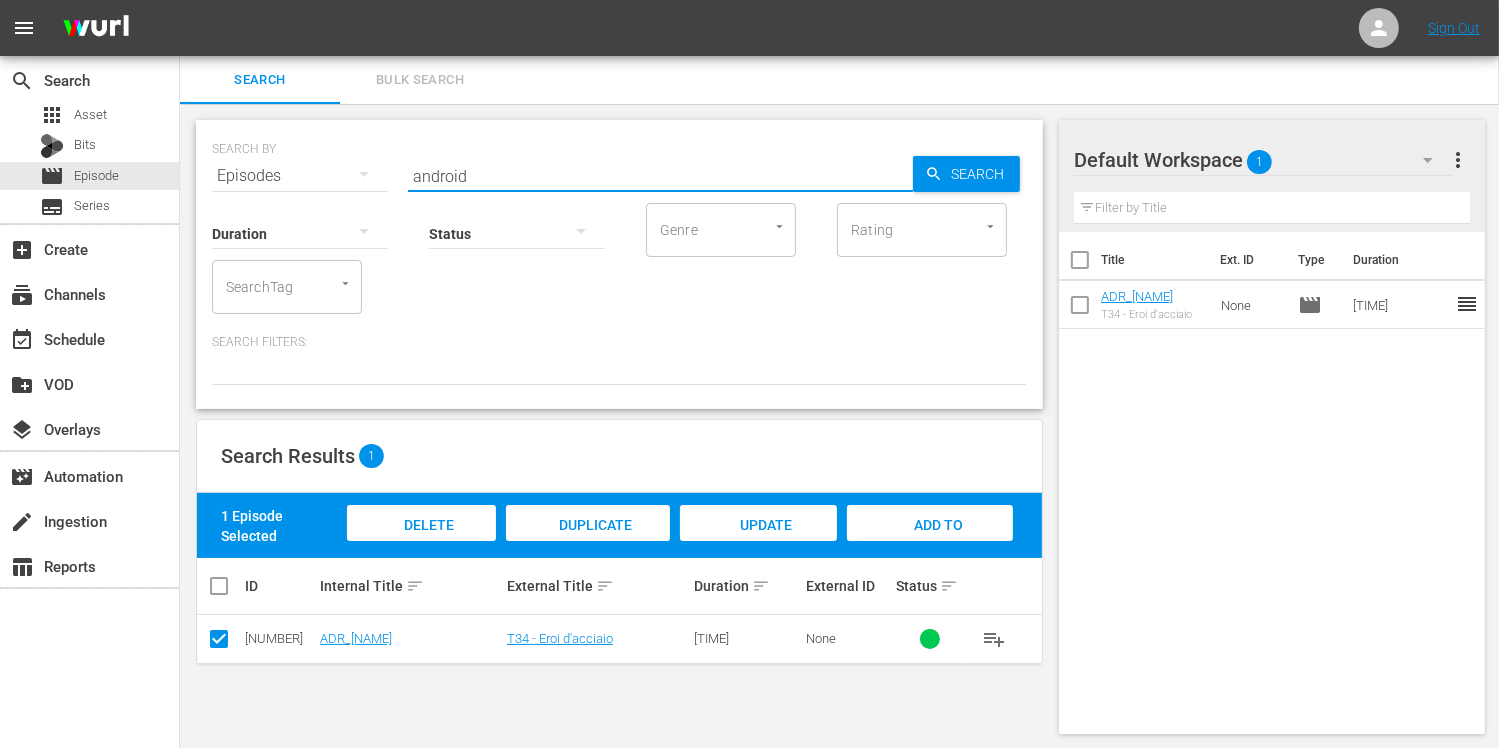 type on "android" 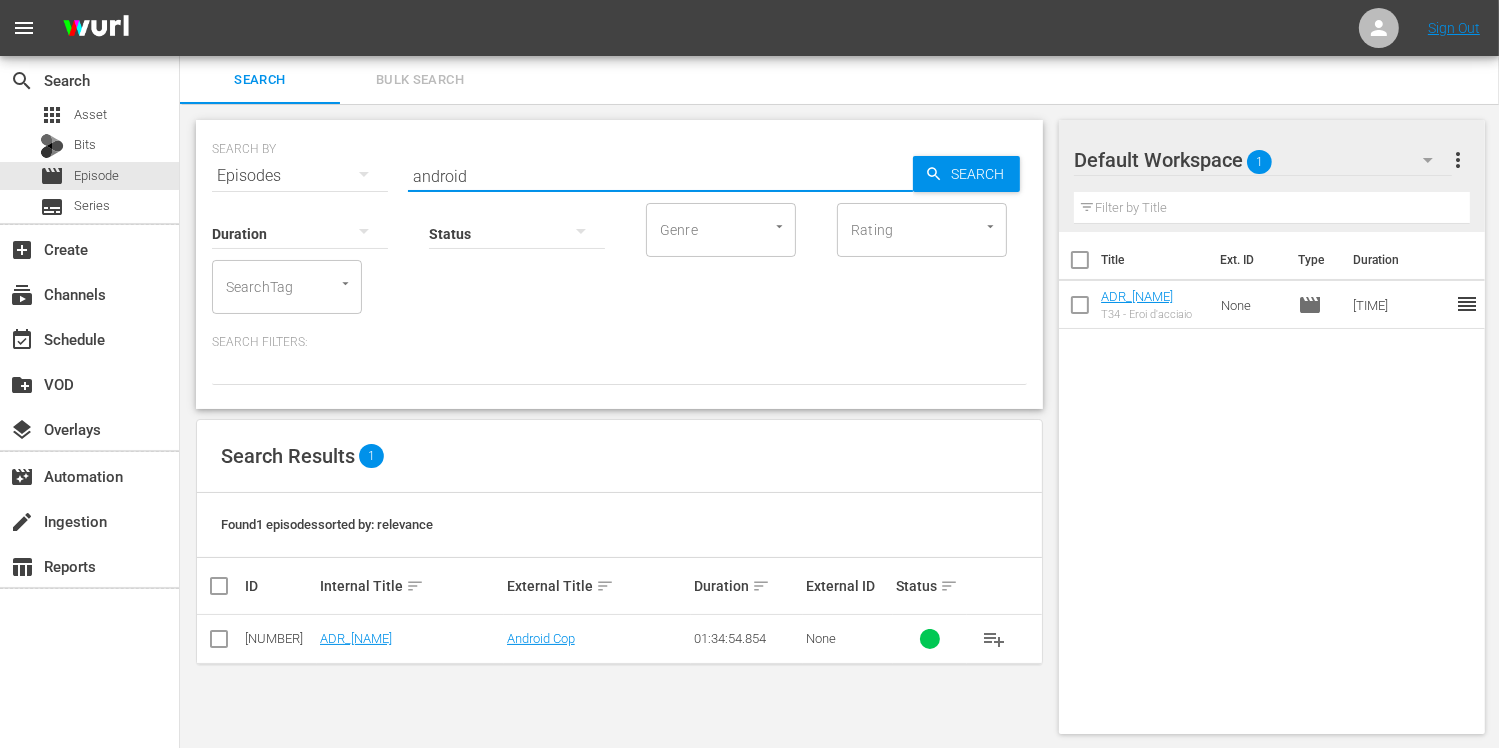 click at bounding box center [219, 643] 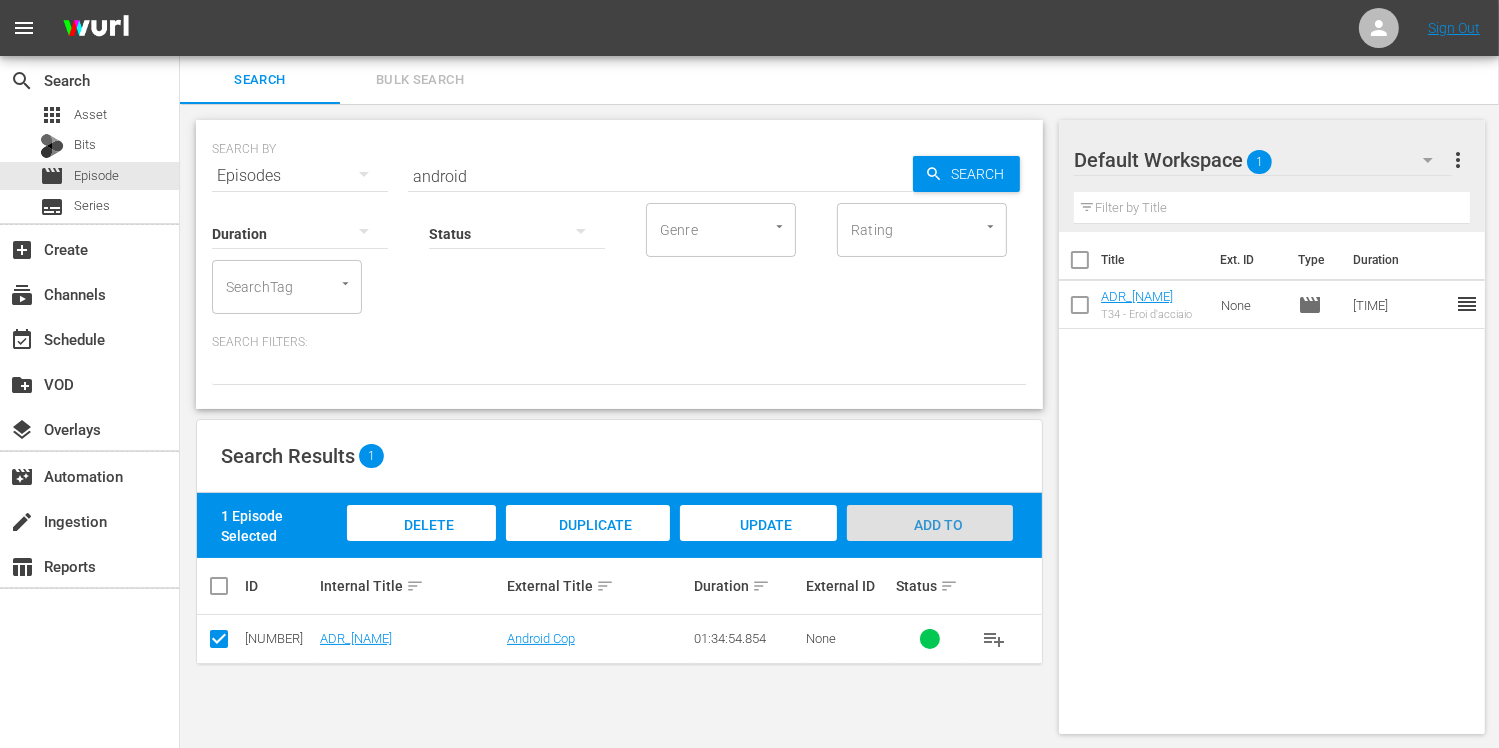 click on "Add to Workspace" at bounding box center [930, 542] 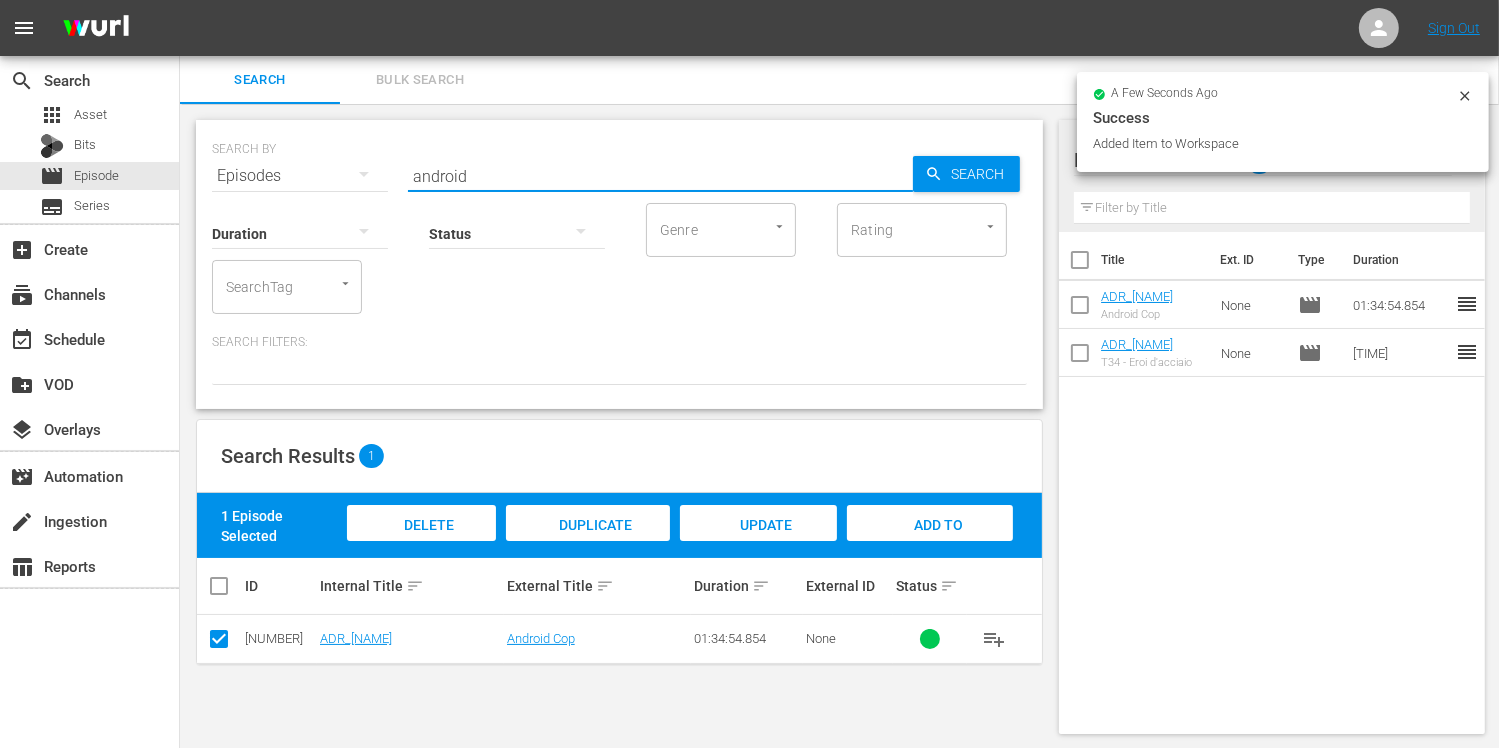 drag, startPoint x: 489, startPoint y: 175, endPoint x: 282, endPoint y: 172, distance: 207.02174 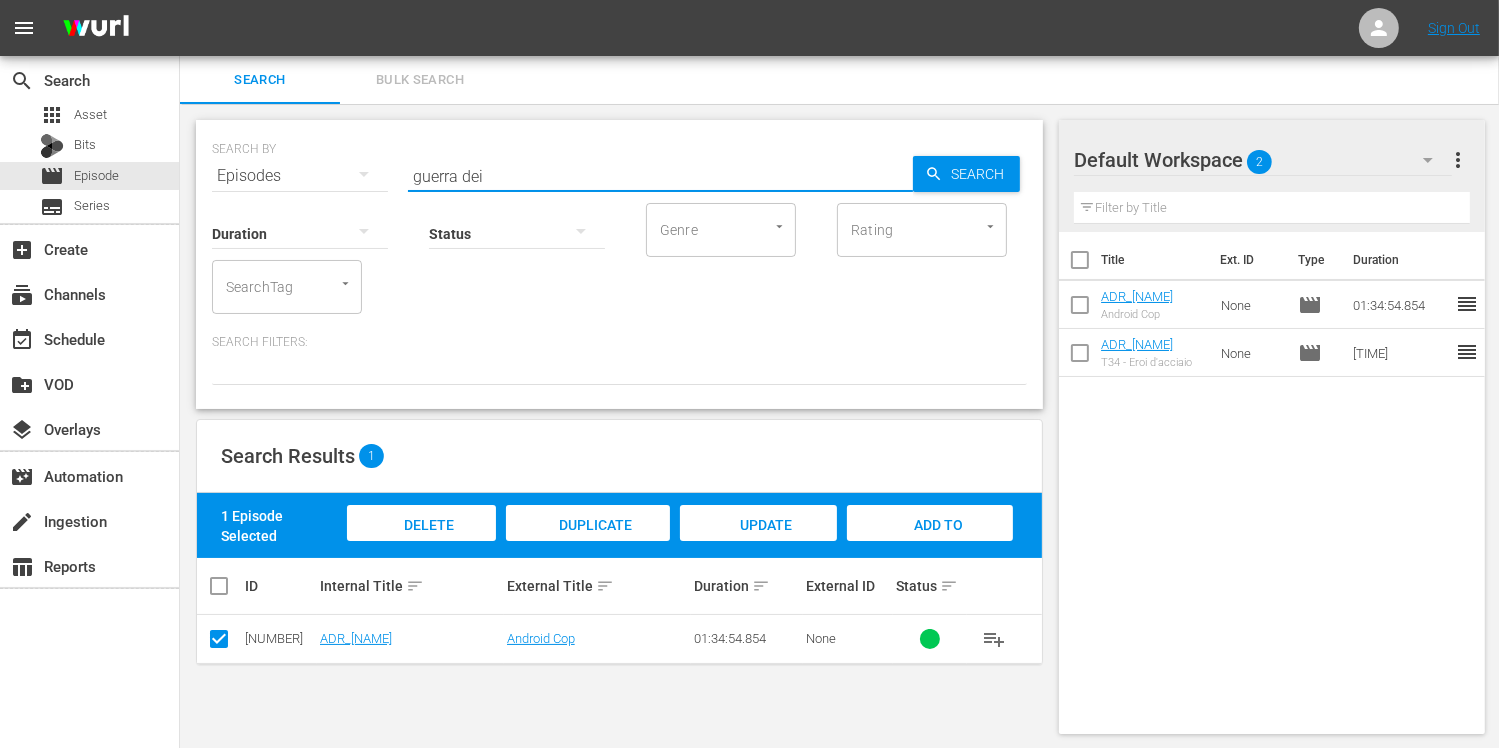 type on "guerra dei" 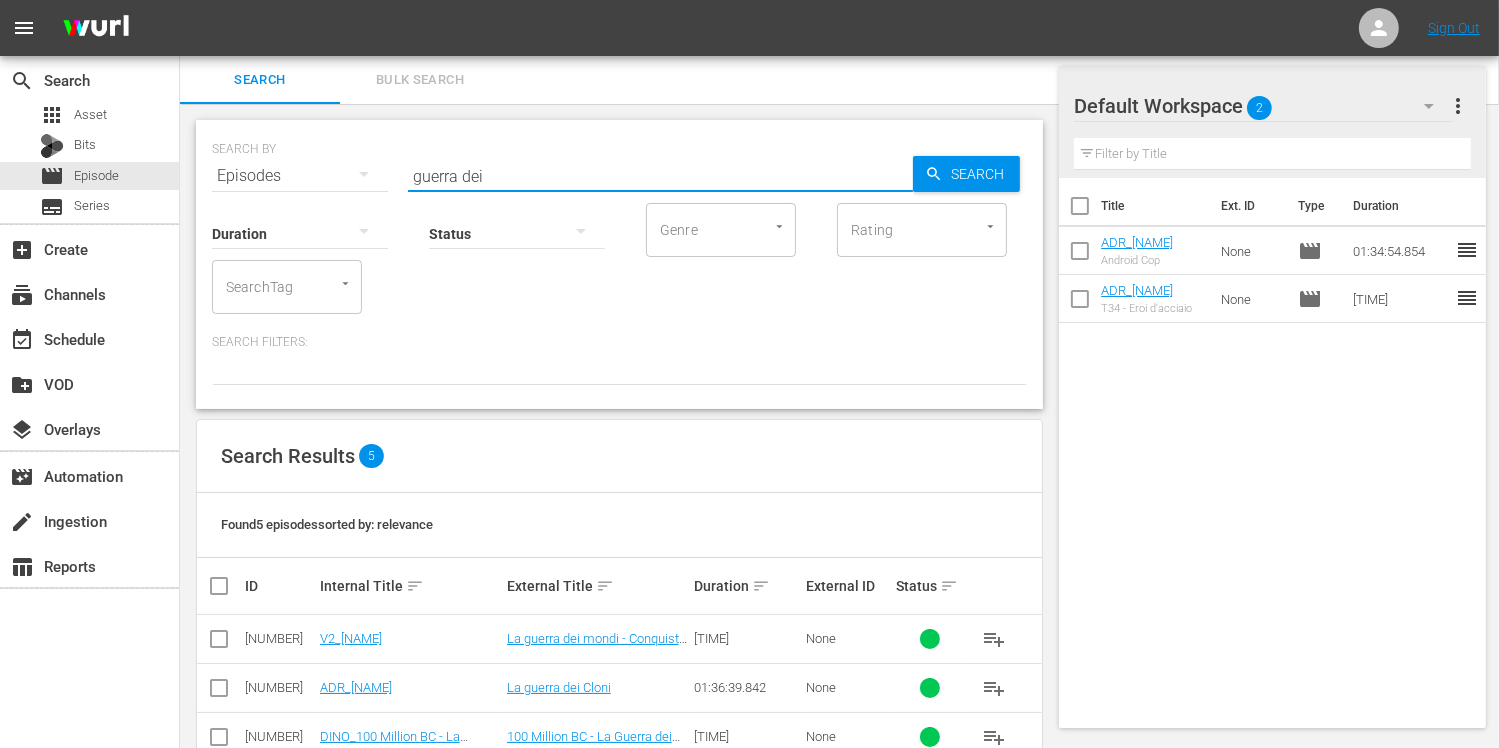 scroll, scrollTop: 100, scrollLeft: 0, axis: vertical 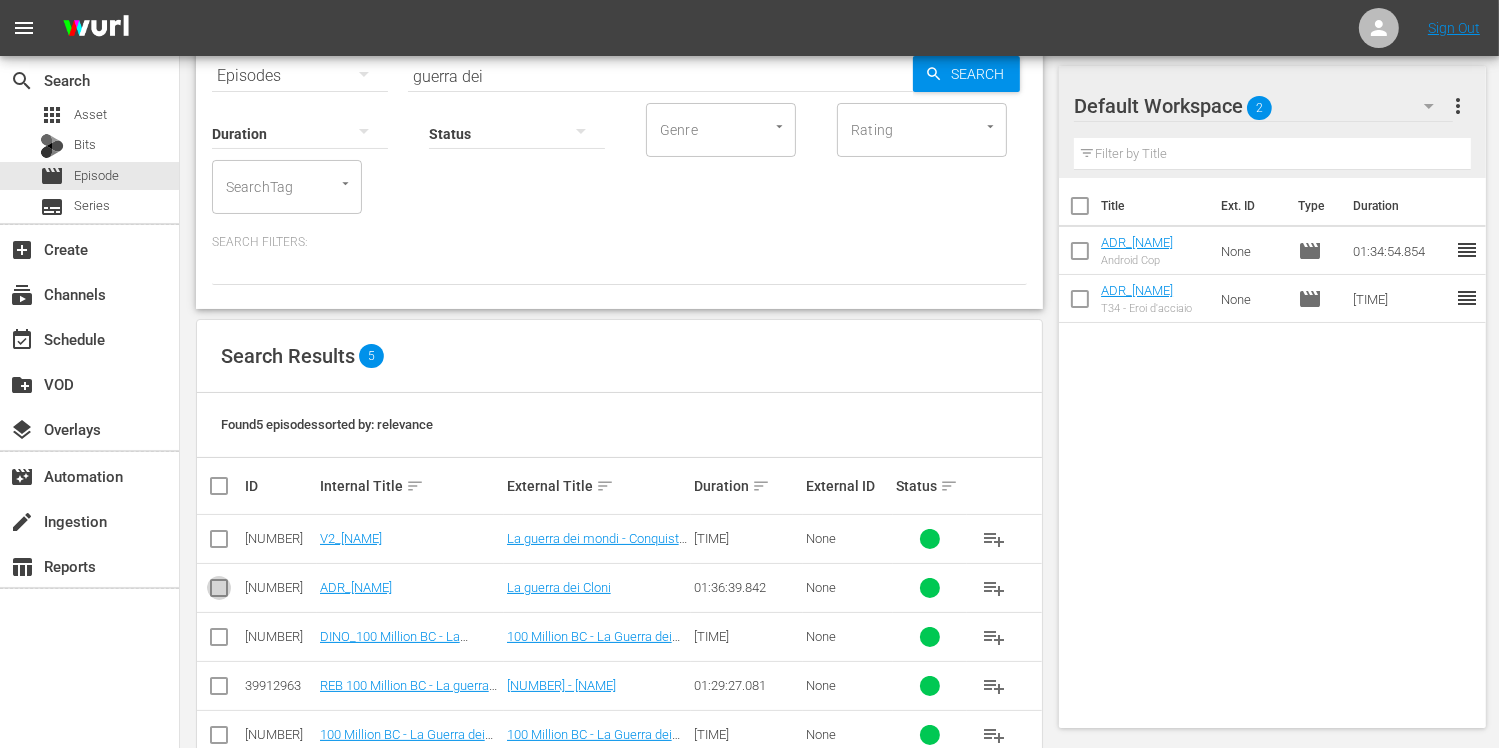 click at bounding box center (219, 592) 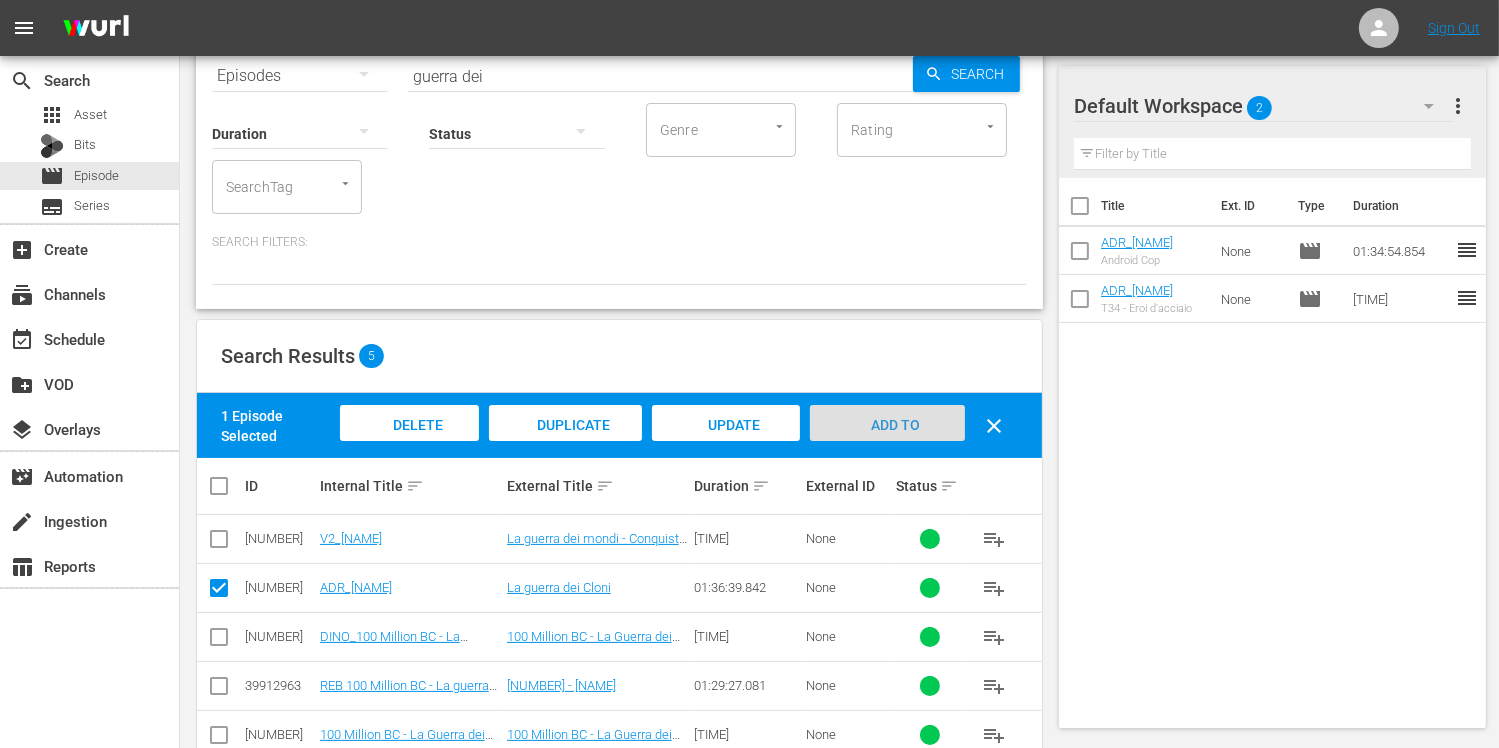 click on "Add to Workspace" at bounding box center (888, 444) 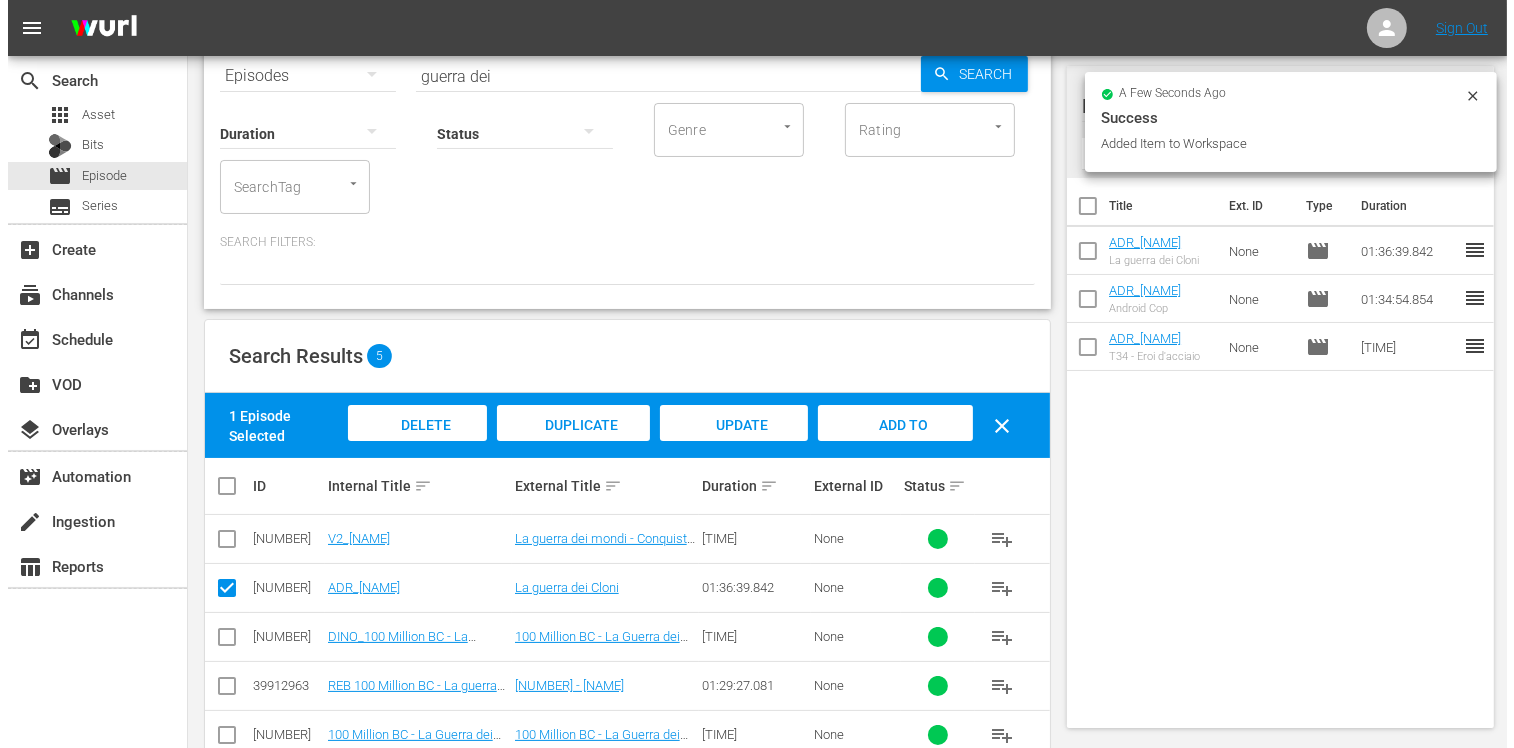 scroll, scrollTop: 0, scrollLeft: 0, axis: both 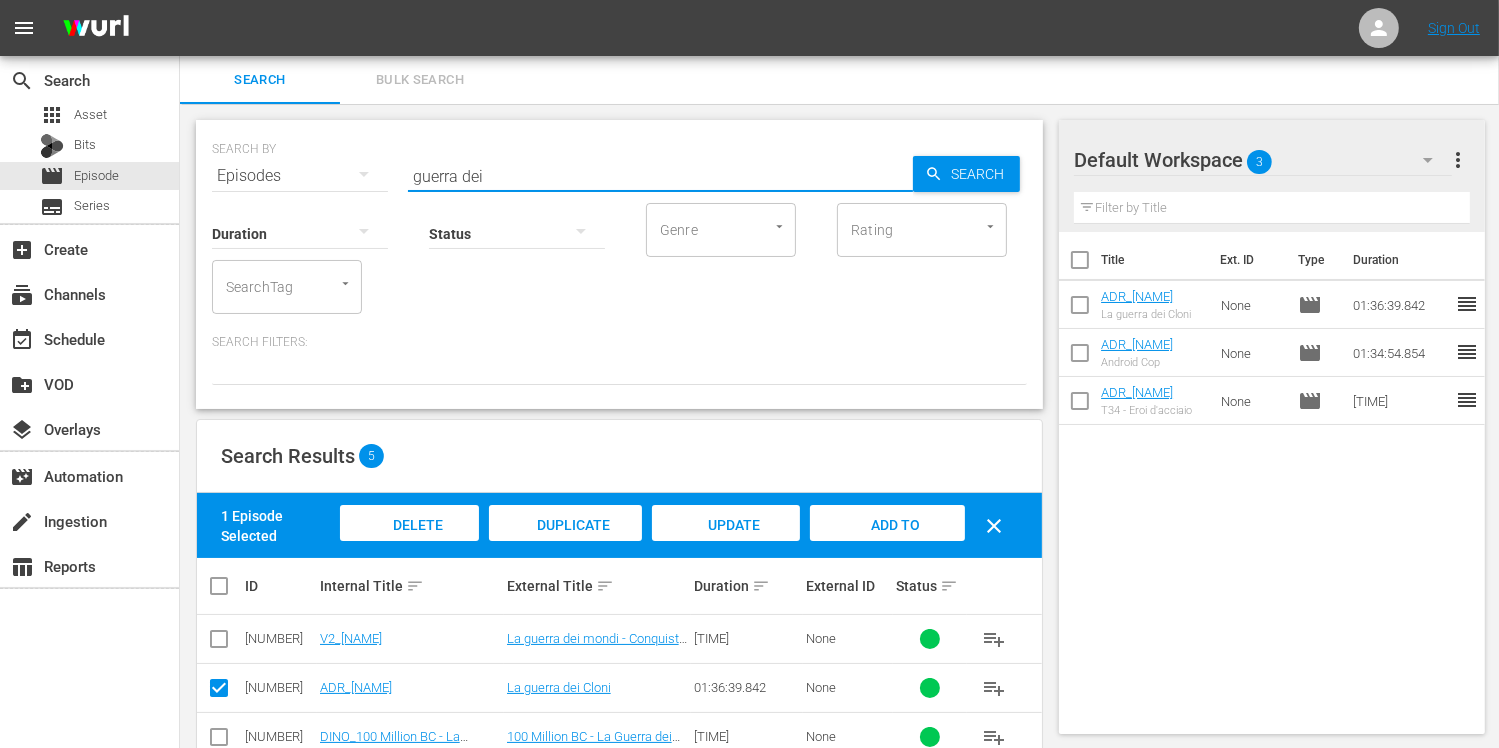 drag, startPoint x: 512, startPoint y: 175, endPoint x: 300, endPoint y: 164, distance: 212.28519 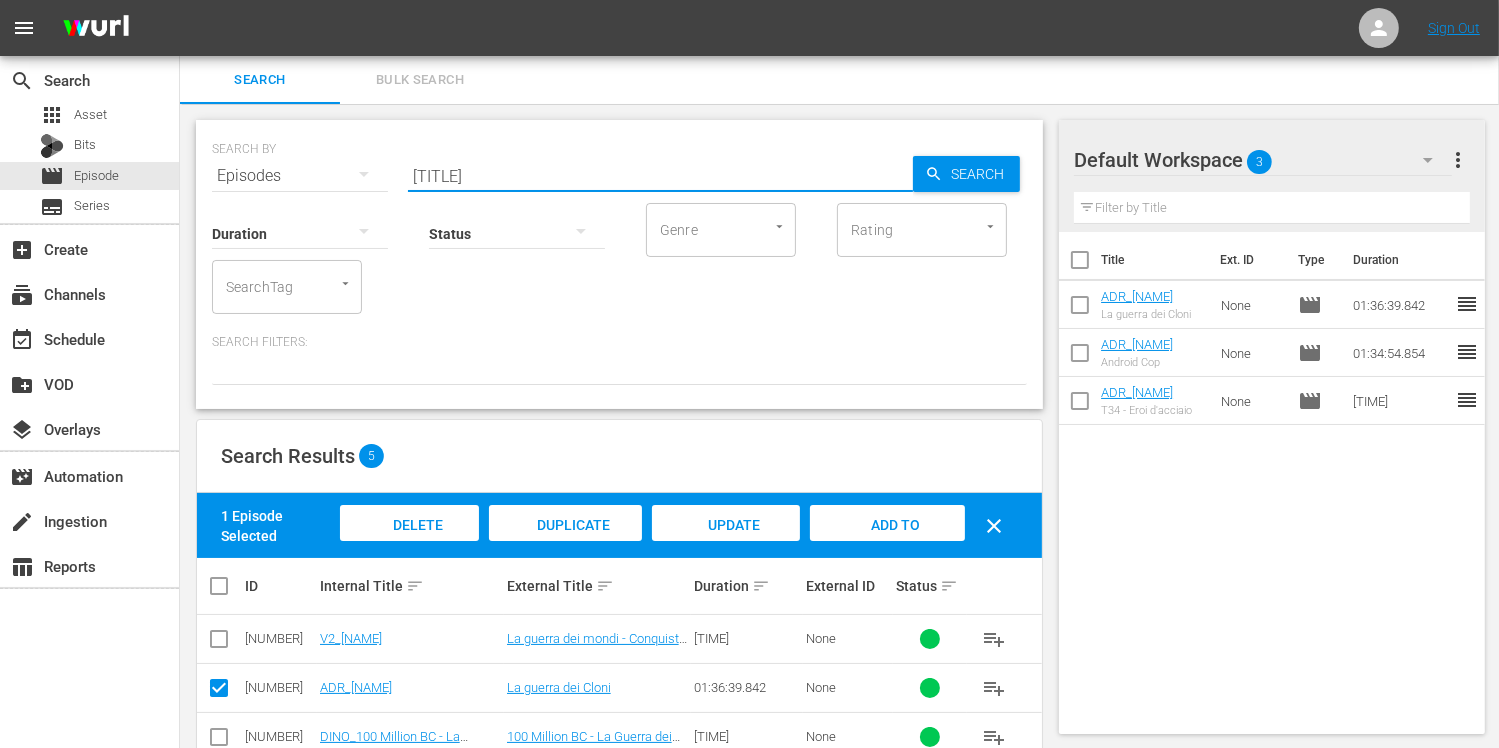 type on "flight war" 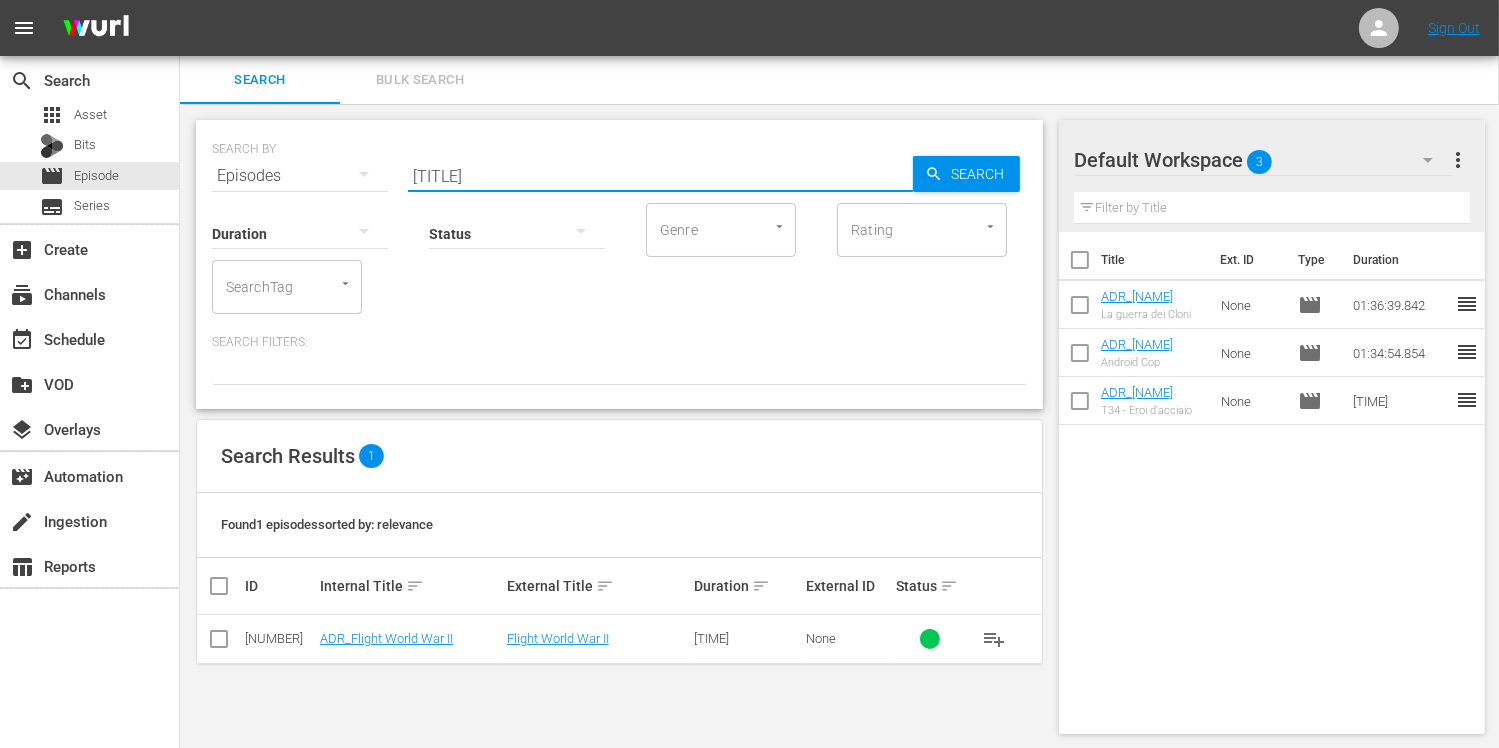 click at bounding box center (219, 643) 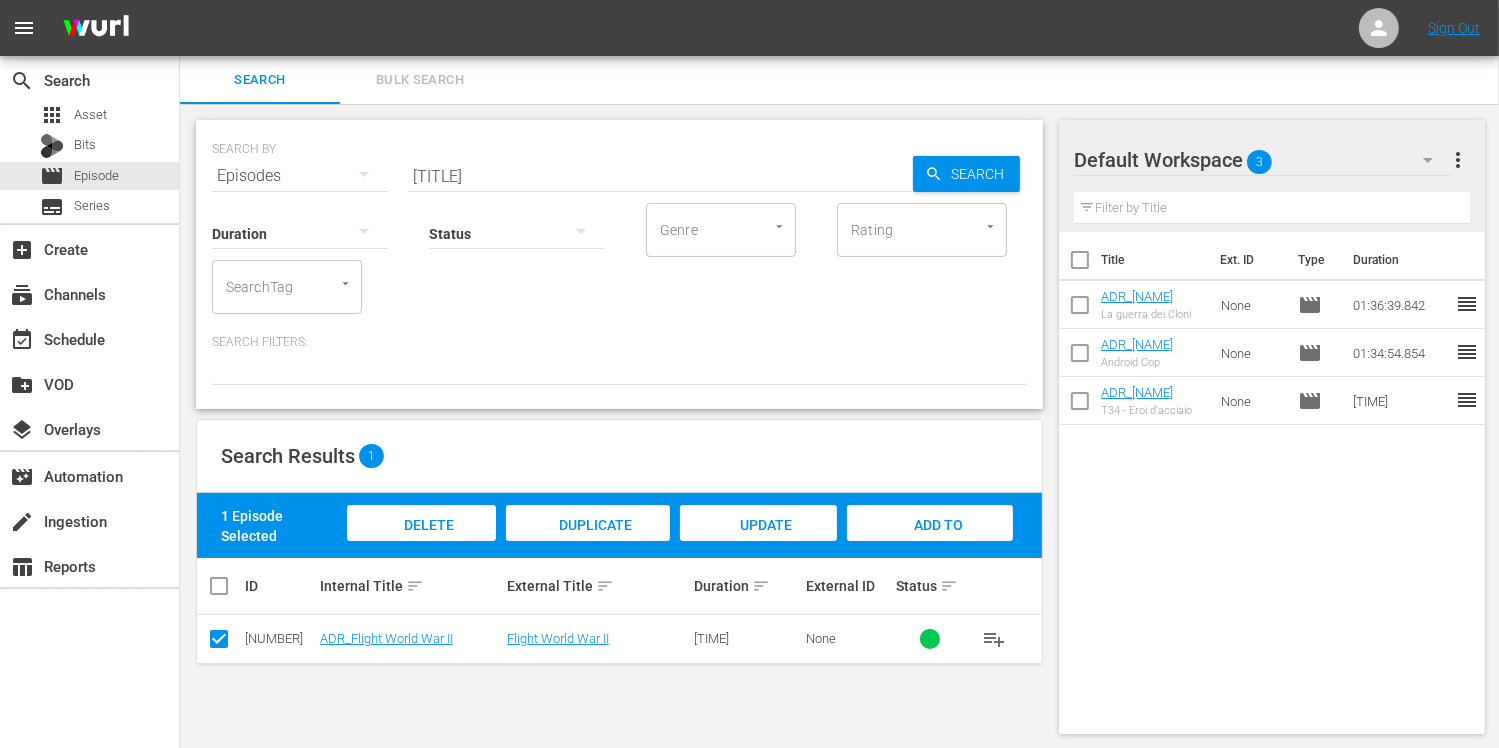 click on "Add to Workspace" at bounding box center (930, 544) 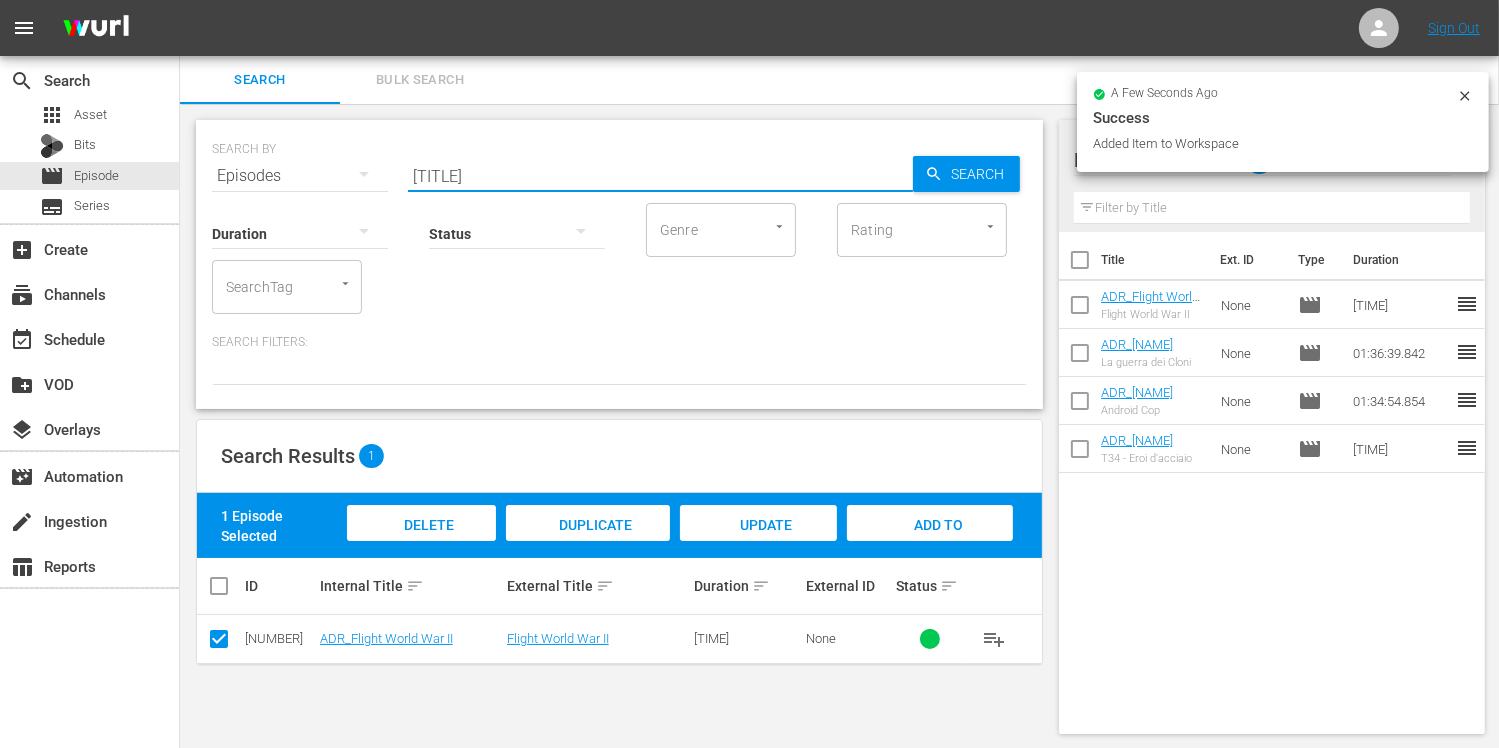 drag, startPoint x: 501, startPoint y: 179, endPoint x: 364, endPoint y: 171, distance: 137.23338 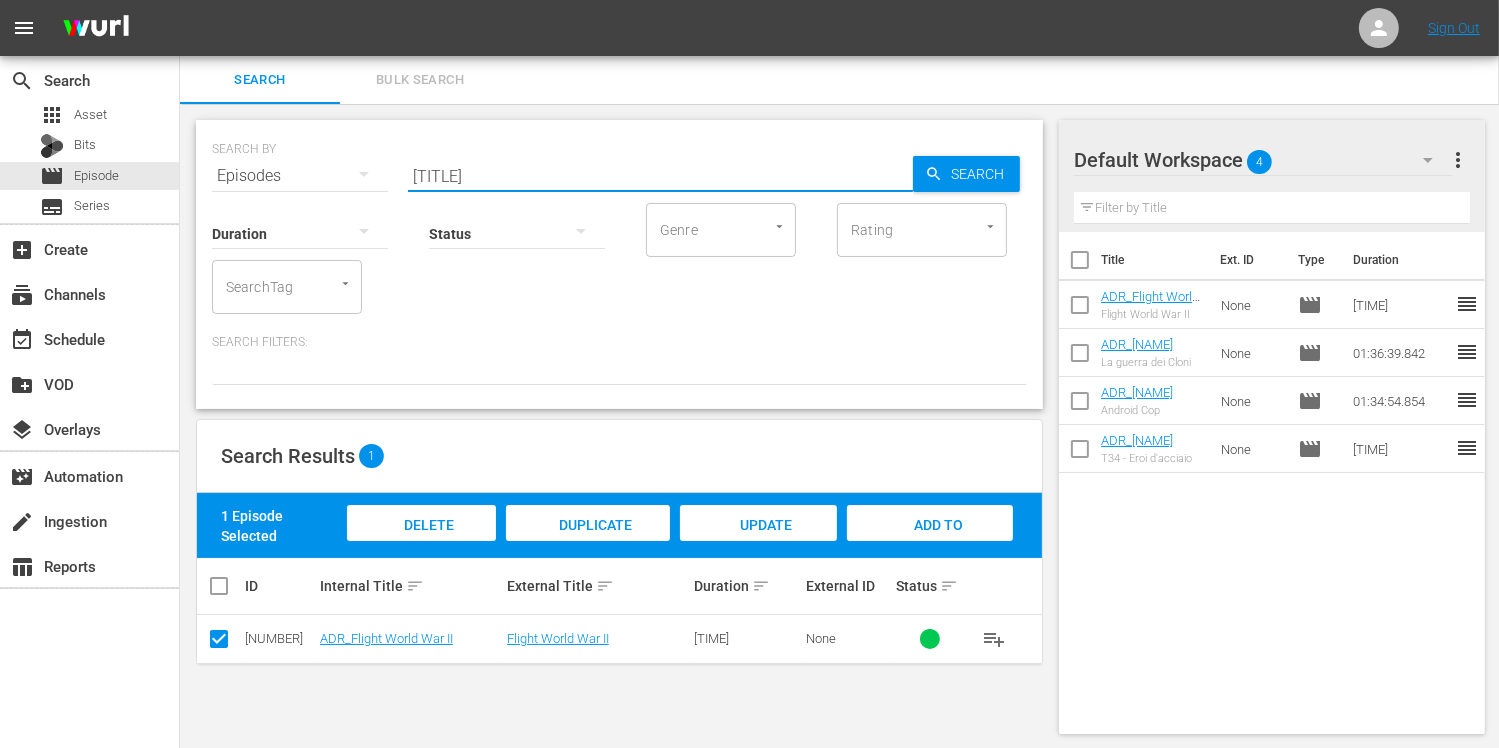 type on "west of h" 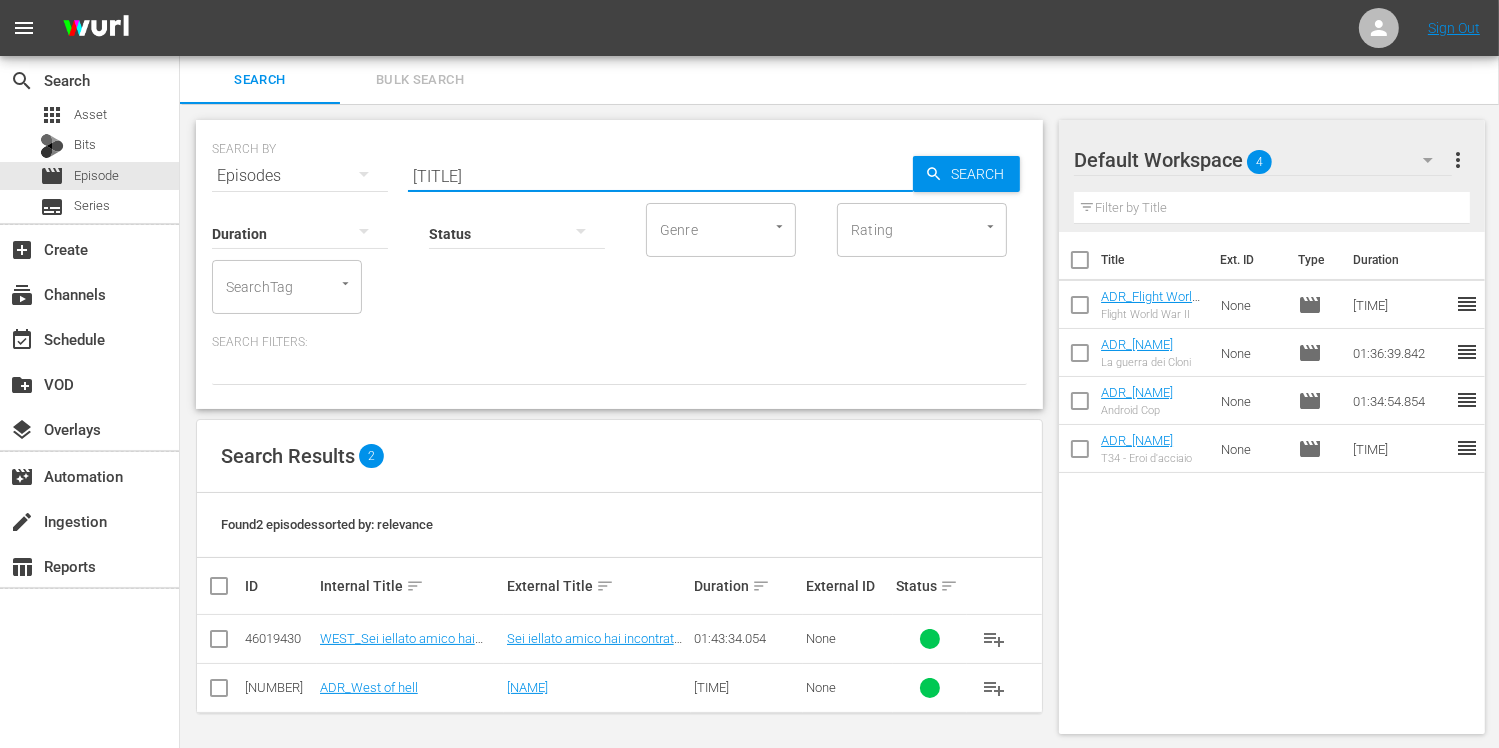click at bounding box center (219, 692) 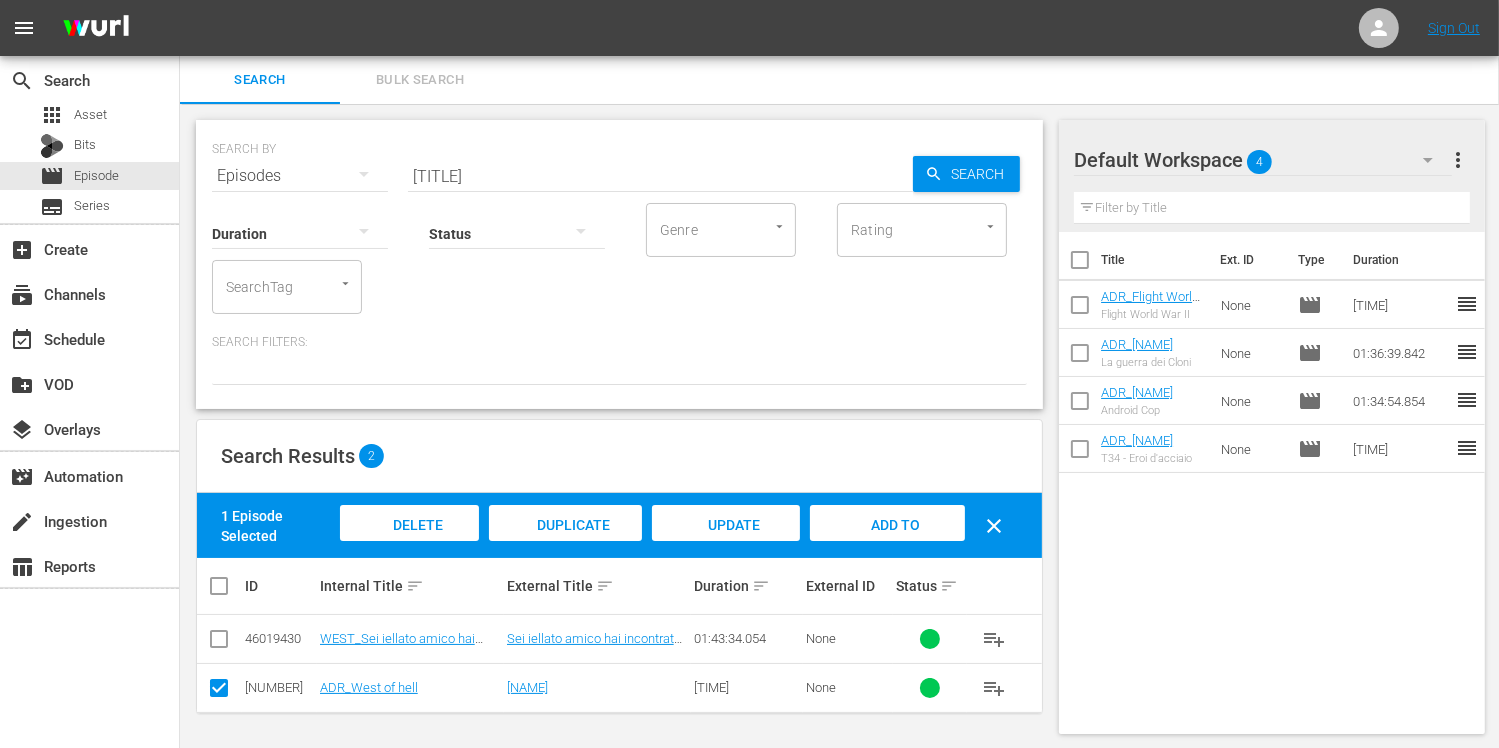 click on "Add to Workspace" at bounding box center (887, 542) 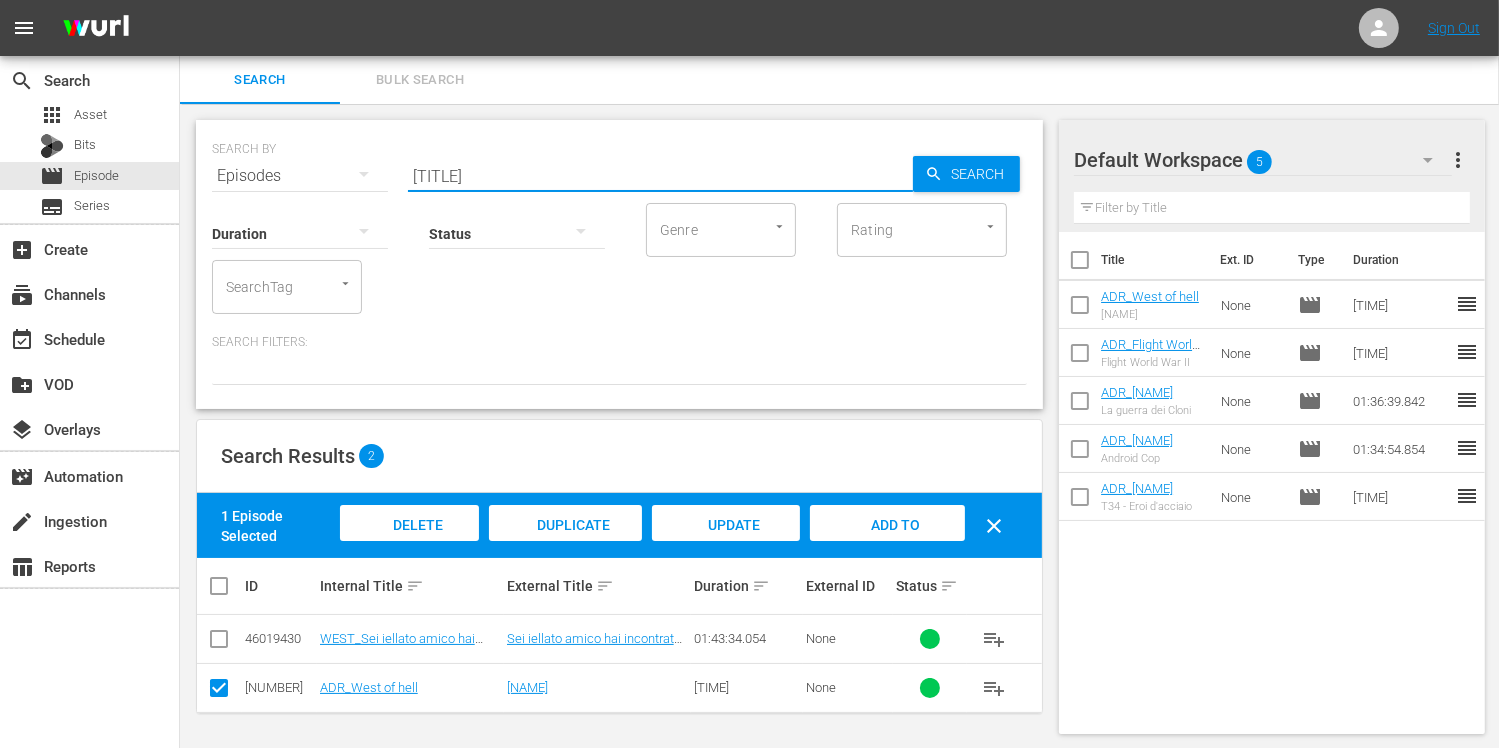drag, startPoint x: 503, startPoint y: 183, endPoint x: 330, endPoint y: 182, distance: 173.00288 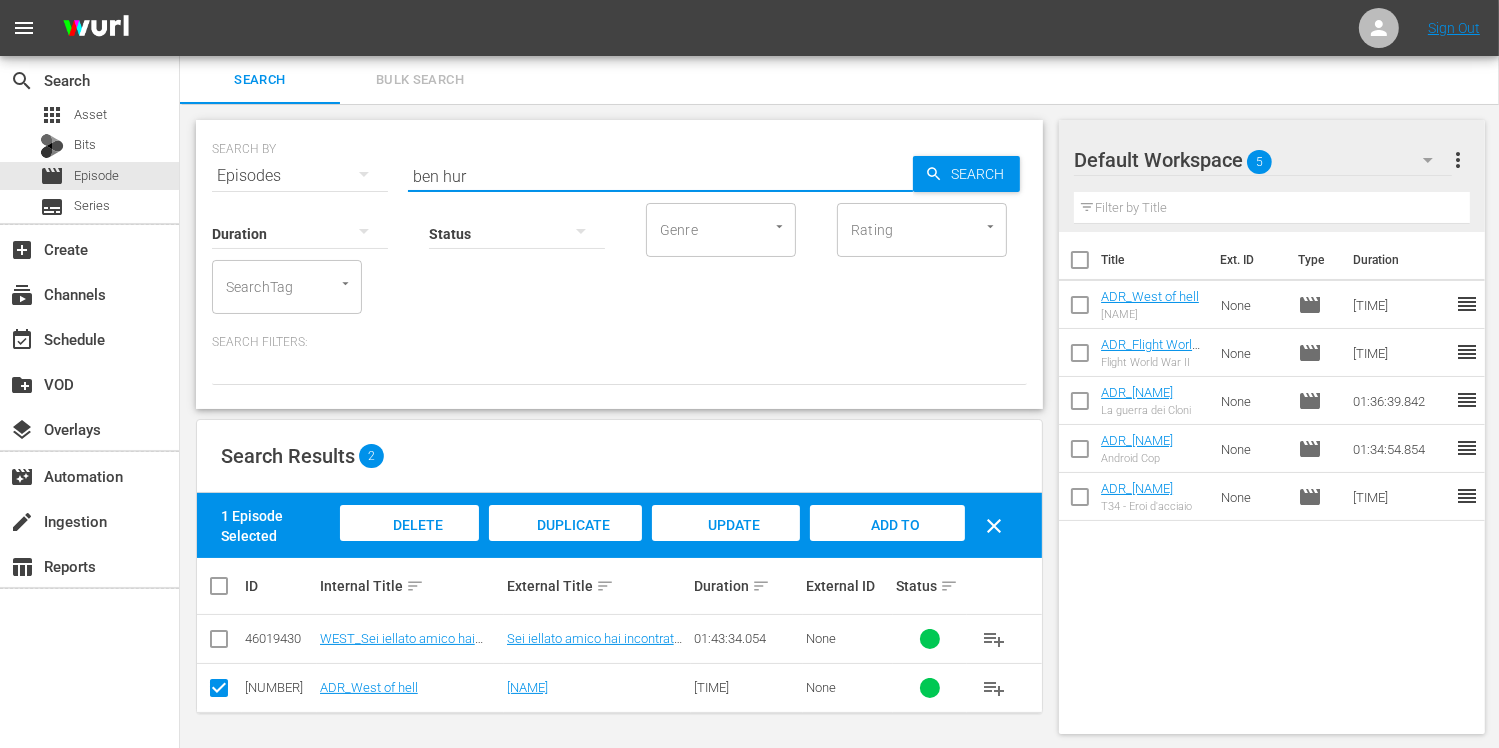 type on "ben hur" 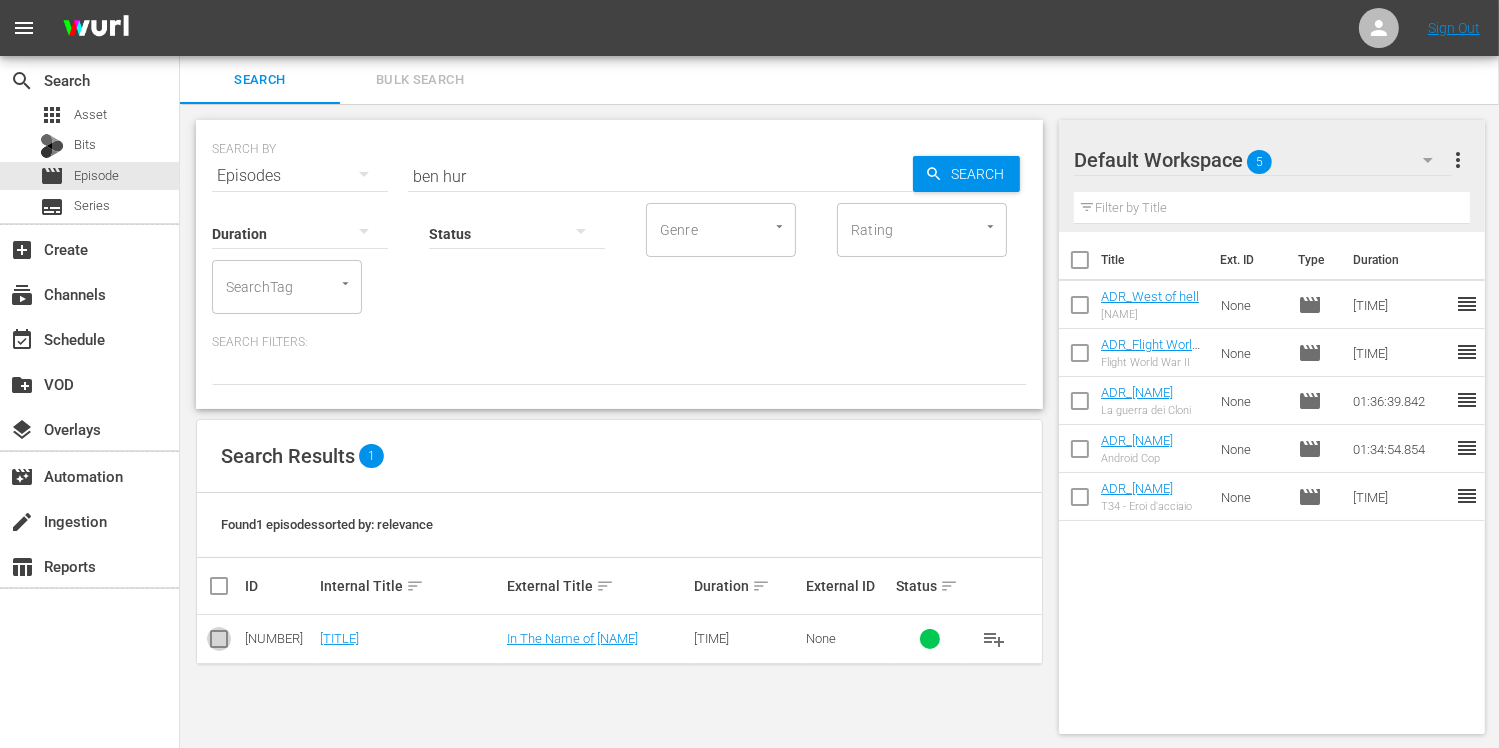 click at bounding box center (219, 643) 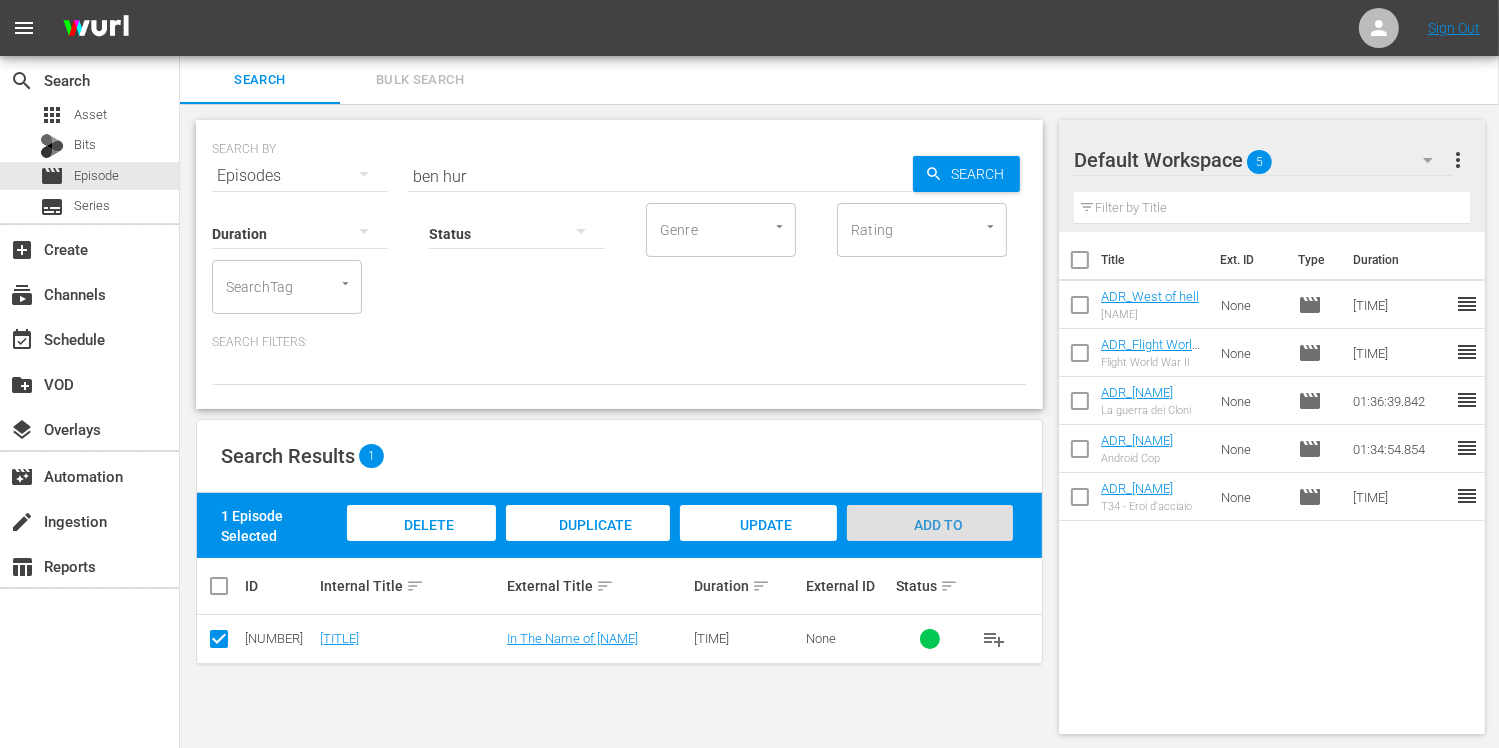 click on "Add to Workspace" at bounding box center [930, 544] 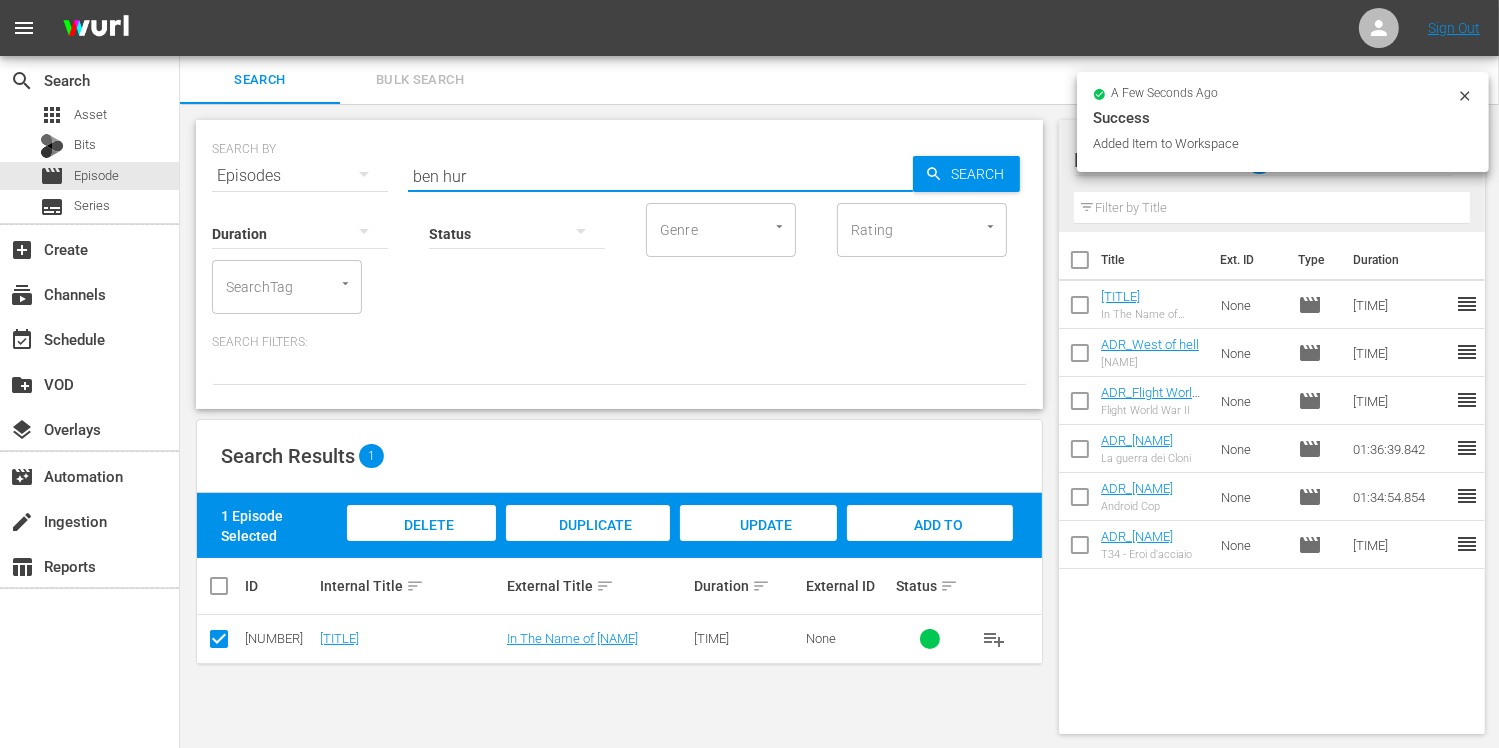 drag, startPoint x: 487, startPoint y: 164, endPoint x: 287, endPoint y: 143, distance: 201.09947 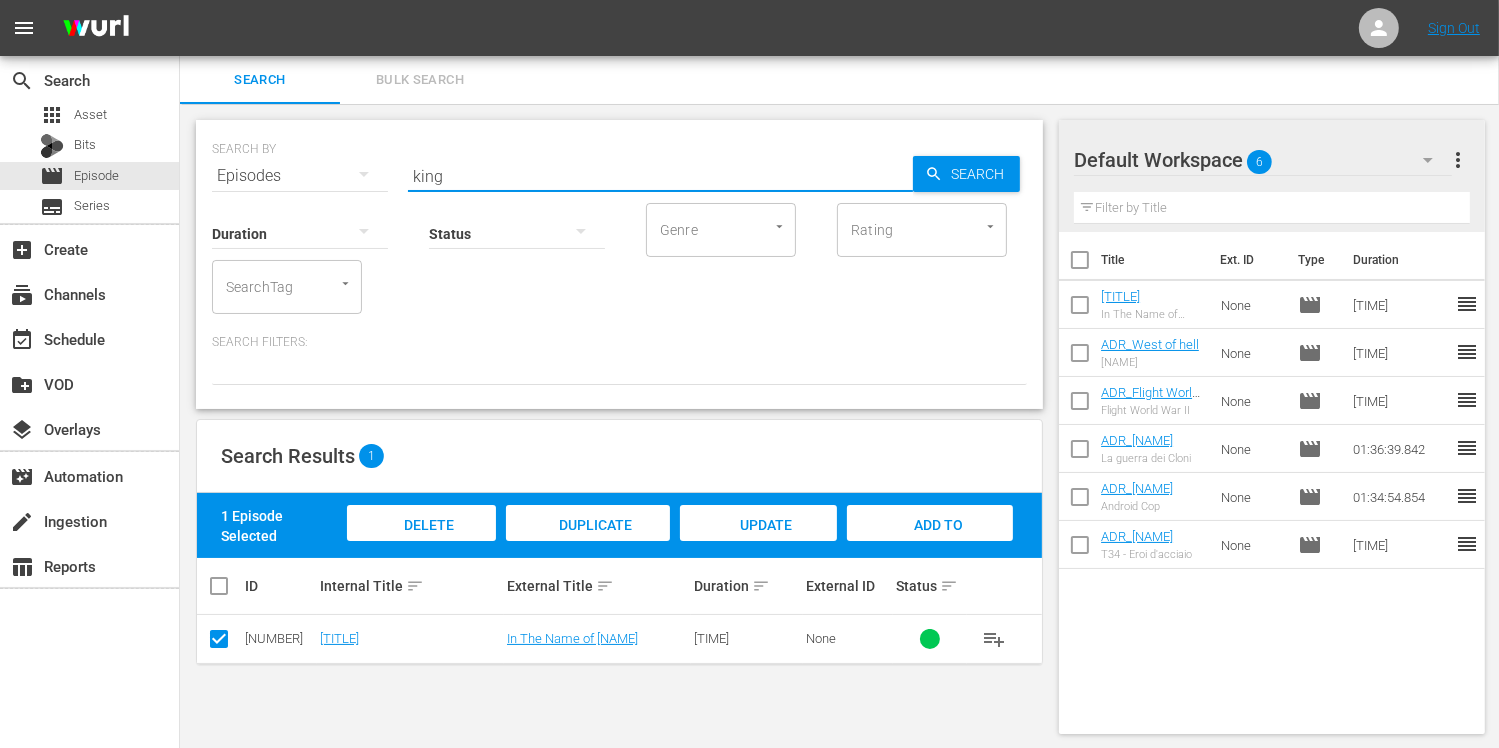 type on "king" 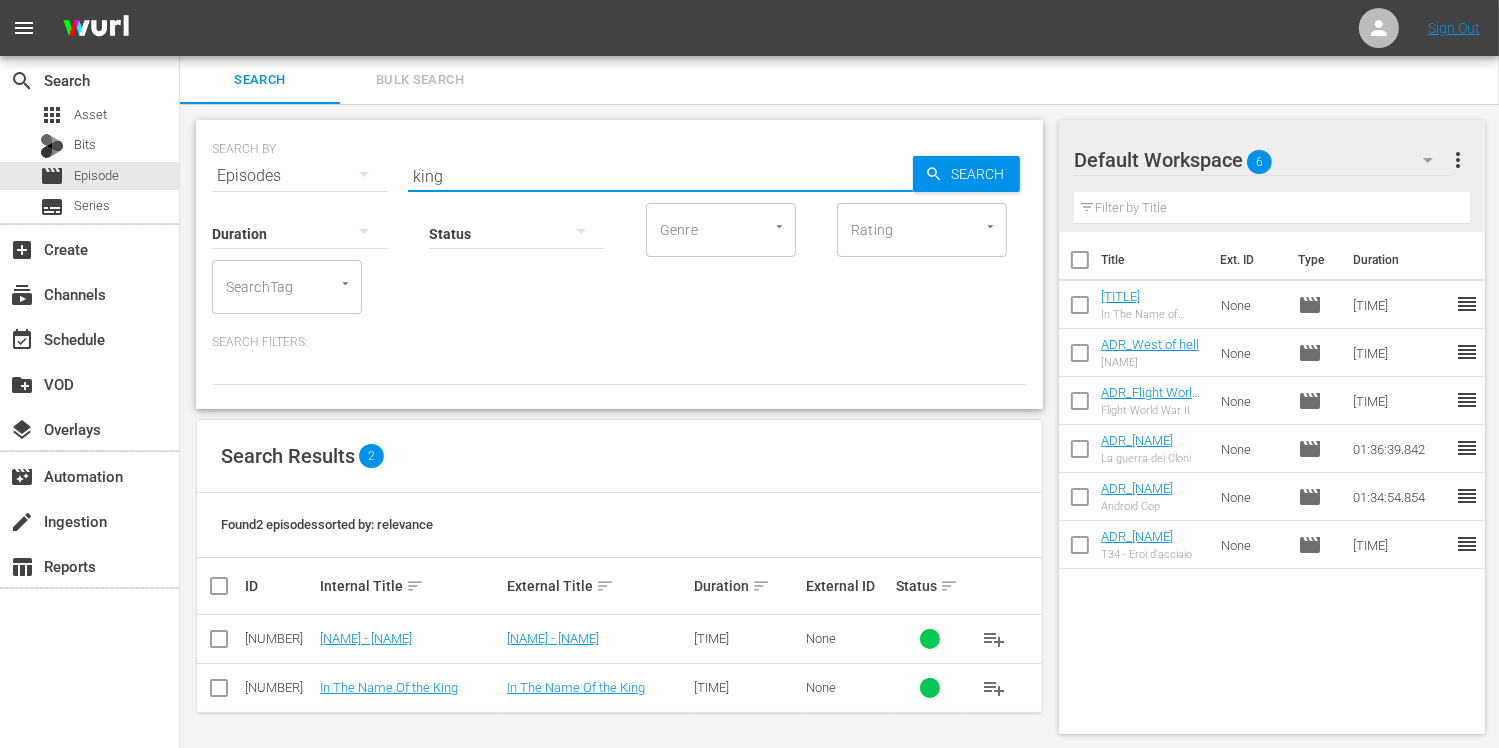 click at bounding box center [219, 643] 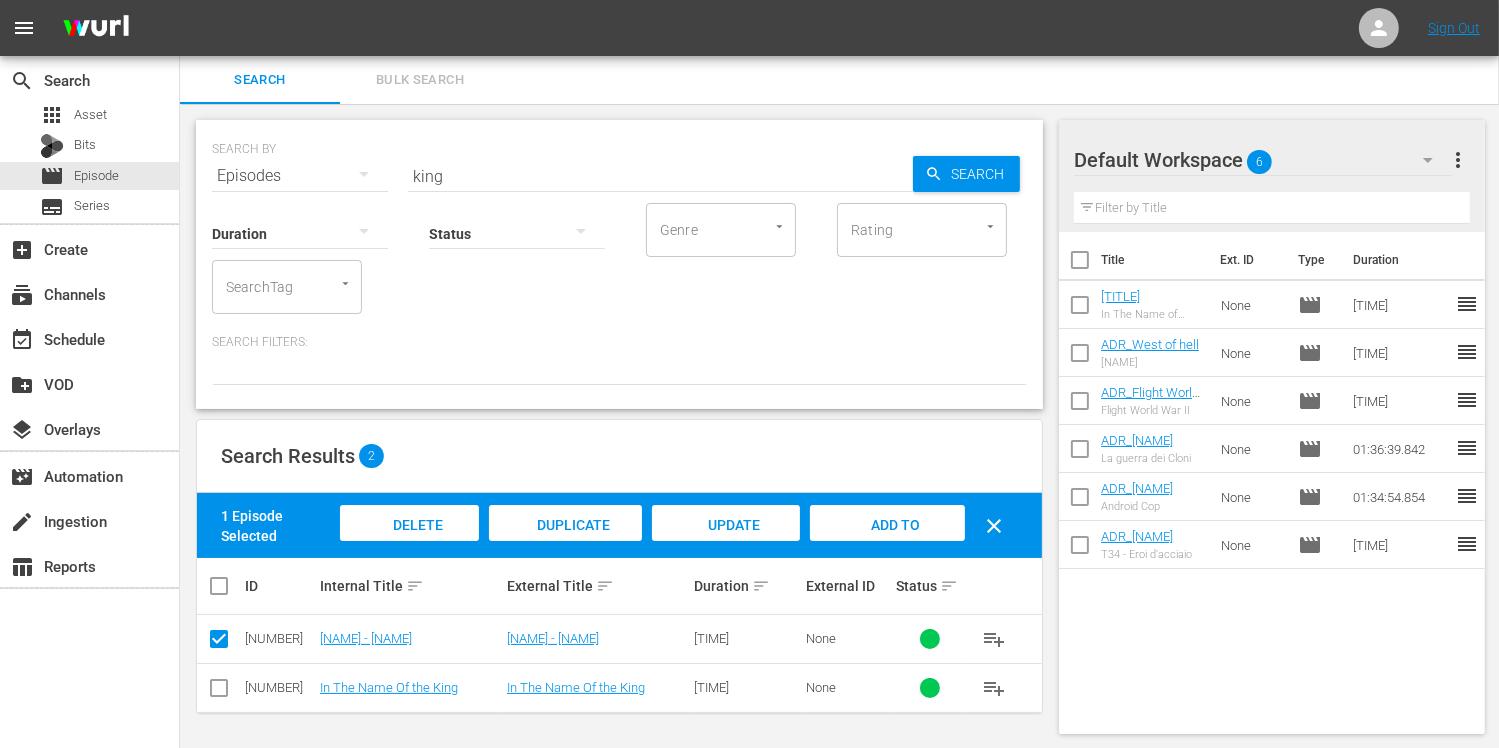 click on "Add to Workspace" at bounding box center [888, 544] 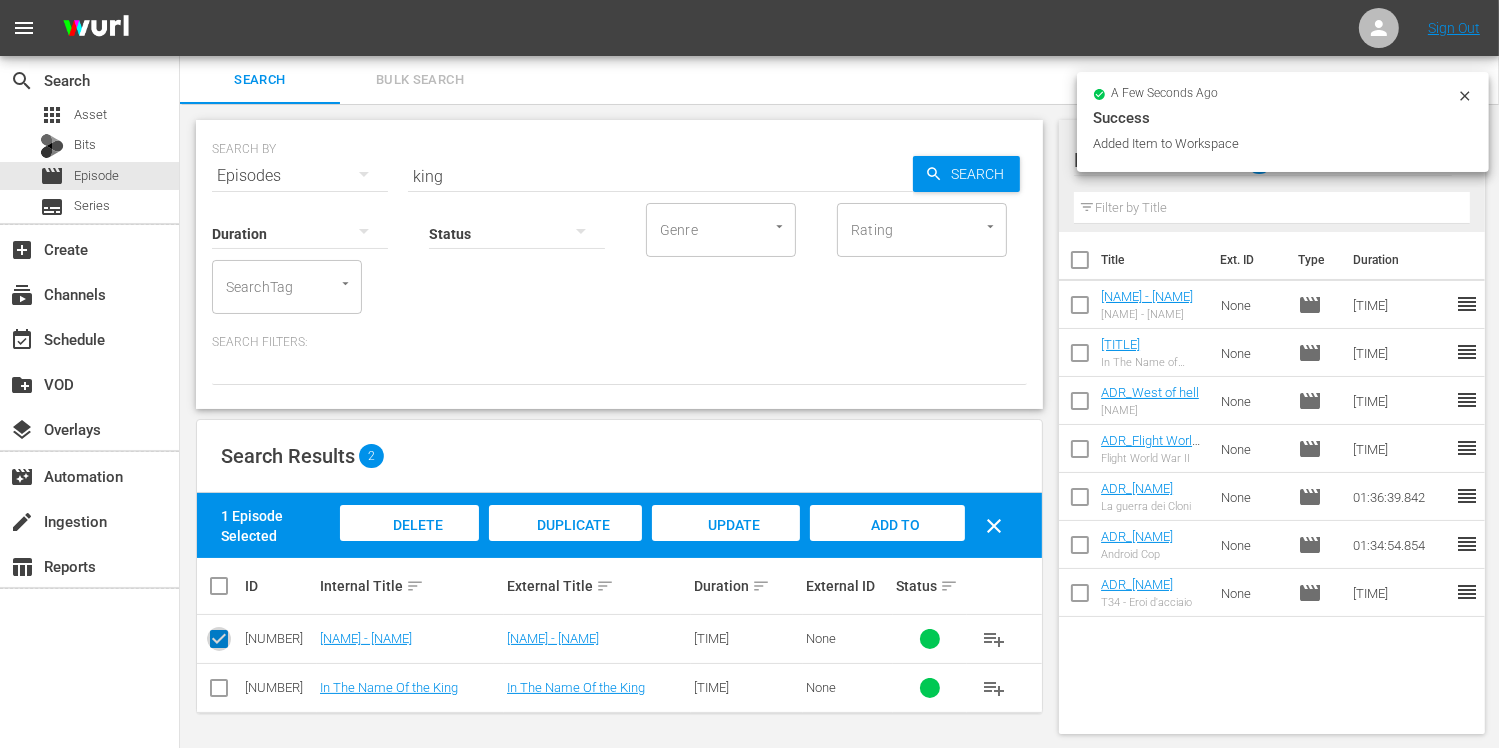 click at bounding box center [219, 643] 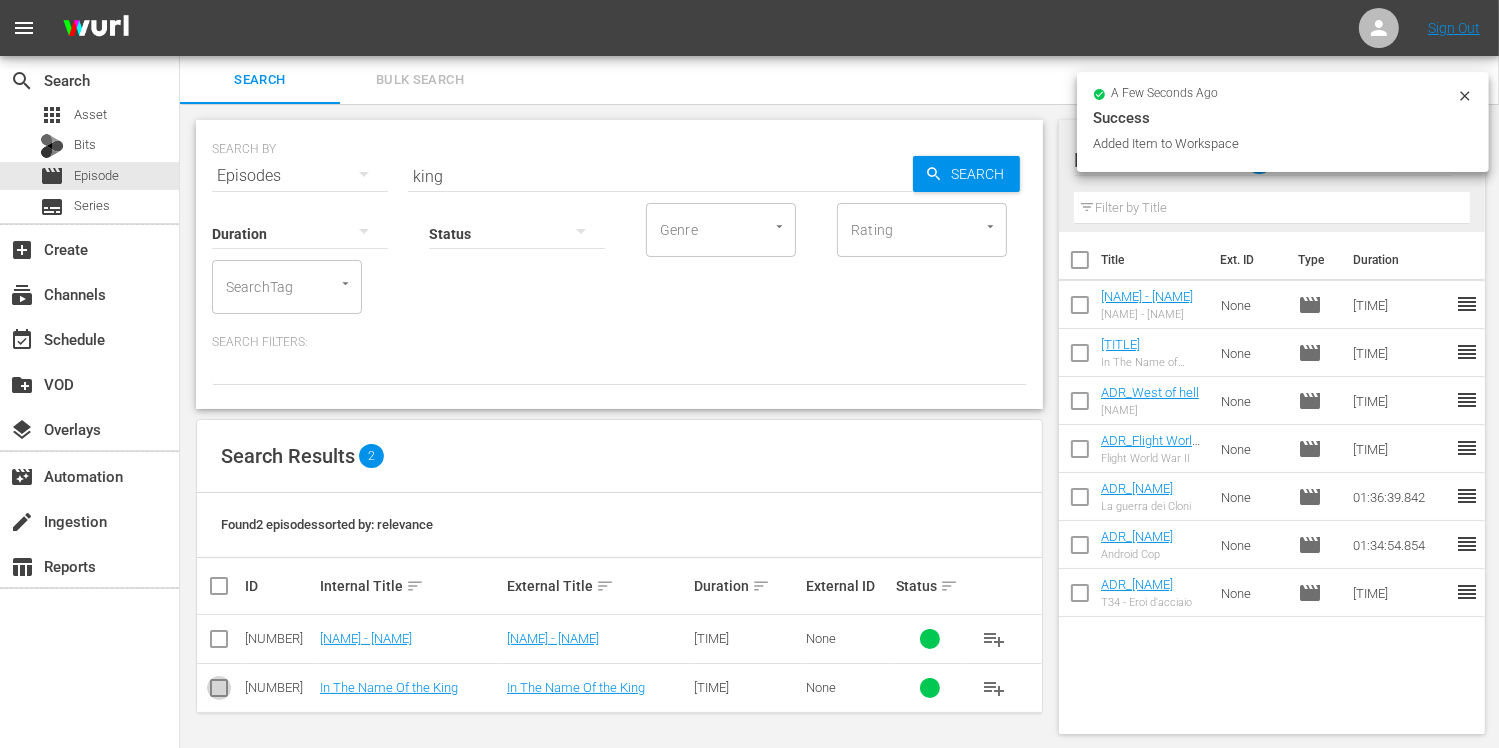 click at bounding box center (219, 692) 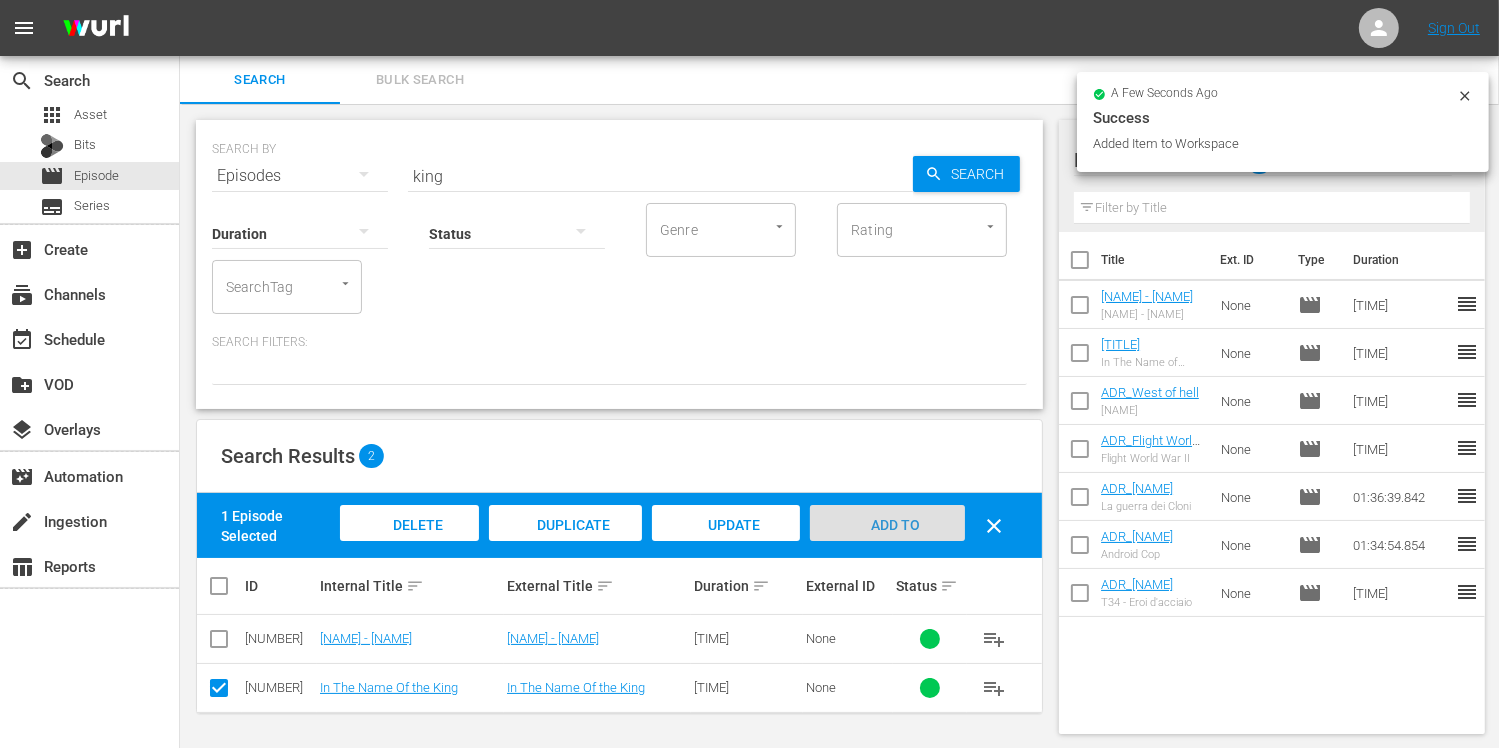 click on "Add to Workspace" at bounding box center [888, 544] 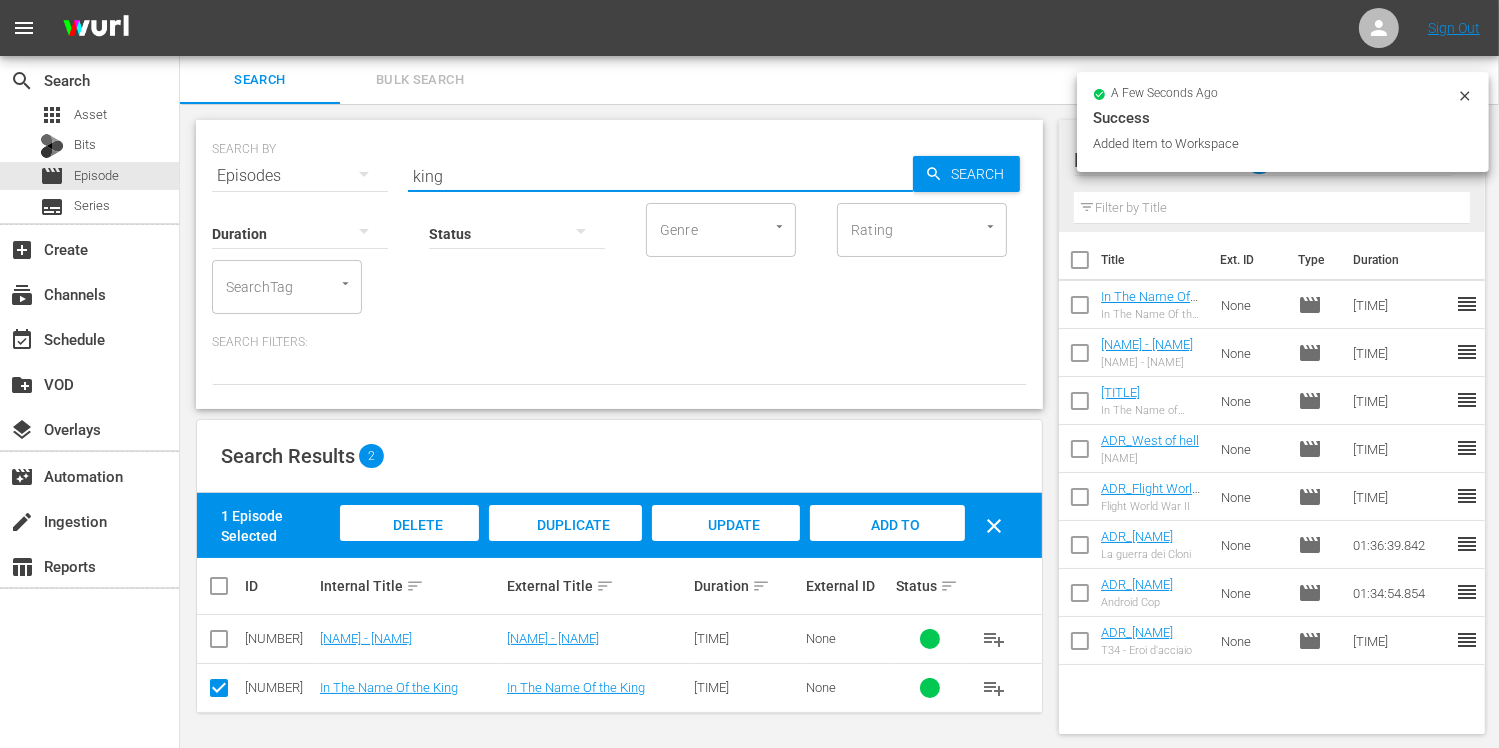 drag, startPoint x: 369, startPoint y: 164, endPoint x: 332, endPoint y: 160, distance: 37.215588 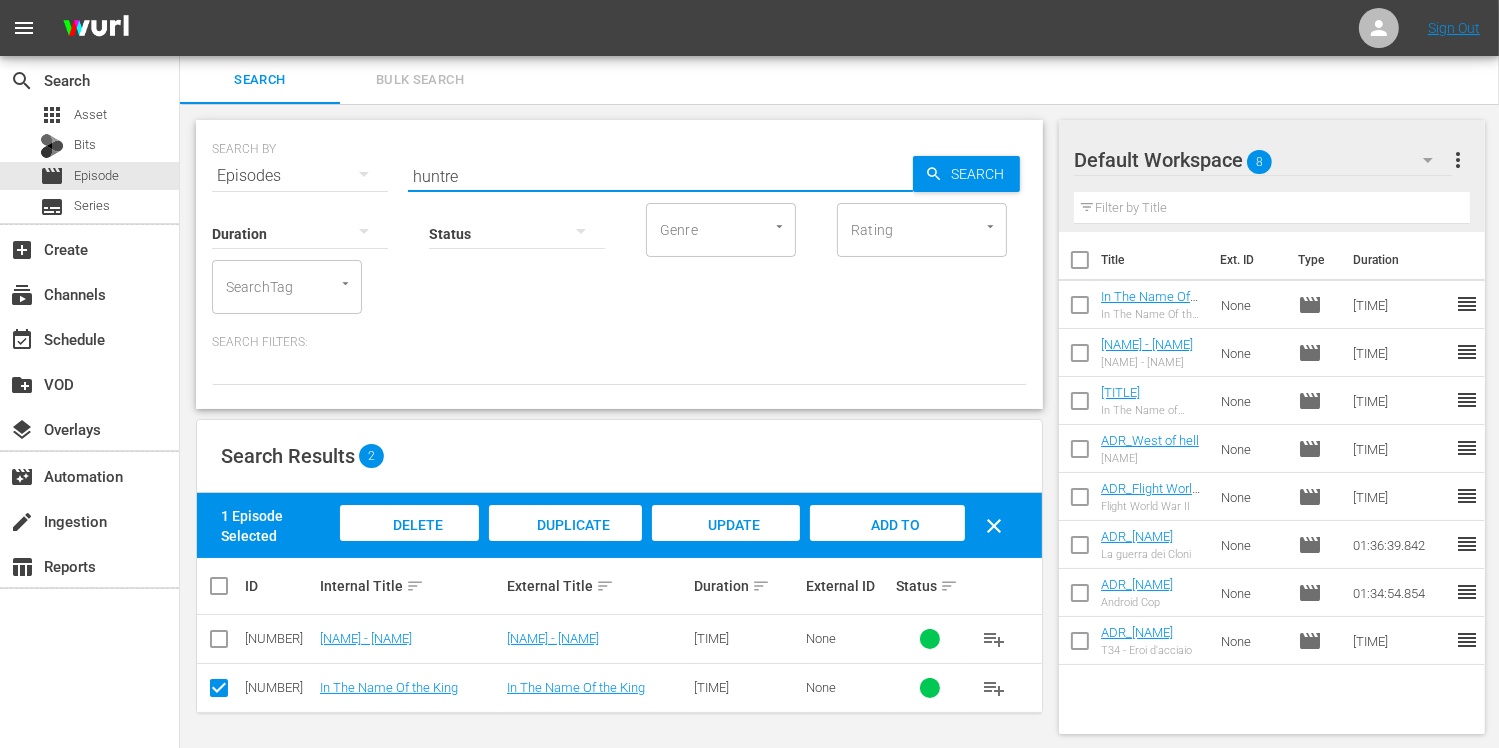 type on "huntre" 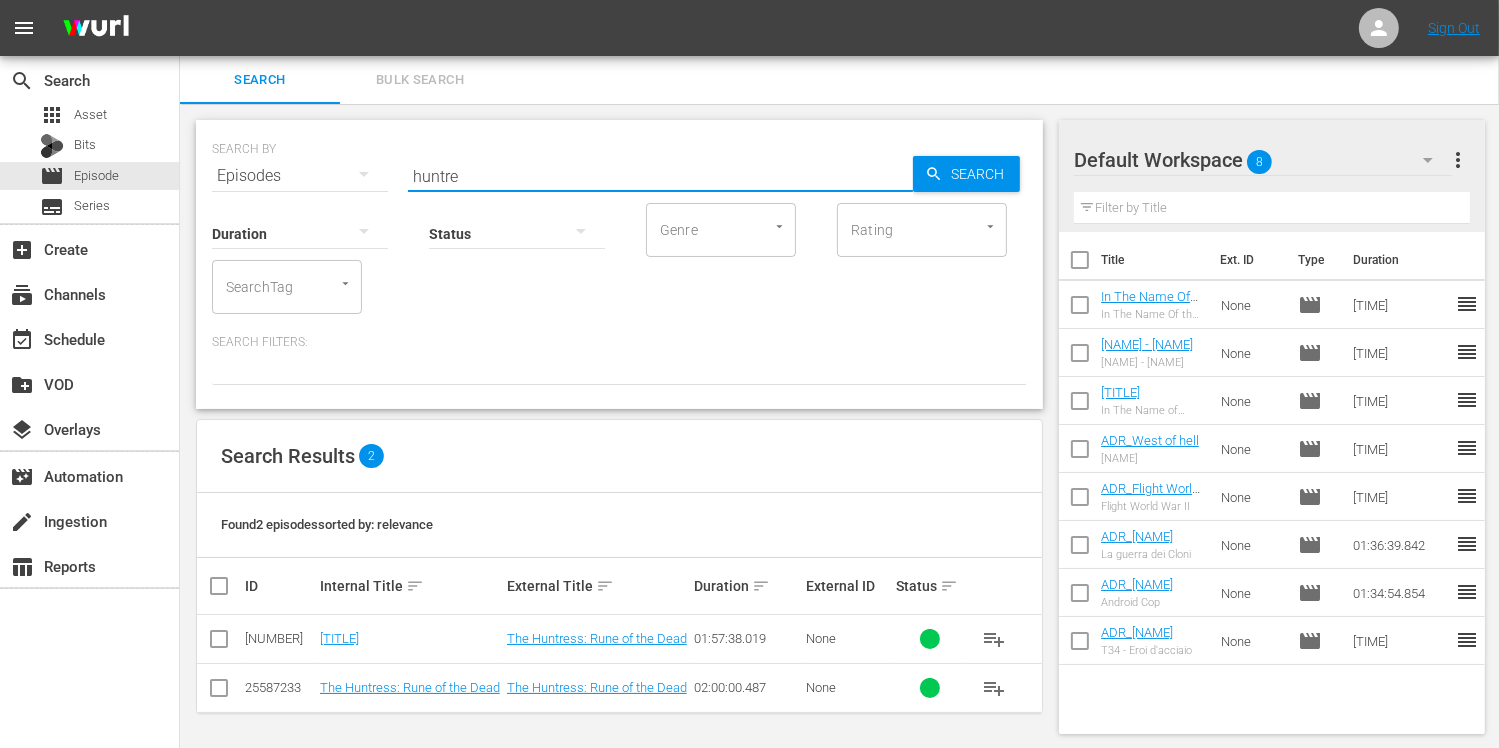 drag, startPoint x: 213, startPoint y: 643, endPoint x: 260, endPoint y: 630, distance: 48.76474 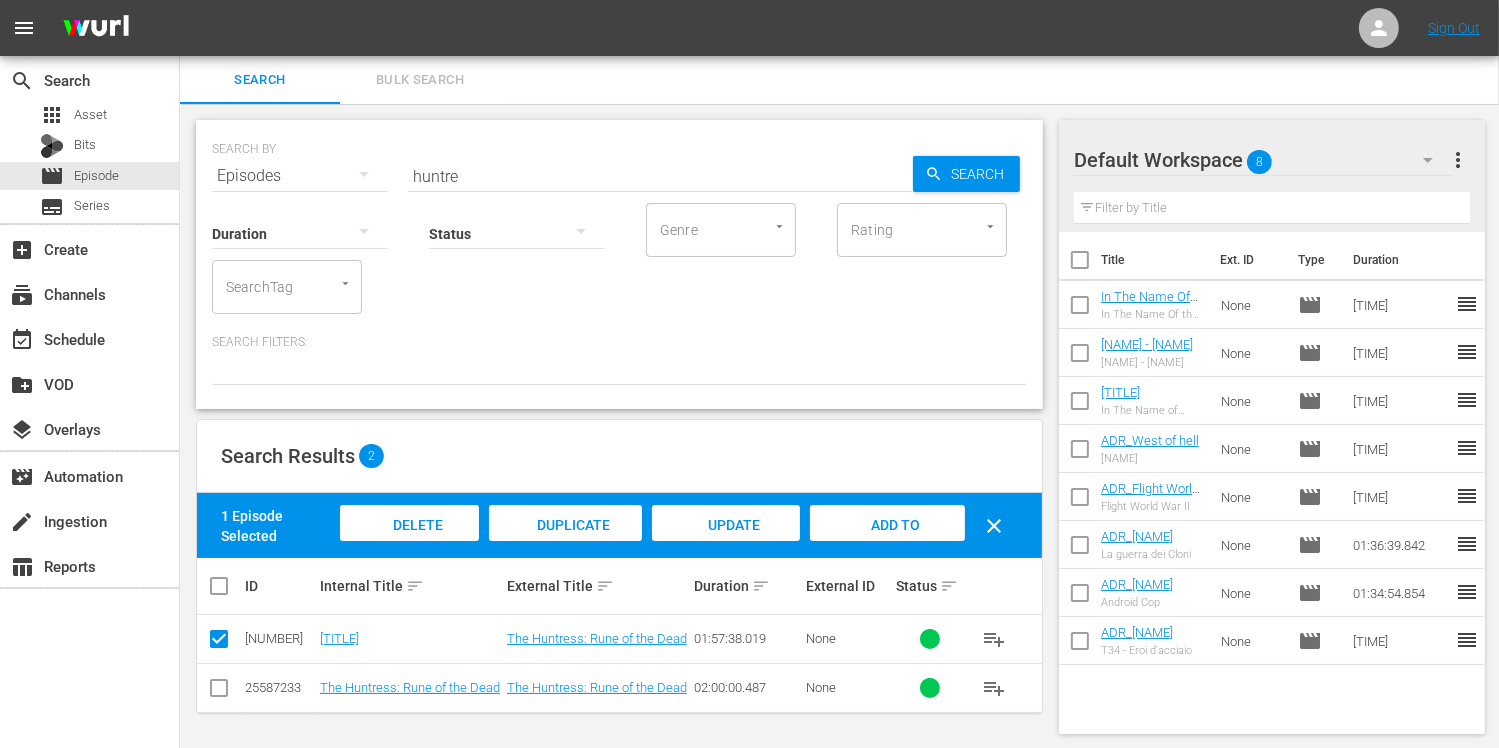 click on "Add to Workspace" at bounding box center (888, 544) 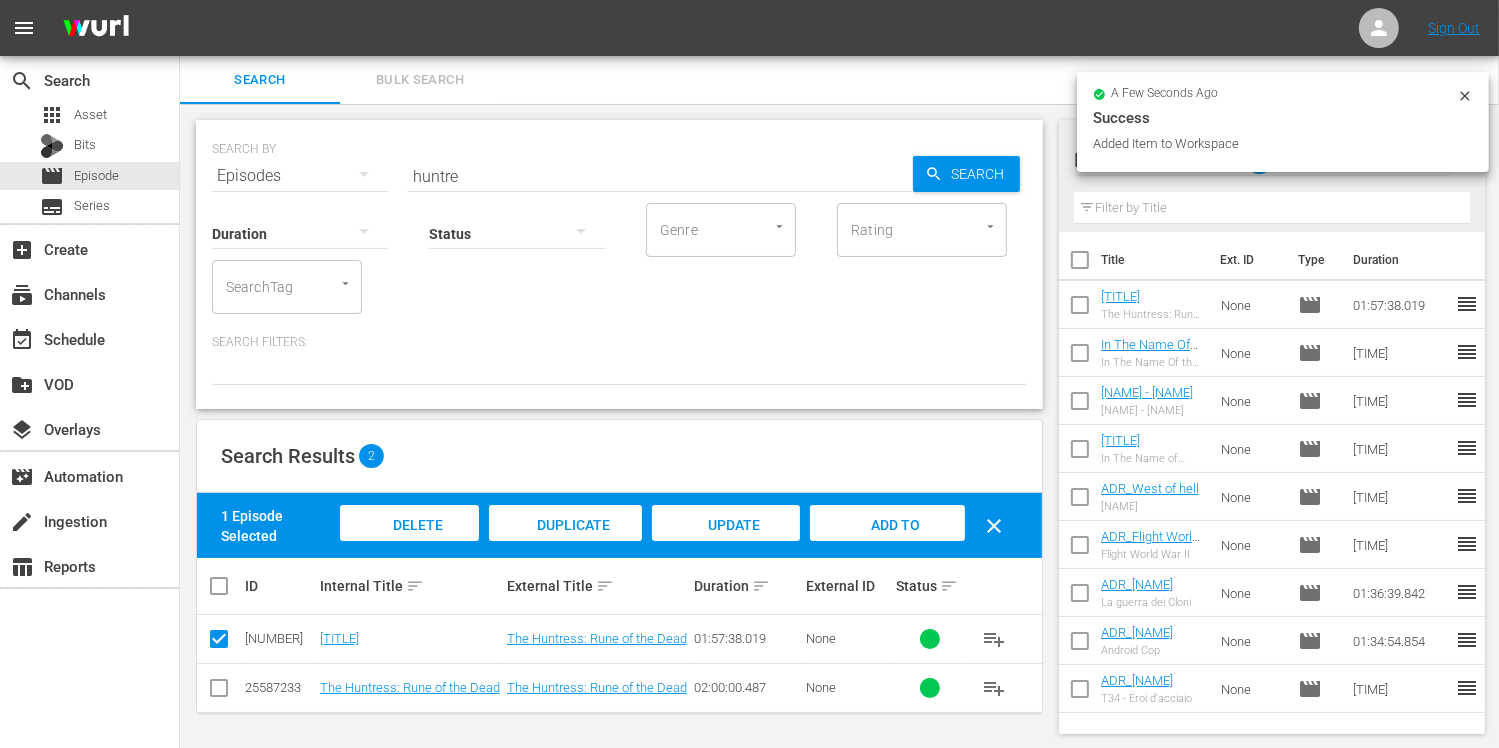 click at bounding box center (219, 643) 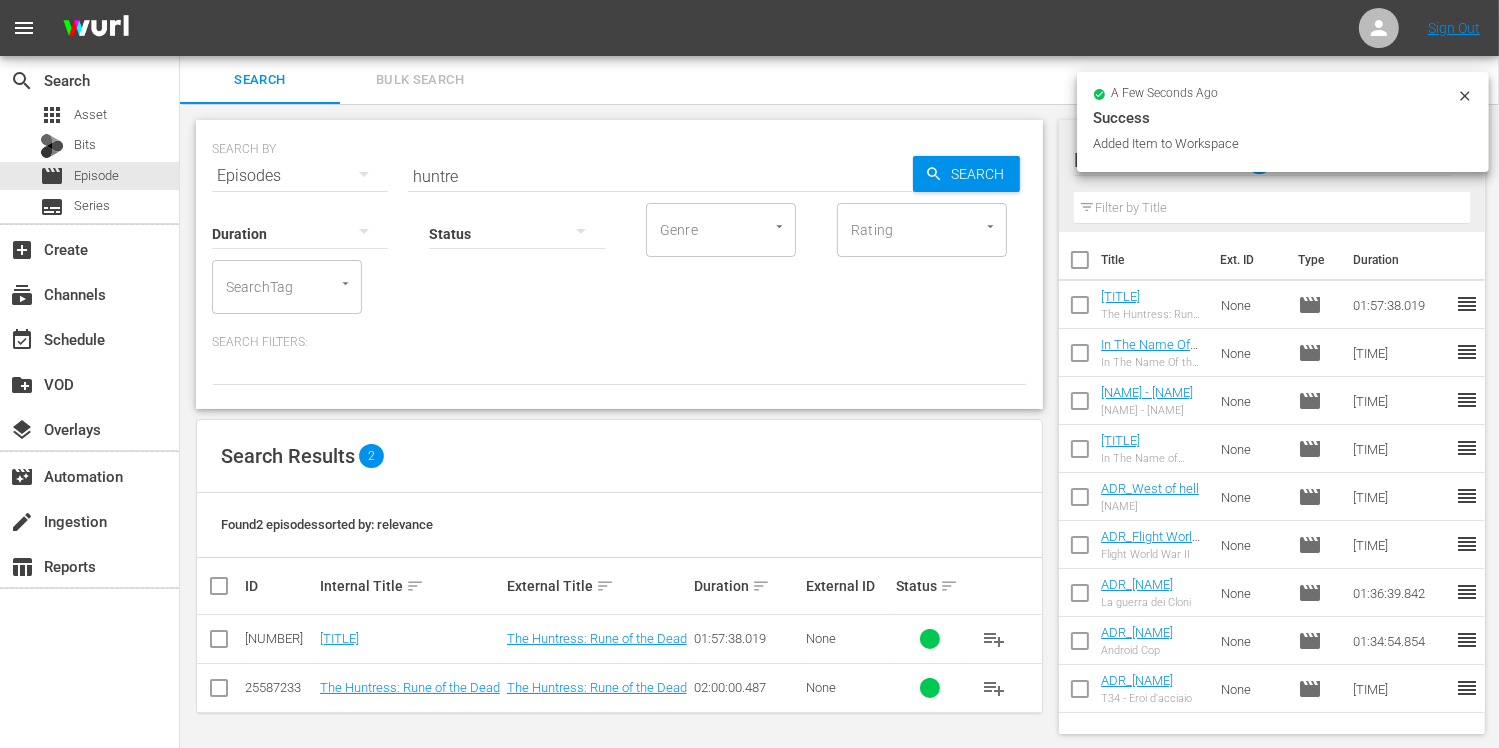 click at bounding box center (219, 692) 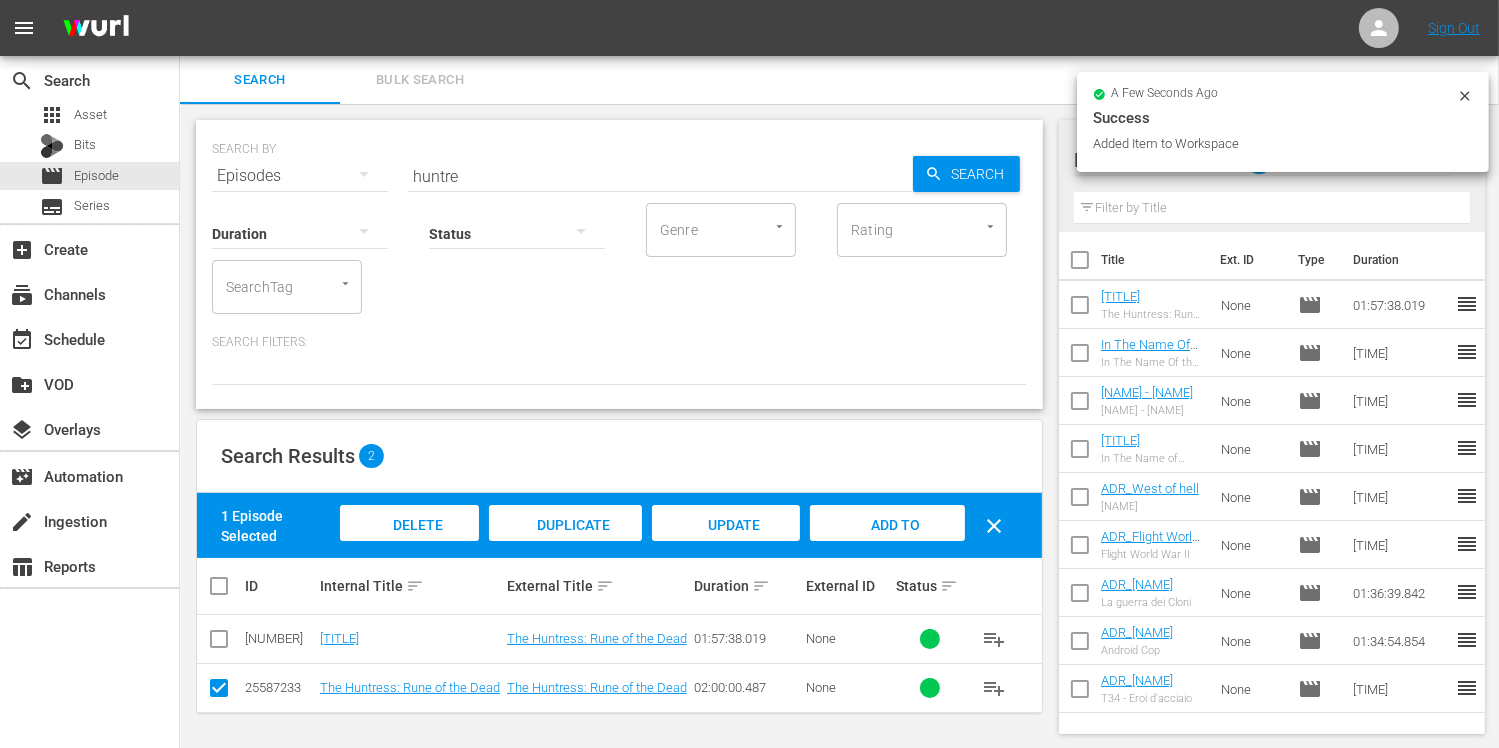 click on "Delete Episodes" at bounding box center [410, 544] 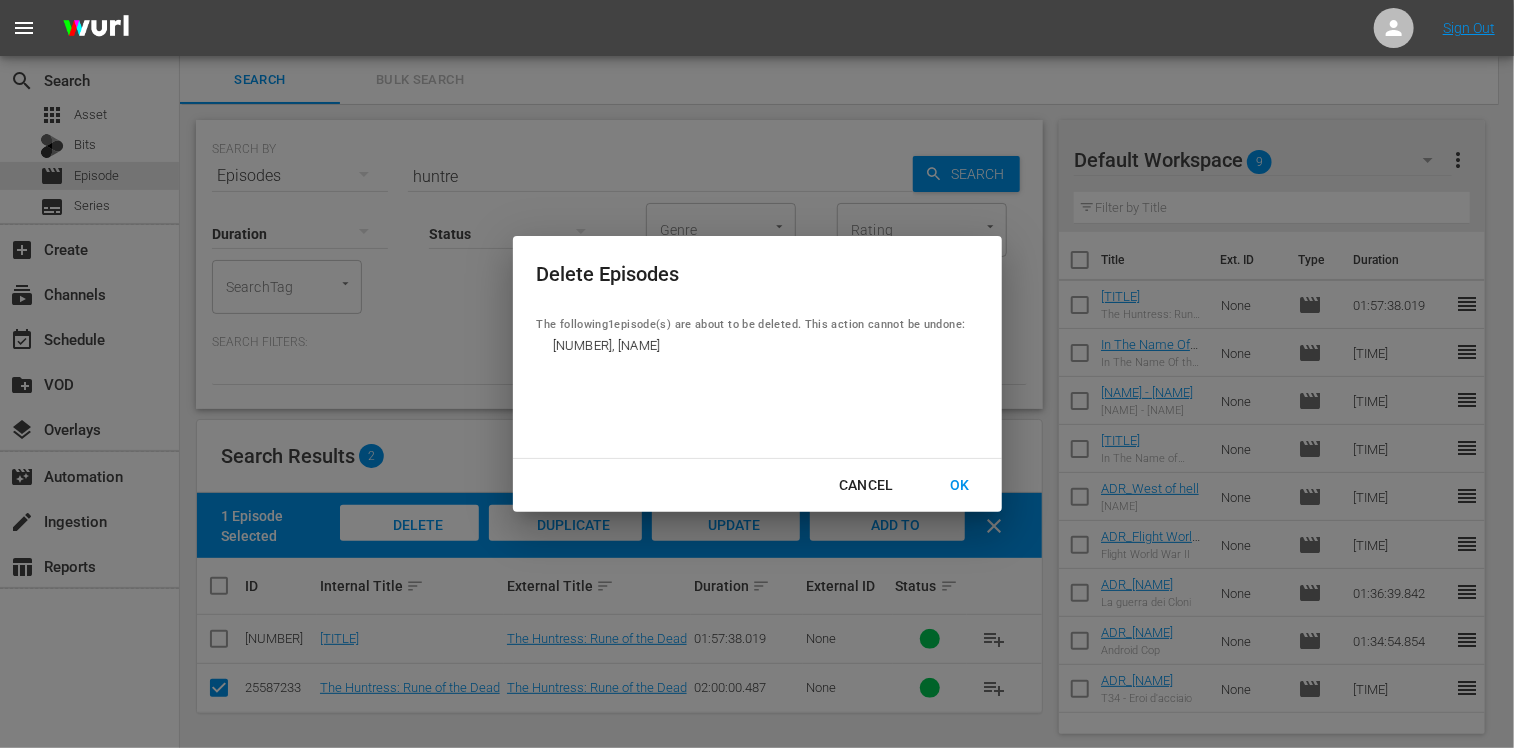 click on "OK" at bounding box center (960, 485) 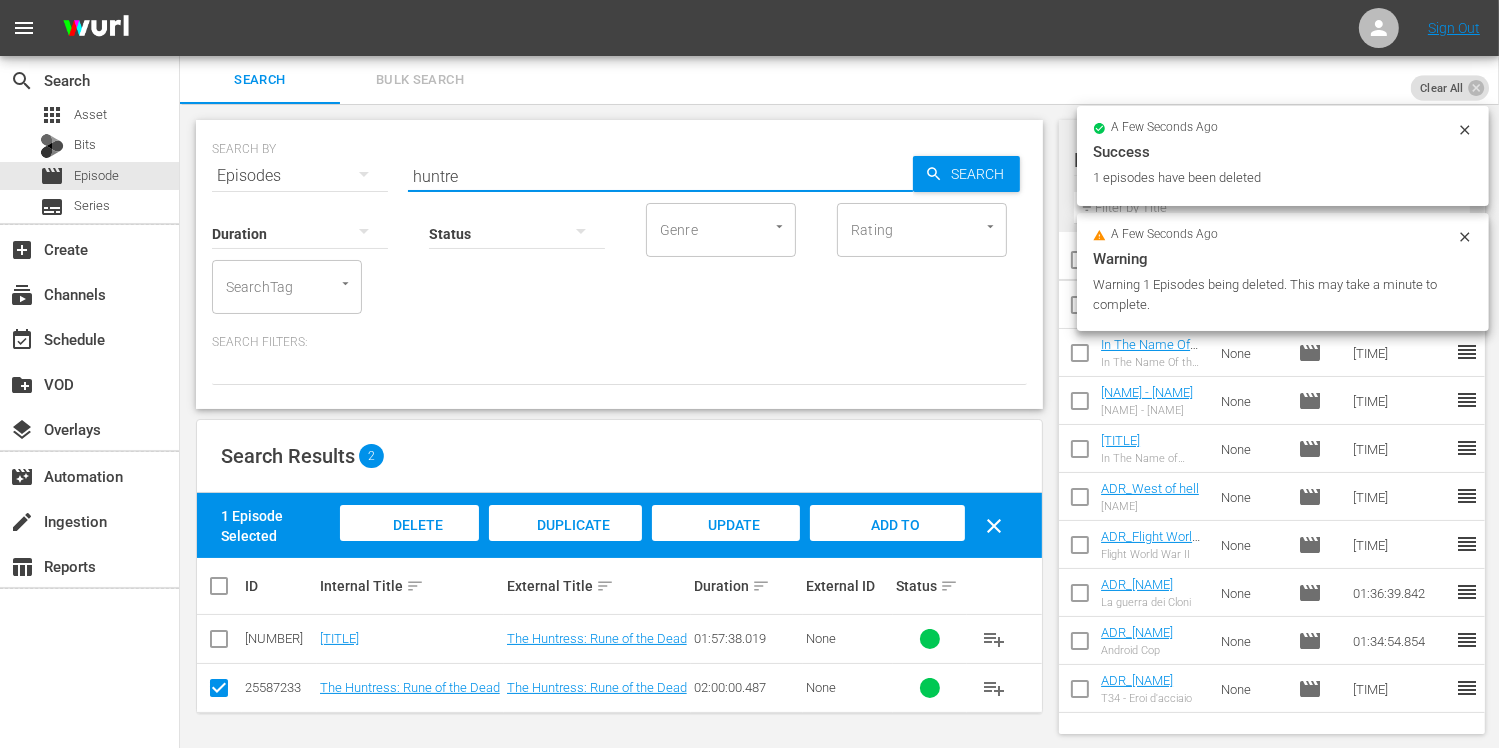 drag, startPoint x: 476, startPoint y: 180, endPoint x: 321, endPoint y: 164, distance: 155.82362 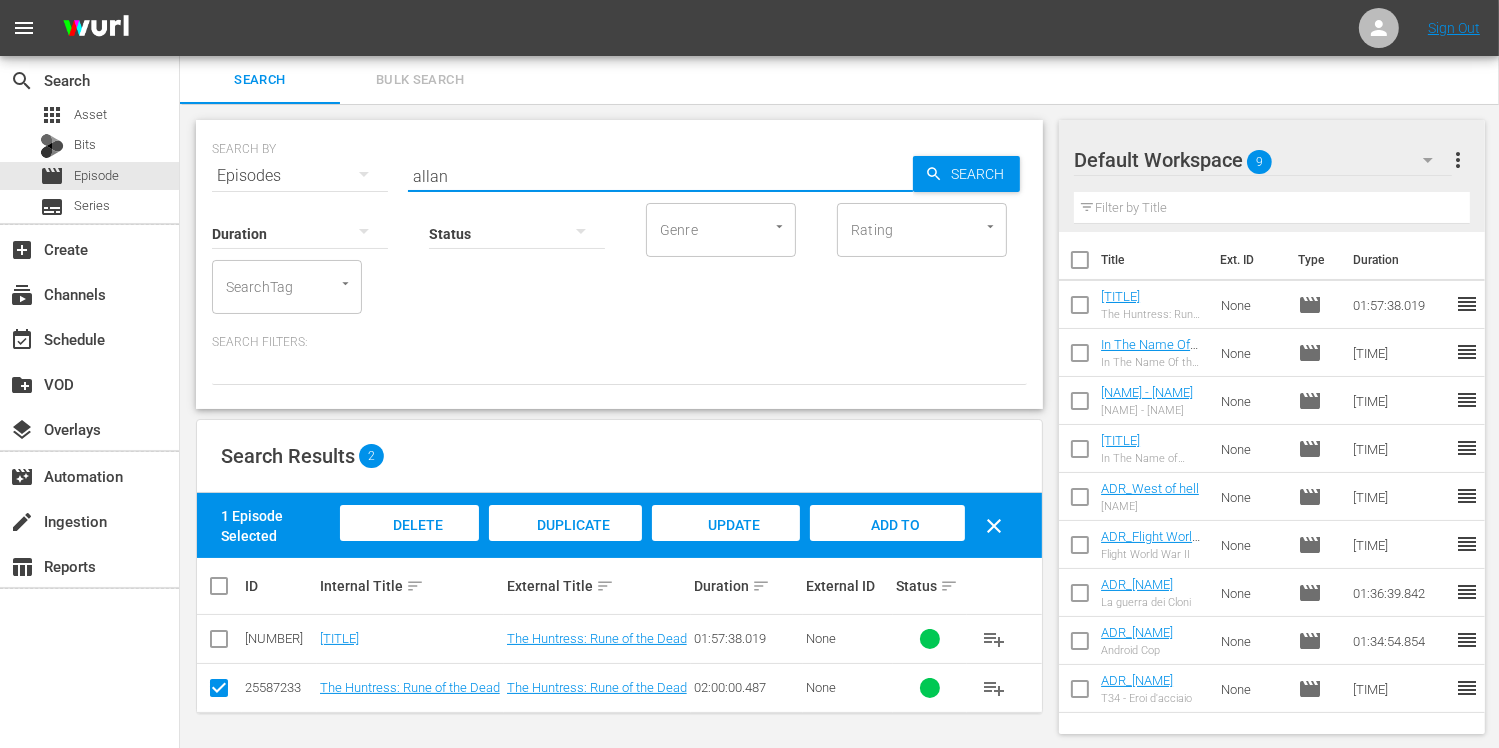 type on "allan" 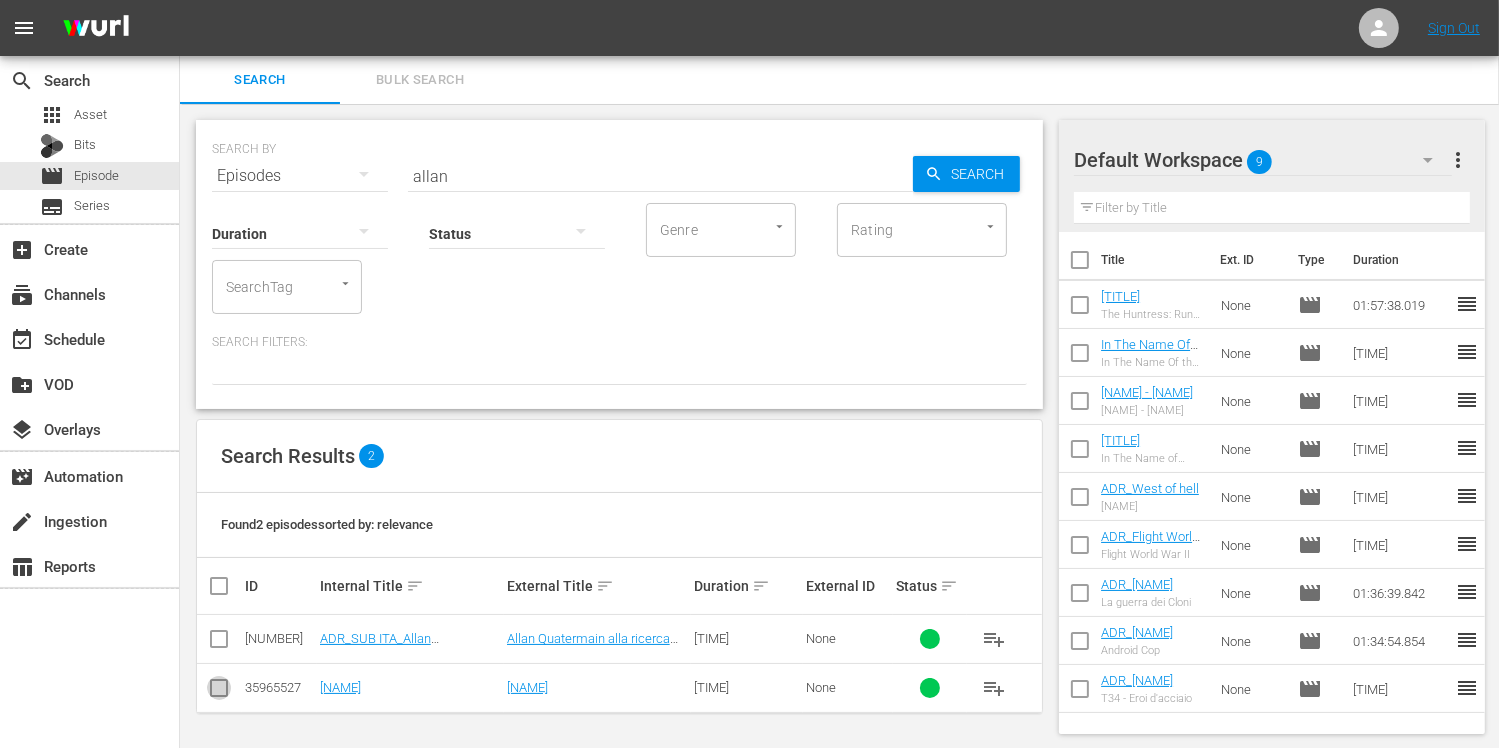 click at bounding box center [219, 692] 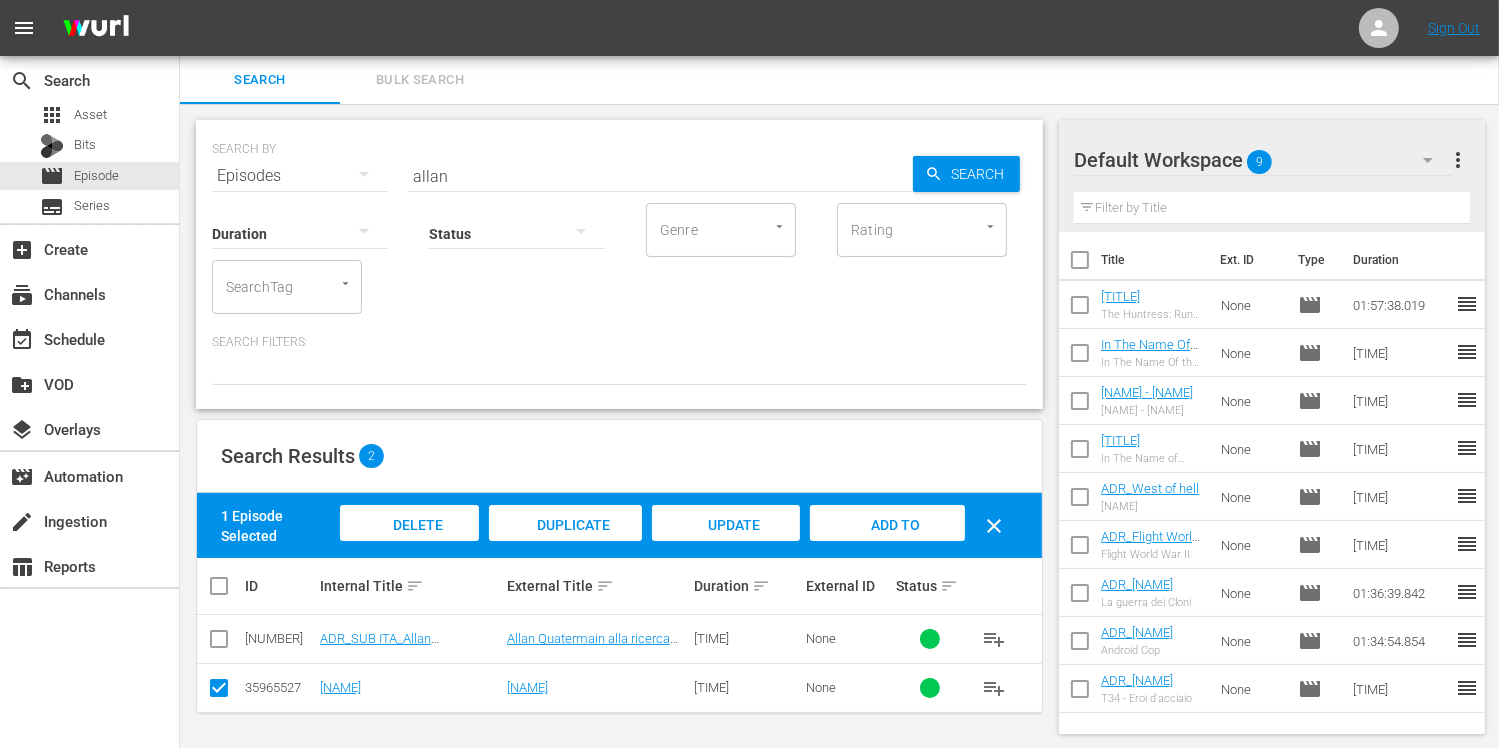 click on "Delete Episodes" at bounding box center [409, 542] 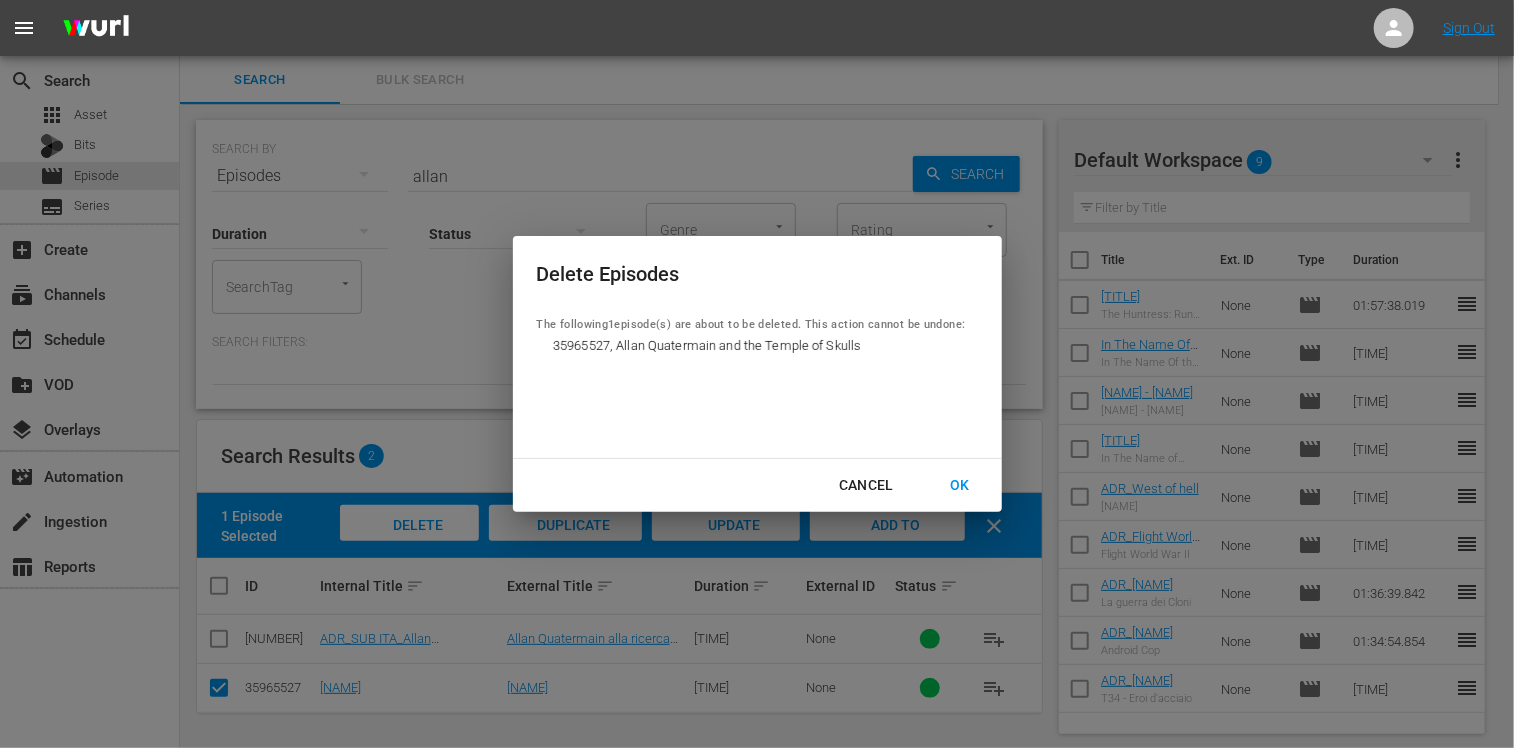 click on "OK" at bounding box center [960, 485] 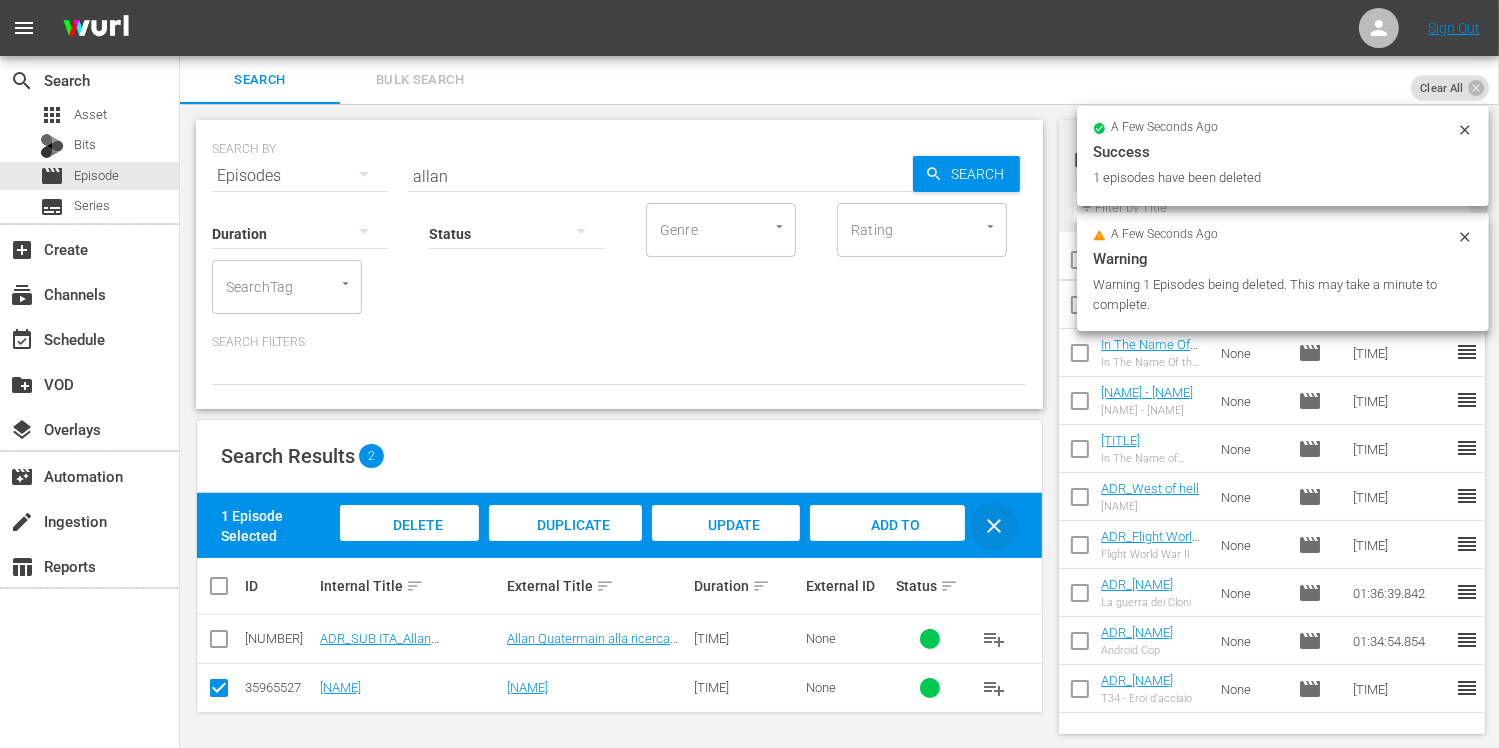 click on "clear" at bounding box center (994, 526) 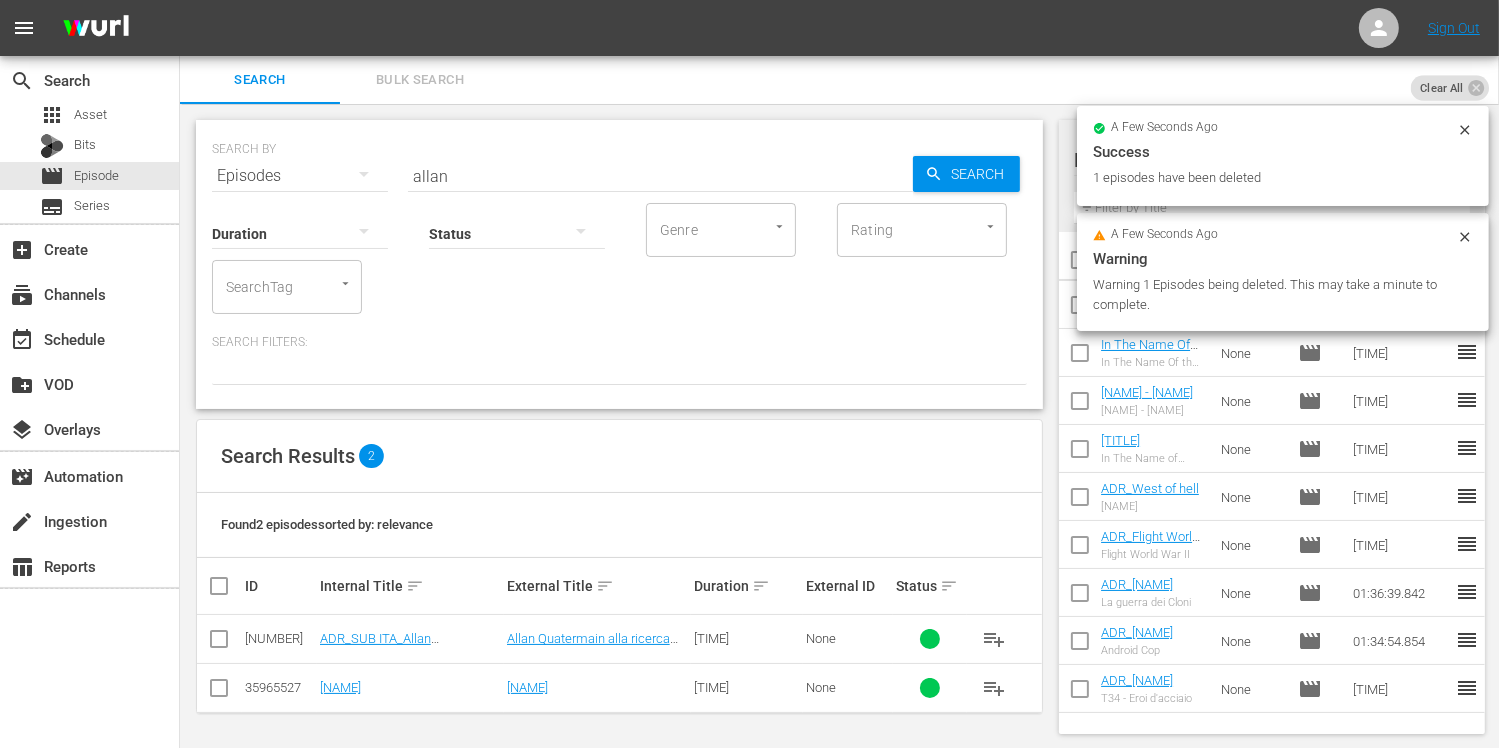 click at bounding box center (219, 643) 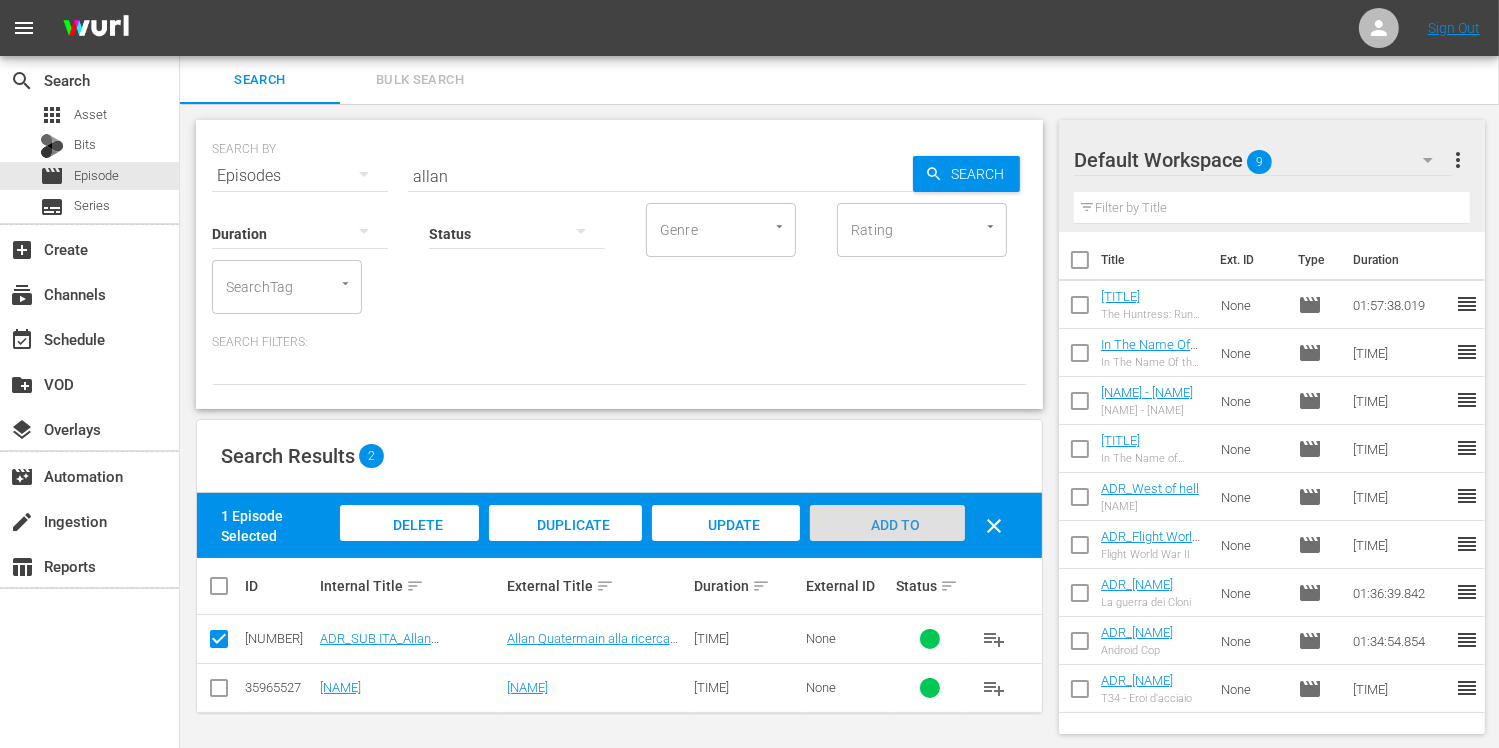 click on "Add to Workspace" at bounding box center (888, 544) 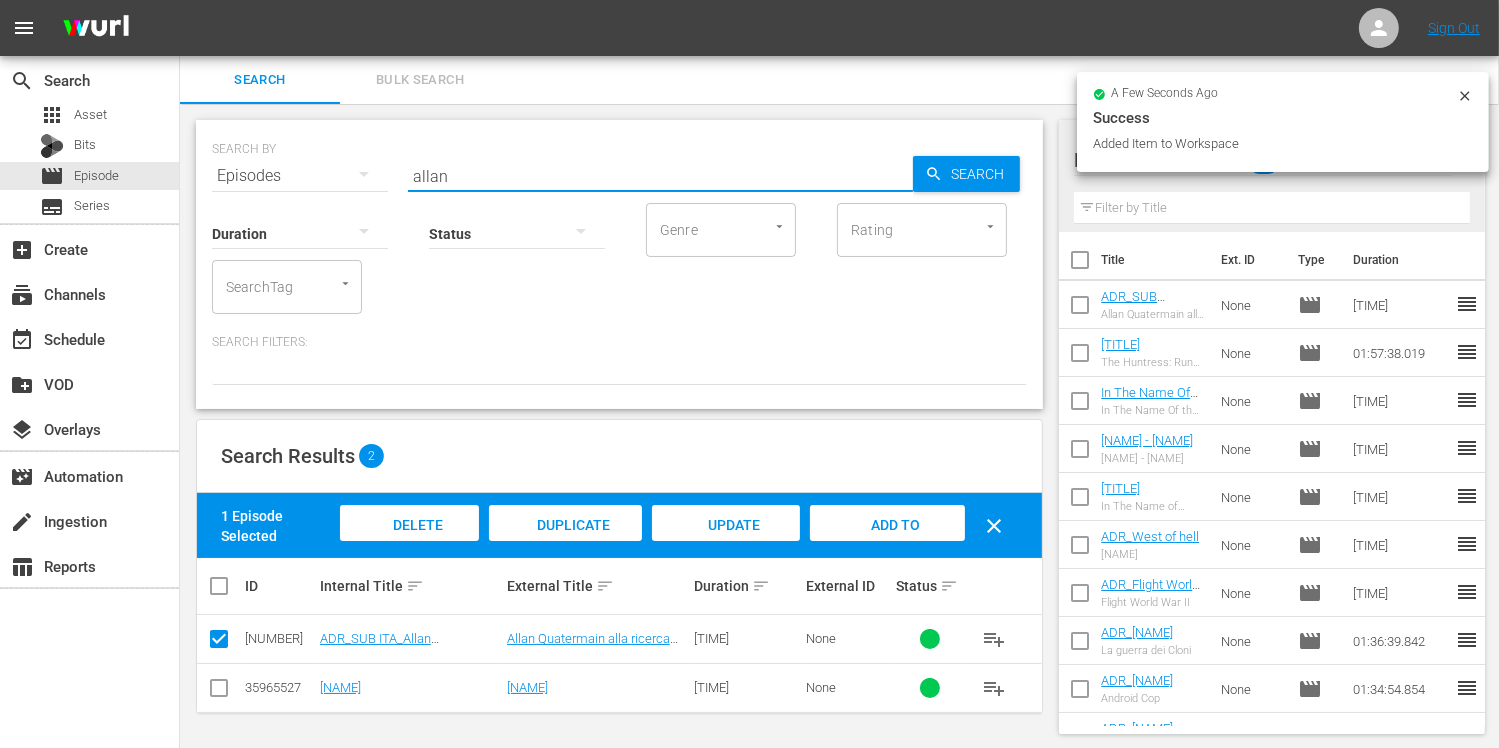 drag, startPoint x: 464, startPoint y: 174, endPoint x: 305, endPoint y: 152, distance: 160.5148 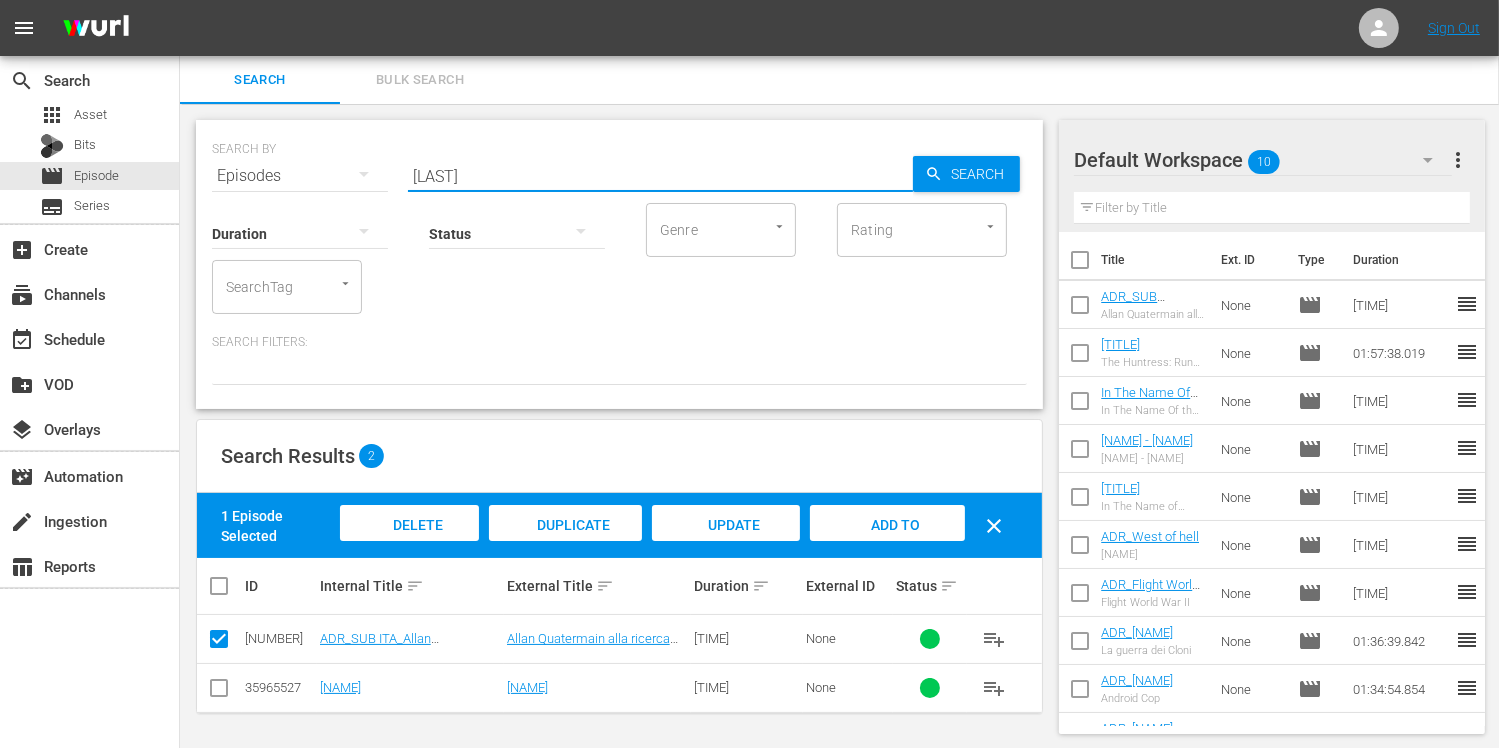 type on "sherlock" 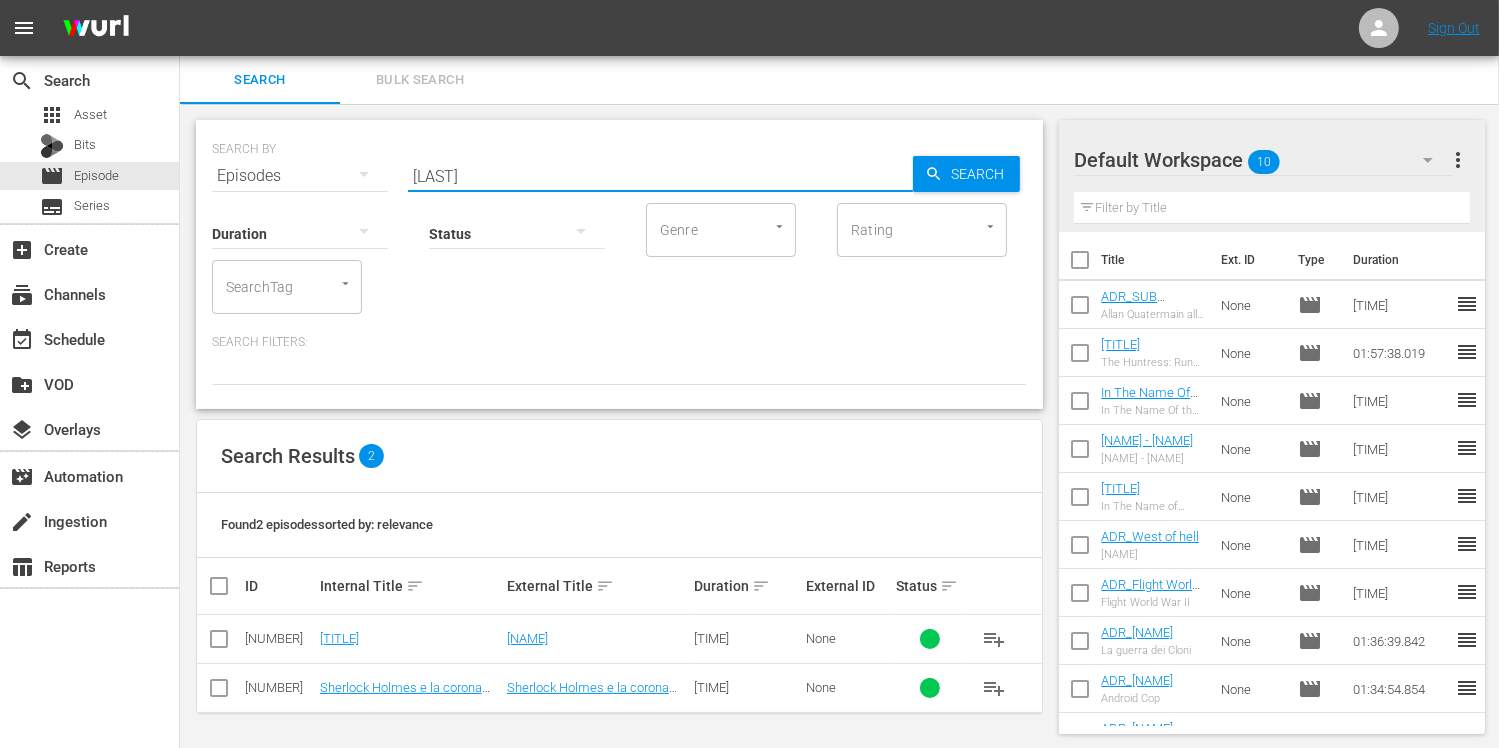 click at bounding box center (219, 692) 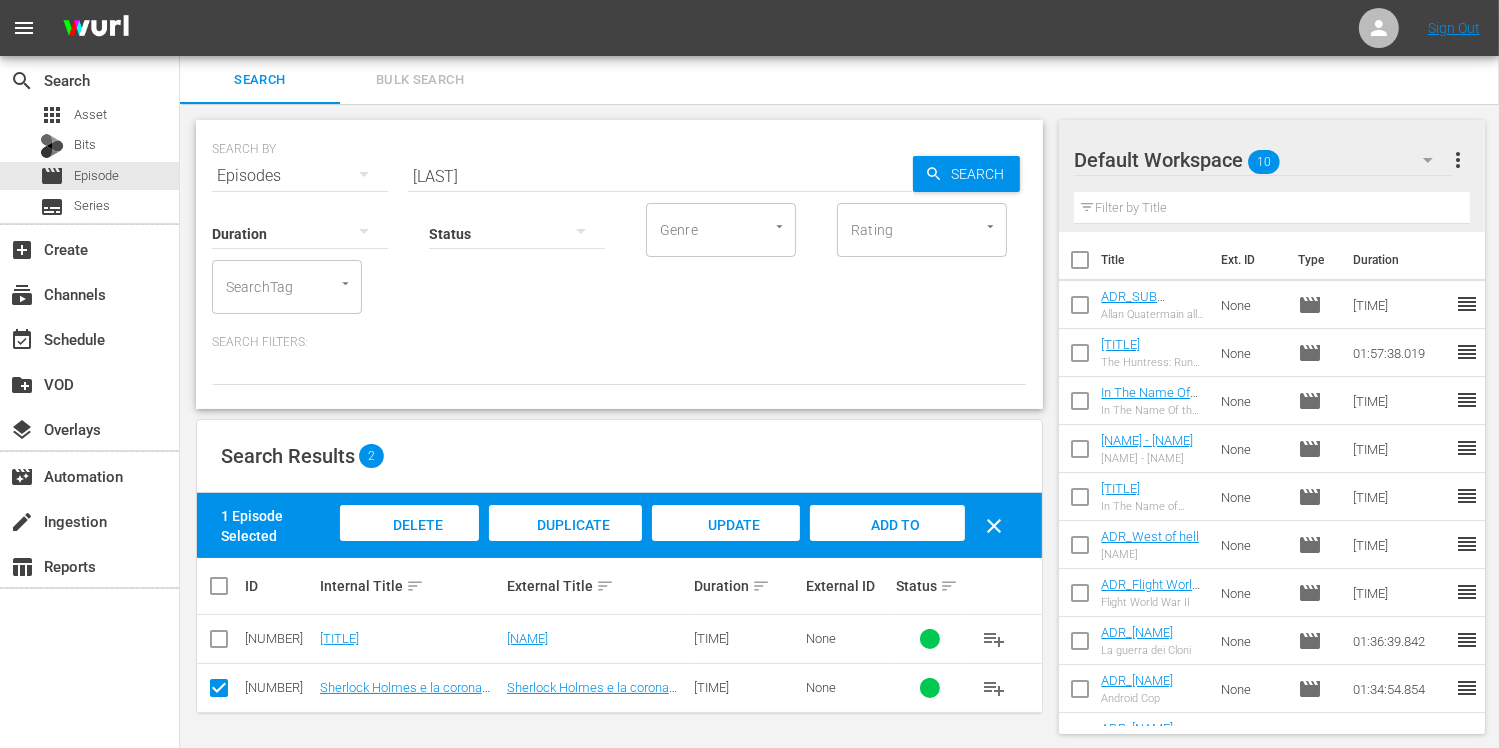 click on "Add to Workspace" at bounding box center (888, 544) 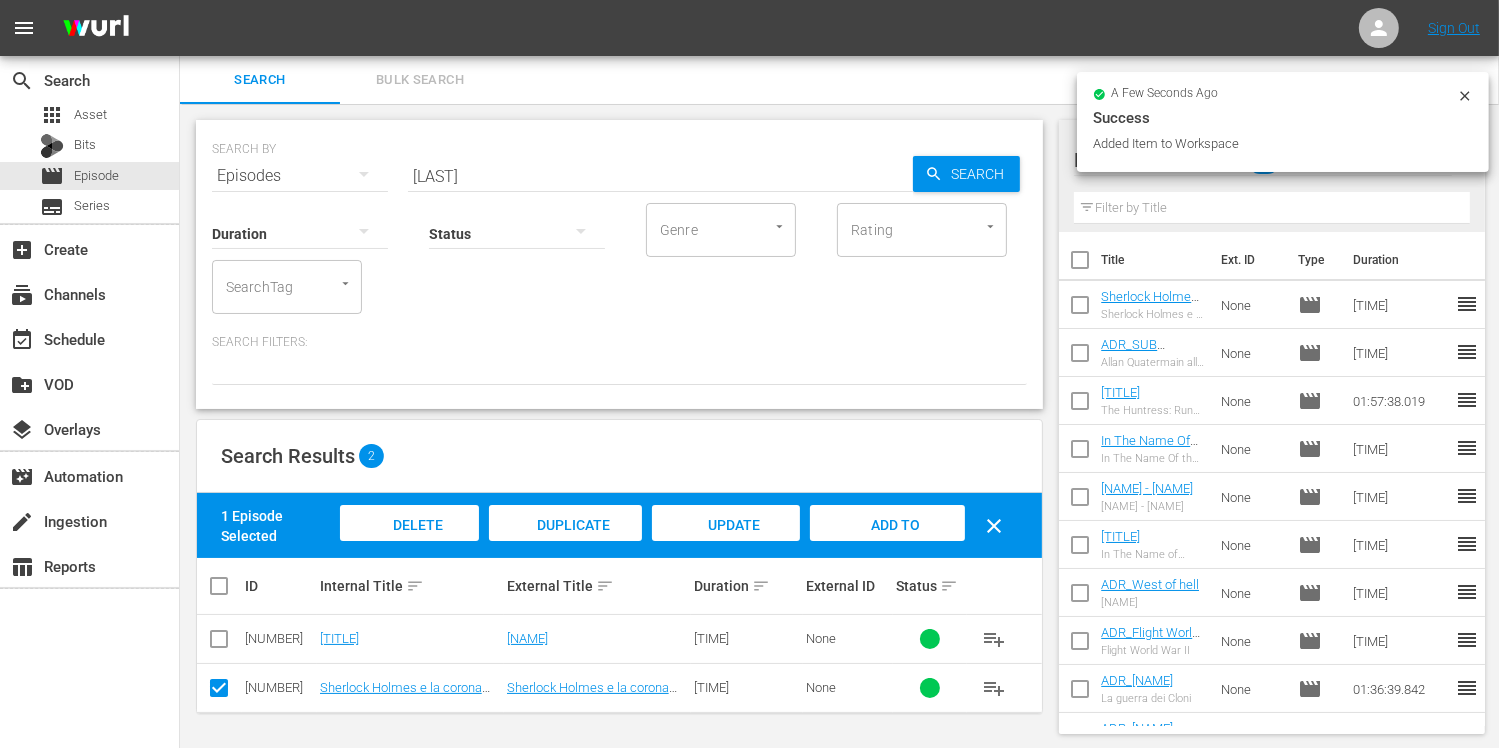 click at bounding box center [219, 692] 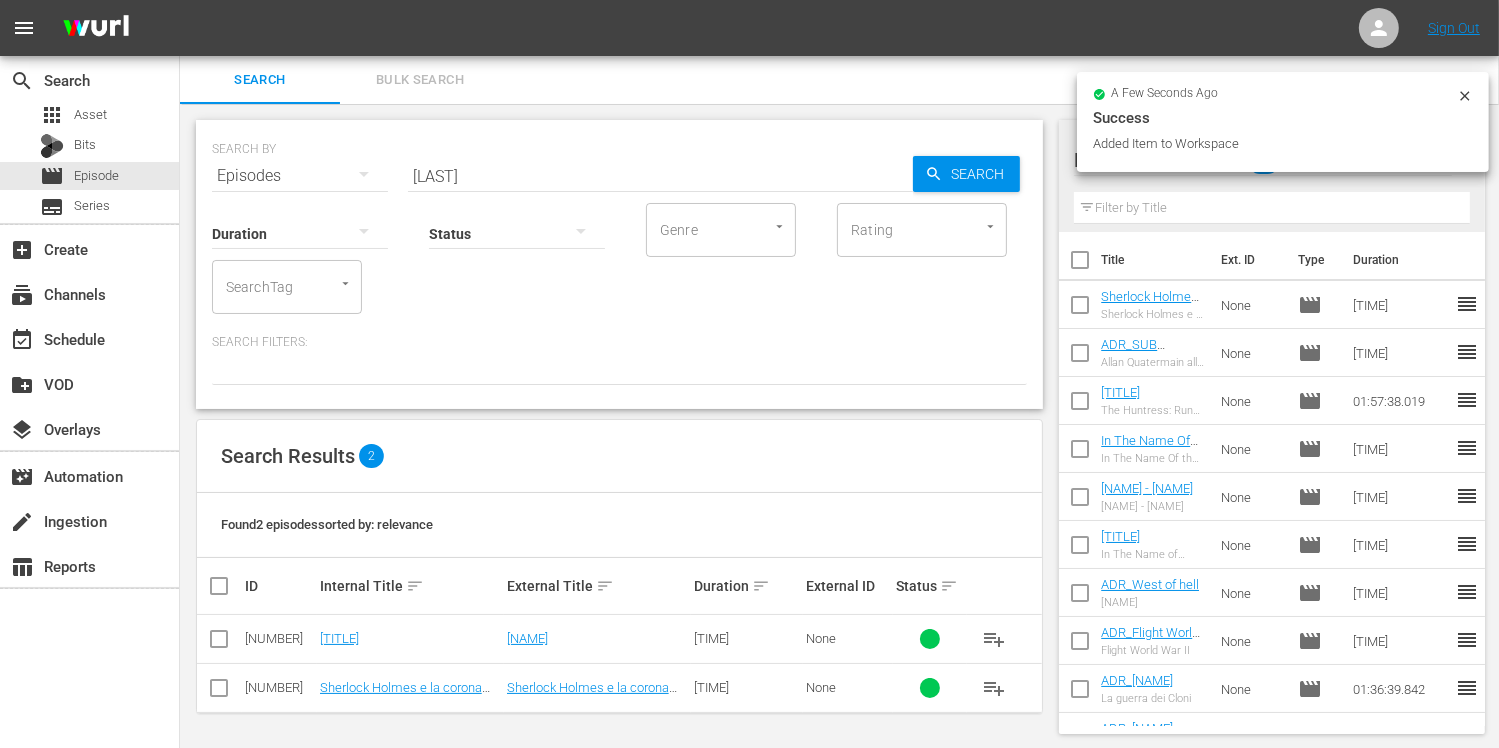 click at bounding box center (219, 643) 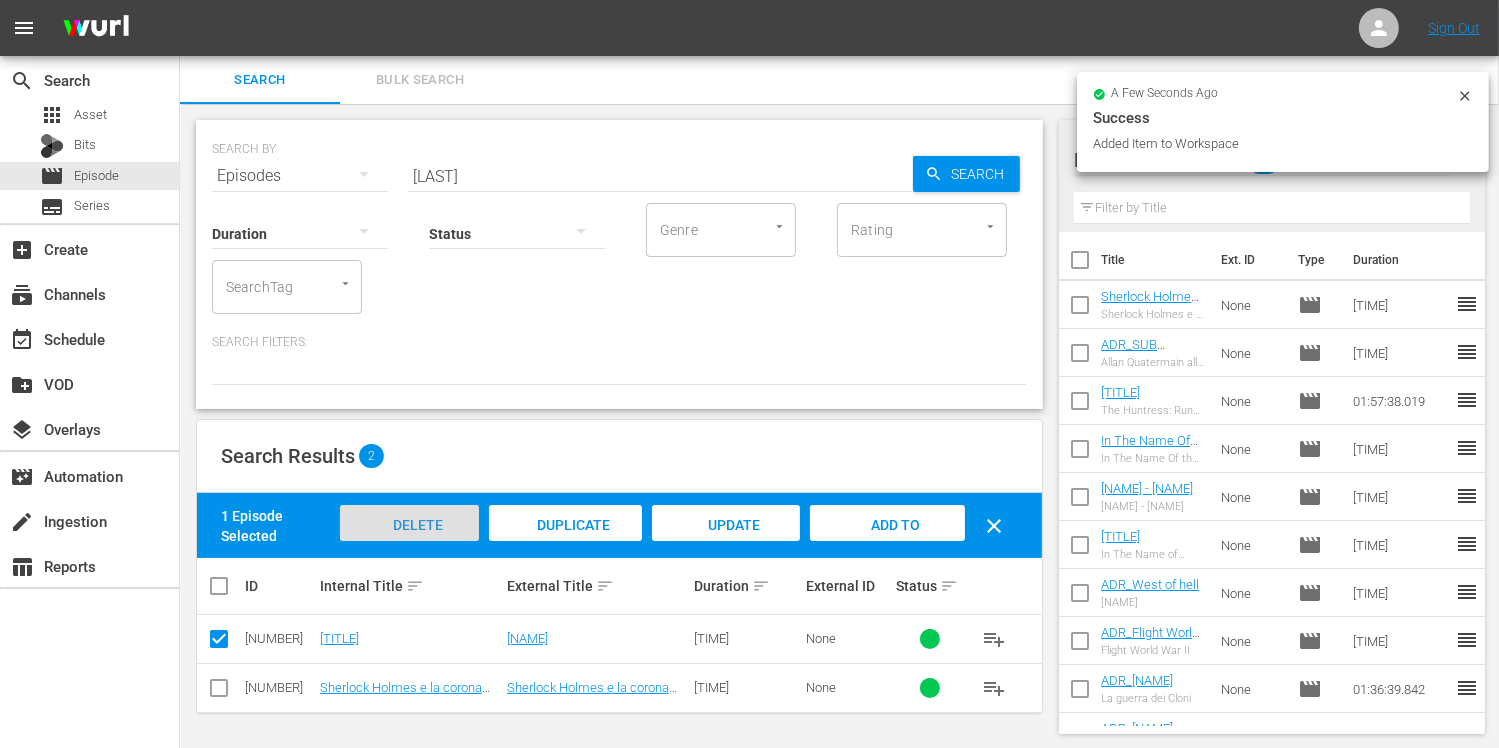 click on "Delete Episodes" at bounding box center [410, 544] 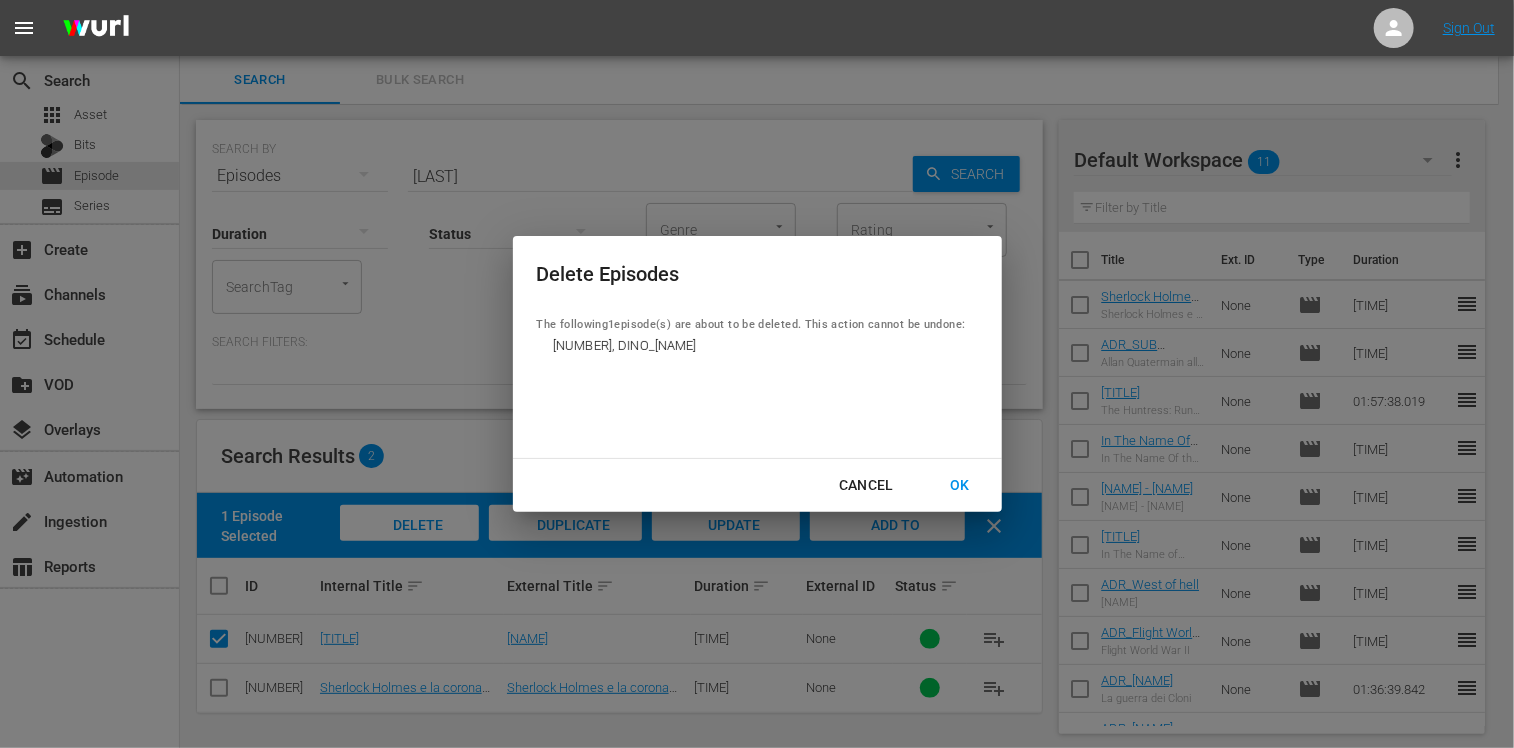 click on "OK" at bounding box center [960, 485] 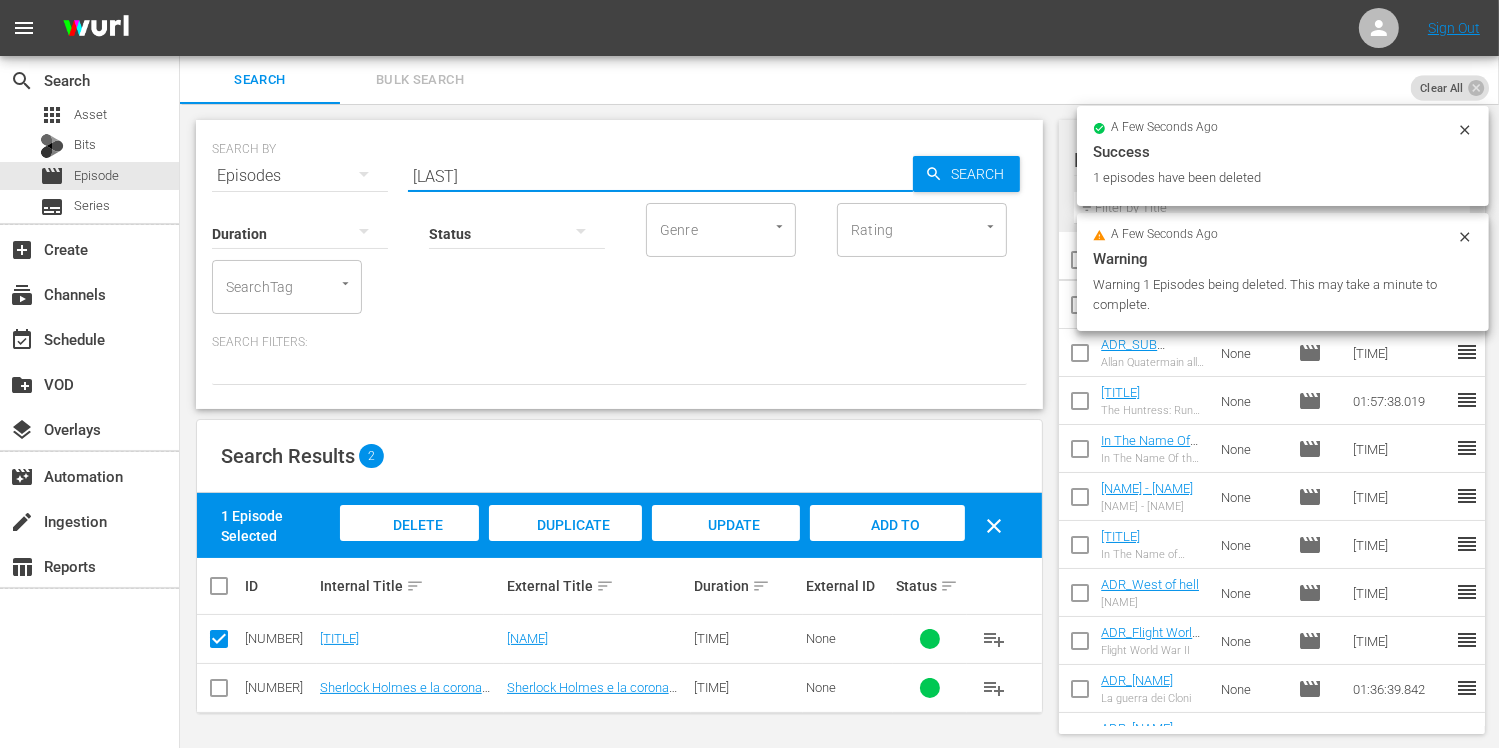 drag, startPoint x: 508, startPoint y: 174, endPoint x: 368, endPoint y: 165, distance: 140.28899 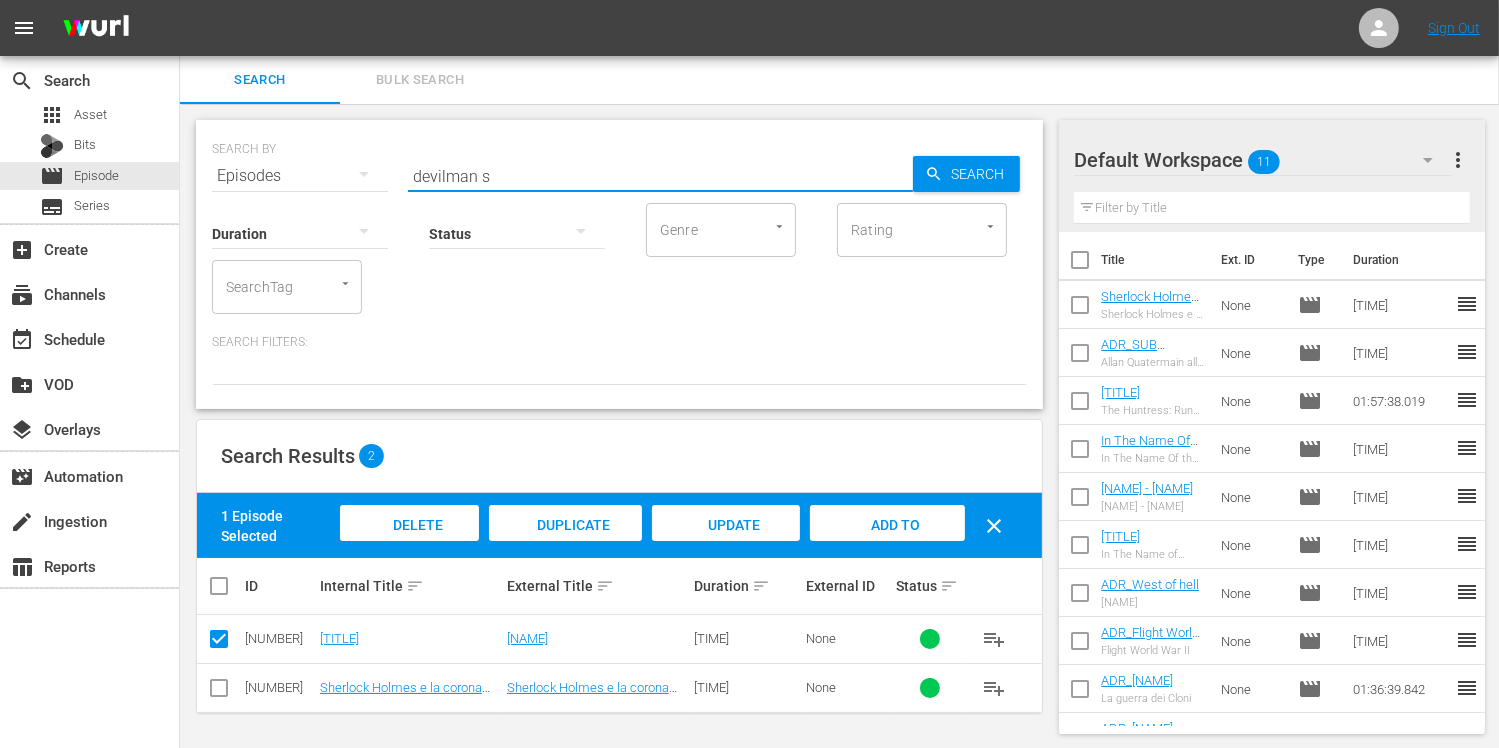 type on "devilman s" 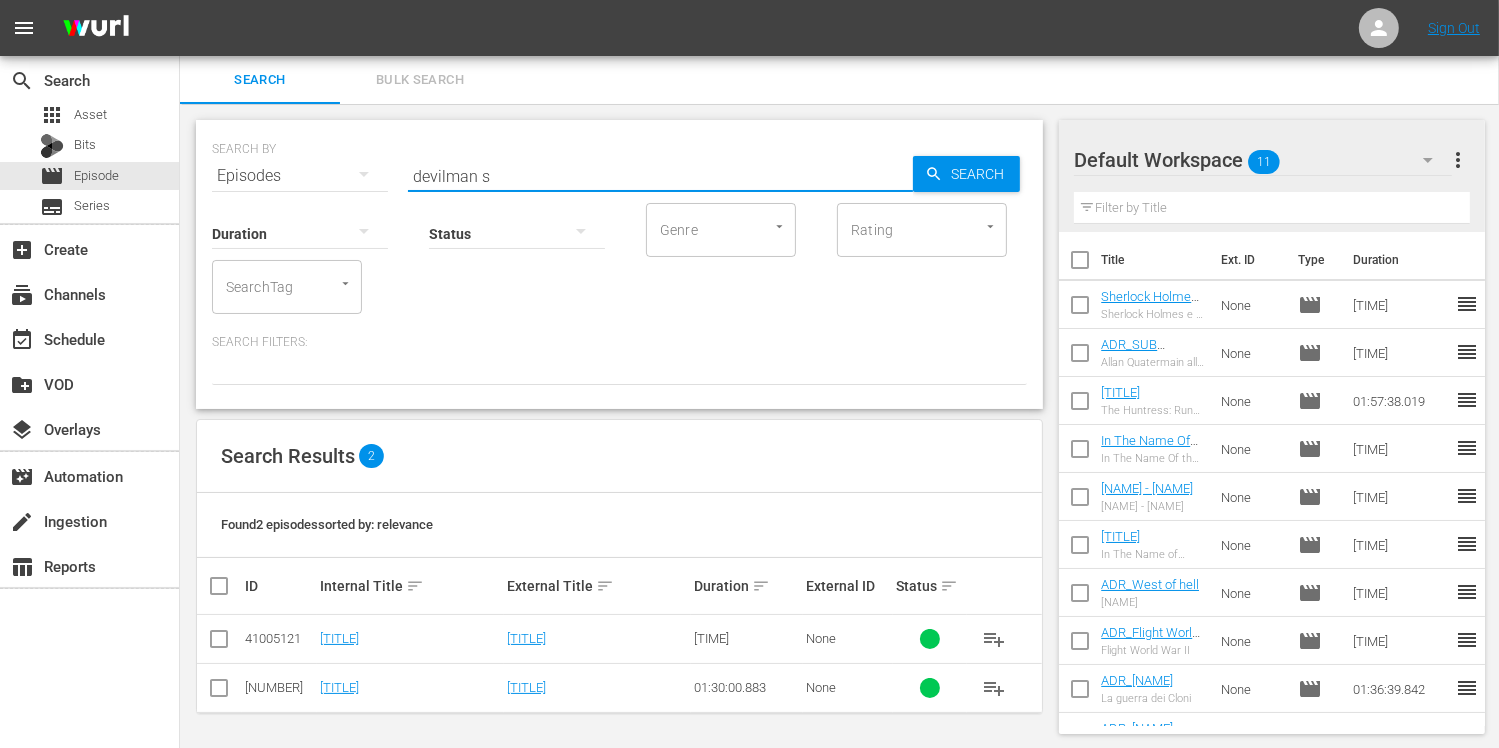 click at bounding box center [219, 643] 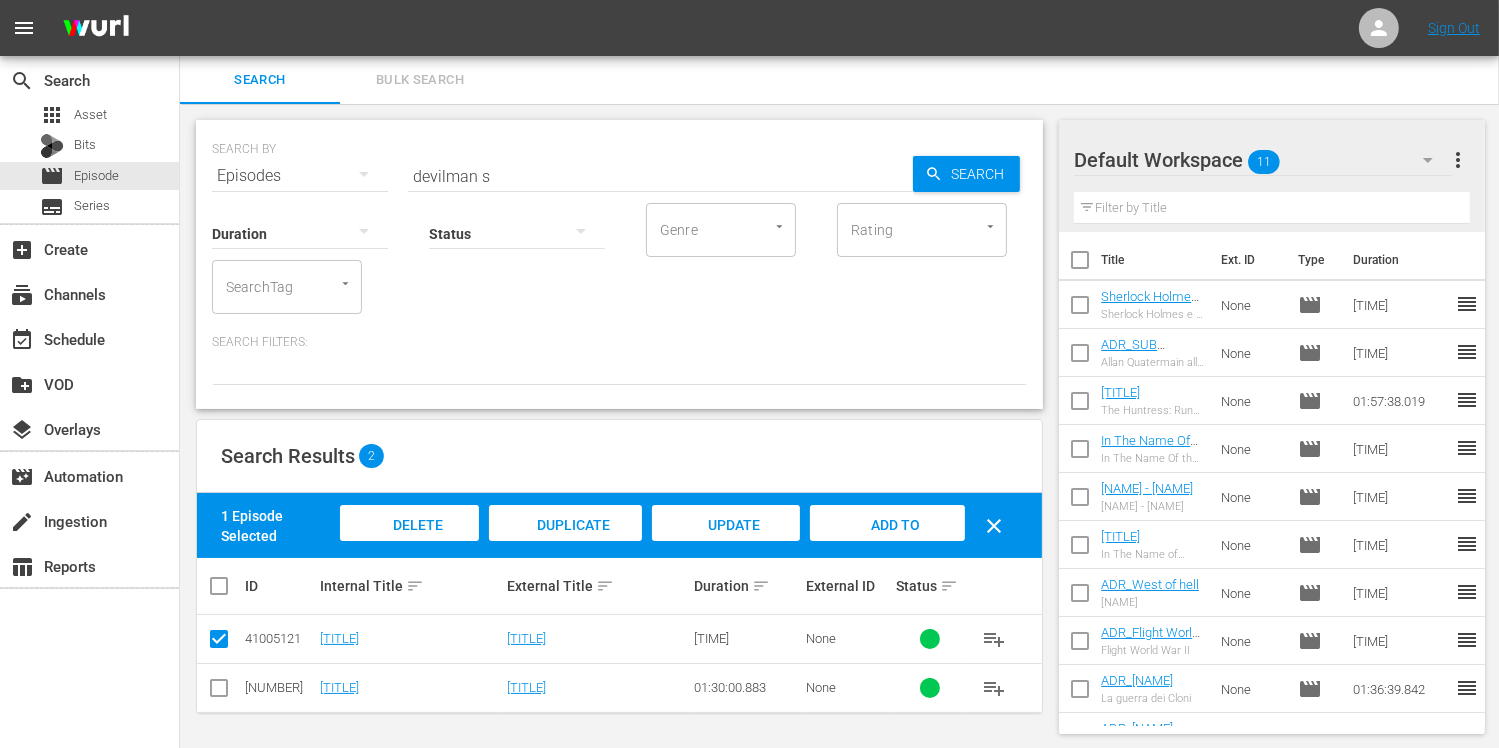 click on "Add to Workspace" at bounding box center [888, 544] 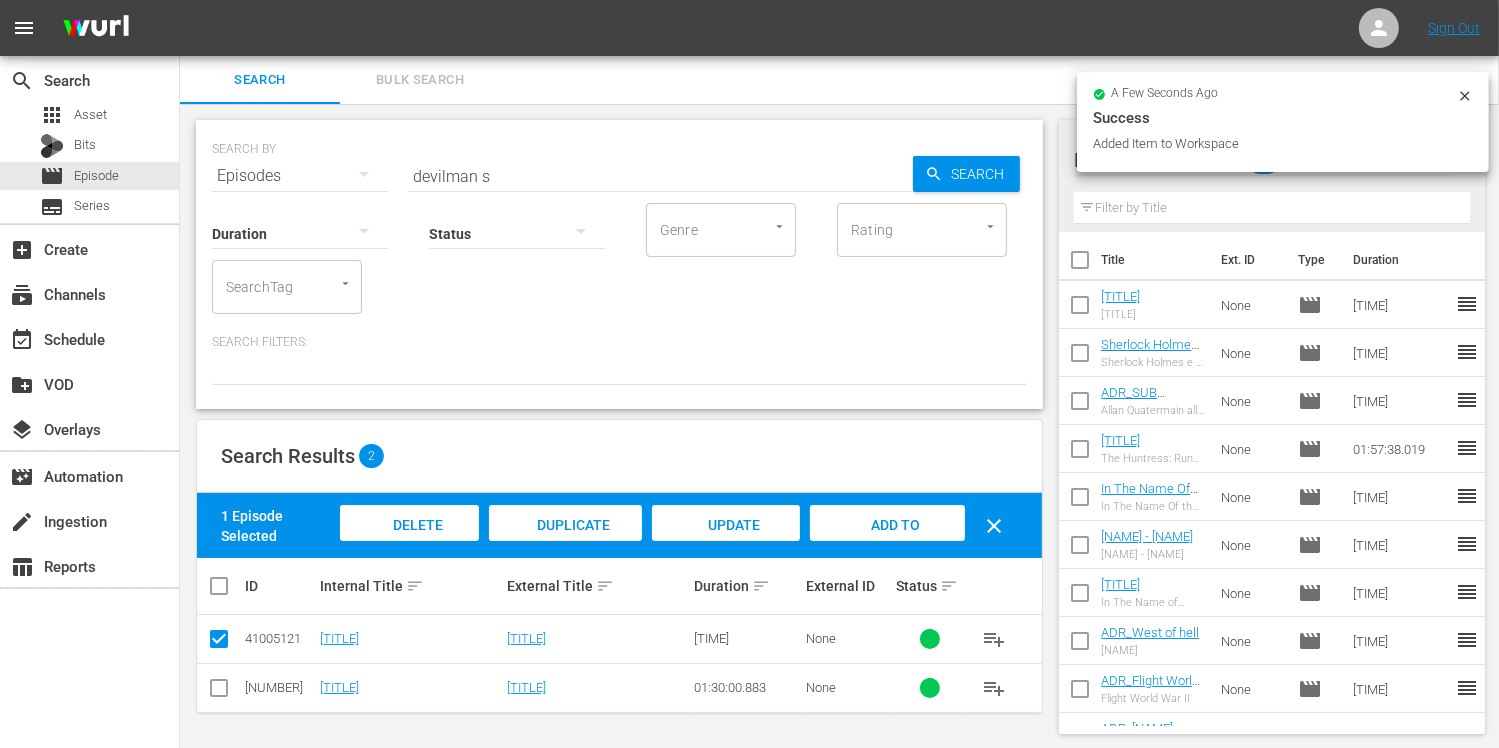 click at bounding box center [219, 643] 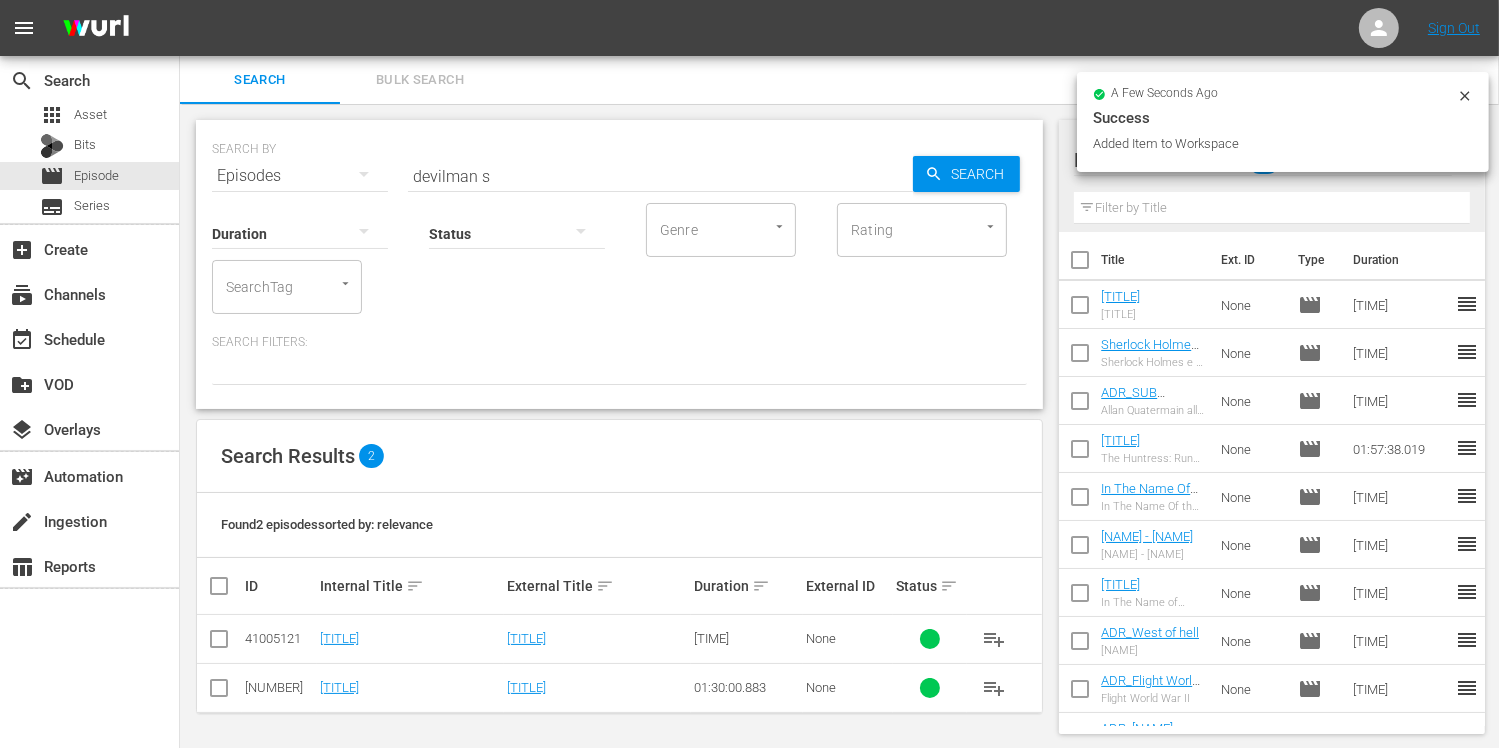 click at bounding box center [219, 692] 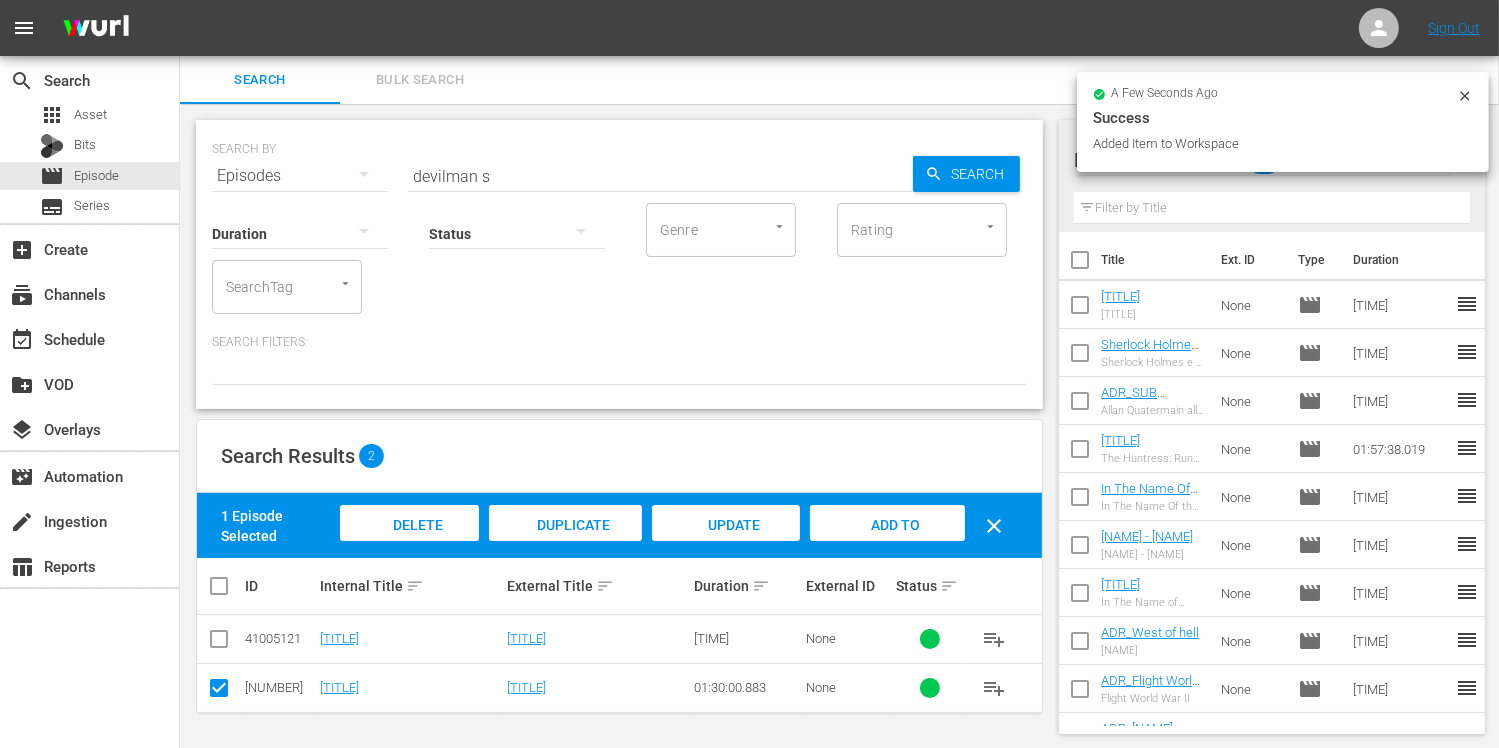 click on "Delete Episodes" at bounding box center (409, 542) 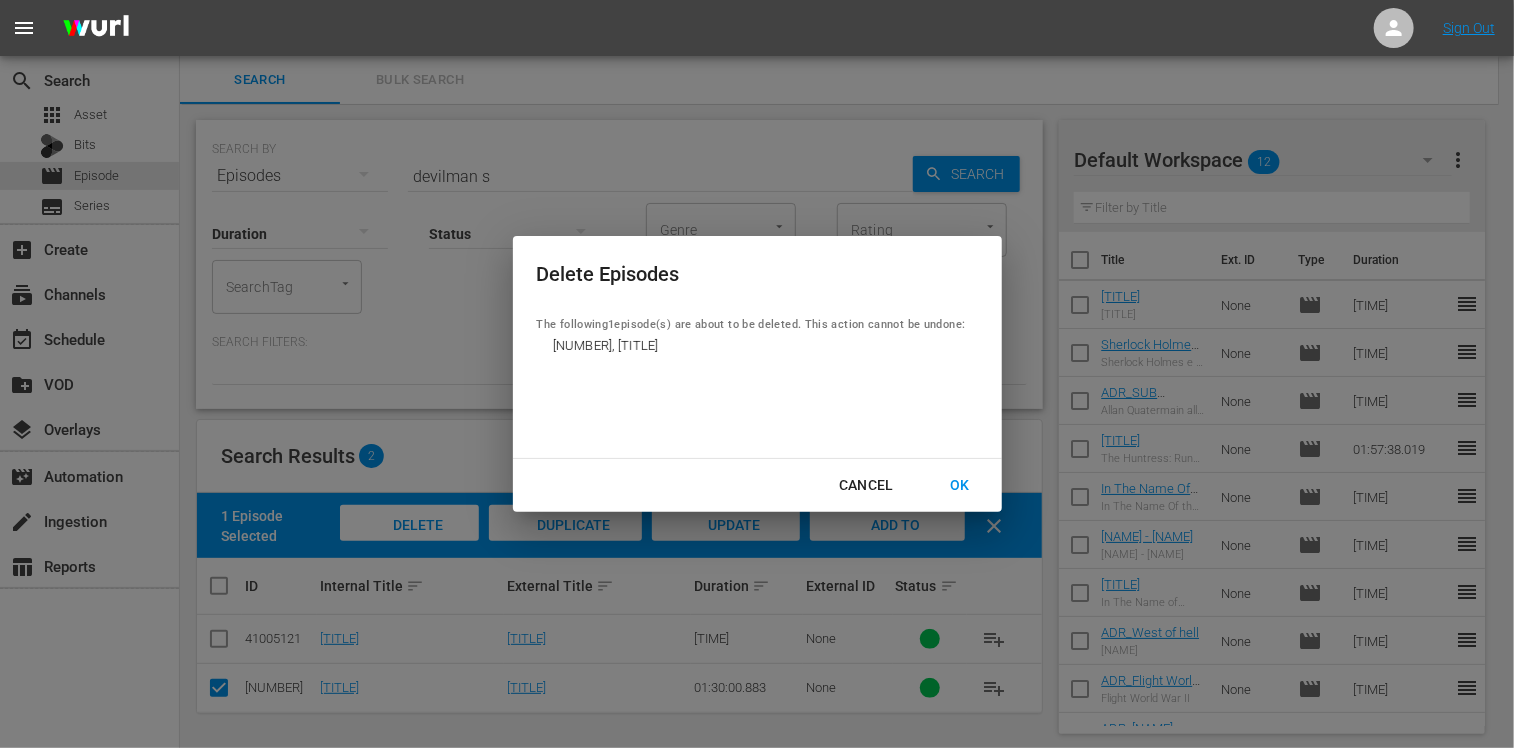 click on "OK" at bounding box center (960, 485) 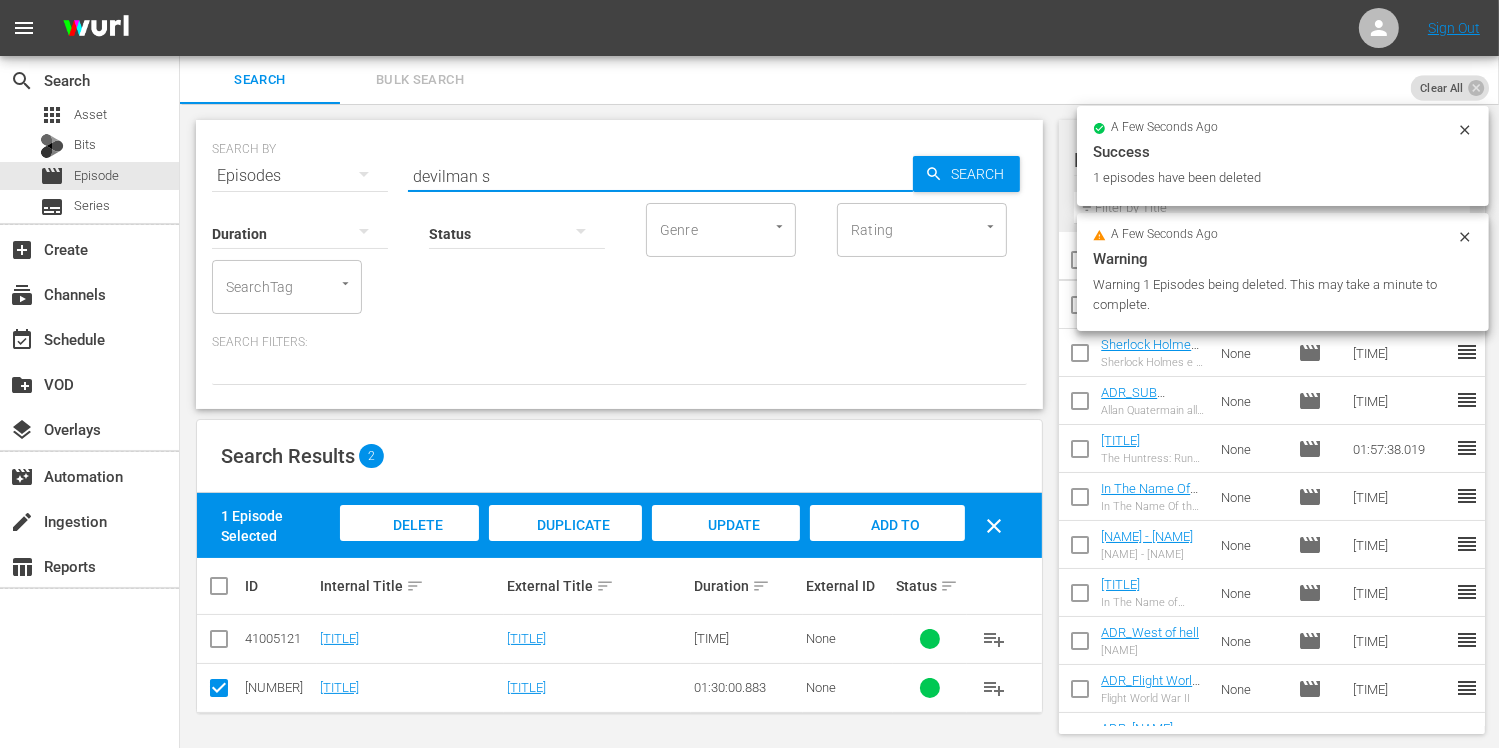 drag, startPoint x: 520, startPoint y: 172, endPoint x: 274, endPoint y: 166, distance: 246.07317 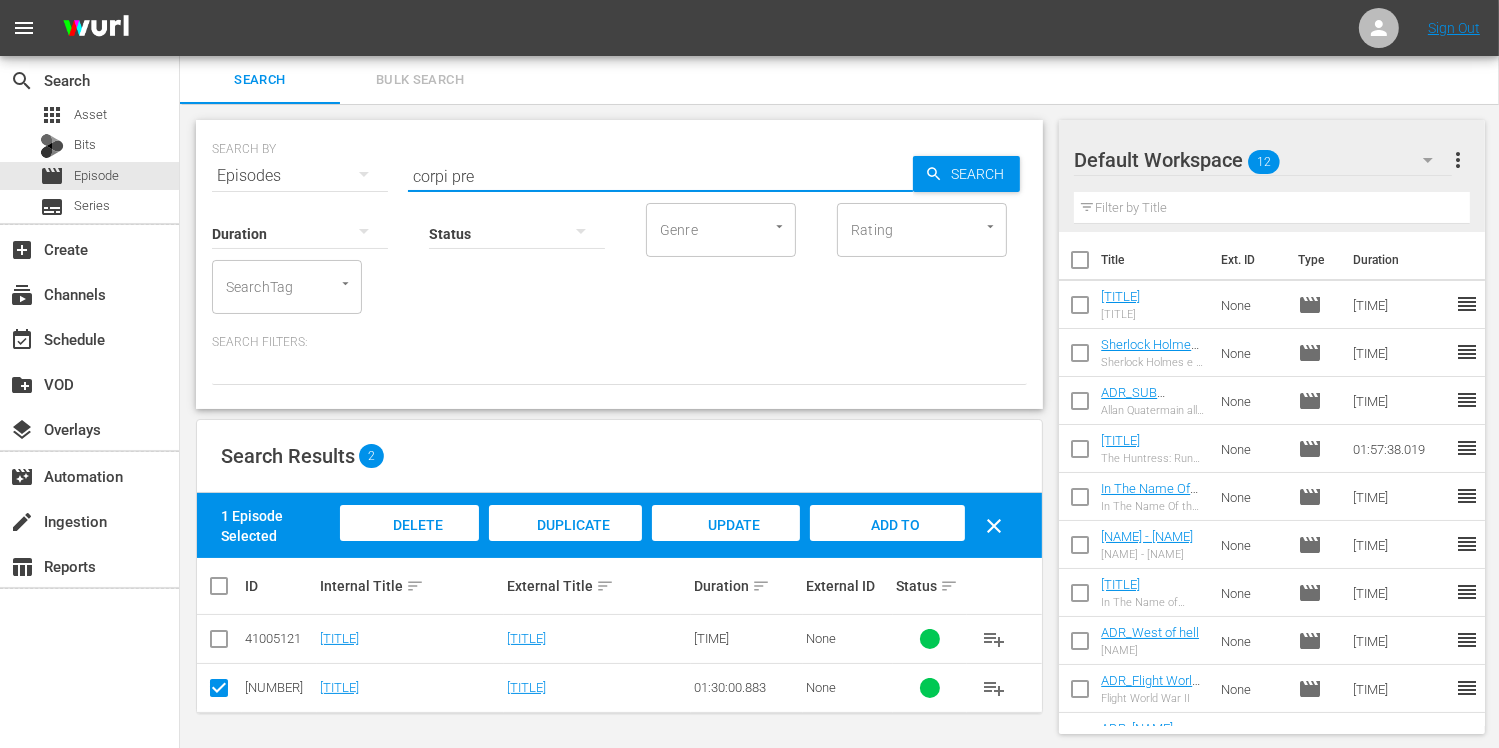 type on "corpi pre" 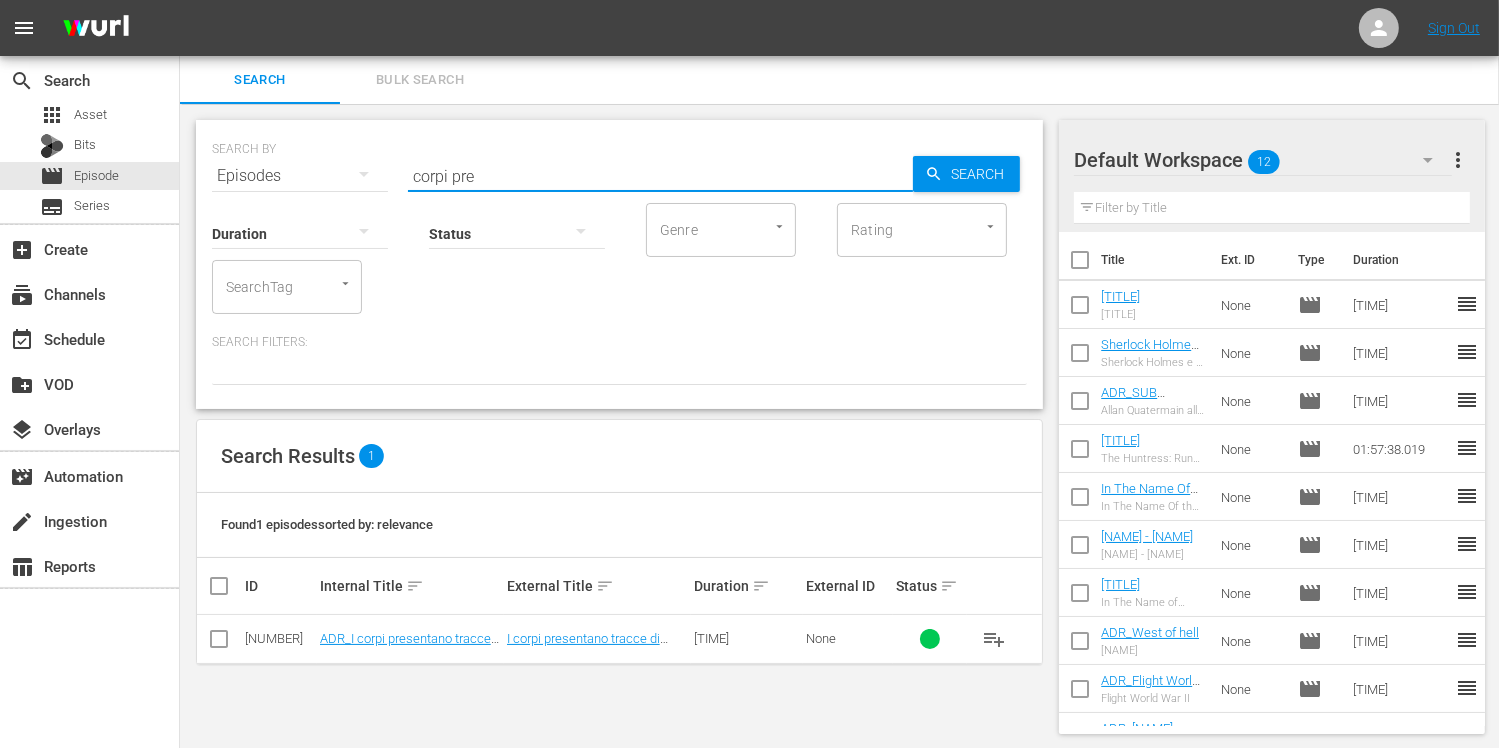 click at bounding box center (219, 643) 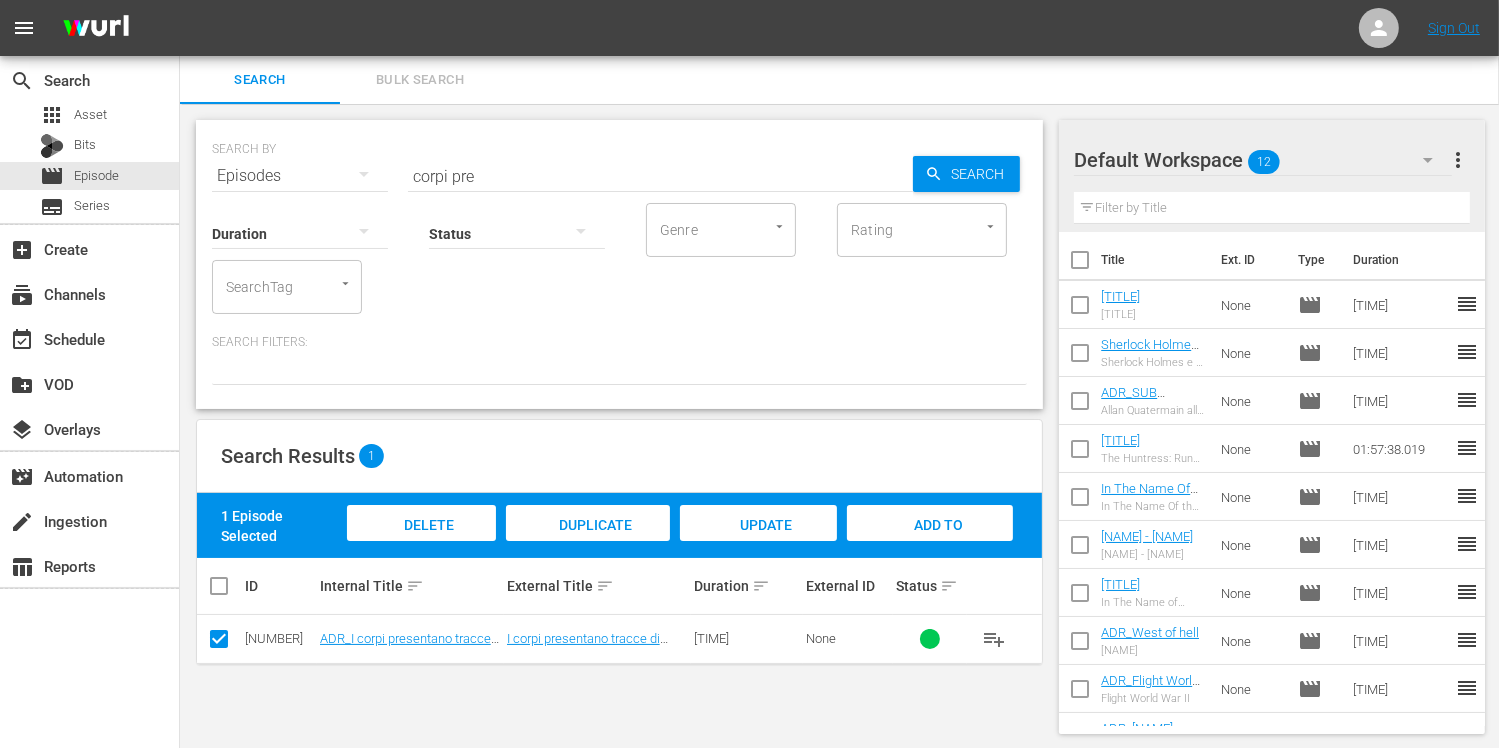 click on "Add to Workspace" at bounding box center (930, 542) 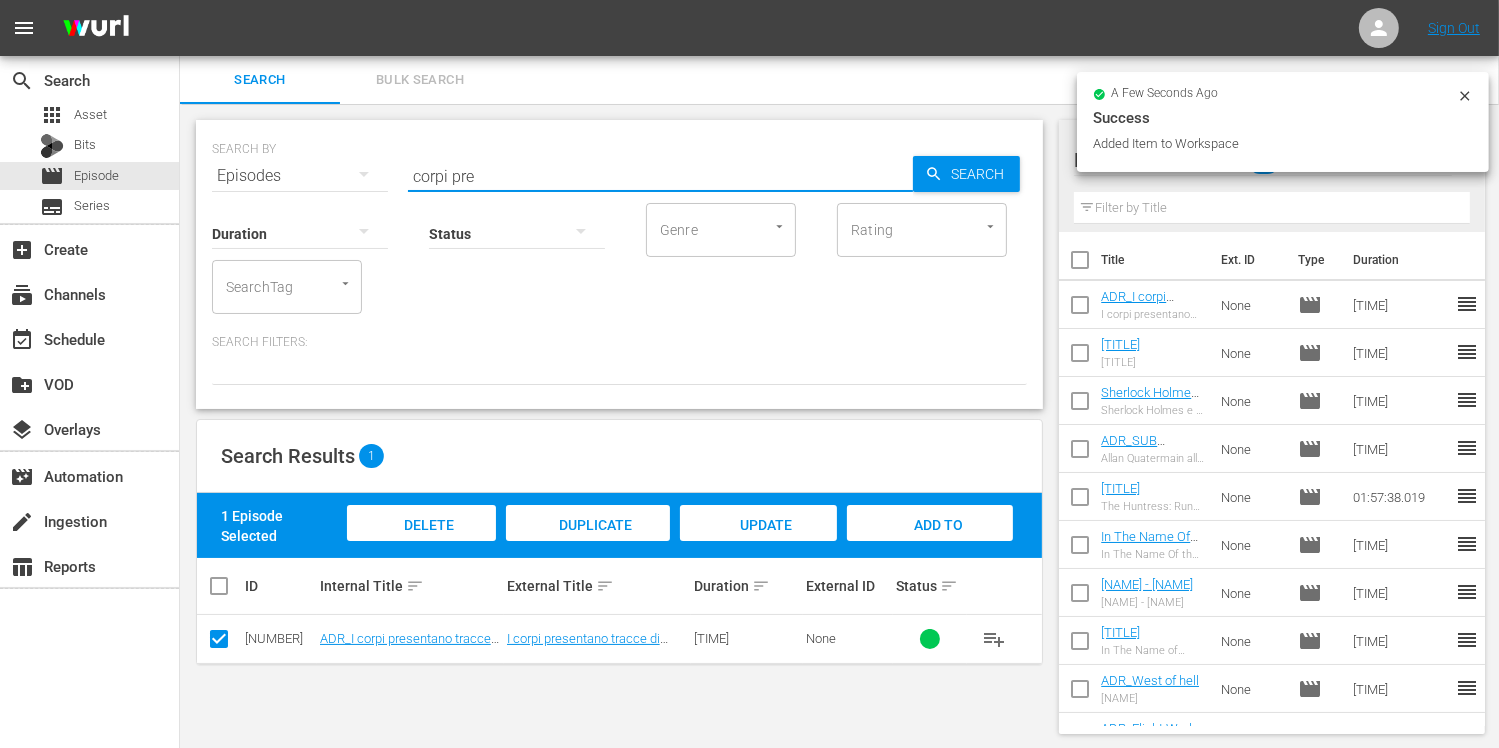 drag, startPoint x: 500, startPoint y: 179, endPoint x: 210, endPoint y: 171, distance: 290.11032 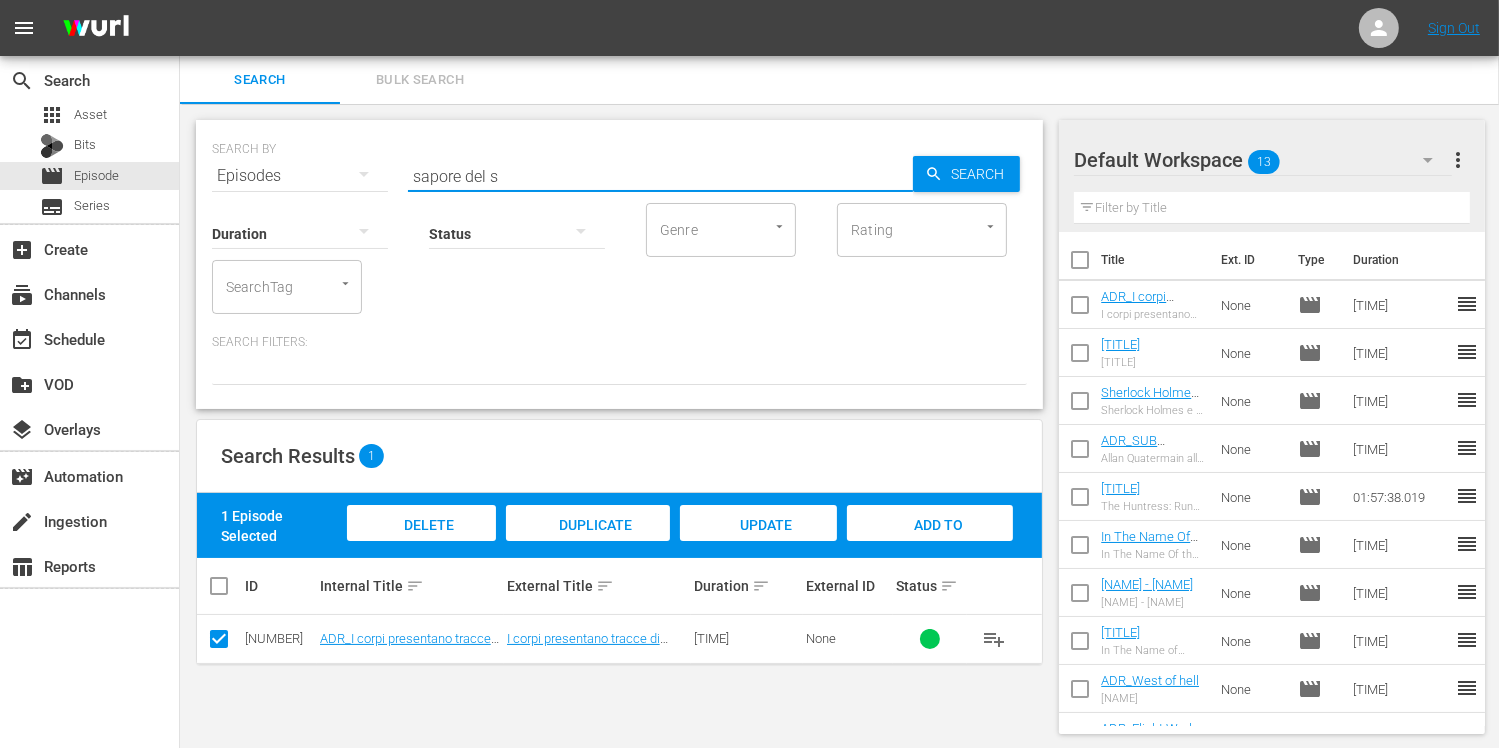 type on "sapore del s" 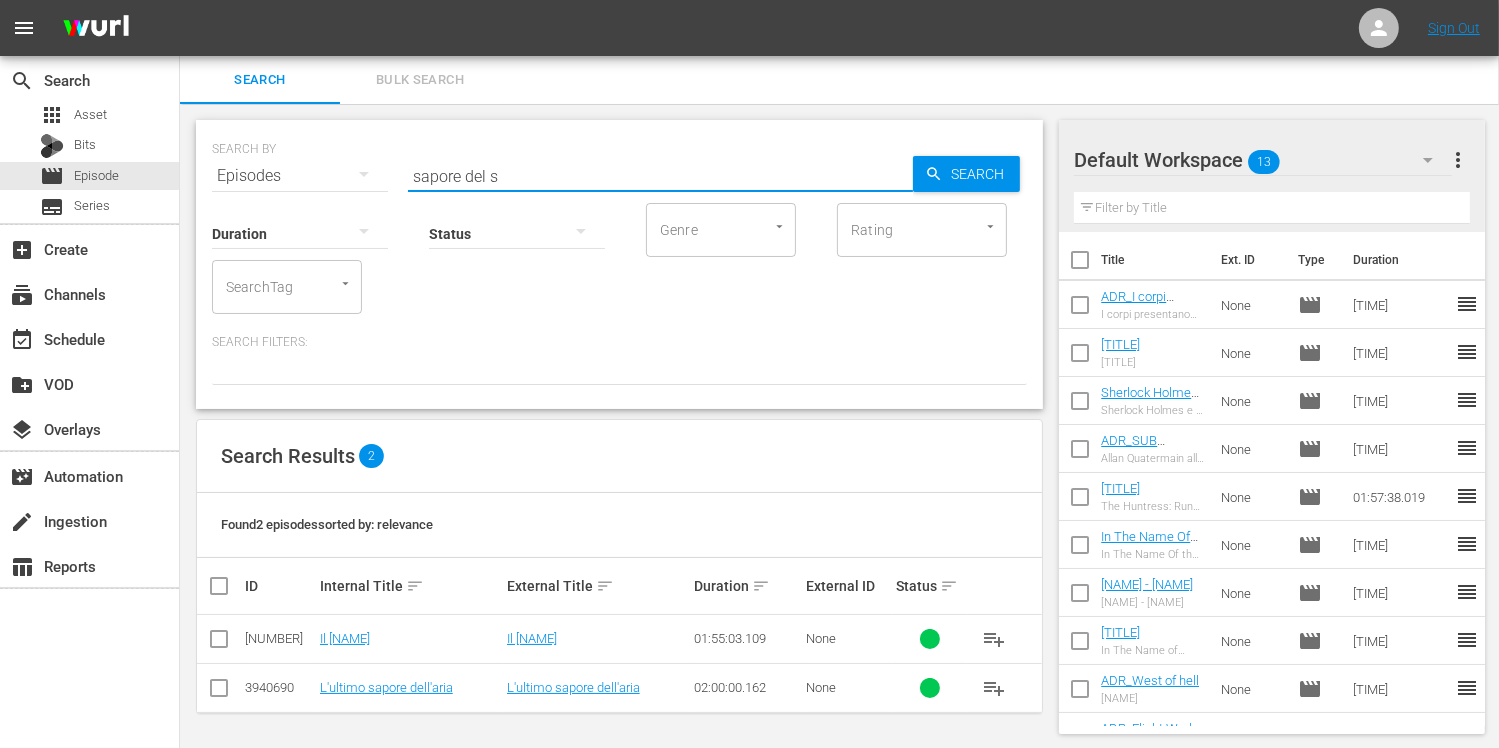 click at bounding box center (219, 643) 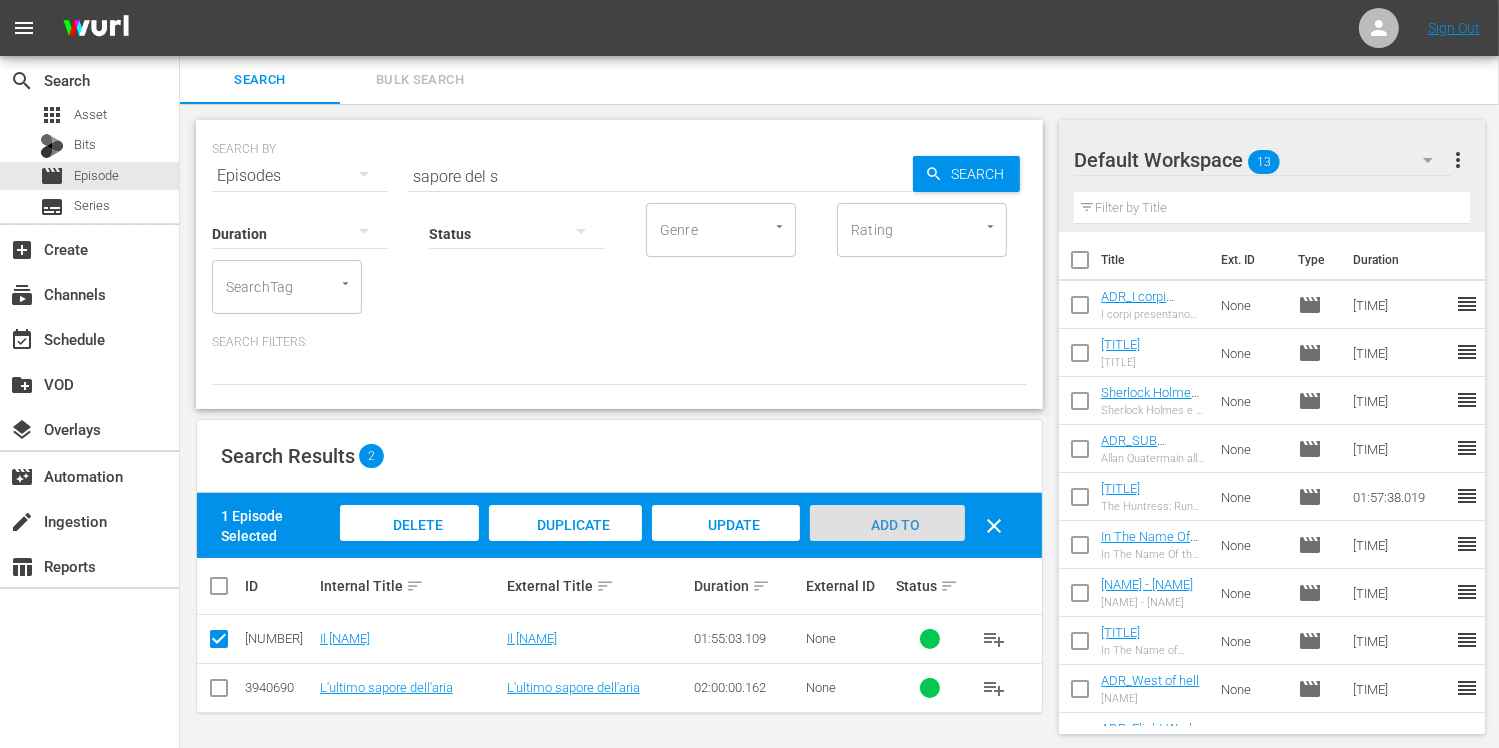 click on "Add to Workspace" at bounding box center [888, 544] 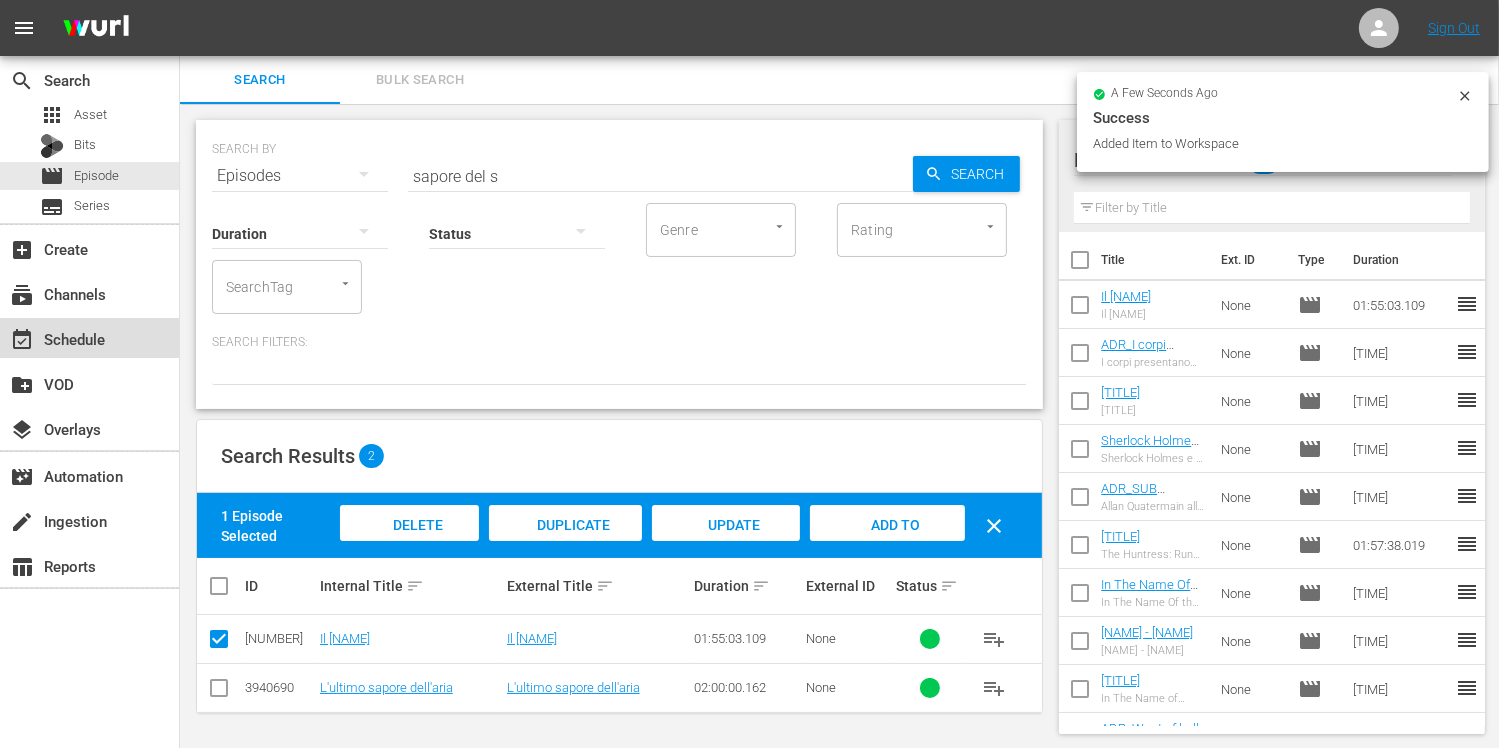 click on "event_available   Schedule" at bounding box center [56, 336] 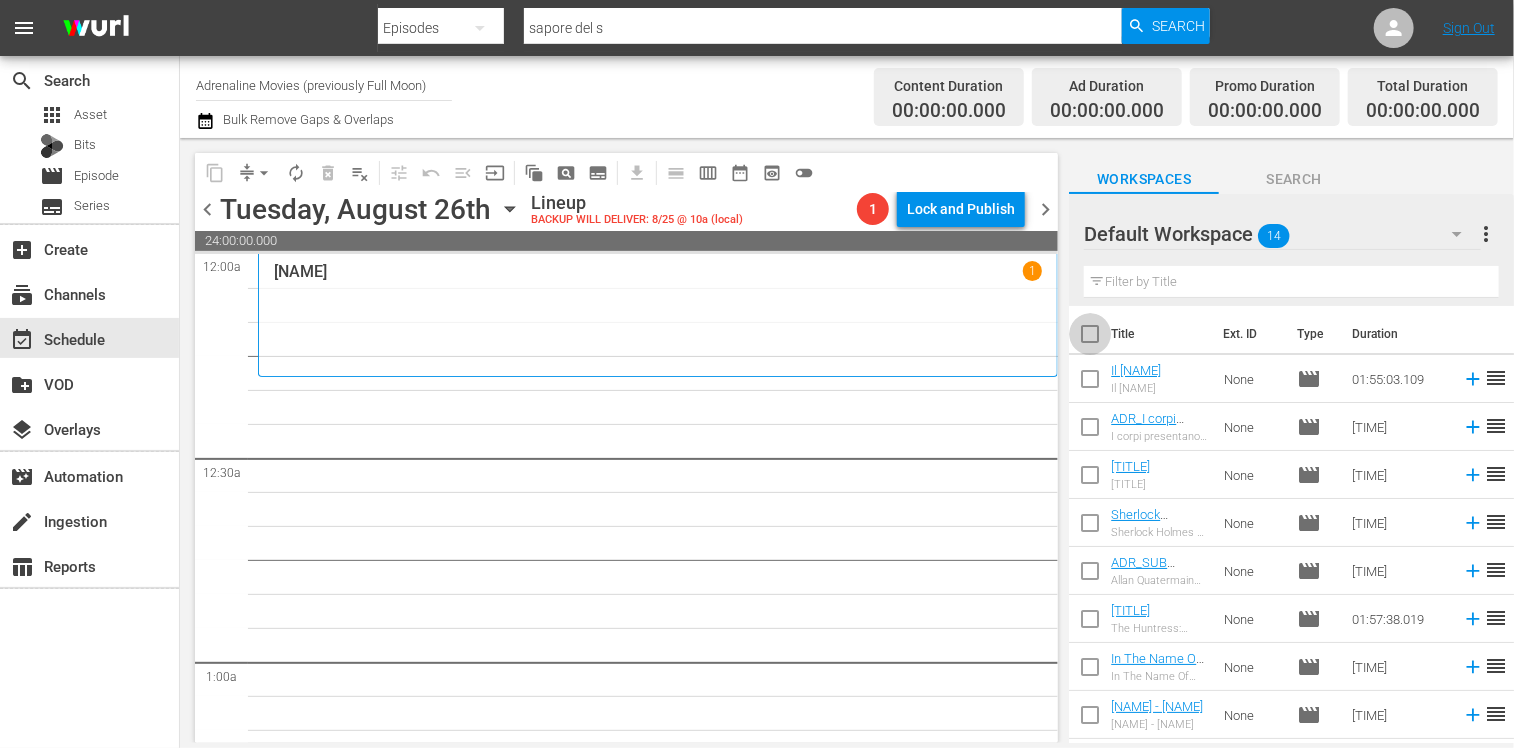 click at bounding box center (1090, 338) 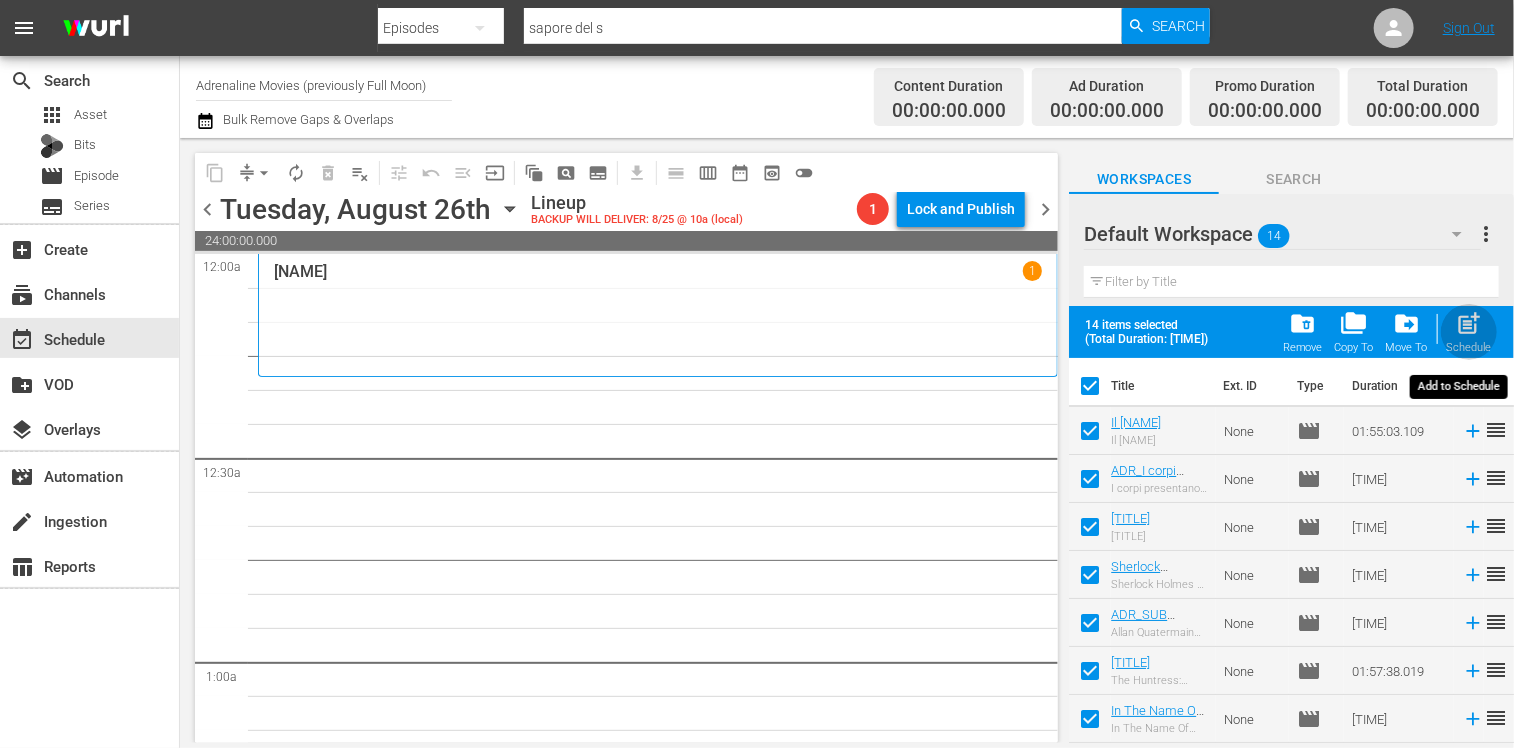click on "post_add" at bounding box center (1469, 323) 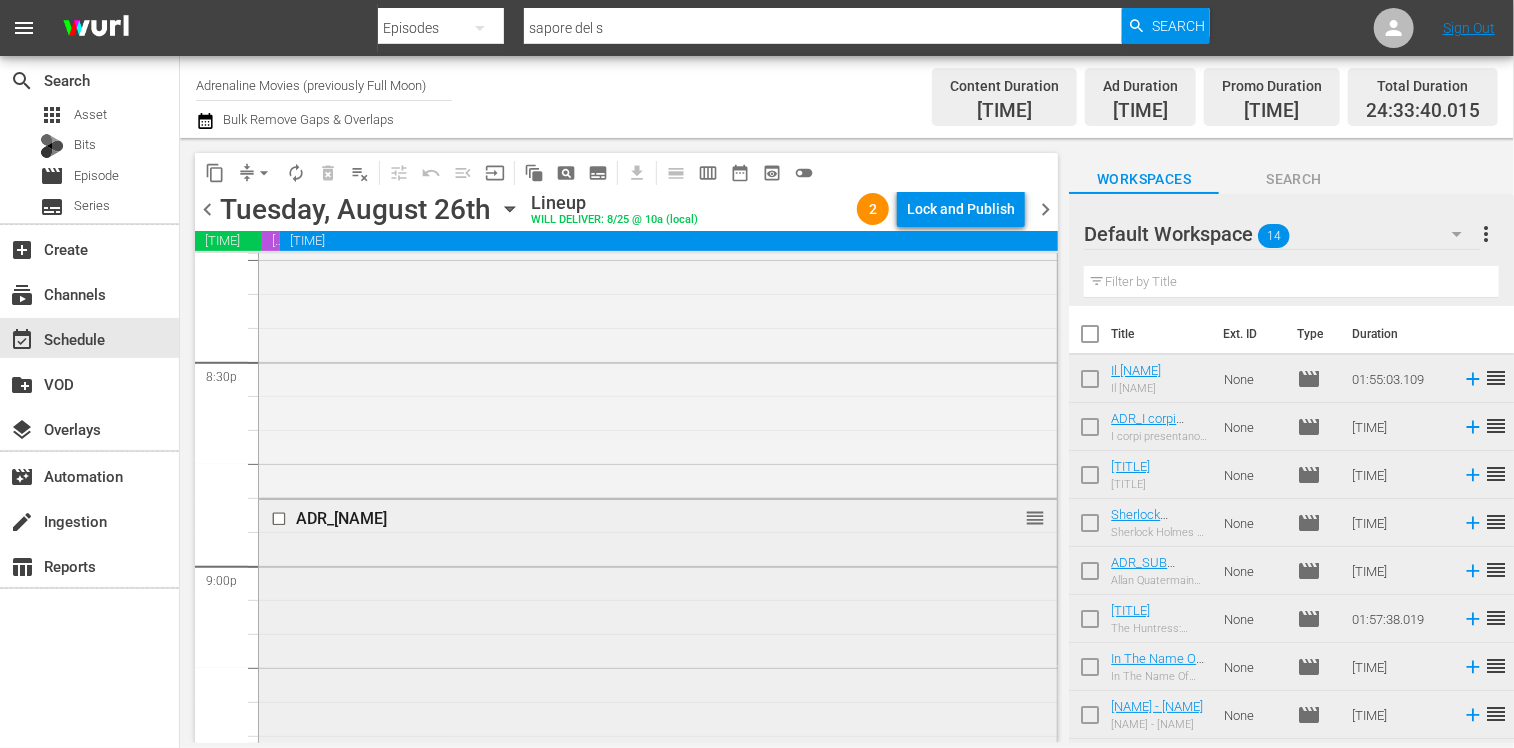 scroll, scrollTop: 8254, scrollLeft: 0, axis: vertical 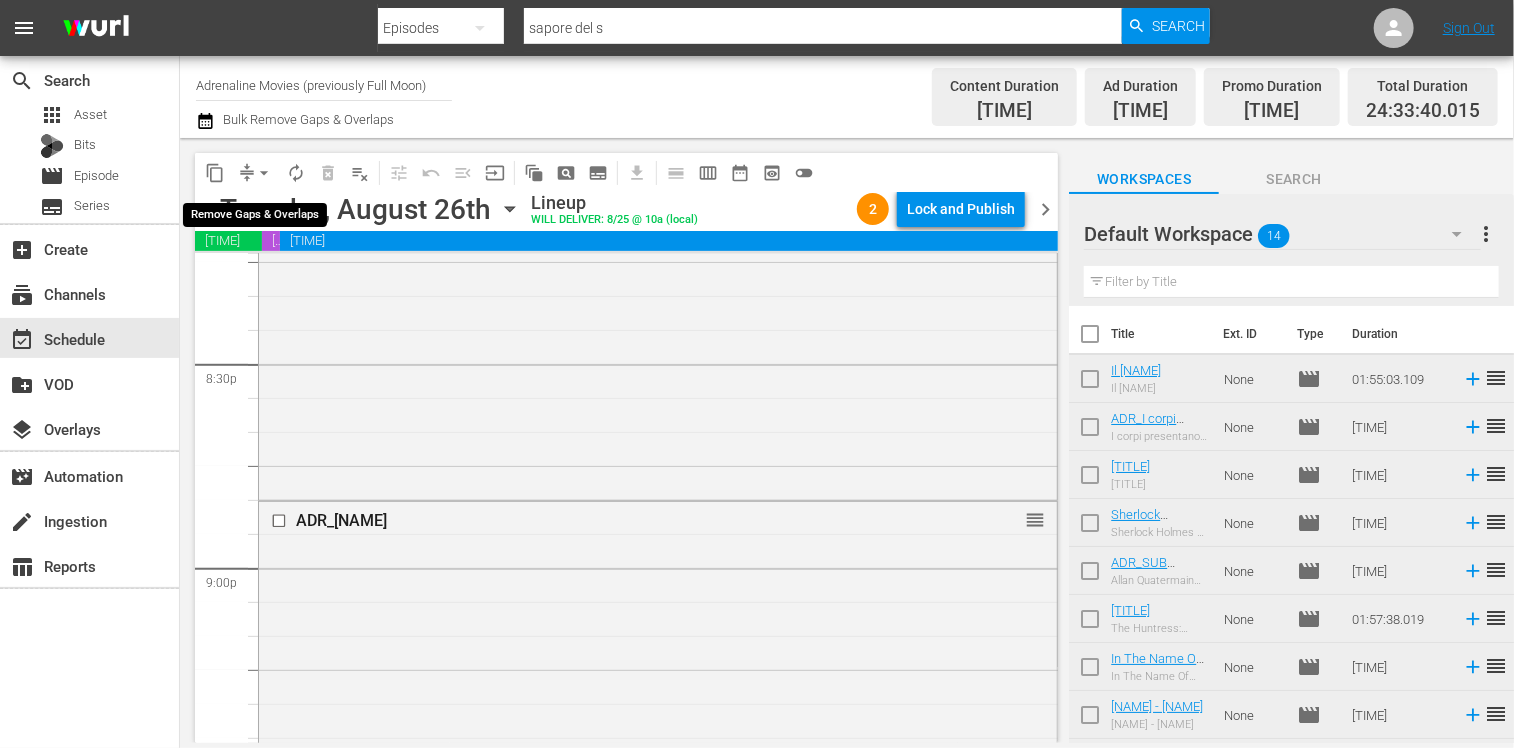 click on "arrow_drop_down" at bounding box center [264, 173] 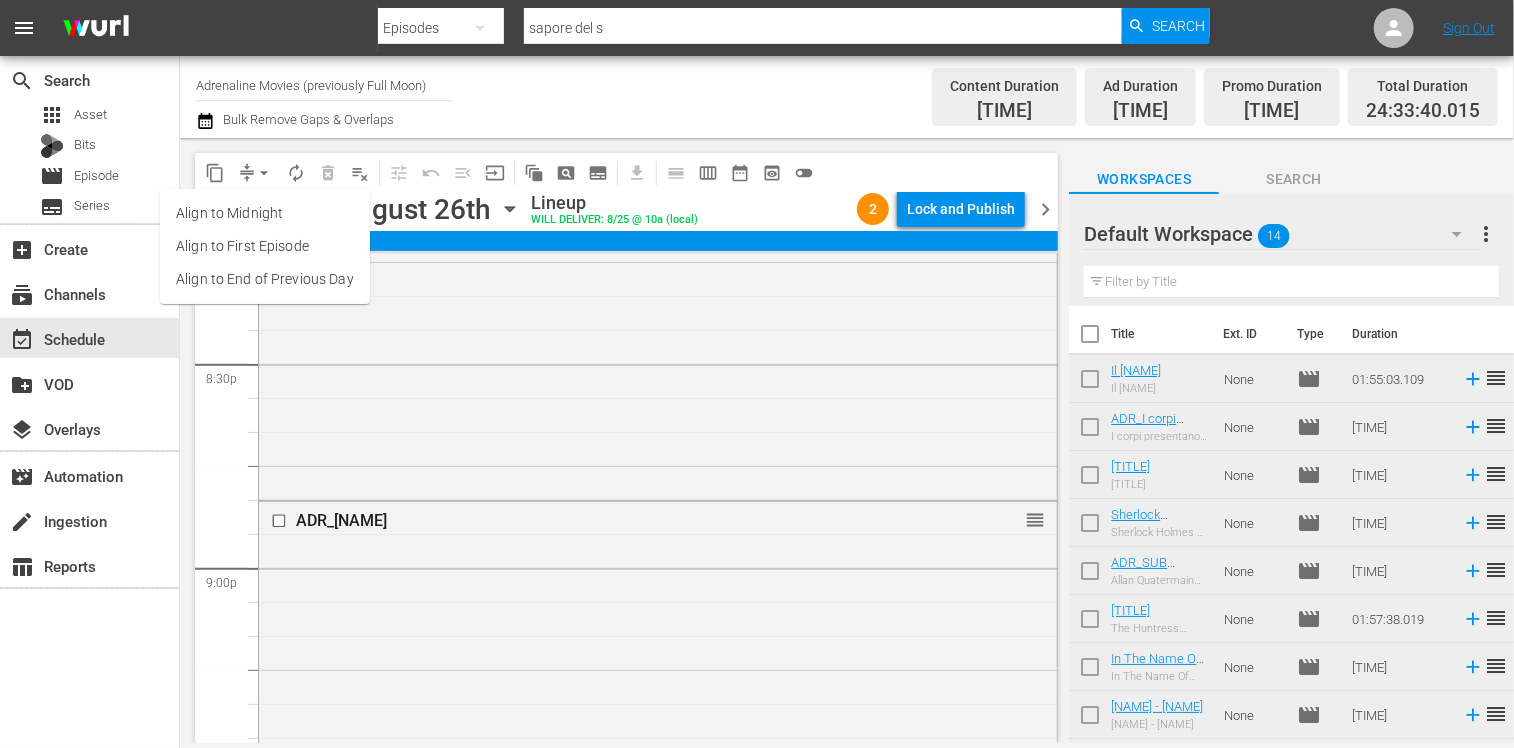 click on "Align to End of Previous Day" at bounding box center (265, 279) 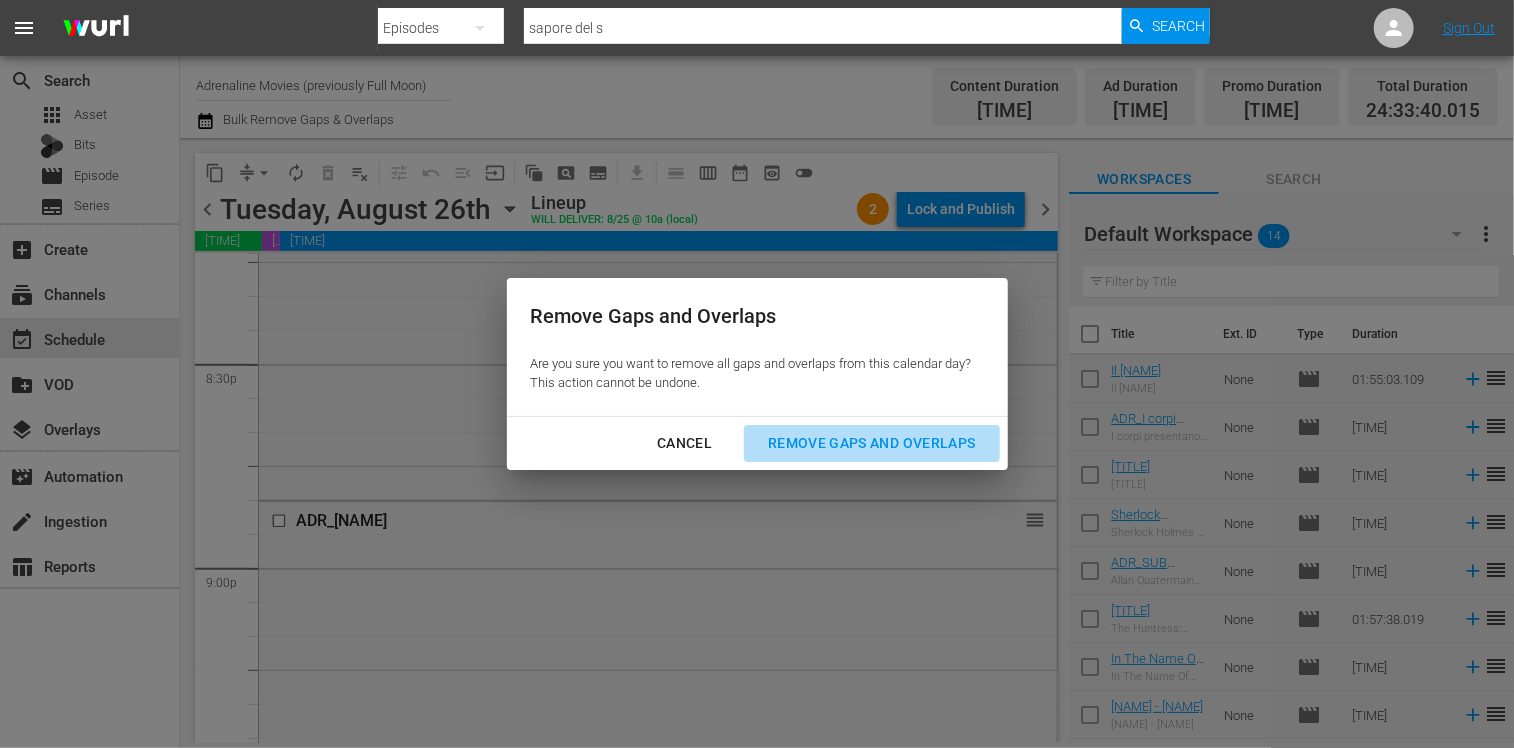 click on "Remove Gaps and Overlaps" at bounding box center [871, 443] 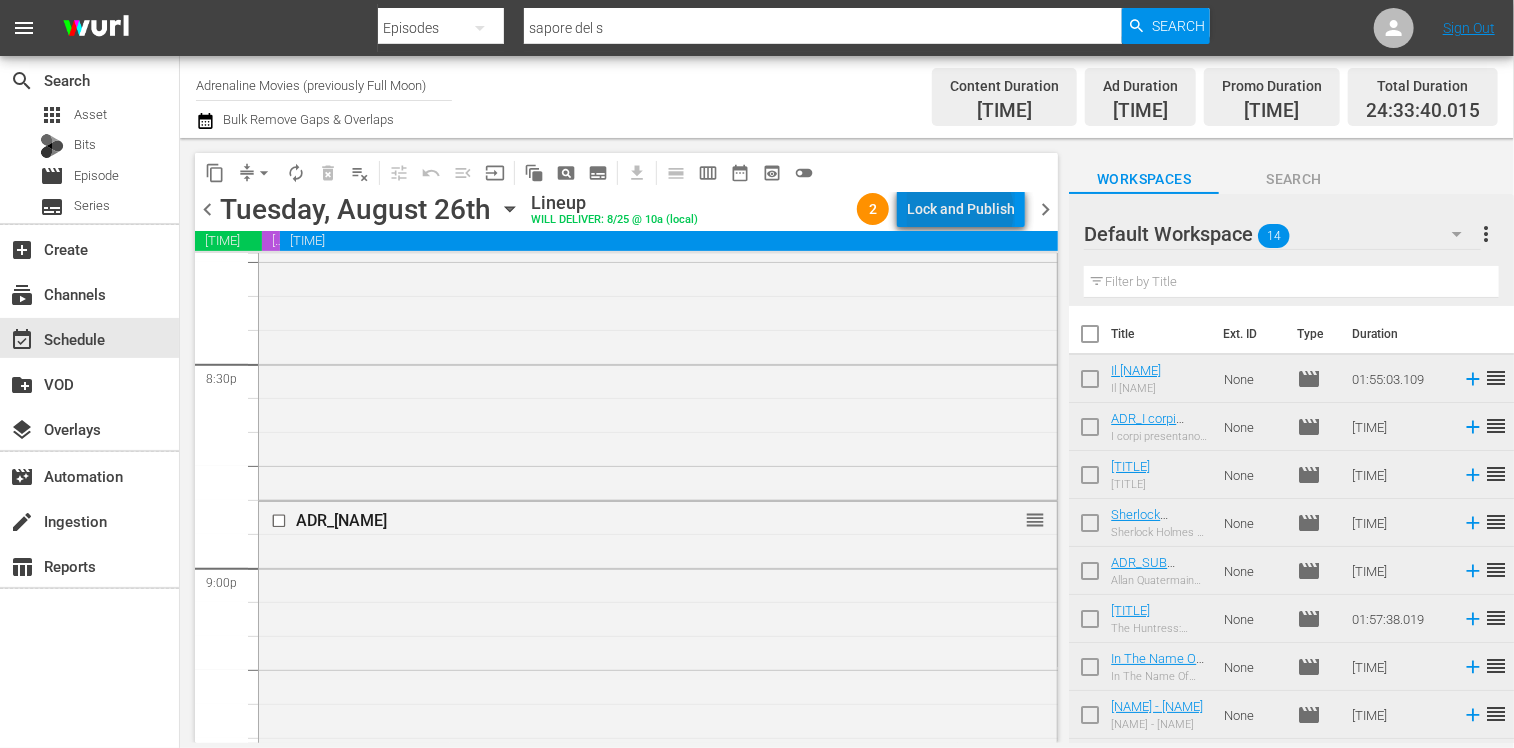 click on "Lock and Publish" at bounding box center [961, 209] 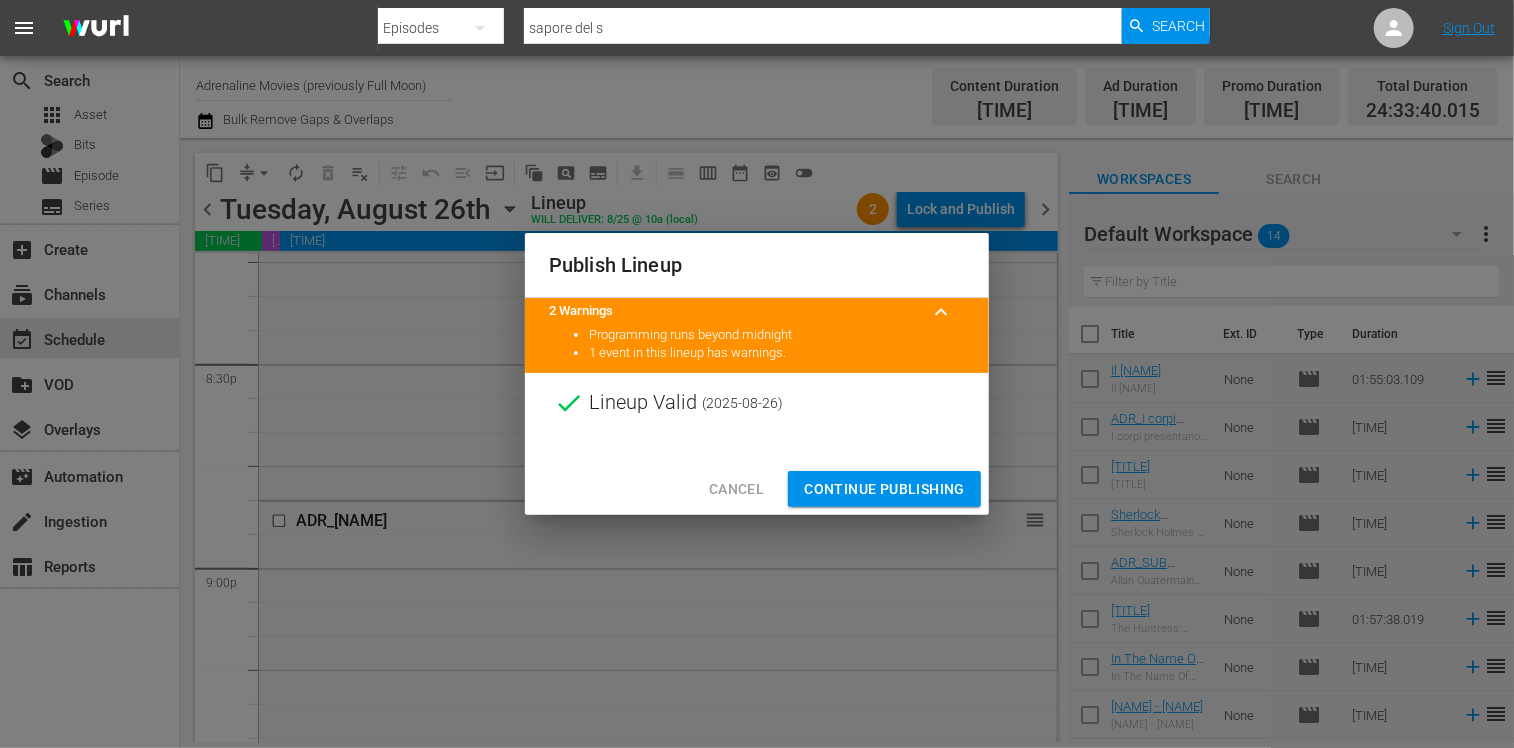 click on "Continue Publishing" at bounding box center [884, 489] 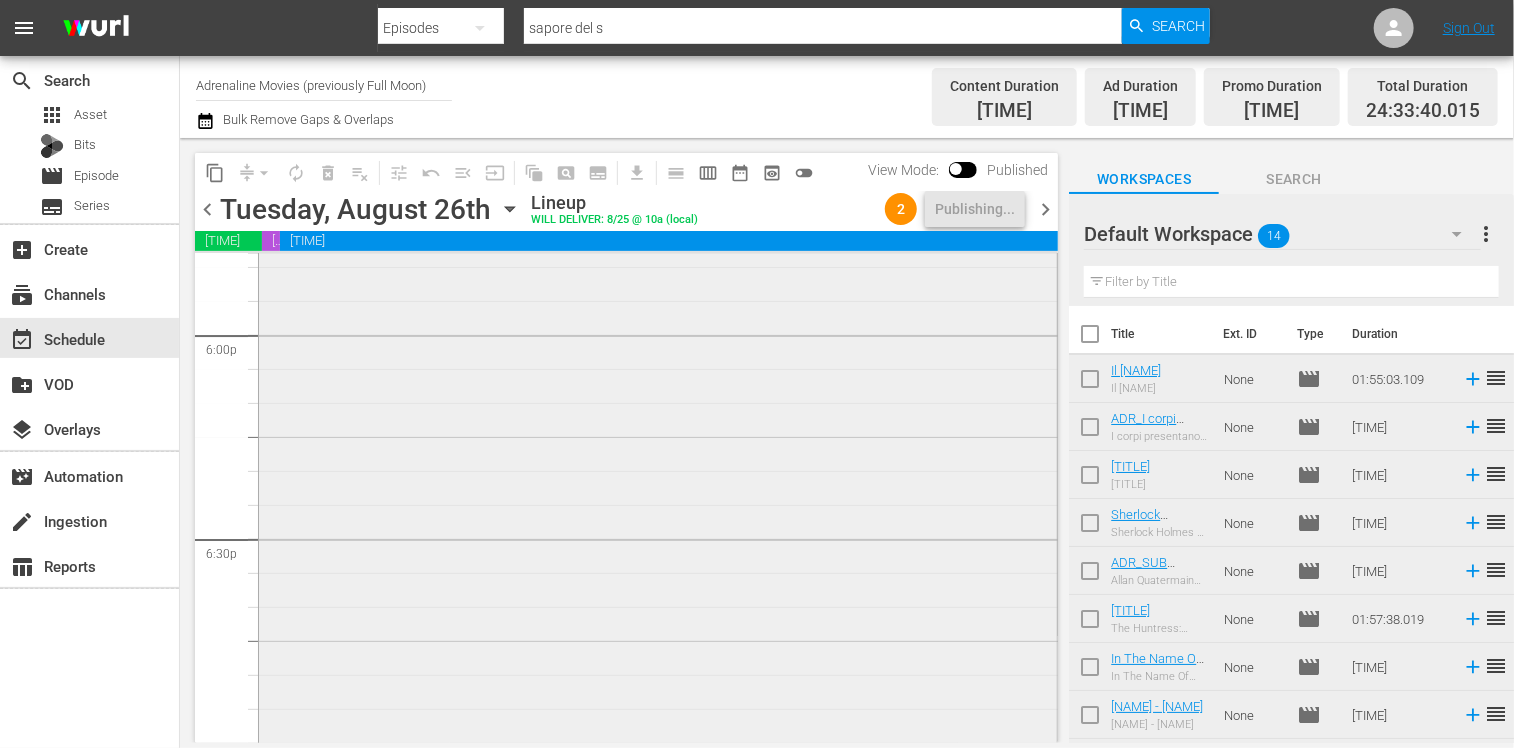 scroll, scrollTop: 7254, scrollLeft: 0, axis: vertical 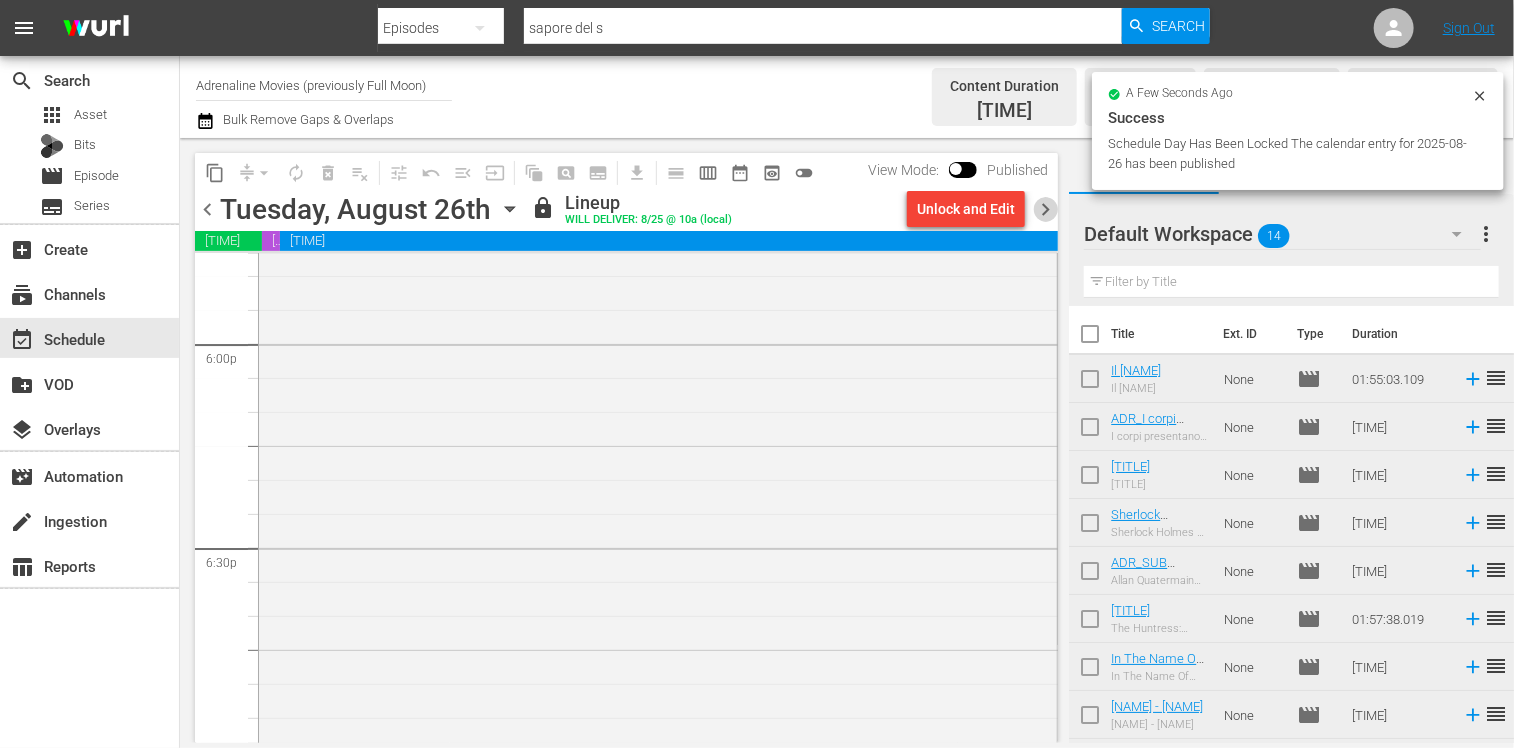 click on "chevron_right" at bounding box center [1045, 209] 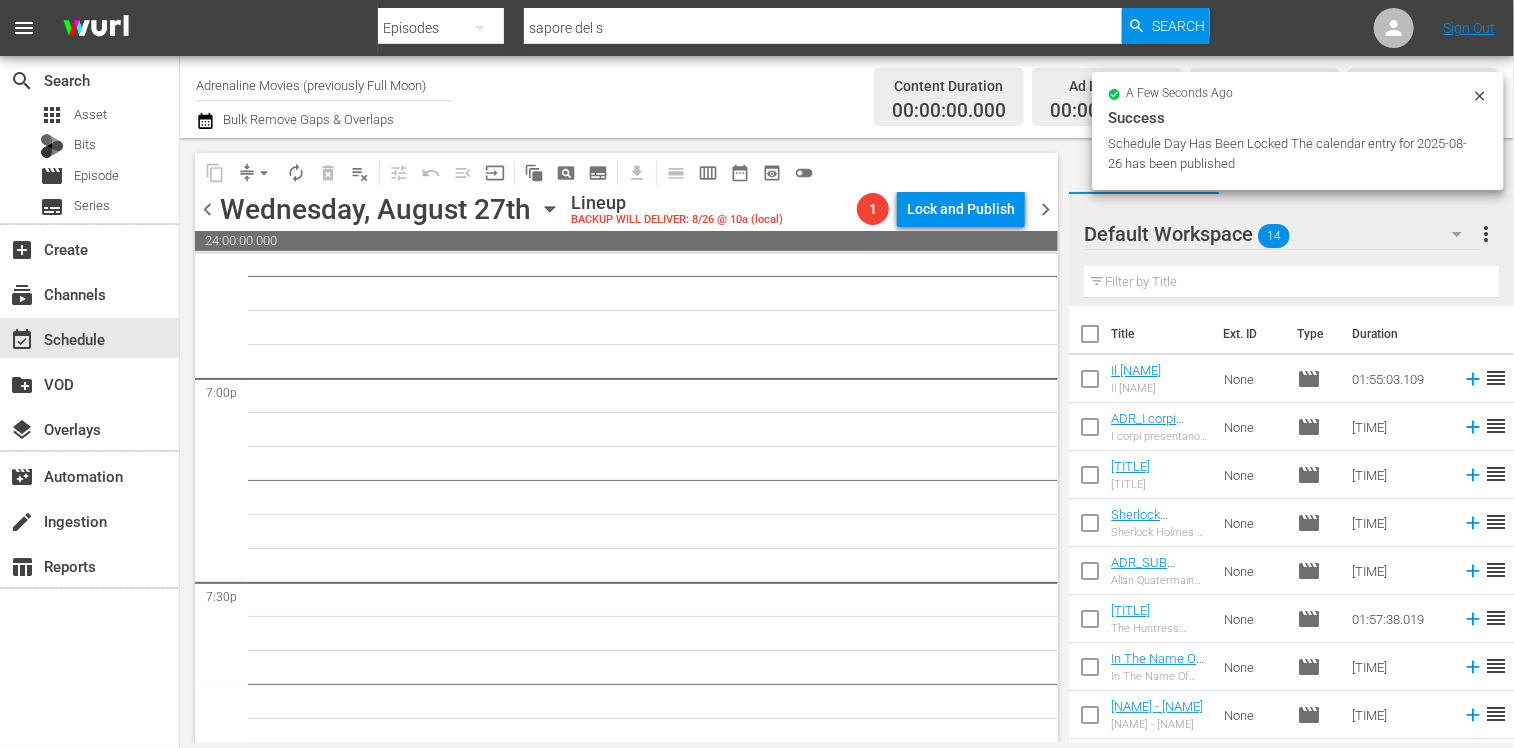 scroll, scrollTop: 7594, scrollLeft: 0, axis: vertical 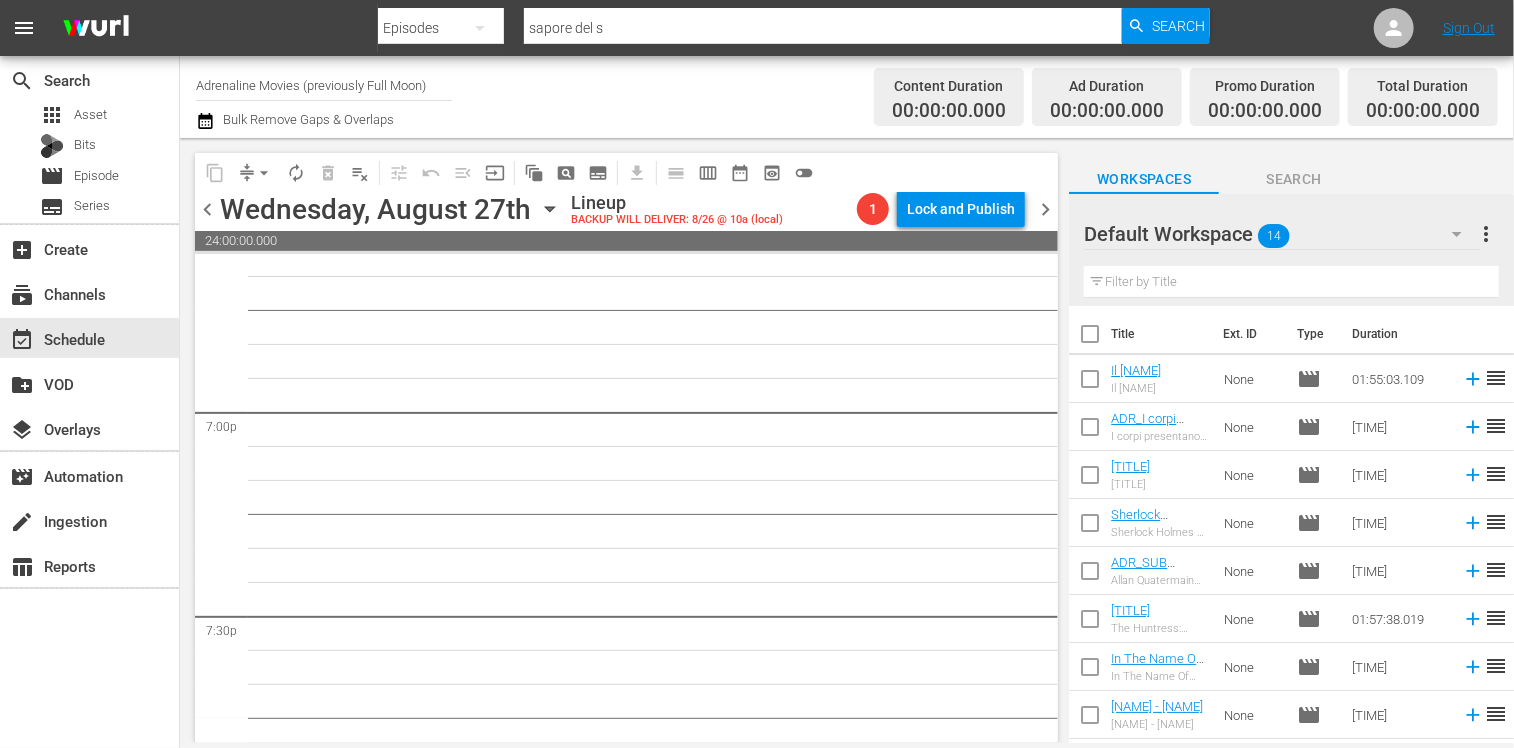 click at bounding box center [1090, 338] 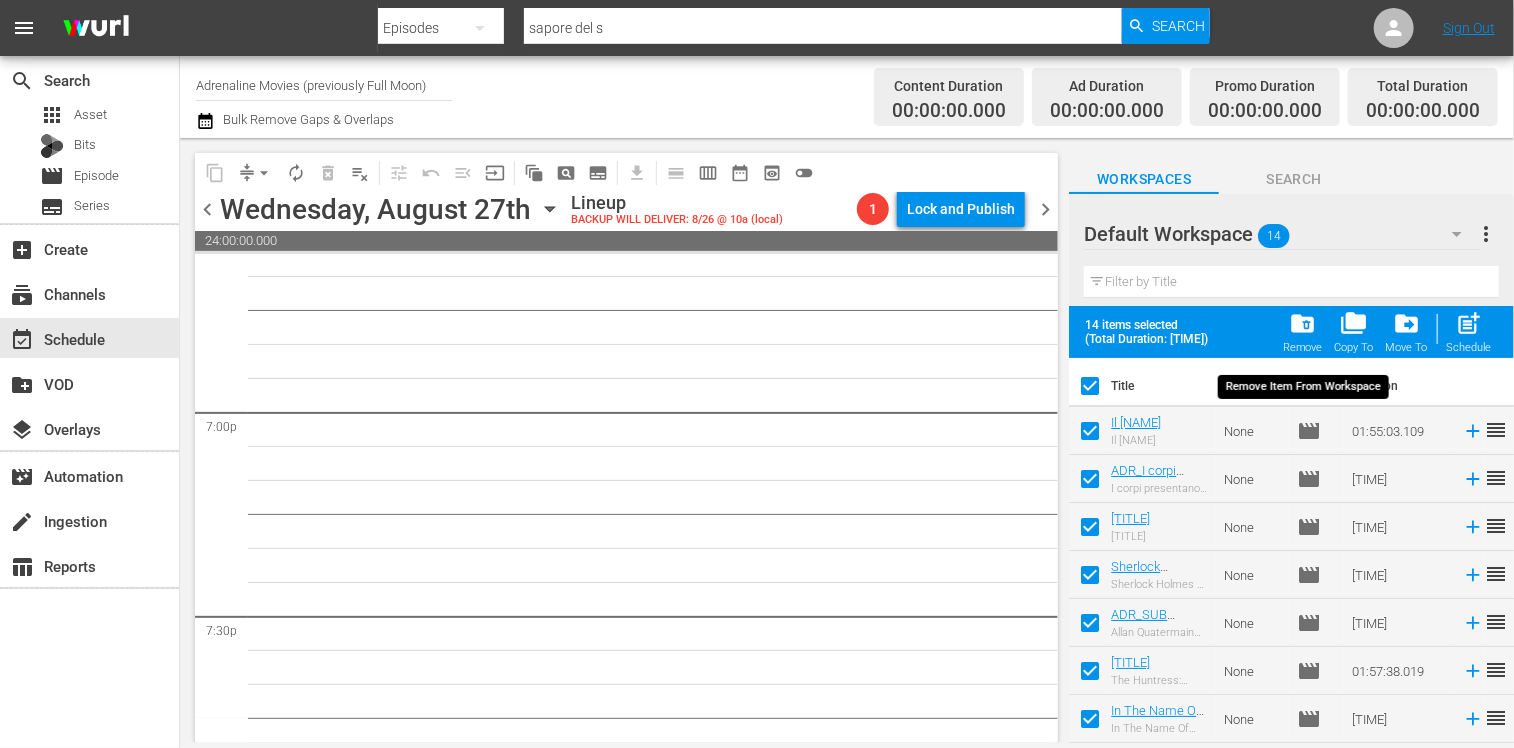 click on "folder_delete" at bounding box center (1302, 323) 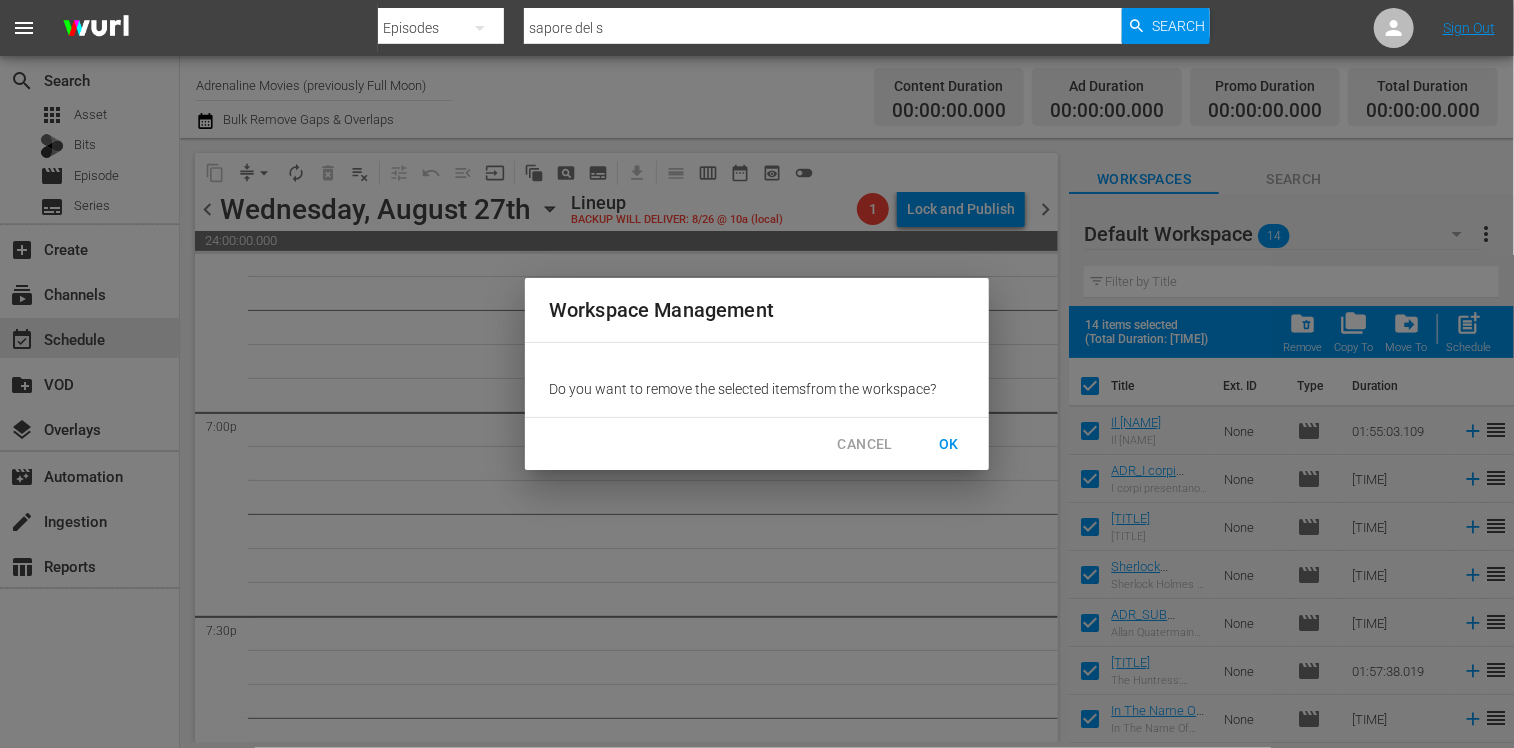click on "OK" at bounding box center (949, 444) 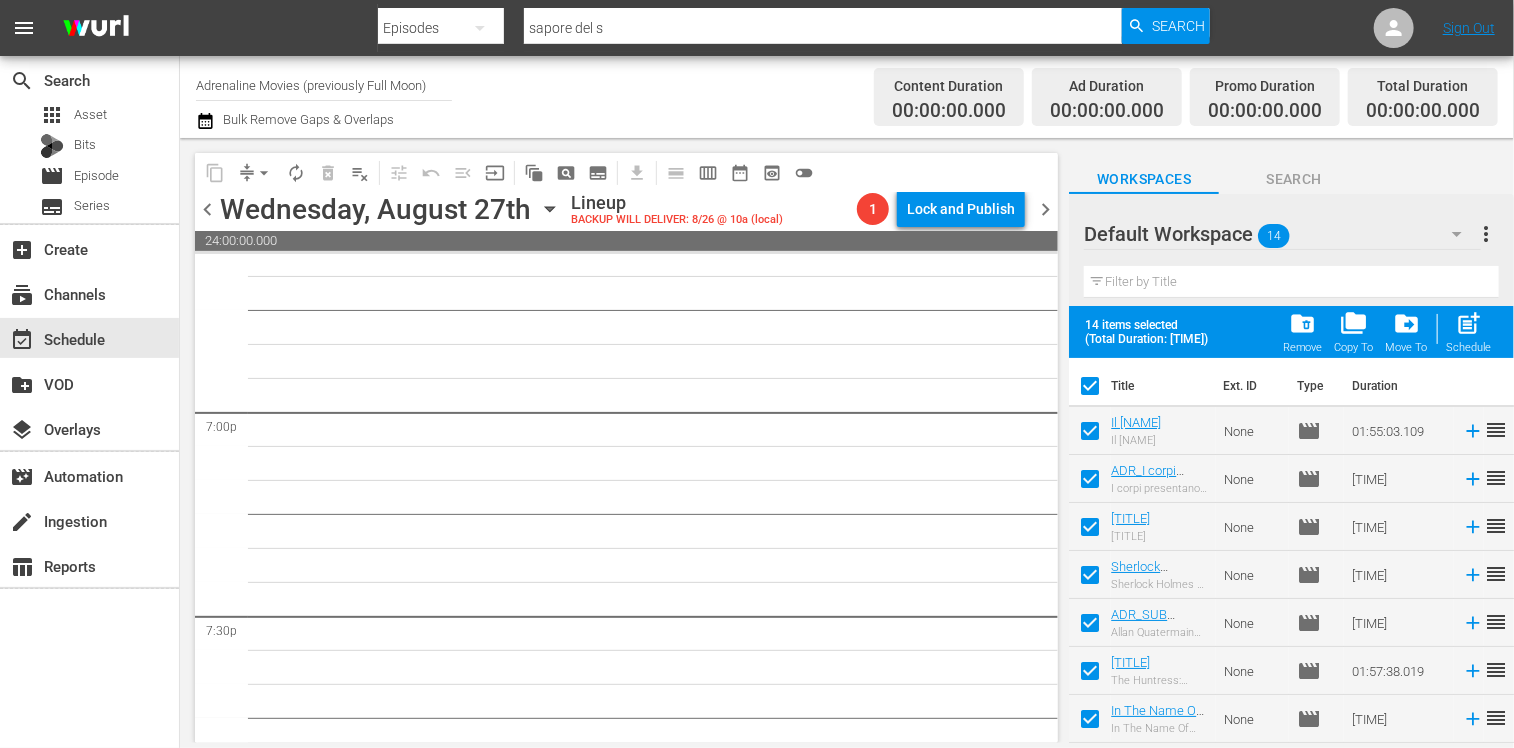 checkbox on "false" 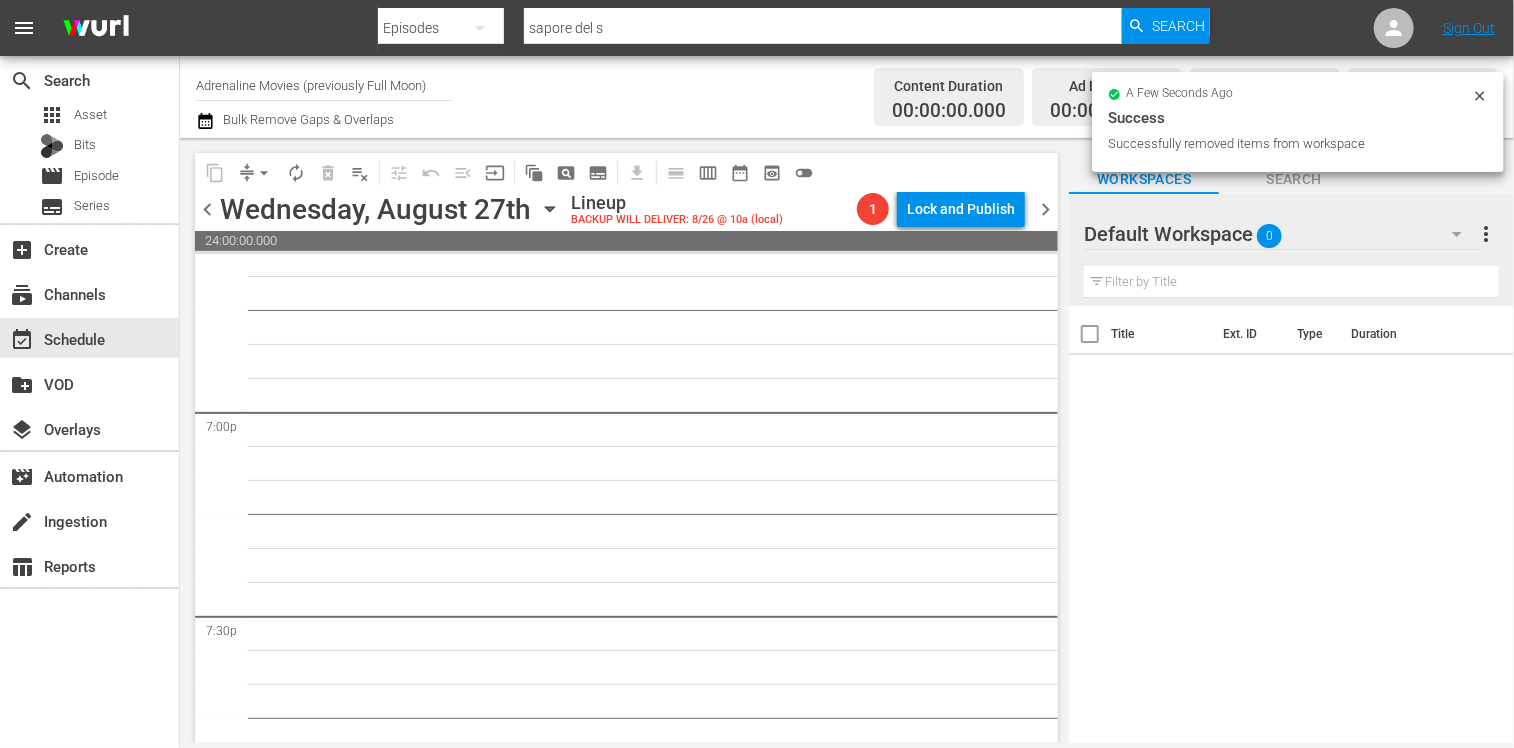 click 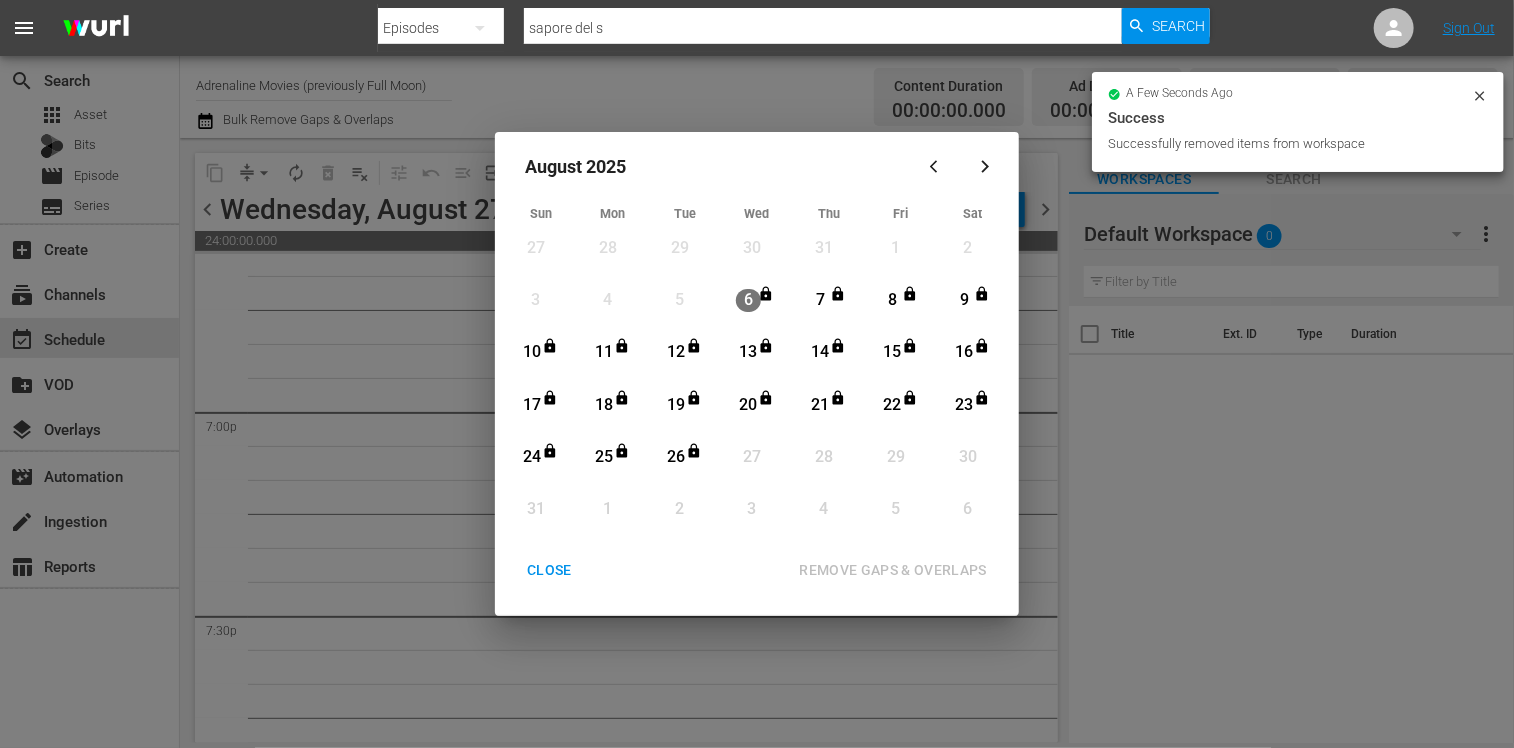 click on "CLOSE" at bounding box center (549, 570) 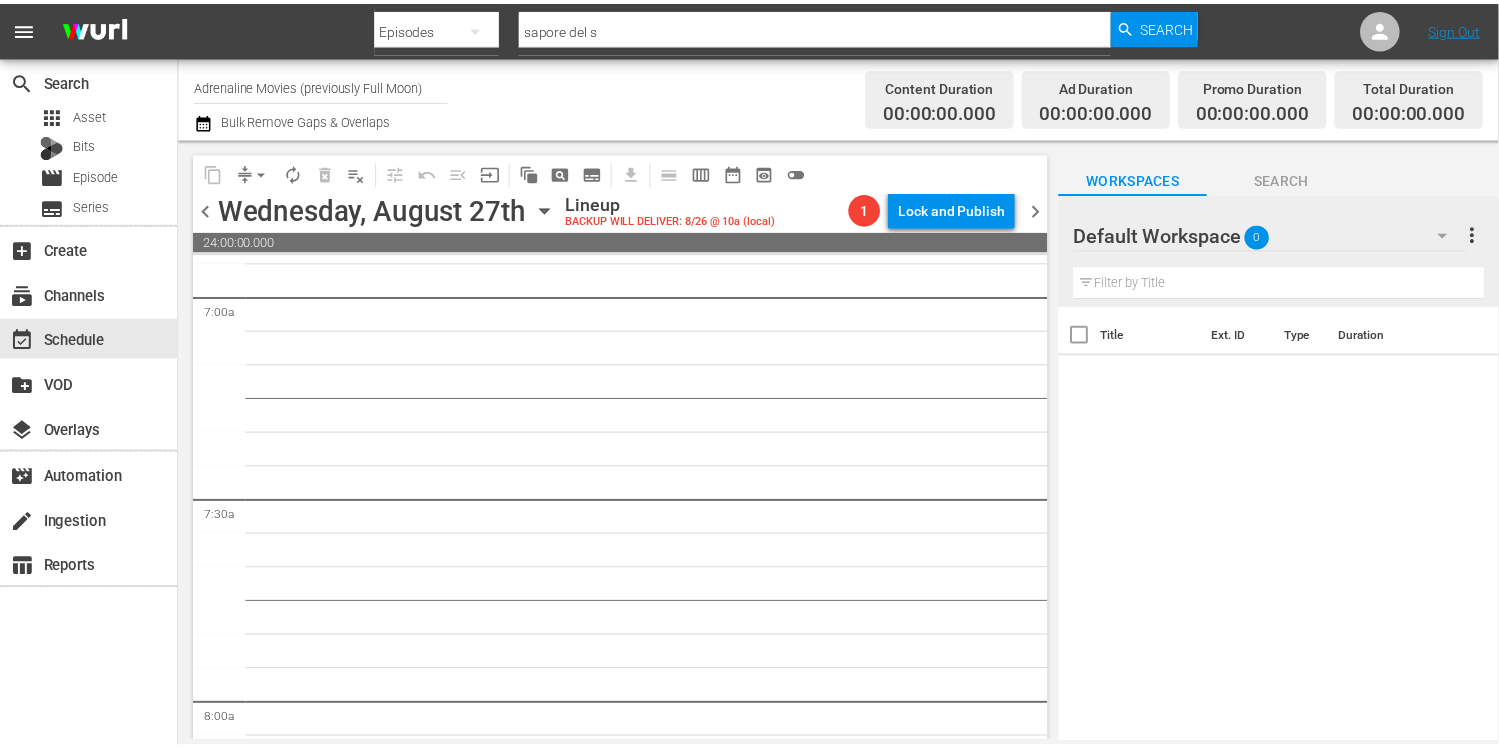 scroll, scrollTop: 0, scrollLeft: 0, axis: both 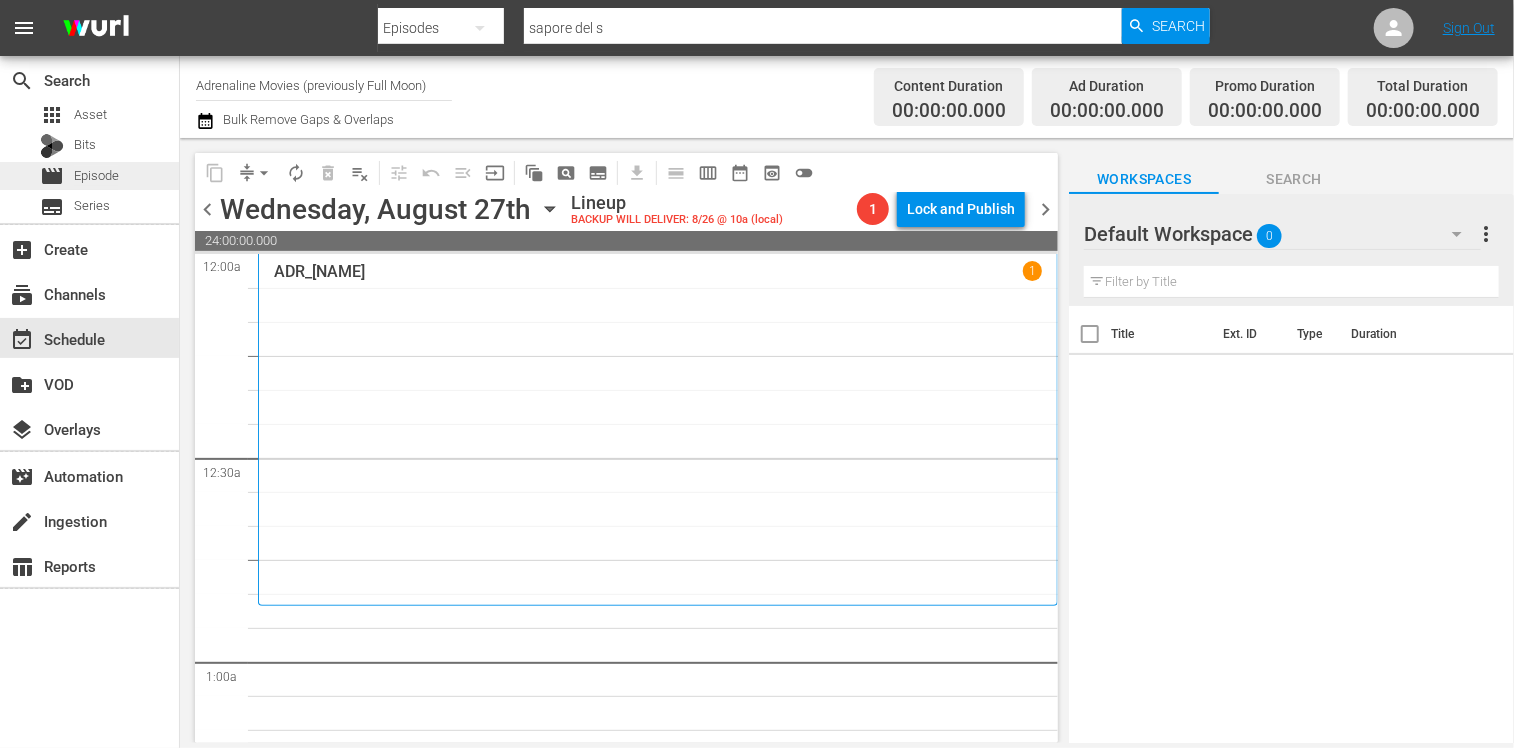 click on "Episode" at bounding box center [96, 176] 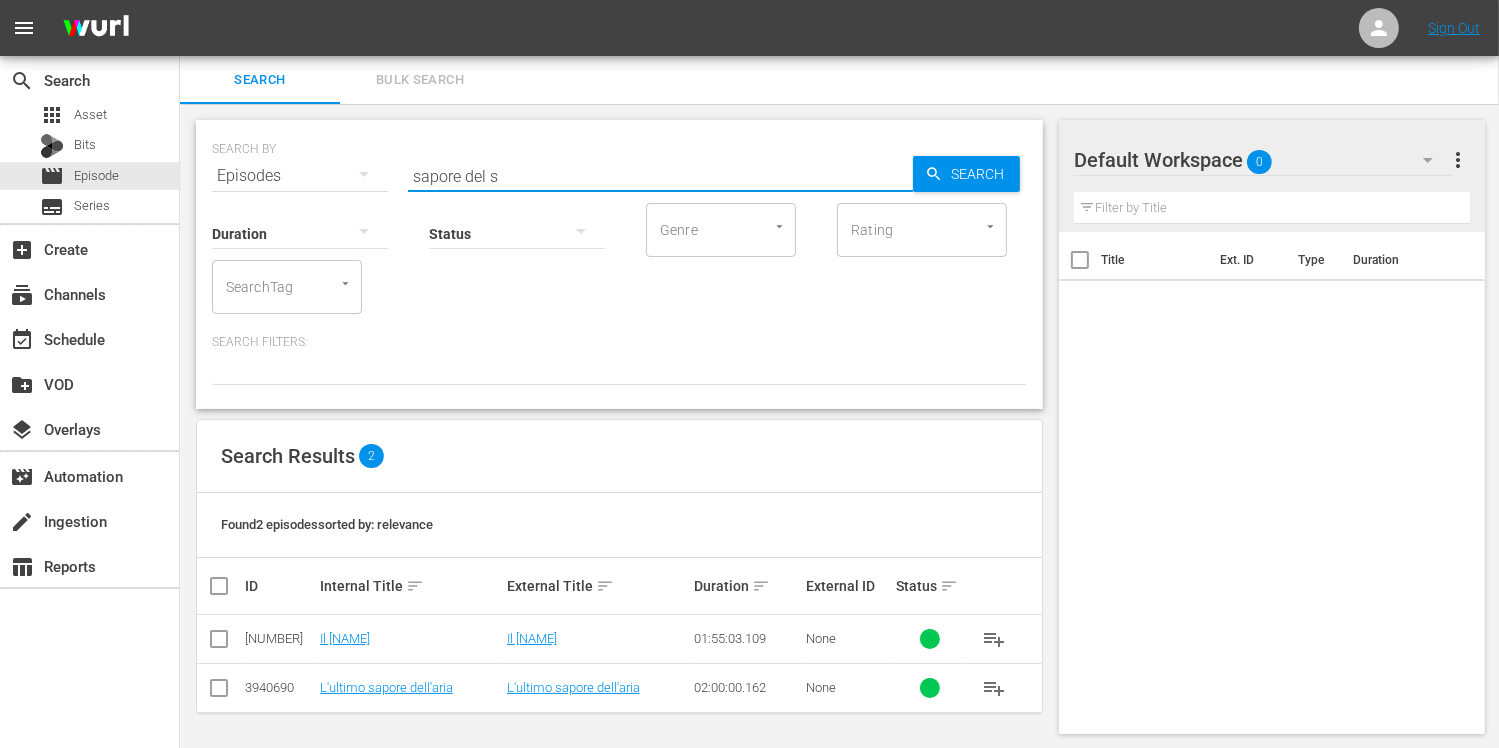 drag, startPoint x: 543, startPoint y: 179, endPoint x: 378, endPoint y: 195, distance: 165.77394 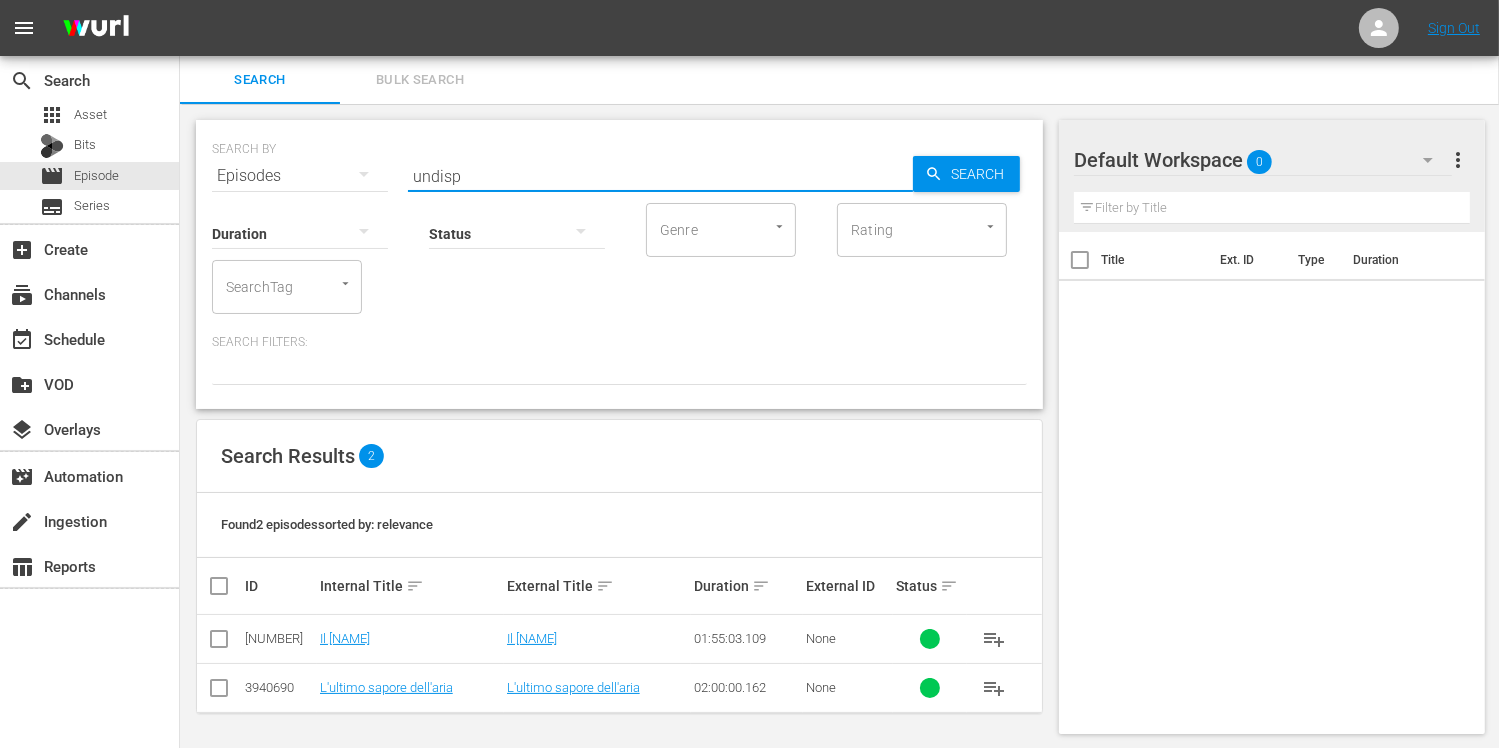 type on "undisp" 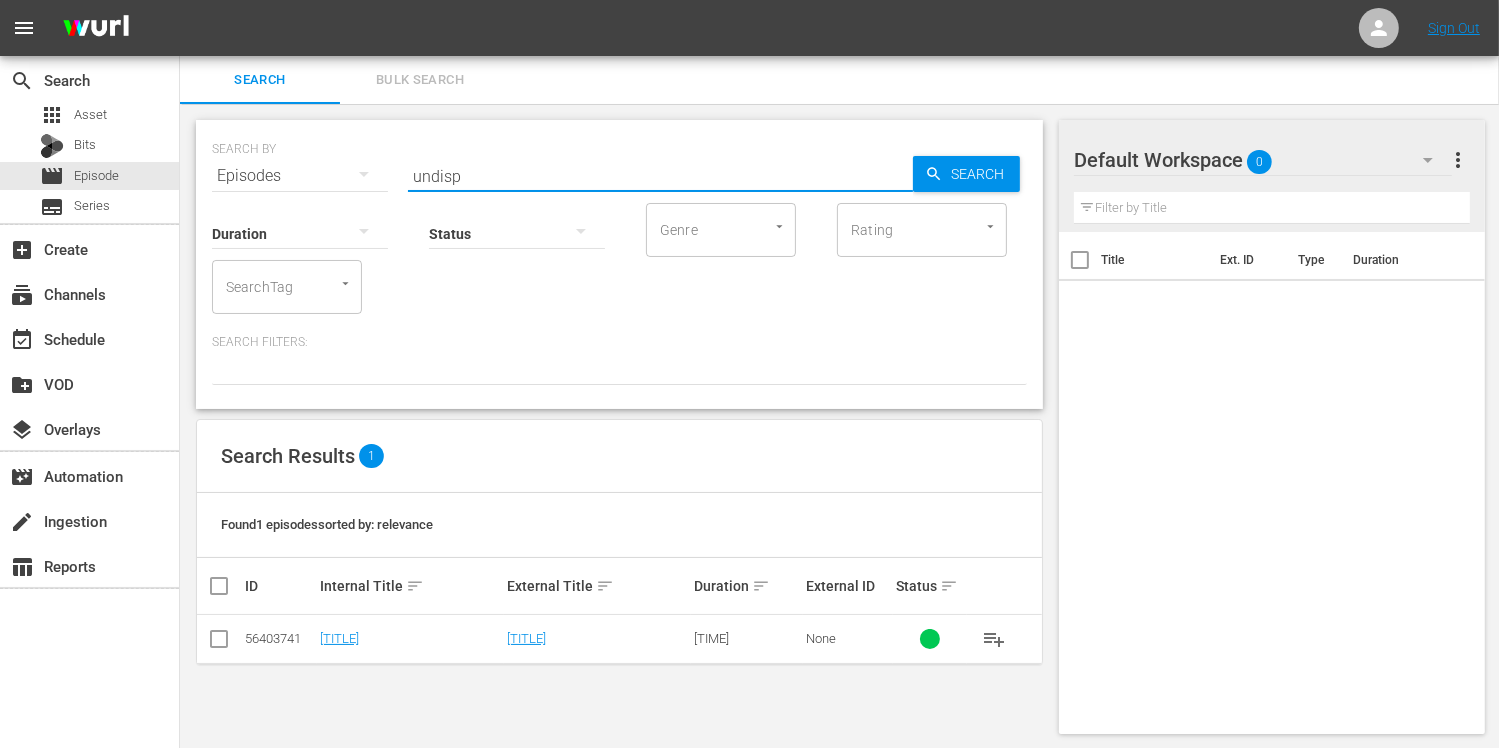click at bounding box center (219, 643) 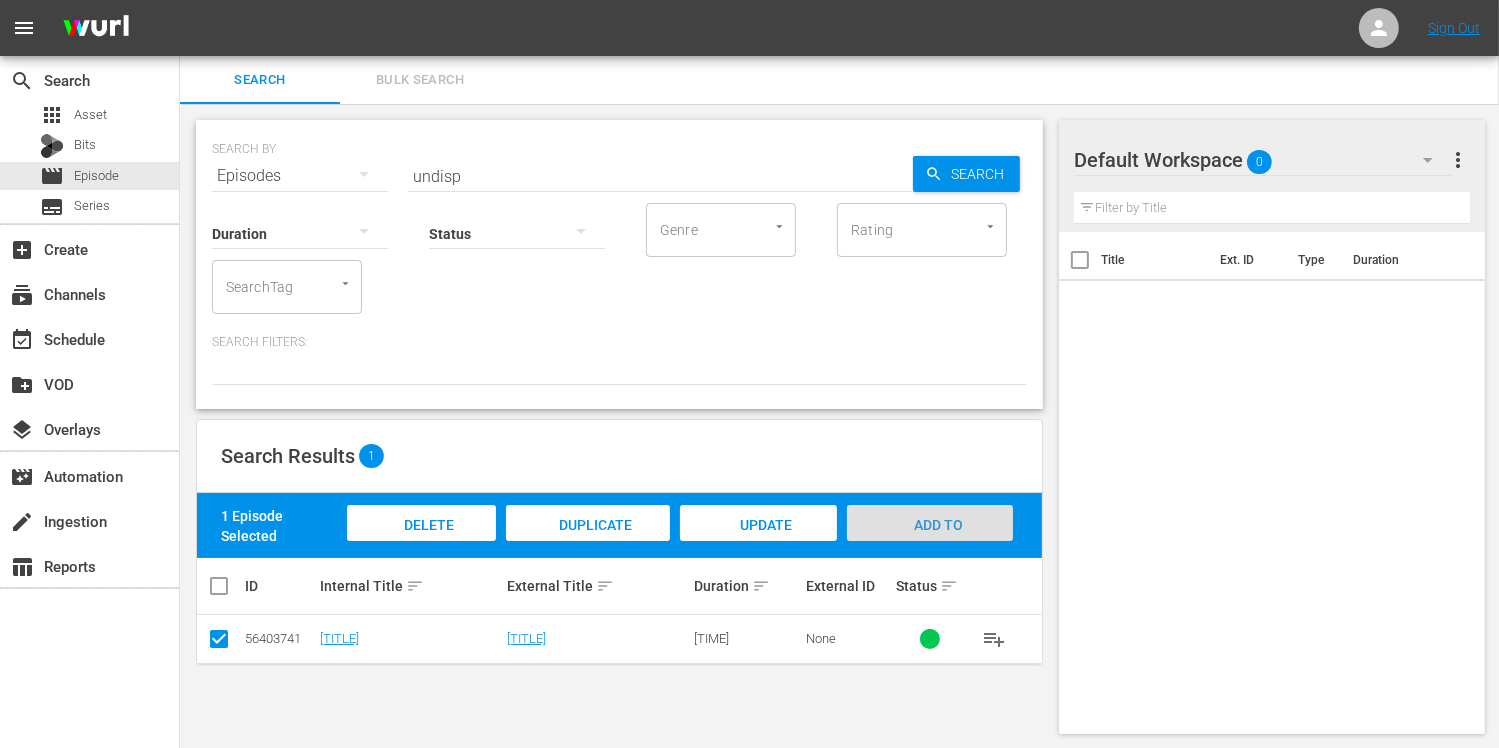 click on "Add to Workspace" at bounding box center [930, 544] 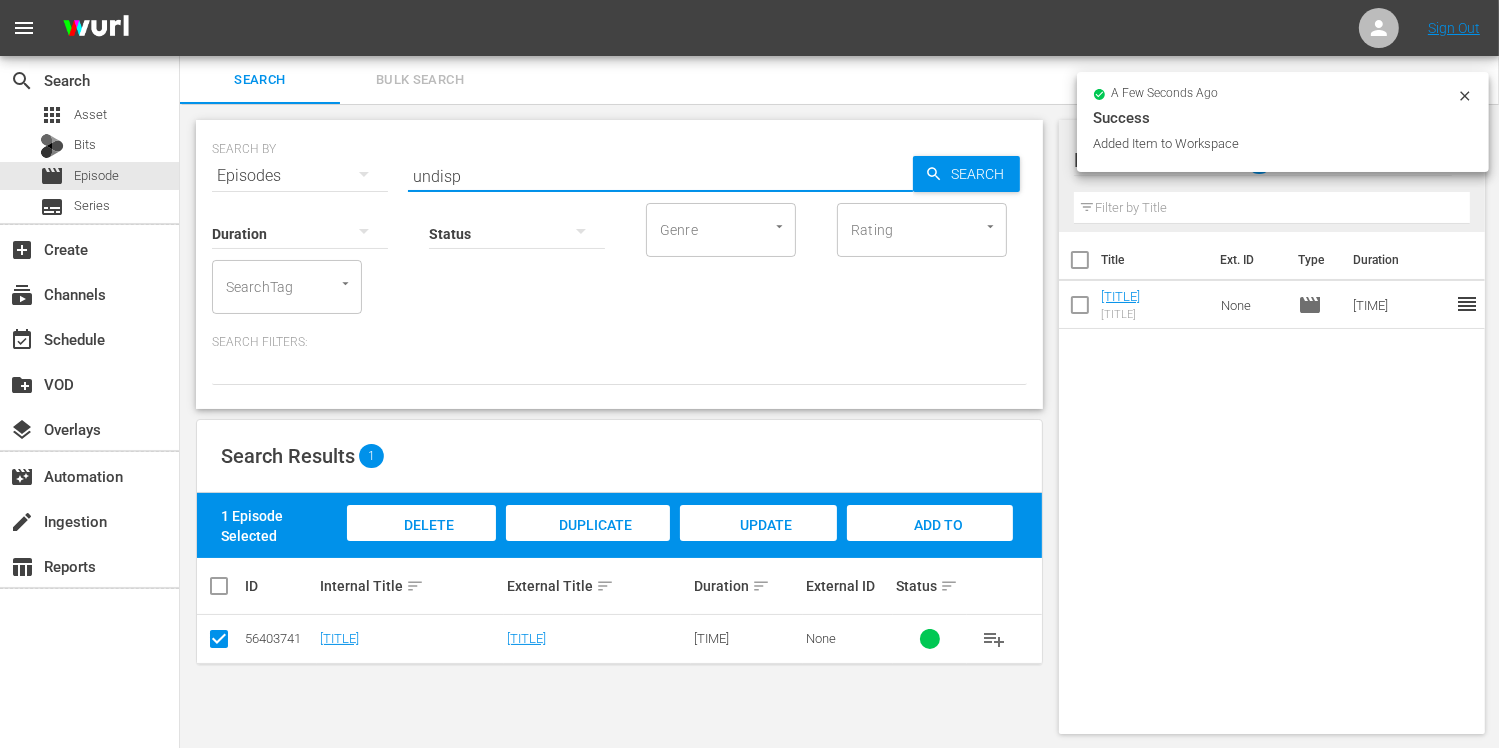drag, startPoint x: 478, startPoint y: 178, endPoint x: 359, endPoint y: 171, distance: 119.2057 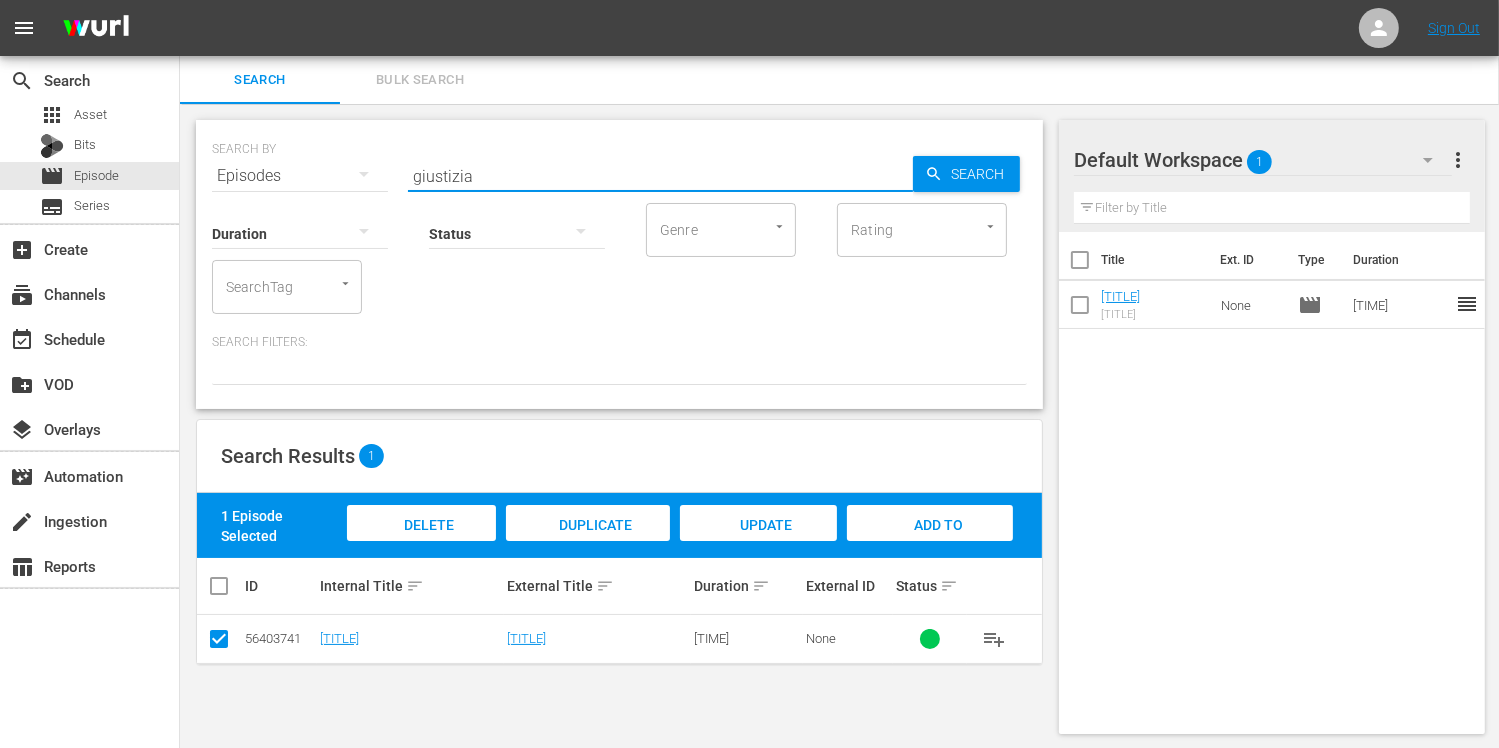 type on "giustizia" 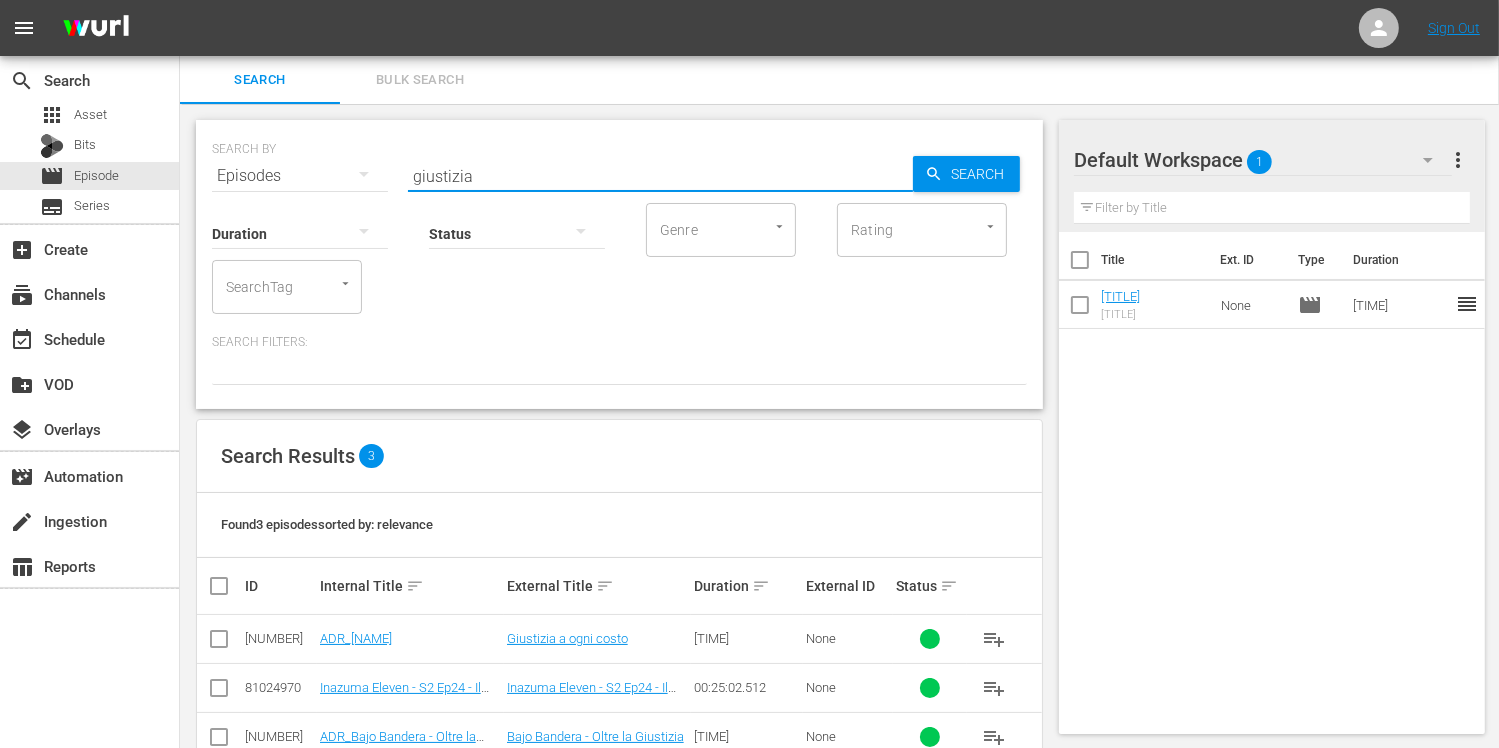 scroll, scrollTop: 49, scrollLeft: 0, axis: vertical 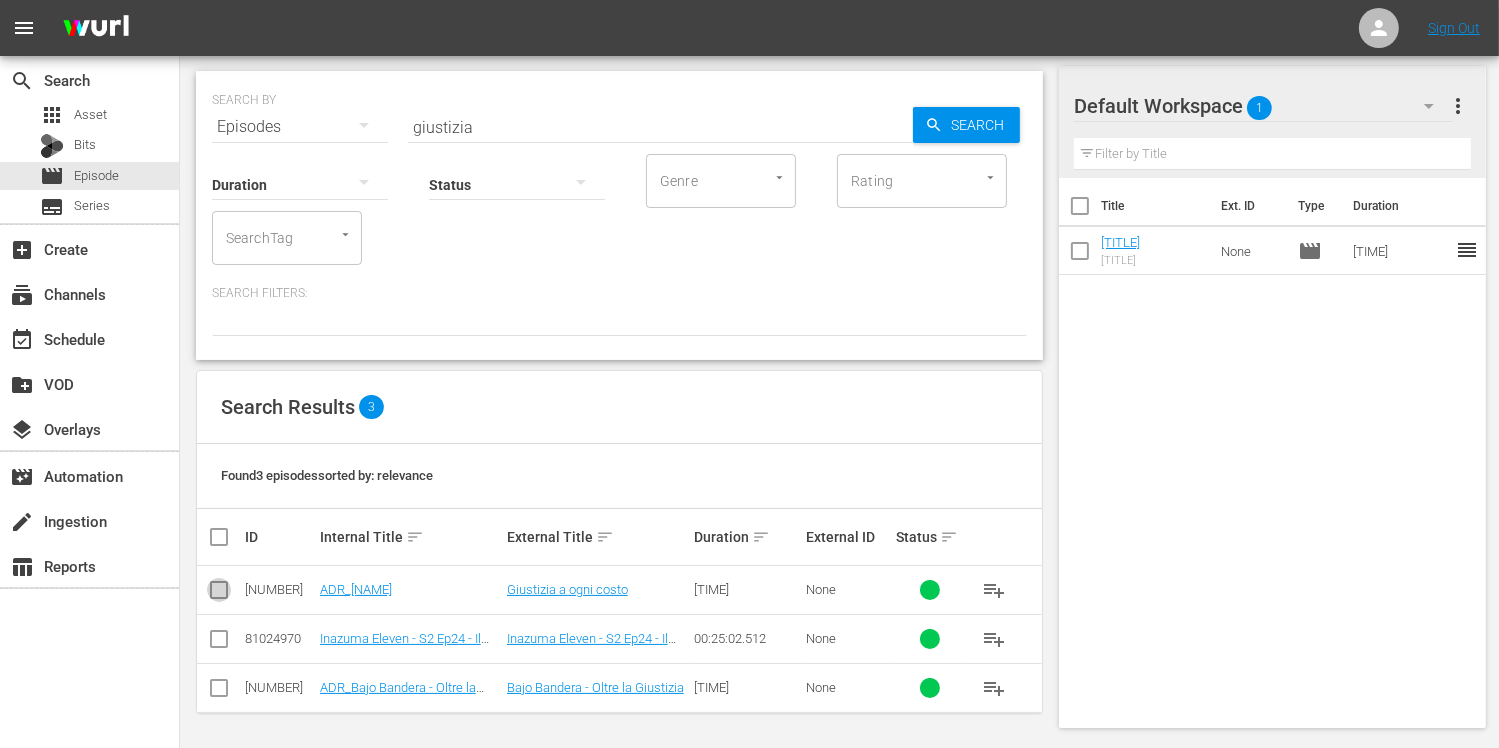 click at bounding box center [219, 594] 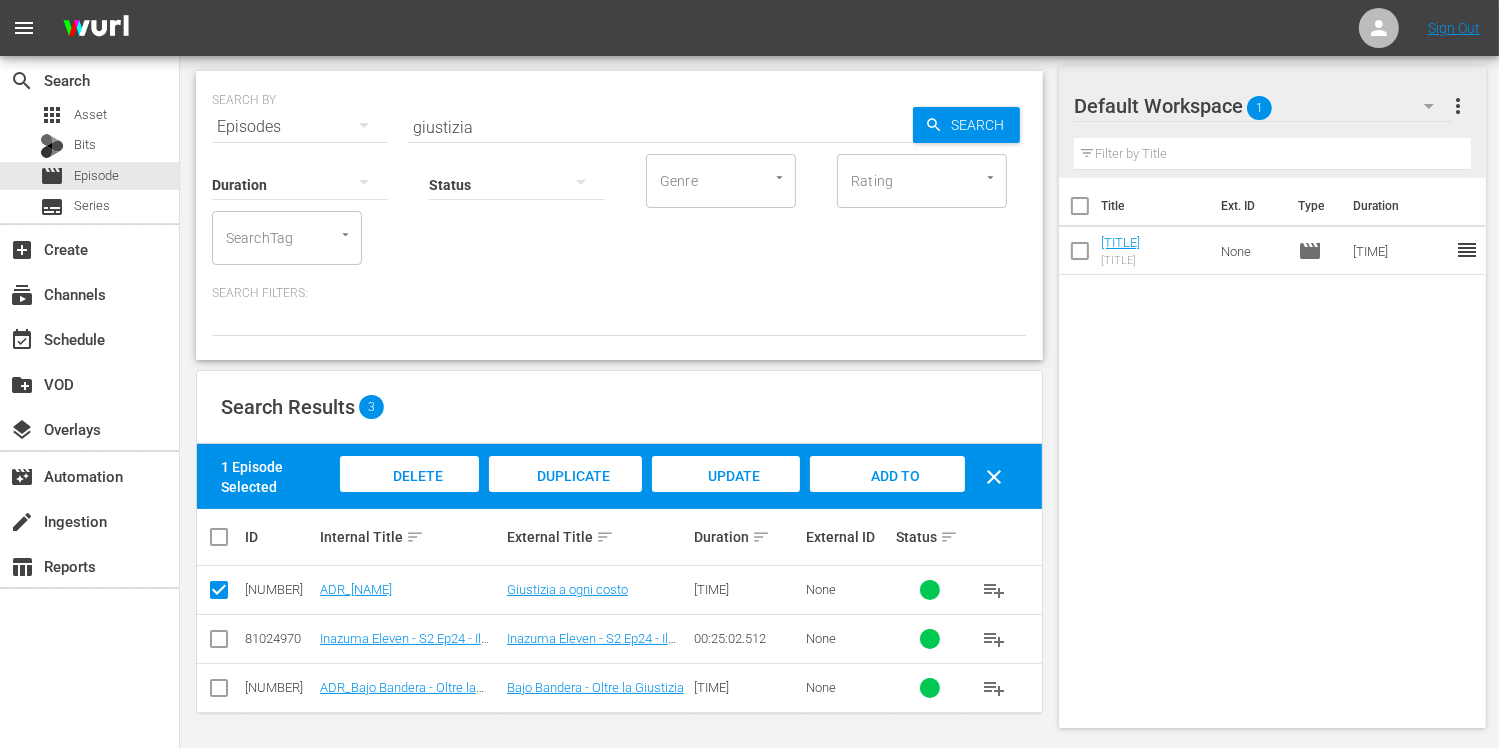 click on "Add to Workspace" at bounding box center (888, 495) 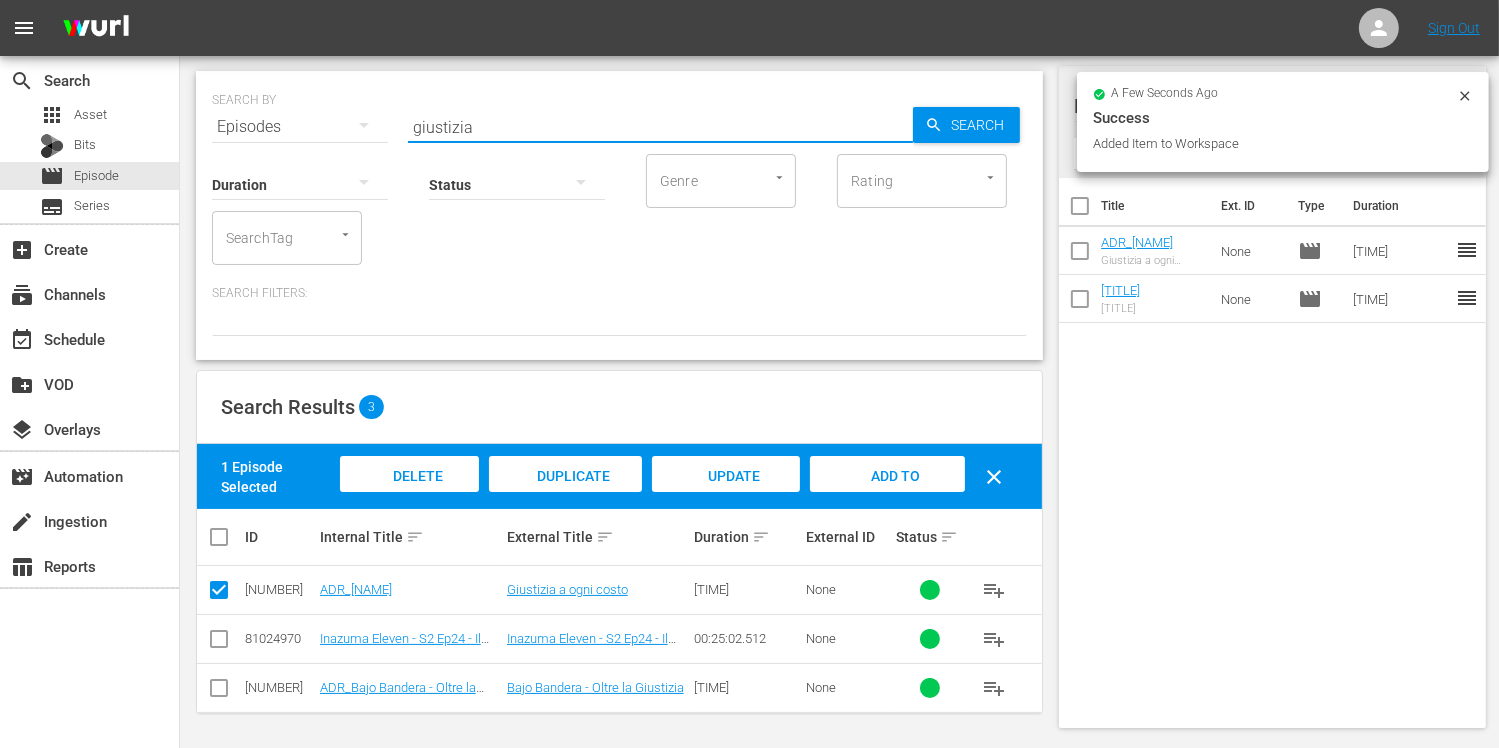 drag, startPoint x: 492, startPoint y: 133, endPoint x: 356, endPoint y: 115, distance: 137.186 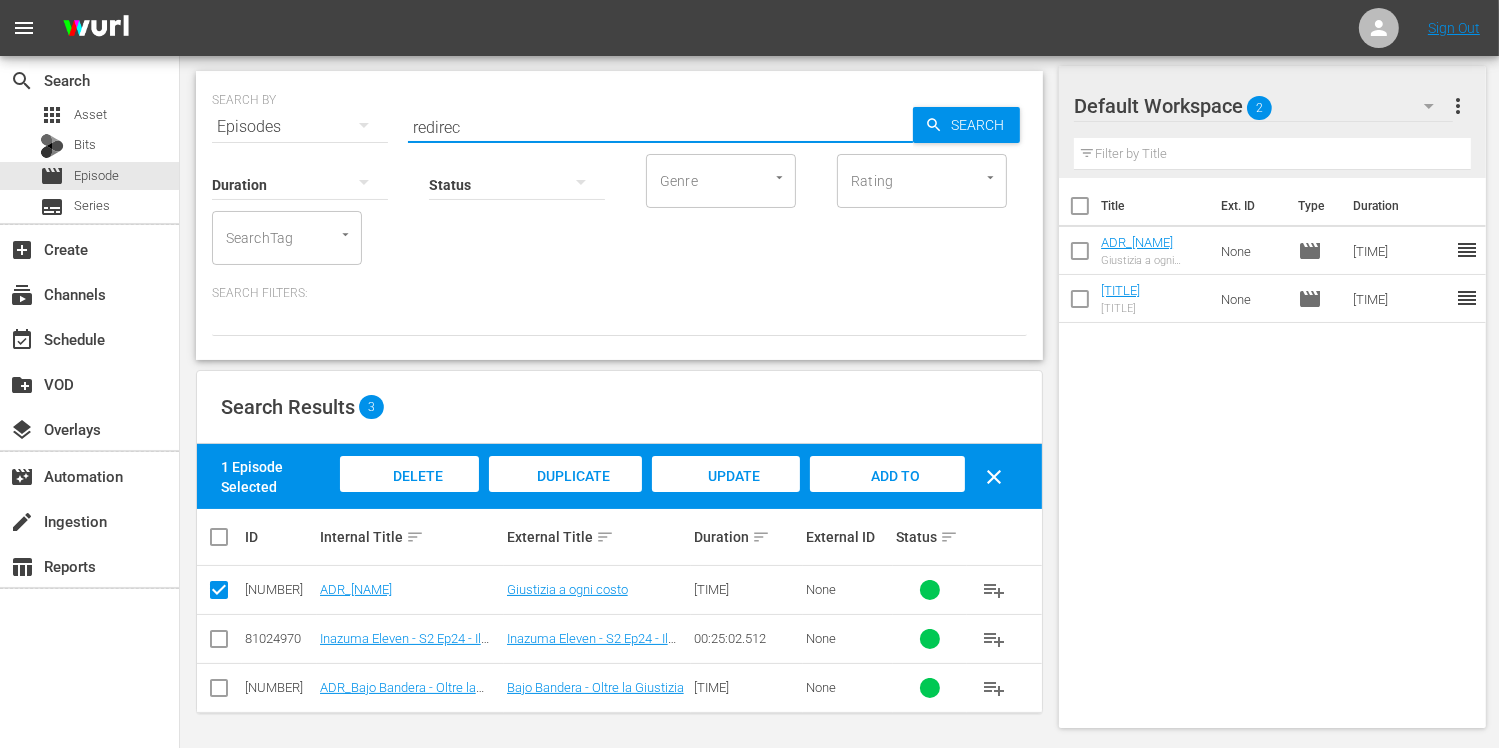 type on "redirec" 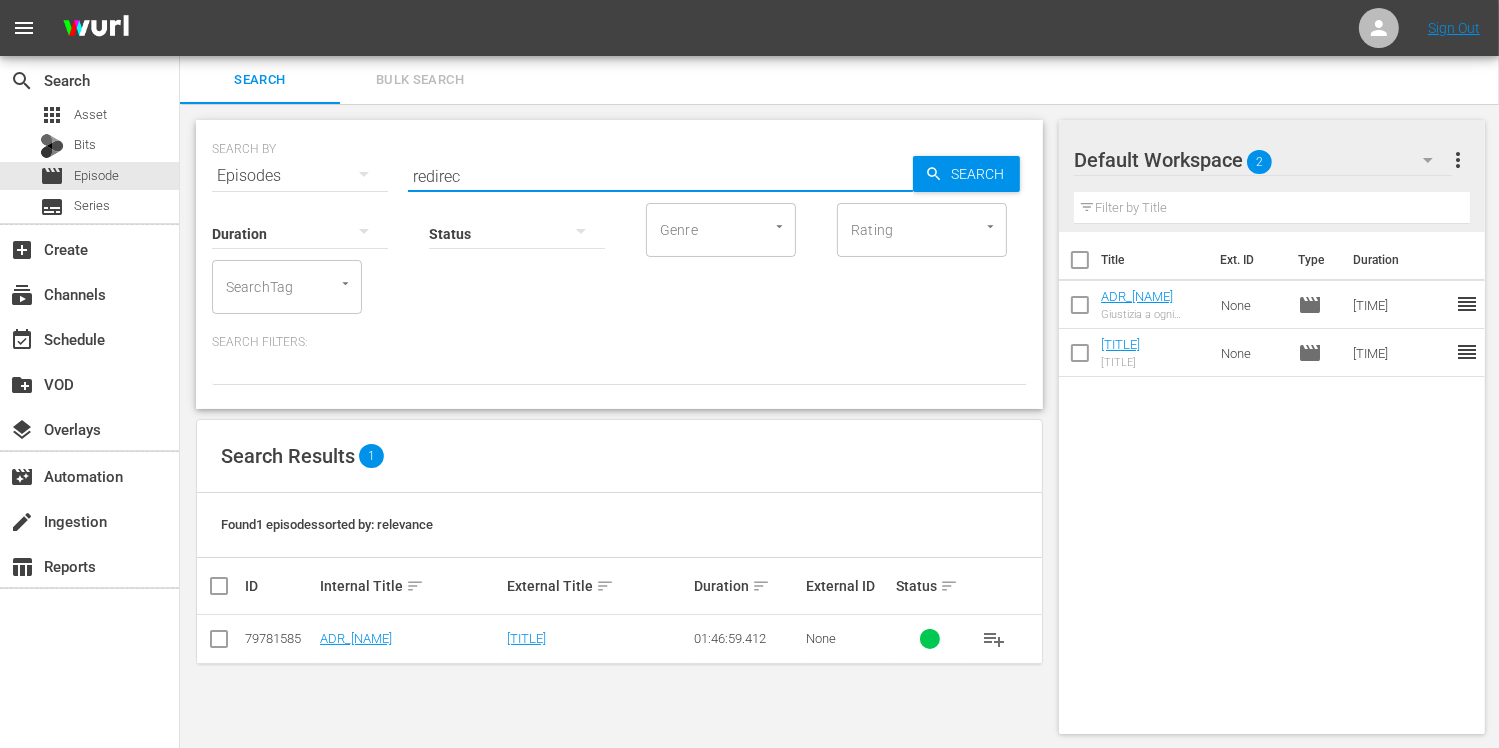 click at bounding box center (219, 643) 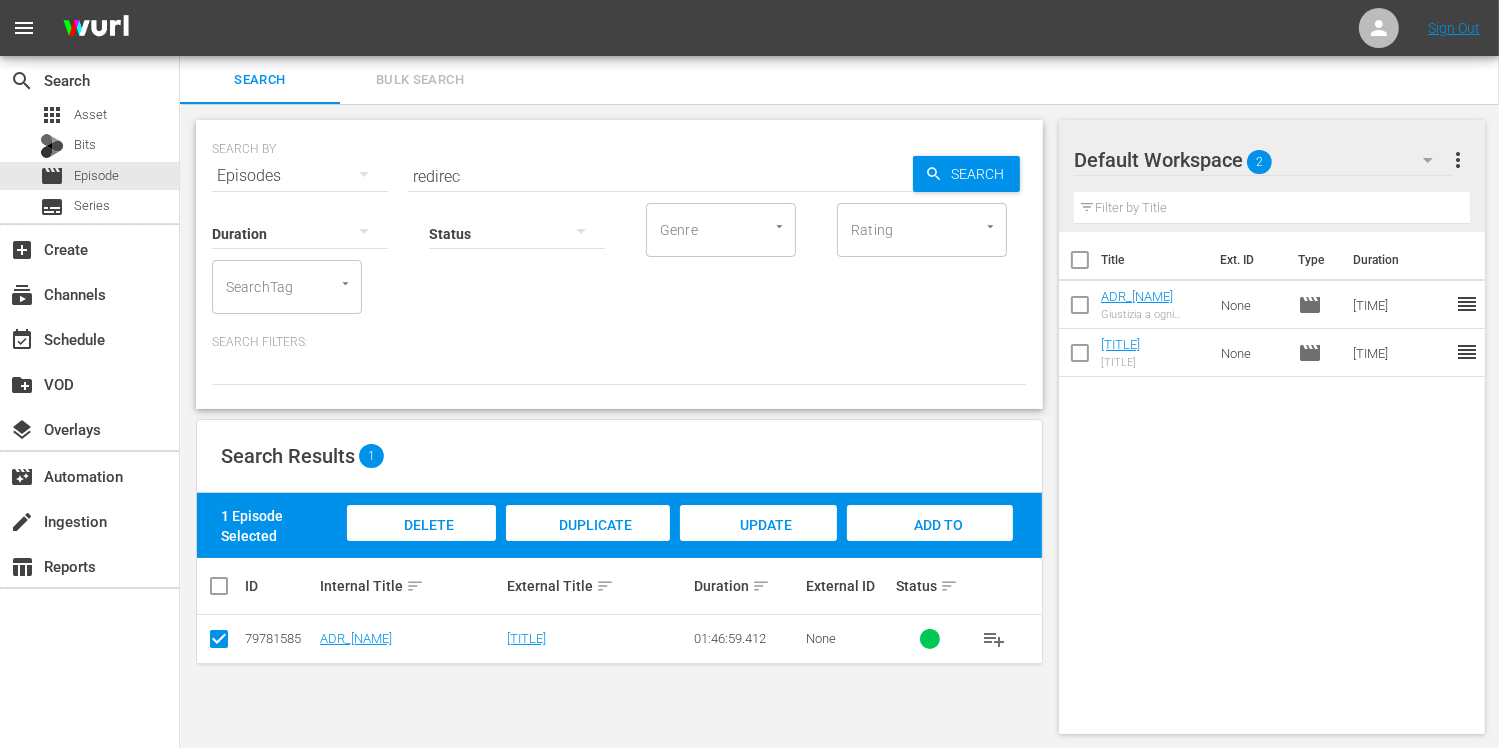click on "Add to Workspace" at bounding box center (930, 544) 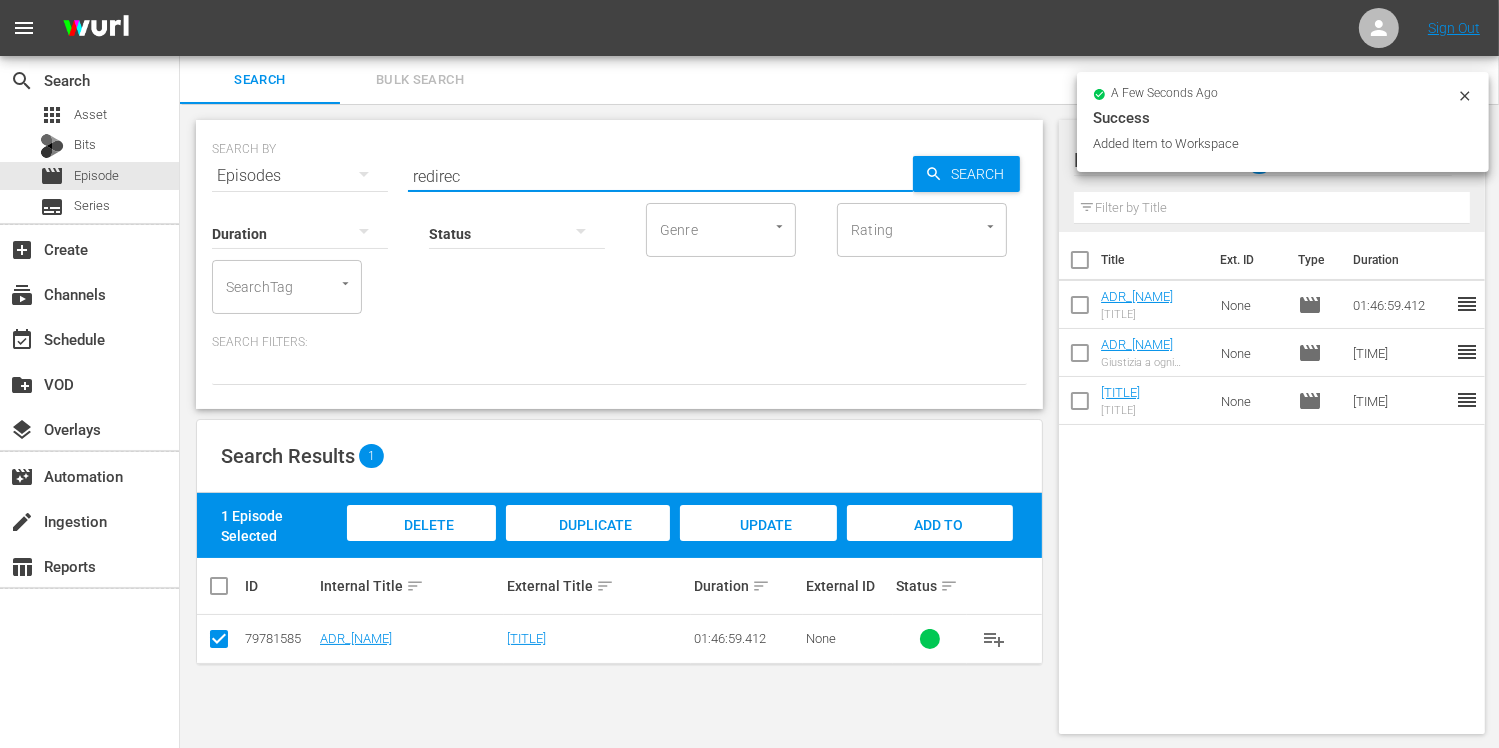 drag, startPoint x: 481, startPoint y: 175, endPoint x: 336, endPoint y: 166, distance: 145.27904 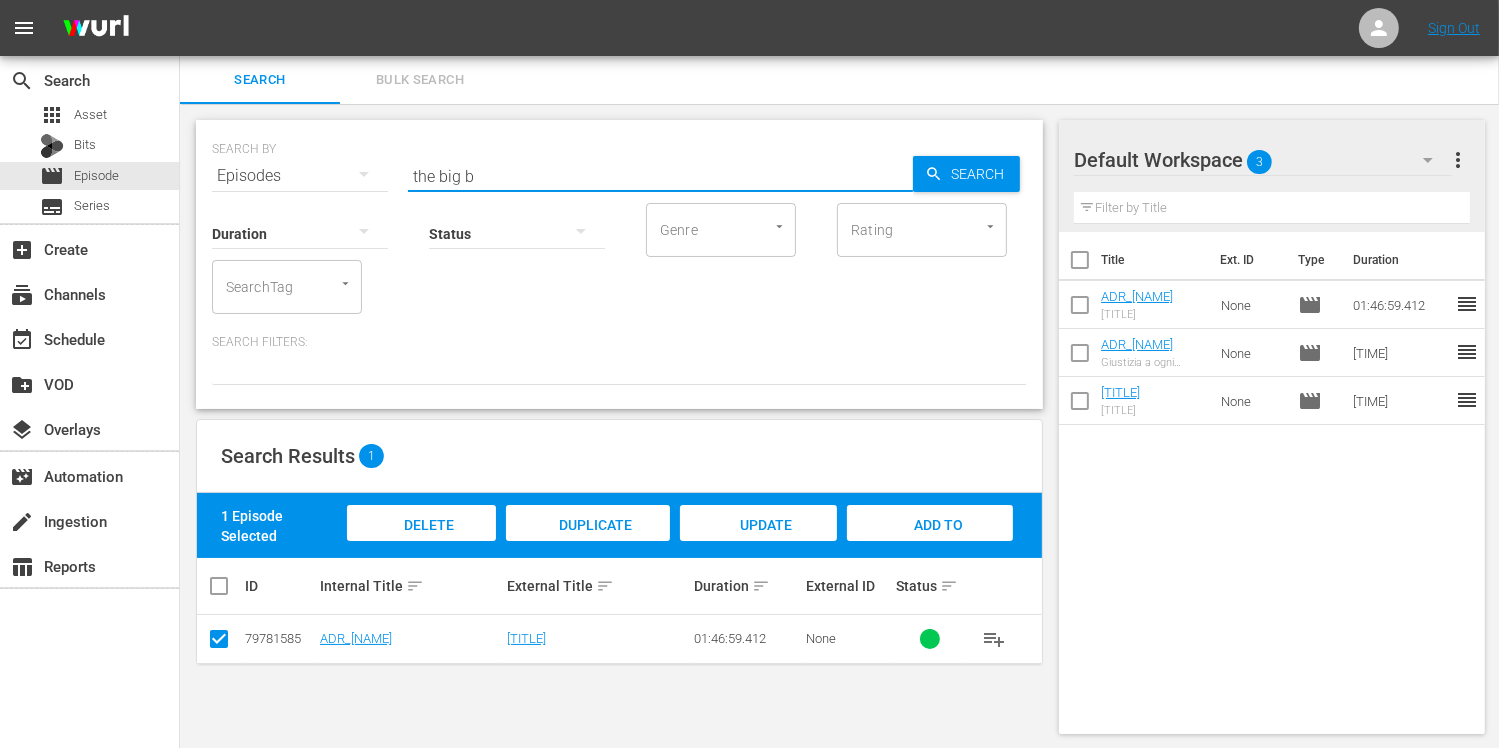 type on "the big b" 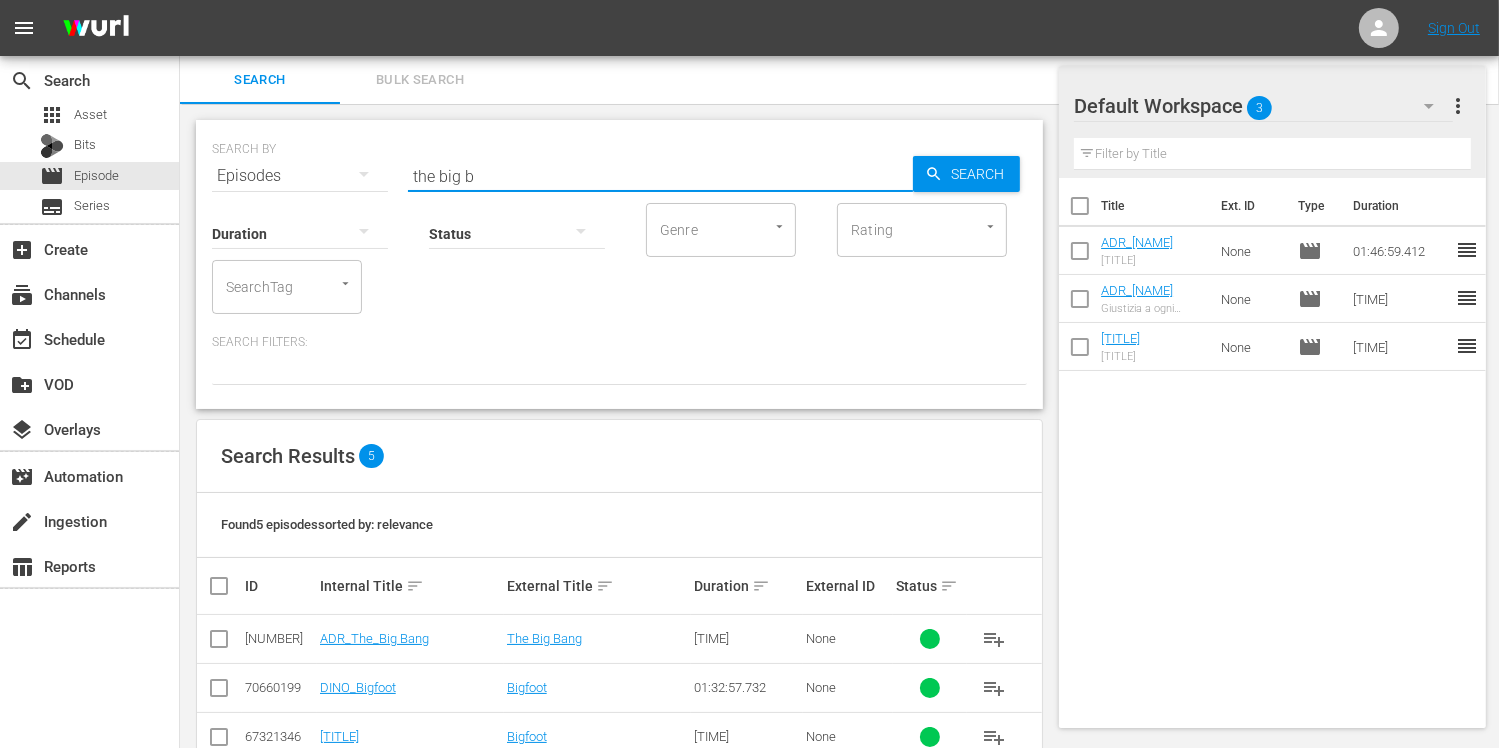 scroll, scrollTop: 147, scrollLeft: 0, axis: vertical 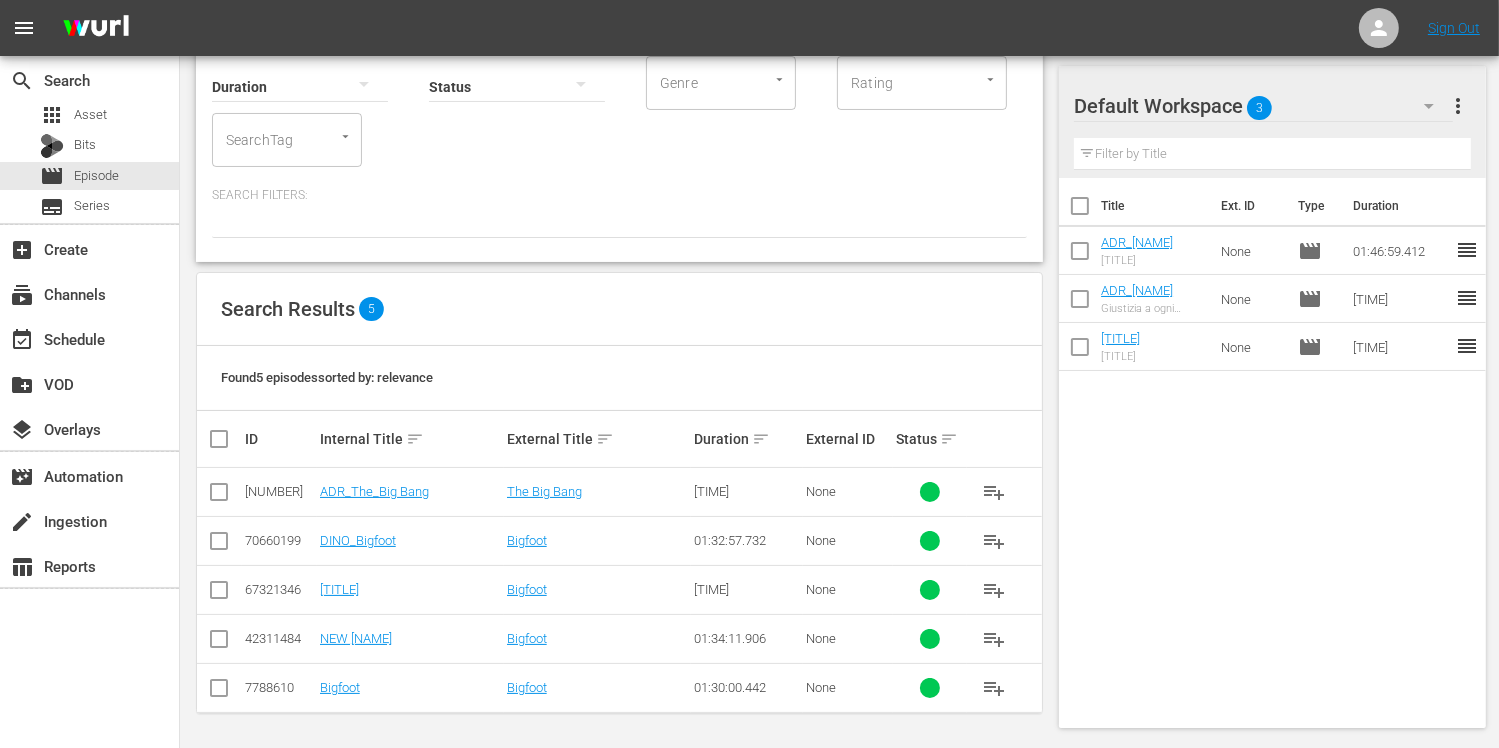 click at bounding box center (219, 496) 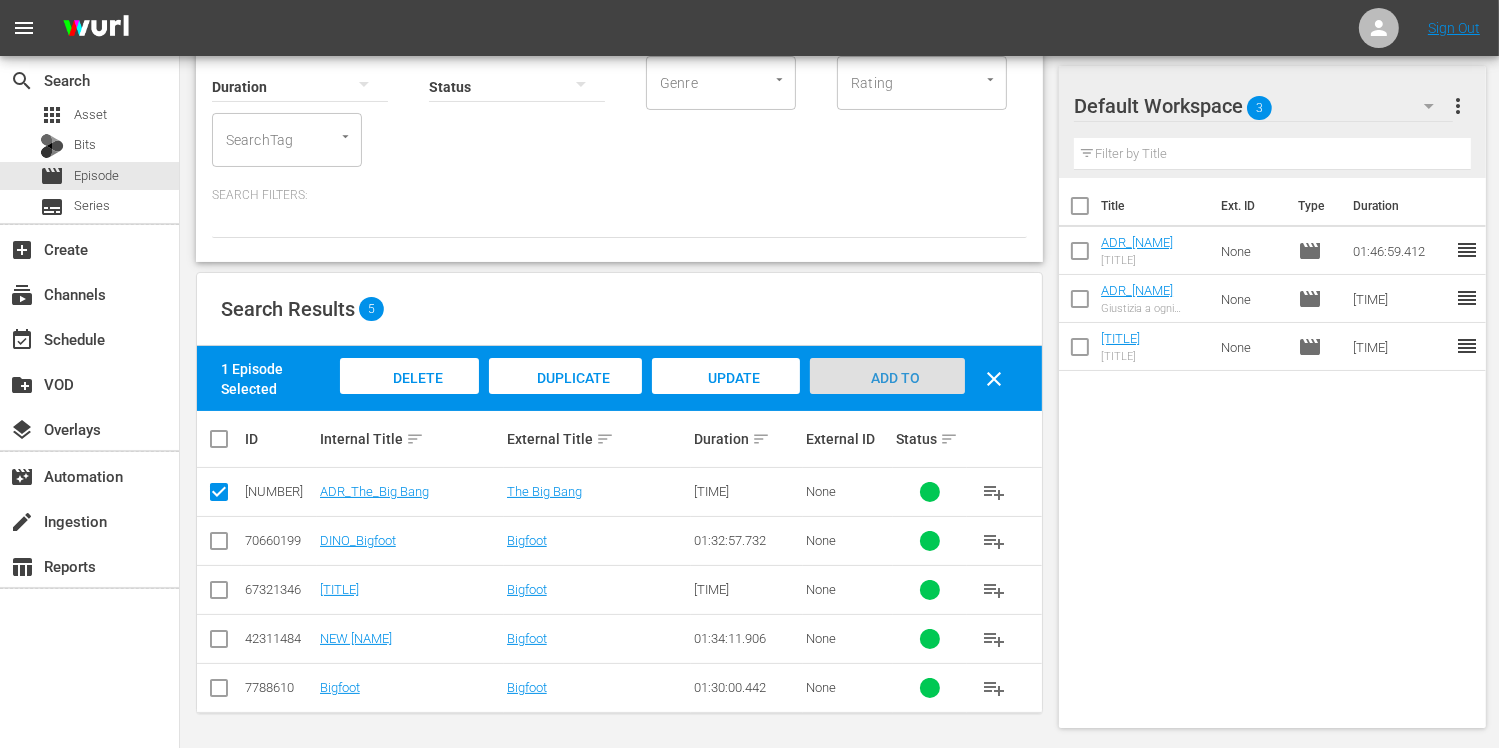 click on "Add to Workspace" at bounding box center (888, 397) 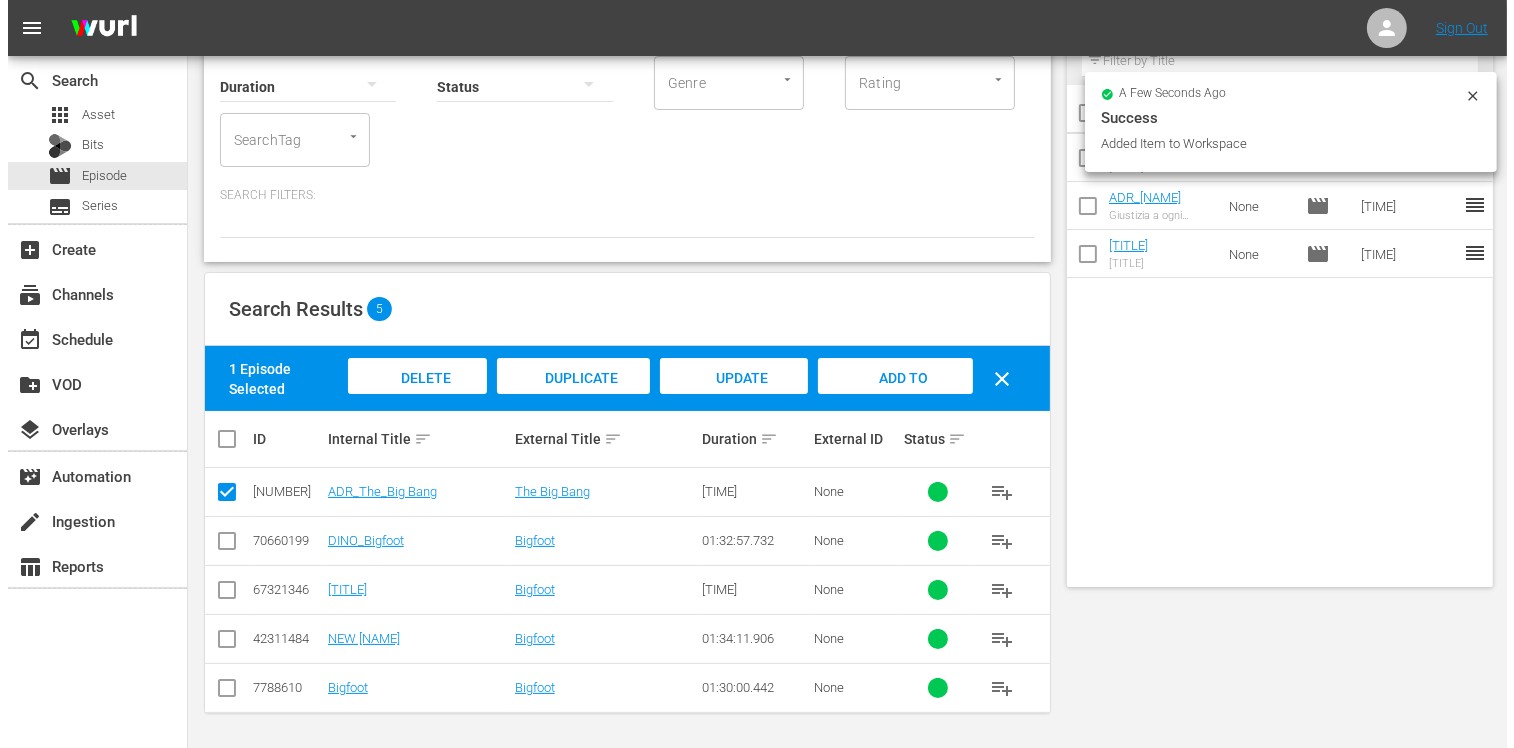 scroll, scrollTop: 0, scrollLeft: 0, axis: both 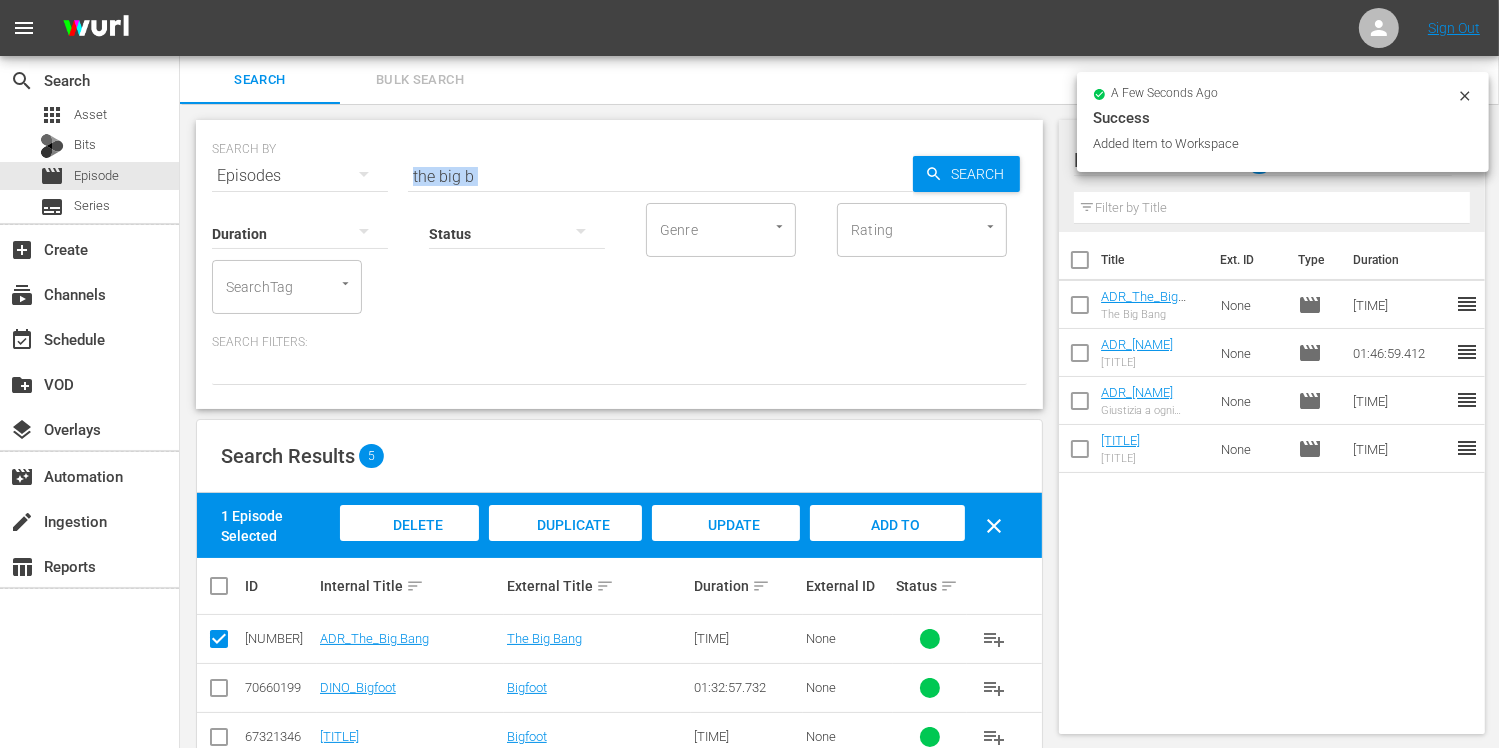 drag, startPoint x: 524, startPoint y: 187, endPoint x: 500, endPoint y: 183, distance: 24.33105 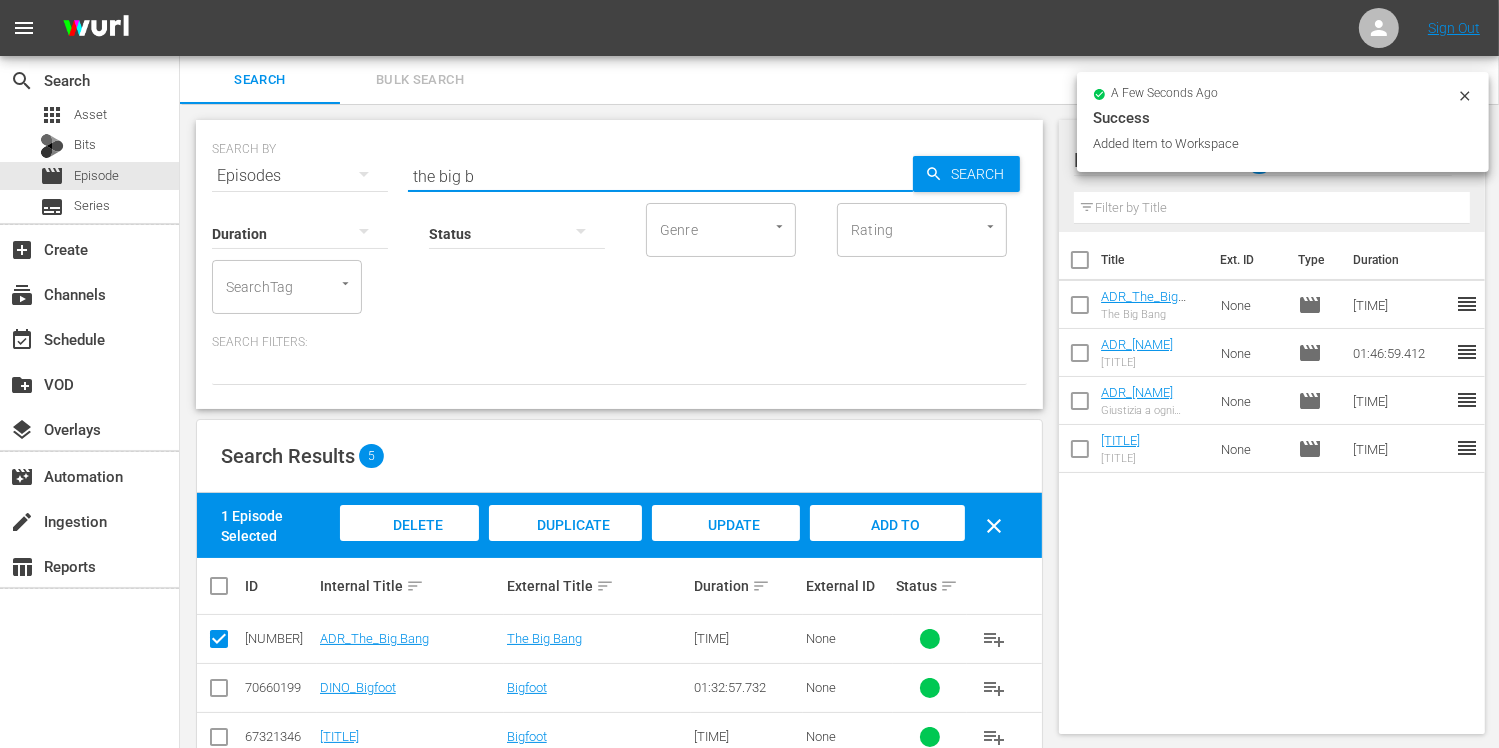 drag, startPoint x: 494, startPoint y: 179, endPoint x: 329, endPoint y: 162, distance: 165.87344 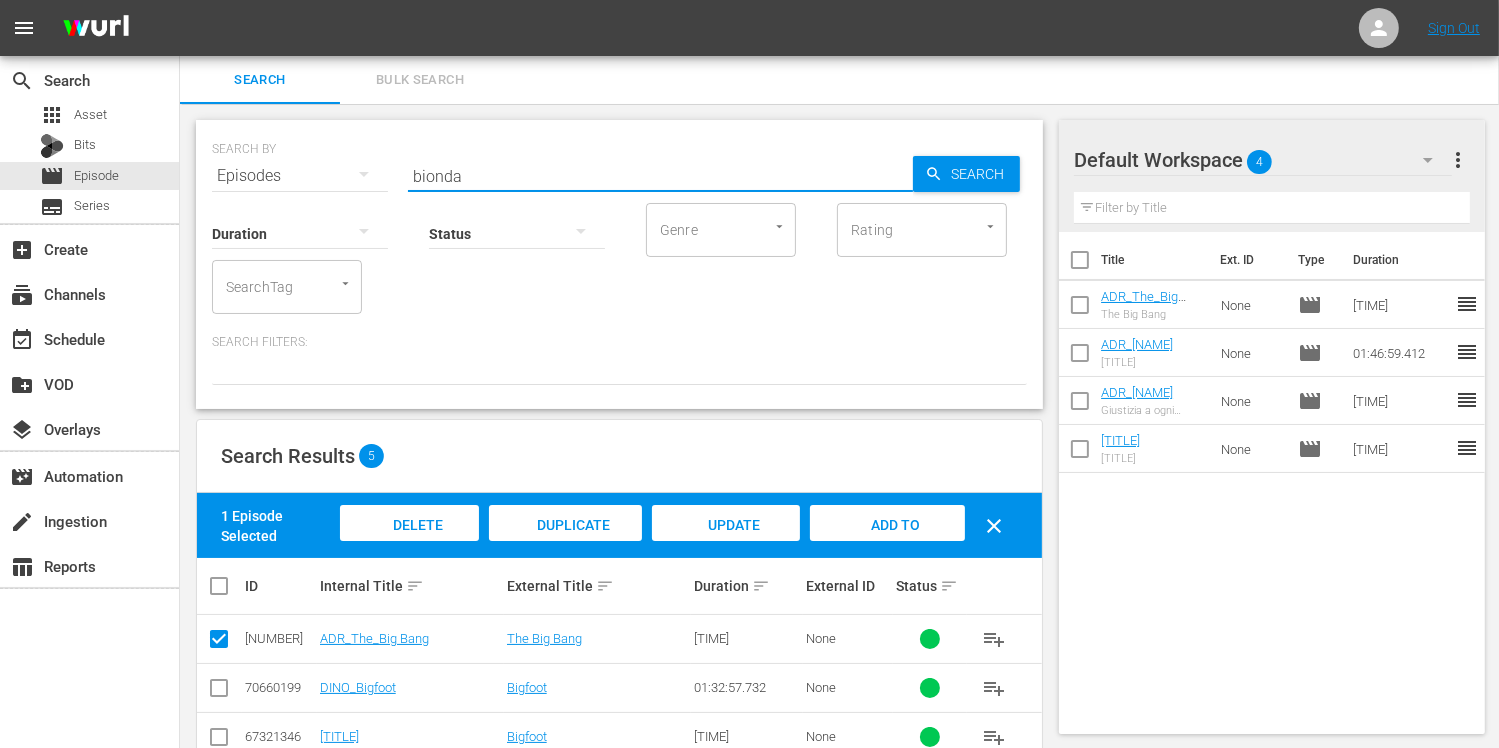 type on "bionda" 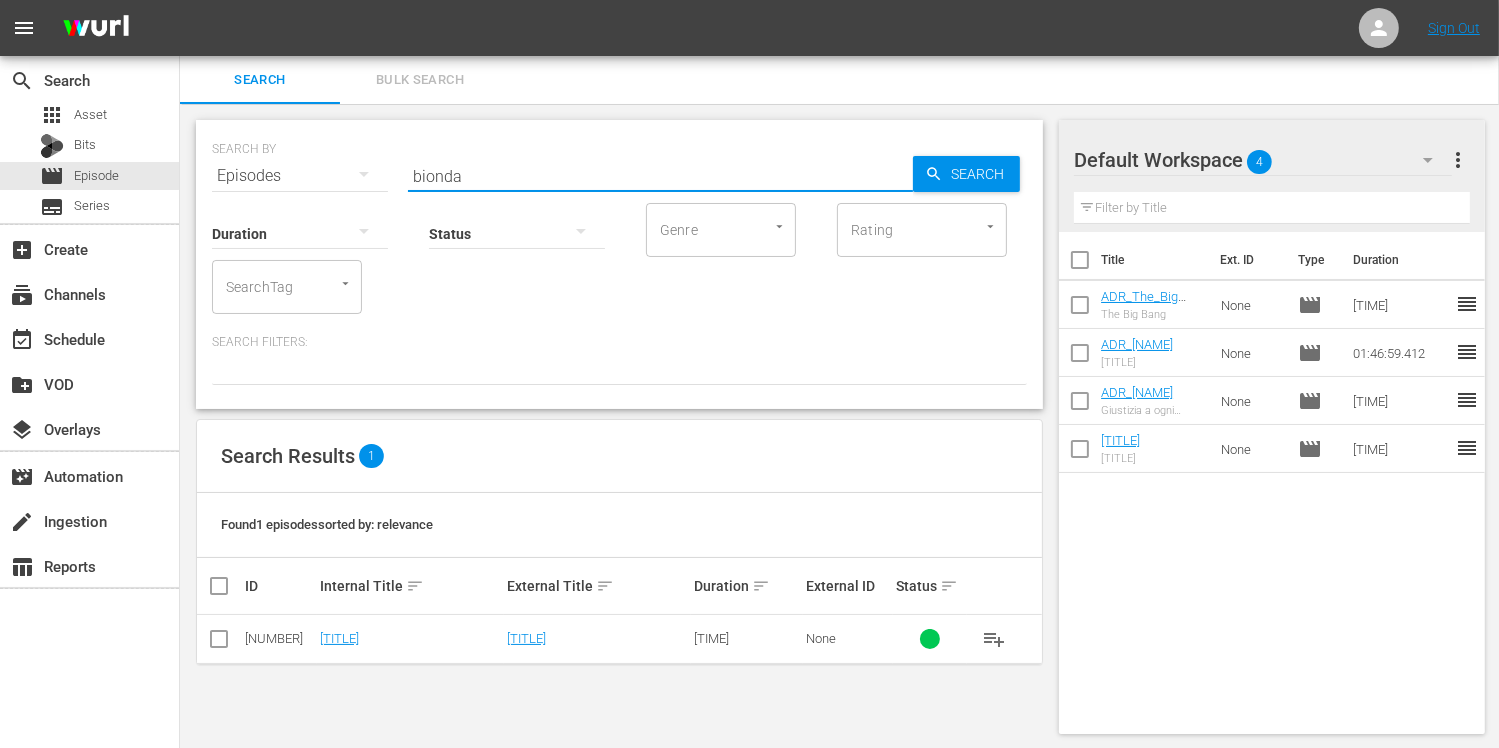 drag, startPoint x: 220, startPoint y: 641, endPoint x: 239, endPoint y: 634, distance: 20.248457 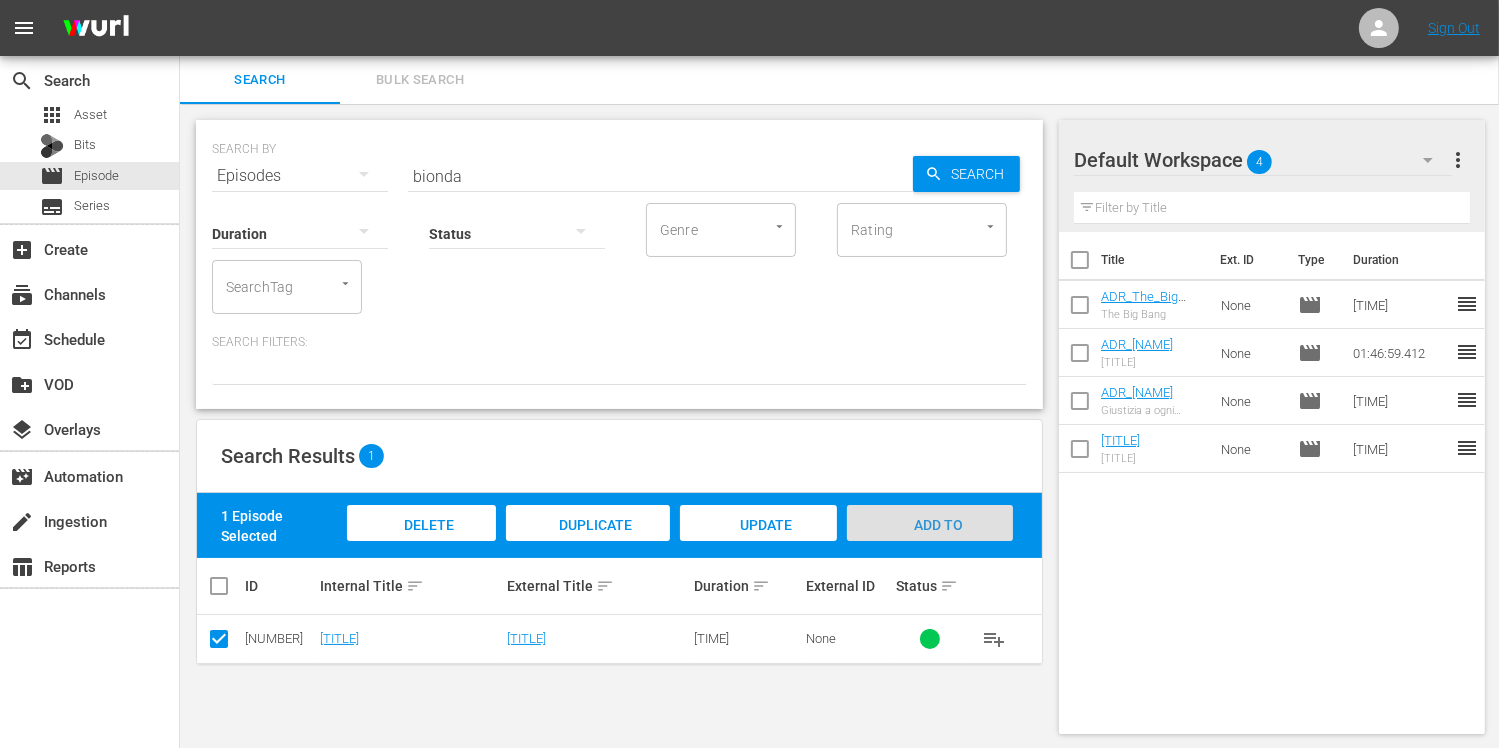 click on "Add to Workspace" at bounding box center (930, 544) 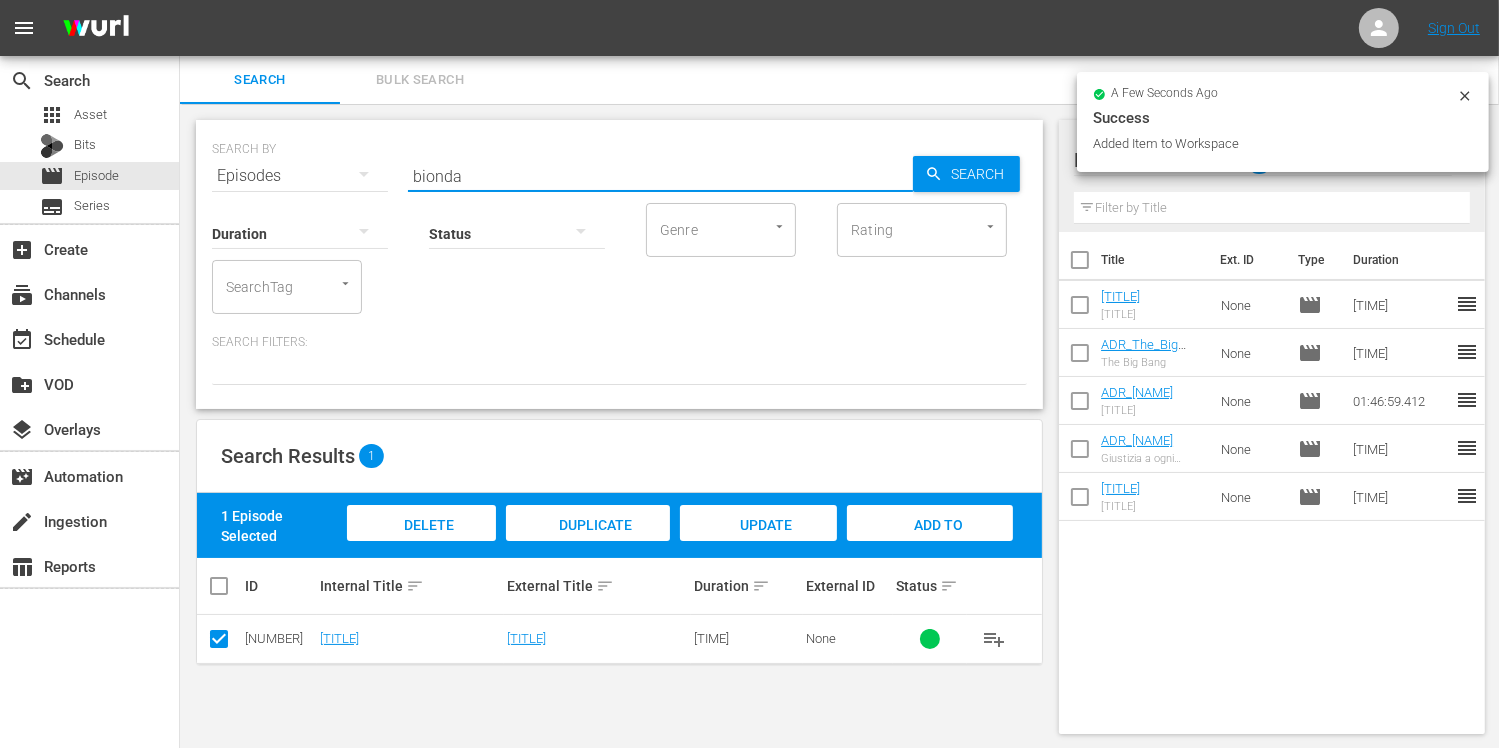 drag, startPoint x: 480, startPoint y: 171, endPoint x: 360, endPoint y: 163, distance: 120.26637 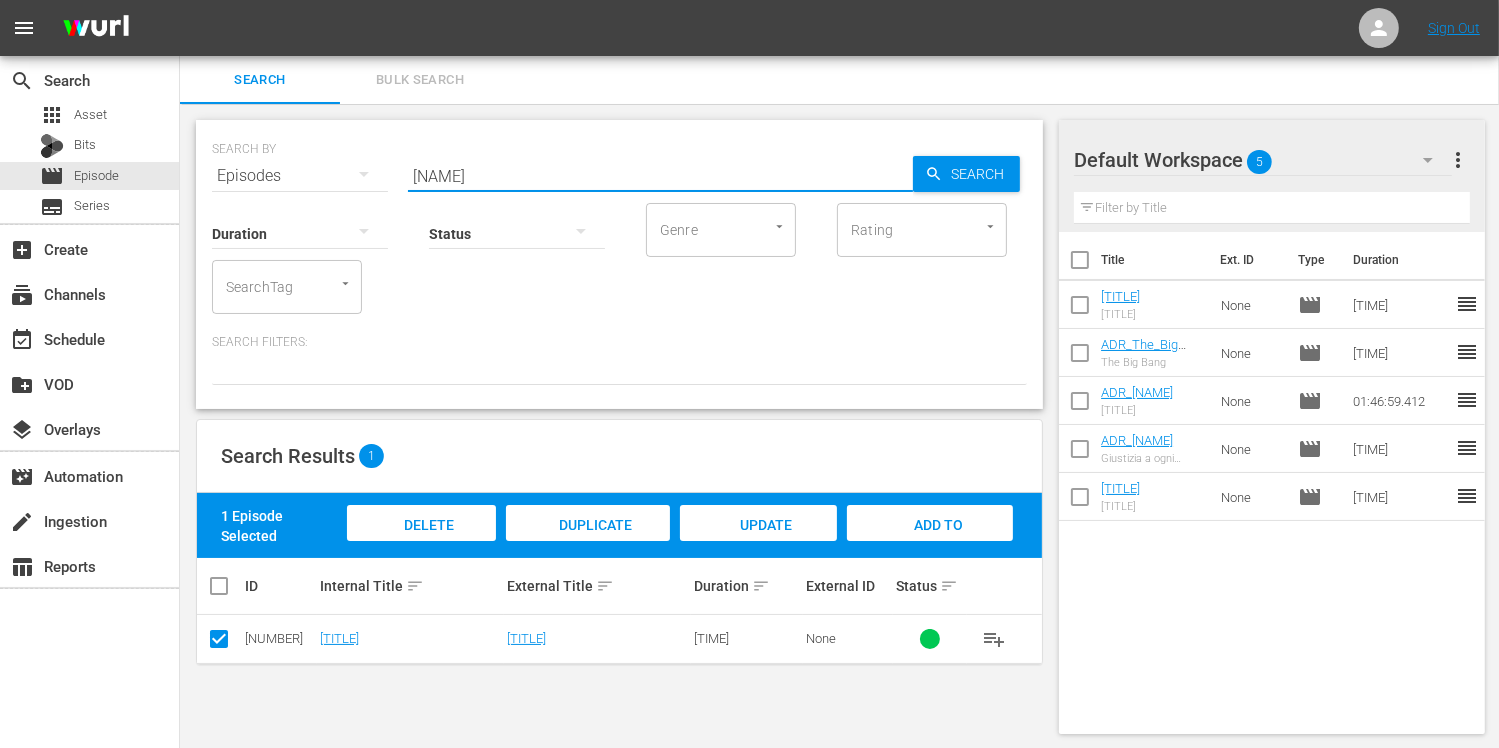 type on "lies we" 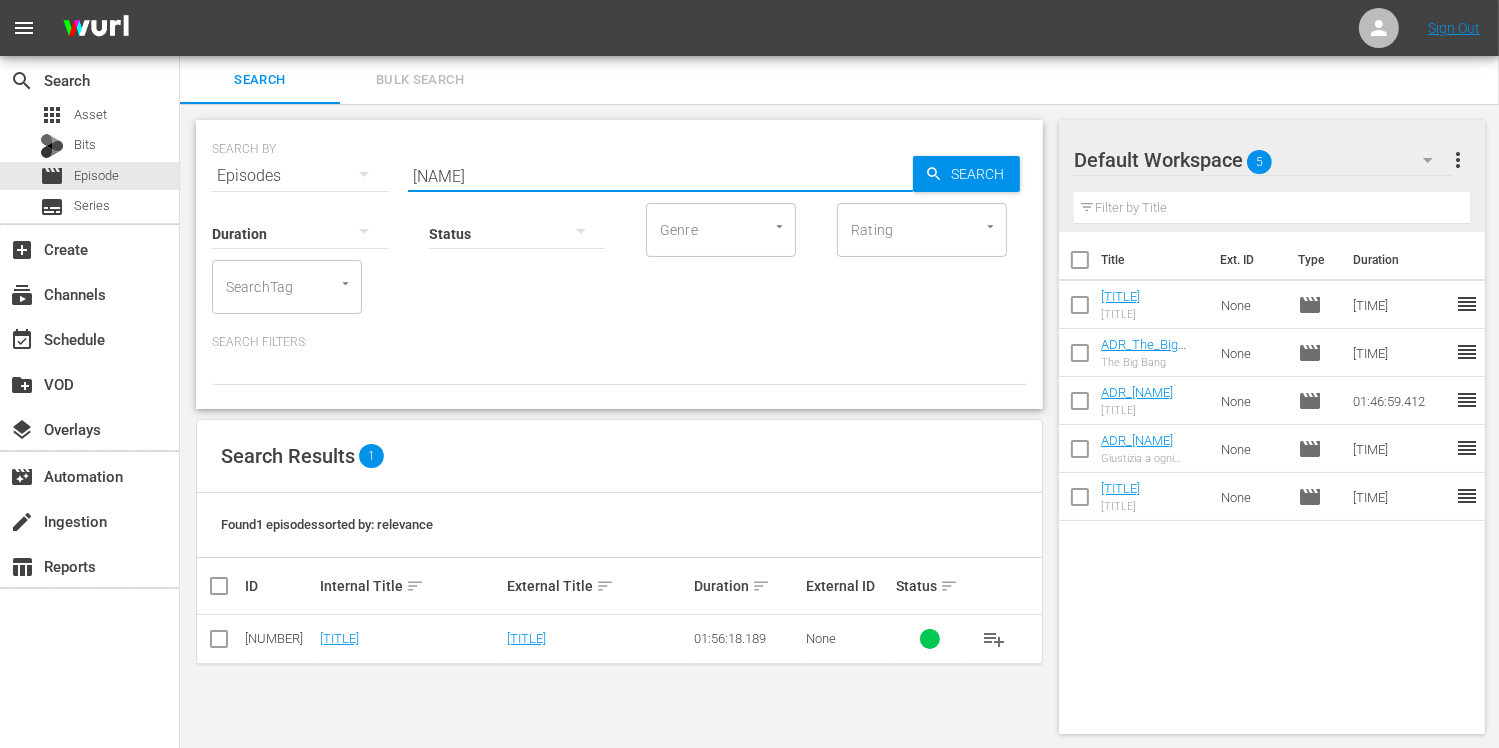 click at bounding box center (219, 643) 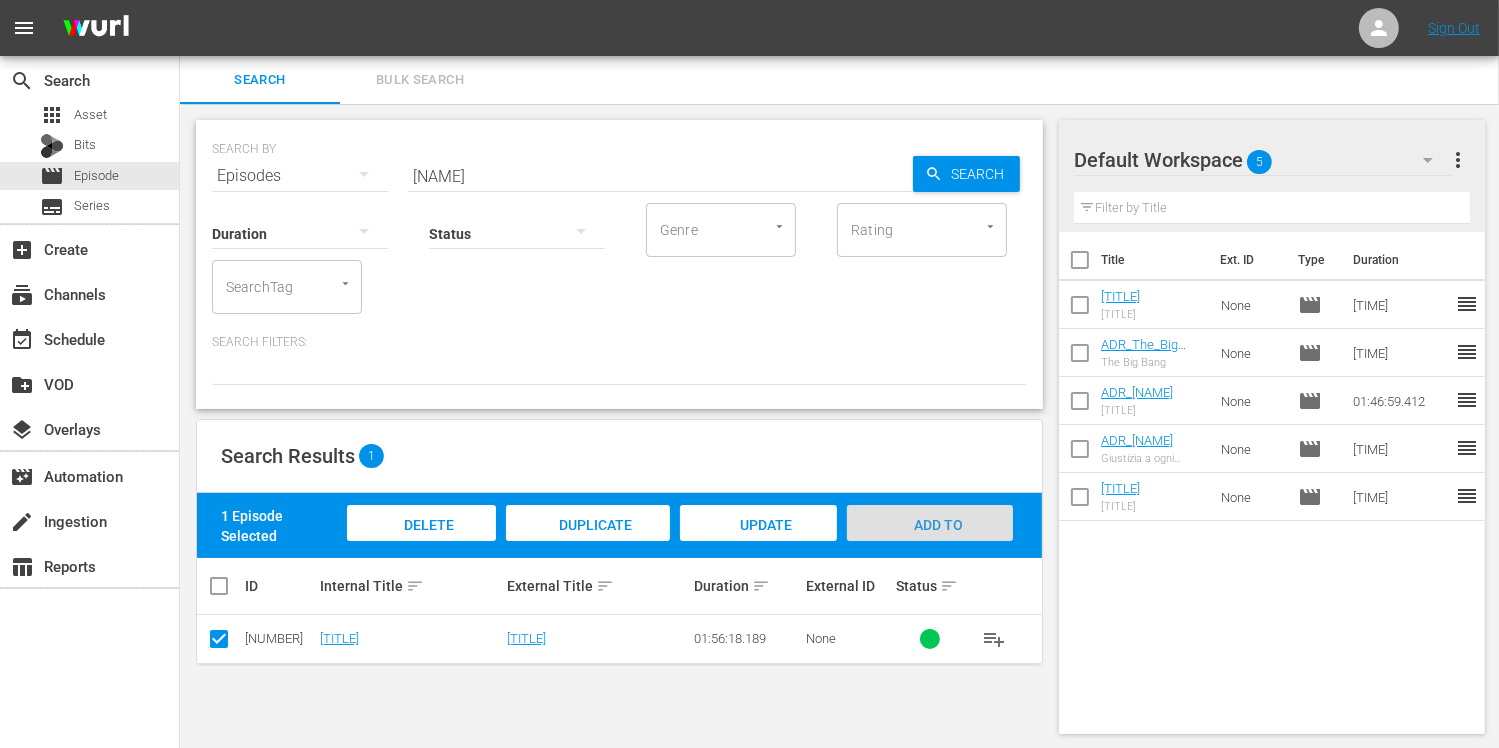 click on "Add to Workspace" at bounding box center [930, 544] 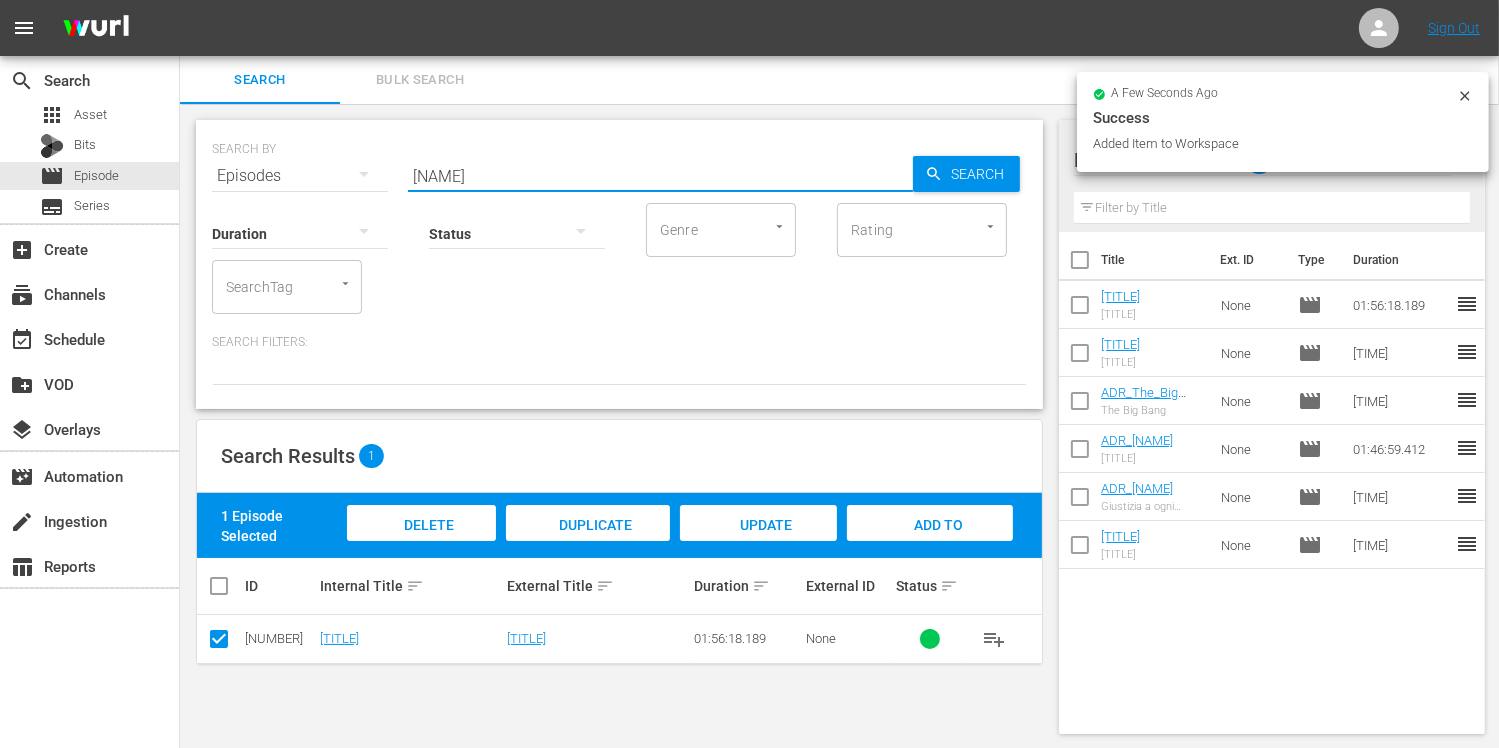 drag, startPoint x: 502, startPoint y: 178, endPoint x: 326, endPoint y: 170, distance: 176.18172 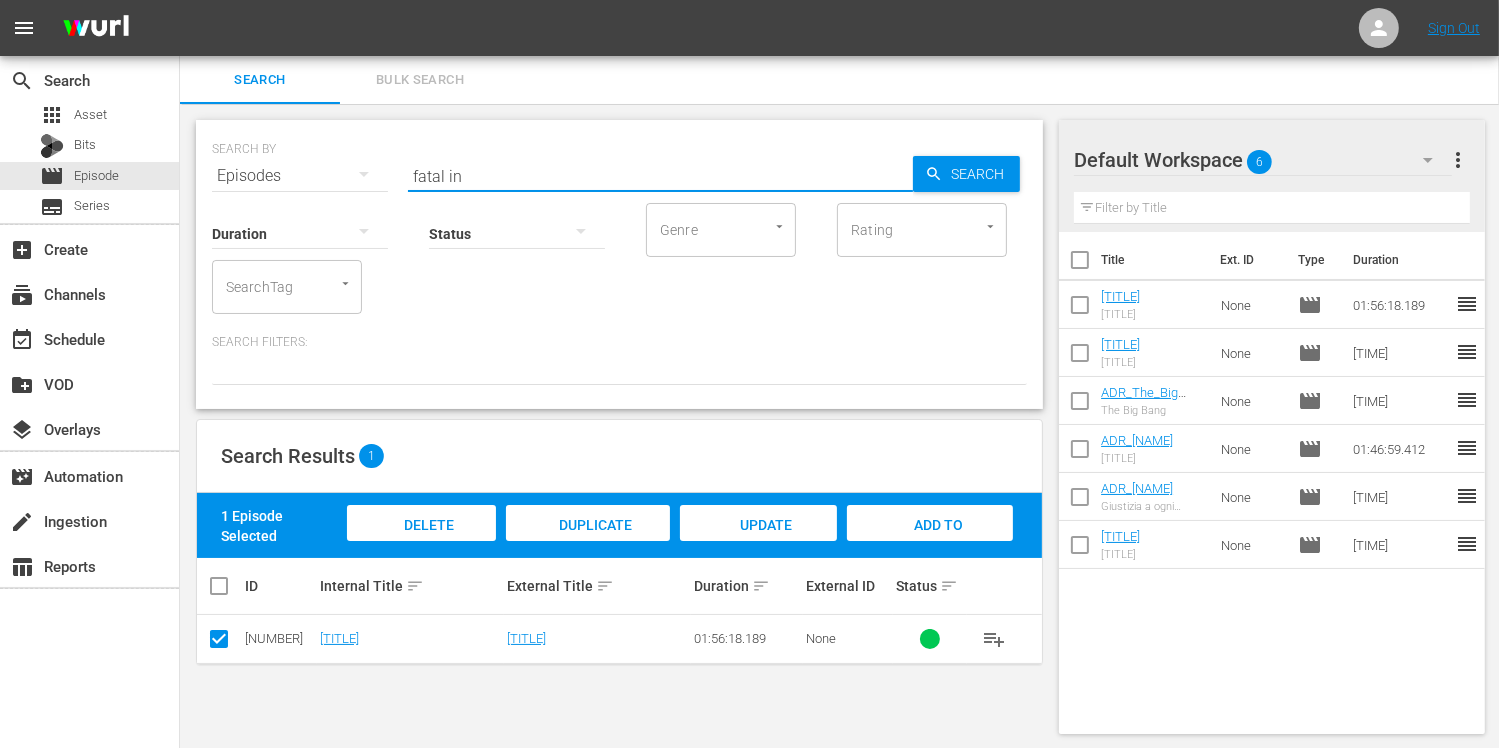type on "fatal in" 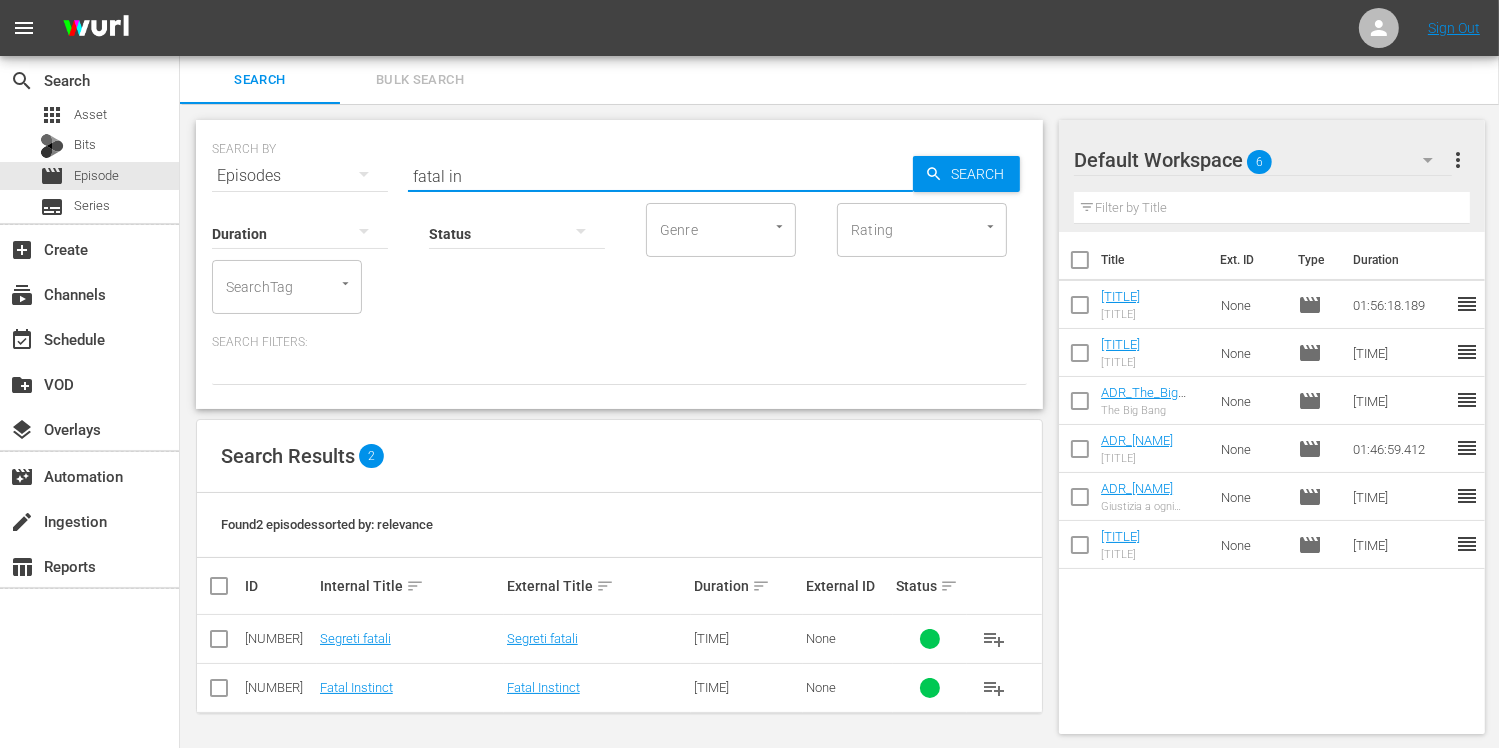 click at bounding box center (219, 692) 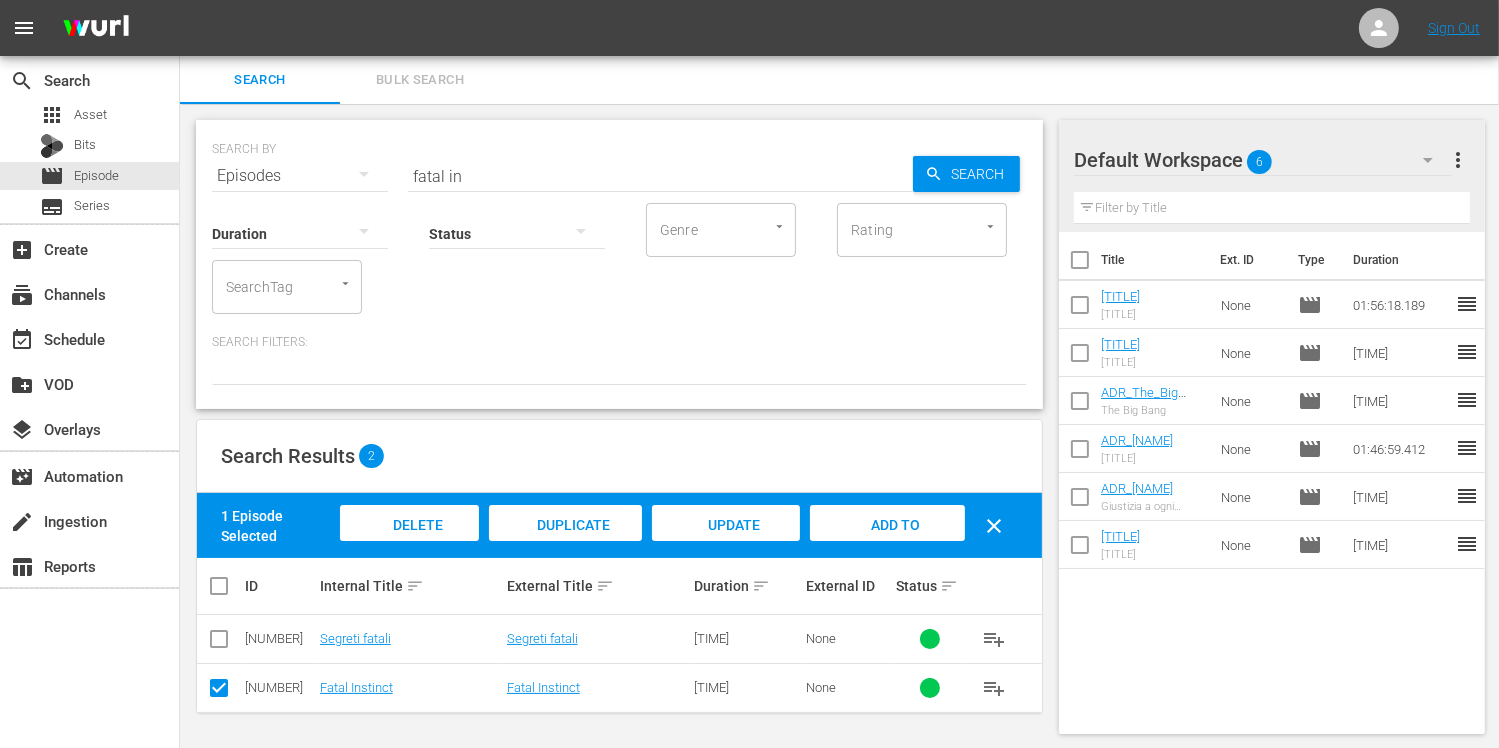 click on "Add to Workspace" at bounding box center (888, 544) 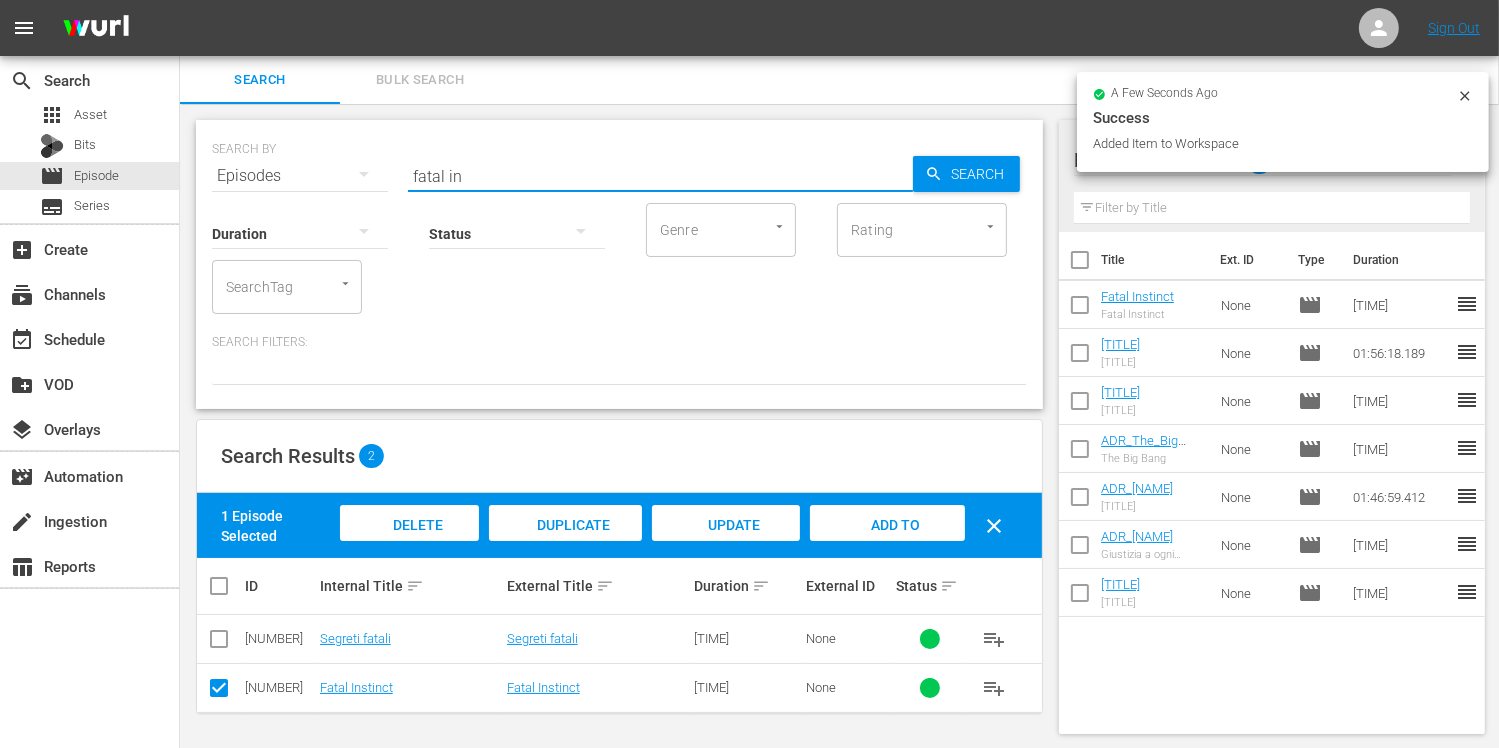 drag, startPoint x: 474, startPoint y: 182, endPoint x: 340, endPoint y: 164, distance: 135.20355 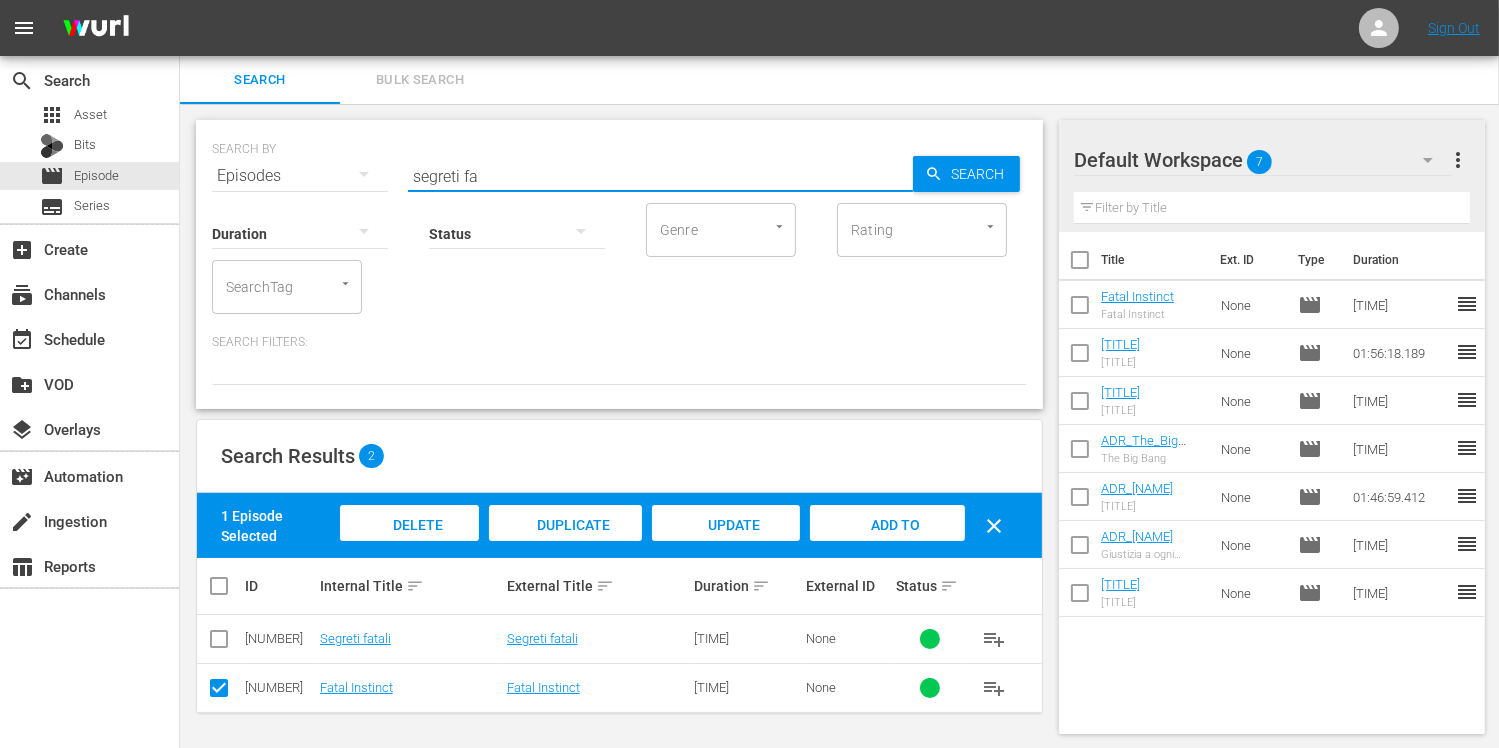 type on "segreti fa" 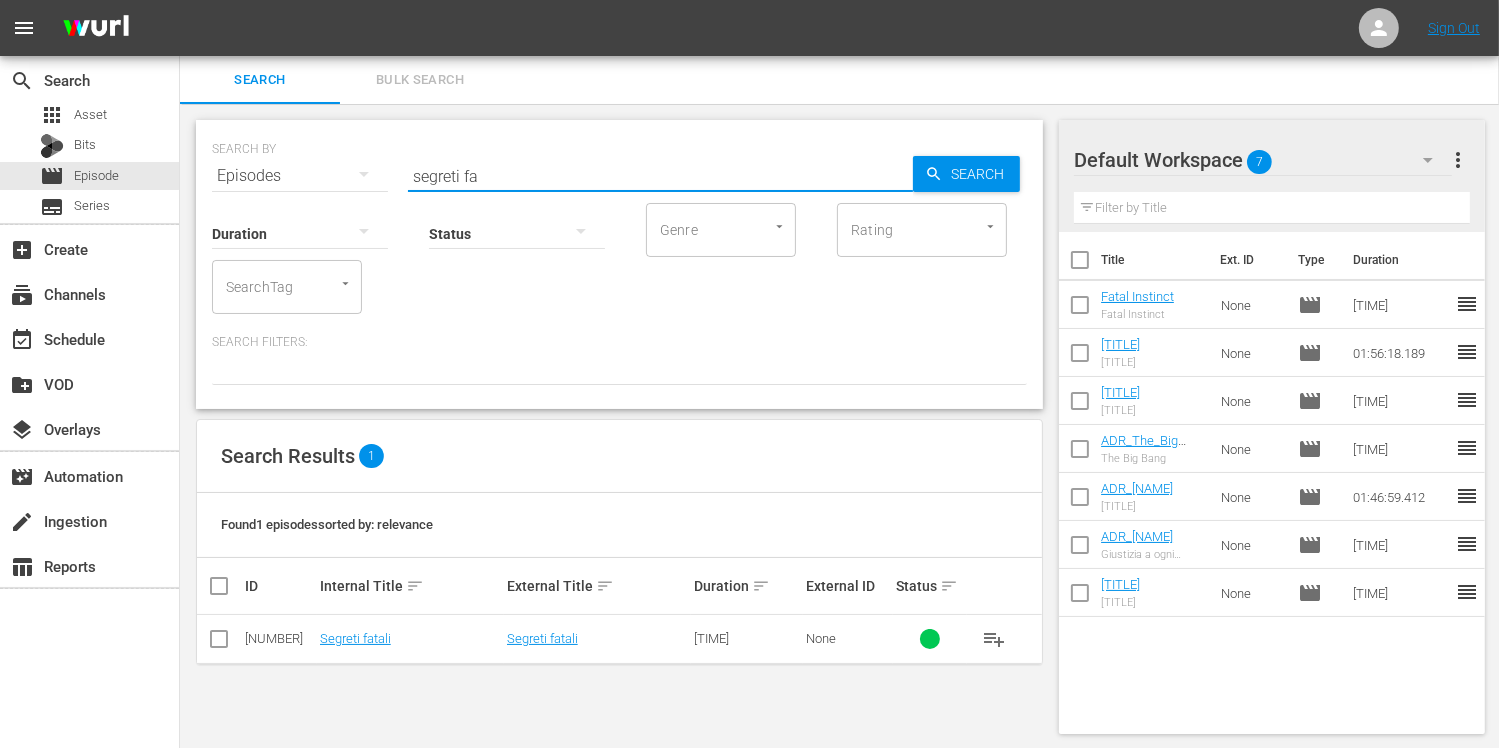 click at bounding box center [219, 639] 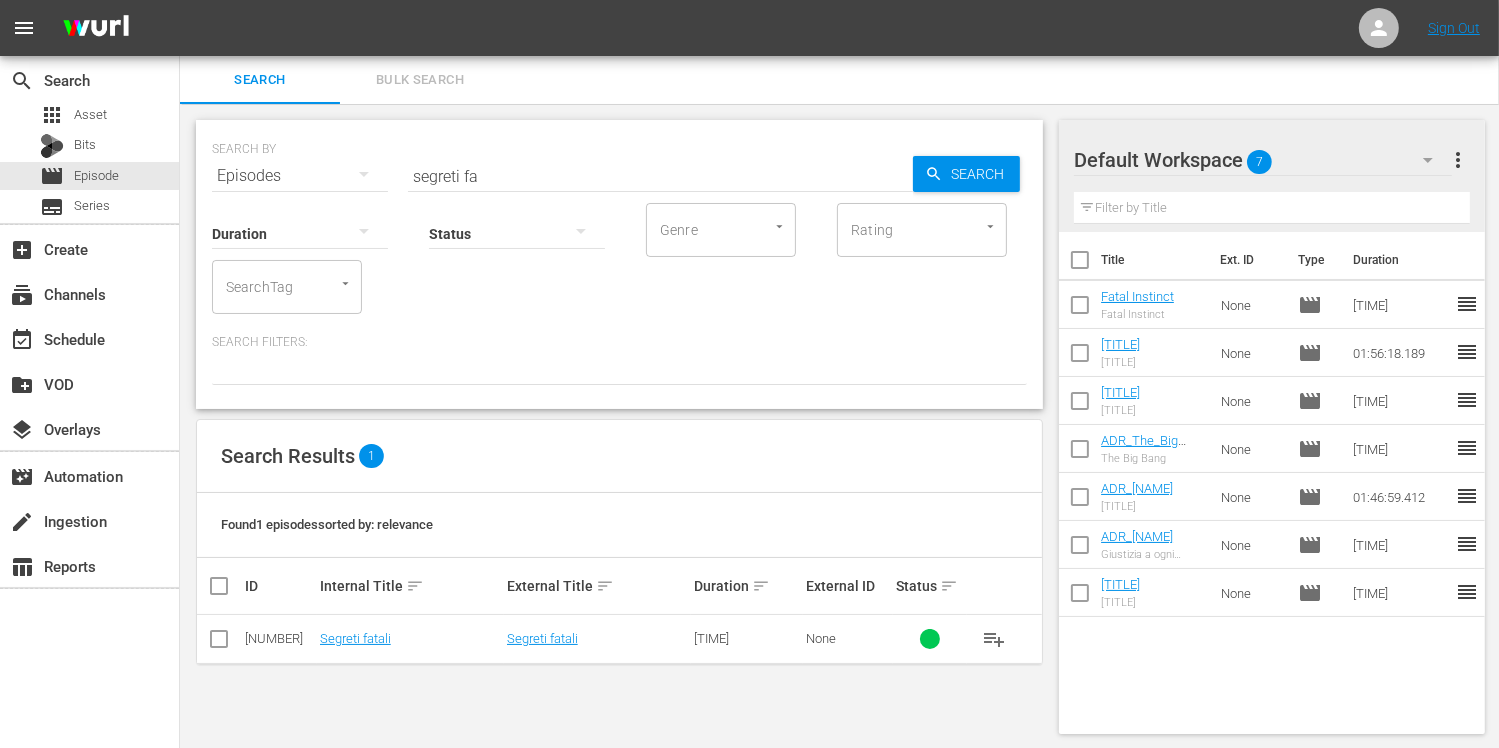click at bounding box center [219, 643] 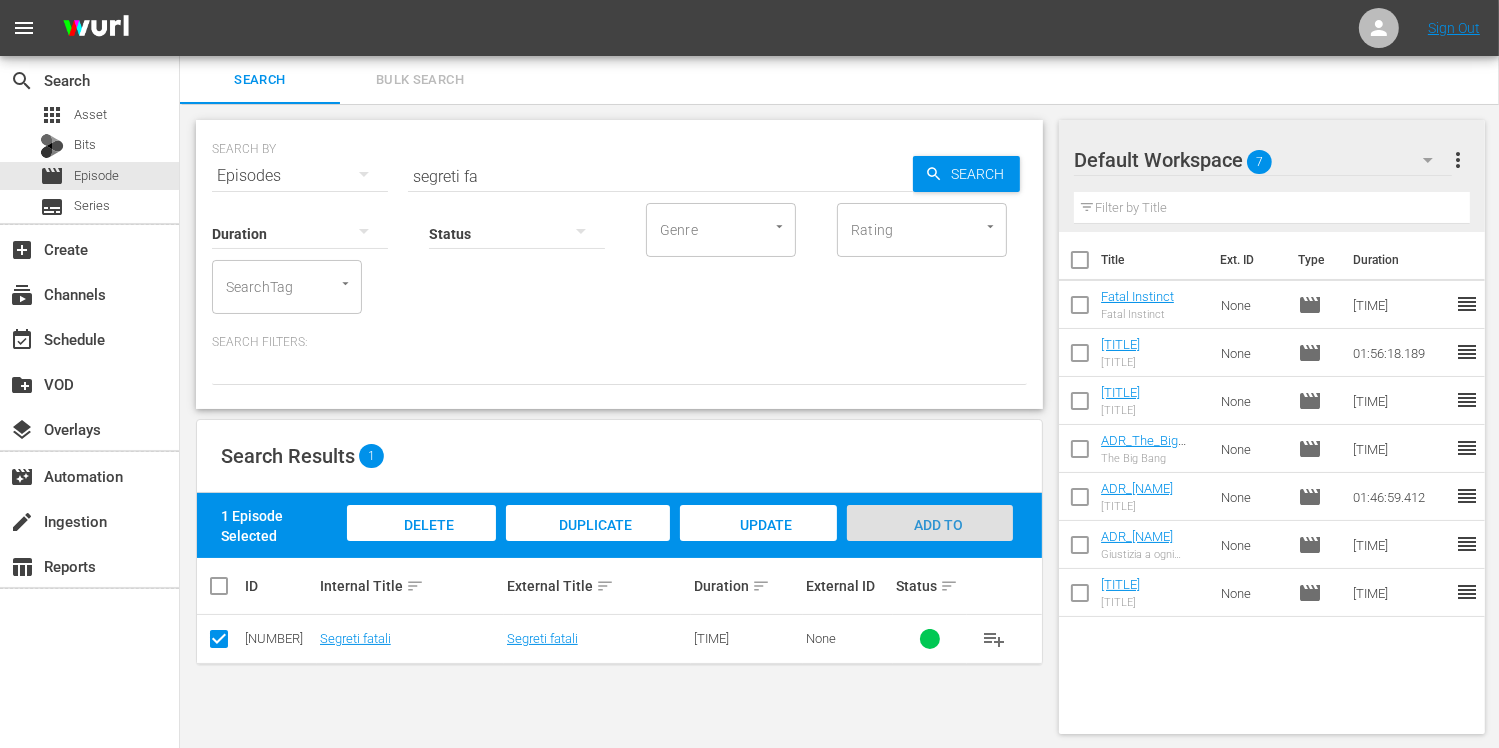 click on "Add to Workspace" at bounding box center (930, 544) 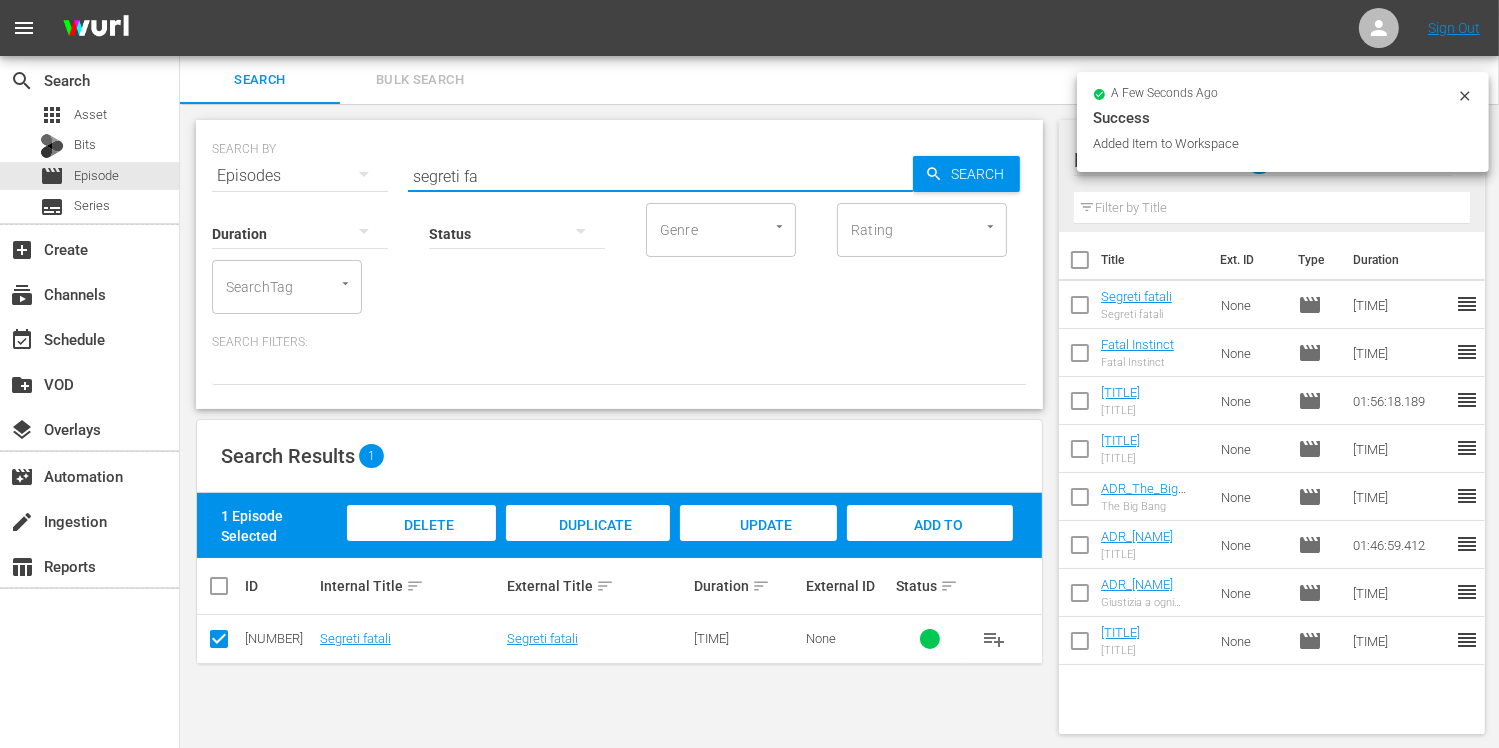 drag, startPoint x: 484, startPoint y: 166, endPoint x: 324, endPoint y: 166, distance: 160 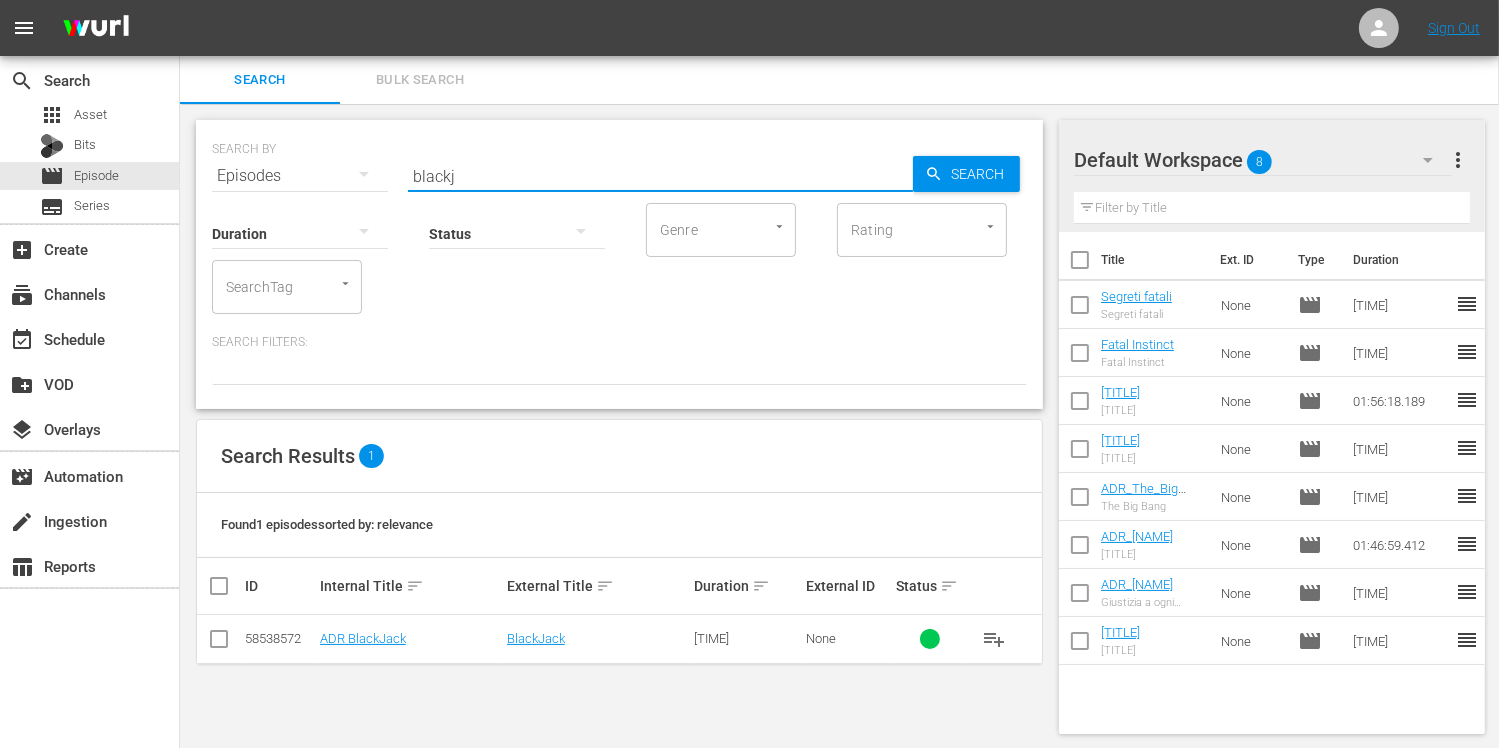 type on "blackj" 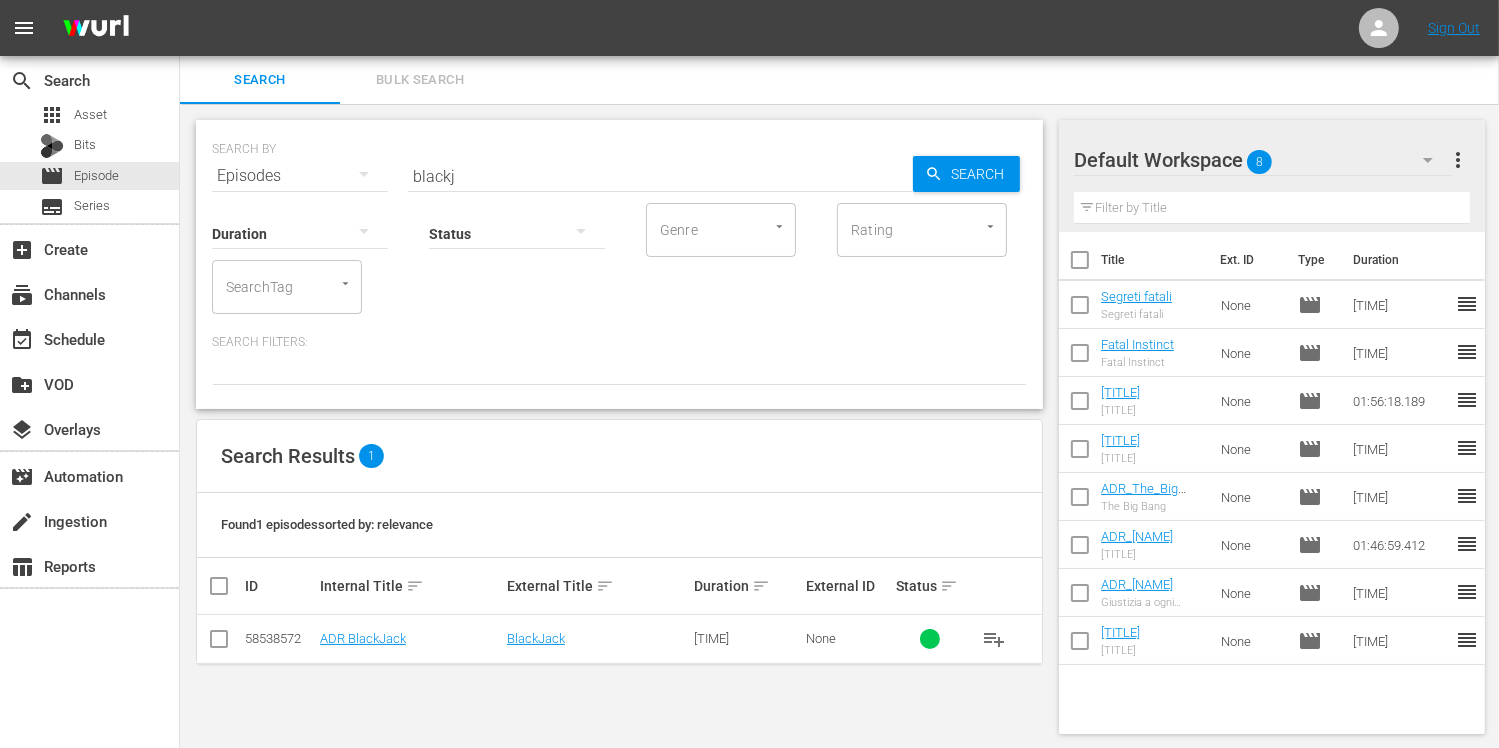 click at bounding box center [219, 639] 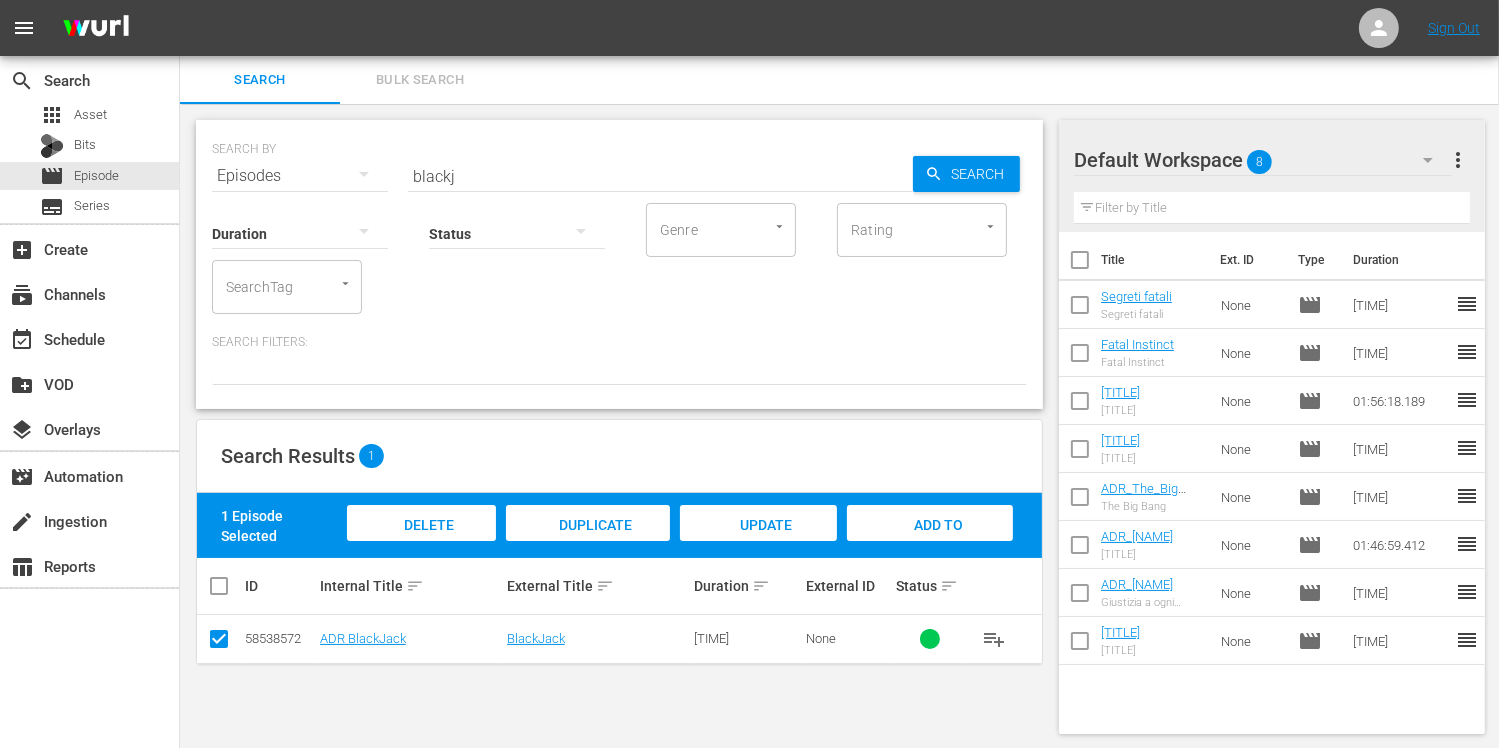 click on "Delete Episodes Duplicate Episode Update Metadata Add to Workspace" at bounding box center (680, 525) 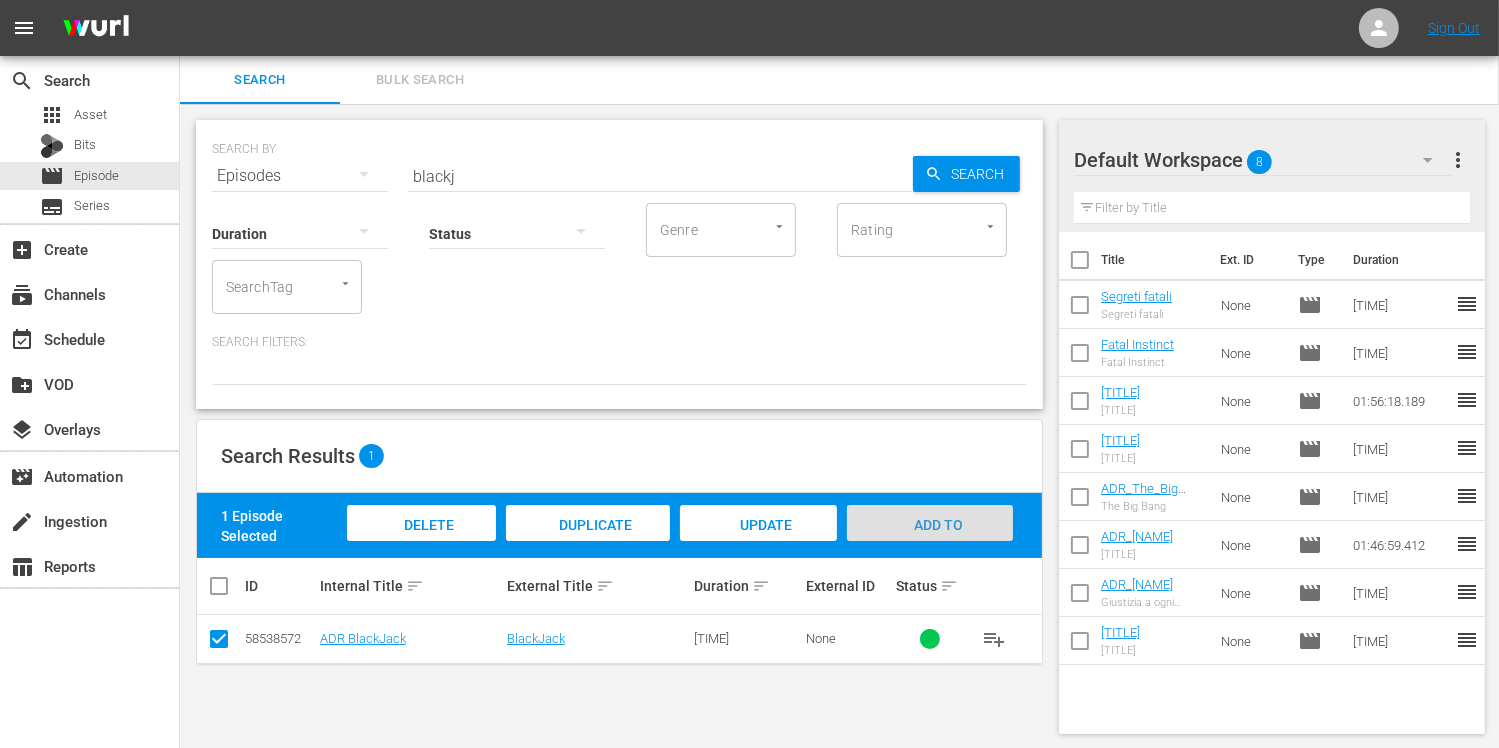 click on "Add to Workspace" at bounding box center (930, 544) 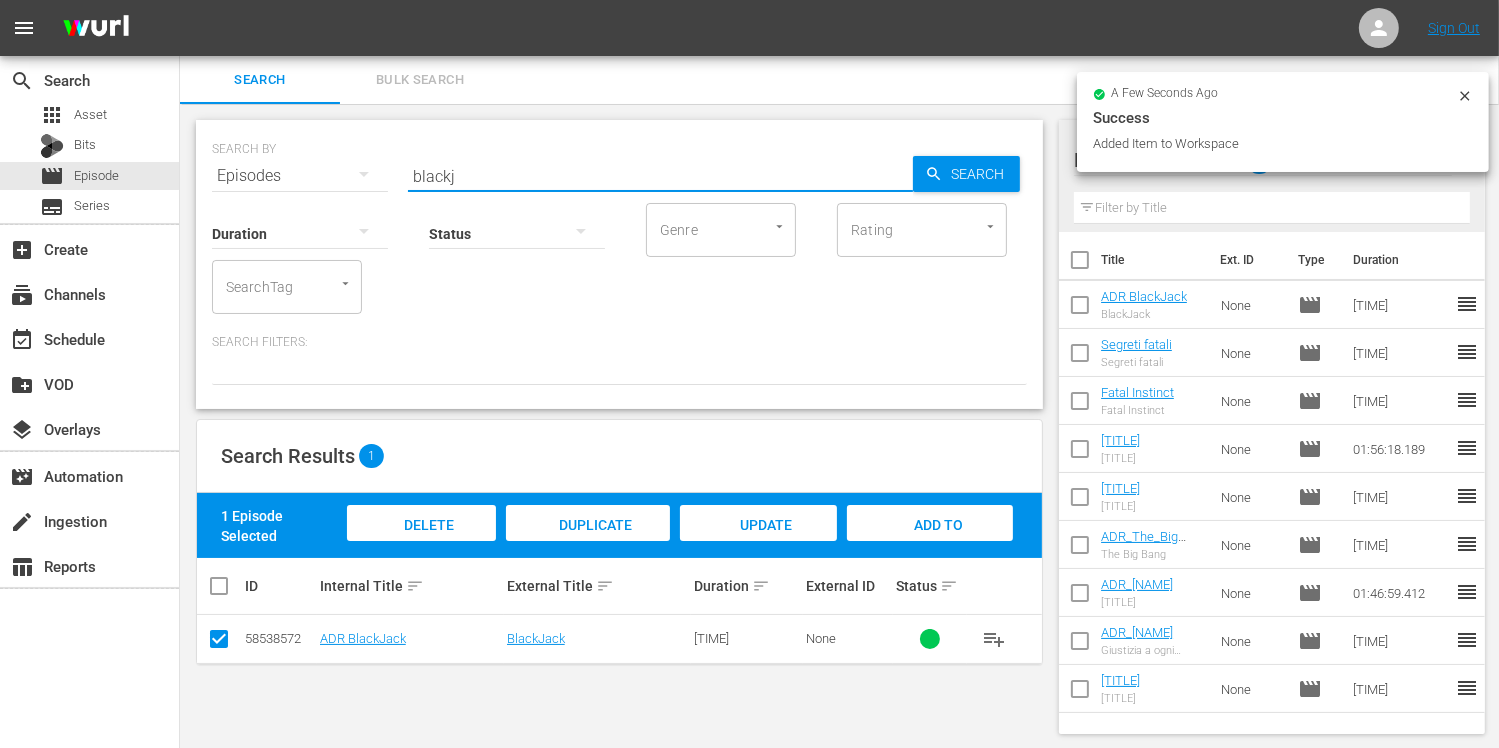 drag, startPoint x: 467, startPoint y: 183, endPoint x: 334, endPoint y: 160, distance: 134.97408 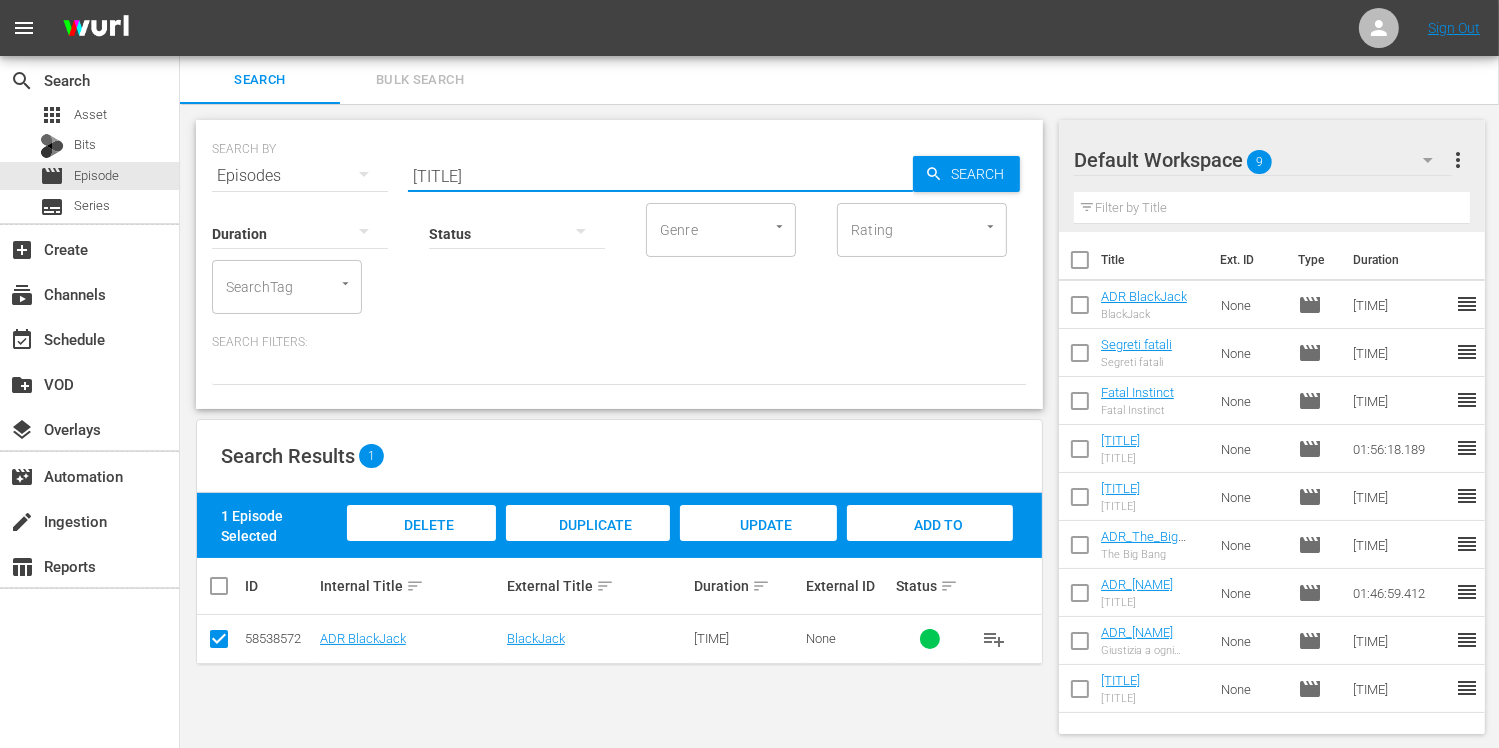 type on "strik" 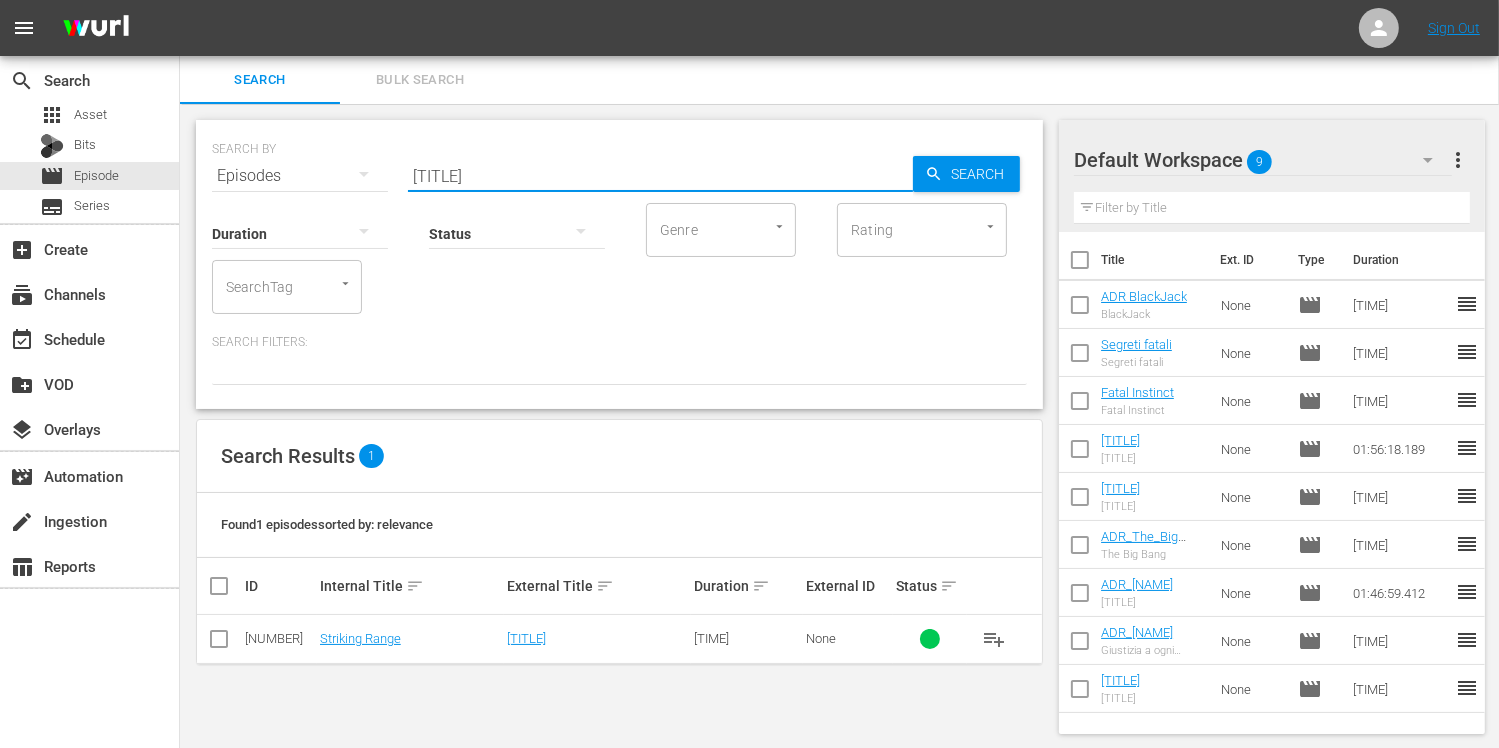 click at bounding box center [219, 643] 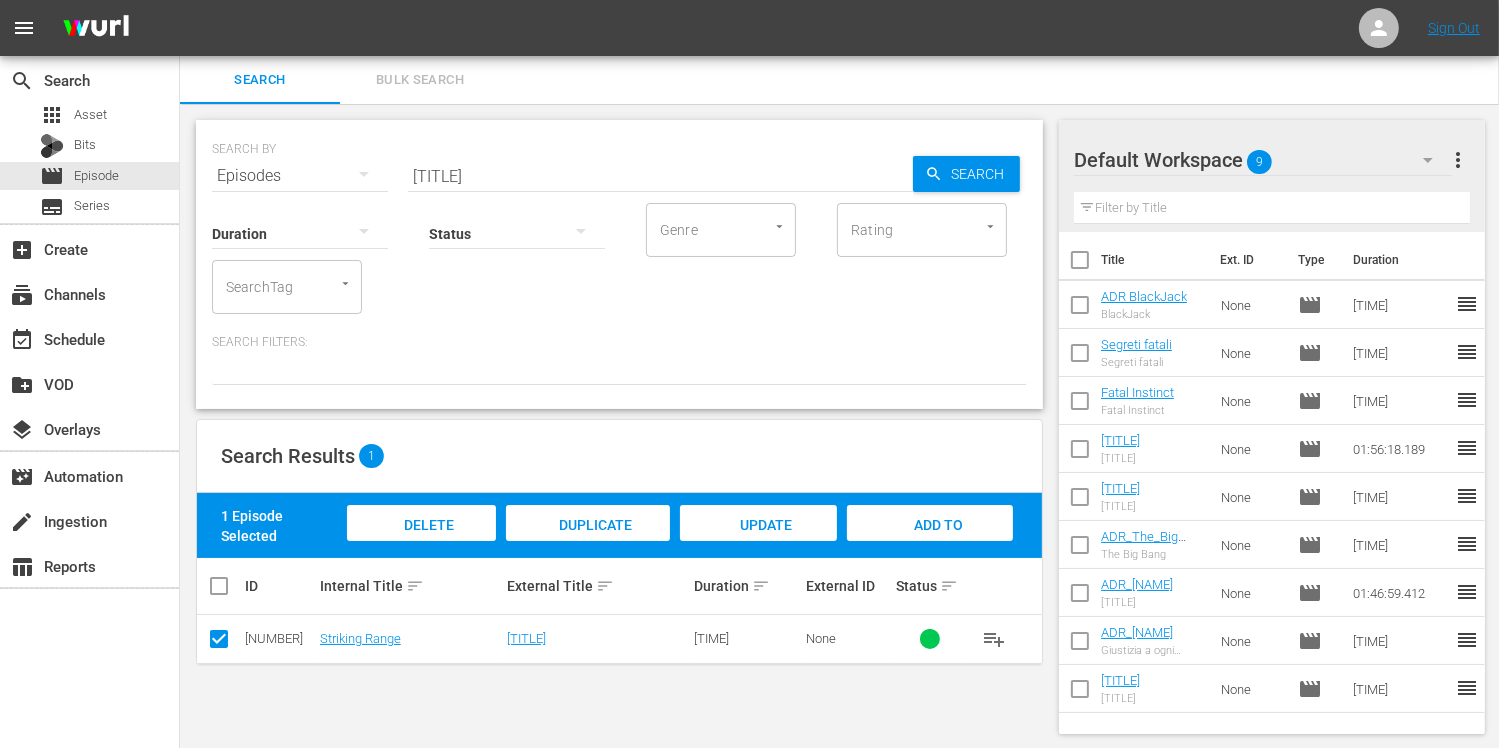 click on "Add to Workspace" at bounding box center [930, 542] 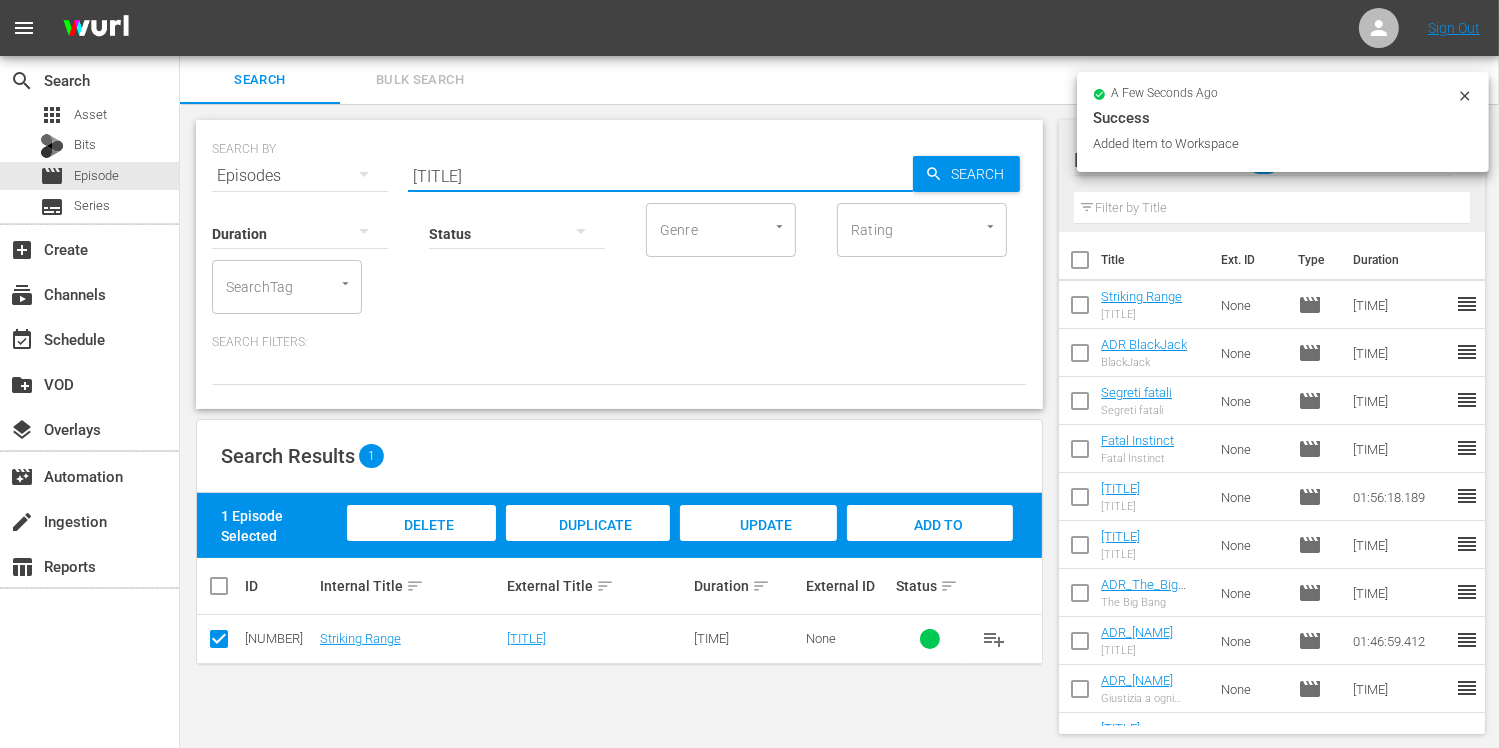 drag, startPoint x: 464, startPoint y: 175, endPoint x: 340, endPoint y: 156, distance: 125.4472 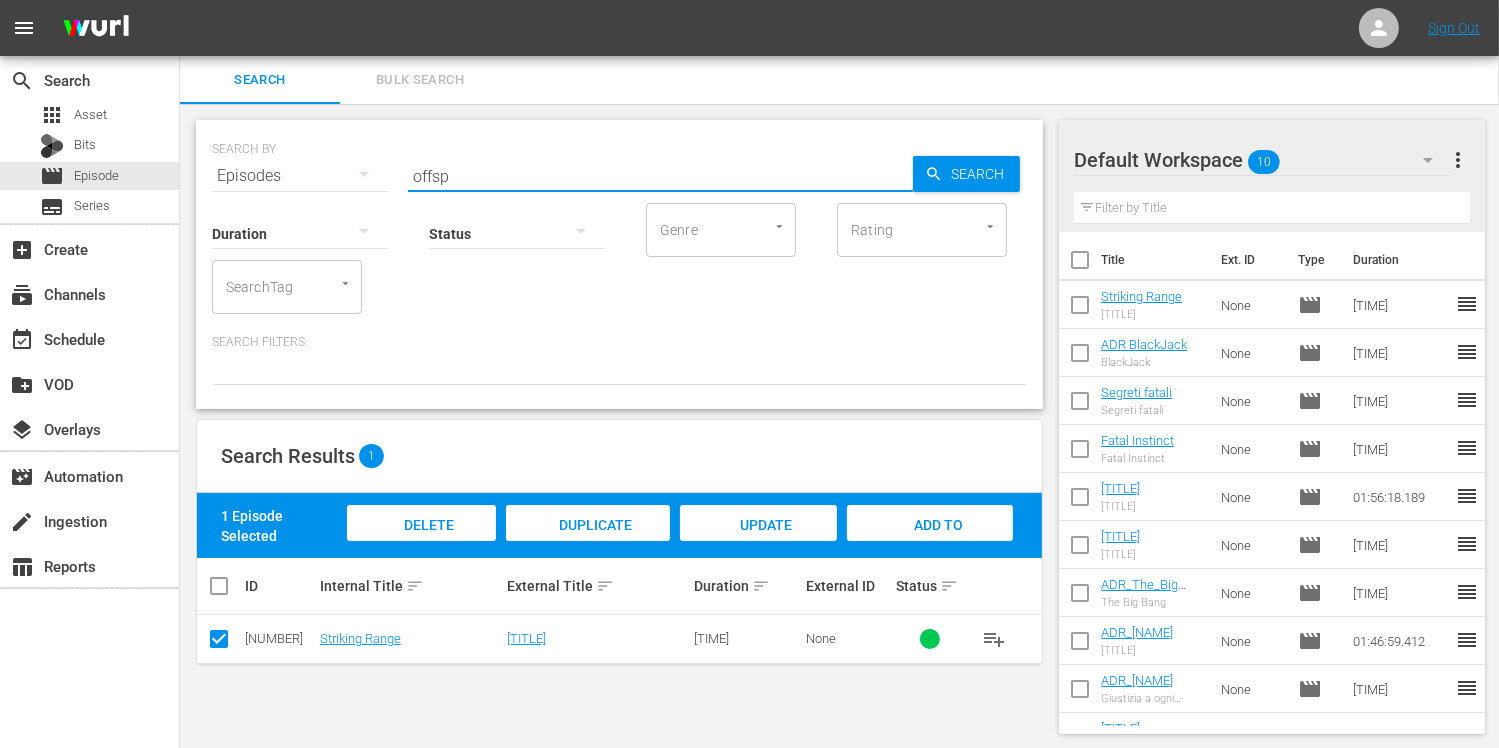 type 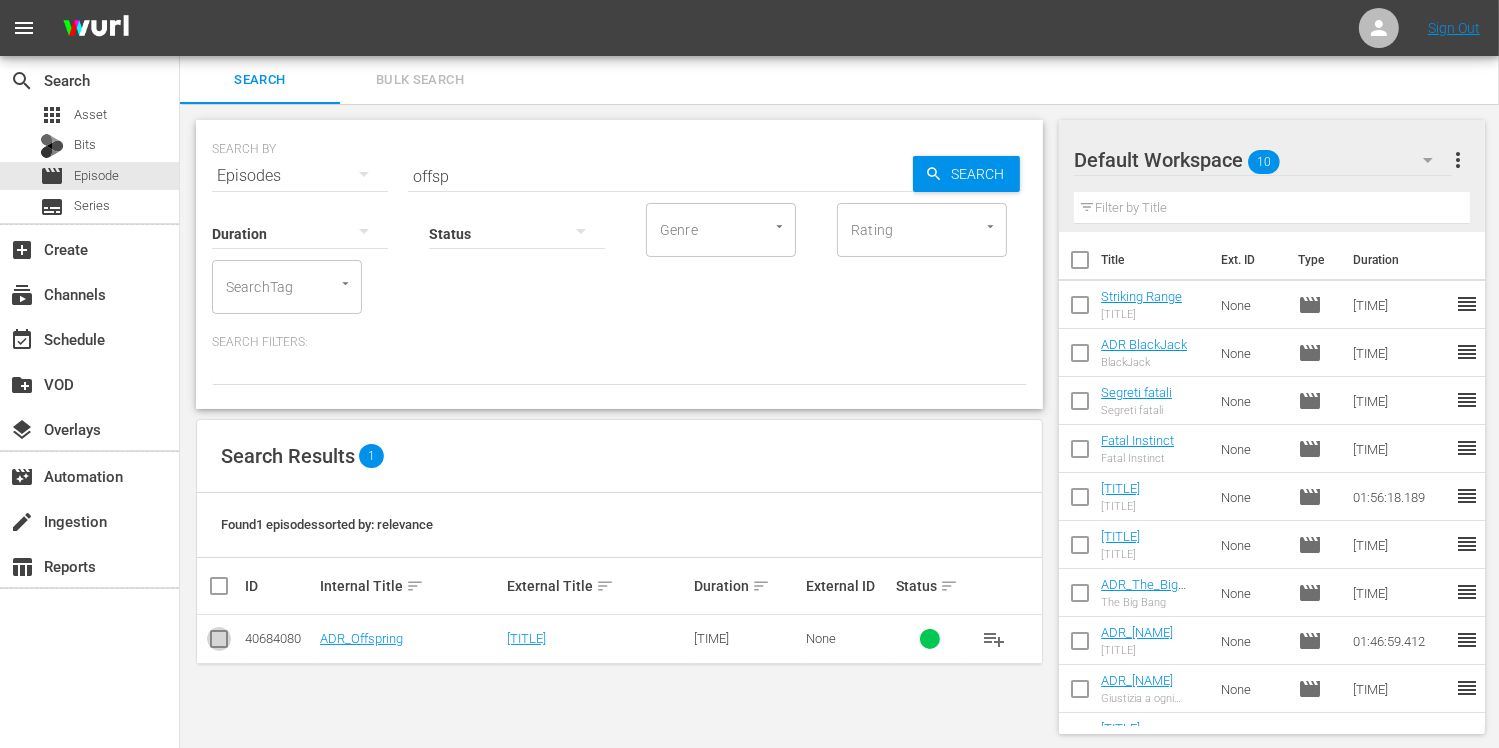 click at bounding box center [219, 643] 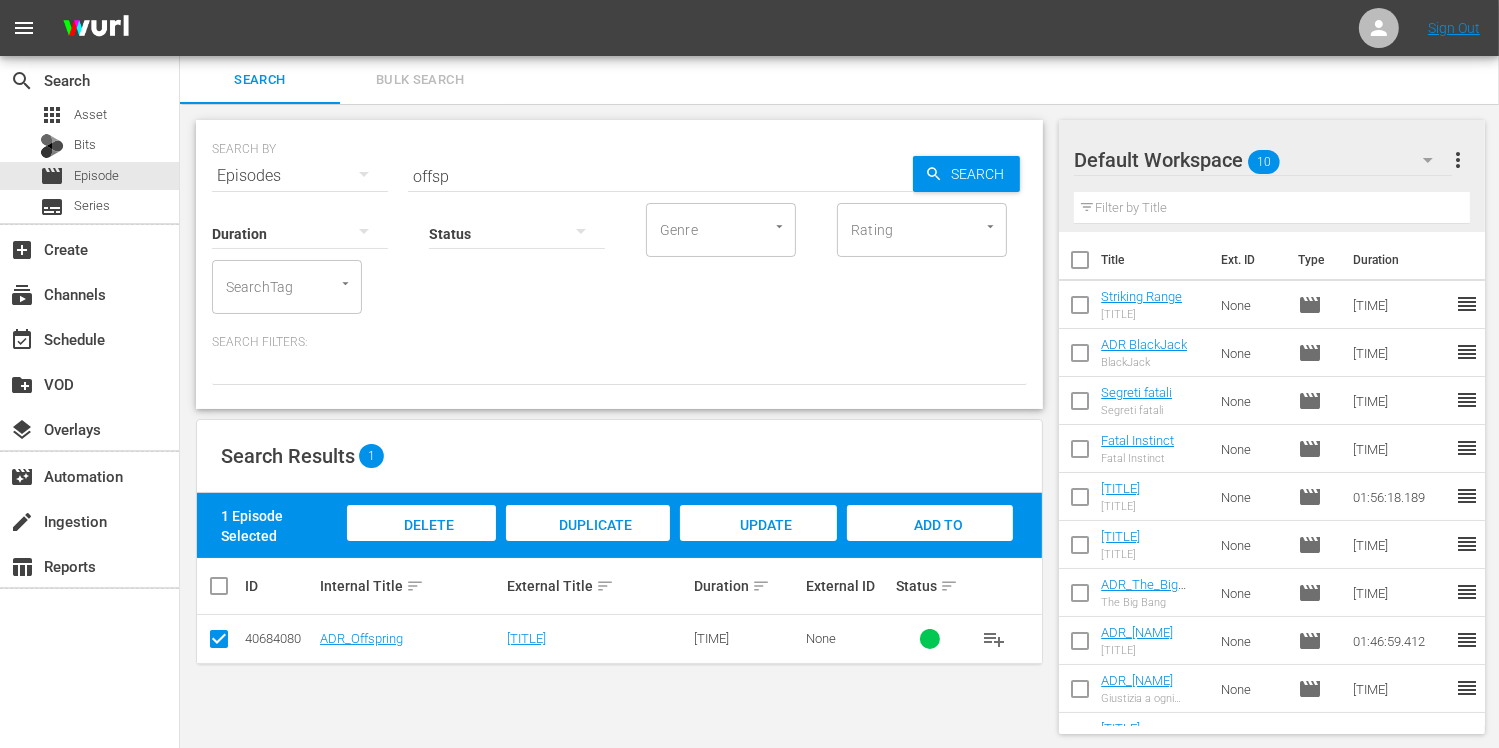 click on "Add to Workspace" at bounding box center (930, 544) 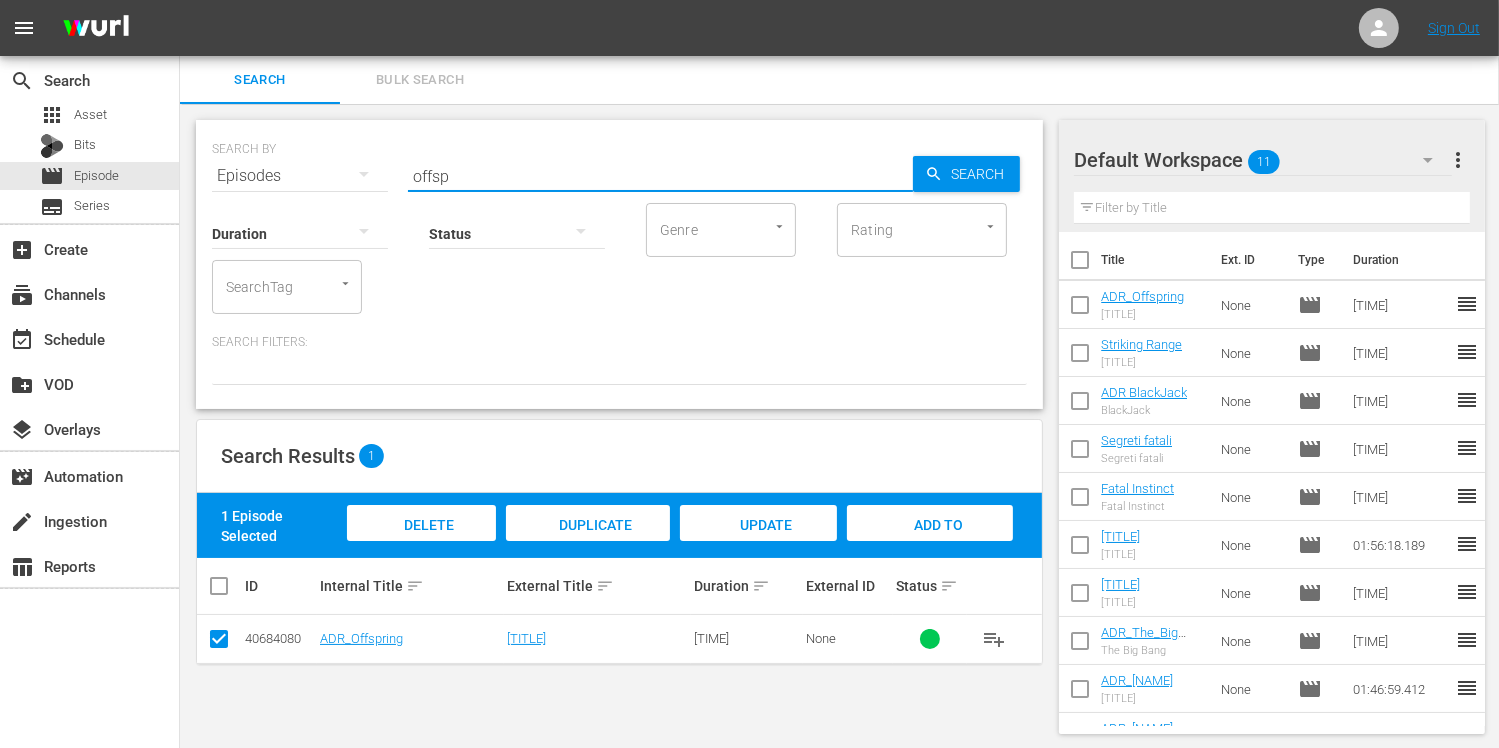drag, startPoint x: 488, startPoint y: 184, endPoint x: 278, endPoint y: 171, distance: 210.402 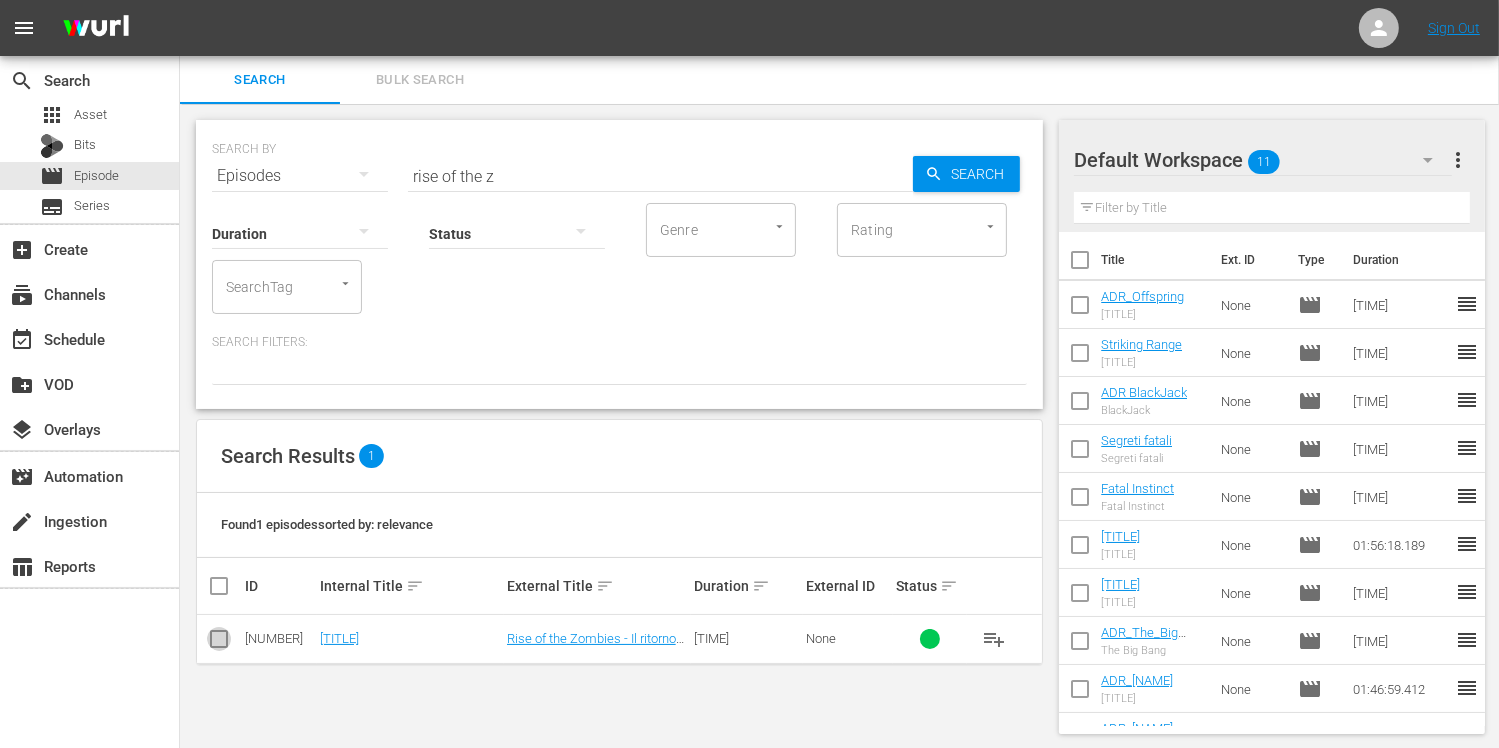 click at bounding box center [219, 643] 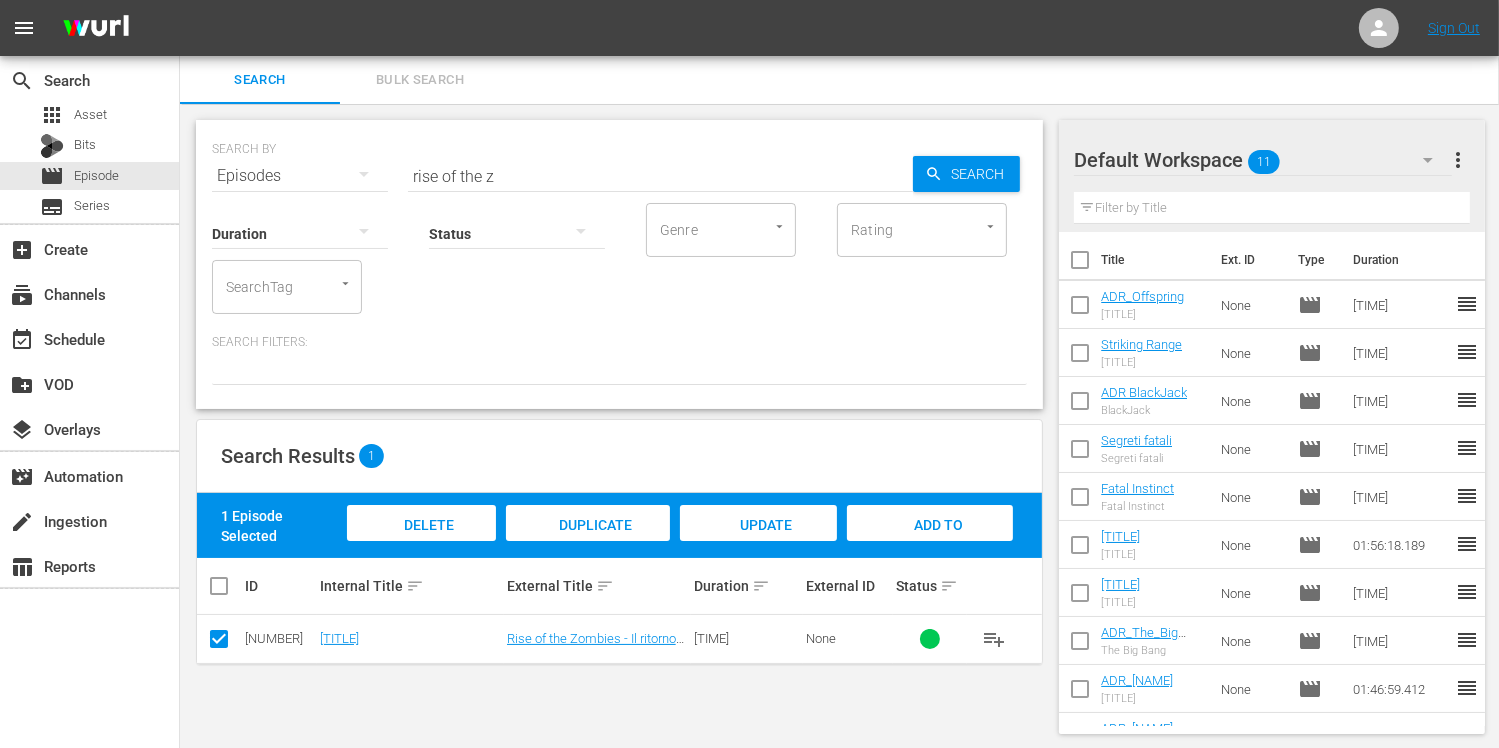 click on "Add to Workspace" at bounding box center (930, 544) 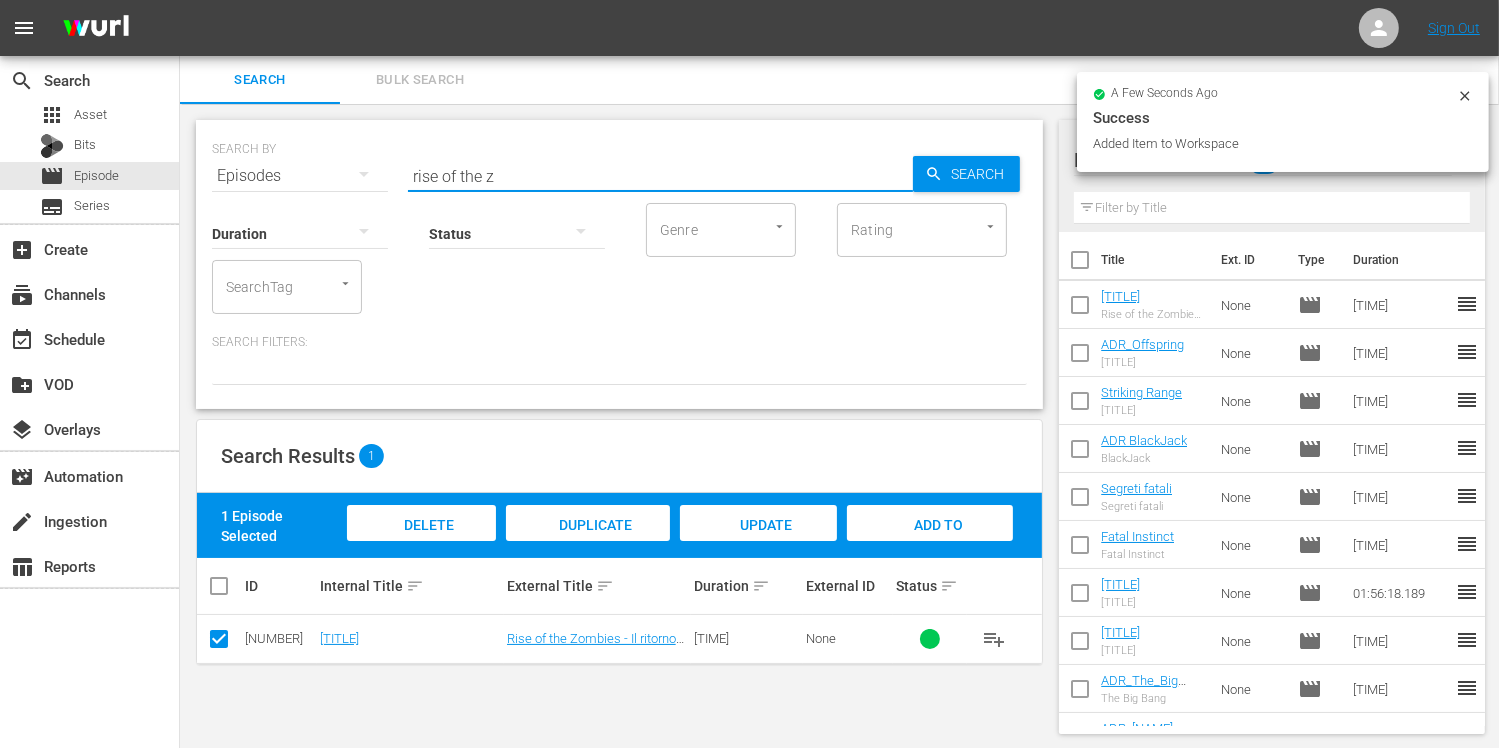 drag, startPoint x: 524, startPoint y: 179, endPoint x: 325, endPoint y: 173, distance: 199.09044 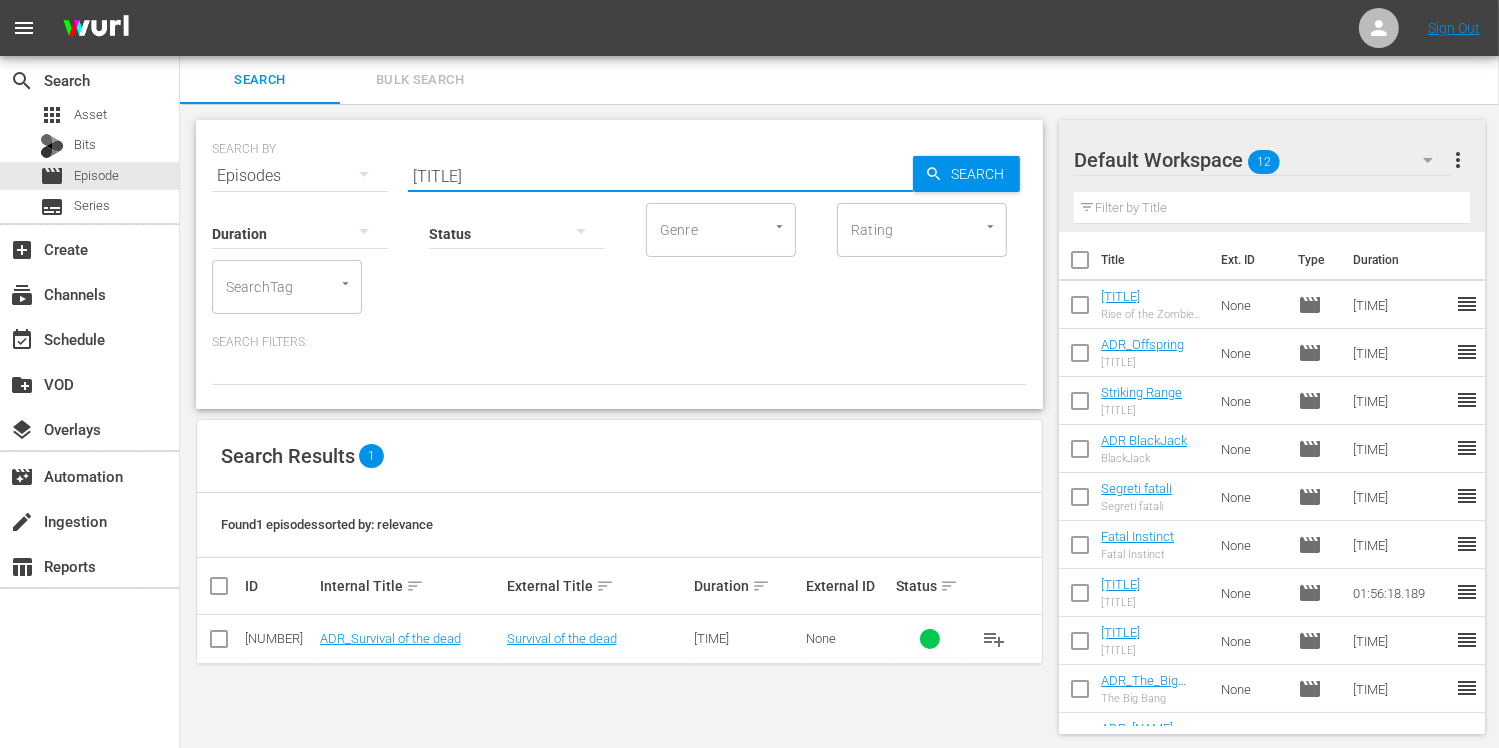 click at bounding box center (219, 643) 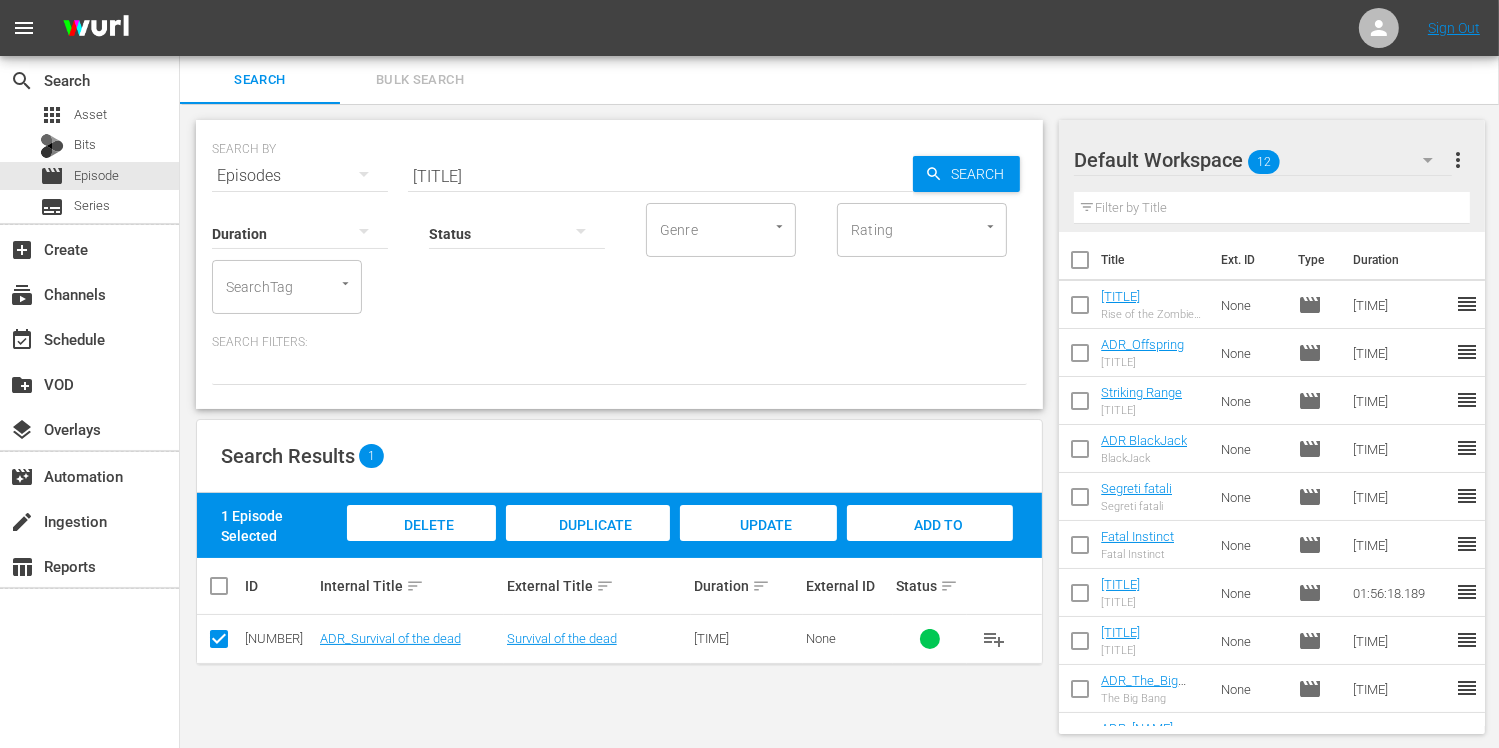 click on "Add to Workspace" at bounding box center [930, 544] 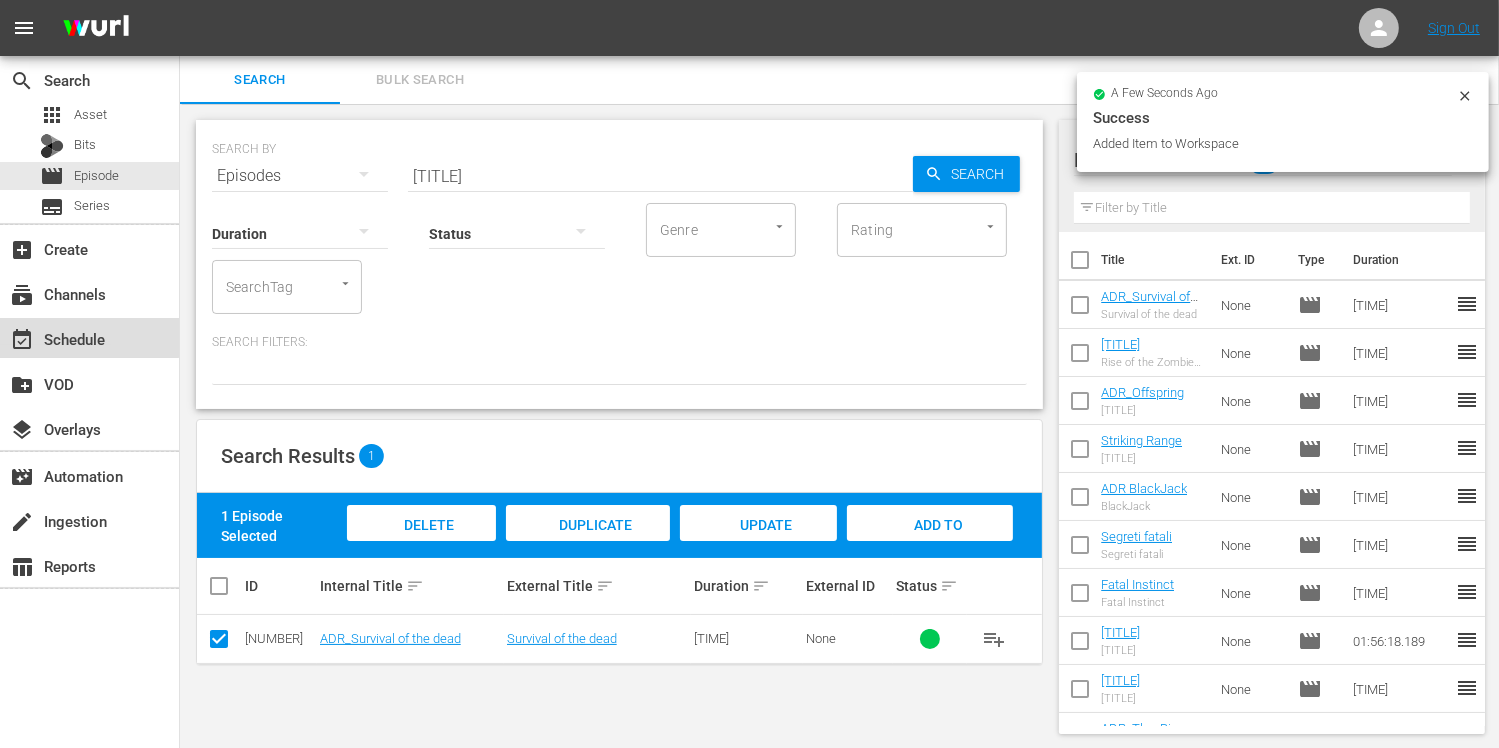 click on "event_available   Schedule" at bounding box center [56, 336] 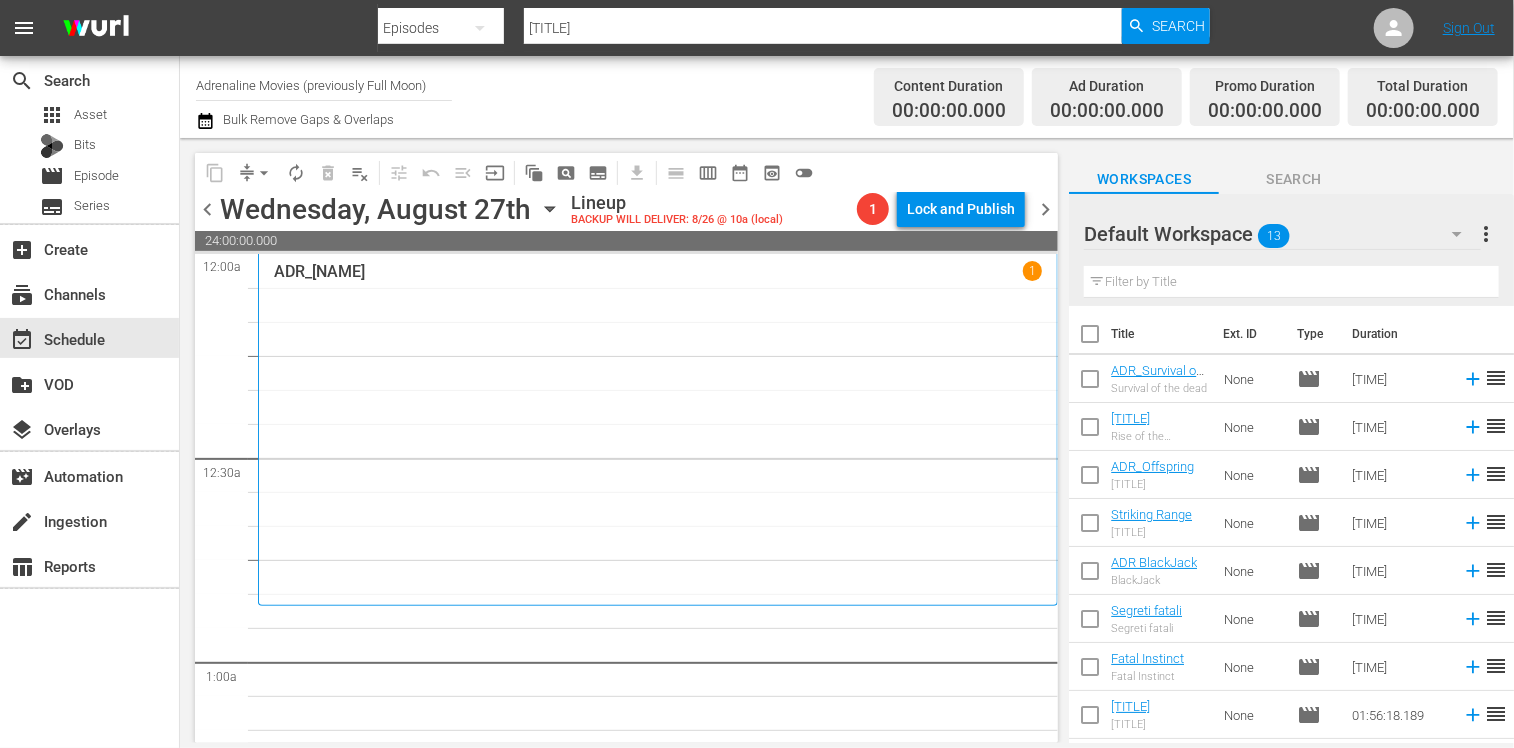 click at bounding box center (1090, 338) 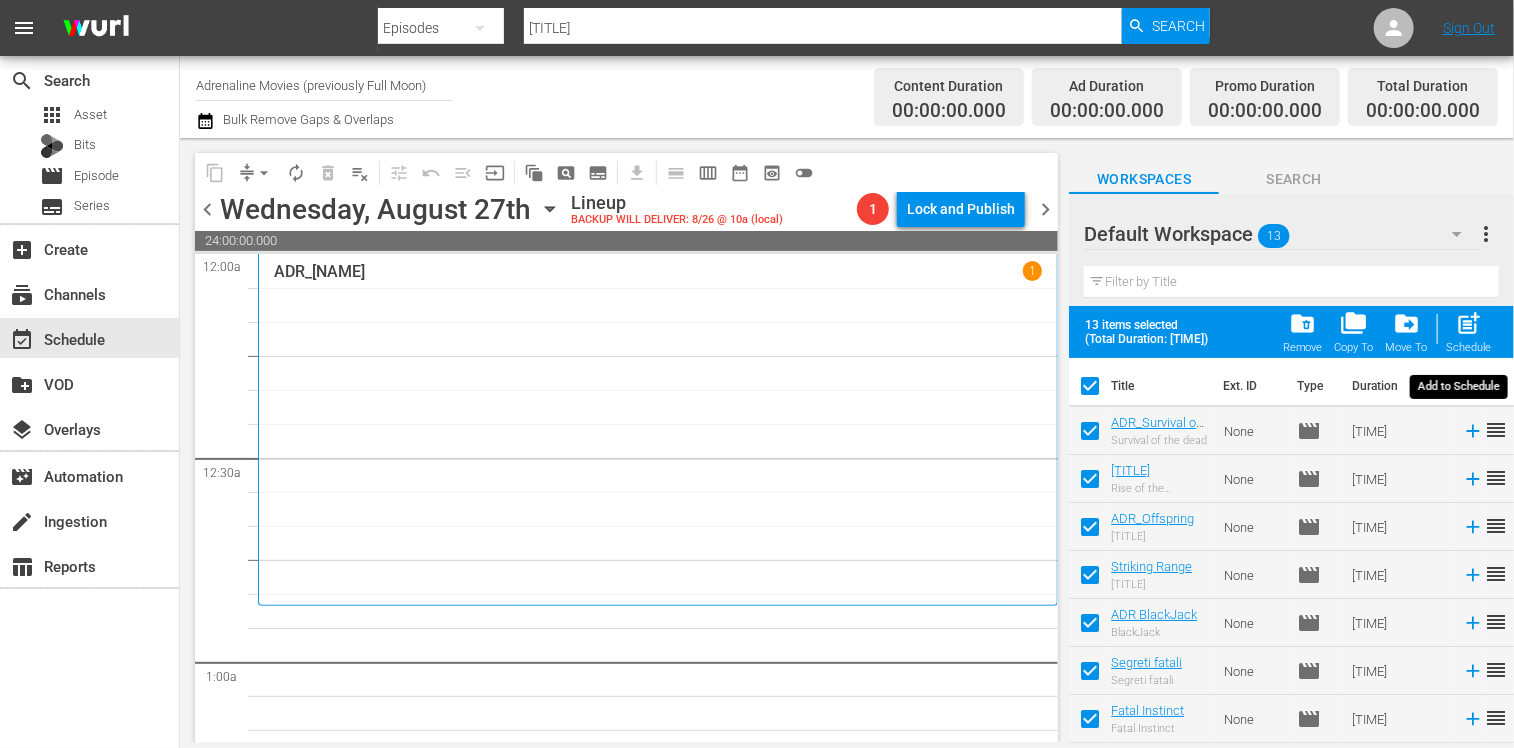 click on "post_add" at bounding box center [1469, 323] 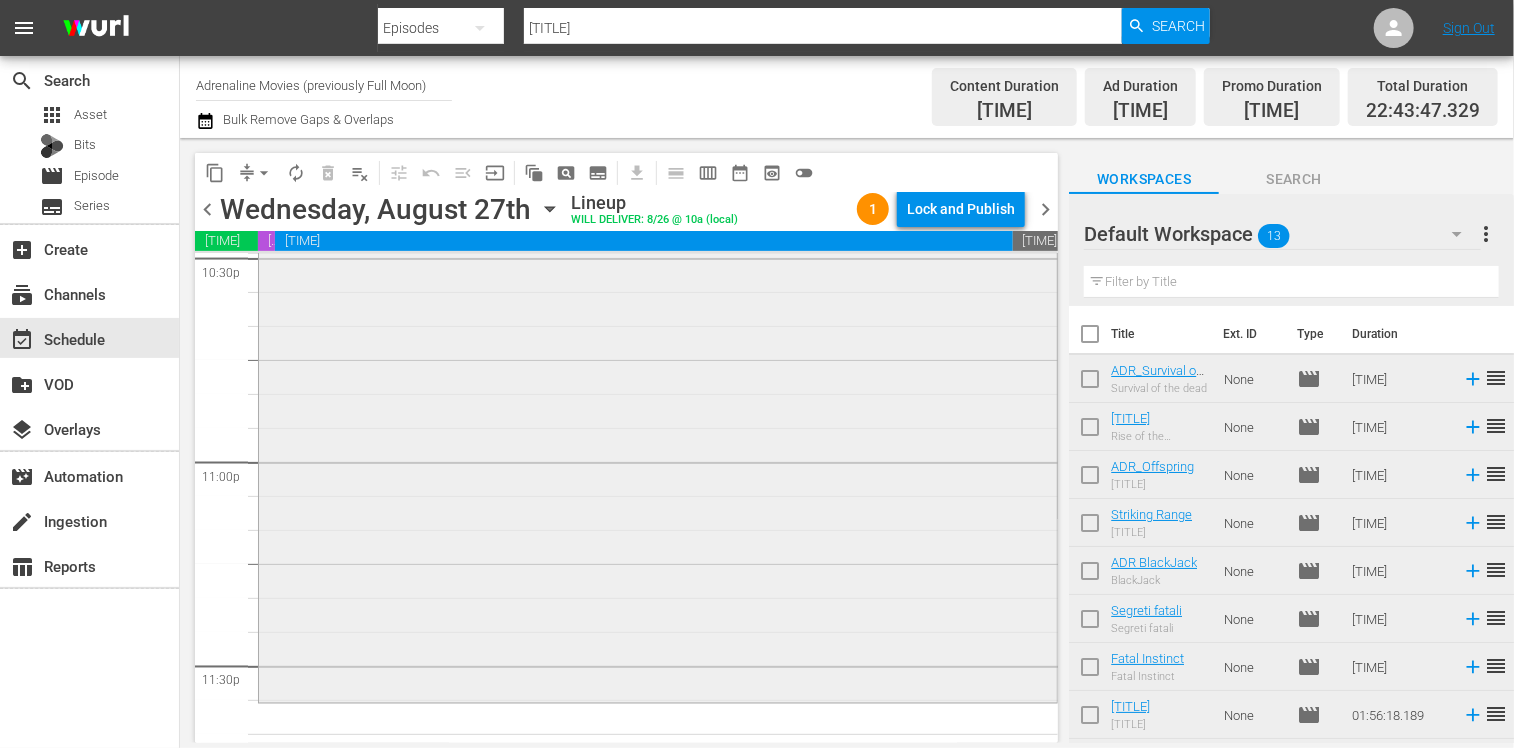 scroll, scrollTop: 8703, scrollLeft: 0, axis: vertical 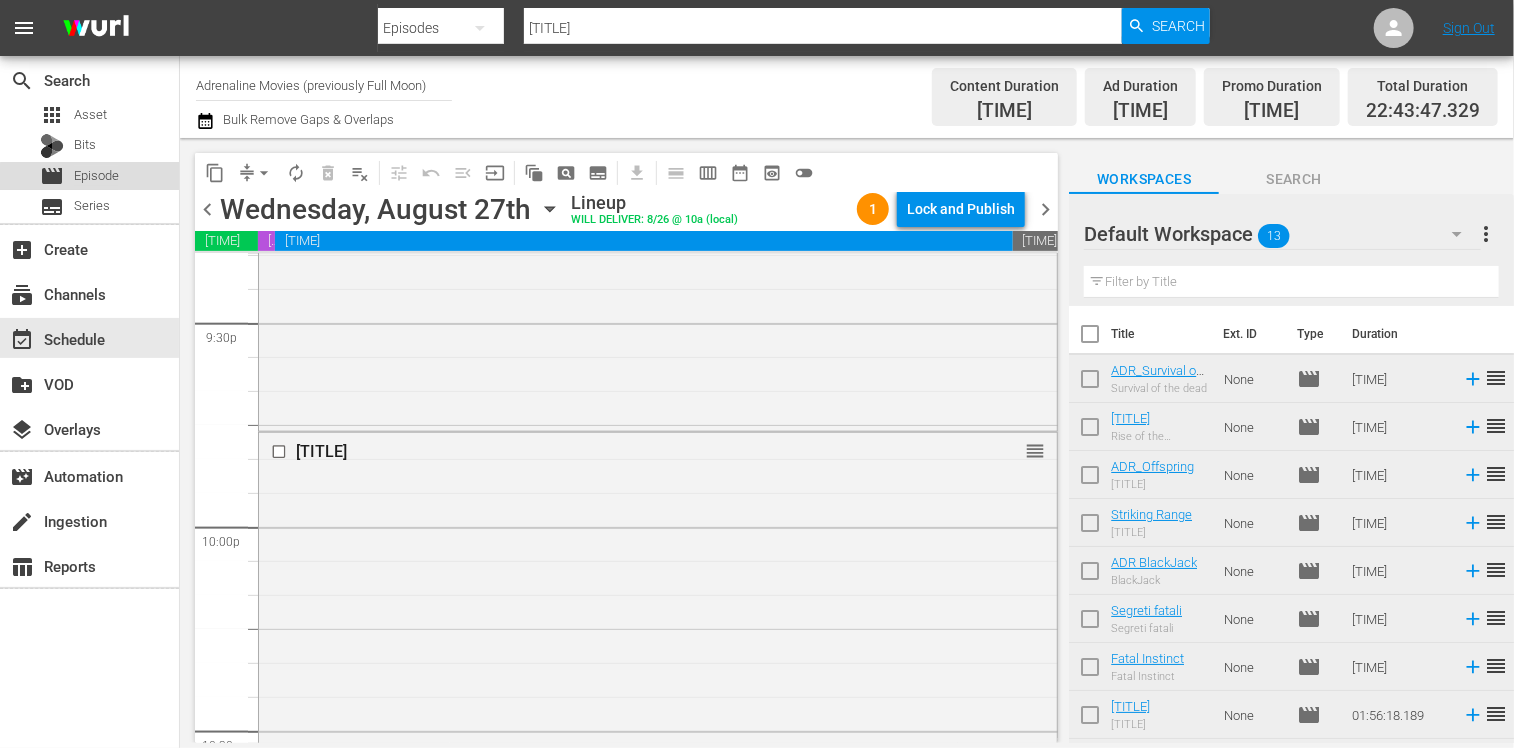 click on "Episode" at bounding box center [96, 176] 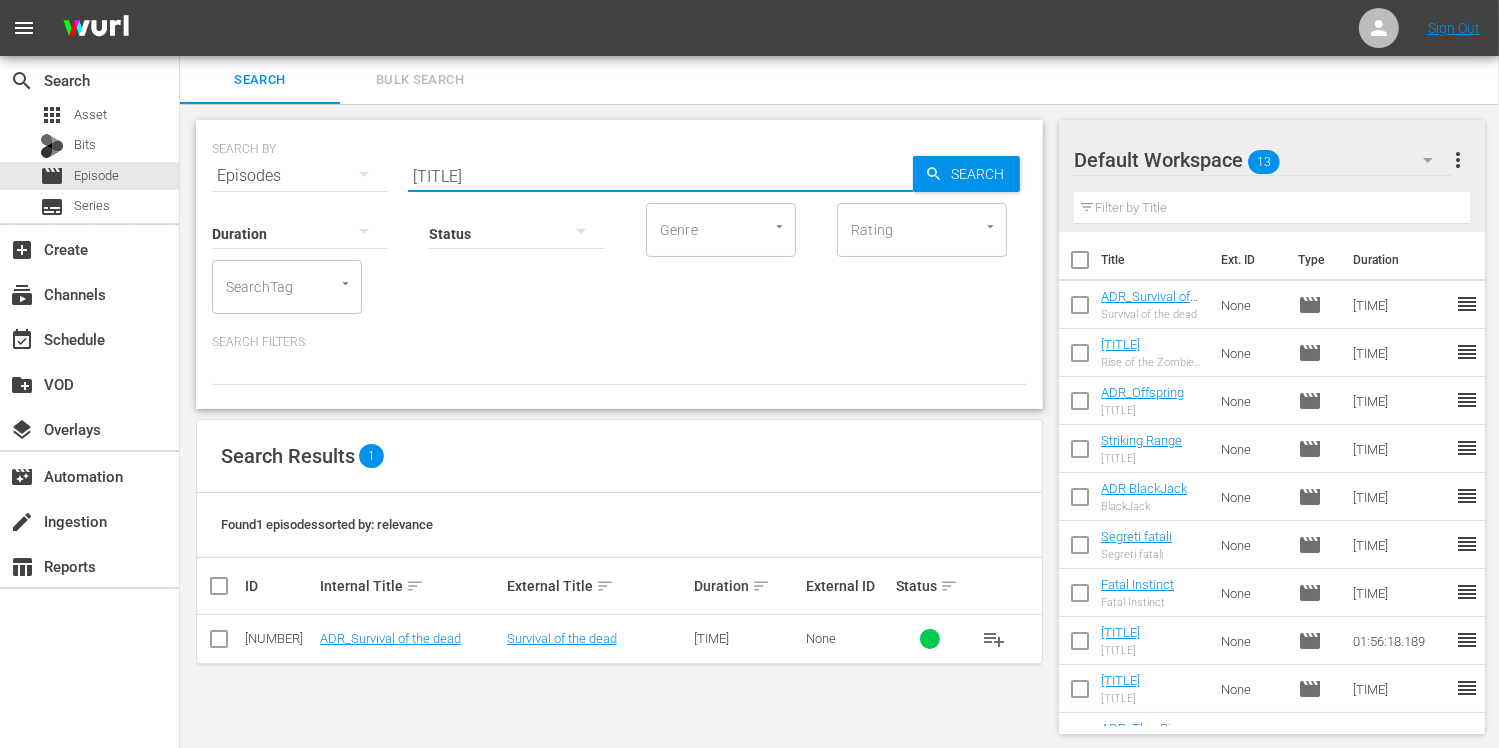 drag, startPoint x: 474, startPoint y: 178, endPoint x: 224, endPoint y: 198, distance: 250.79872 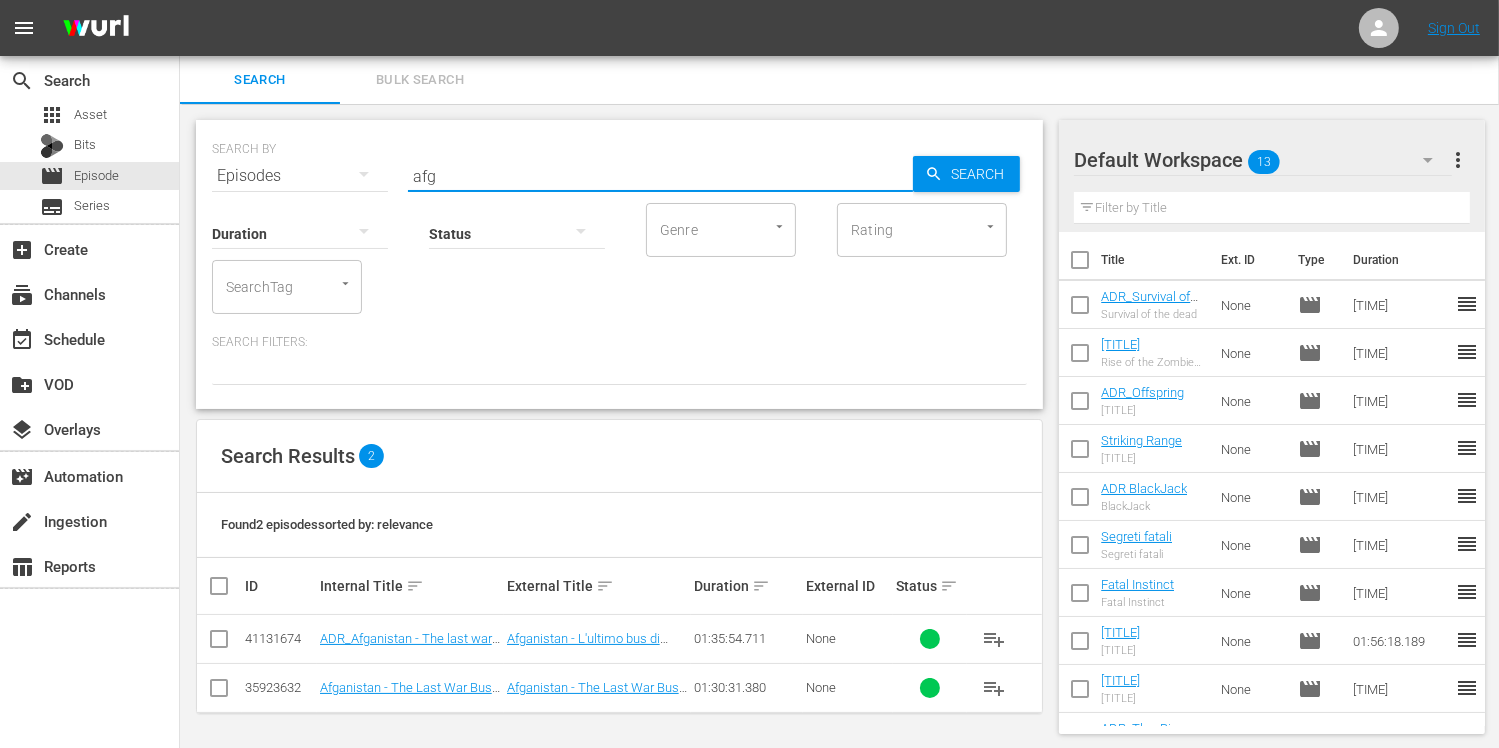 click at bounding box center (219, 692) 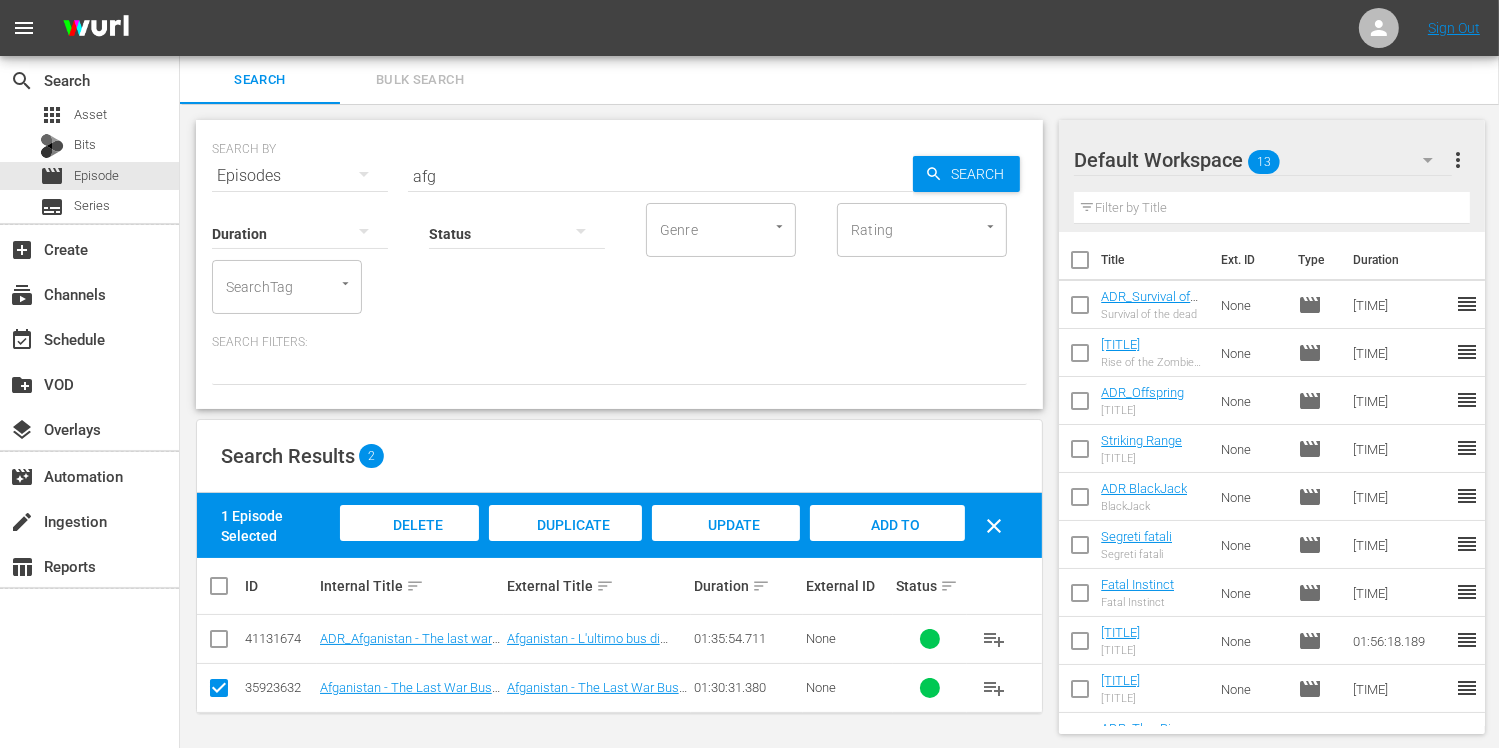 click on "Delete Episodes" at bounding box center (410, 544) 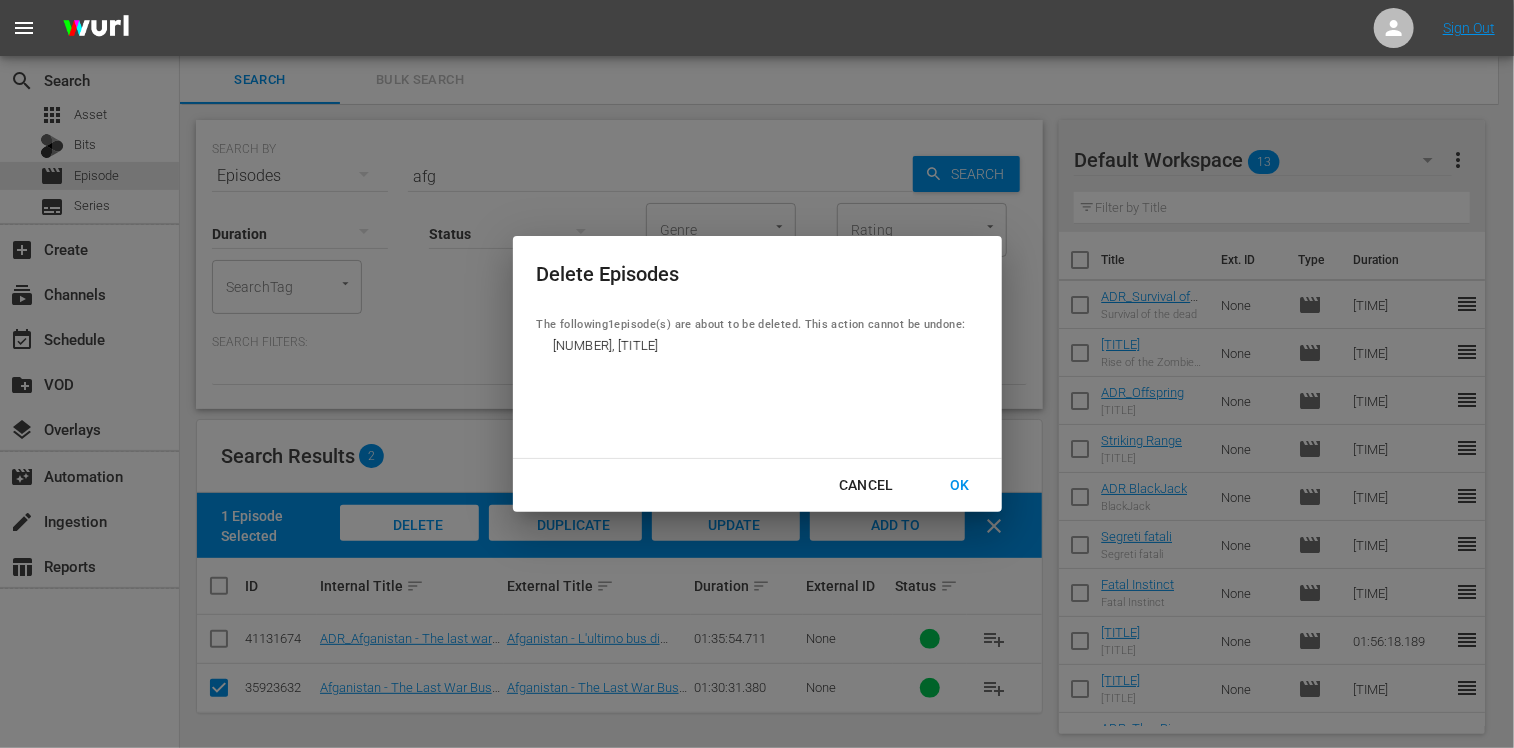 click on "OK" at bounding box center [960, 485] 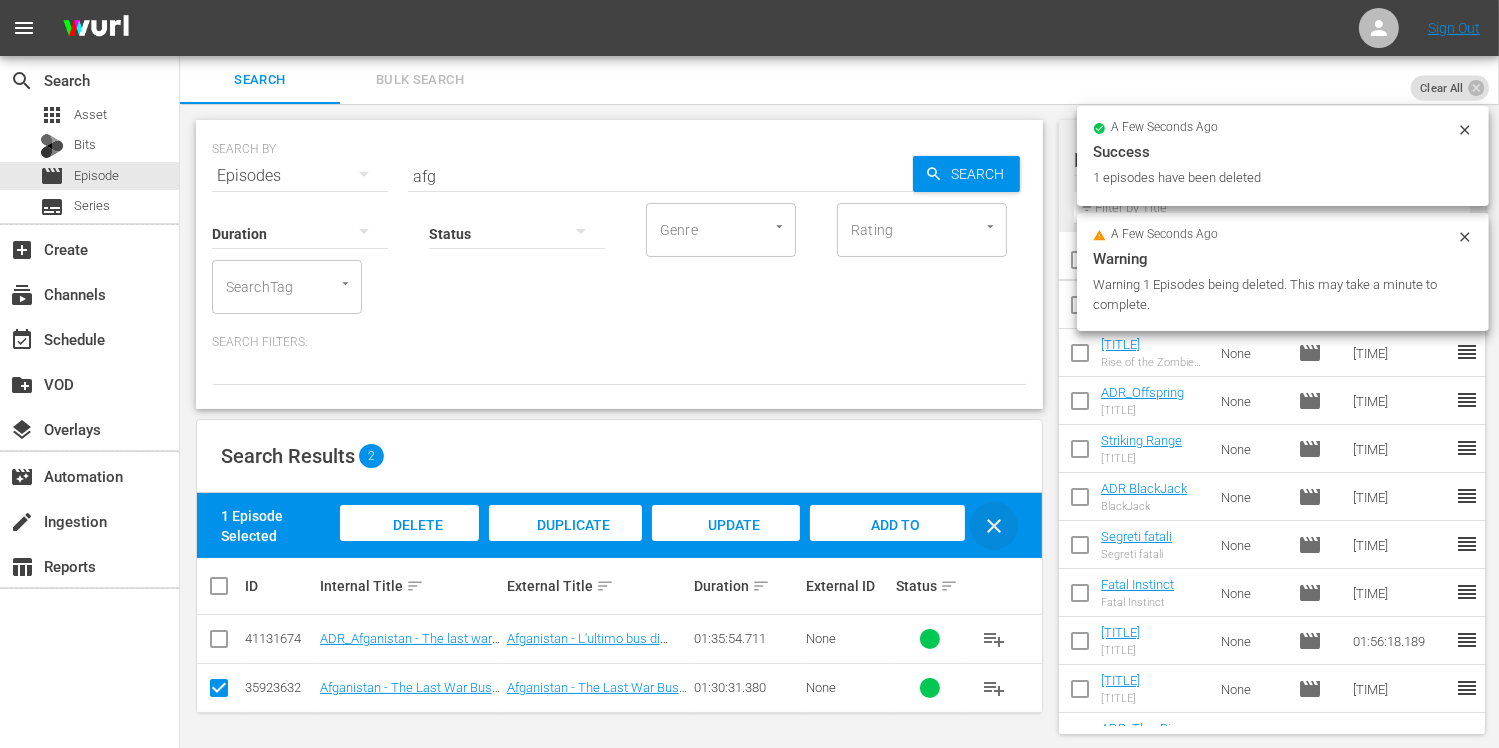 click on "clear" at bounding box center (994, 526) 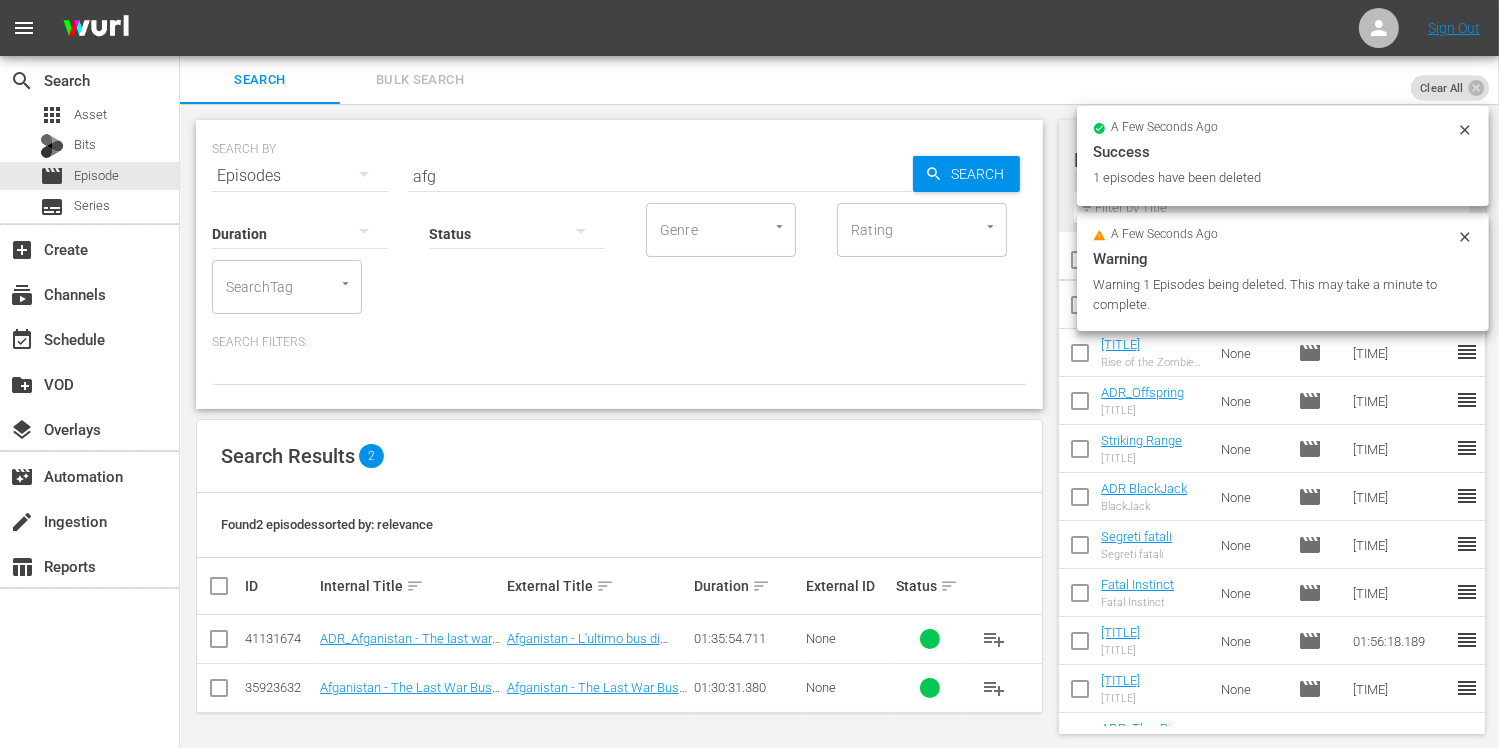 click at bounding box center [219, 639] 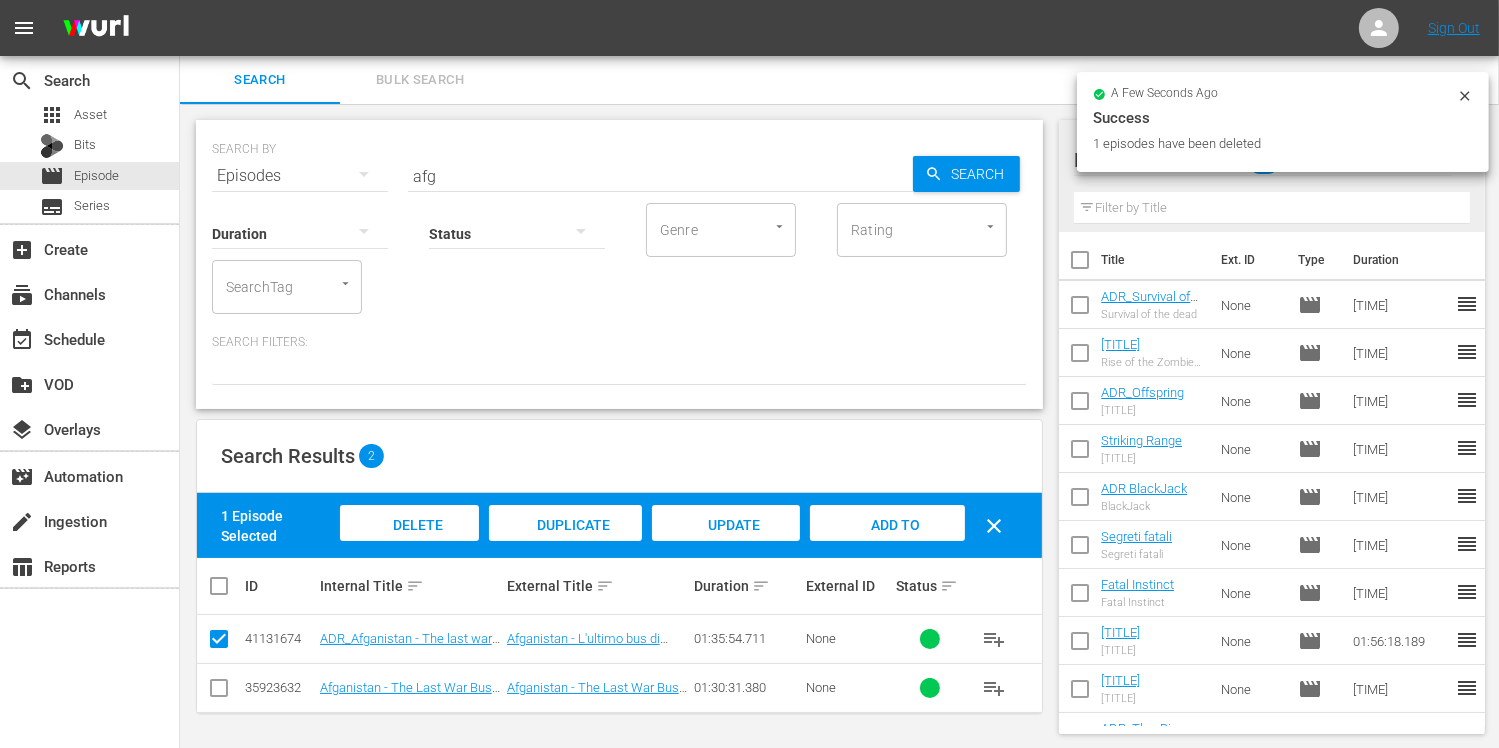 click on "Add to Workspace" at bounding box center (887, 542) 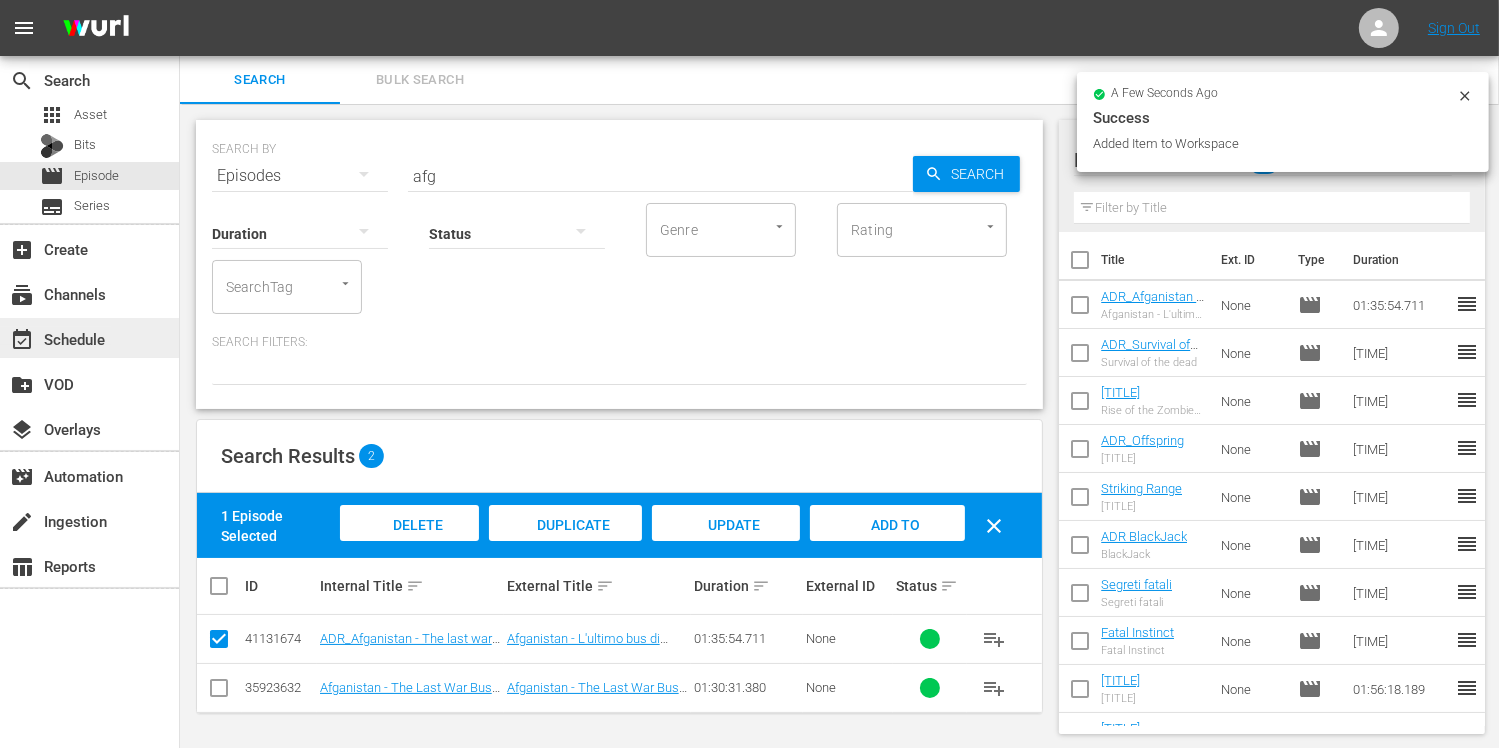 click on "event_available   Schedule" at bounding box center (56, 336) 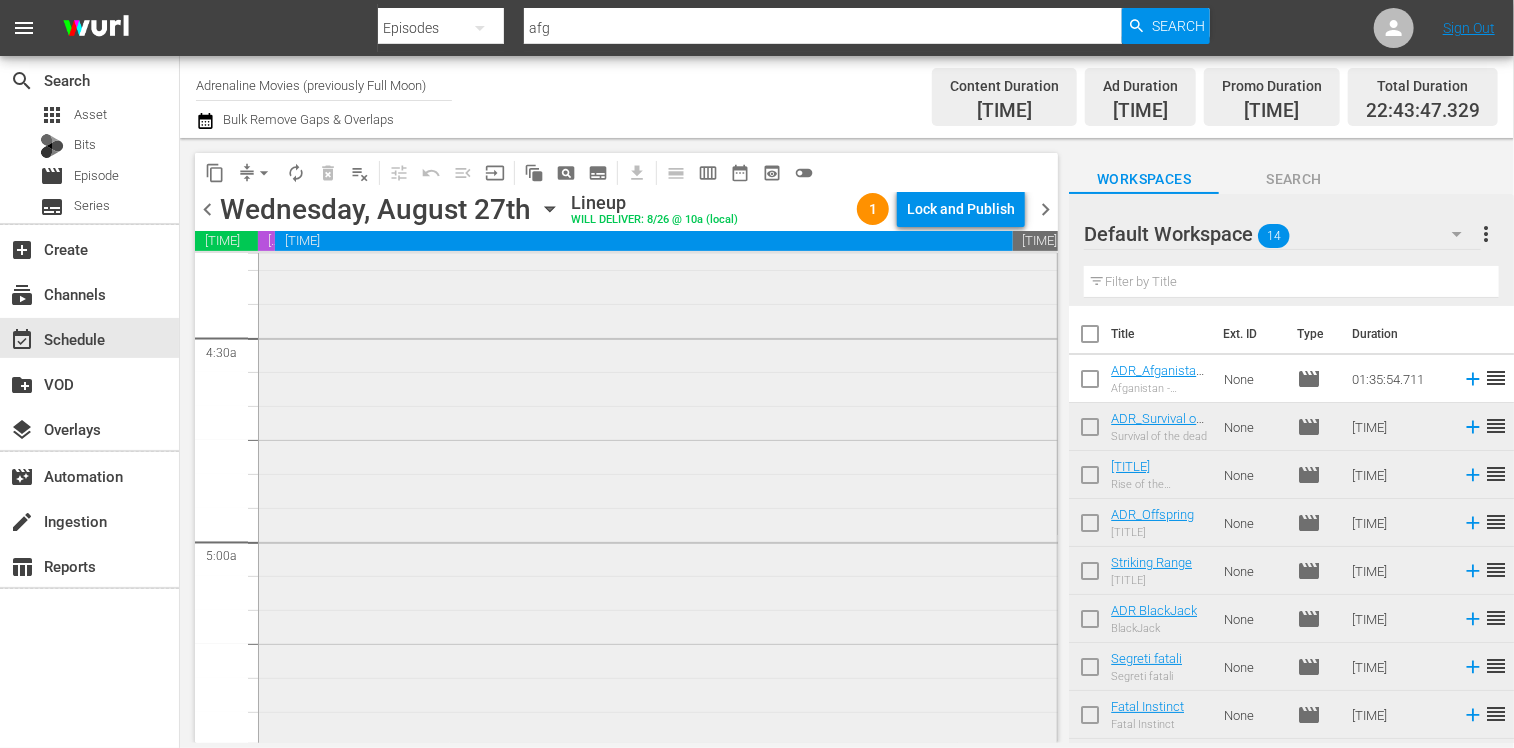 scroll, scrollTop: 1800, scrollLeft: 0, axis: vertical 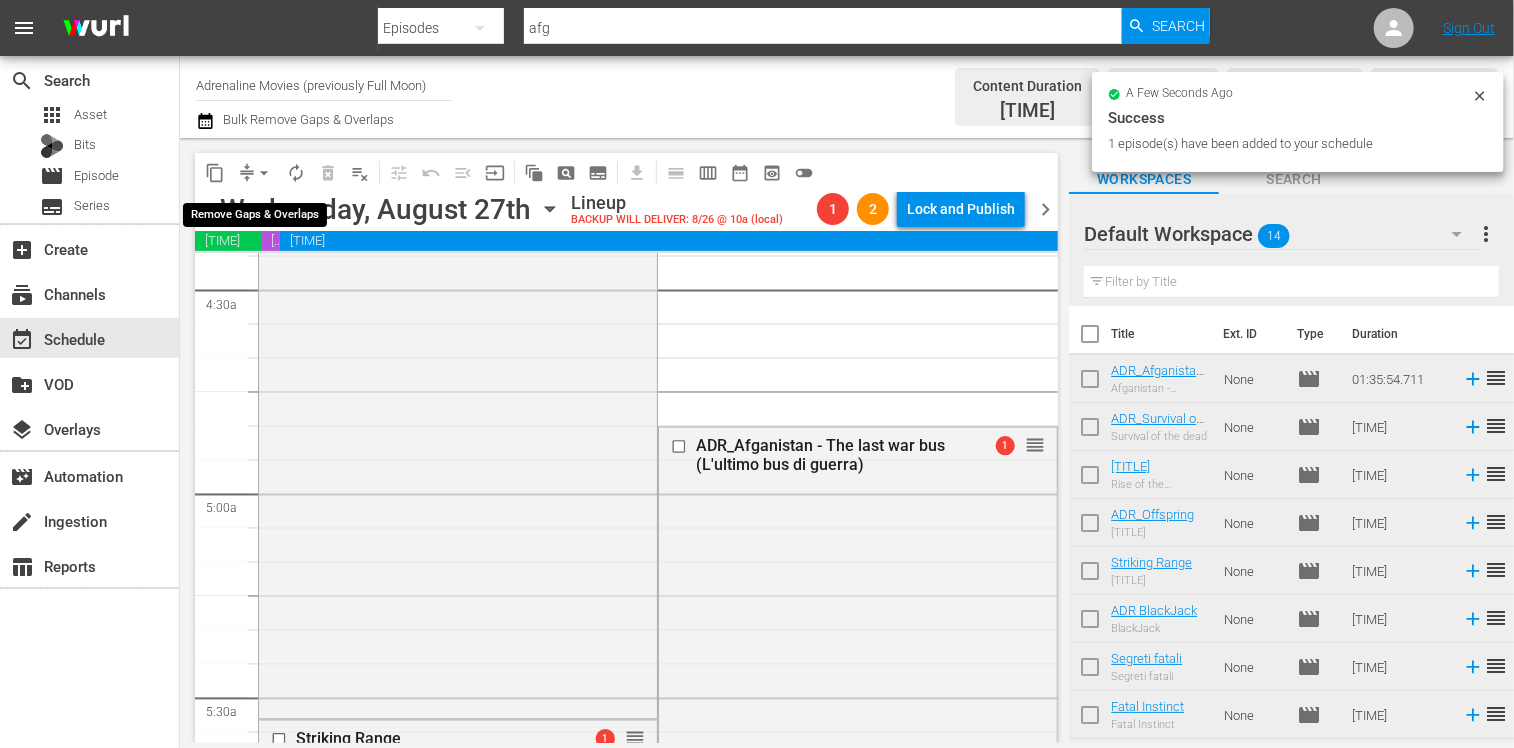 click on "arrow_drop_down" at bounding box center (264, 173) 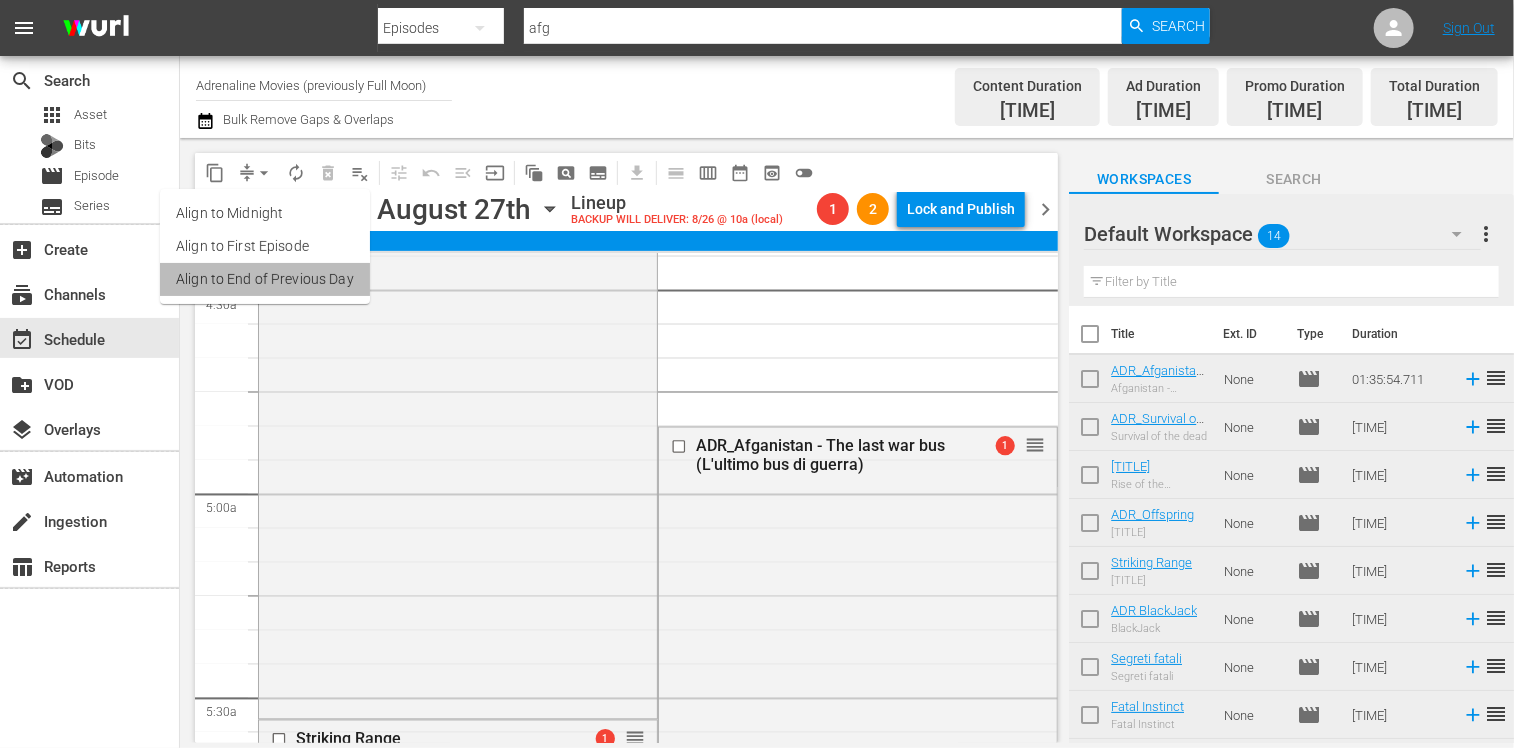 click on "Align to End of Previous Day" at bounding box center [265, 279] 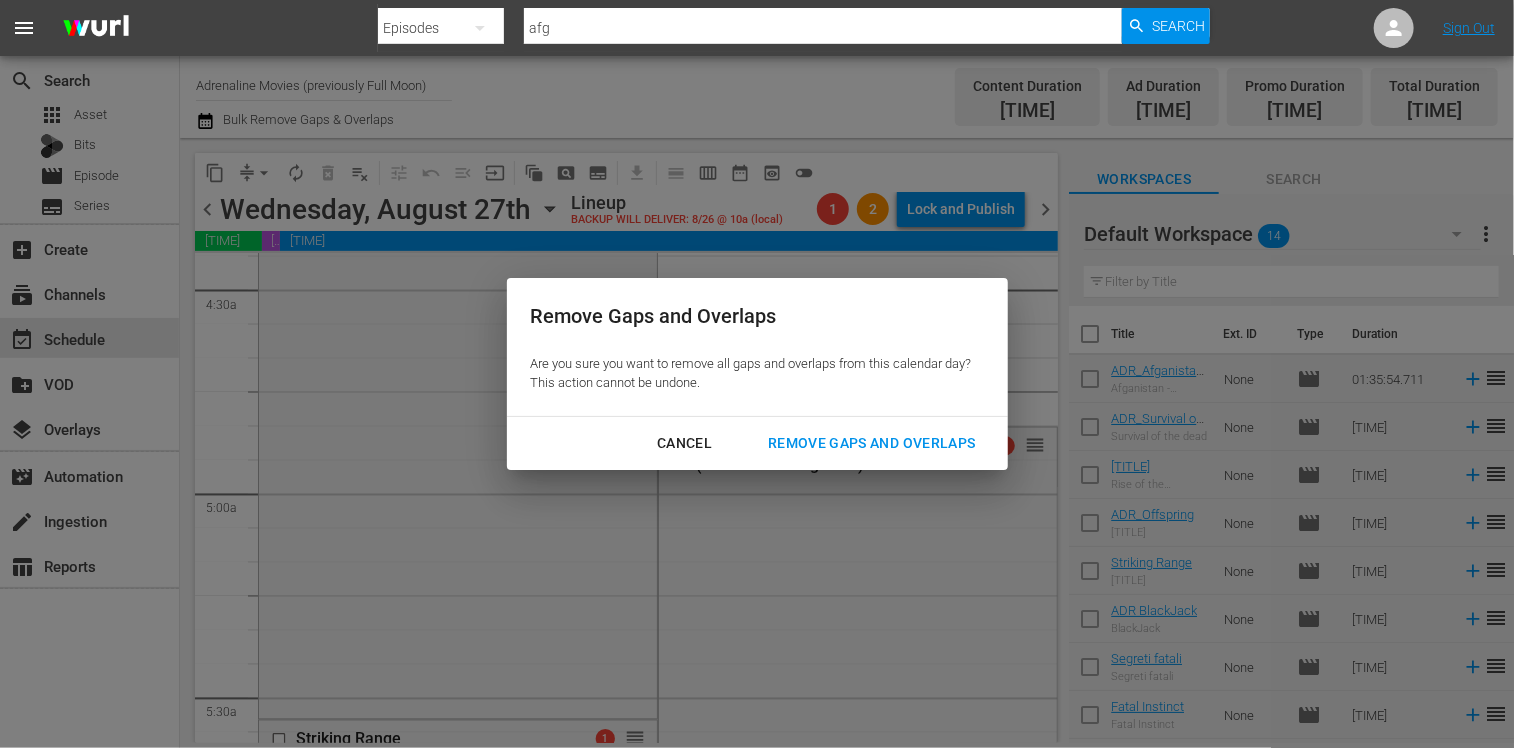click on "Remove Gaps and Overlaps" at bounding box center (871, 443) 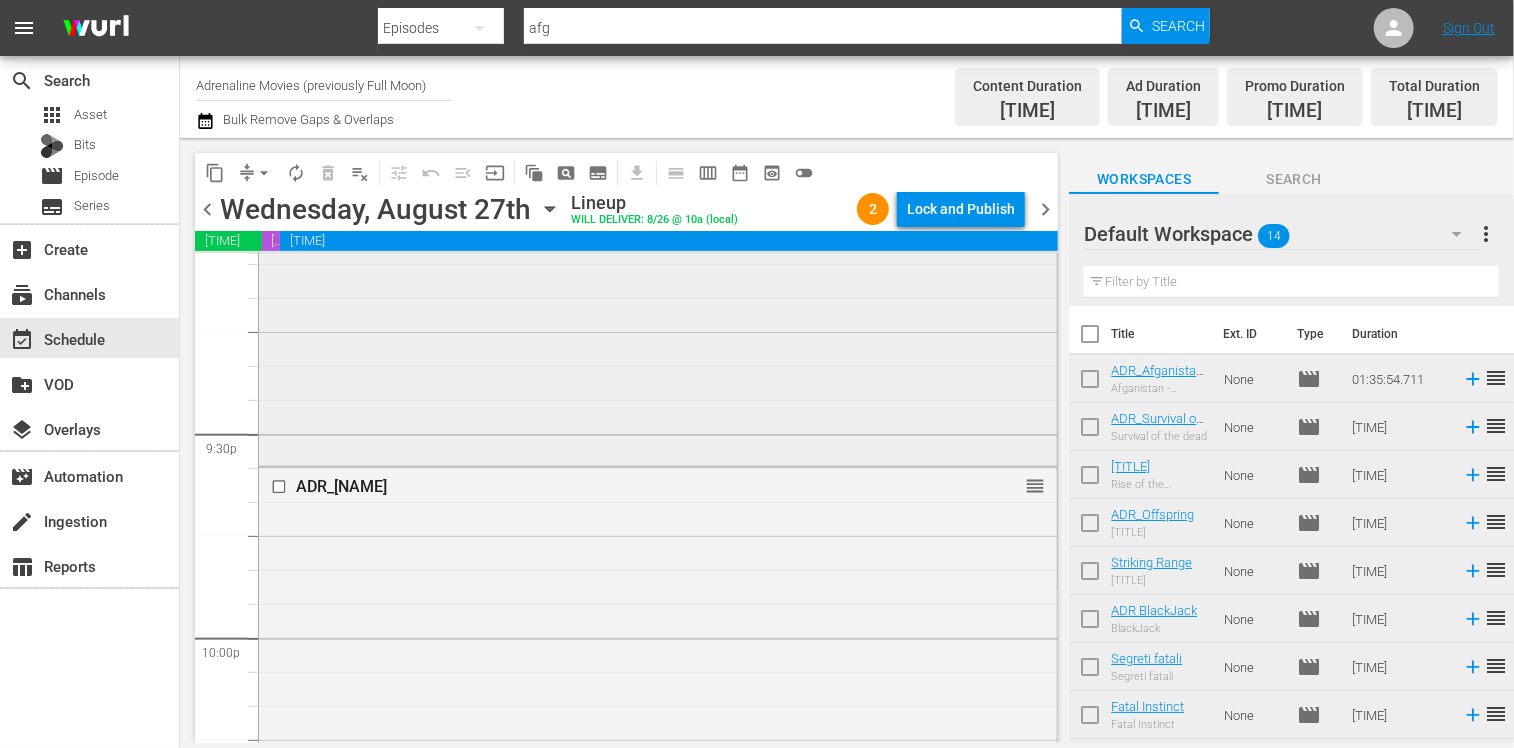 scroll, scrollTop: 8588, scrollLeft: 0, axis: vertical 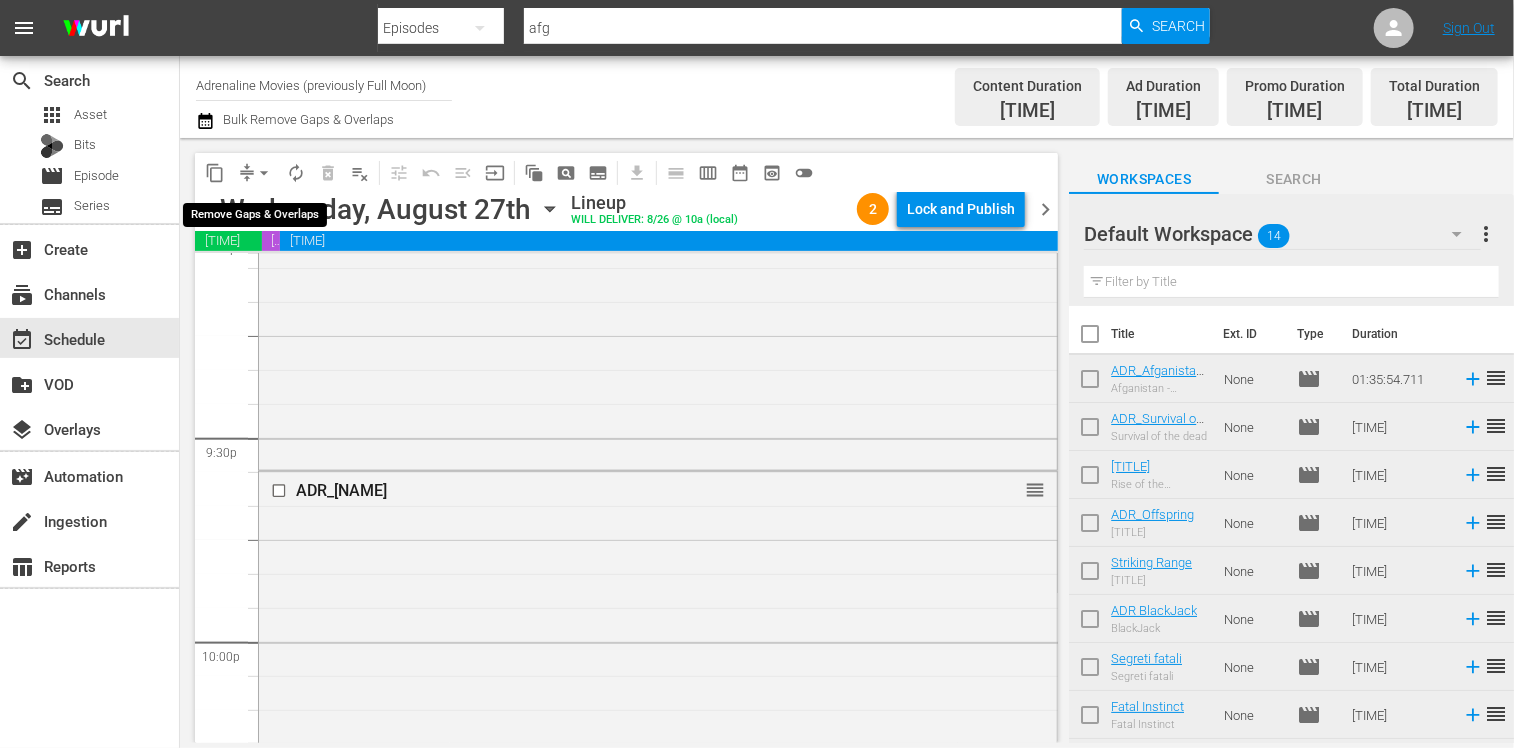 click on "arrow_drop_down" at bounding box center (264, 173) 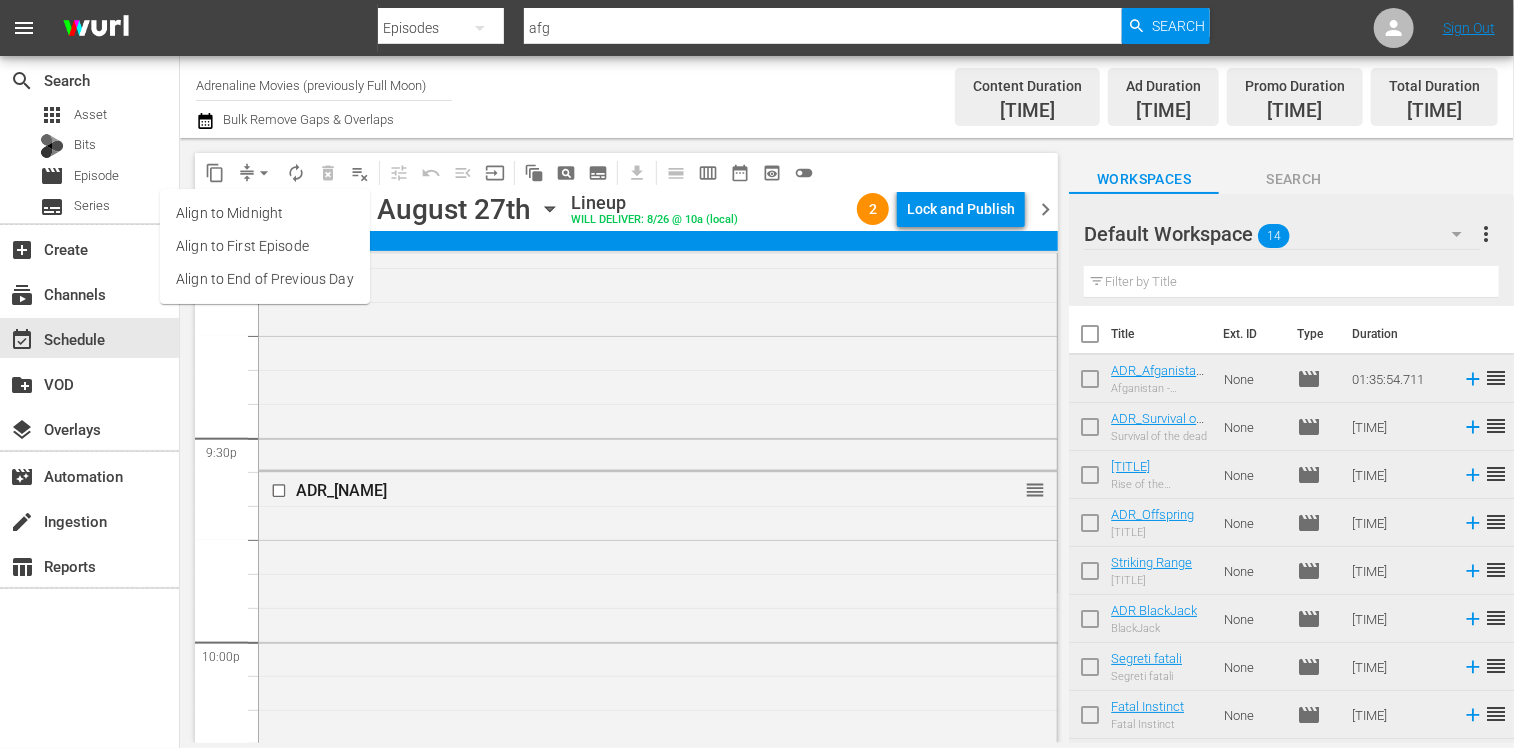 click on "Align to End of Previous Day" at bounding box center [265, 279] 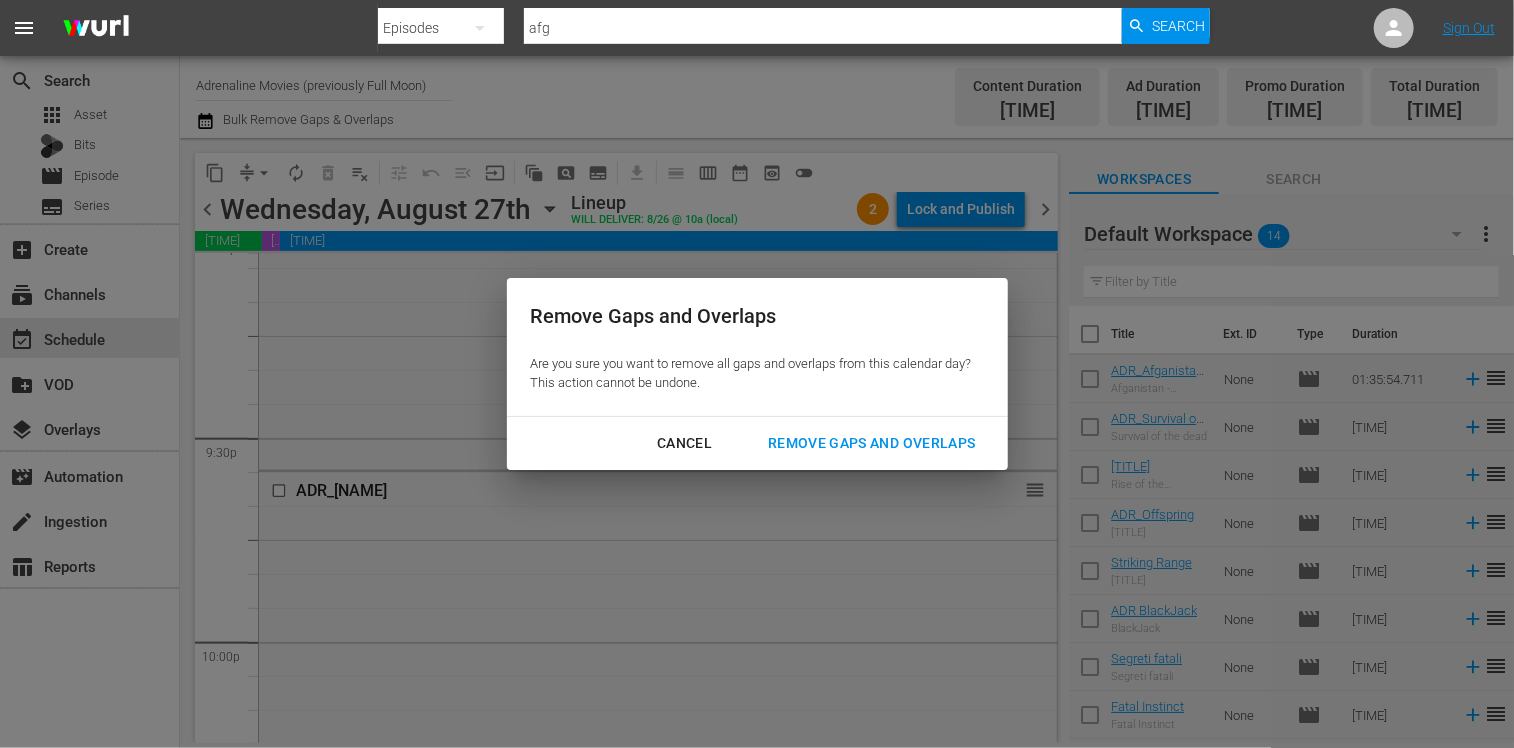 click on "Remove Gaps and Overlaps" at bounding box center [871, 443] 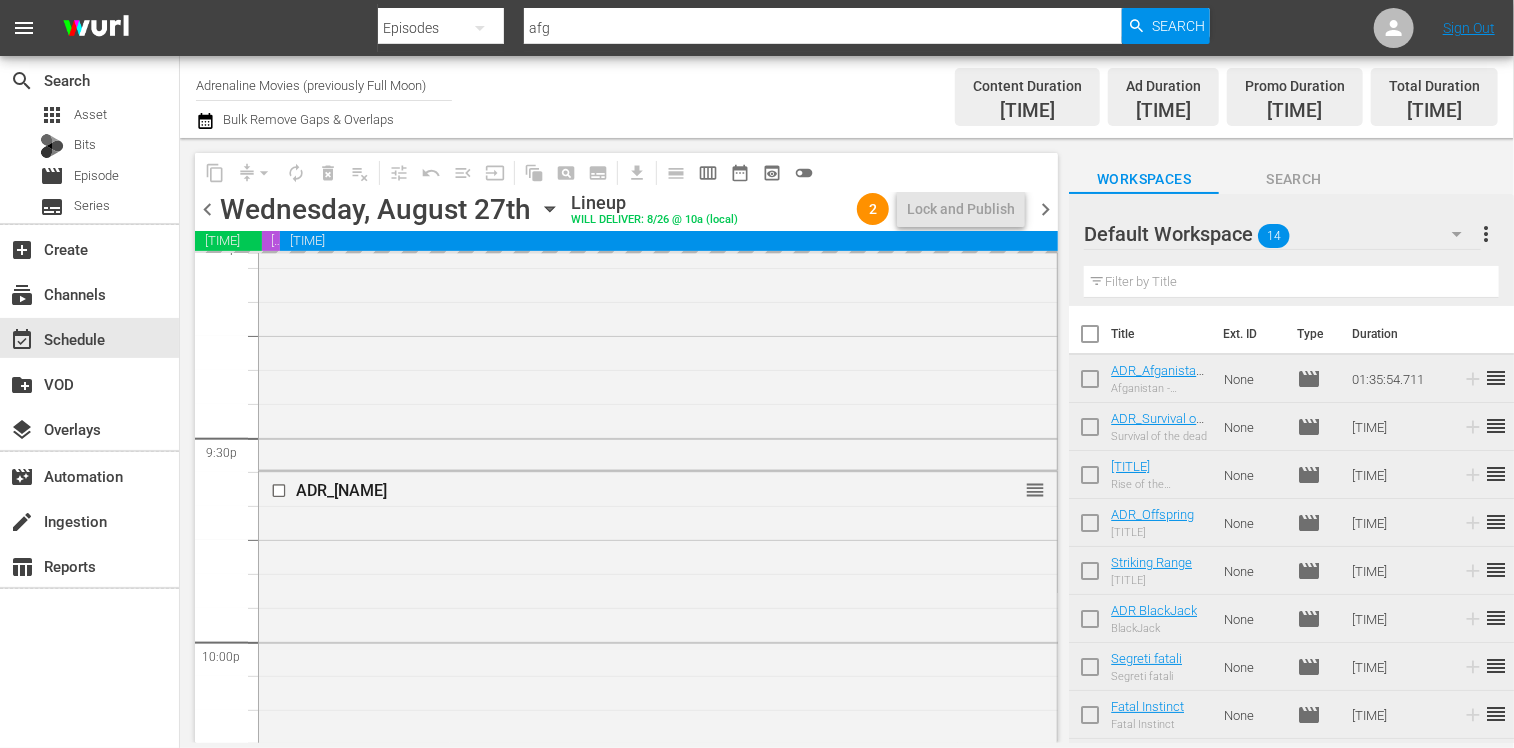 click at bounding box center (1090, 338) 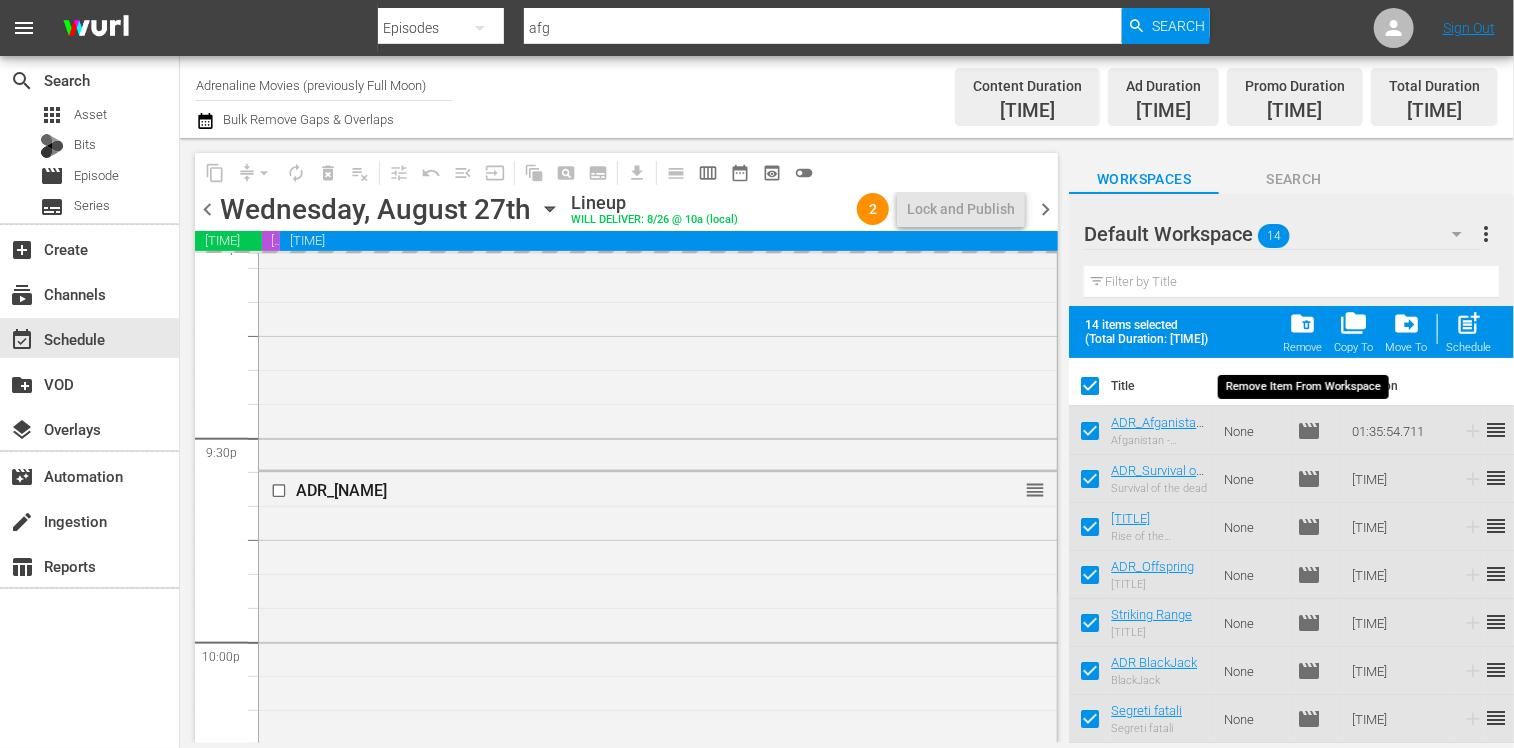 click on "folder_delete" at bounding box center [1302, 323] 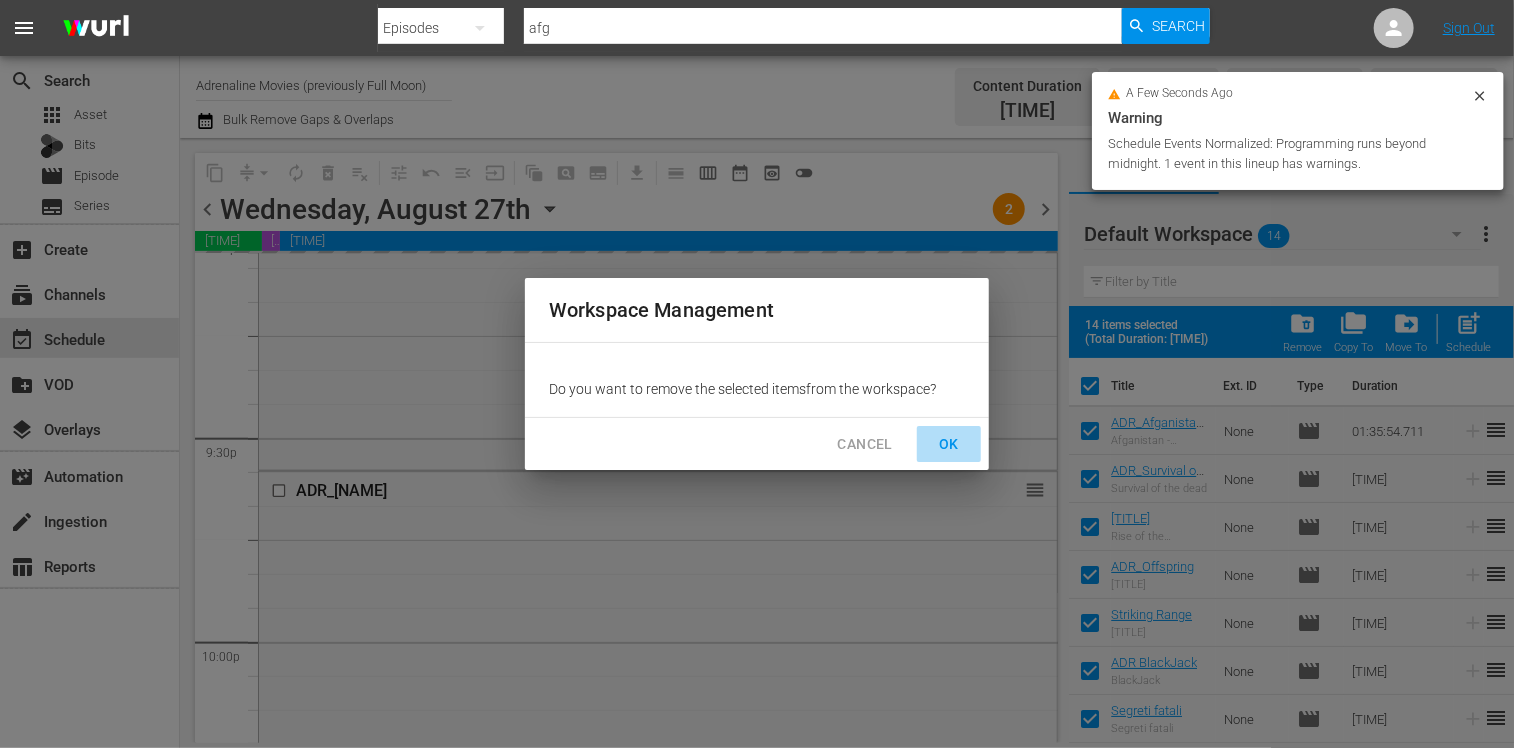 click on "OK" at bounding box center [949, 444] 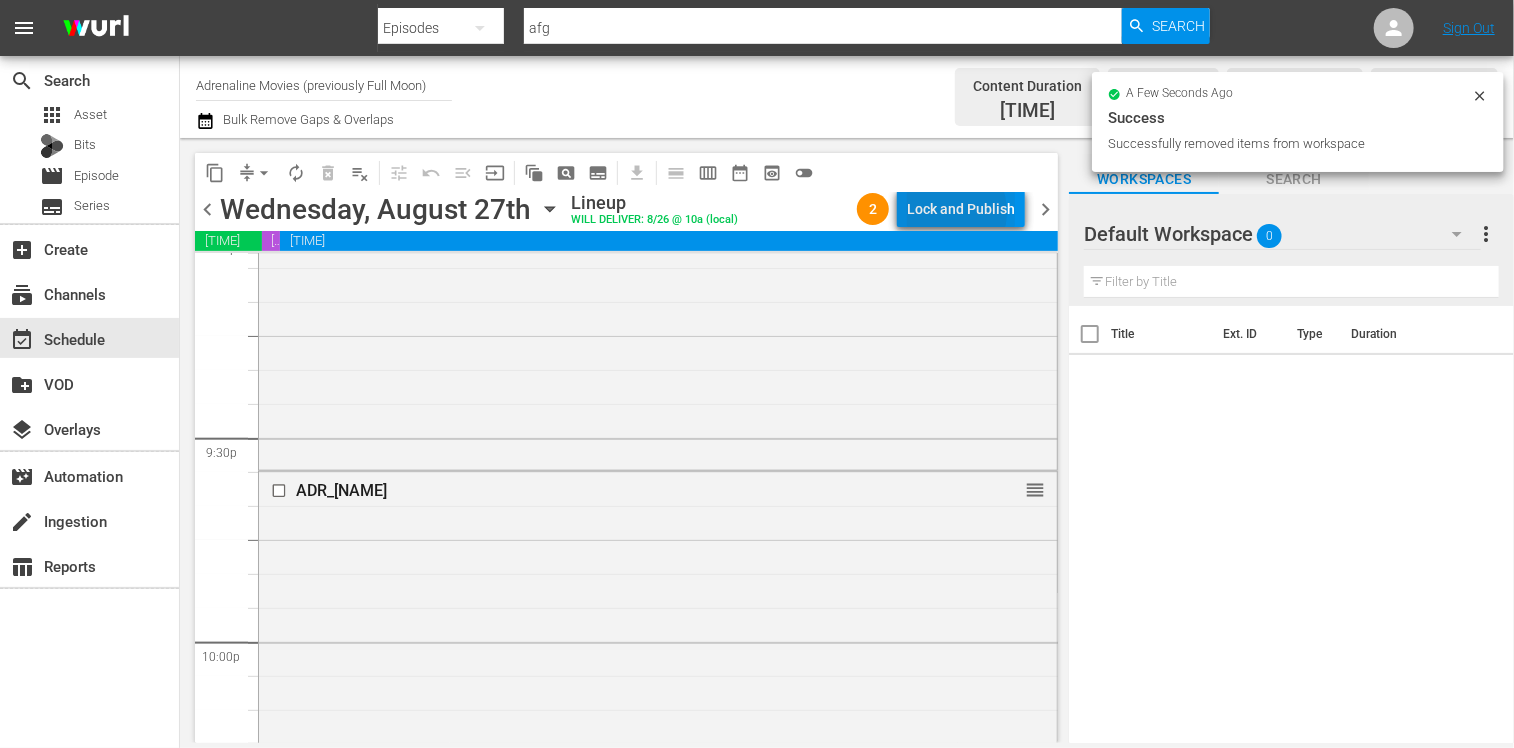 click on "Lock and Publish" at bounding box center [961, 209] 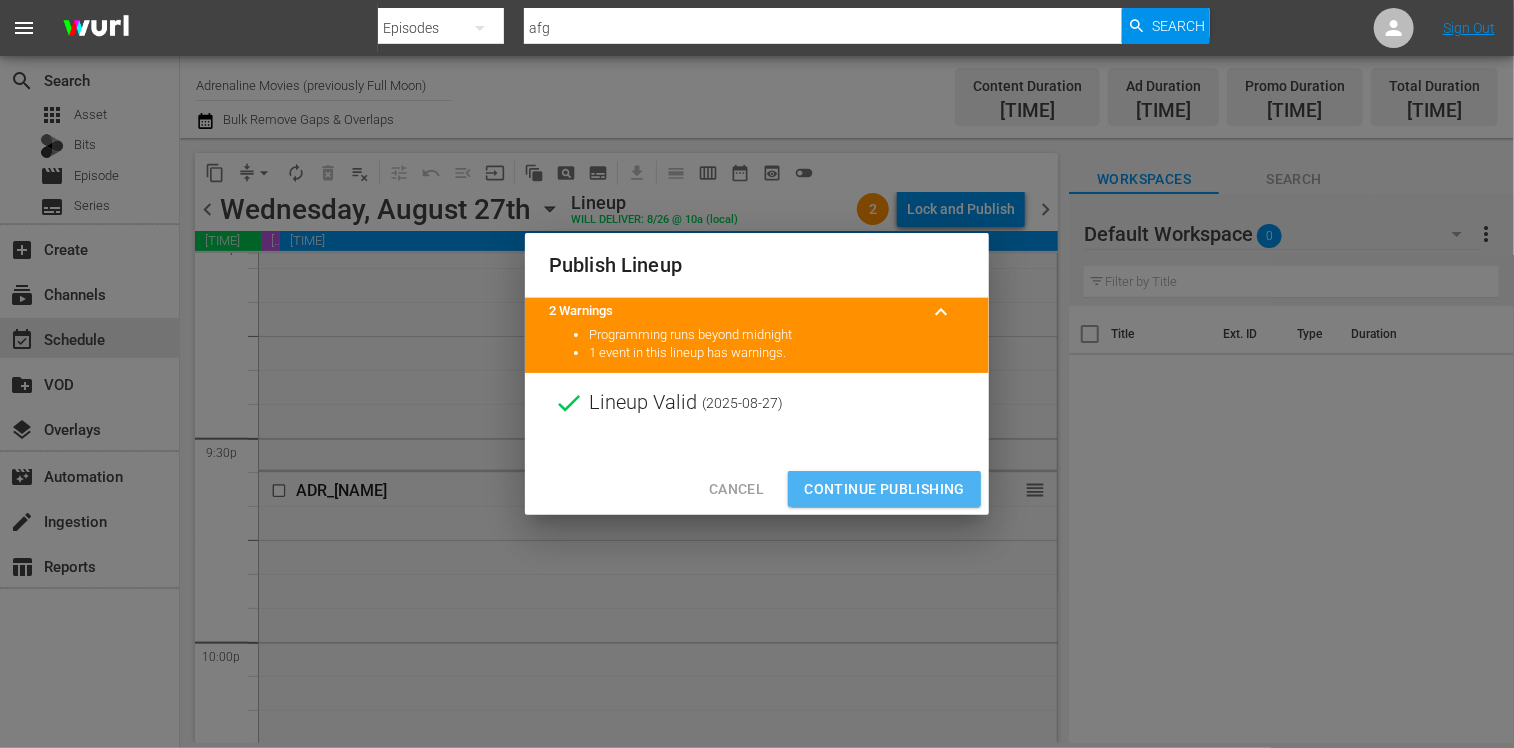 click on "Continue Publishing" at bounding box center [884, 489] 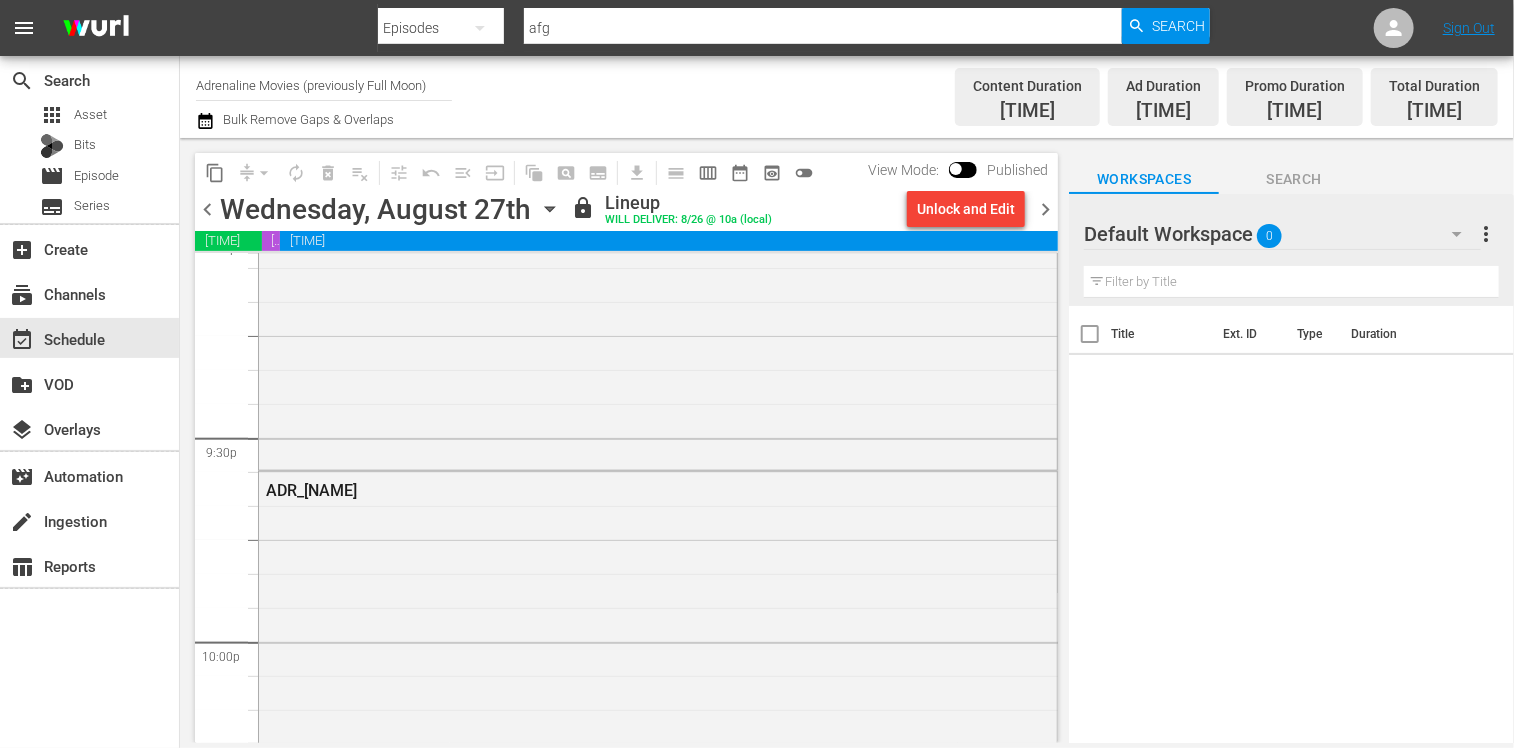 click on "chevron_right" at bounding box center (1045, 209) 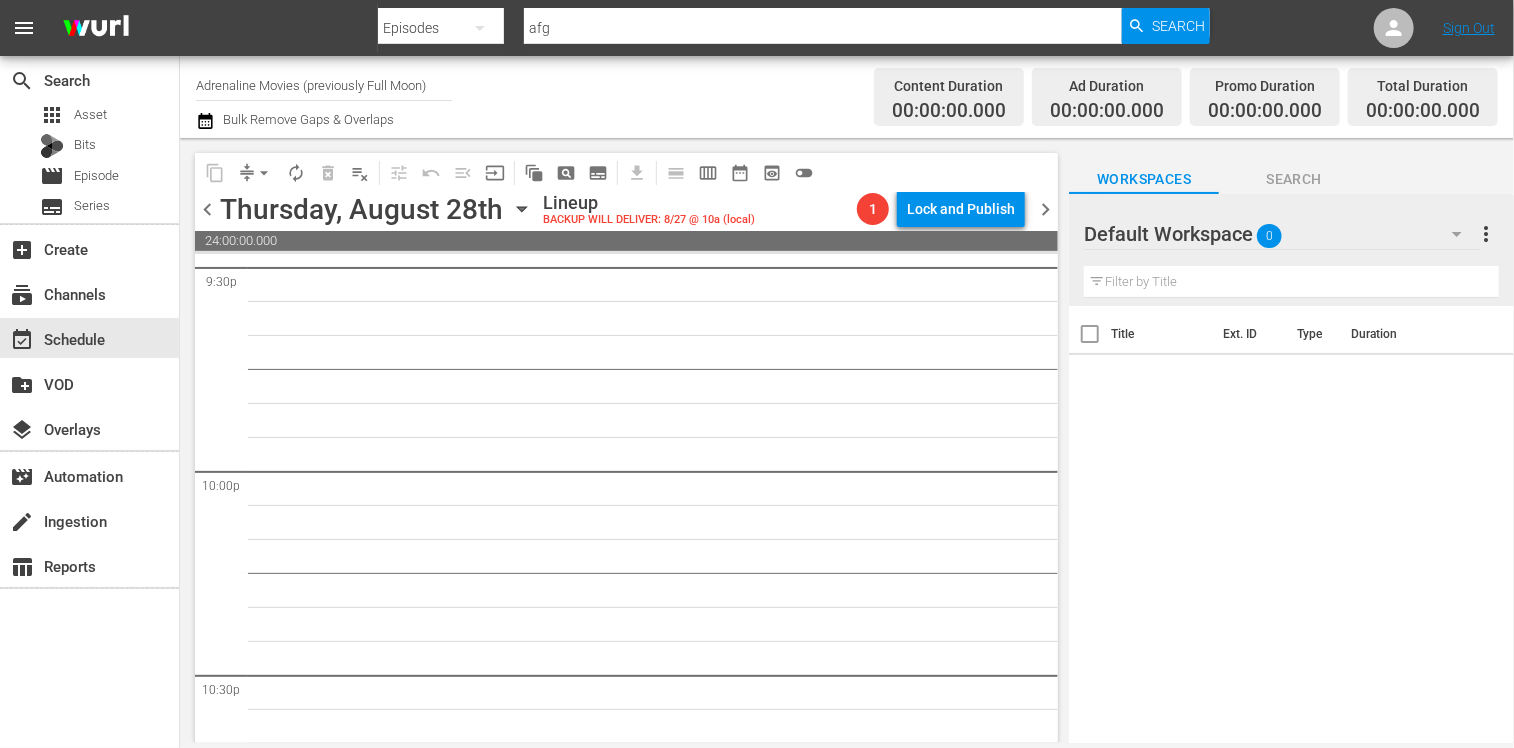 scroll, scrollTop: 8724, scrollLeft: 0, axis: vertical 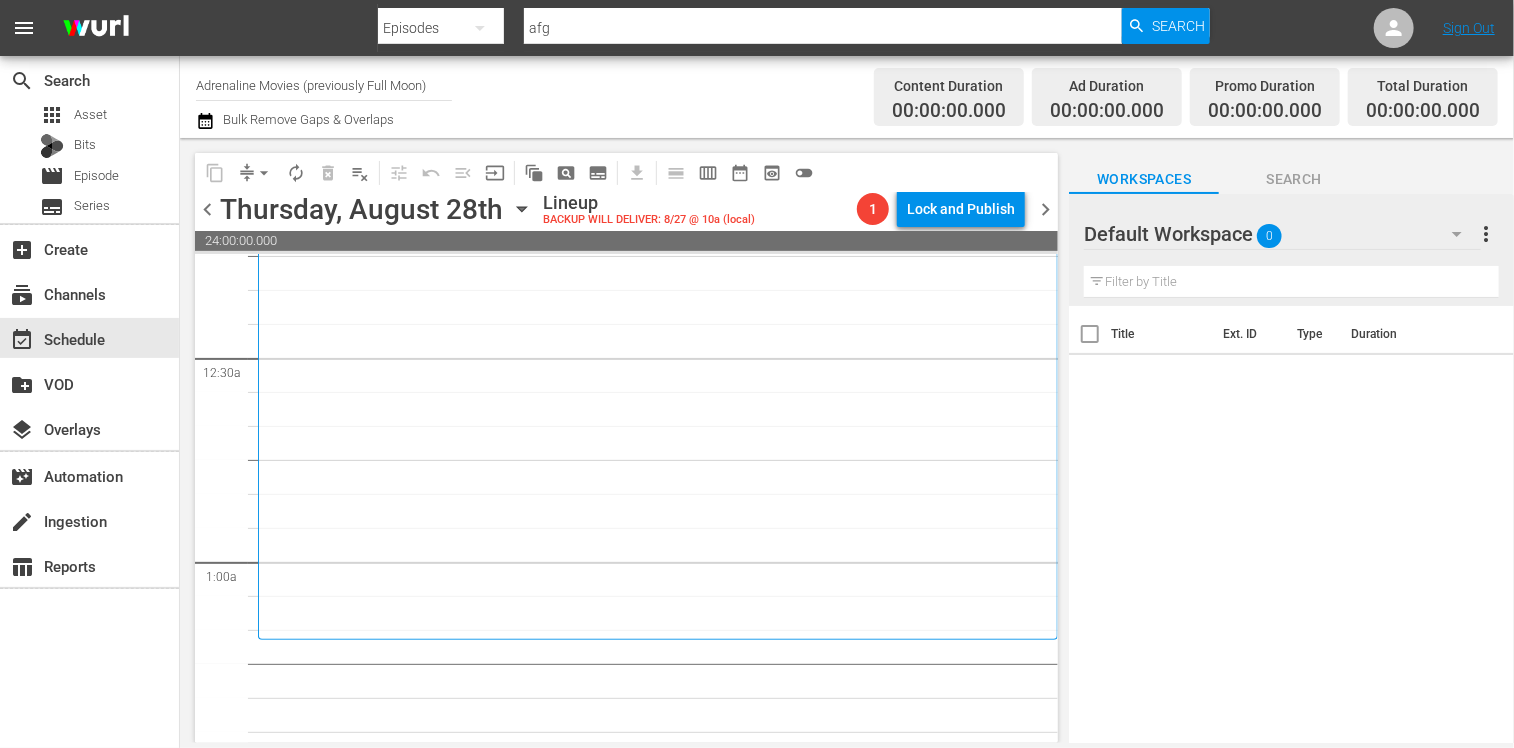 click 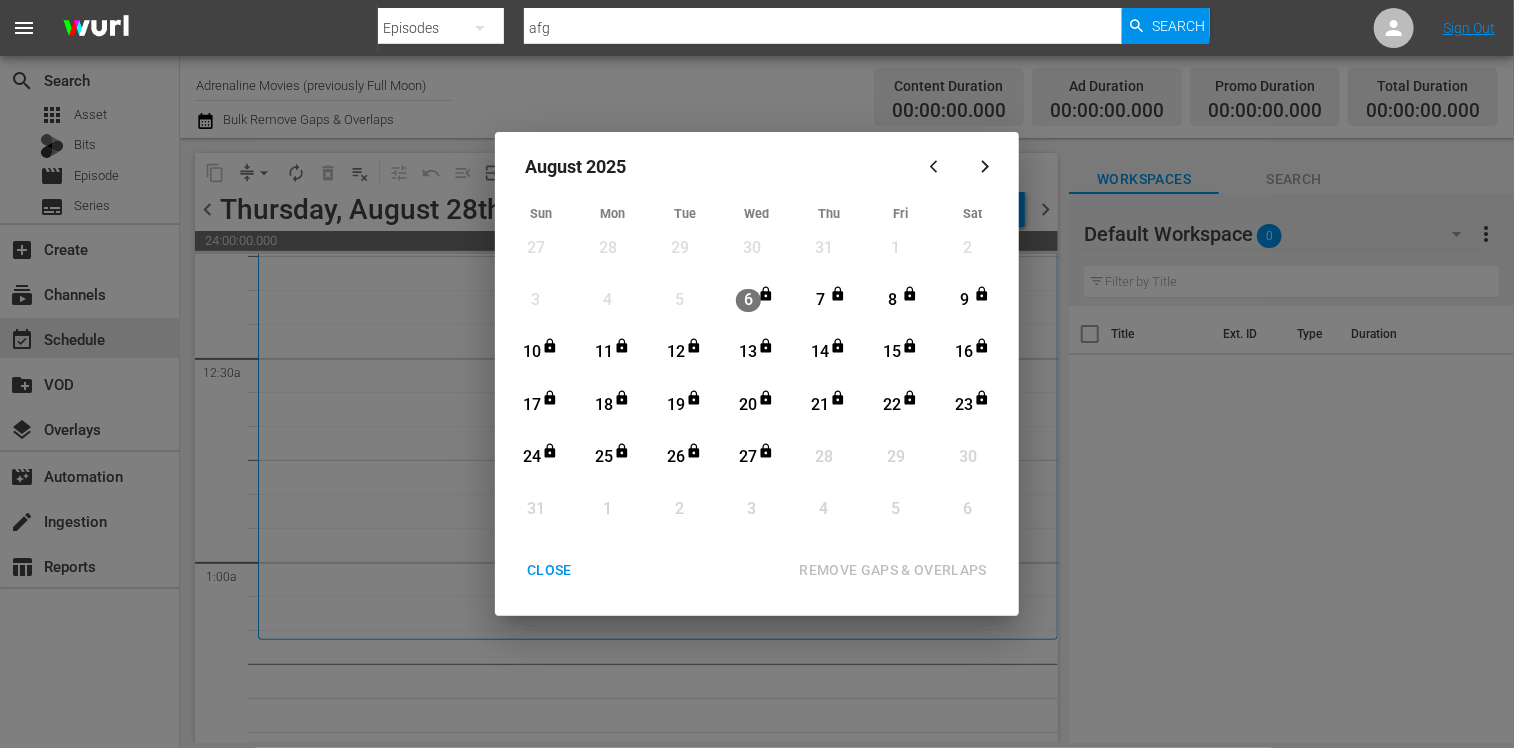 click on "CLOSE" at bounding box center (549, 570) 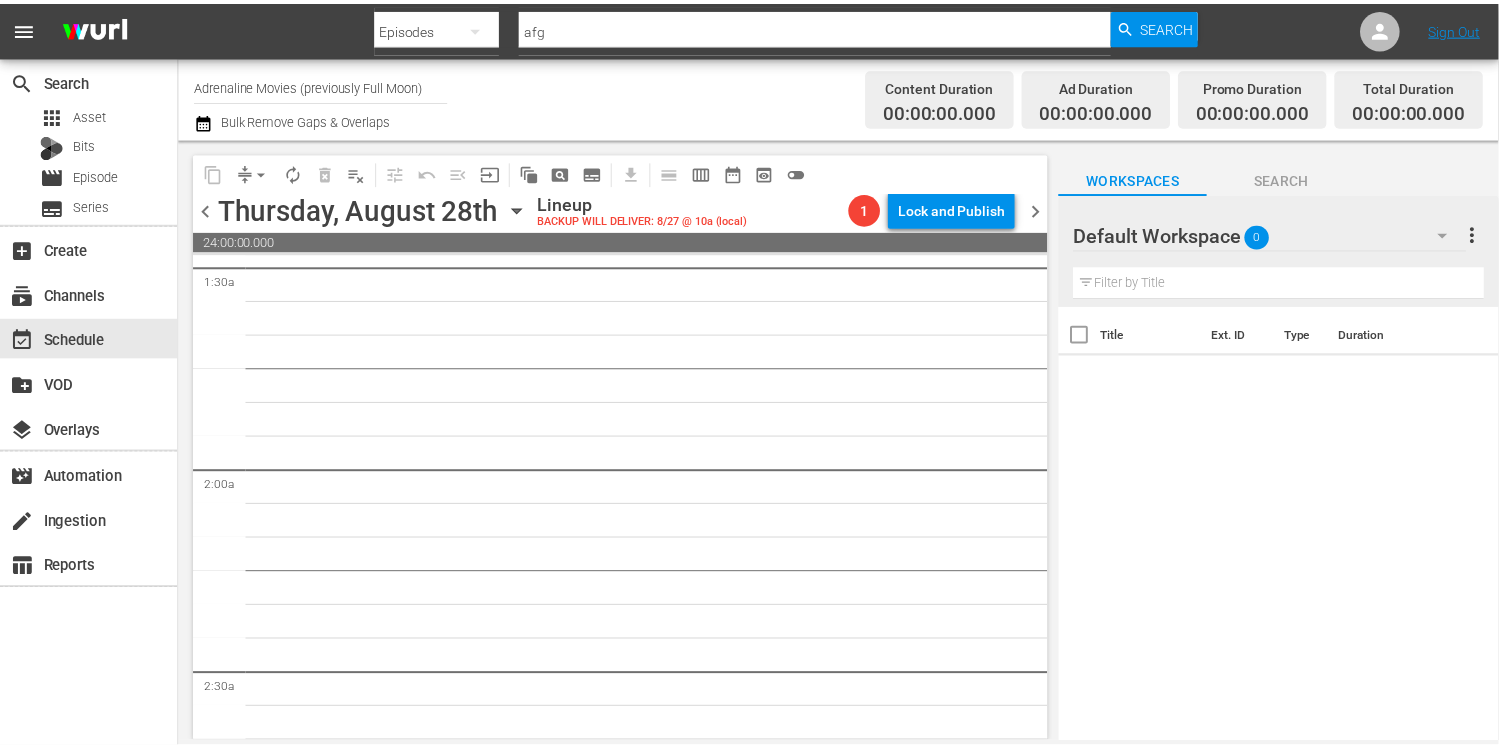 scroll, scrollTop: 0, scrollLeft: 0, axis: both 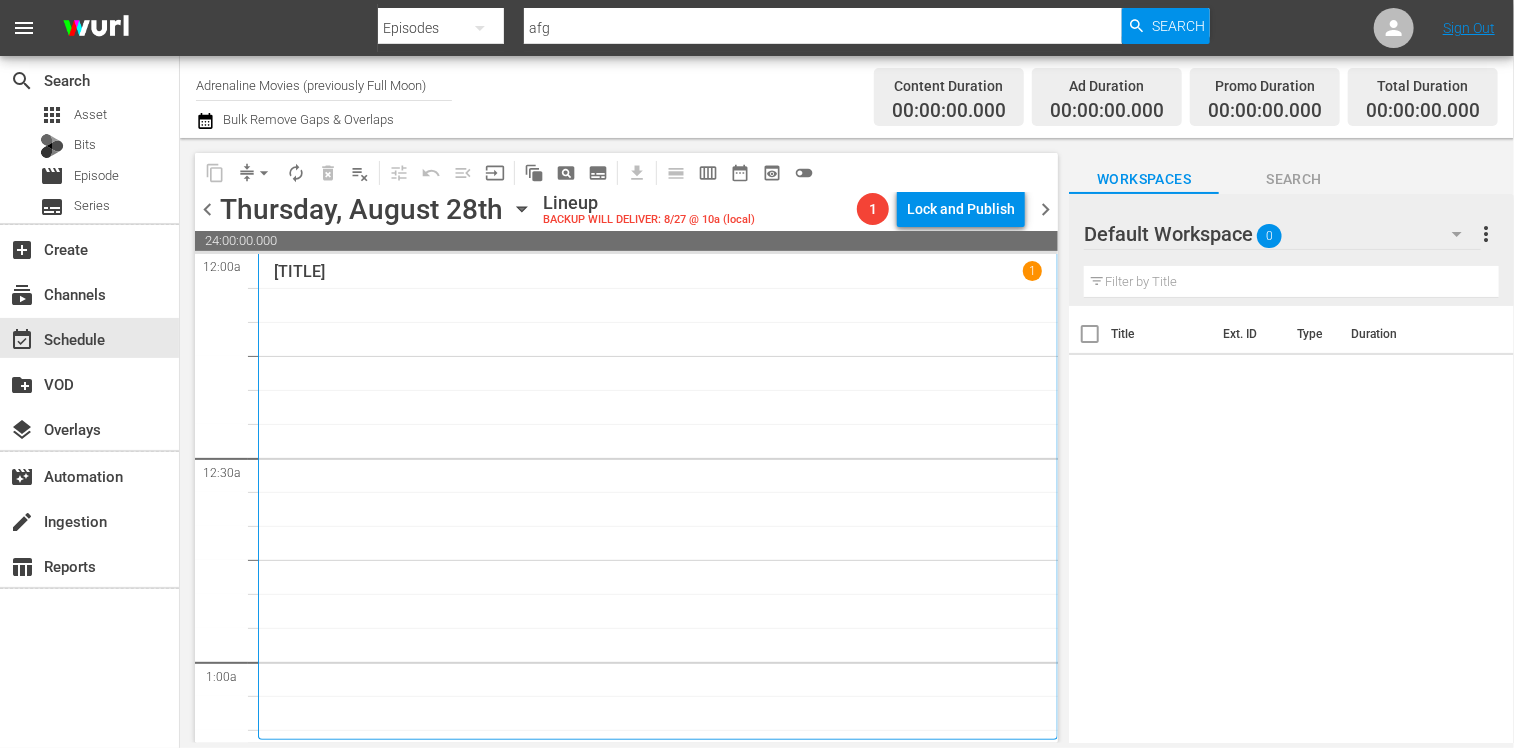 click 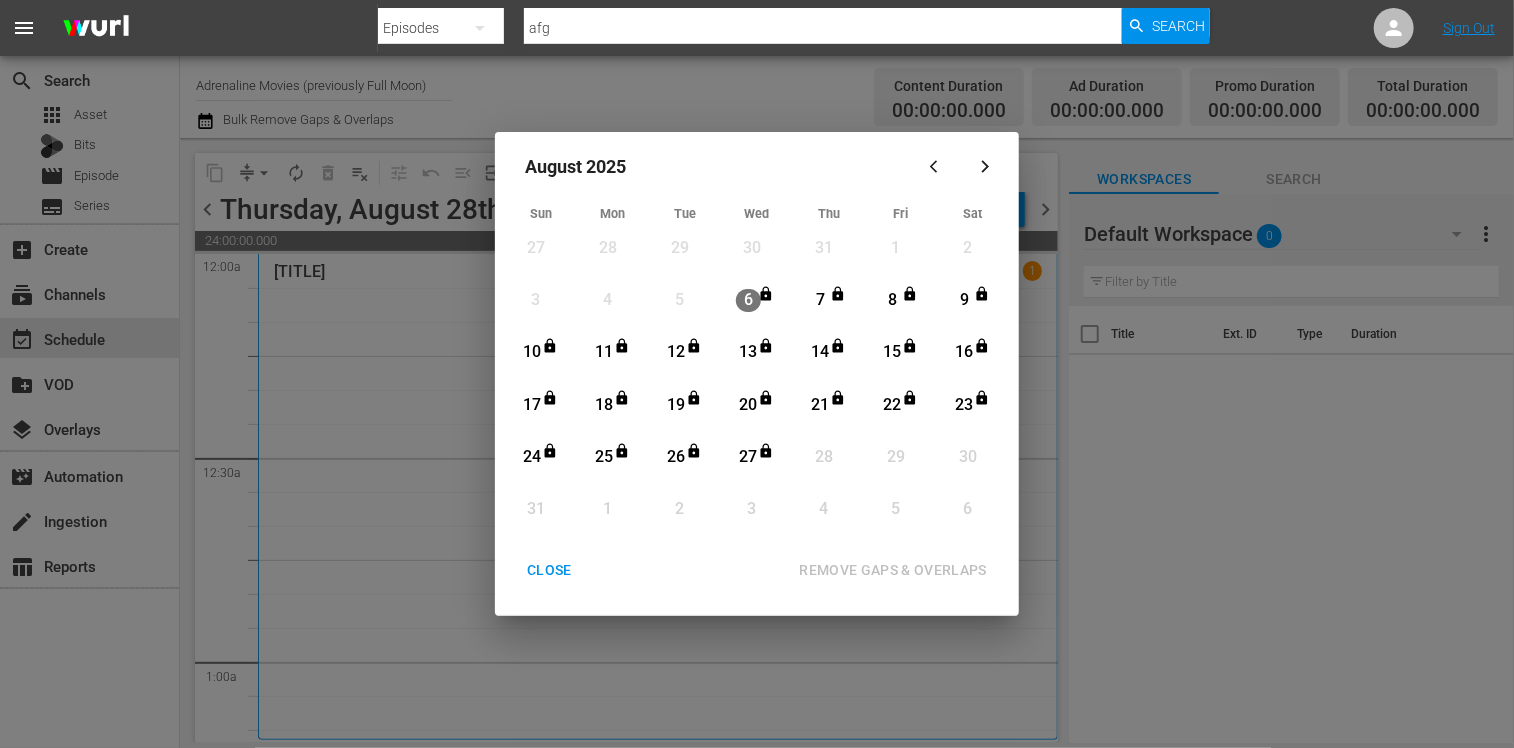 click on "CLOSE" at bounding box center [549, 570] 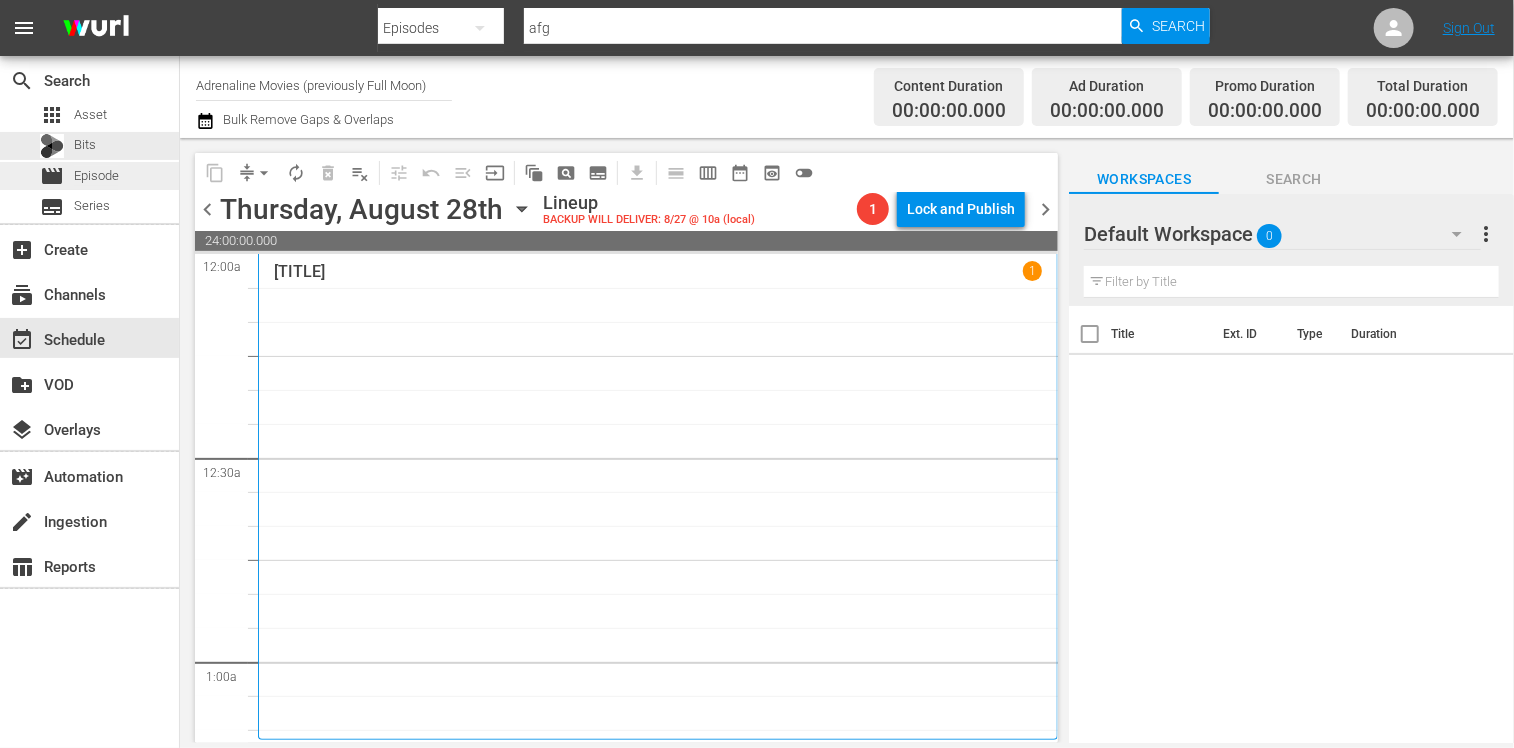 click on "Episode" at bounding box center (96, 176) 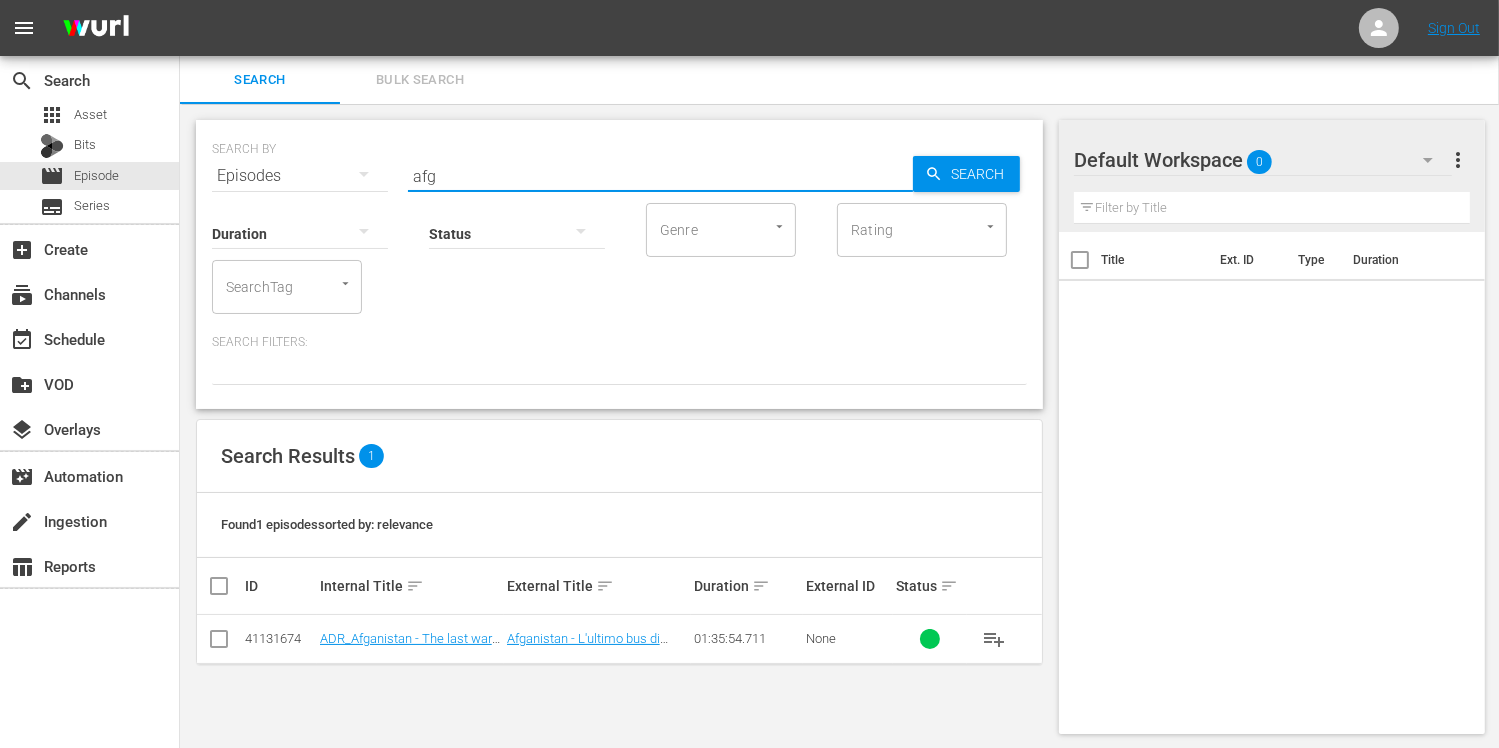 drag, startPoint x: 474, startPoint y: 170, endPoint x: 365, endPoint y: 163, distance: 109.22454 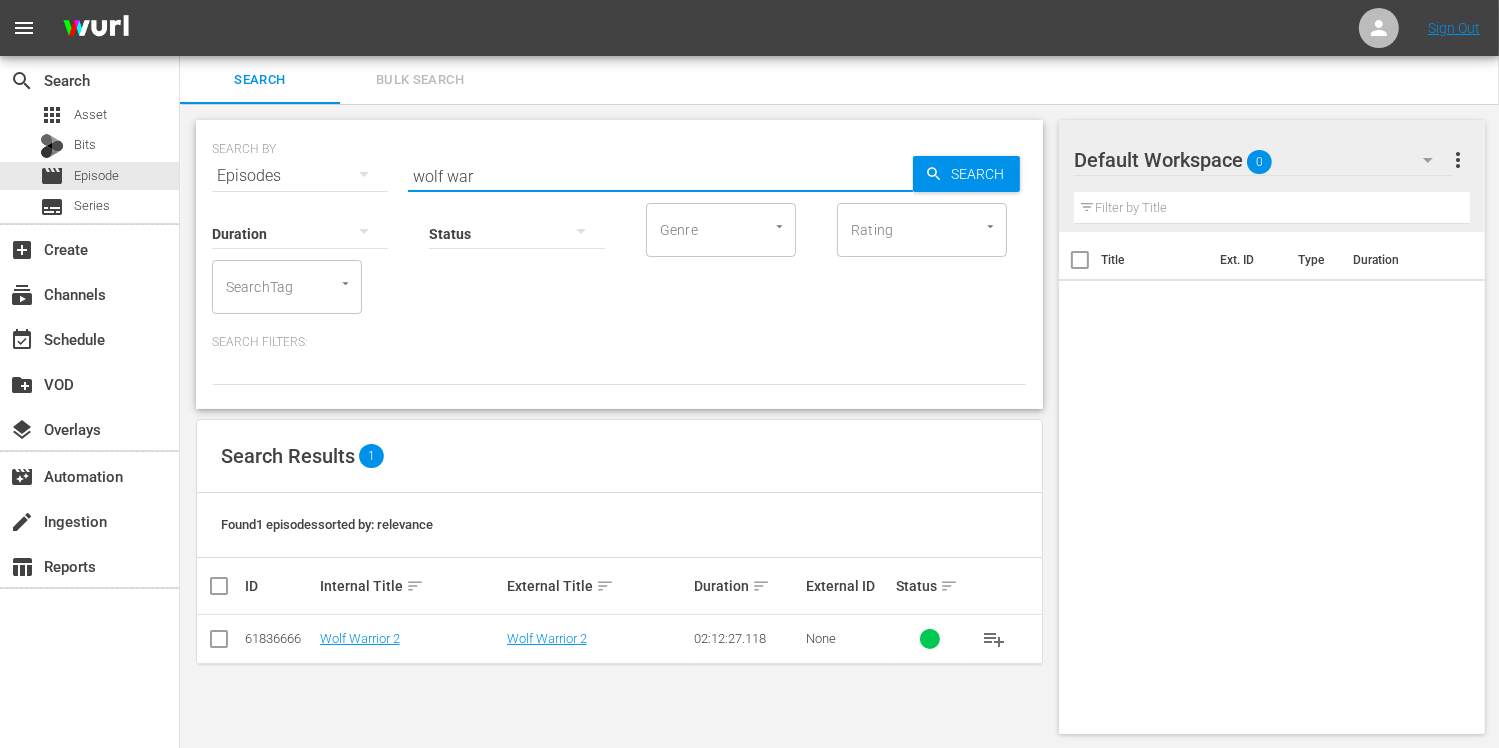 click at bounding box center (219, 643) 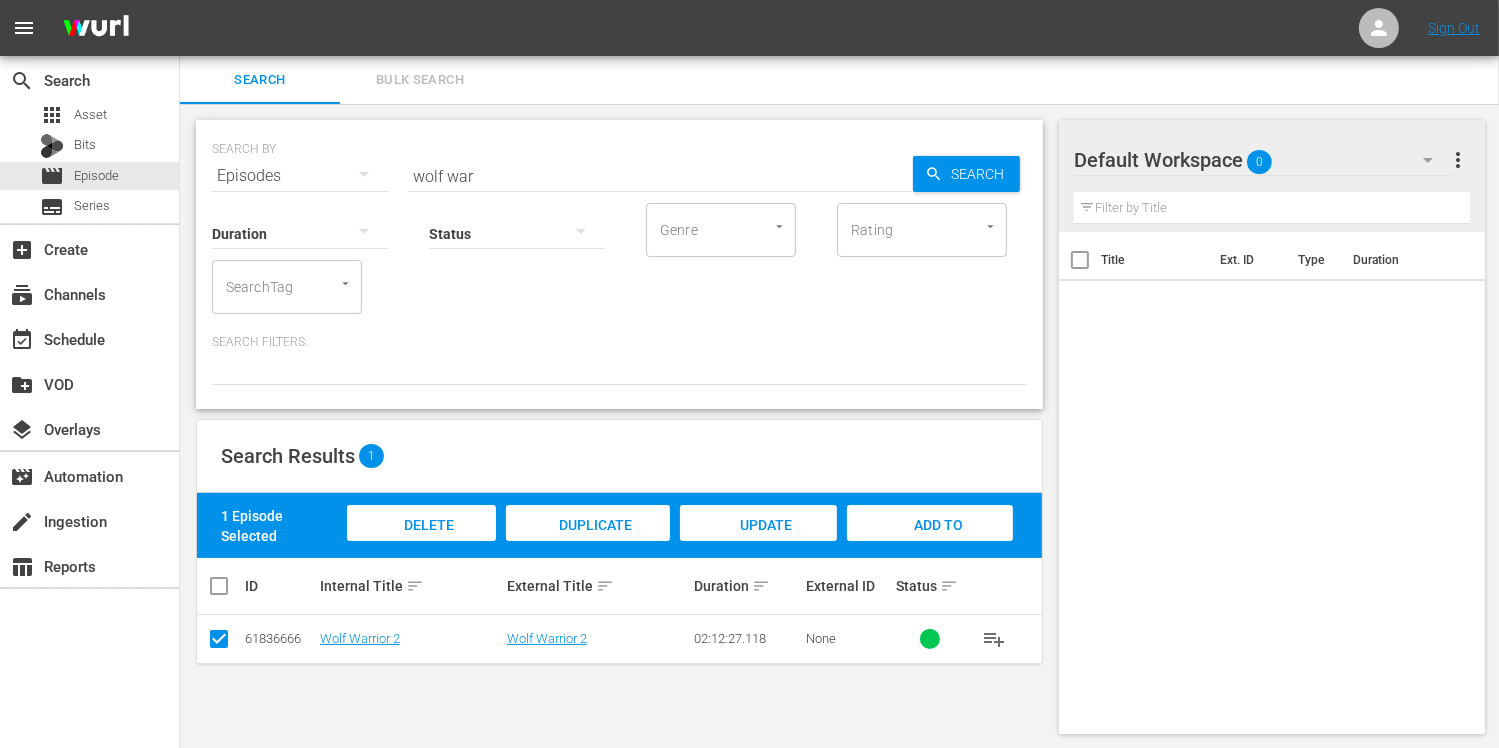 drag, startPoint x: 935, startPoint y: 525, endPoint x: 882, endPoint y: 504, distance: 57.00877 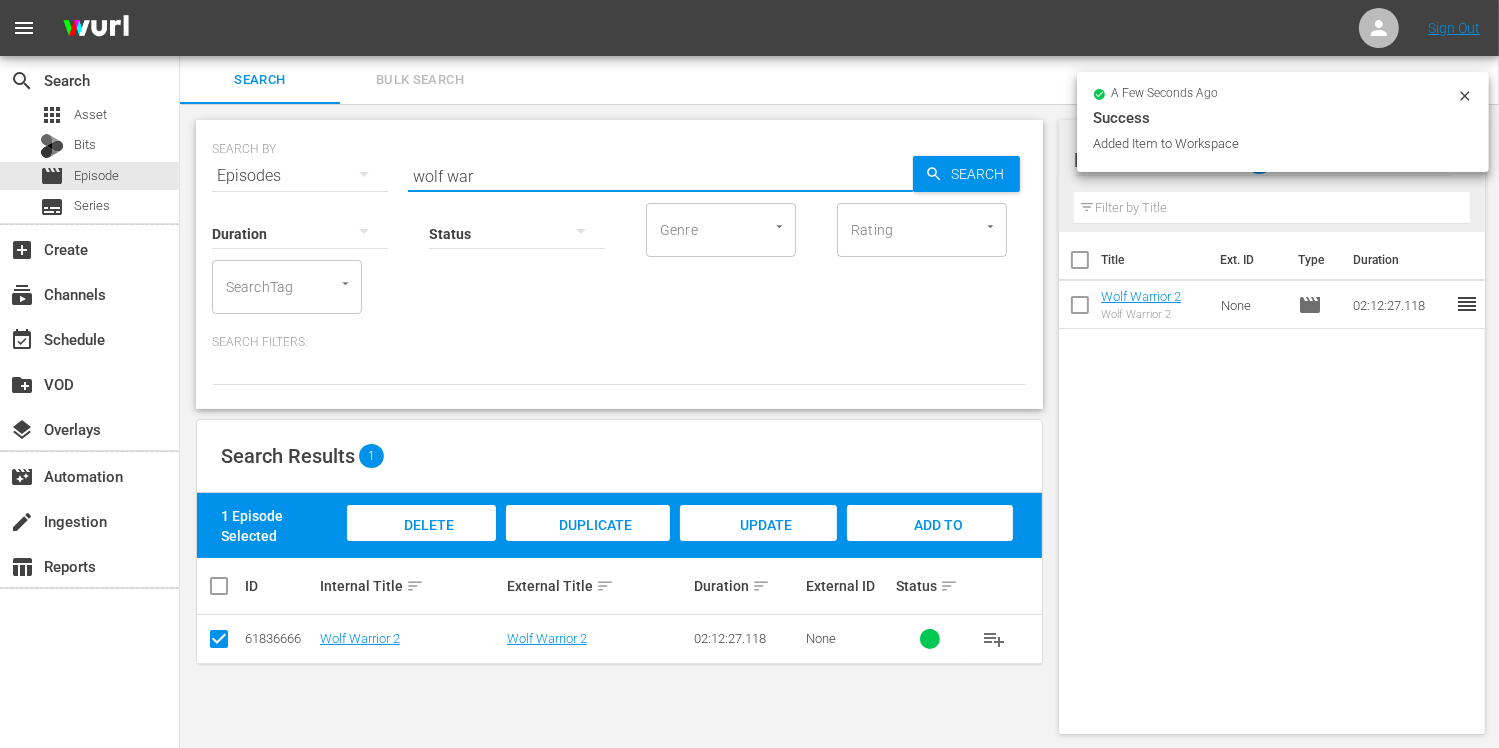 drag, startPoint x: 496, startPoint y: 172, endPoint x: 280, endPoint y: 172, distance: 216 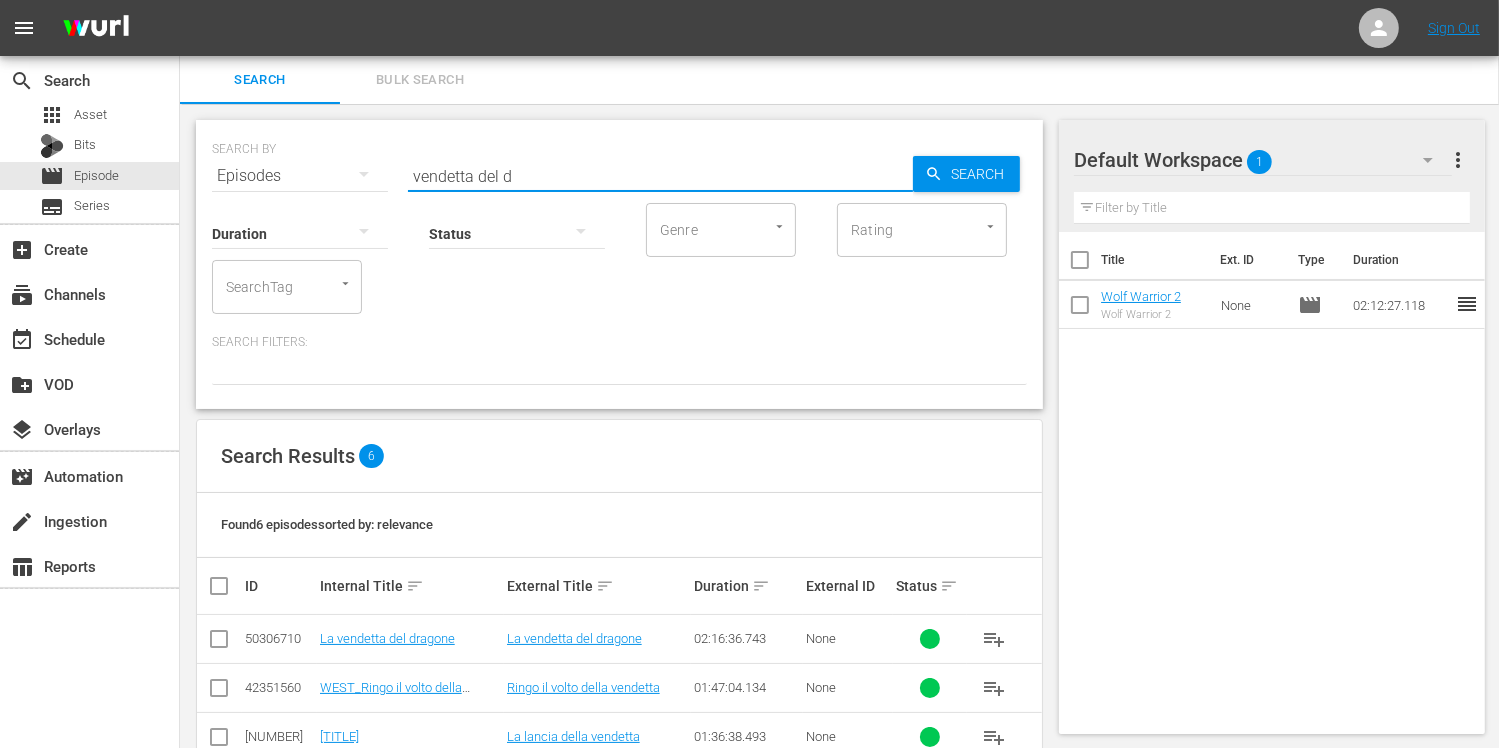 scroll, scrollTop: 196, scrollLeft: 0, axis: vertical 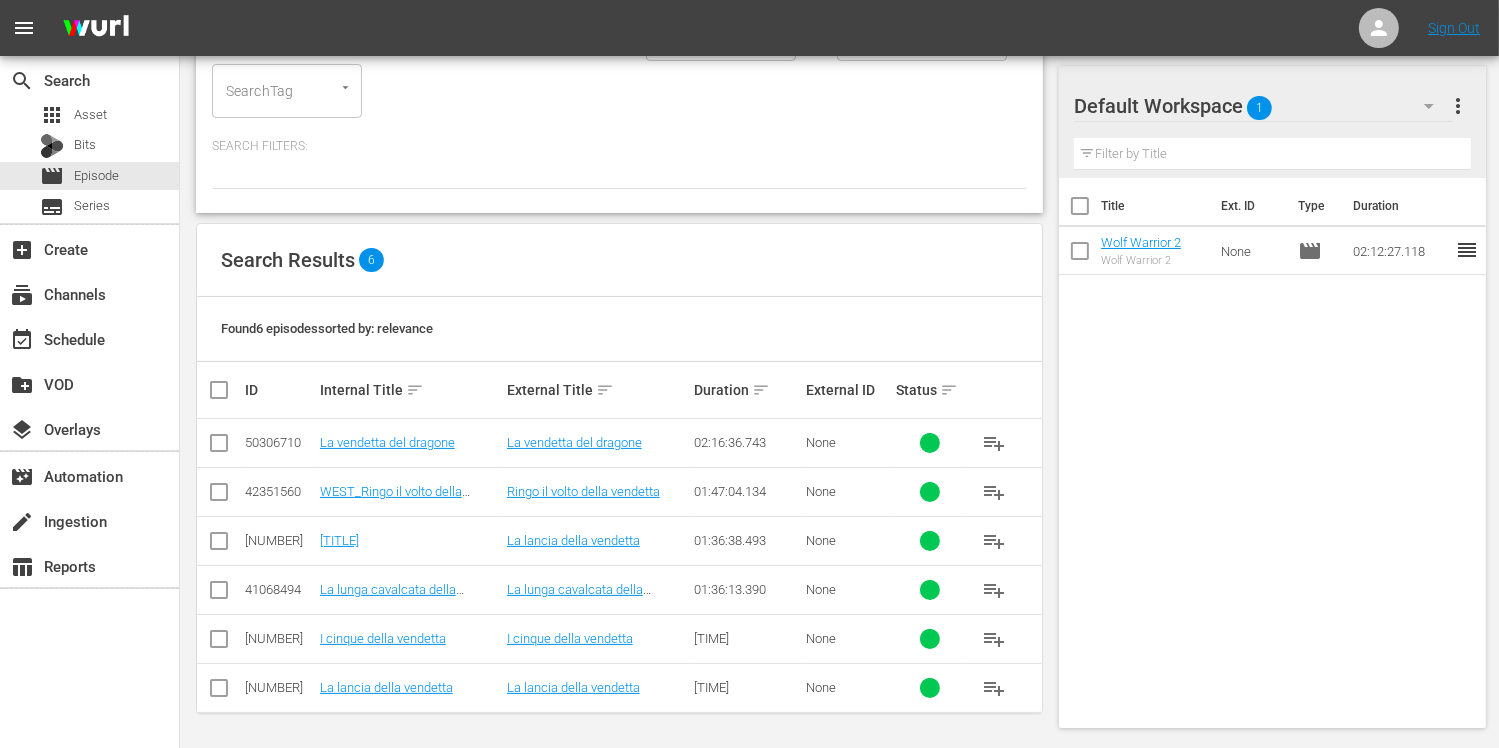 click at bounding box center (219, 447) 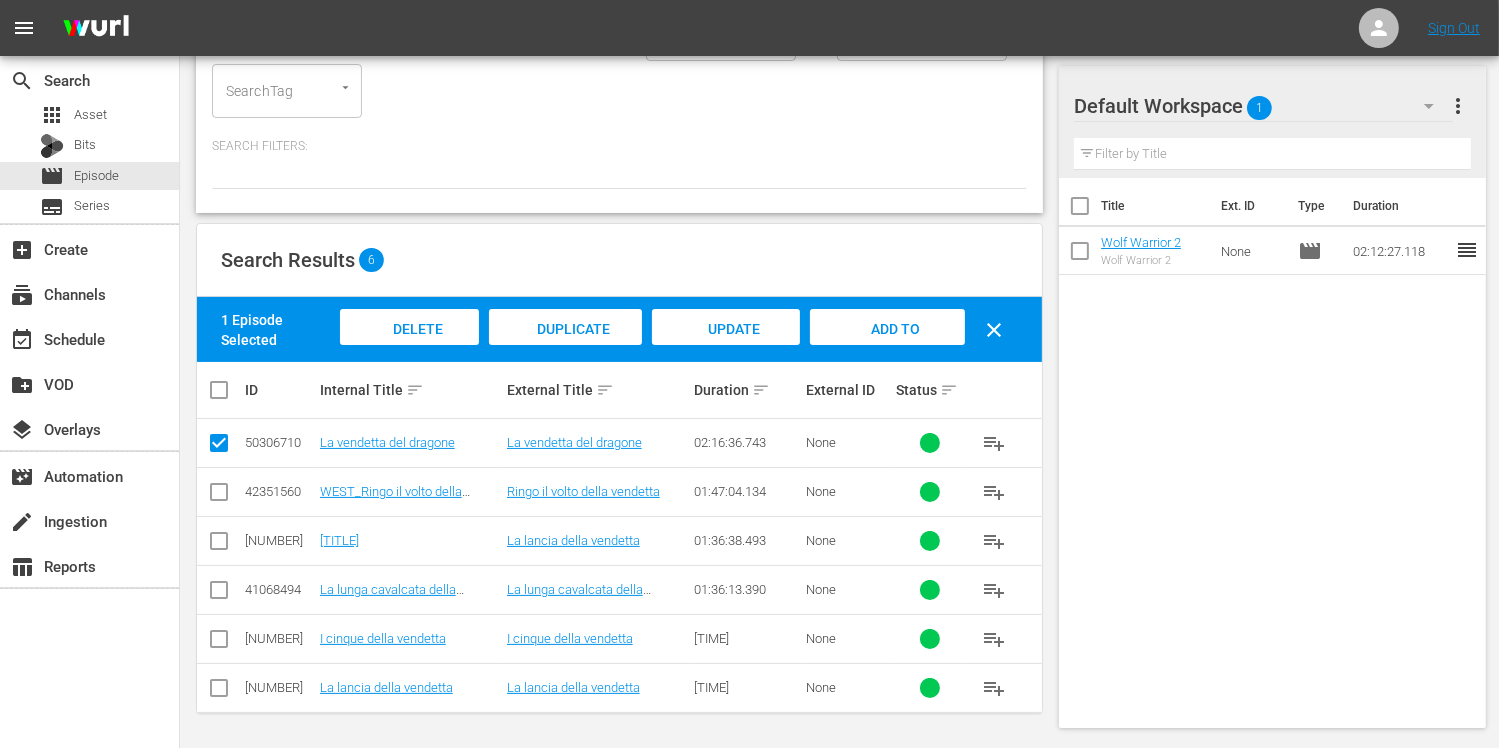click on "Add to Workspace" at bounding box center (888, 348) 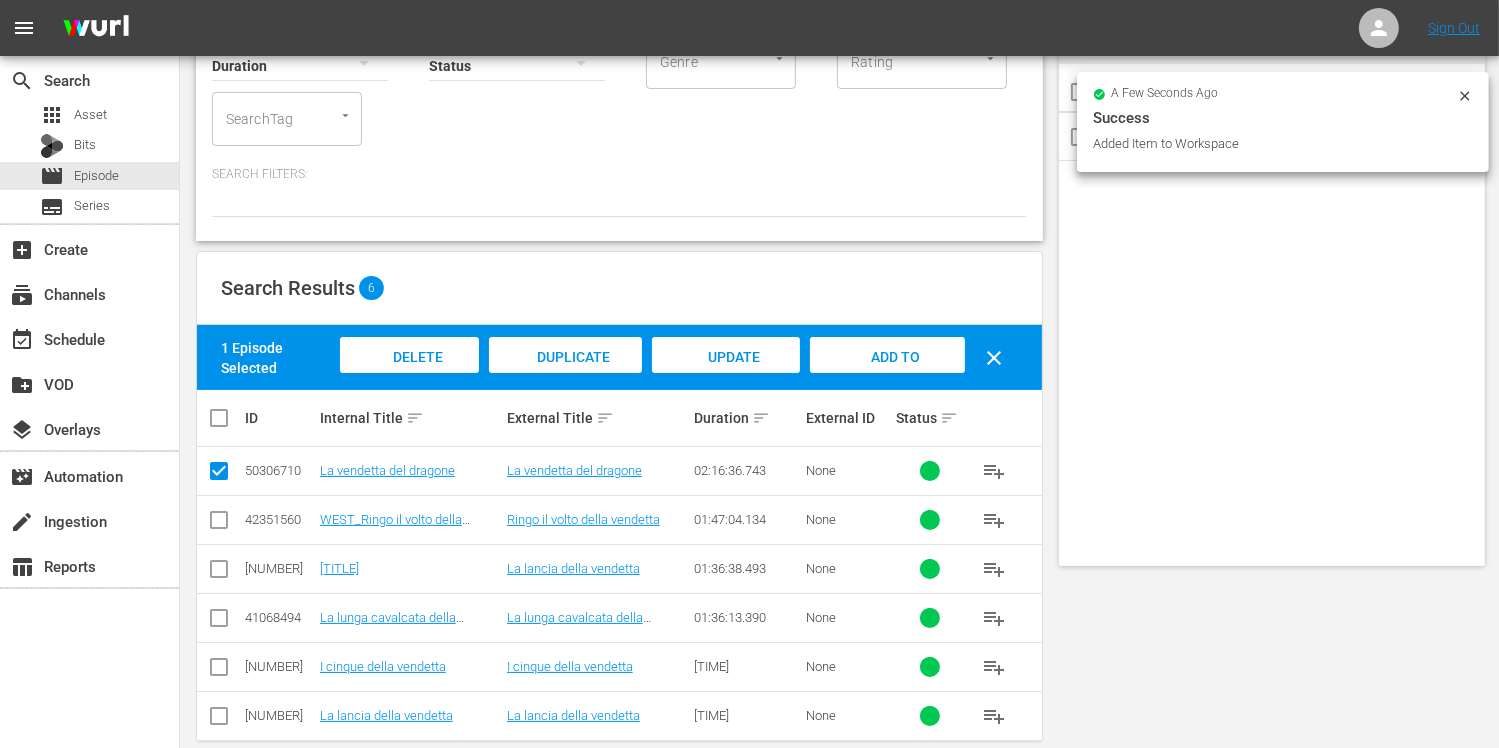 scroll, scrollTop: 0, scrollLeft: 0, axis: both 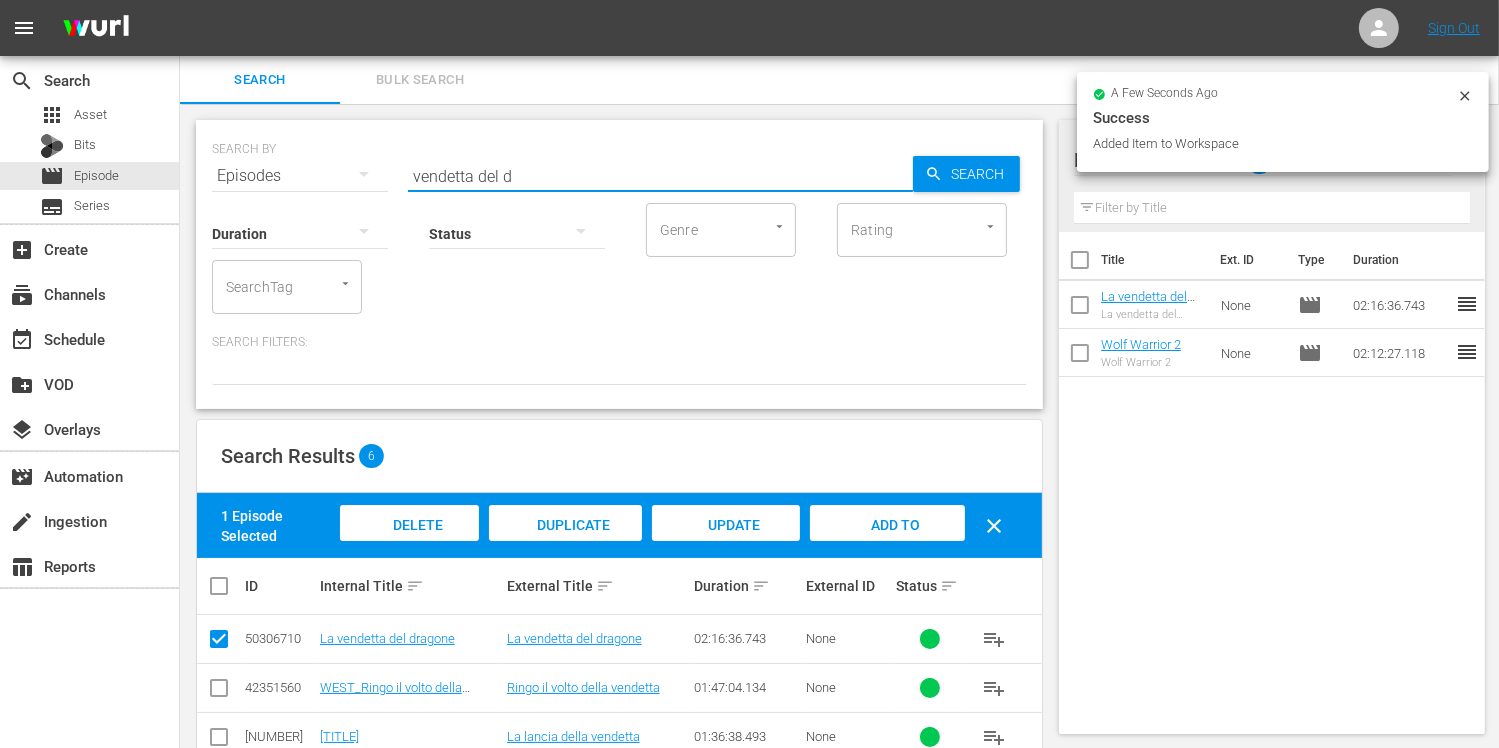 drag, startPoint x: 539, startPoint y: 177, endPoint x: 326, endPoint y: 171, distance: 213.08449 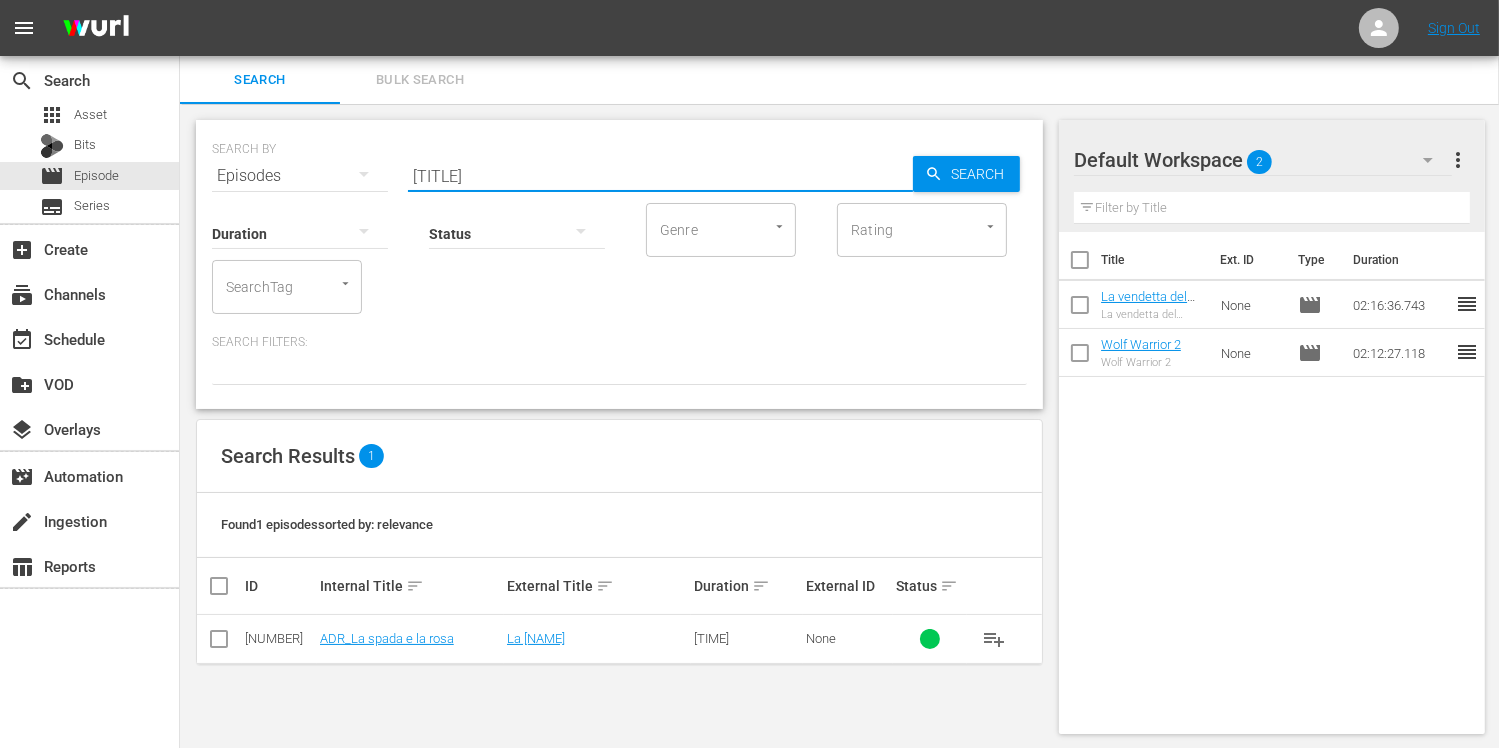 click at bounding box center [219, 643] 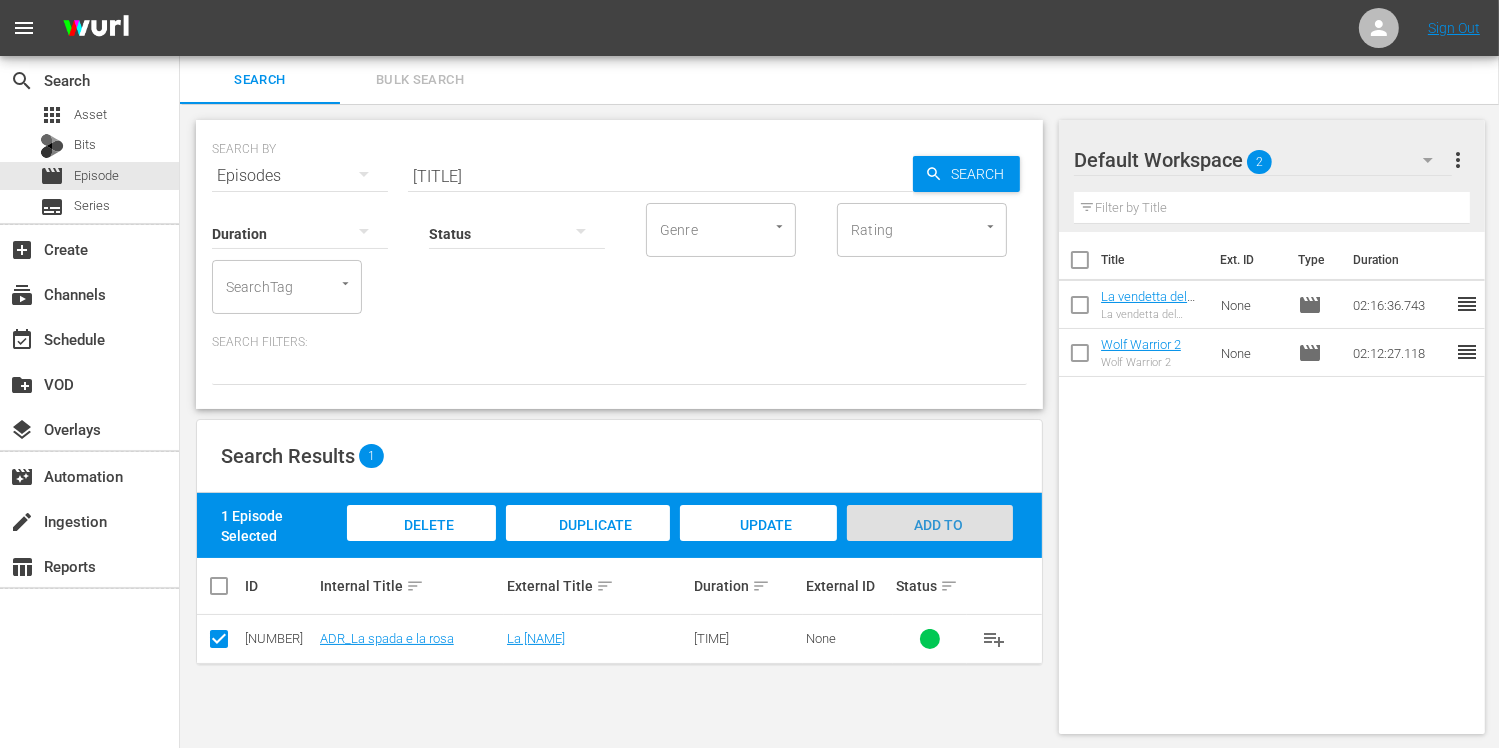 click on "Add to Workspace" at bounding box center (930, 542) 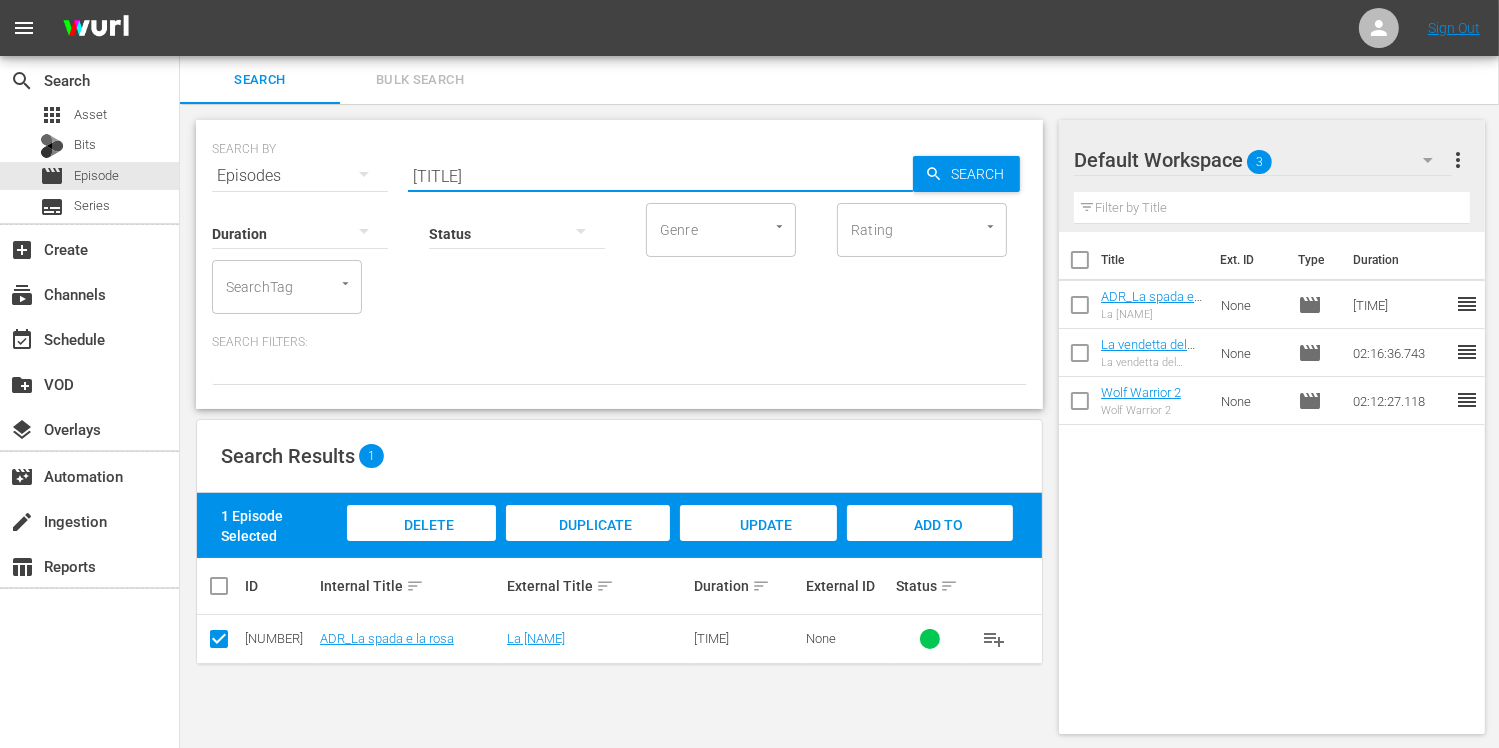 drag, startPoint x: 546, startPoint y: 181, endPoint x: 387, endPoint y: 163, distance: 160.01562 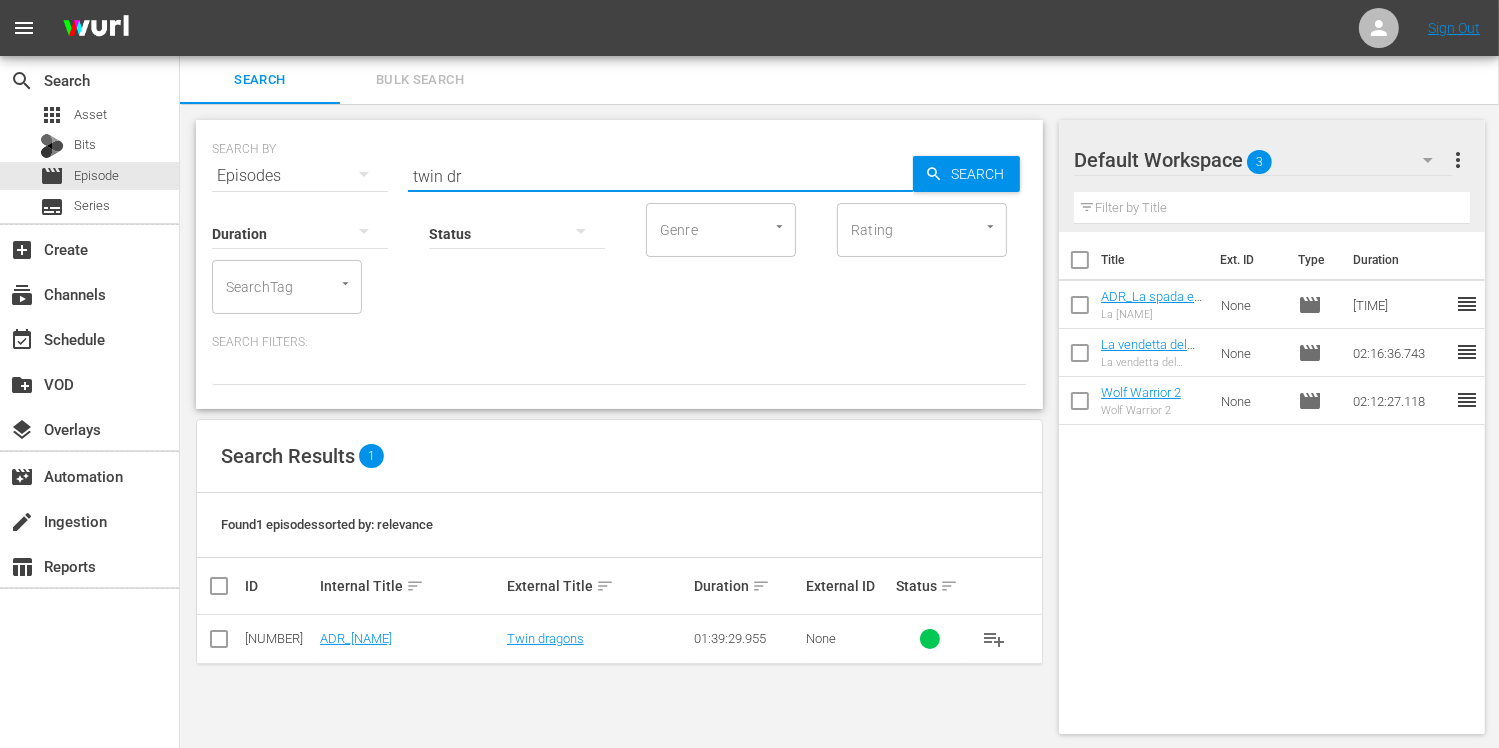 click at bounding box center (219, 643) 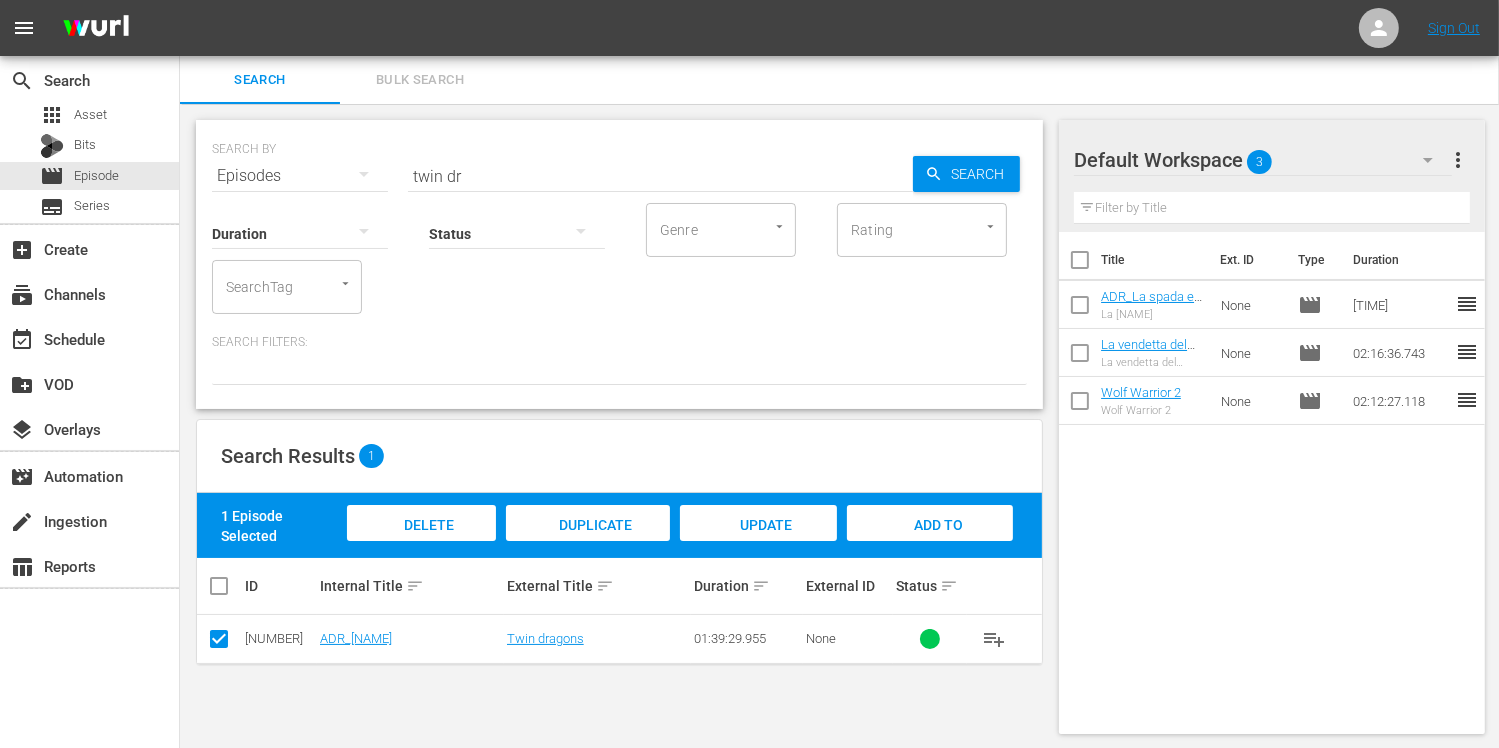 click on "Add to Workspace" at bounding box center [930, 544] 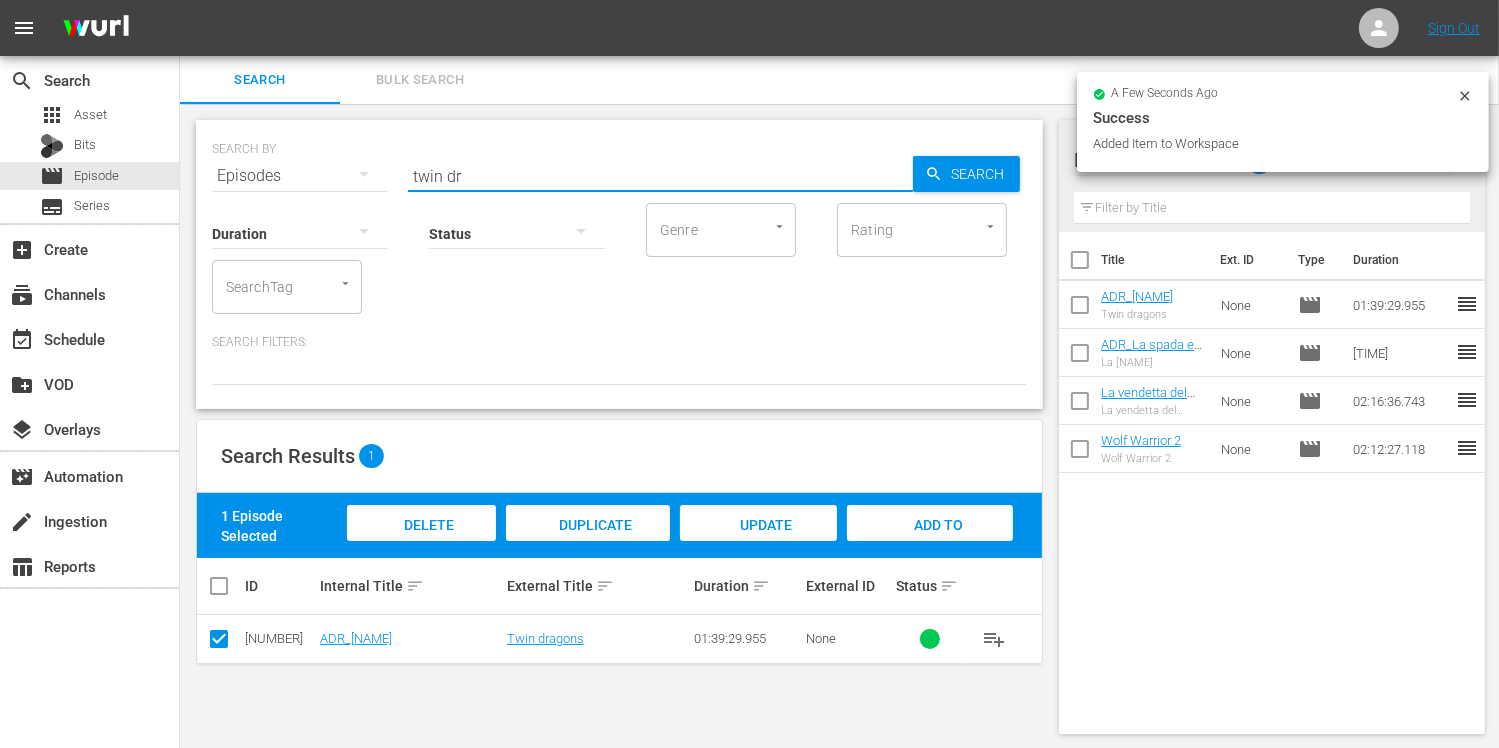 drag, startPoint x: 477, startPoint y: 172, endPoint x: 332, endPoint y: 164, distance: 145.22052 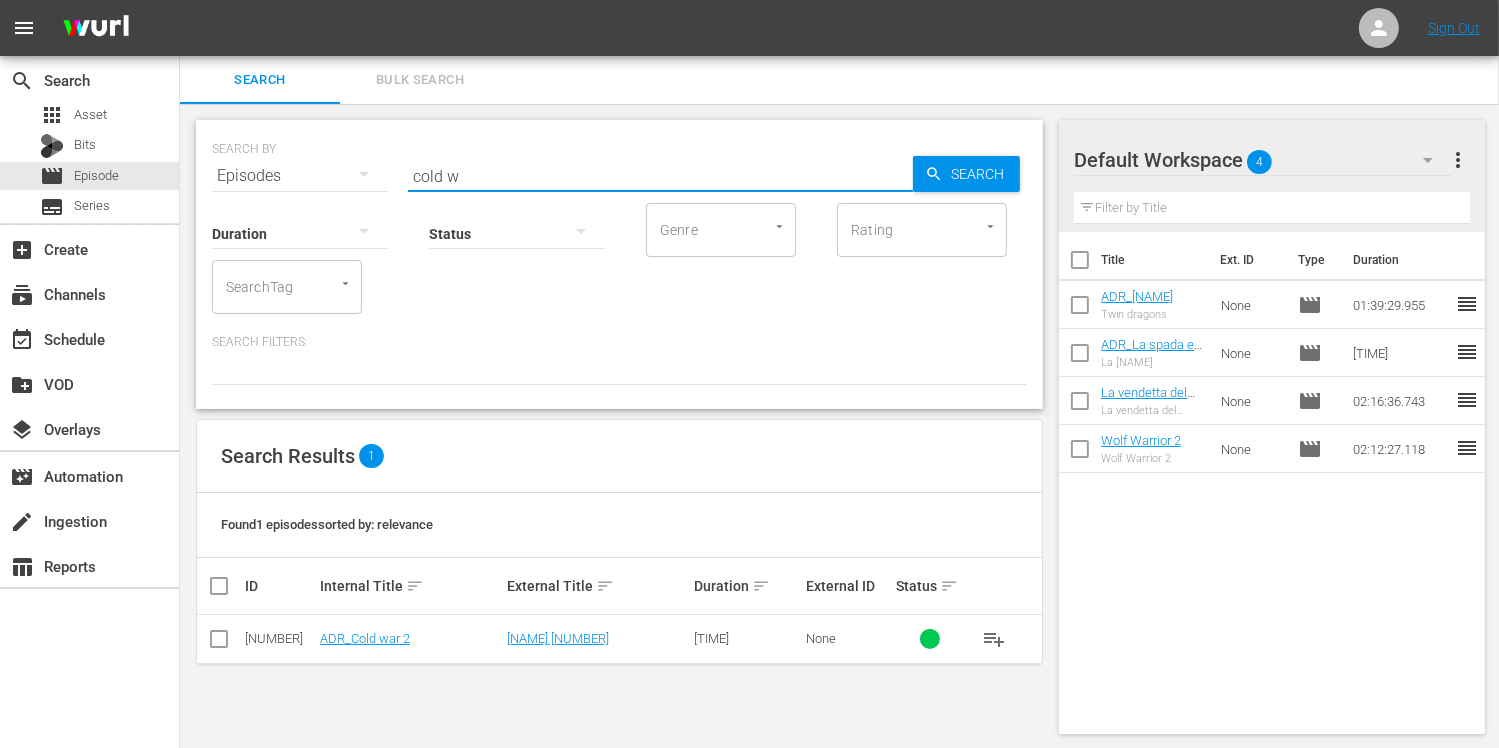 click at bounding box center [219, 643] 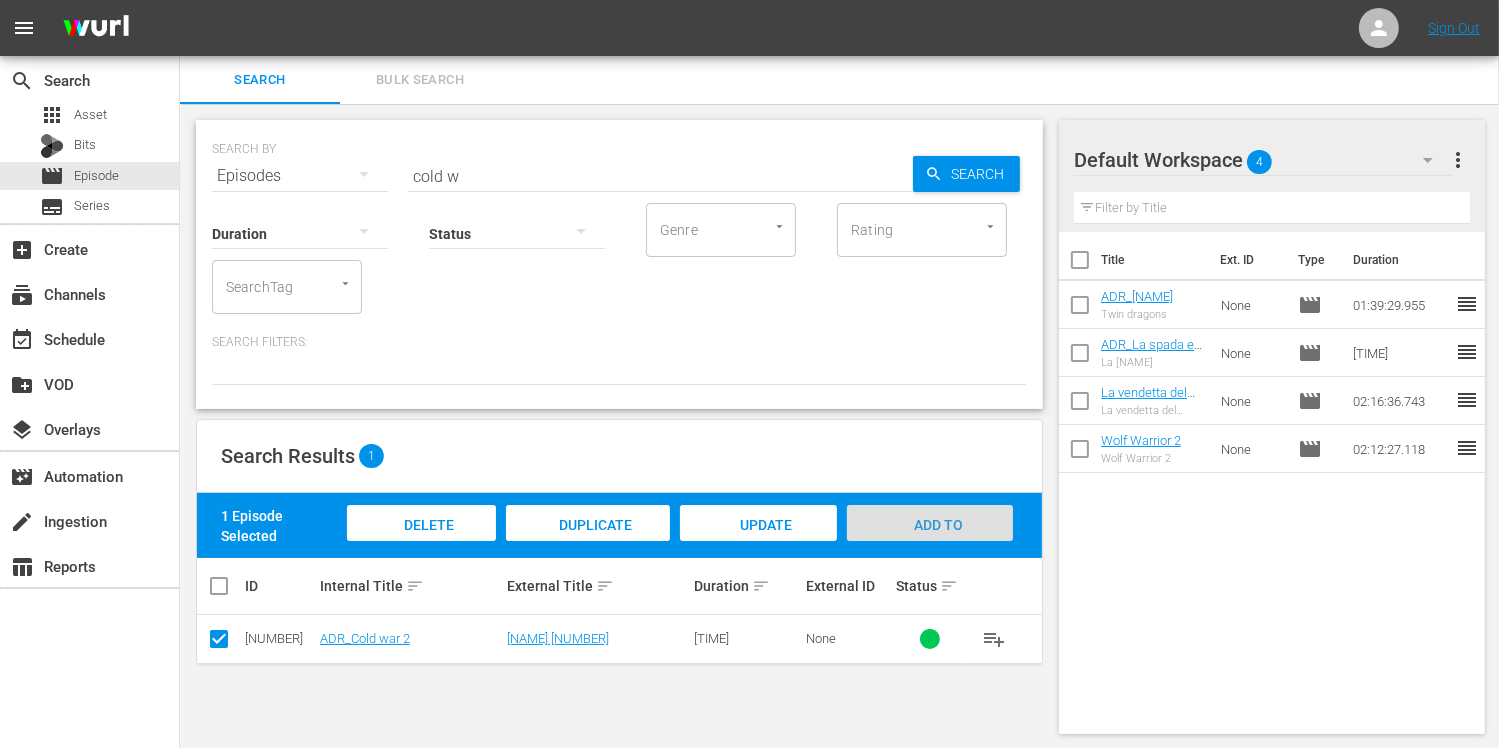 click on "Add to Workspace" at bounding box center (930, 544) 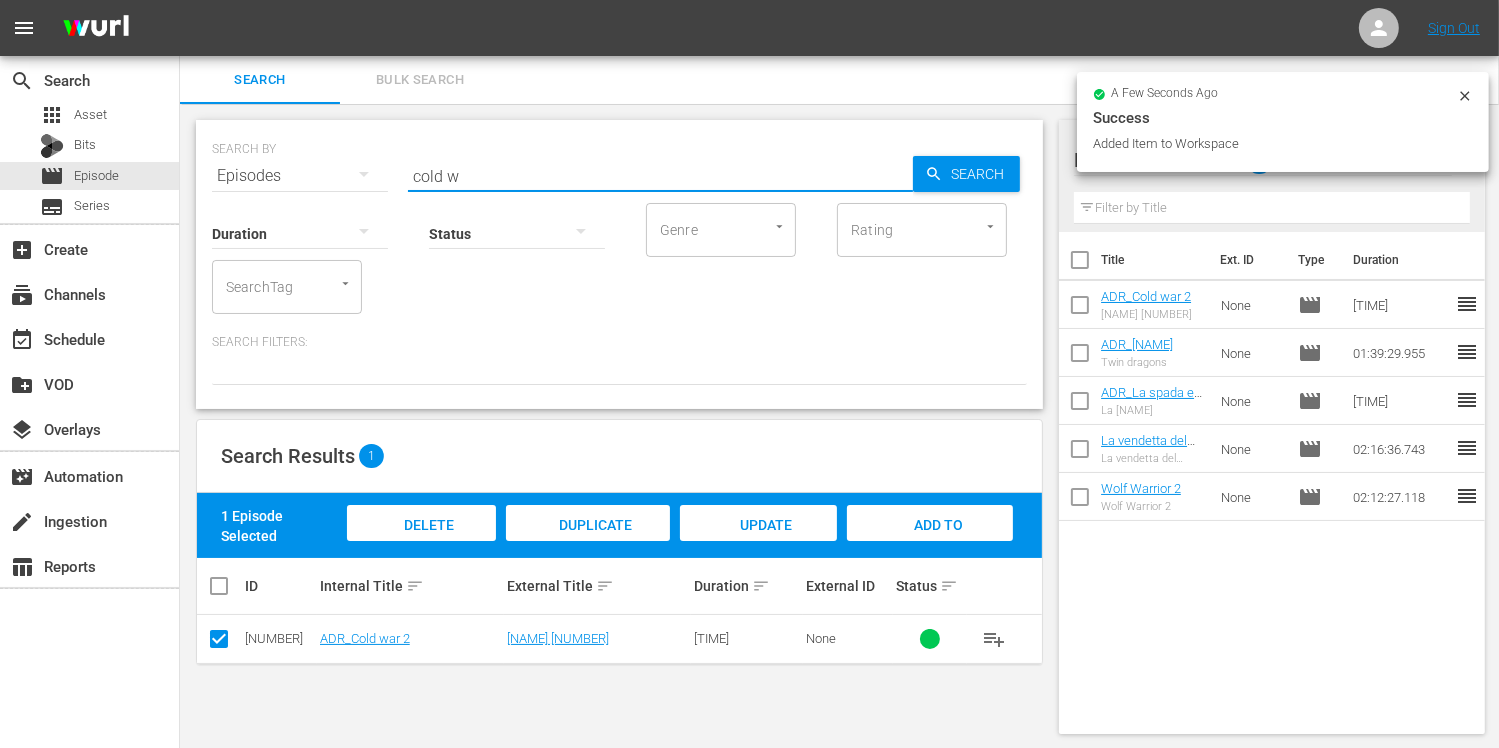 drag, startPoint x: 495, startPoint y: 168, endPoint x: 357, endPoint y: 165, distance: 138.03261 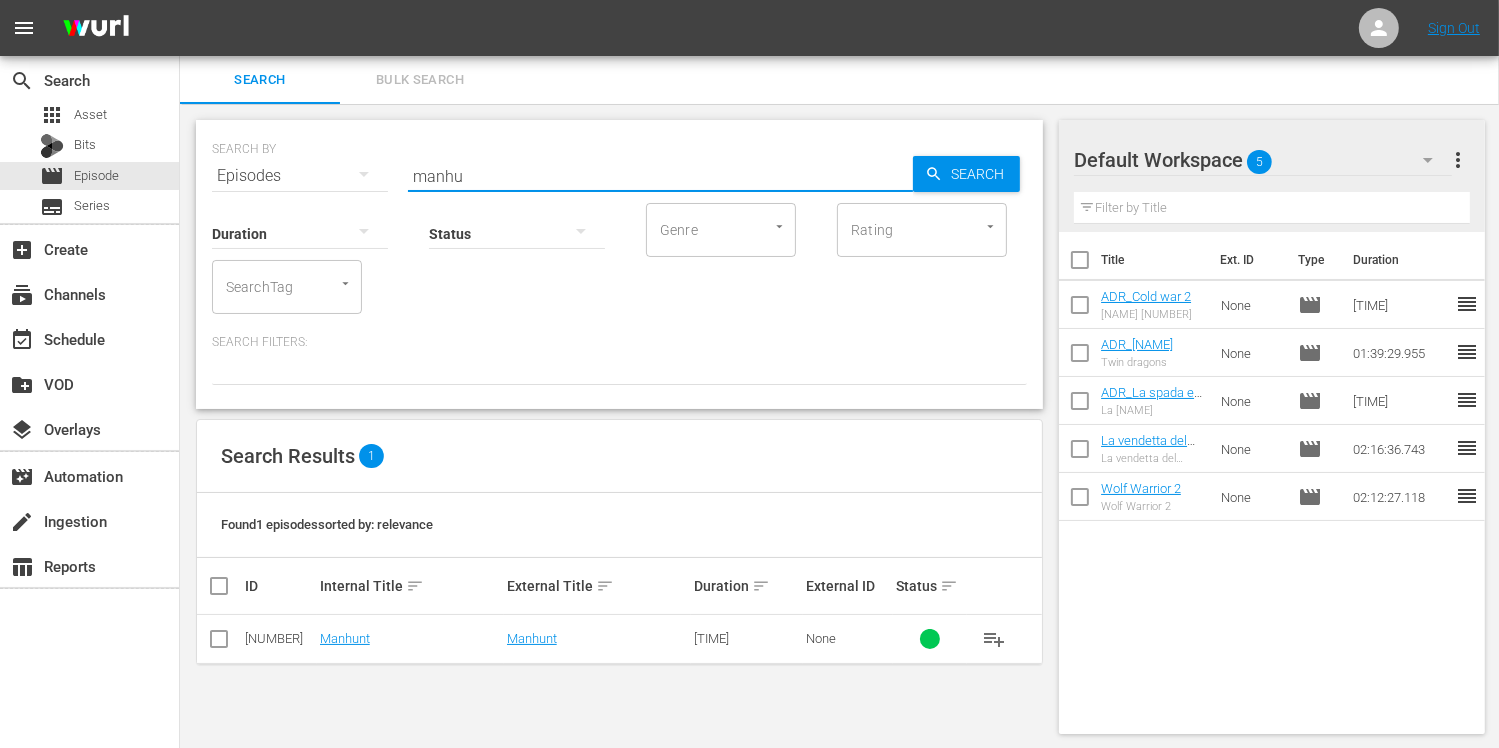 click at bounding box center (219, 643) 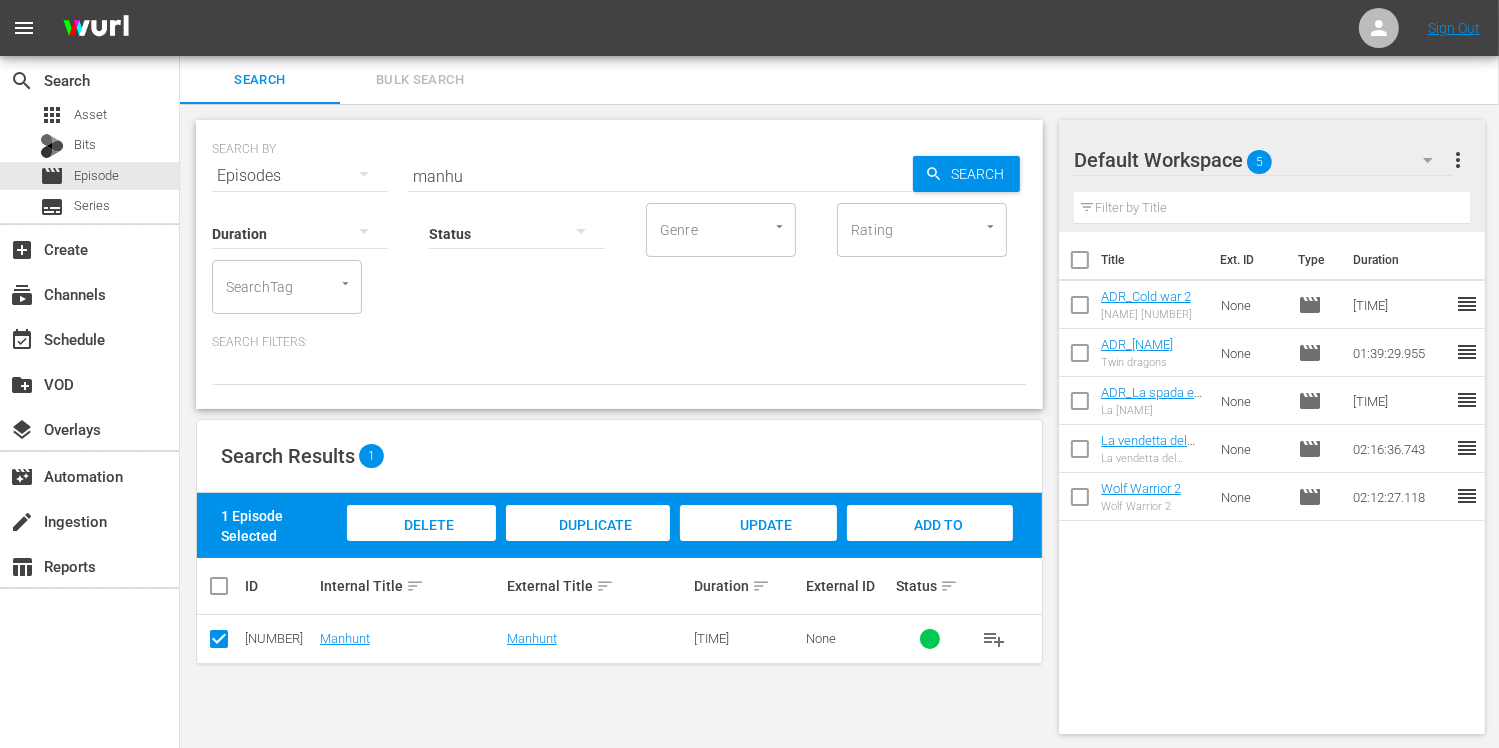 click on "Add to Workspace" at bounding box center [930, 542] 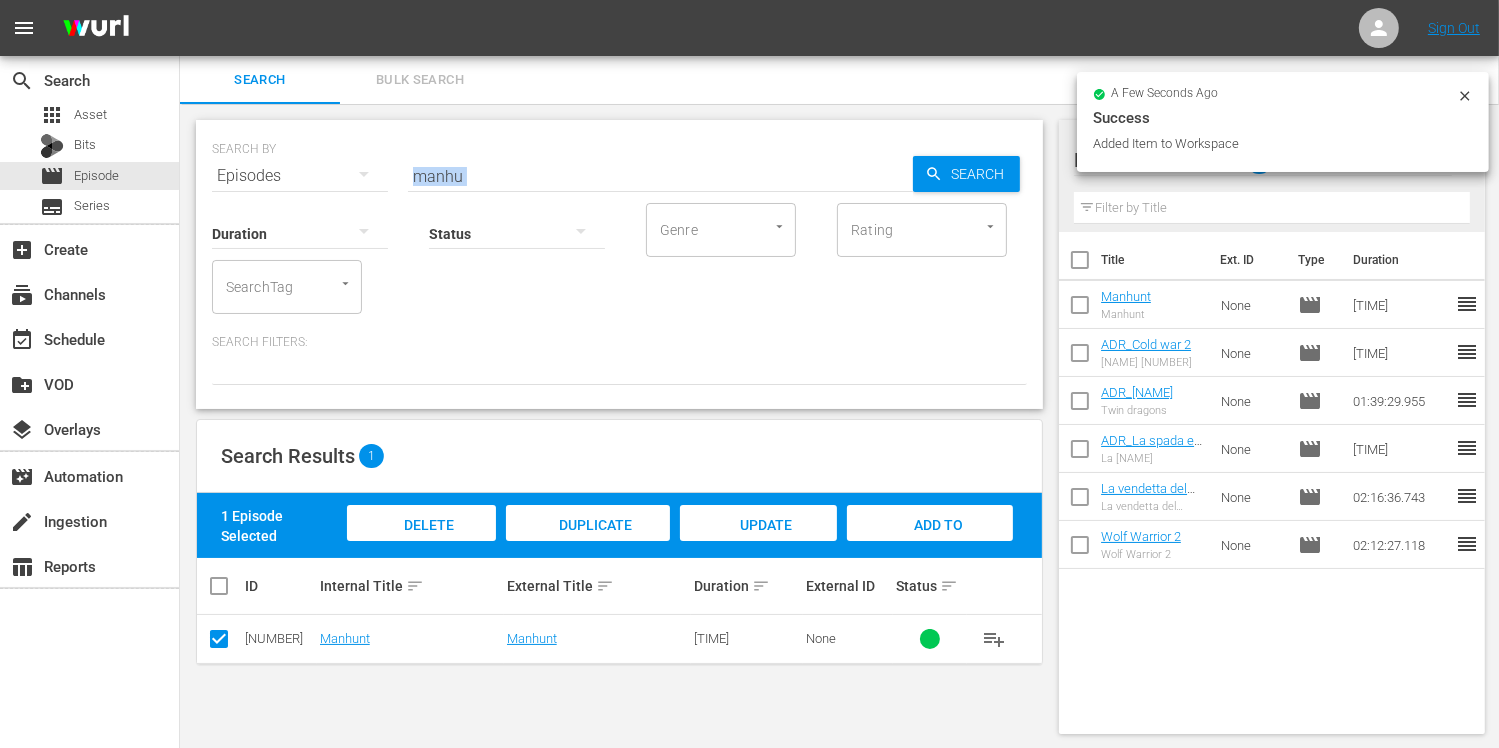 drag, startPoint x: 508, startPoint y: 187, endPoint x: 388, endPoint y: 179, distance: 120.26637 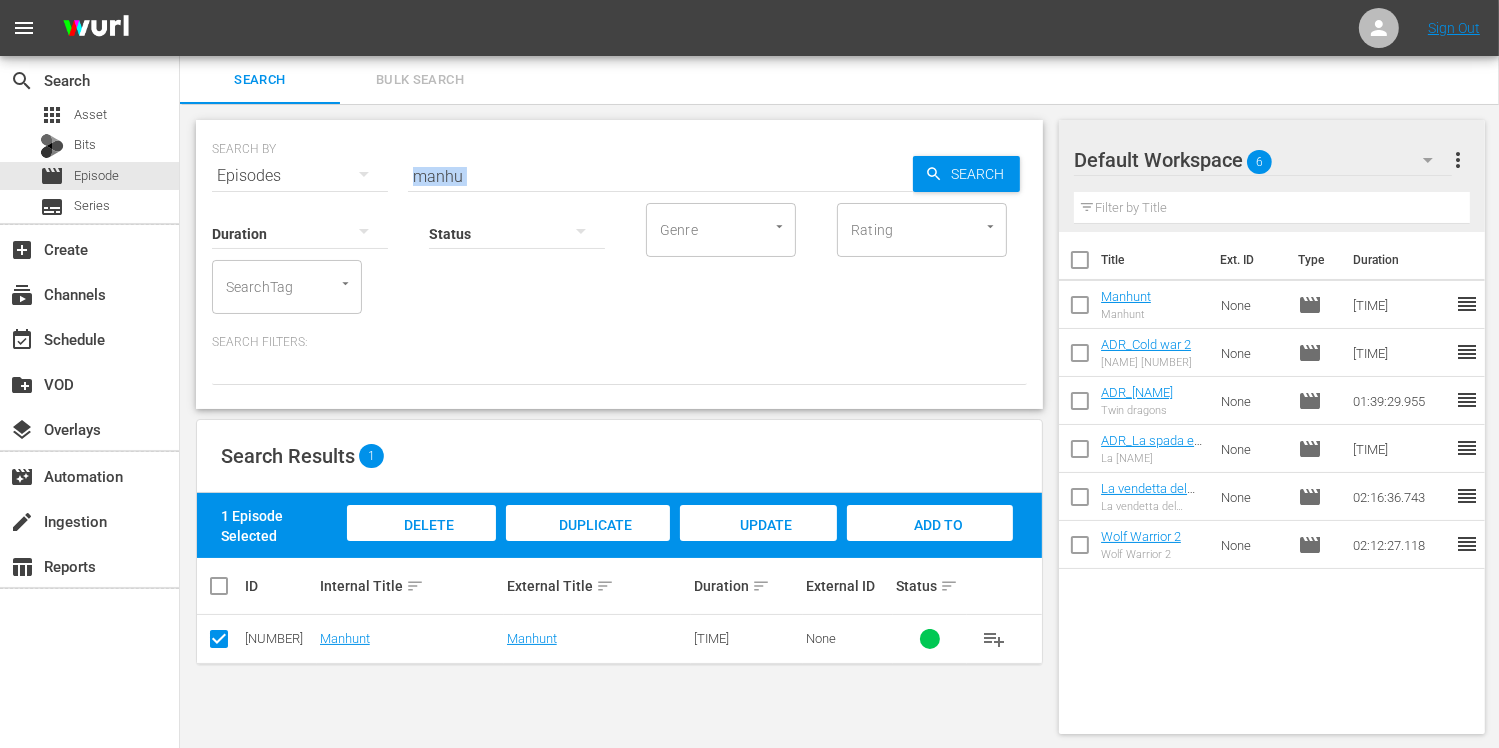 drag, startPoint x: 388, startPoint y: 179, endPoint x: 511, endPoint y: 188, distance: 123.32883 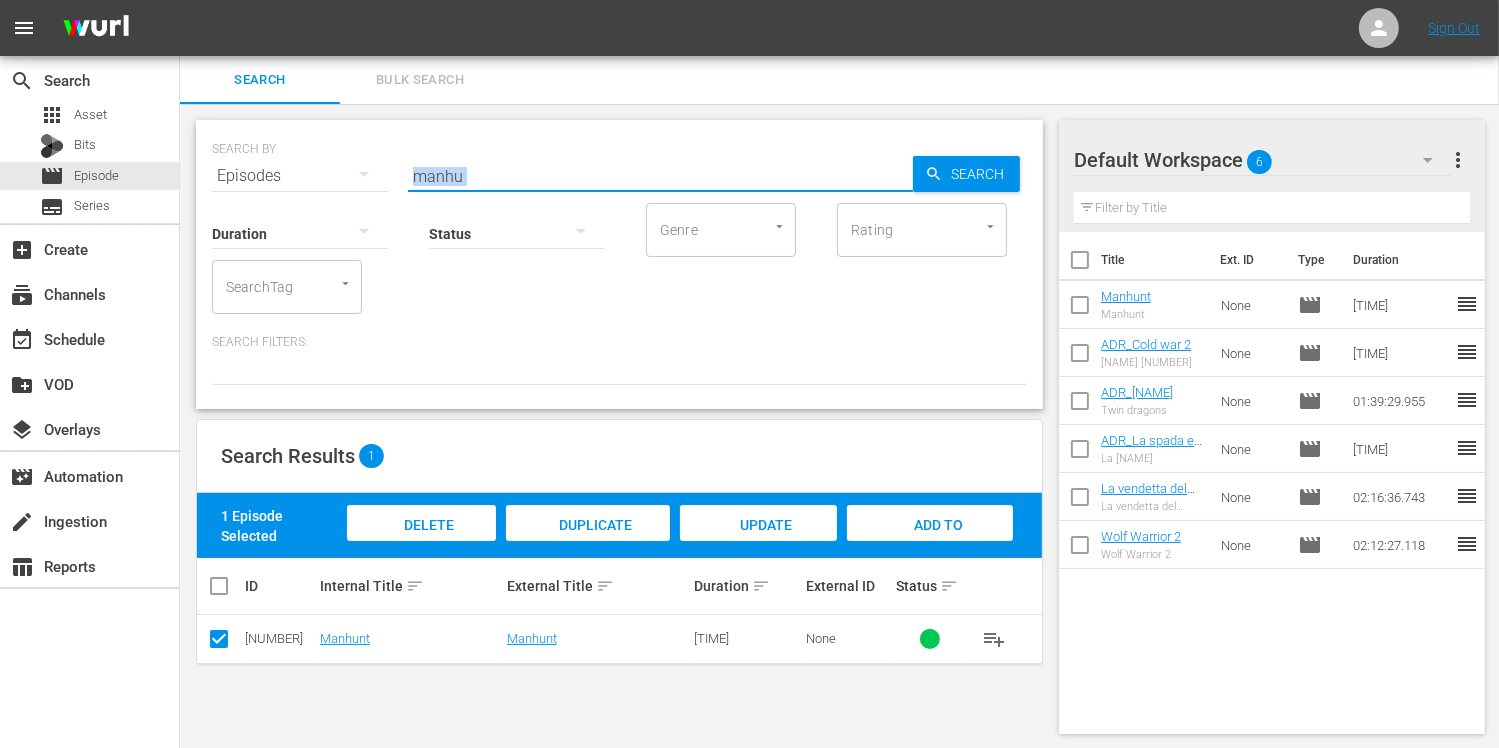 click on "manhu" at bounding box center (660, 176) 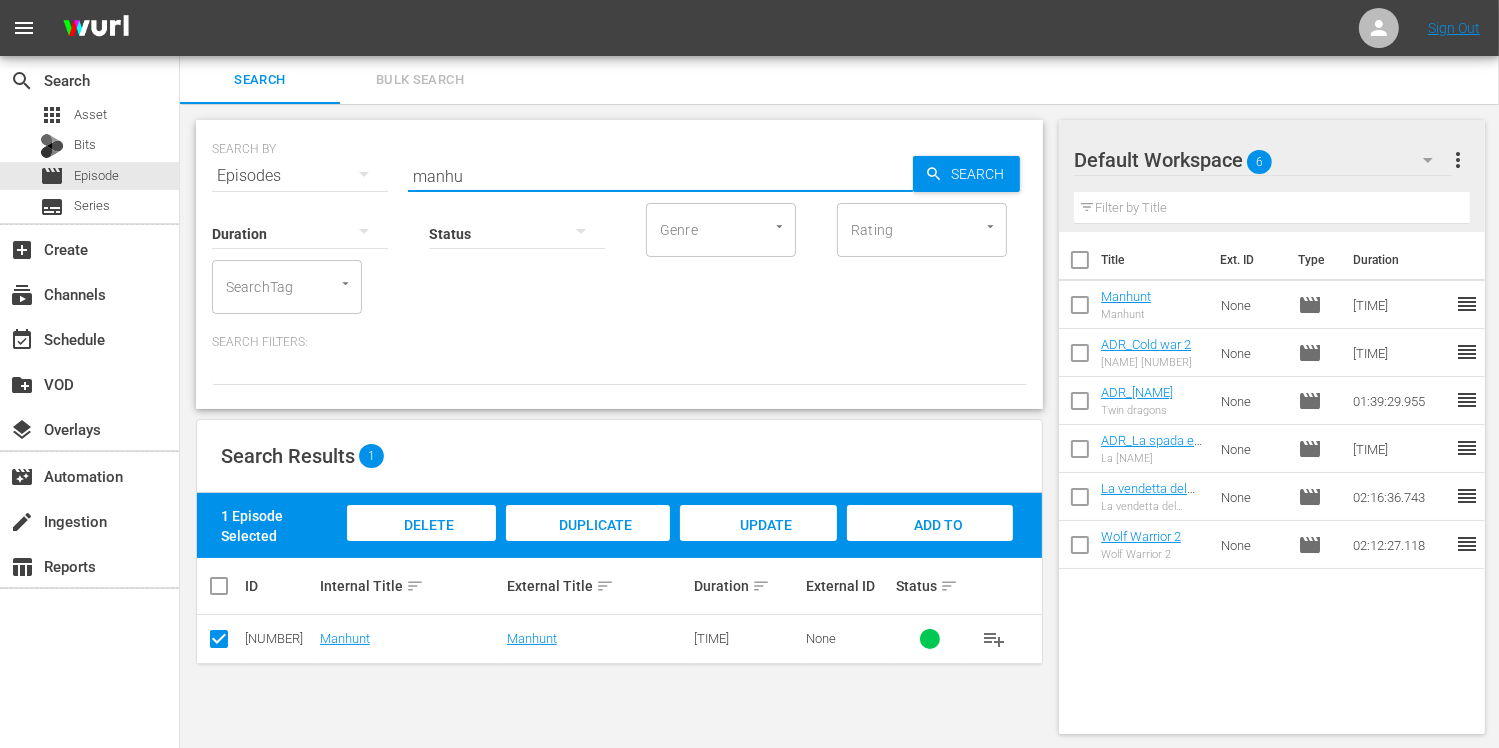 drag, startPoint x: 476, startPoint y: 171, endPoint x: 368, endPoint y: 158, distance: 108.779594 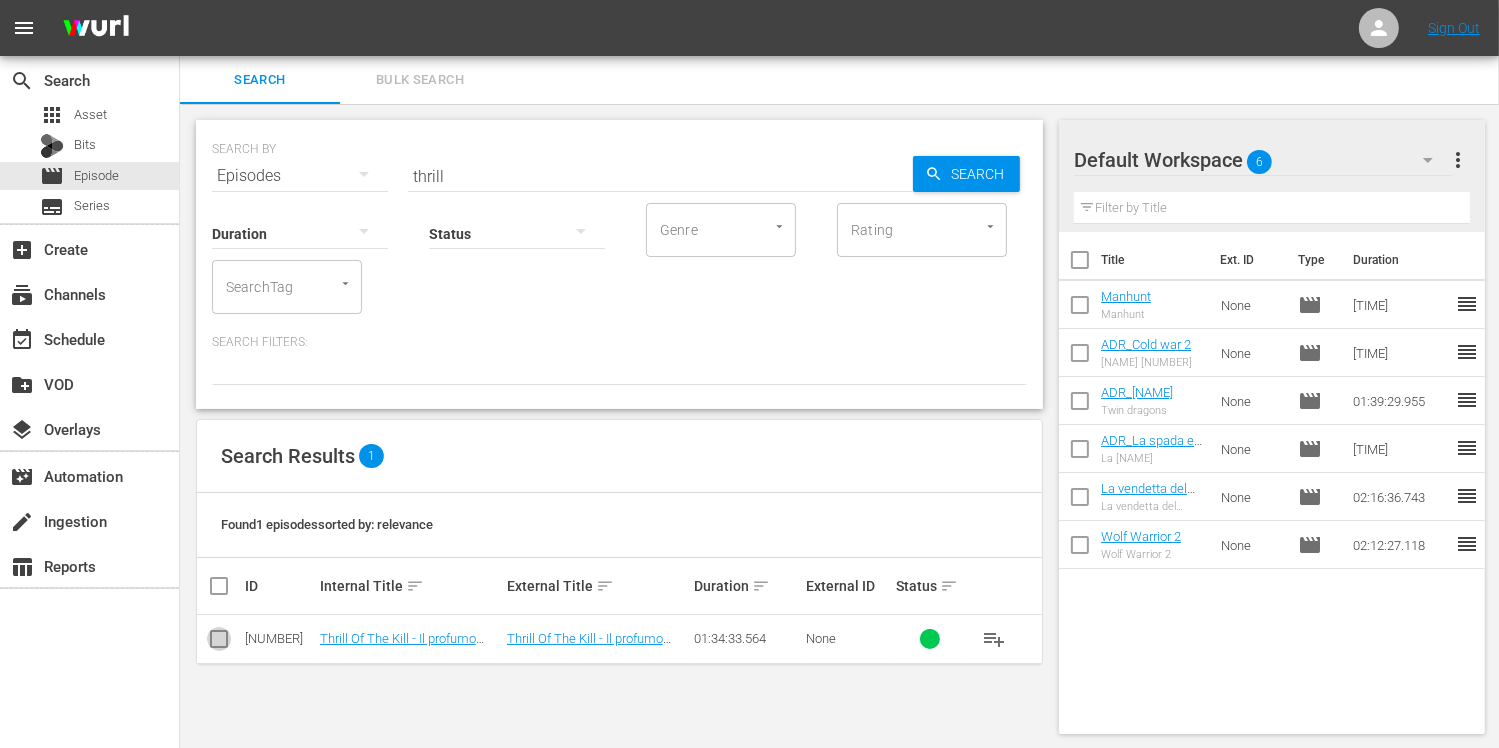 drag, startPoint x: 214, startPoint y: 631, endPoint x: 289, endPoint y: 615, distance: 76.687675 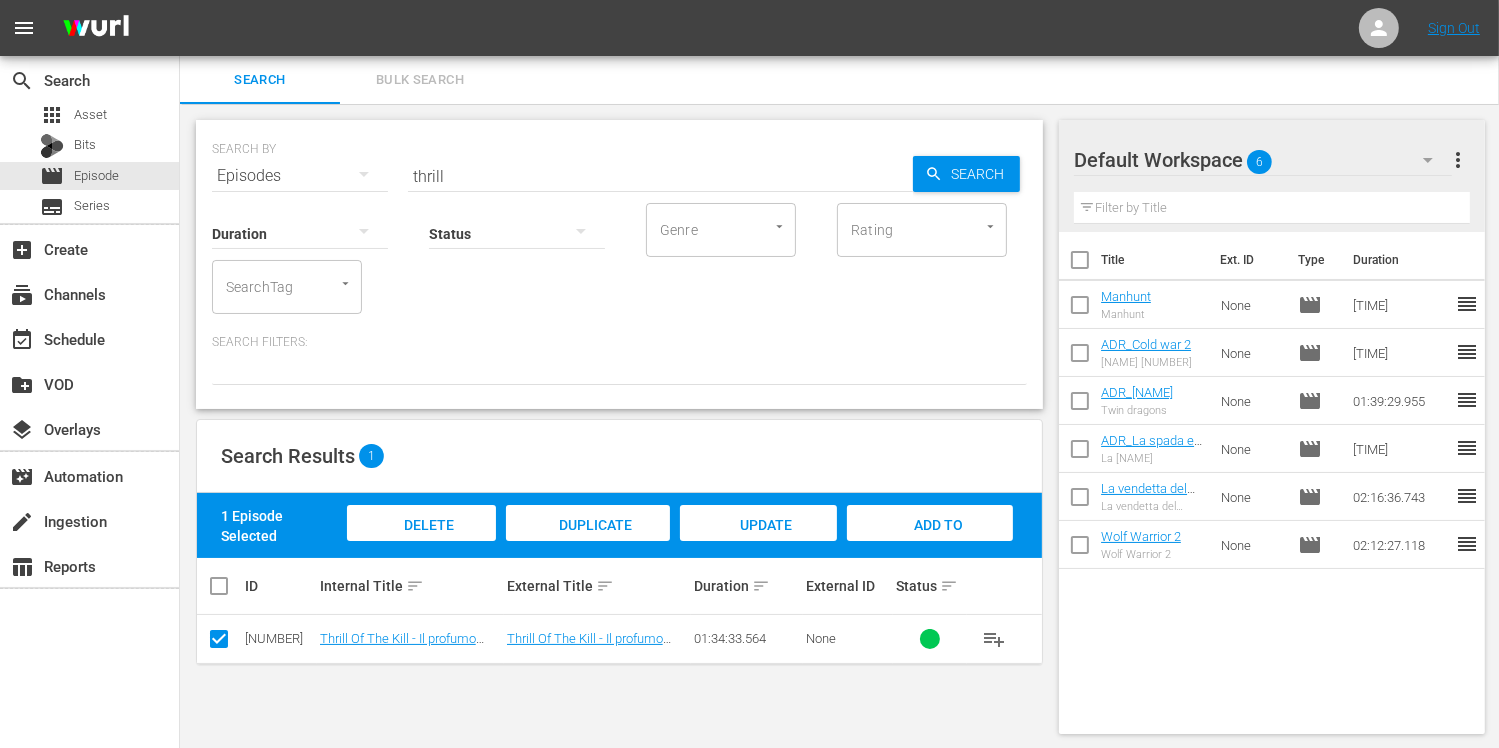 click on "Add to Workspace" at bounding box center [930, 544] 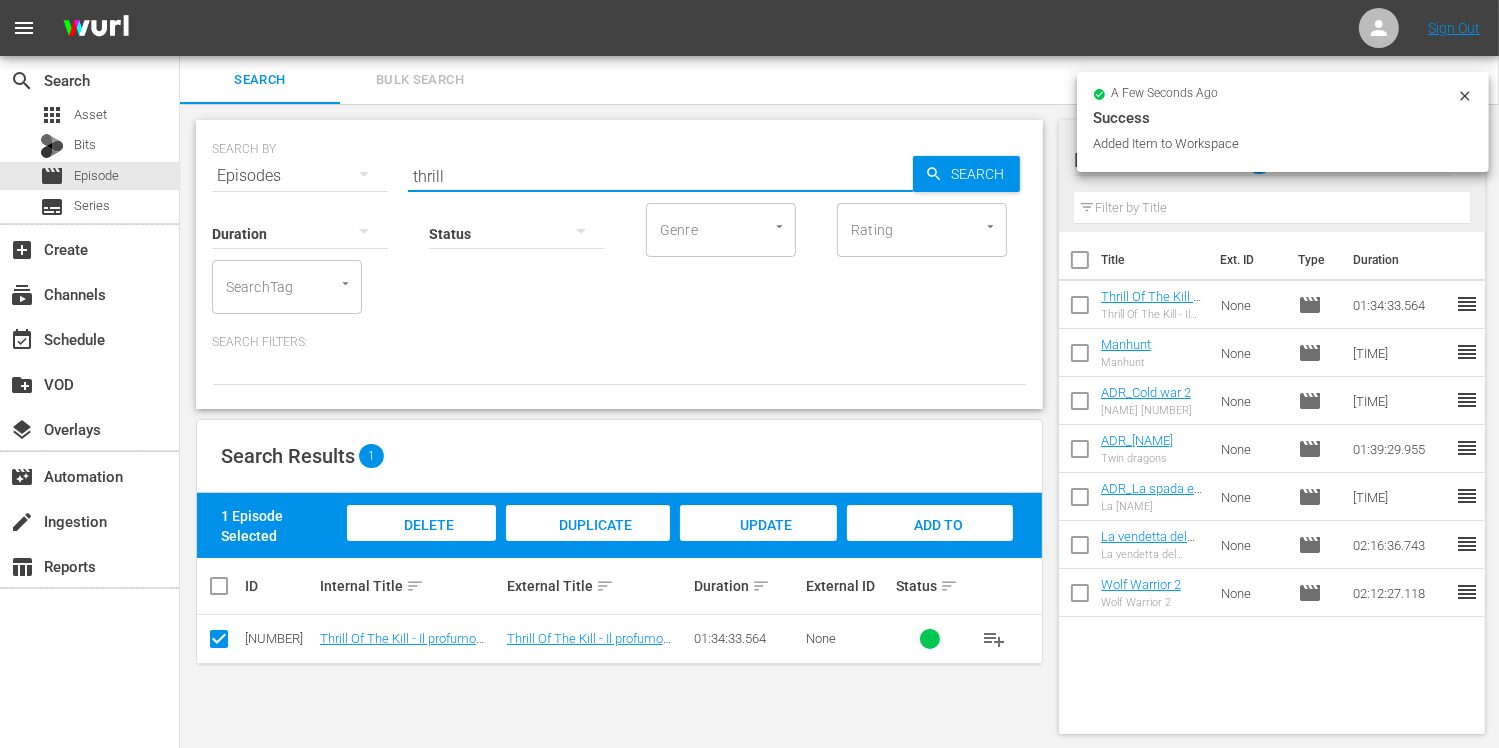 drag, startPoint x: 437, startPoint y: 164, endPoint x: 369, endPoint y: 152, distance: 69.050705 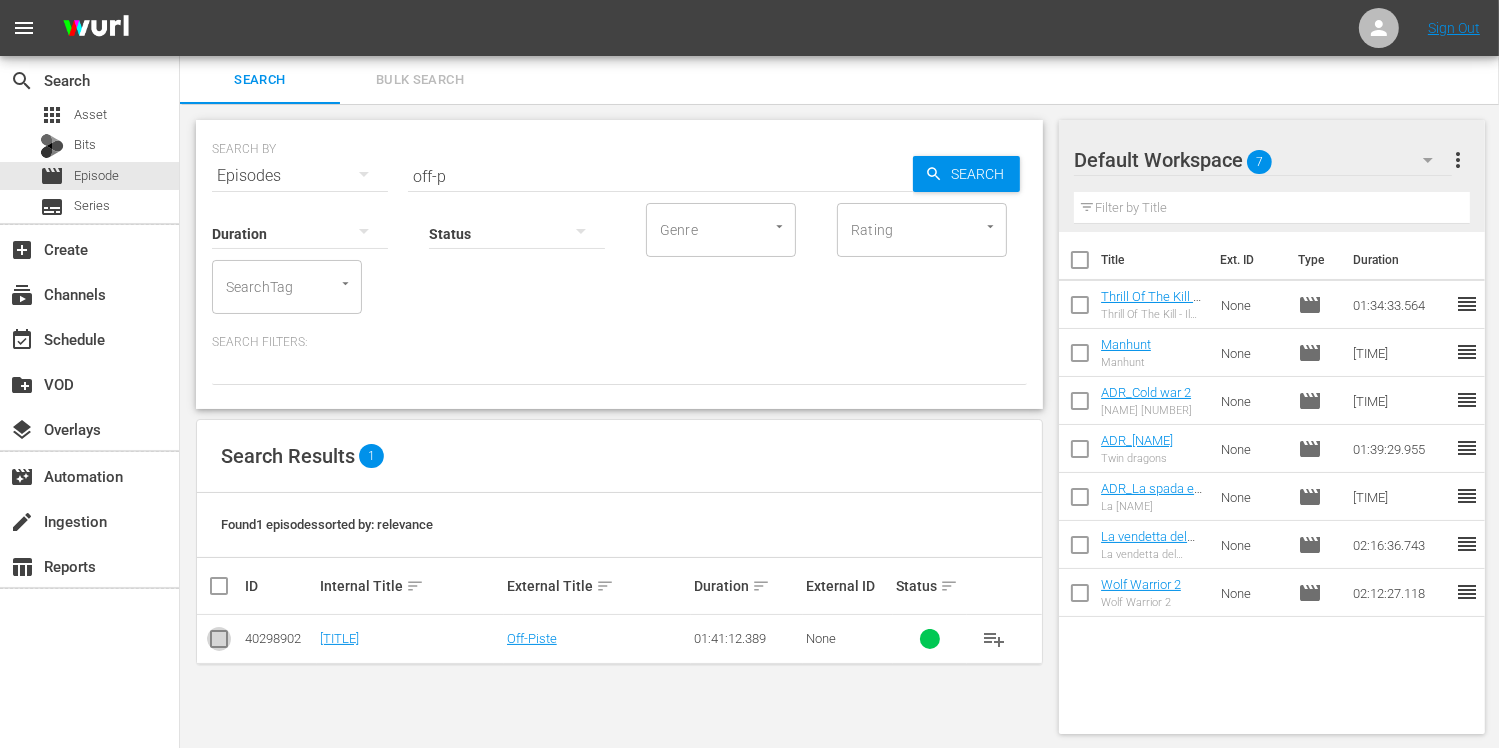 click at bounding box center (219, 643) 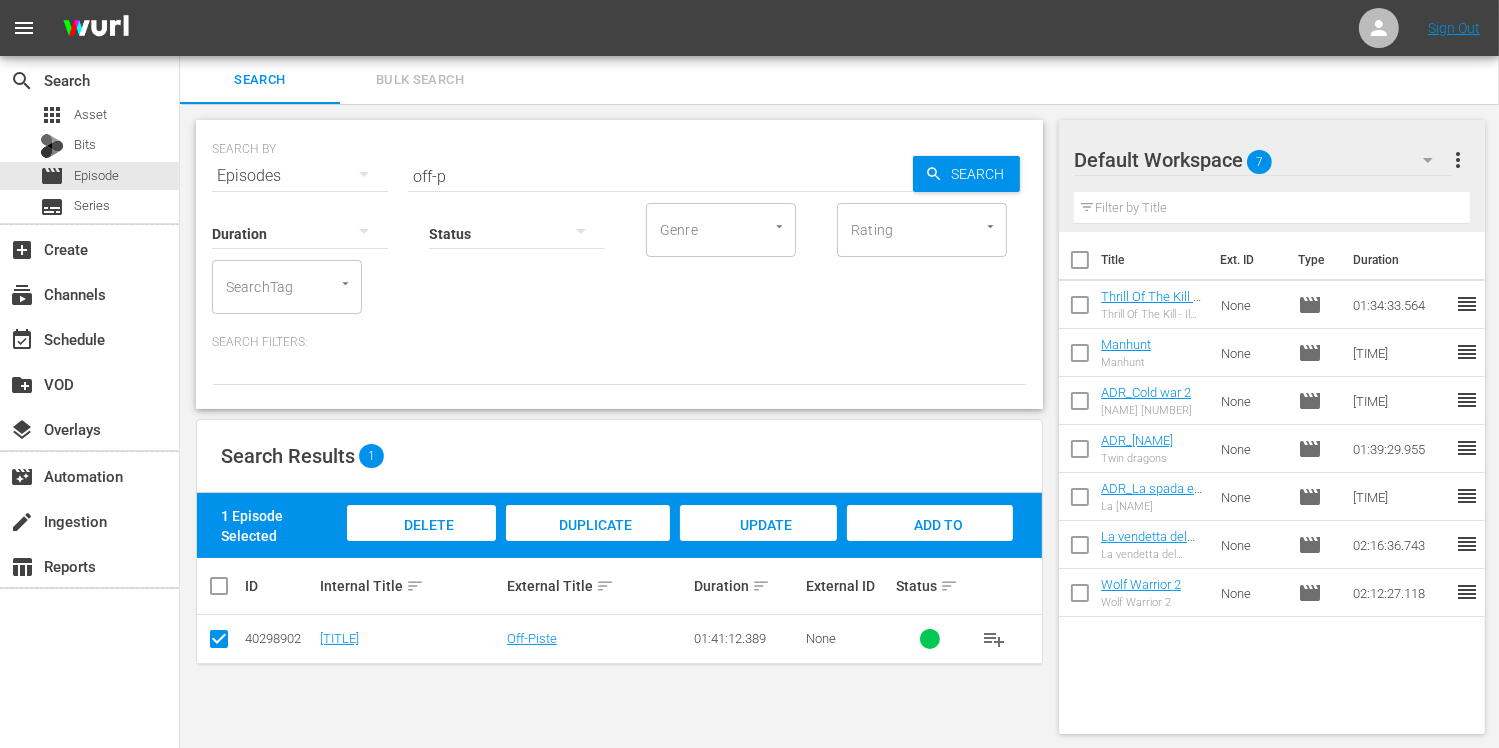 click on "Add to Workspace" at bounding box center (930, 544) 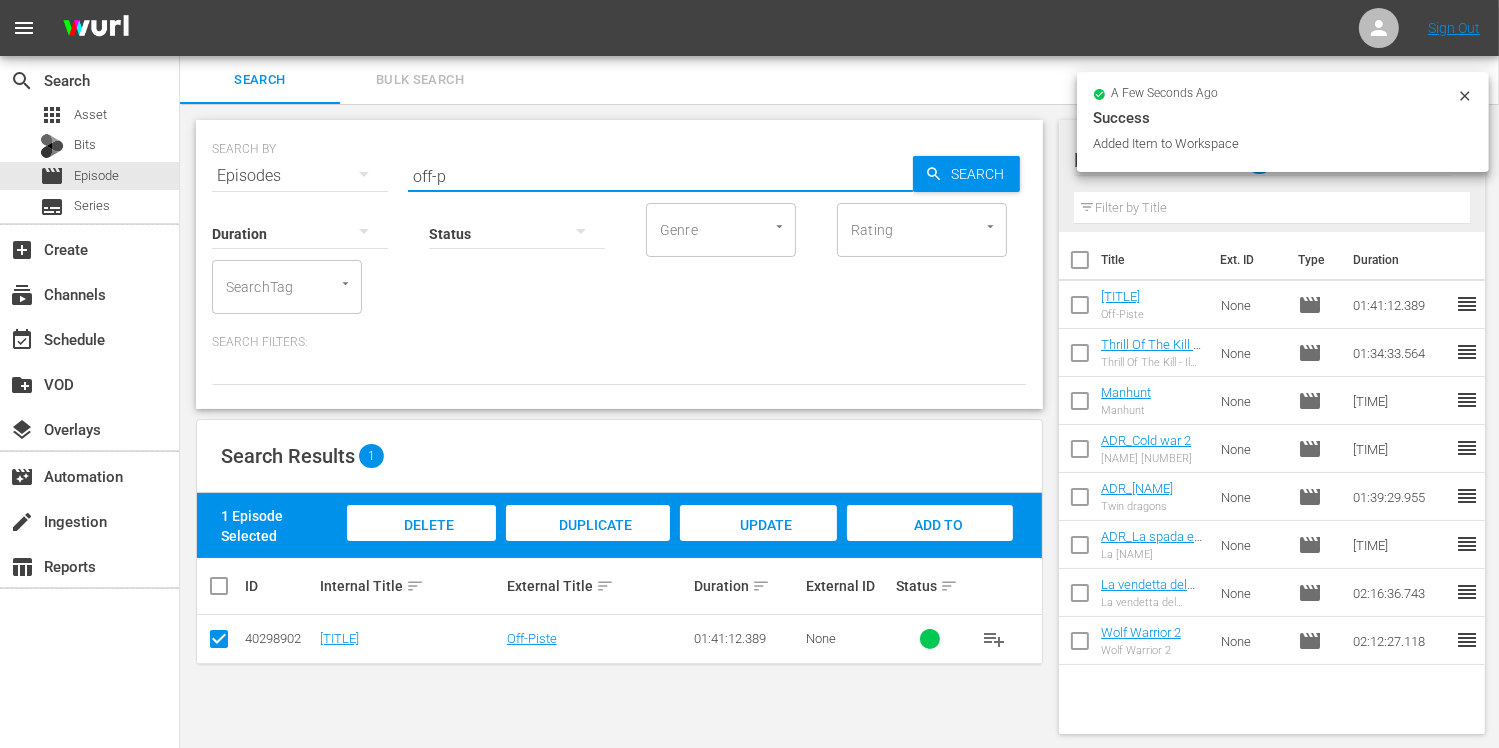 drag, startPoint x: 471, startPoint y: 177, endPoint x: 345, endPoint y: 176, distance: 126.00397 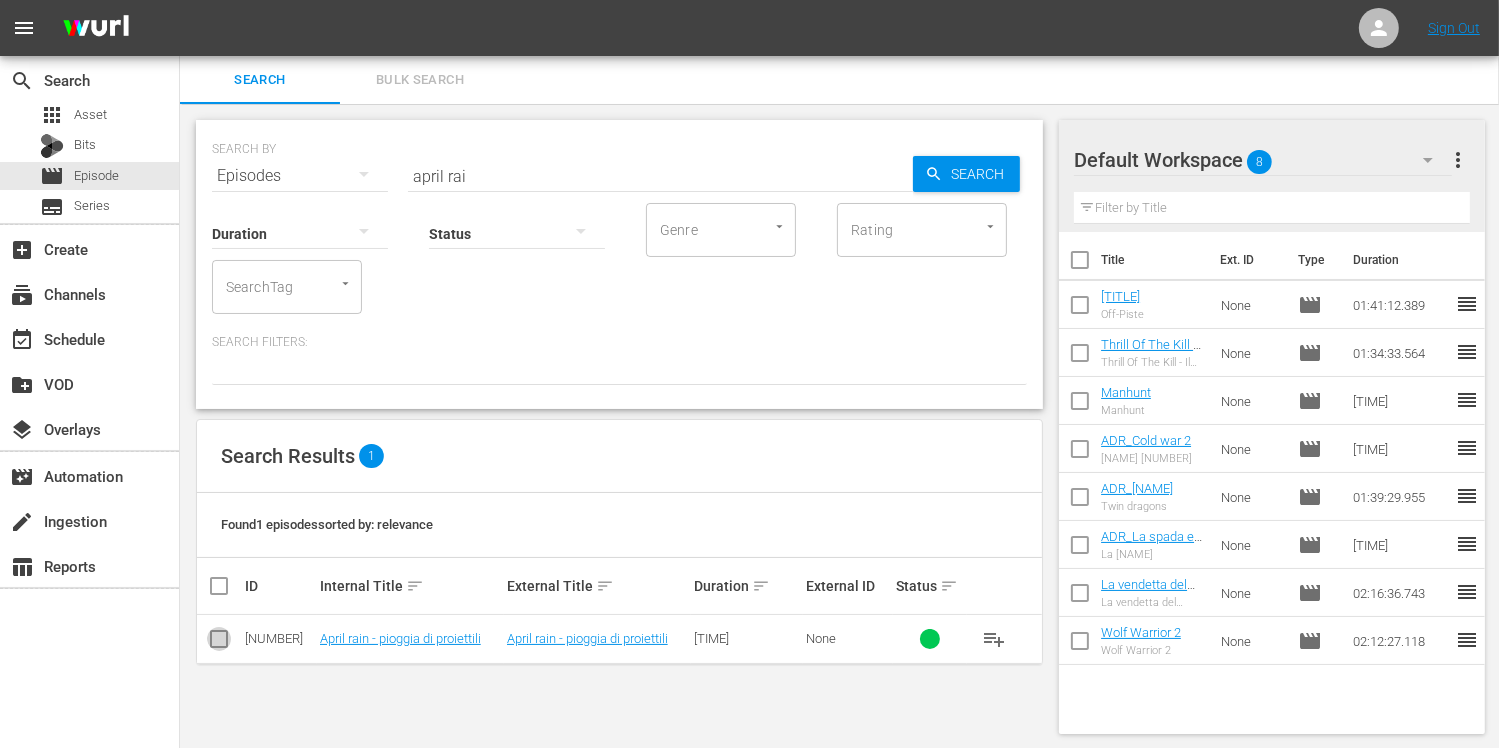 click at bounding box center [219, 643] 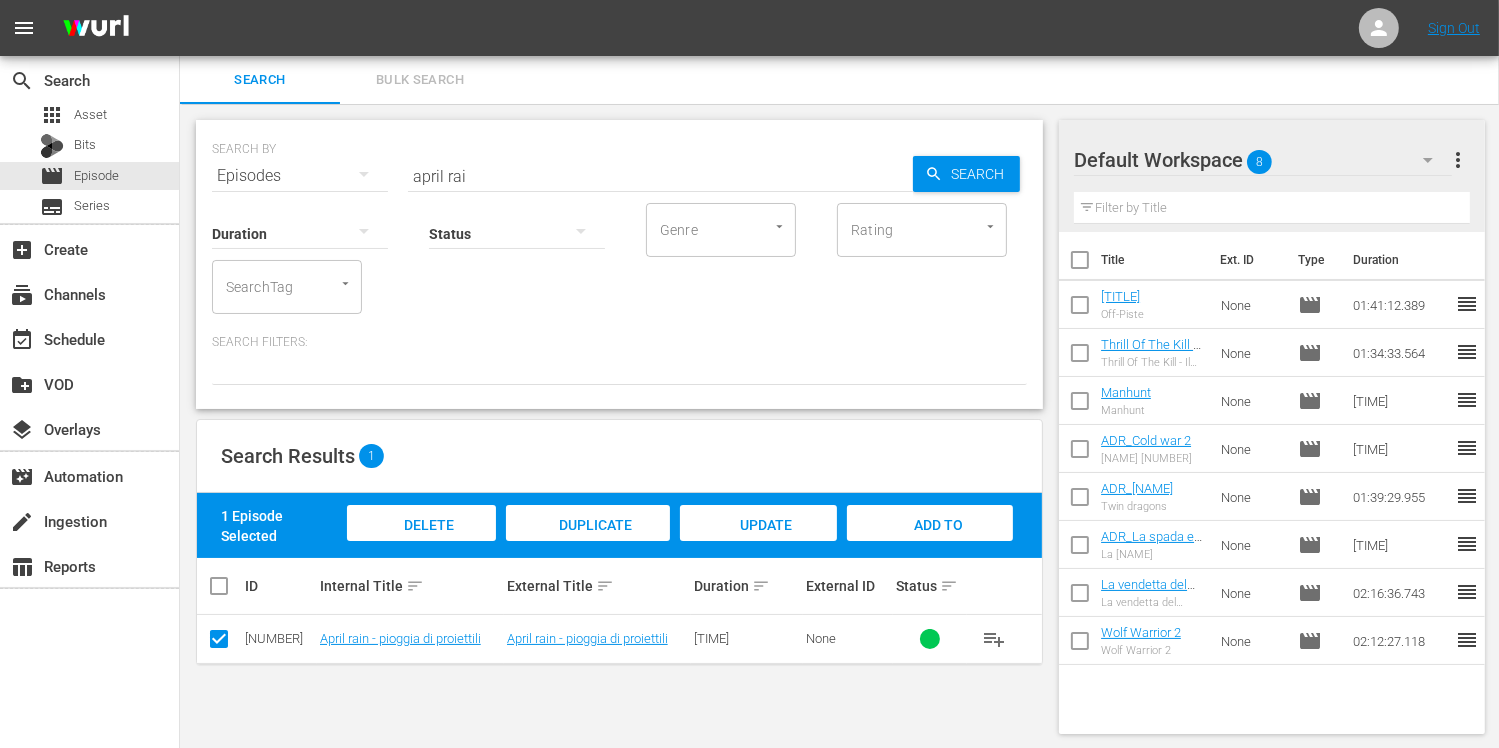 click on "Add to Workspace" at bounding box center (930, 542) 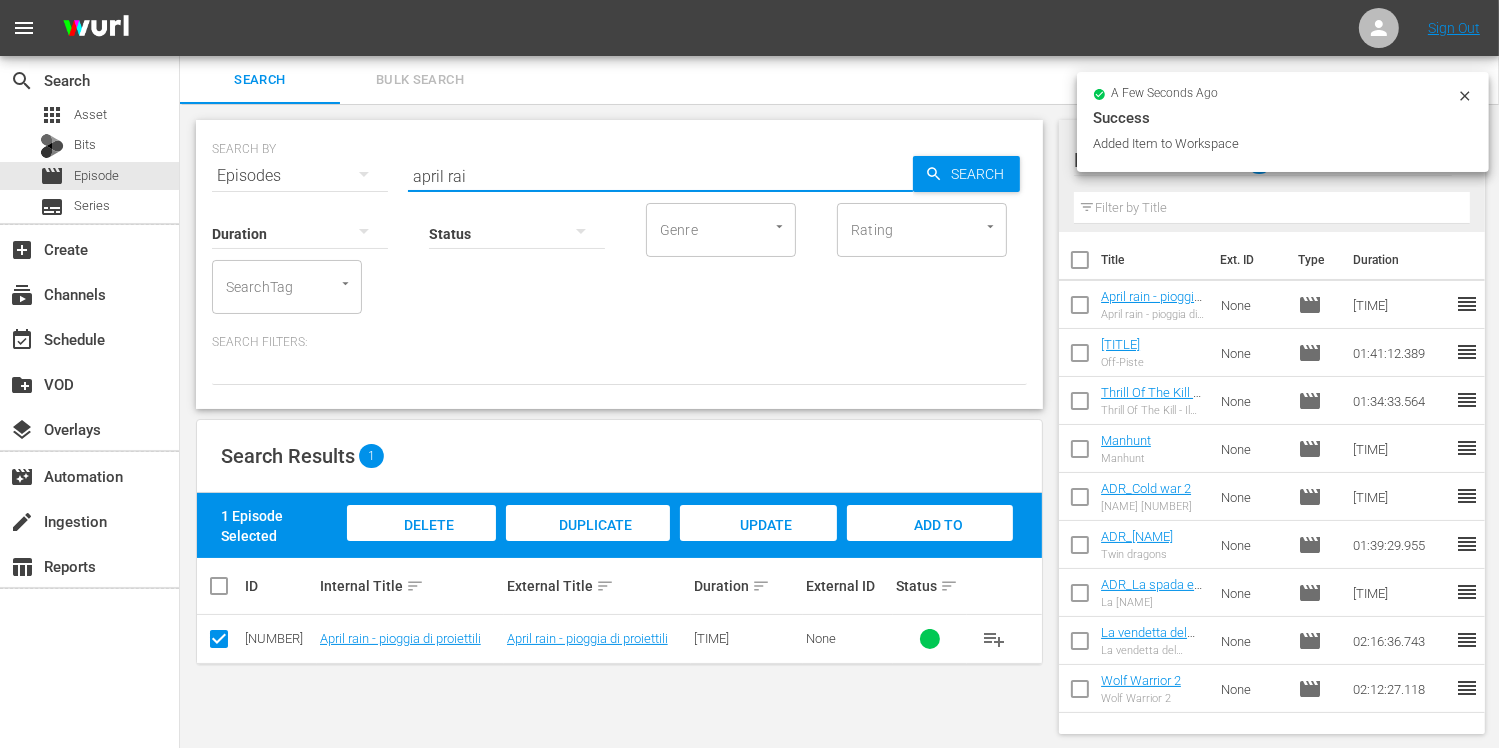drag, startPoint x: 483, startPoint y: 179, endPoint x: 291, endPoint y: 160, distance: 192.93782 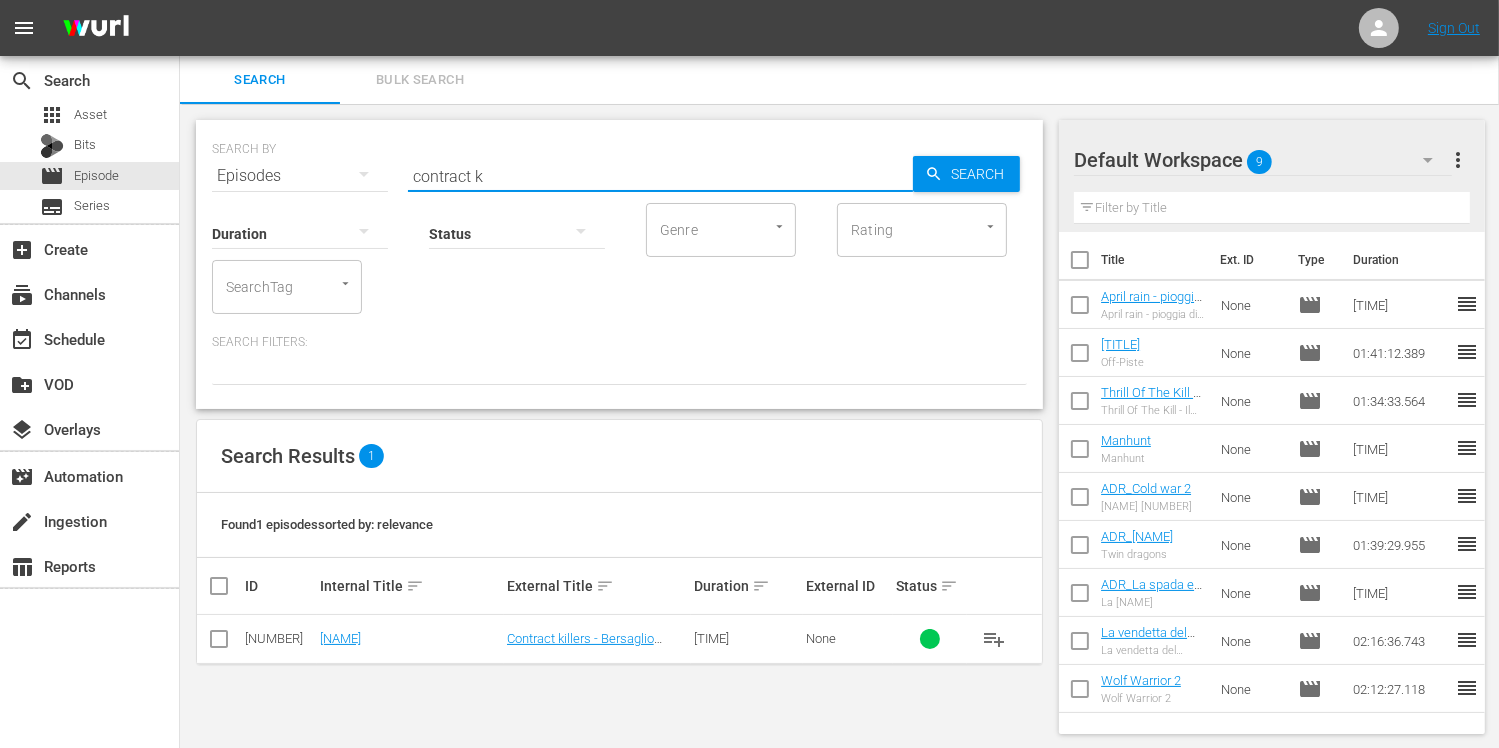 click at bounding box center [219, 643] 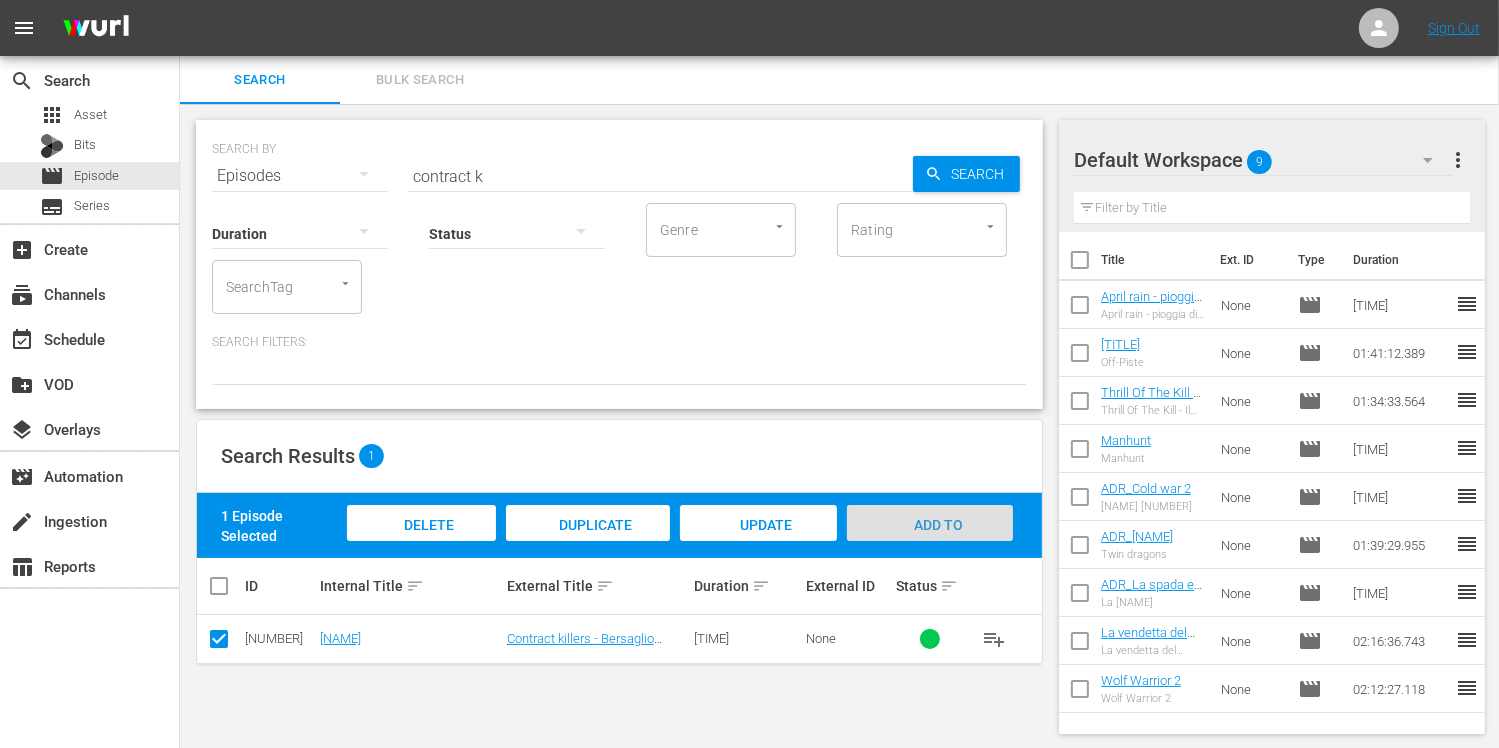 click on "Add to Workspace" at bounding box center [930, 544] 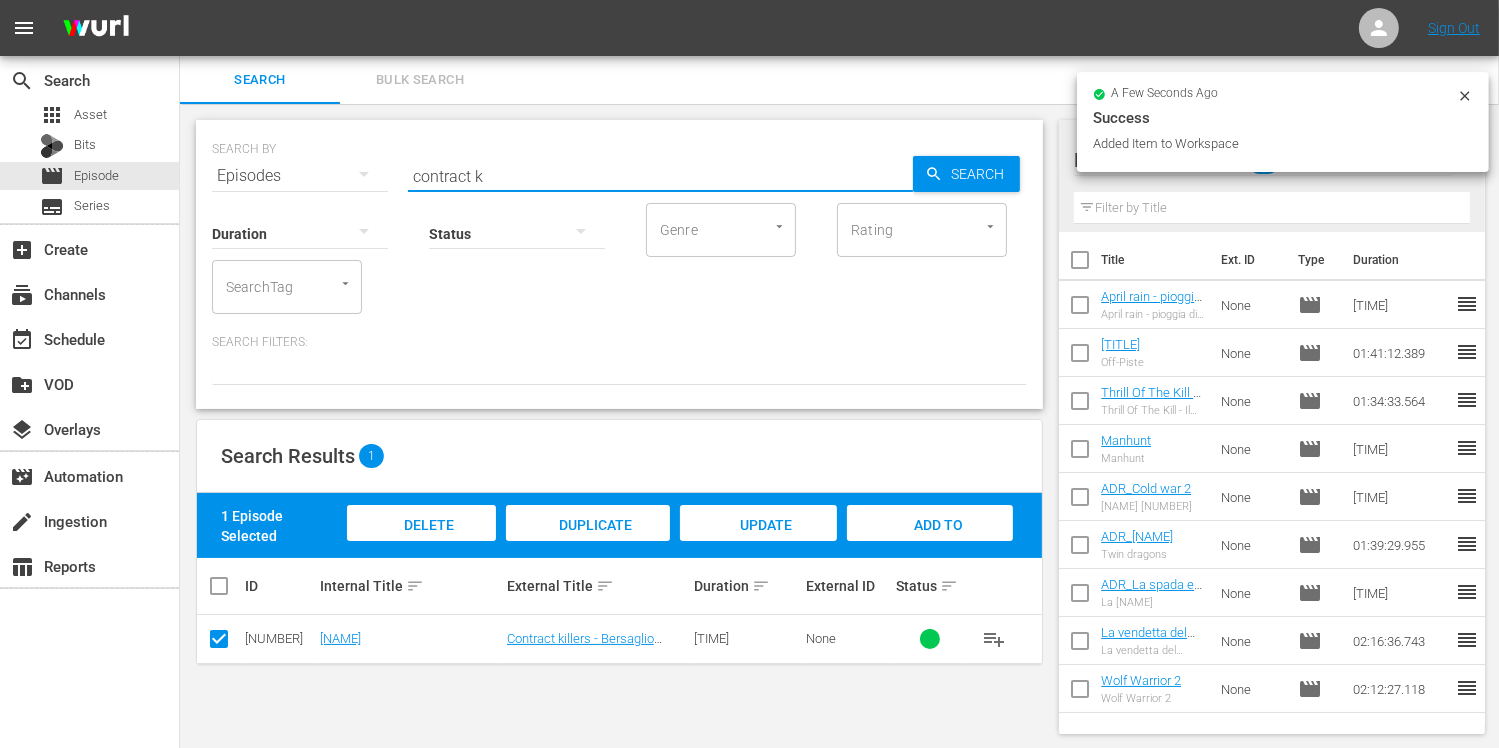 drag, startPoint x: 492, startPoint y: 177, endPoint x: 347, endPoint y: 169, distance: 145.22052 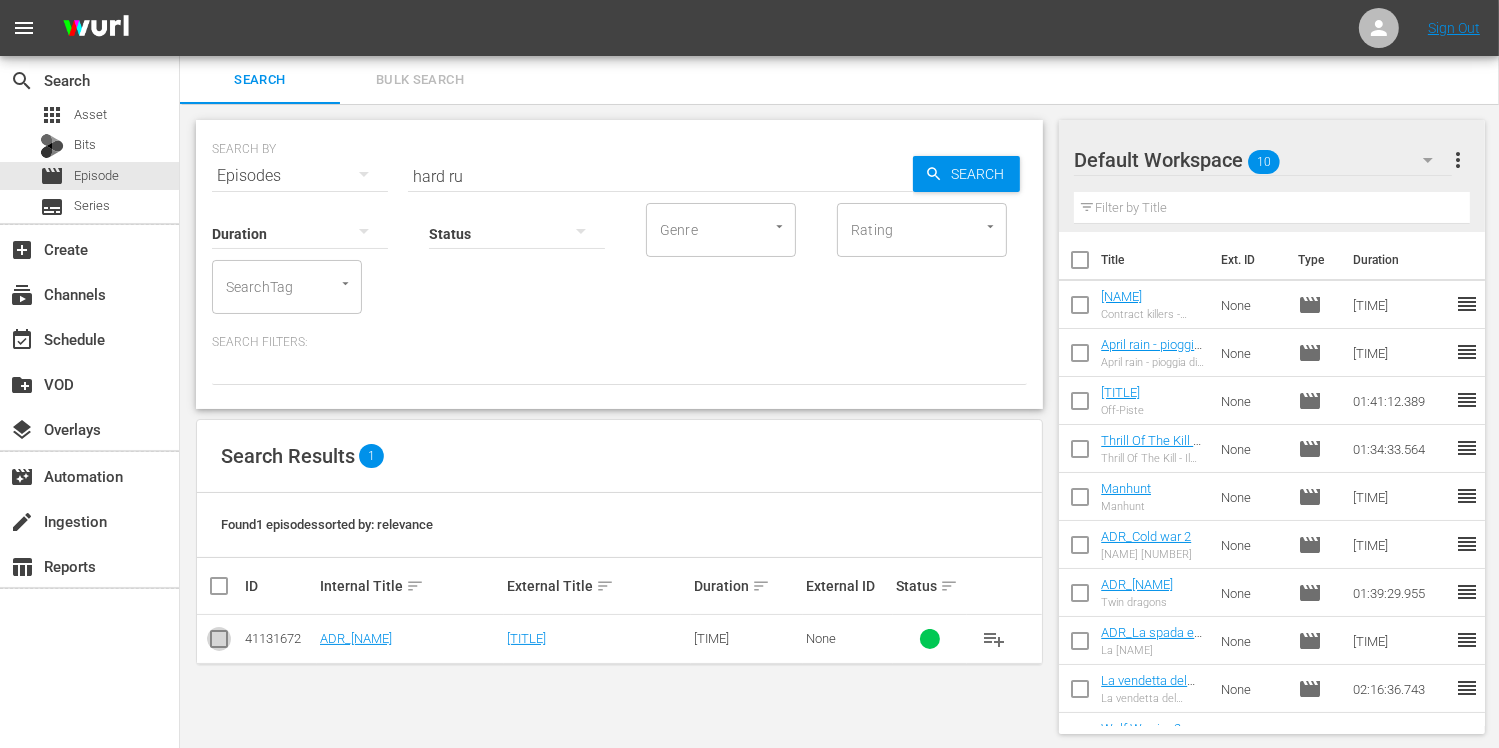 click at bounding box center (219, 643) 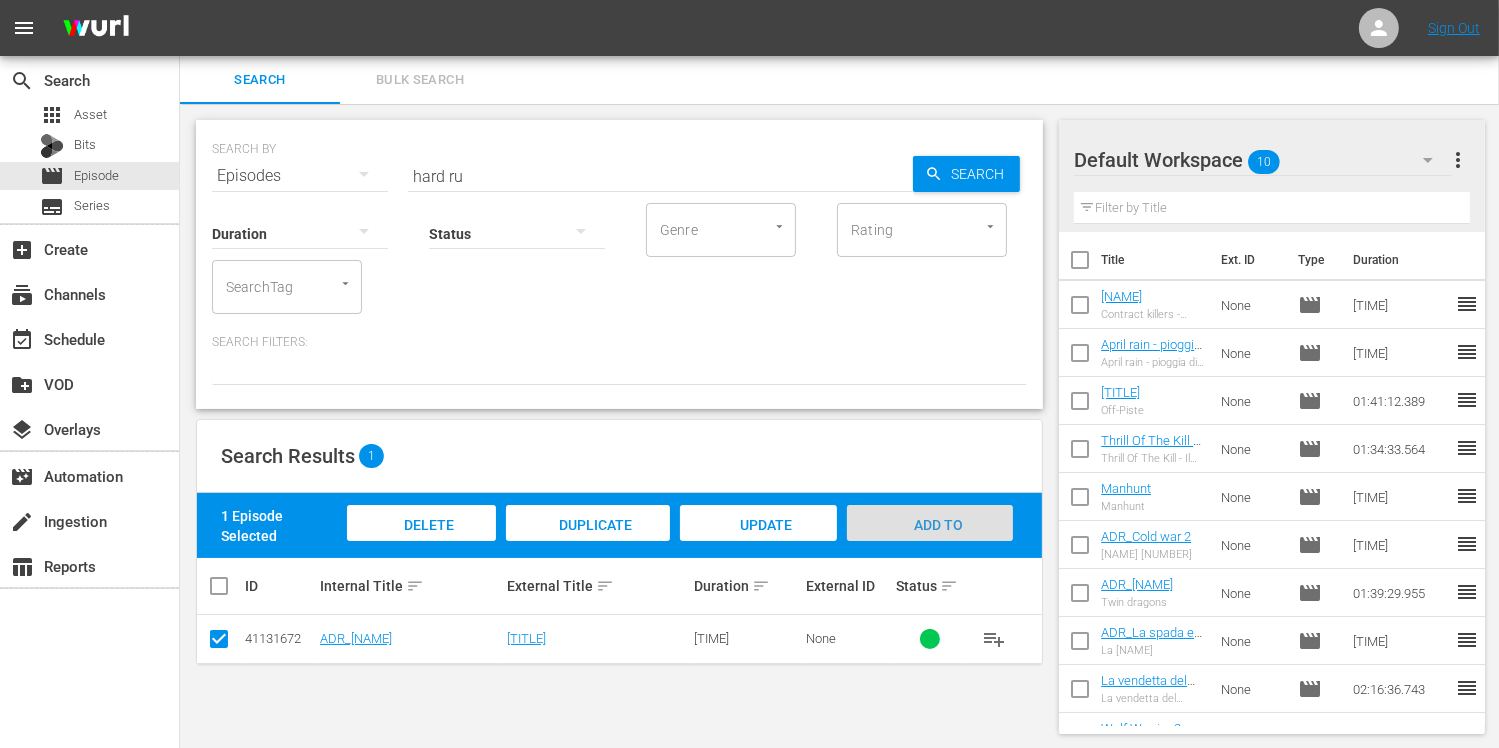 click on "Add to Workspace" at bounding box center (930, 544) 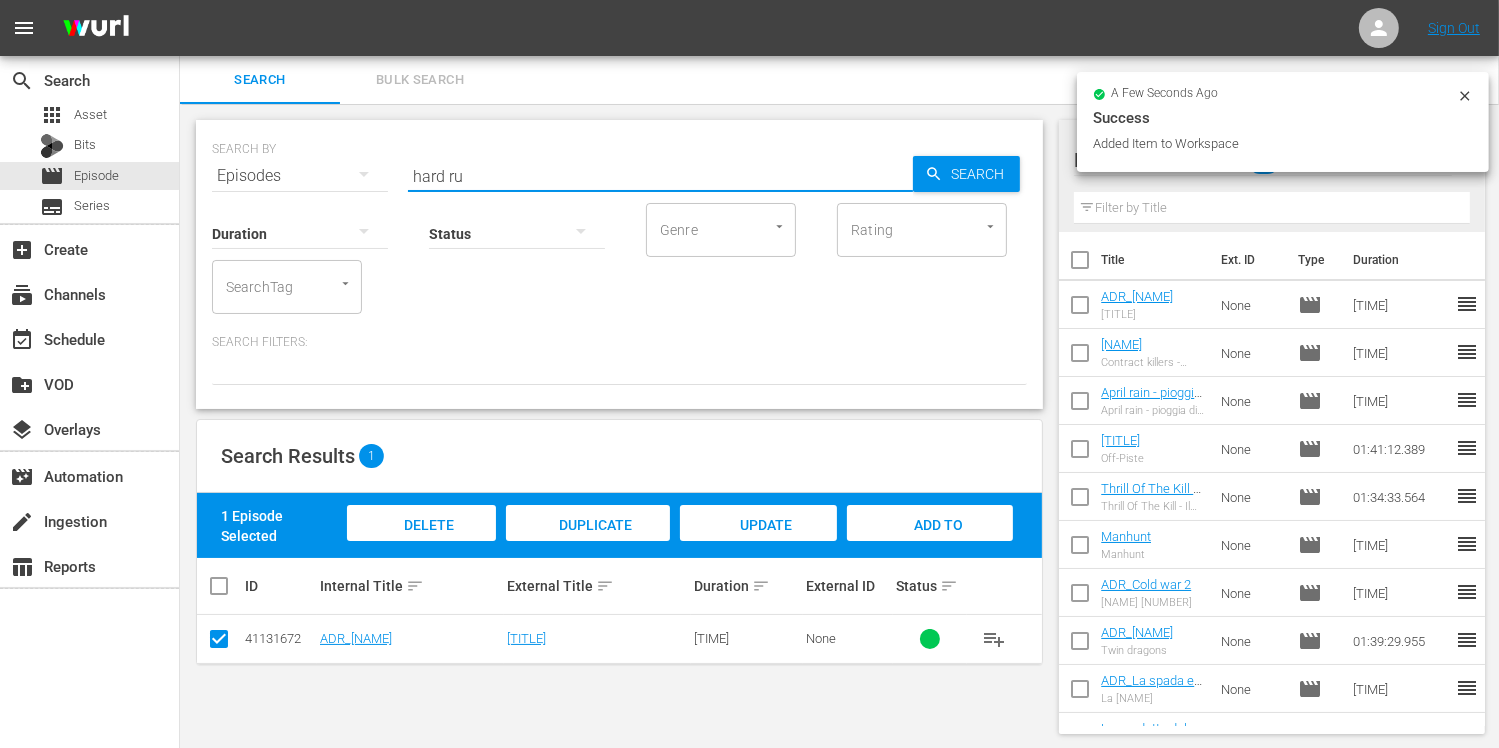 drag, startPoint x: 493, startPoint y: 175, endPoint x: 303, endPoint y: 164, distance: 190.31816 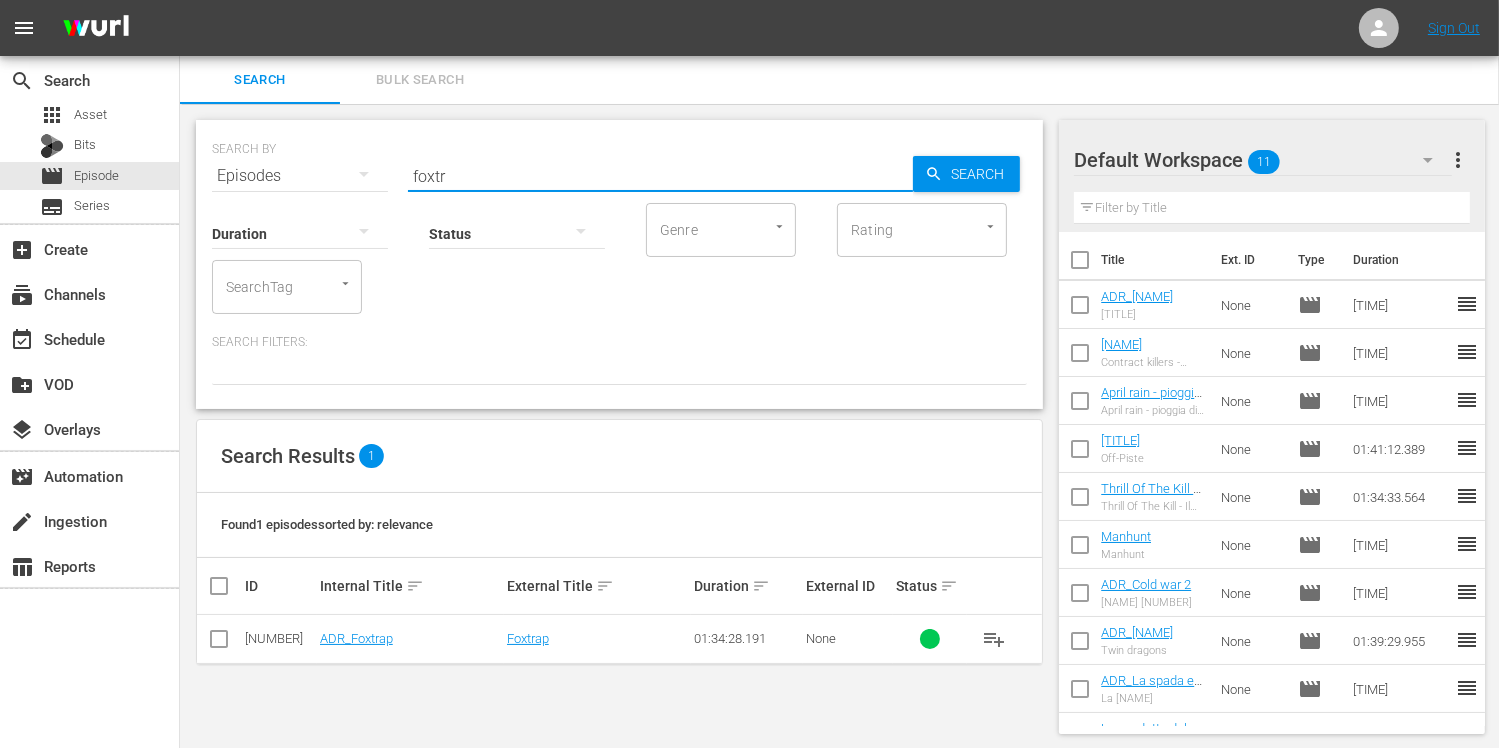 drag, startPoint x: 206, startPoint y: 643, endPoint x: 232, endPoint y: 637, distance: 26.683329 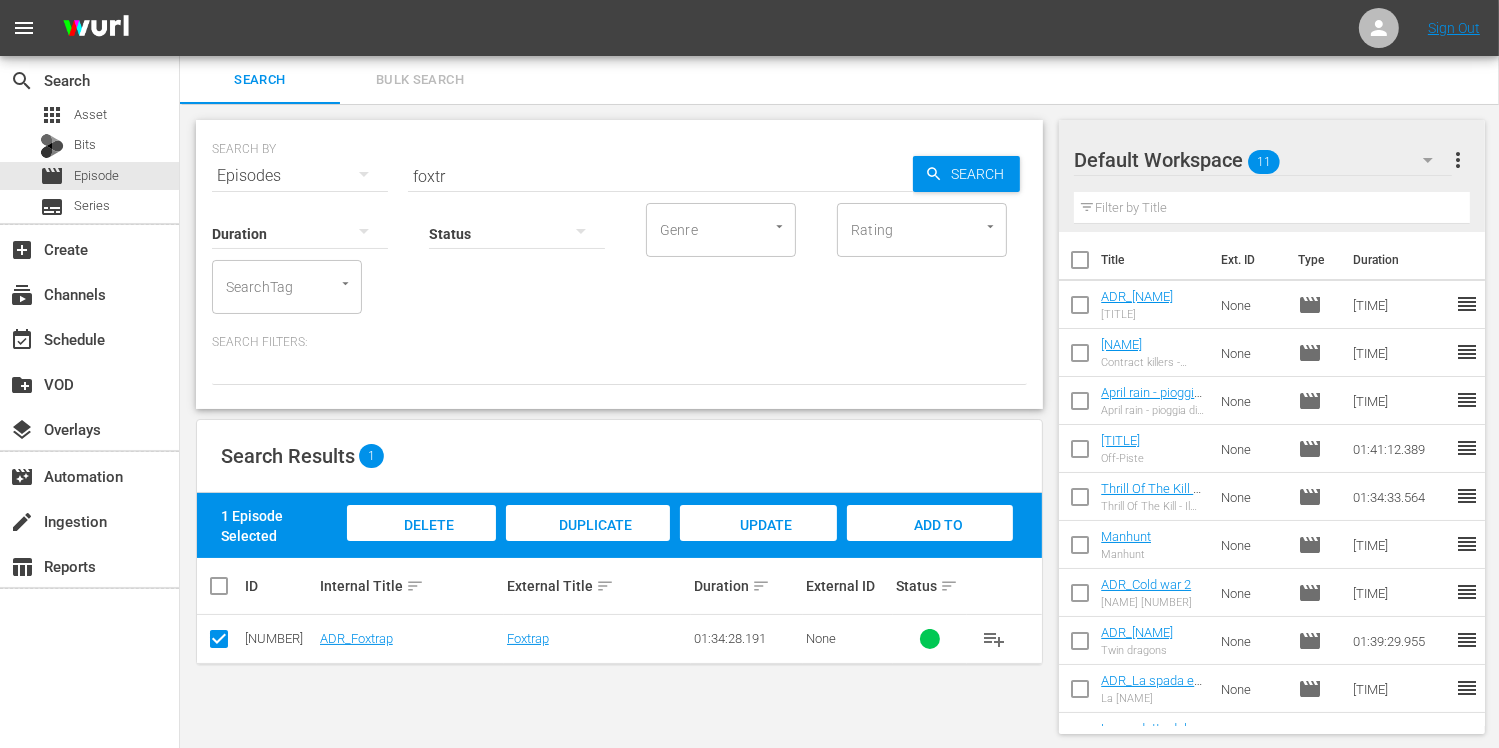 click on "Add to Workspace" at bounding box center [930, 544] 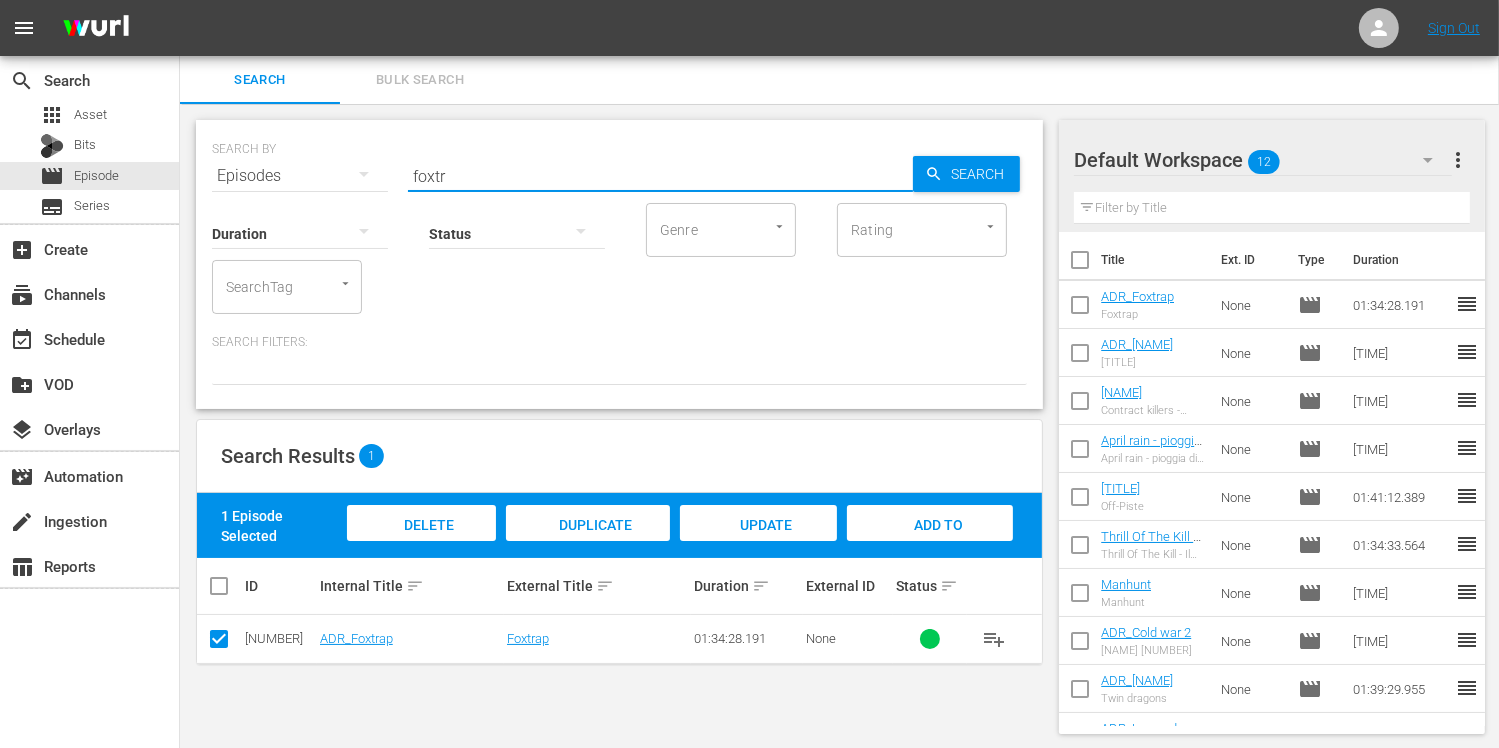 drag, startPoint x: 465, startPoint y: 173, endPoint x: 344, endPoint y: 173, distance: 121 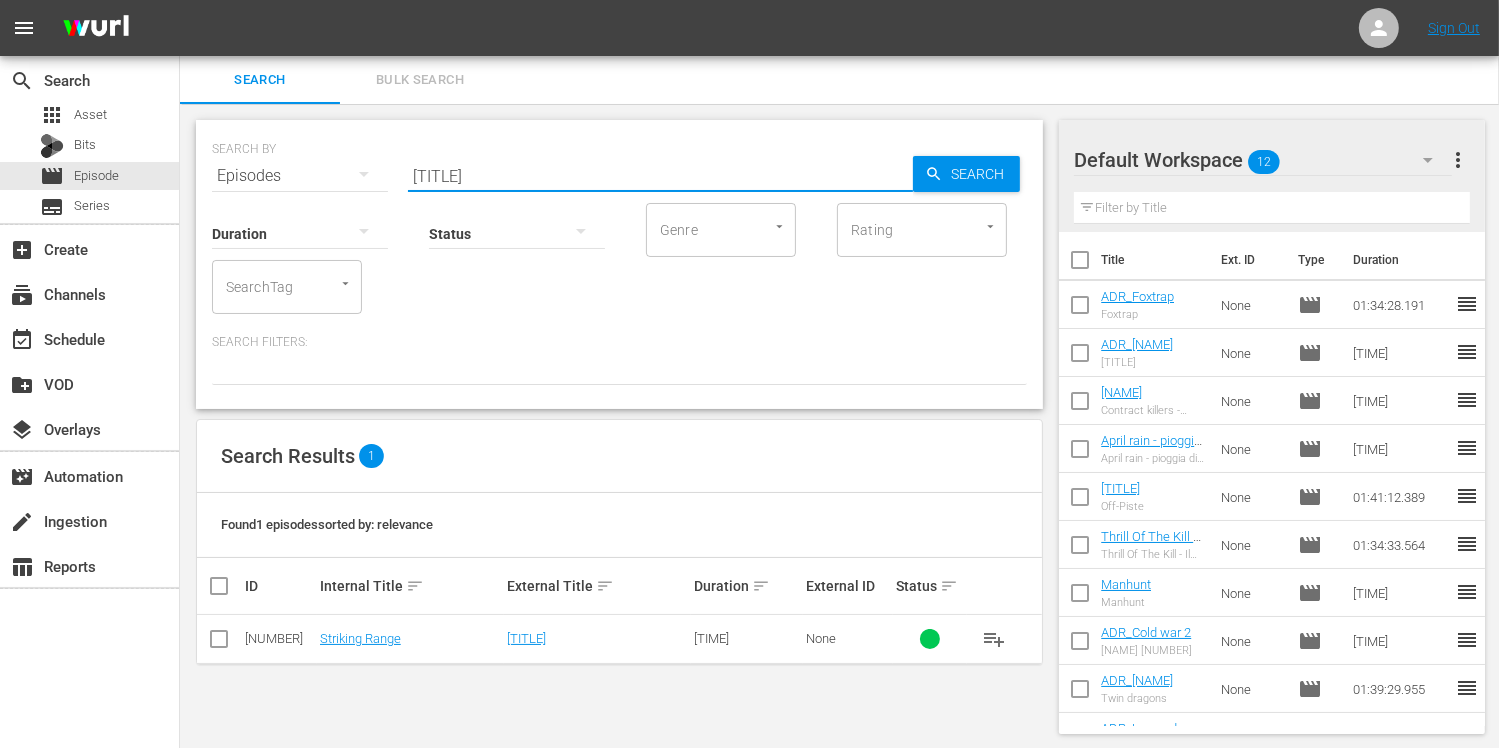 click at bounding box center [219, 643] 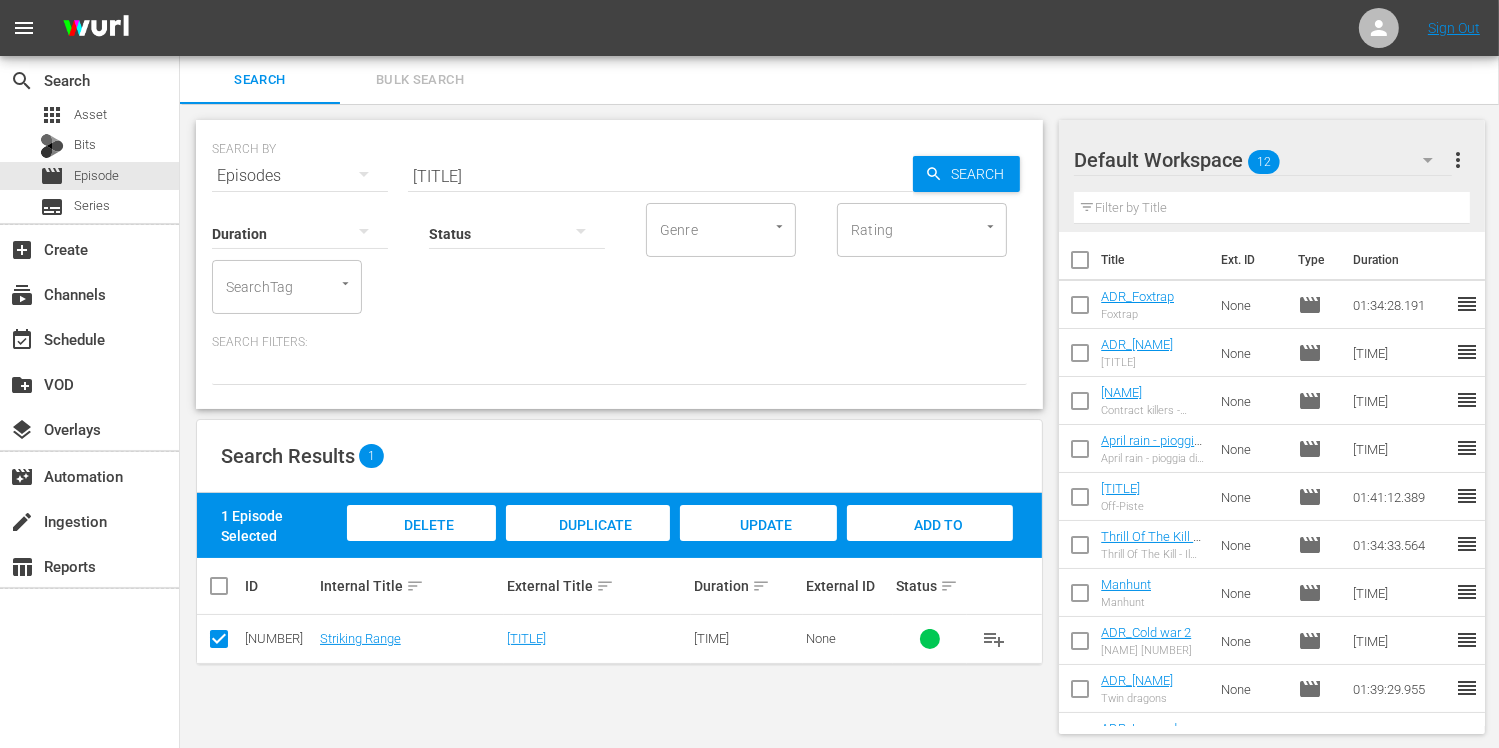click on "Add to Workspace" at bounding box center (930, 544) 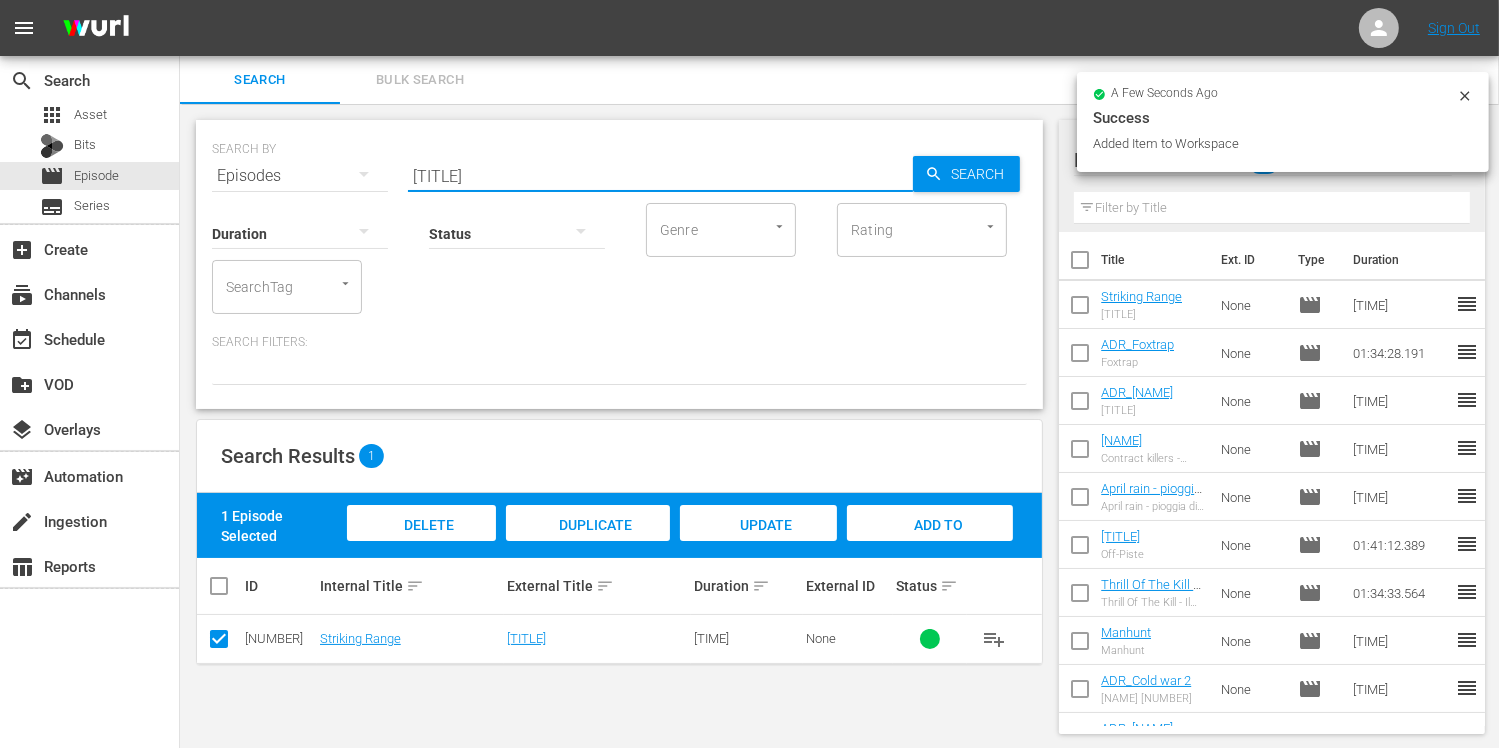 click on "SEARCH BY Search By Episodes Search ID, Title, Description, Keywords, or Category strik Search" at bounding box center (619, 164) 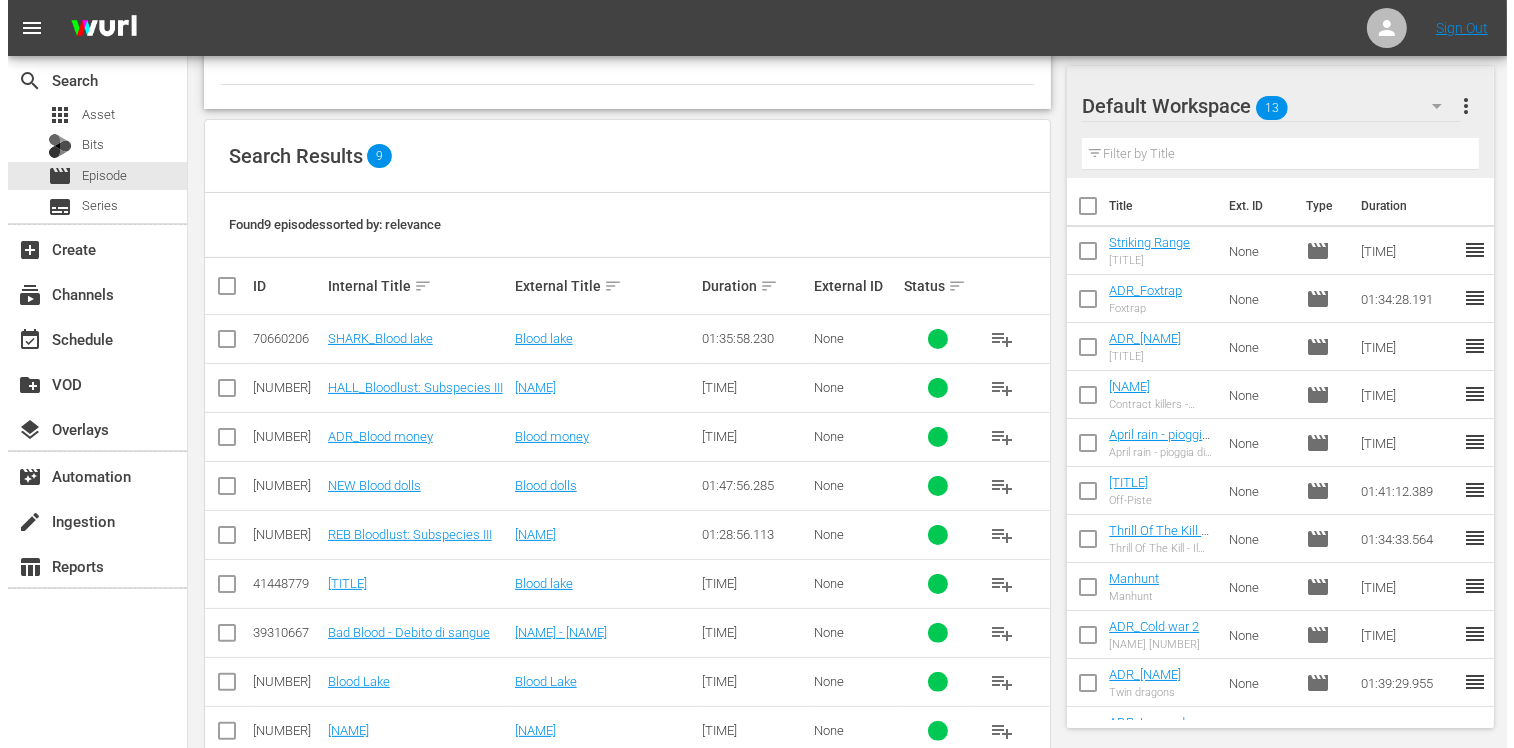 scroll, scrollTop: 0, scrollLeft: 0, axis: both 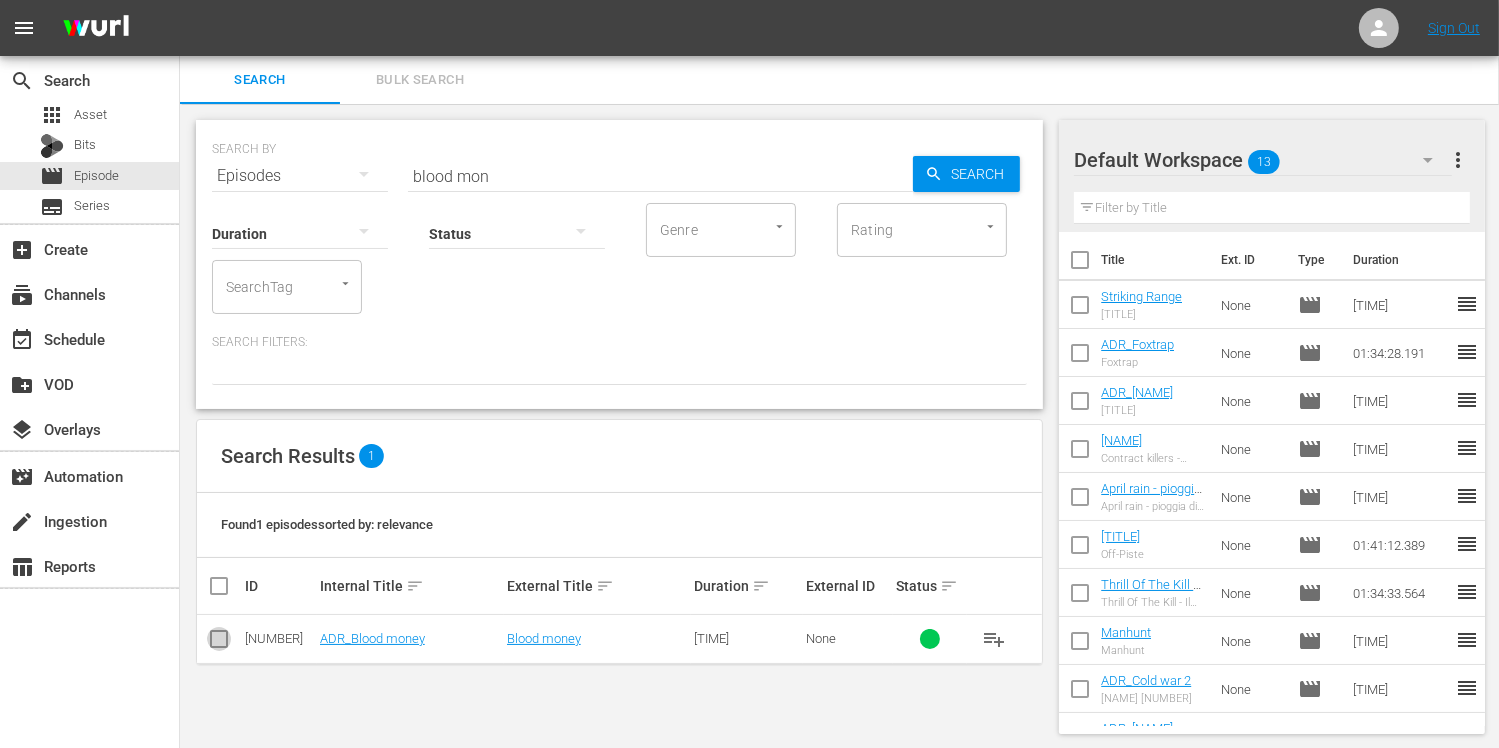 click at bounding box center (219, 643) 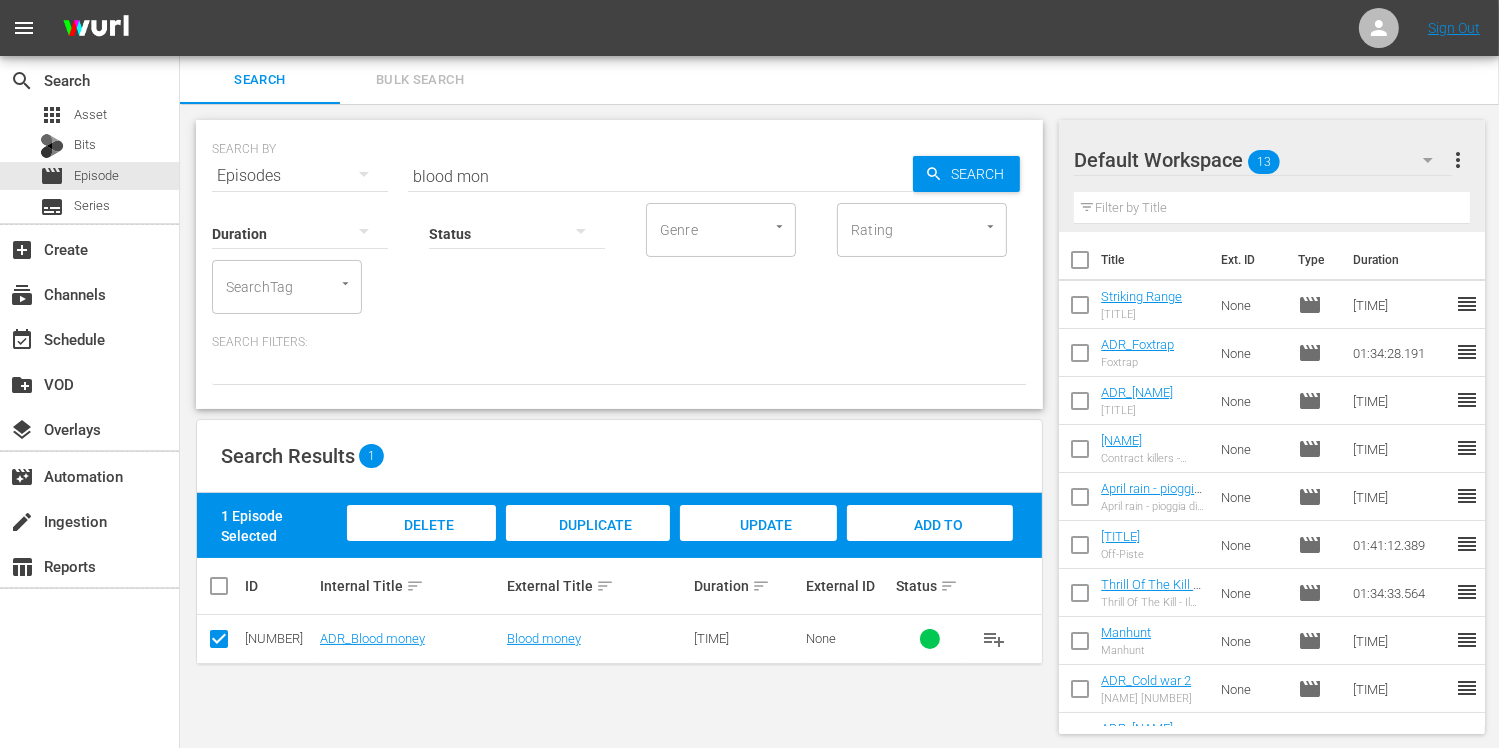 click on "Add to Workspace" at bounding box center [930, 544] 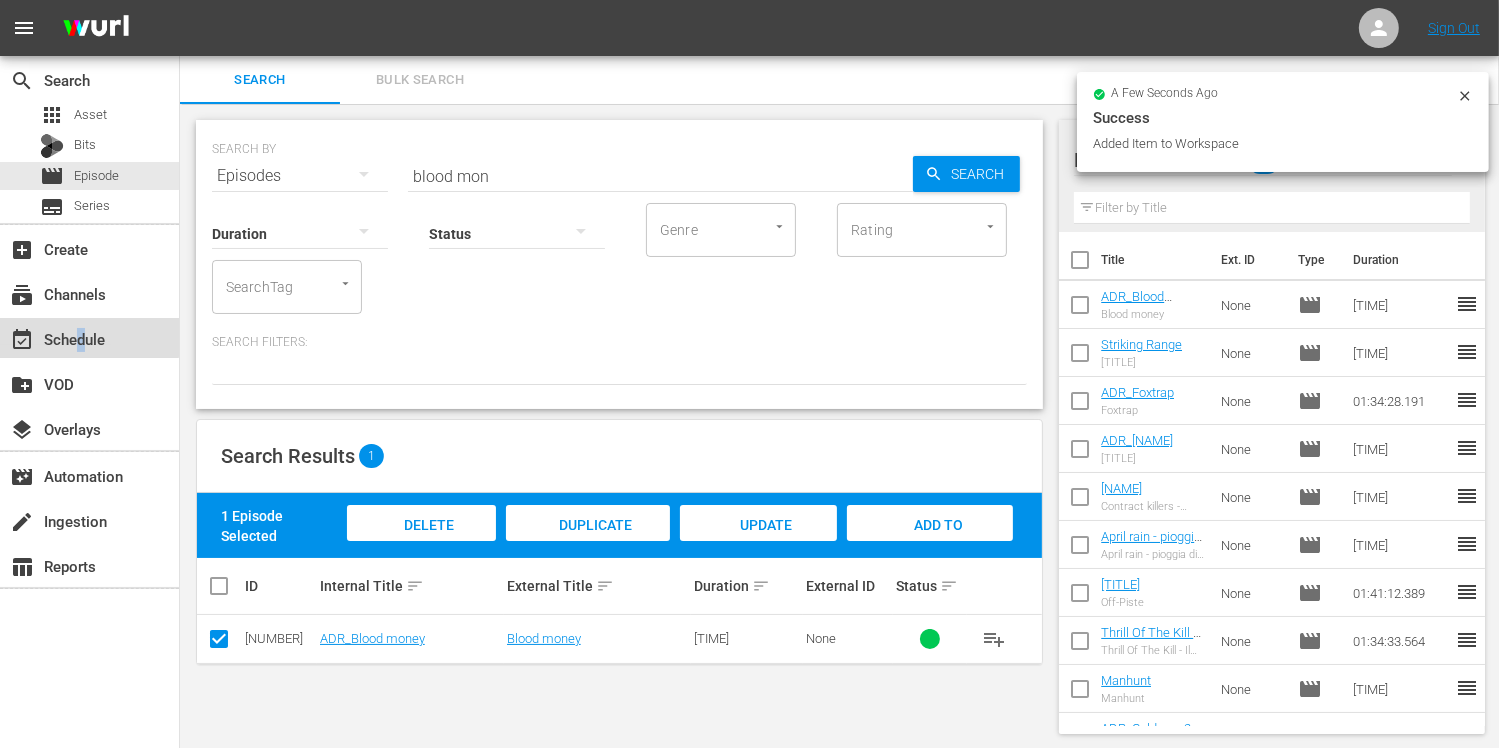 click on "event_available   Schedule" at bounding box center [56, 336] 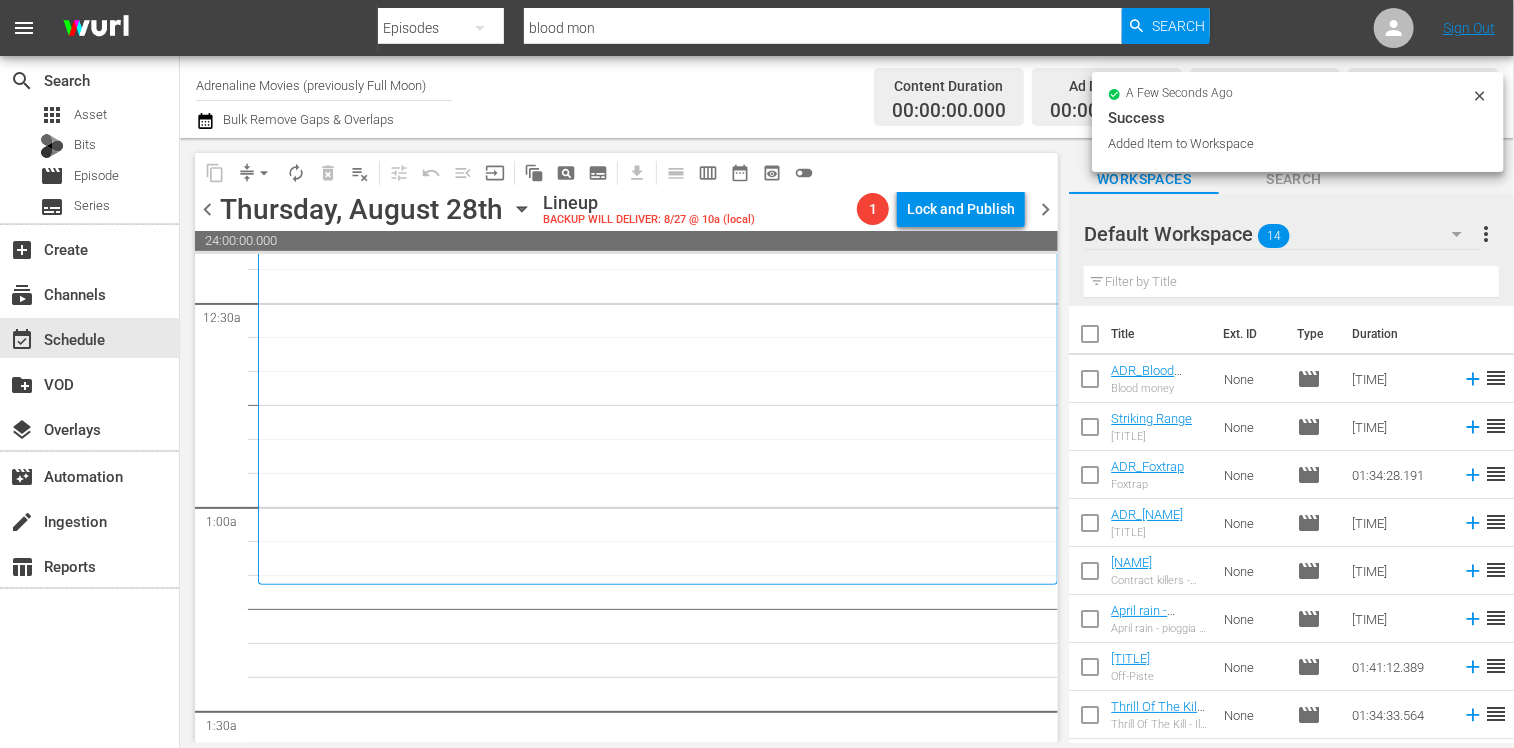 scroll, scrollTop: 400, scrollLeft: 0, axis: vertical 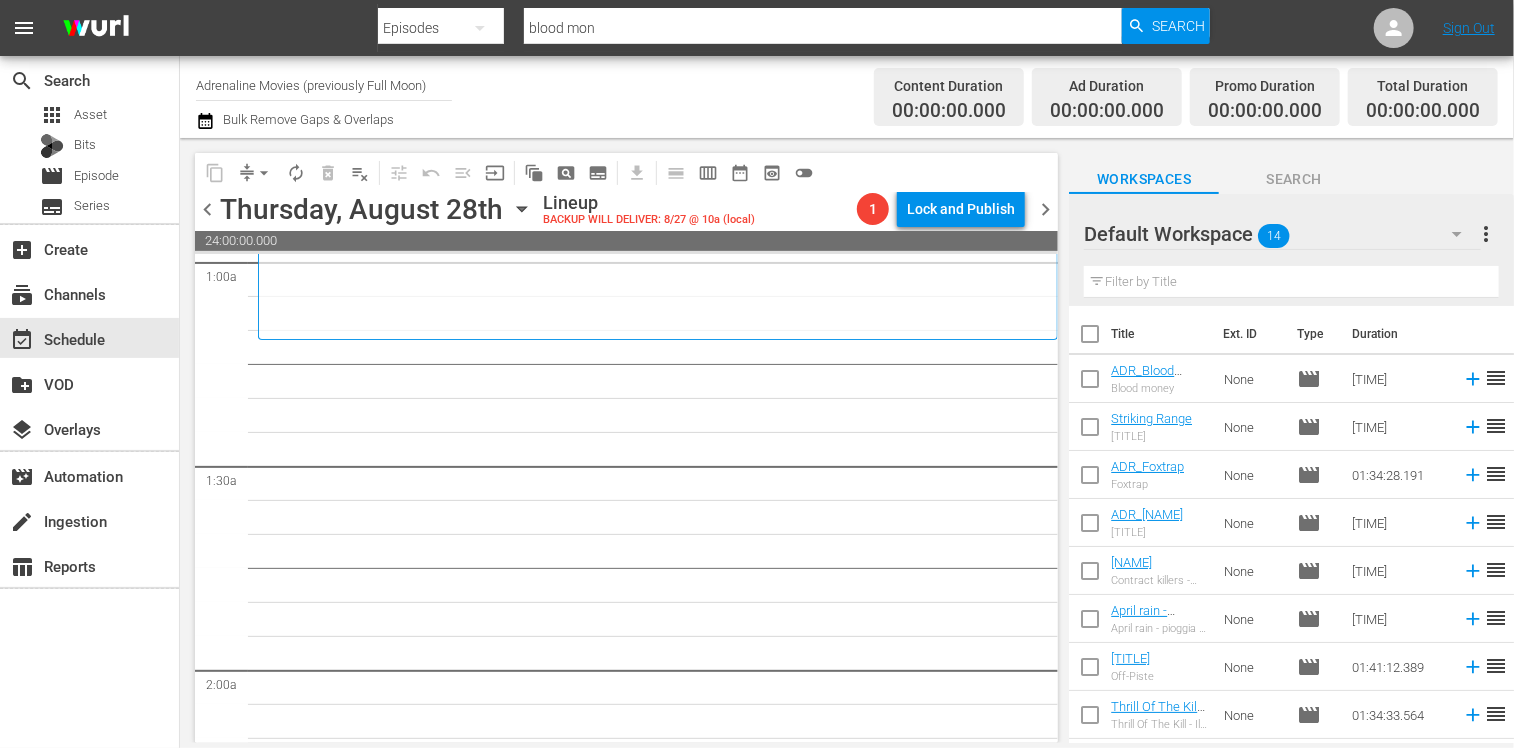 click at bounding box center (1090, 338) 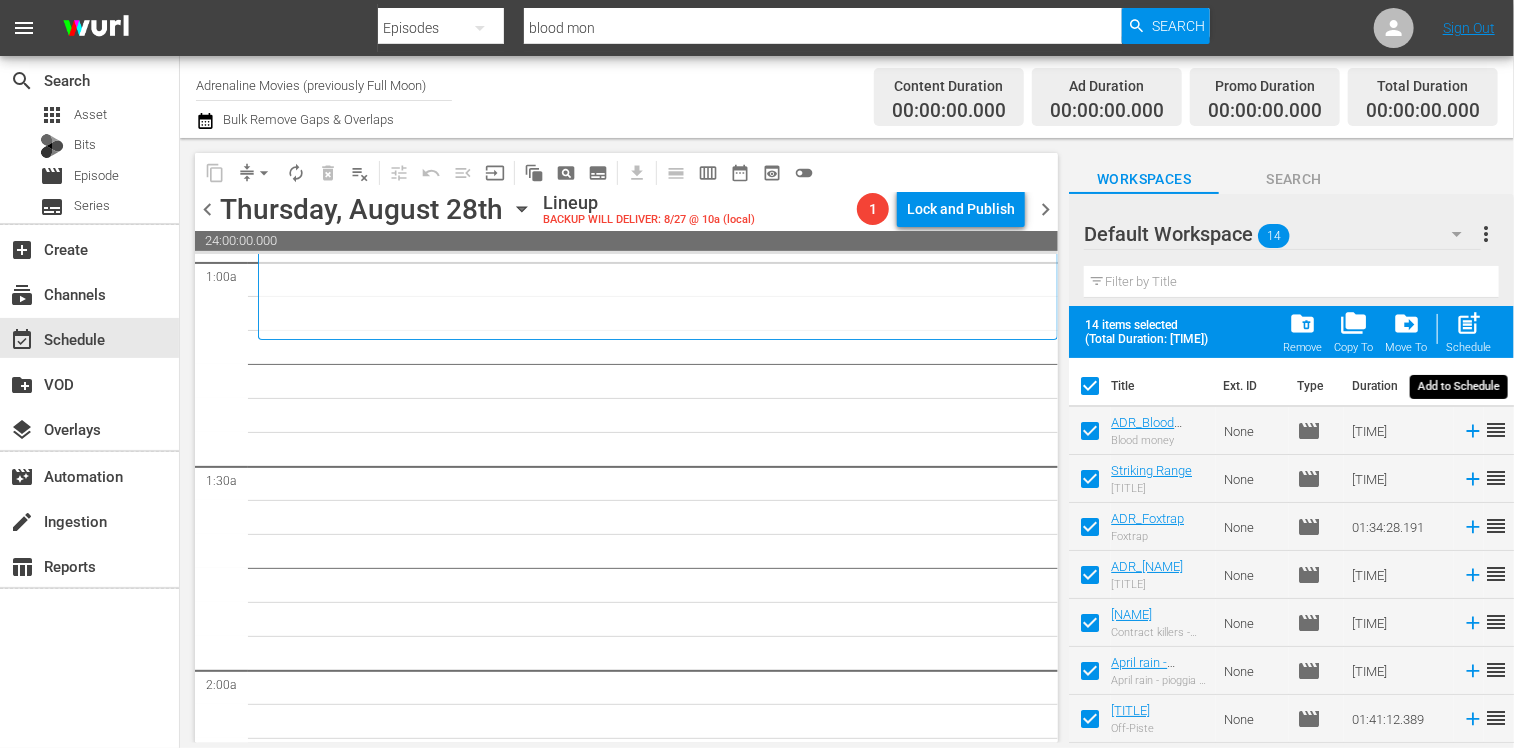 click on "post_add" at bounding box center [1469, 323] 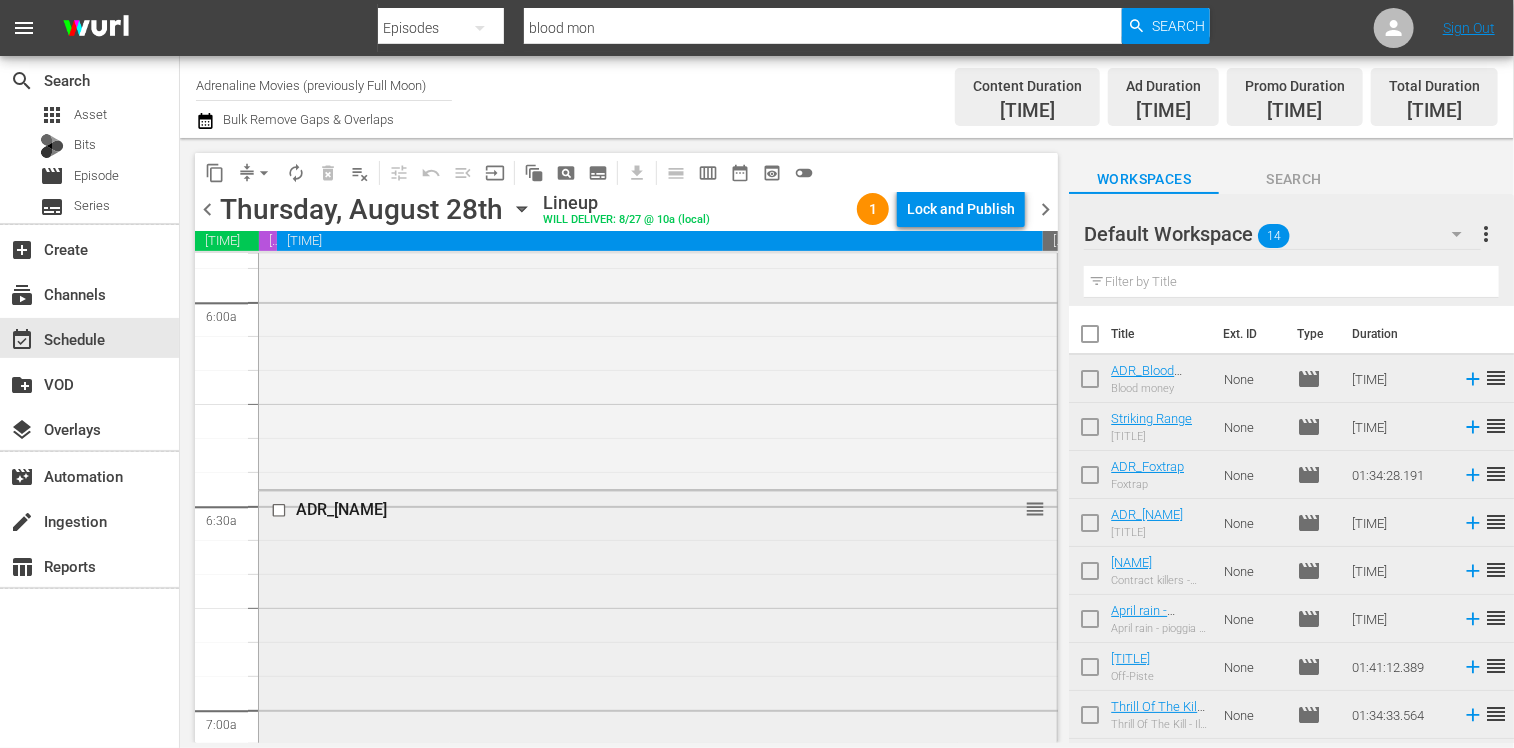scroll, scrollTop: 1900, scrollLeft: 0, axis: vertical 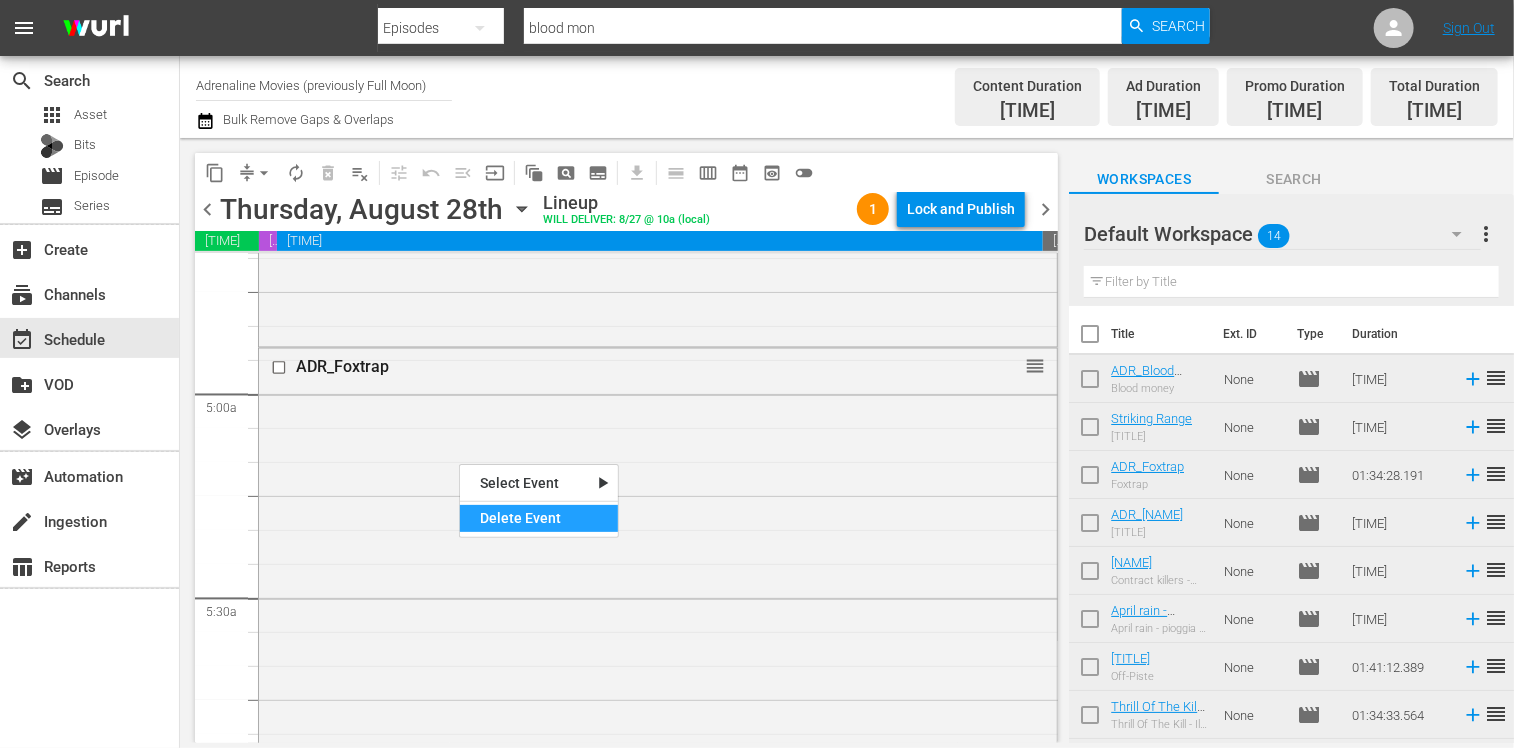 drag, startPoint x: 529, startPoint y: 502, endPoint x: 528, endPoint y: 516, distance: 14.035668 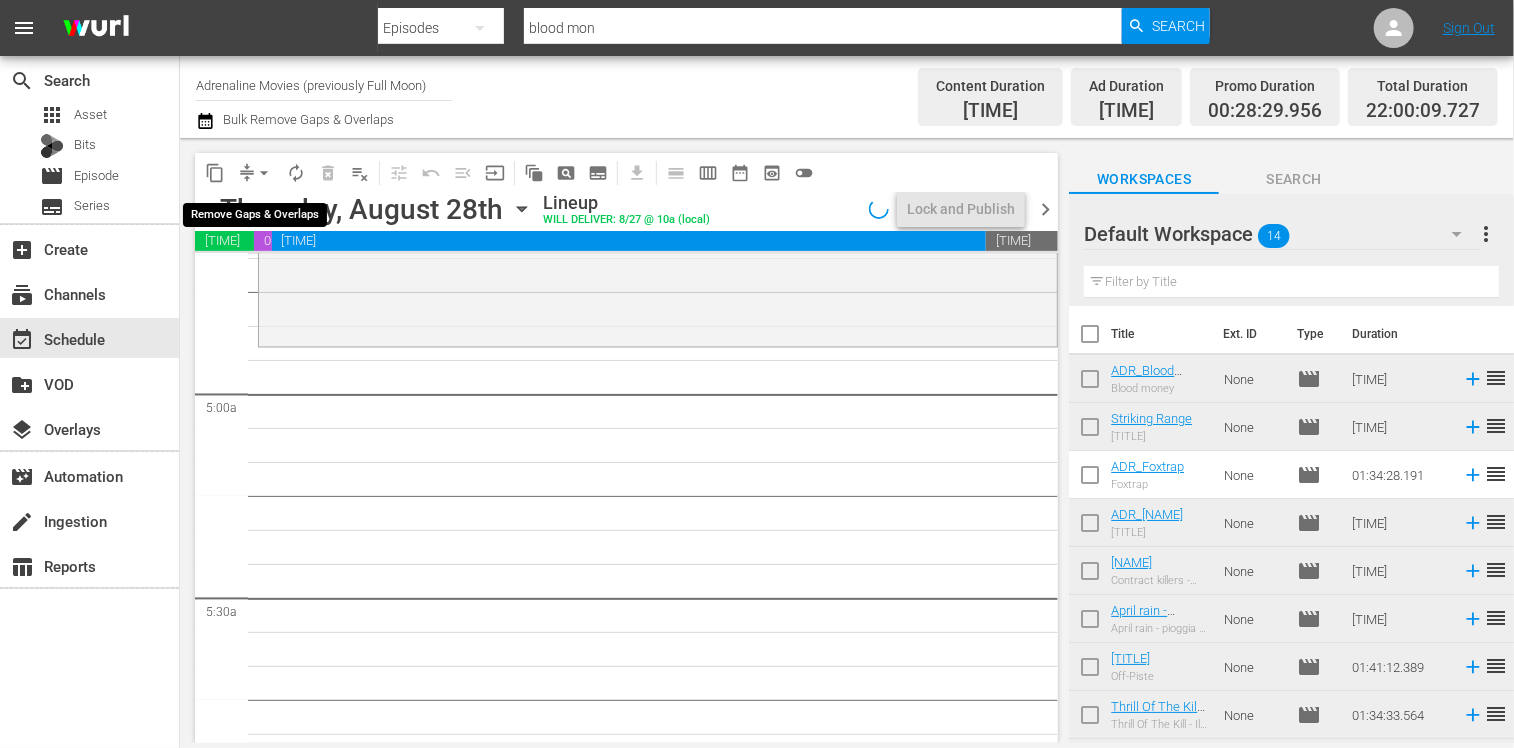 click on "arrow_drop_down" at bounding box center (264, 173) 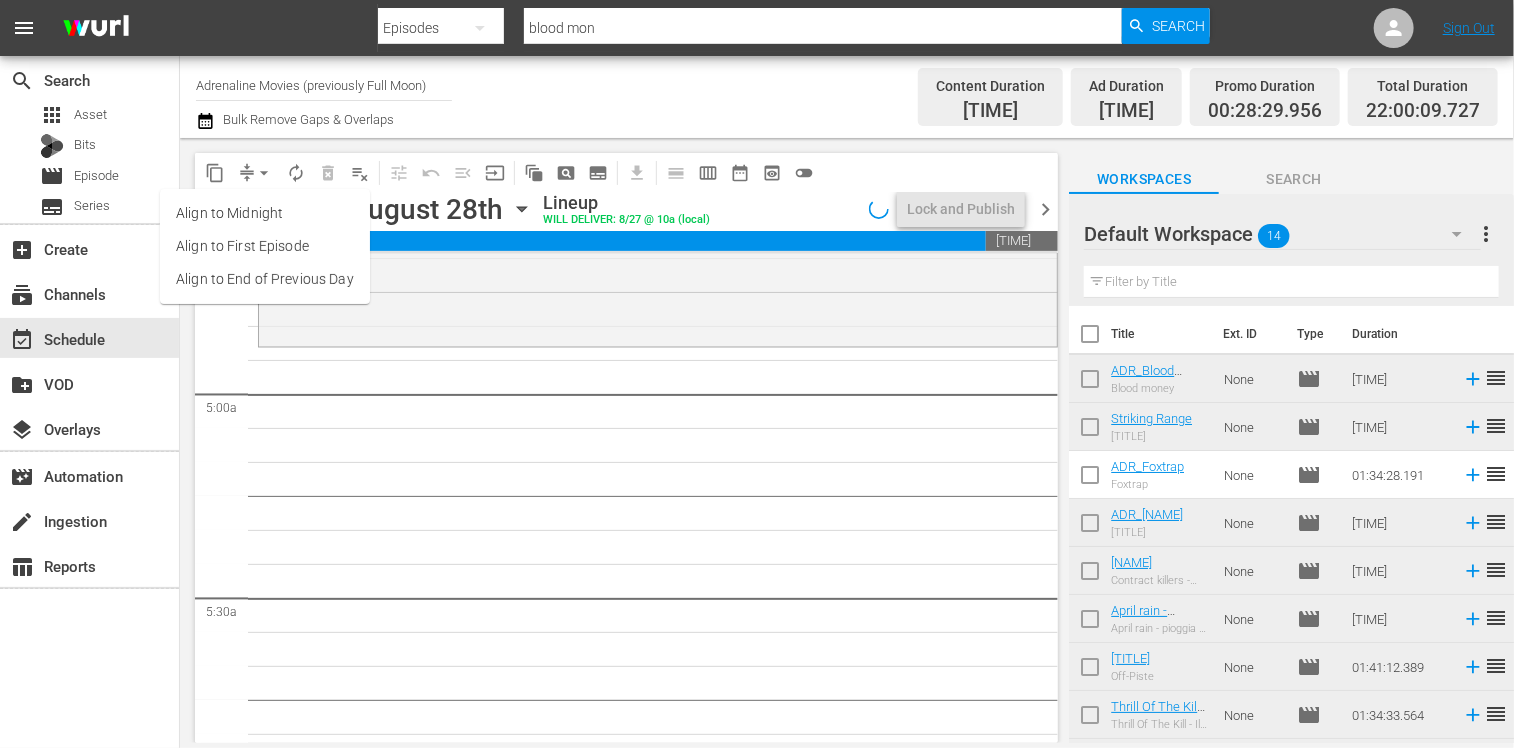 click on "Align to End of Previous Day" at bounding box center (265, 279) 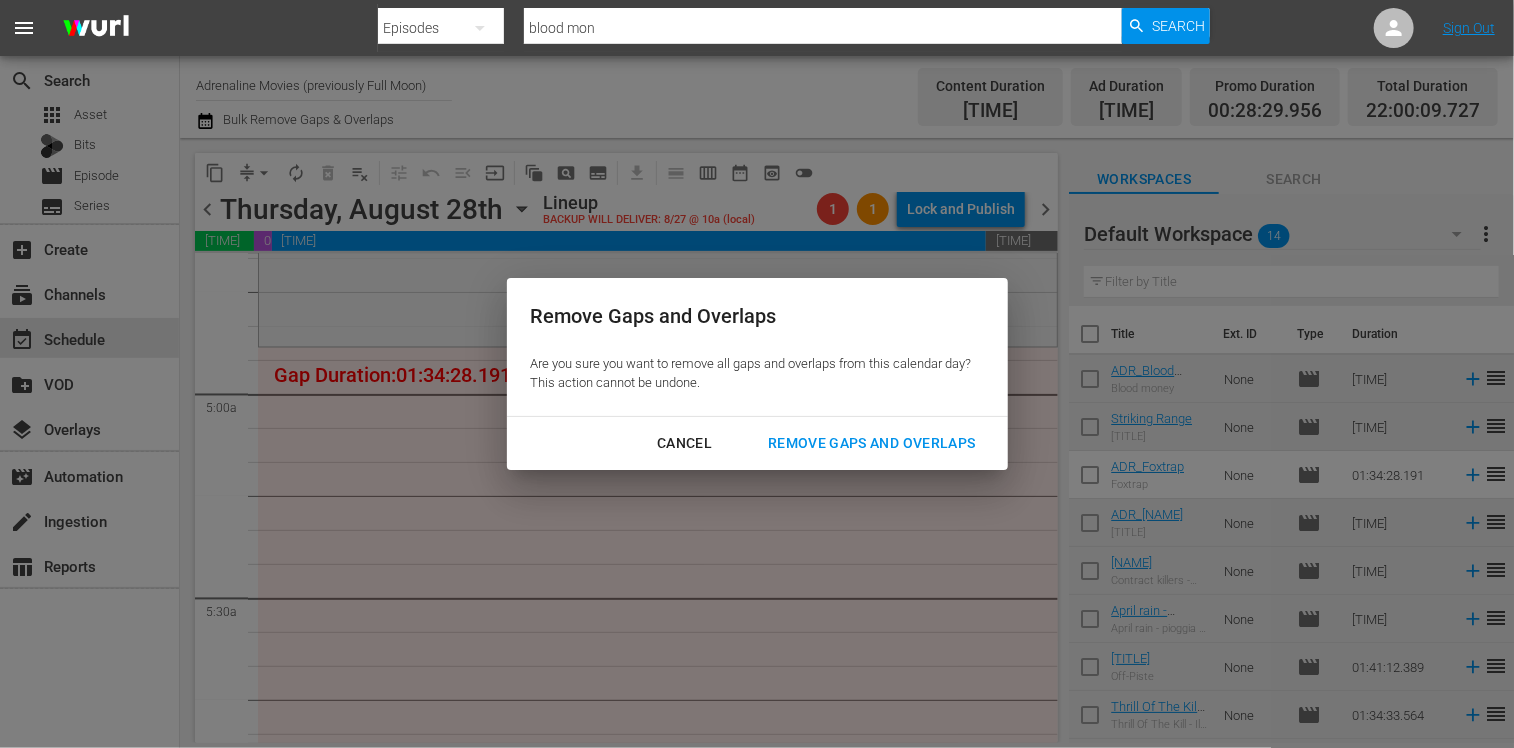 click on "Remove Gaps and Overlaps" at bounding box center (871, 443) 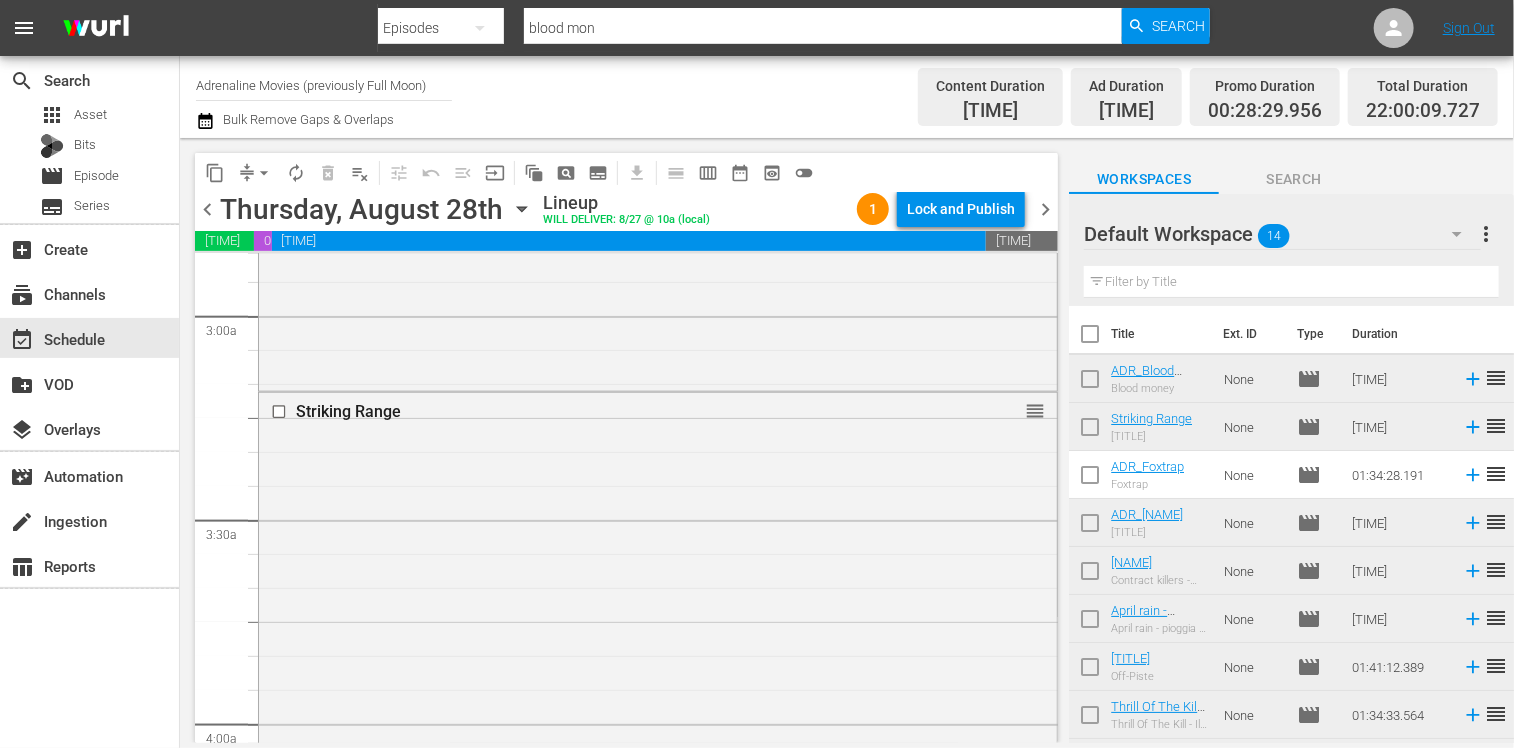 scroll, scrollTop: 1100, scrollLeft: 0, axis: vertical 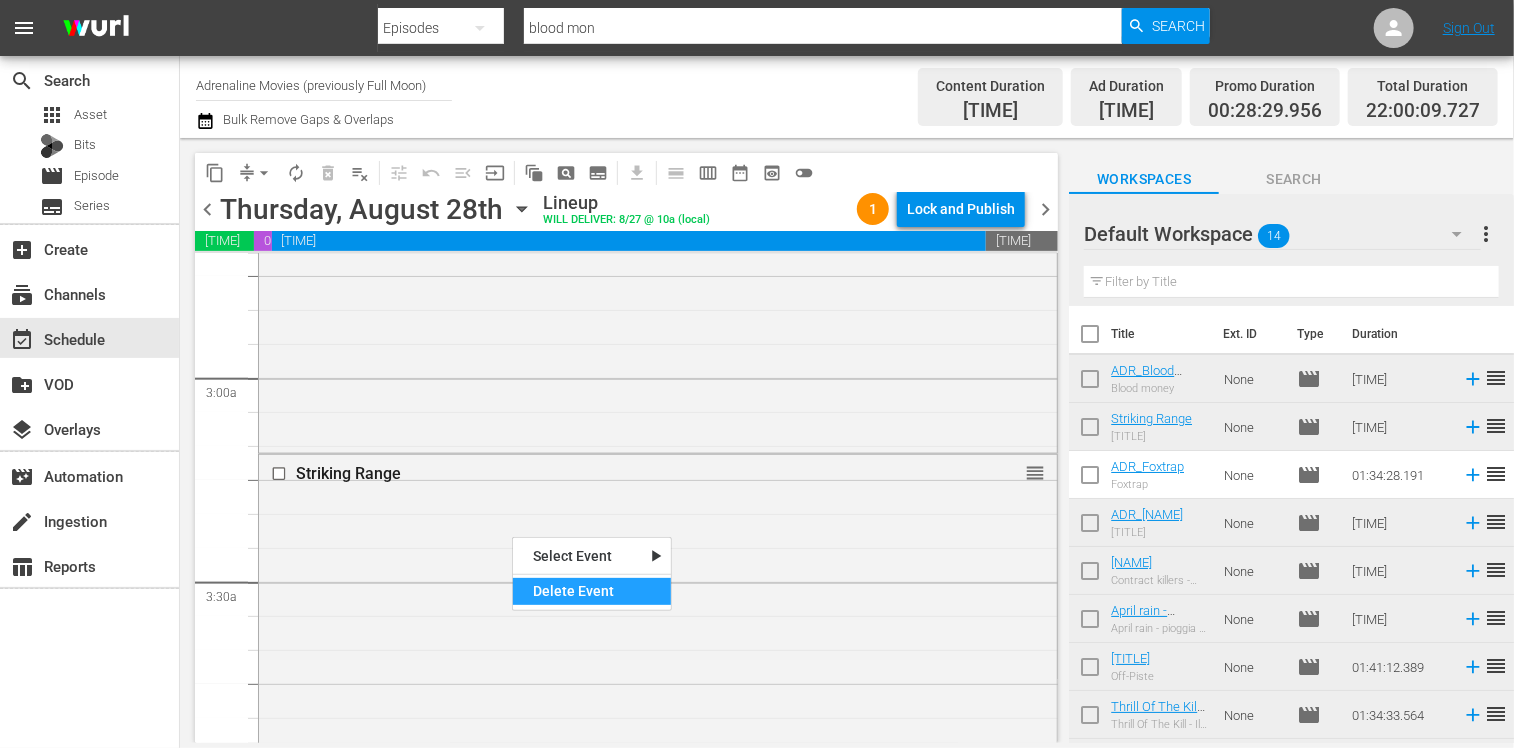 click on "Delete Event" at bounding box center [592, 591] 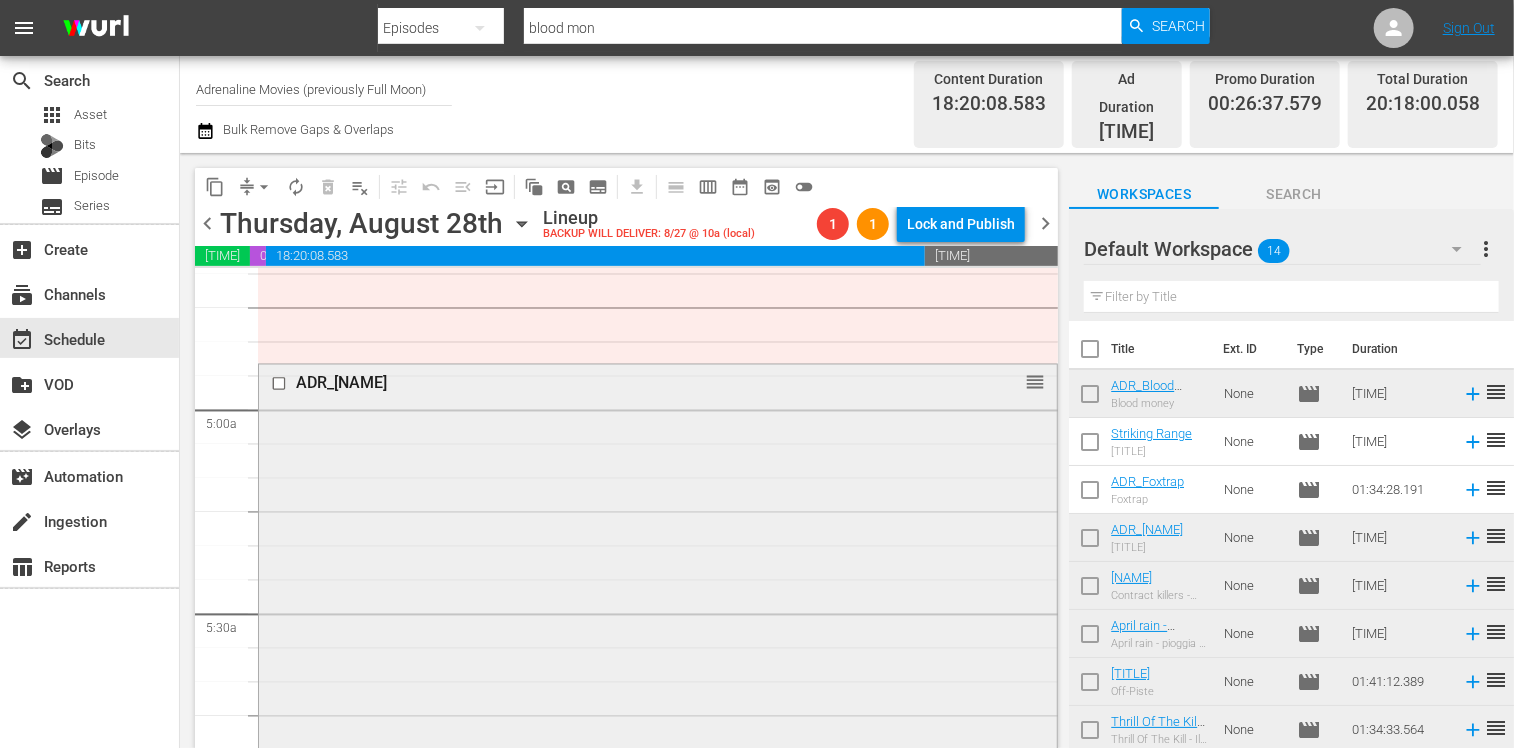 scroll, scrollTop: 1900, scrollLeft: 0, axis: vertical 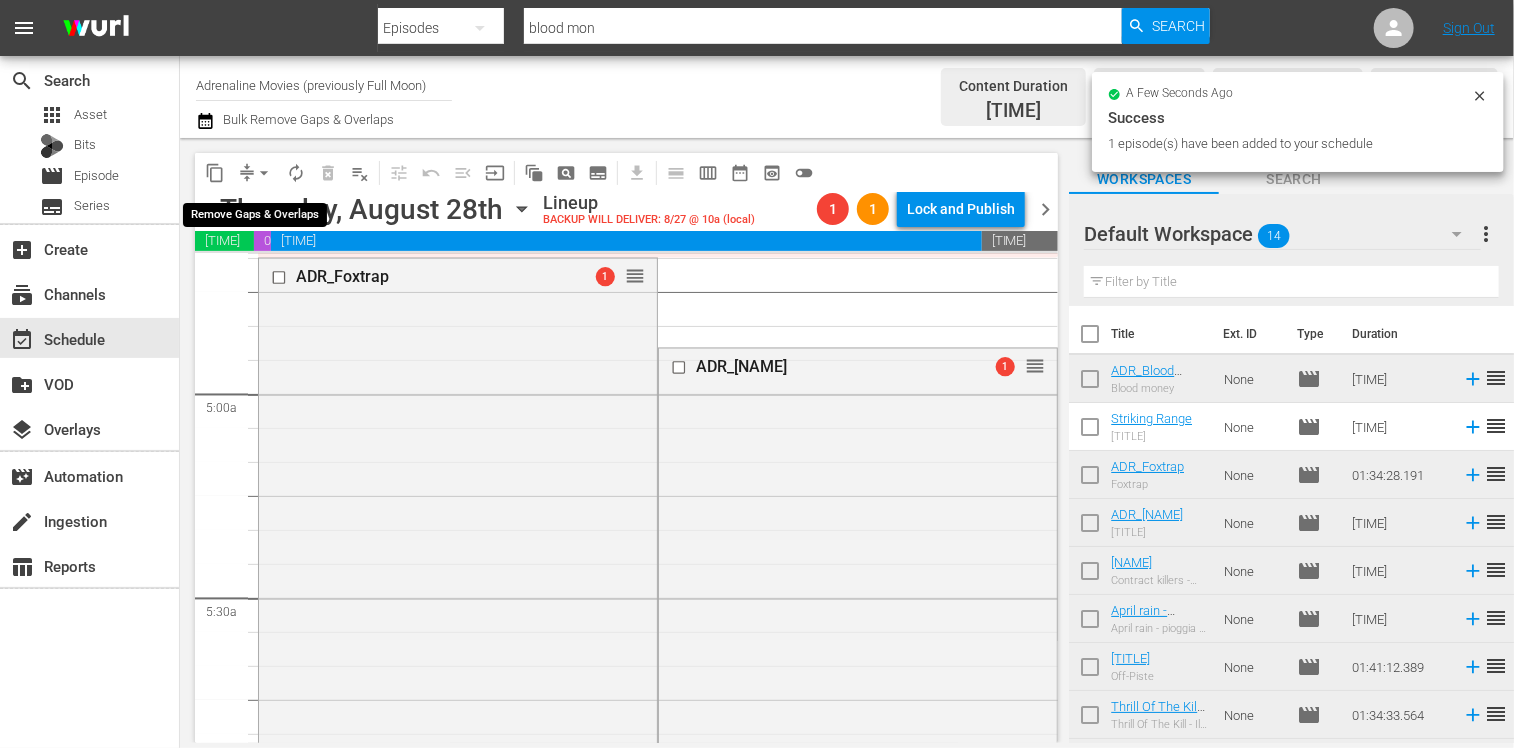 click on "arrow_drop_down" at bounding box center [264, 173] 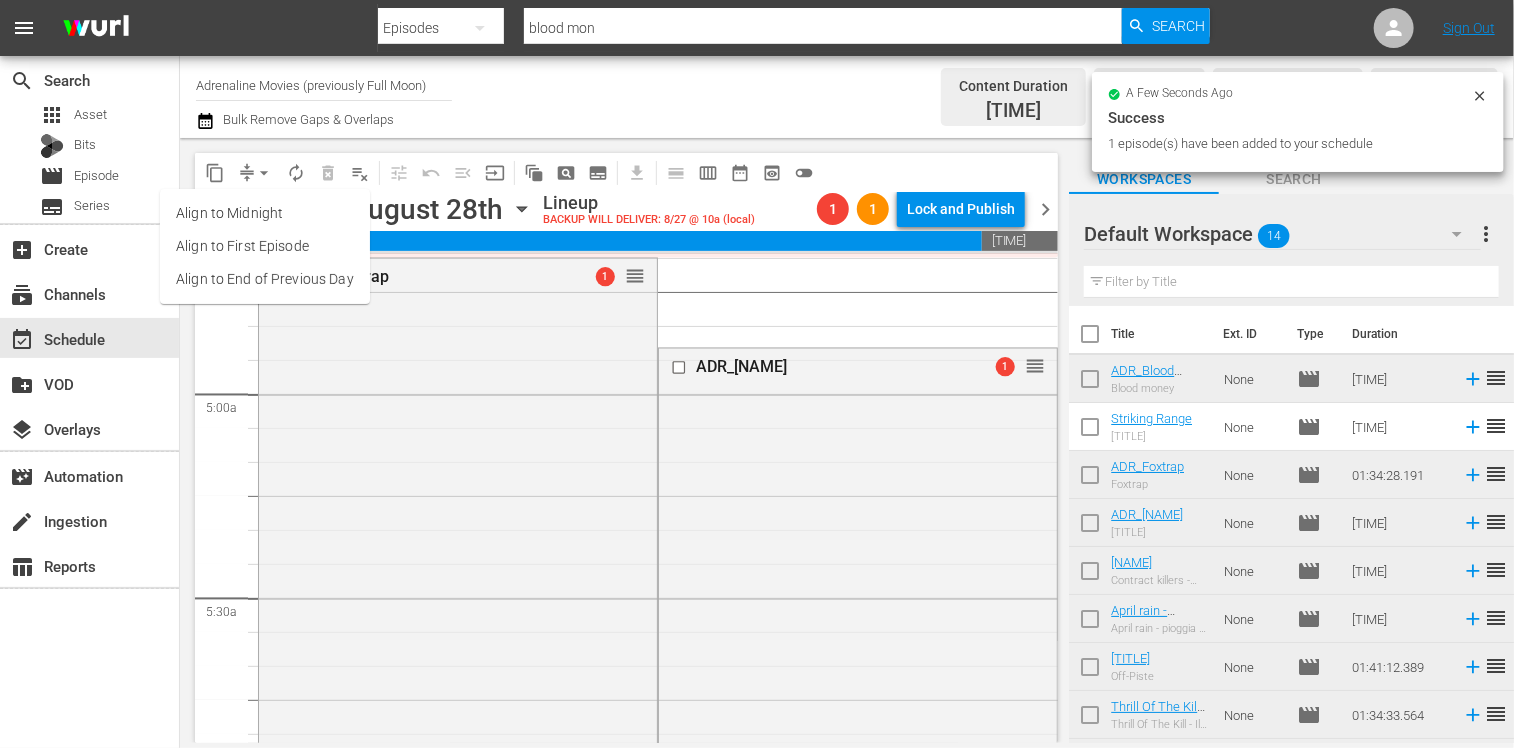 click on "Align to End of Previous Day" at bounding box center (265, 279) 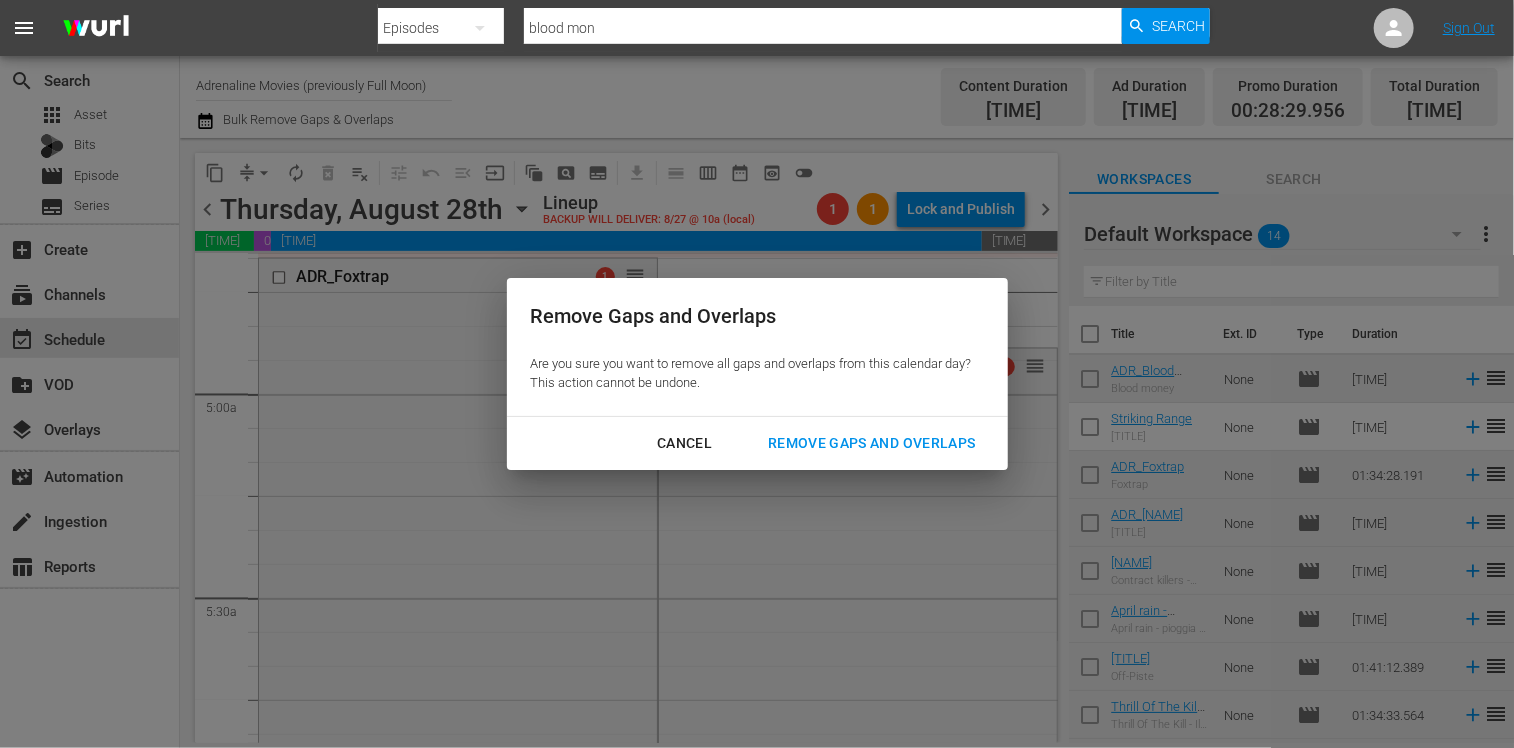 click on "Remove Gaps and Overlaps" at bounding box center [871, 443] 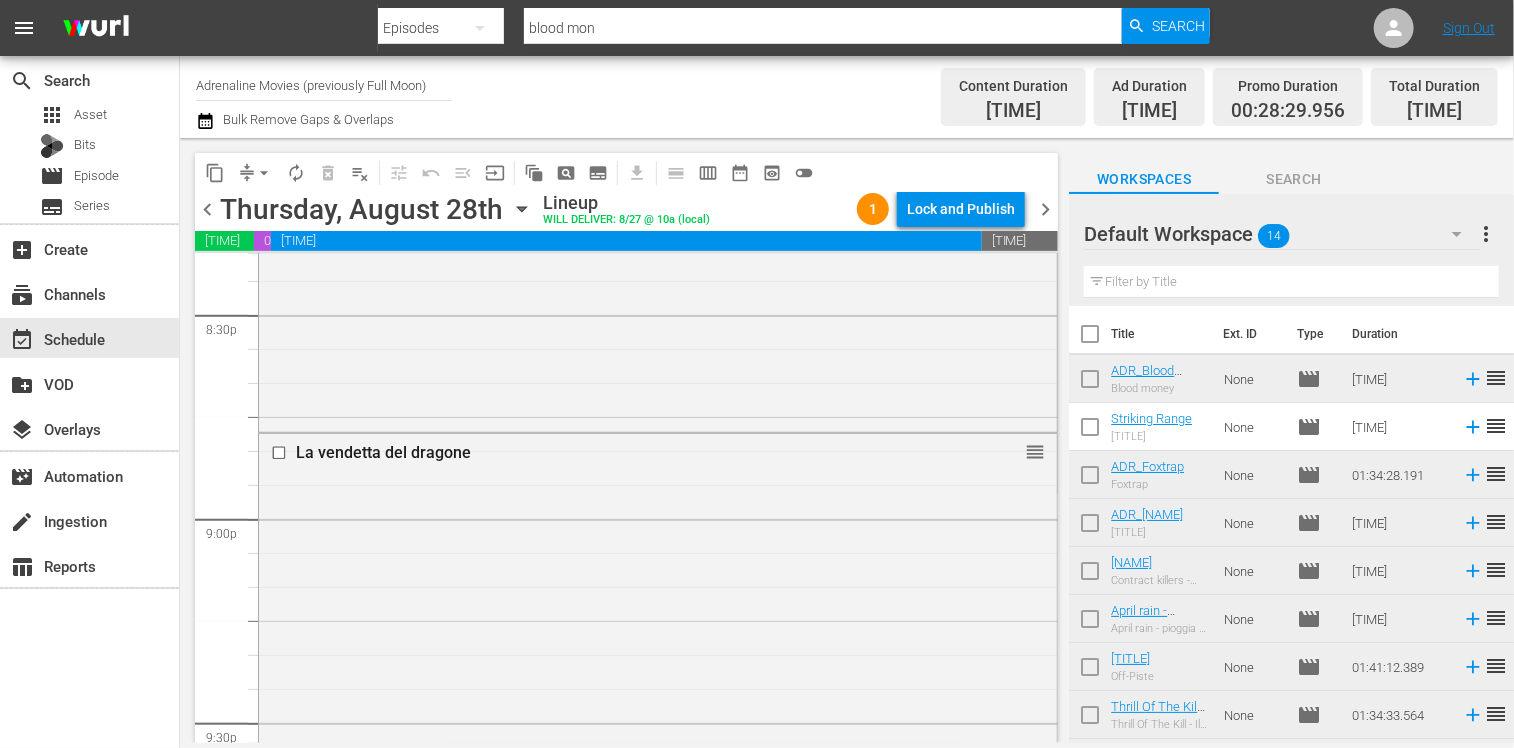 scroll, scrollTop: 7703, scrollLeft: 0, axis: vertical 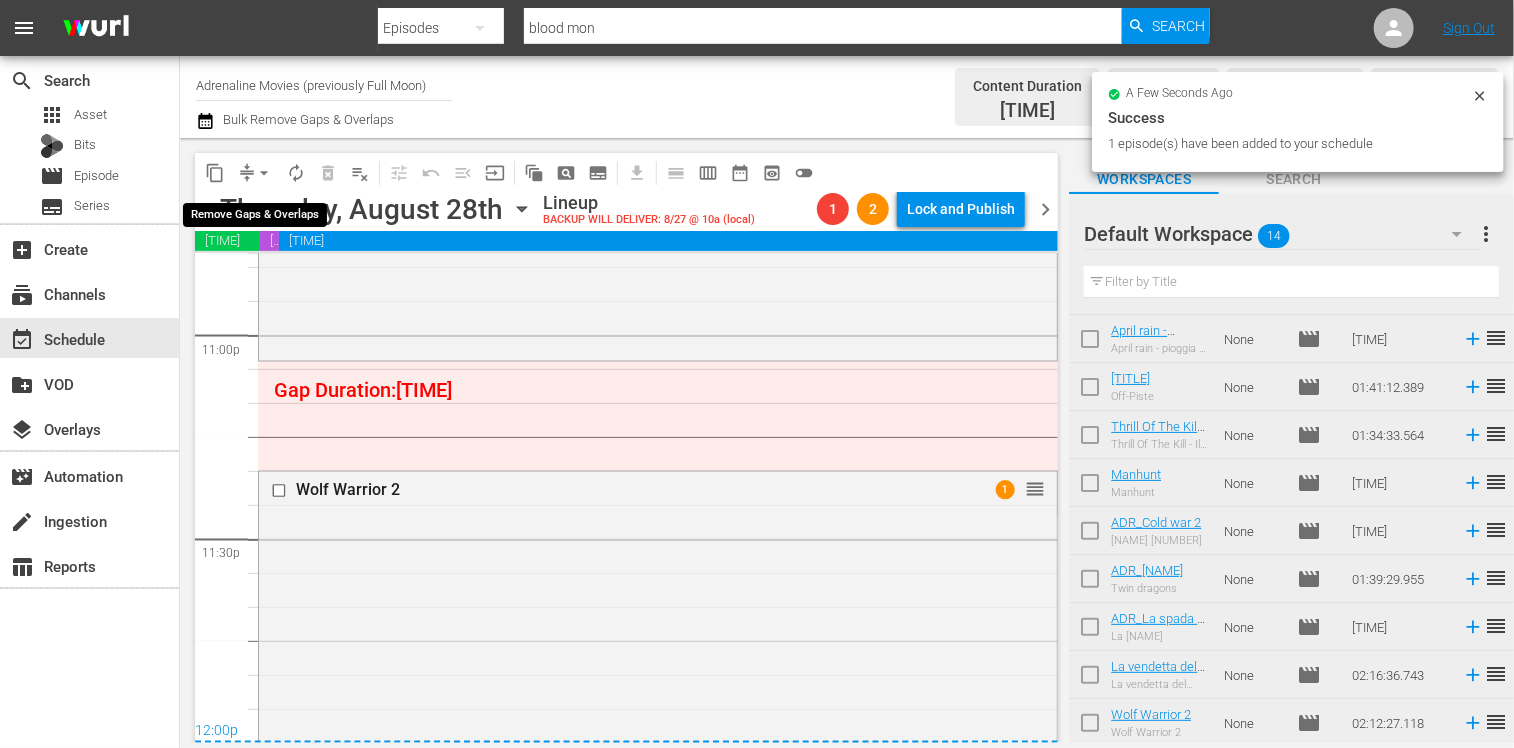 click on "arrow_drop_down" at bounding box center [264, 173] 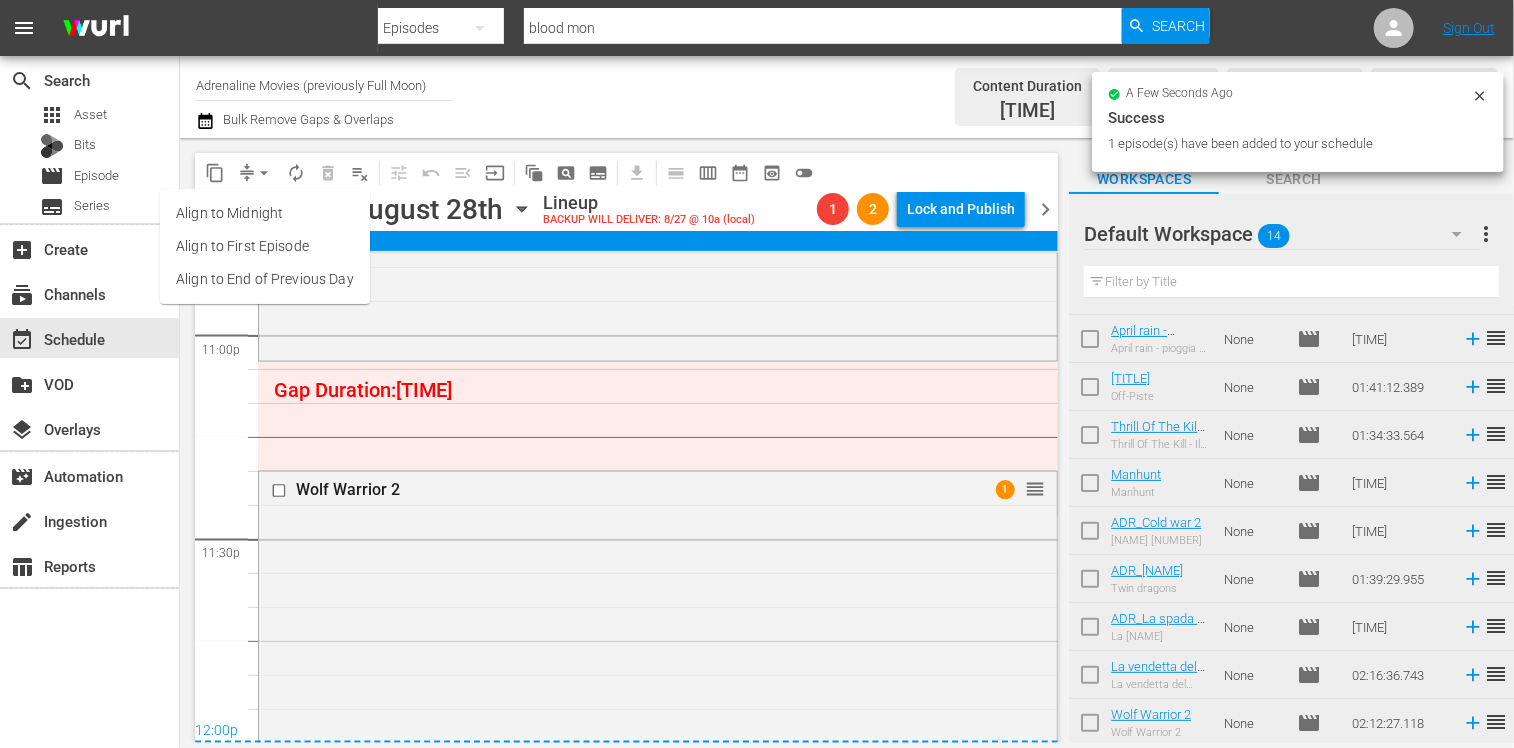 click on "Align to End of Previous Day" at bounding box center [265, 279] 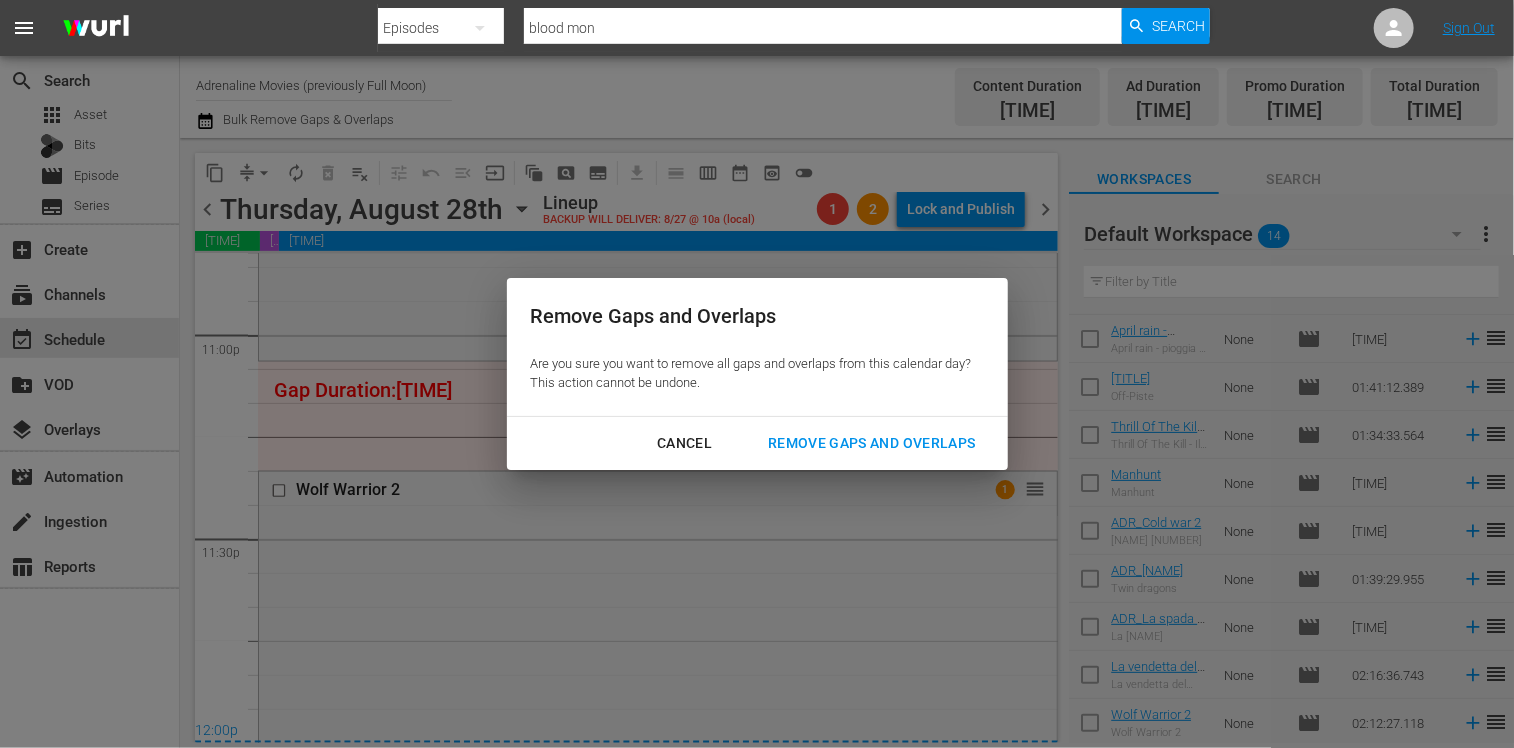 click on "Remove Gaps and Overlaps" at bounding box center [871, 443] 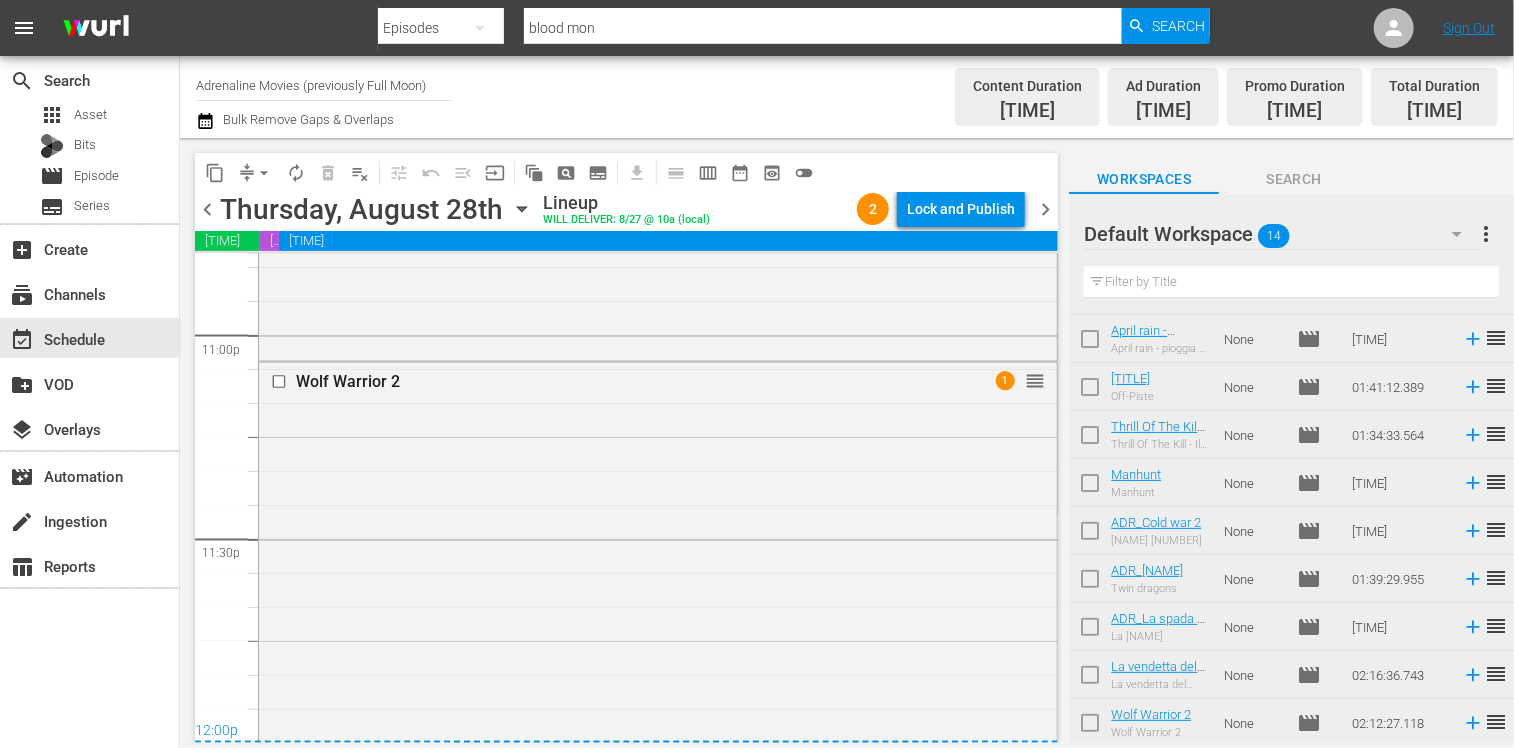 click 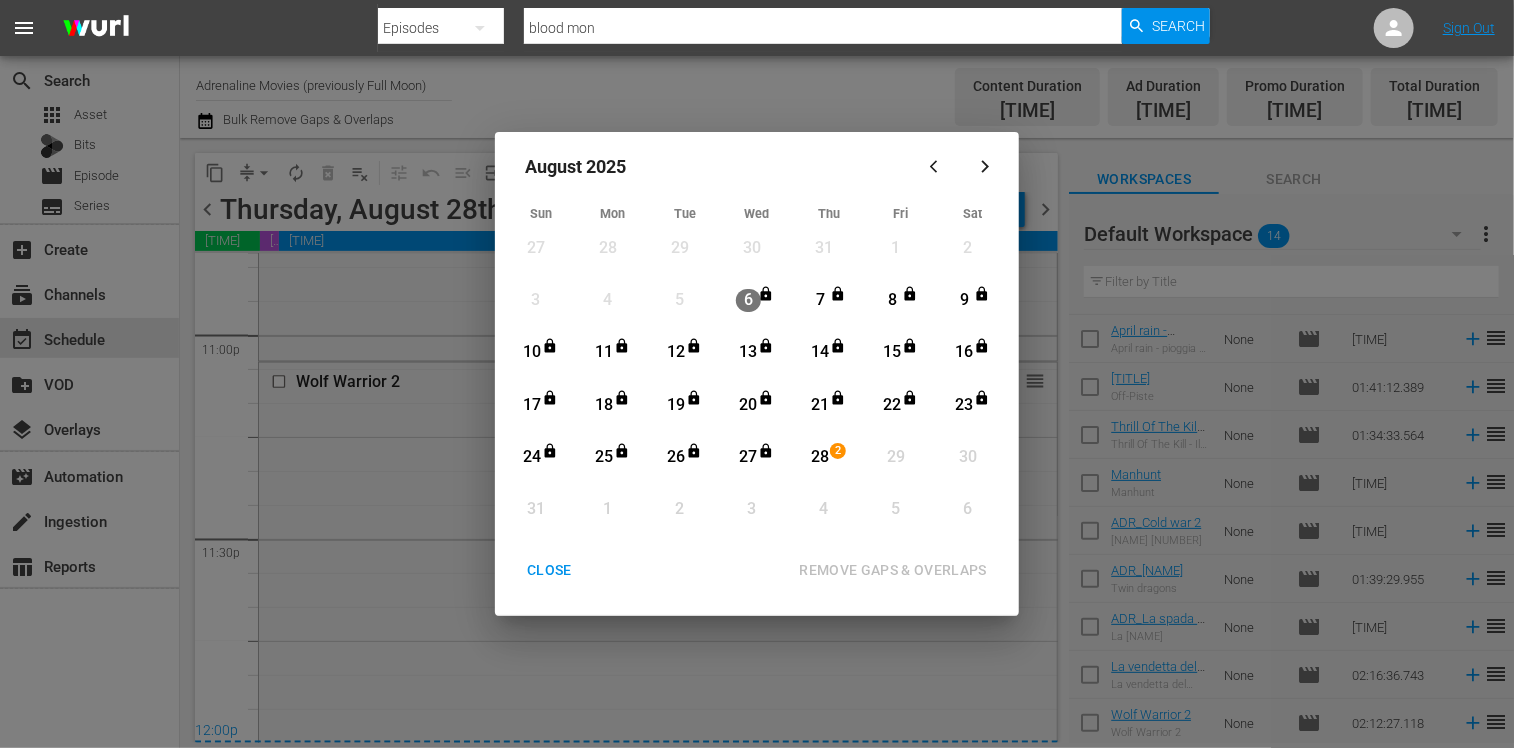 click on "CLOSE" at bounding box center (549, 570) 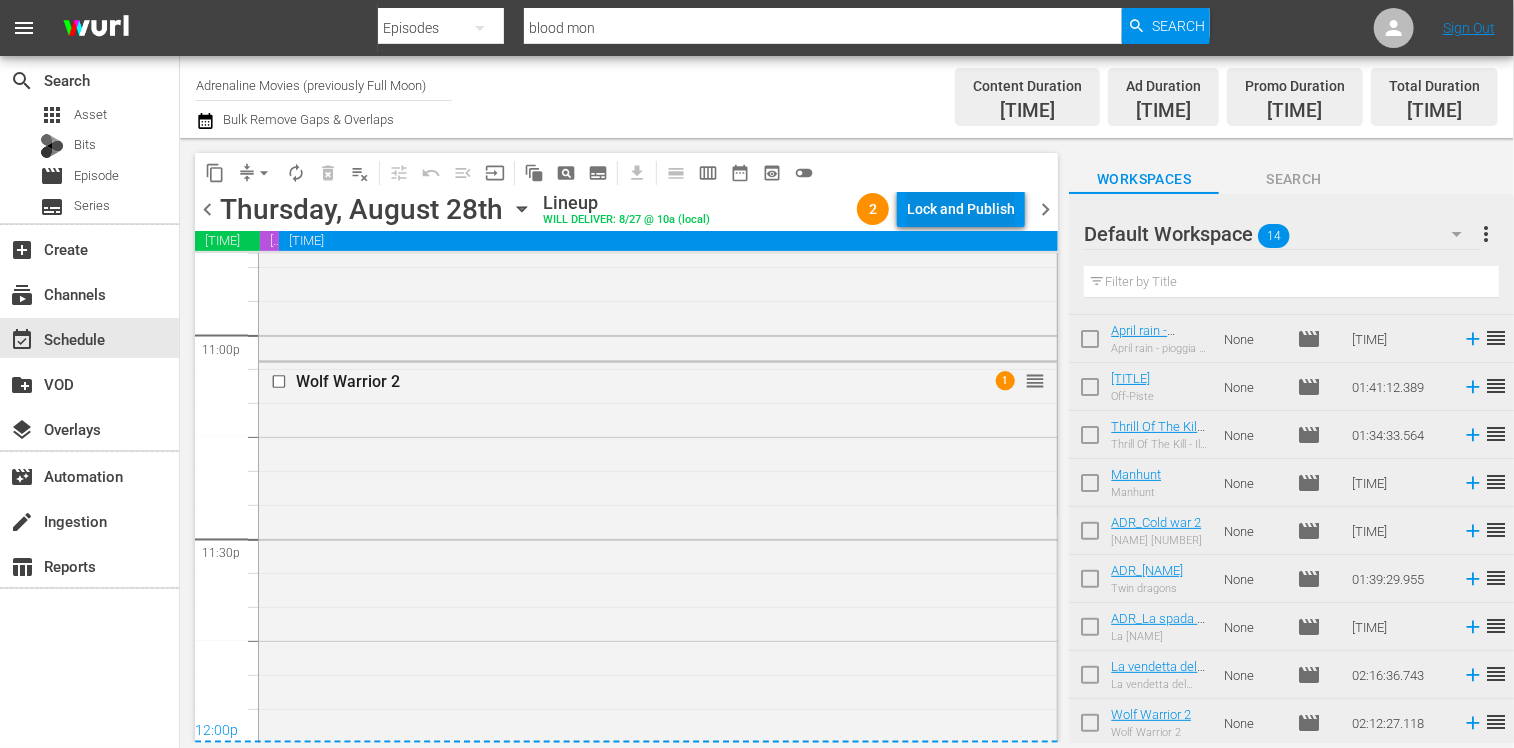 click on "Lock and Publish" at bounding box center [961, 209] 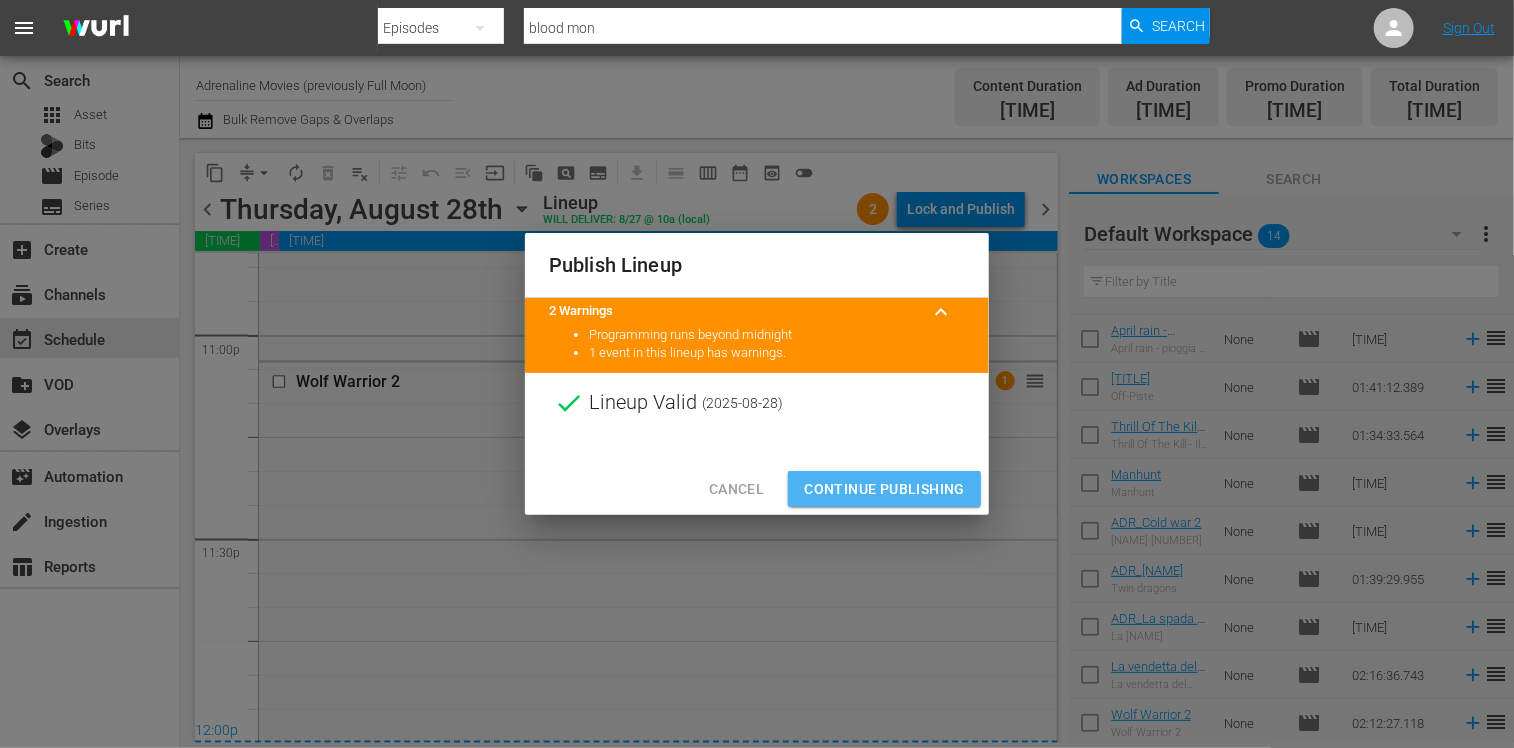 click on "Continue Publishing" at bounding box center (884, 489) 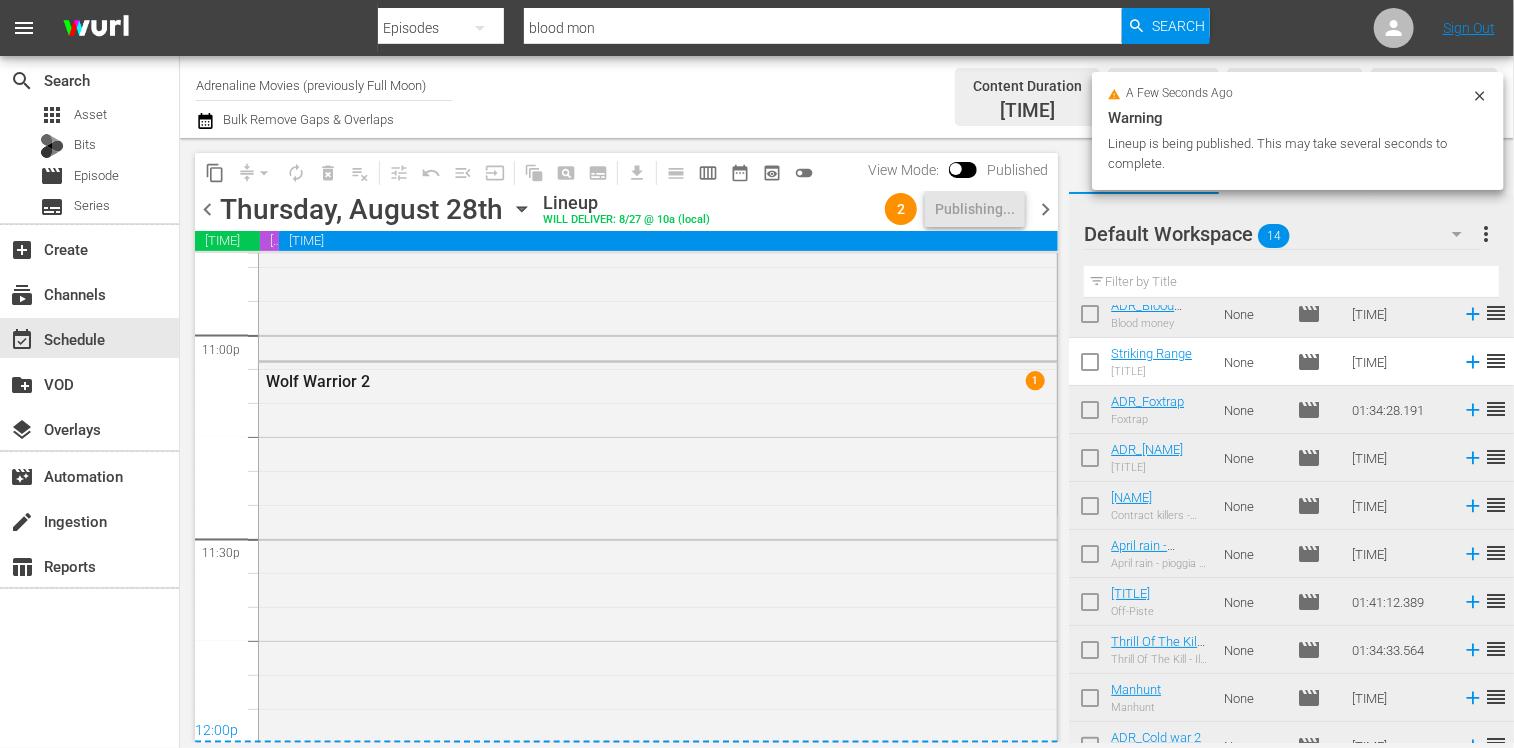scroll, scrollTop: 0, scrollLeft: 0, axis: both 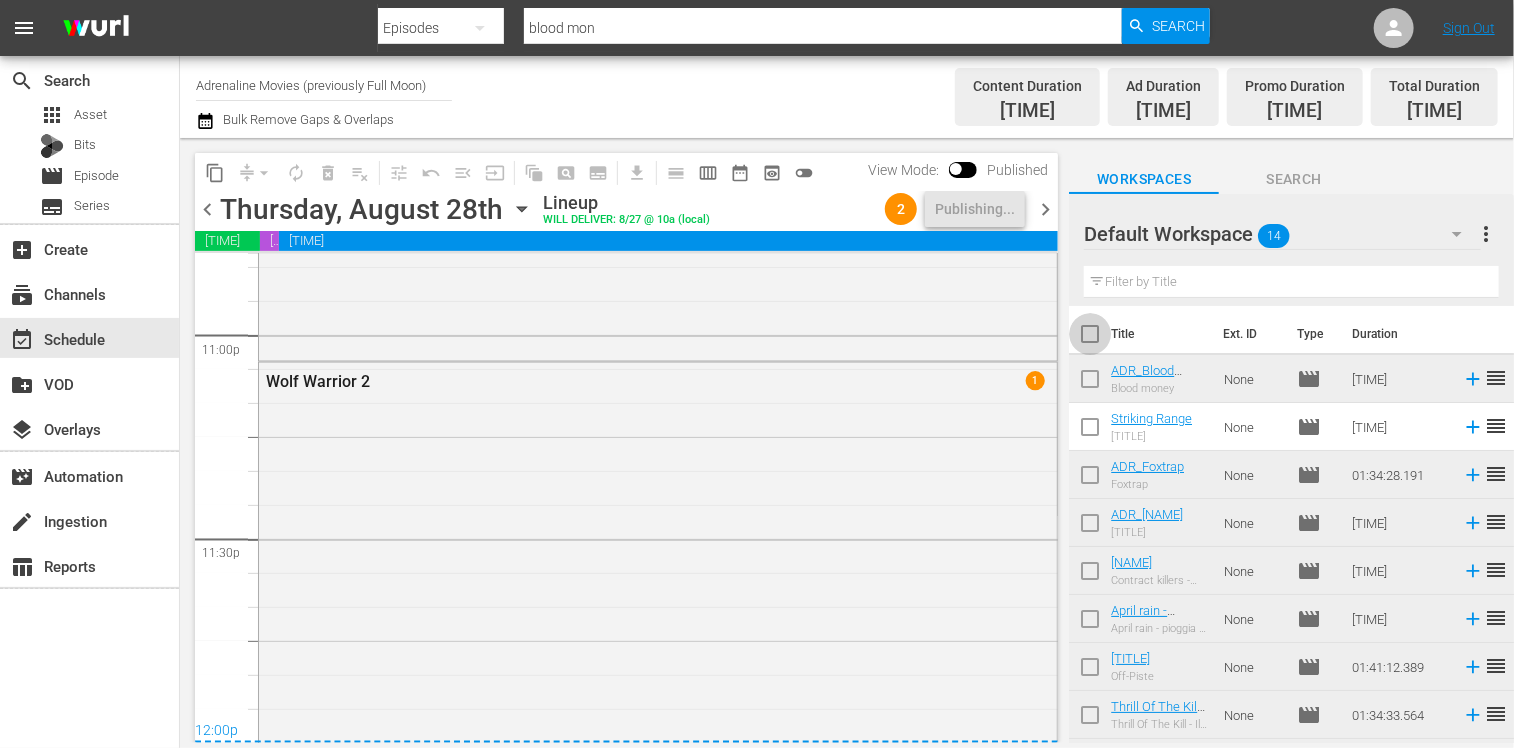 click at bounding box center [1090, 338] 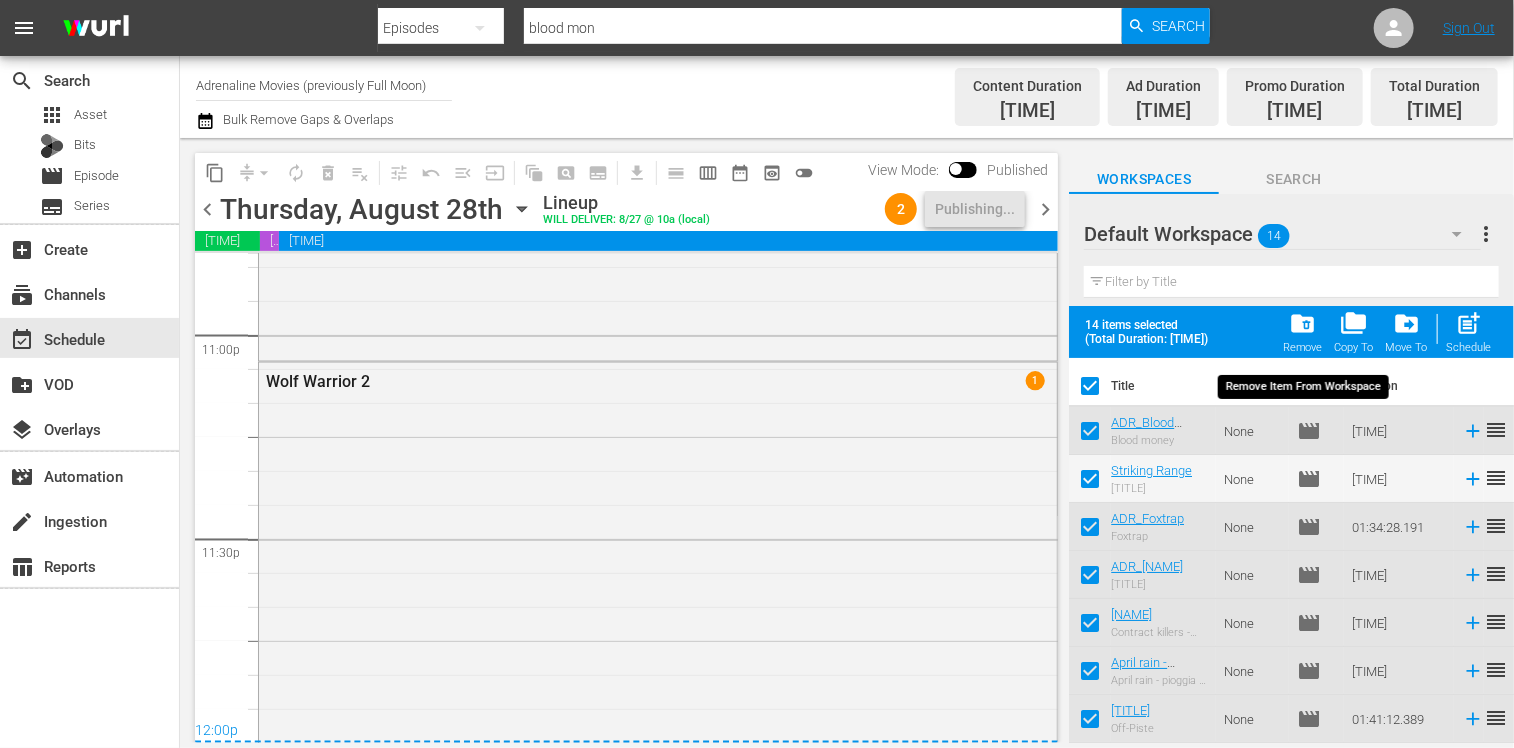 click on "folder_delete" at bounding box center [1302, 323] 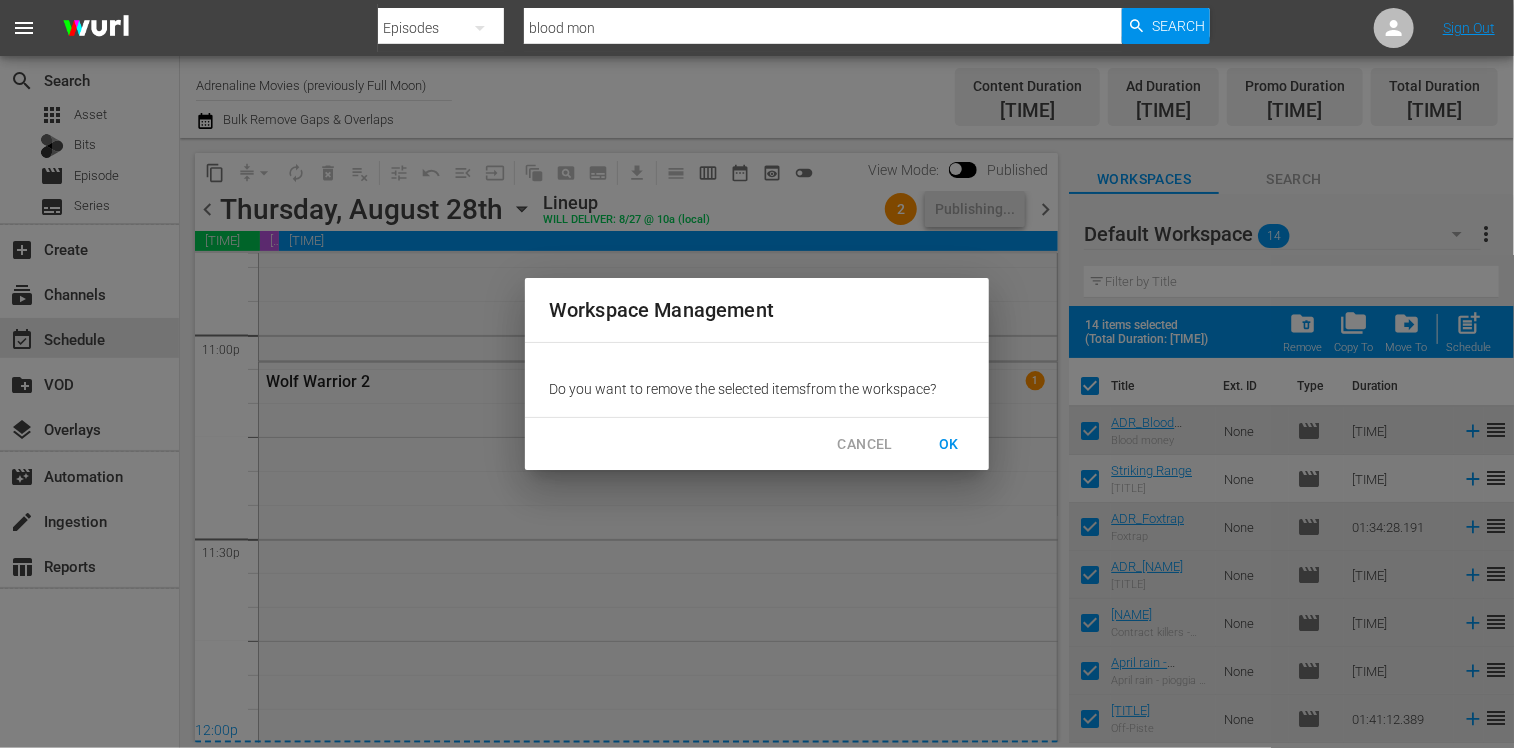 click on "OK" at bounding box center [949, 444] 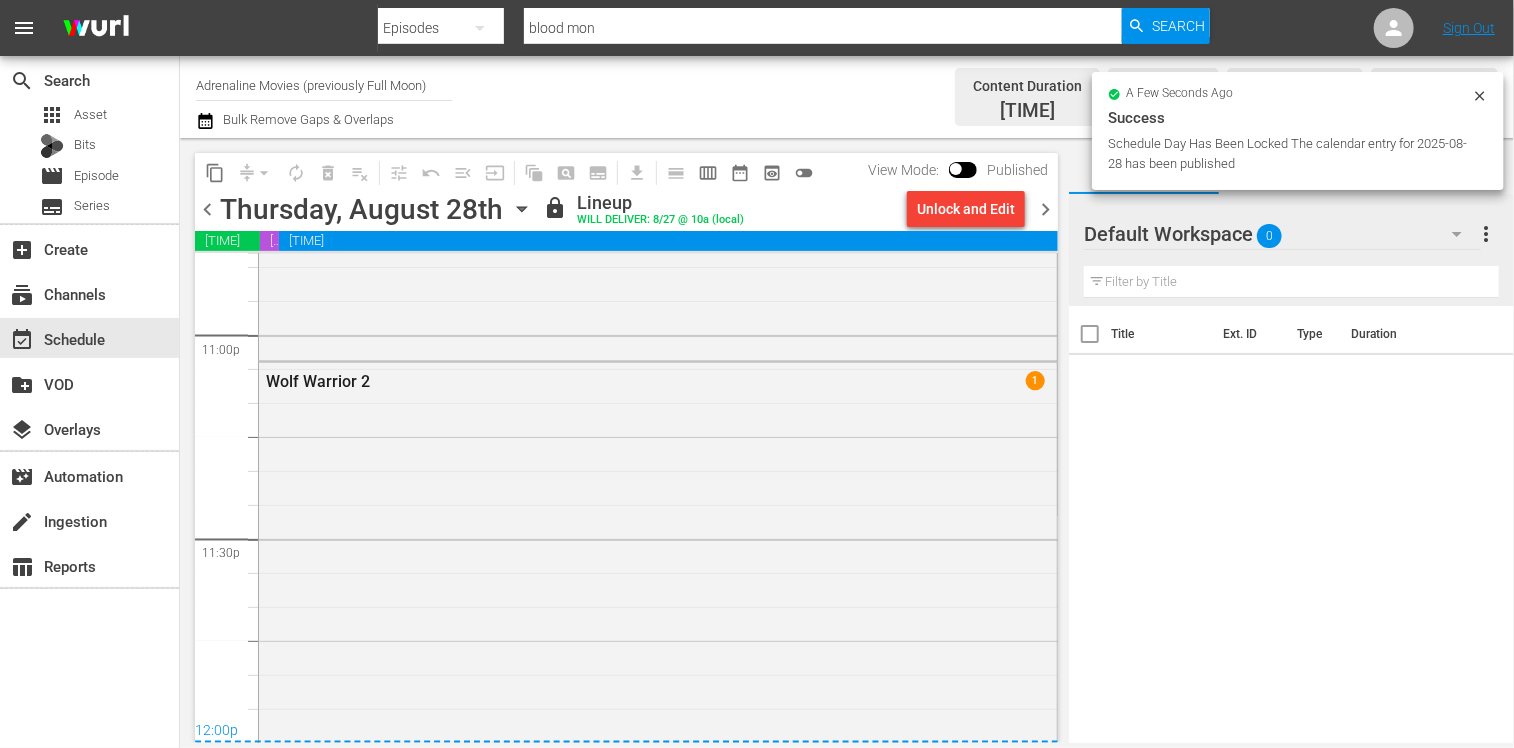 click on "chevron_right" at bounding box center [1045, 209] 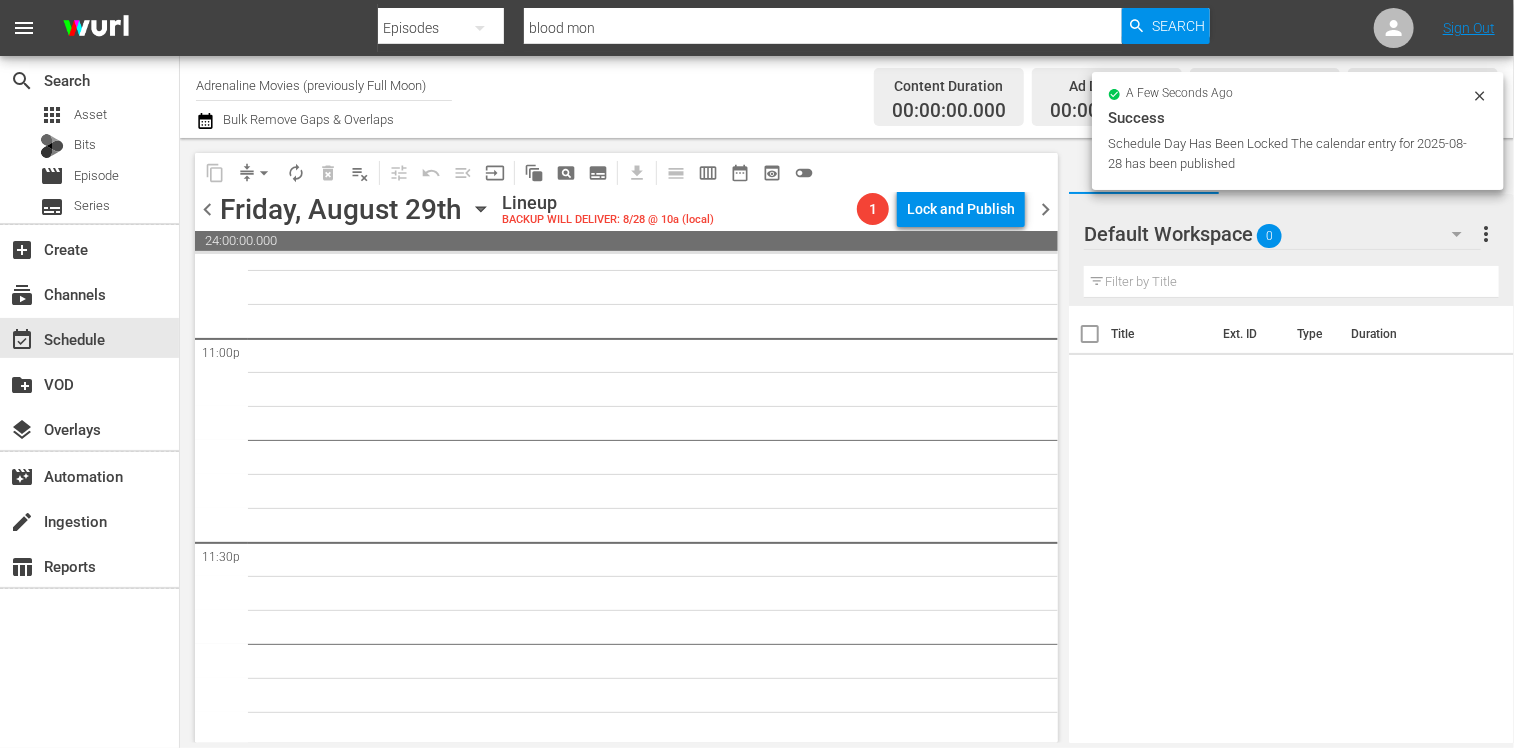 scroll, scrollTop: 9303, scrollLeft: 0, axis: vertical 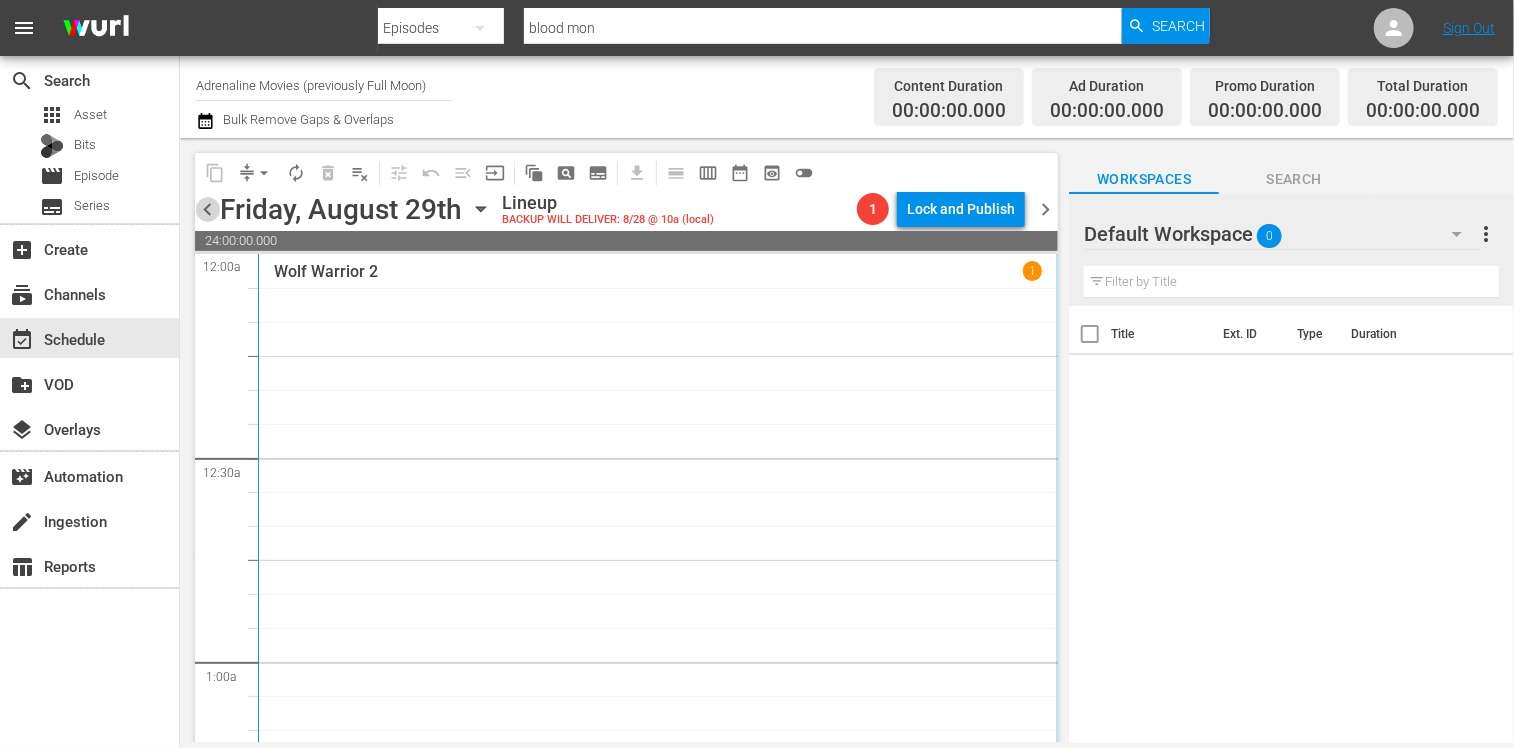 click on "chevron_left" at bounding box center (207, 209) 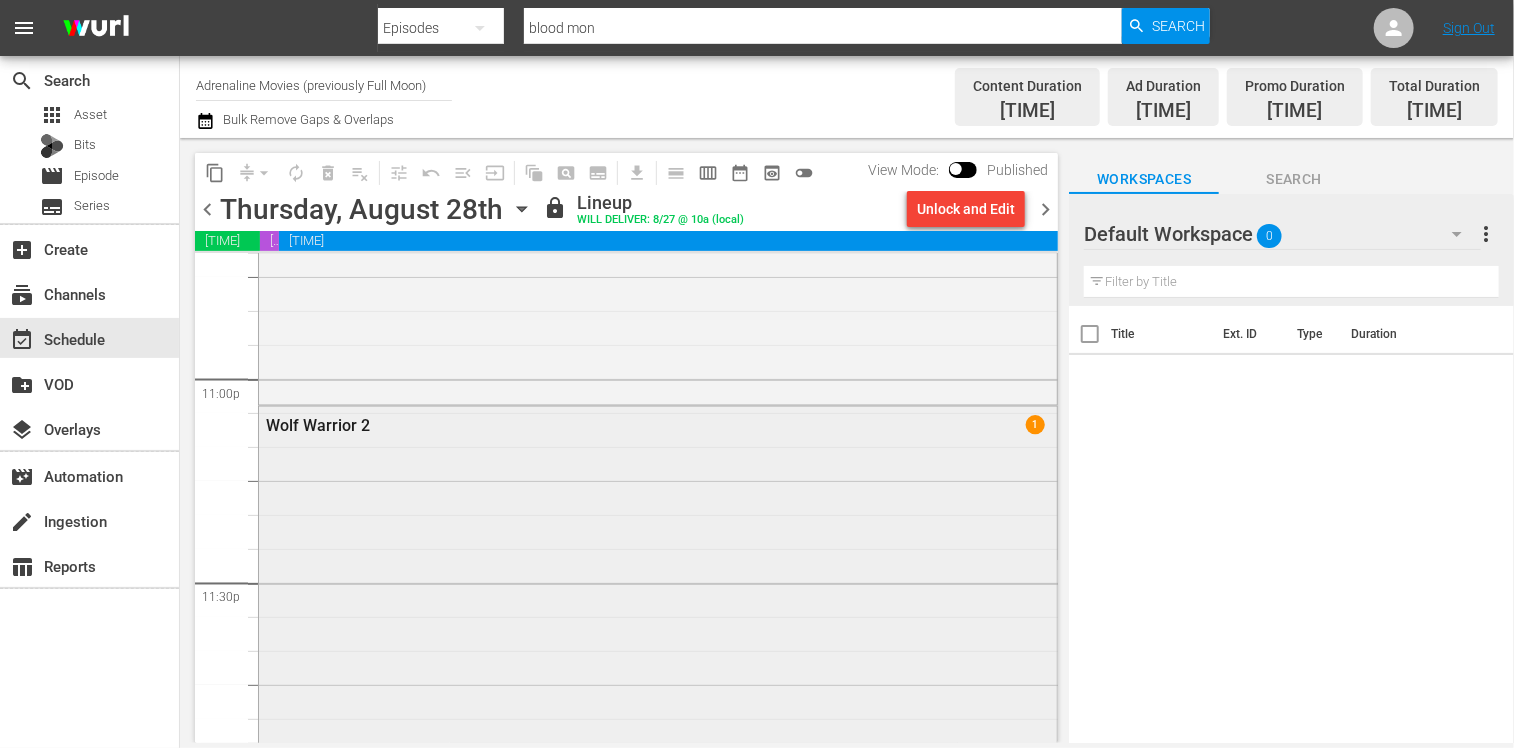 scroll, scrollTop: 9222, scrollLeft: 0, axis: vertical 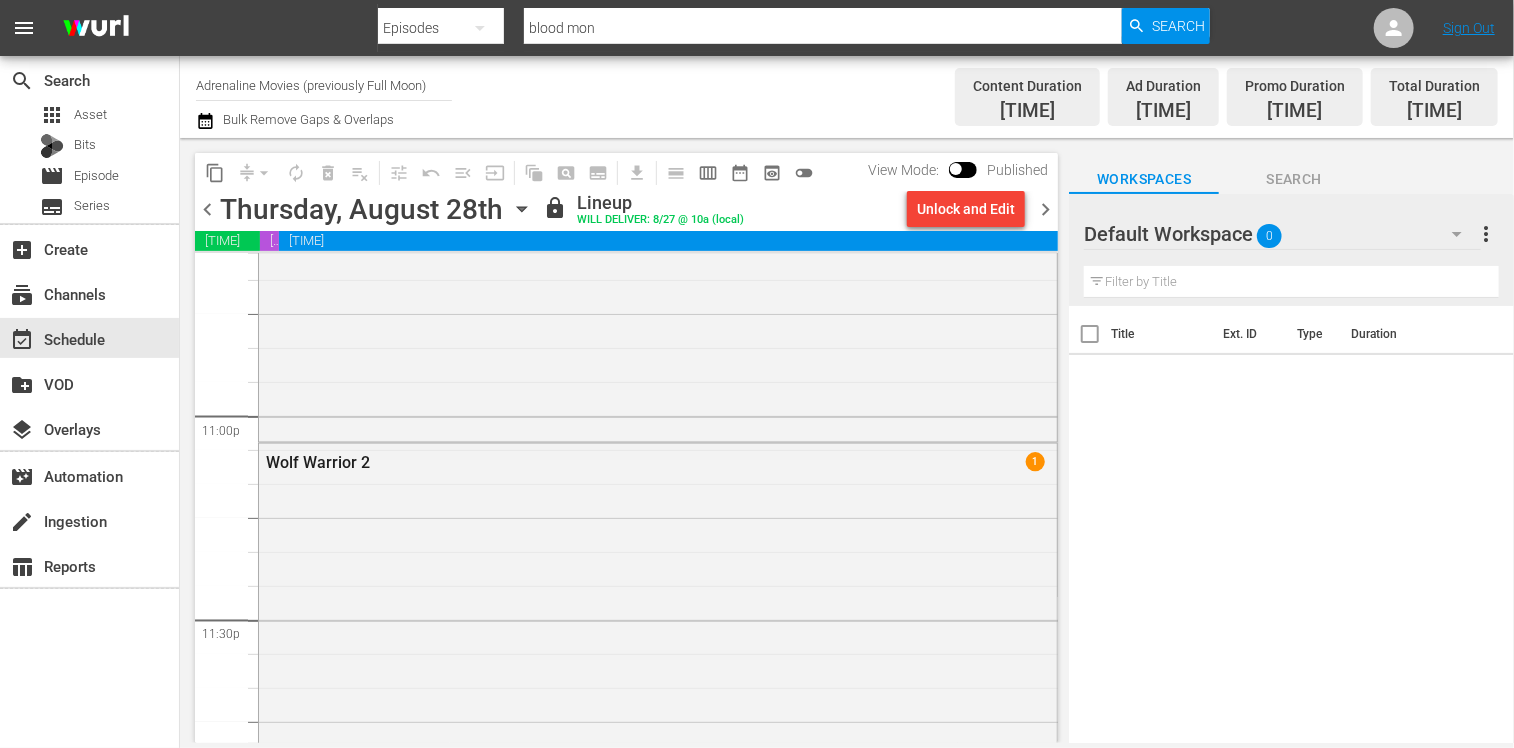 click on "chevron_right" at bounding box center [1045, 209] 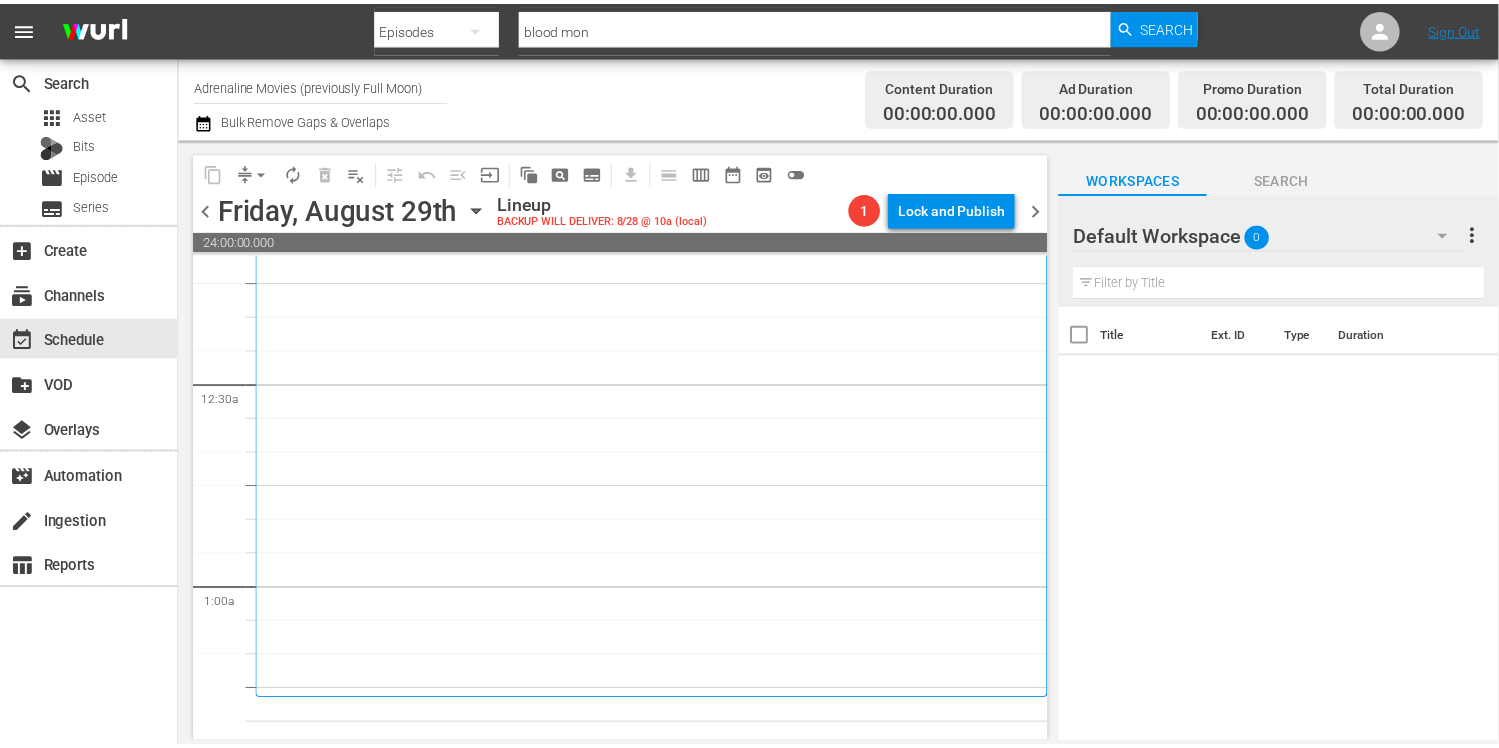 scroll, scrollTop: 0, scrollLeft: 0, axis: both 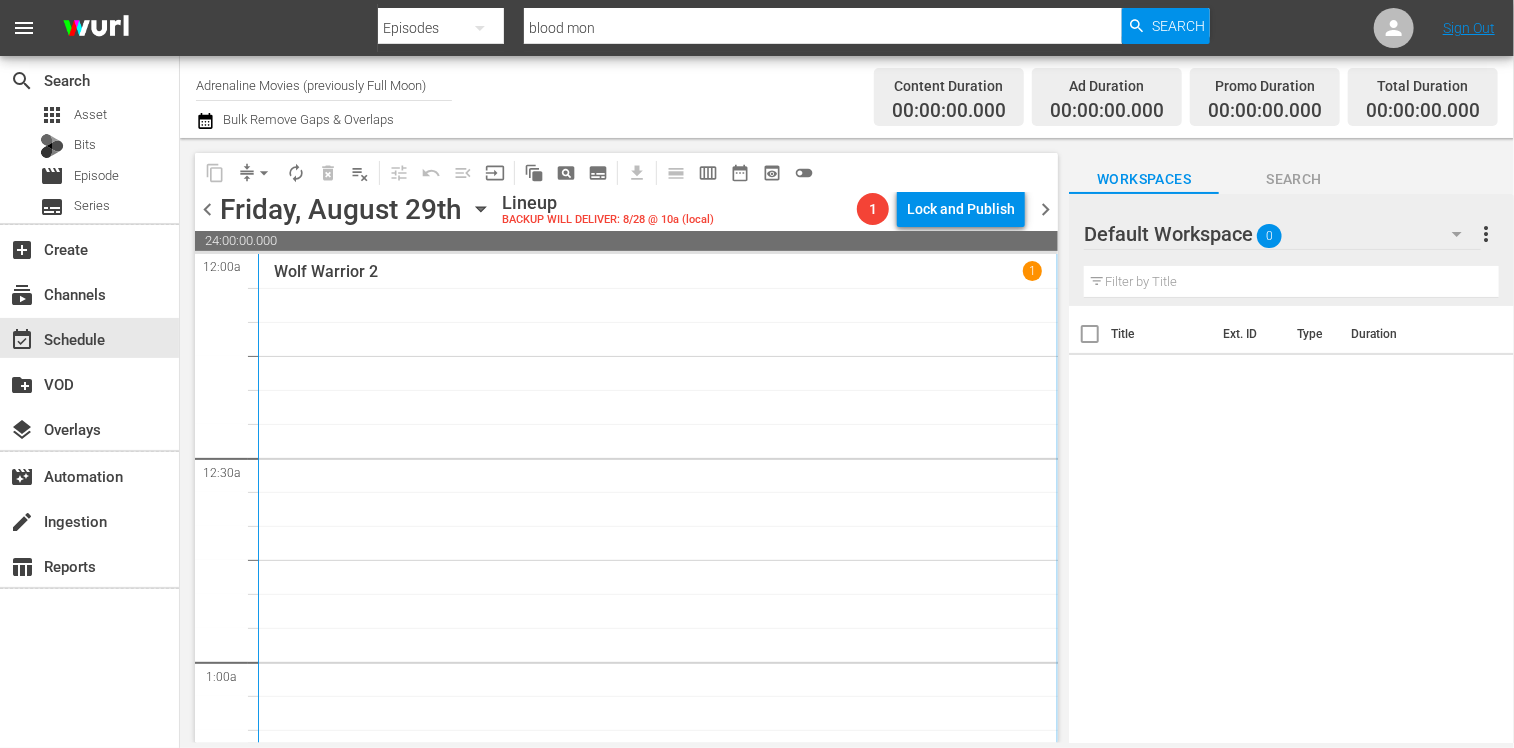 click 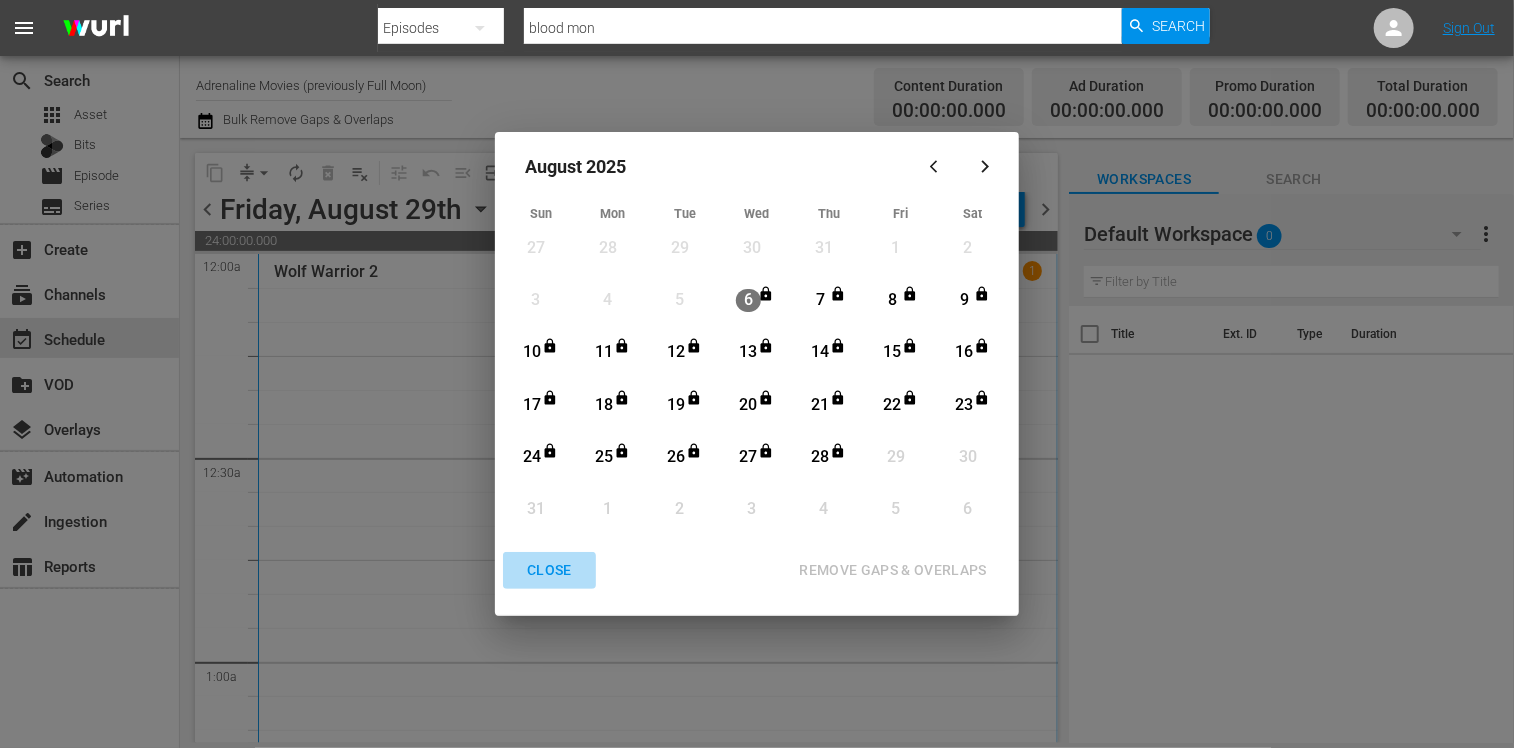 click on "CLOSE" at bounding box center (549, 570) 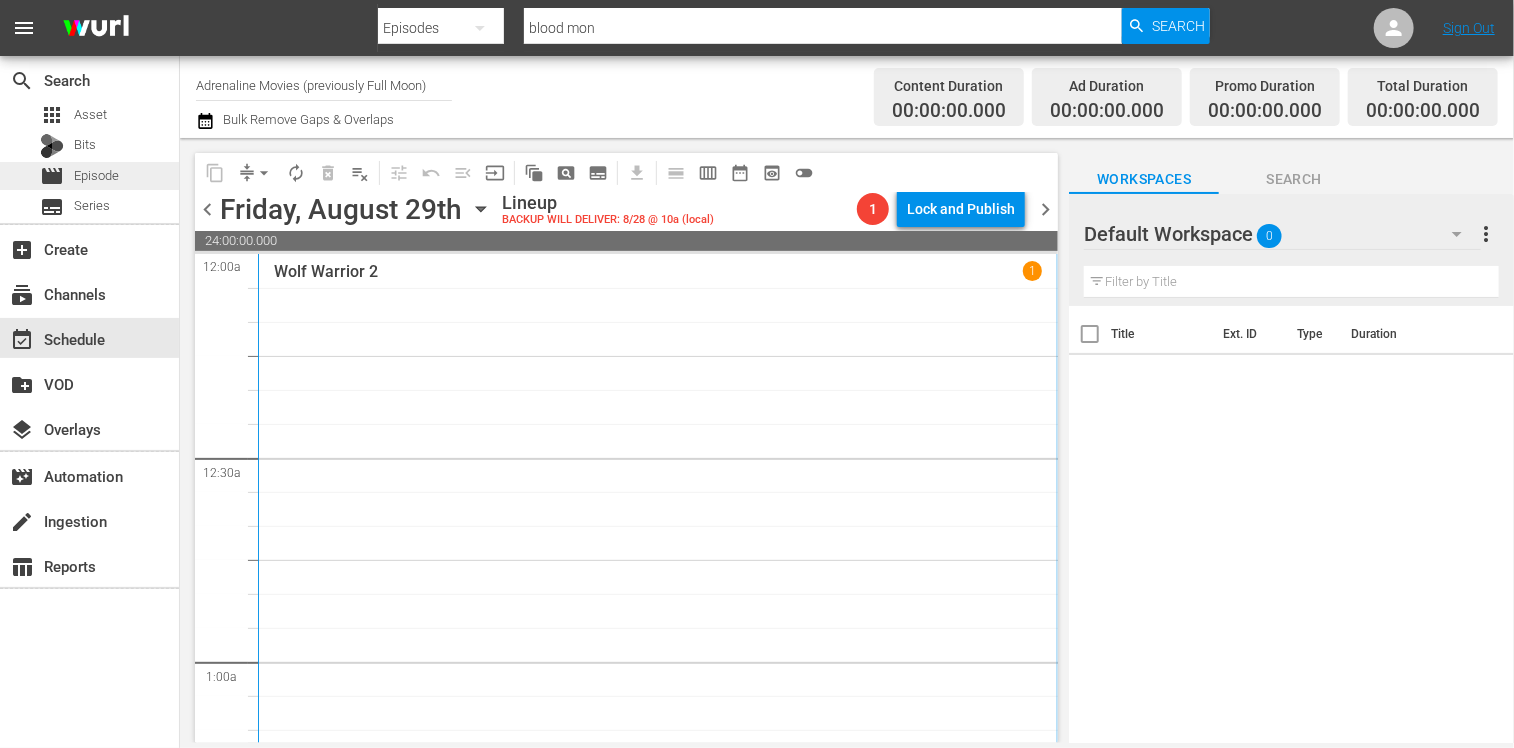 click on "movie Episode" at bounding box center (89, 176) 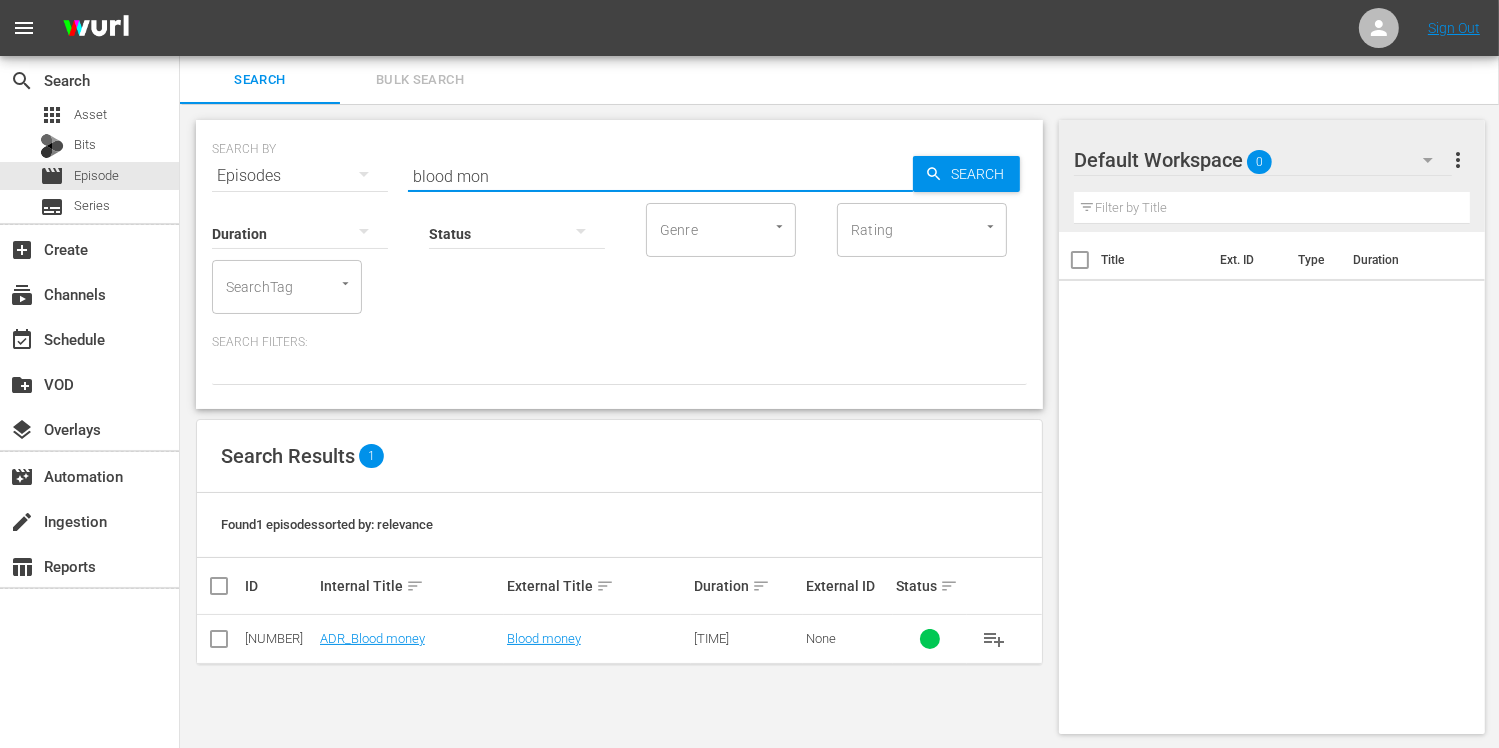 drag, startPoint x: 513, startPoint y: 173, endPoint x: 347, endPoint y: 158, distance: 166.67633 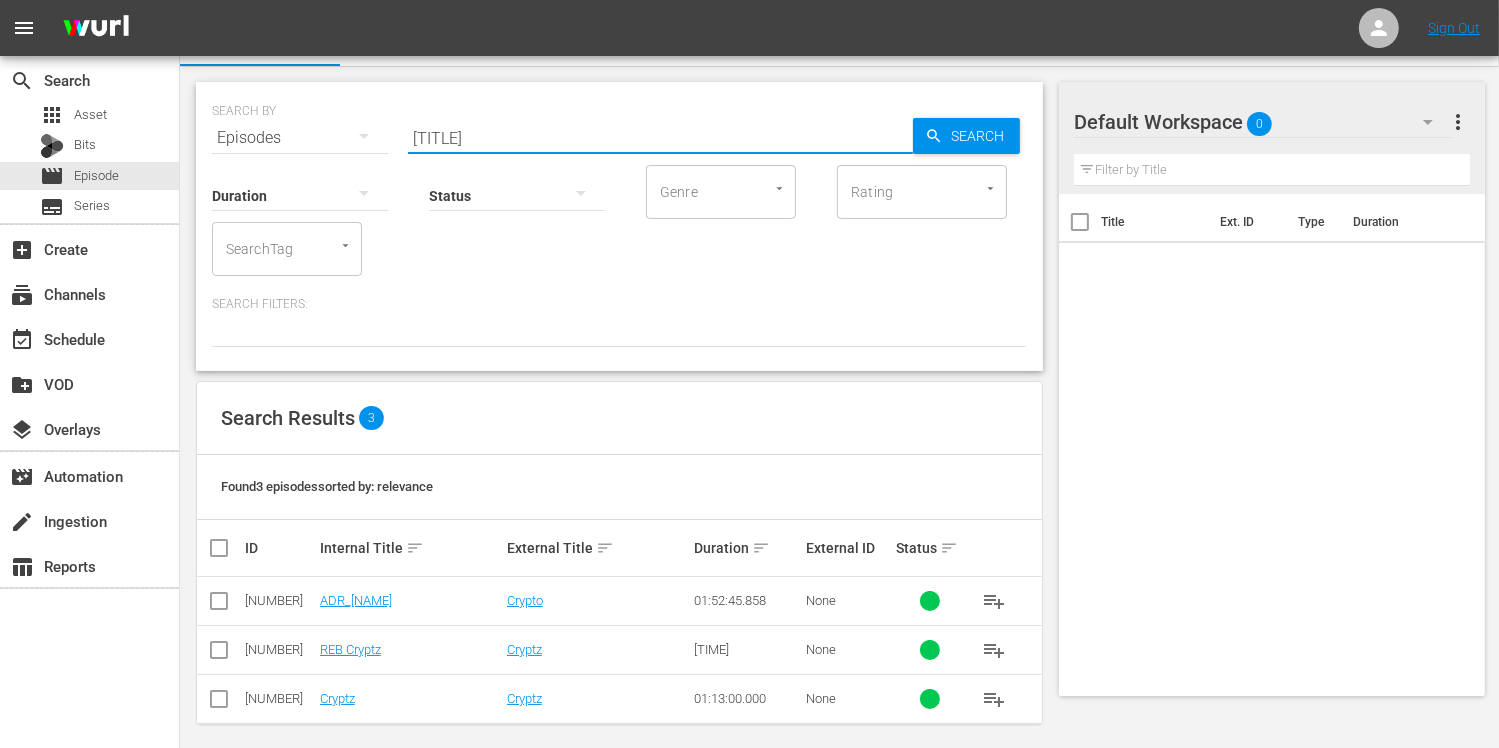 scroll, scrollTop: 49, scrollLeft: 0, axis: vertical 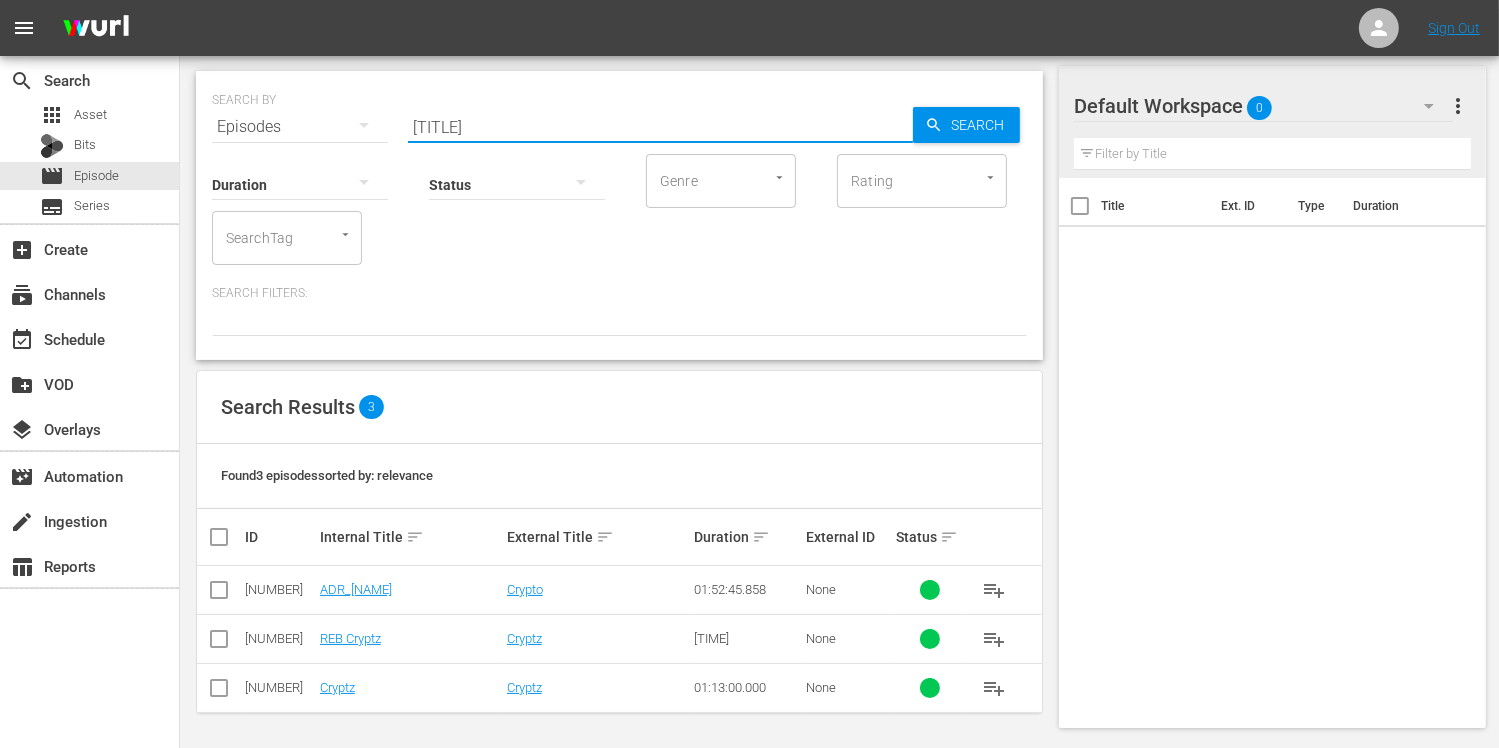 click at bounding box center [219, 594] 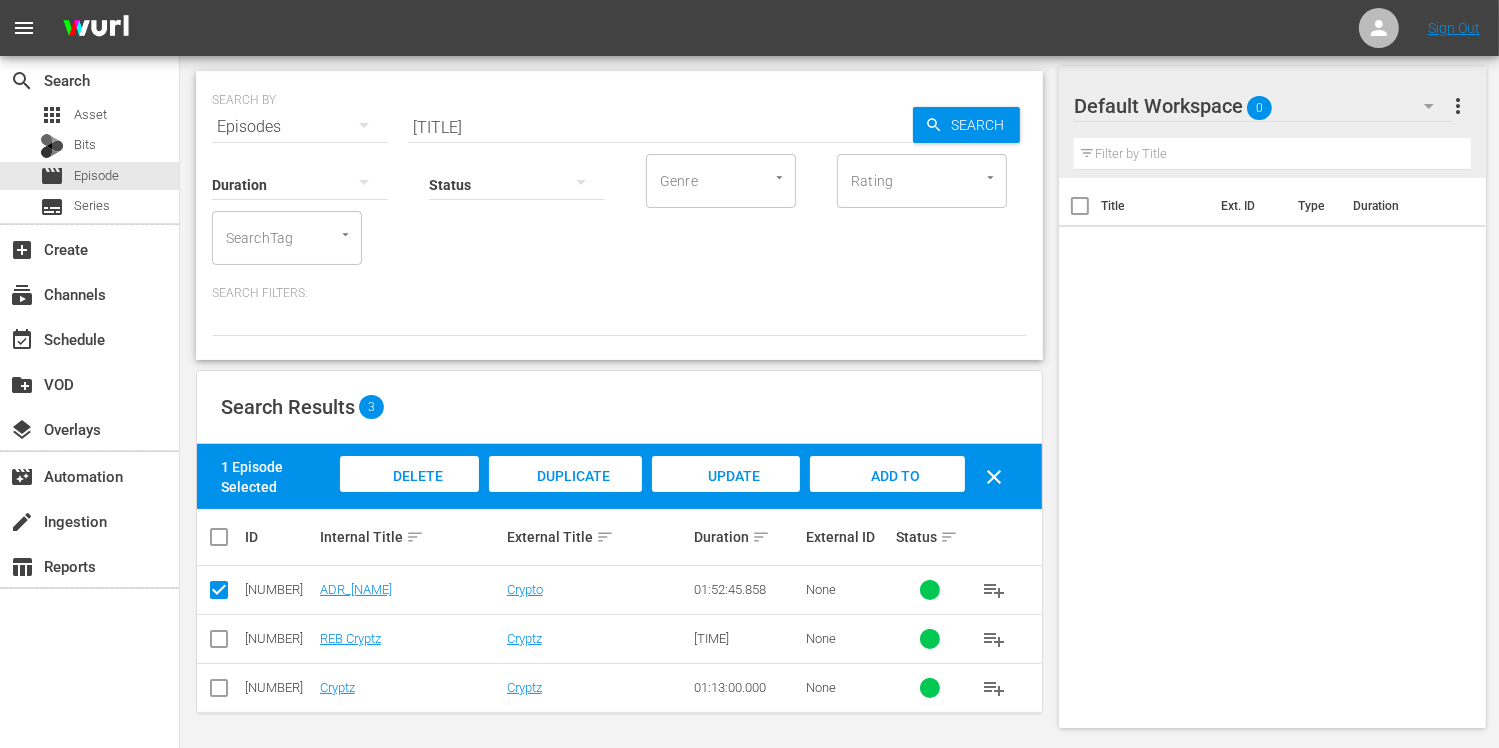 click on "Add to Workspace" at bounding box center [887, 493] 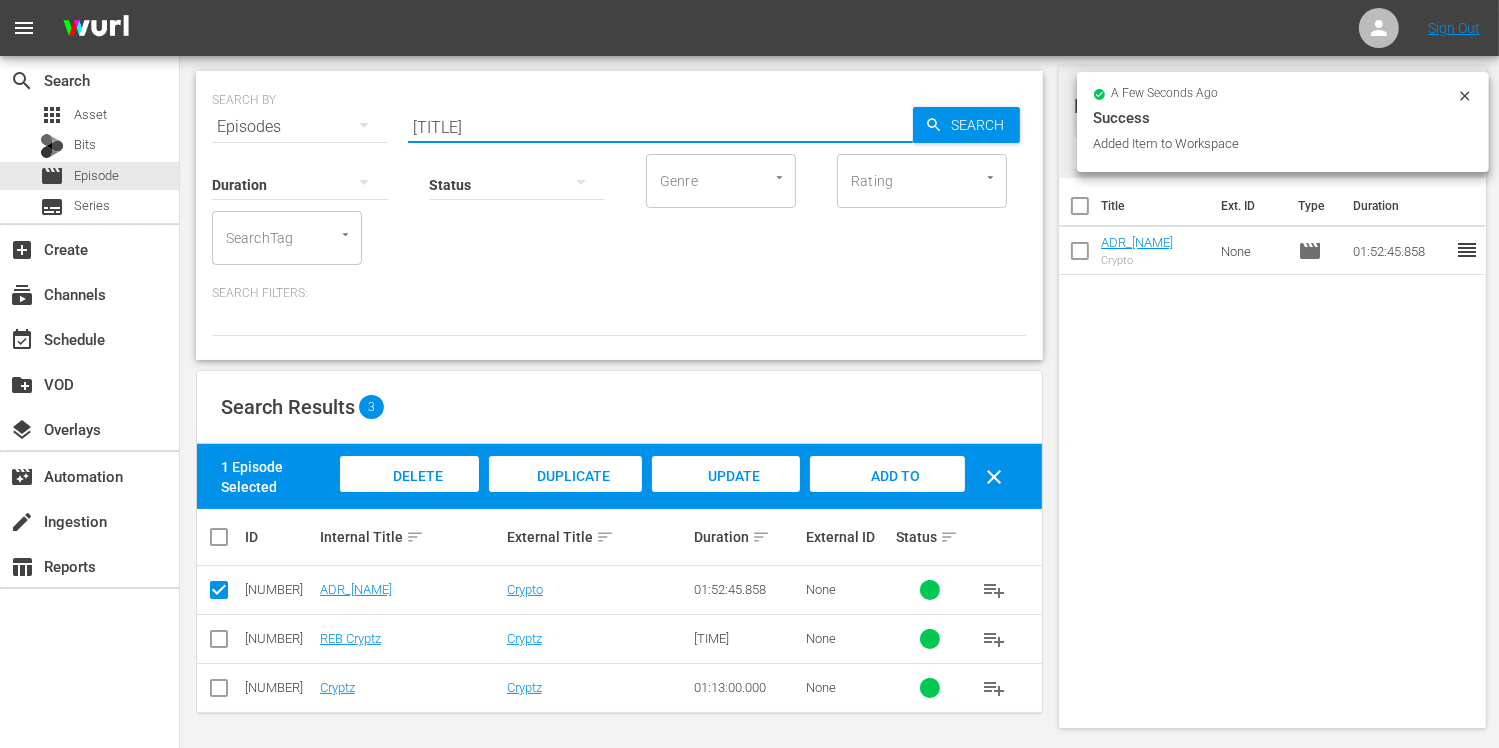 drag, startPoint x: 465, startPoint y: 119, endPoint x: 398, endPoint y: 114, distance: 67.18631 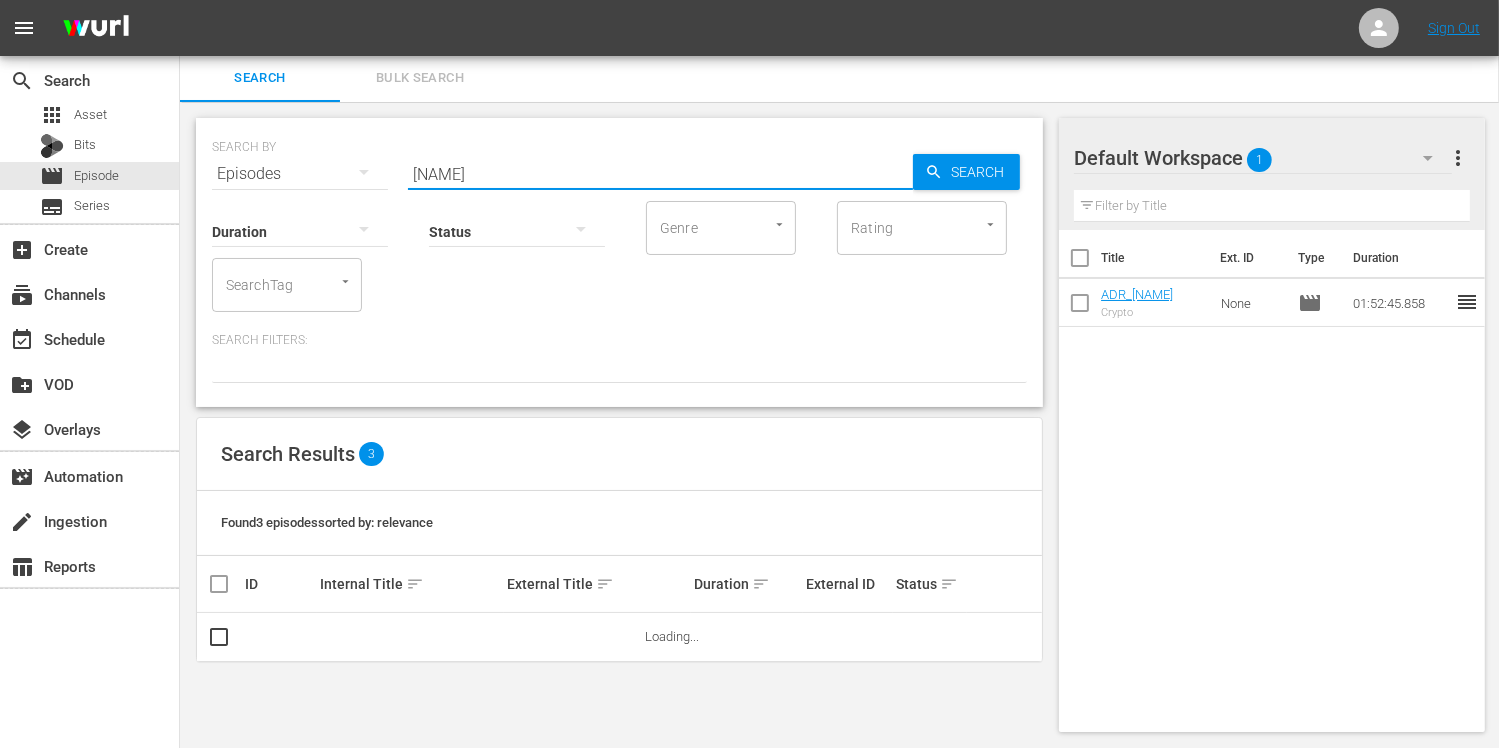 scroll, scrollTop: 0, scrollLeft: 0, axis: both 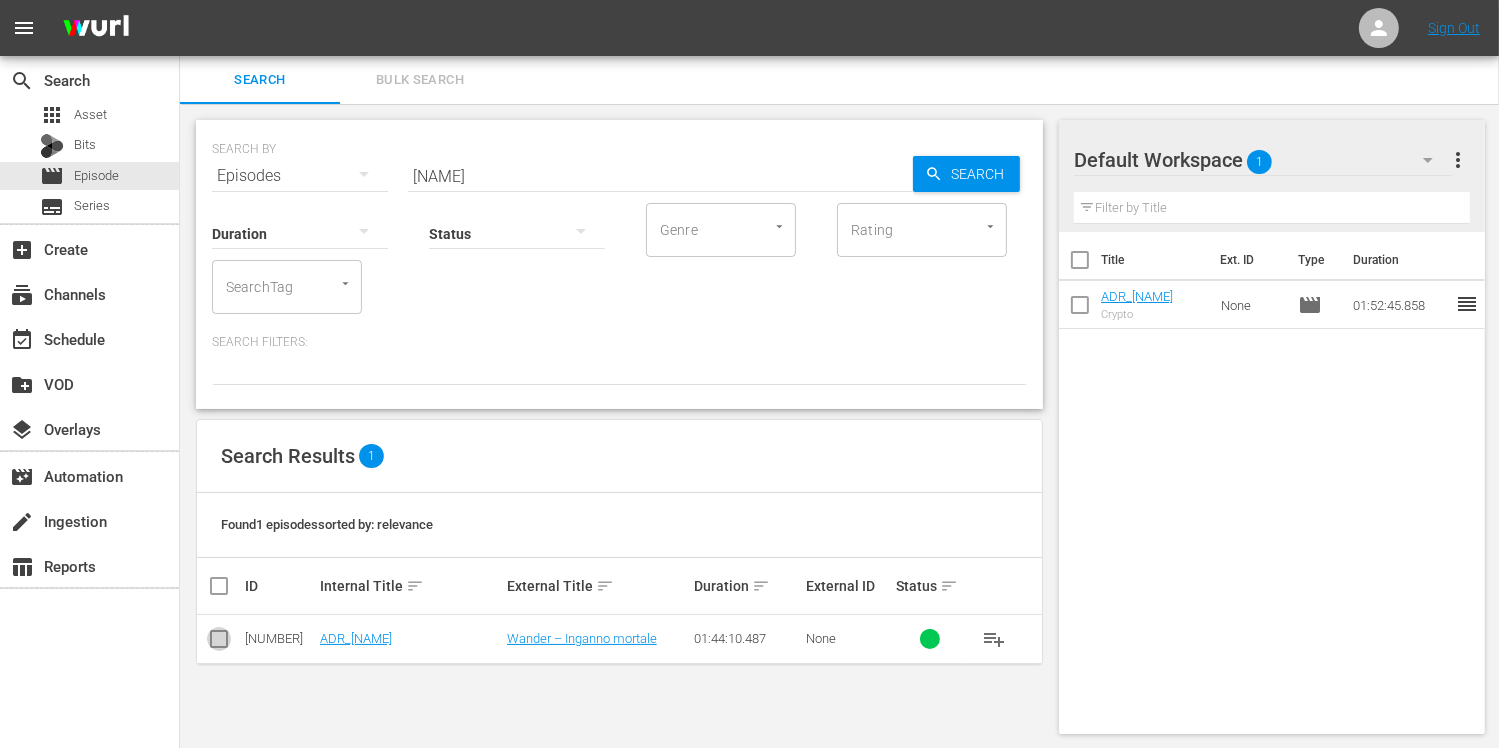 click at bounding box center [219, 643] 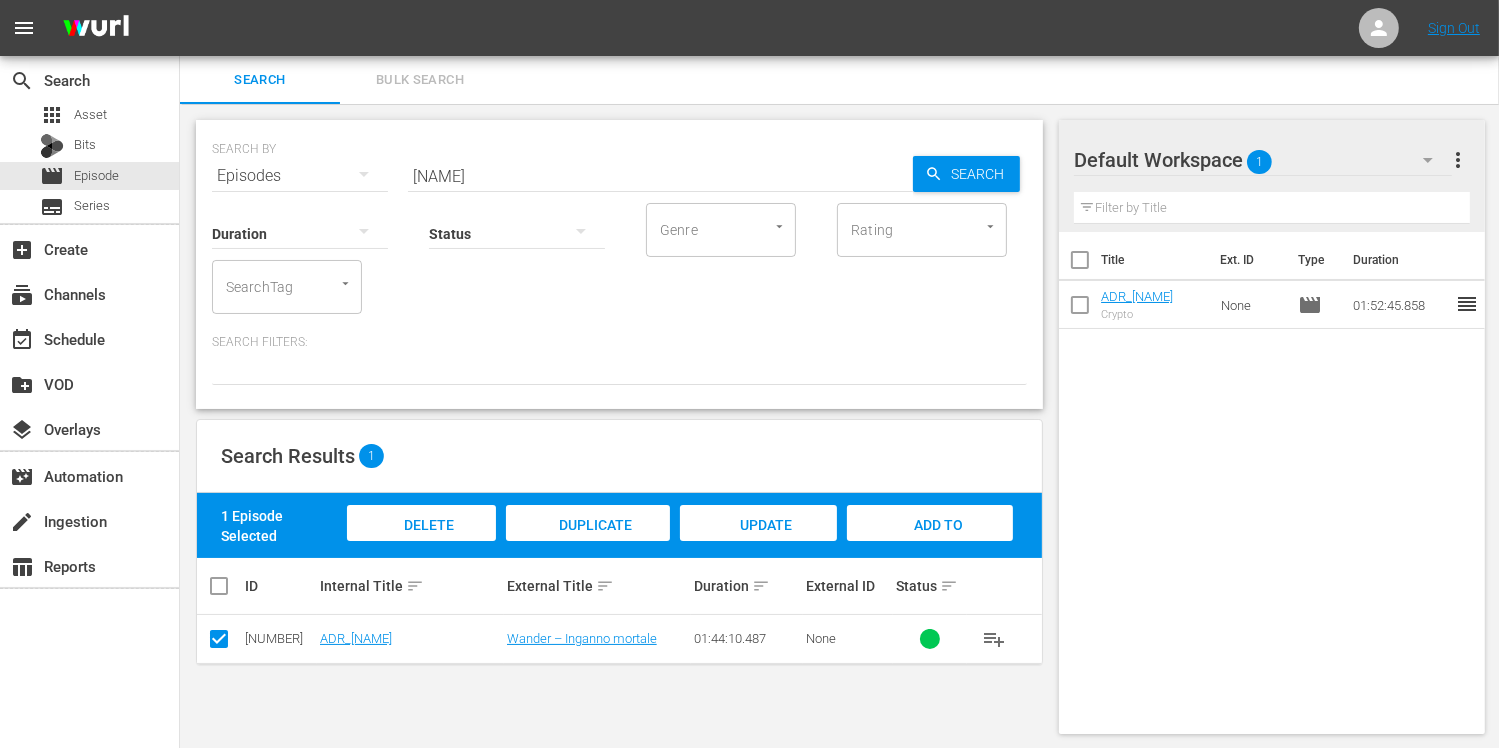 click on "Add to Workspace" at bounding box center (930, 544) 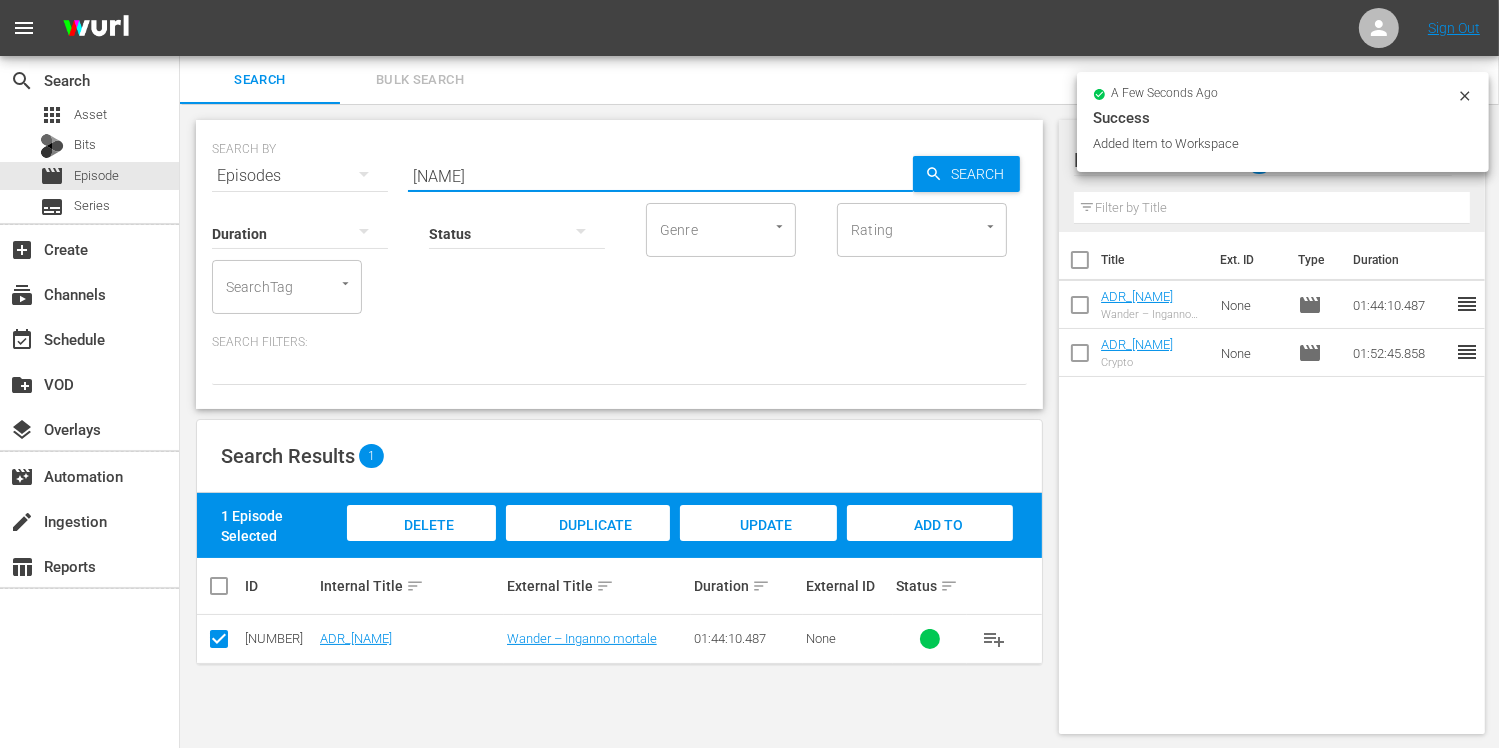 drag, startPoint x: 483, startPoint y: 179, endPoint x: 339, endPoint y: 159, distance: 145.38225 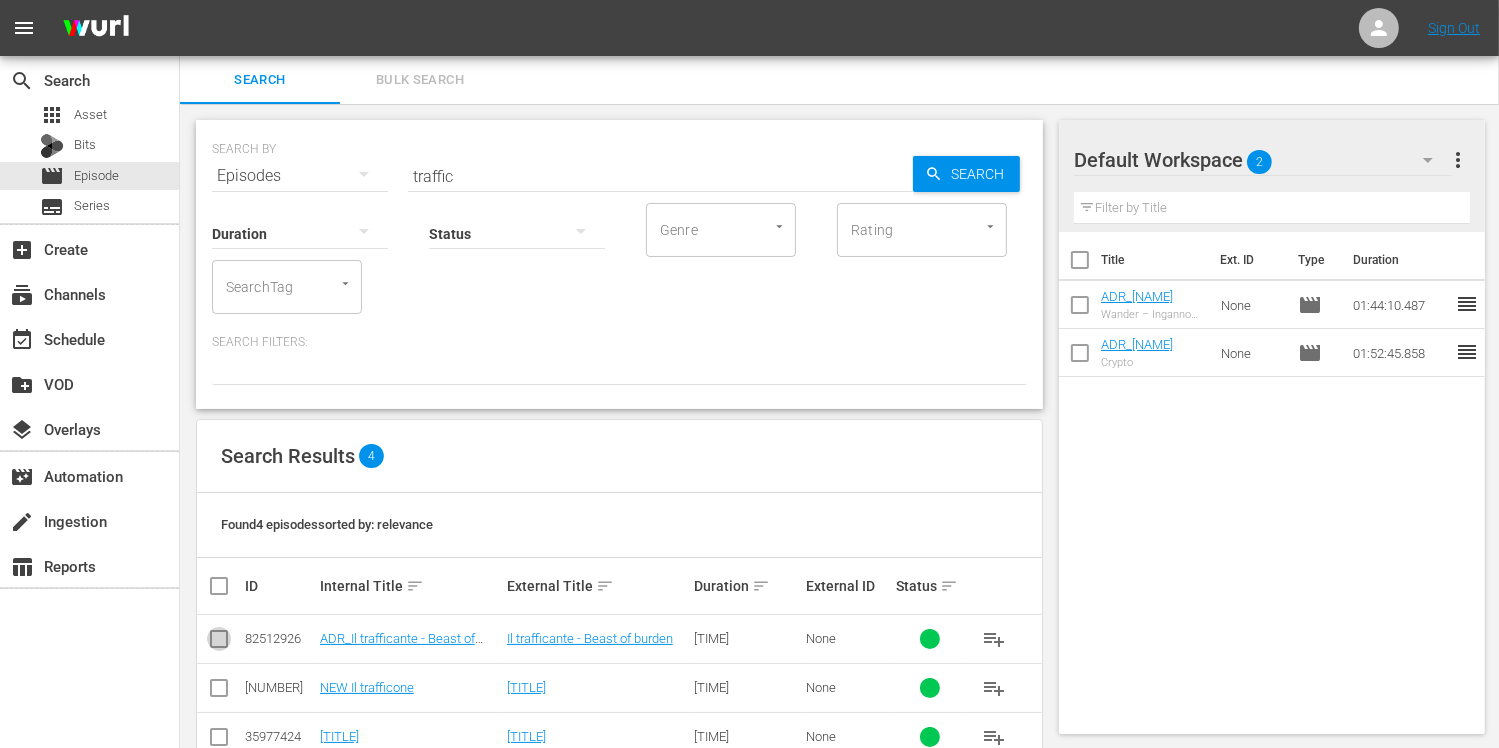 click at bounding box center [219, 643] 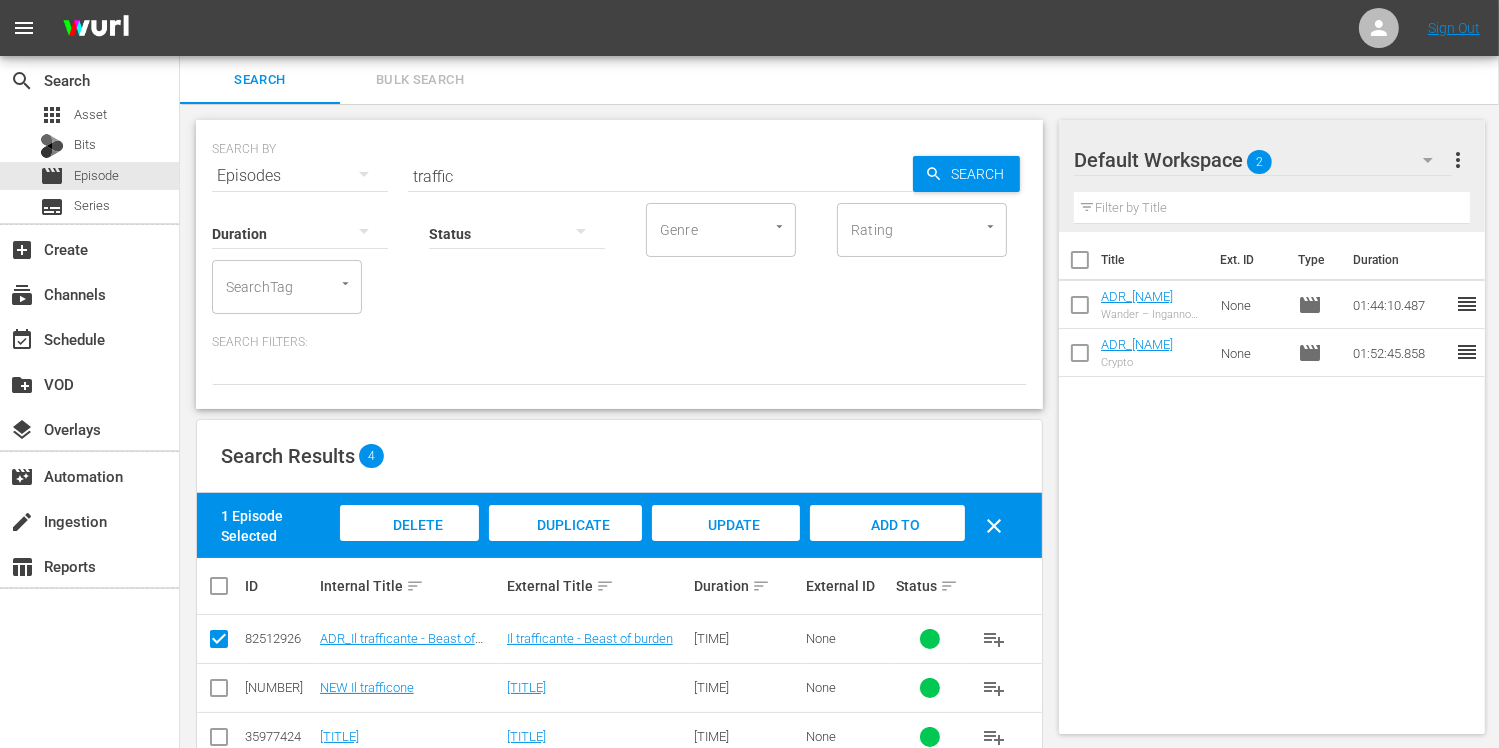 click on "Add to Workspace" at bounding box center (888, 544) 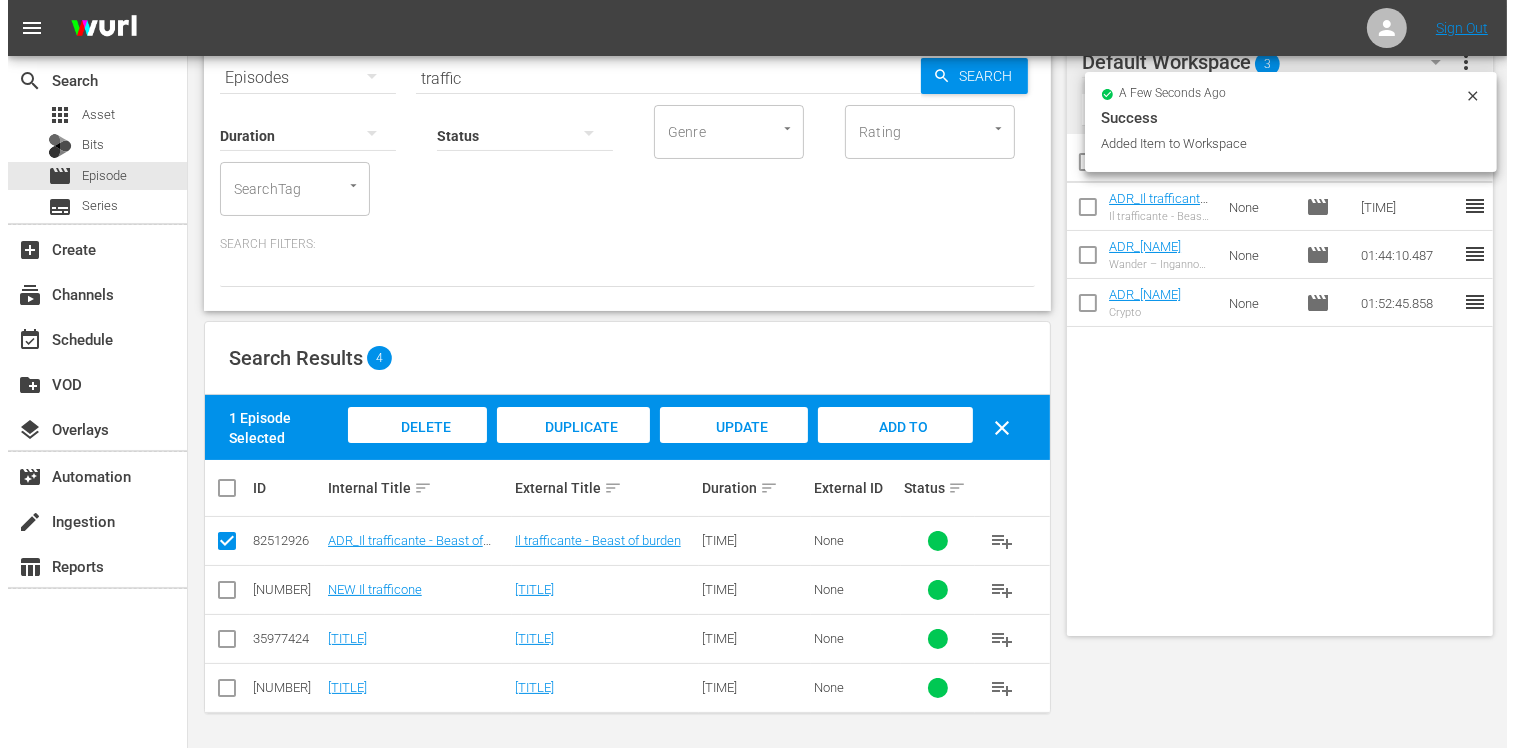 scroll, scrollTop: 0, scrollLeft: 0, axis: both 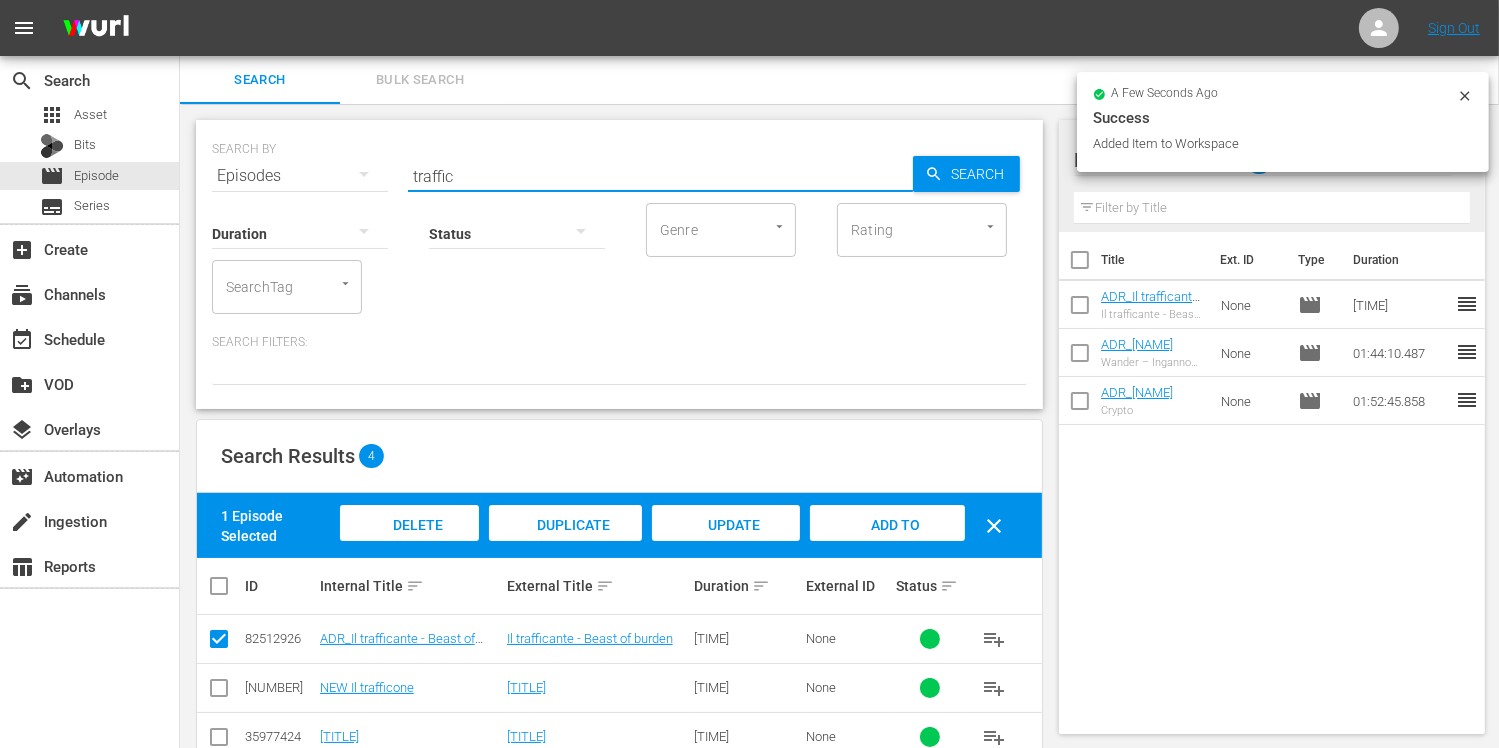 drag, startPoint x: 458, startPoint y: 174, endPoint x: 313, endPoint y: 159, distance: 145.7738 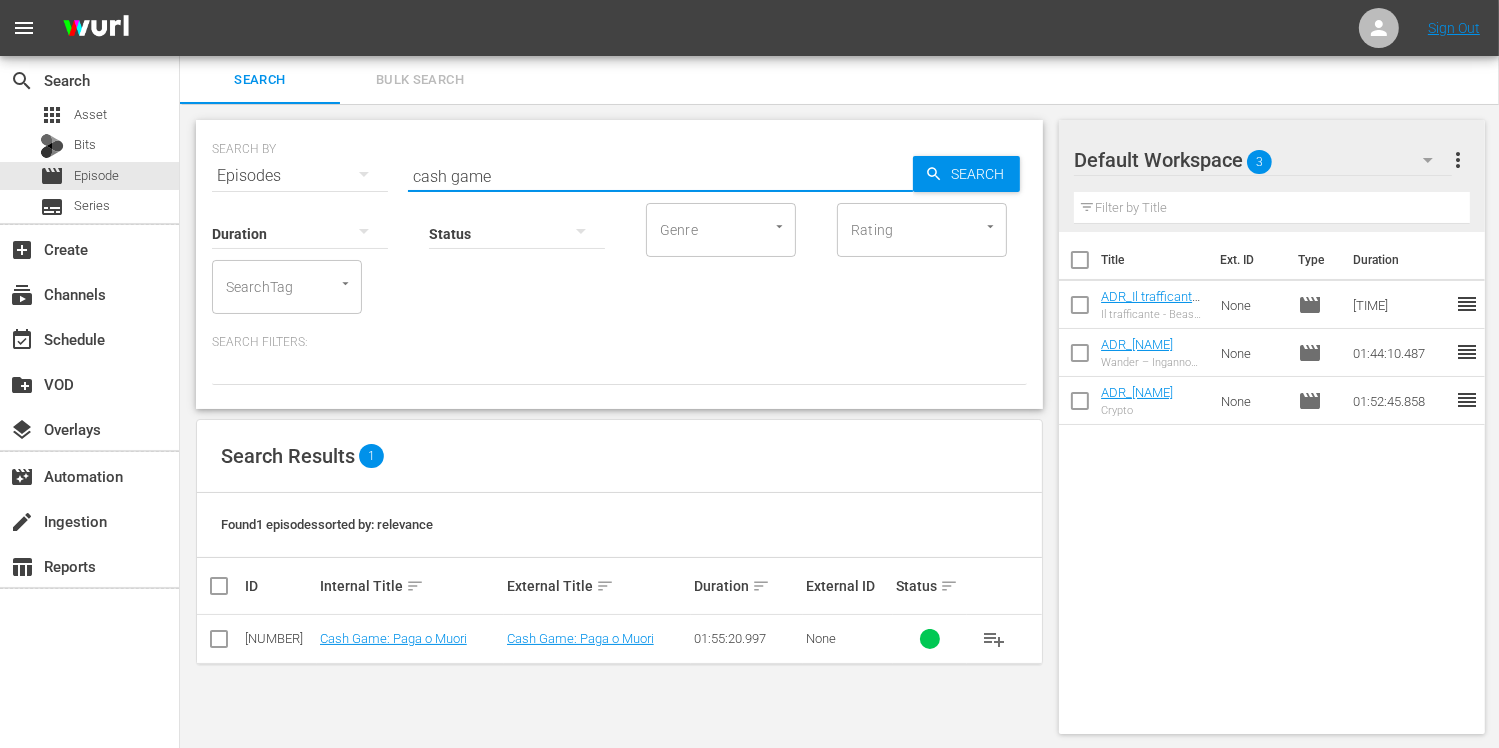 click at bounding box center [219, 643] 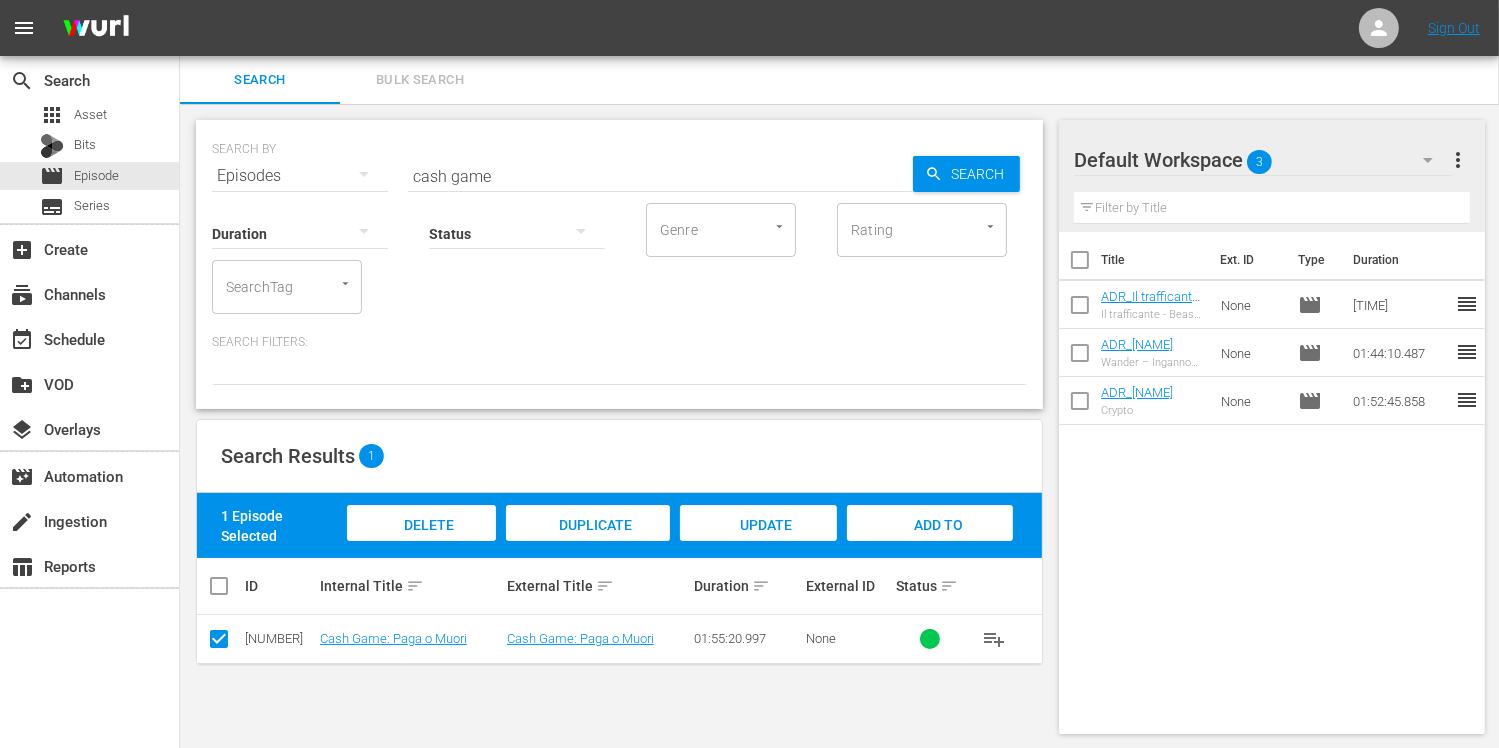 click on "Add to Workspace" at bounding box center (930, 542) 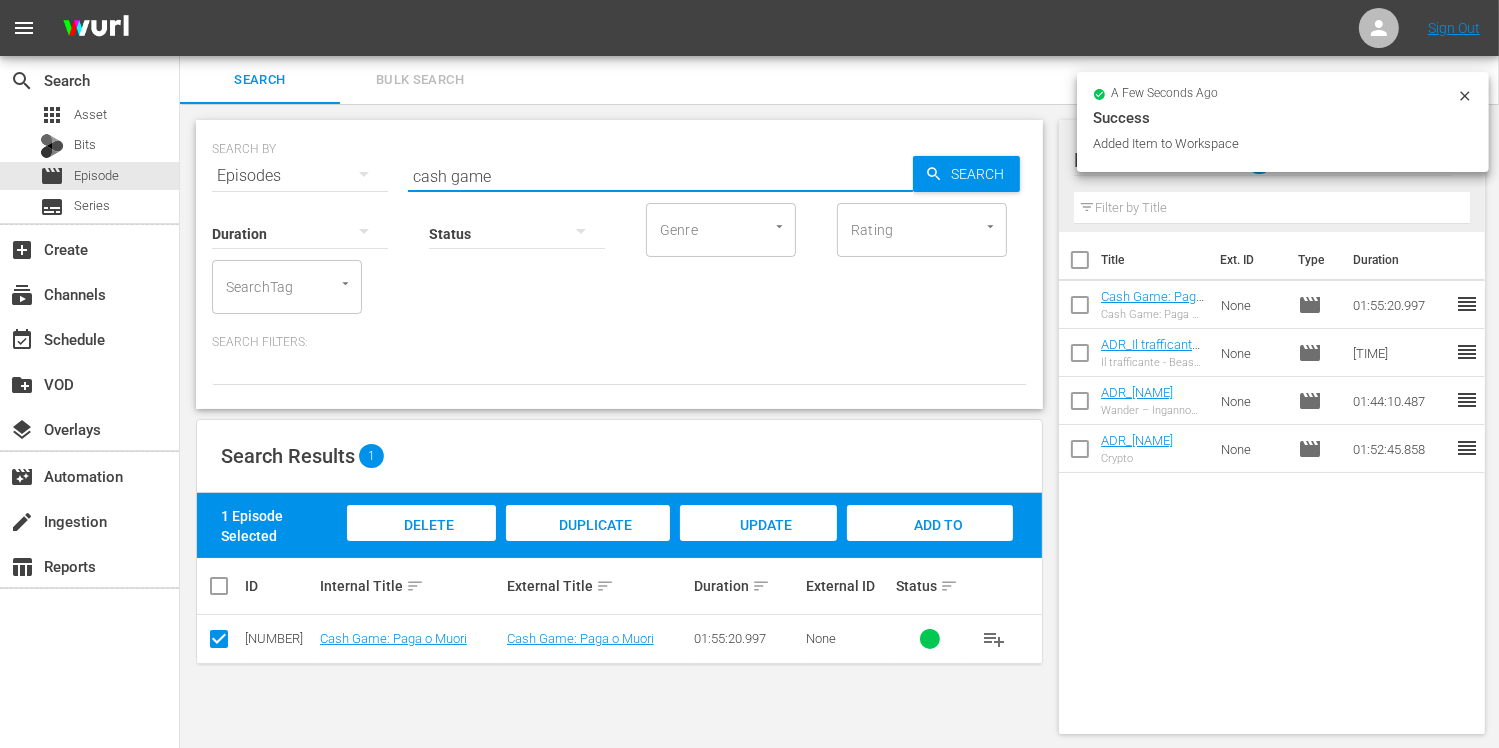 drag, startPoint x: 516, startPoint y: 171, endPoint x: 289, endPoint y: 154, distance: 227.63568 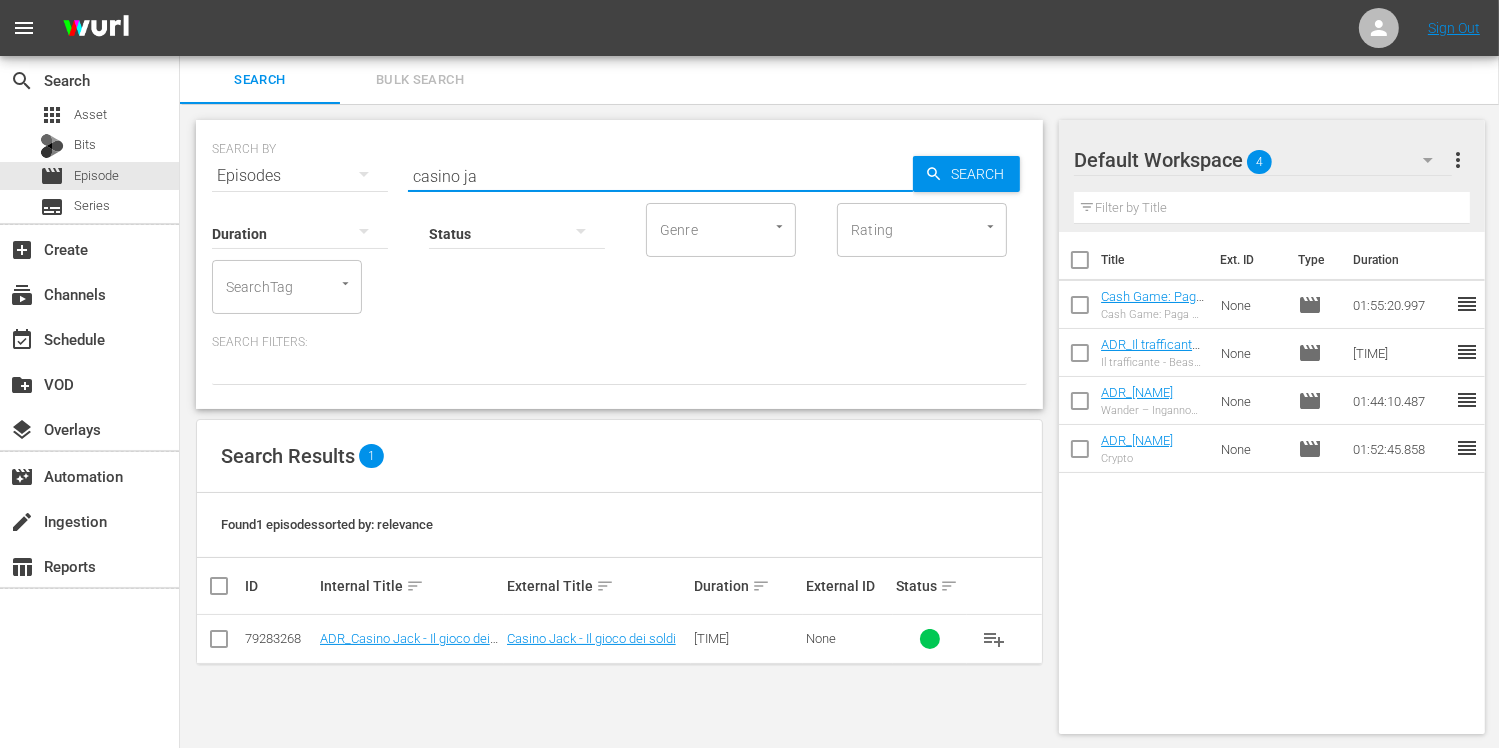 click at bounding box center (219, 639) 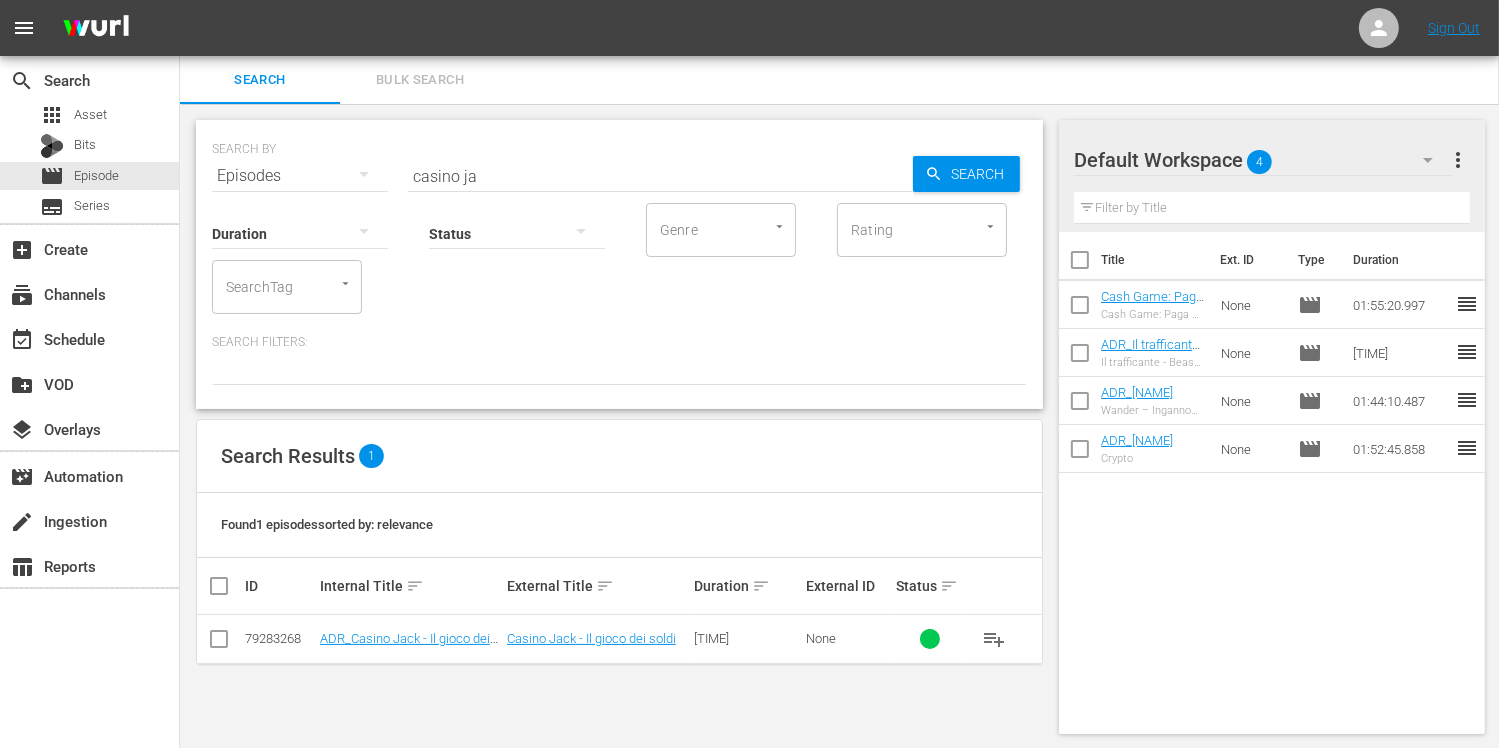 click at bounding box center (219, 643) 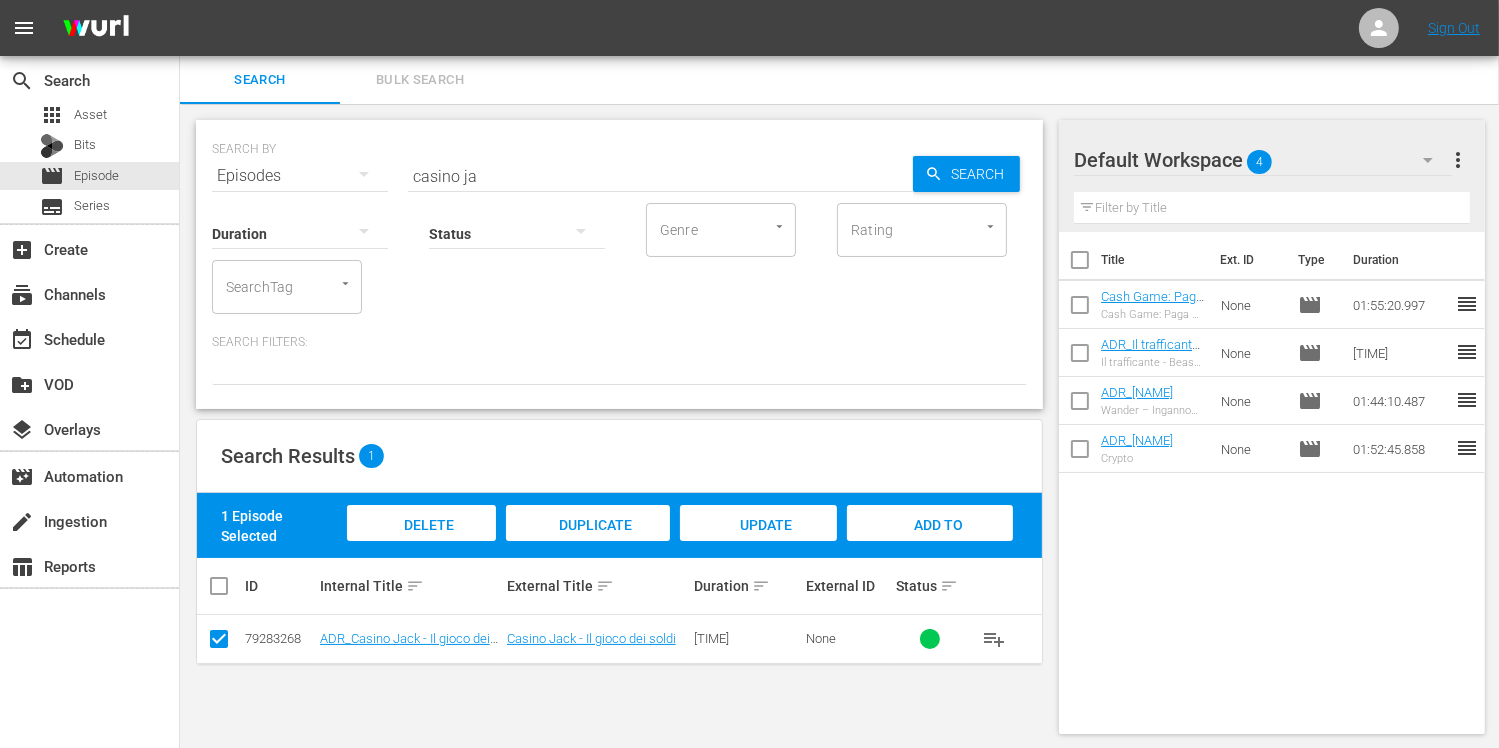 click on "Add to Workspace" at bounding box center (930, 544) 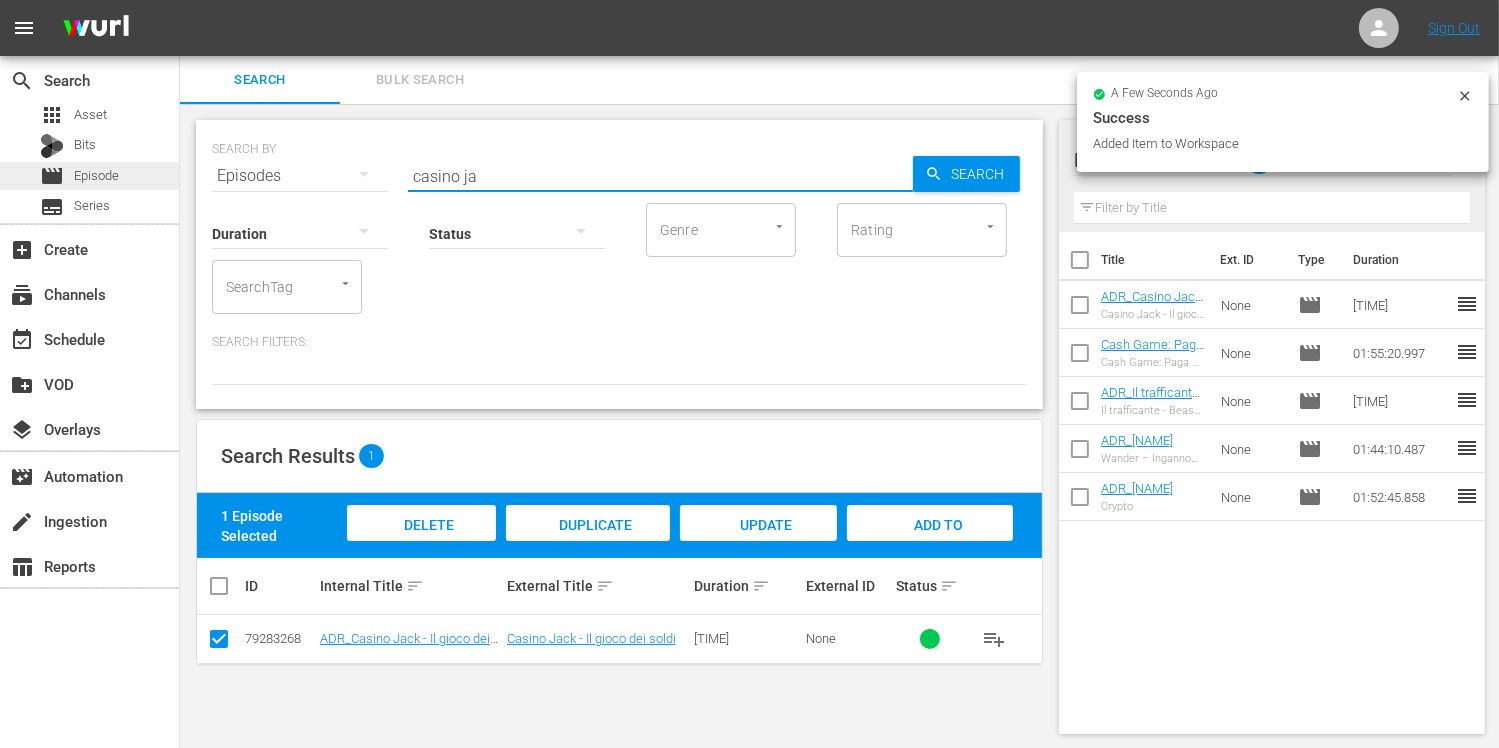 drag, startPoint x: 488, startPoint y: 168, endPoint x: 173, endPoint y: 167, distance: 315.0016 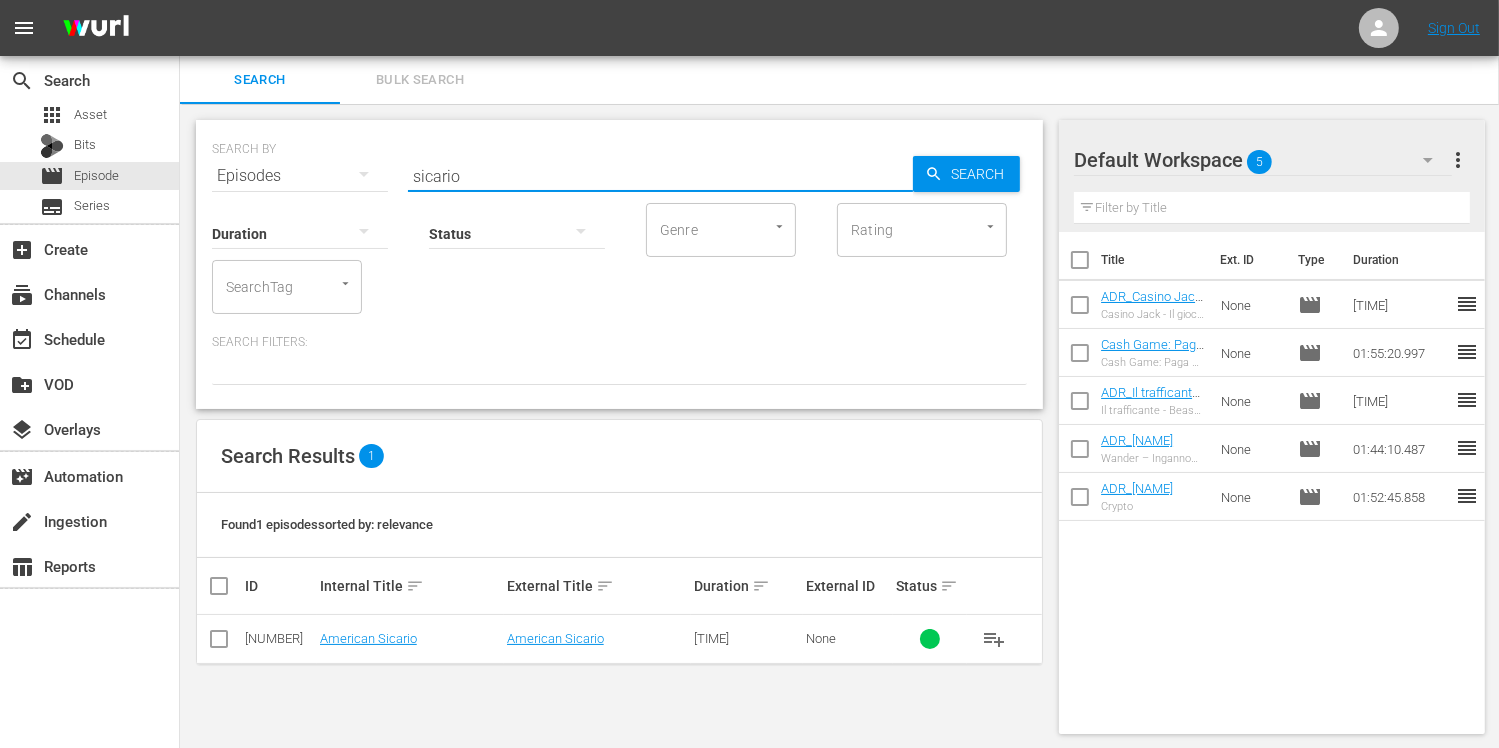 drag, startPoint x: 220, startPoint y: 639, endPoint x: 270, endPoint y: 623, distance: 52.49762 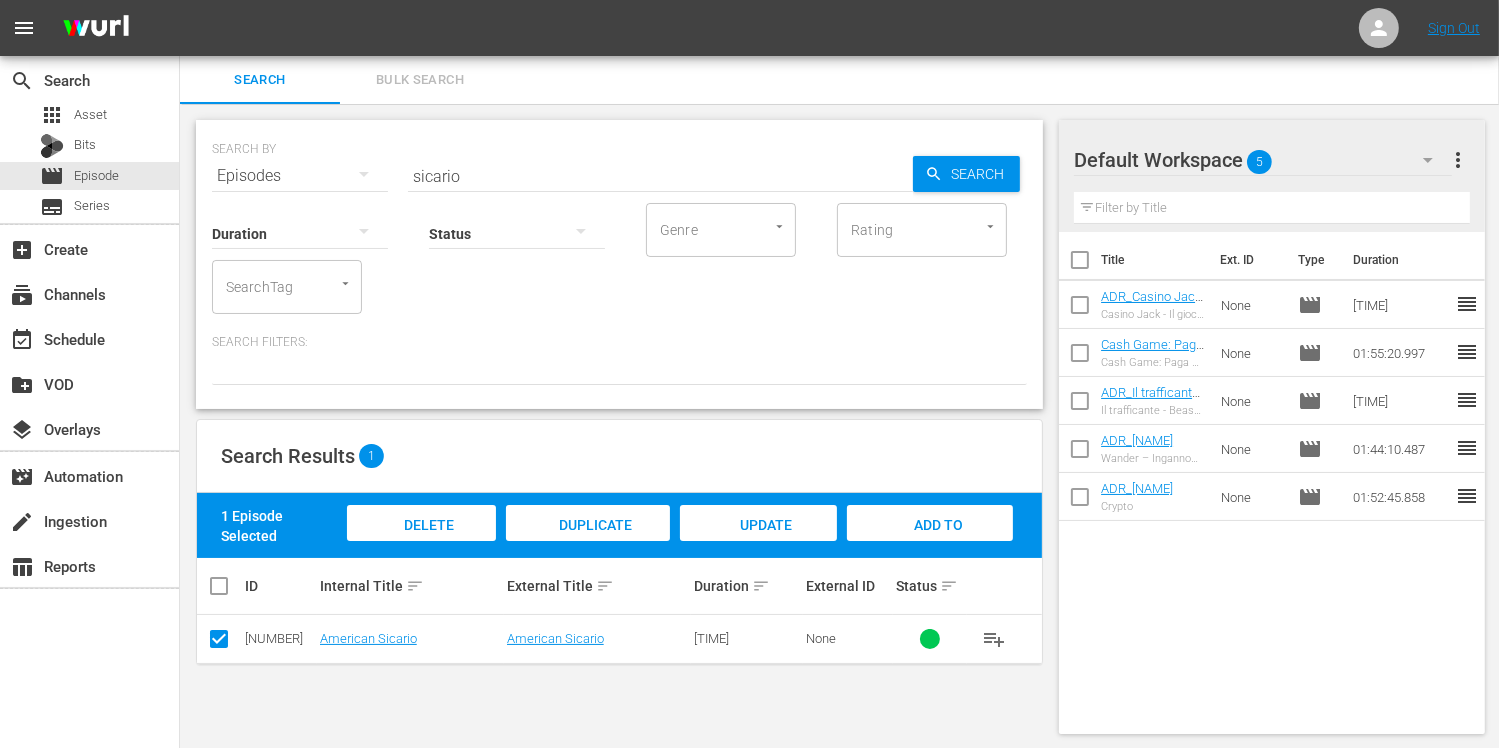 click on "Add to Workspace" at bounding box center (930, 544) 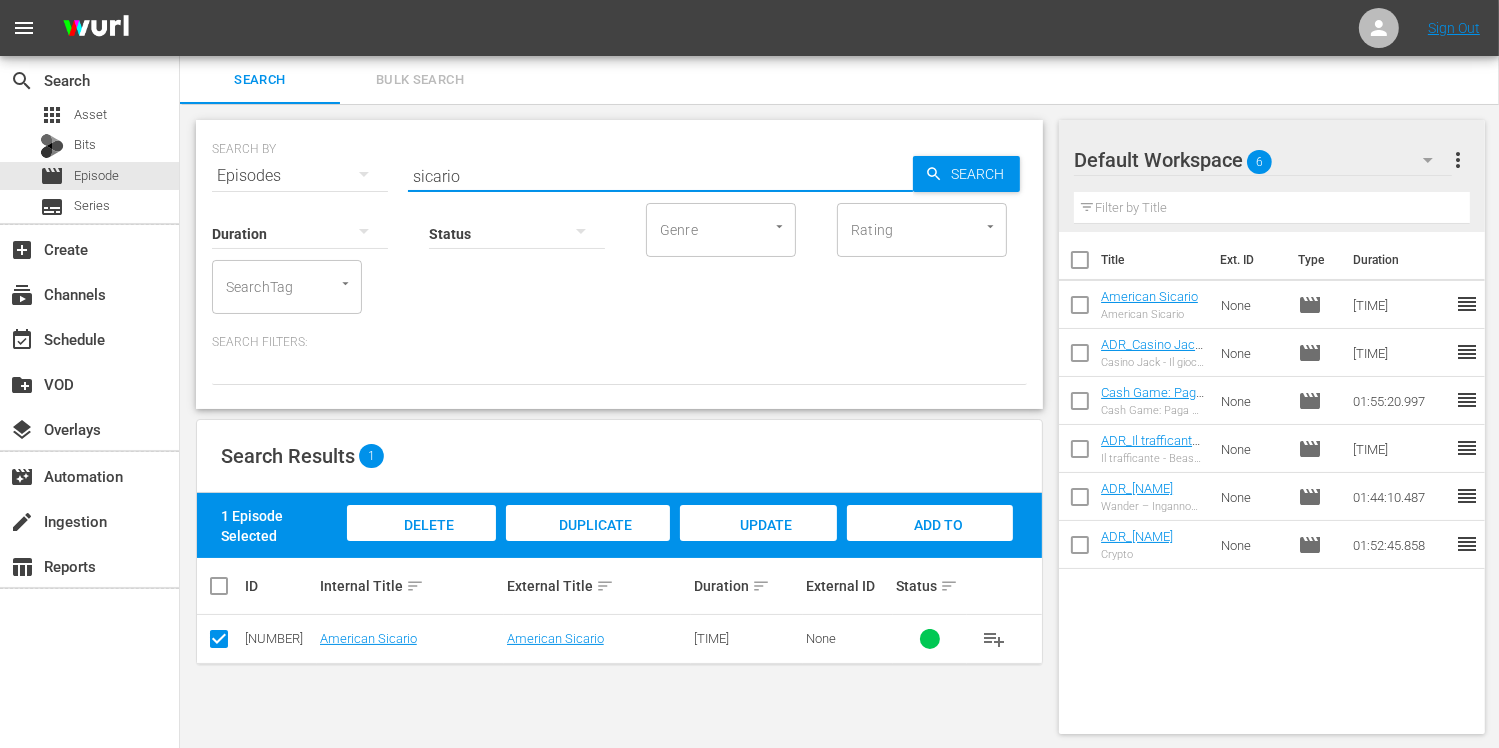 drag, startPoint x: 488, startPoint y: 179, endPoint x: 342, endPoint y: 171, distance: 146.21901 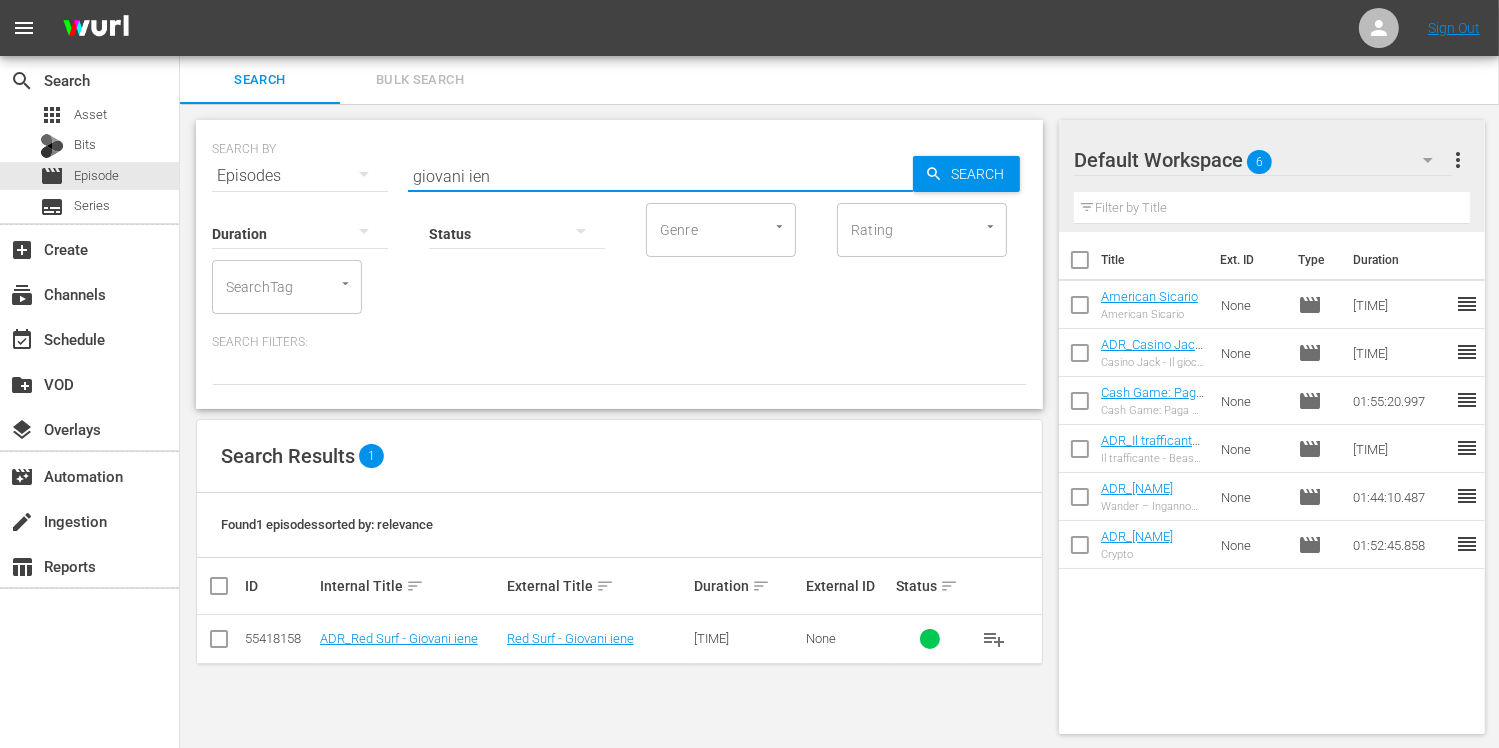 click at bounding box center (219, 643) 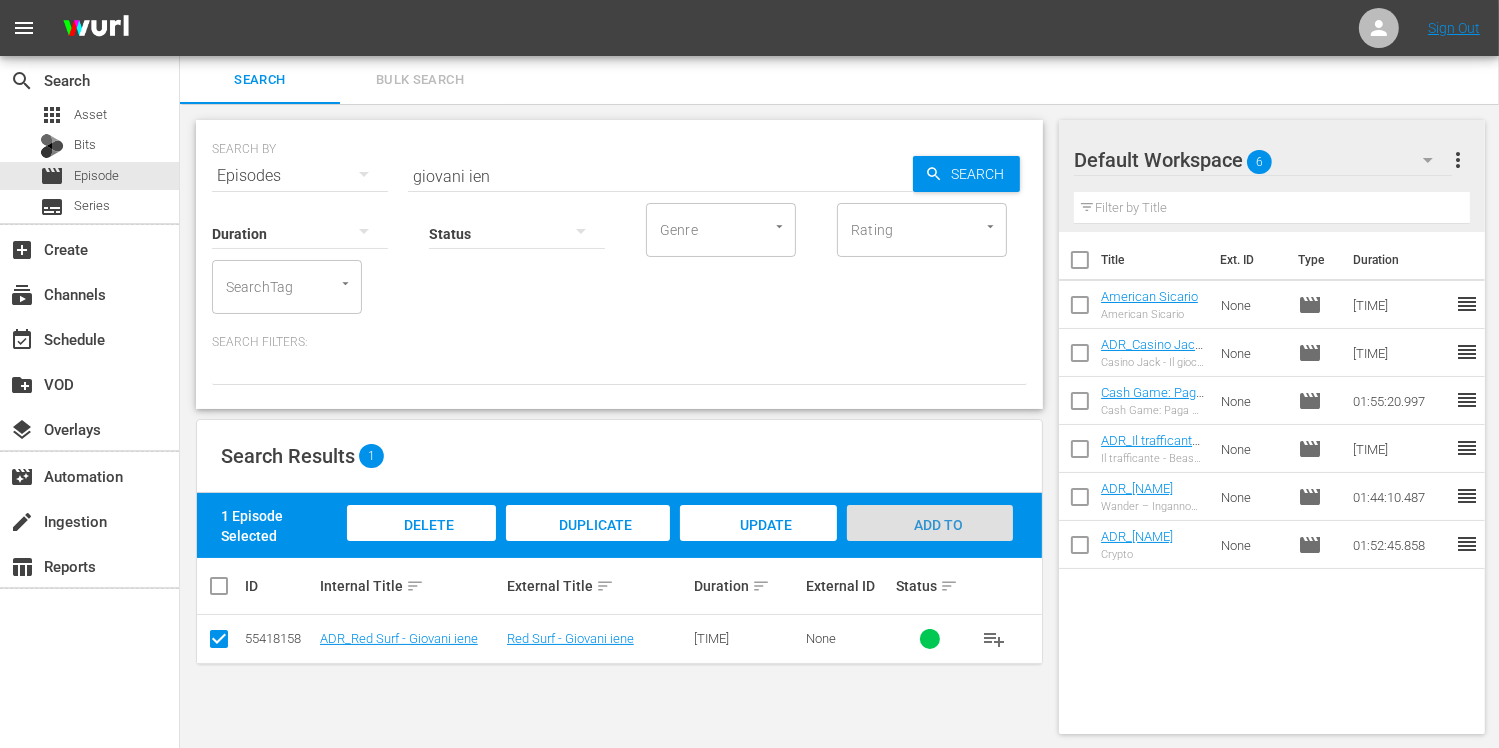click on "Add to Workspace" at bounding box center [930, 544] 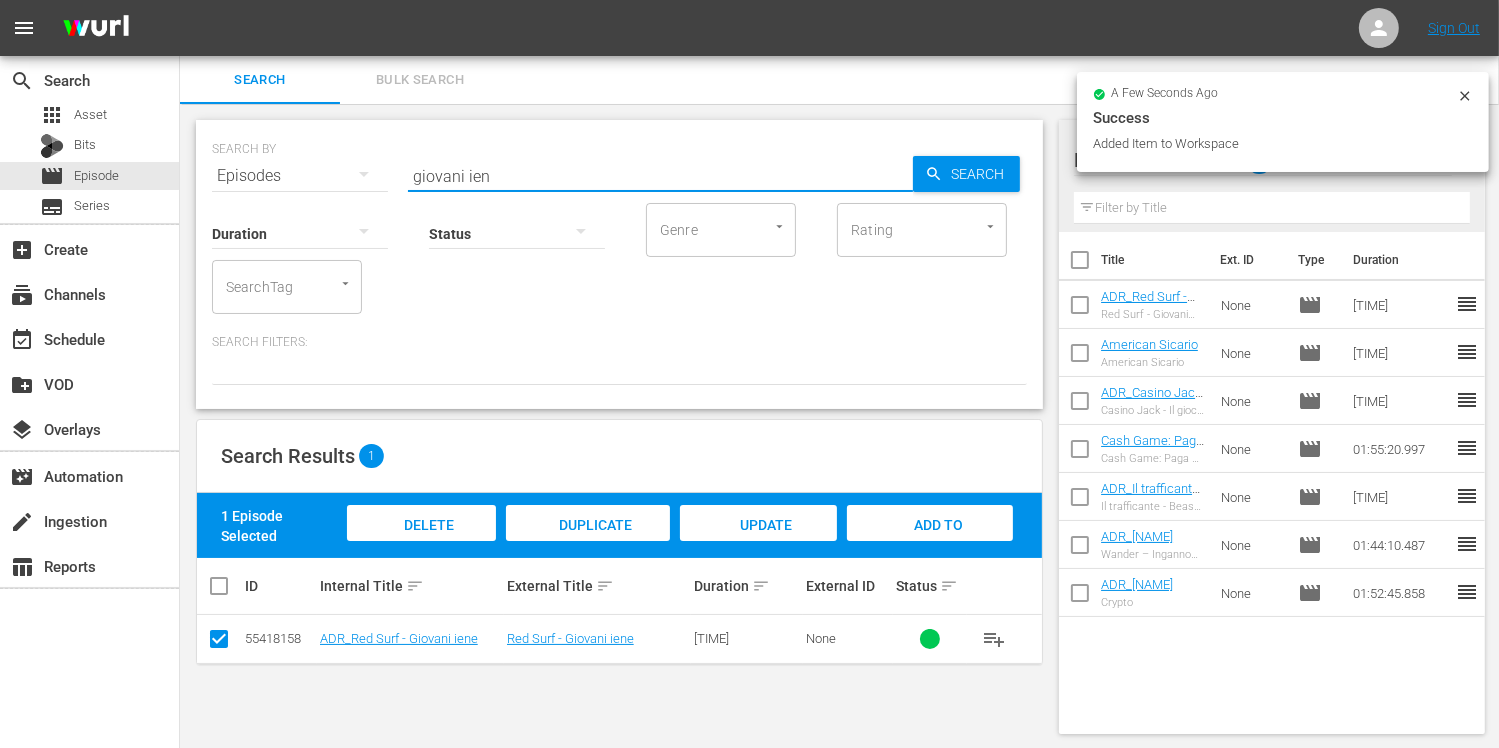 drag, startPoint x: 409, startPoint y: 161, endPoint x: 266, endPoint y: 154, distance: 143.17122 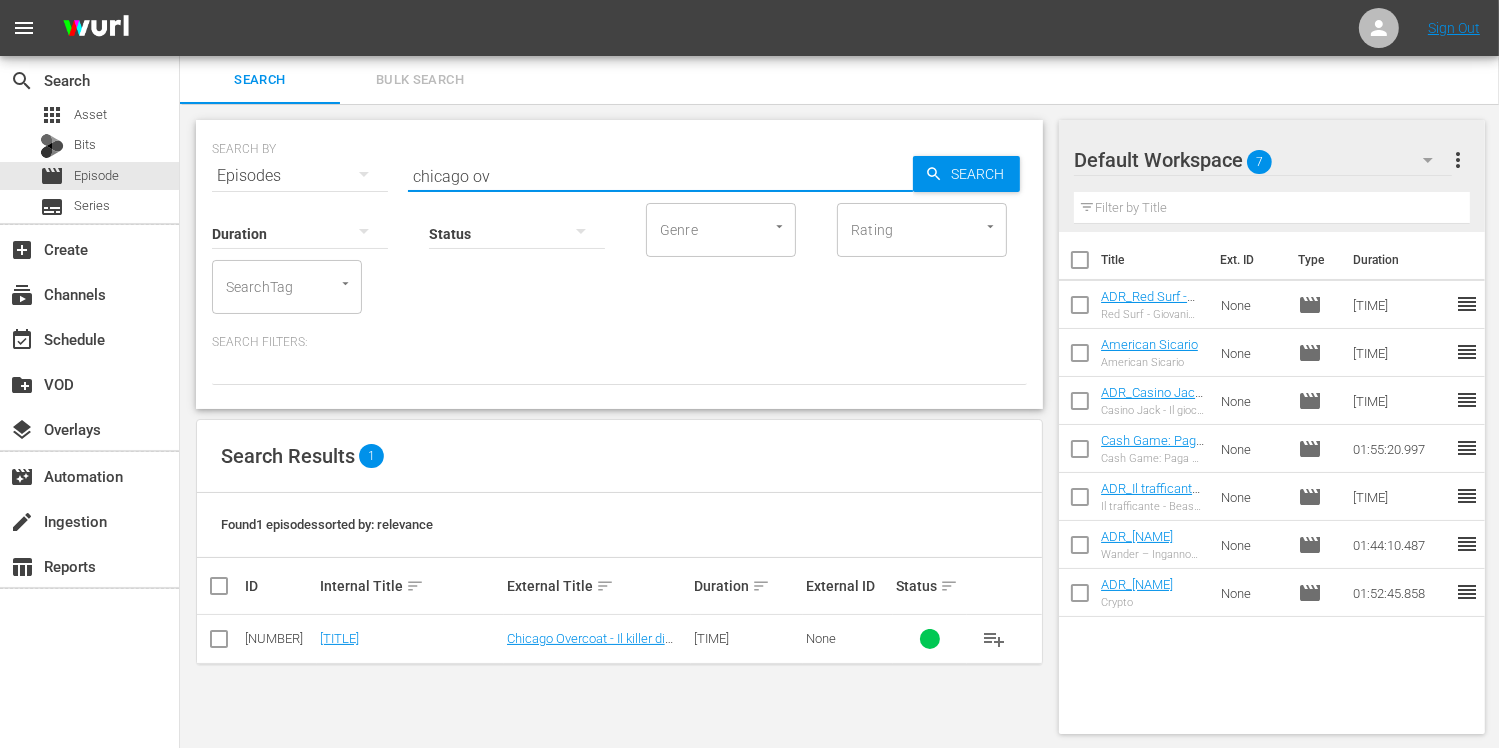 click at bounding box center [219, 643] 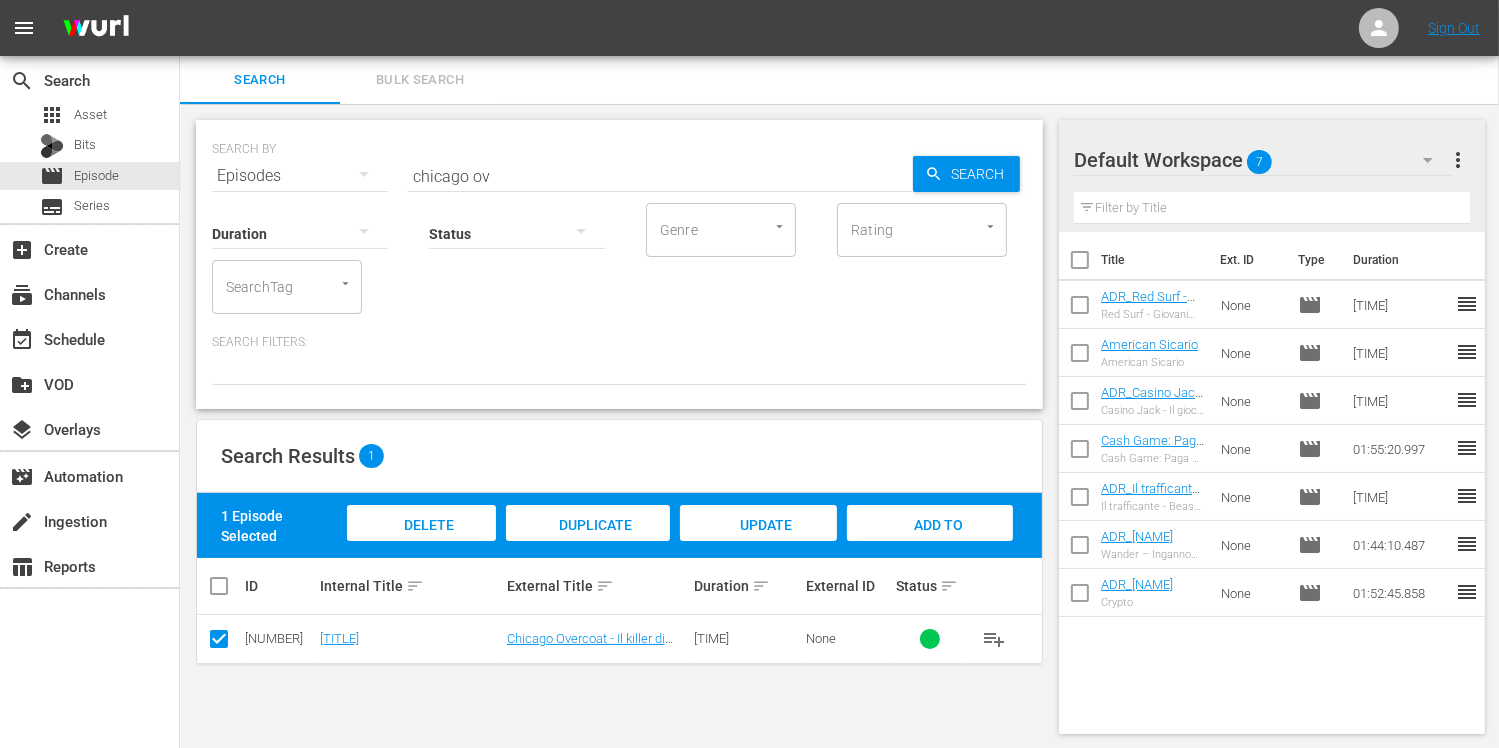 click on "Add to Workspace" at bounding box center [930, 544] 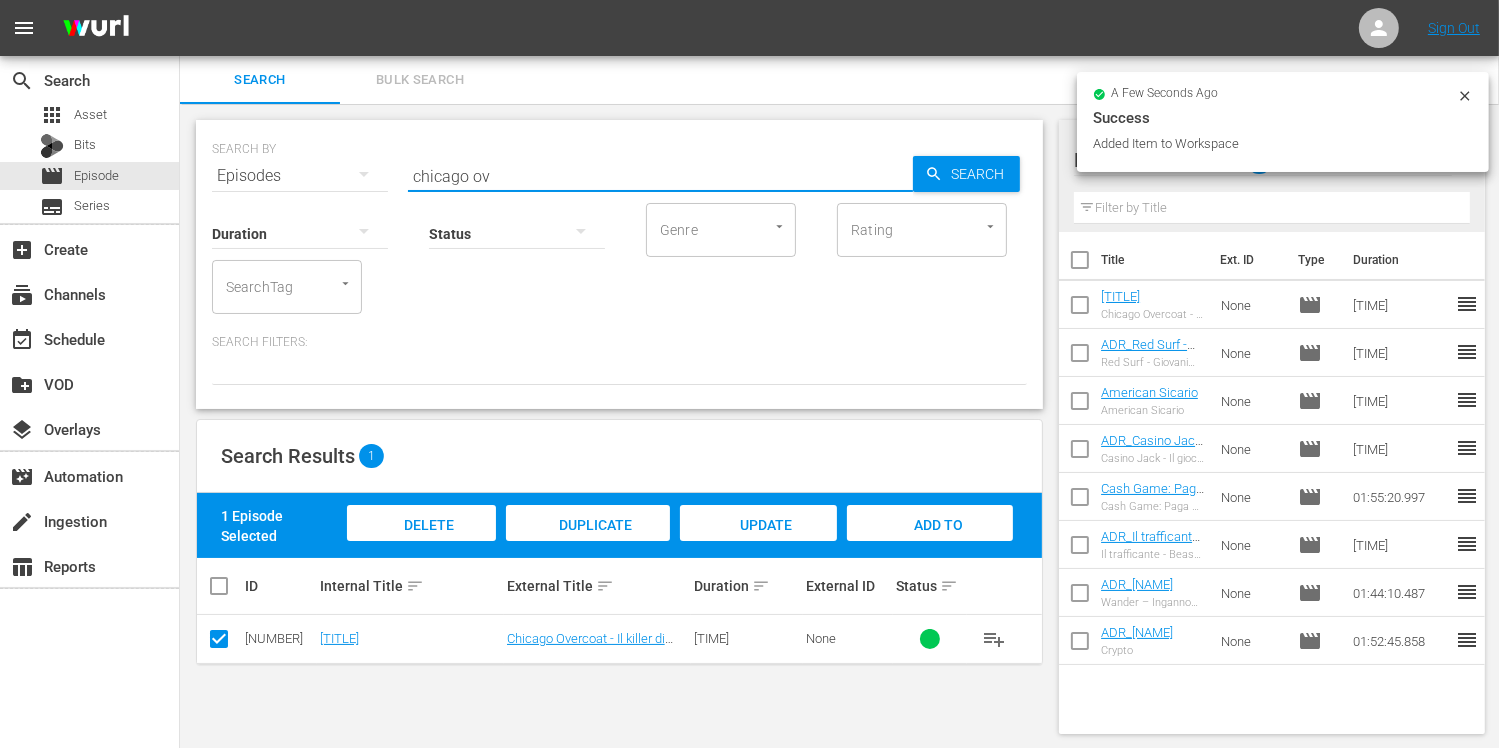 drag, startPoint x: 488, startPoint y: 174, endPoint x: 389, endPoint y: 165, distance: 99.40825 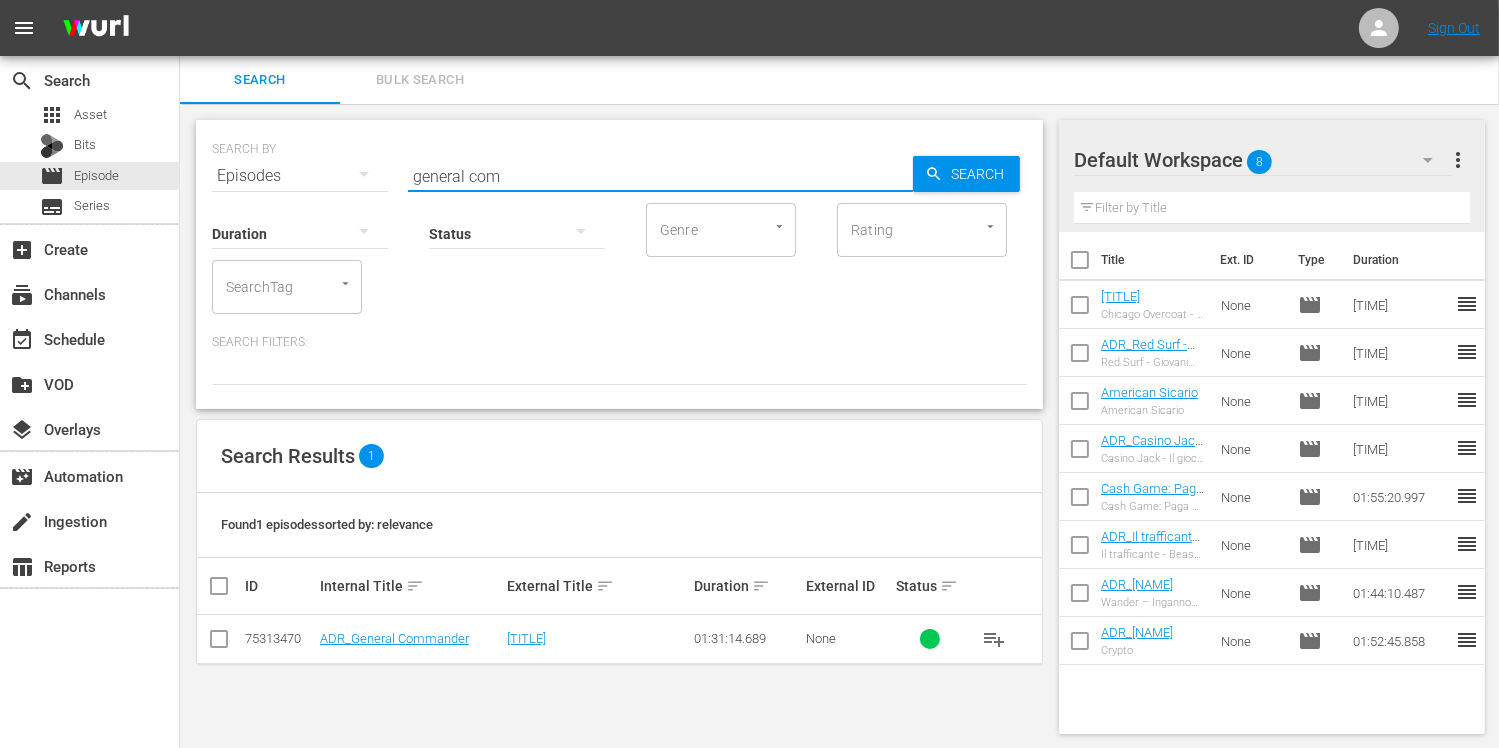 click at bounding box center [219, 643] 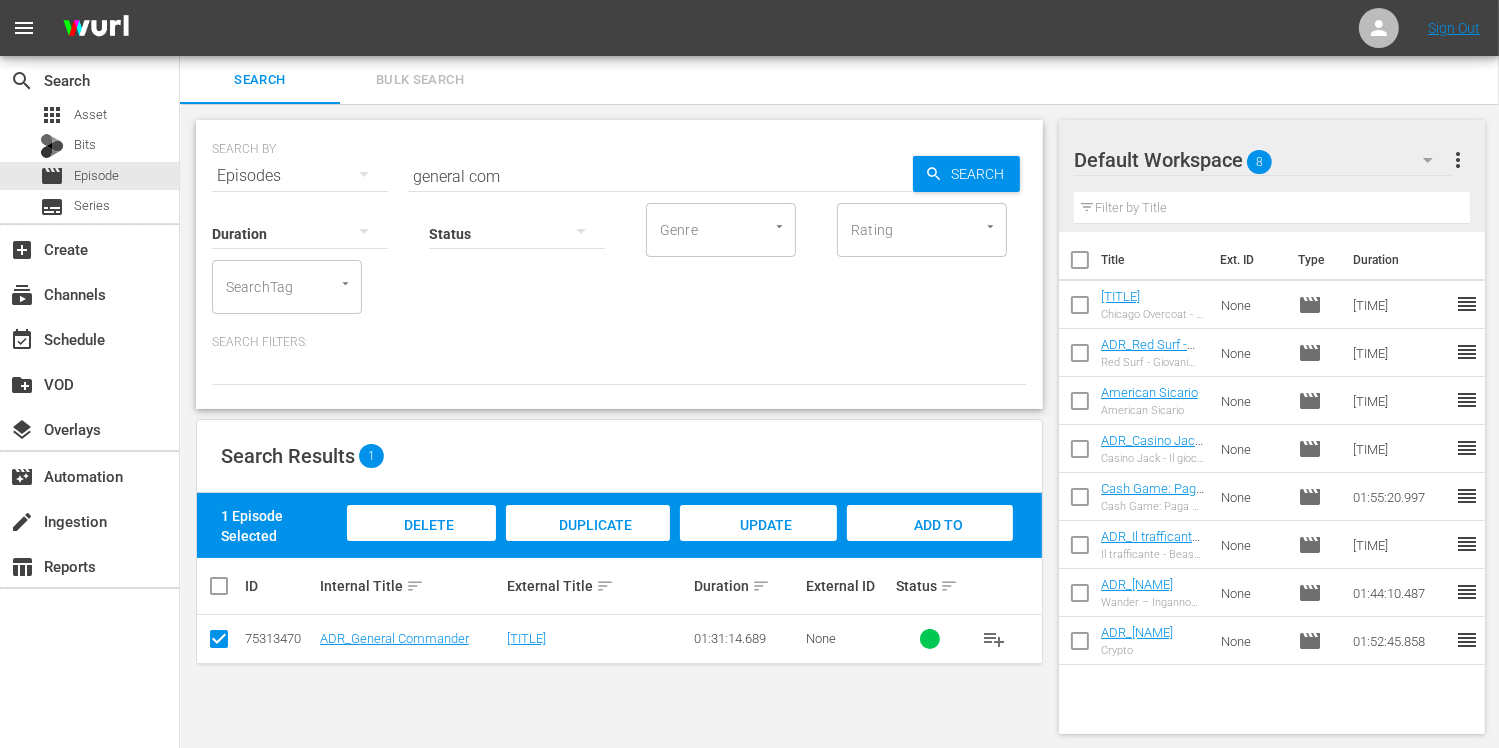 click on "Add to Workspace" at bounding box center (930, 544) 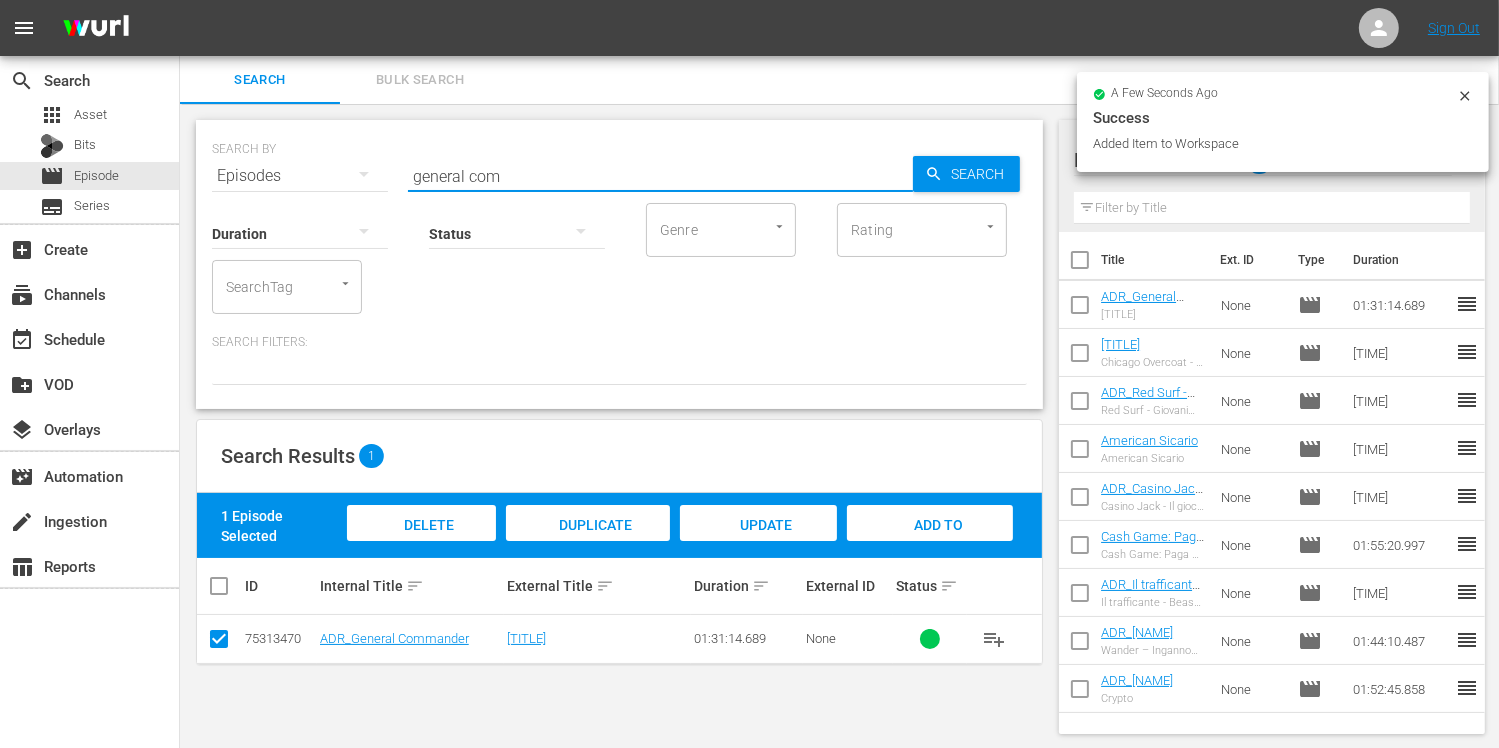 drag, startPoint x: 496, startPoint y: 171, endPoint x: 369, endPoint y: 169, distance: 127.01575 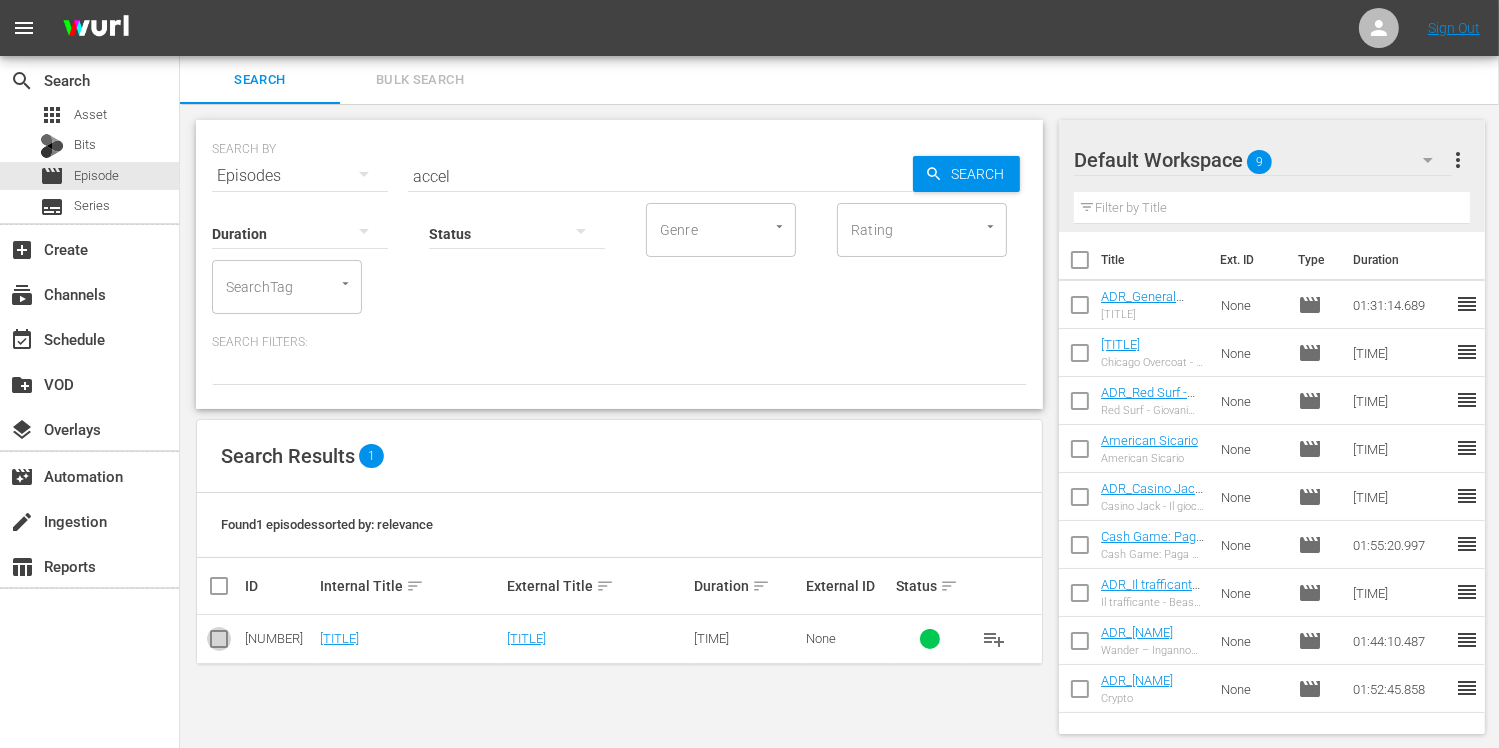 click at bounding box center (219, 643) 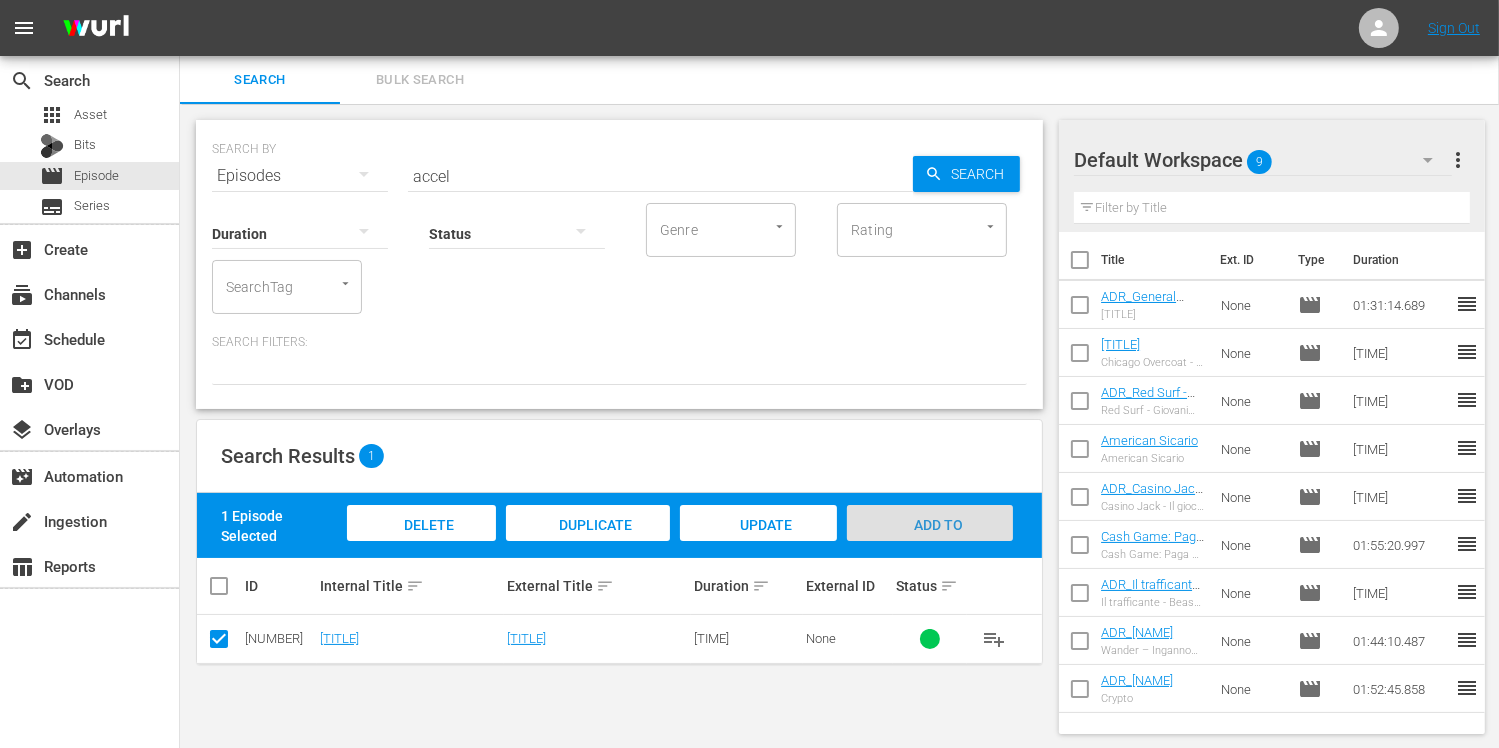 click on "Add to Workspace" at bounding box center [930, 544] 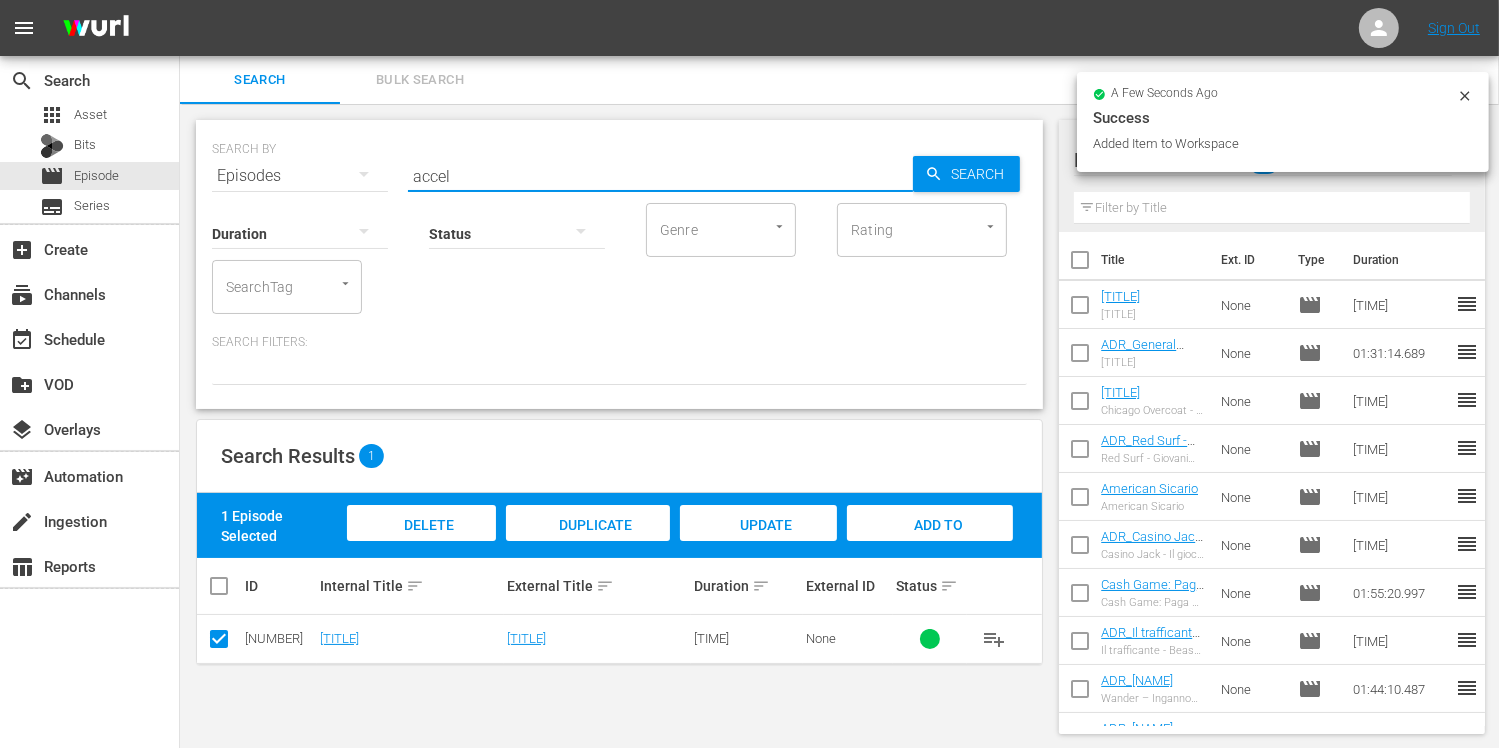 drag, startPoint x: 472, startPoint y: 179, endPoint x: 403, endPoint y: 168, distance: 69.87131 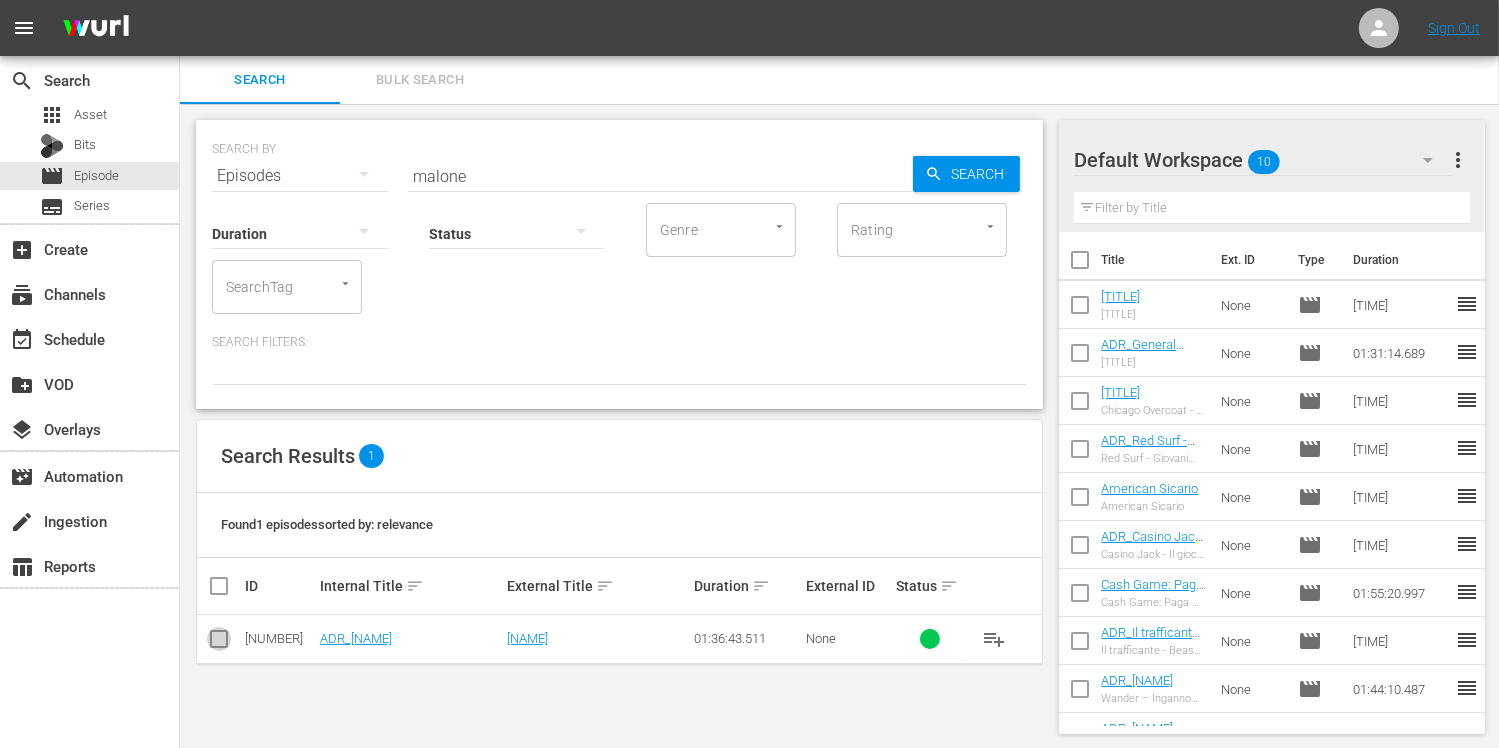 click at bounding box center [219, 643] 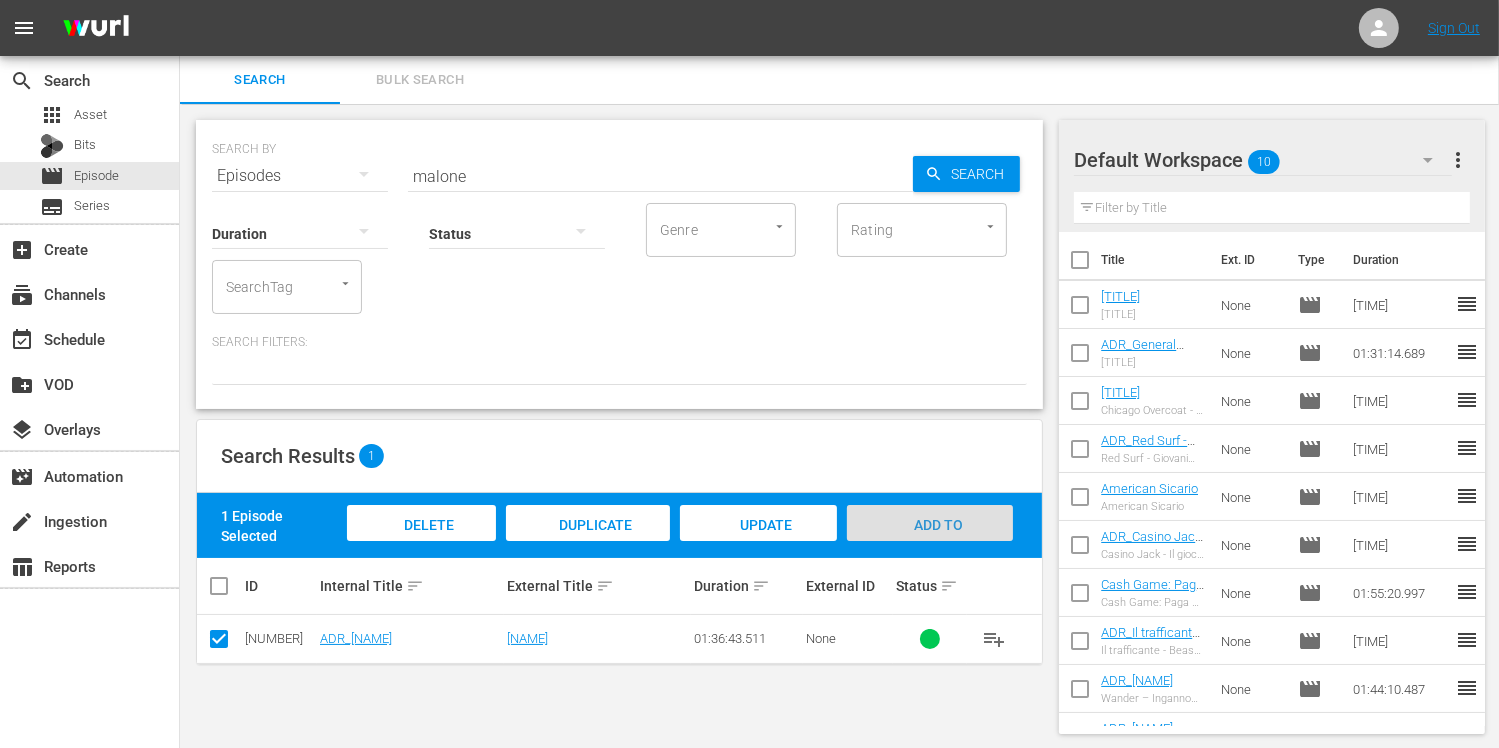 click on "Add to Workspace" at bounding box center [930, 542] 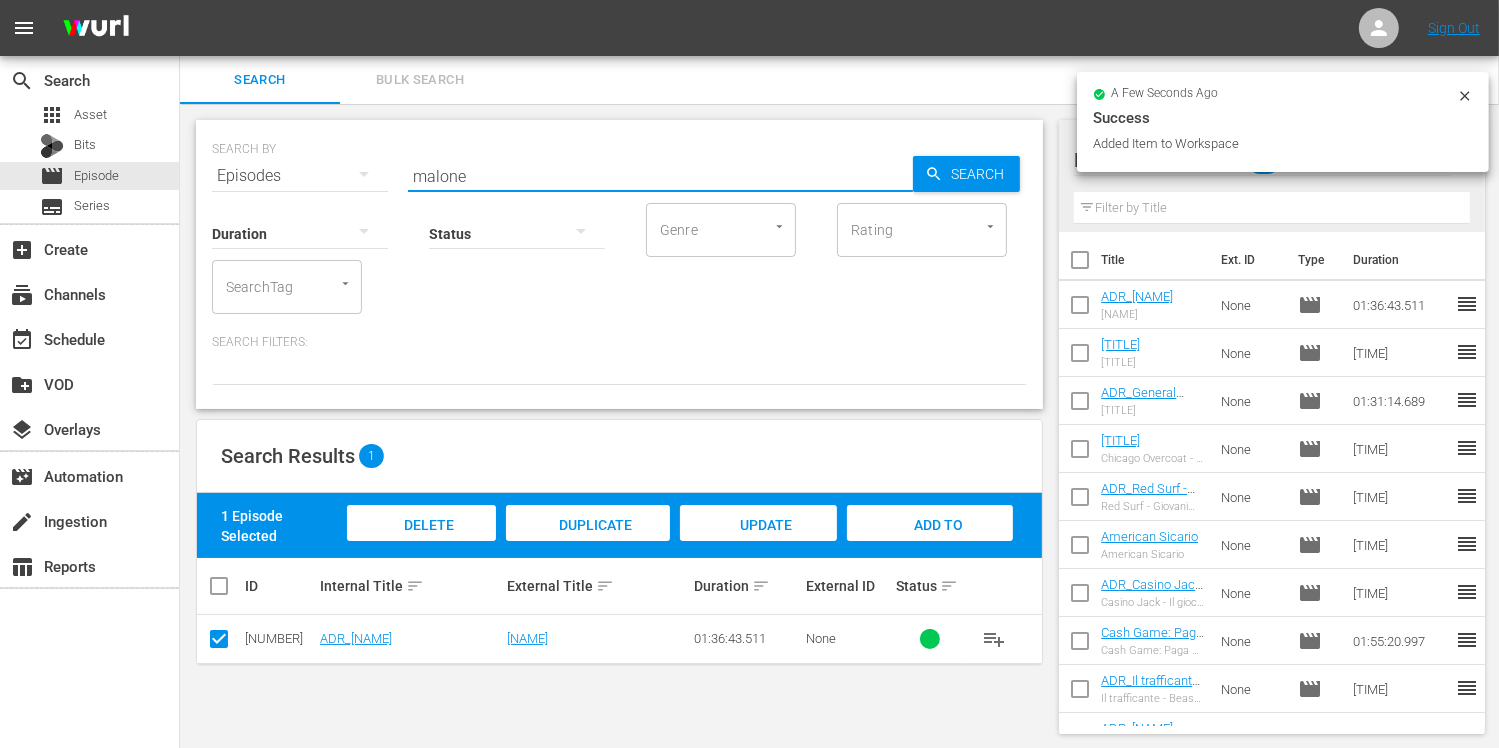 drag, startPoint x: 468, startPoint y: 181, endPoint x: 370, endPoint y: 173, distance: 98.32599 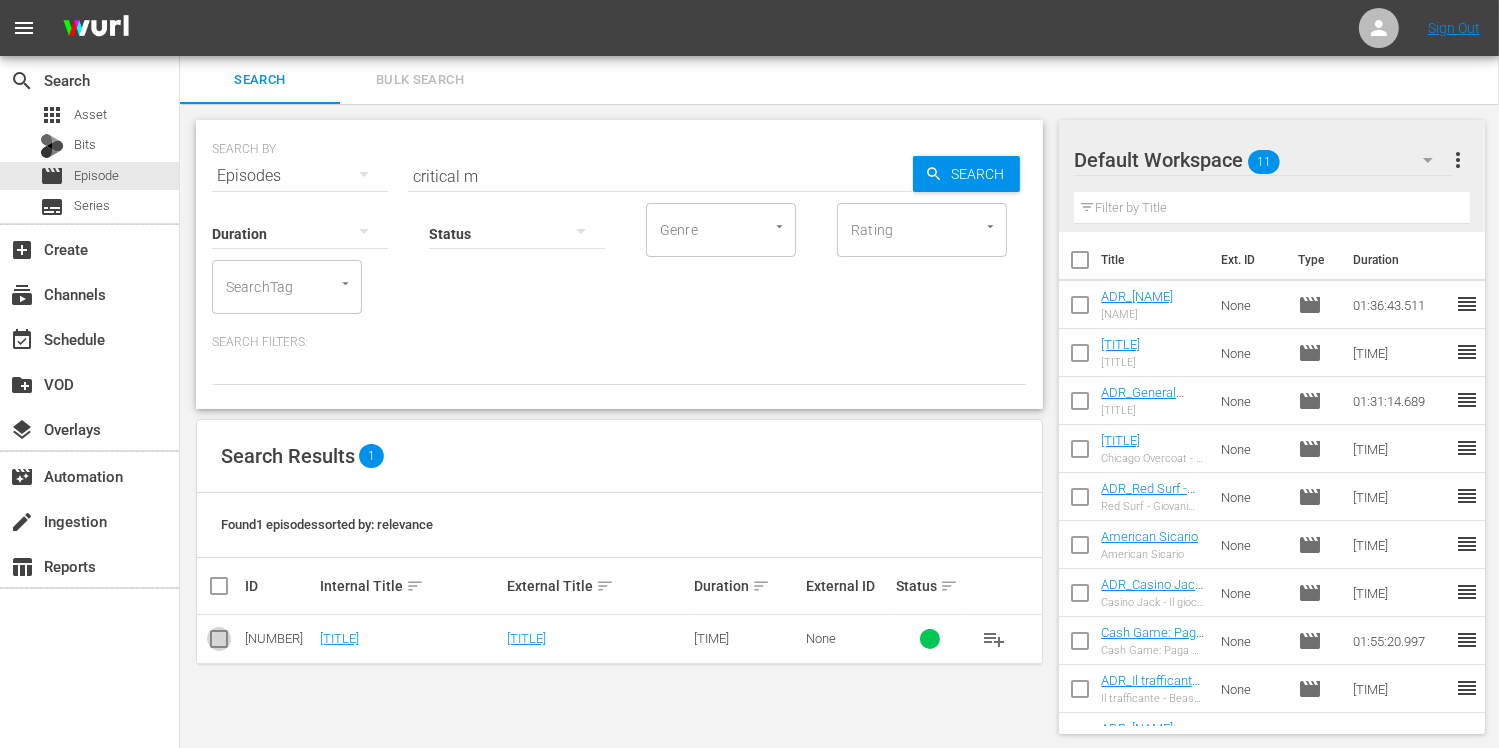 click at bounding box center (219, 643) 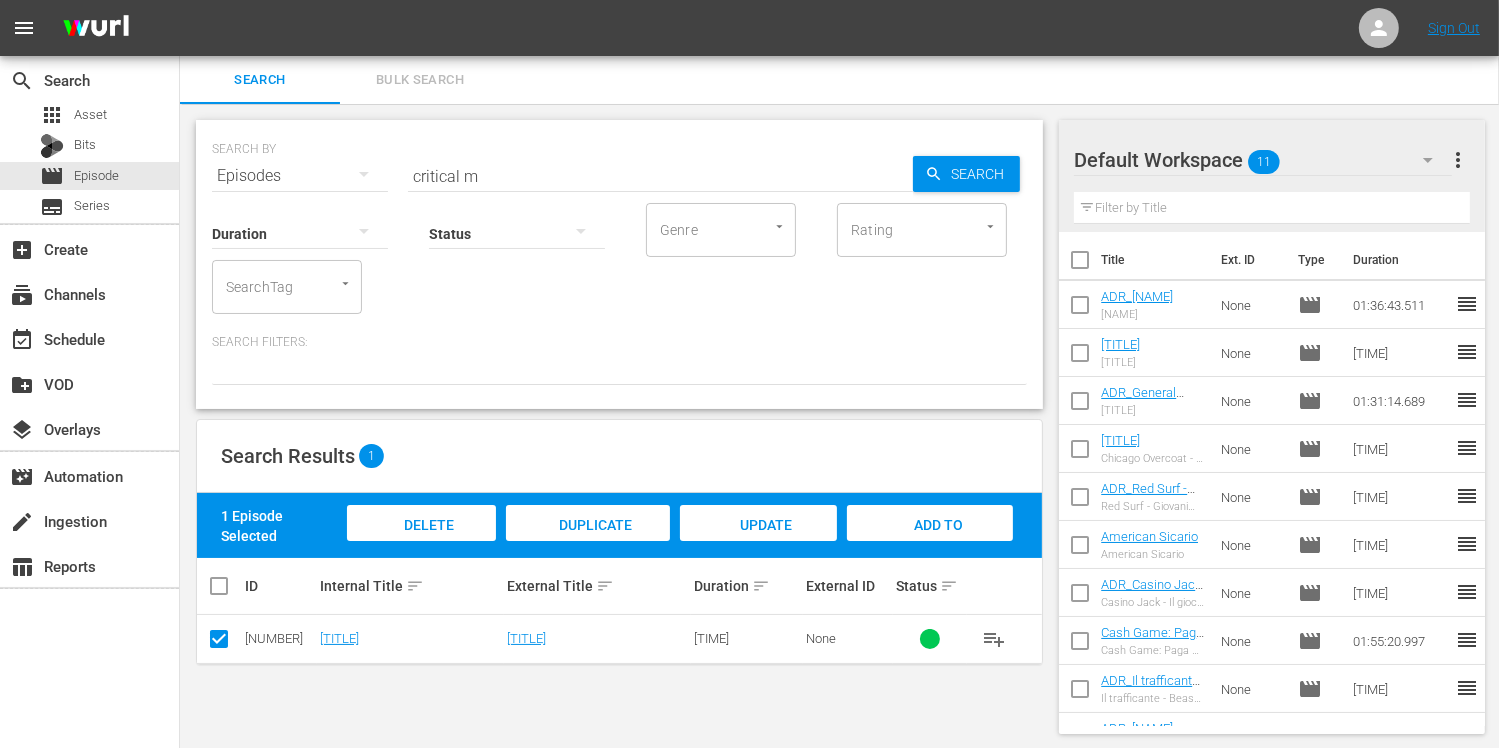 click on "Add to Workspace" at bounding box center (930, 544) 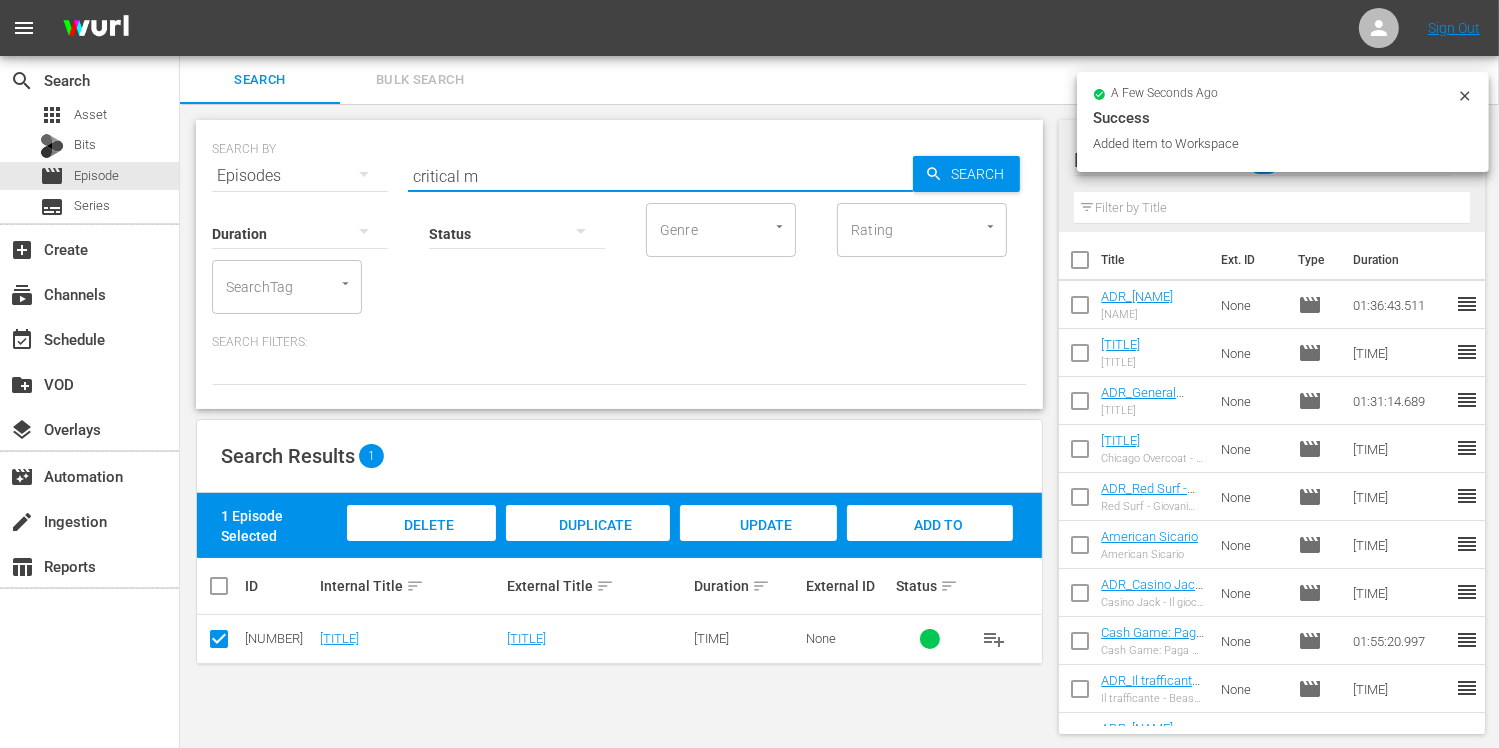 drag, startPoint x: 451, startPoint y: 174, endPoint x: 262, endPoint y: 151, distance: 190.39433 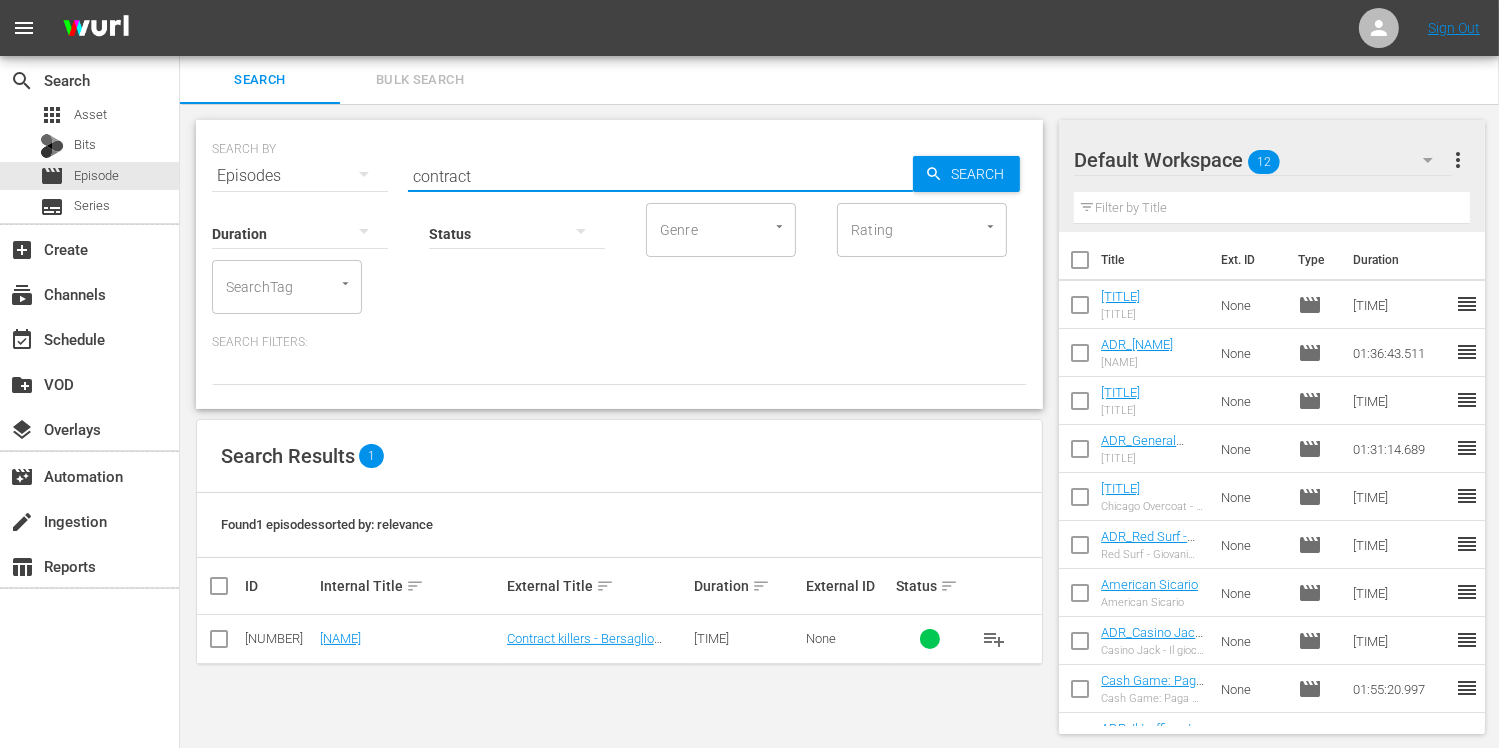 click at bounding box center [219, 643] 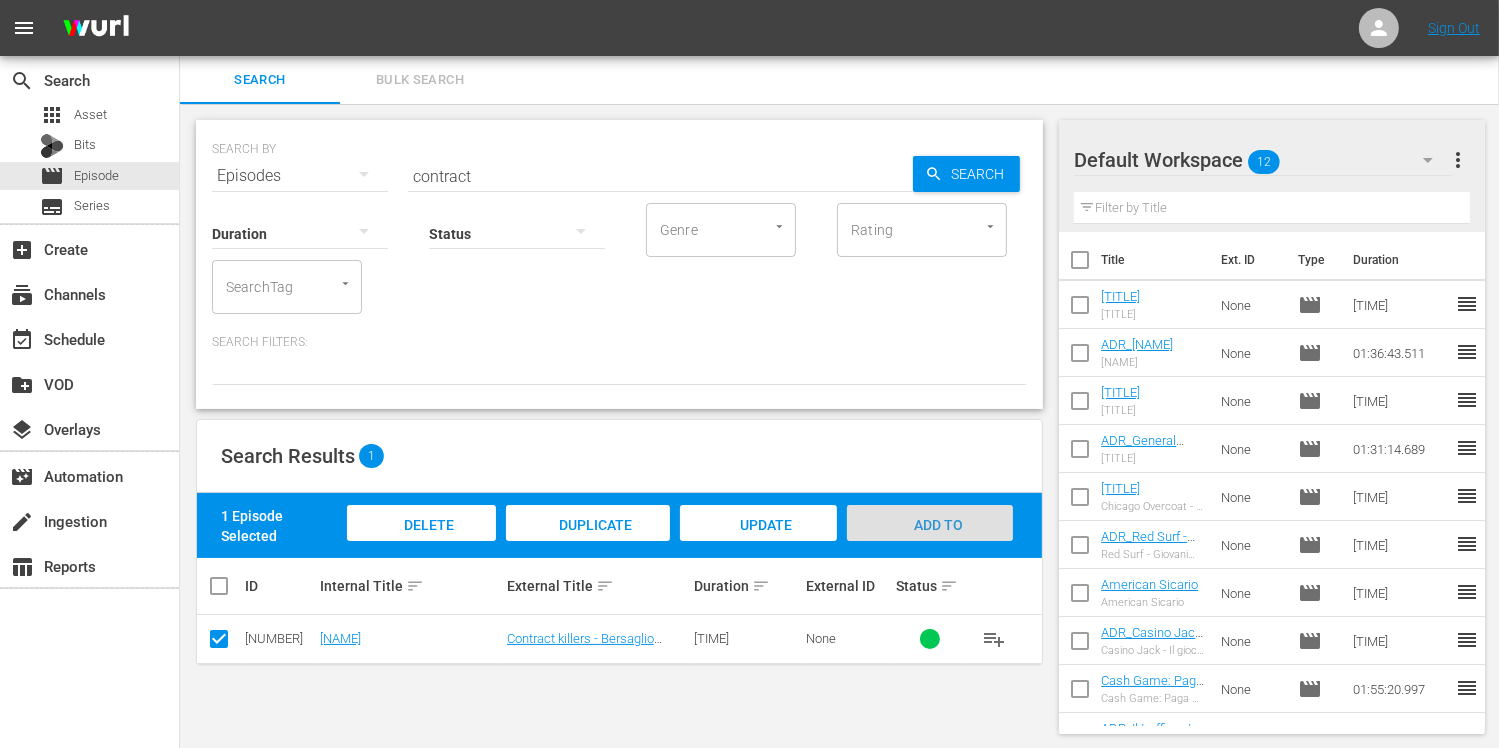 click on "Add to Workspace" at bounding box center (930, 544) 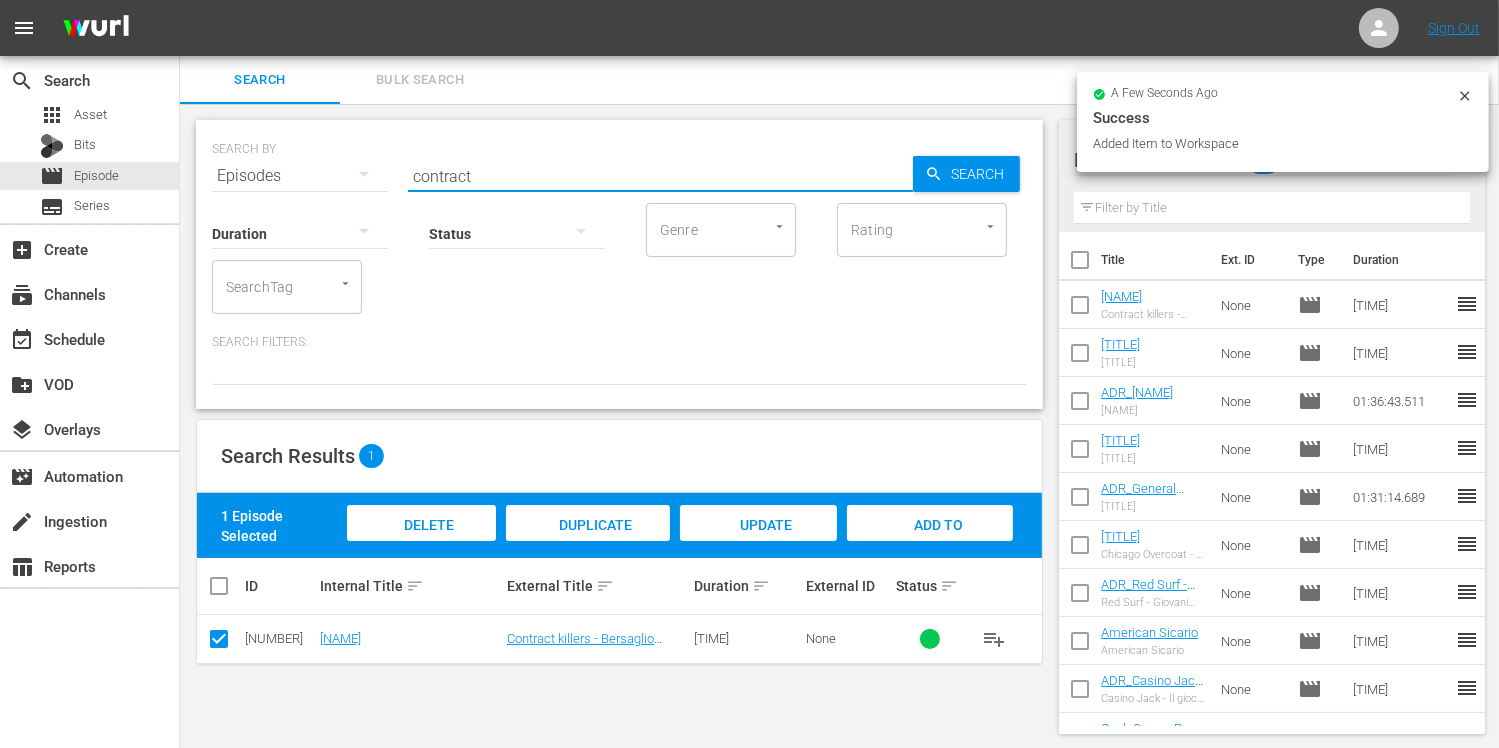 drag, startPoint x: 491, startPoint y: 175, endPoint x: 348, endPoint y: 155, distance: 144.39183 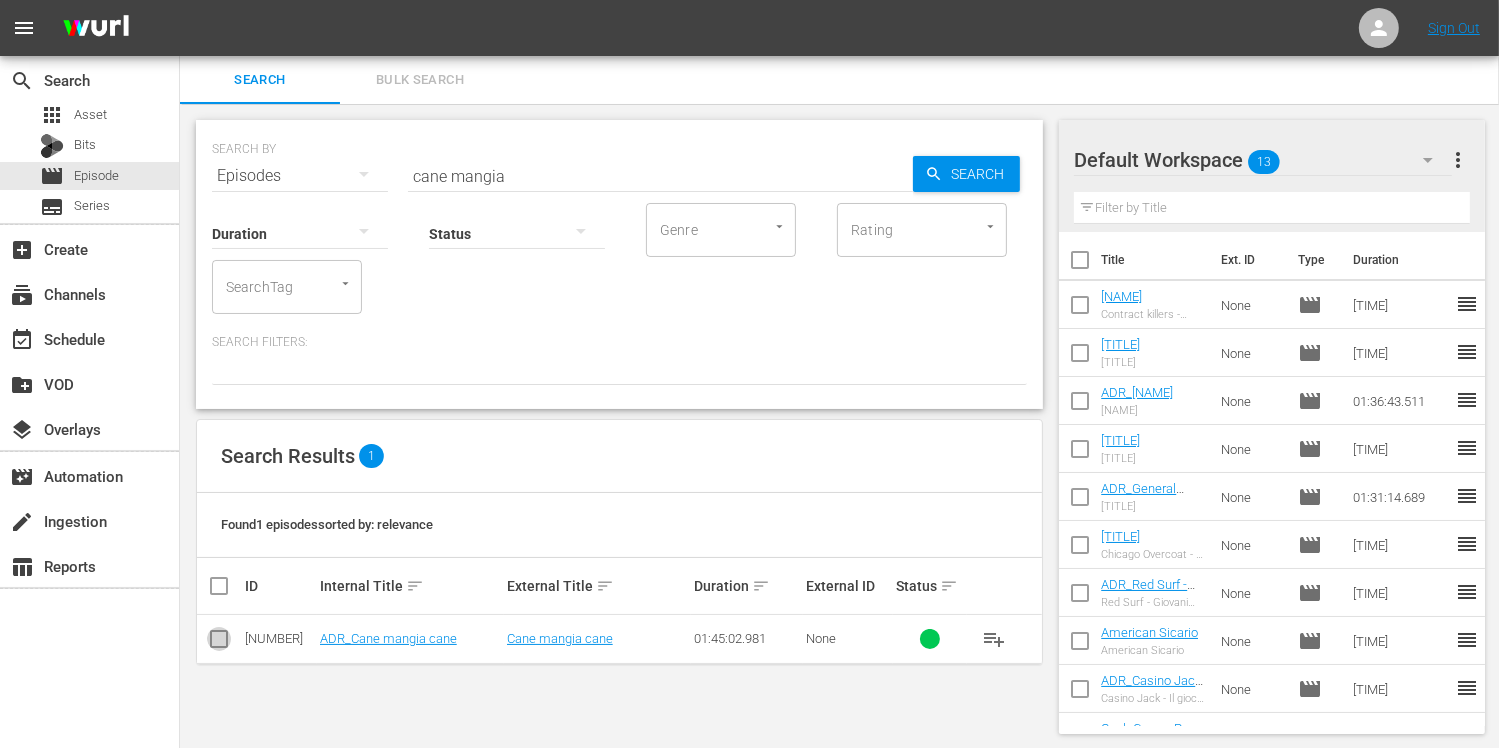 click at bounding box center [219, 643] 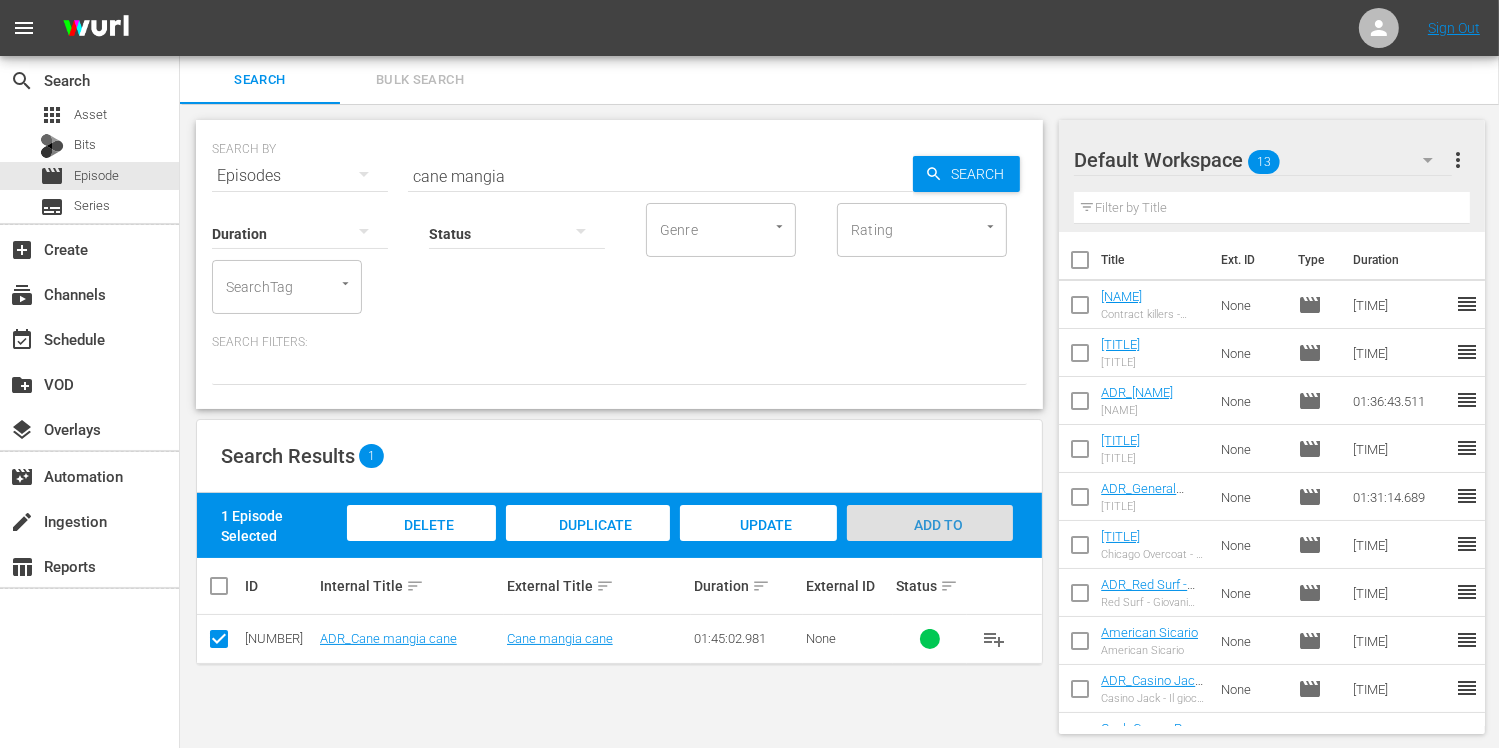 click on "Add to Workspace" at bounding box center [930, 542] 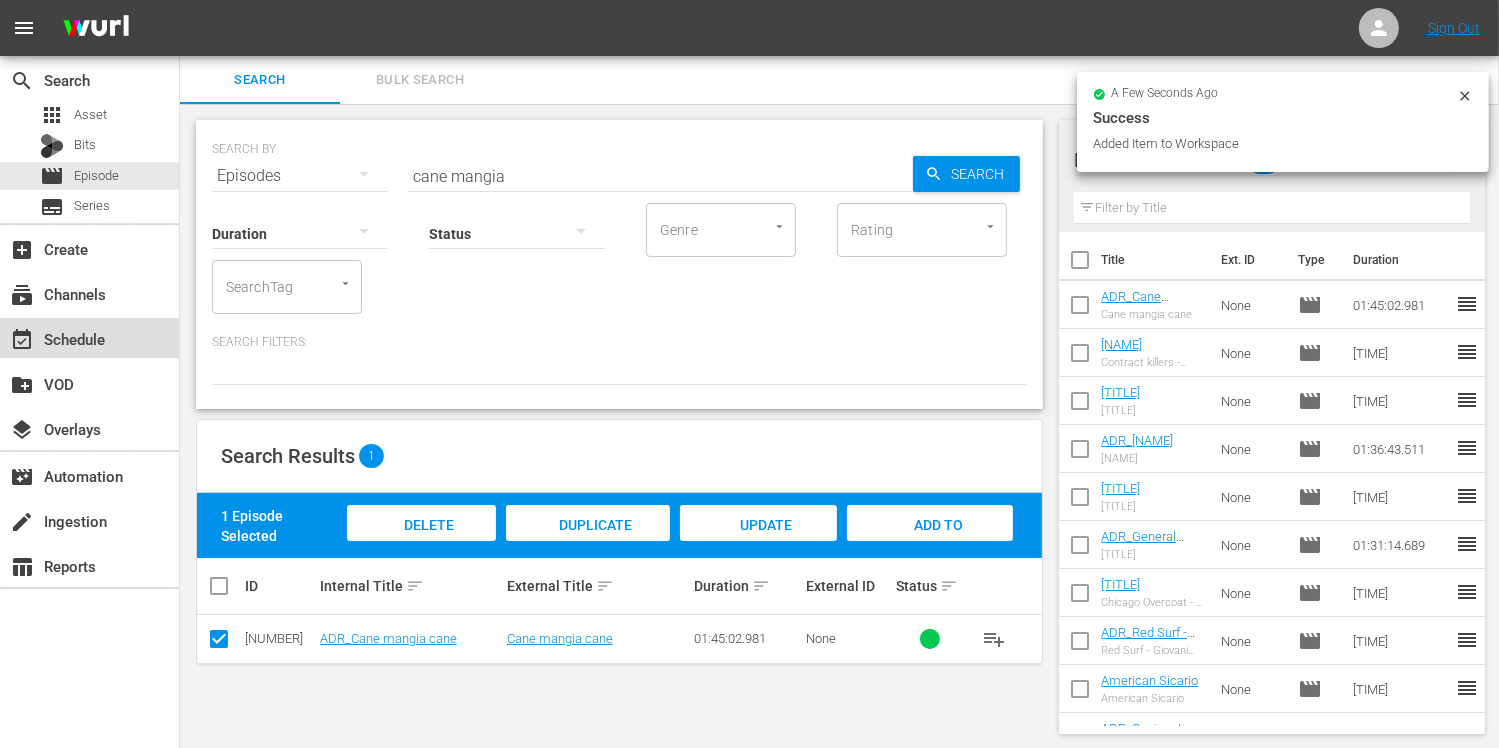 click on "event_available   Schedule" at bounding box center (56, 336) 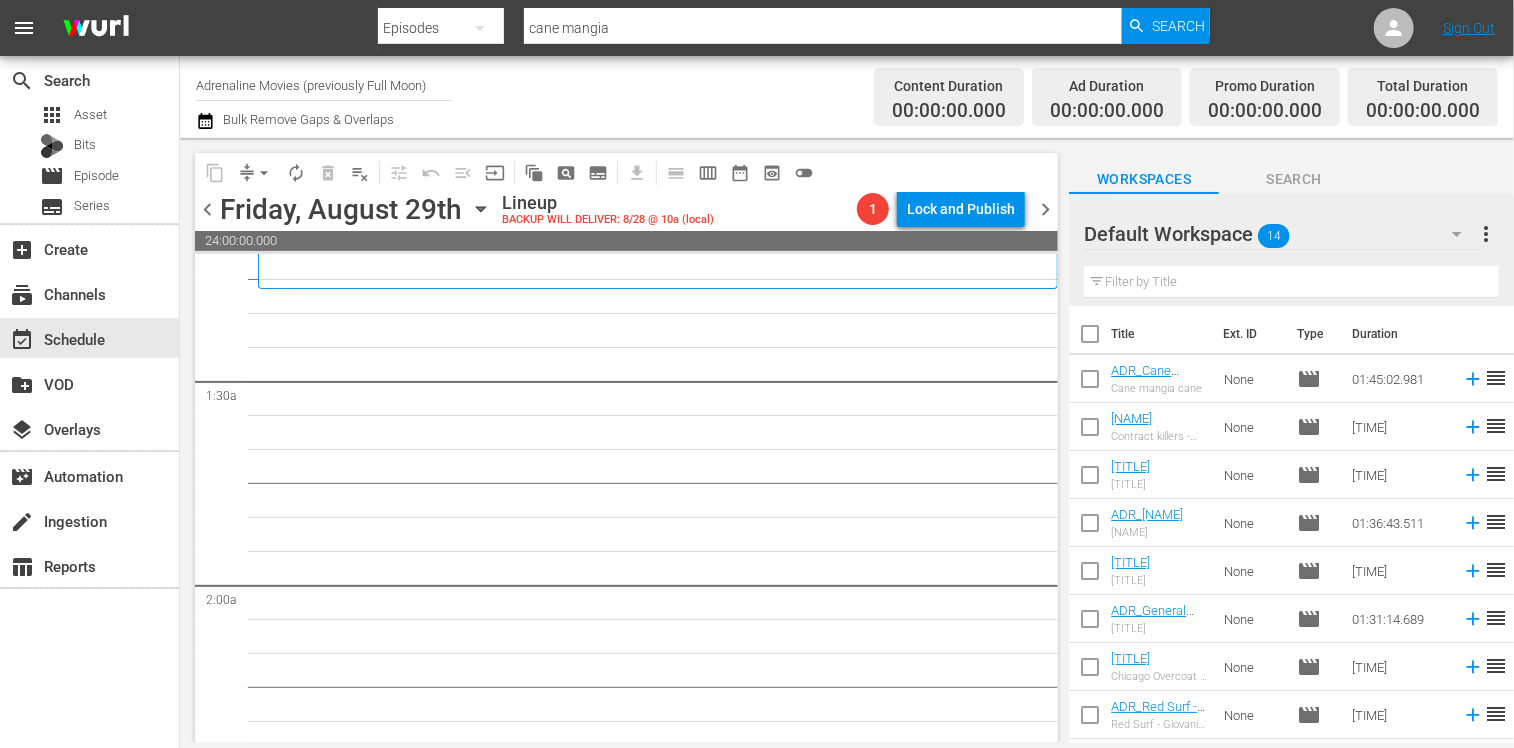 scroll, scrollTop: 500, scrollLeft: 0, axis: vertical 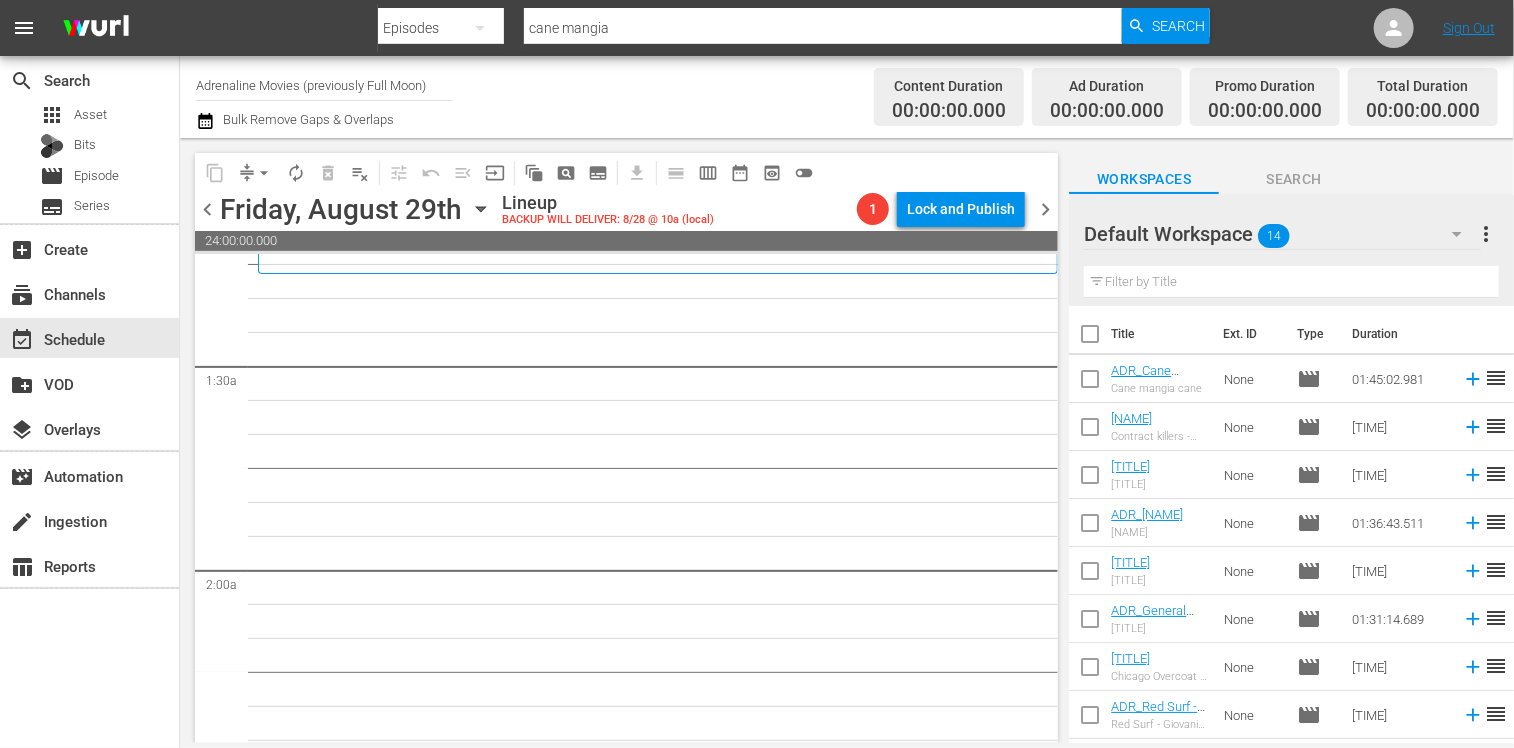 click at bounding box center (1090, 338) 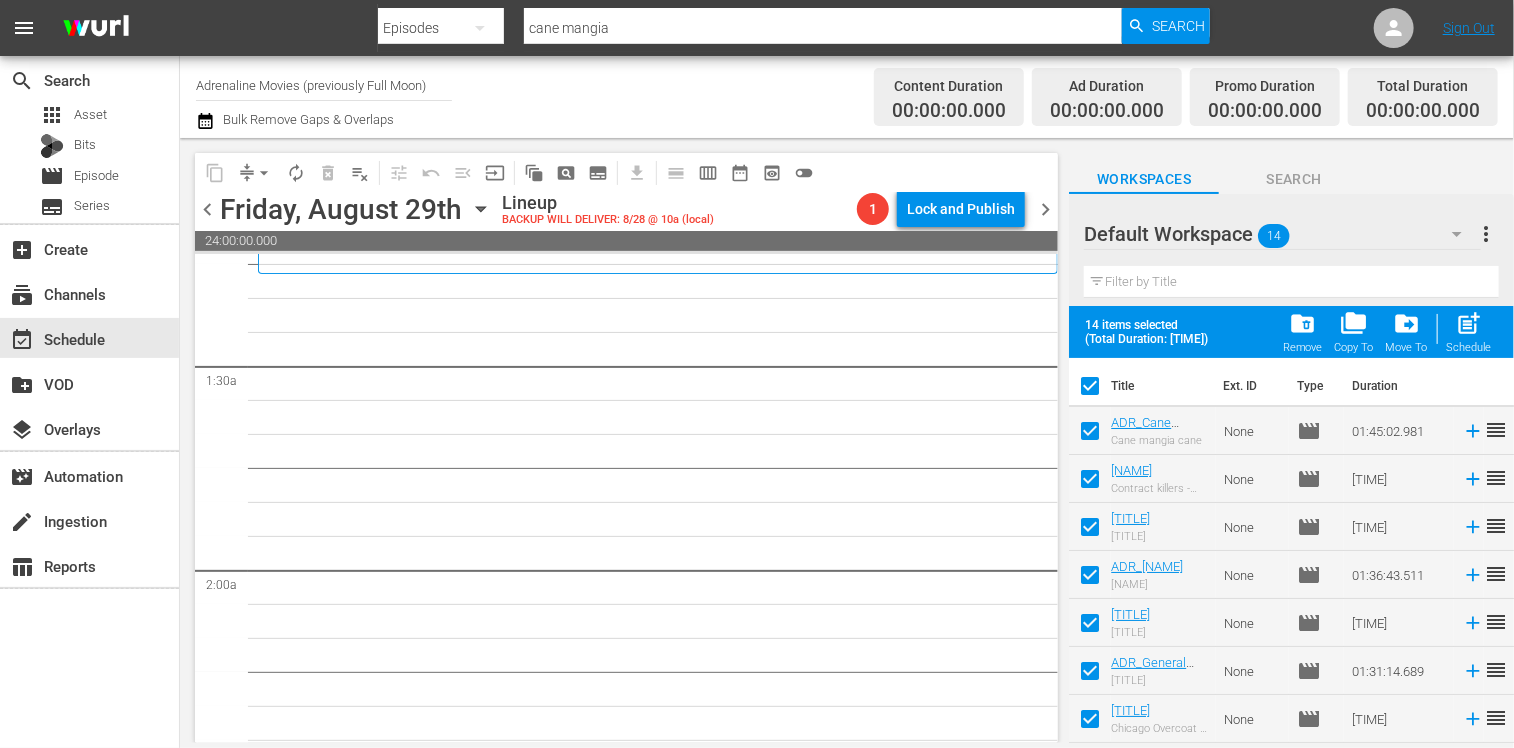 click on "post_add" at bounding box center (1469, 323) 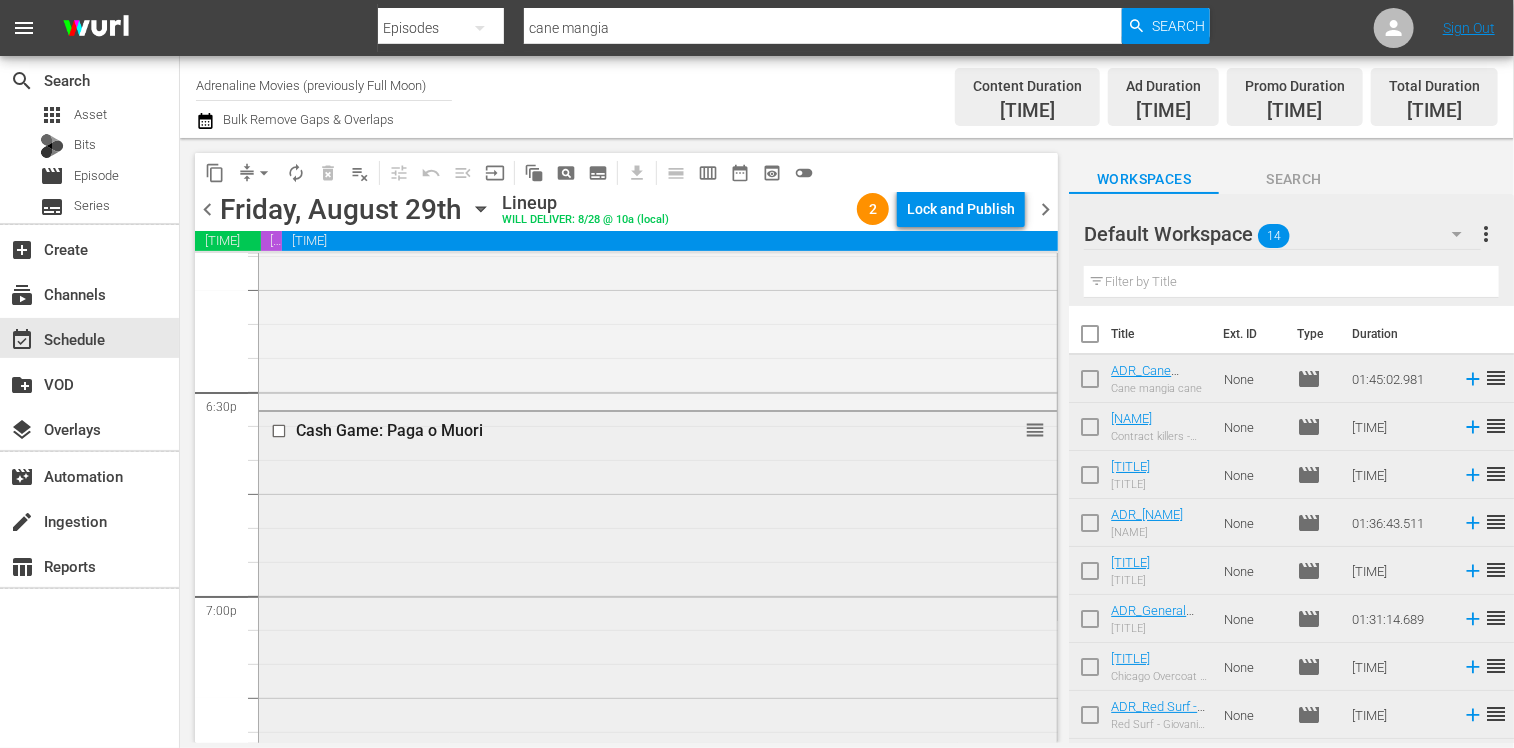 scroll, scrollTop: 7224, scrollLeft: 0, axis: vertical 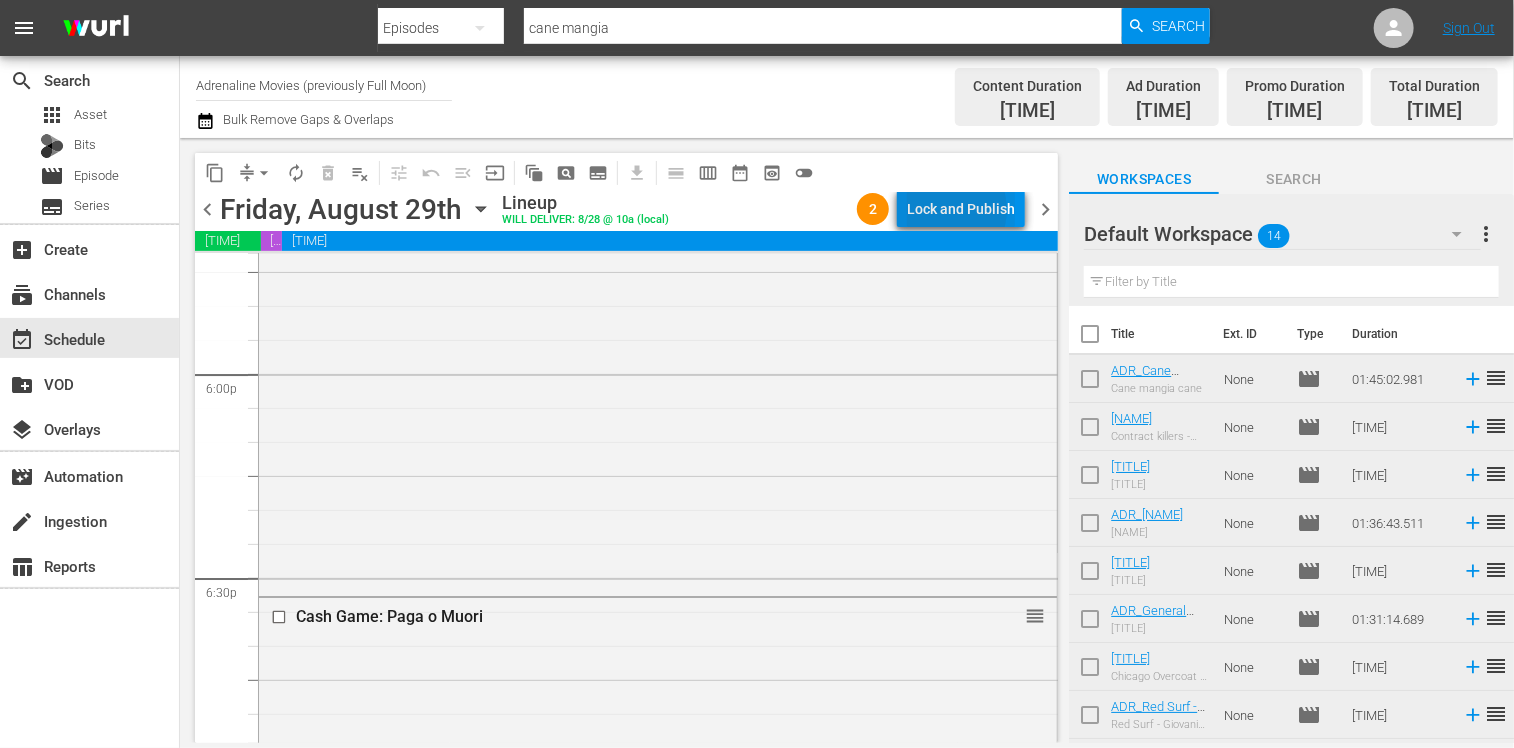 click on "Lock and Publish" at bounding box center (961, 209) 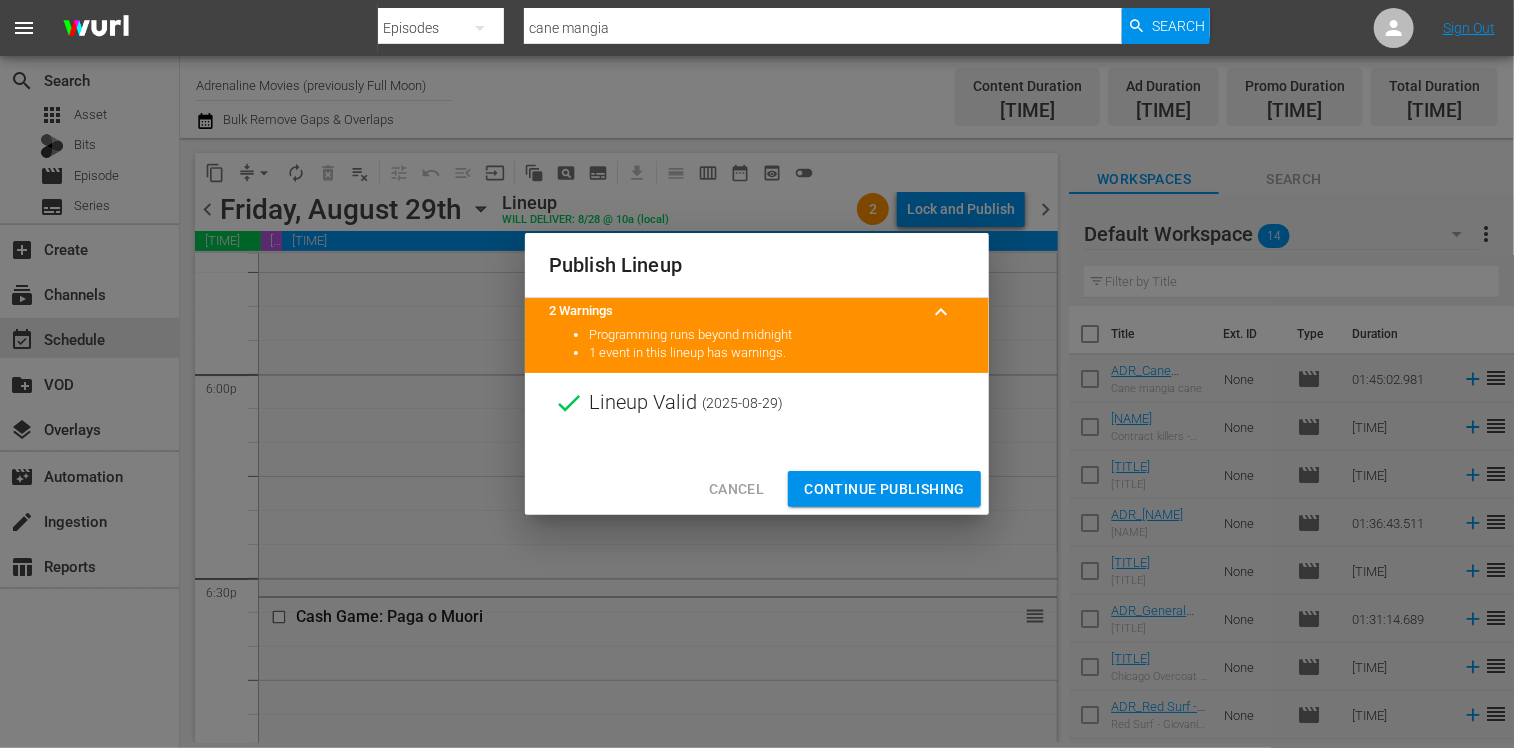click on "Cancel" at bounding box center [736, 489] 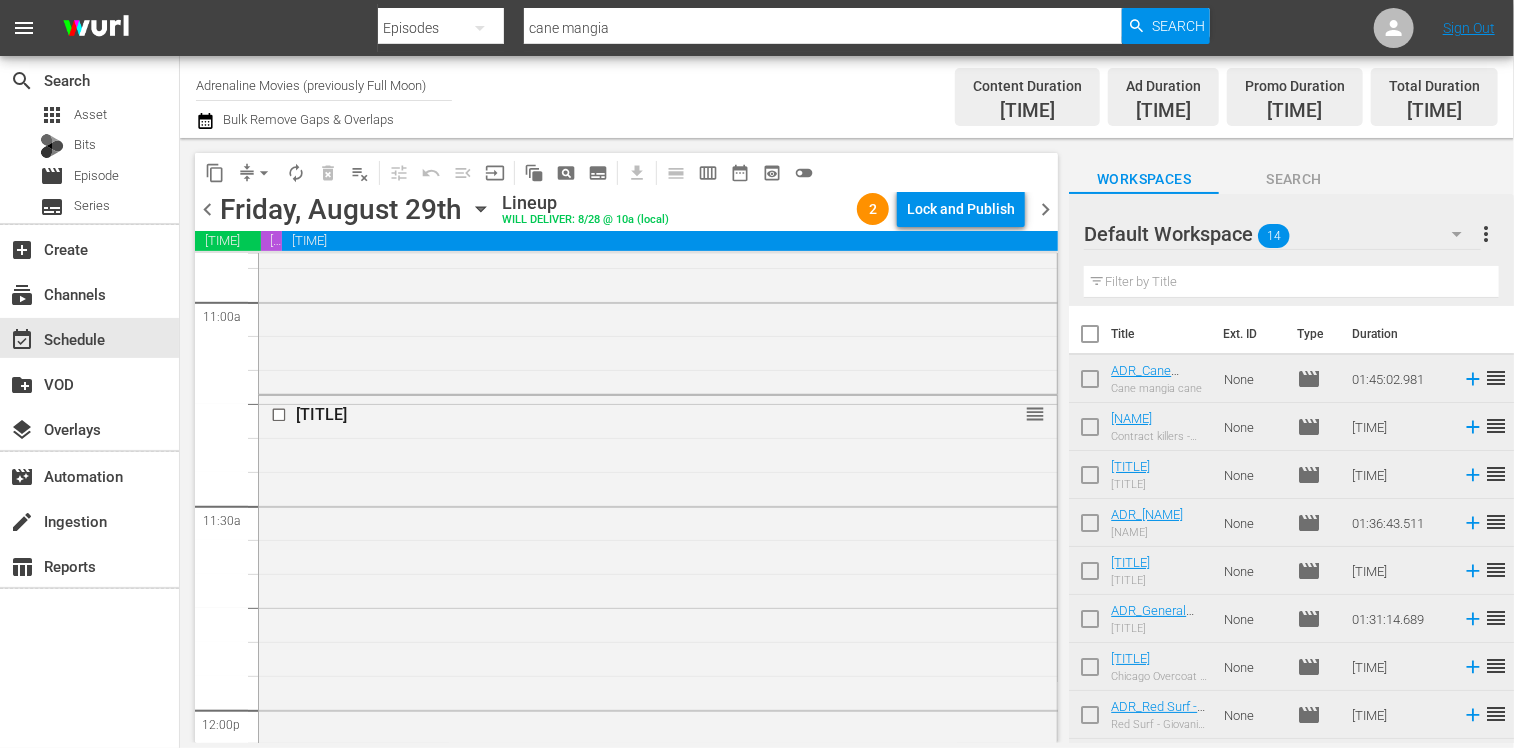 scroll, scrollTop: 4224, scrollLeft: 0, axis: vertical 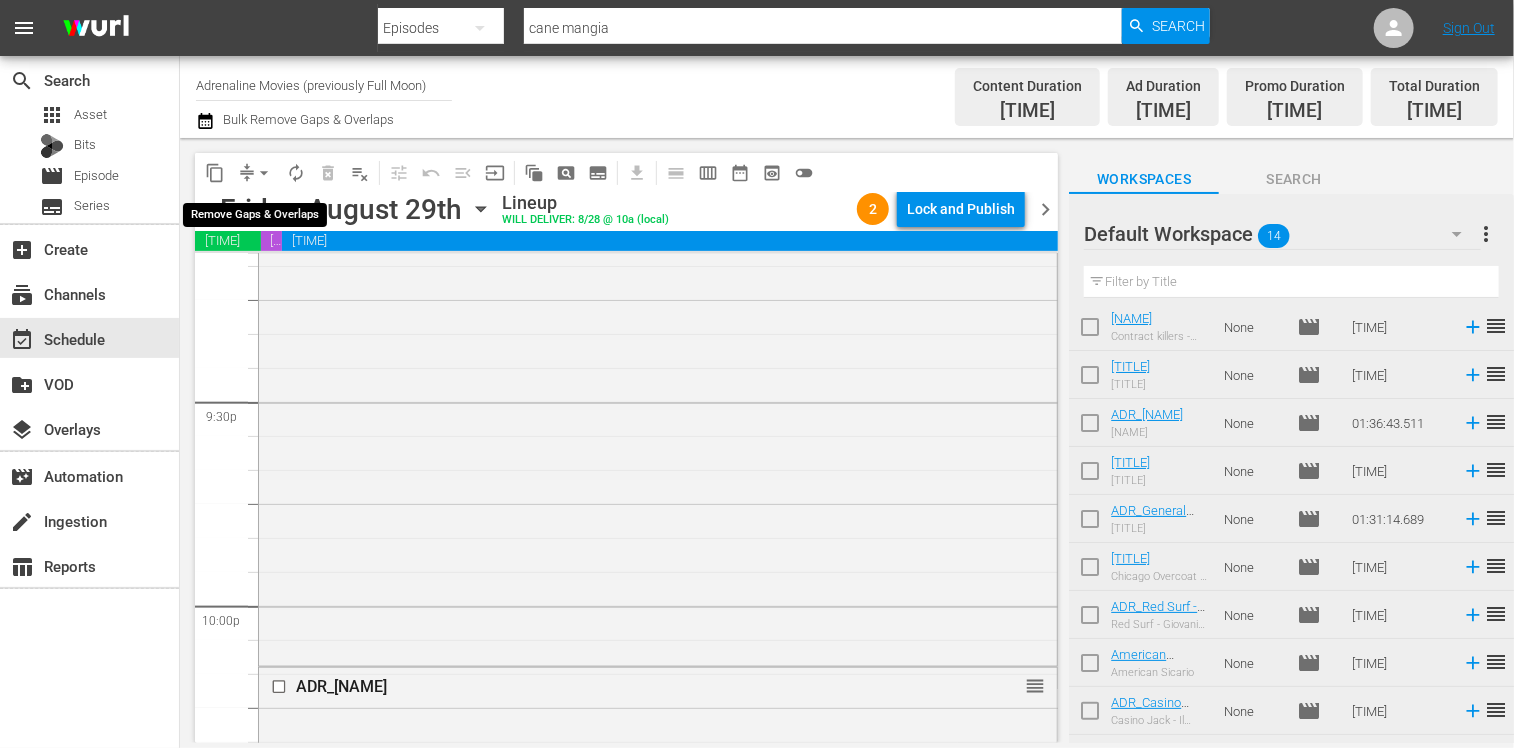 click on "arrow_drop_down" at bounding box center (264, 173) 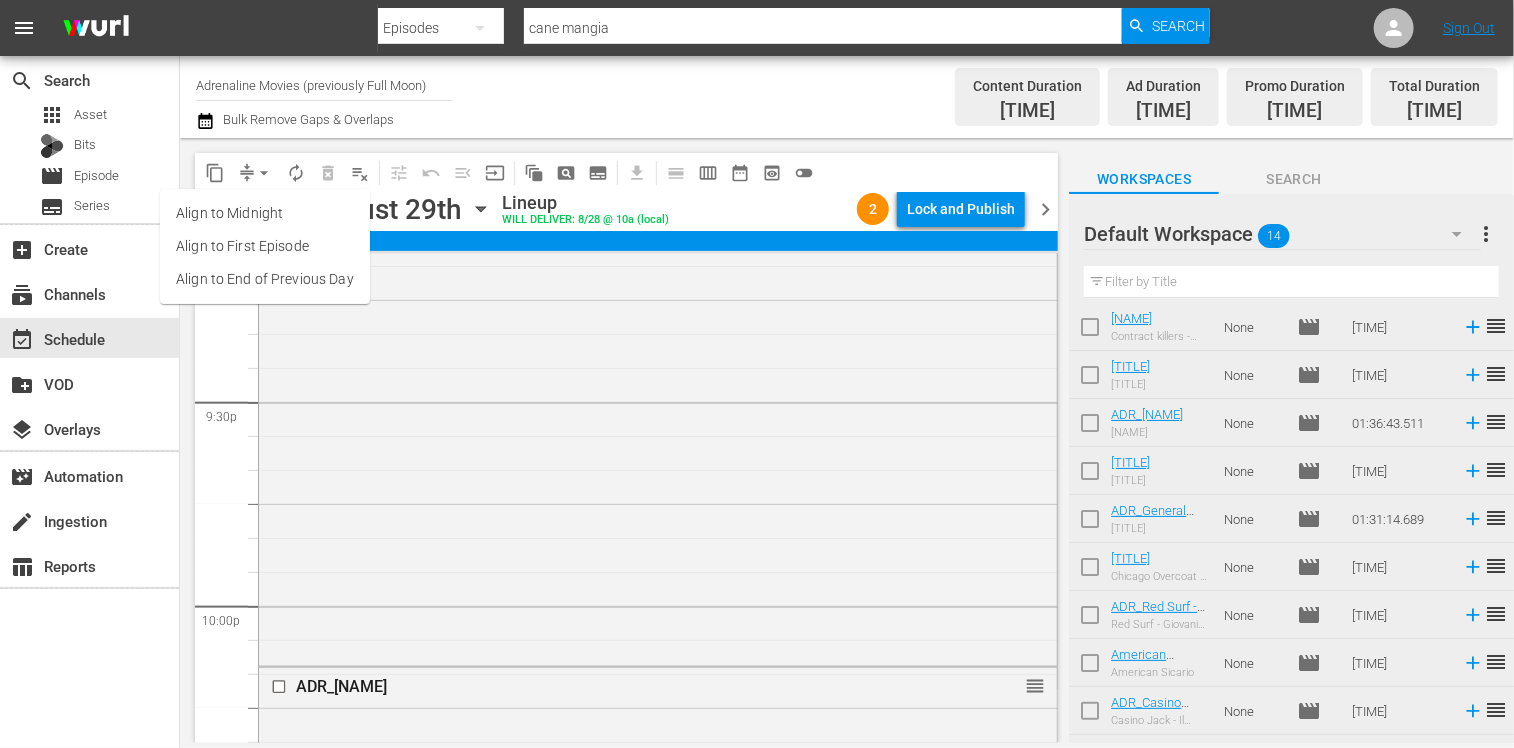 click on "Align to End of Previous Day" at bounding box center [265, 279] 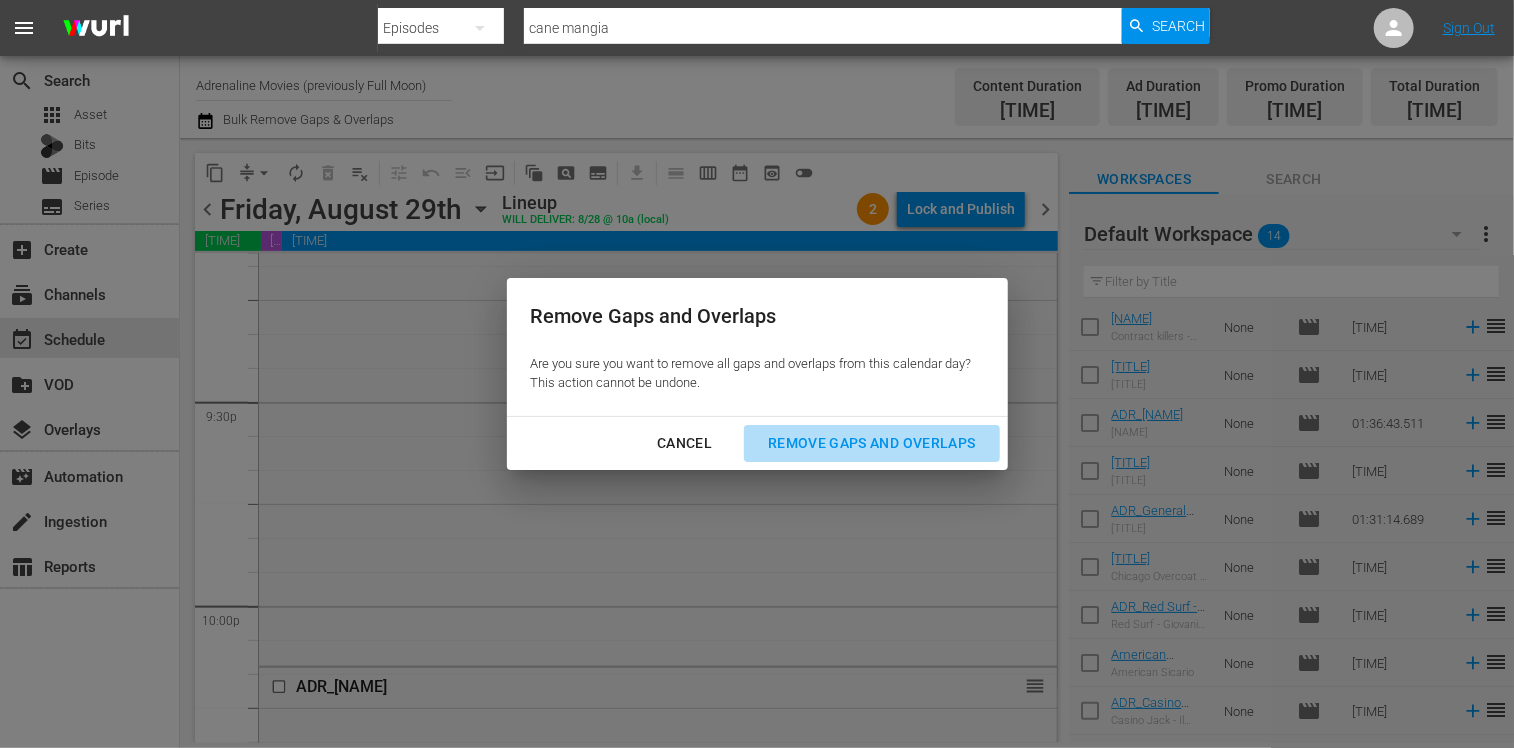 click on "Remove Gaps and Overlaps" at bounding box center (871, 443) 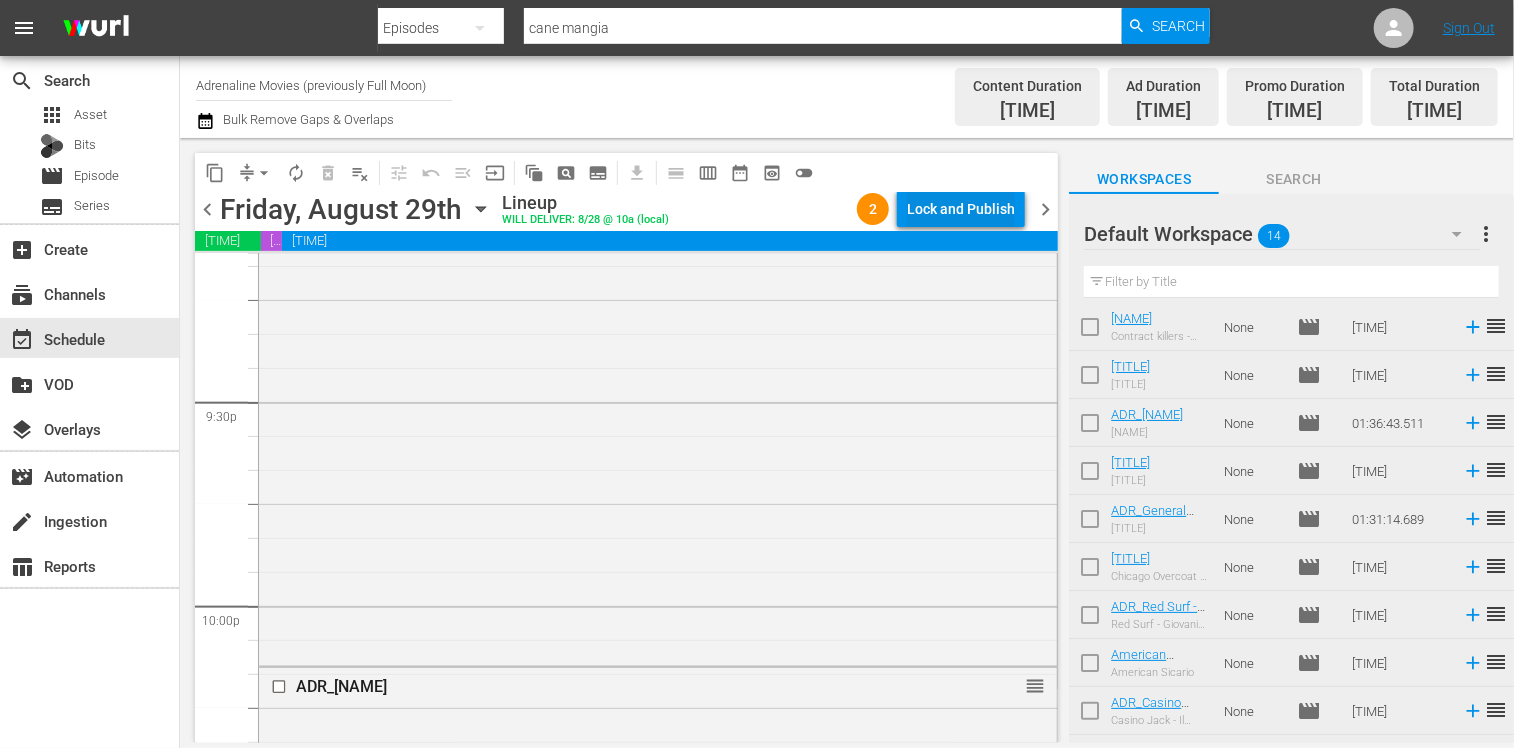 click on "Lock and Publish" at bounding box center [961, 209] 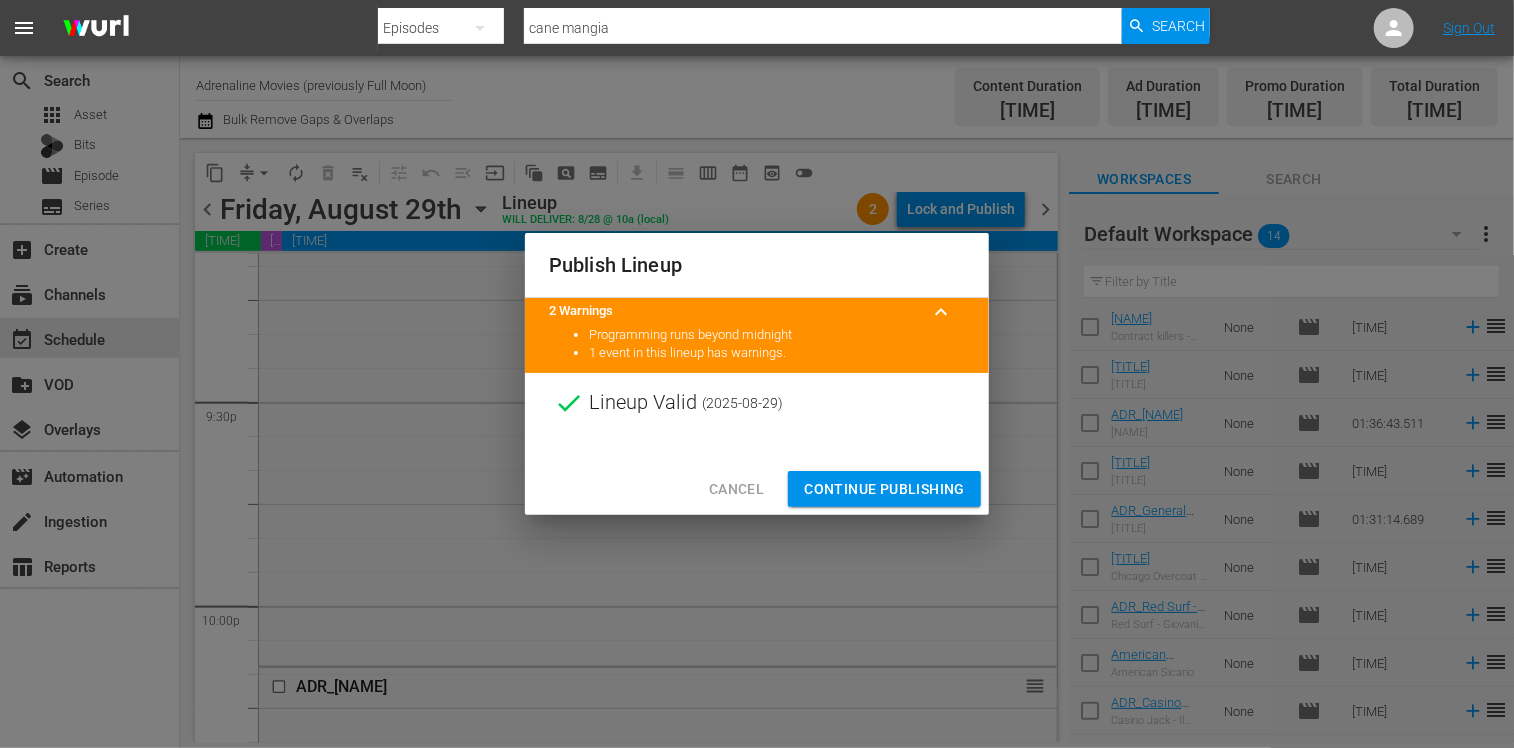 click on "Continue Publishing" at bounding box center [884, 489] 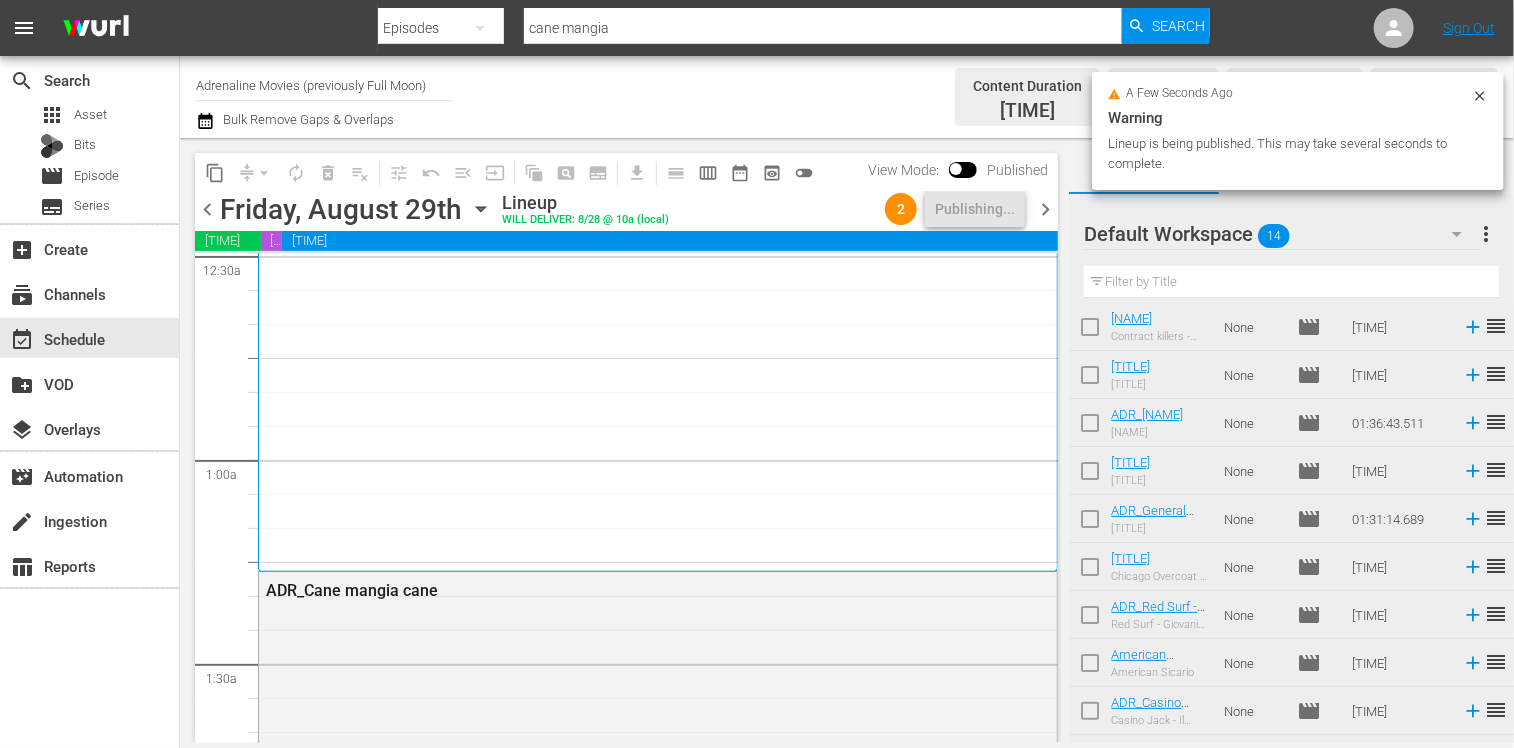 scroll, scrollTop: 0, scrollLeft: 0, axis: both 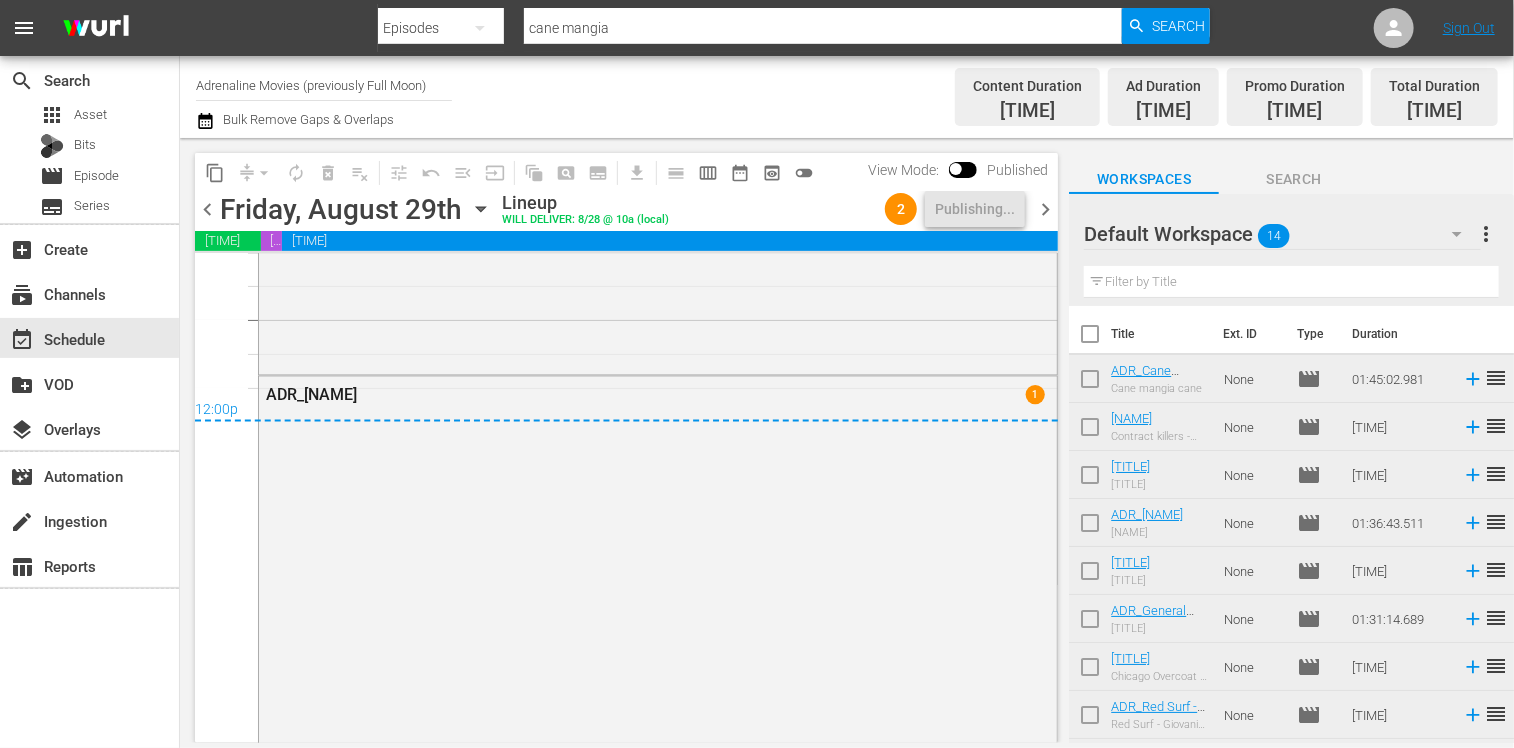 click at bounding box center (1090, 338) 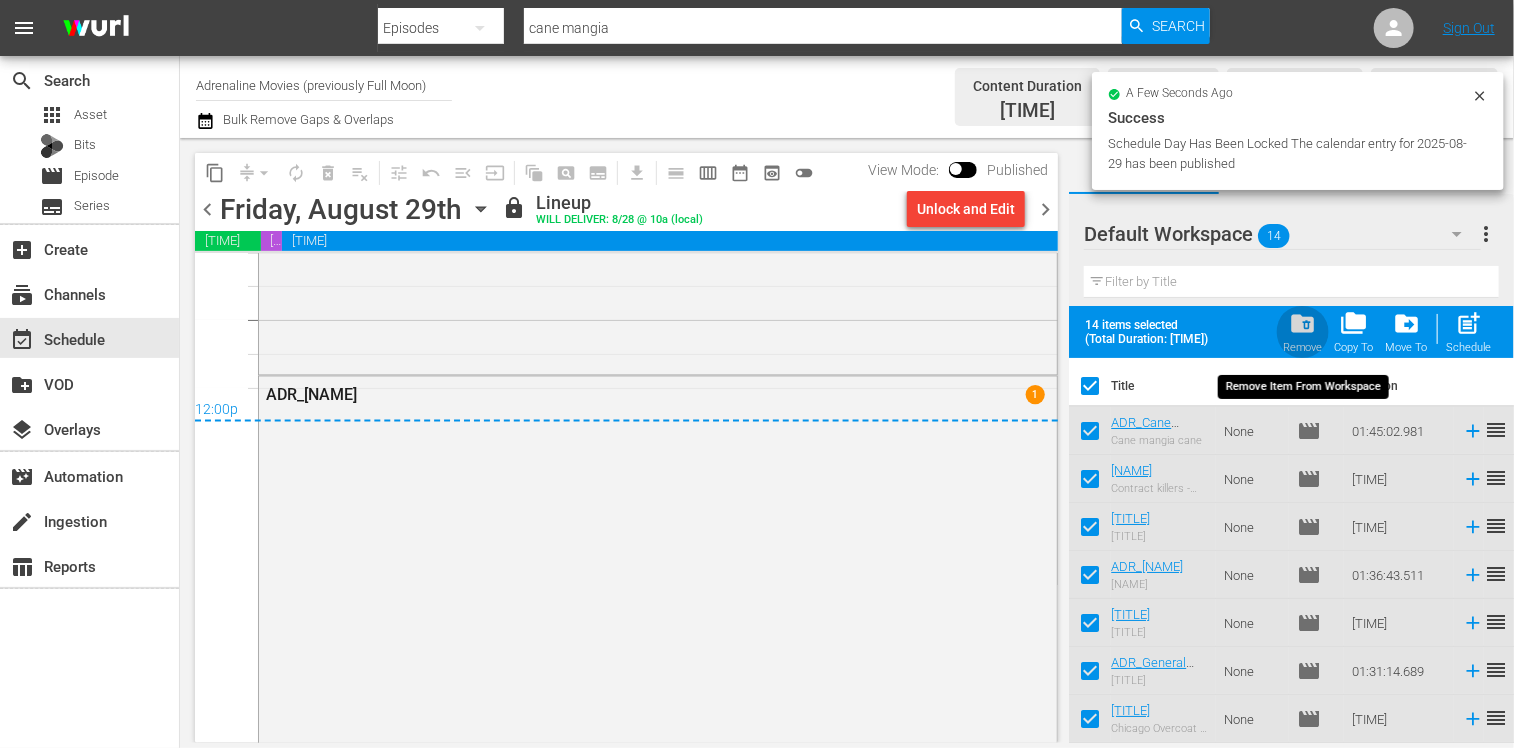 click on "folder_delete" at bounding box center (1302, 323) 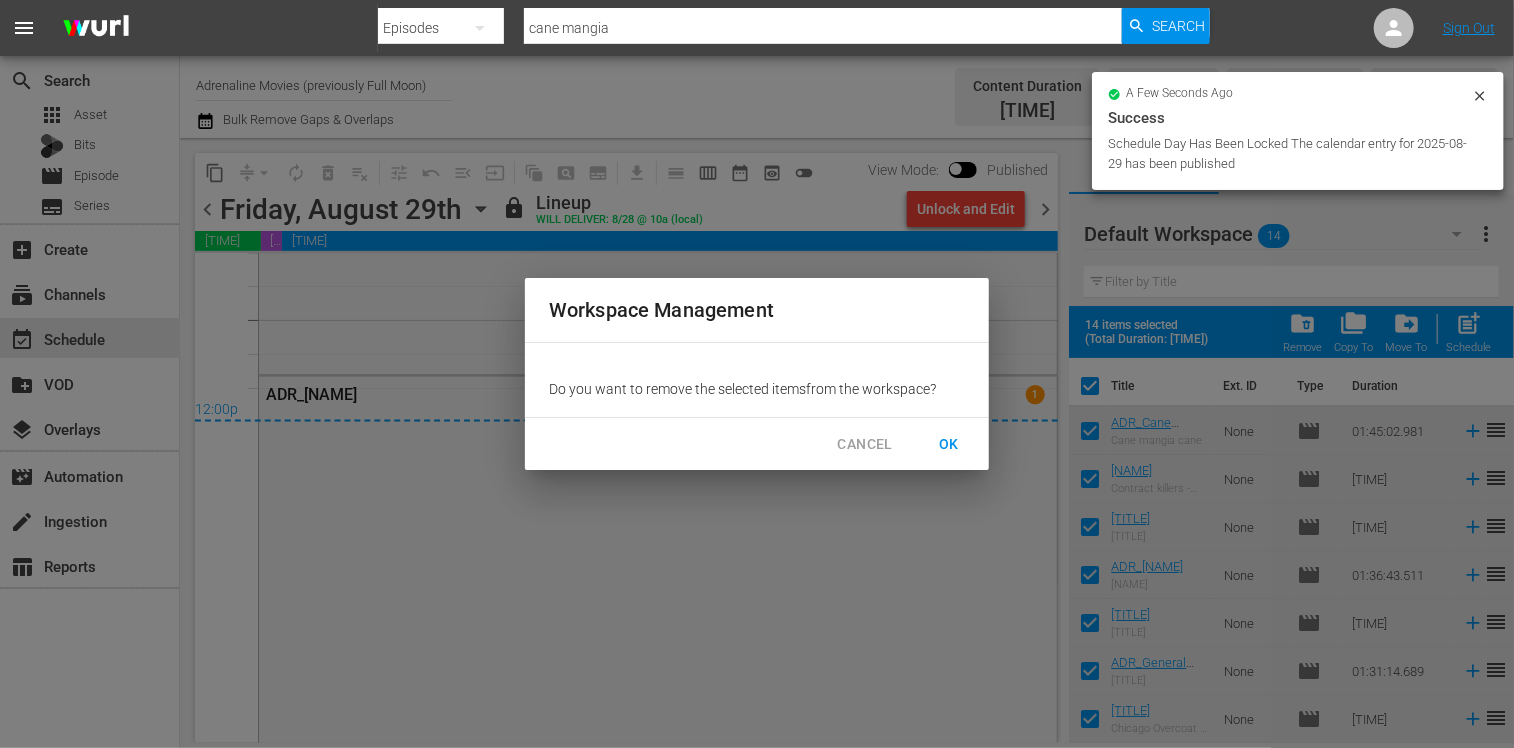 click on "OK" at bounding box center (949, 444) 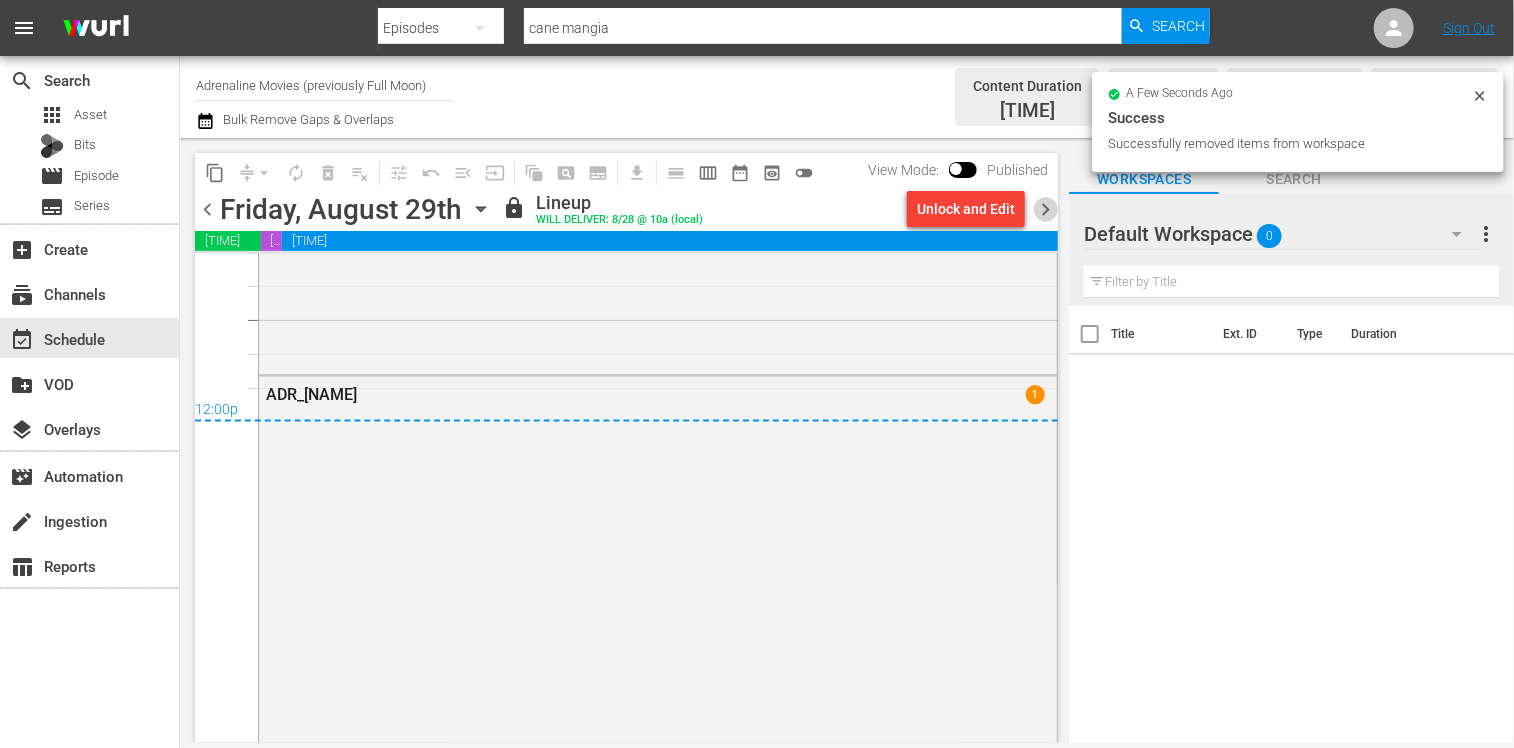 click on "chevron_right" at bounding box center (1045, 209) 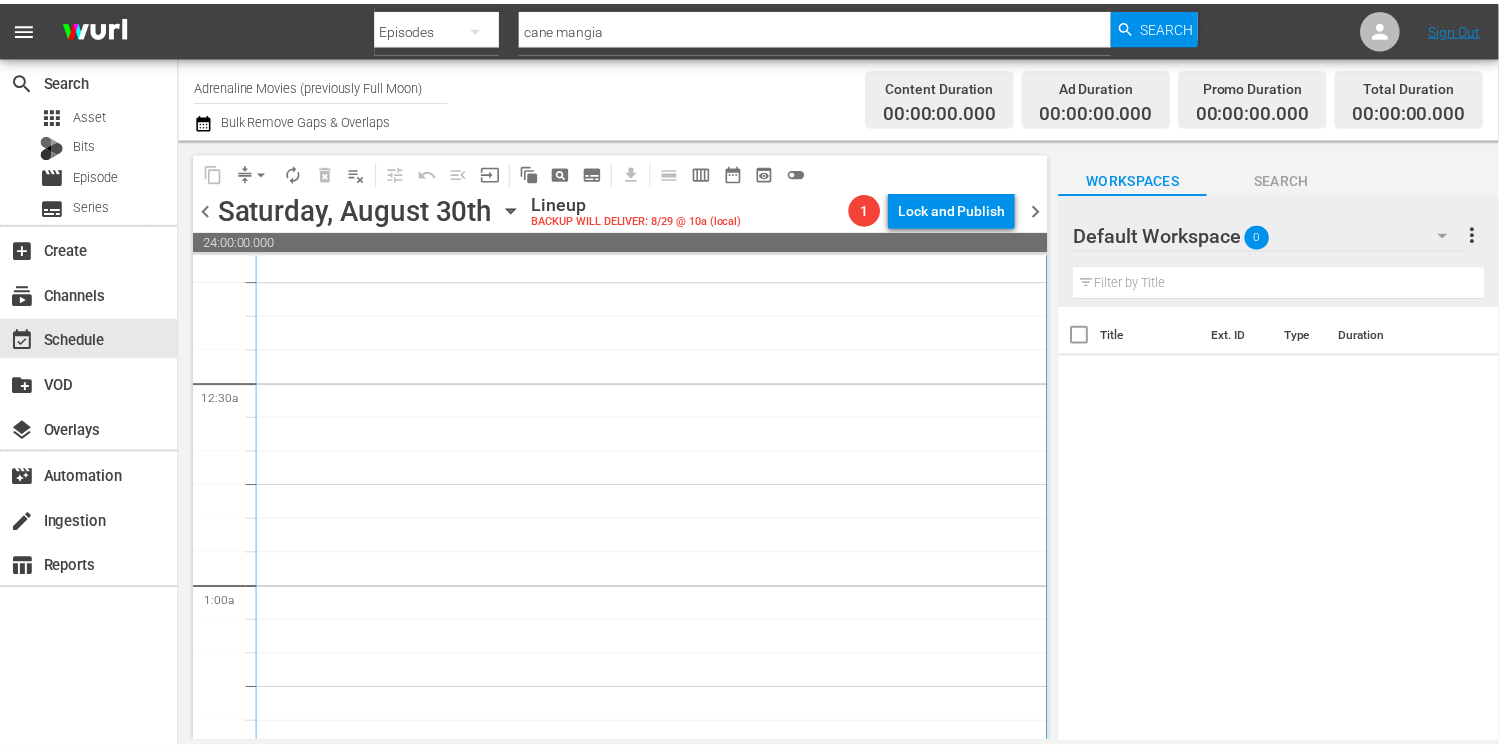 scroll, scrollTop: 0, scrollLeft: 0, axis: both 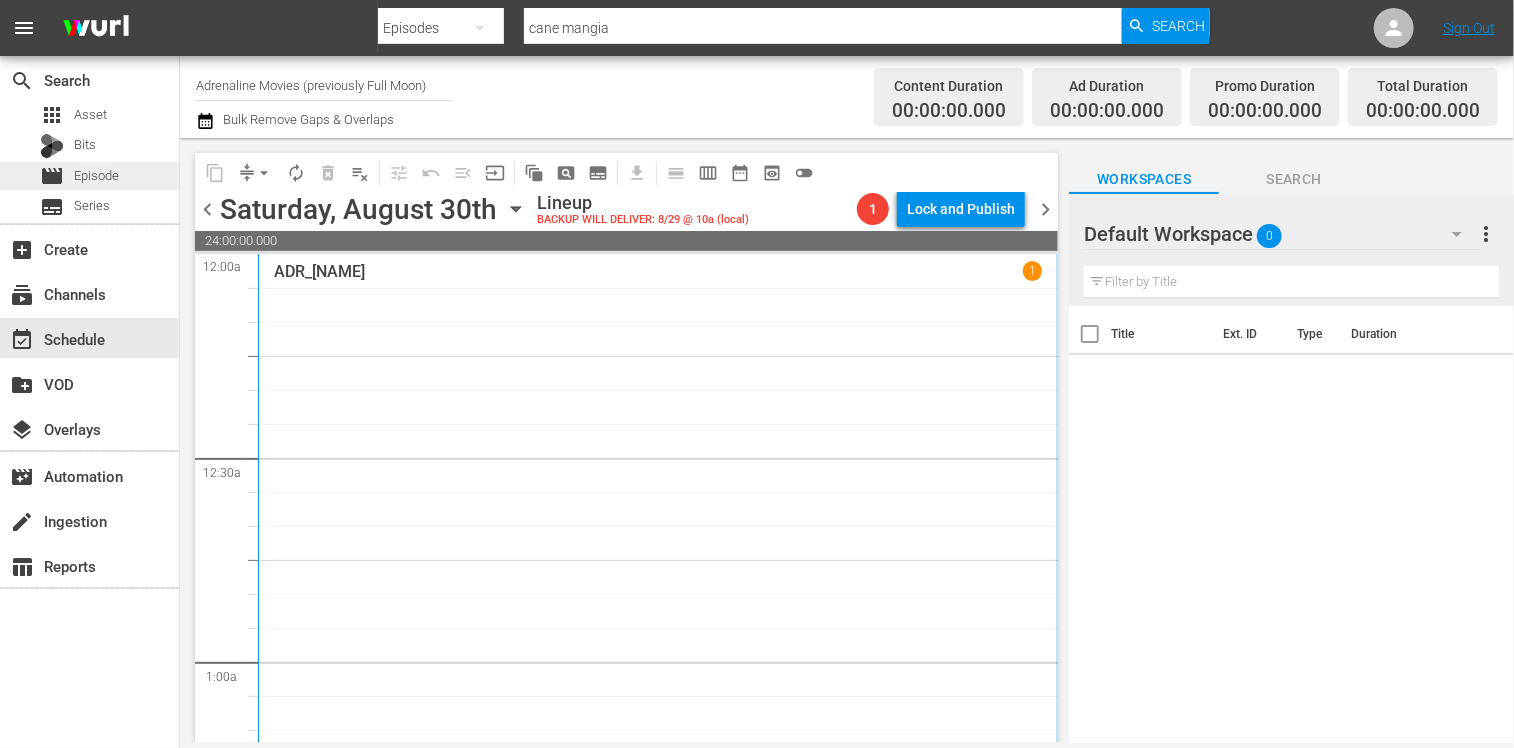 click on "Episode" at bounding box center [96, 176] 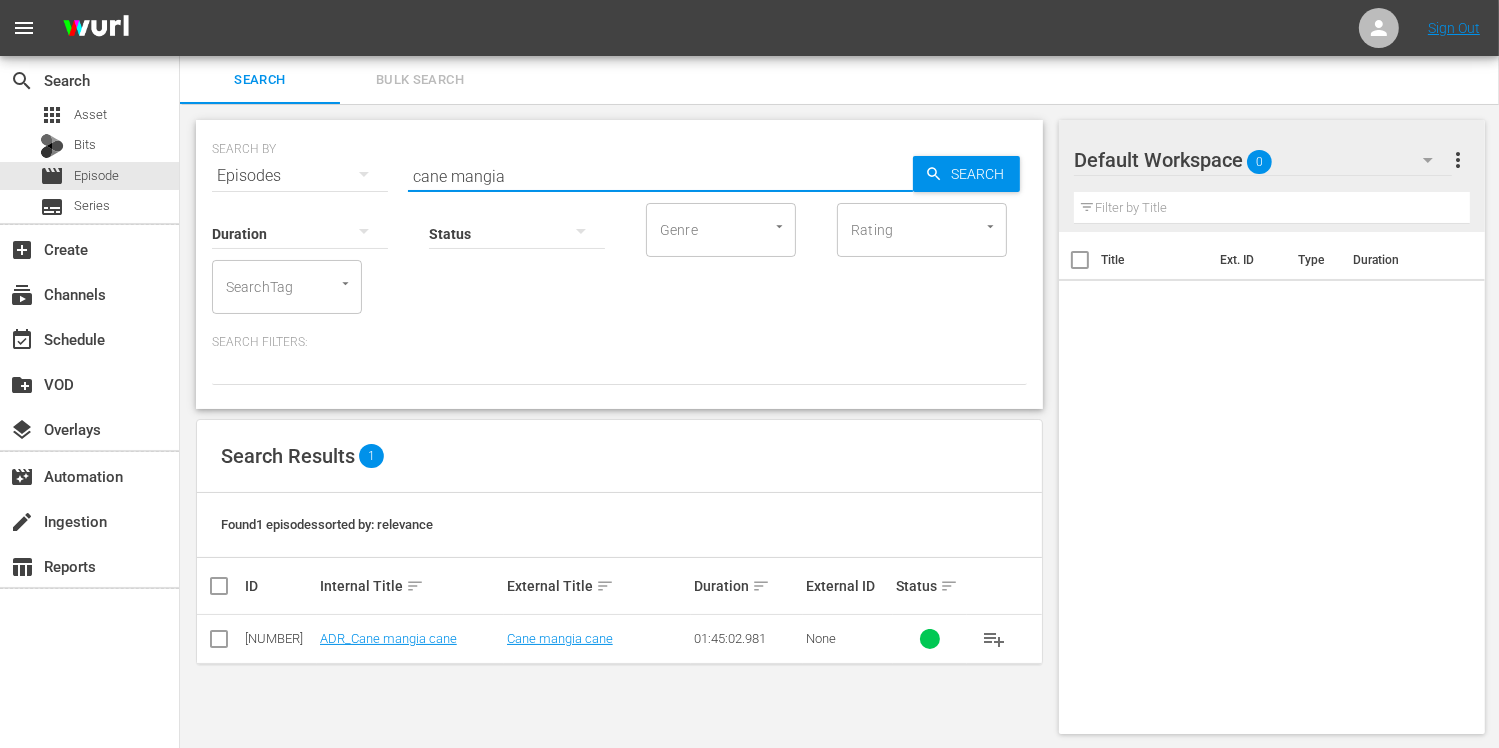 drag, startPoint x: 524, startPoint y: 175, endPoint x: 314, endPoint y: 164, distance: 210.2879 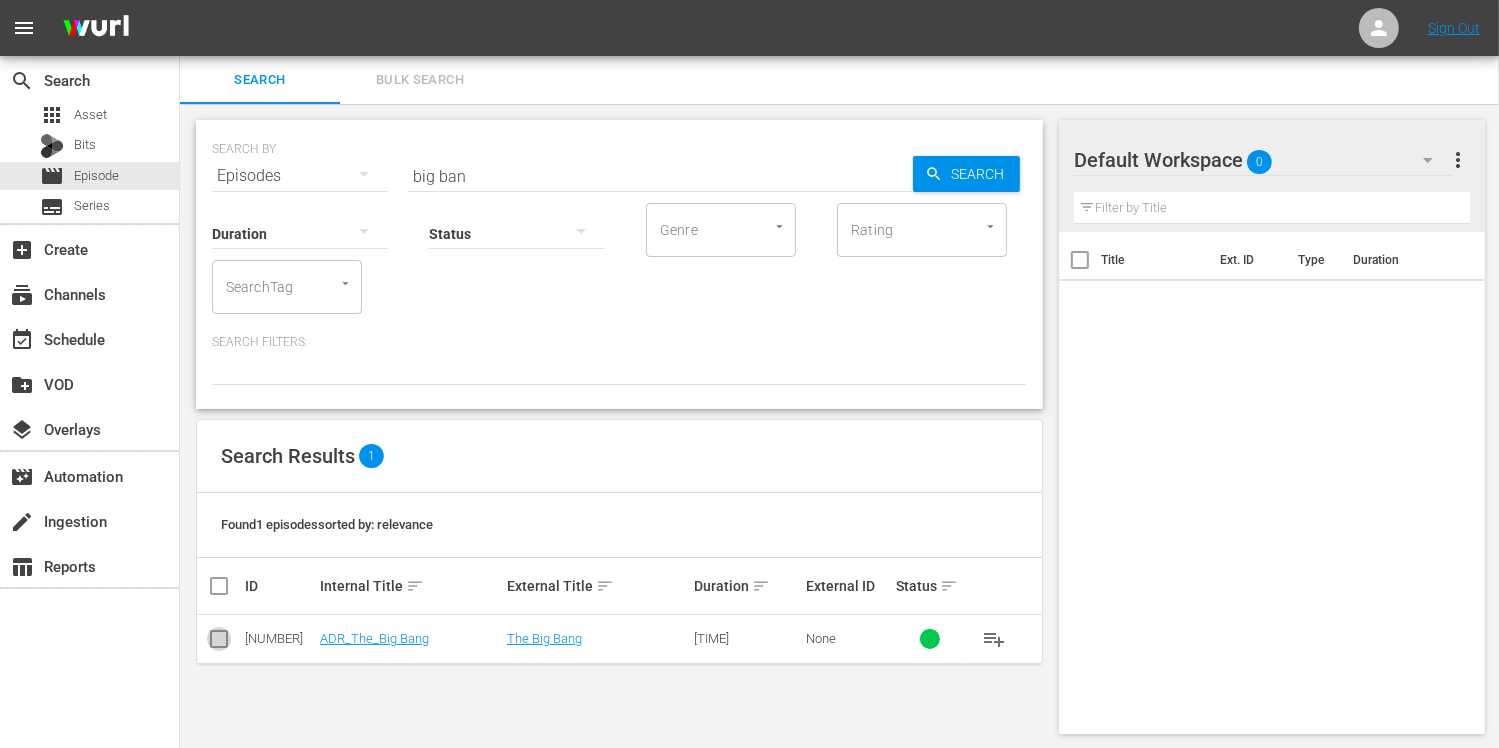 click at bounding box center (219, 643) 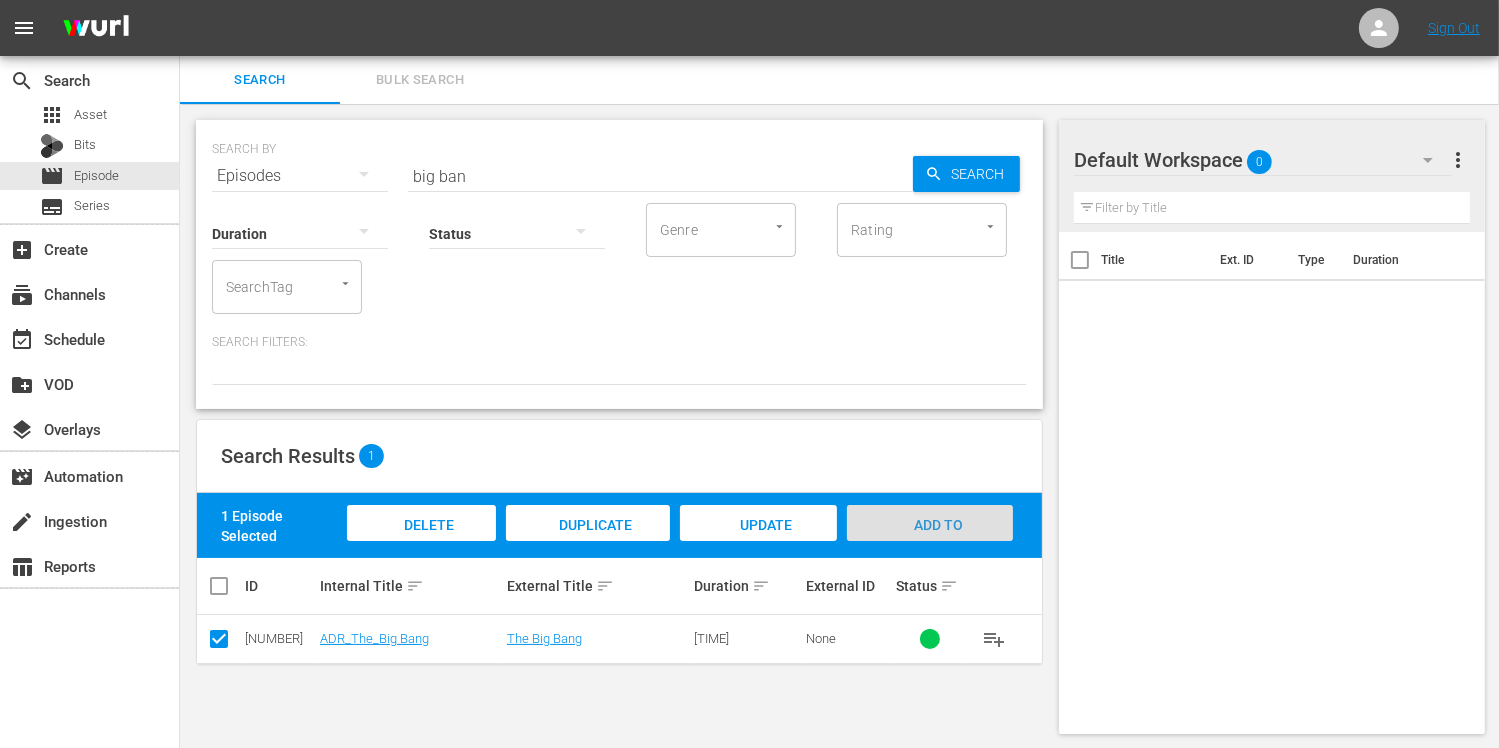 click on "Add to Workspace" at bounding box center (930, 544) 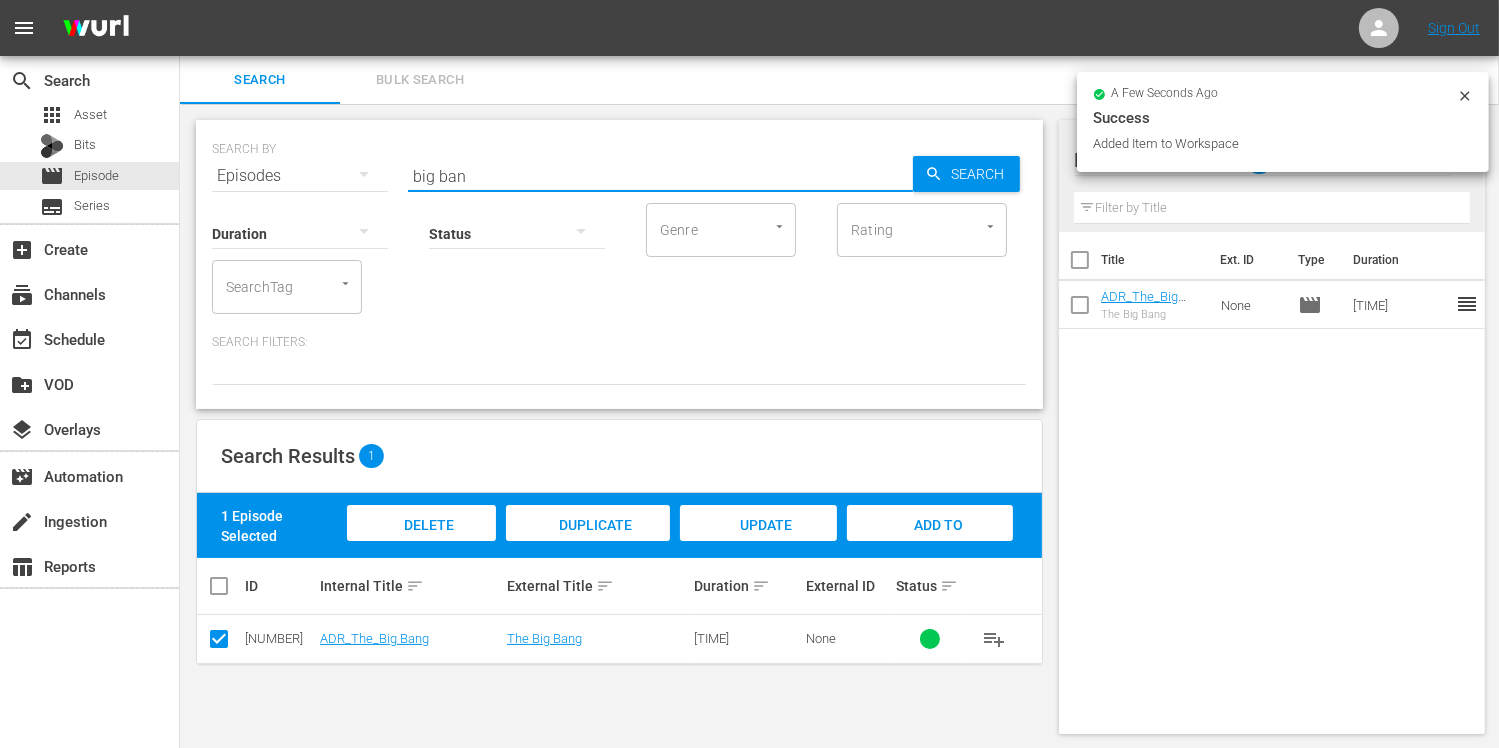 drag, startPoint x: 500, startPoint y: 174, endPoint x: 208, endPoint y: 142, distance: 293.7482 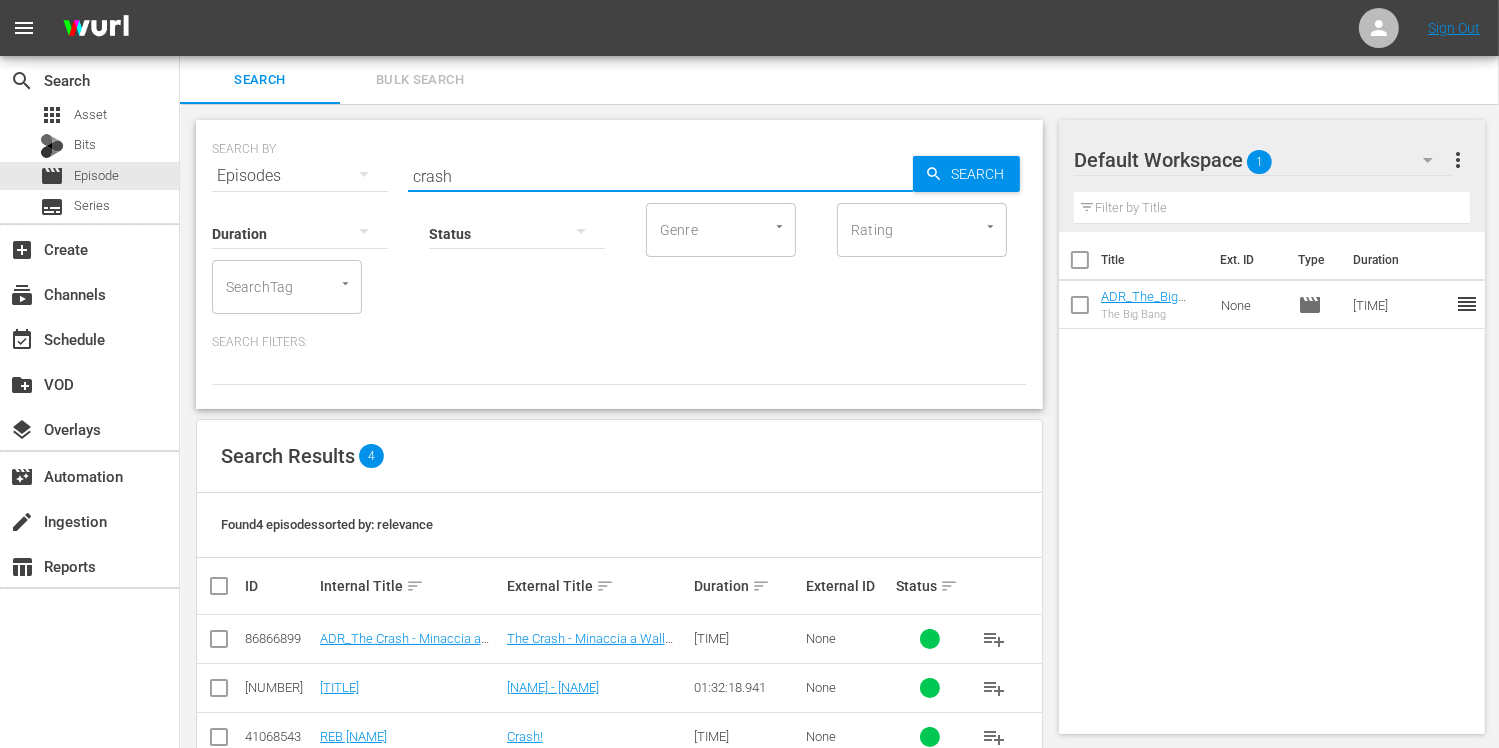 click at bounding box center (219, 643) 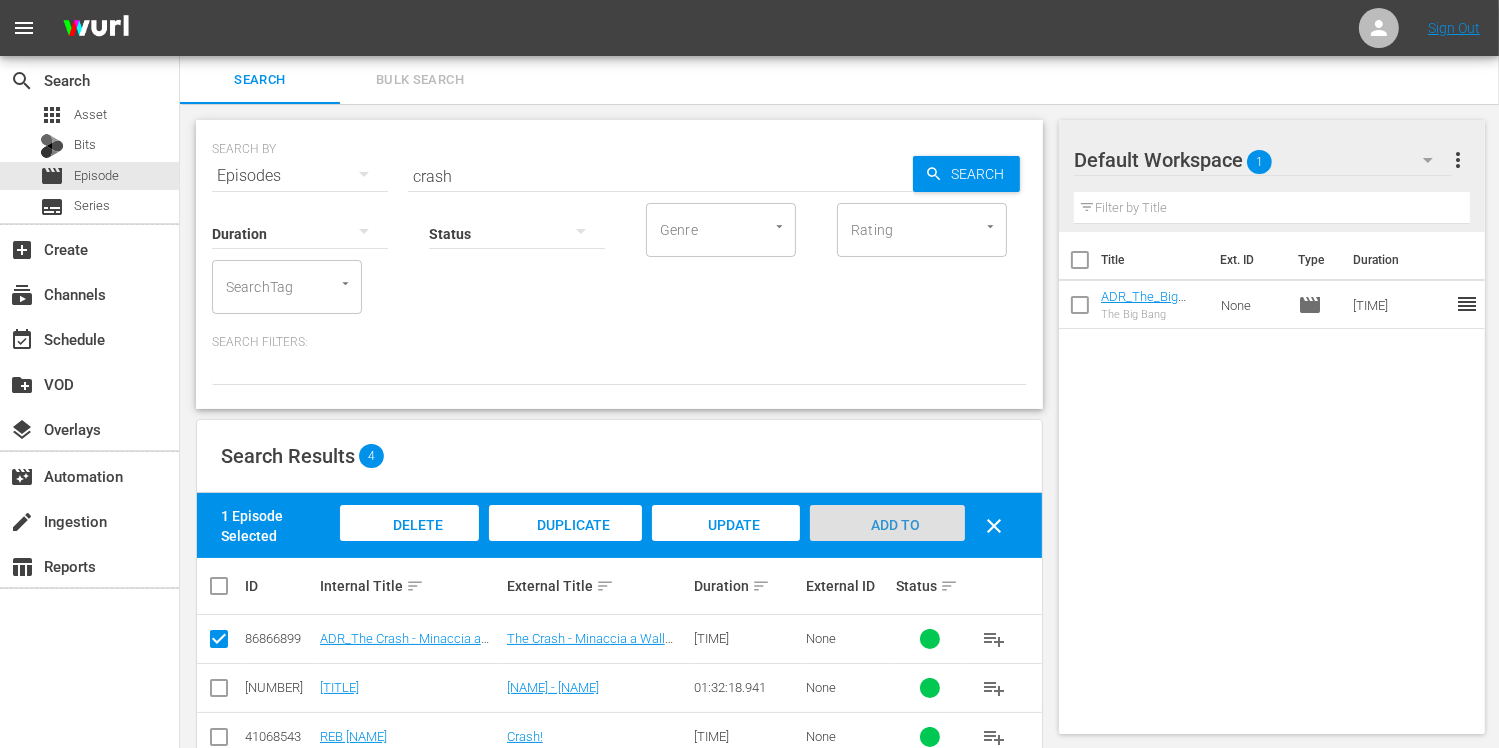 click on "Add to Workspace" at bounding box center [888, 544] 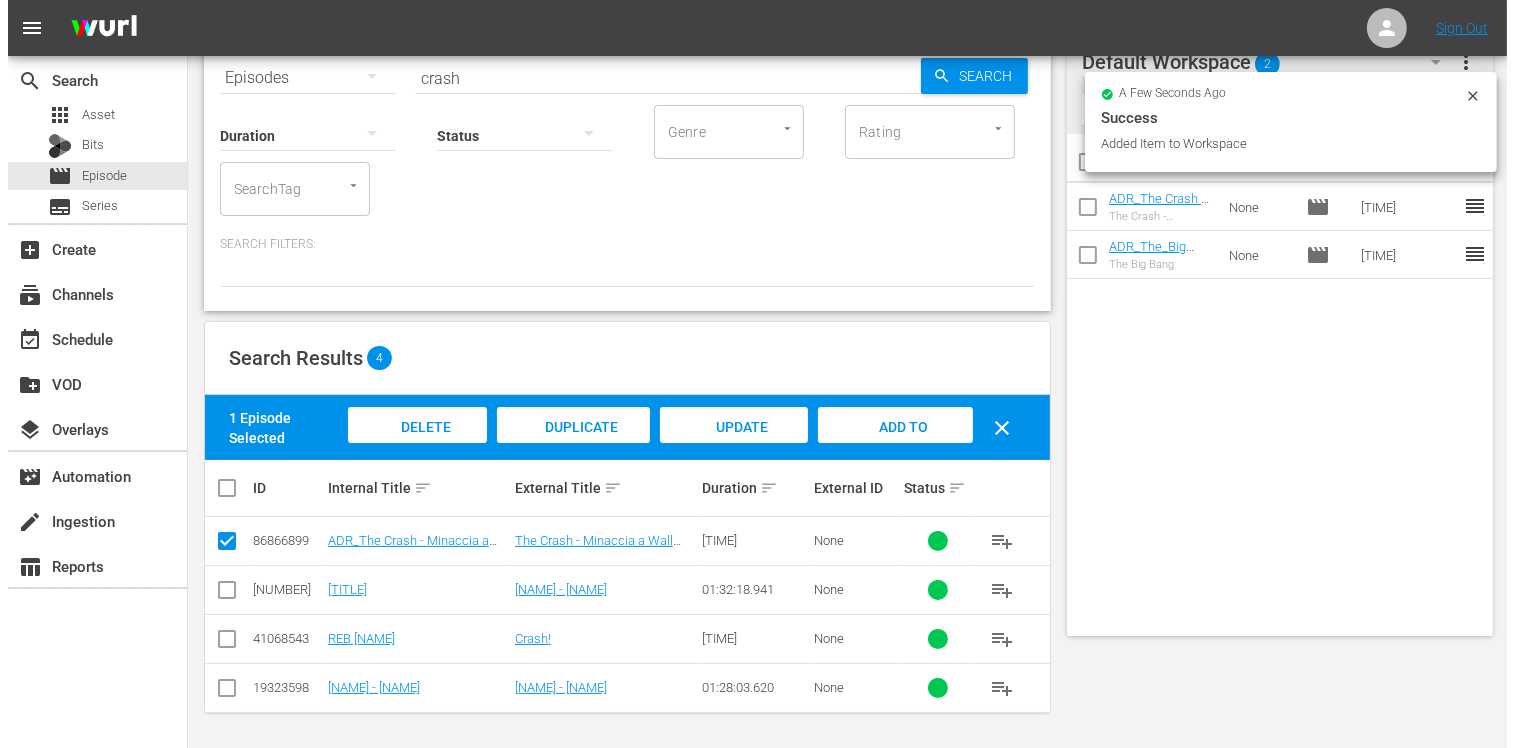 scroll, scrollTop: 0, scrollLeft: 0, axis: both 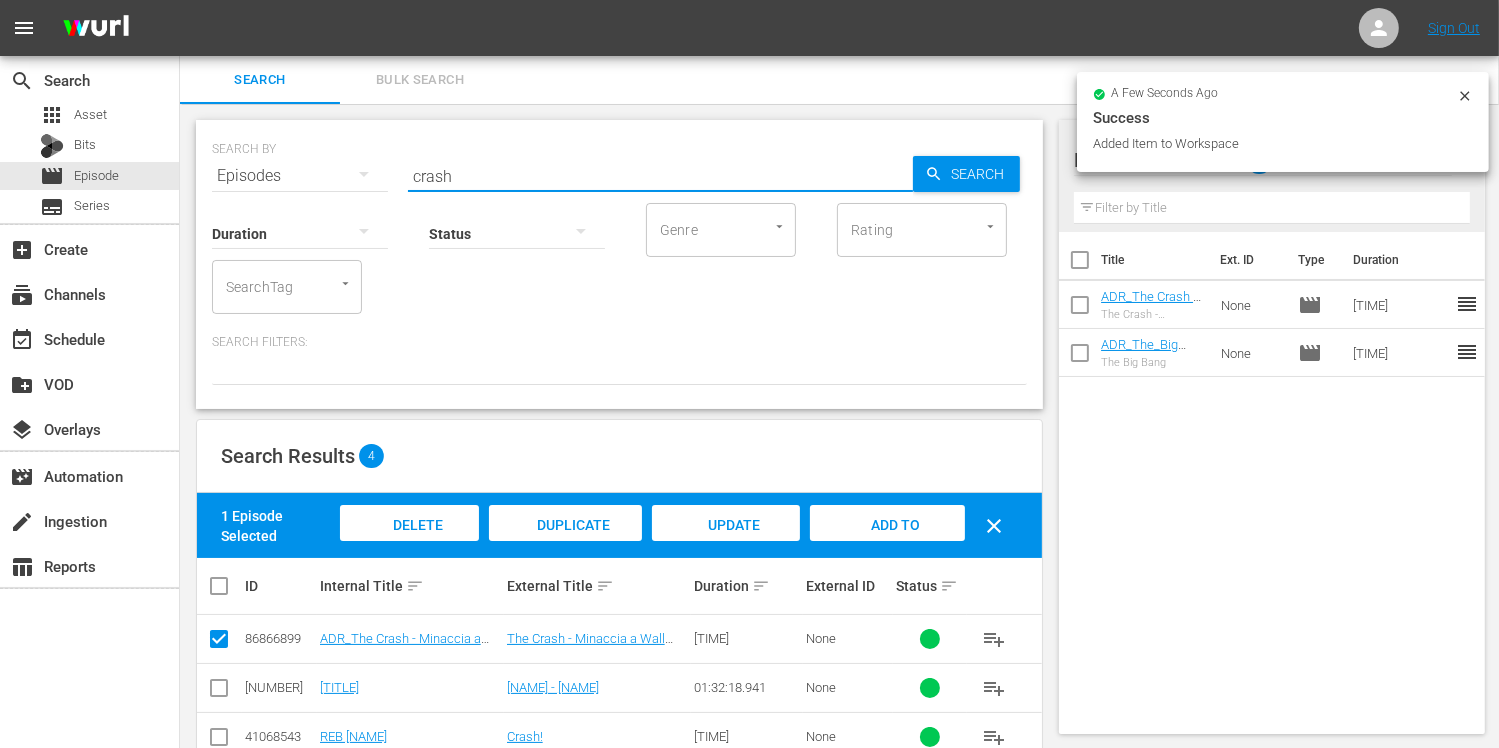 drag, startPoint x: 484, startPoint y: 171, endPoint x: 356, endPoint y: 156, distance: 128.87592 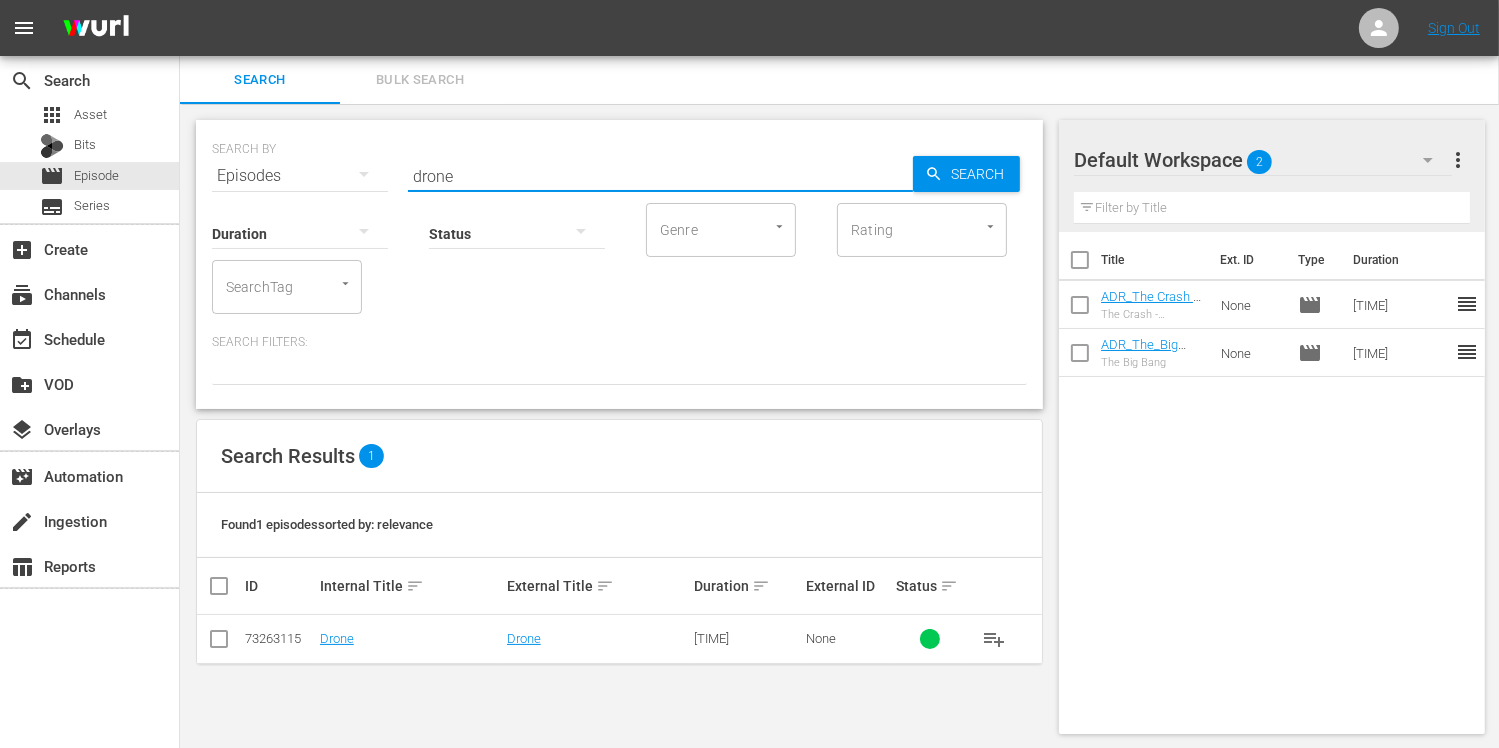 click at bounding box center (219, 643) 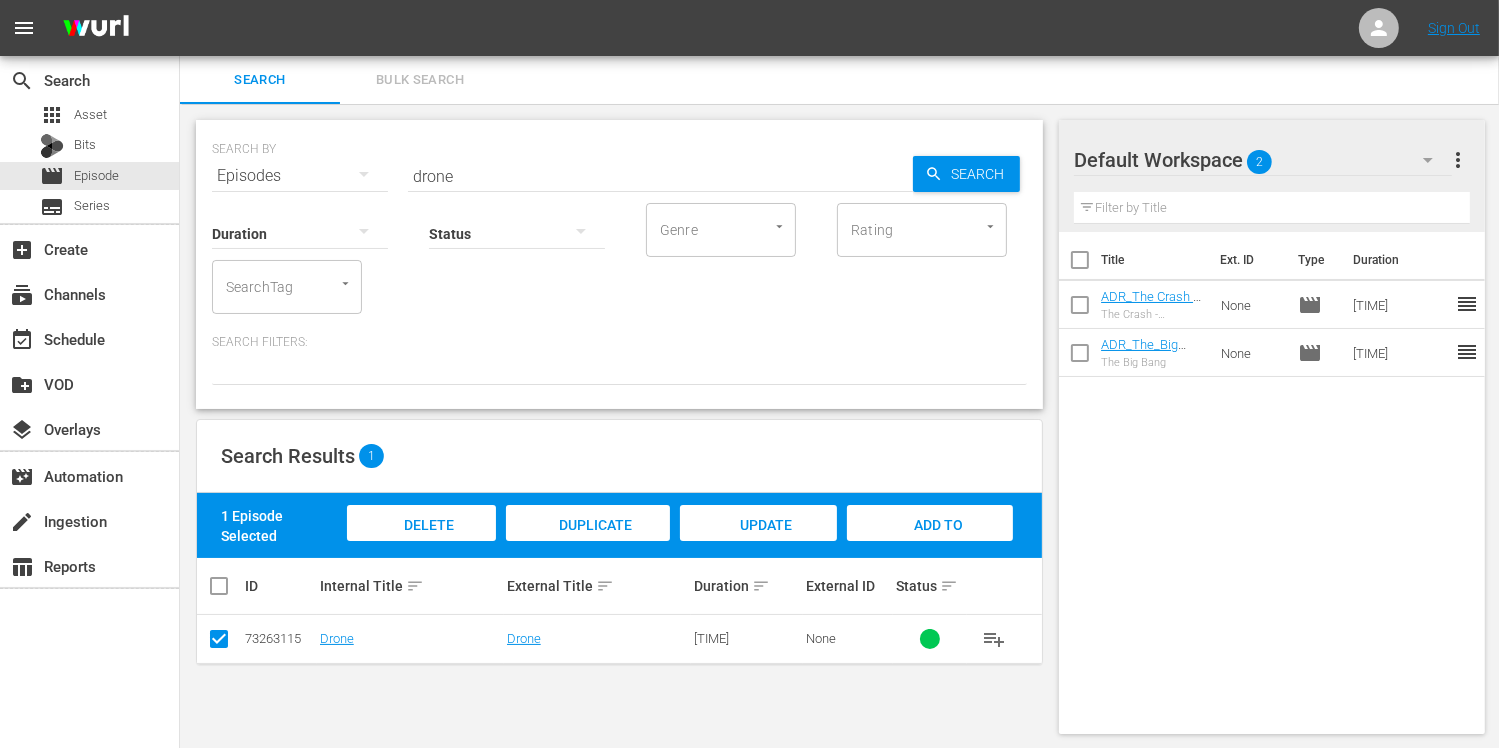 click on "Add to Workspace" at bounding box center (930, 544) 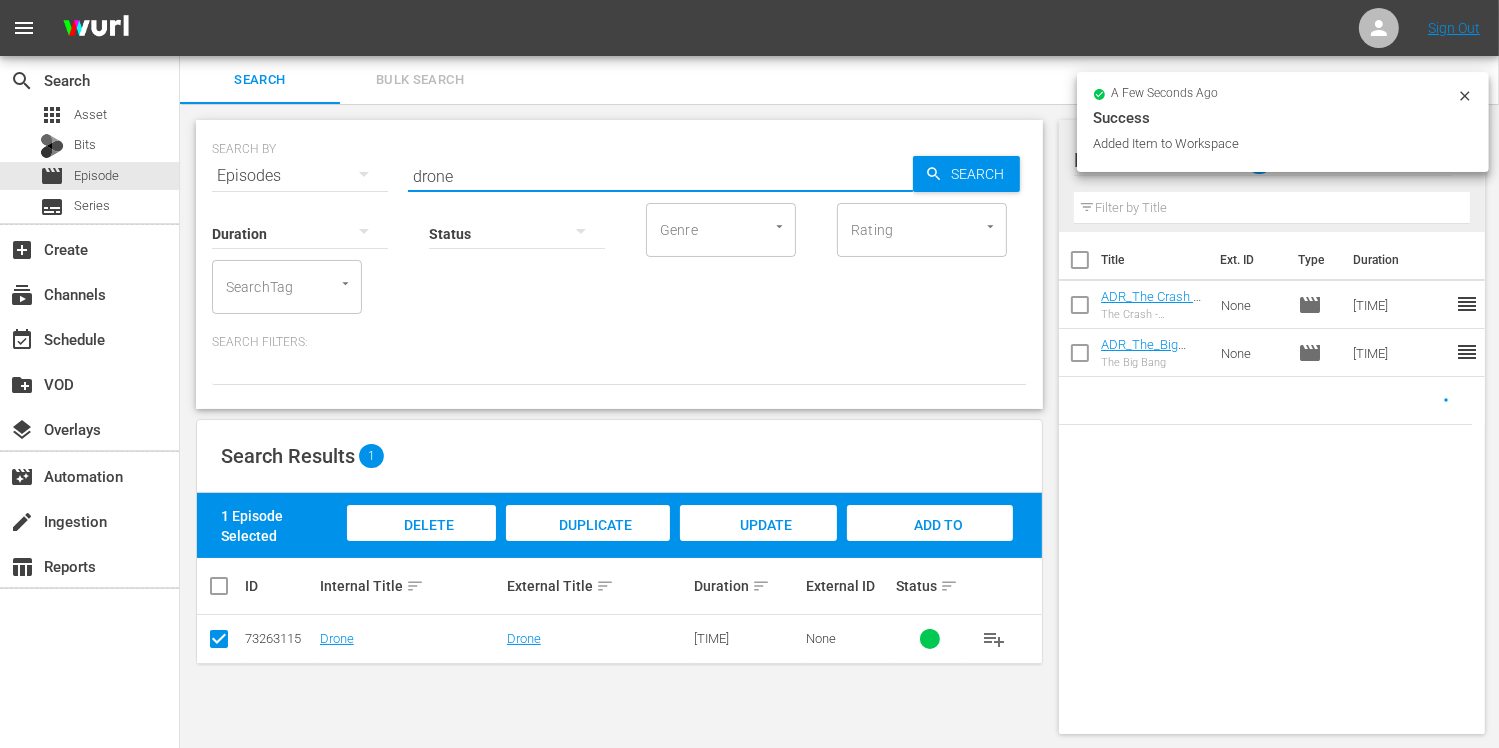 drag, startPoint x: 484, startPoint y: 163, endPoint x: 328, endPoint y: 167, distance: 156.05127 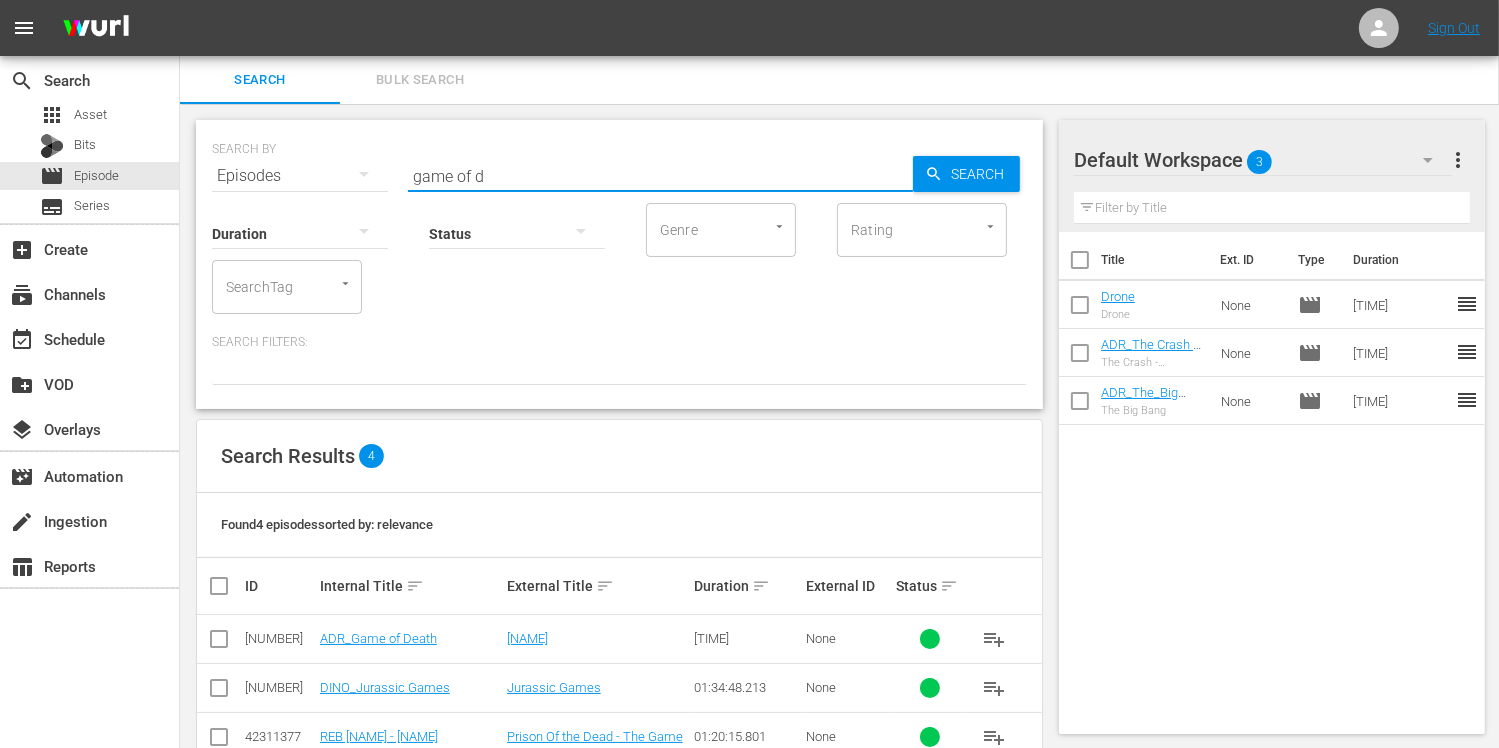 click at bounding box center [219, 643] 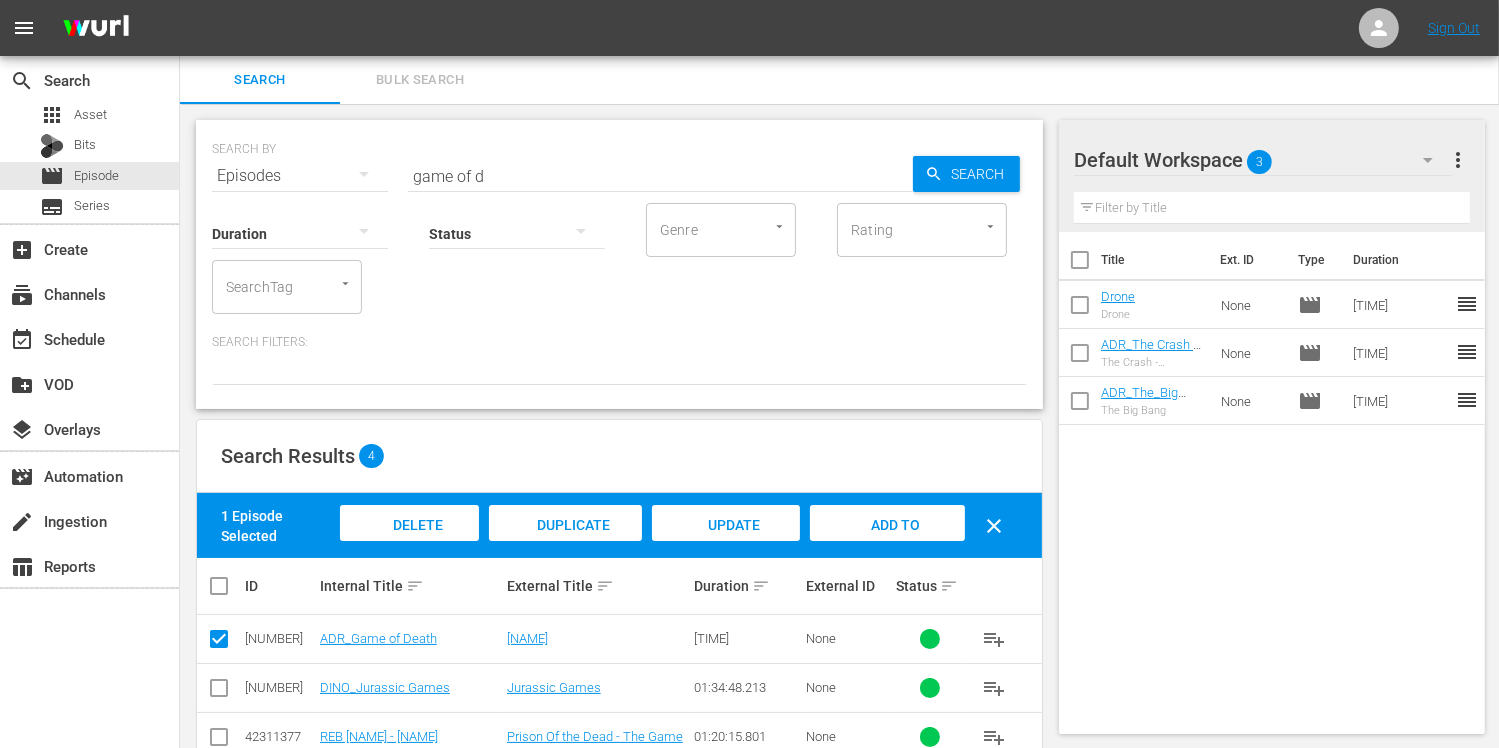 click on "Add to Workspace" at bounding box center (888, 544) 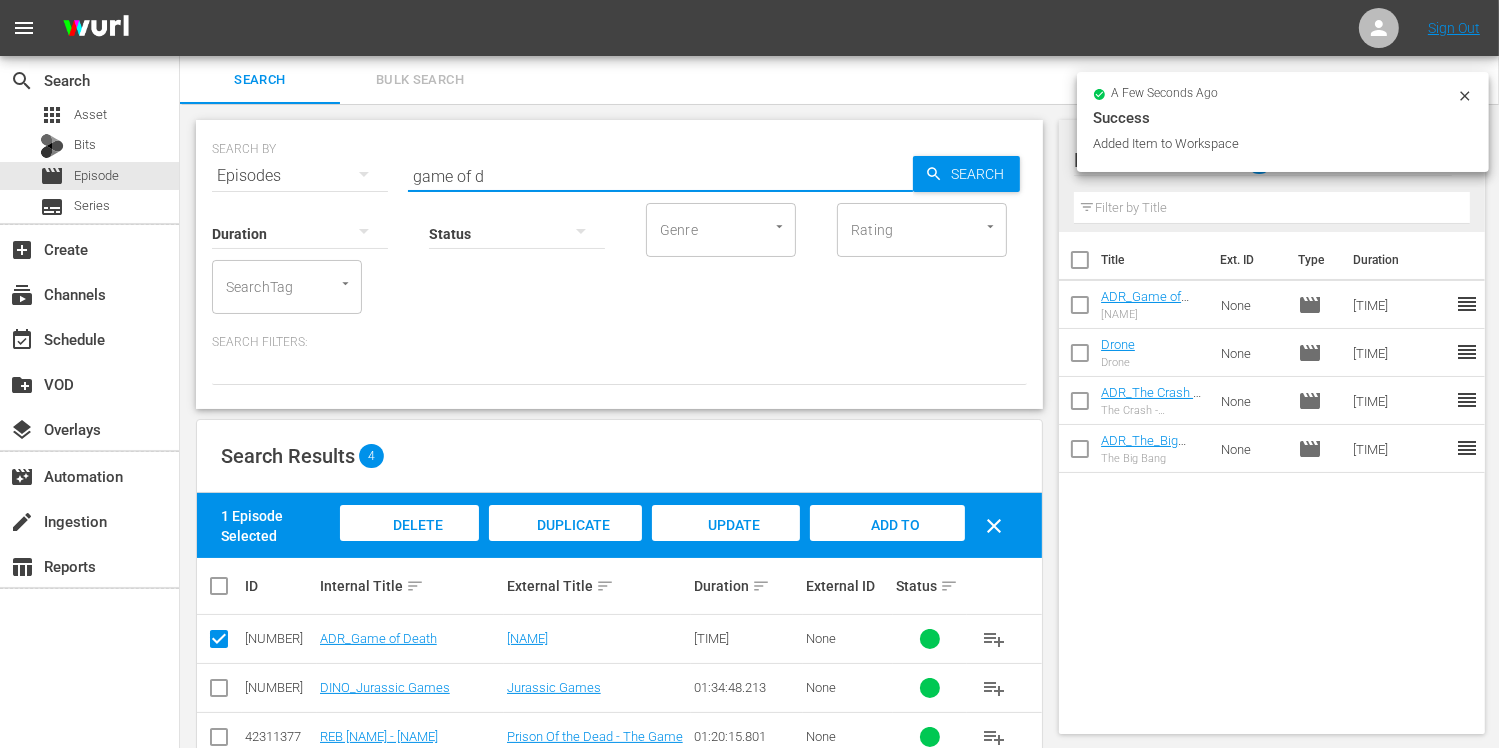 drag, startPoint x: 501, startPoint y: 181, endPoint x: 308, endPoint y: 168, distance: 193.43733 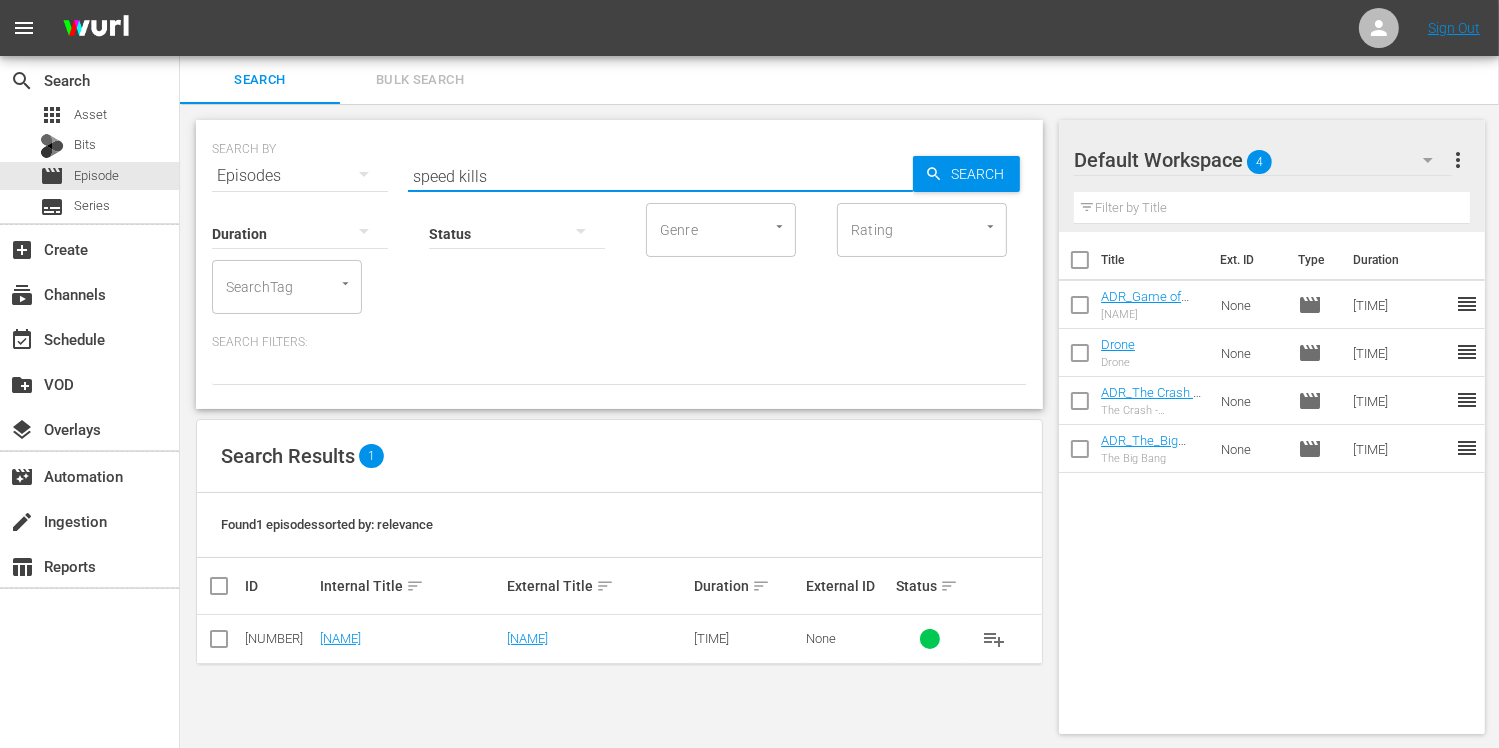 click at bounding box center (219, 643) 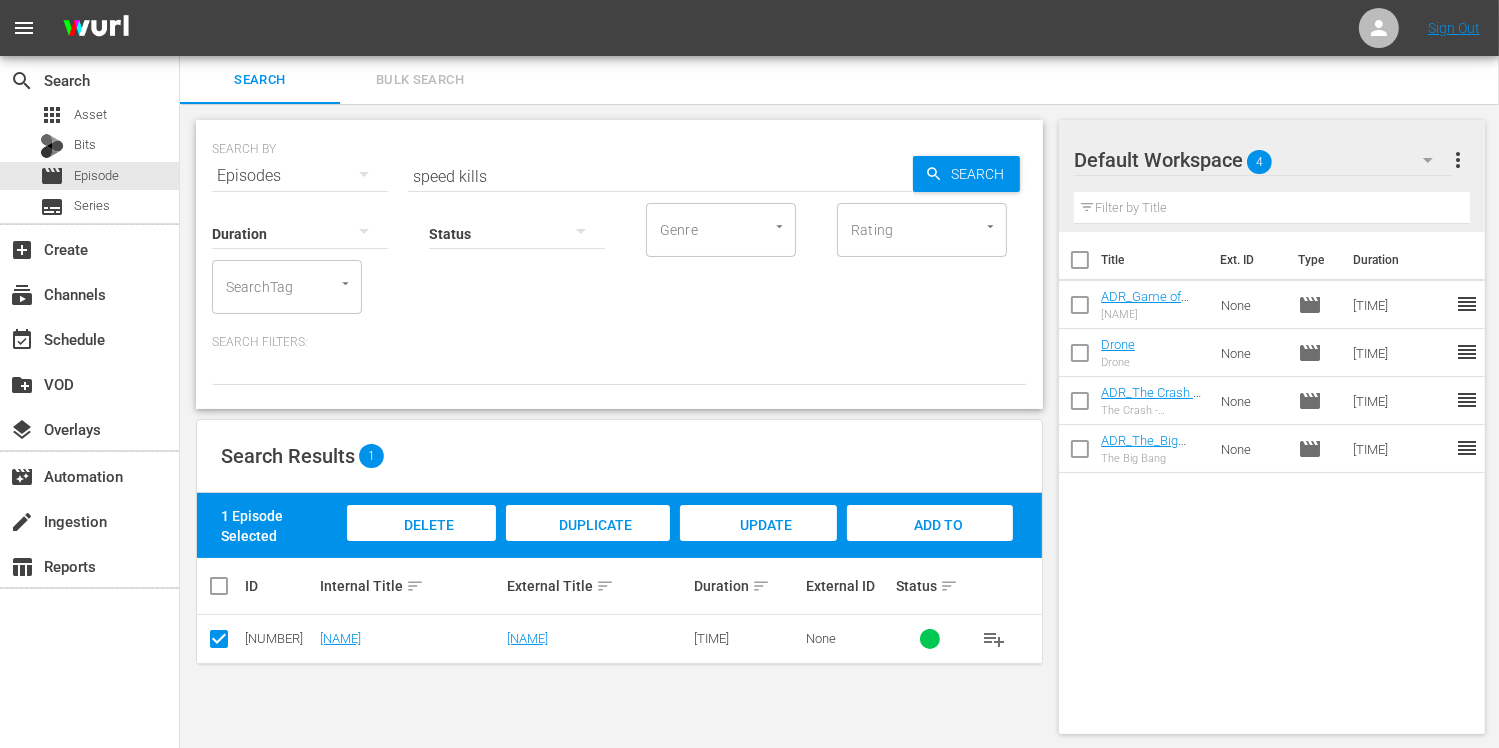 click on "Add to Workspace" at bounding box center (930, 542) 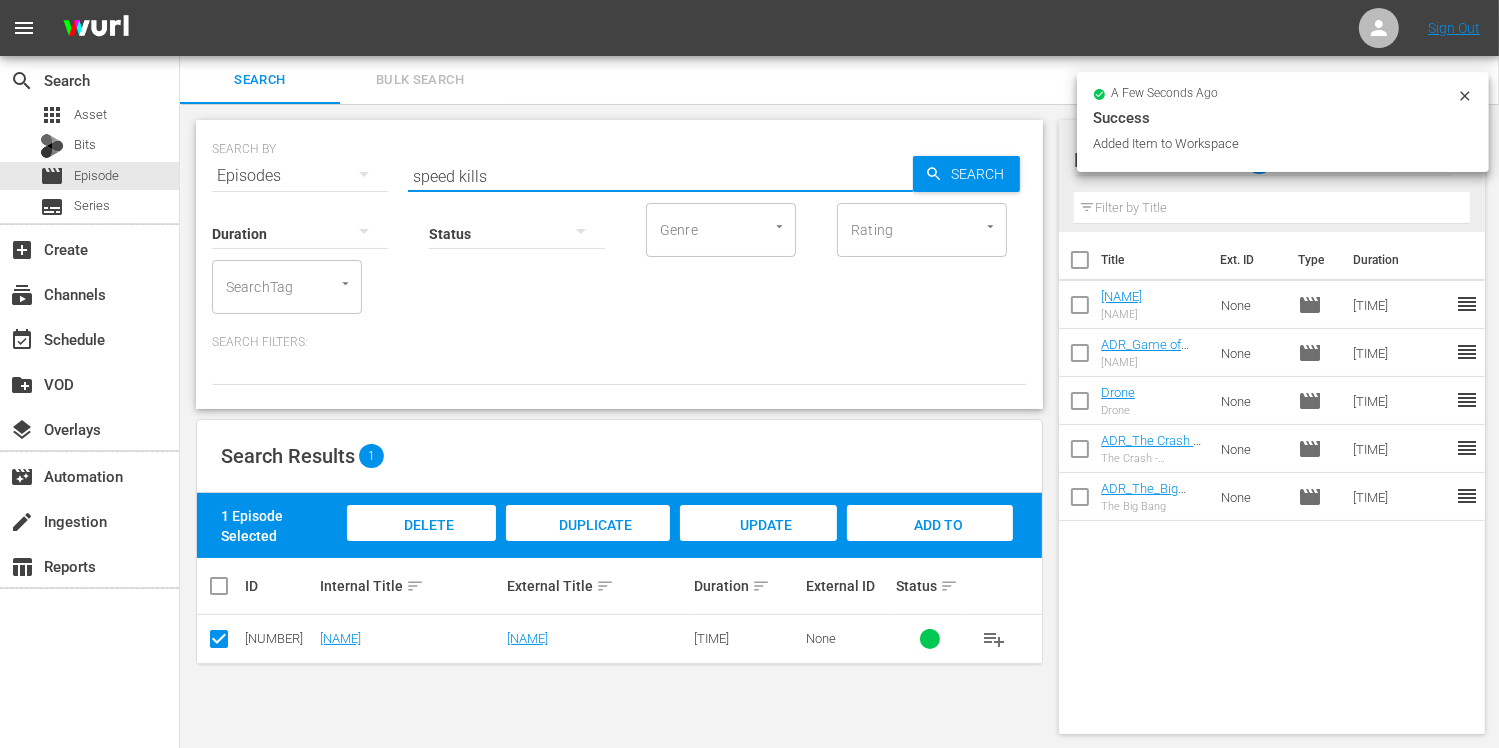 drag, startPoint x: 499, startPoint y: 181, endPoint x: 347, endPoint y: 172, distance: 152.26622 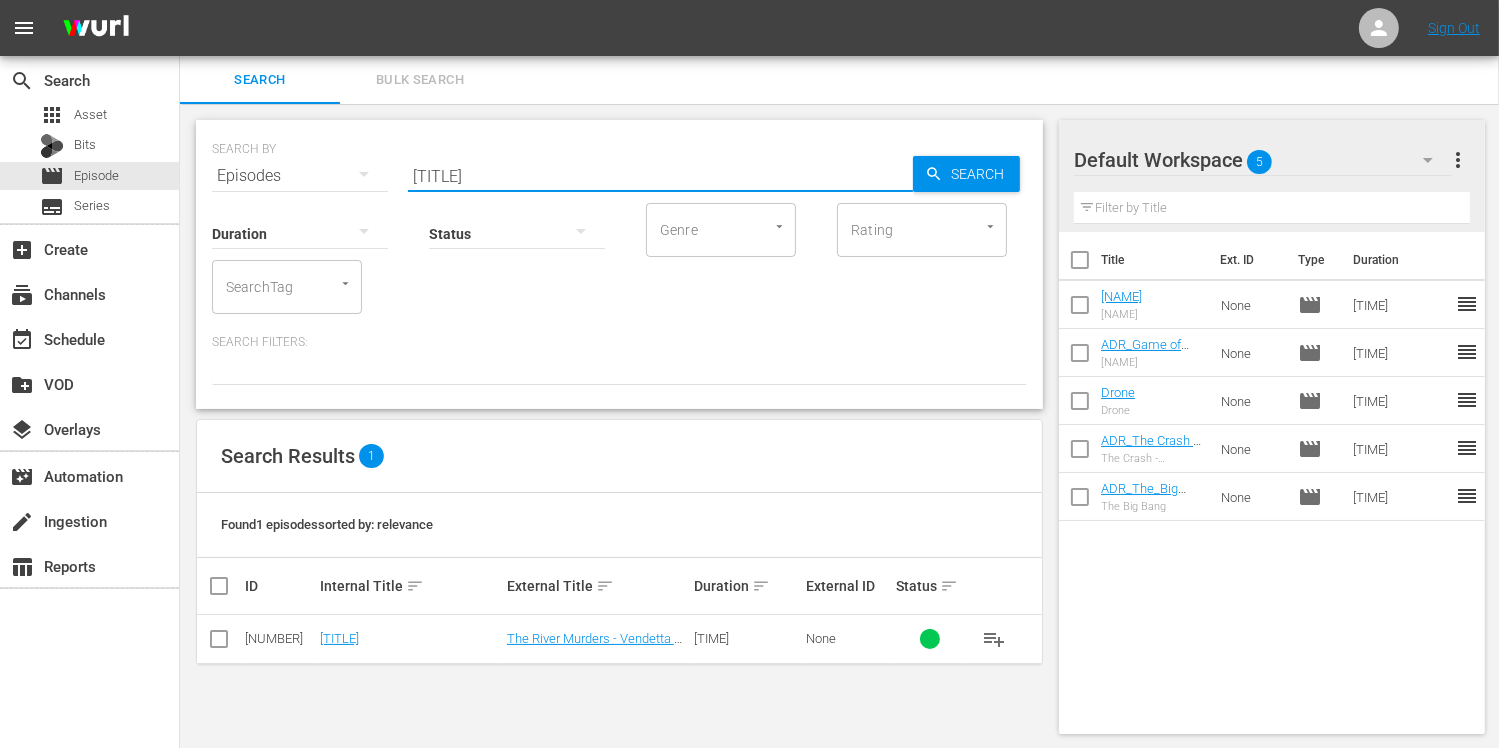 click at bounding box center [219, 643] 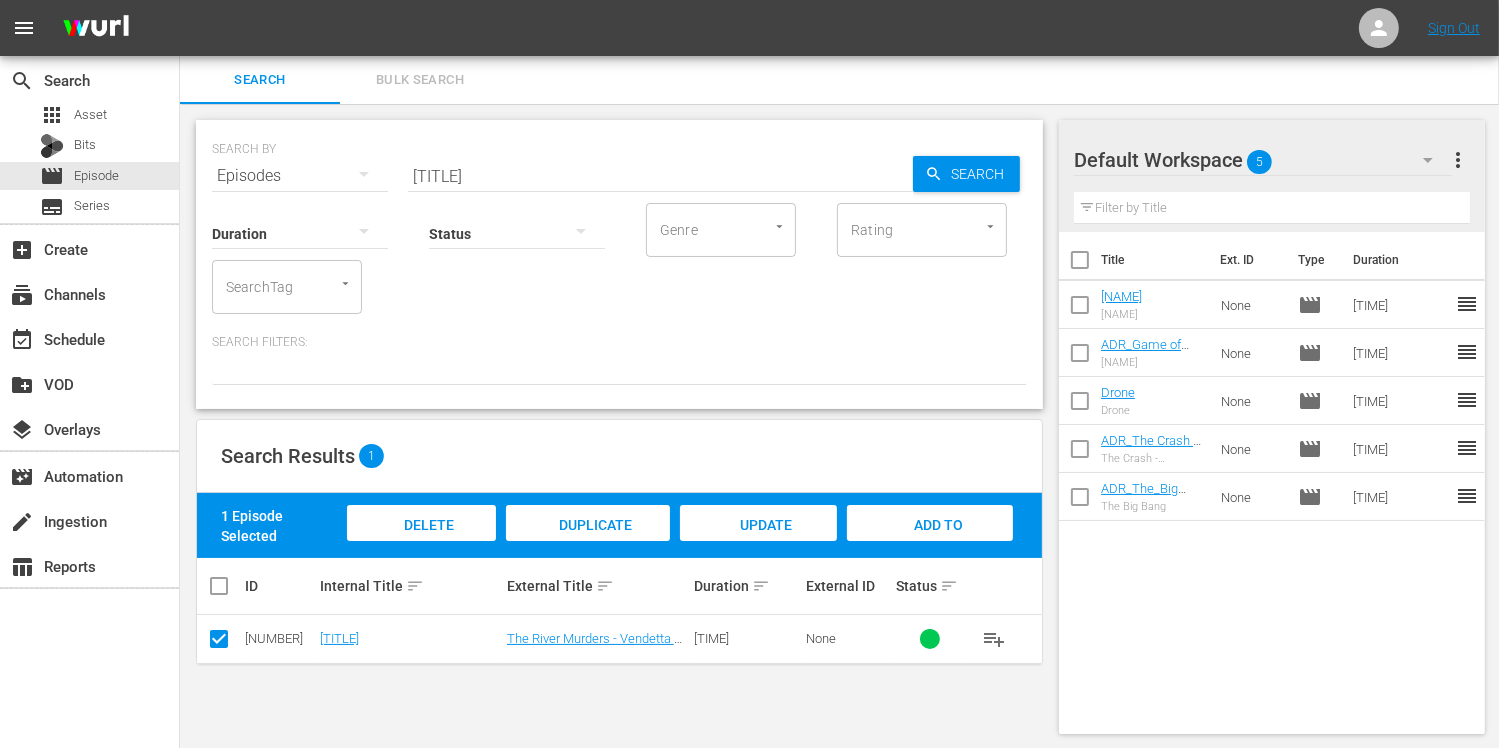 click on "Add to Workspace" at bounding box center (930, 544) 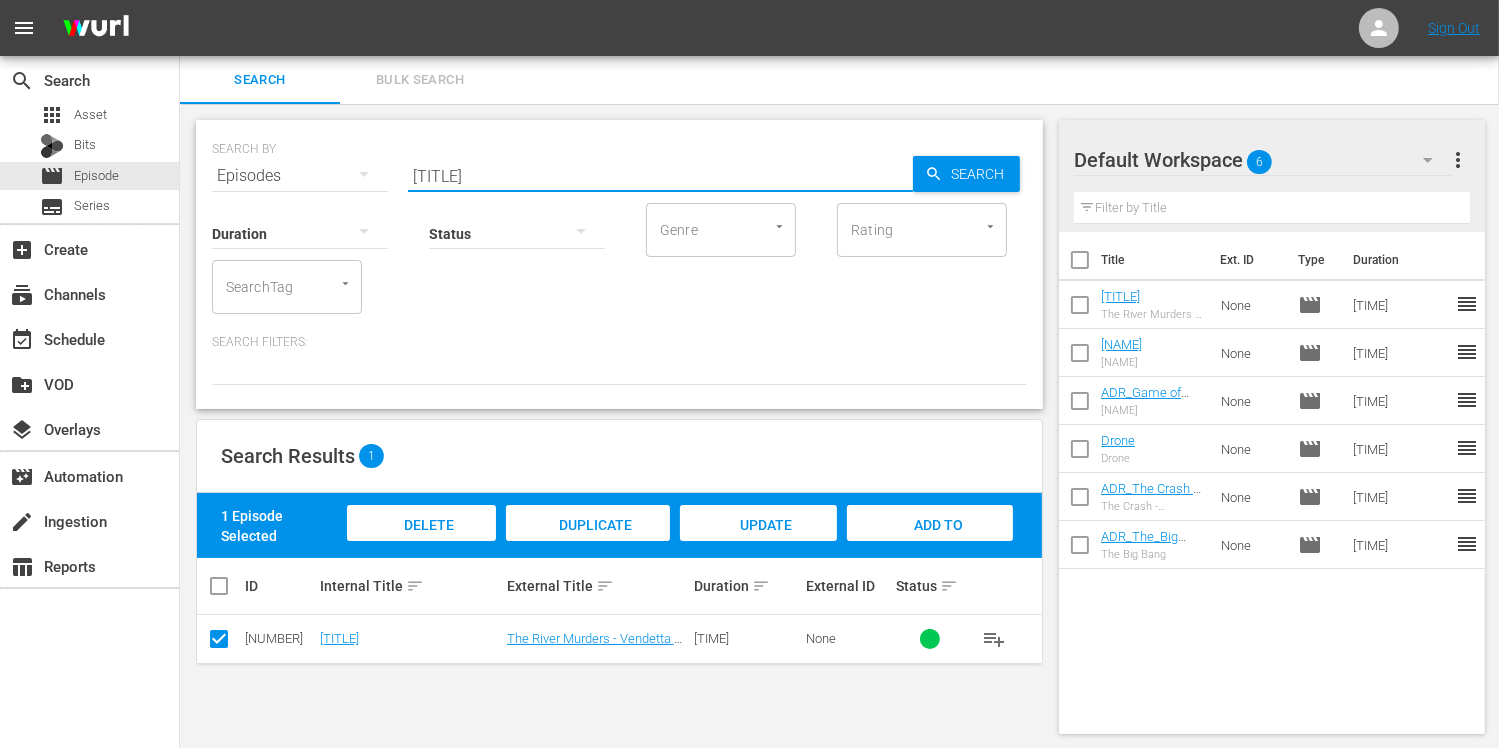 drag, startPoint x: 492, startPoint y: 178, endPoint x: 321, endPoint y: 183, distance: 171.07309 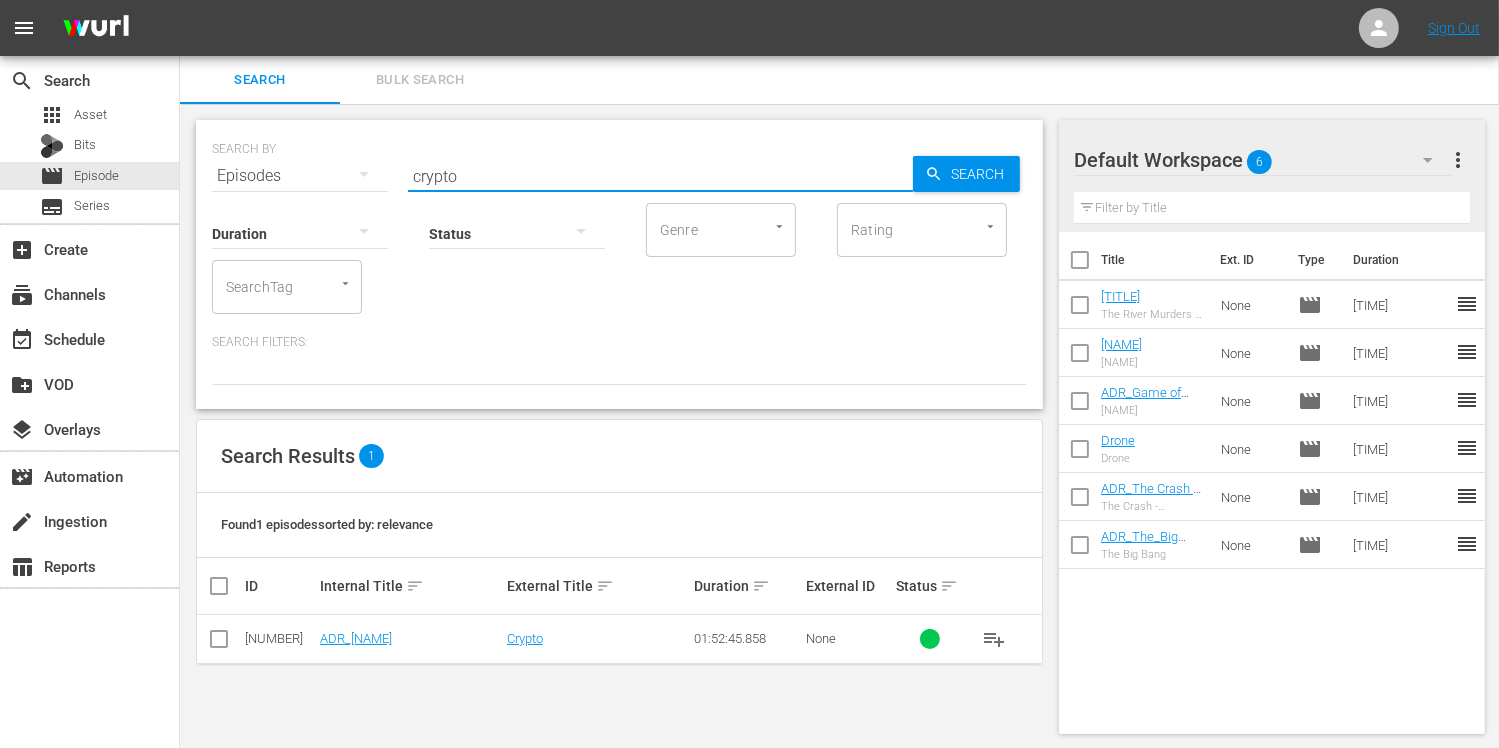 click at bounding box center [219, 639] 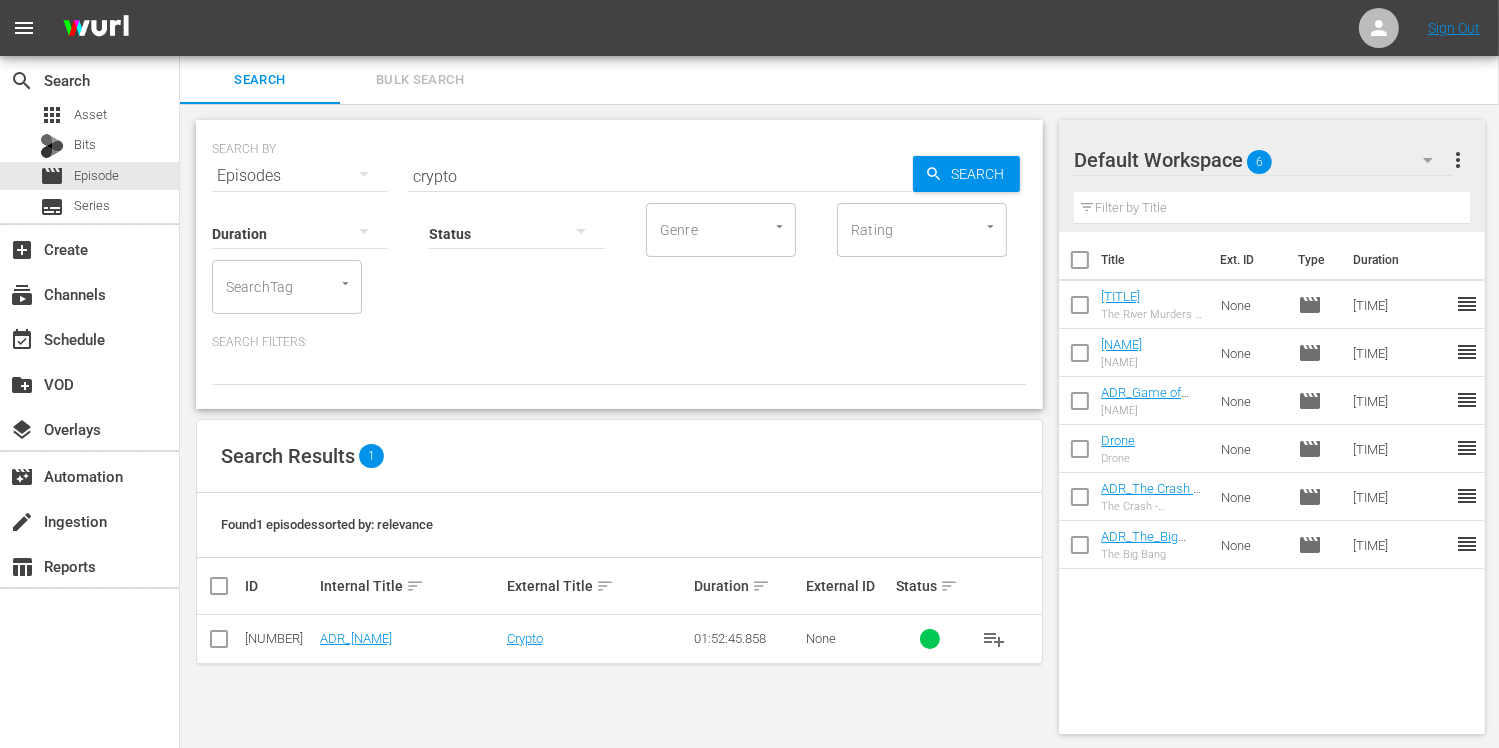 click at bounding box center [219, 643] 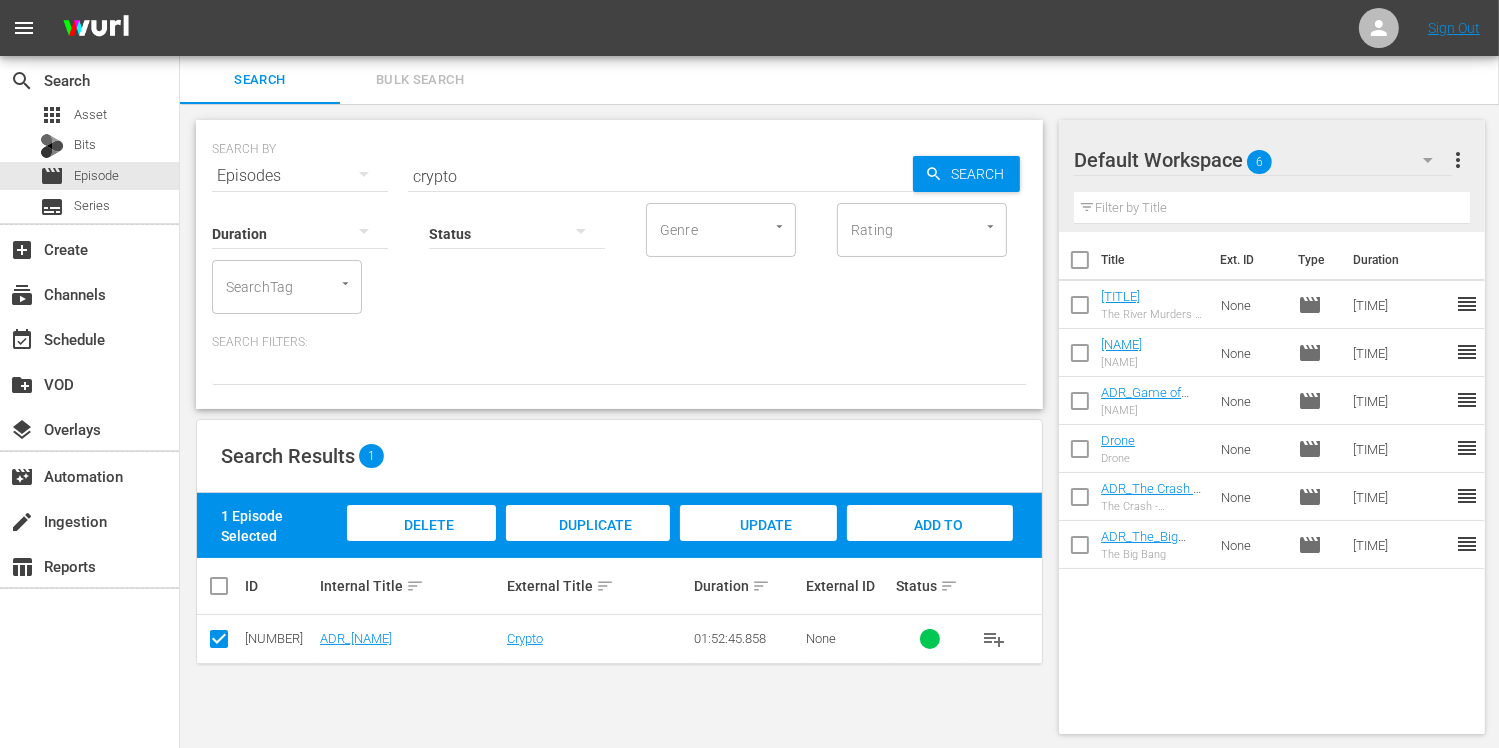click on "Add to Workspace" at bounding box center (930, 542) 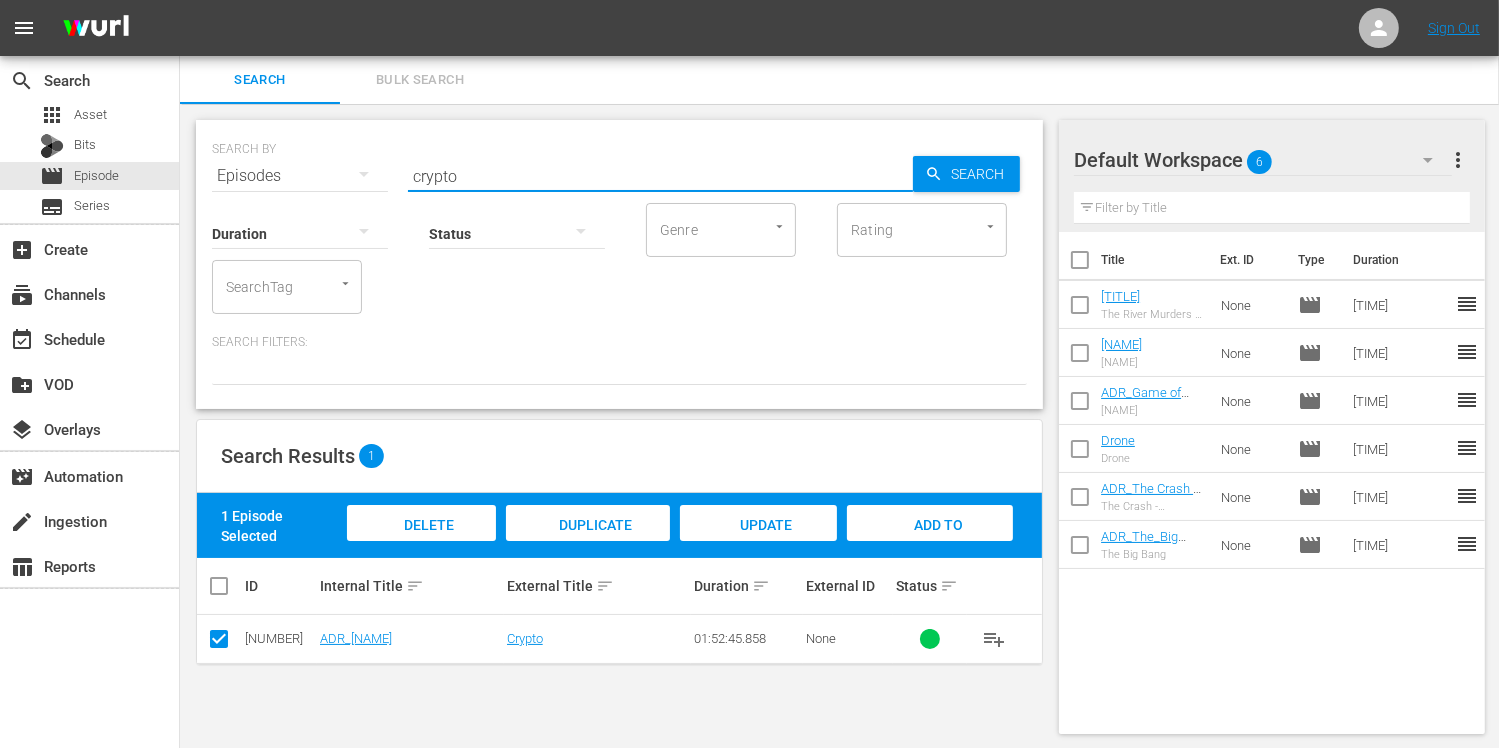 drag, startPoint x: 478, startPoint y: 177, endPoint x: 281, endPoint y: 171, distance: 197.09135 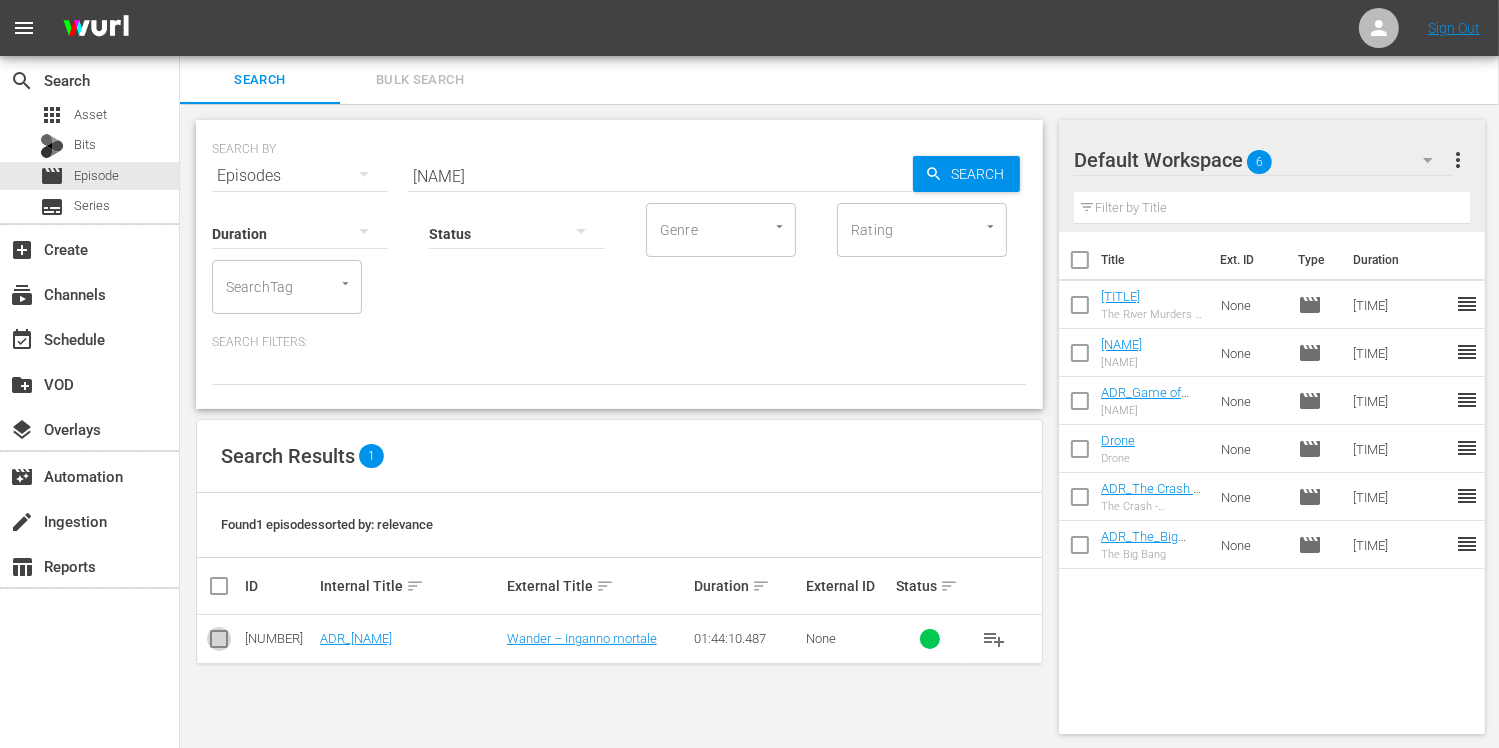 click at bounding box center [219, 643] 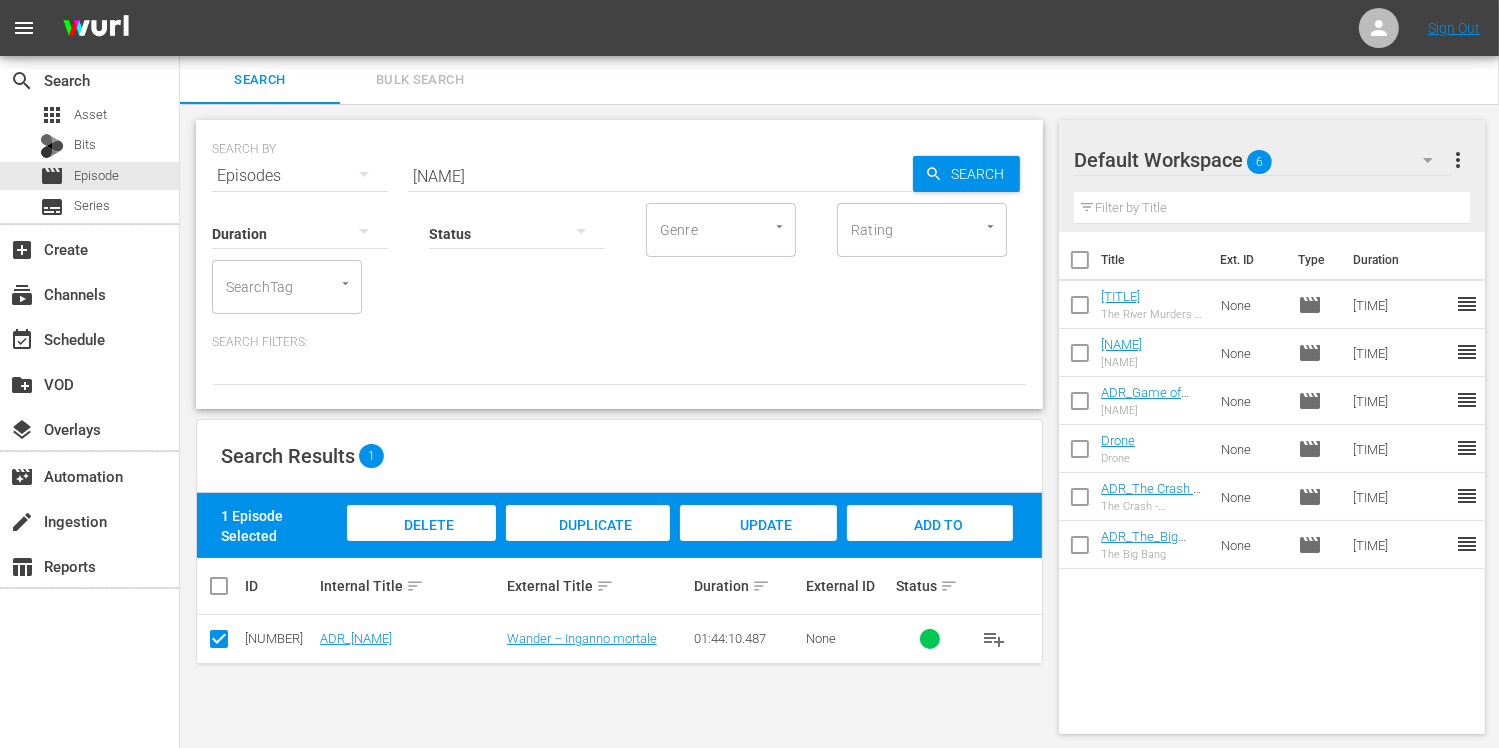 click on "Add to Workspace" at bounding box center (930, 544) 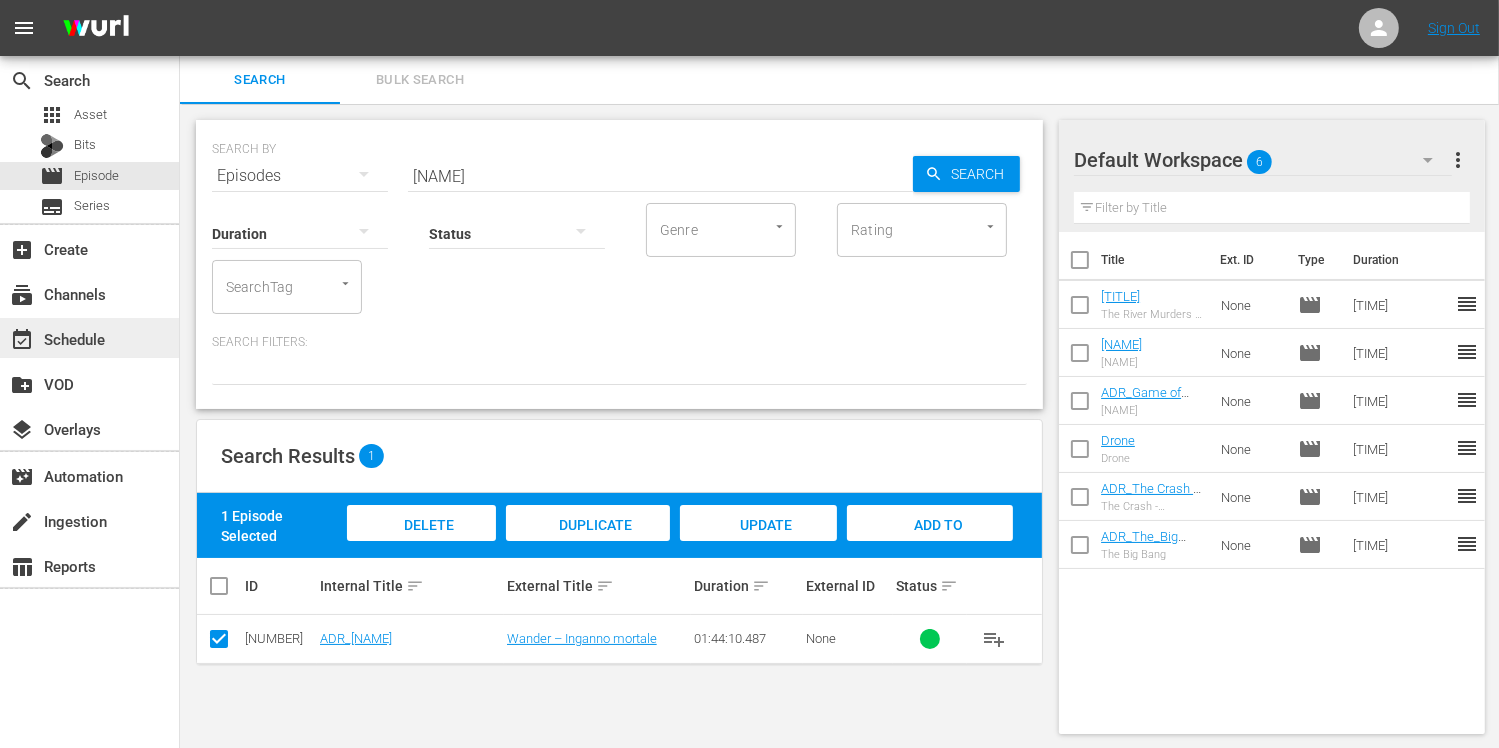 click on "event_available   Schedule" at bounding box center [89, 338] 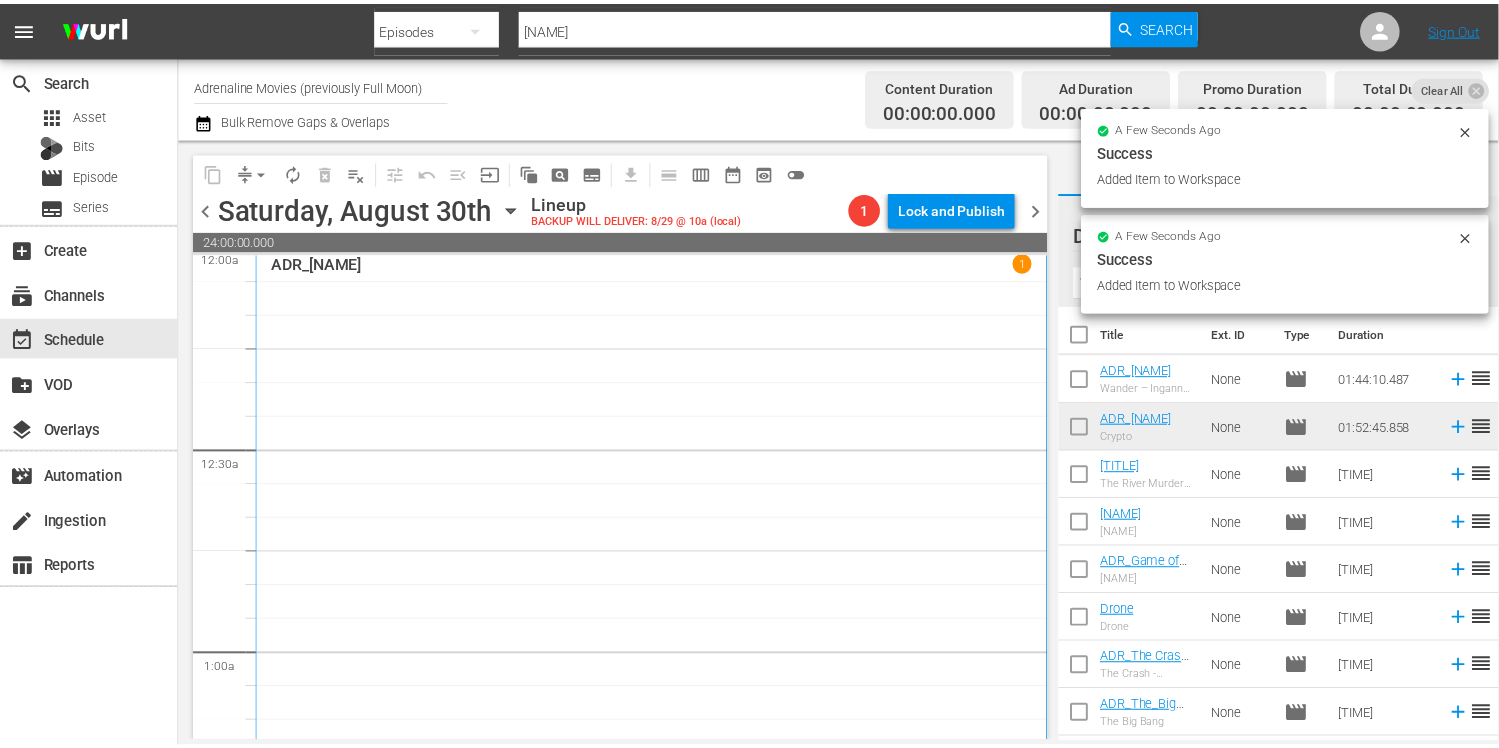 scroll, scrollTop: 0, scrollLeft: 0, axis: both 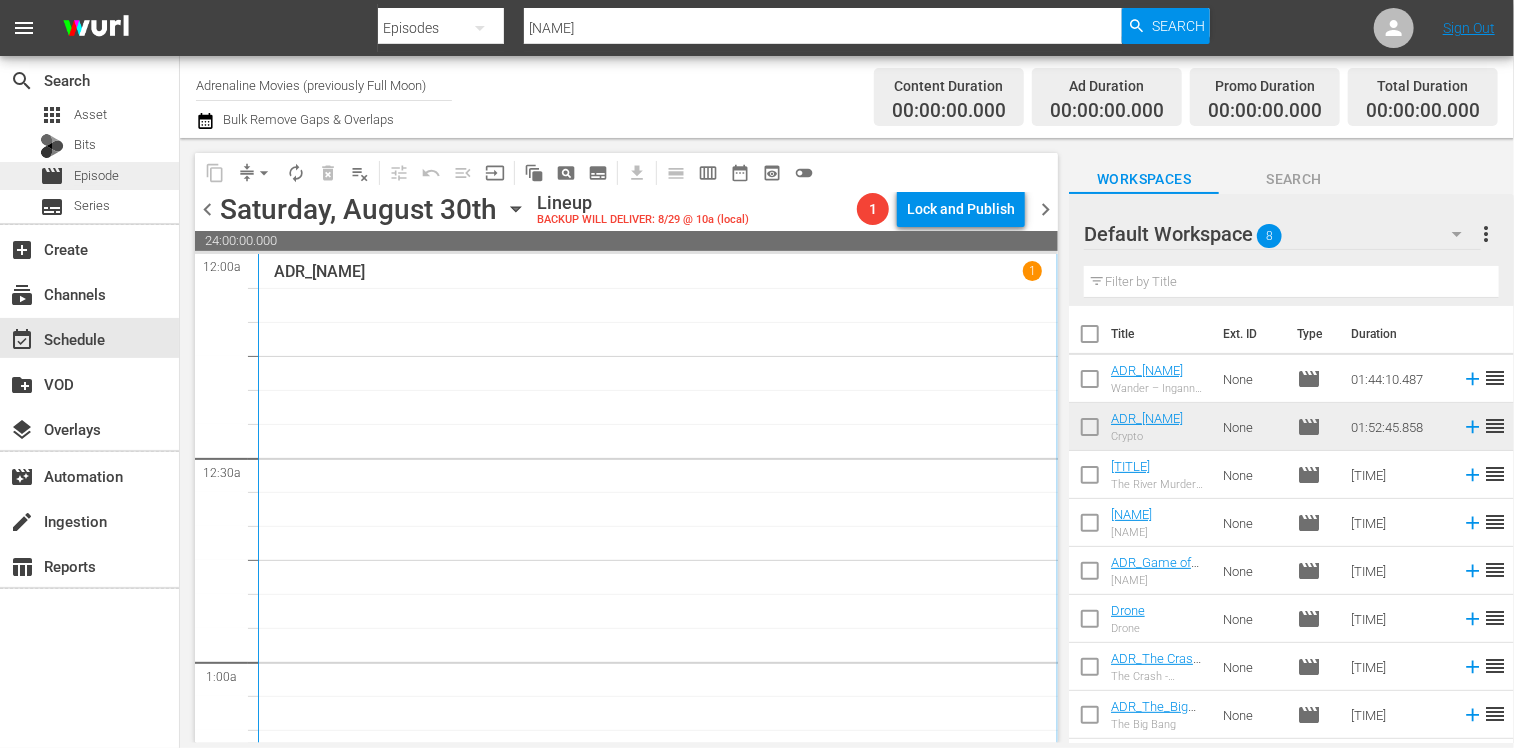 click on "Episode" at bounding box center [96, 176] 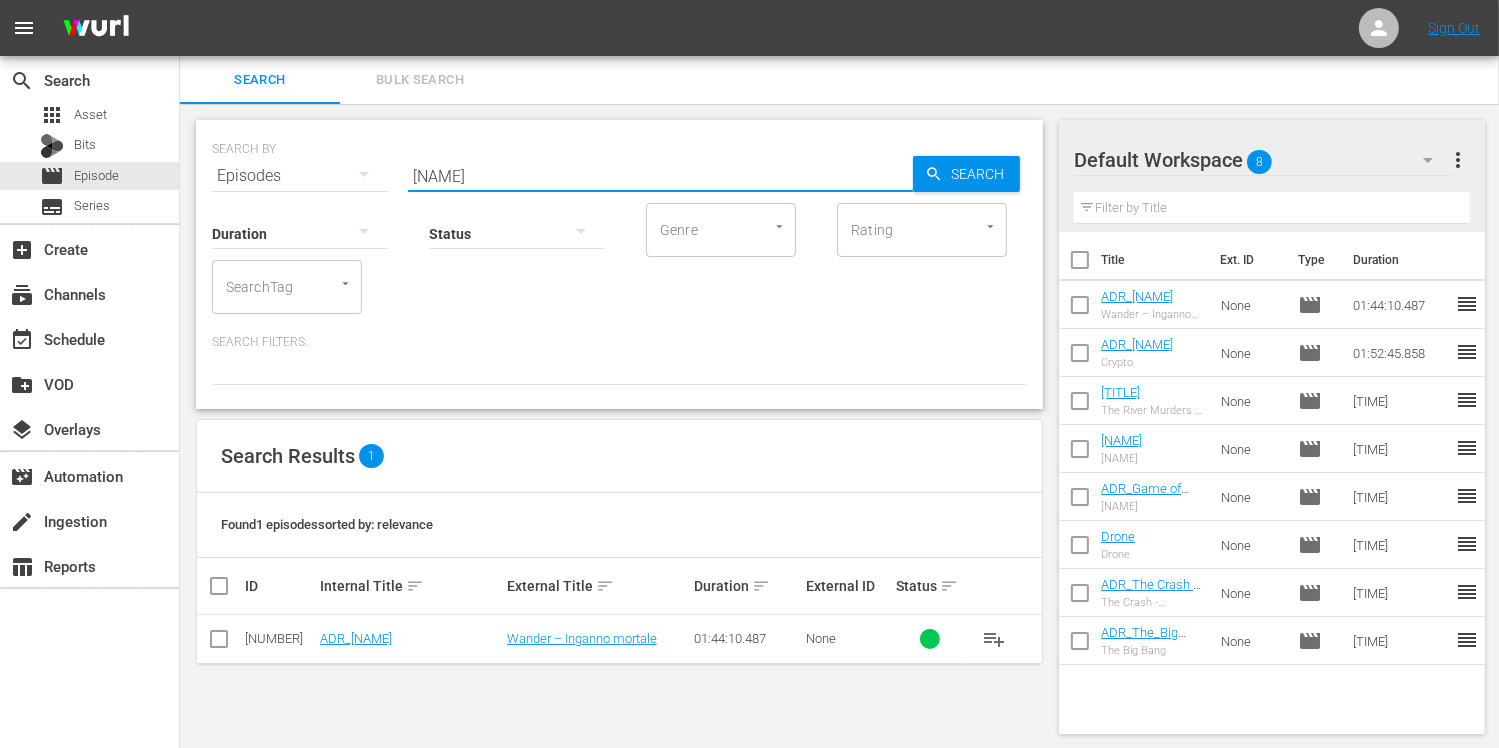 drag, startPoint x: 468, startPoint y: 171, endPoint x: 381, endPoint y: 171, distance: 87 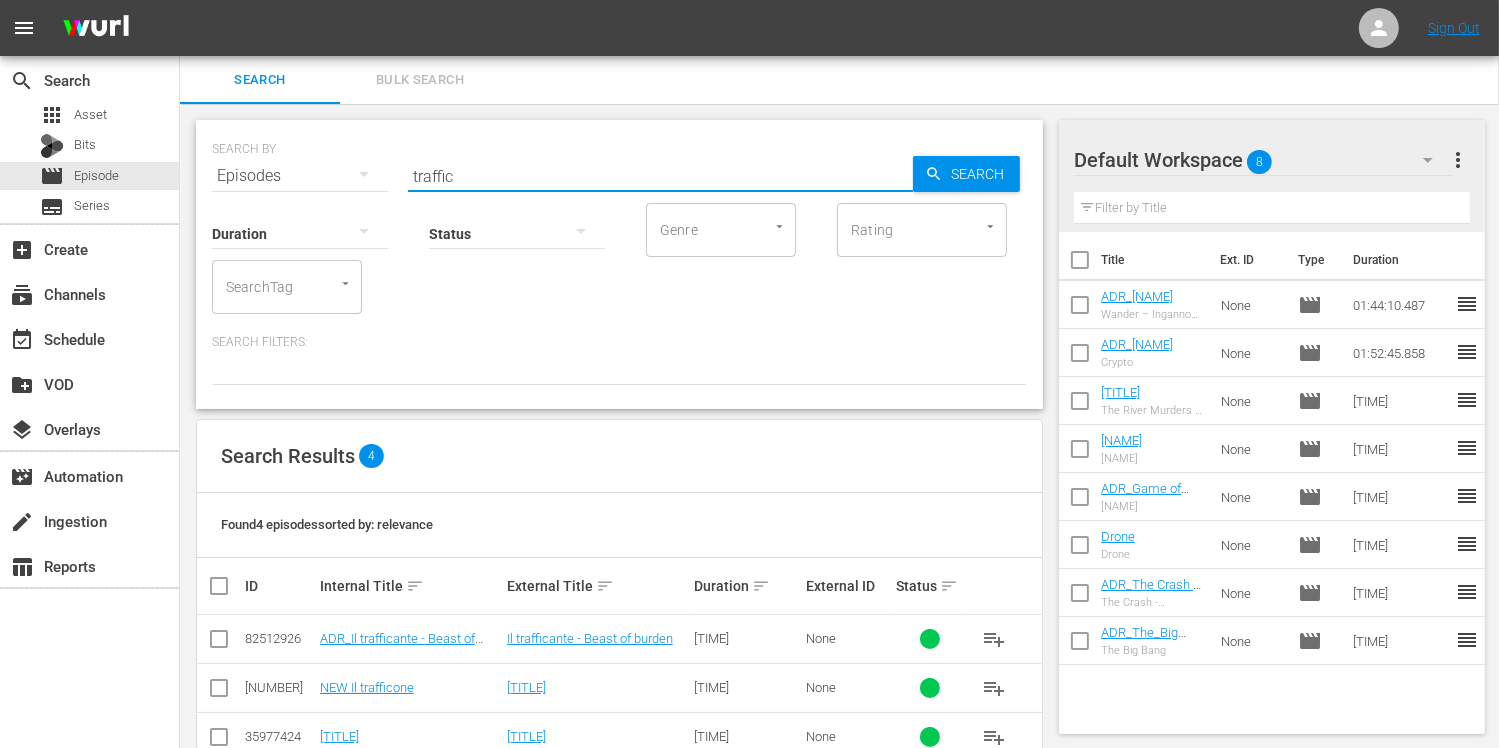click at bounding box center [219, 643] 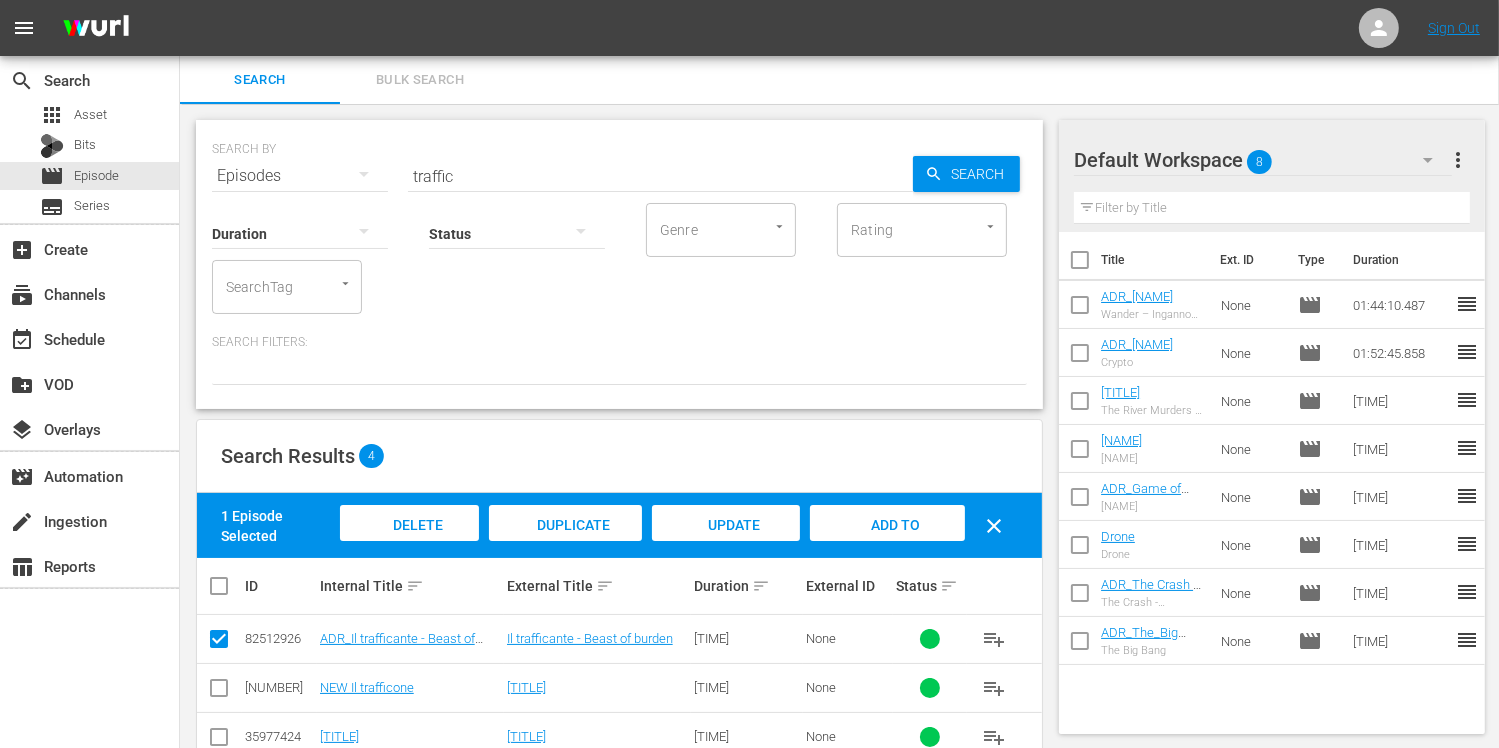 click on "Add to Workspace" at bounding box center [888, 544] 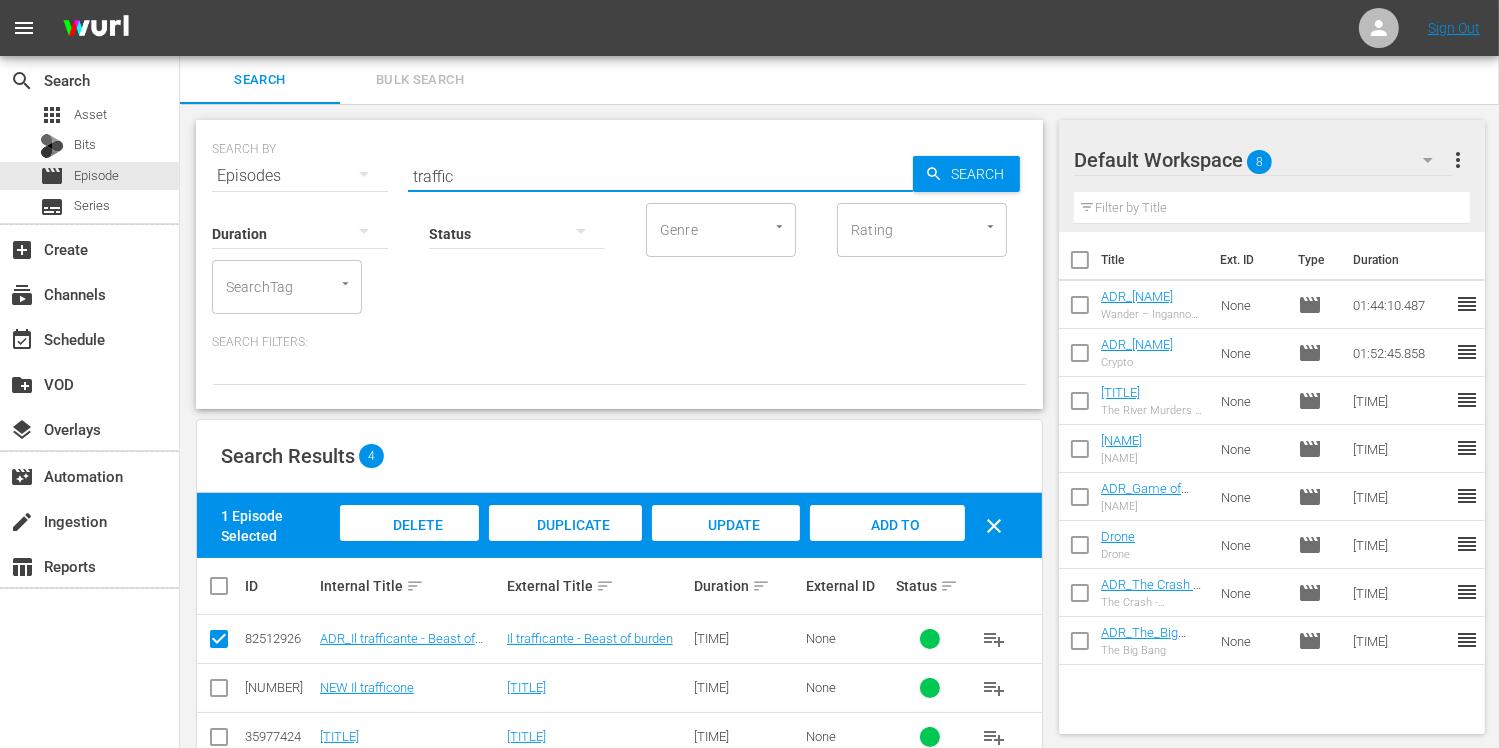drag, startPoint x: 464, startPoint y: 172, endPoint x: 379, endPoint y: 161, distance: 85.70881 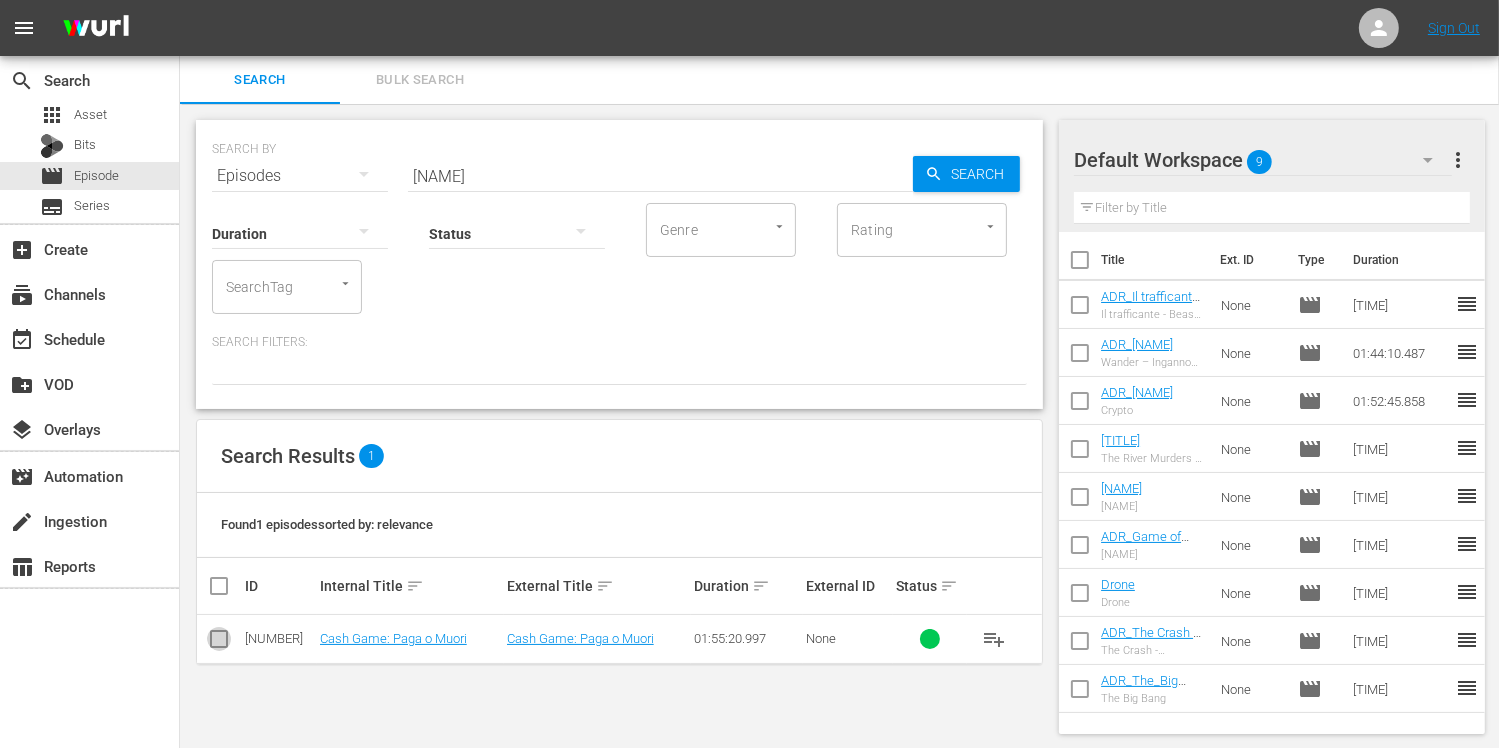 click at bounding box center (219, 643) 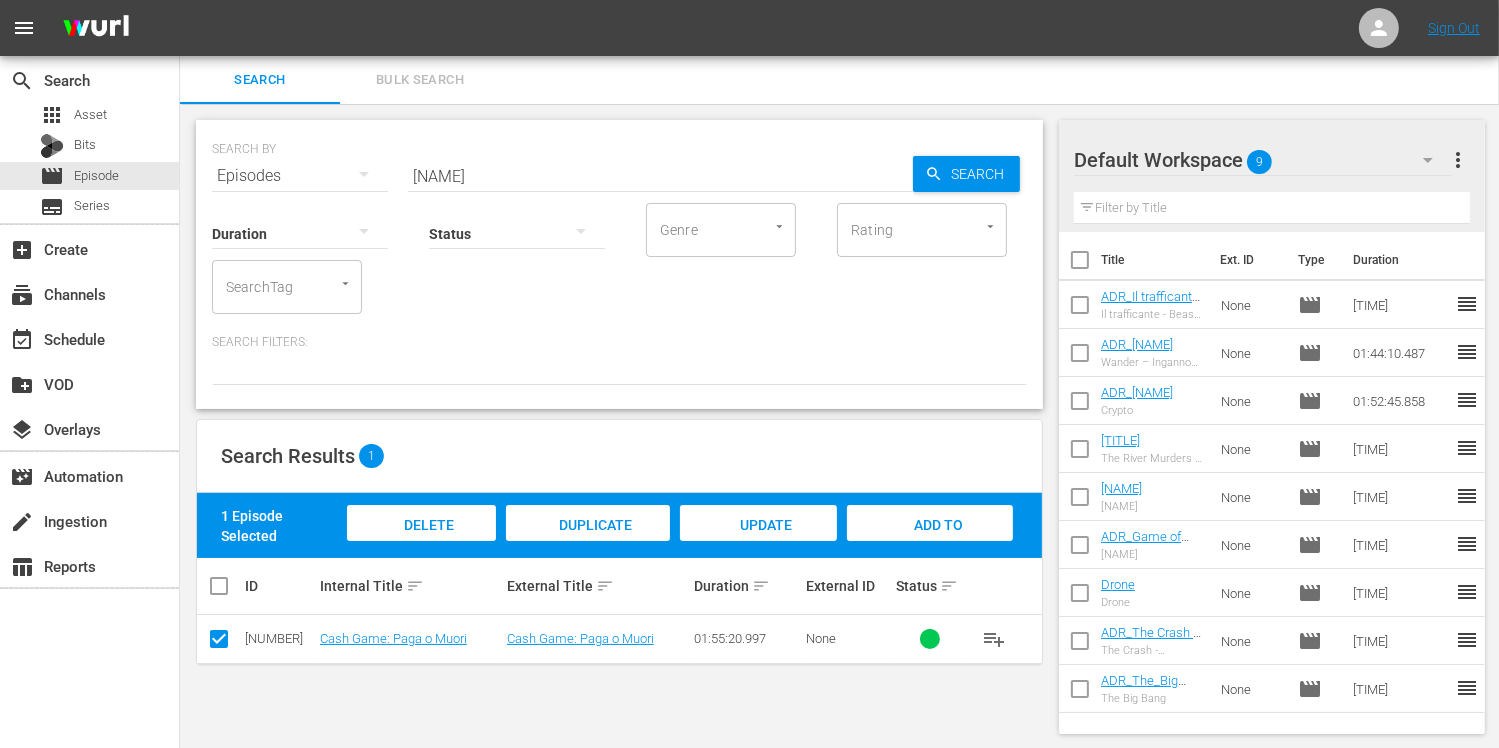 click on "Add to Workspace" at bounding box center [930, 544] 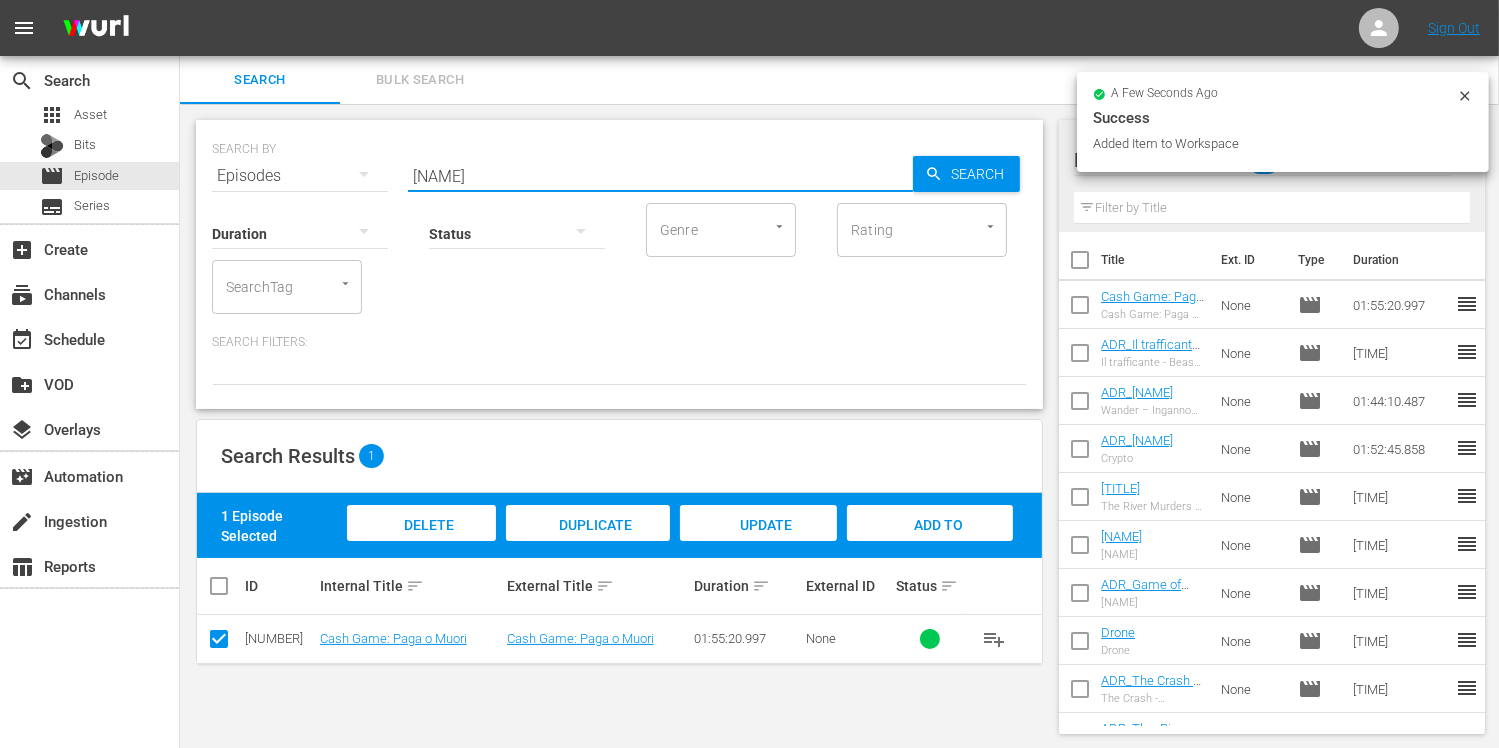 drag, startPoint x: 474, startPoint y: 166, endPoint x: 368, endPoint y: 166, distance: 106 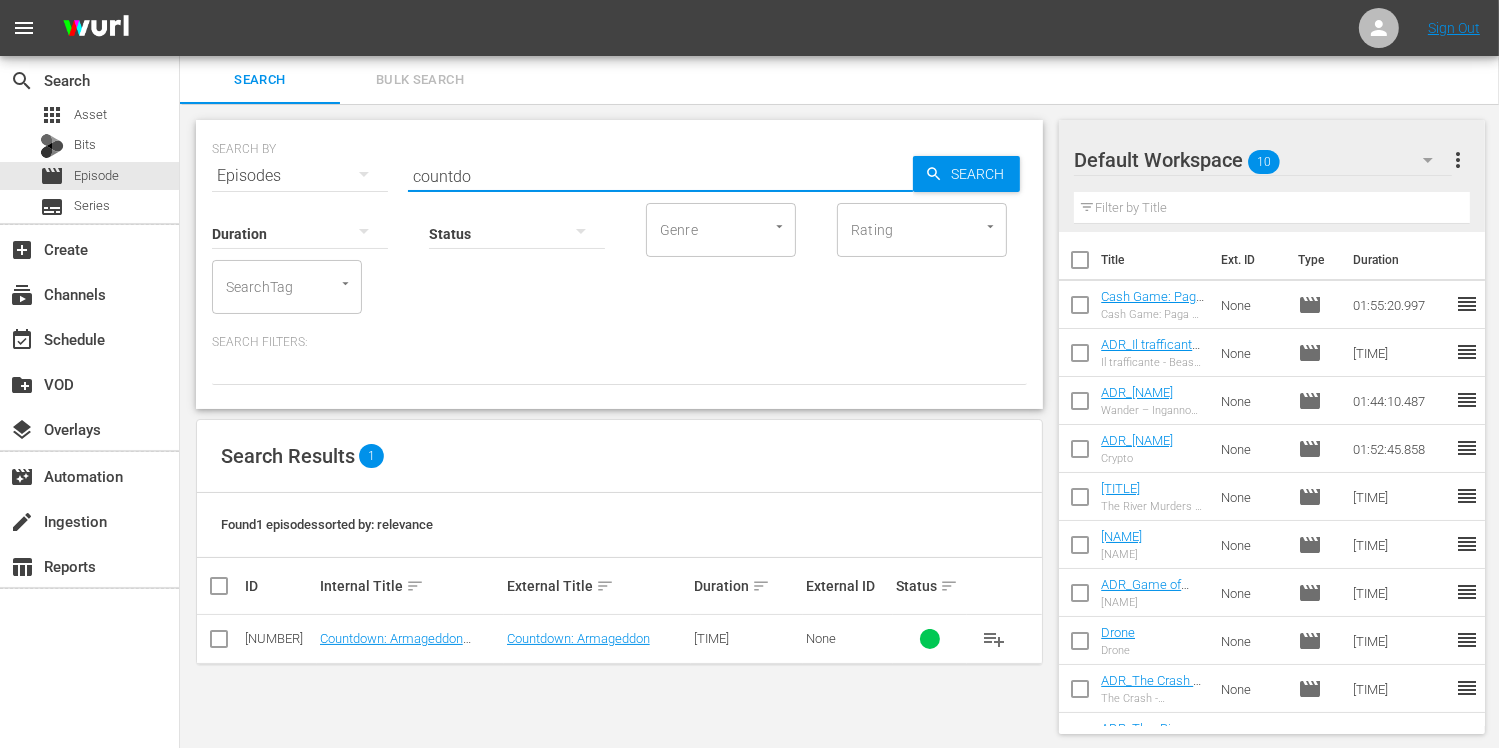 click at bounding box center [219, 643] 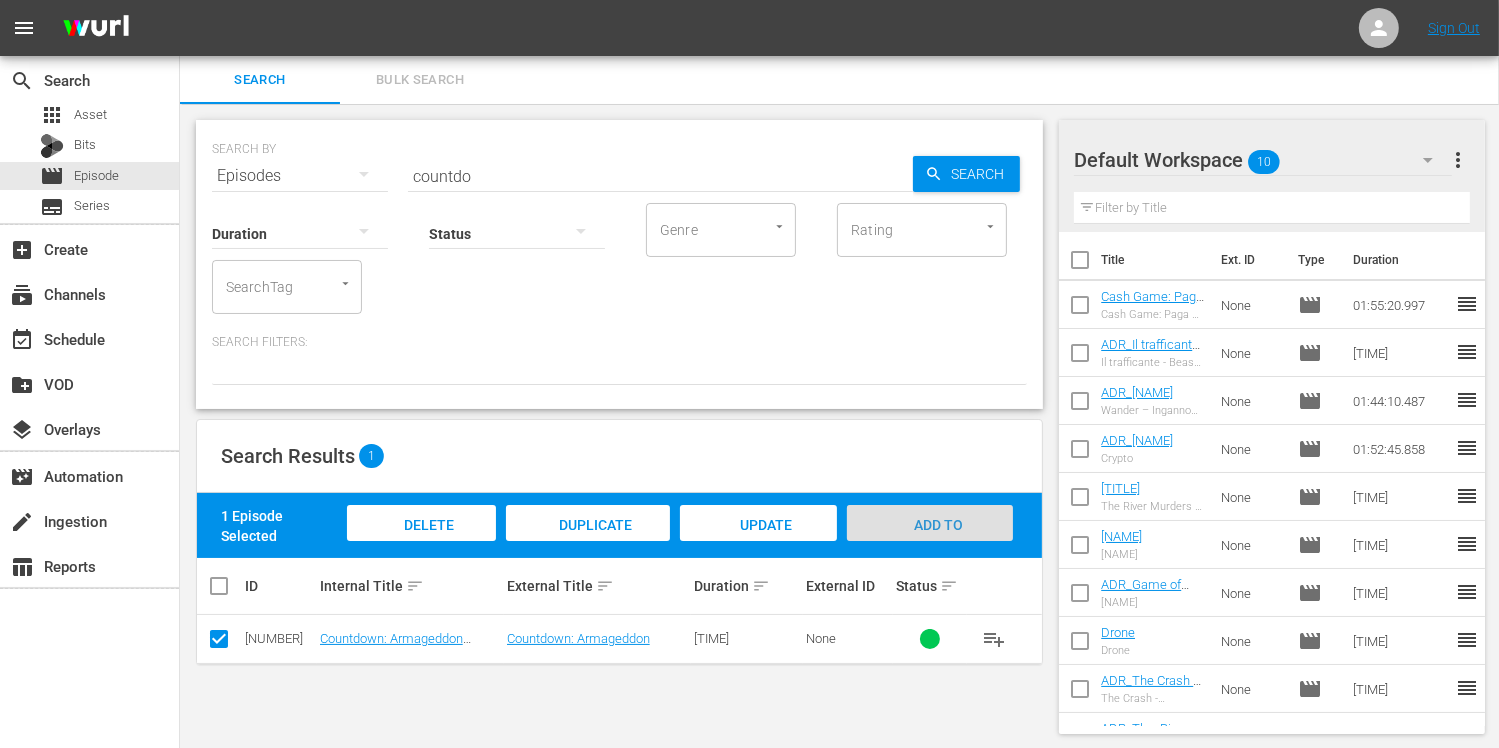click on "Add to Workspace" at bounding box center (930, 542) 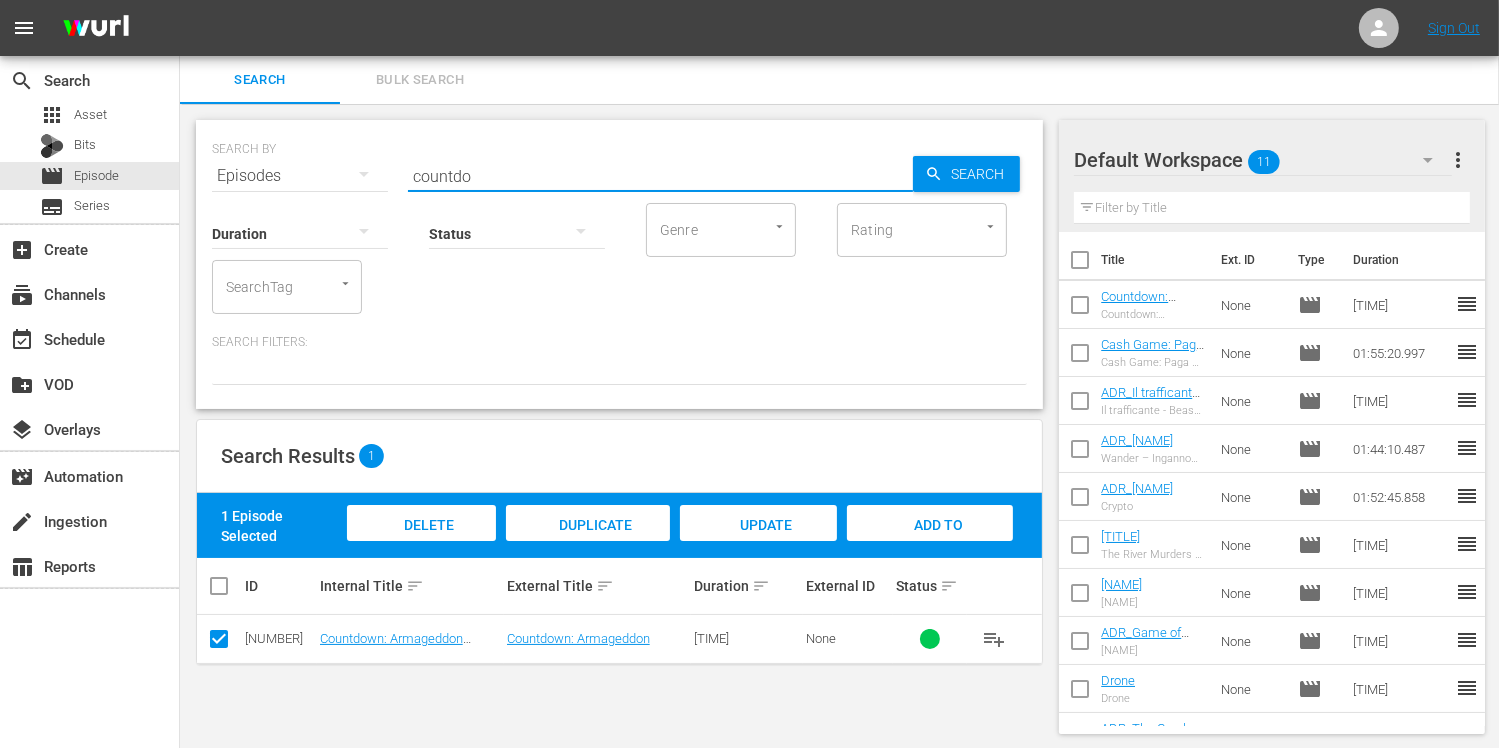 drag, startPoint x: 501, startPoint y: 178, endPoint x: 392, endPoint y: 168, distance: 109.457756 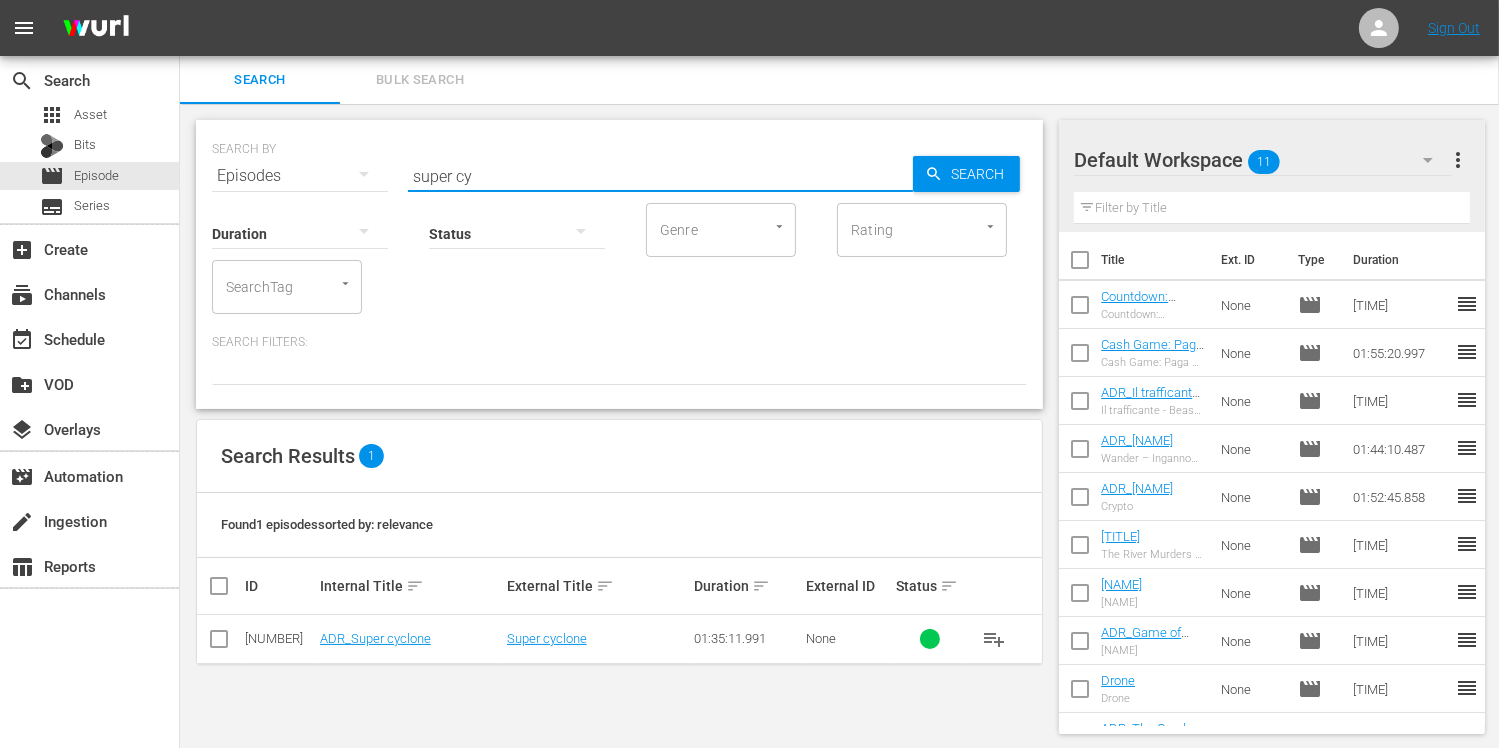 click at bounding box center (219, 643) 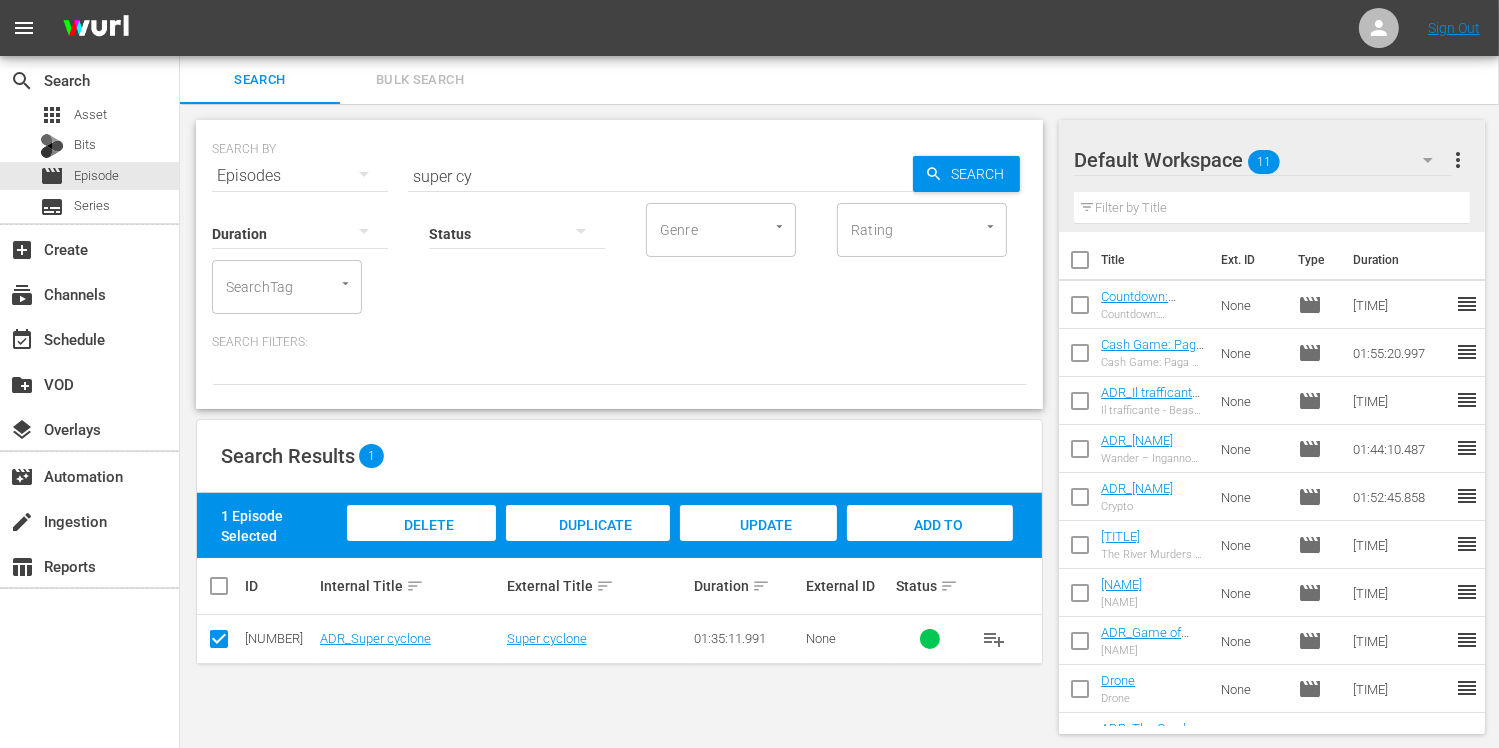 click on "Add to Workspace" at bounding box center (930, 544) 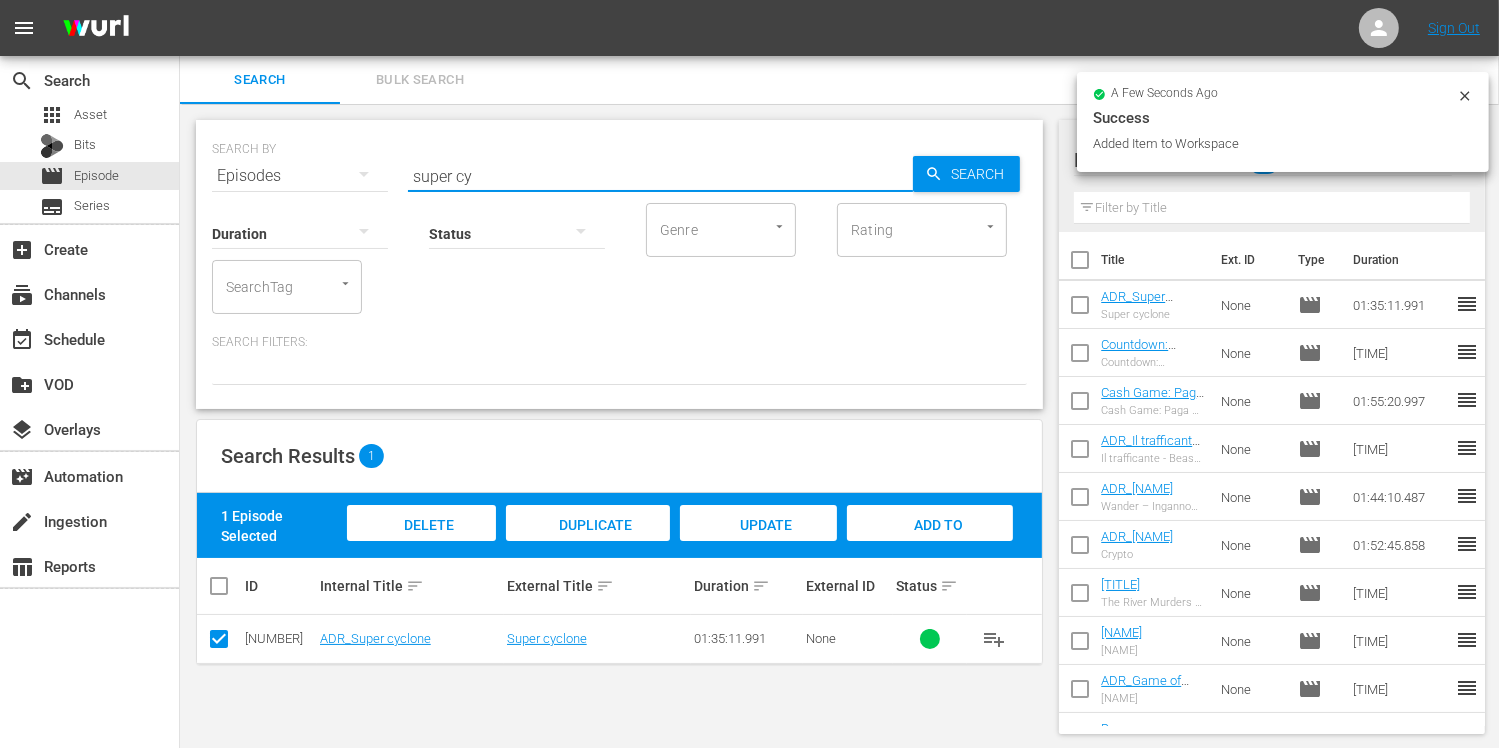 drag, startPoint x: 492, startPoint y: 175, endPoint x: 368, endPoint y: 160, distance: 124.90396 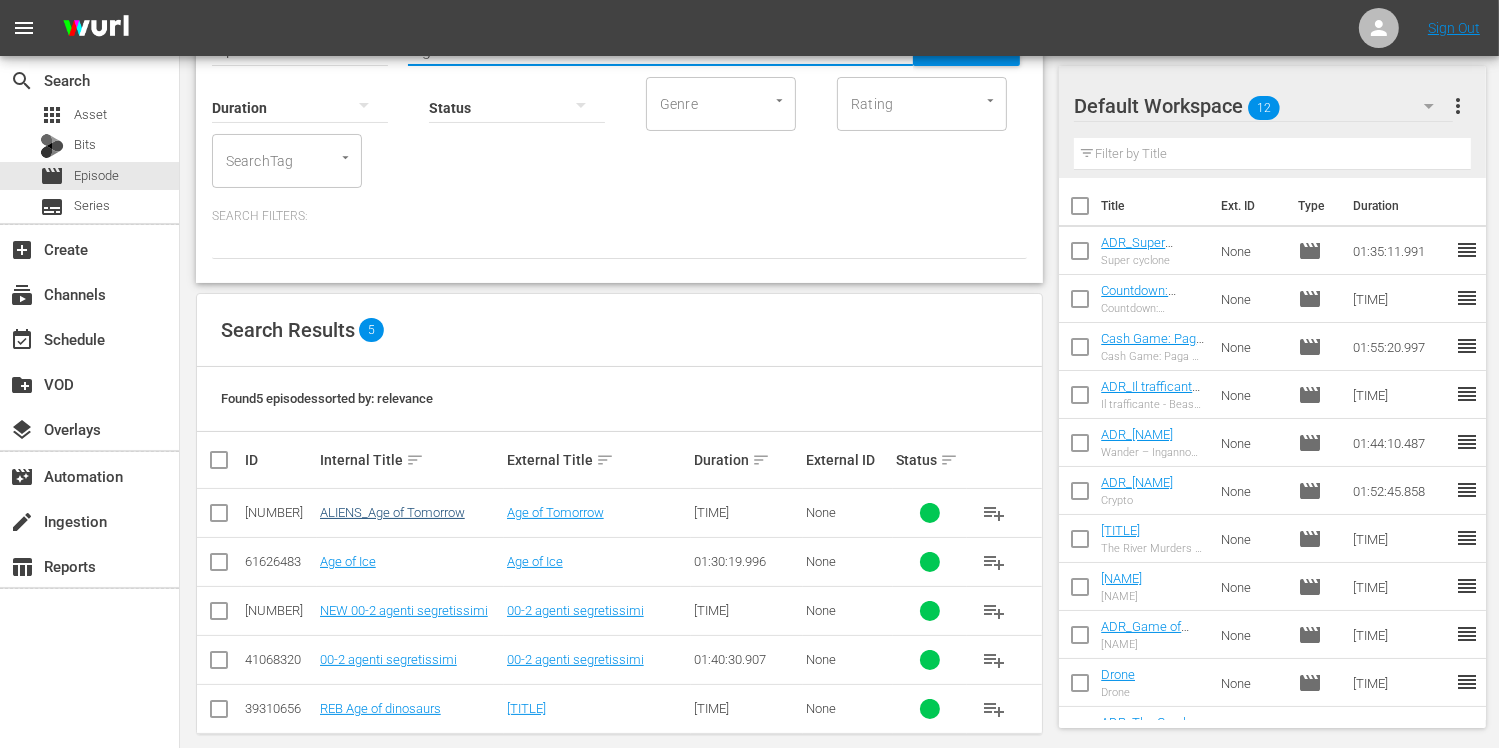 scroll, scrollTop: 147, scrollLeft: 0, axis: vertical 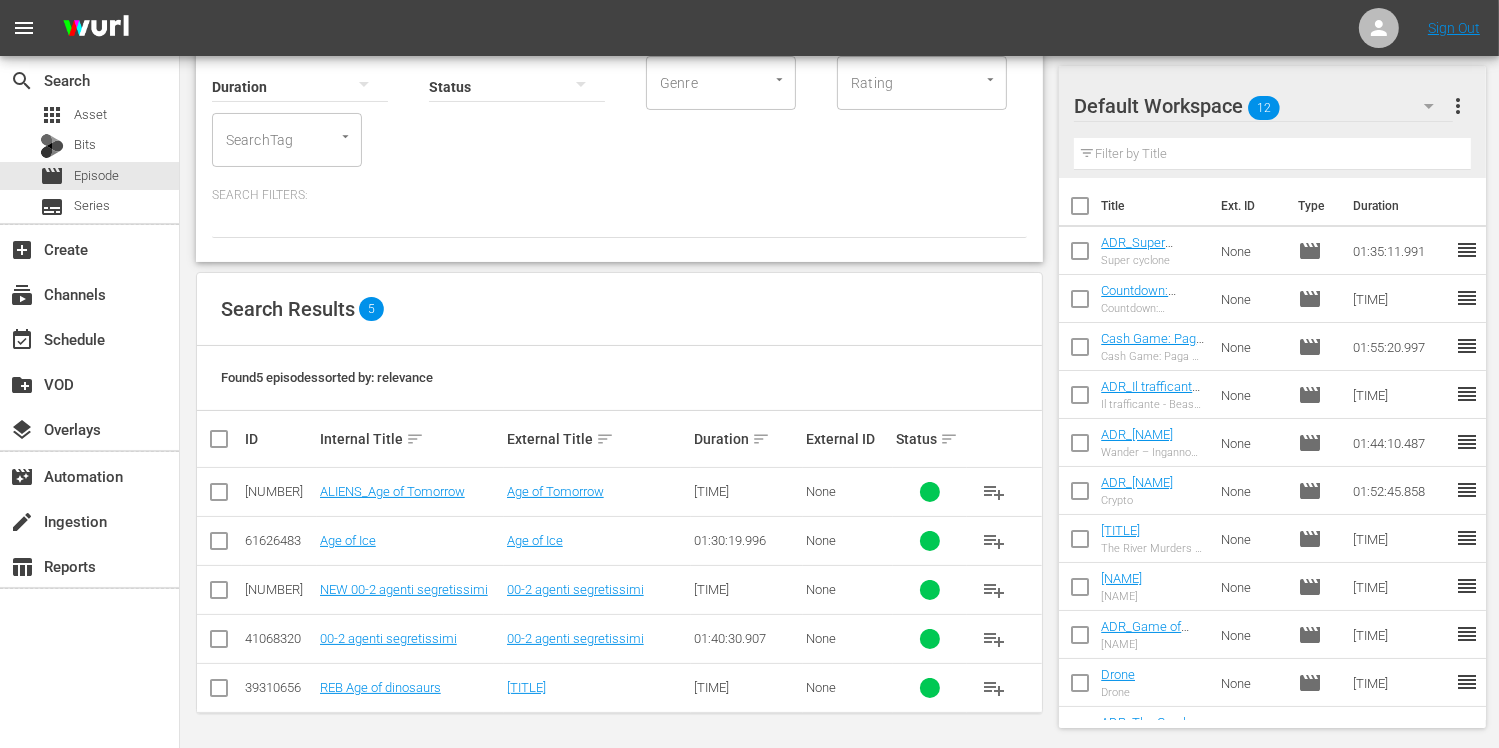 click at bounding box center [219, 545] 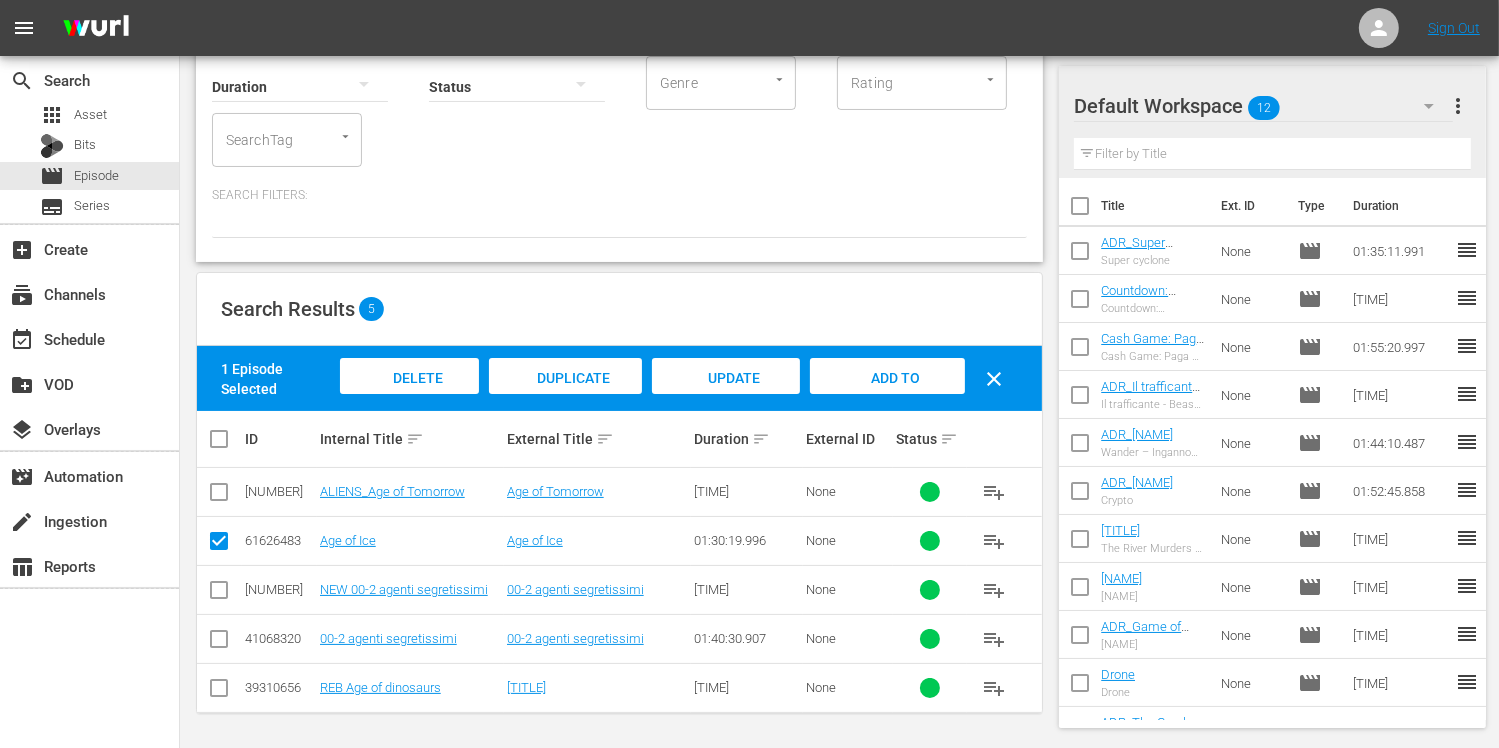click on "Add to Workspace" at bounding box center (888, 397) 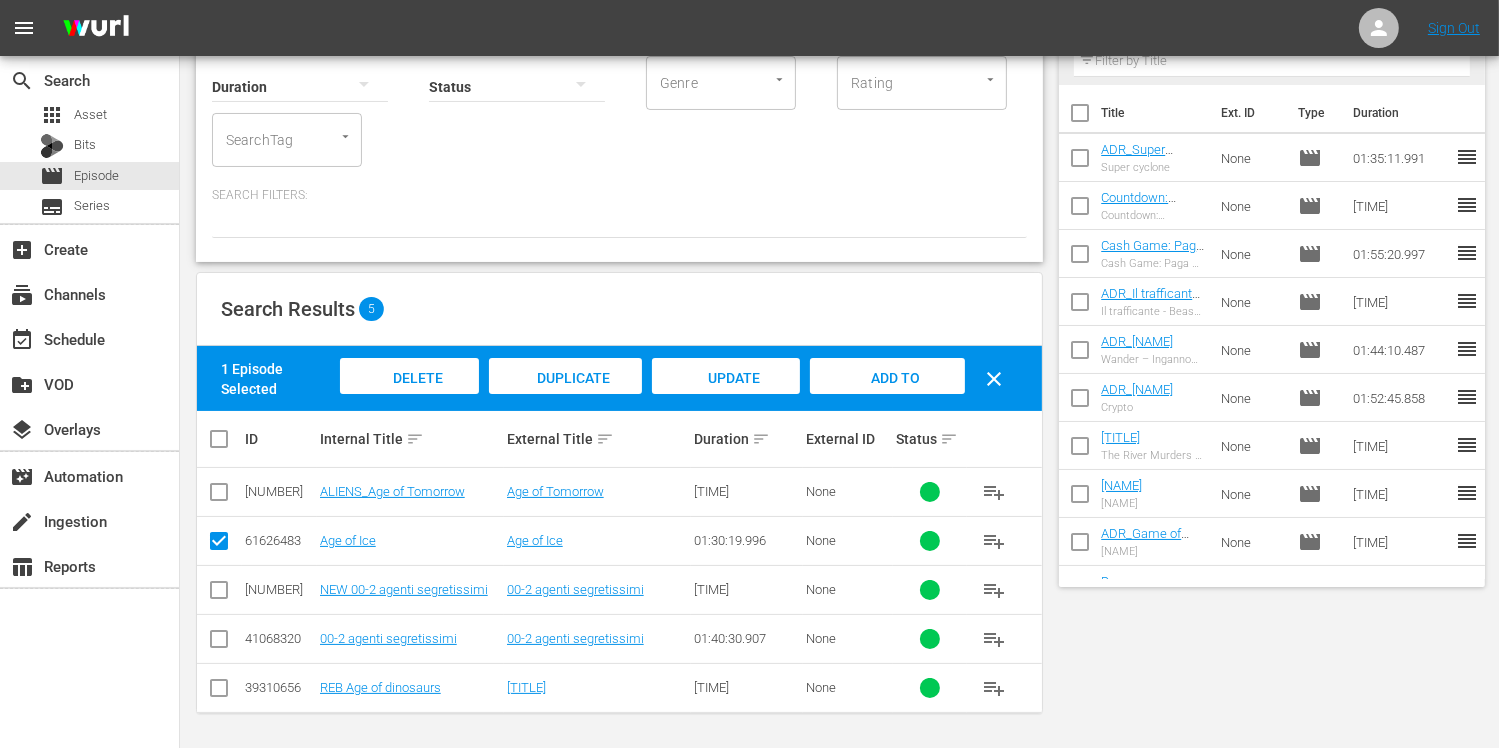 scroll, scrollTop: 0, scrollLeft: 0, axis: both 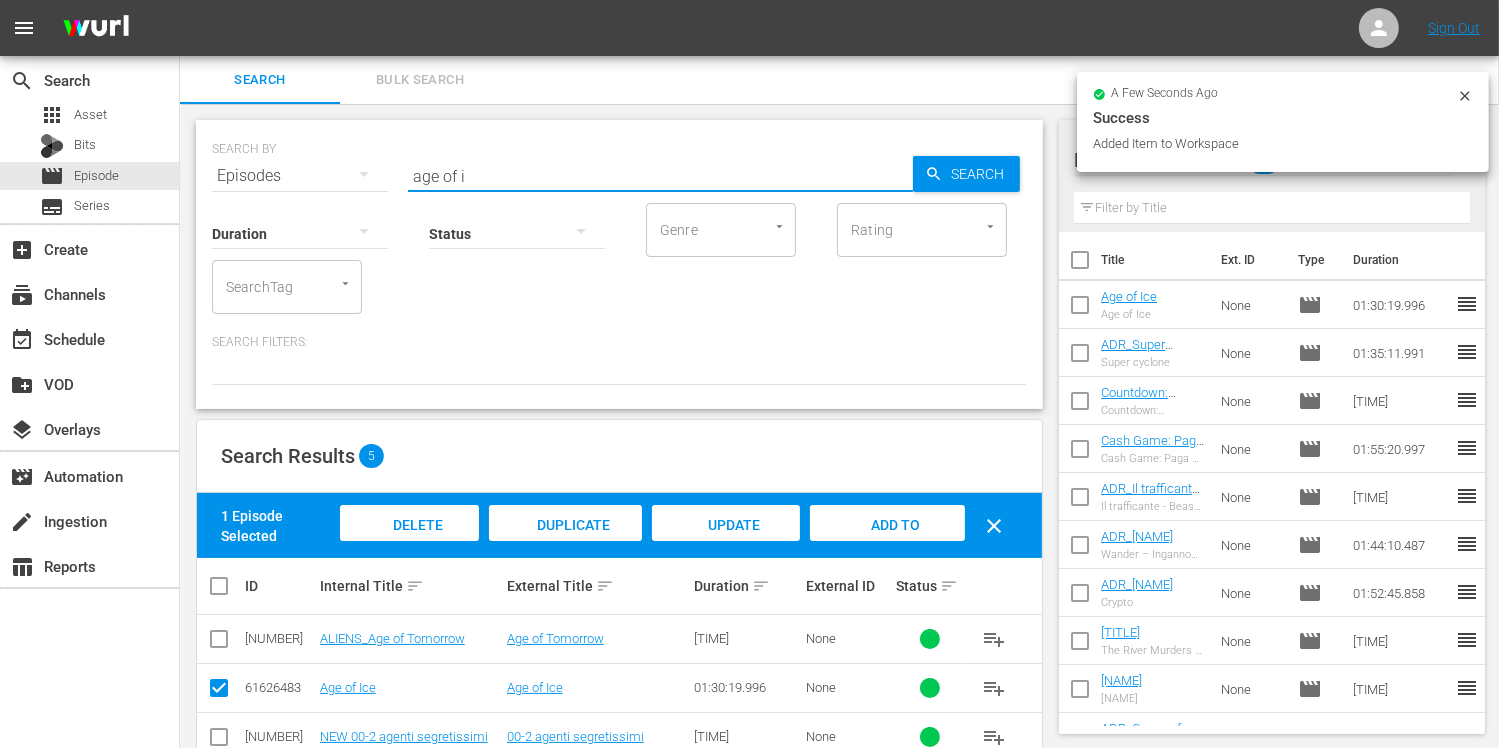 drag, startPoint x: 491, startPoint y: 167, endPoint x: 386, endPoint y: 165, distance: 105.01904 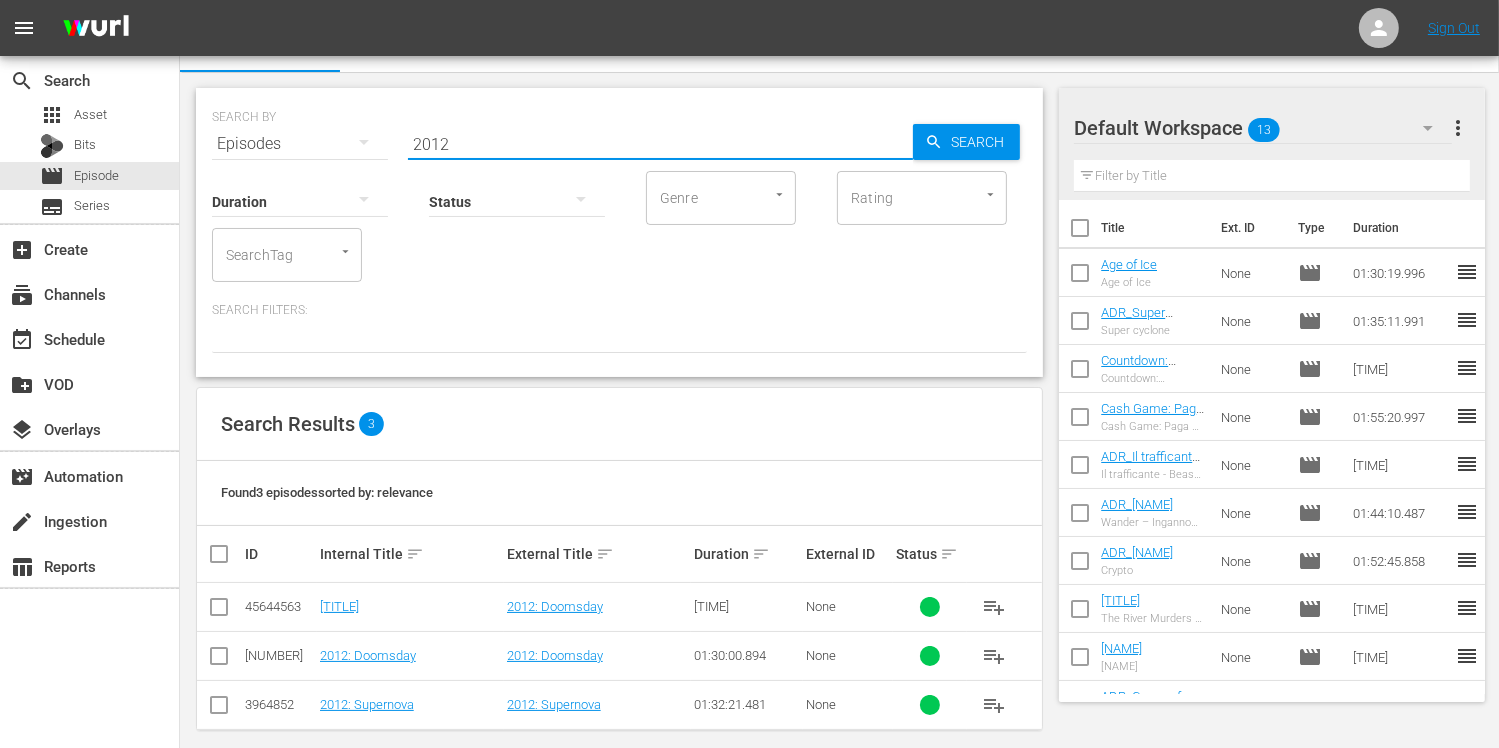 scroll, scrollTop: 49, scrollLeft: 0, axis: vertical 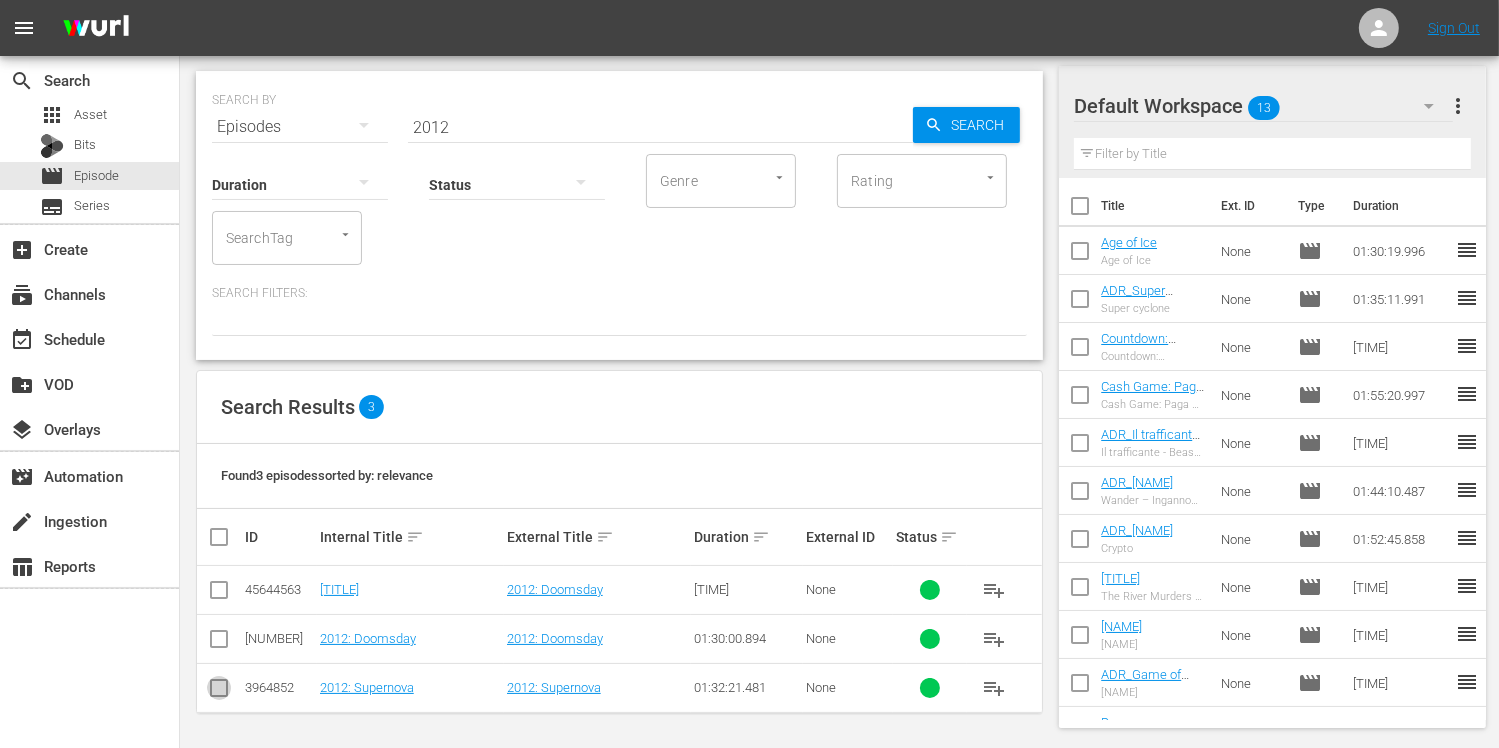 click at bounding box center (219, 692) 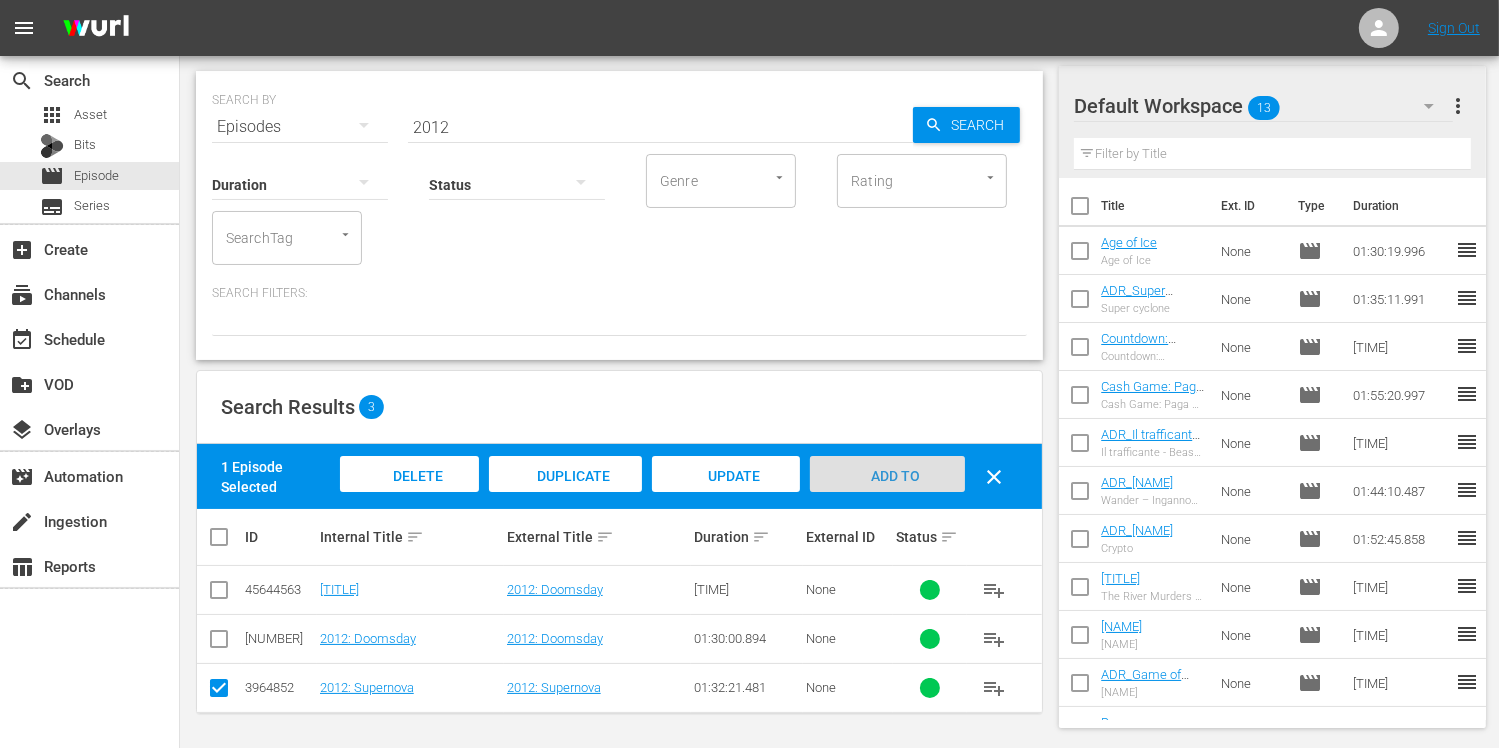 click on "Add to Workspace" at bounding box center [887, 493] 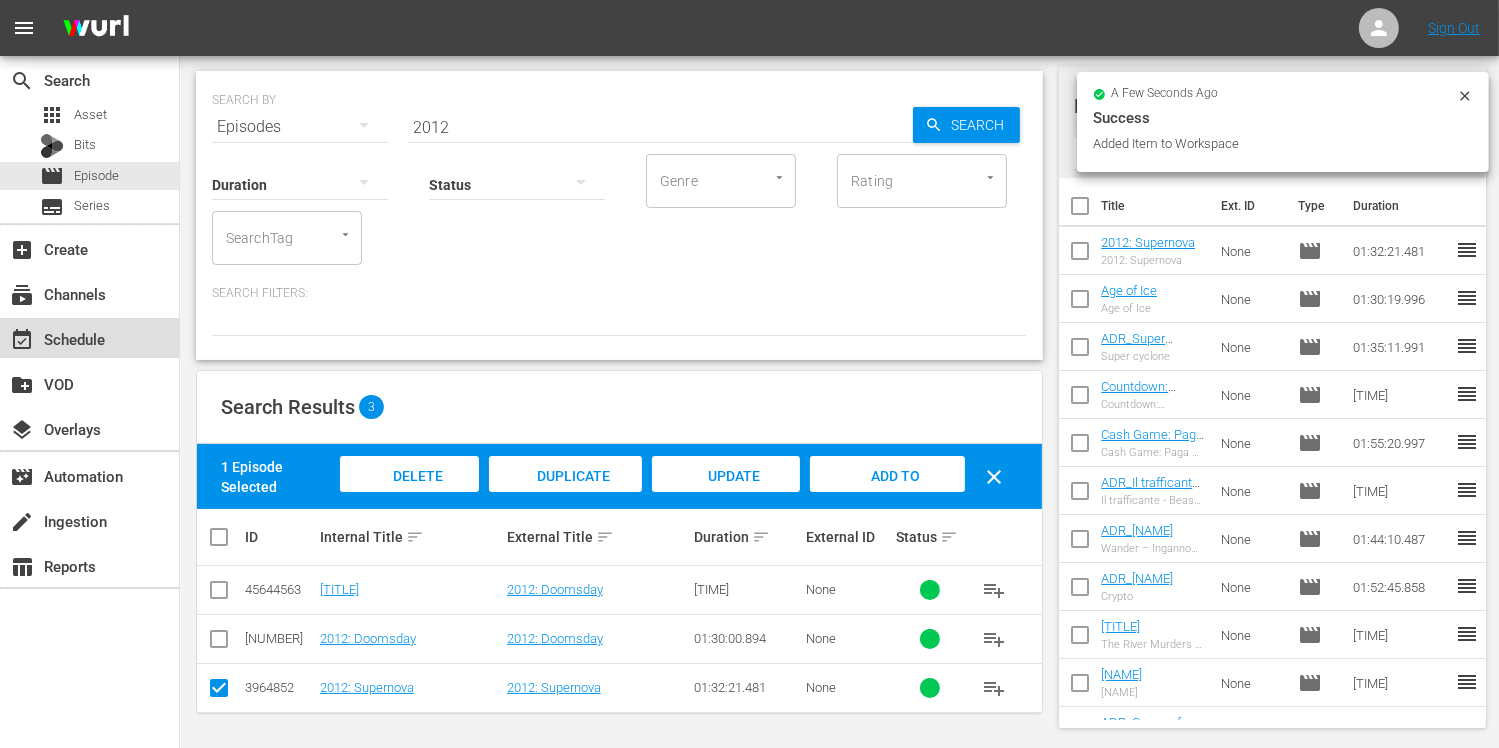 click on "event_available   Schedule" at bounding box center [56, 336] 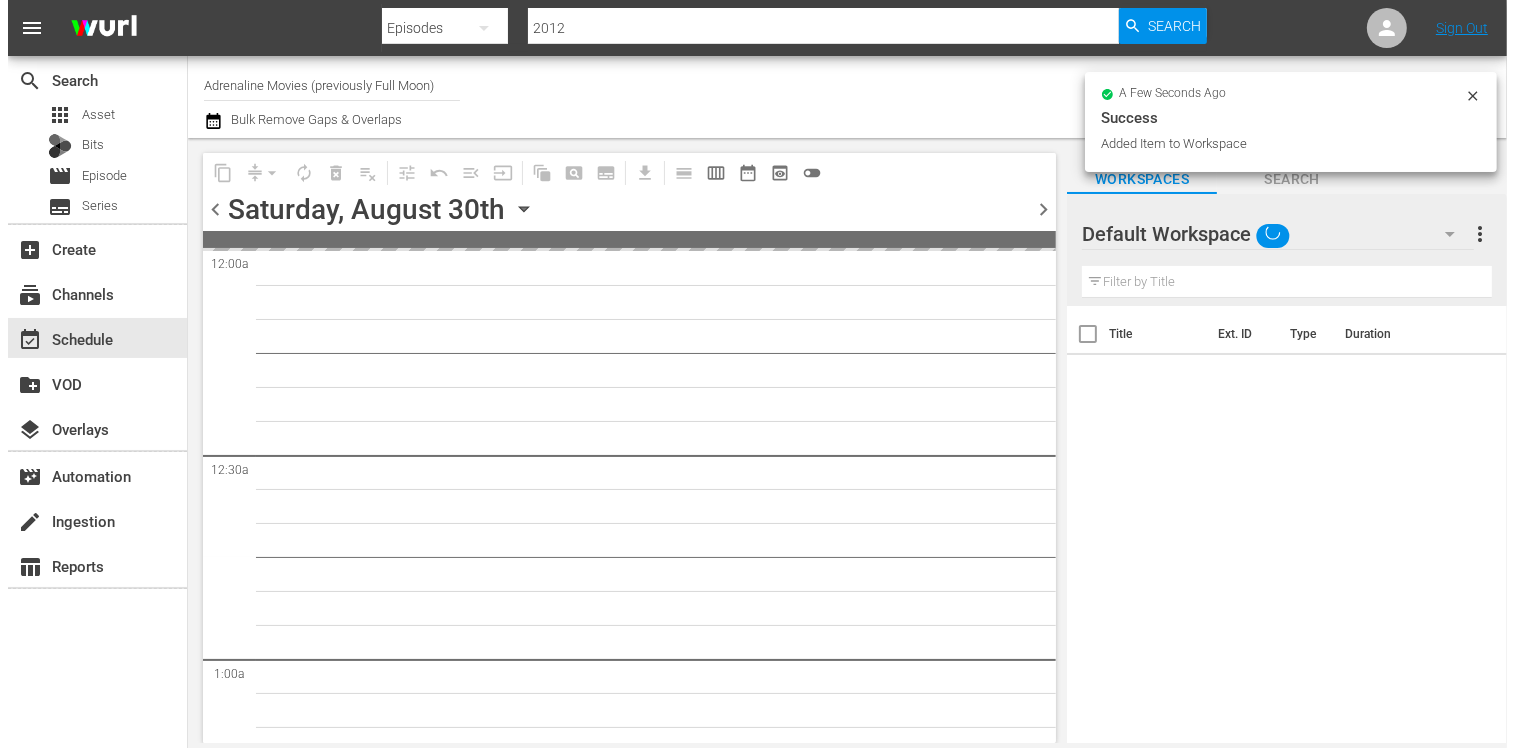 scroll, scrollTop: 0, scrollLeft: 0, axis: both 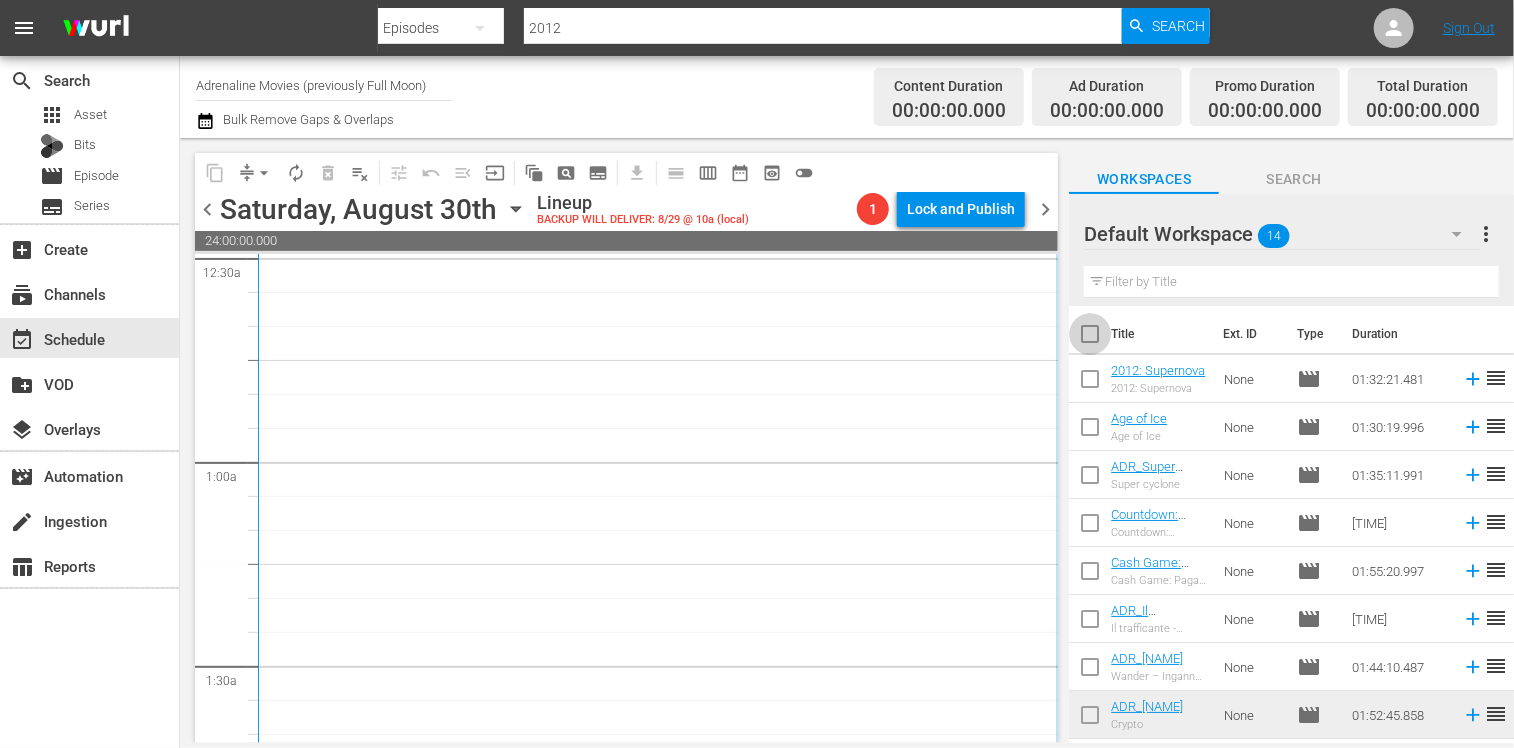 click at bounding box center (1090, 338) 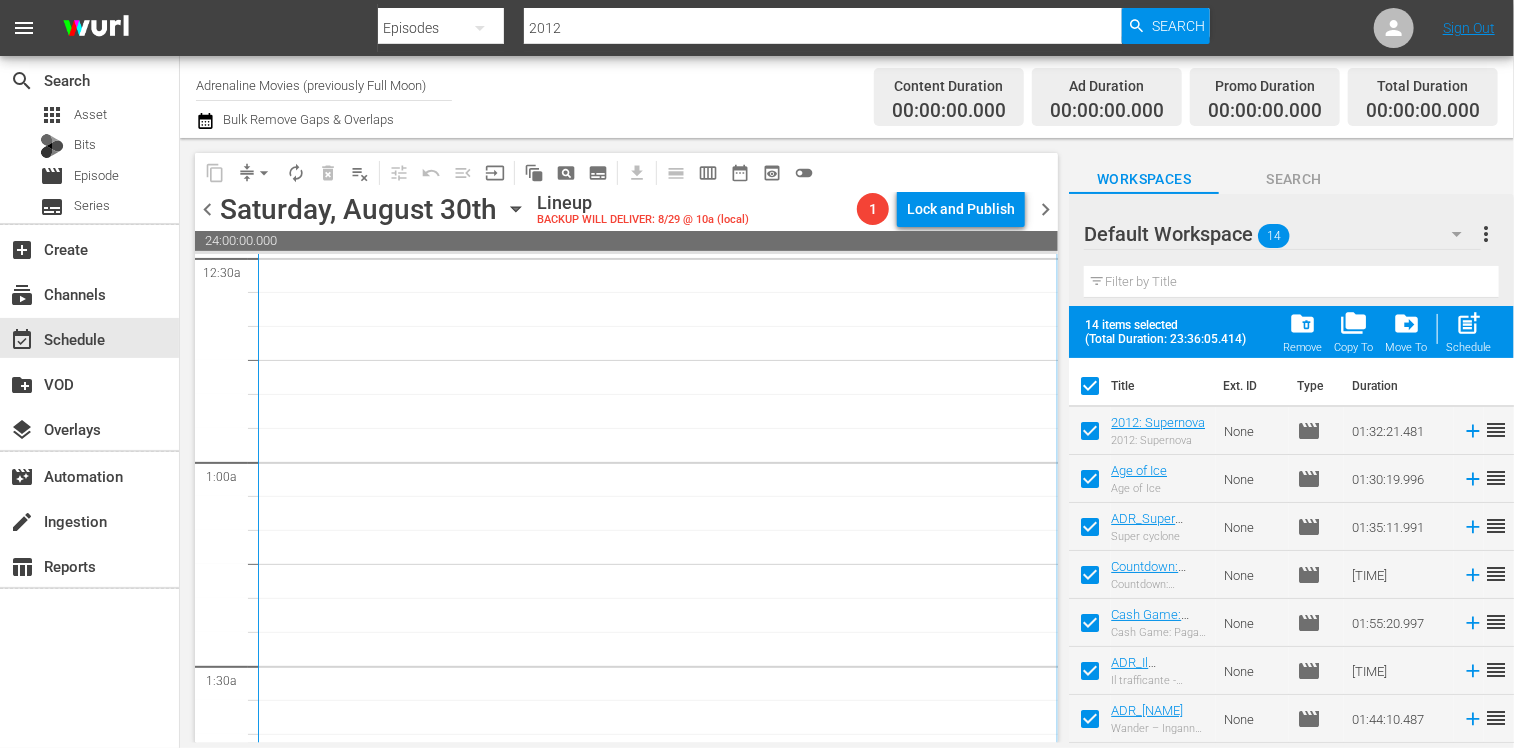 click on "post_add" at bounding box center [1469, 323] 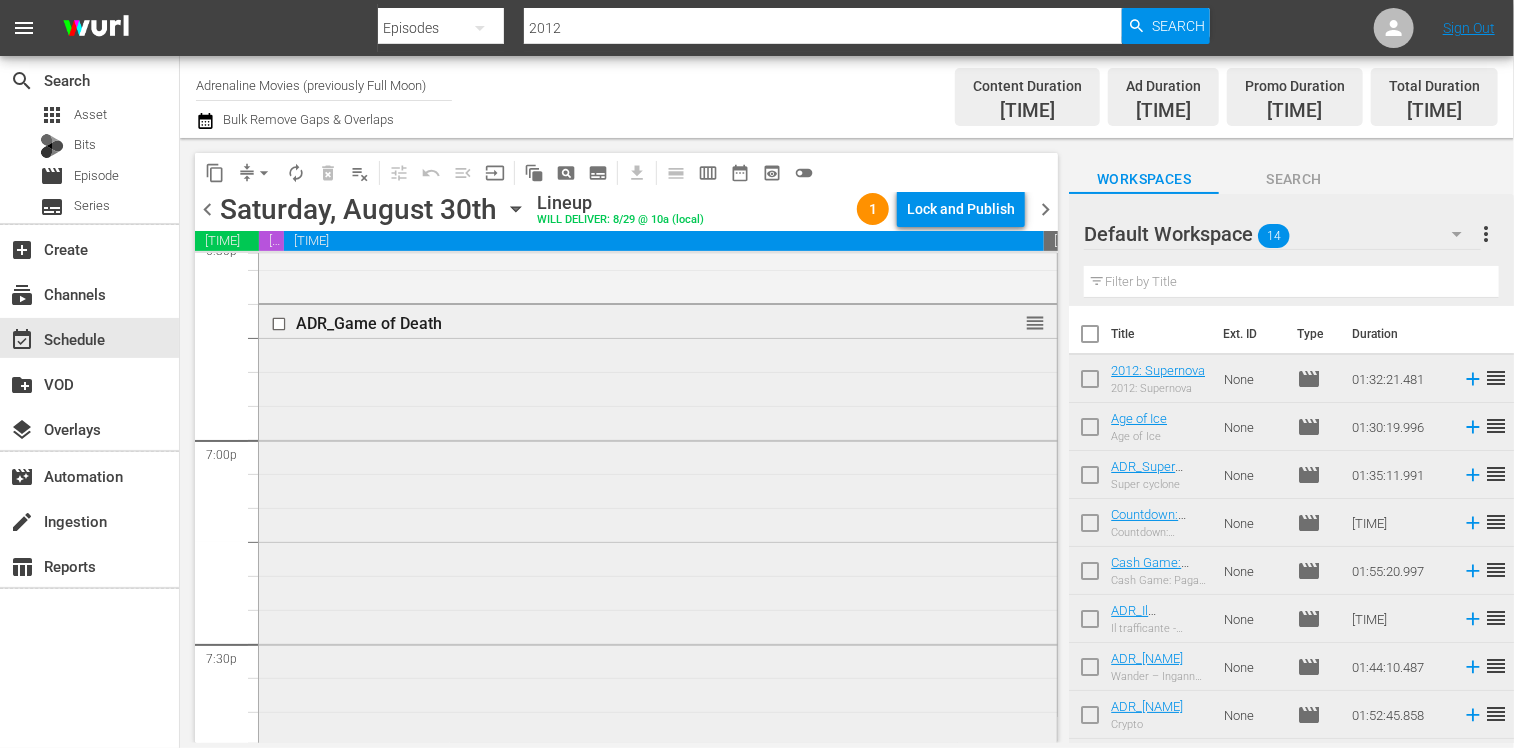 scroll, scrollTop: 7361, scrollLeft: 0, axis: vertical 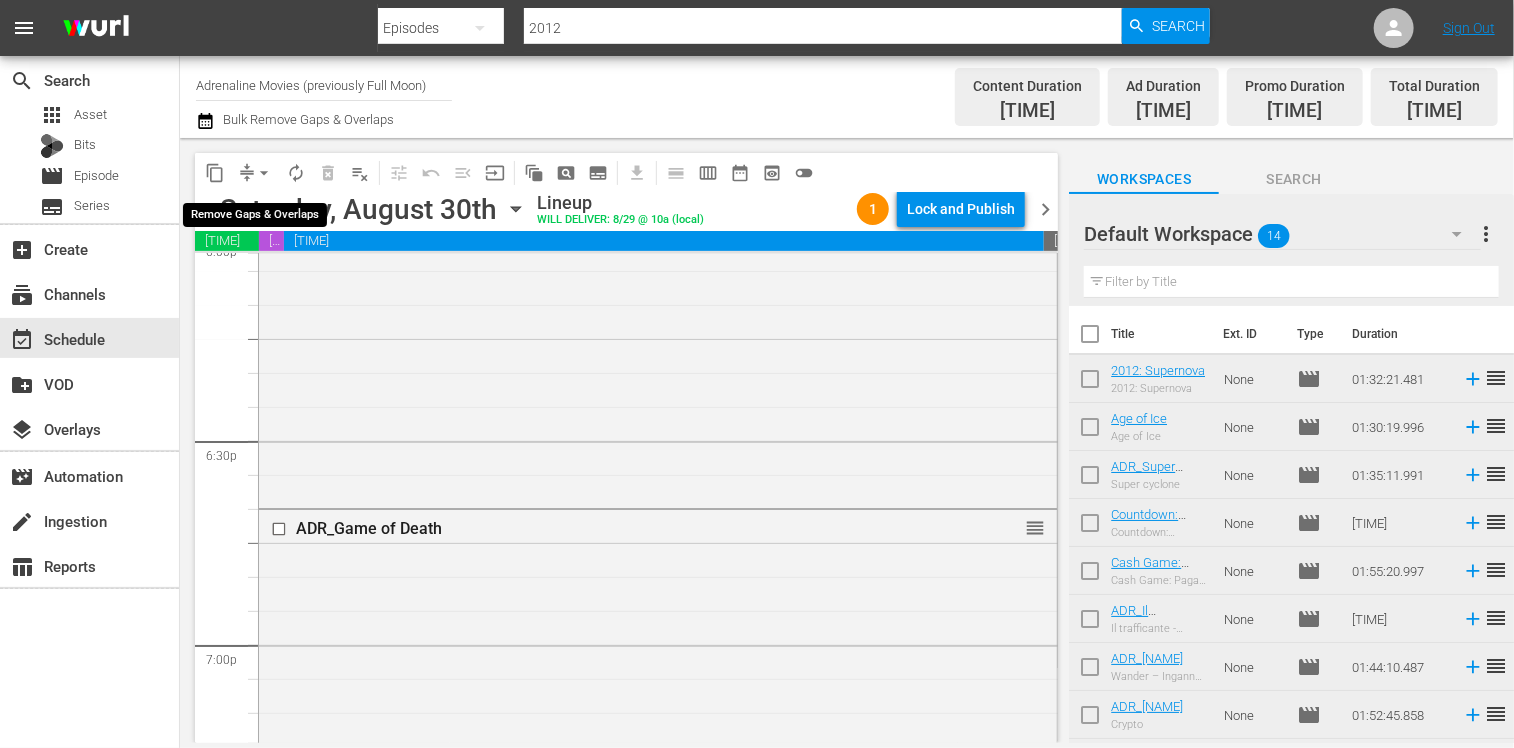 click on "arrow_drop_down" at bounding box center [264, 173] 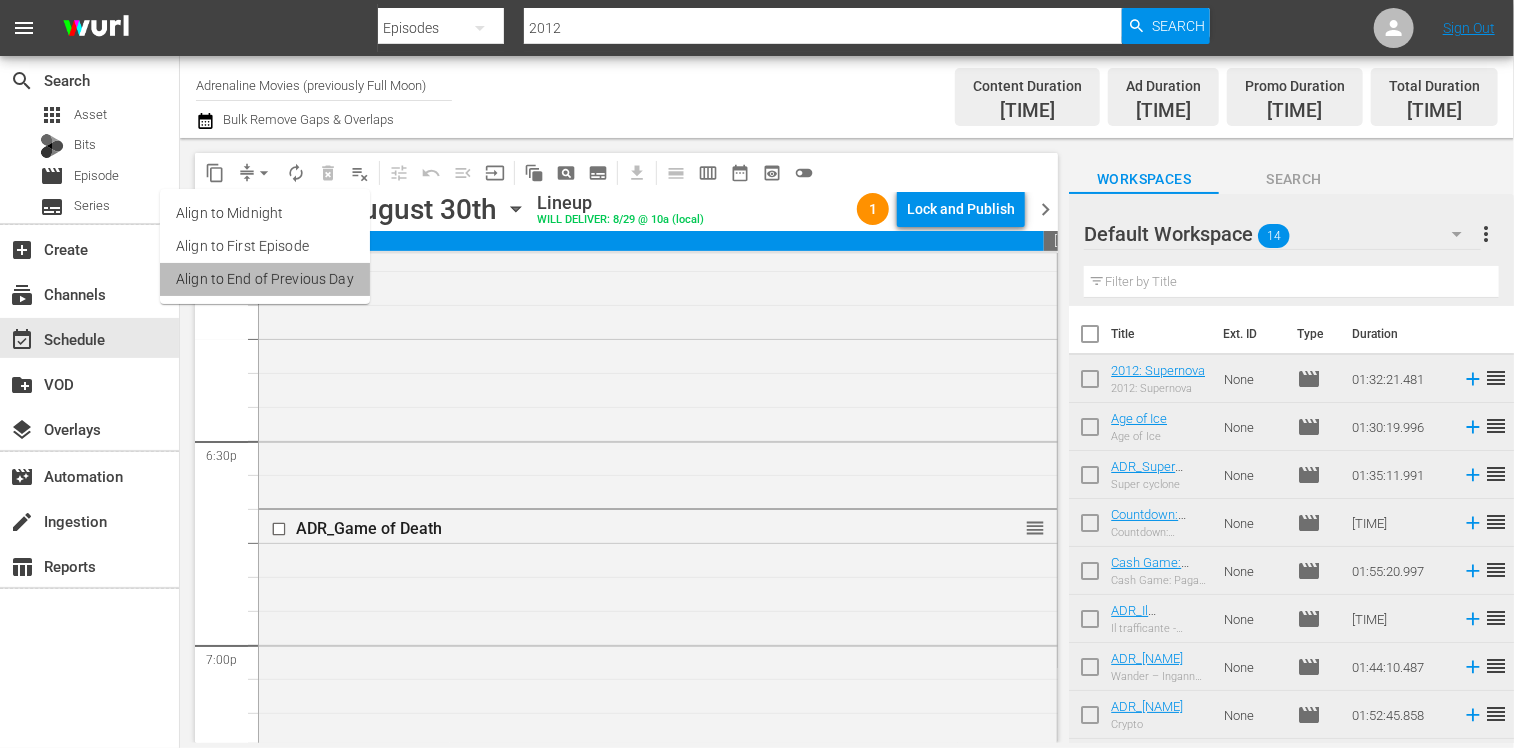 click on "Align to End of Previous Day" at bounding box center (265, 279) 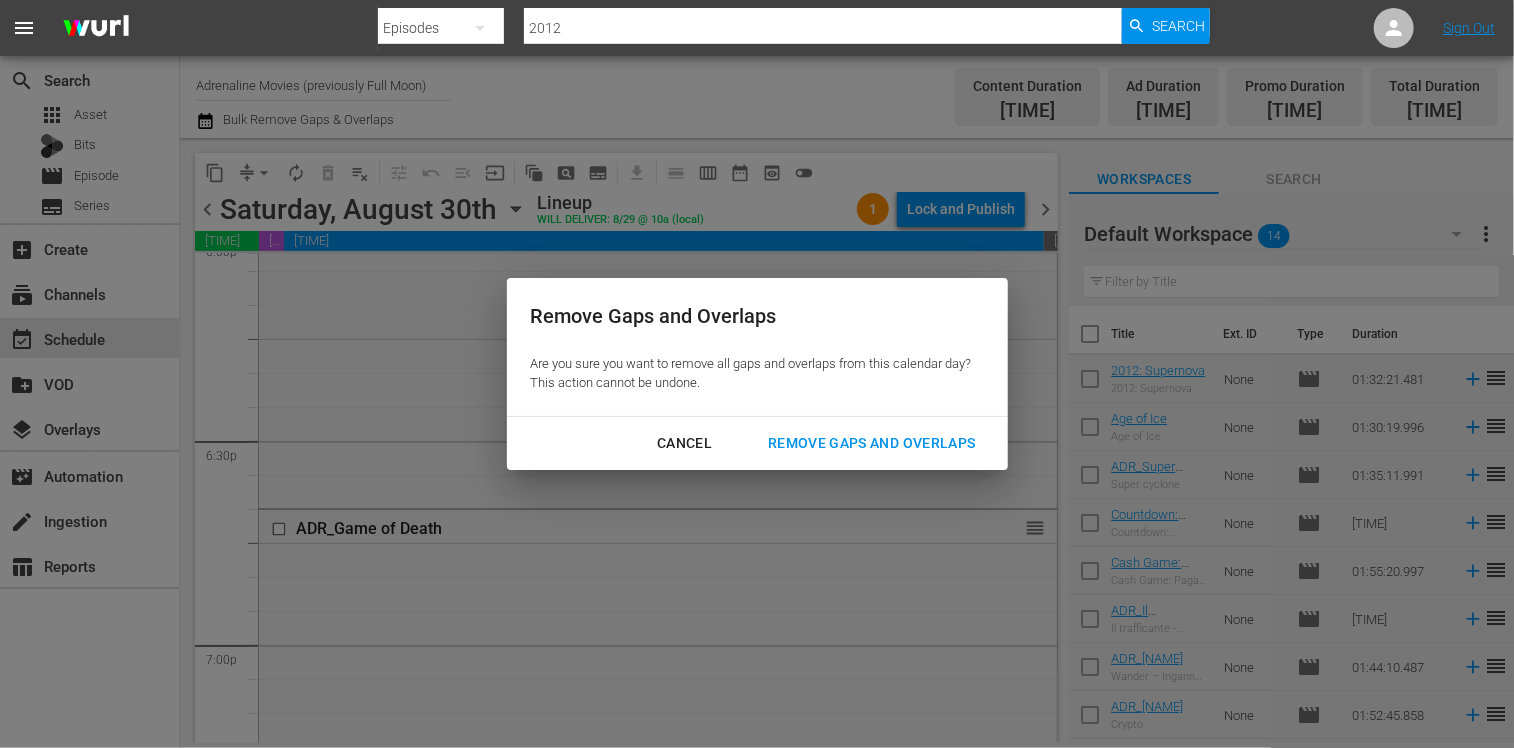click on "Remove Gaps and Overlaps" at bounding box center [871, 443] 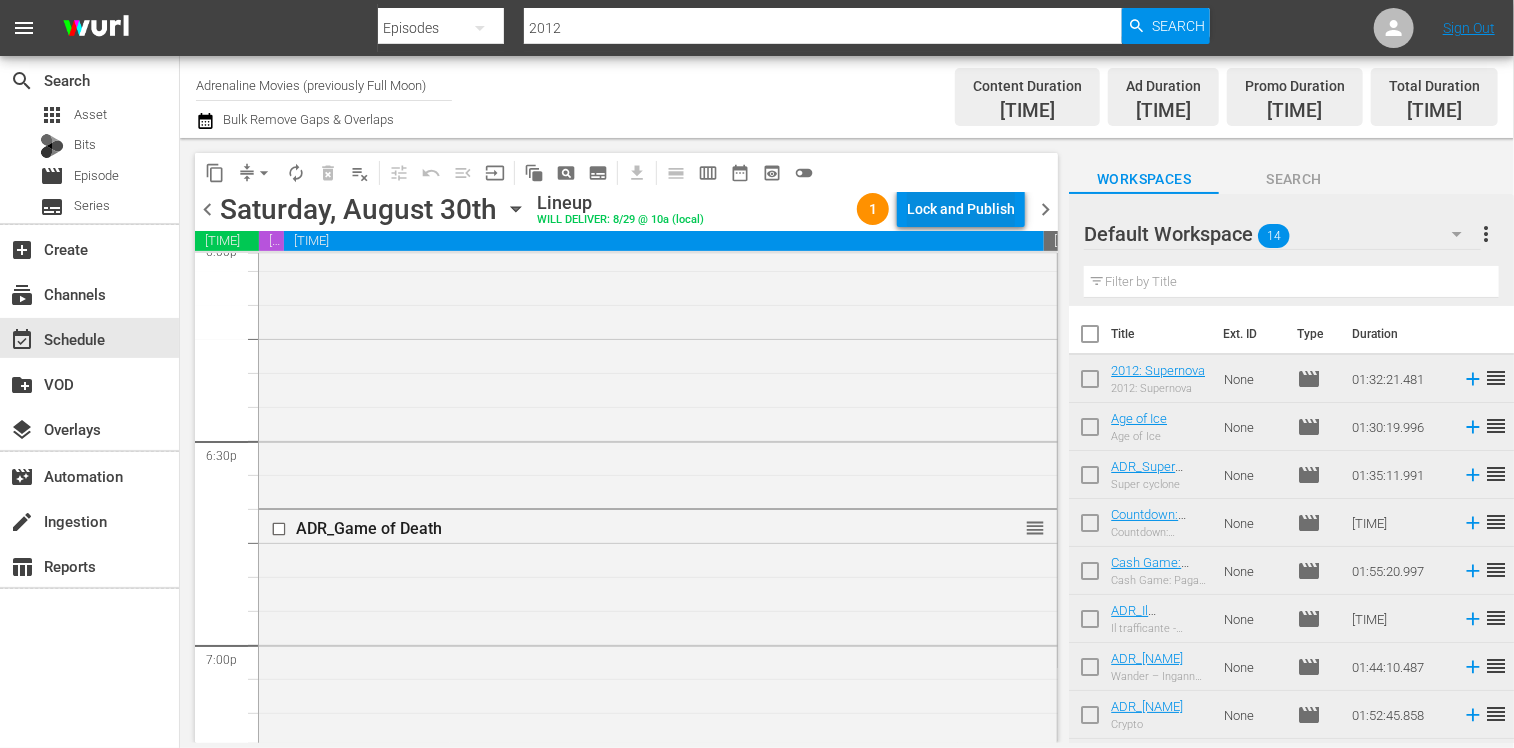 click on "Lock and Publish" at bounding box center [961, 209] 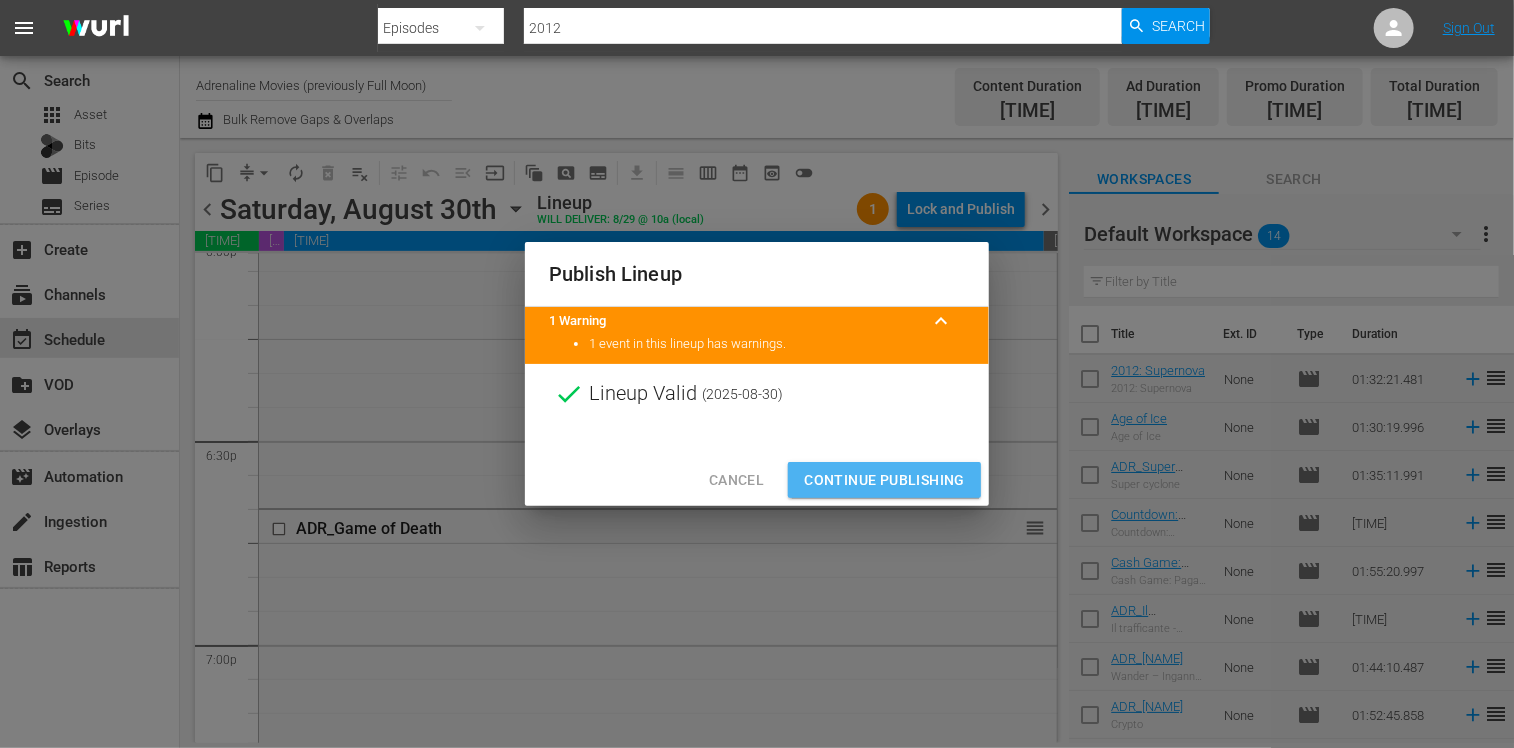 click on "Continue Publishing" at bounding box center (884, 480) 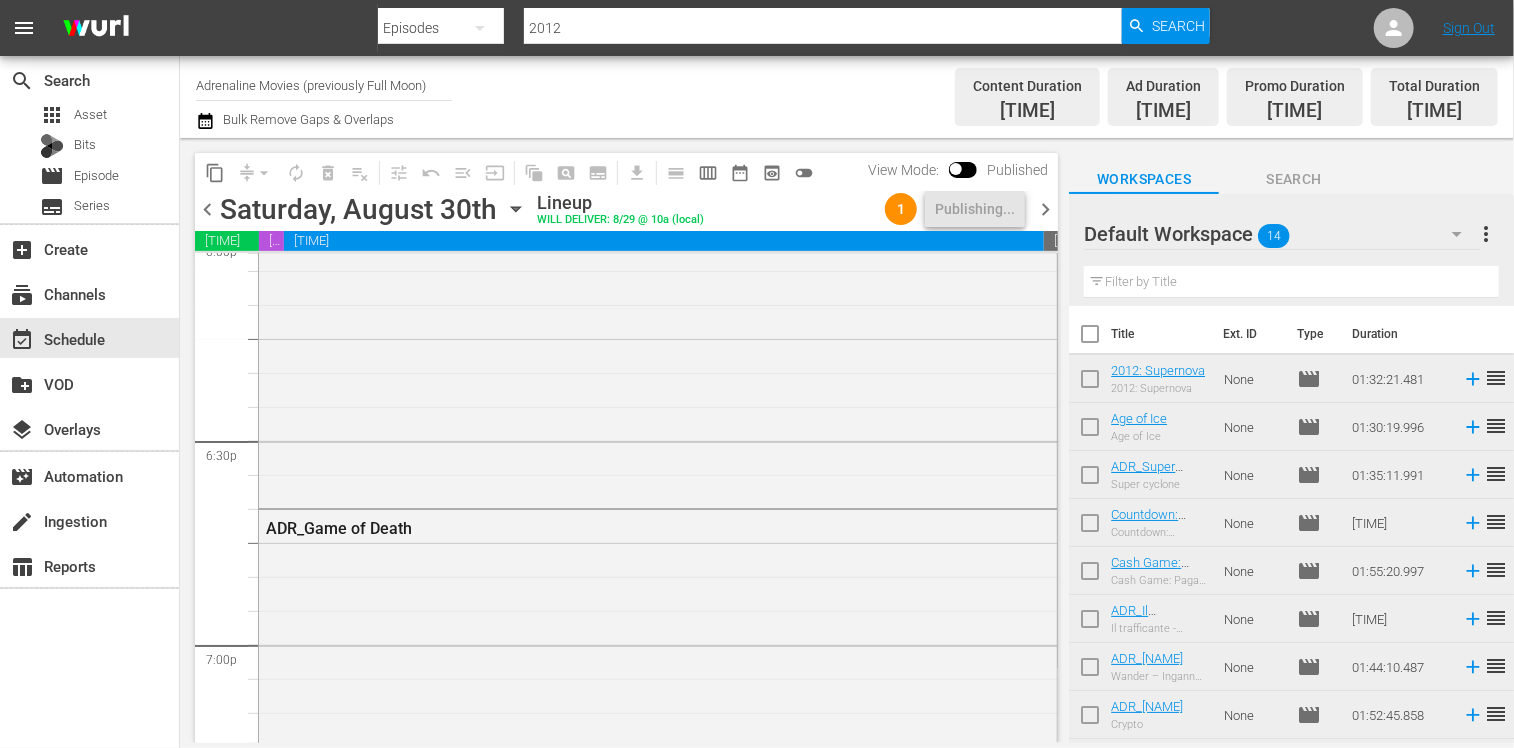 drag, startPoint x: 1089, startPoint y: 341, endPoint x: 1128, endPoint y: 359, distance: 42.953465 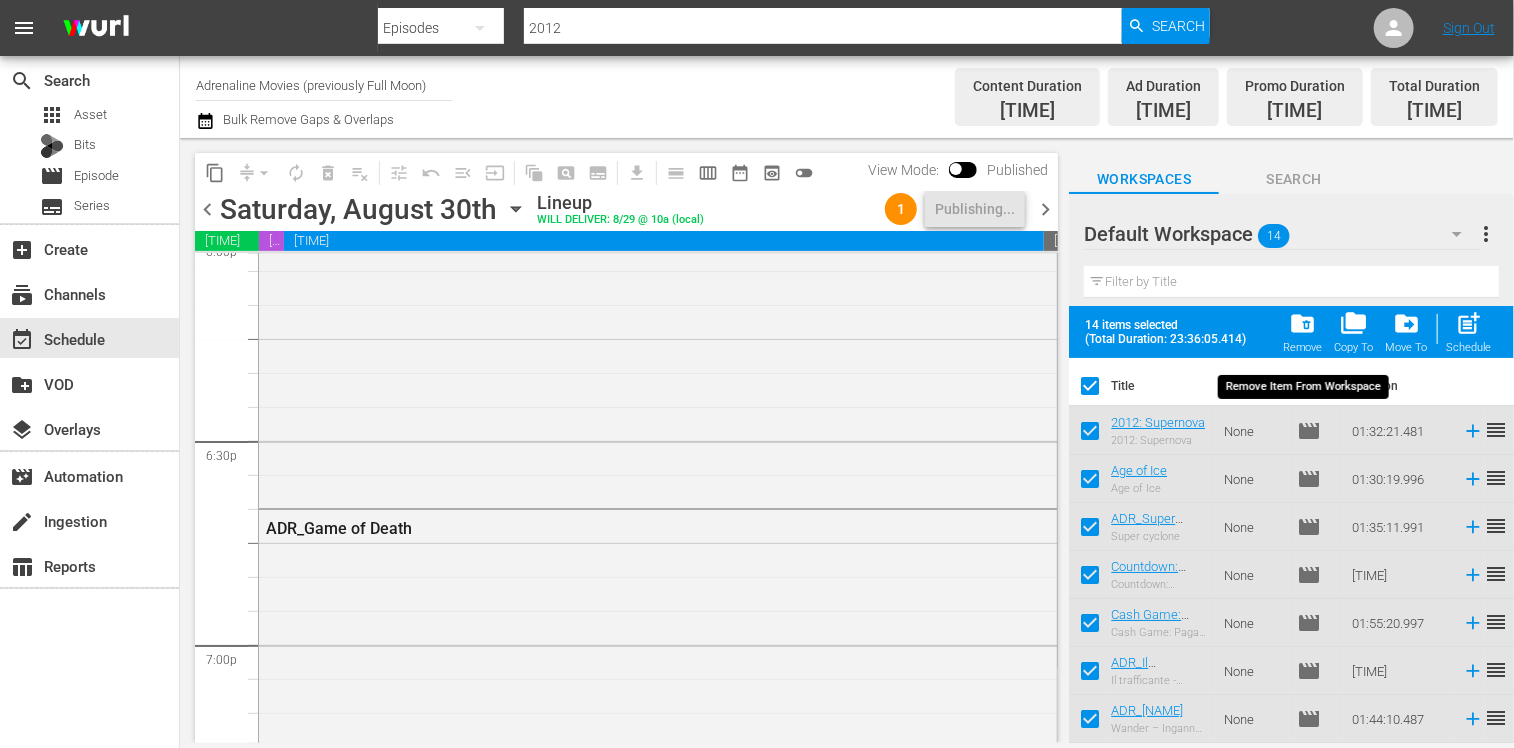 click on "folder_delete" at bounding box center (1302, 323) 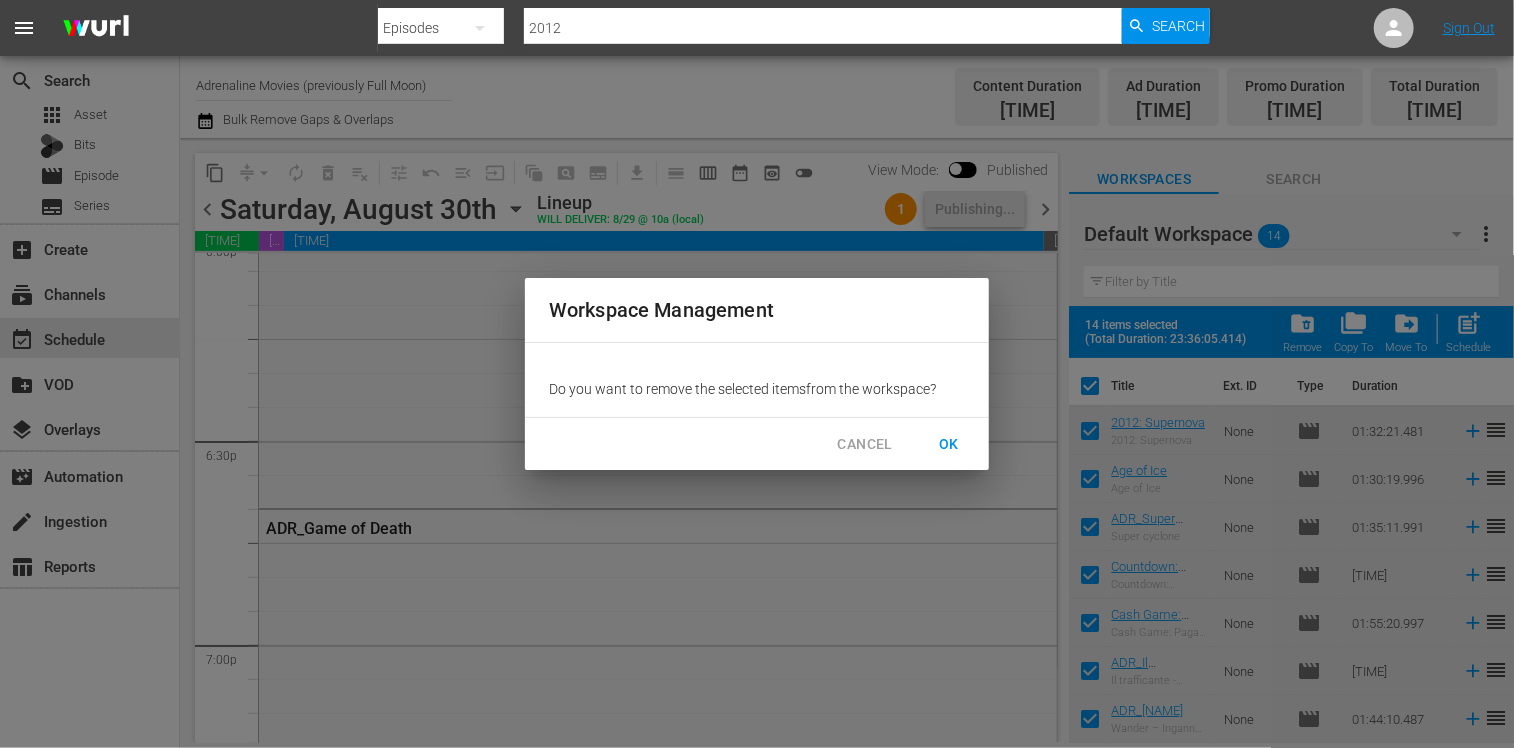 click on "OK" at bounding box center (949, 444) 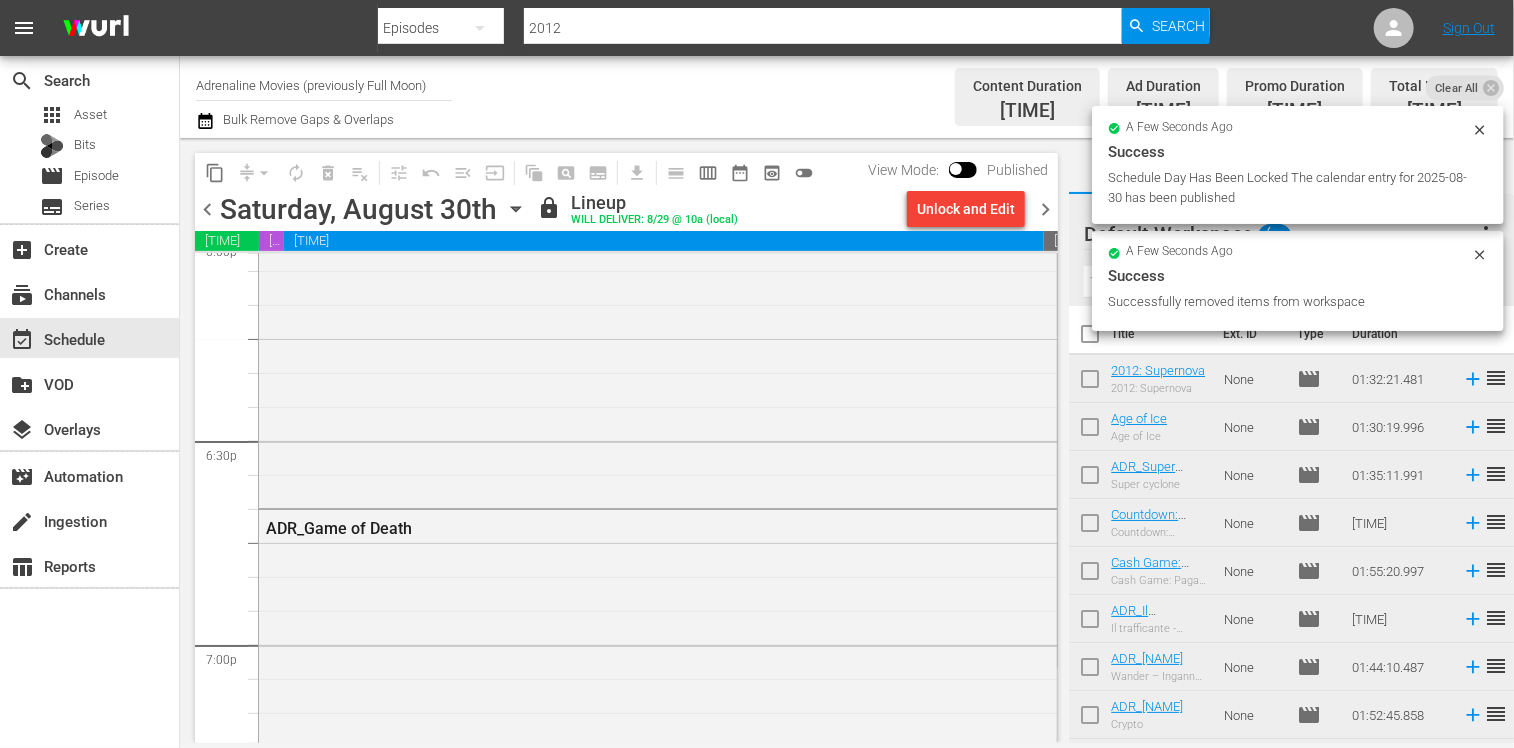 click on "chevron_right" at bounding box center (1045, 209) 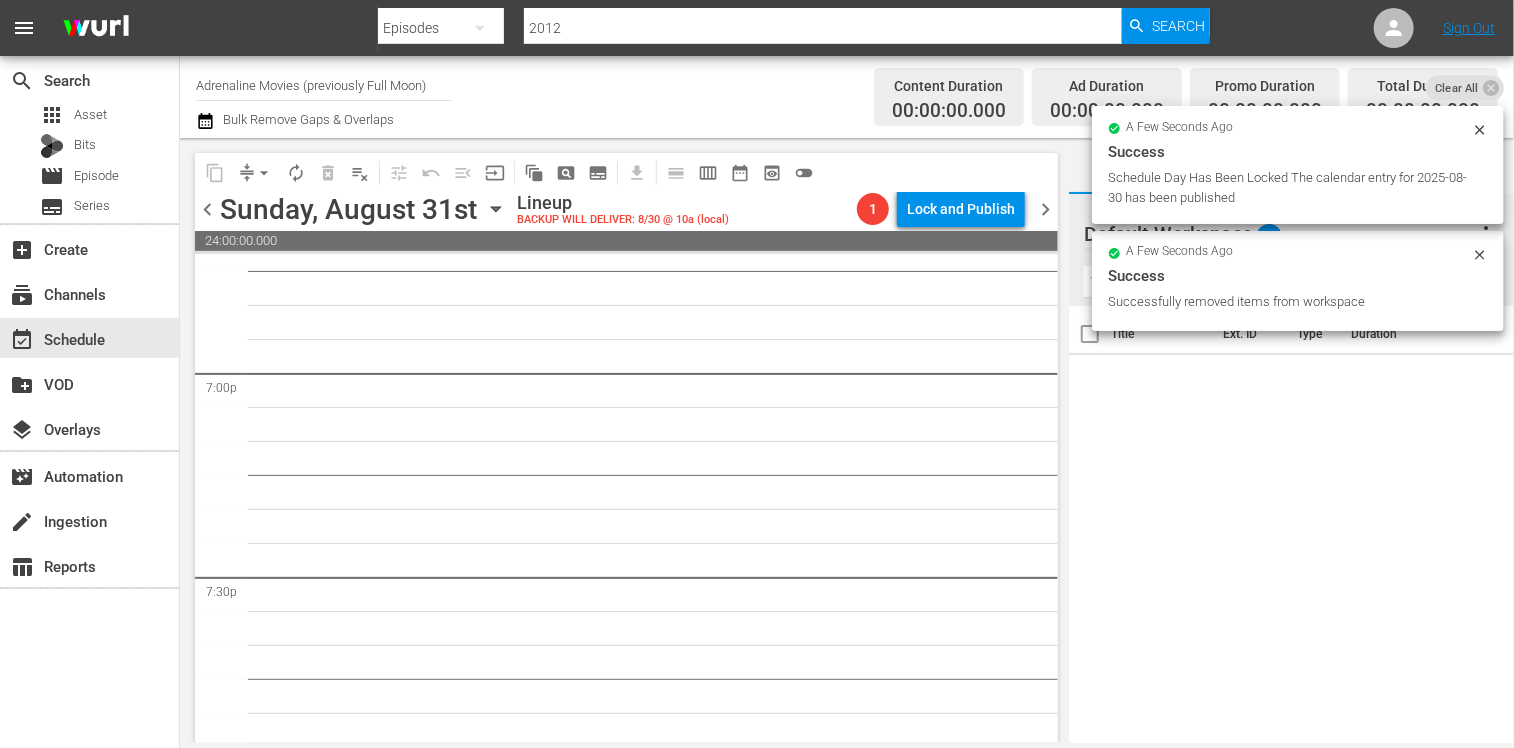 scroll, scrollTop: 7599, scrollLeft: 0, axis: vertical 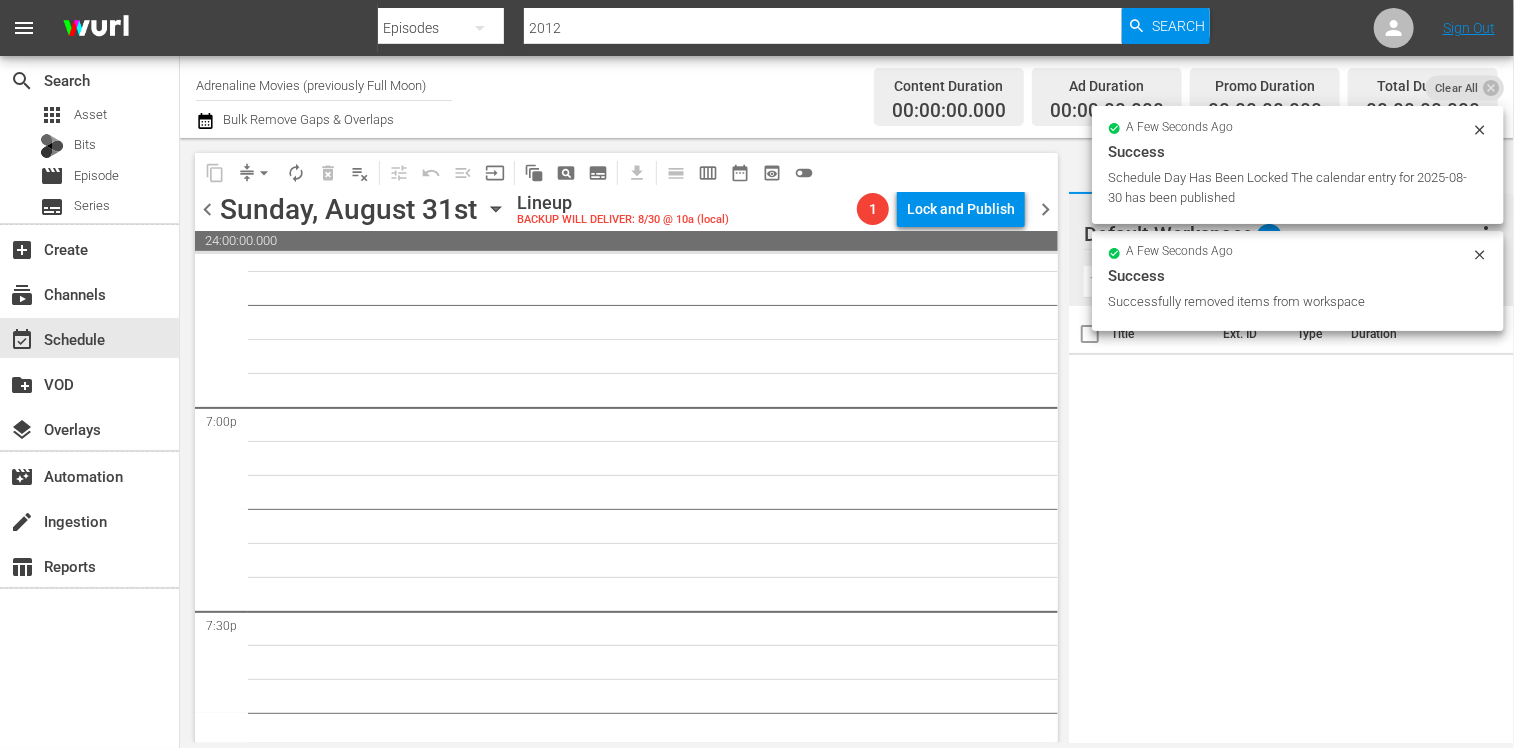 click 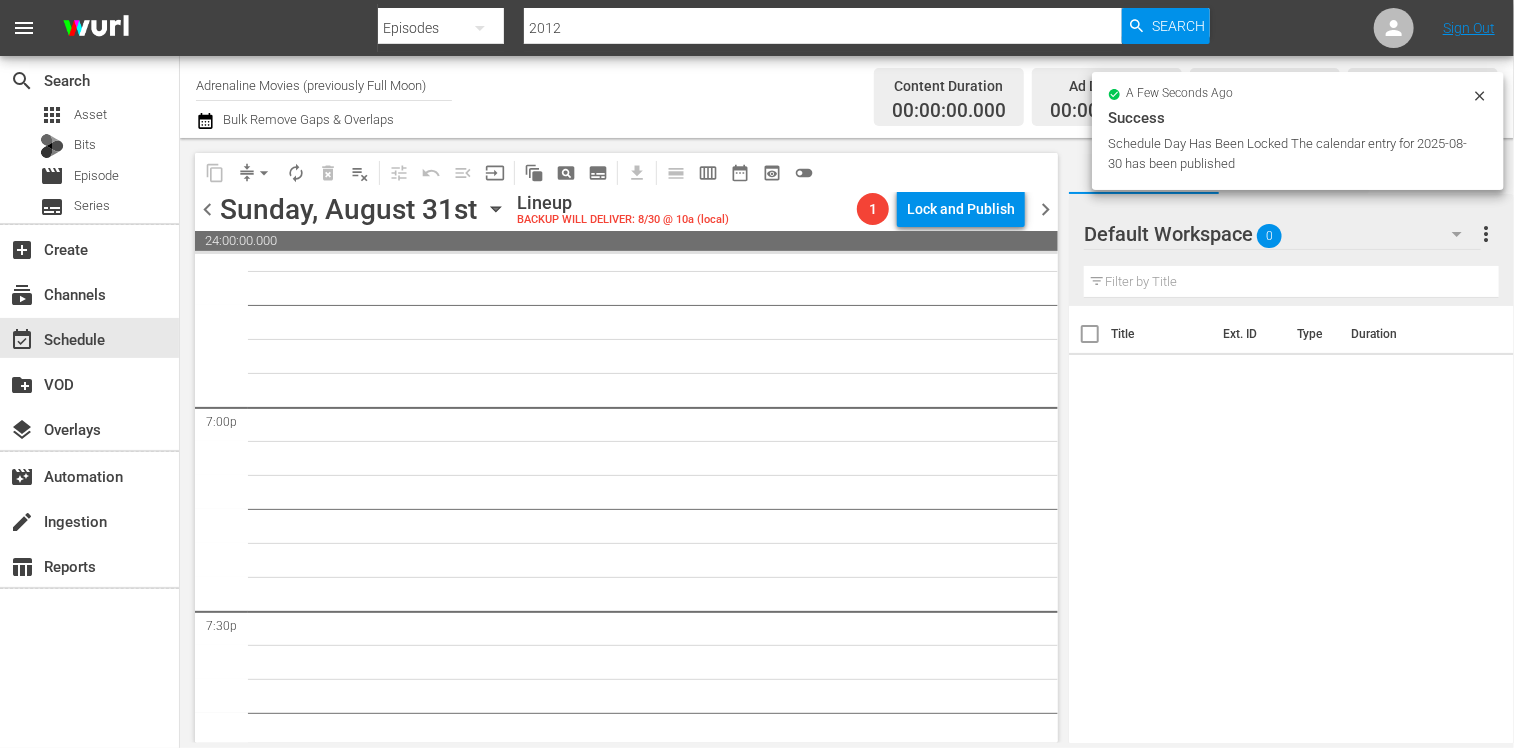 click at bounding box center [1480, 98] 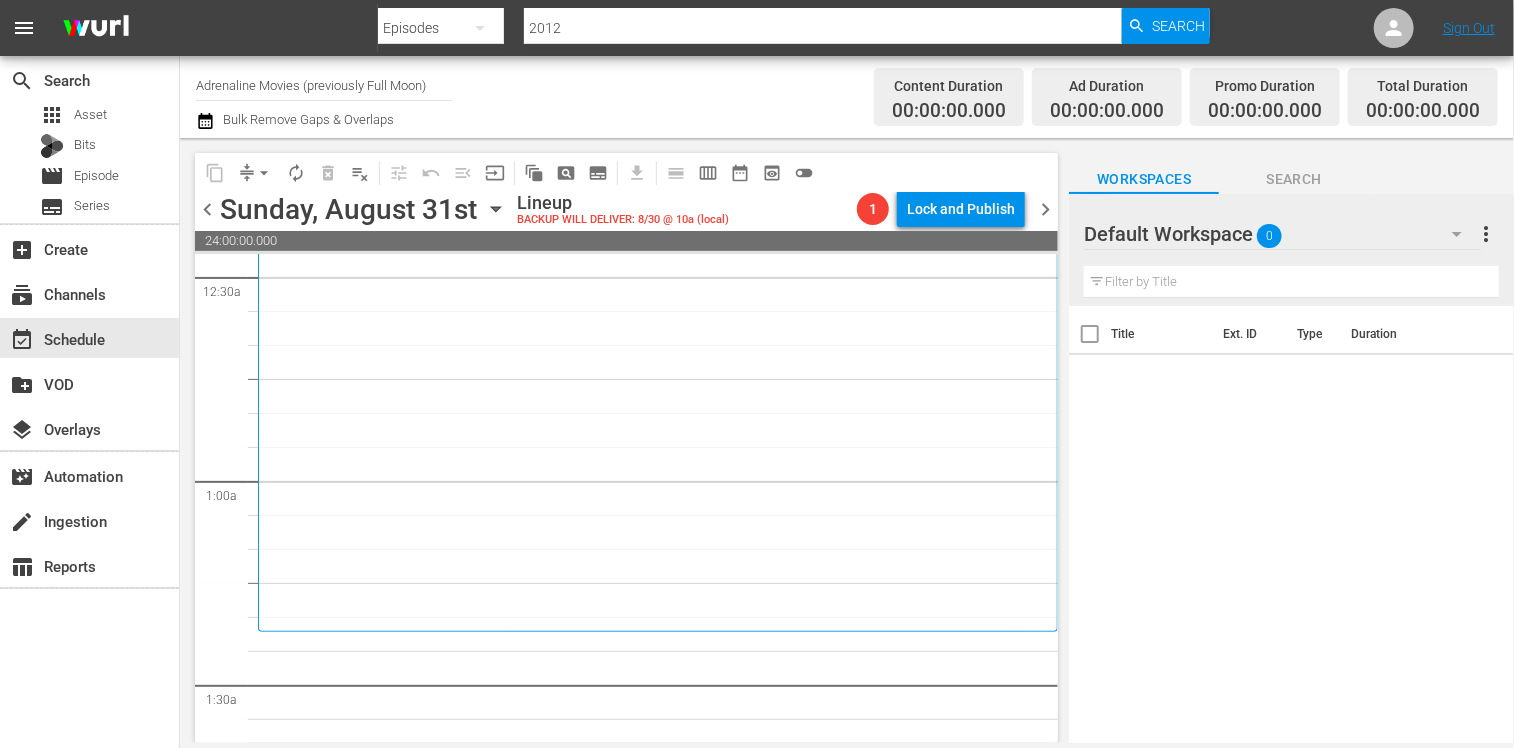 scroll, scrollTop: 0, scrollLeft: 0, axis: both 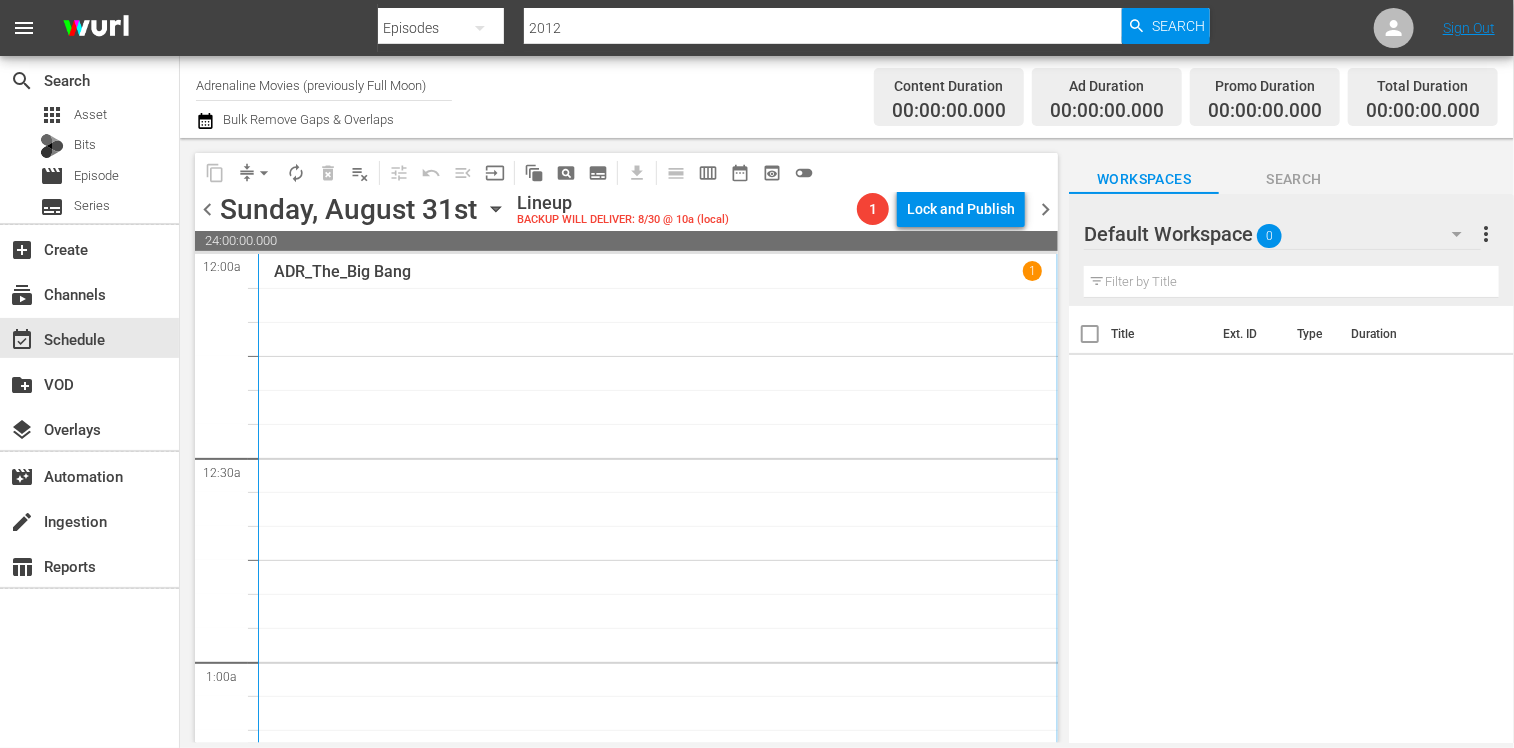 click 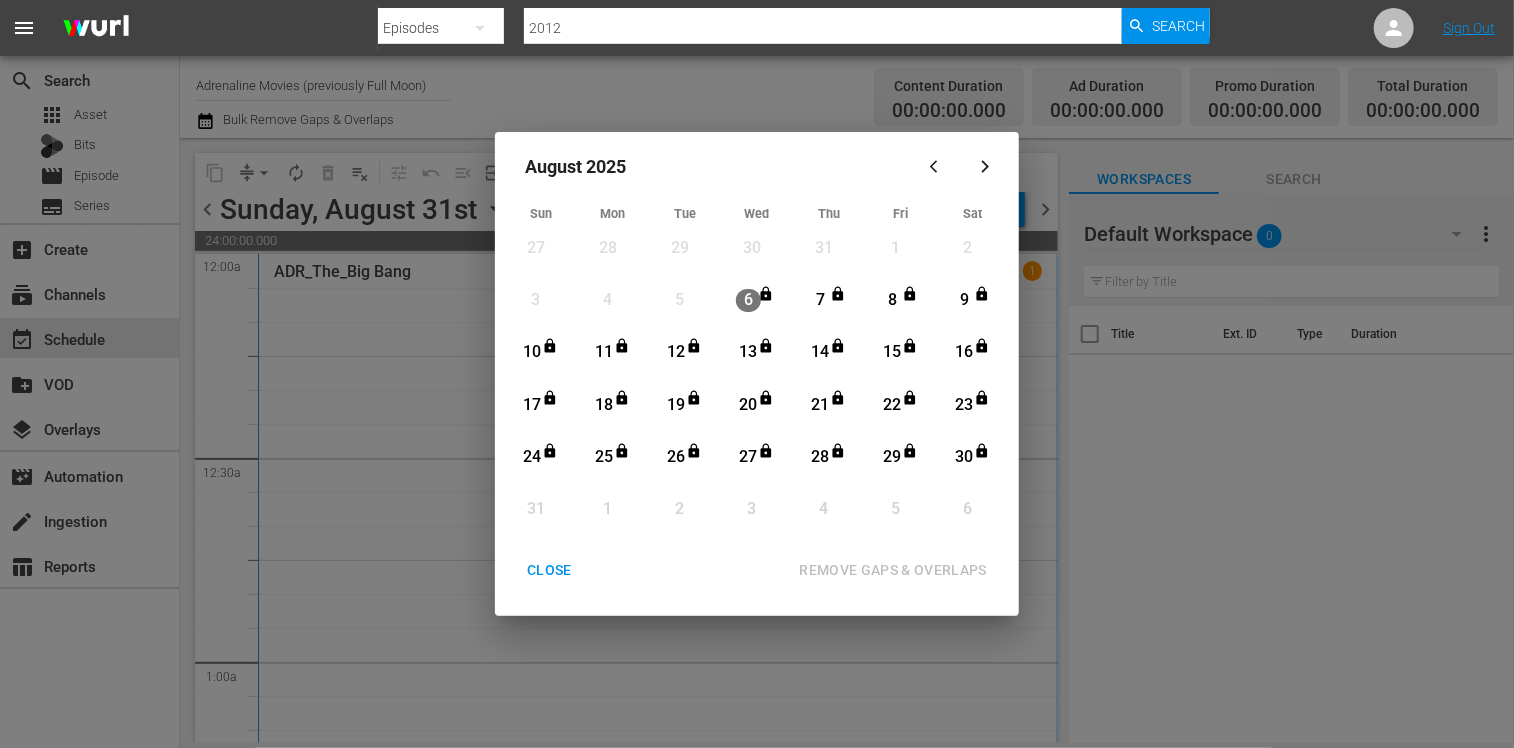 click on "CLOSE" at bounding box center [549, 570] 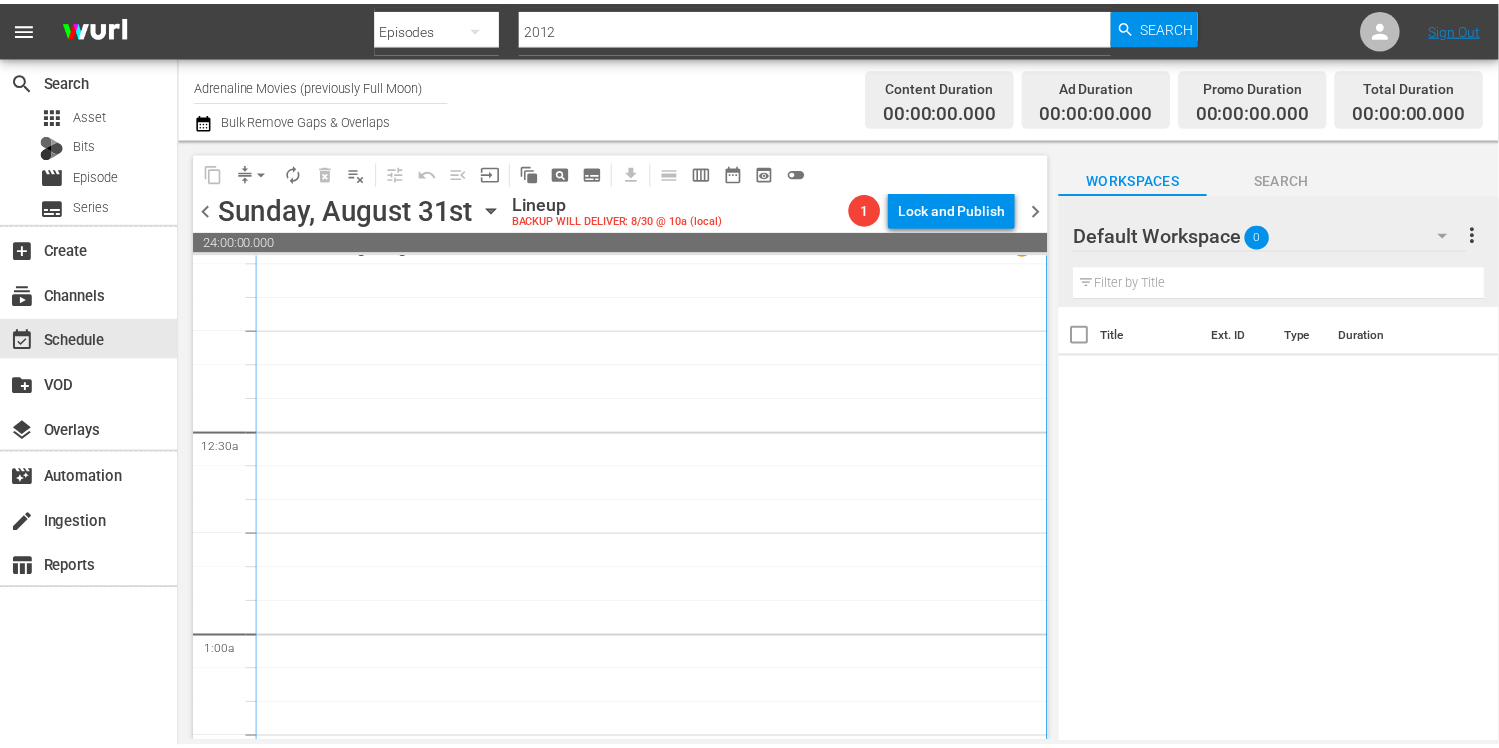 scroll, scrollTop: 0, scrollLeft: 0, axis: both 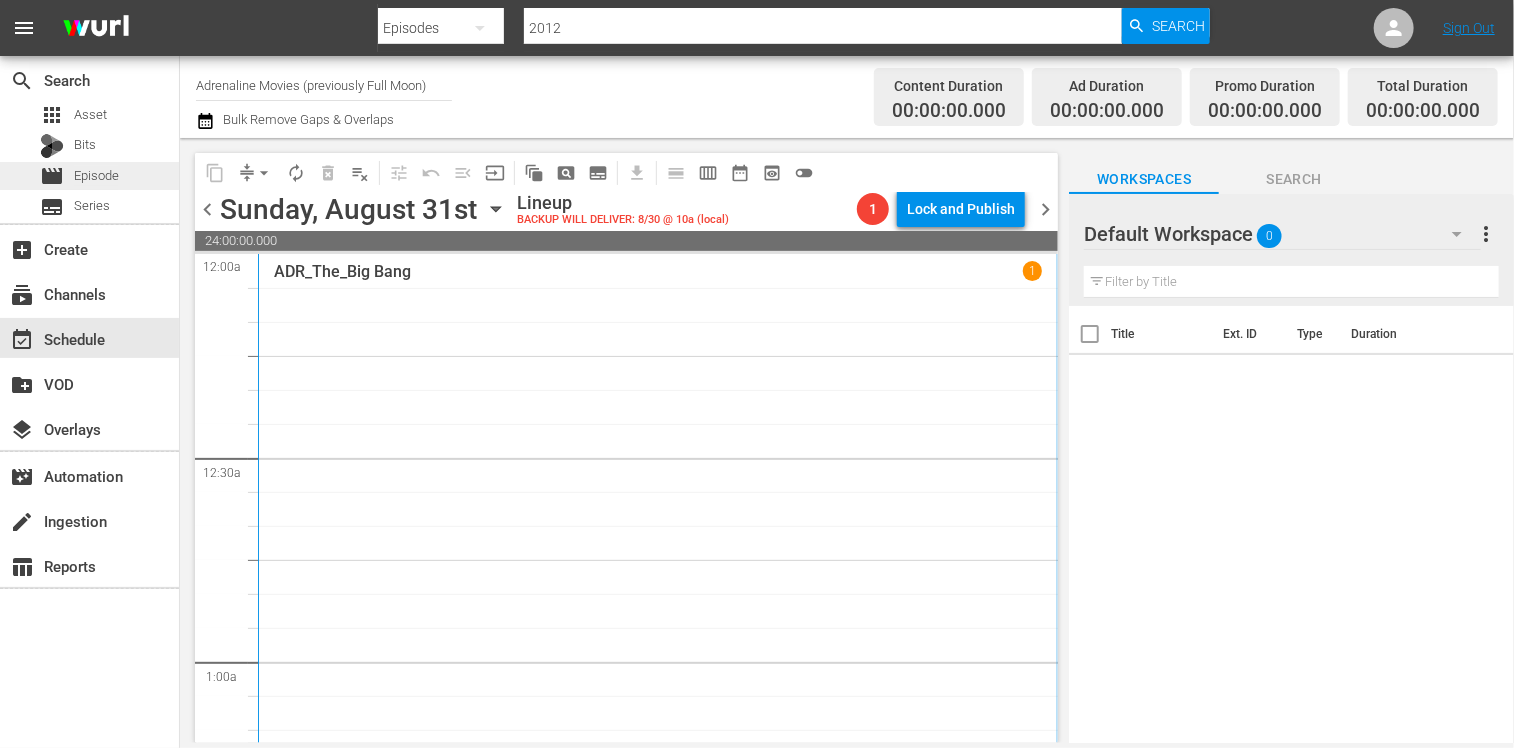 click on "Episode" at bounding box center [96, 176] 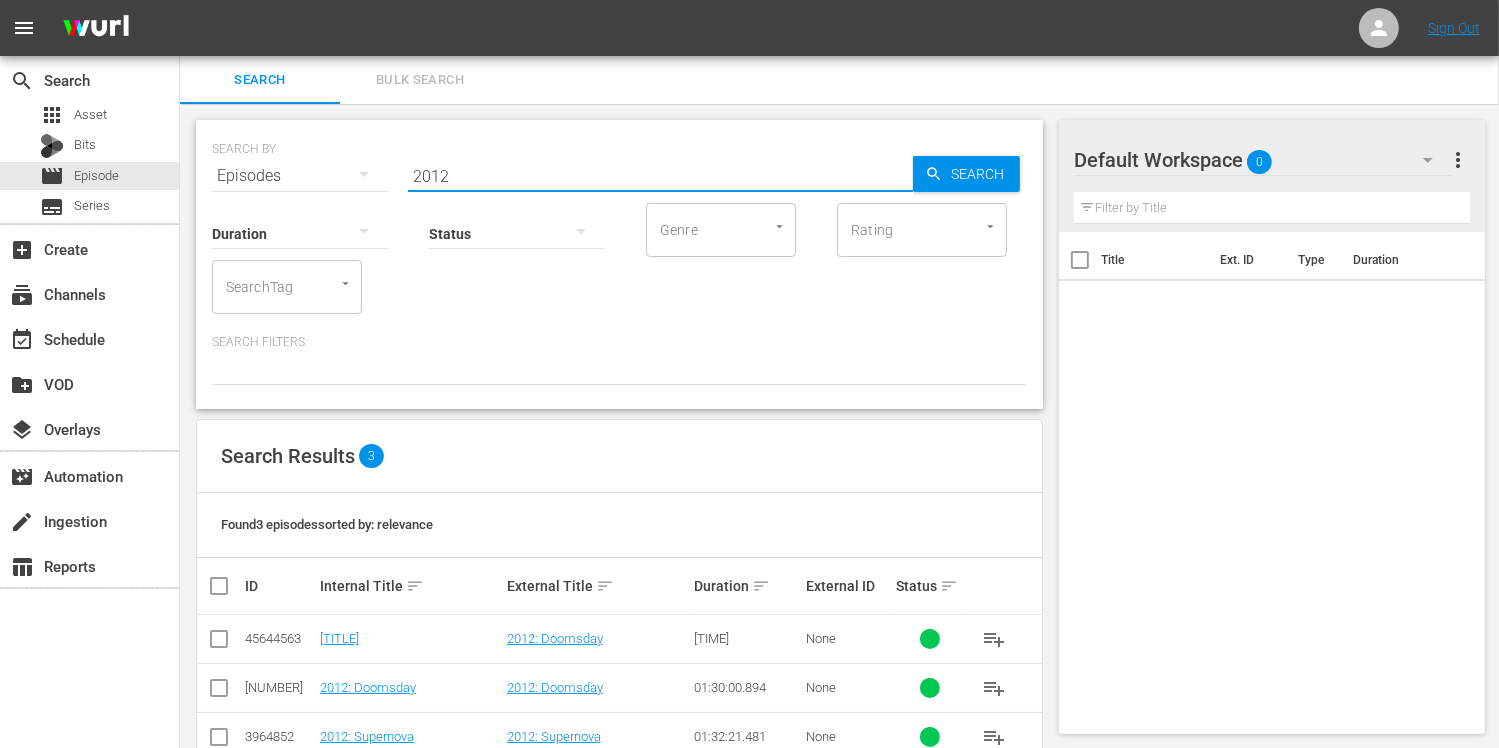 drag, startPoint x: 452, startPoint y: 171, endPoint x: 380, endPoint y: 164, distance: 72.33948 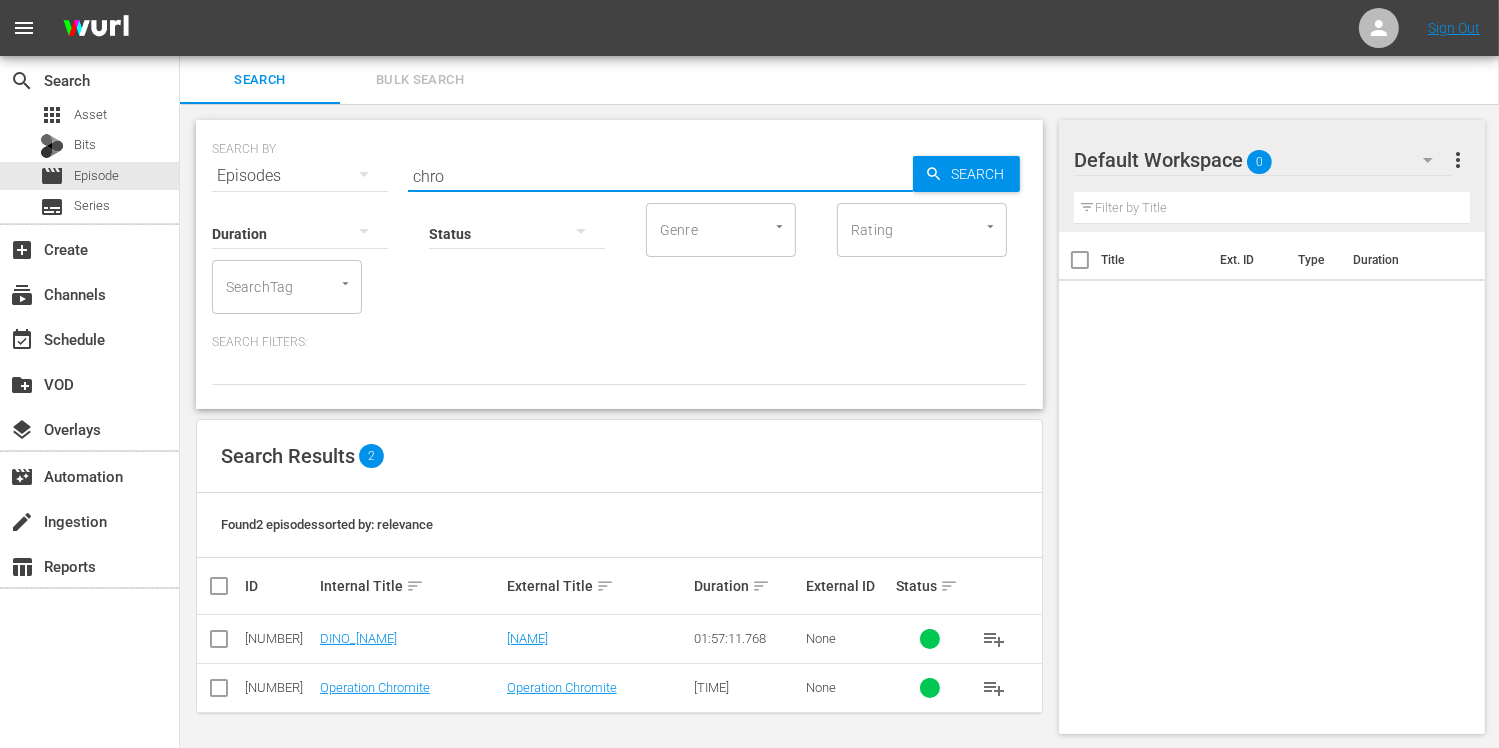 scroll, scrollTop: 2, scrollLeft: 0, axis: vertical 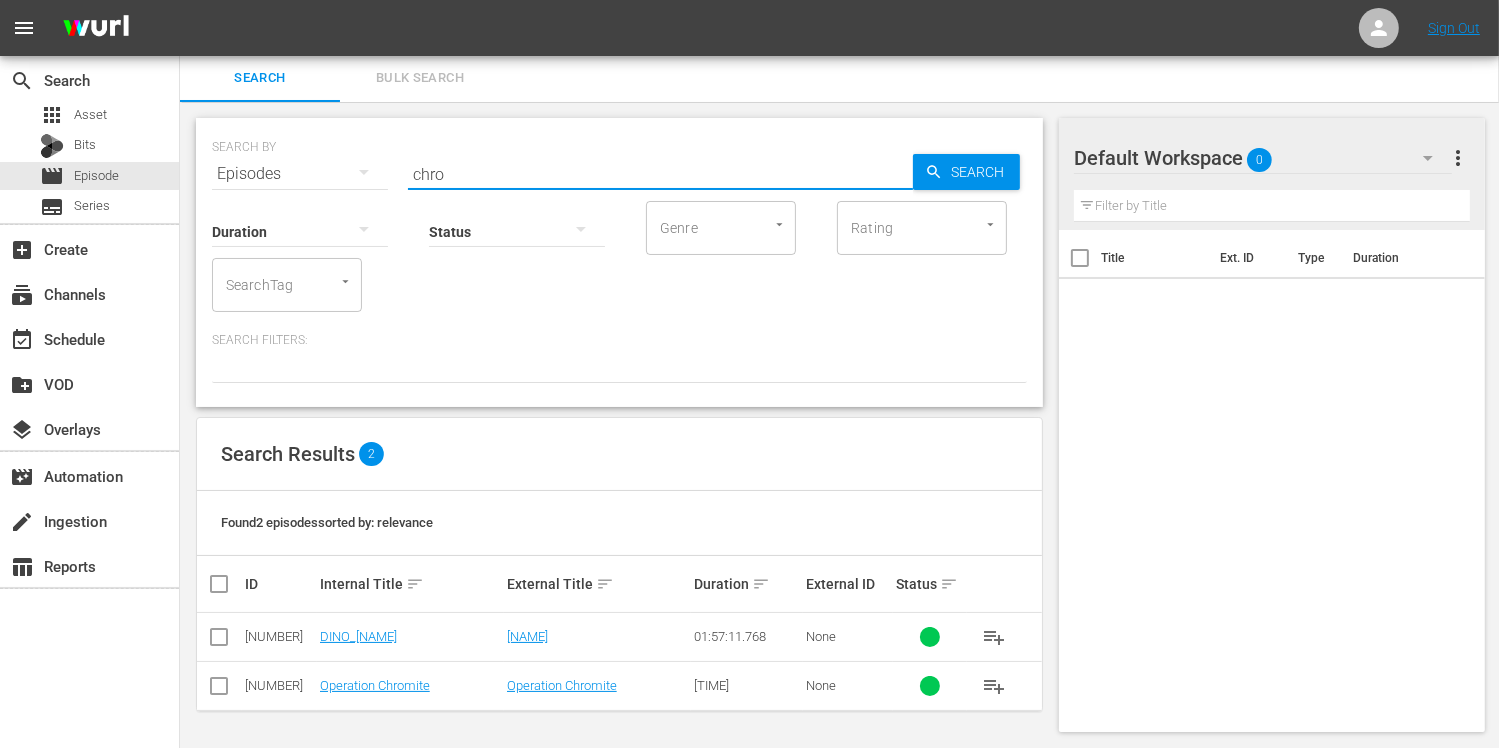 click at bounding box center (219, 690) 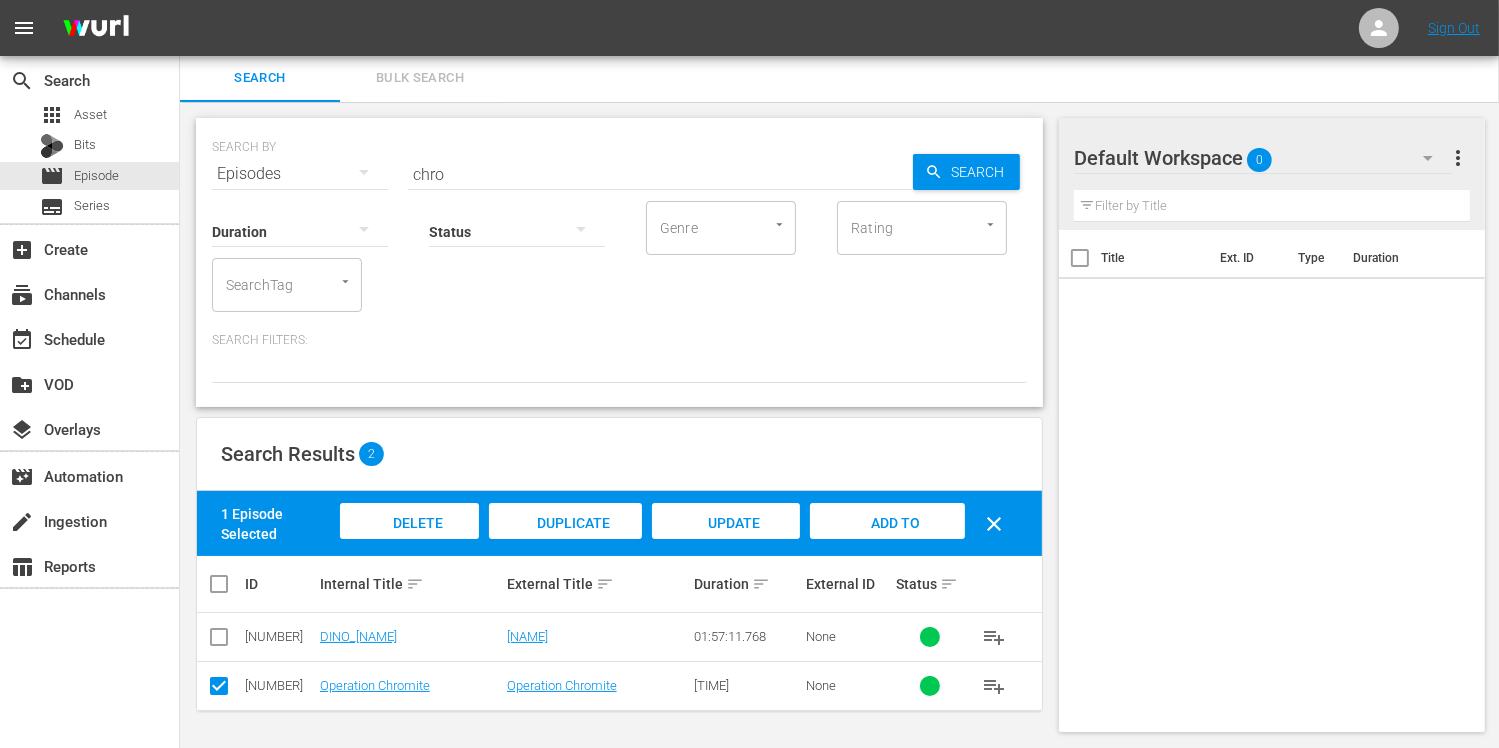 drag, startPoint x: 888, startPoint y: 522, endPoint x: 879, endPoint y: 515, distance: 11.401754 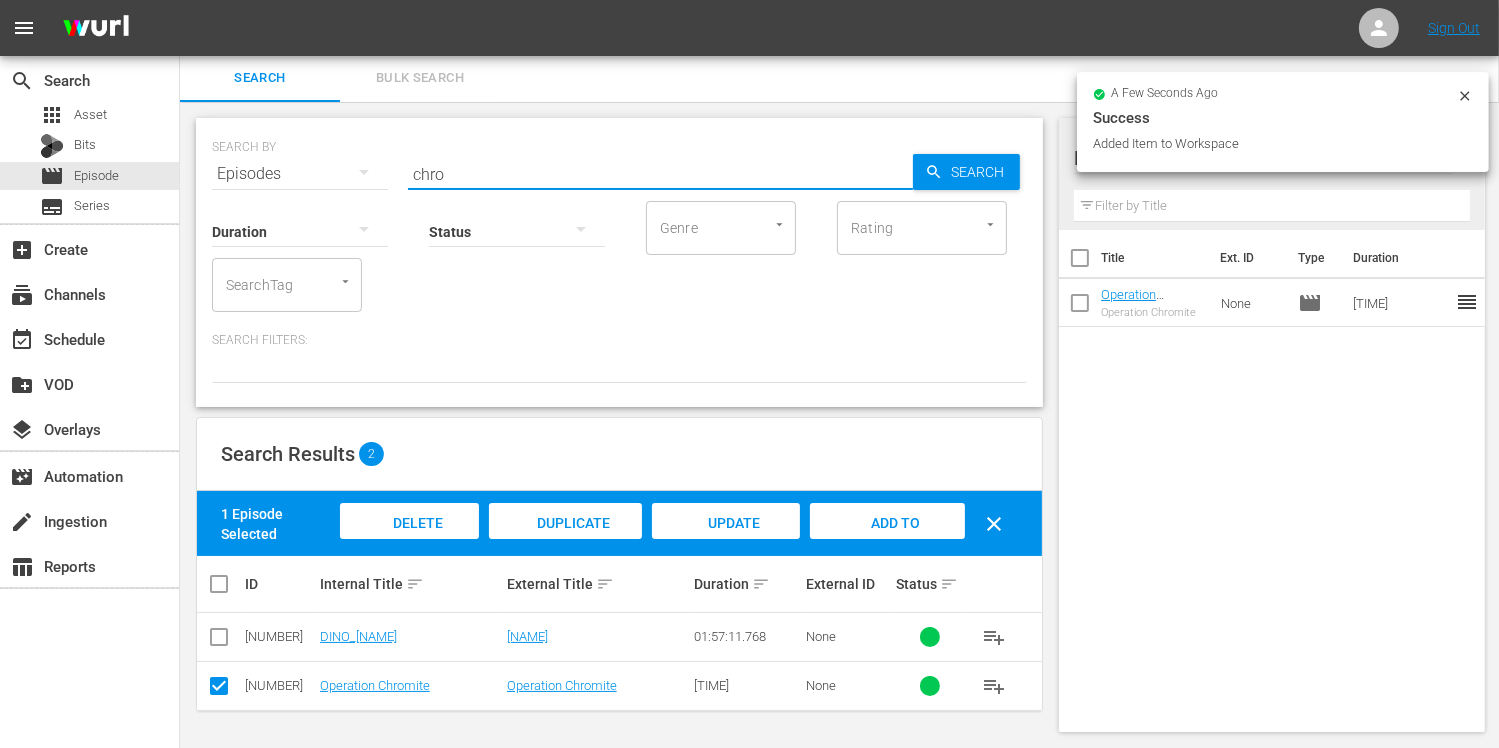 drag, startPoint x: 472, startPoint y: 174, endPoint x: 249, endPoint y: 163, distance: 223.27113 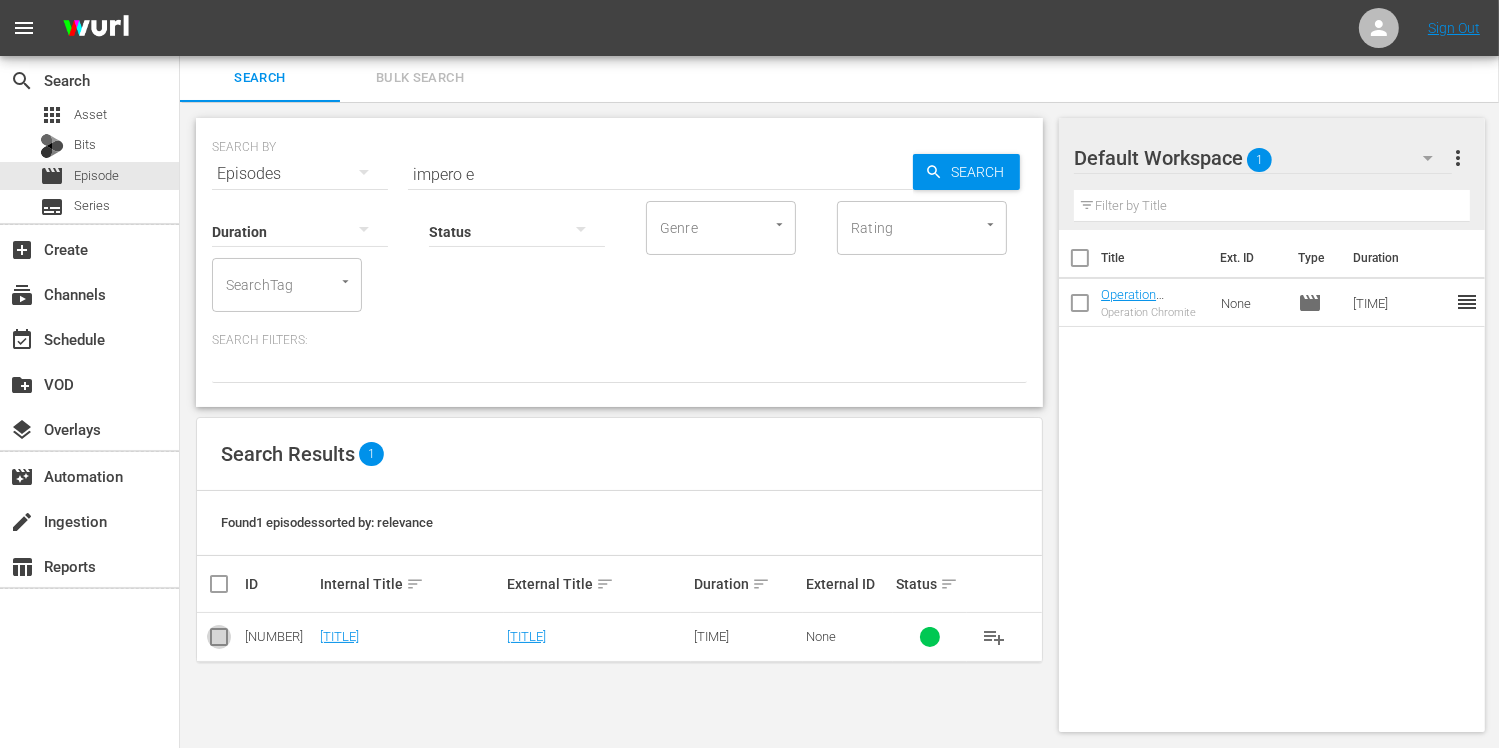 click at bounding box center (219, 641) 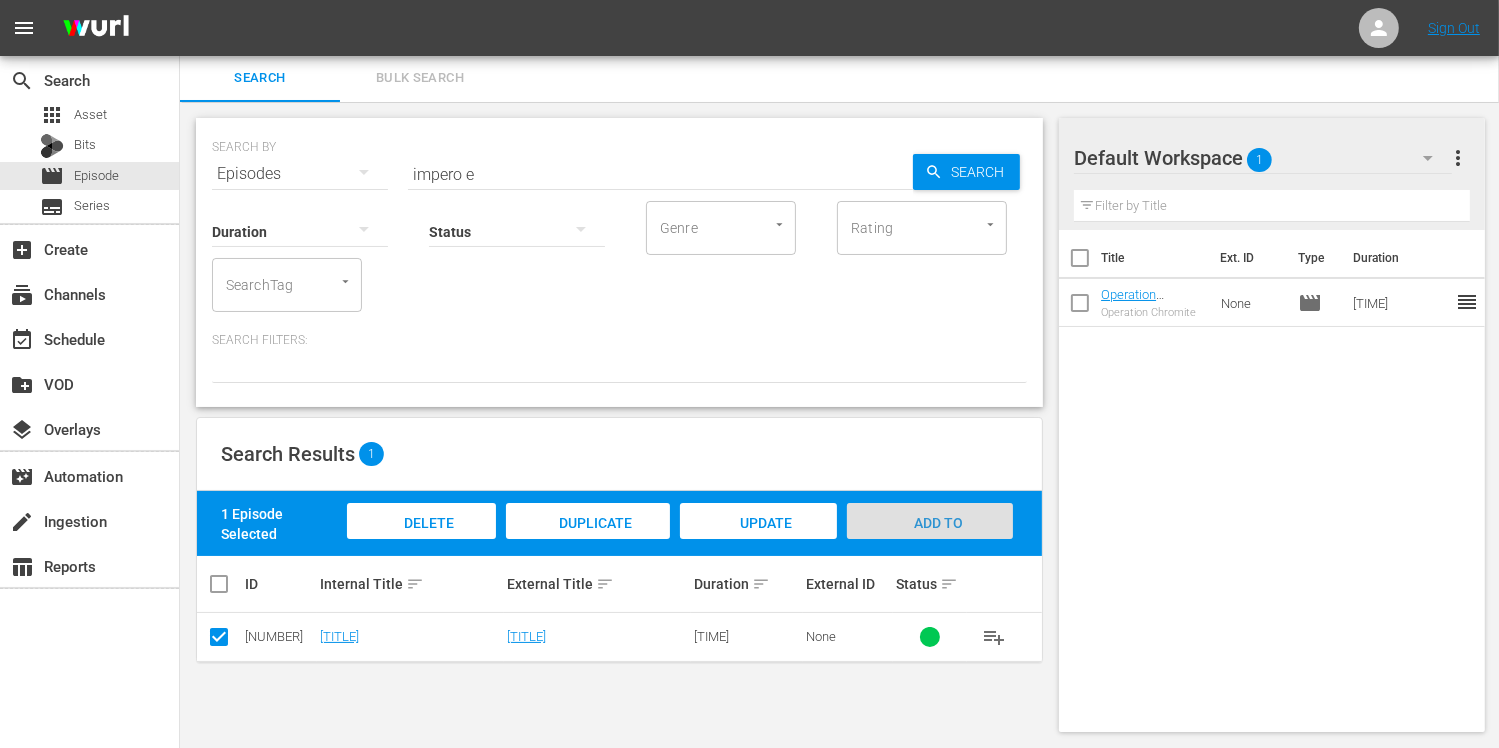 click on "Add to Workspace" at bounding box center [930, 542] 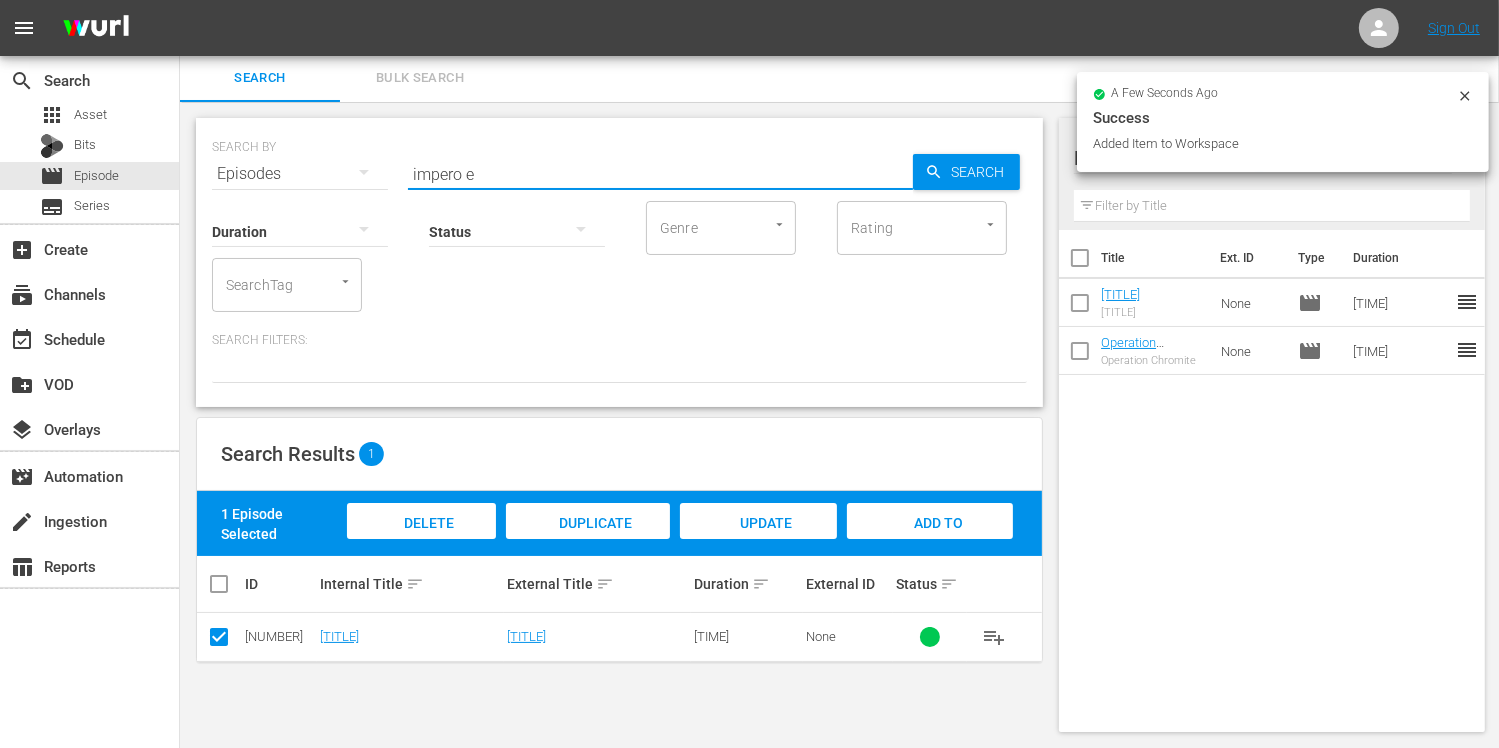 drag, startPoint x: 501, startPoint y: 176, endPoint x: 199, endPoint y: 163, distance: 302.27966 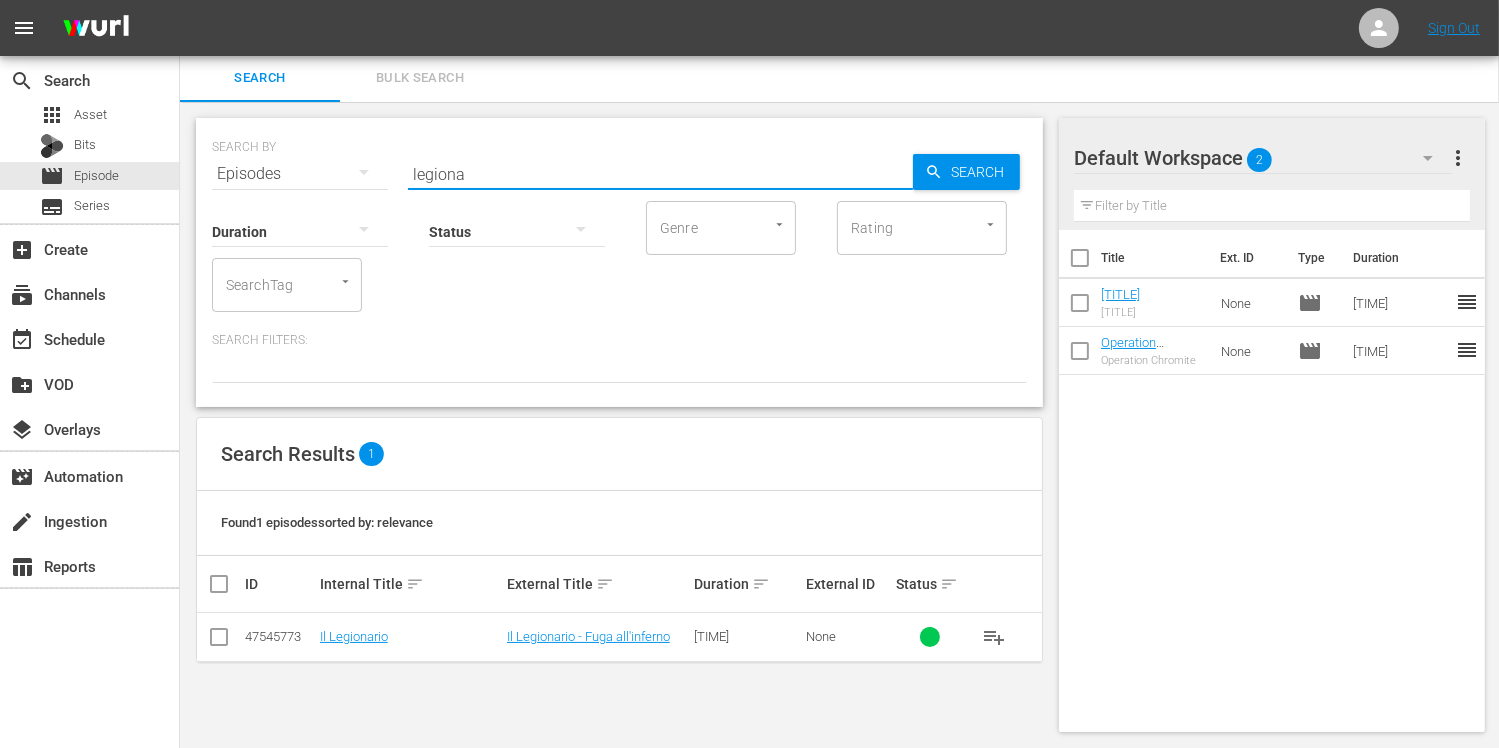 click at bounding box center (219, 641) 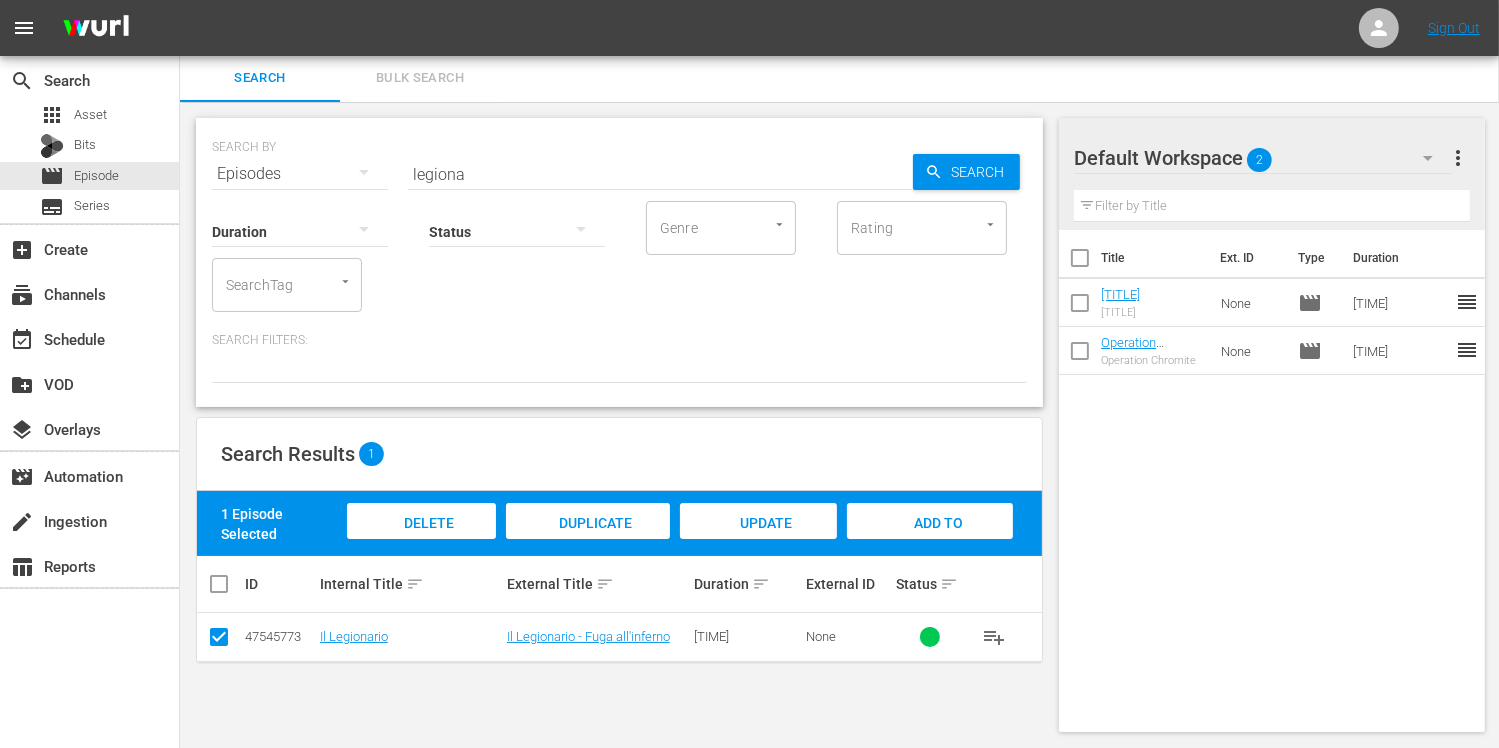 click on "Add to Workspace" at bounding box center [930, 542] 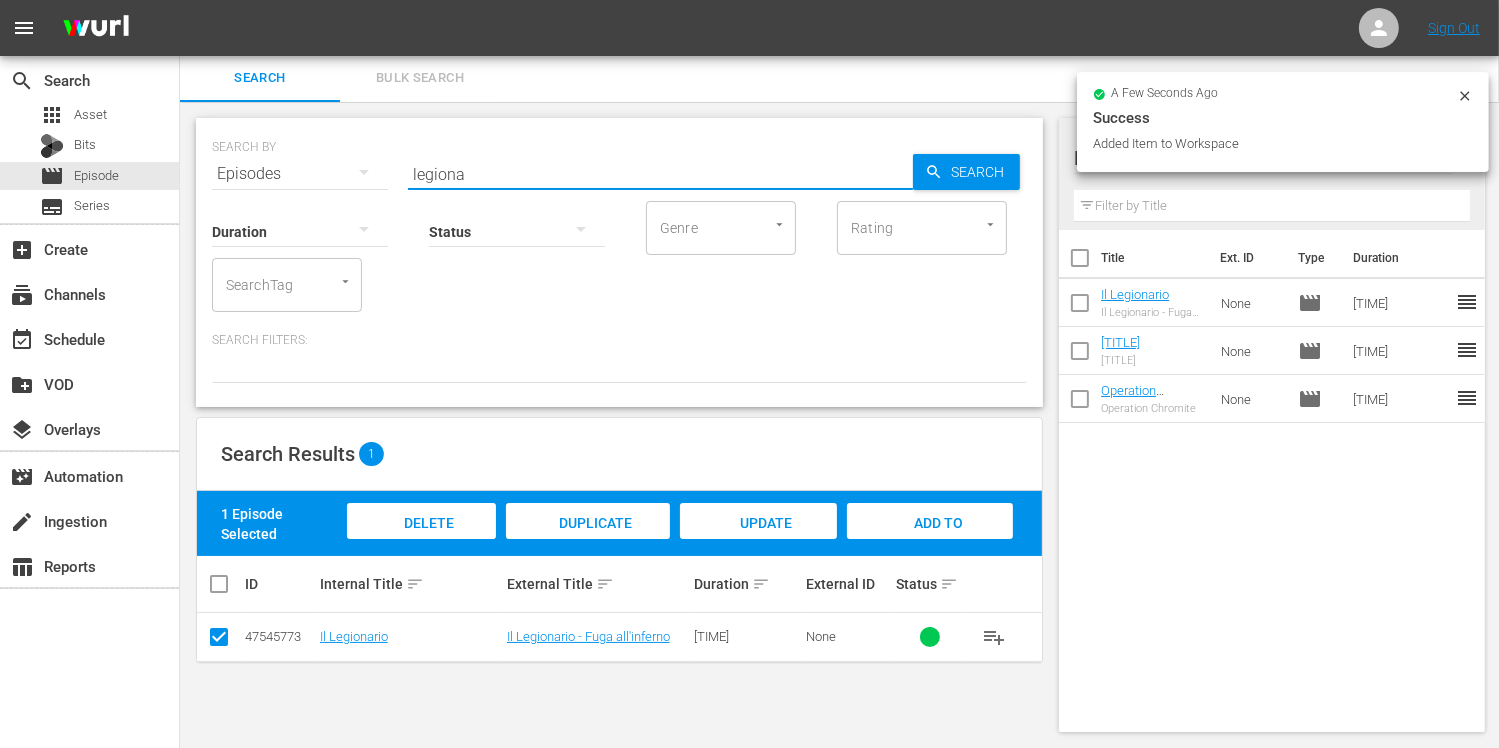 drag, startPoint x: 491, startPoint y: 164, endPoint x: 312, endPoint y: 155, distance: 179.22612 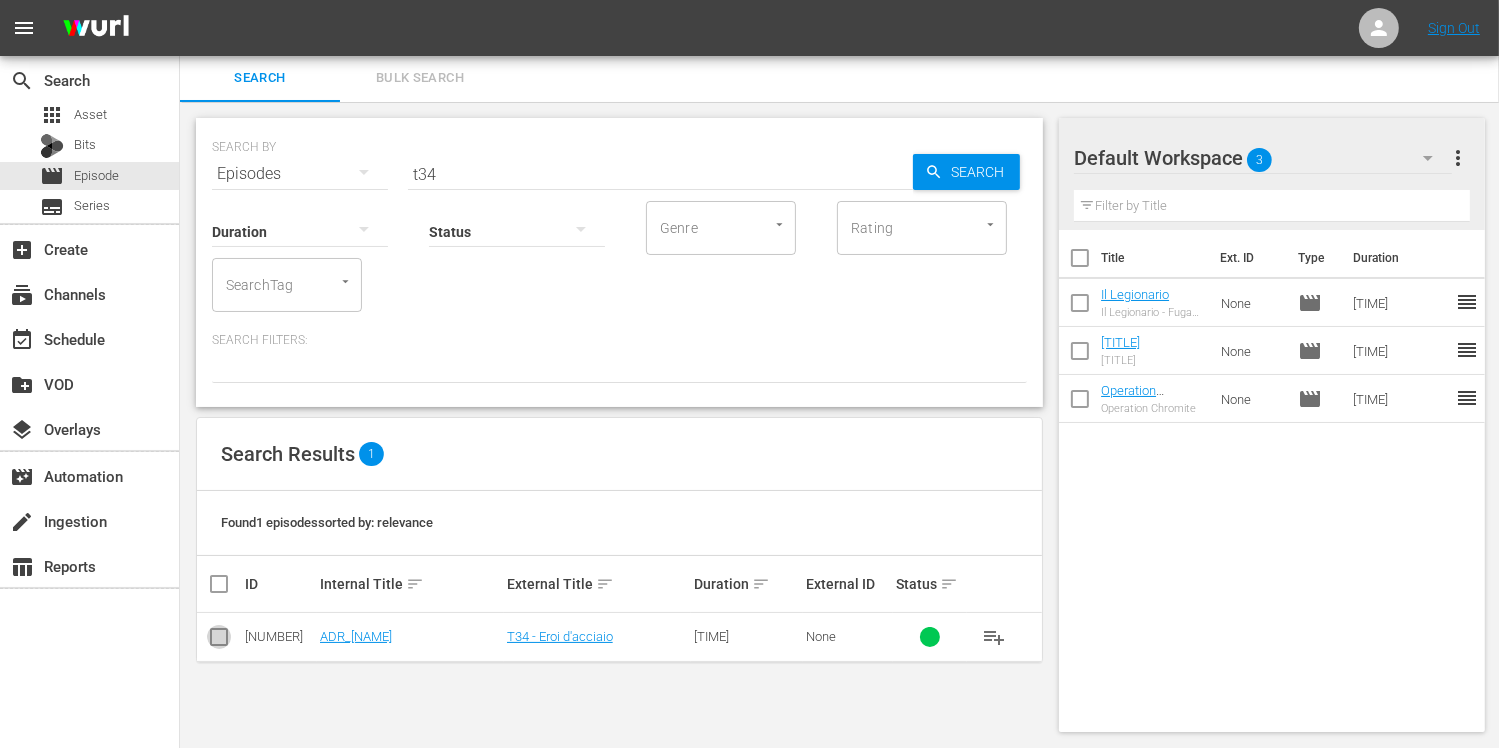 click at bounding box center [219, 641] 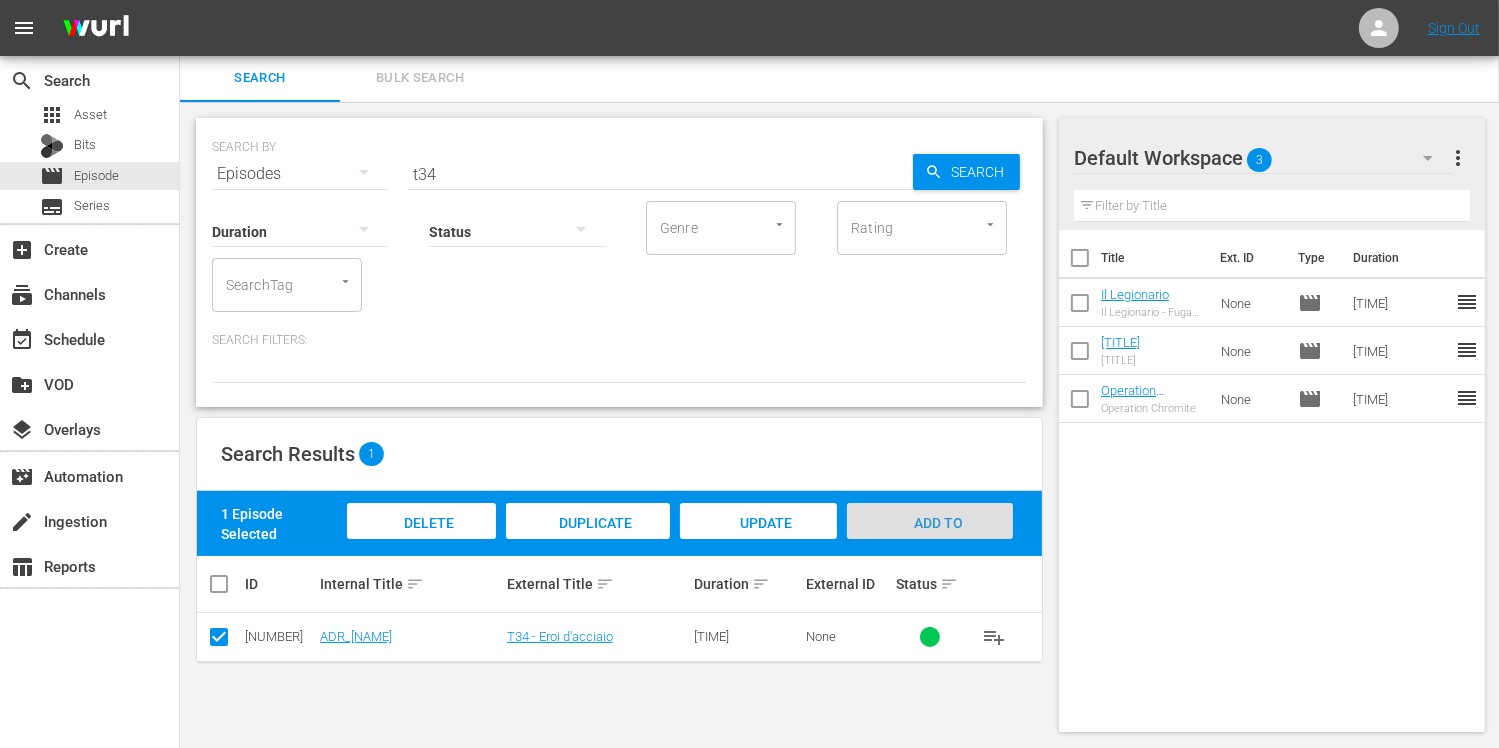 drag, startPoint x: 918, startPoint y: 517, endPoint x: 848, endPoint y: 455, distance: 93.50936 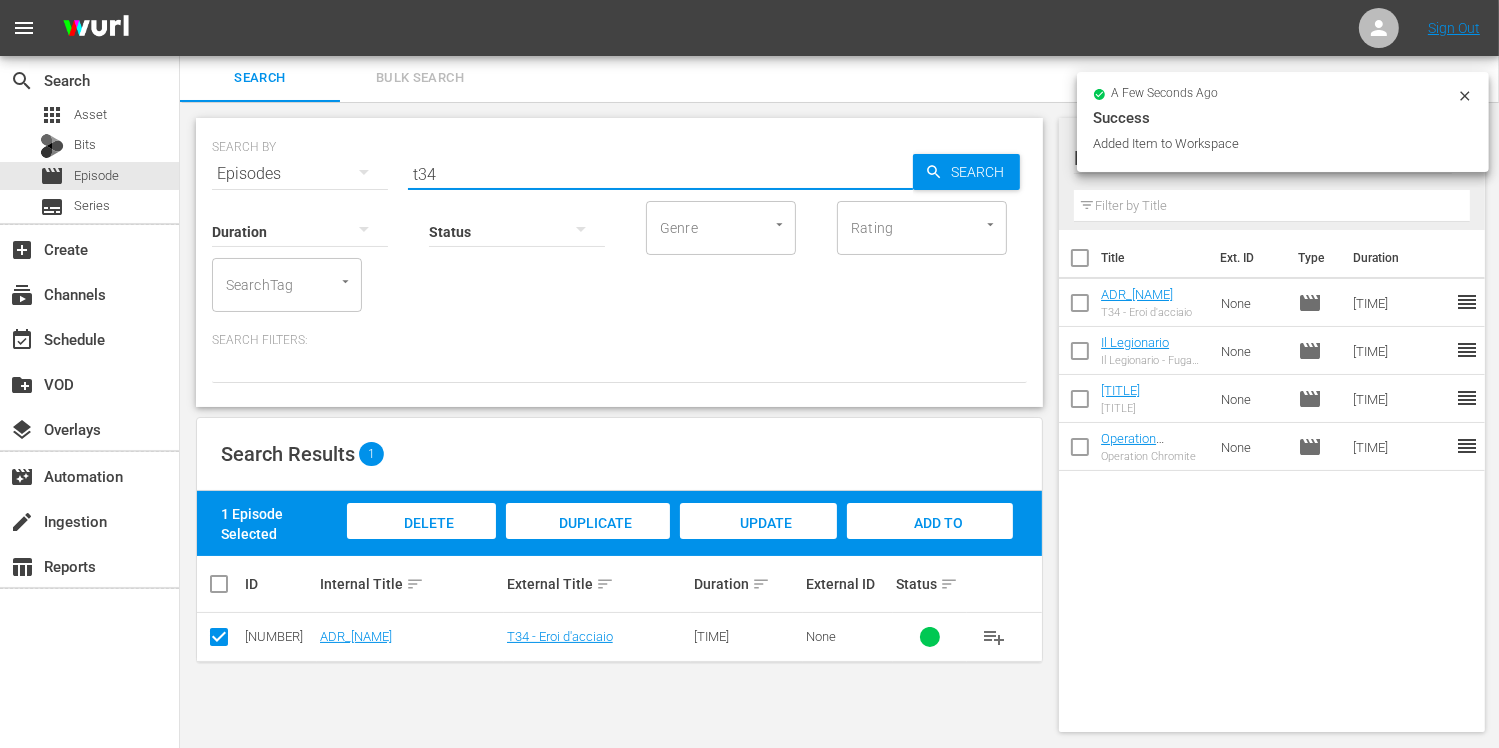 drag, startPoint x: 452, startPoint y: 175, endPoint x: 322, endPoint y: 166, distance: 130.31117 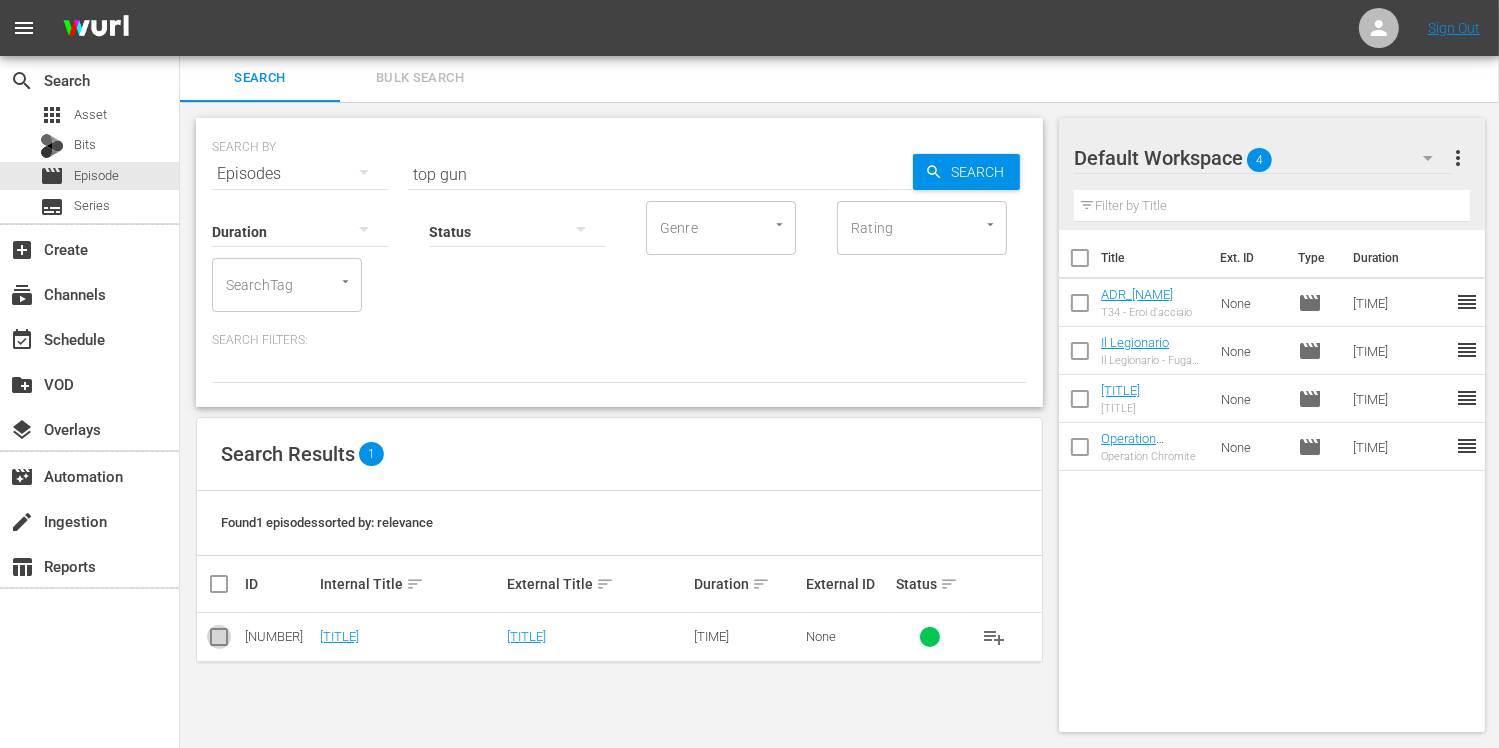 click at bounding box center [219, 641] 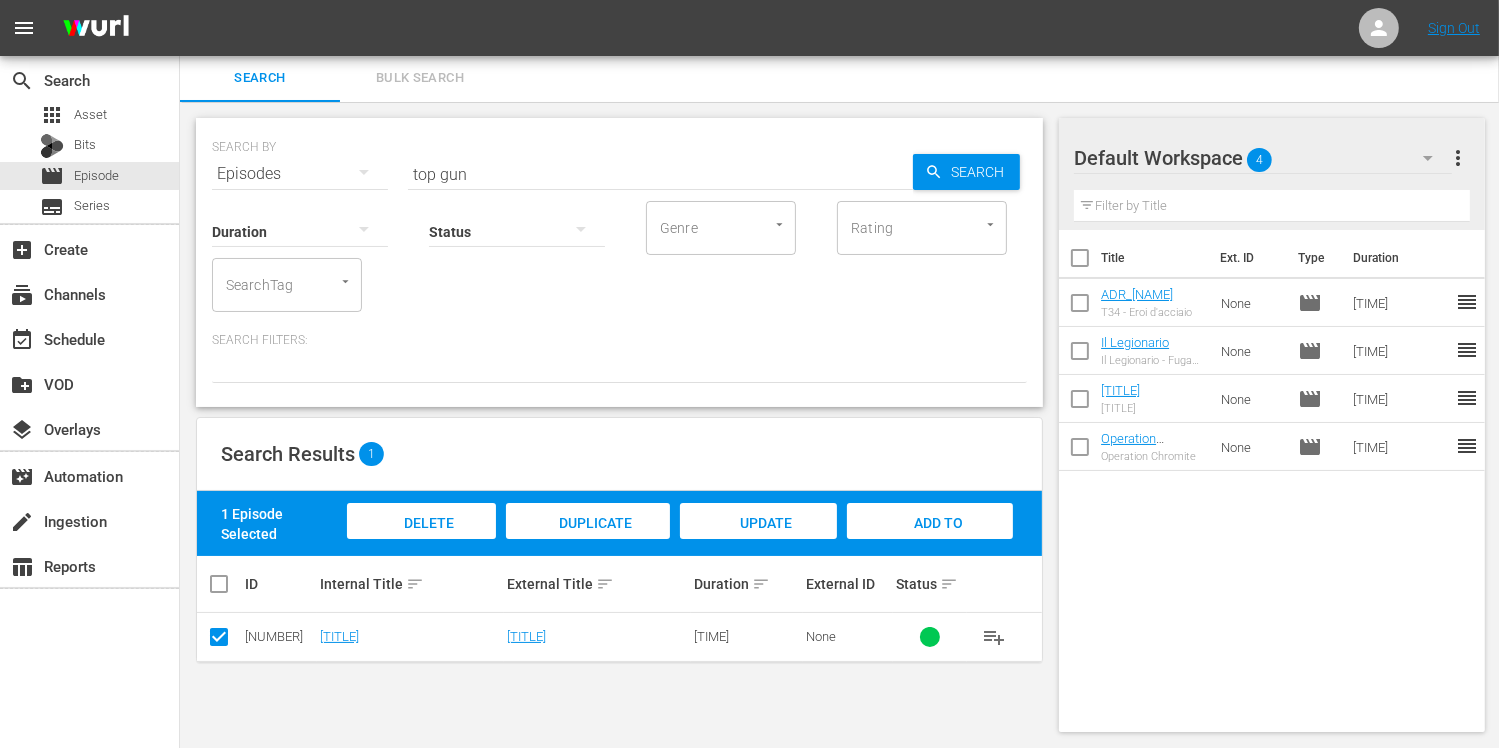 drag, startPoint x: 916, startPoint y: 523, endPoint x: 879, endPoint y: 508, distance: 39.92493 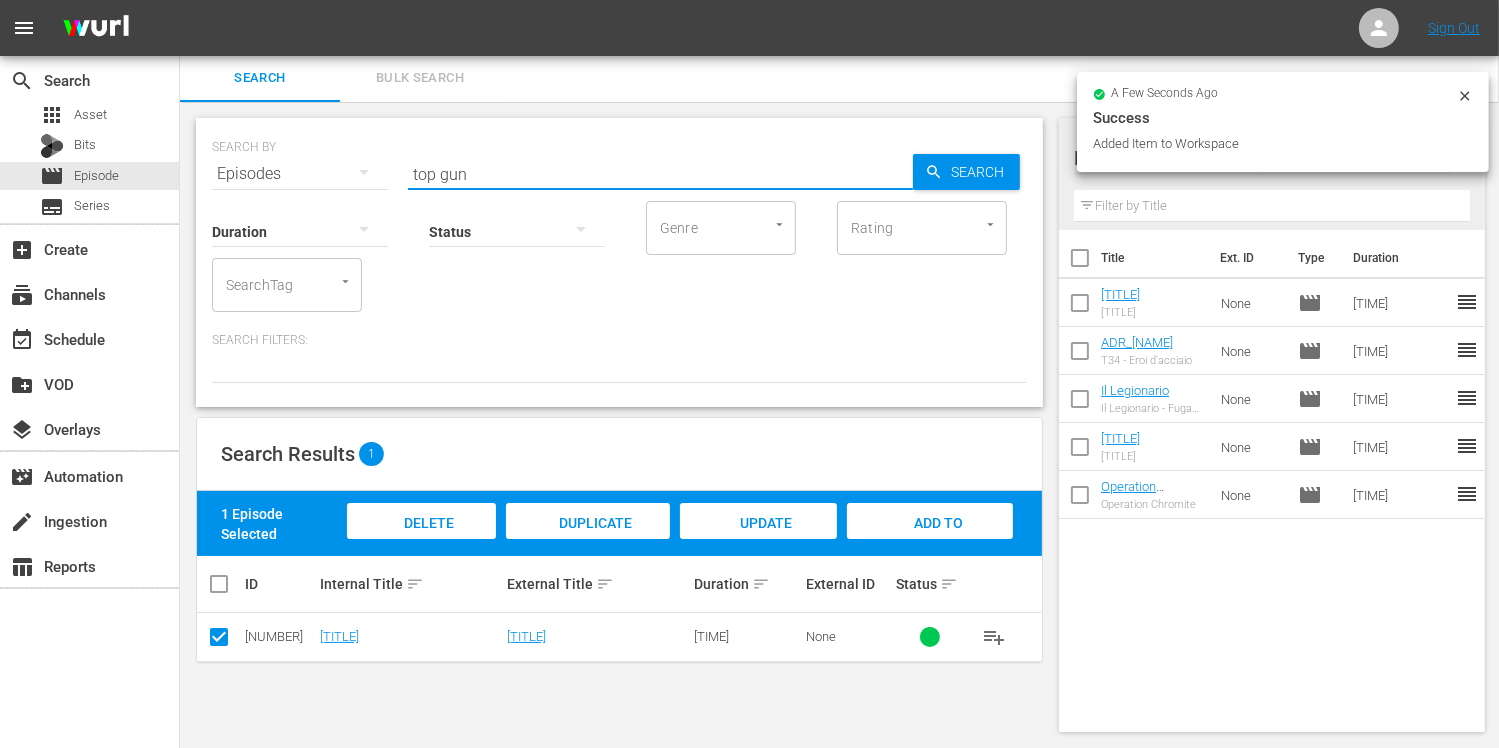 drag, startPoint x: 492, startPoint y: 170, endPoint x: 359, endPoint y: 167, distance: 133.03383 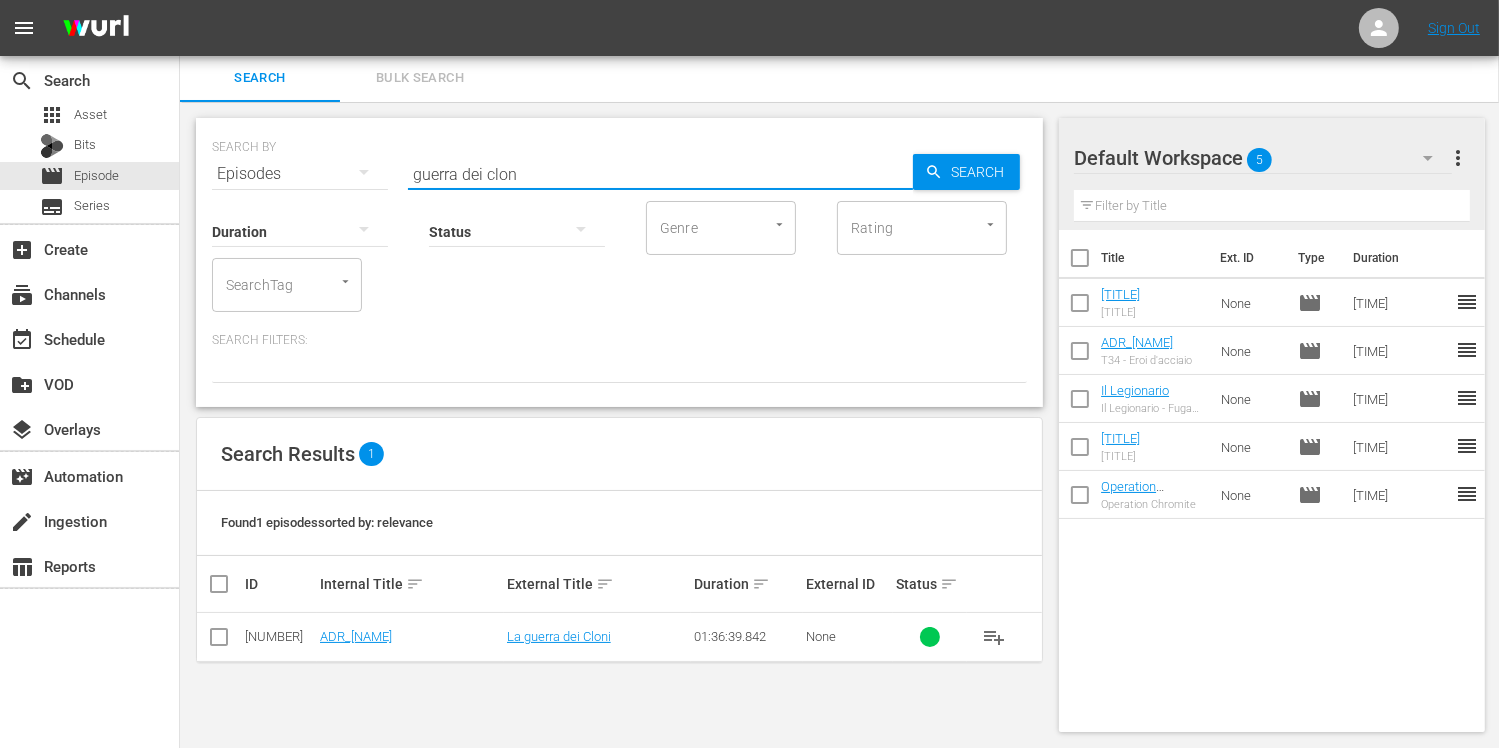 click at bounding box center [219, 641] 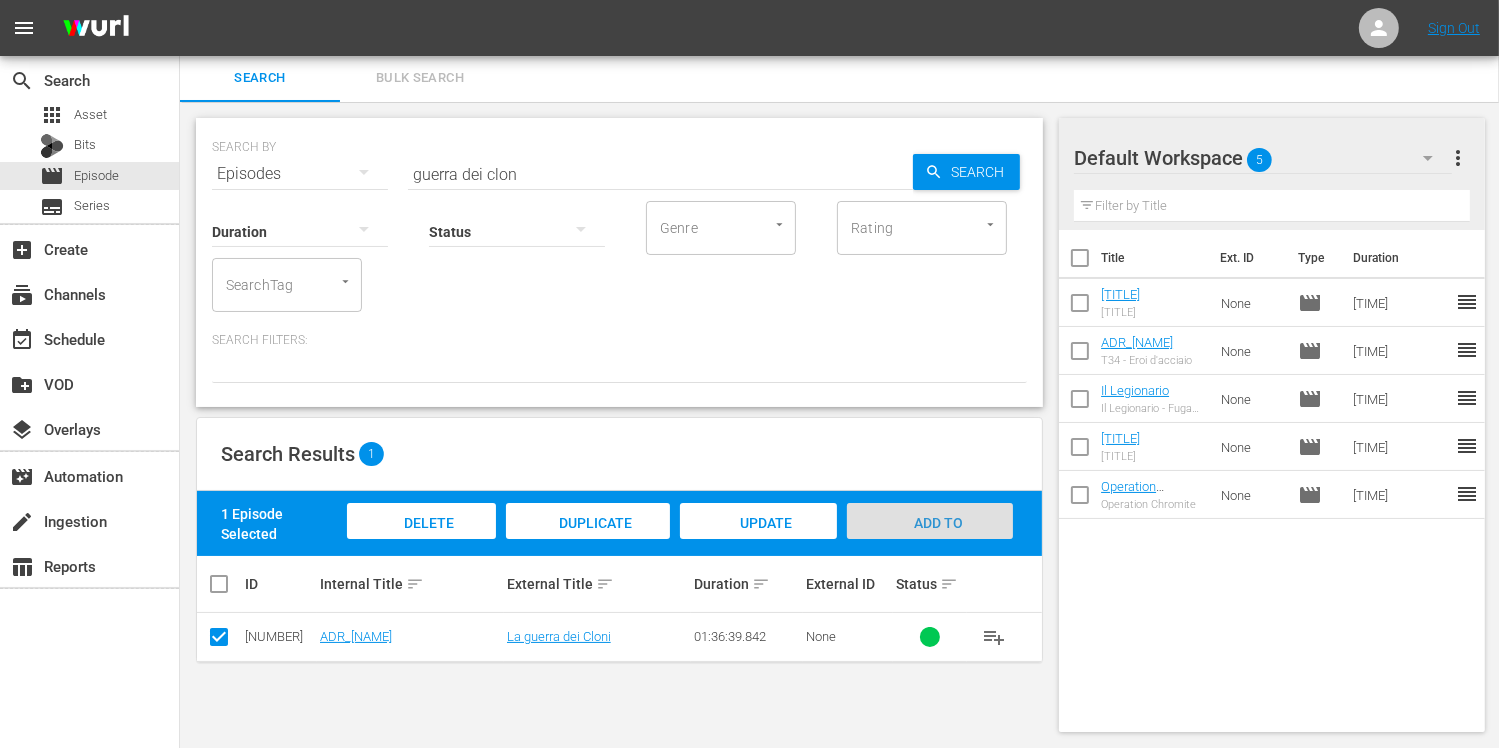 click on "Add to Workspace" at bounding box center [930, 542] 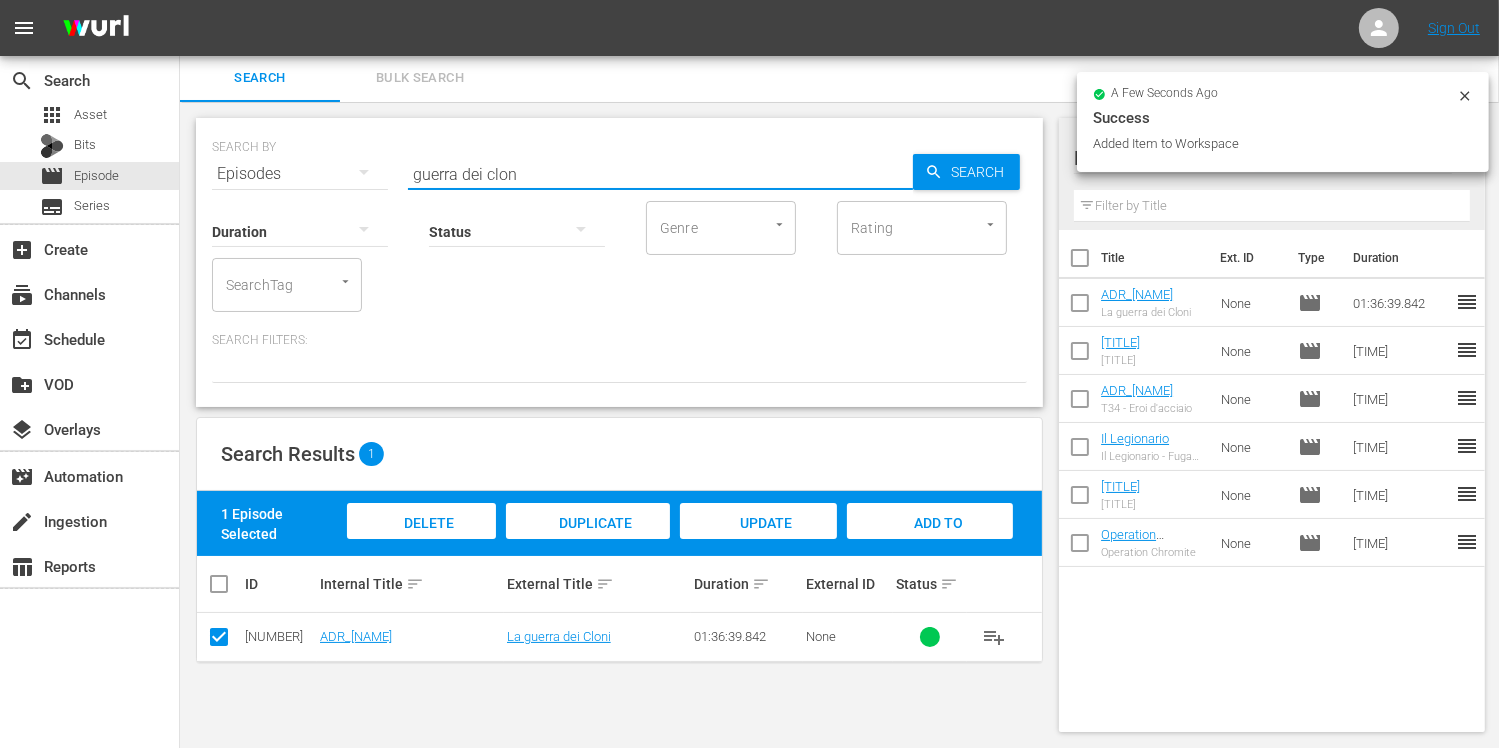 drag, startPoint x: 528, startPoint y: 178, endPoint x: 368, endPoint y: 151, distance: 162.26213 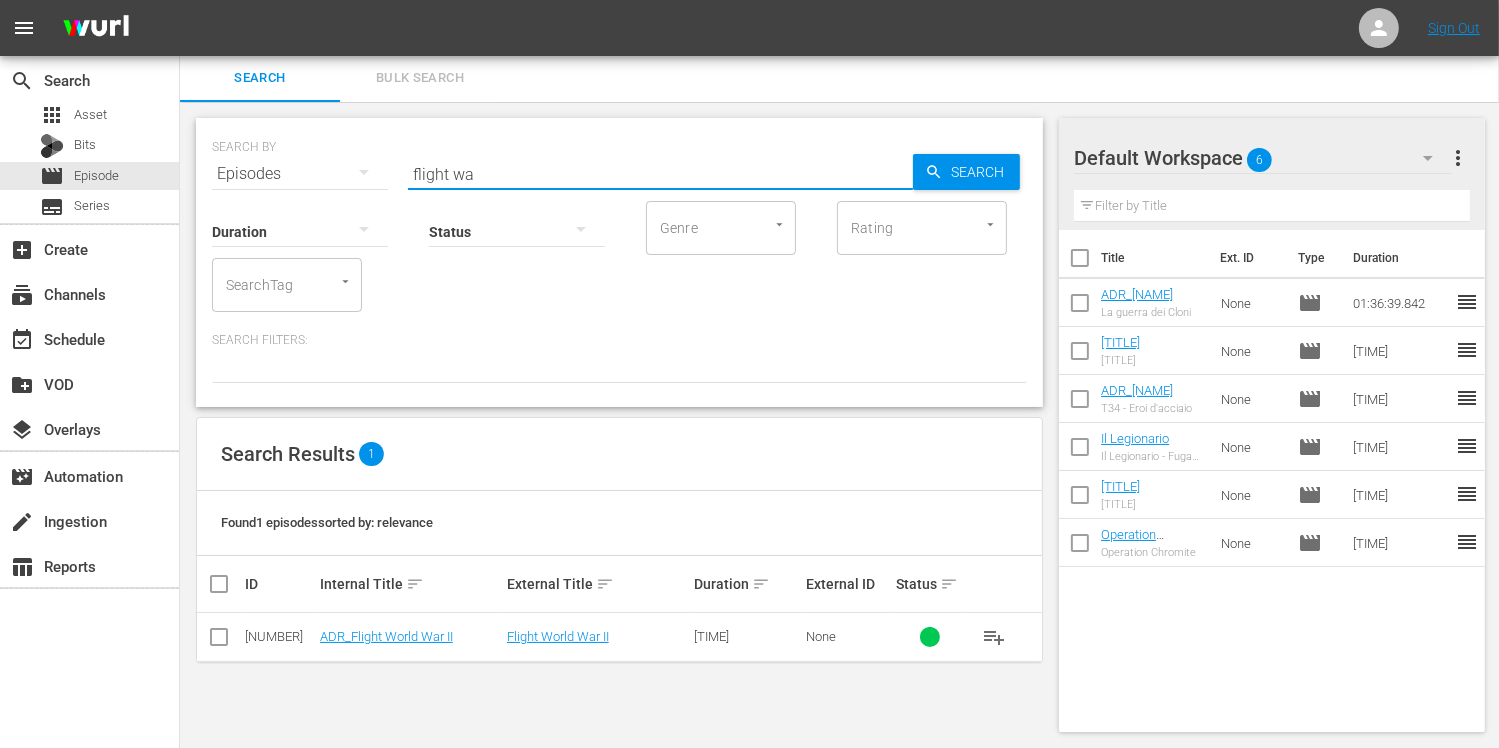 click at bounding box center [219, 641] 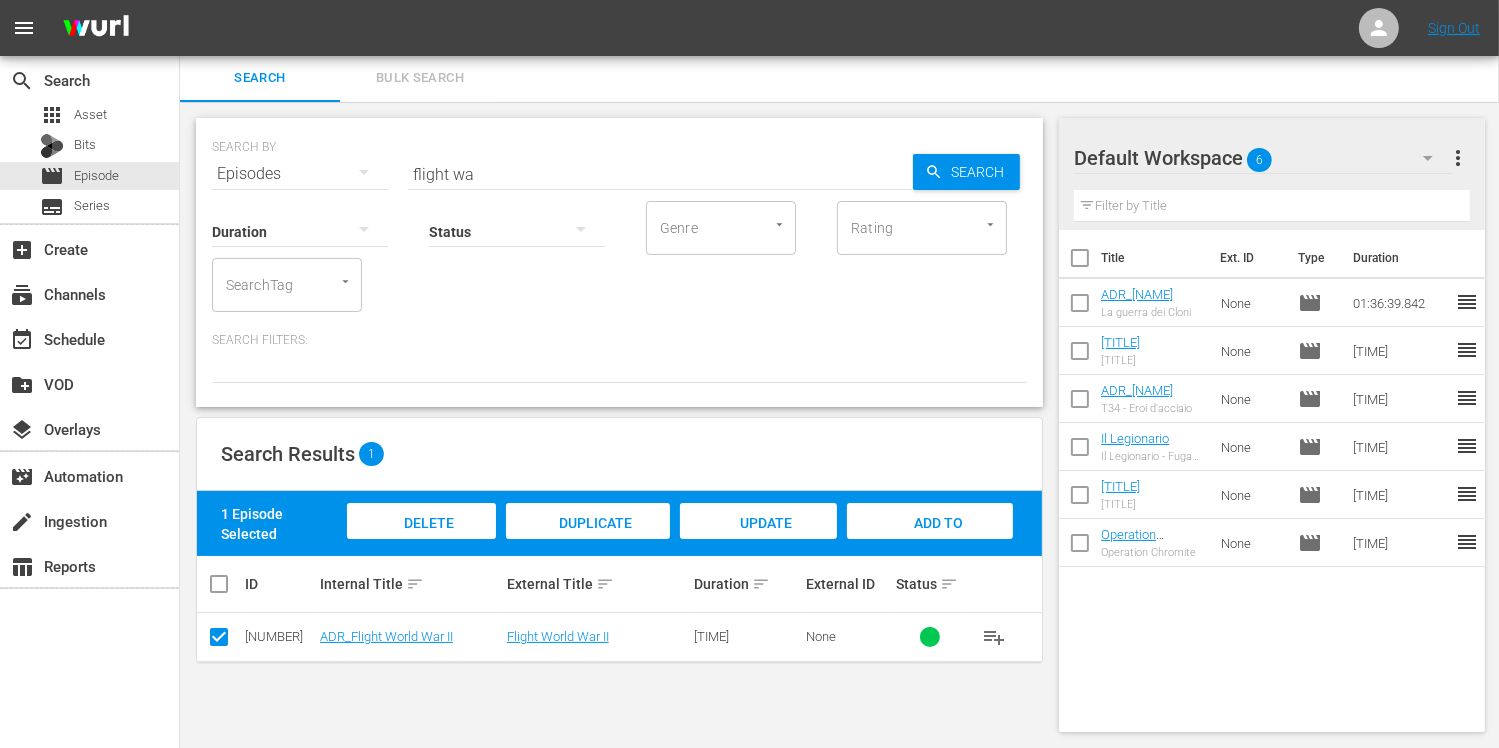 click on "Add to Workspace" at bounding box center [930, 542] 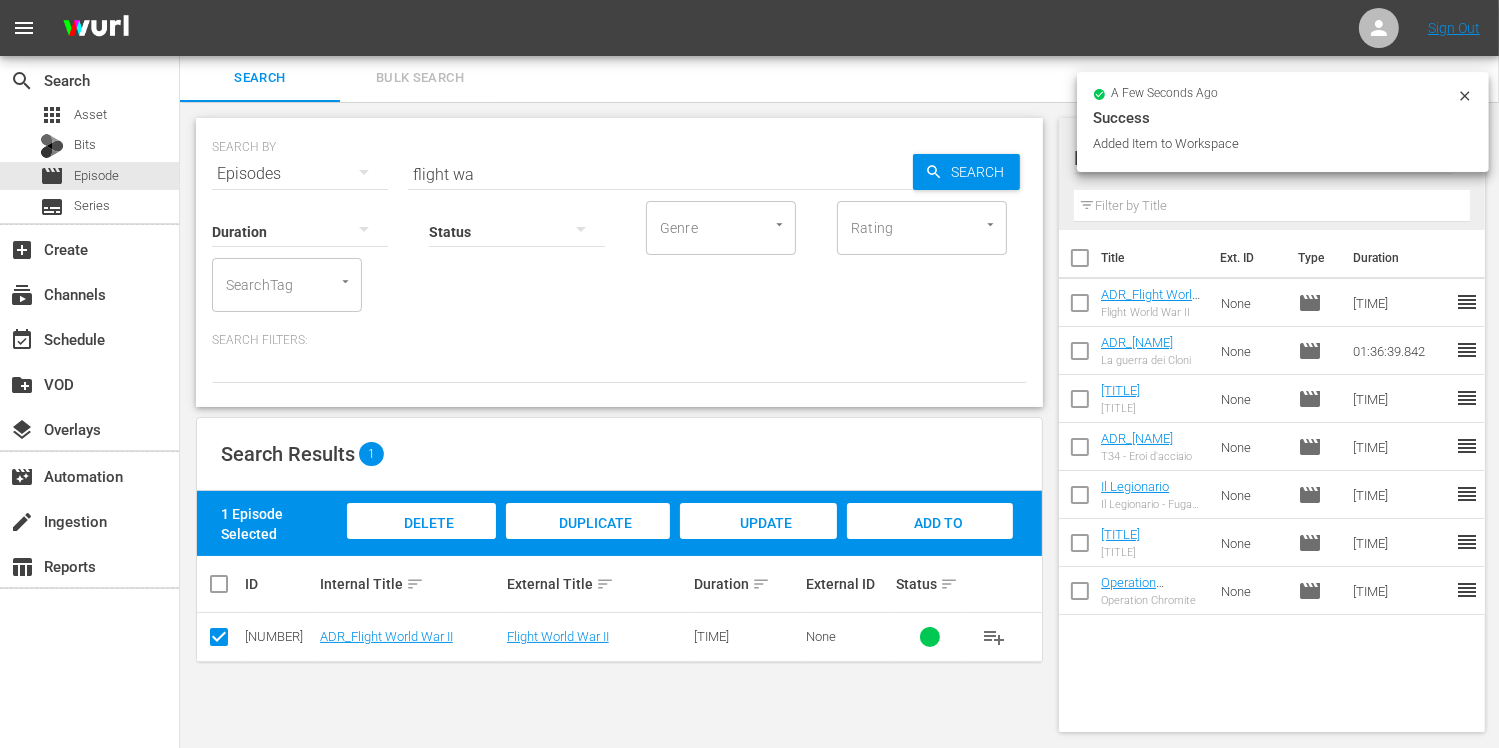 click on "Status" at bounding box center [517, 219] 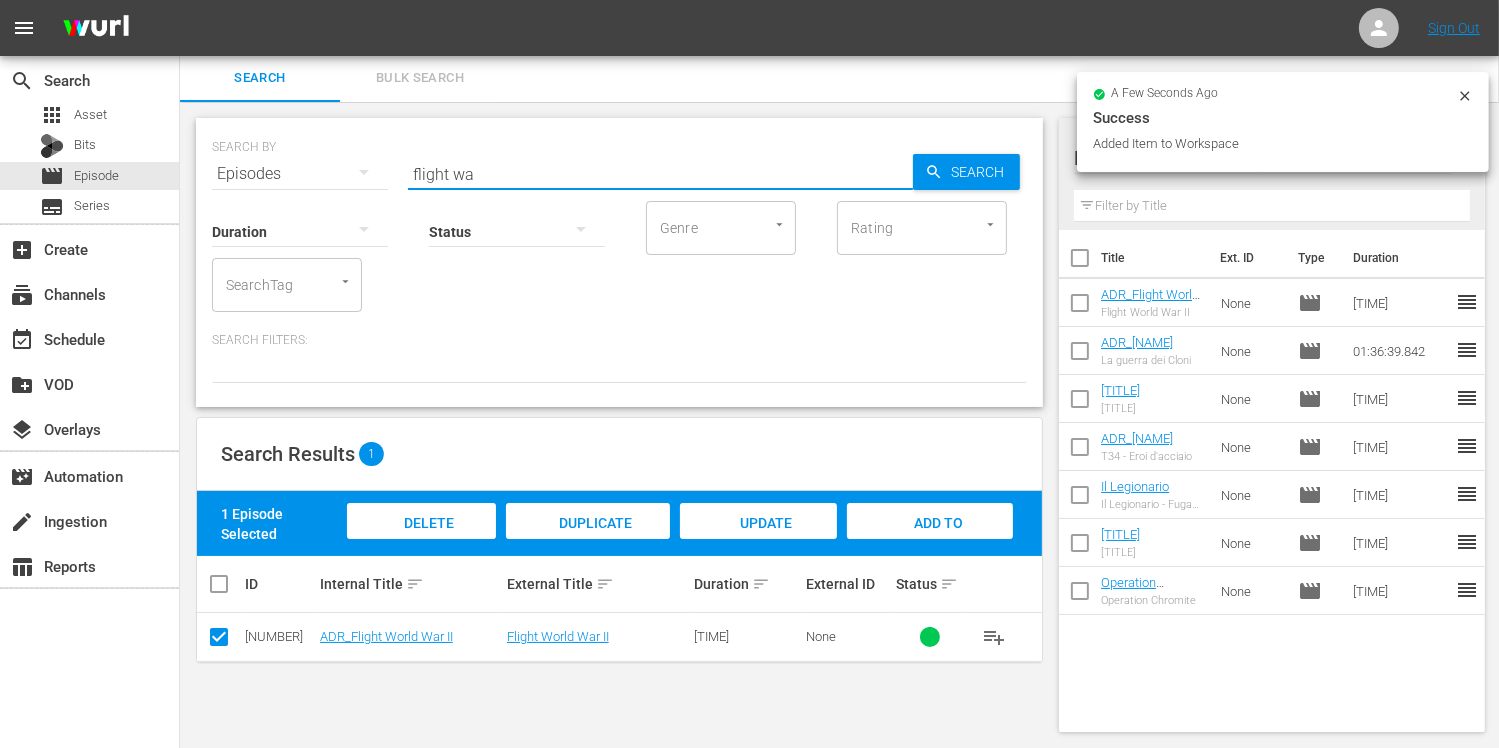 drag, startPoint x: 477, startPoint y: 174, endPoint x: 350, endPoint y: 160, distance: 127.769325 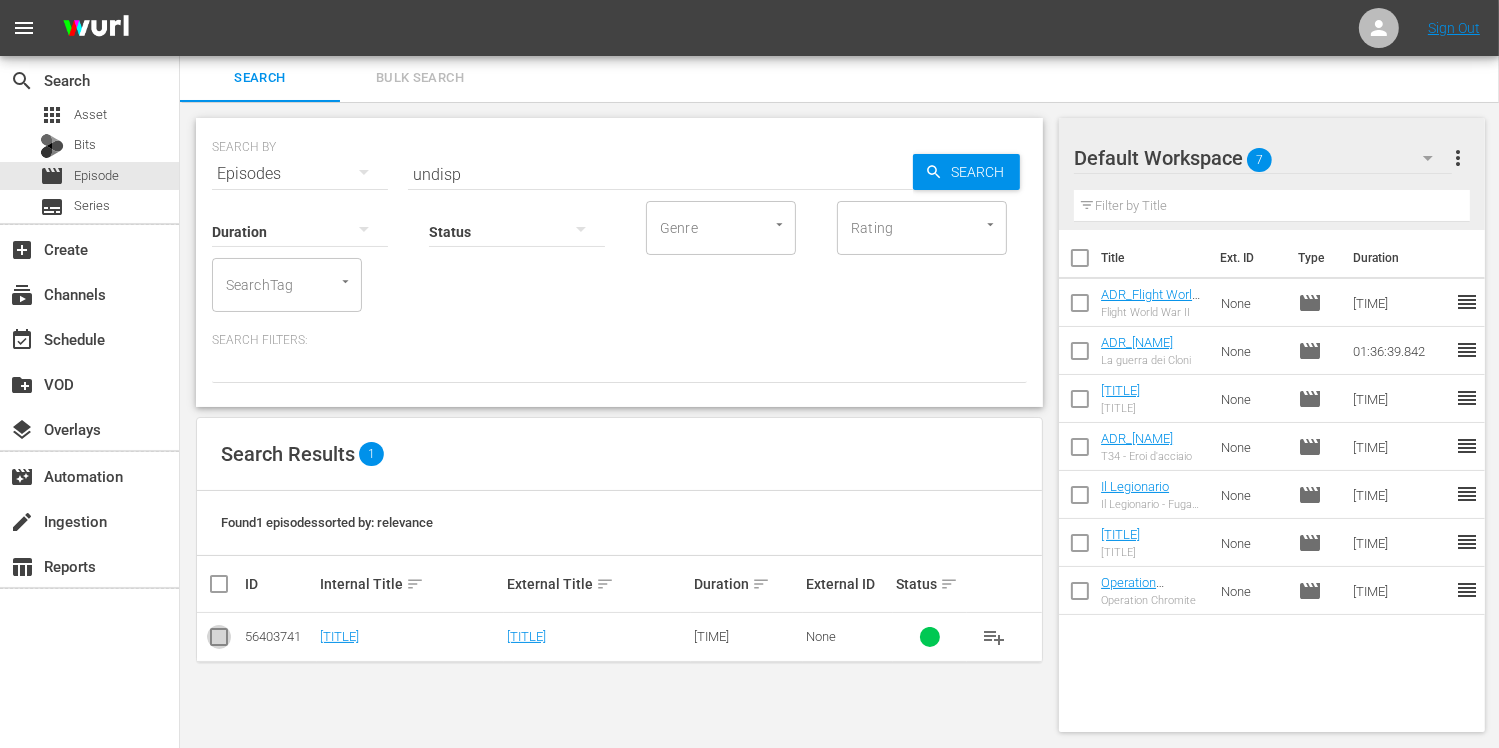 click at bounding box center (219, 641) 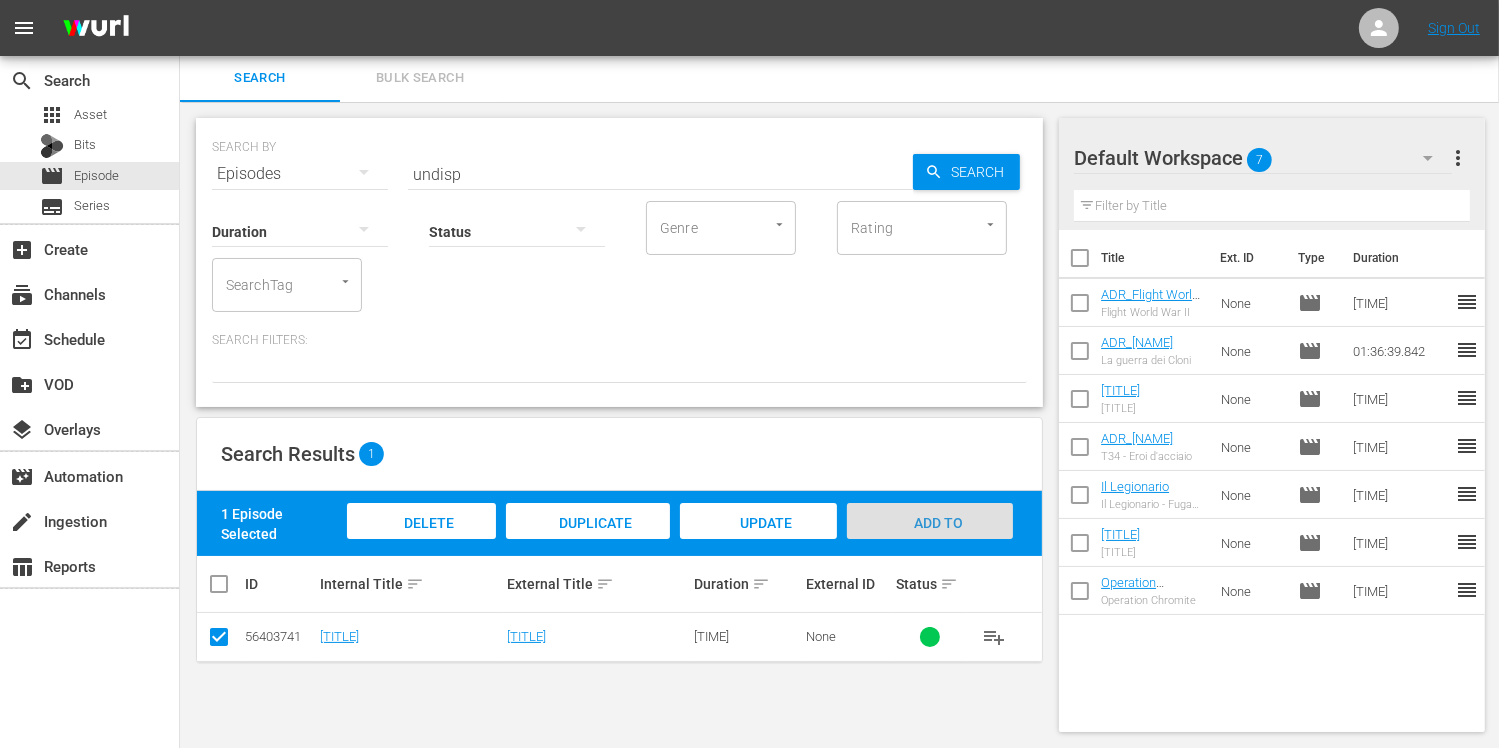 click on "Add to Workspace" at bounding box center (930, 542) 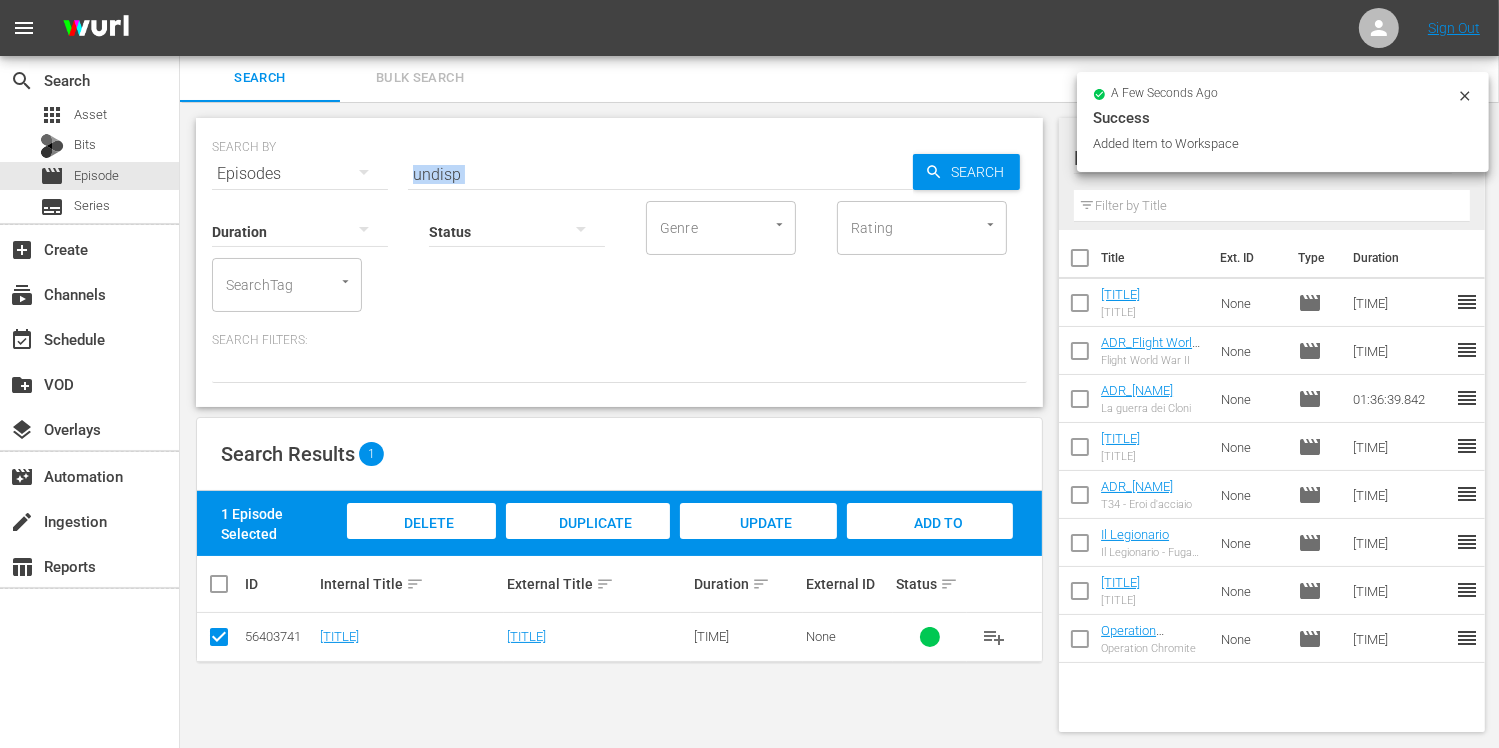 drag, startPoint x: 504, startPoint y: 183, endPoint x: 493, endPoint y: 178, distance: 12.083046 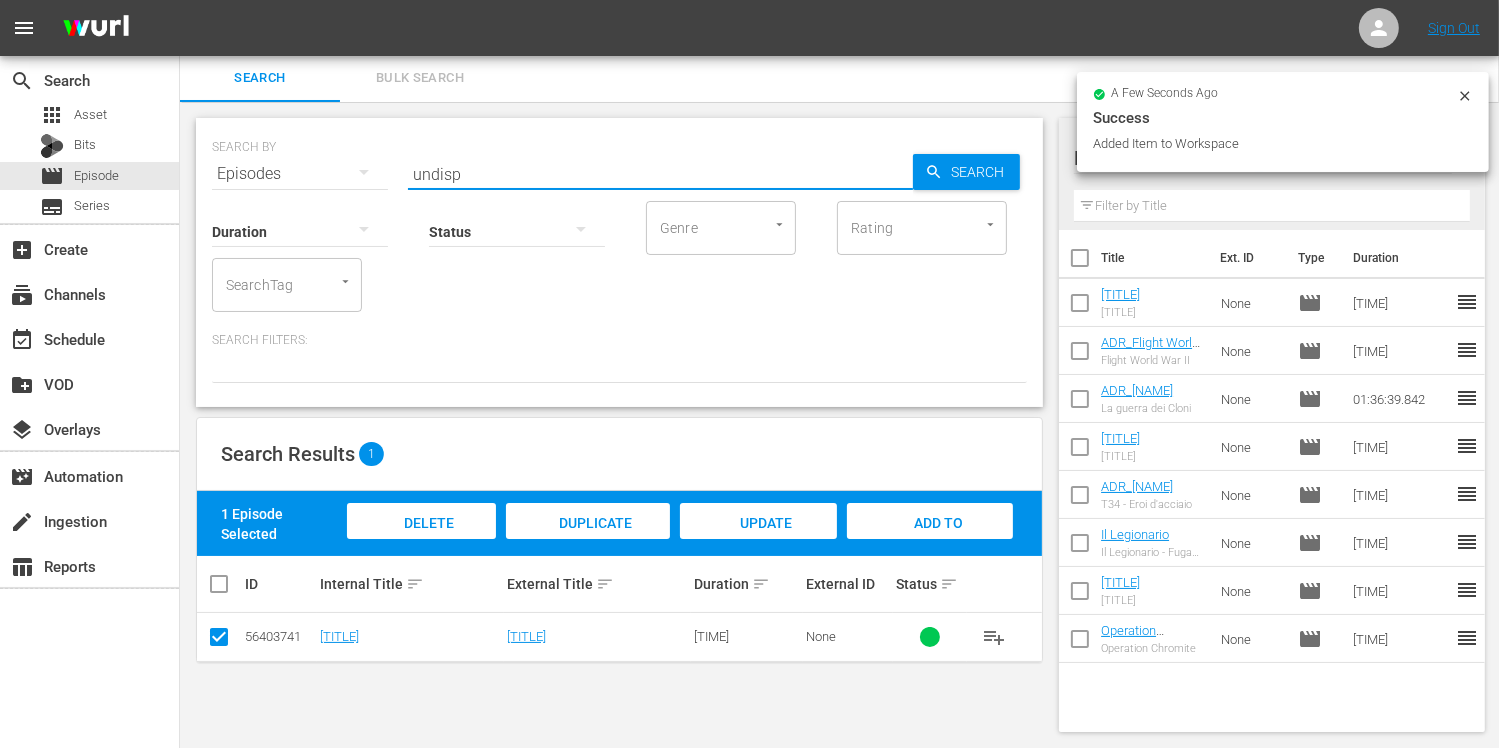 drag, startPoint x: 472, startPoint y: 175, endPoint x: 311, endPoint y: 167, distance: 161.19864 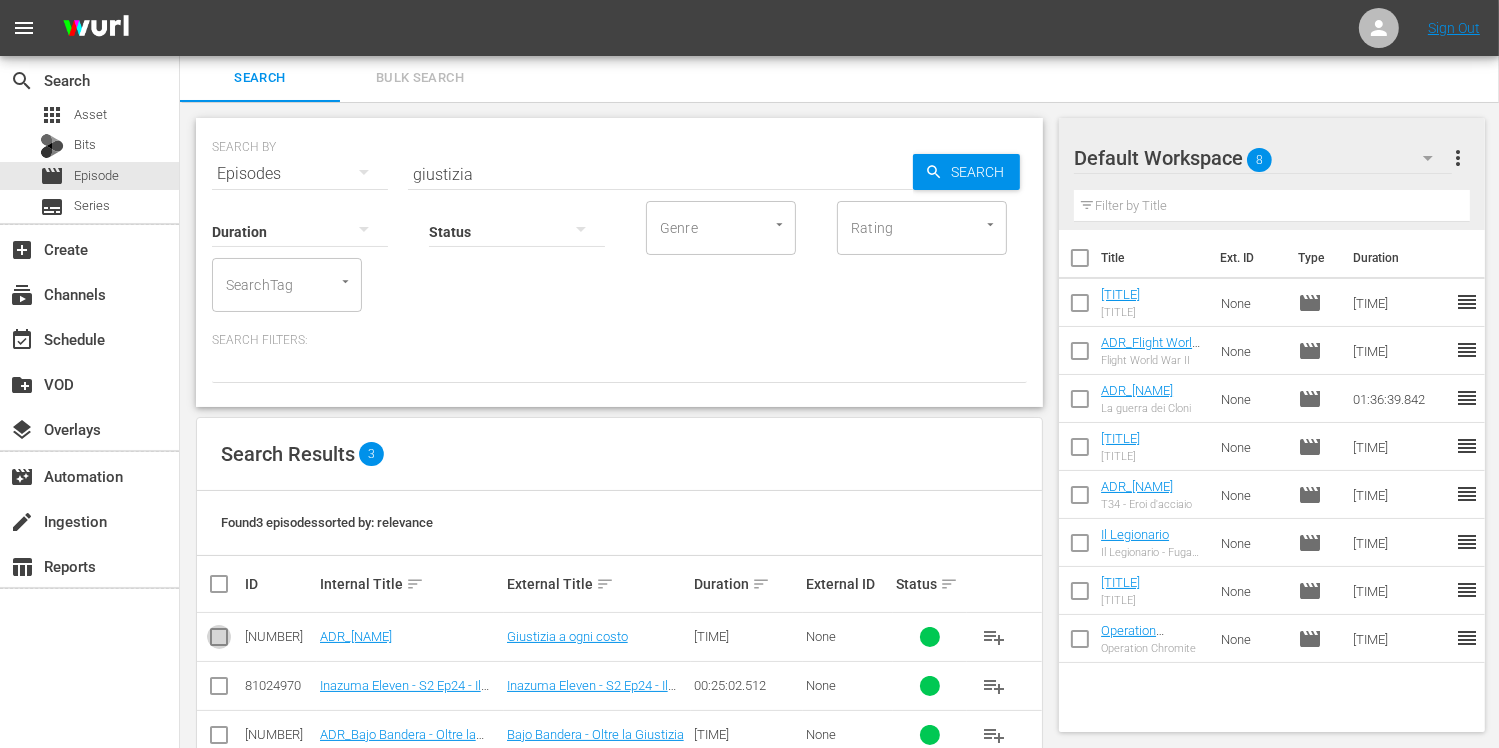 click at bounding box center [219, 641] 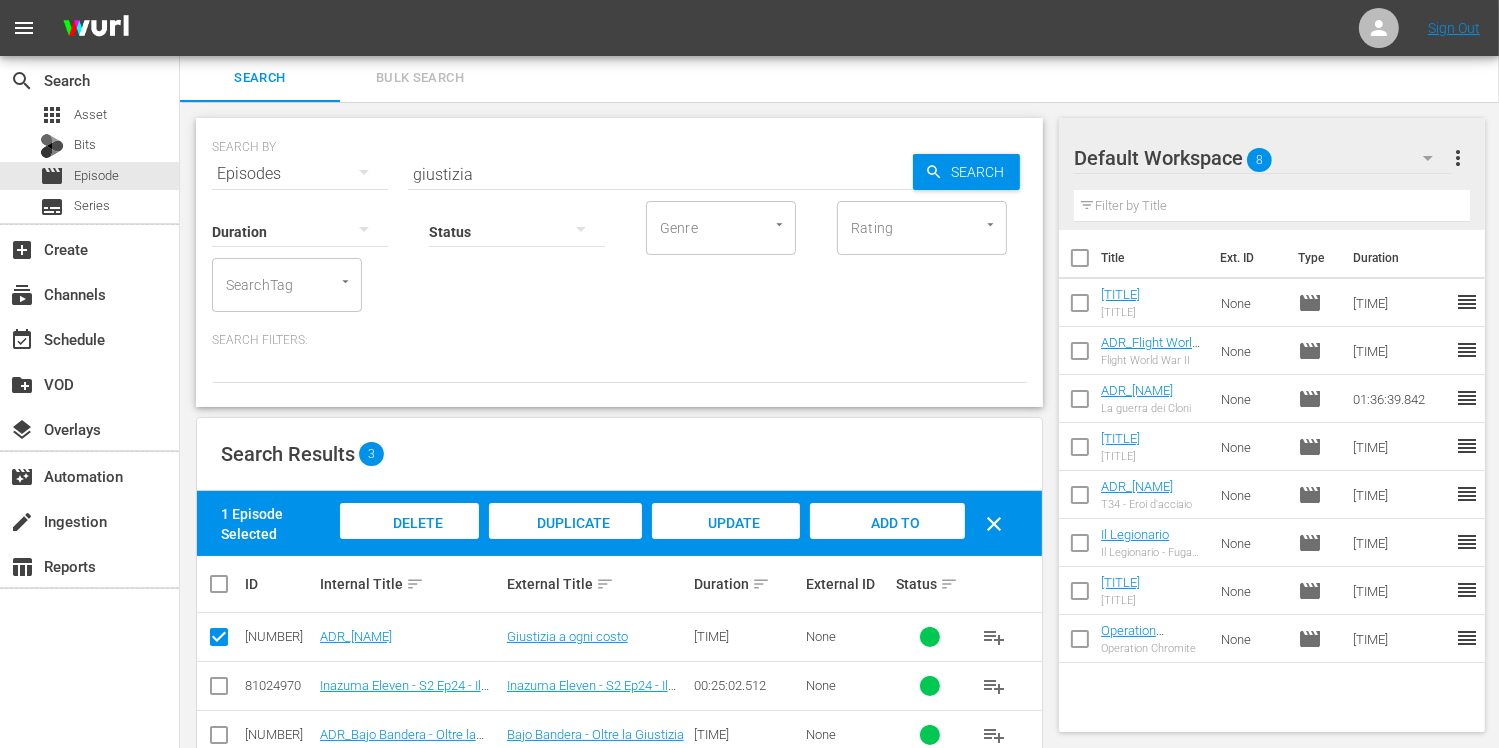click on "Add to Workspace" at bounding box center (887, 540) 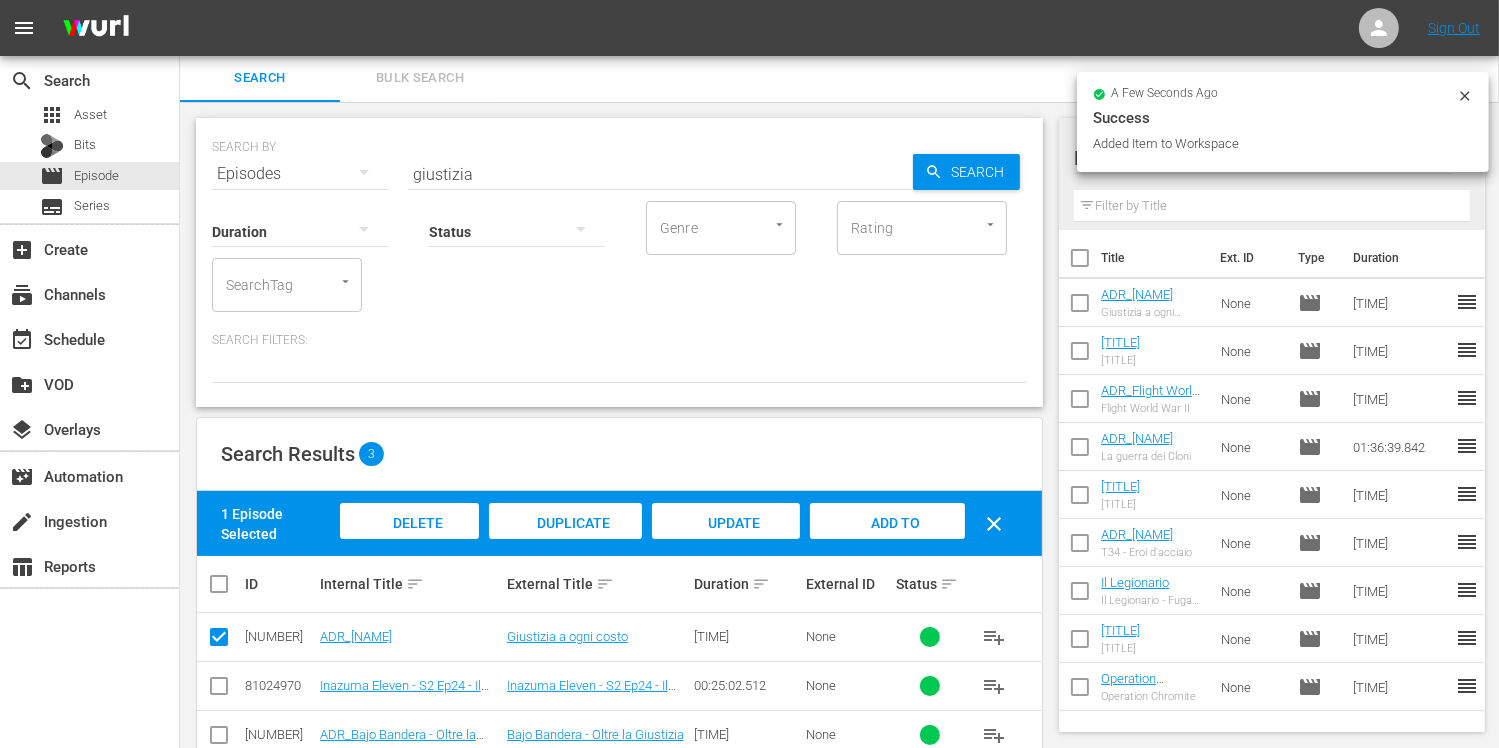 click on "Status" at bounding box center (517, 219) 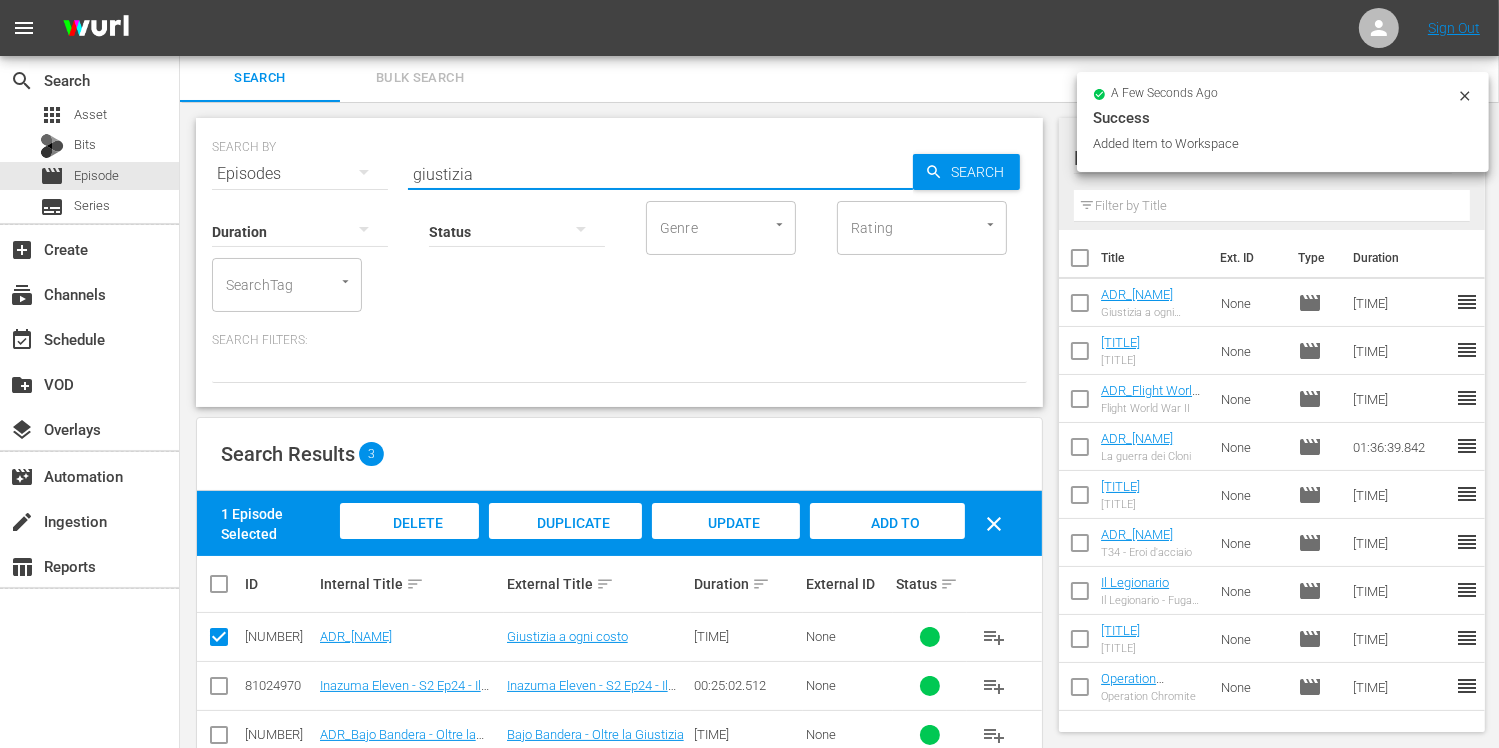 drag, startPoint x: 471, startPoint y: 168, endPoint x: 337, endPoint y: 135, distance: 138.00362 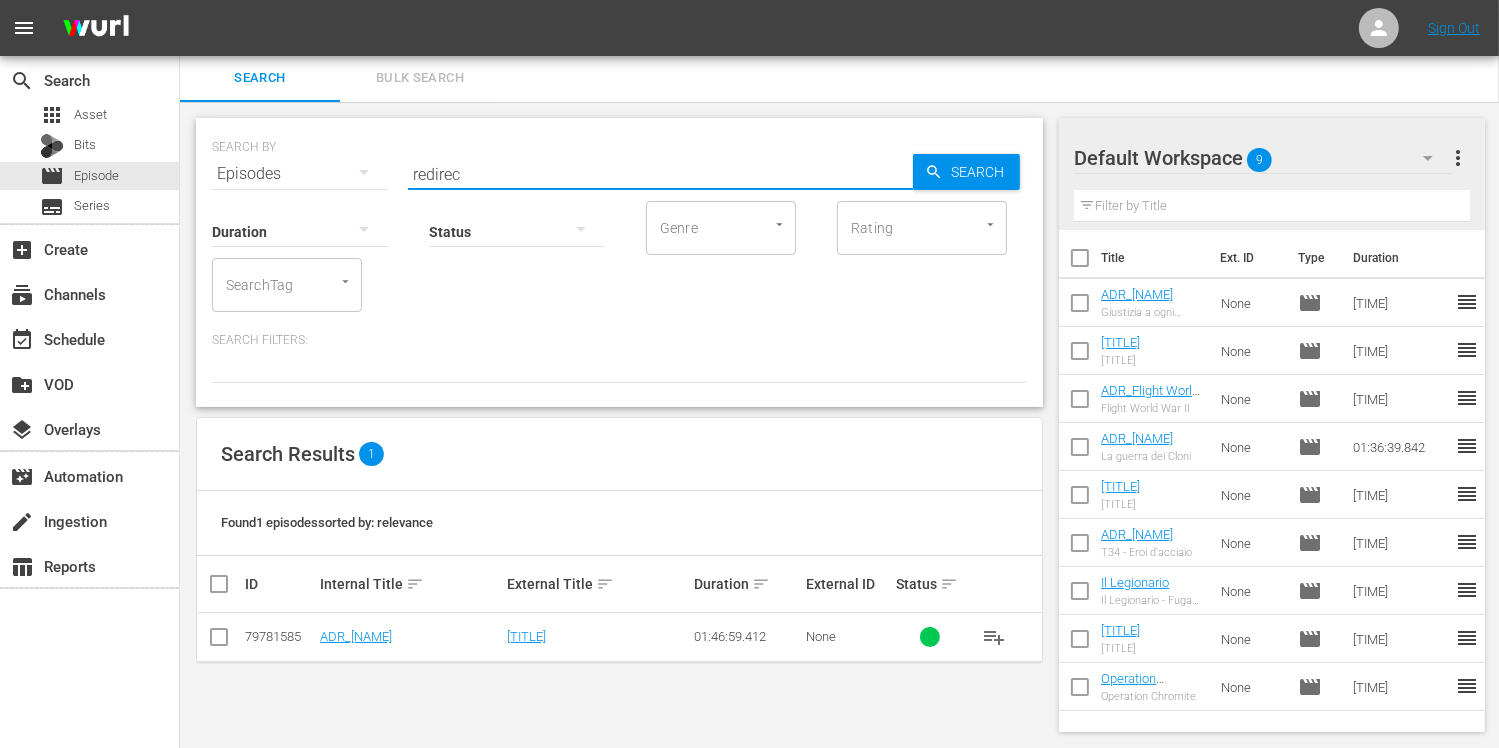 click at bounding box center [219, 641] 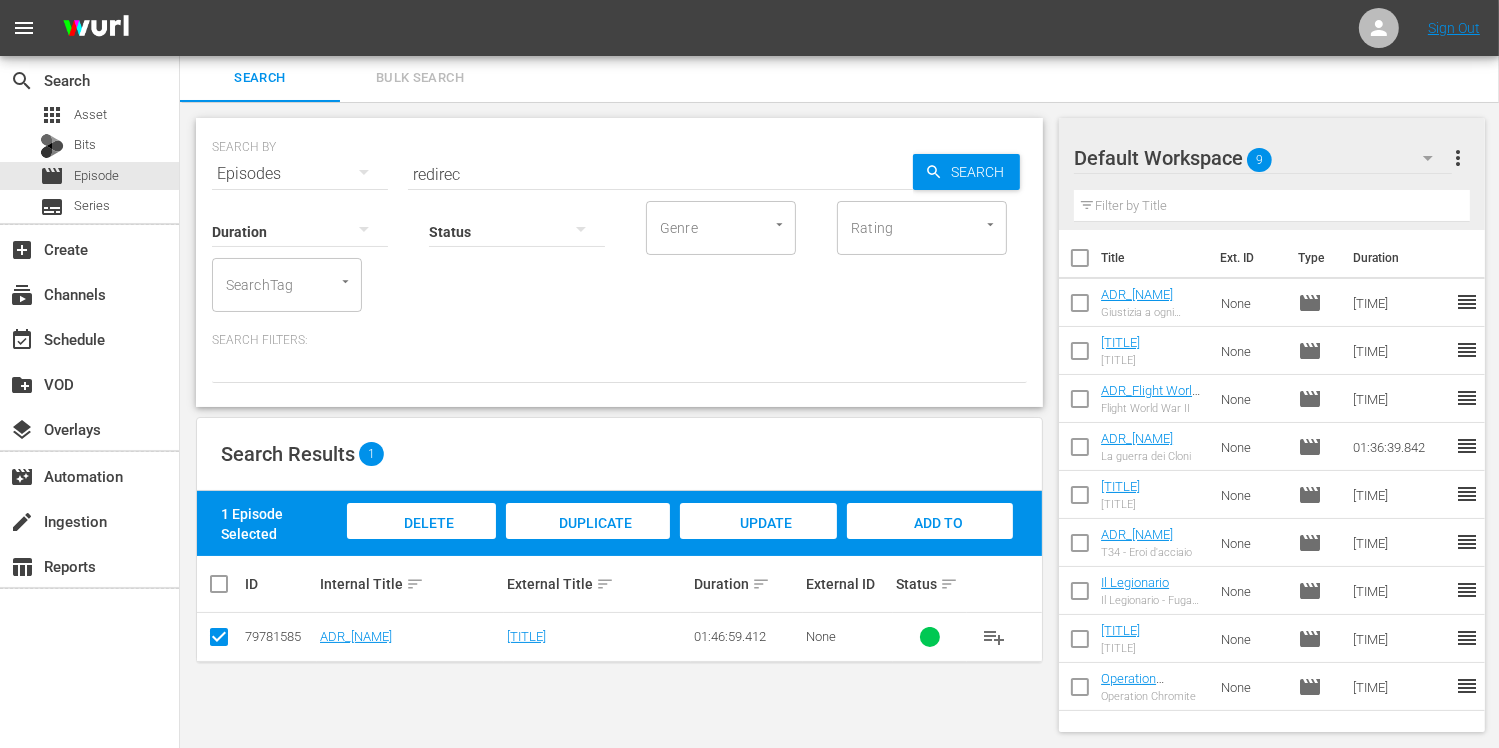 click on "Add to Workspace" at bounding box center (930, 540) 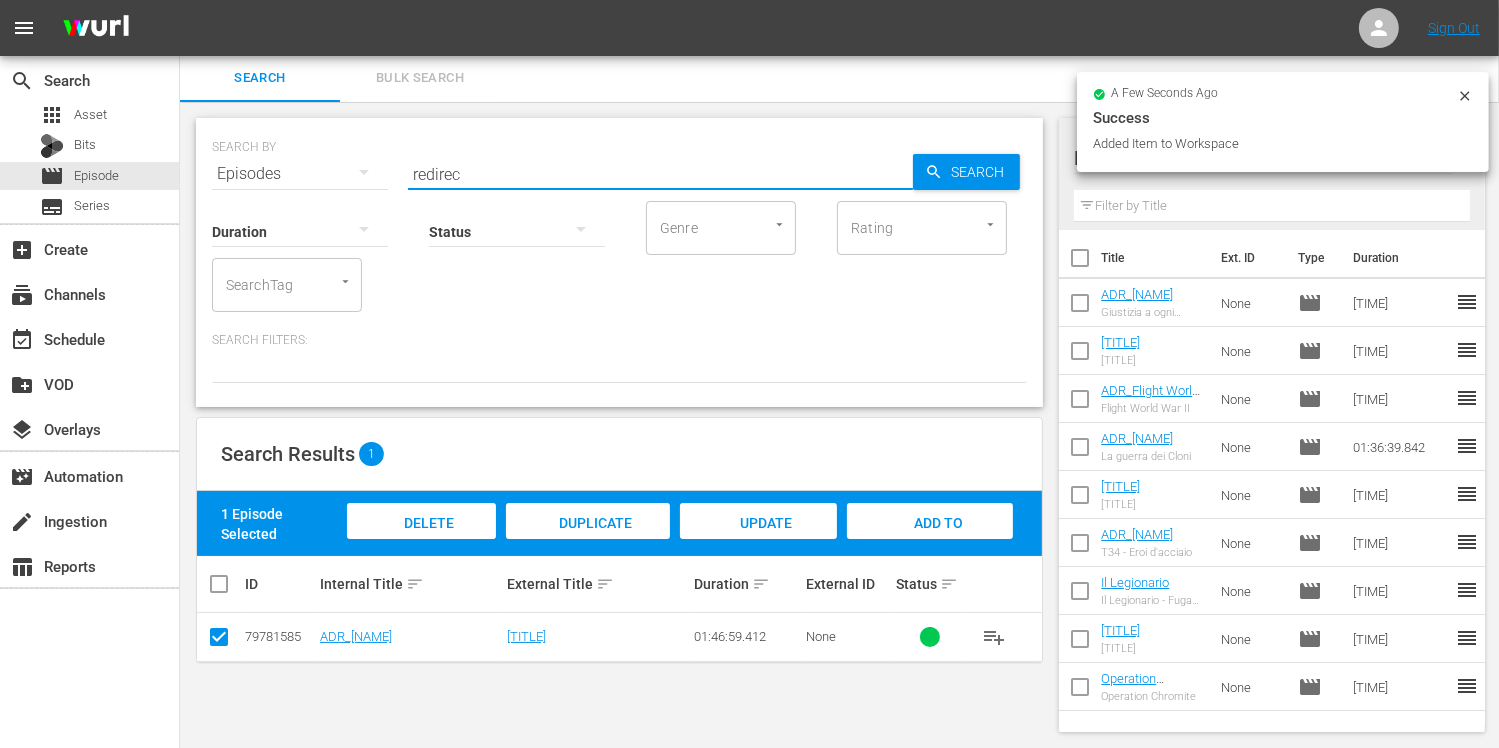 drag, startPoint x: 474, startPoint y: 171, endPoint x: 357, endPoint y: 152, distance: 118.5327 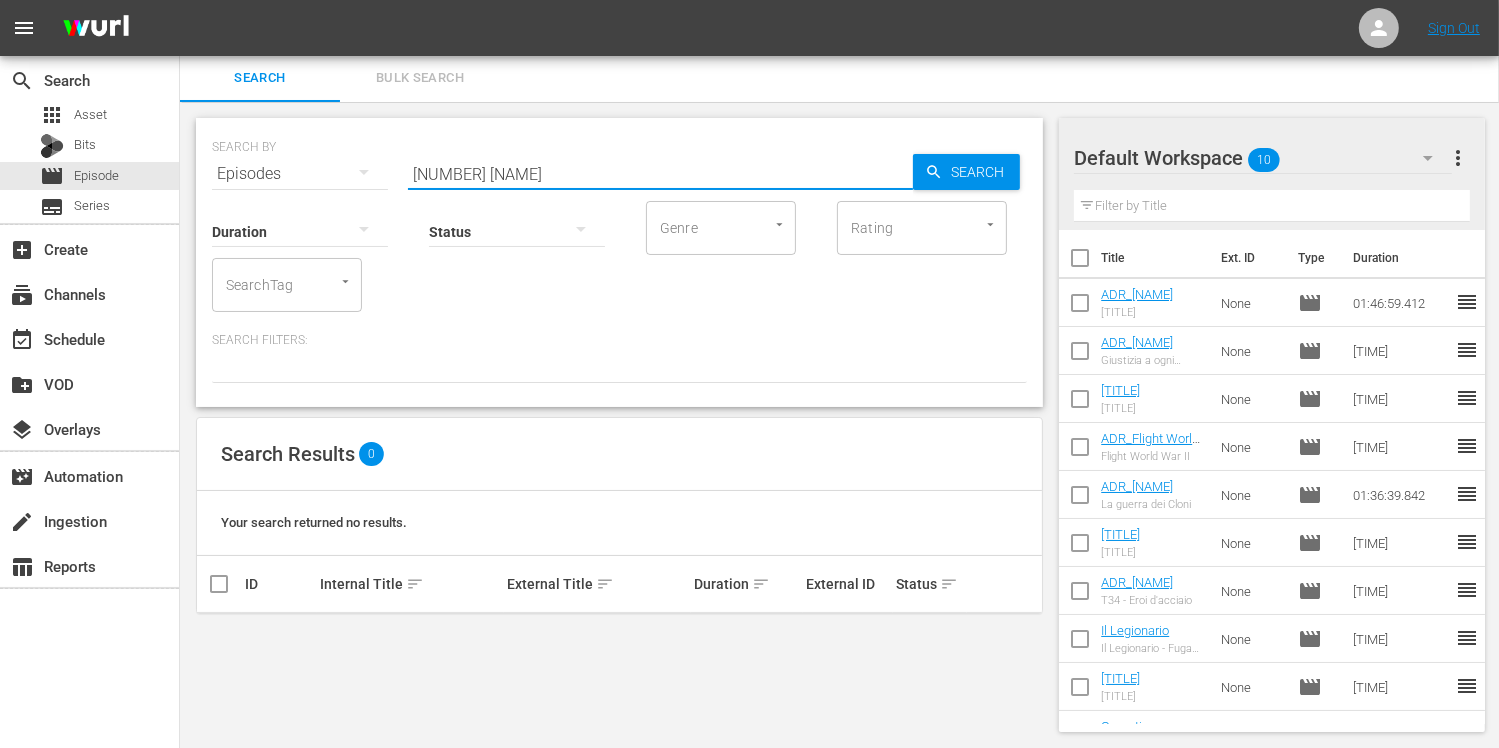 drag, startPoint x: 448, startPoint y: 178, endPoint x: 677, endPoint y: 213, distance: 231.65923 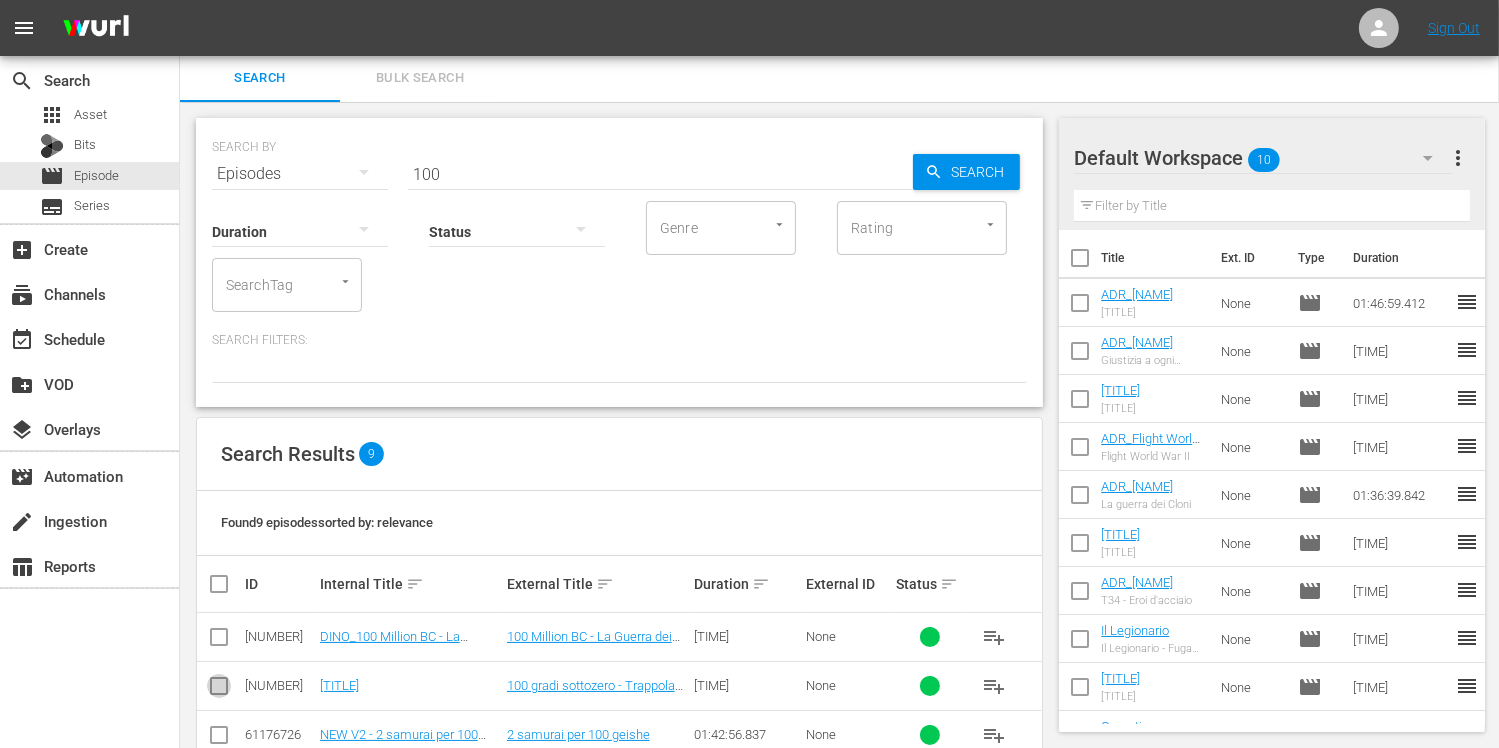 click at bounding box center (219, 690) 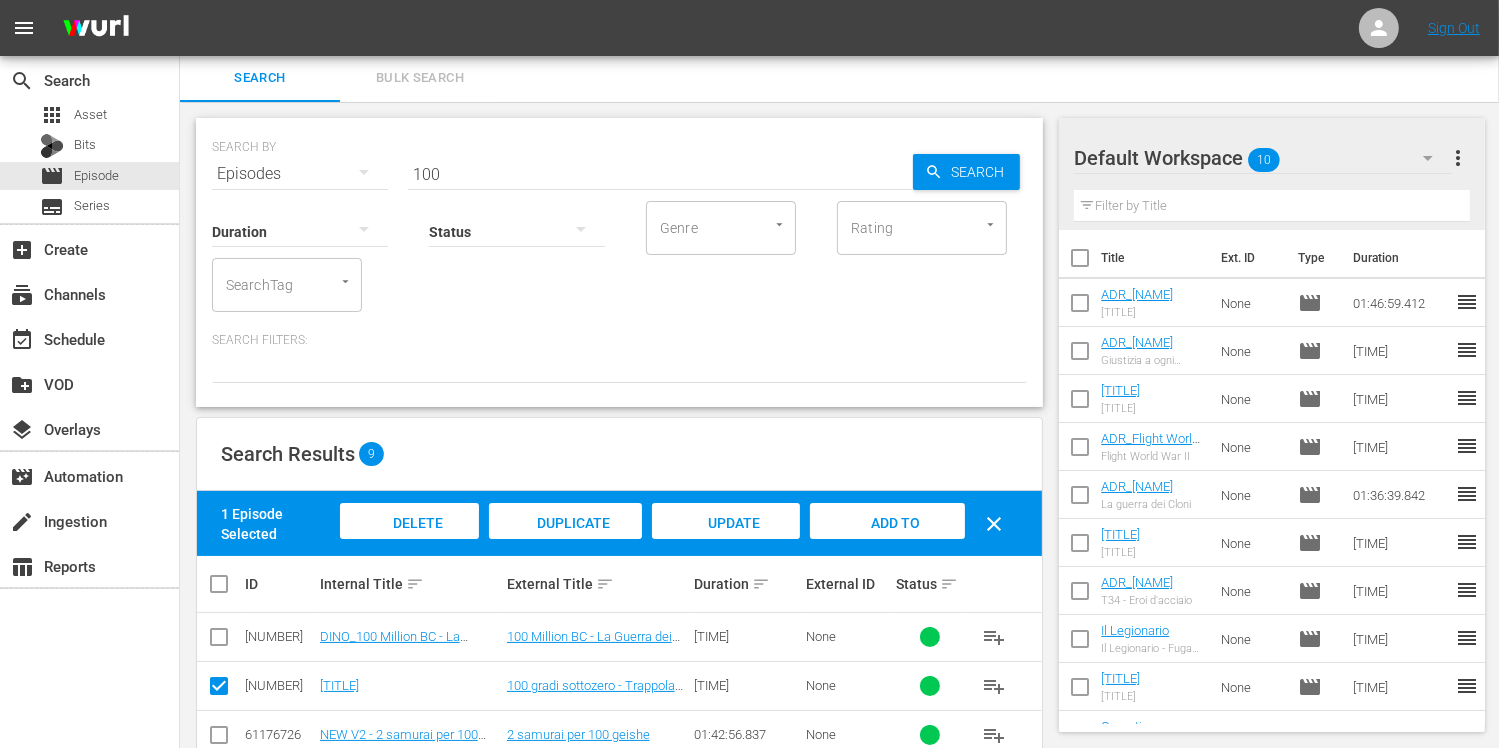 click on "Add to Workspace" at bounding box center [888, 542] 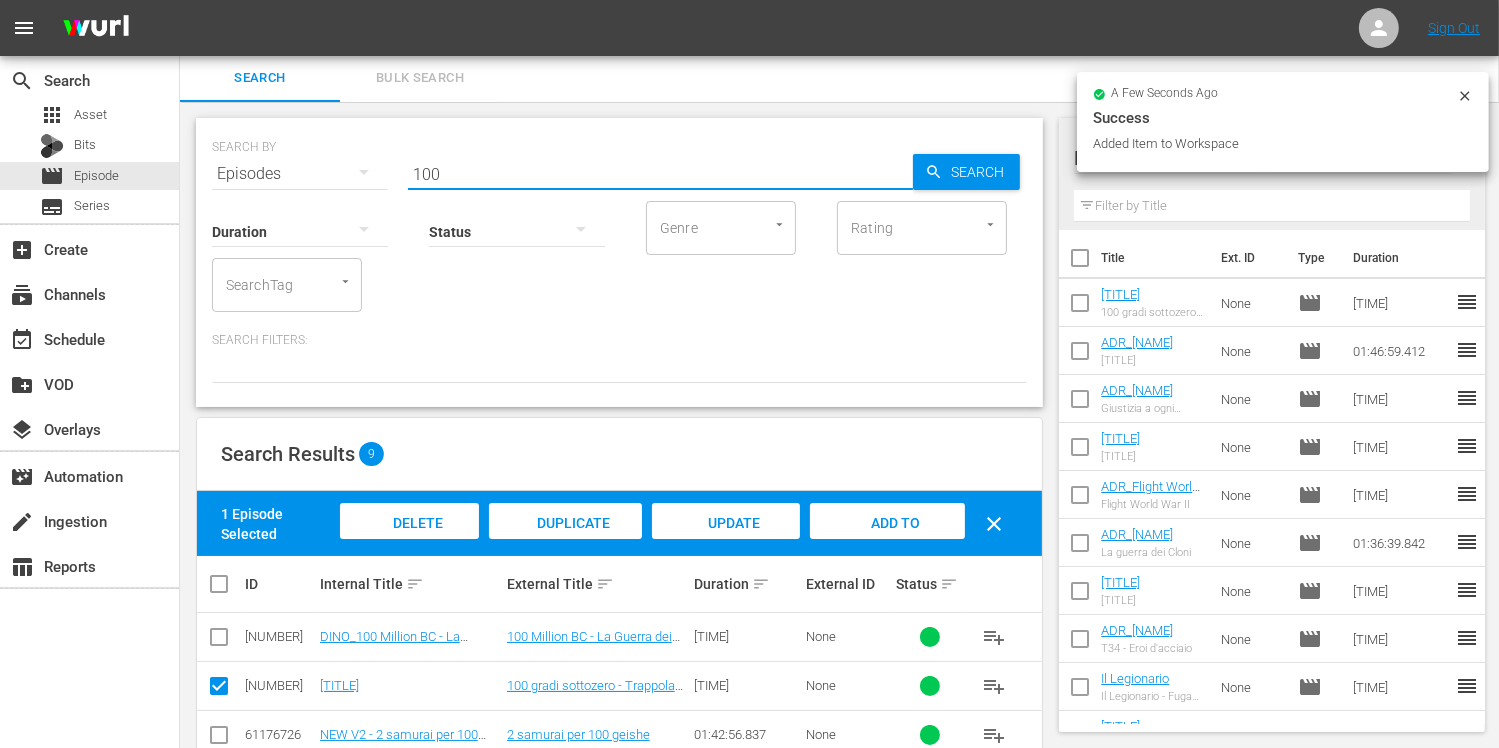 drag, startPoint x: 423, startPoint y: 162, endPoint x: 356, endPoint y: 150, distance: 68.06615 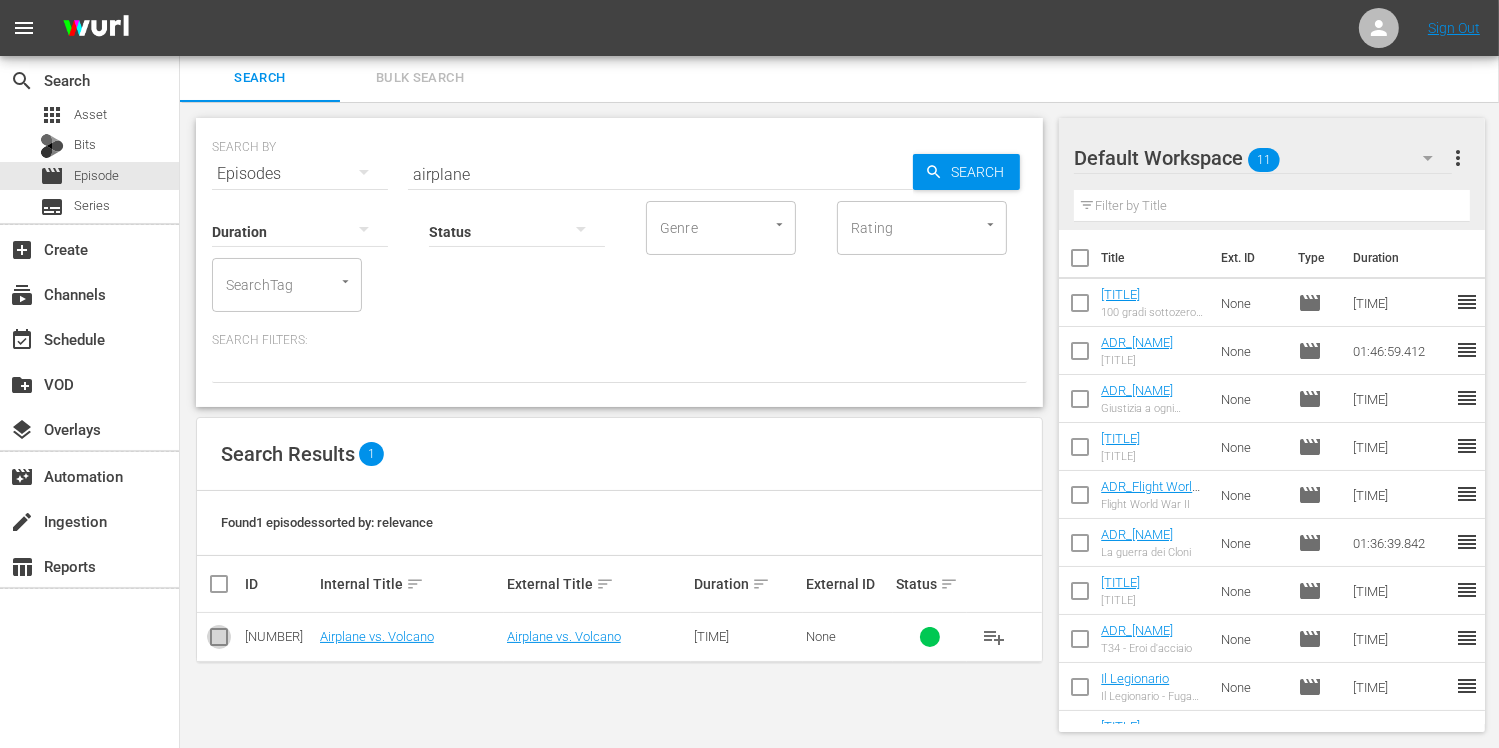click at bounding box center (219, 641) 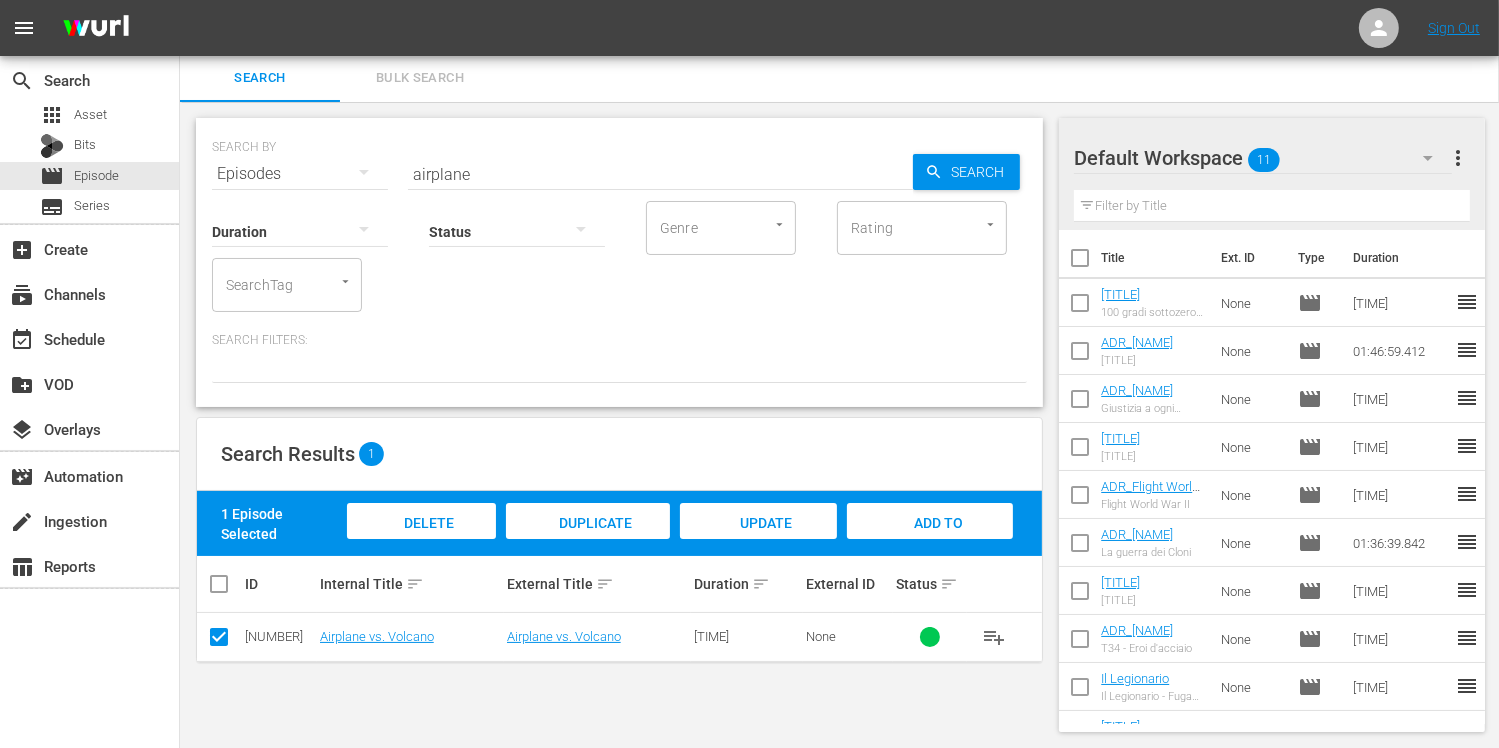 click on "Add to Workspace" at bounding box center [930, 542] 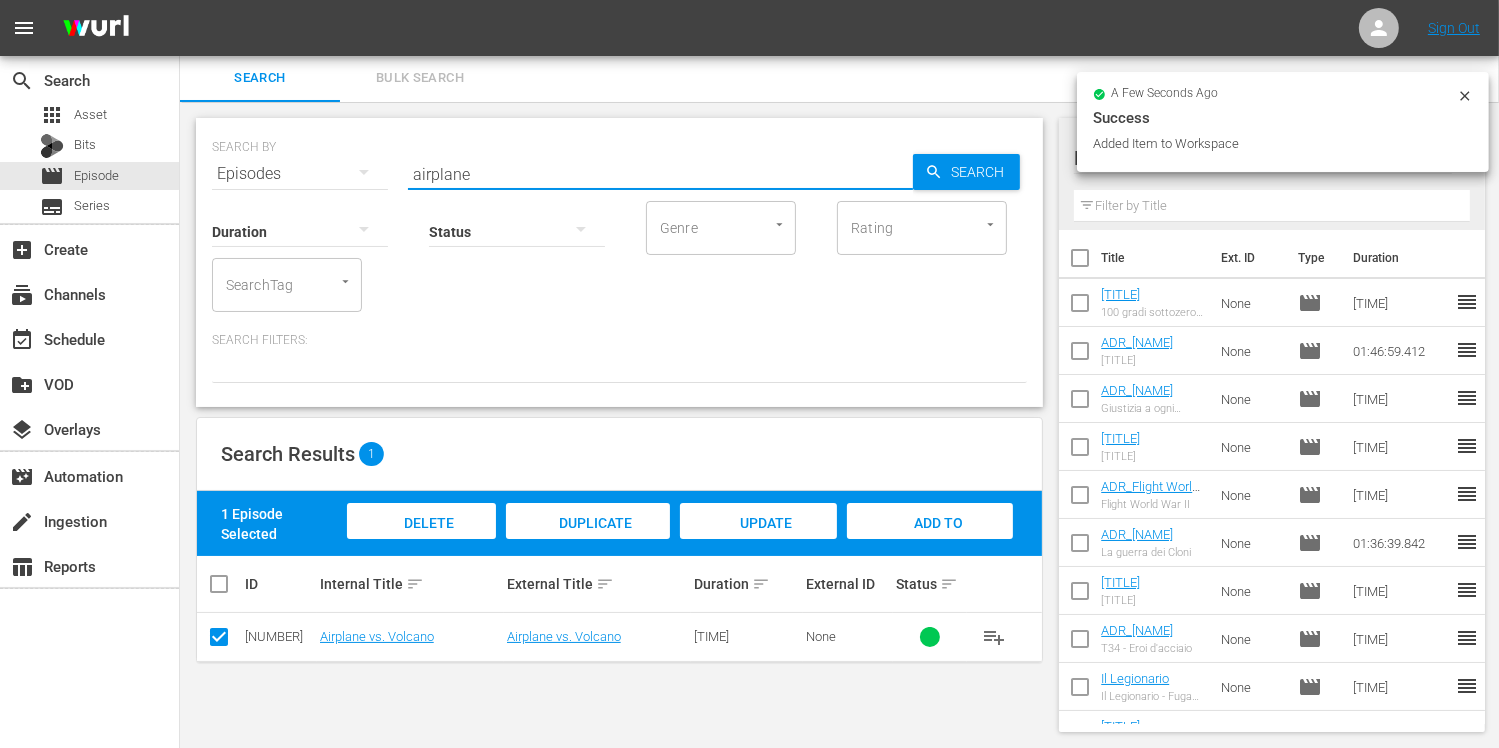 drag, startPoint x: 477, startPoint y: 167, endPoint x: 362, endPoint y: 174, distance: 115.212845 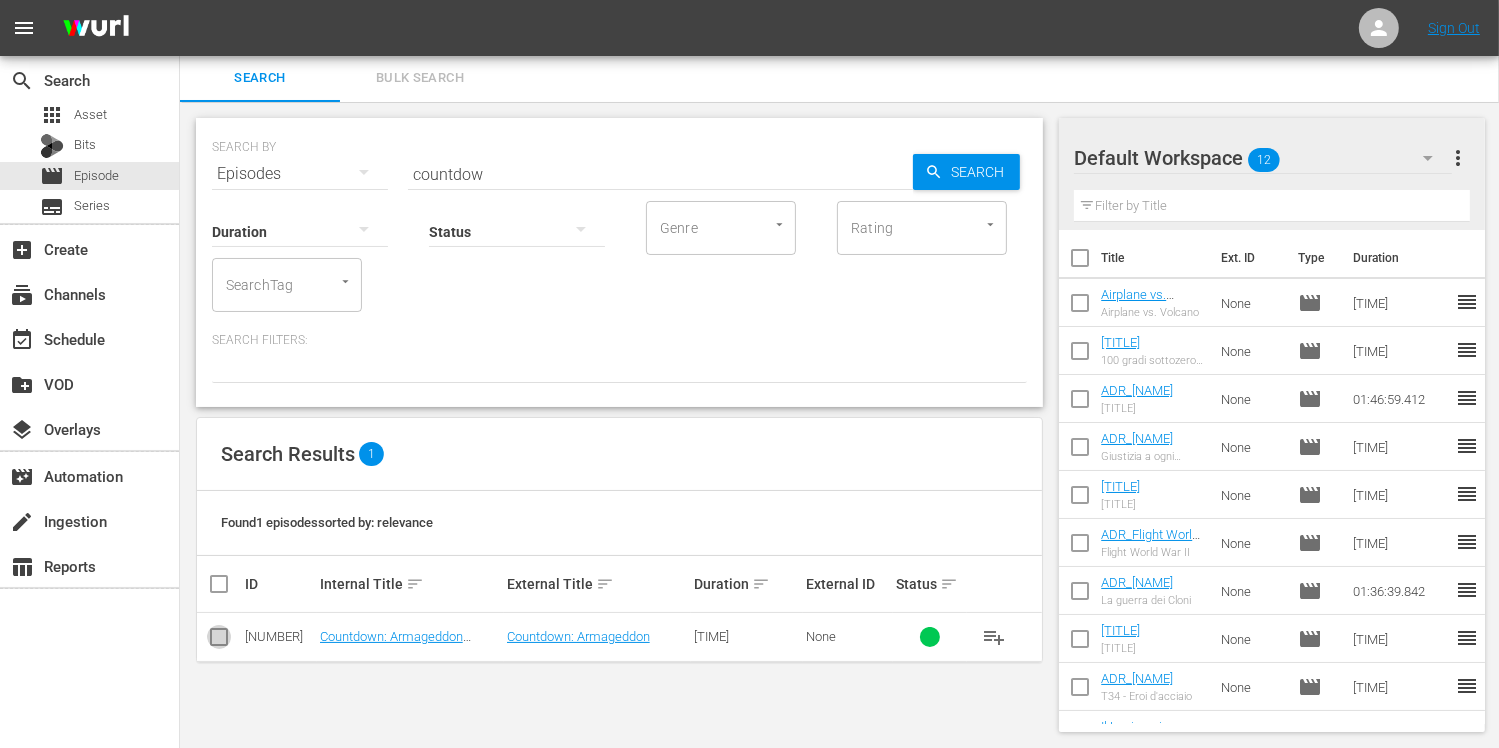 click at bounding box center (219, 641) 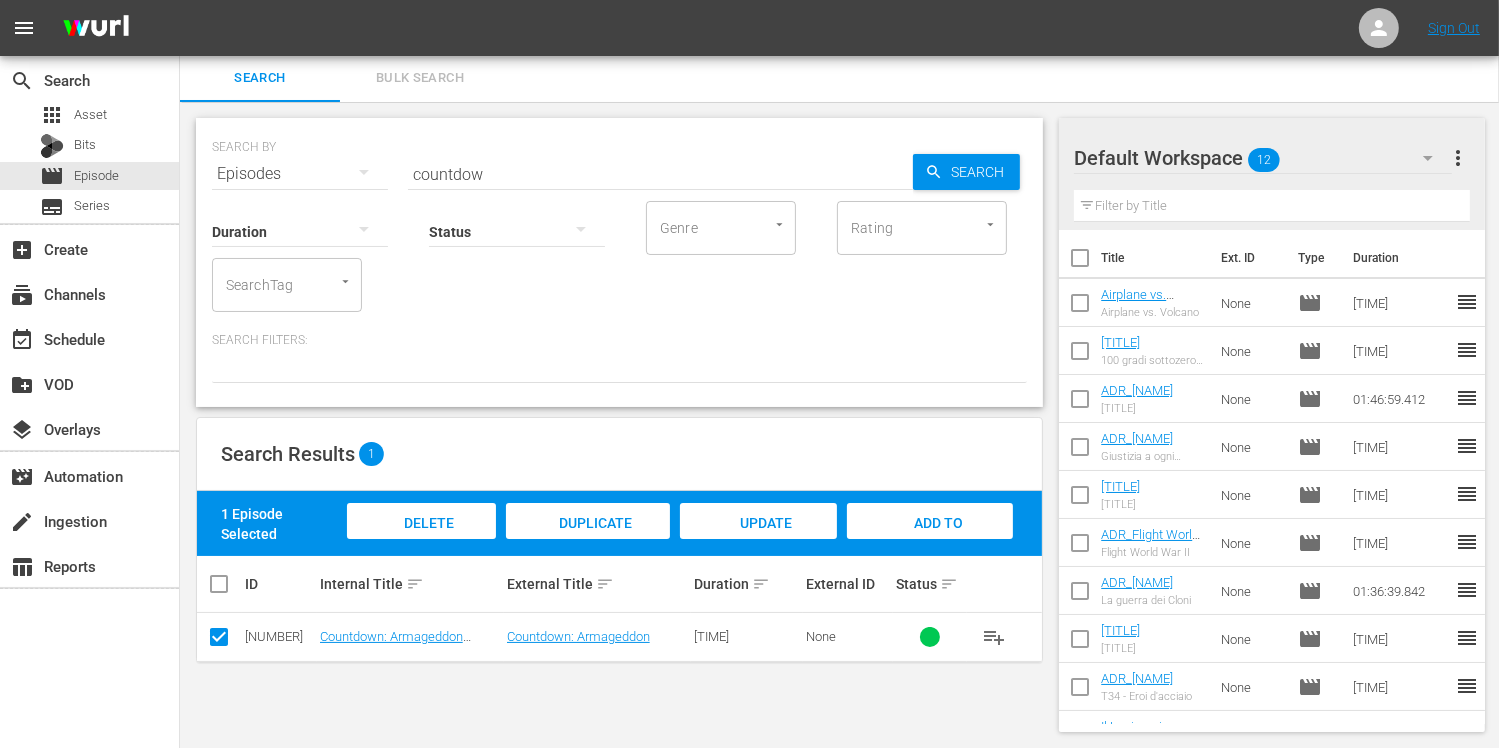 click on "Add to Workspace" at bounding box center [930, 540] 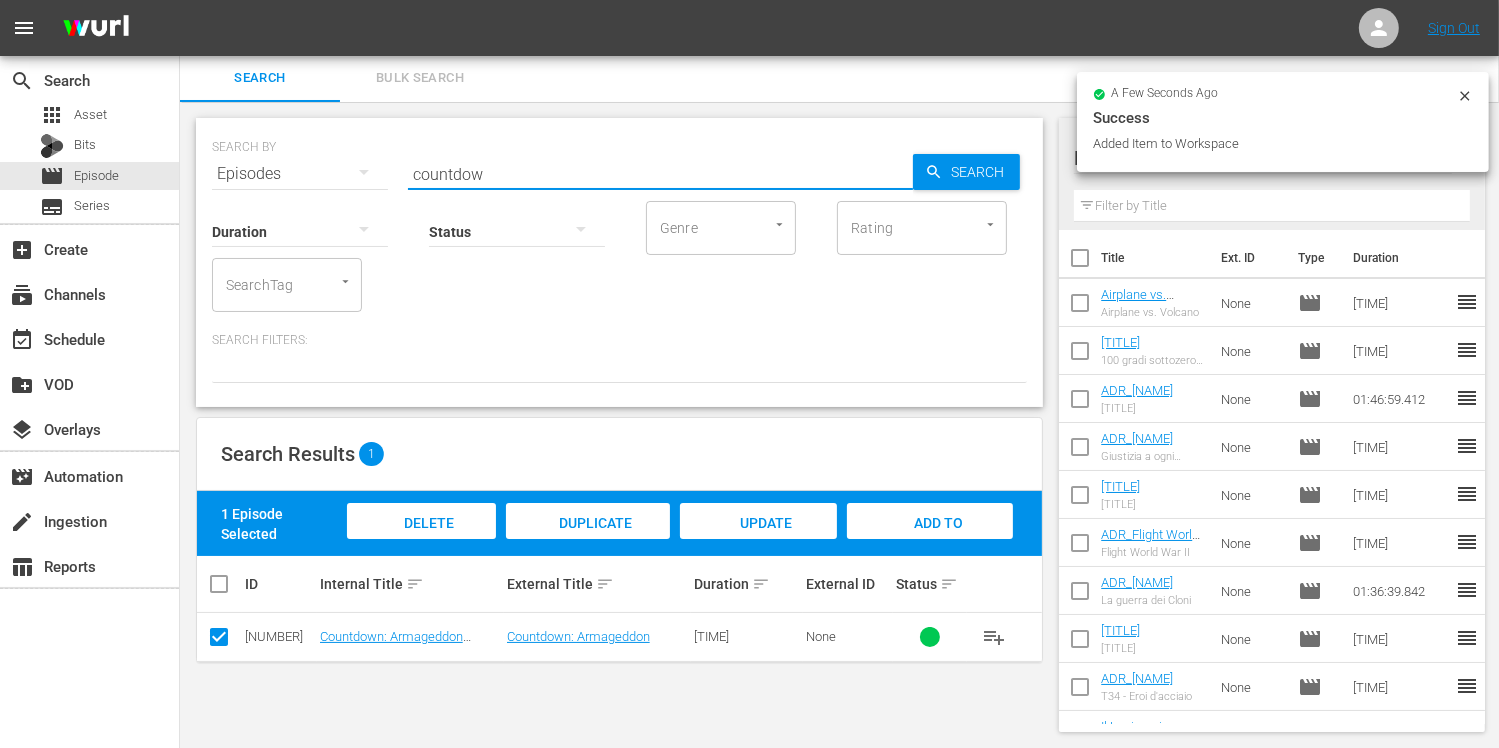 drag, startPoint x: 497, startPoint y: 168, endPoint x: 385, endPoint y: 167, distance: 112.00446 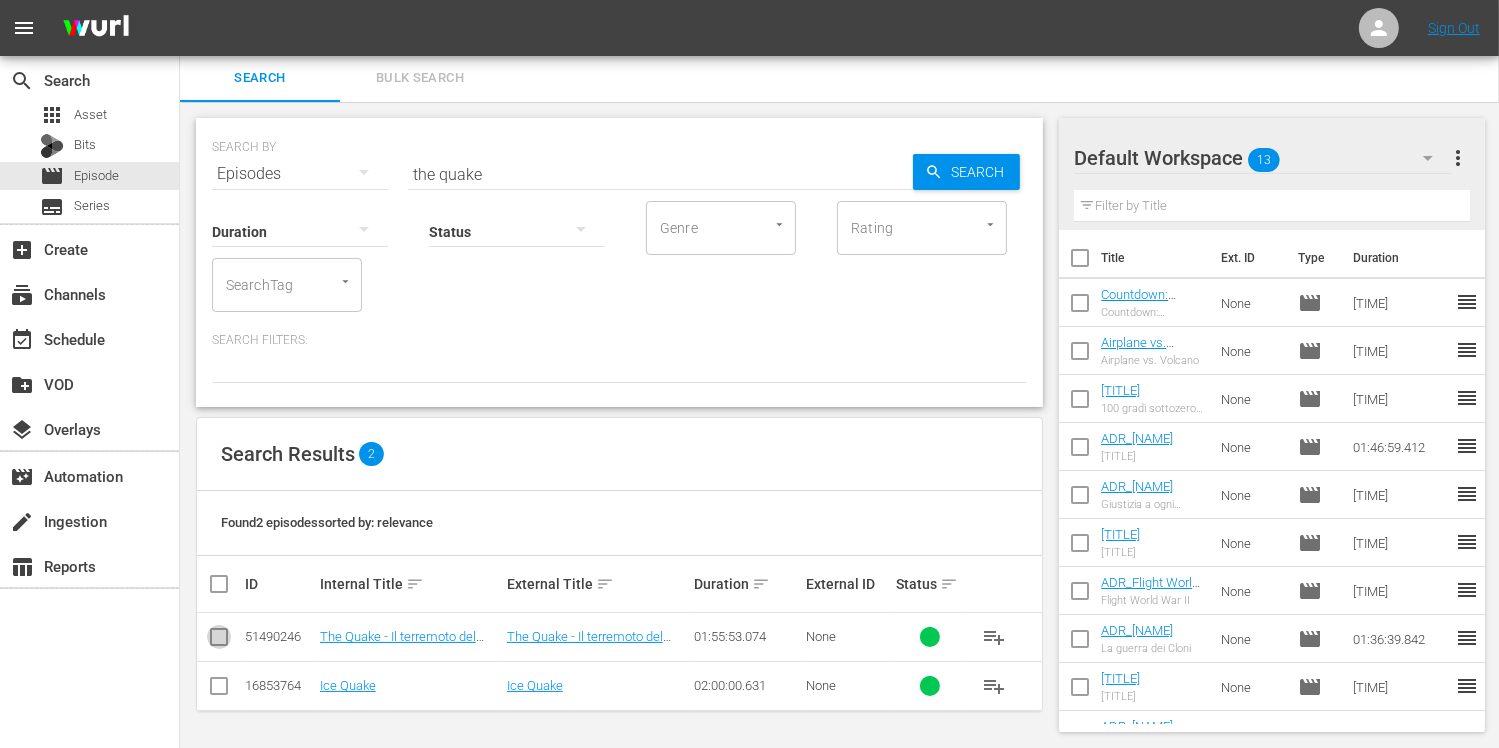 click at bounding box center [219, 641] 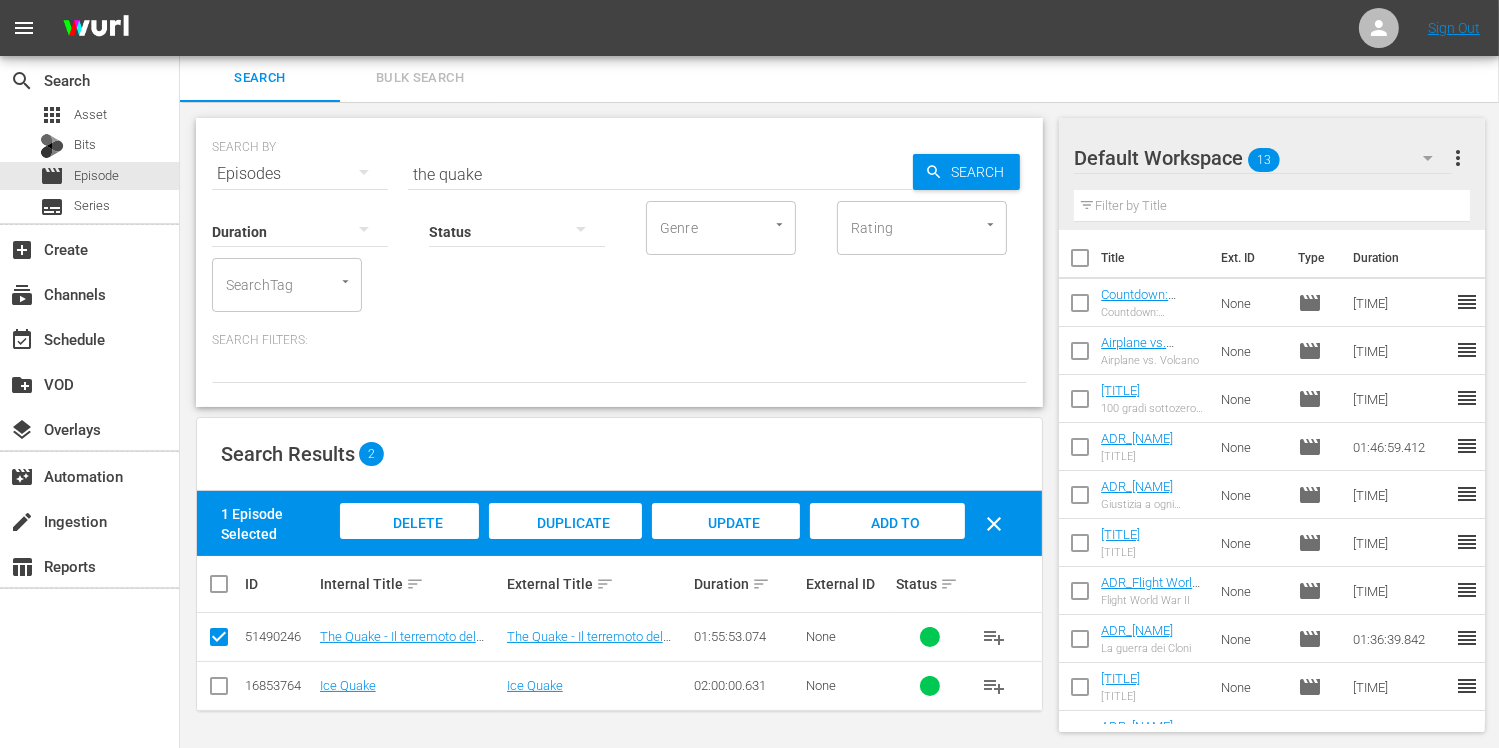 click on "Add to Workspace" at bounding box center (888, 542) 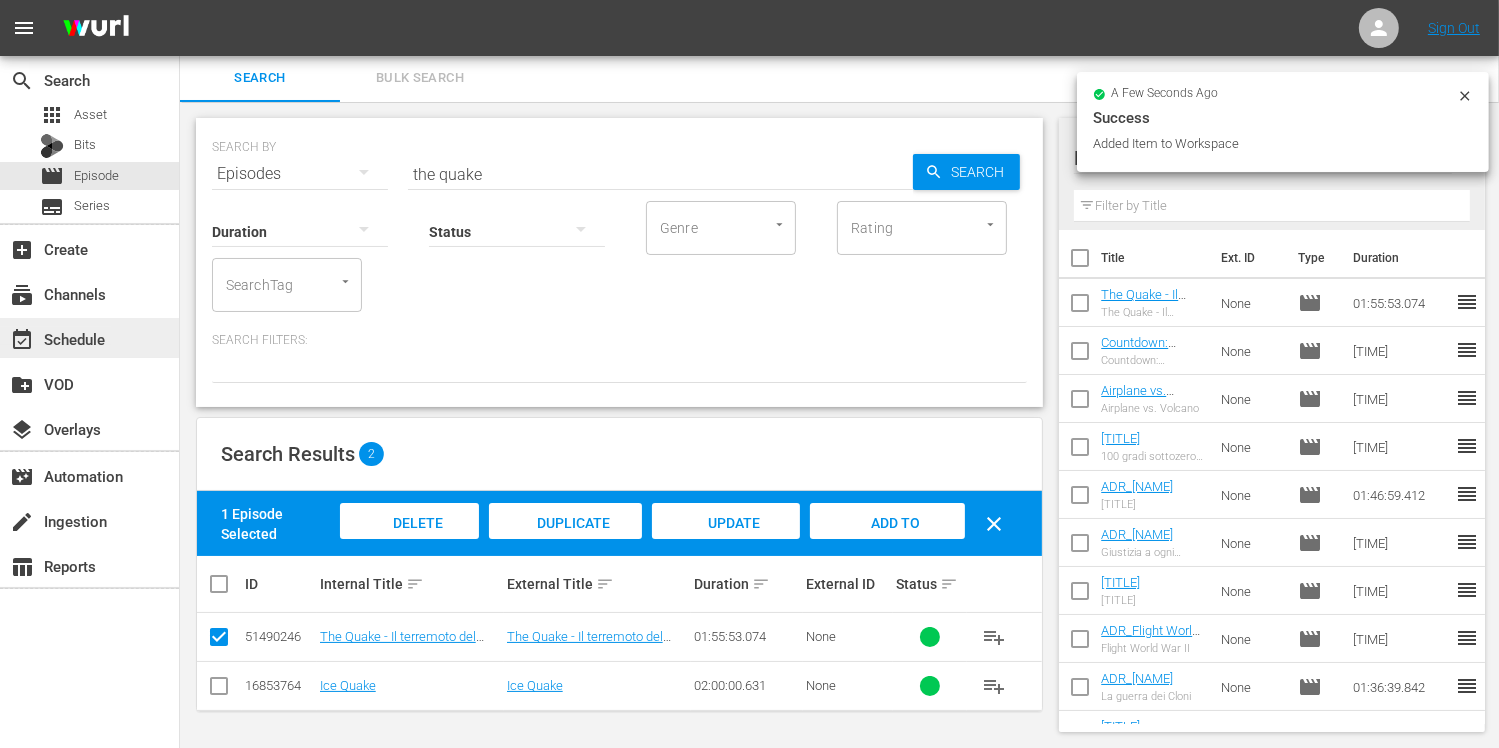 click on "event_available   Schedule" at bounding box center (56, 336) 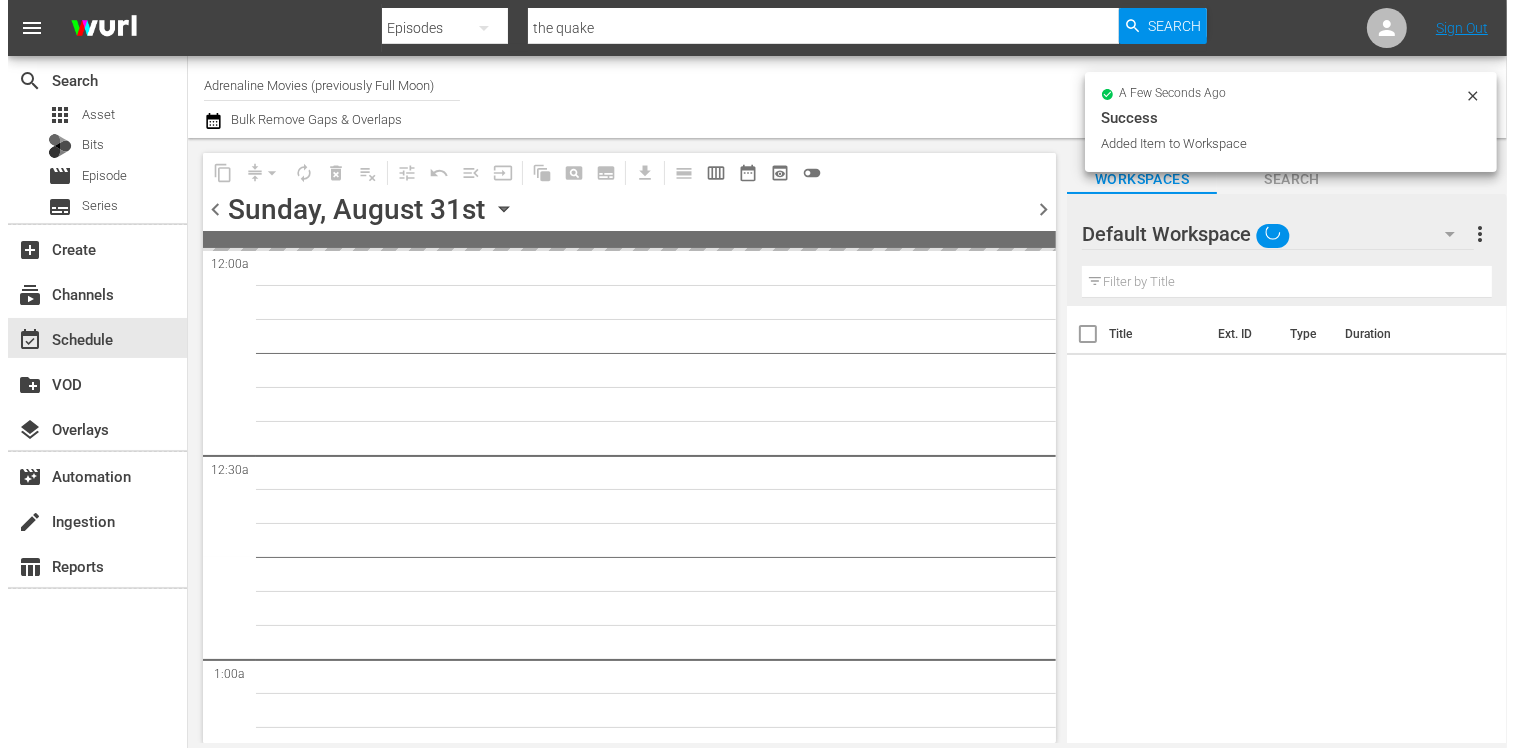 scroll, scrollTop: 0, scrollLeft: 0, axis: both 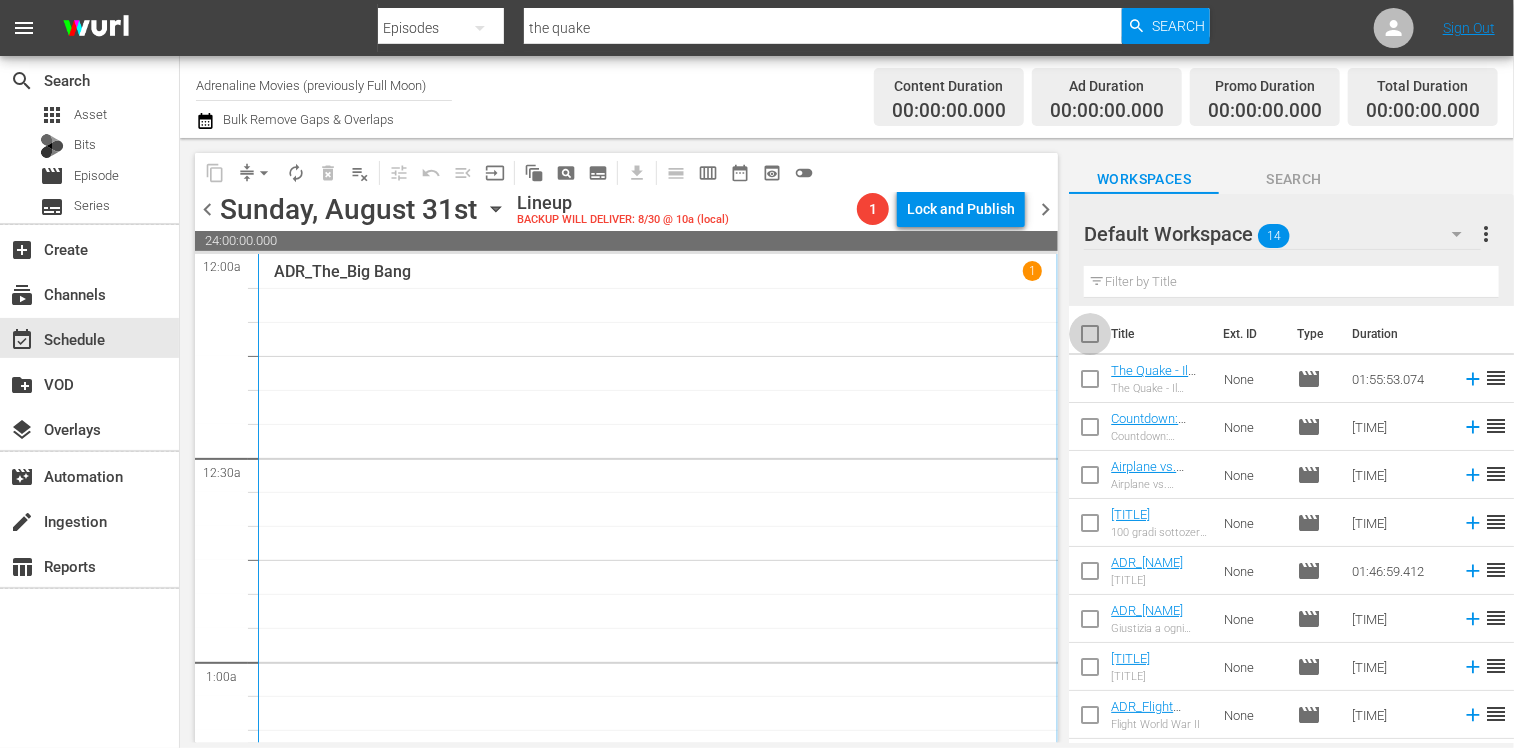 click at bounding box center [1090, 338] 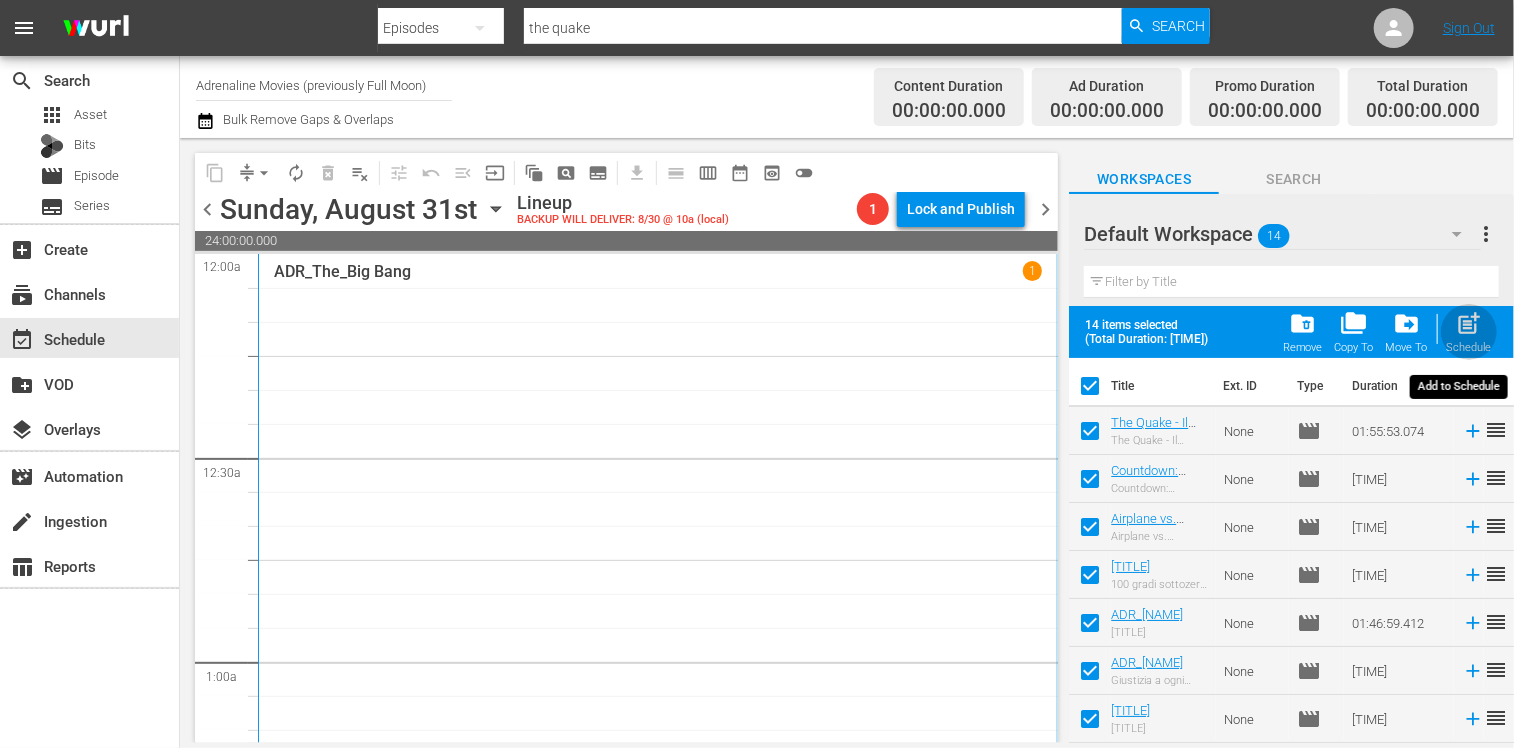 click on "post_add" at bounding box center (1469, 323) 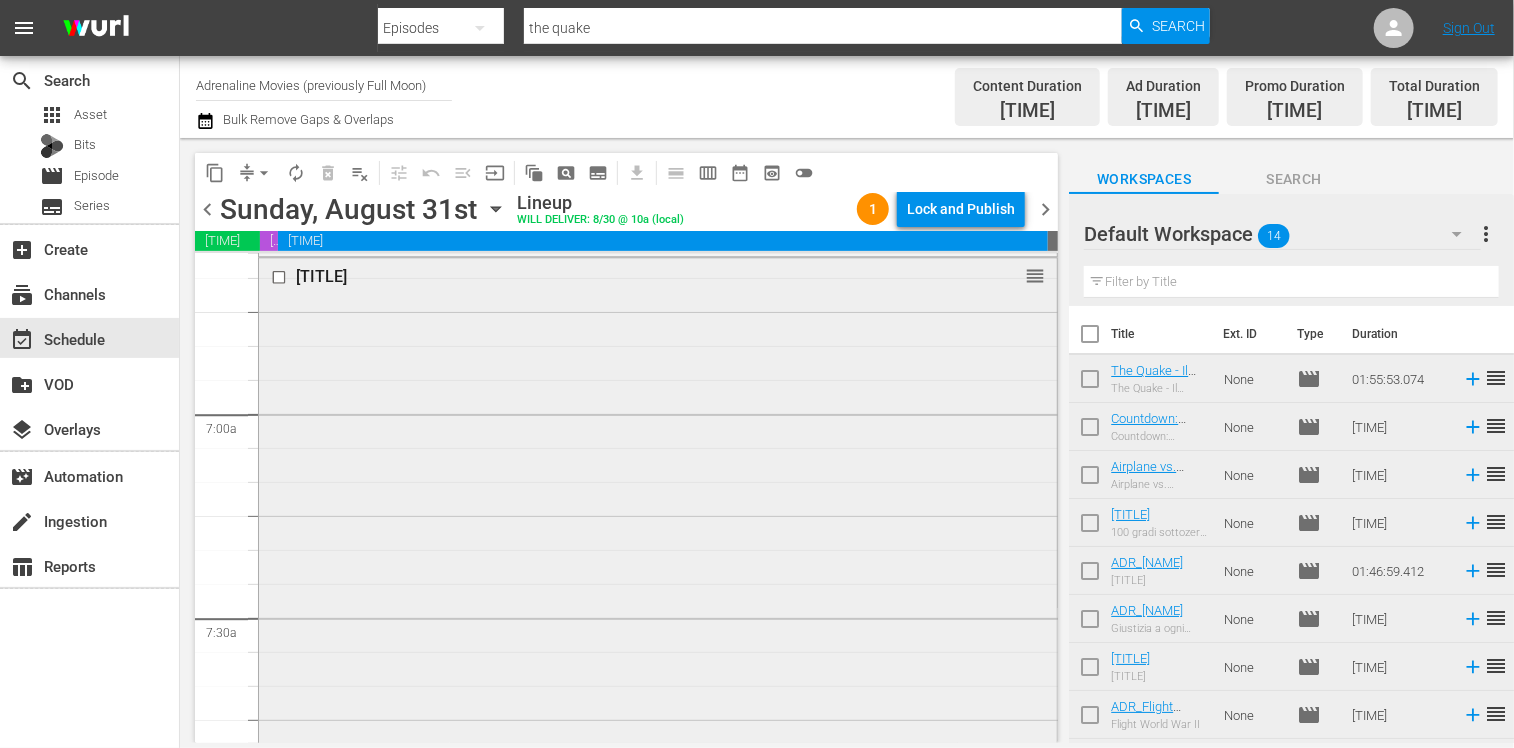 scroll, scrollTop: 2700, scrollLeft: 0, axis: vertical 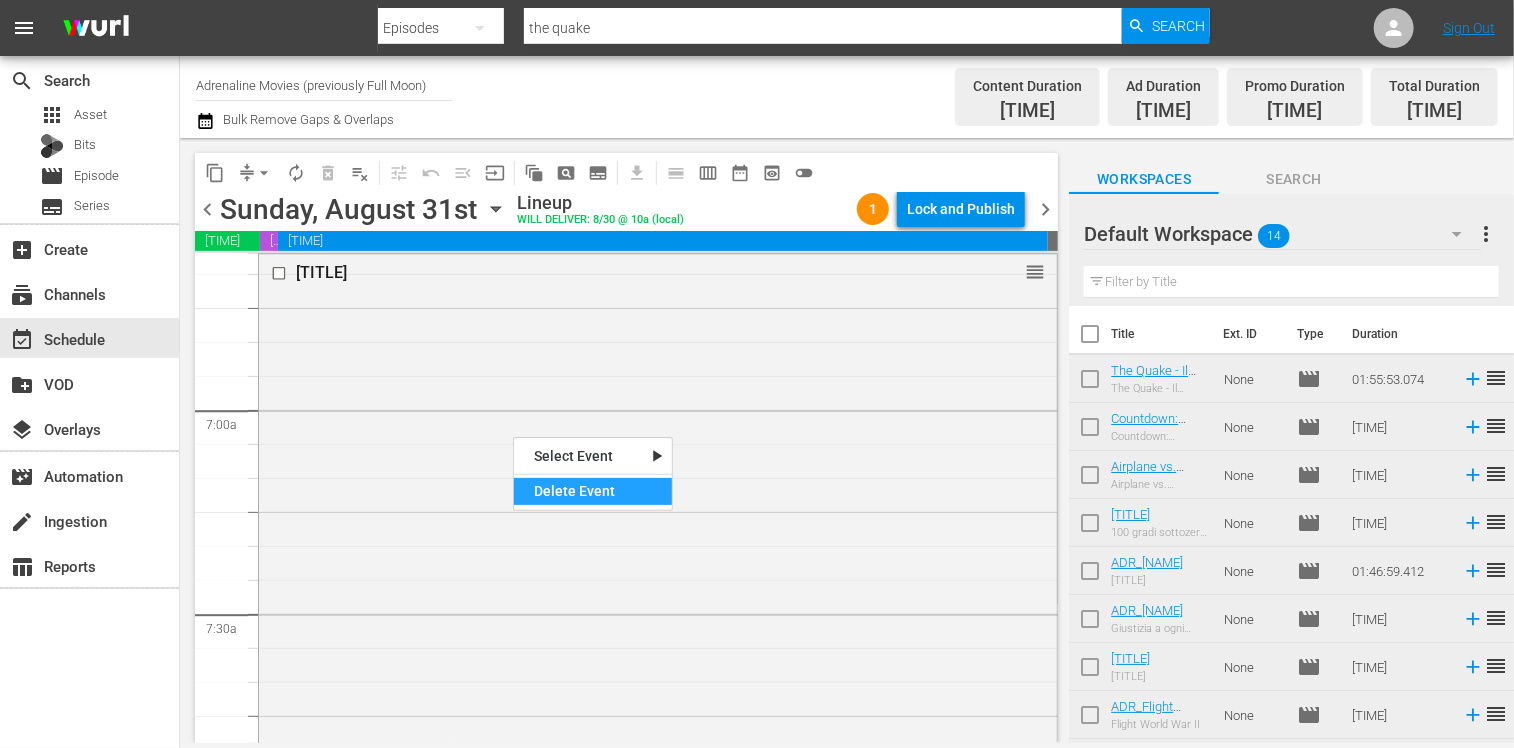 click on "Delete Event" at bounding box center [593, 491] 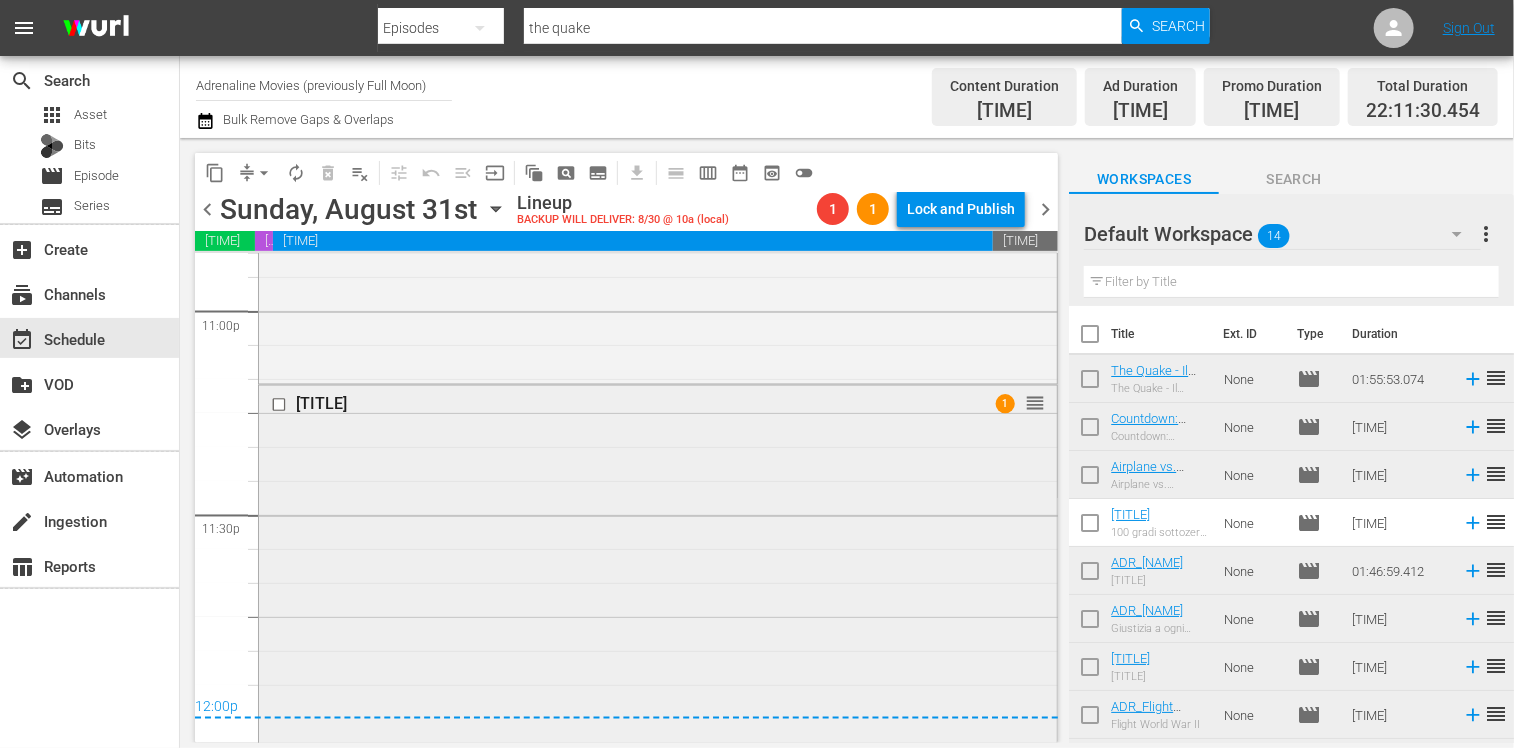 scroll, scrollTop: 9789, scrollLeft: 0, axis: vertical 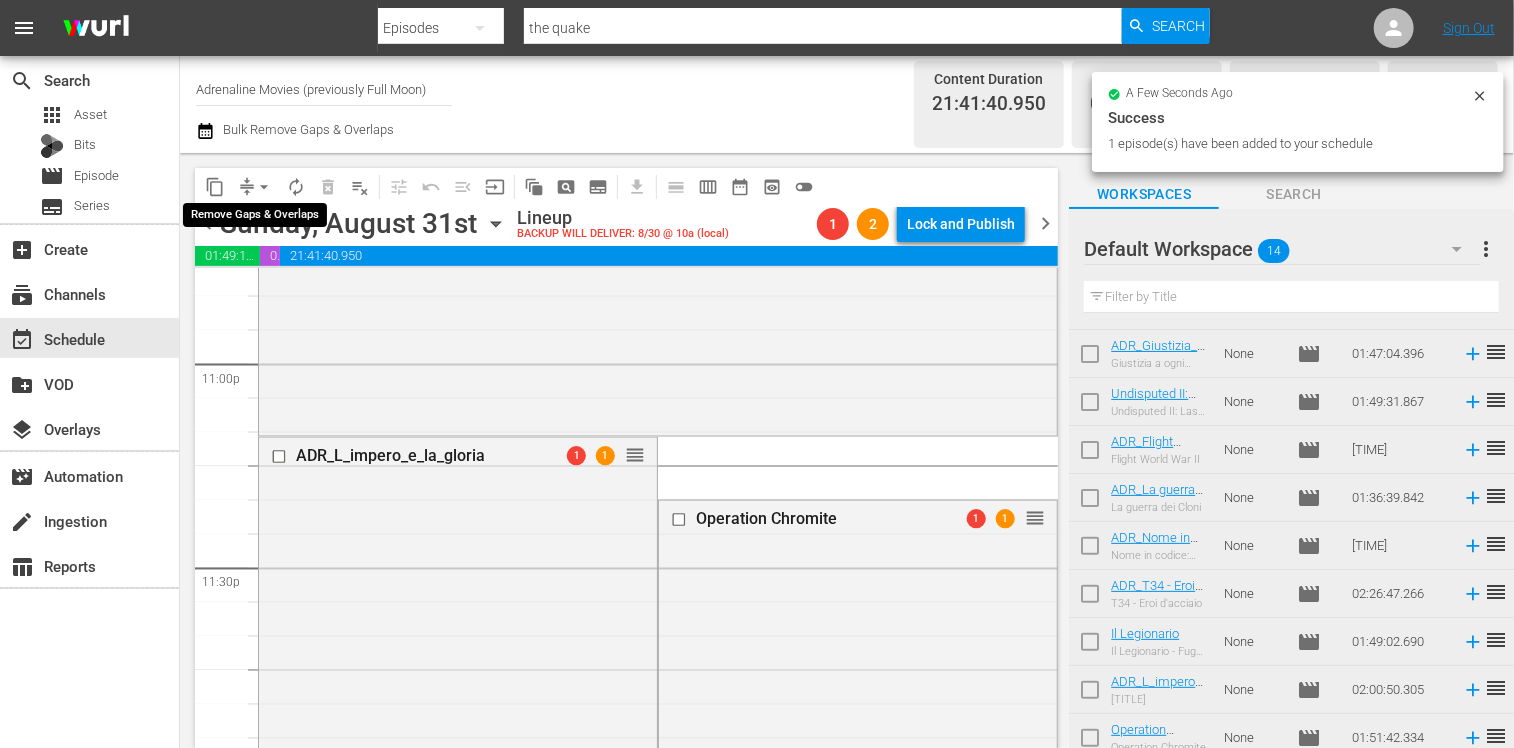 click on "arrow_drop_down" at bounding box center [264, 187] 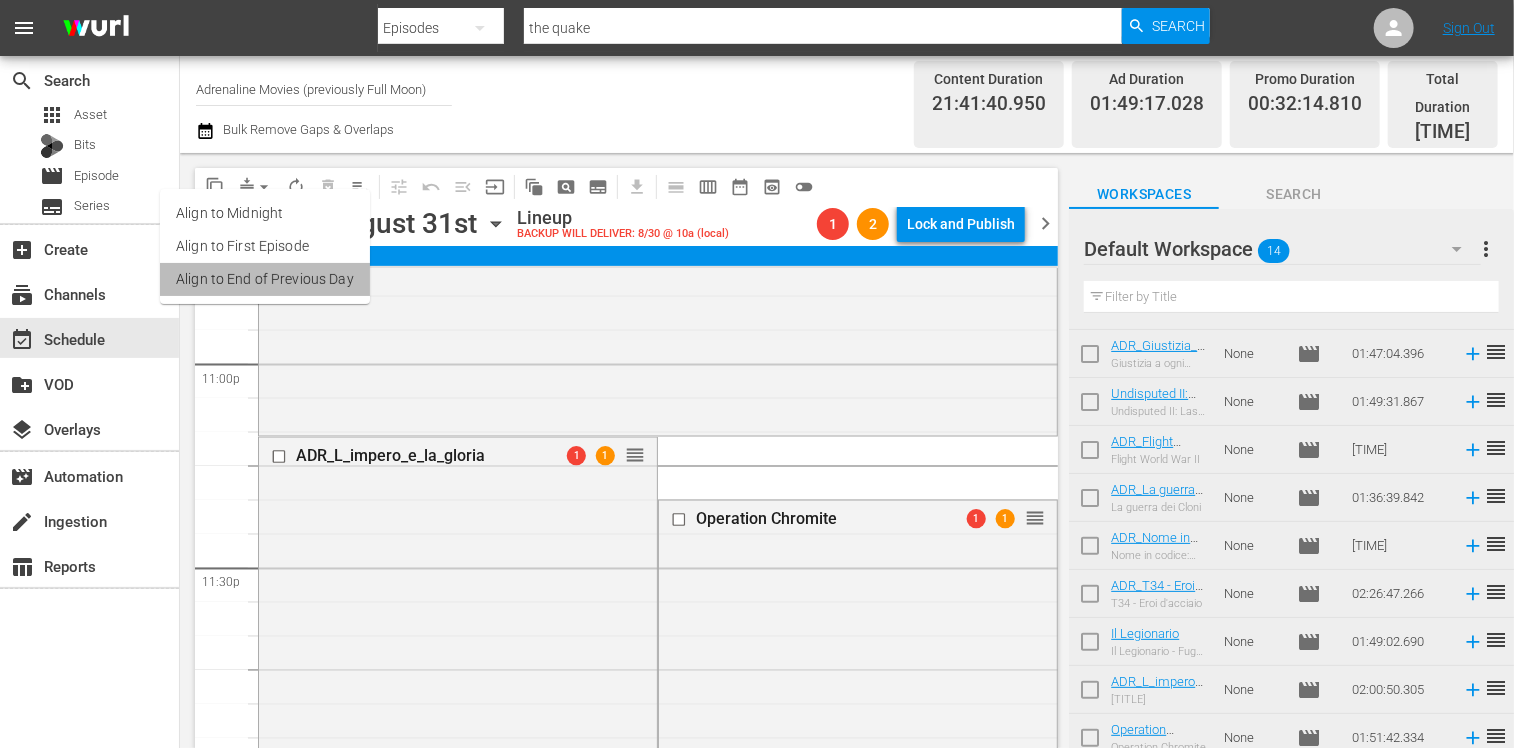 click on "Align to End of Previous Day" at bounding box center (265, 279) 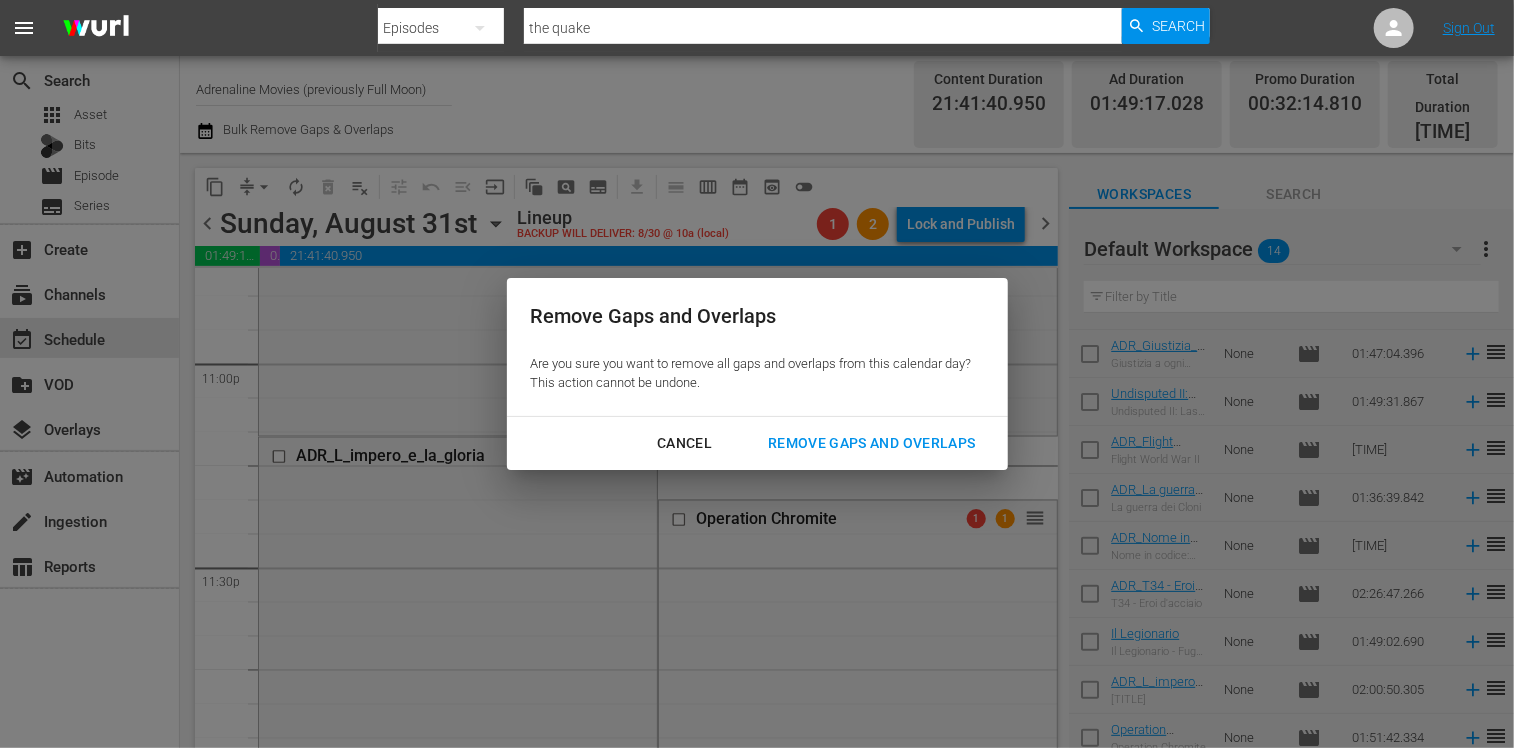 click on "Remove Gaps and Overlaps" at bounding box center (871, 443) 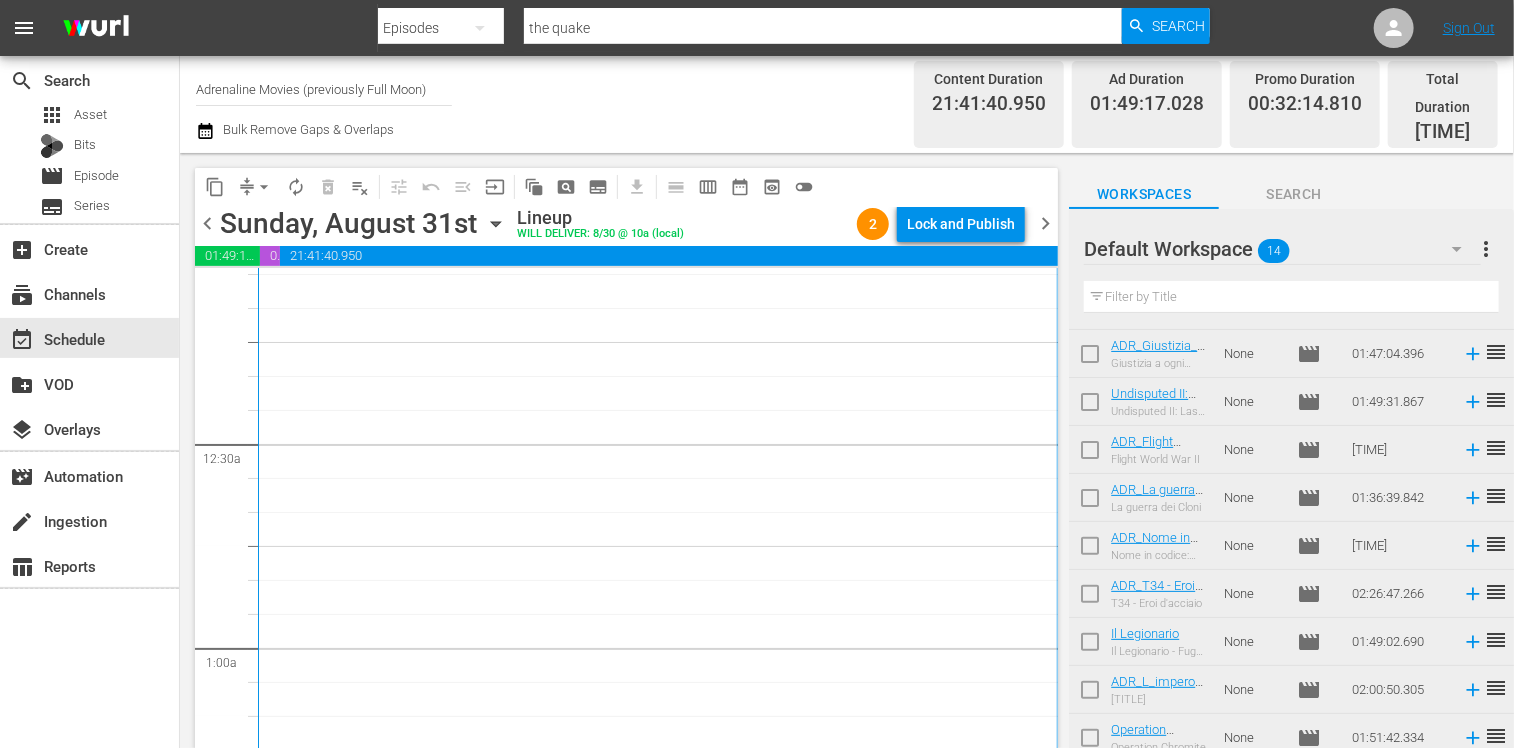 scroll, scrollTop: 0, scrollLeft: 0, axis: both 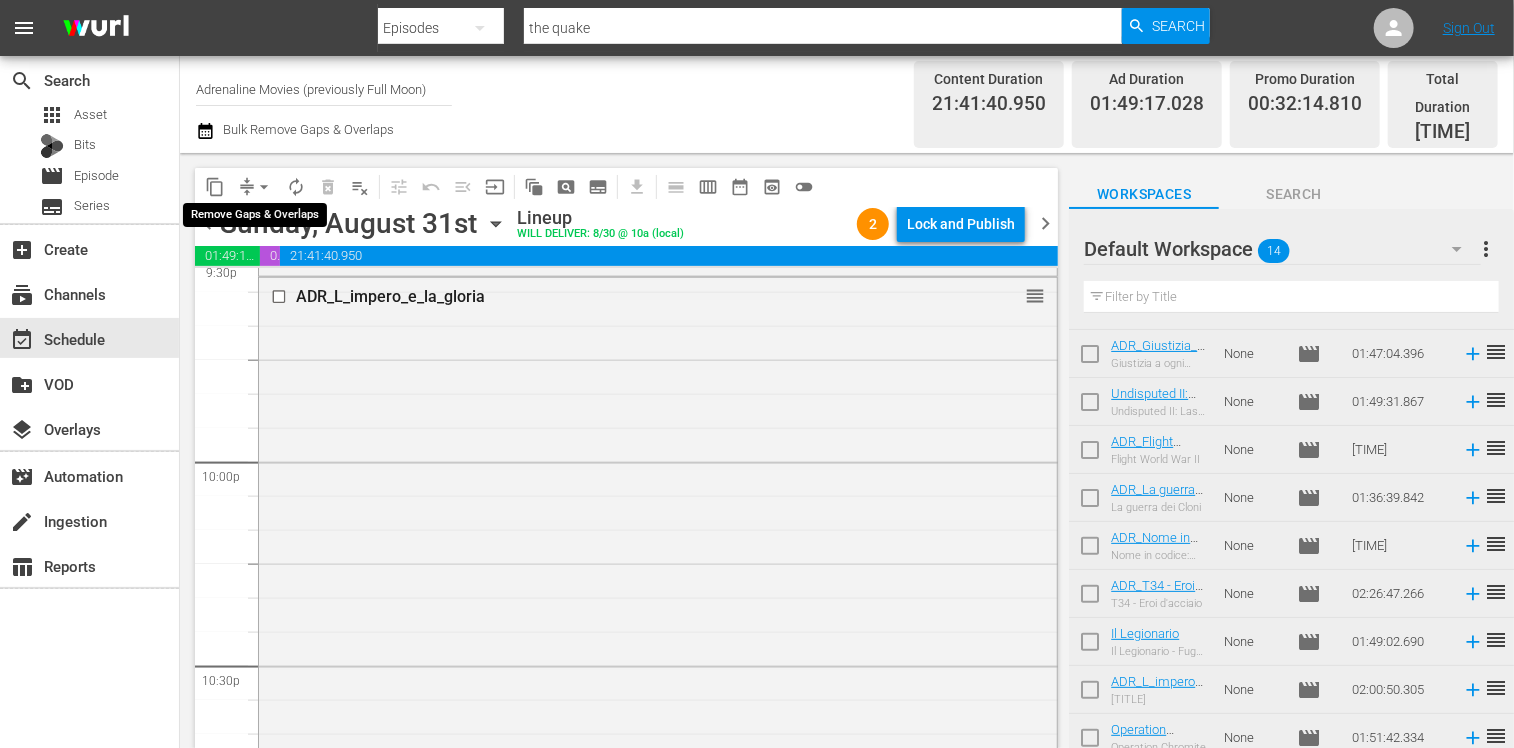 click on "arrow_drop_down" at bounding box center (264, 187) 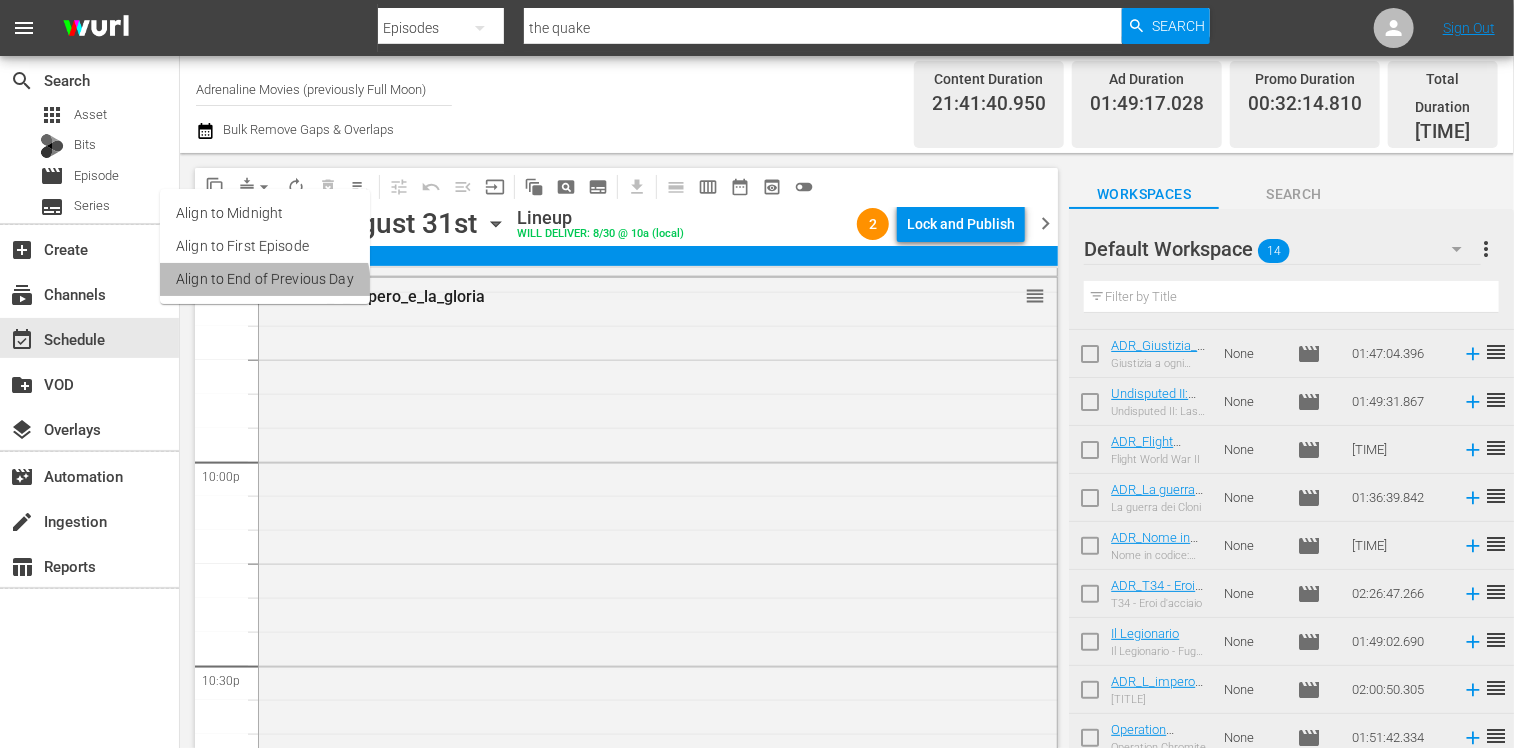 click on "Align to End of Previous Day" at bounding box center [265, 279] 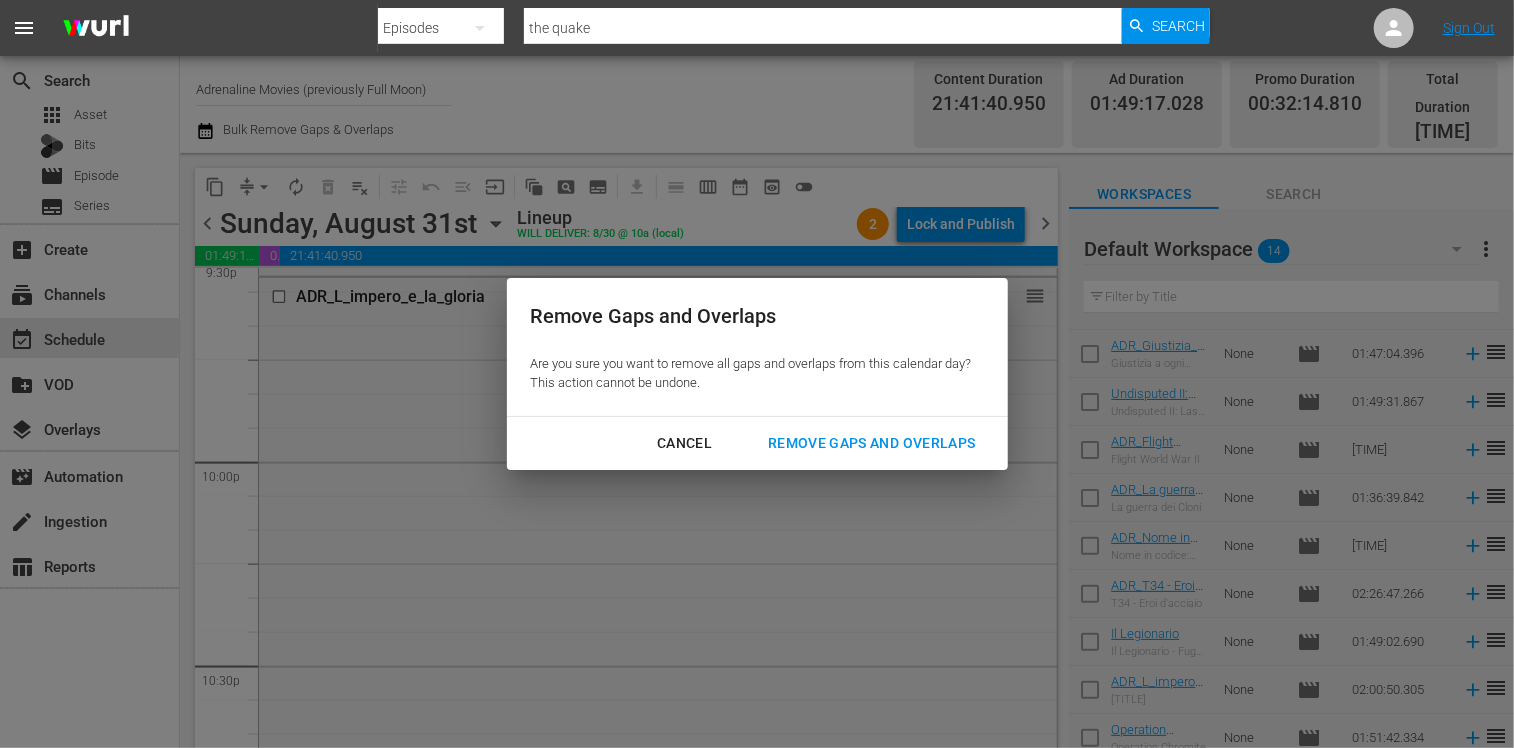 click on "Remove Gaps and Overlaps" at bounding box center [871, 443] 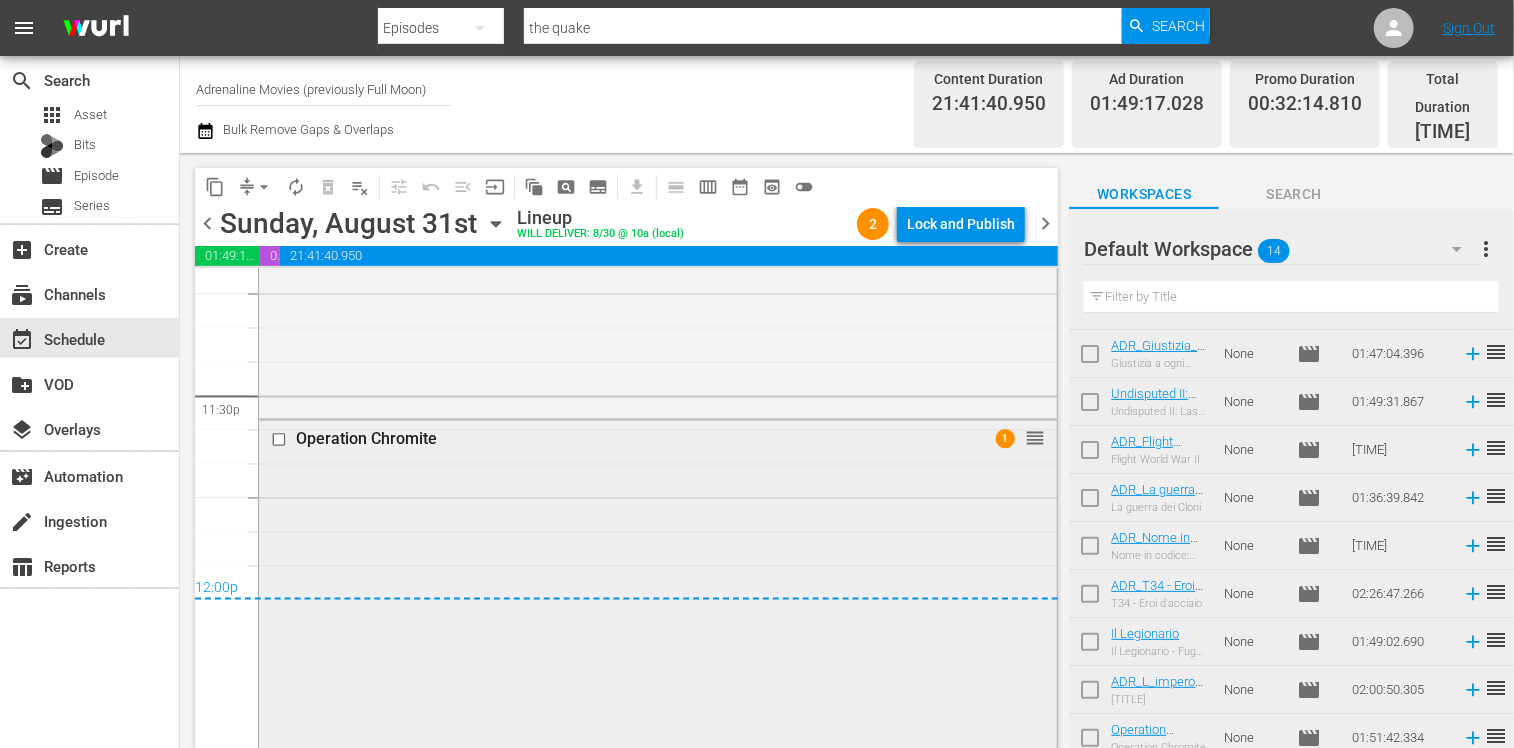 scroll, scrollTop: 9383, scrollLeft: 0, axis: vertical 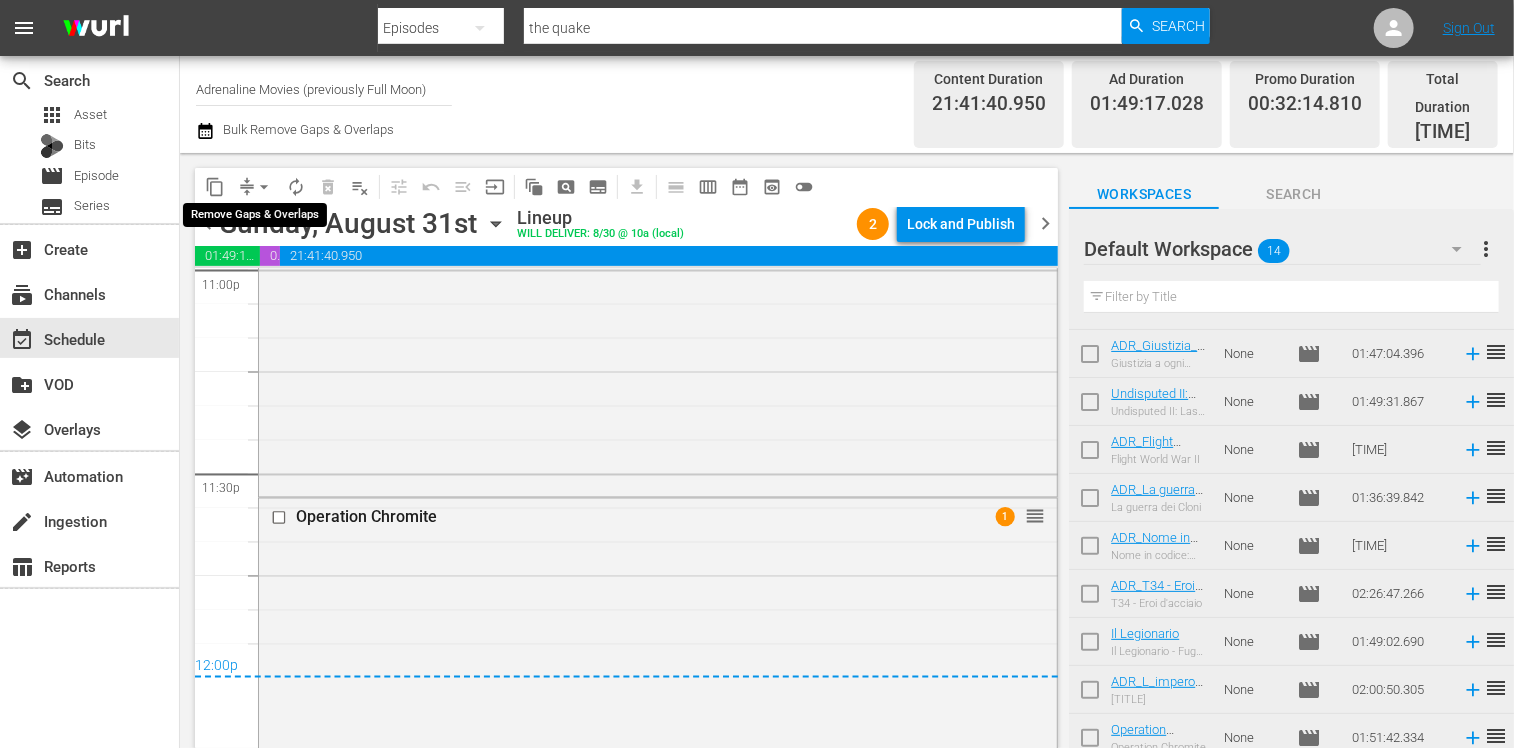 click on "arrow_drop_down" at bounding box center [264, 187] 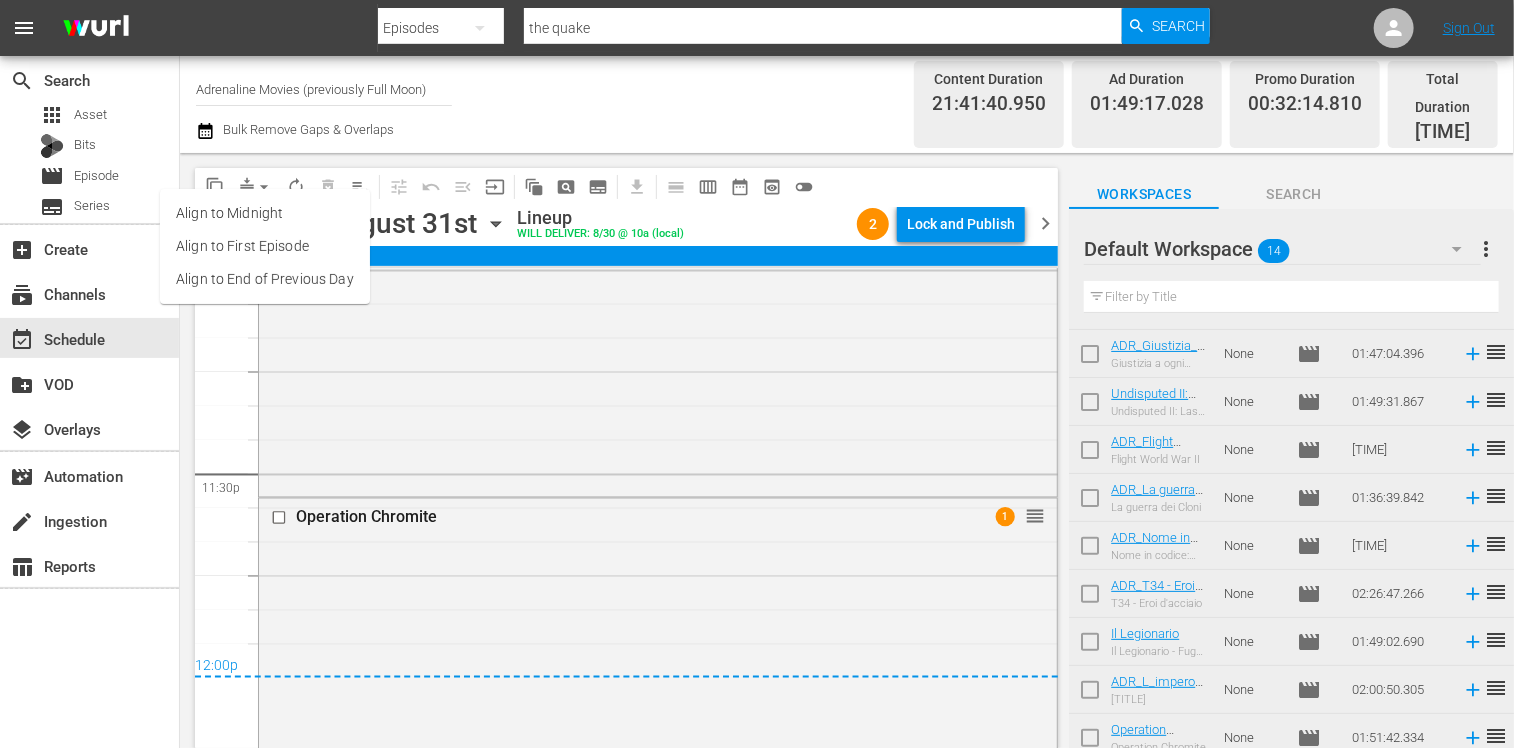 click on "Align to End of Previous Day" at bounding box center (265, 279) 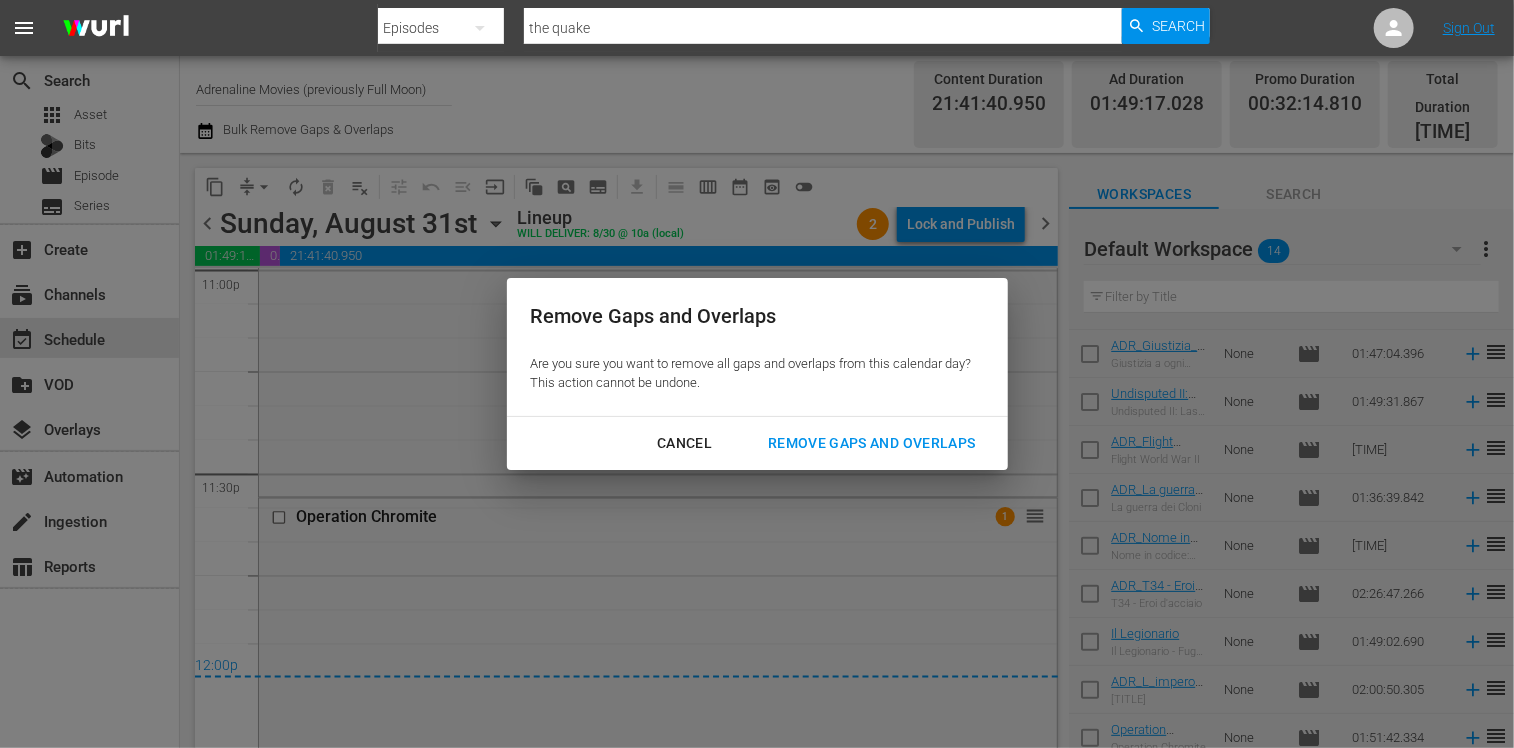 click on "Remove Gaps and Overlaps" at bounding box center [871, 443] 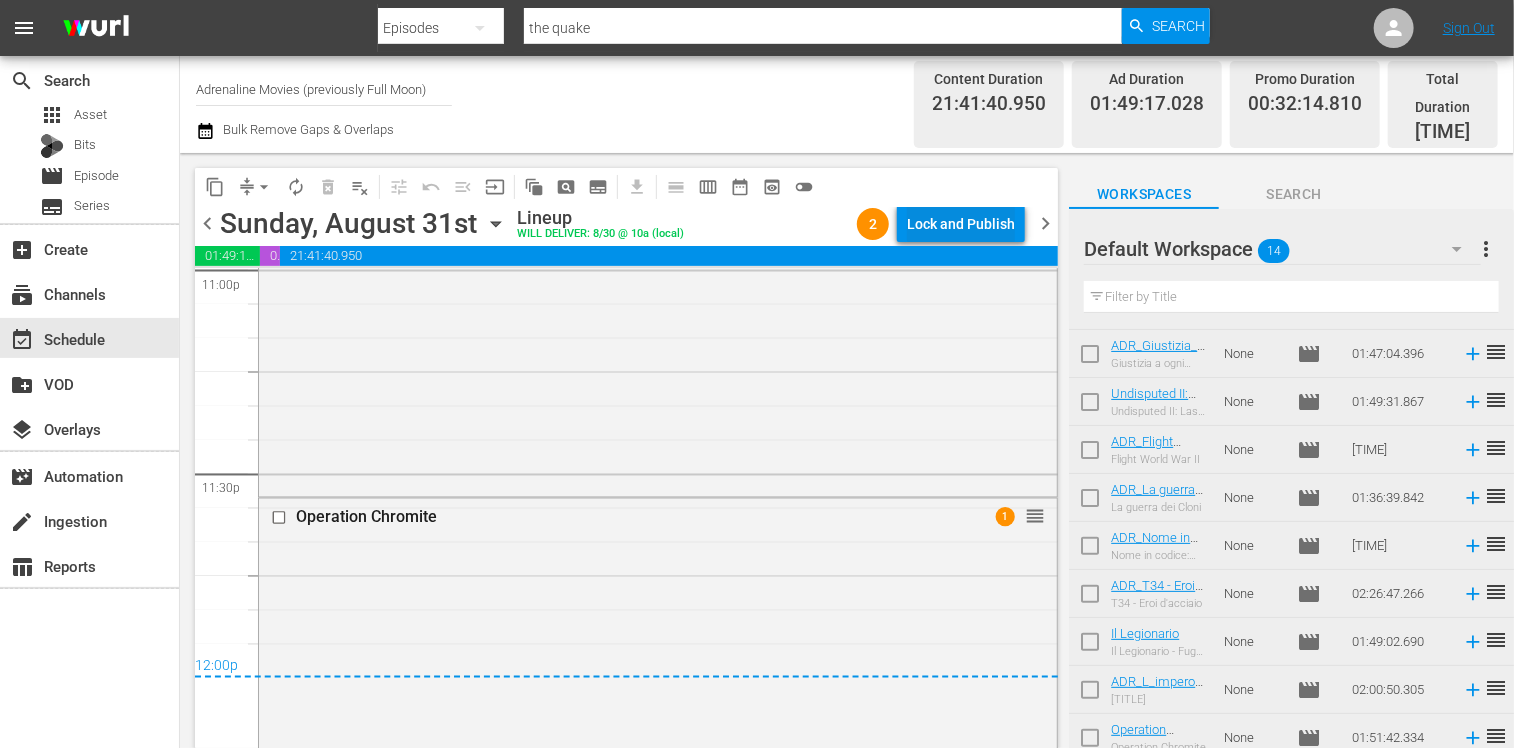 click on "Lock and Publish" at bounding box center [961, 224] 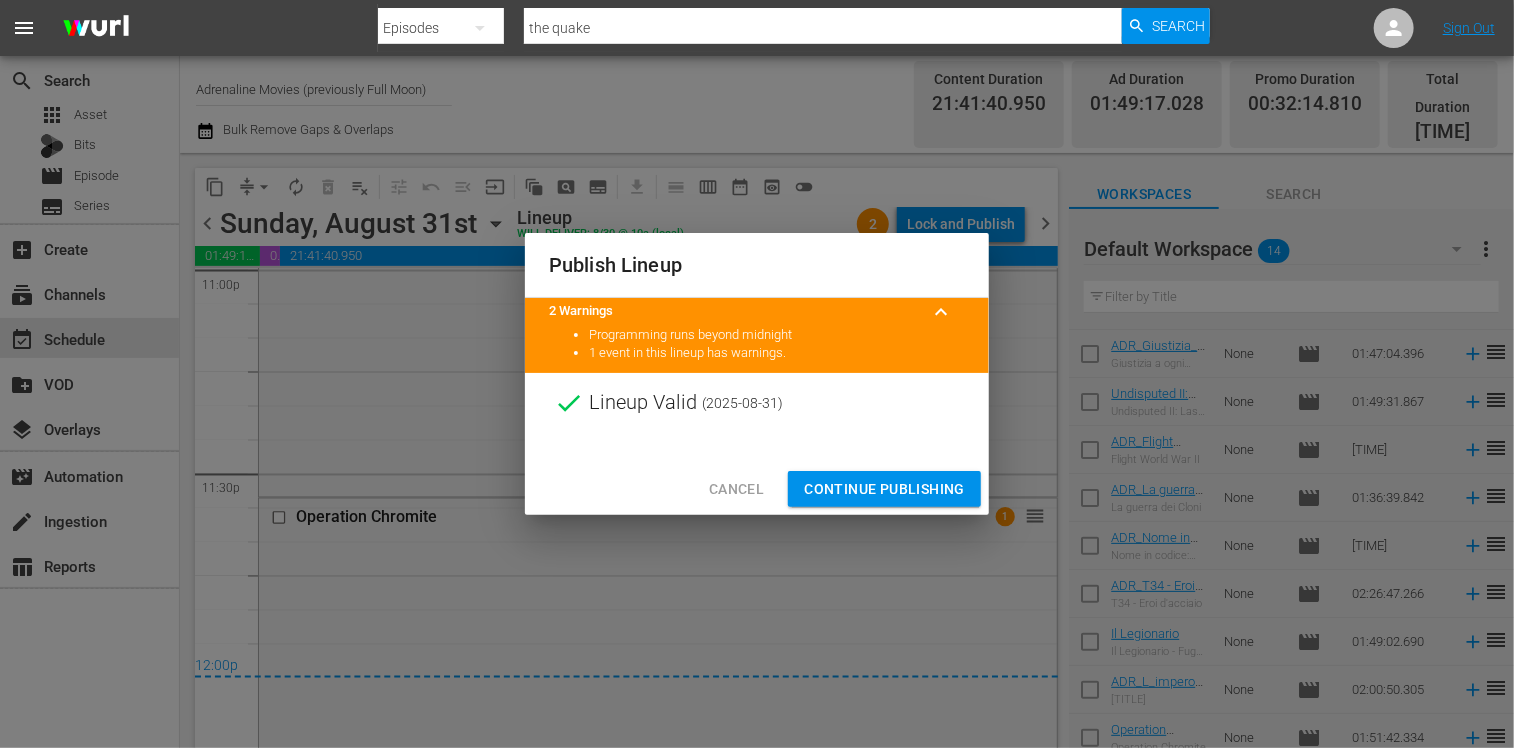 click on "Continue Publishing" at bounding box center [884, 489] 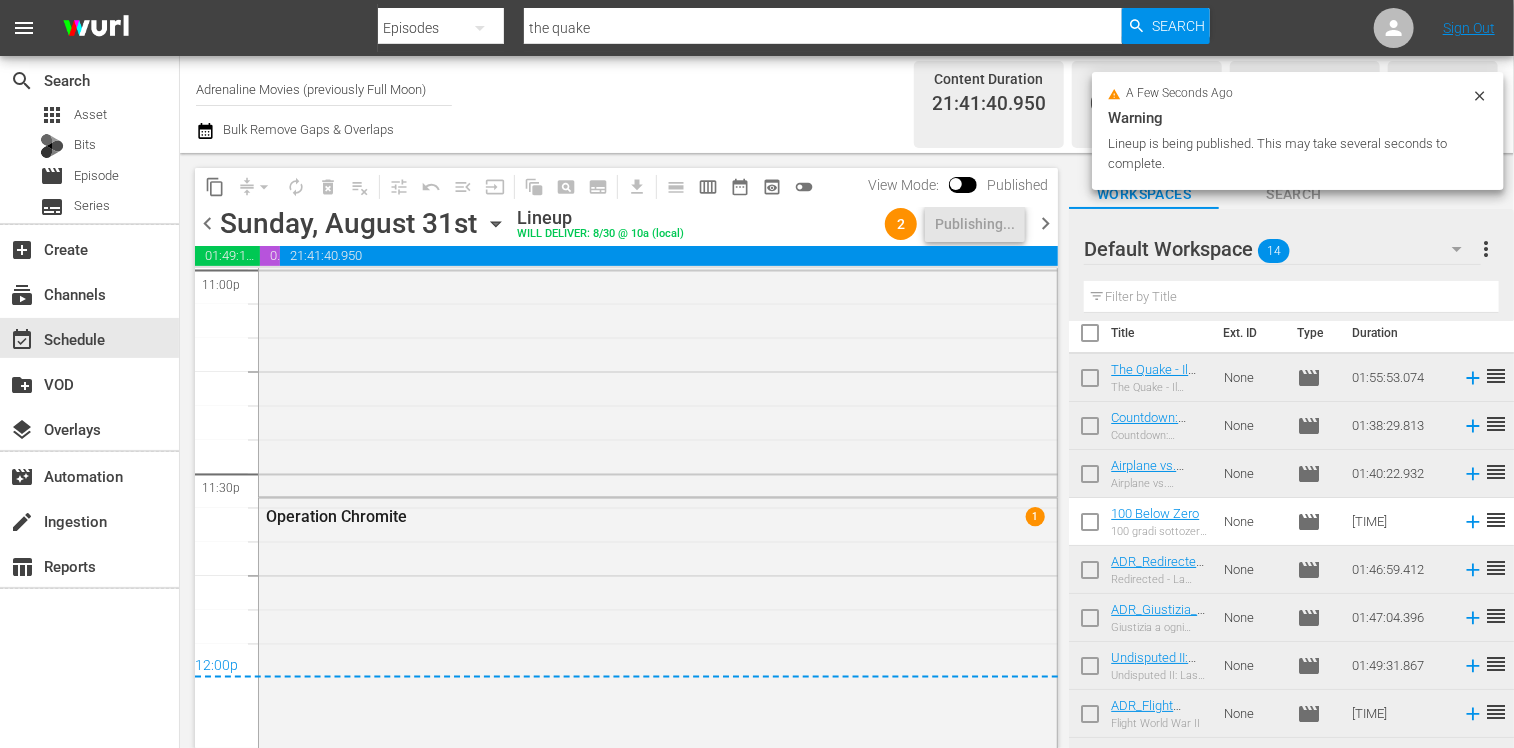scroll, scrollTop: 0, scrollLeft: 0, axis: both 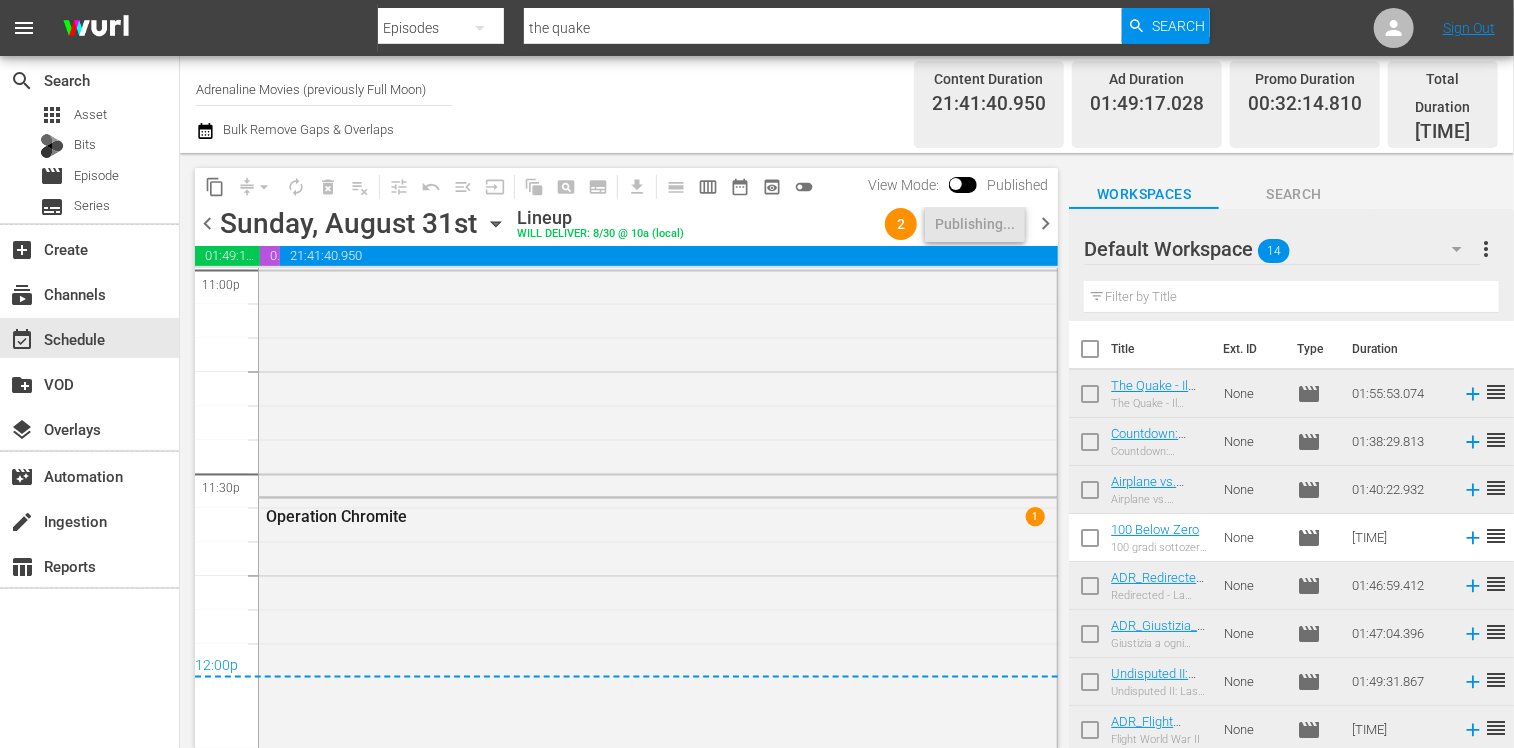 click at bounding box center (1090, 353) 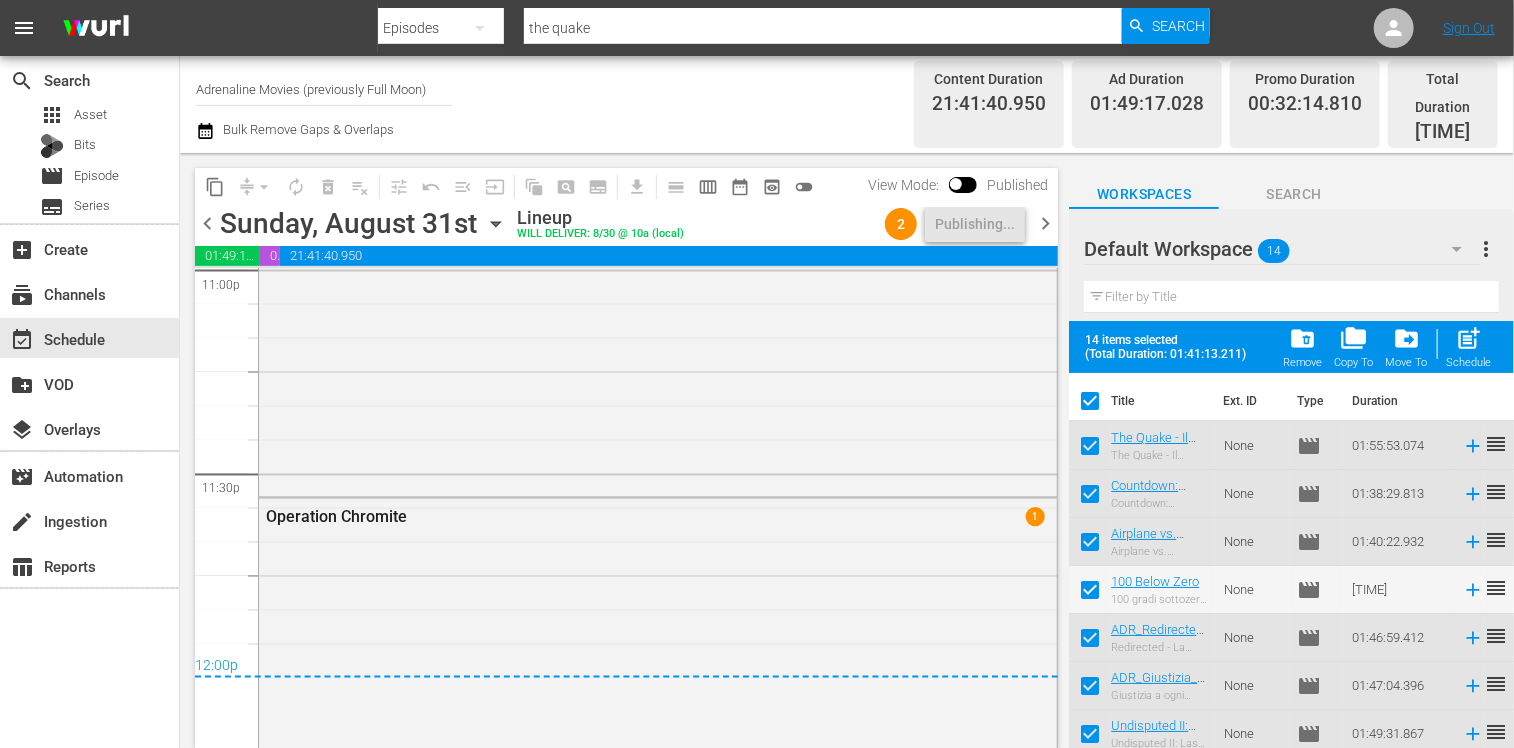 click on "folder_delete Remove" at bounding box center [1303, 347] 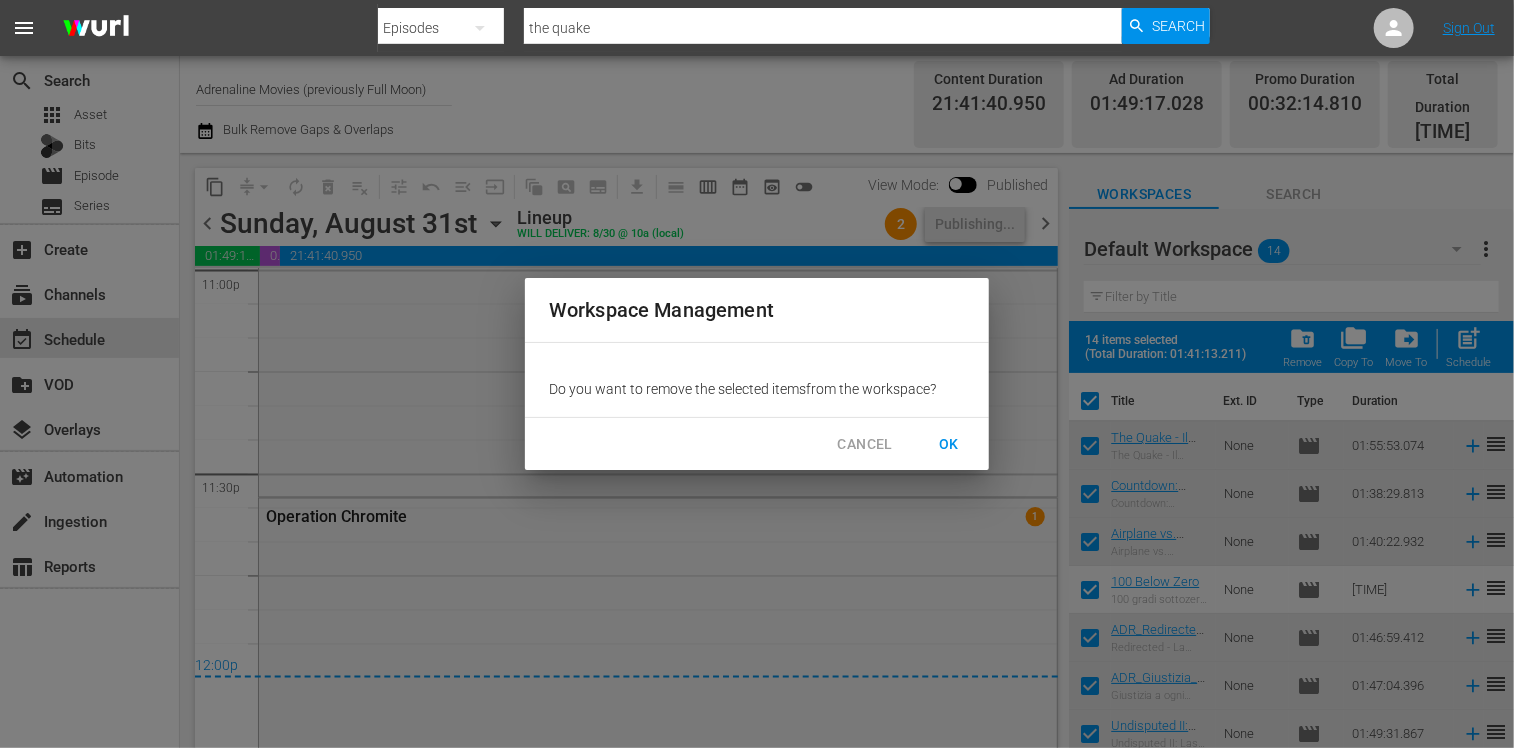 click on "OK" at bounding box center [949, 444] 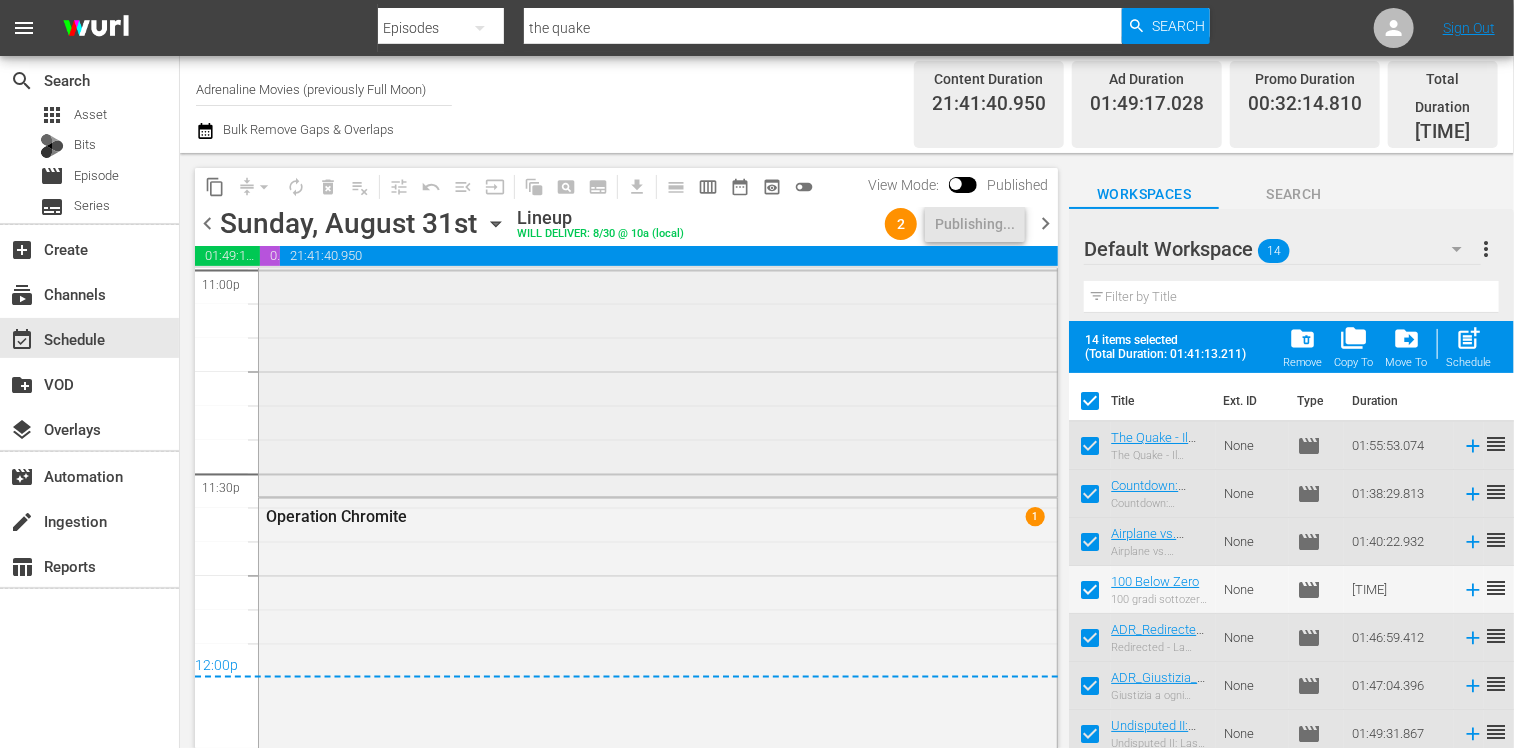 checkbox on "false" 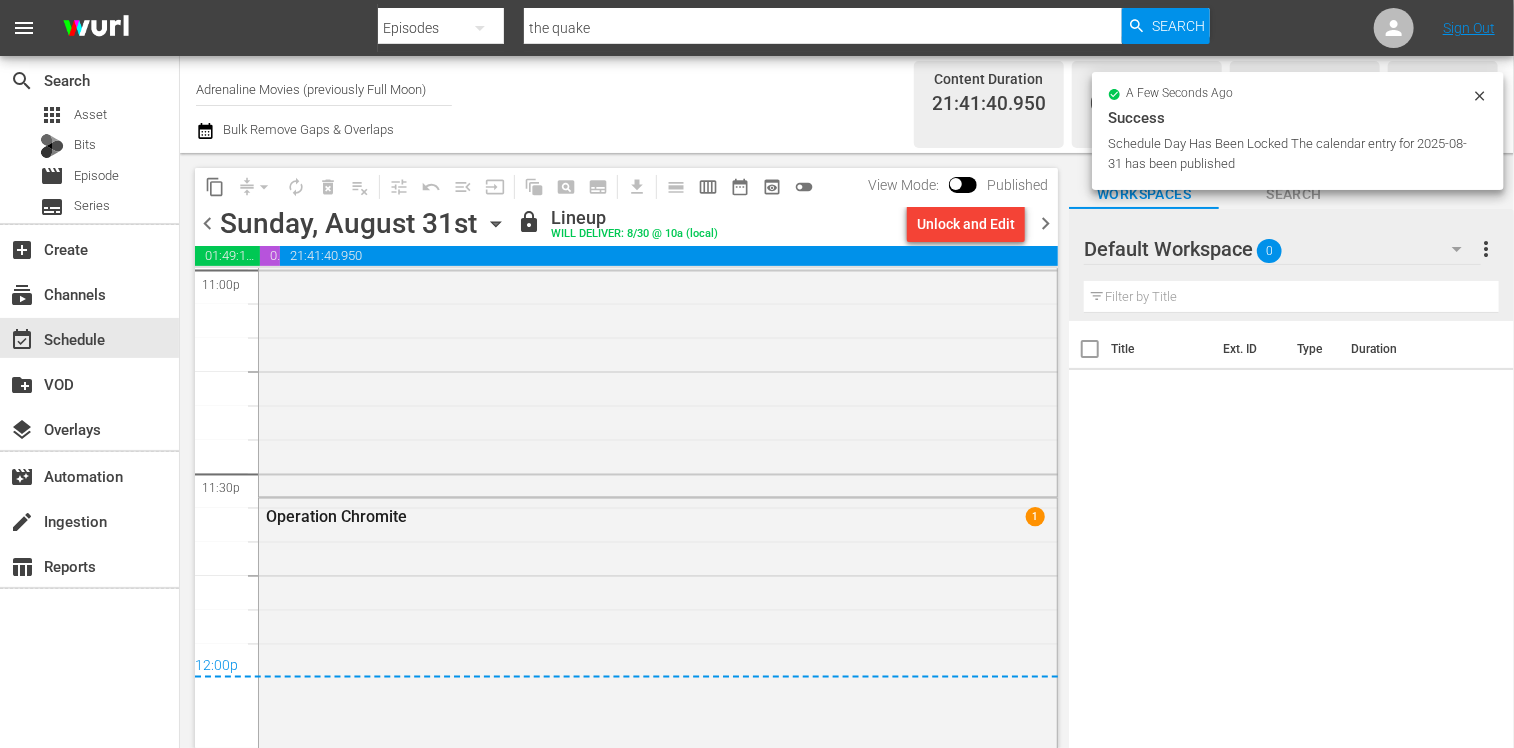 click on "chevron_right" at bounding box center (1045, 223) 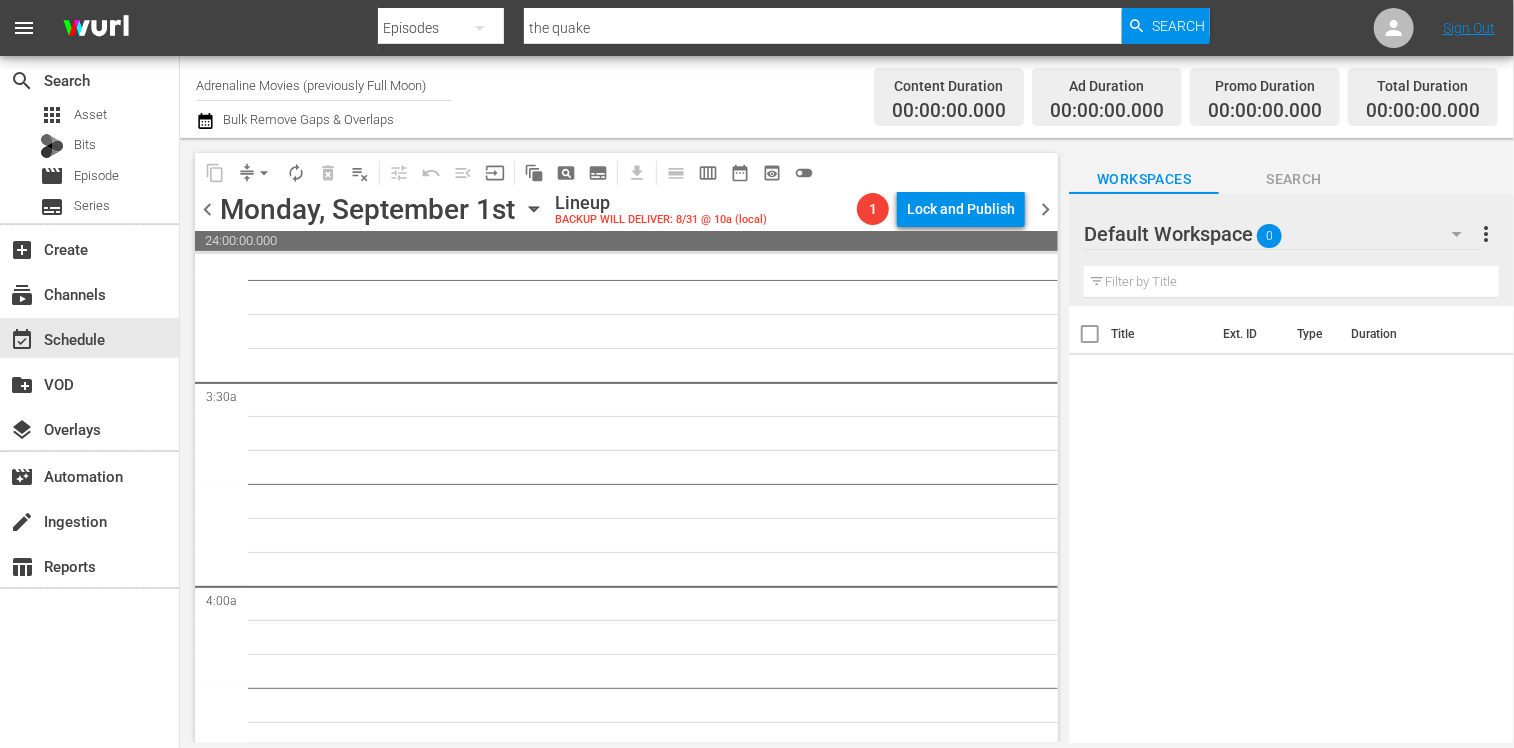 scroll, scrollTop: 1900, scrollLeft: 0, axis: vertical 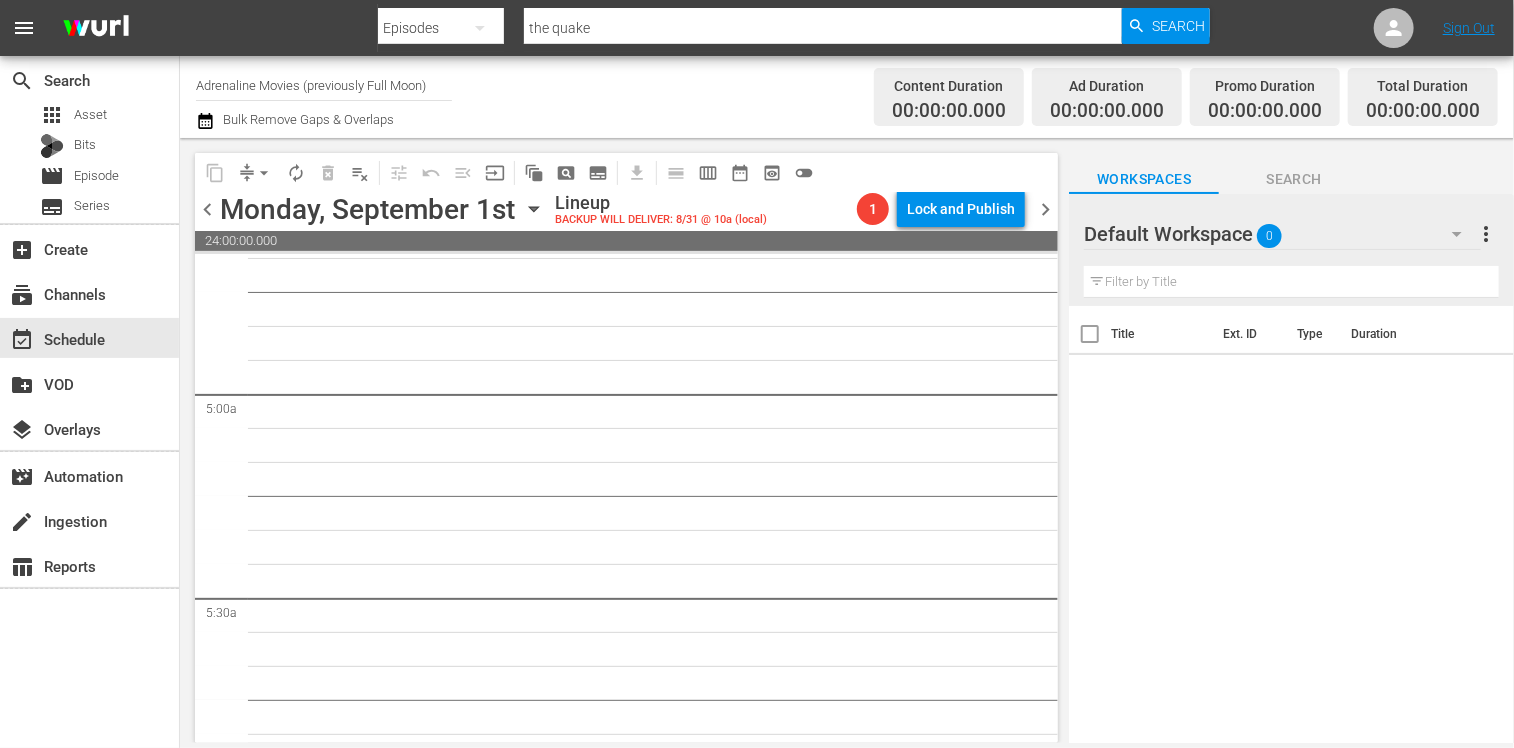 click 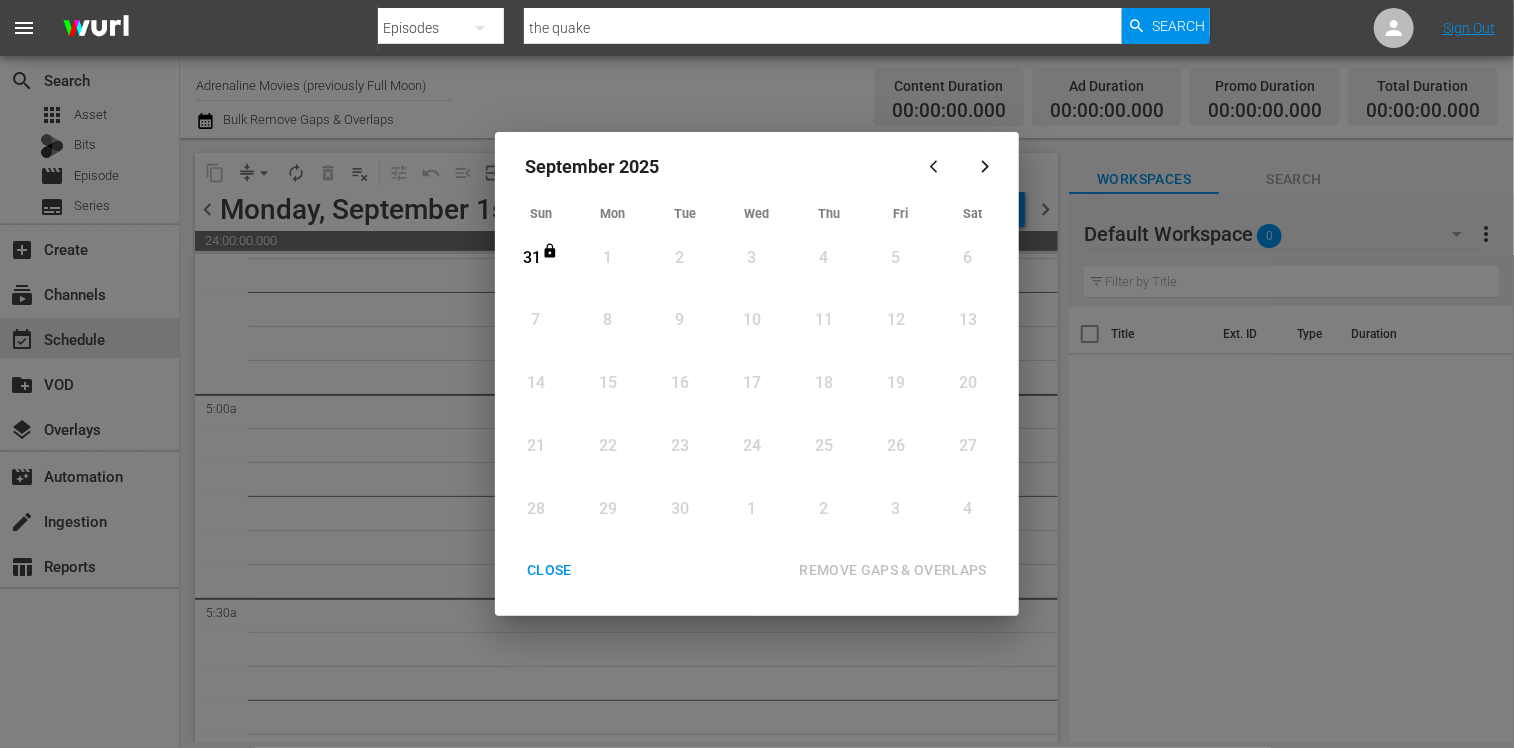 click on "CLOSE" at bounding box center [549, 570] 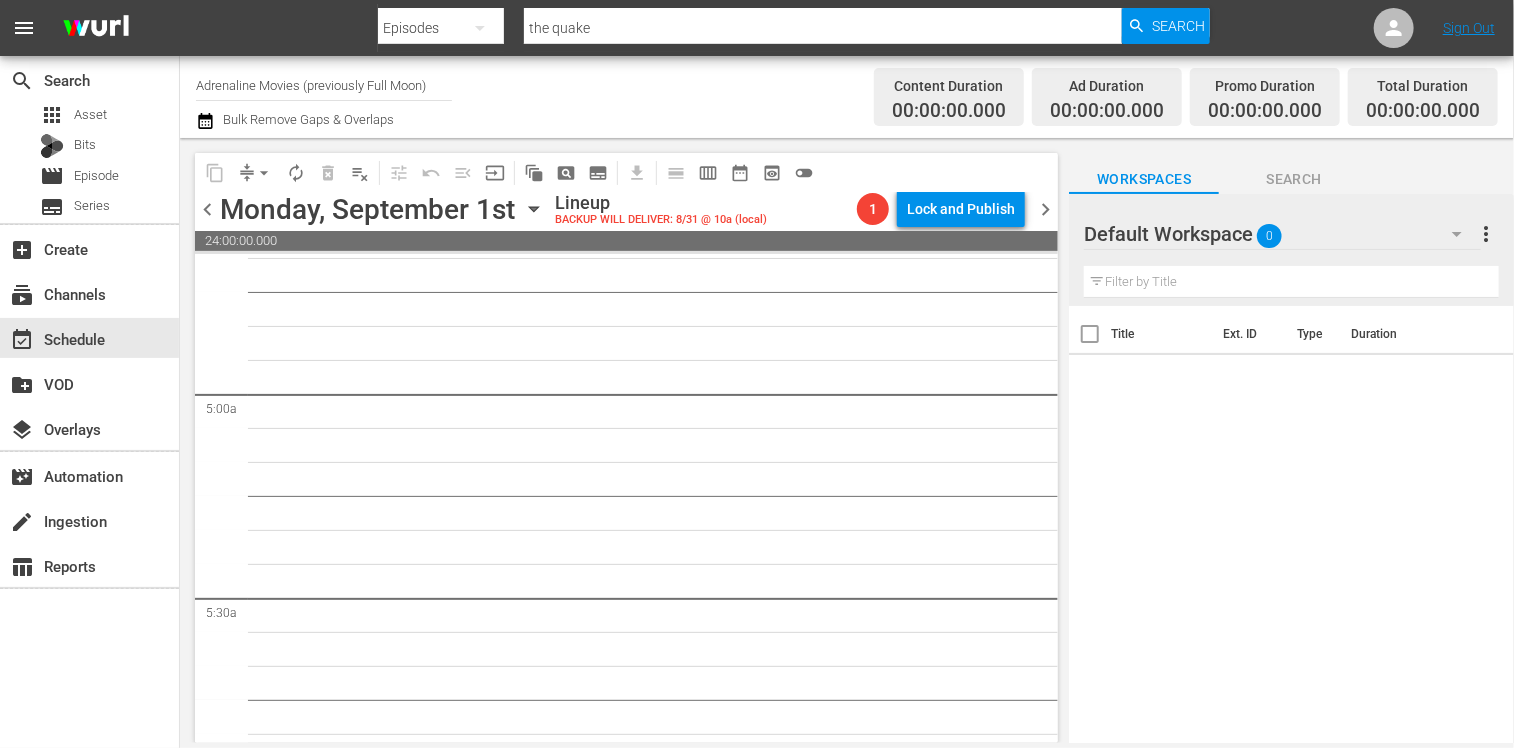 click on "chevron_left" at bounding box center [207, 209] 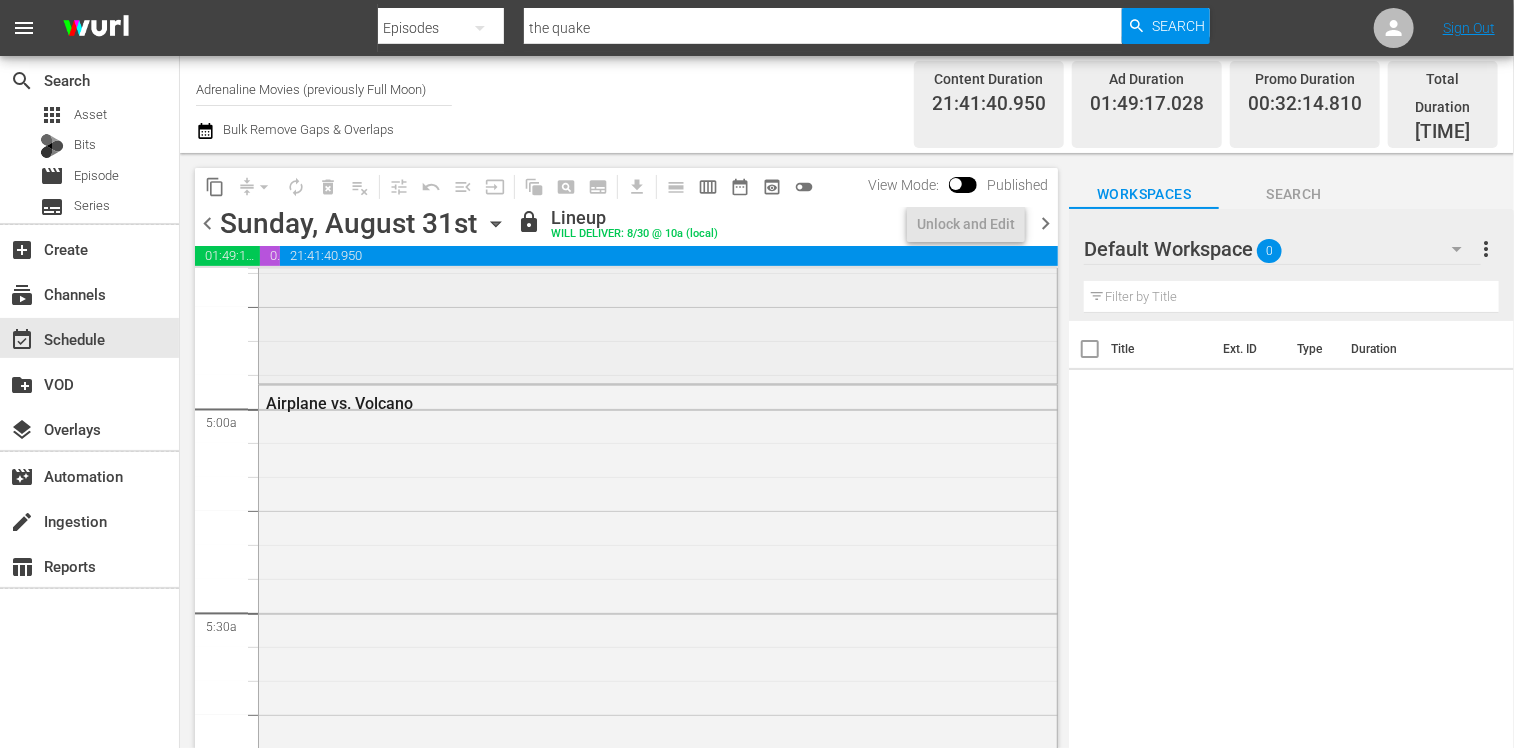 scroll, scrollTop: 1832, scrollLeft: 0, axis: vertical 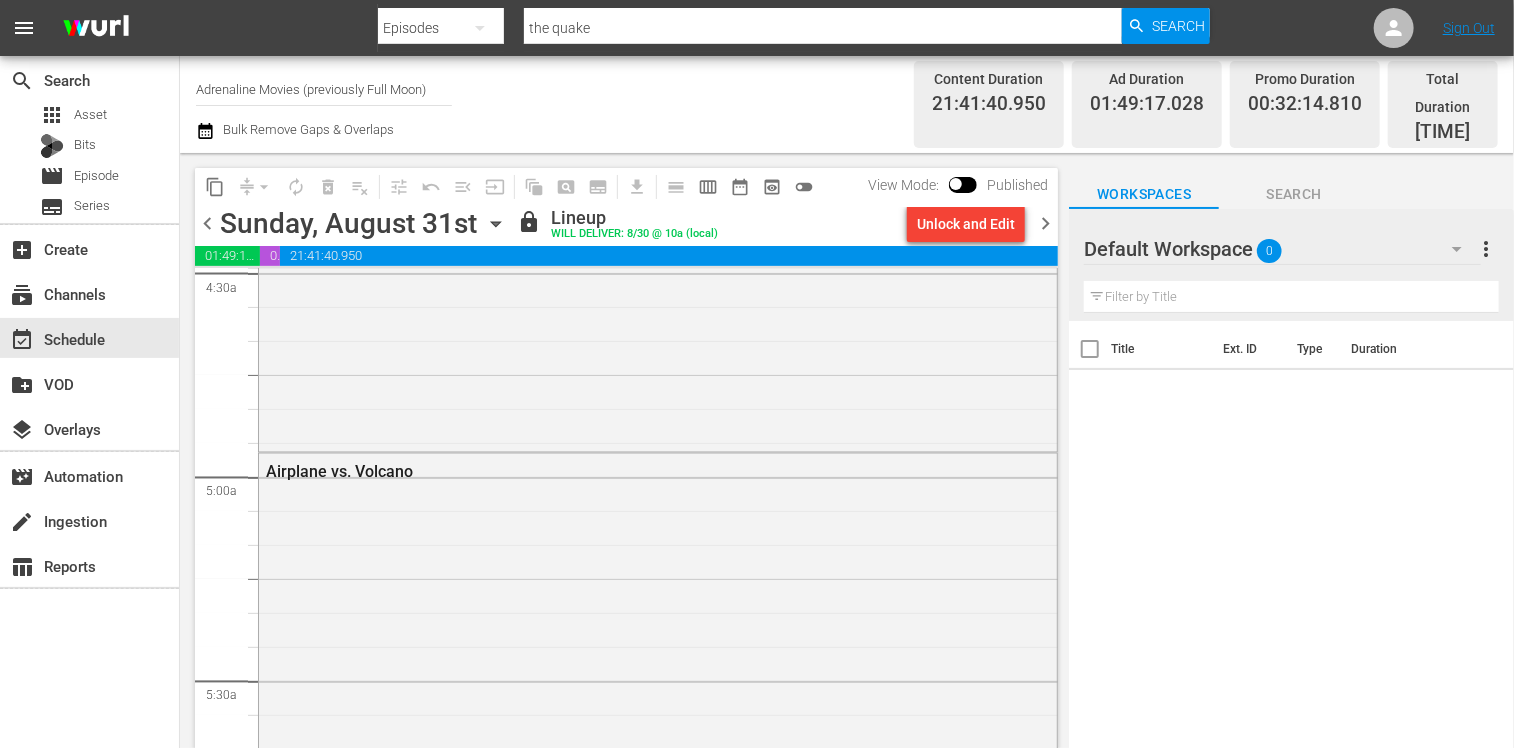 click on "chevron_right" at bounding box center [1045, 223] 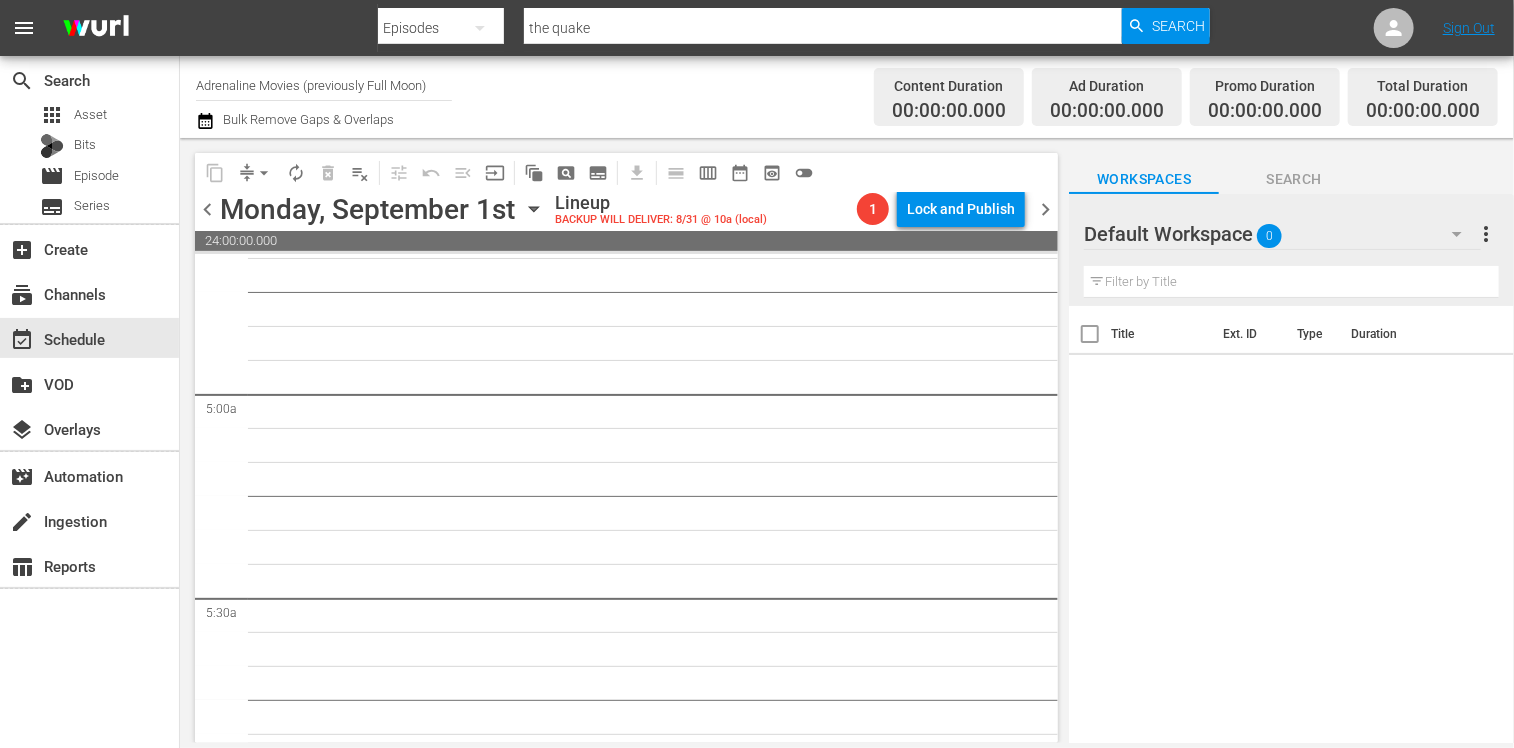 scroll, scrollTop: 1900, scrollLeft: 0, axis: vertical 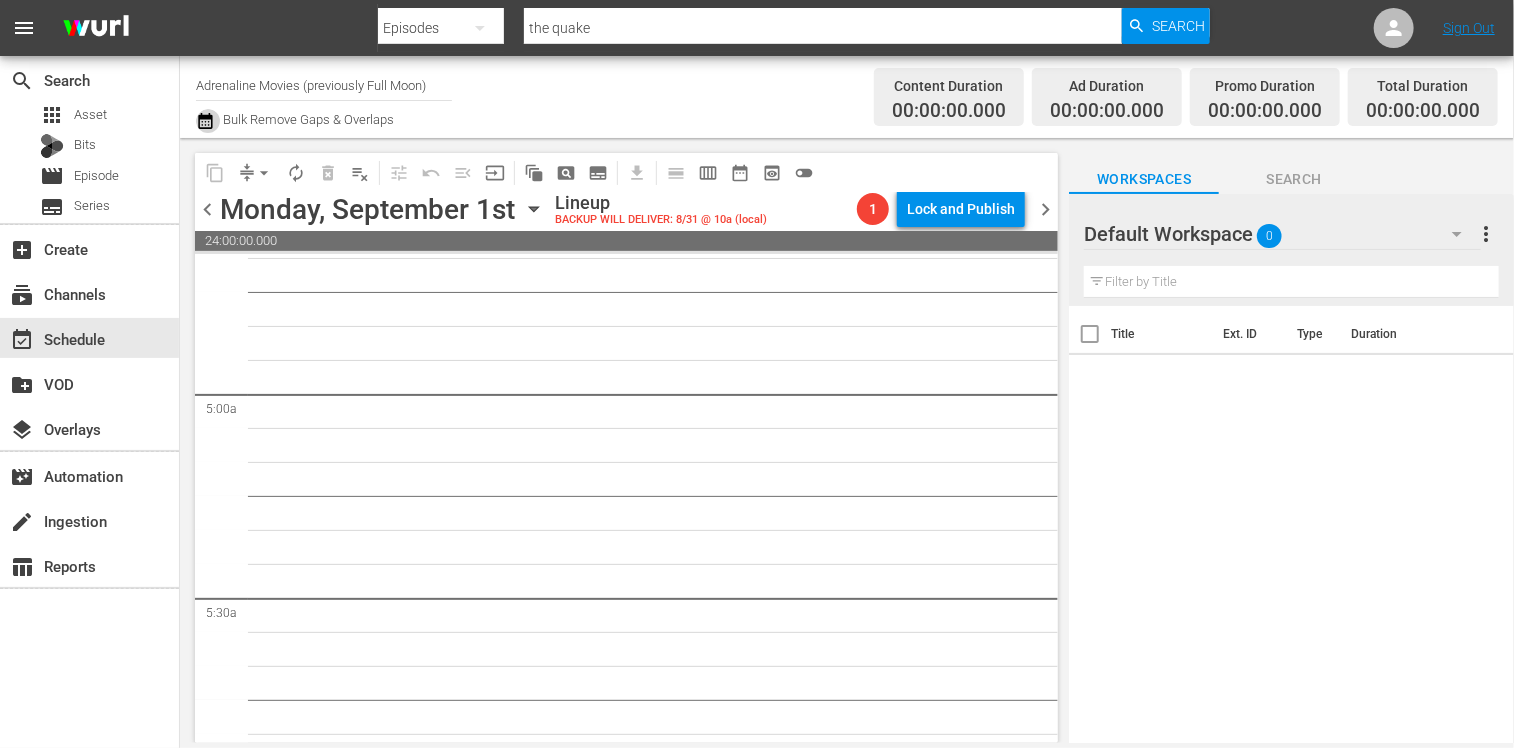 click 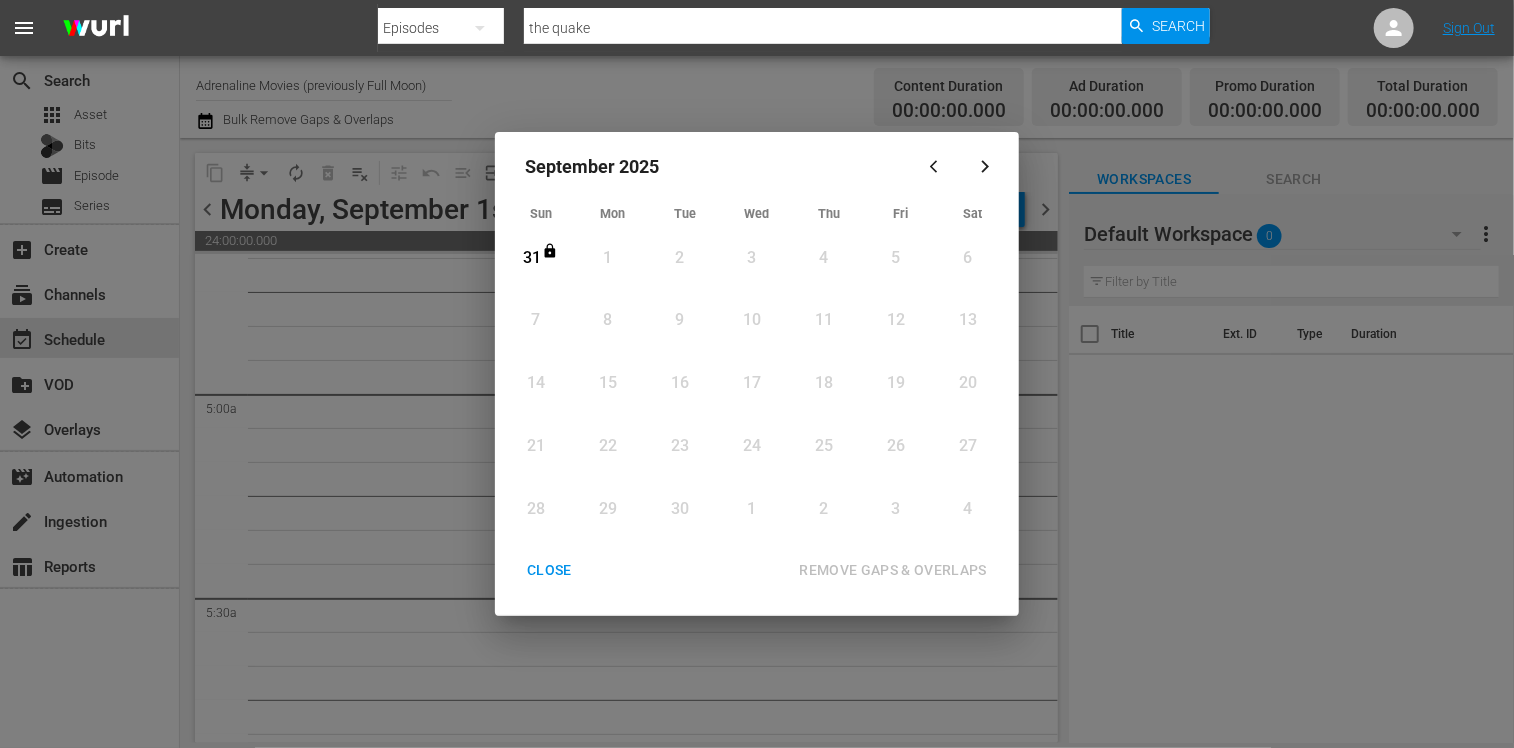 drag, startPoint x: 544, startPoint y: 575, endPoint x: 533, endPoint y: 578, distance: 11.401754 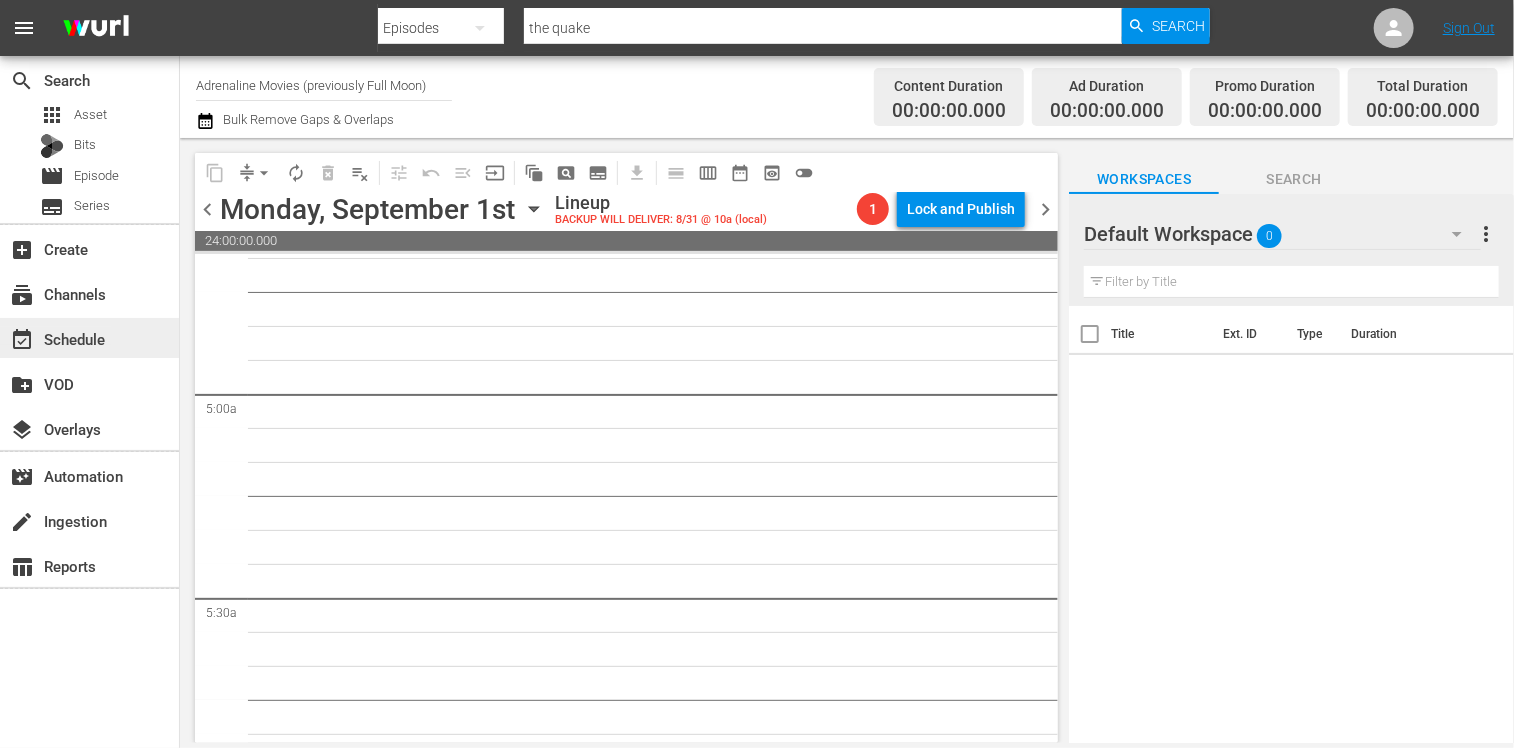 click on "event_available   Schedule" at bounding box center [56, 336] 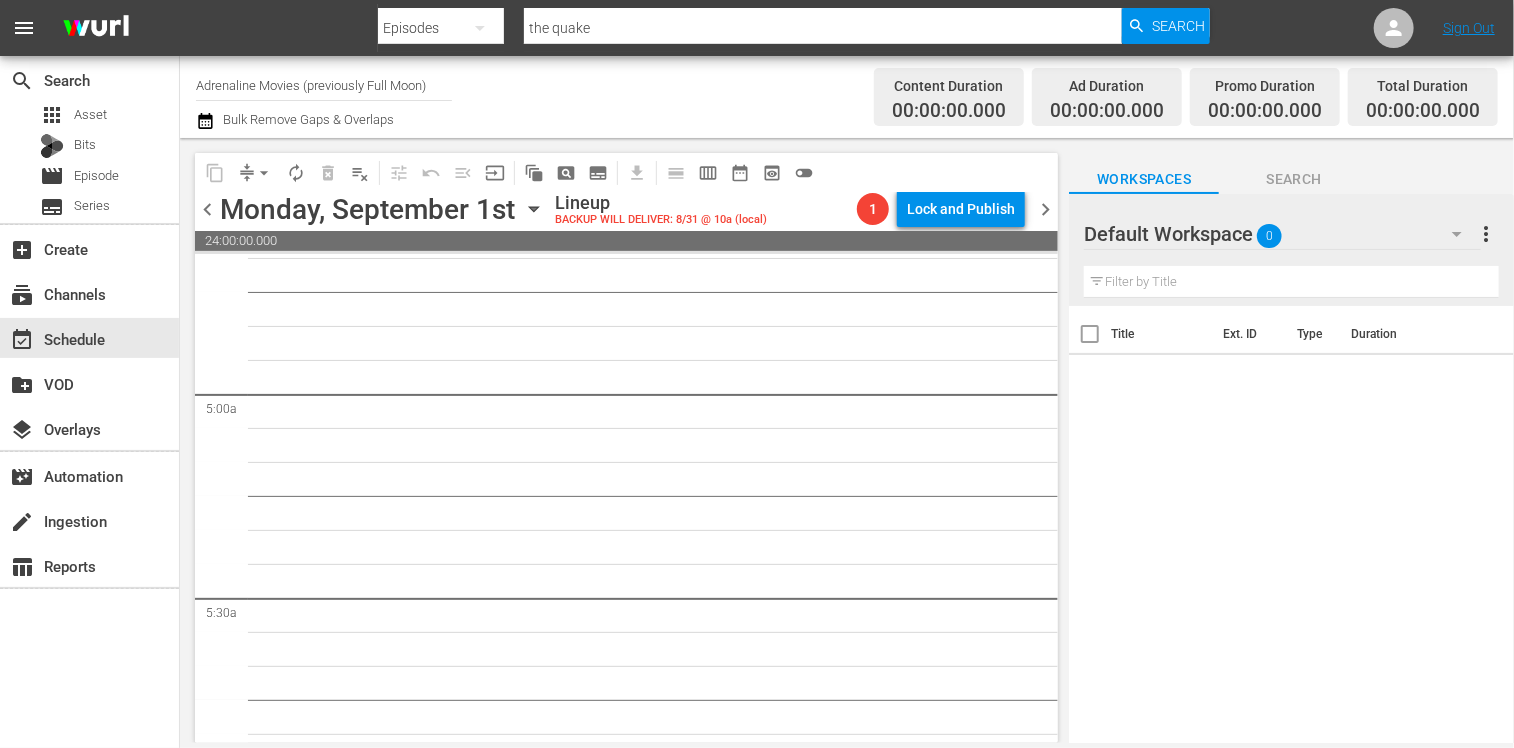 click 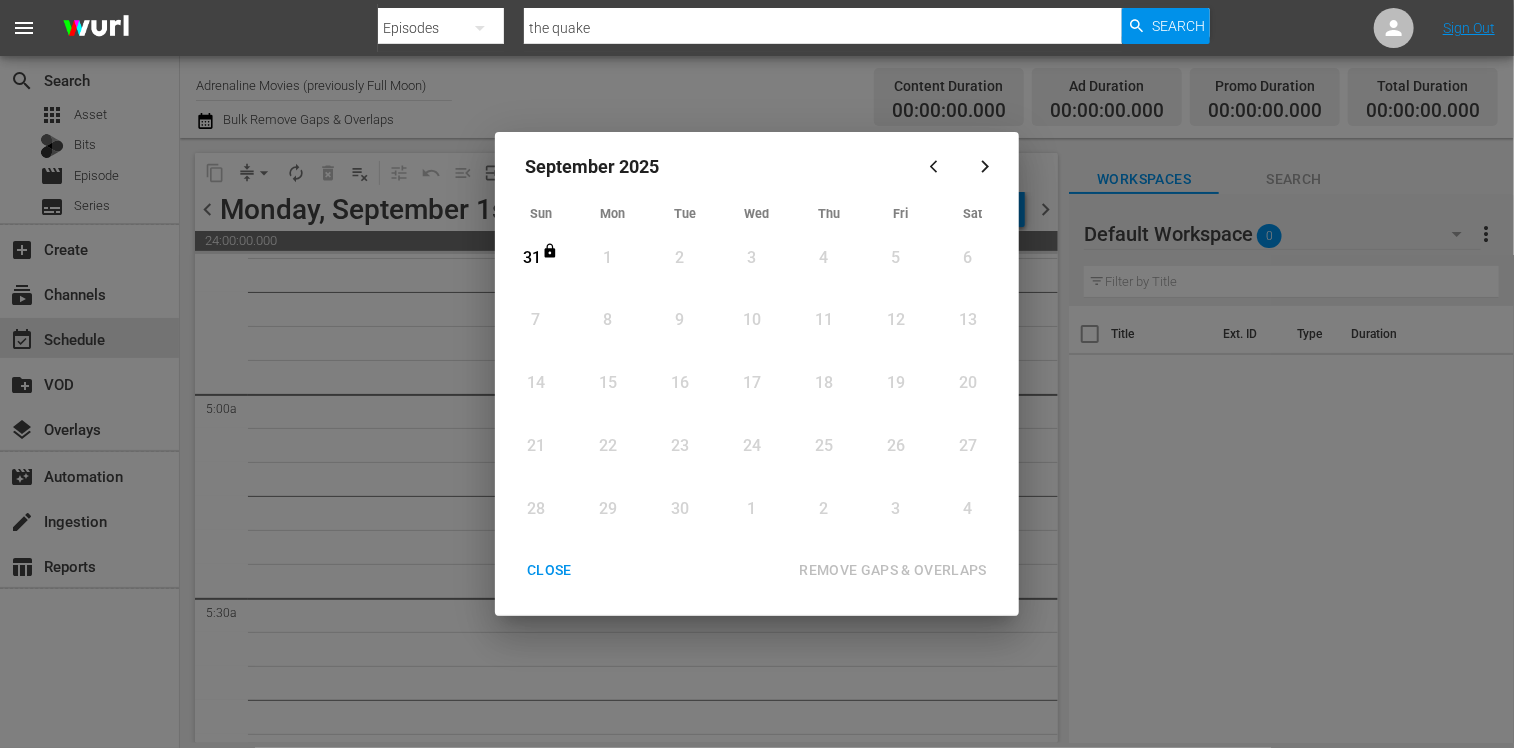 click on "CLOSE" at bounding box center [549, 570] 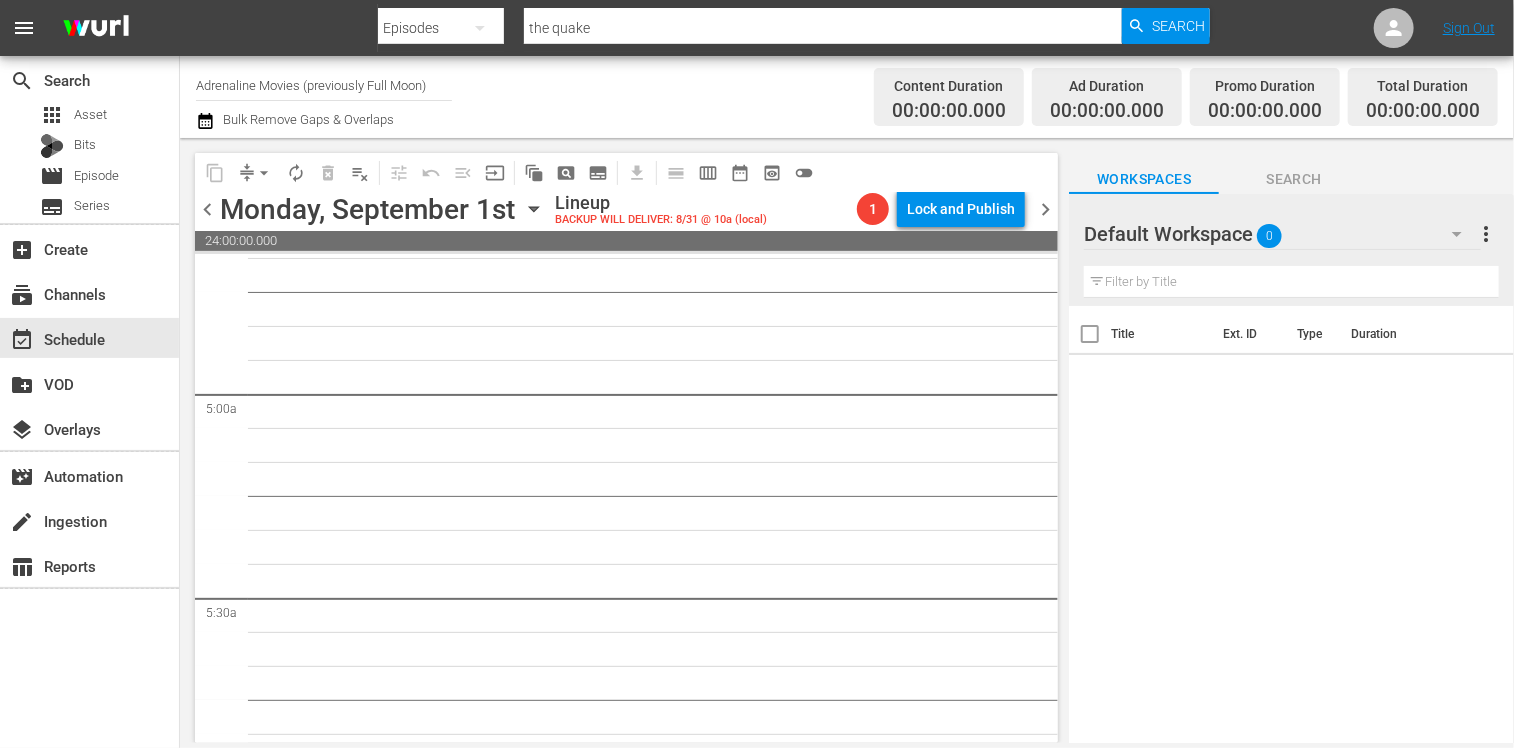 click on "Adrenaline Movies (previously Full Moon)" at bounding box center [324, 85] 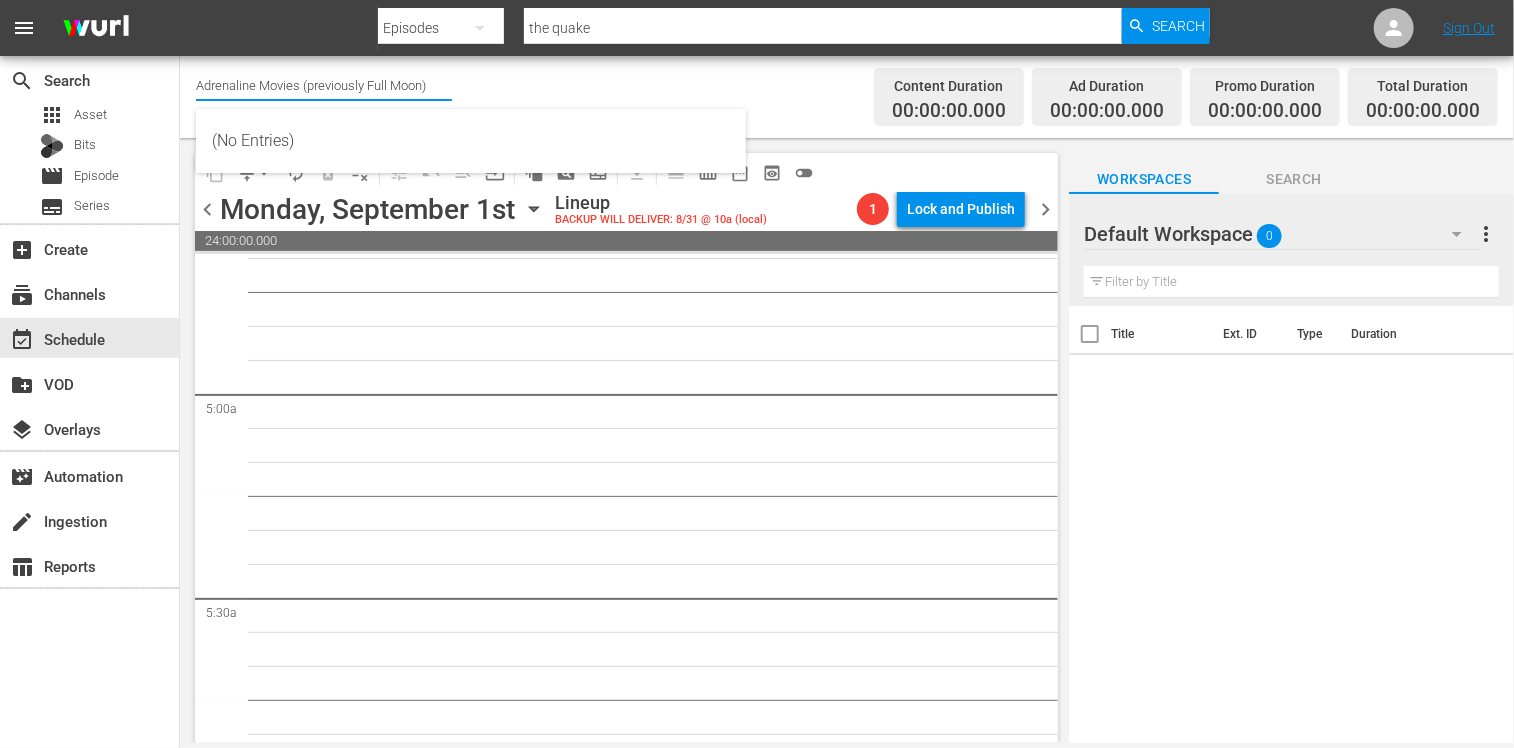 click on "Adrenaline Movies (previously Full Moon)" at bounding box center [324, 85] 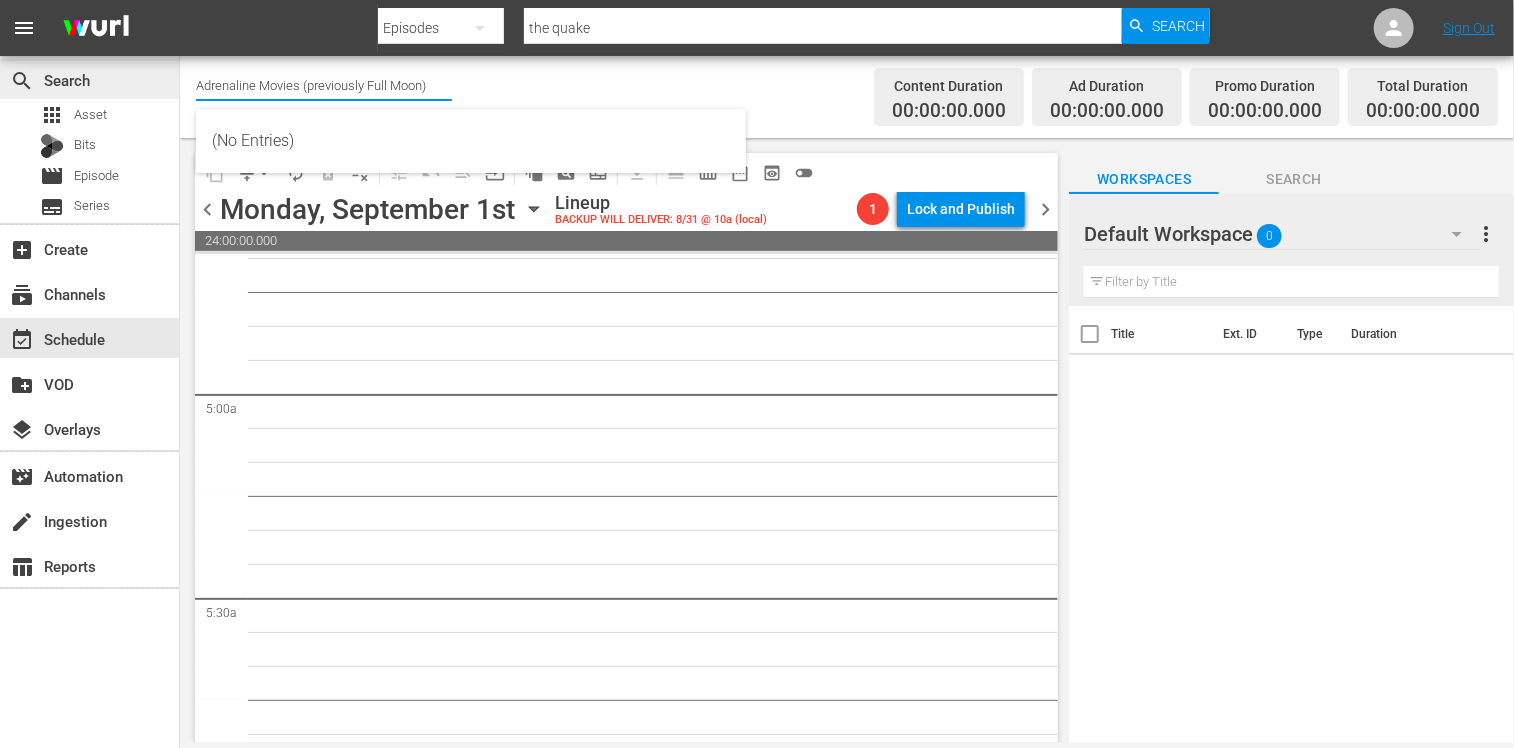 drag, startPoint x: 446, startPoint y: 88, endPoint x: 120, endPoint y: 75, distance: 326.2591 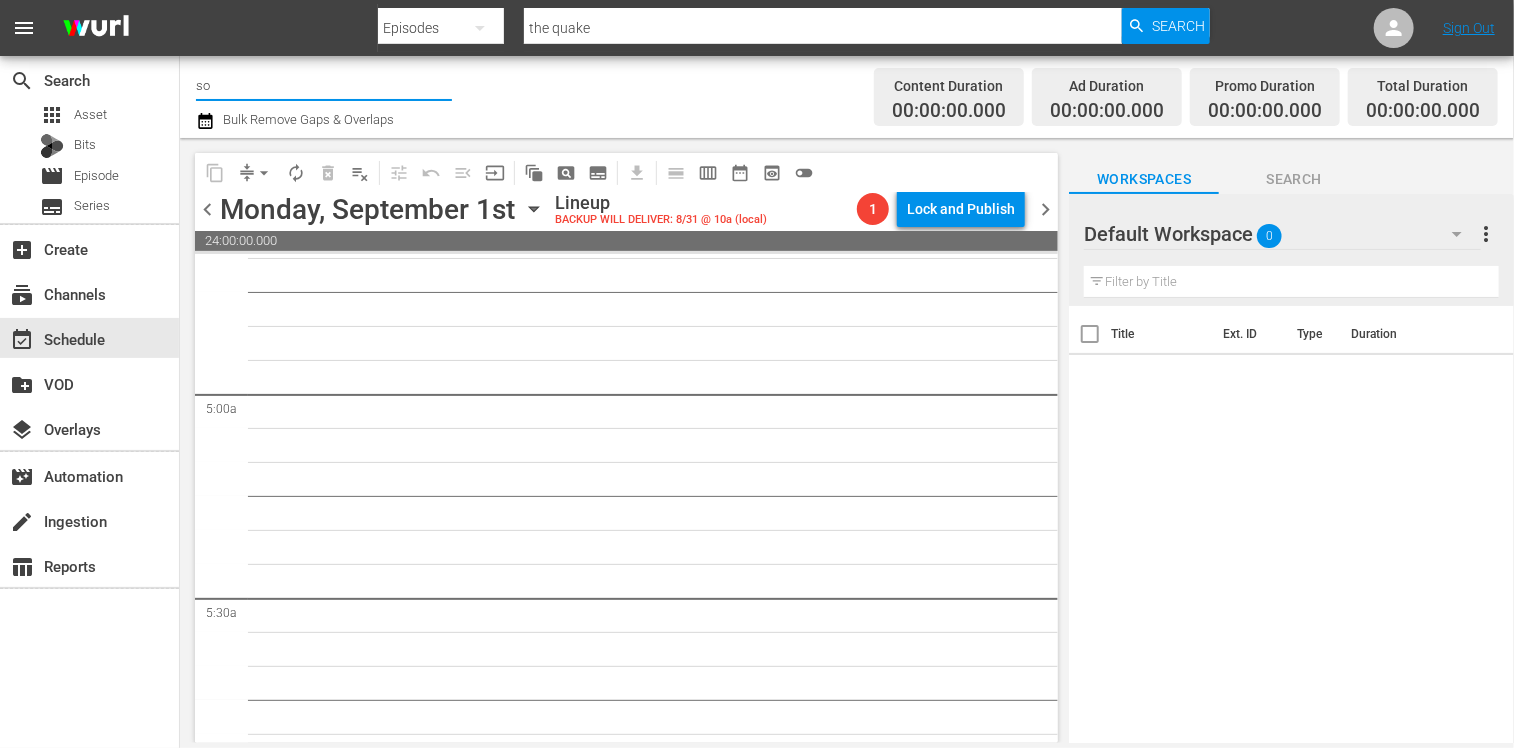 type on "s" 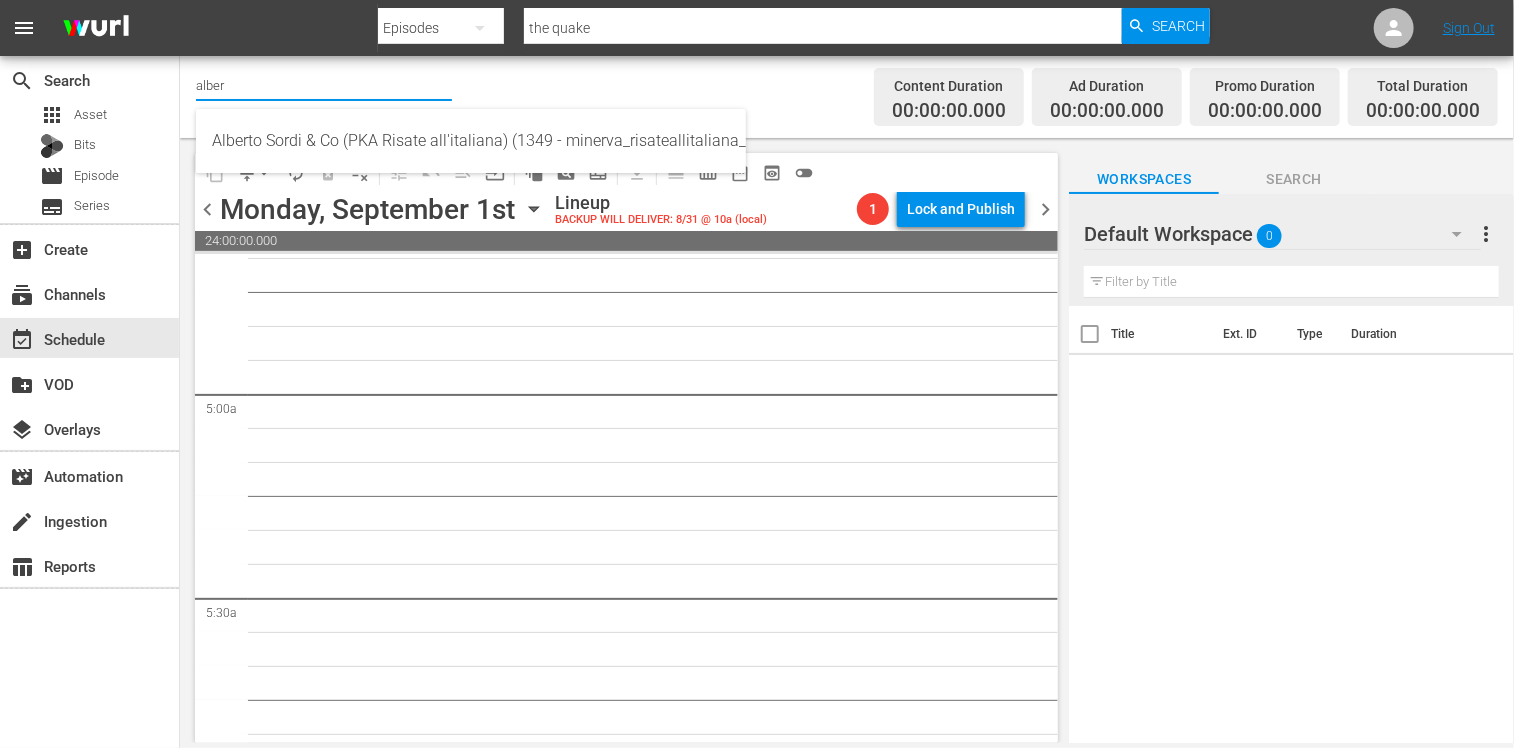click on "Alberto Sordi & Co (PKA Risate all'italiana) (1349 - minerva_risateallitaliana_1)" at bounding box center [471, 141] 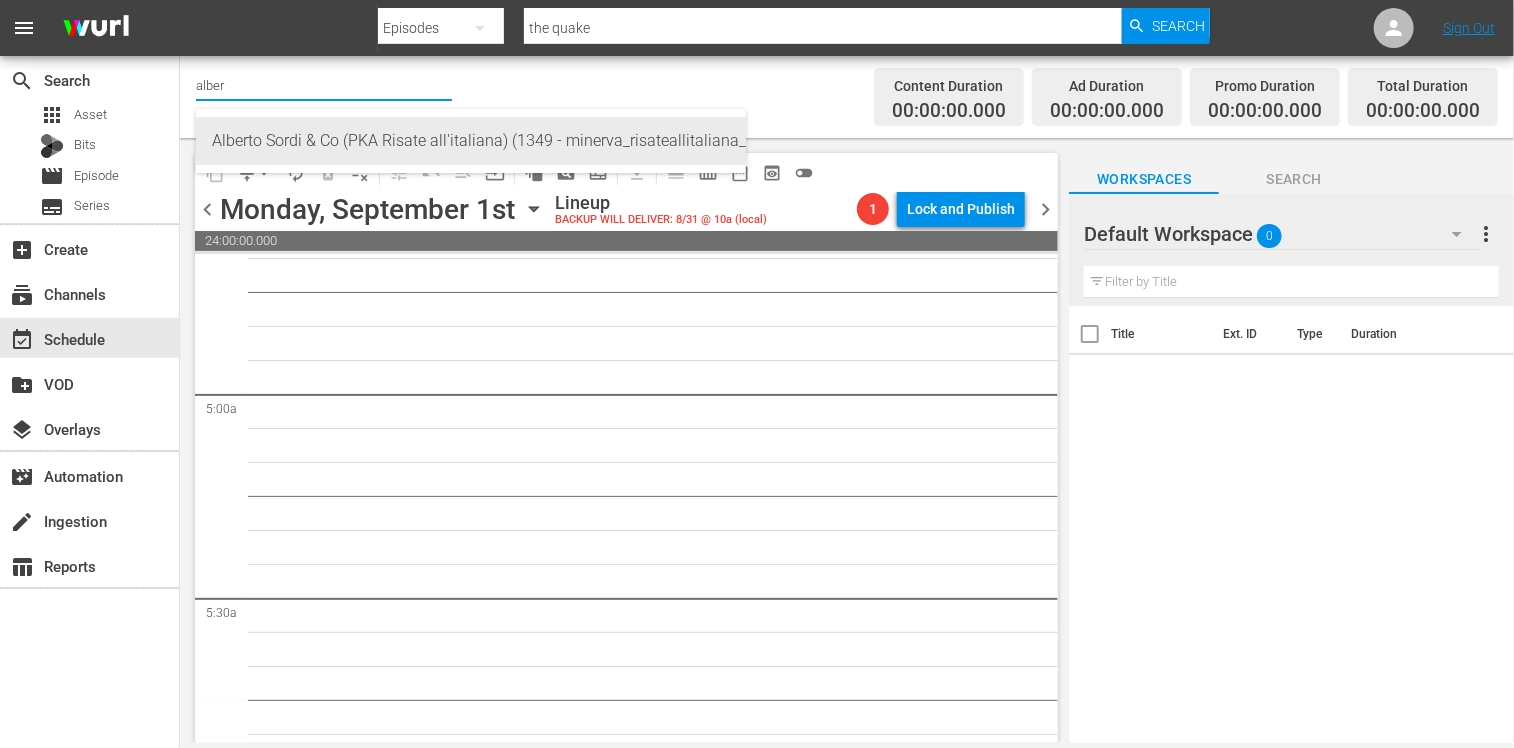 click on "Alberto Sordi & Co (PKA Risate all'italiana) (1349 - minerva_risateallitaliana_1)" at bounding box center (471, 141) 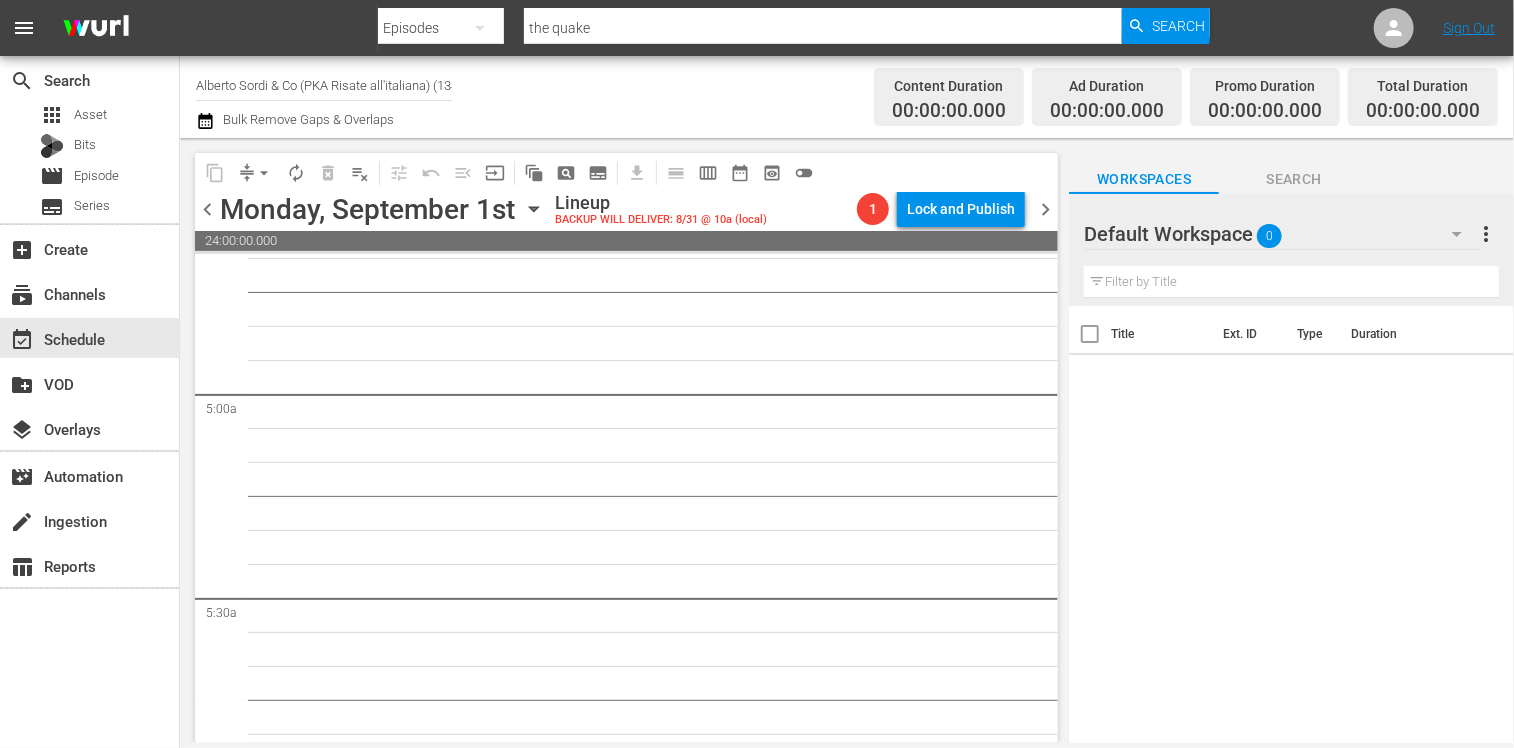 scroll, scrollTop: 1900, scrollLeft: 0, axis: vertical 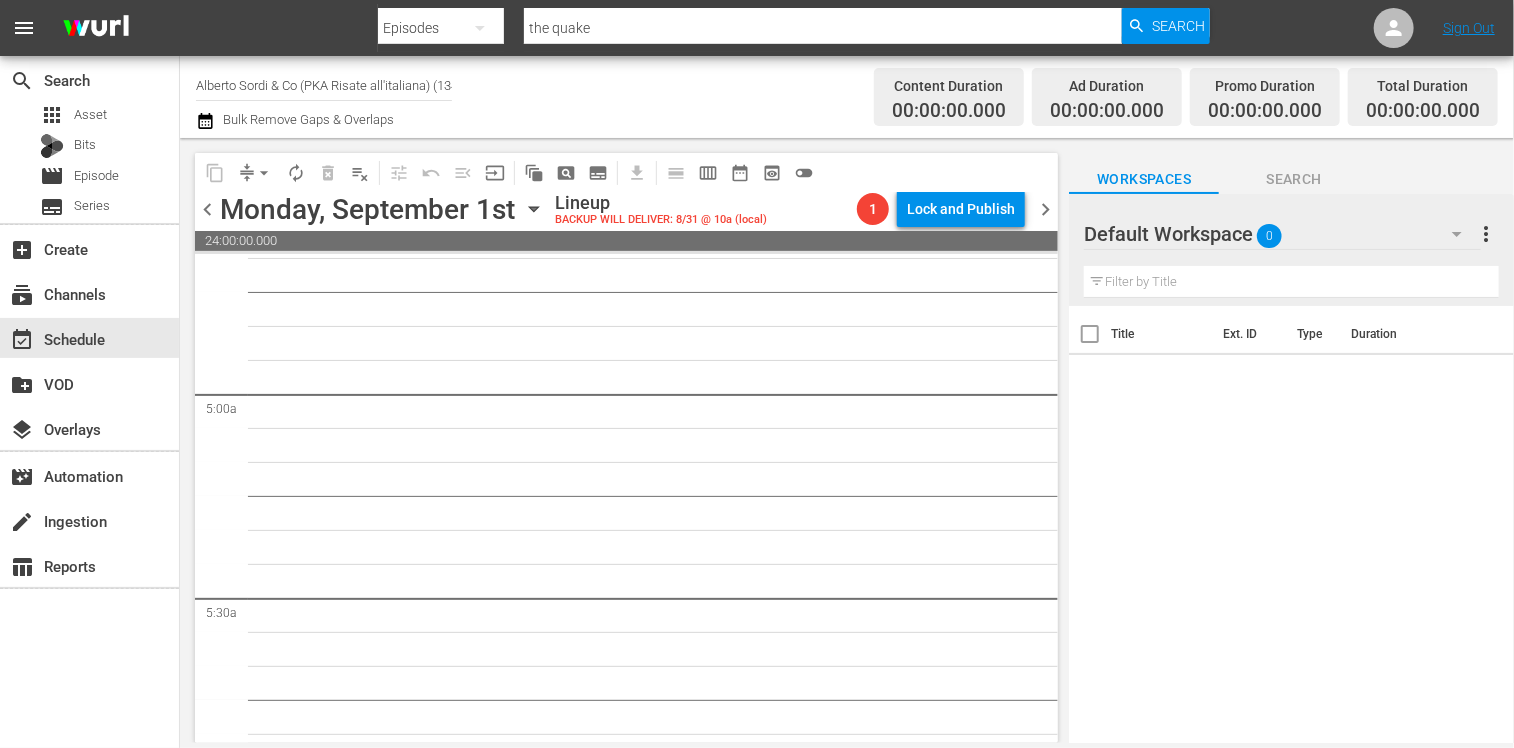 click on "chevron_left" at bounding box center (207, 209) 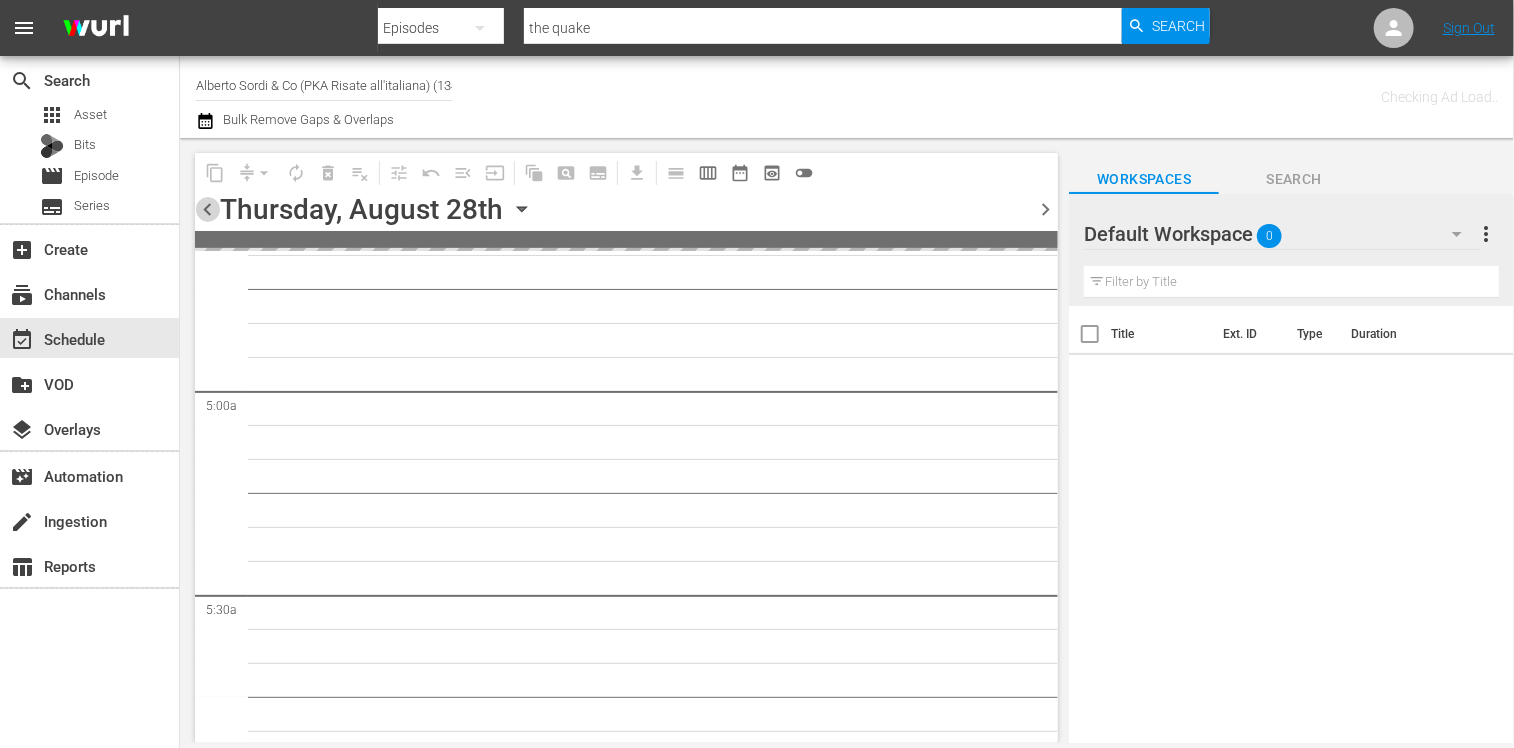 click on "chevron_left" at bounding box center (207, 209) 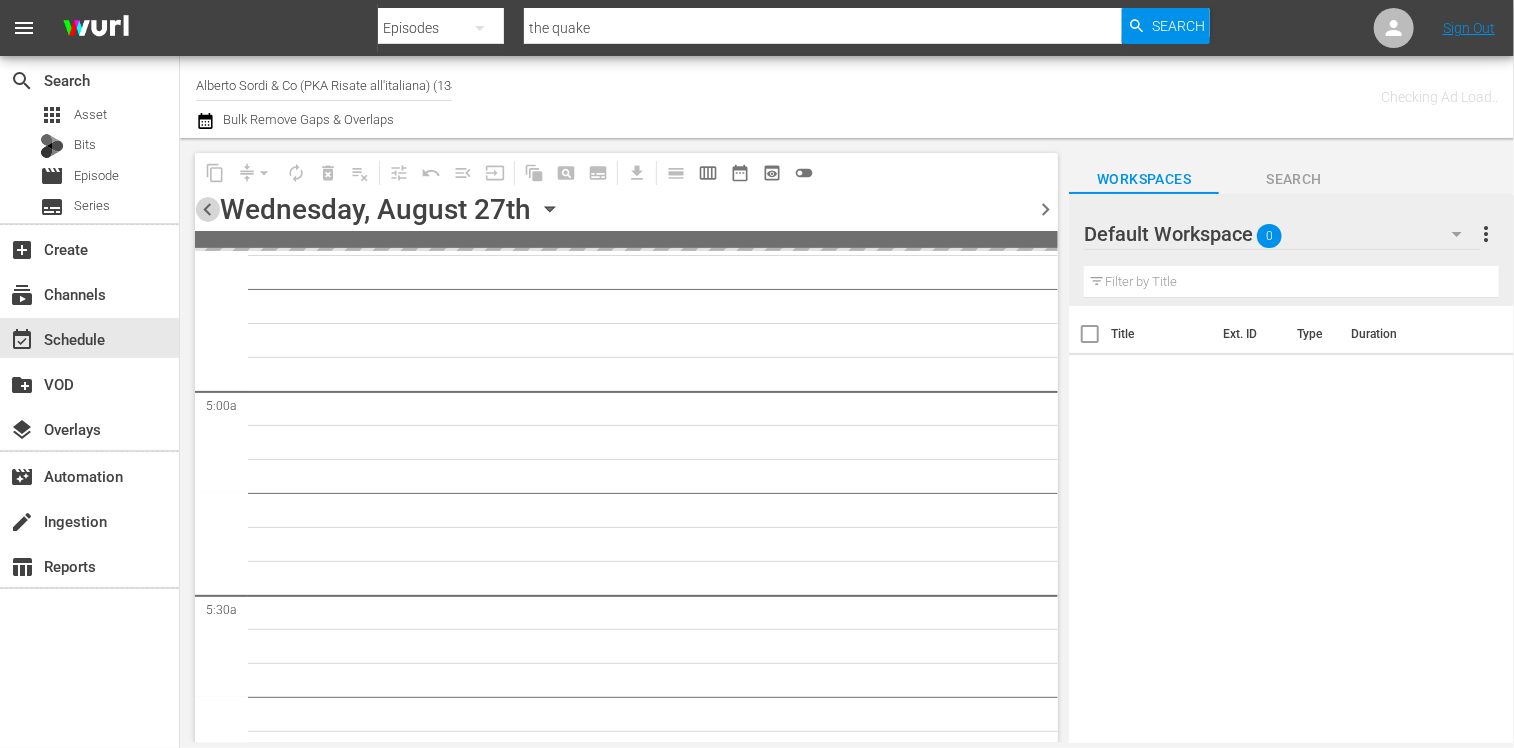 click on "chevron_left" at bounding box center (207, 209) 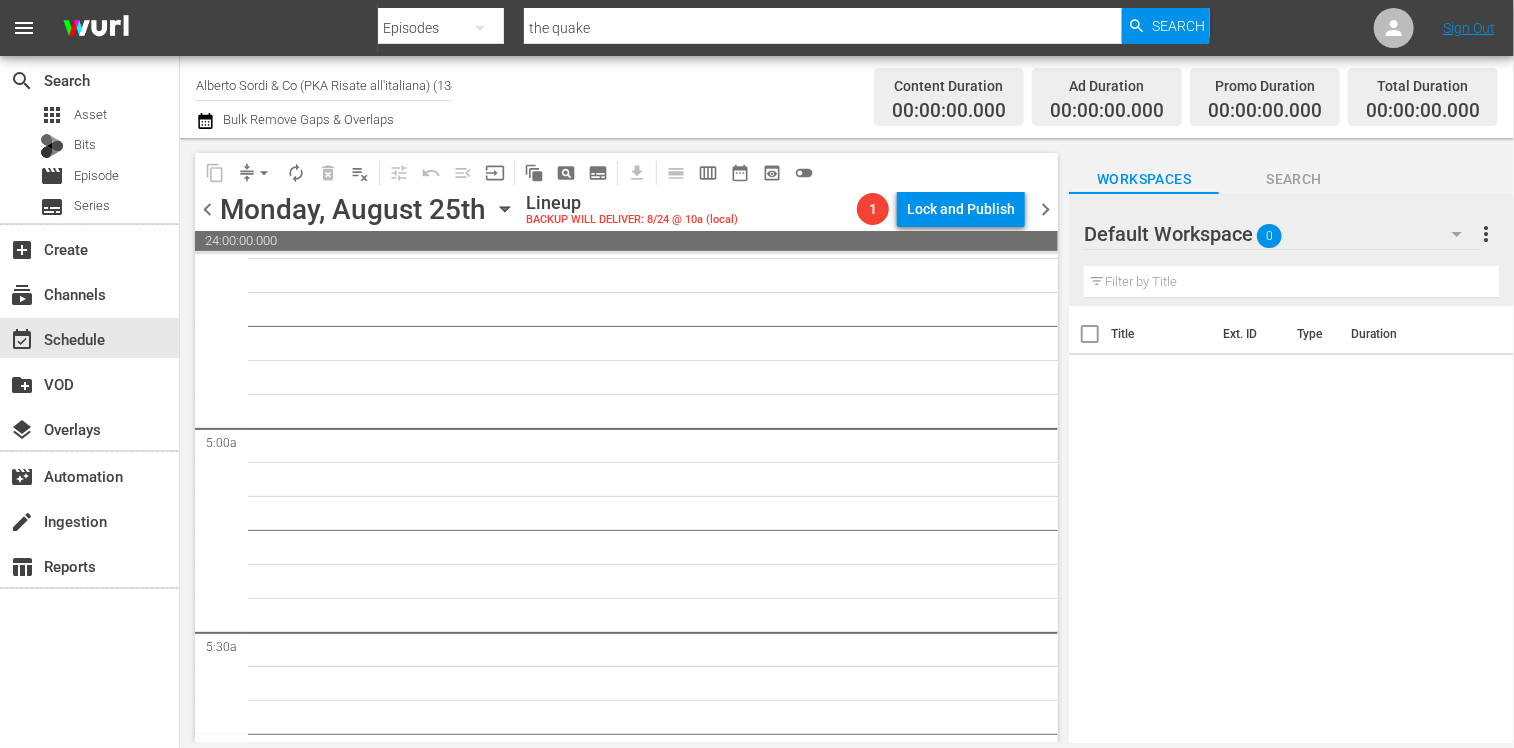 click on "chevron_left" at bounding box center (207, 209) 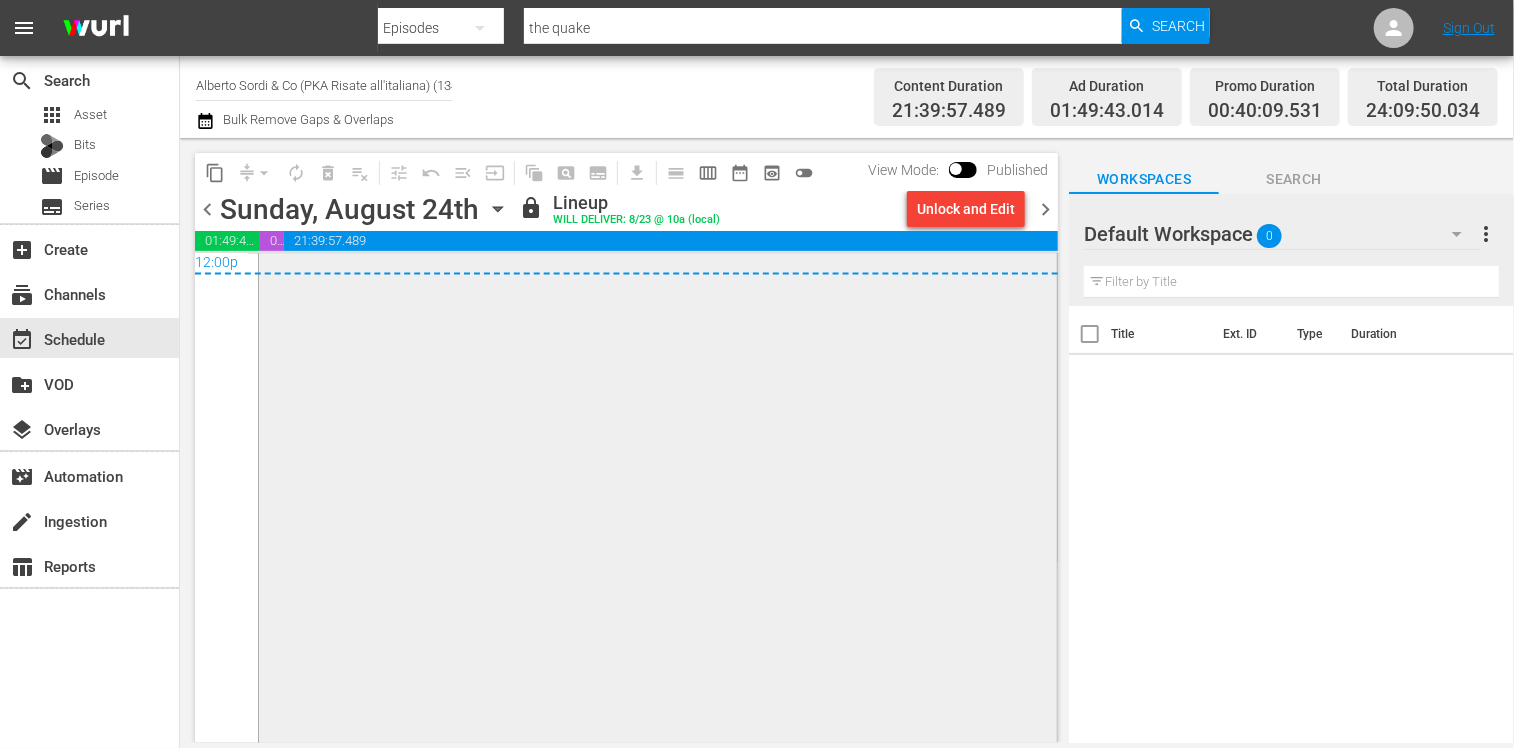 scroll, scrollTop: 9605, scrollLeft: 0, axis: vertical 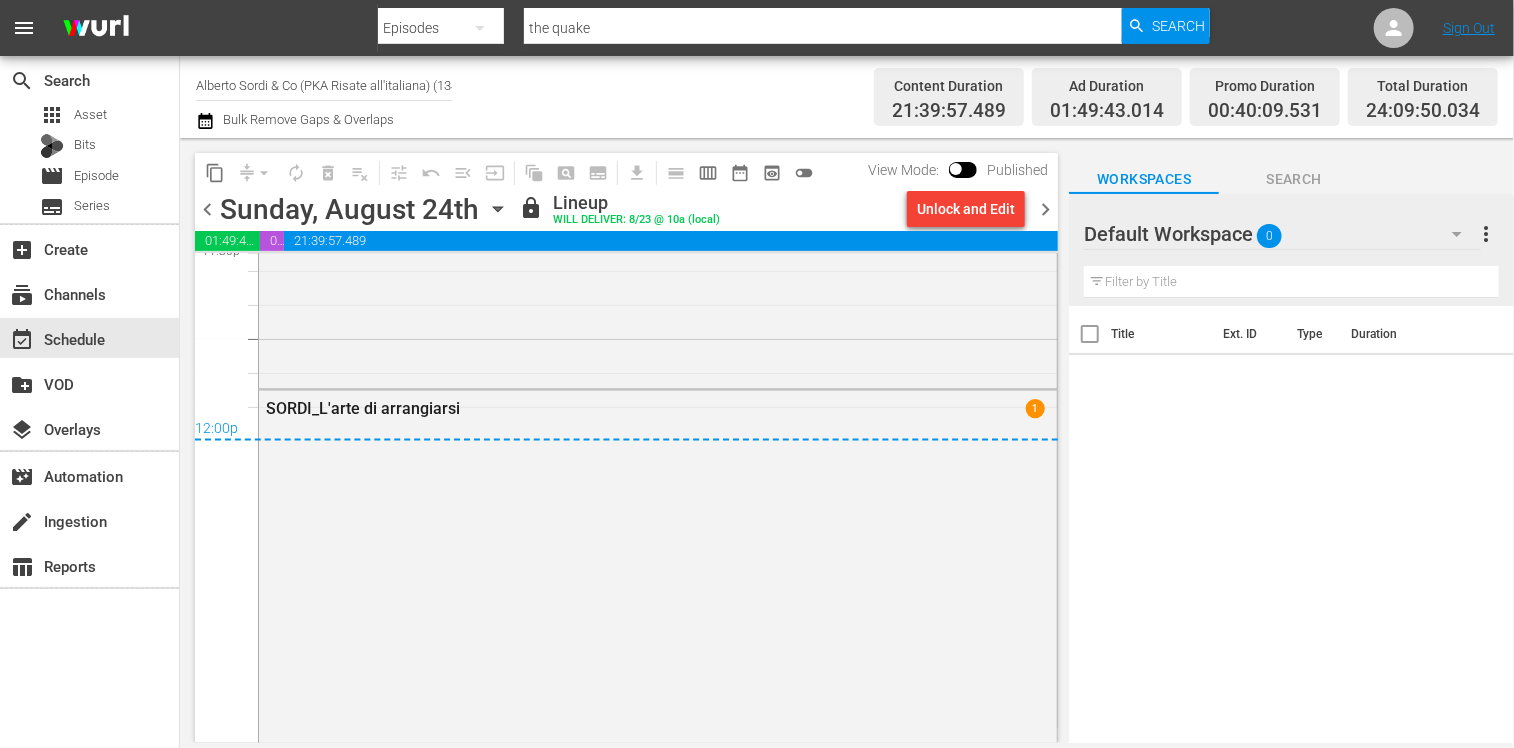 click on "chevron_right" at bounding box center (1045, 209) 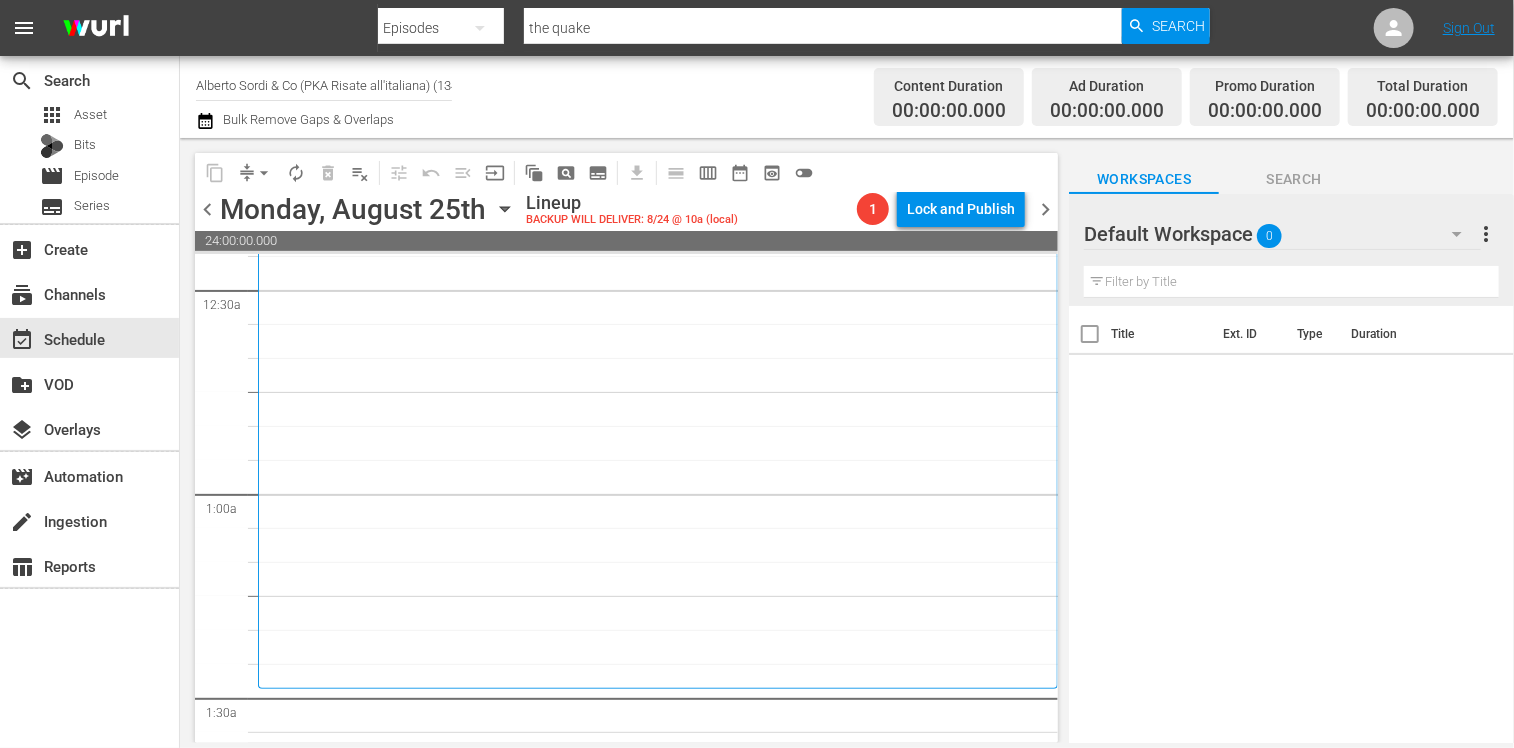 scroll, scrollTop: 0, scrollLeft: 0, axis: both 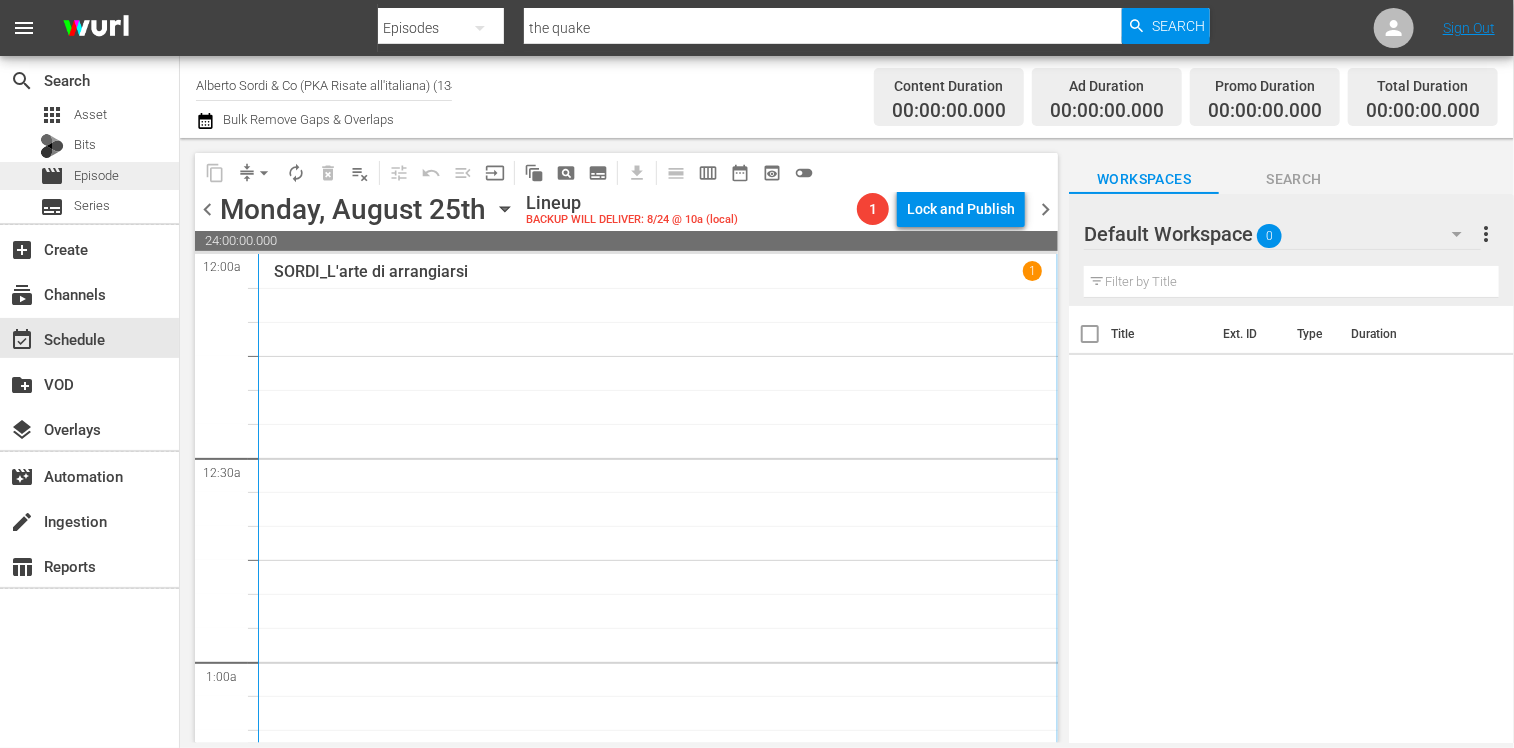 click on "movie Episode" at bounding box center [89, 176] 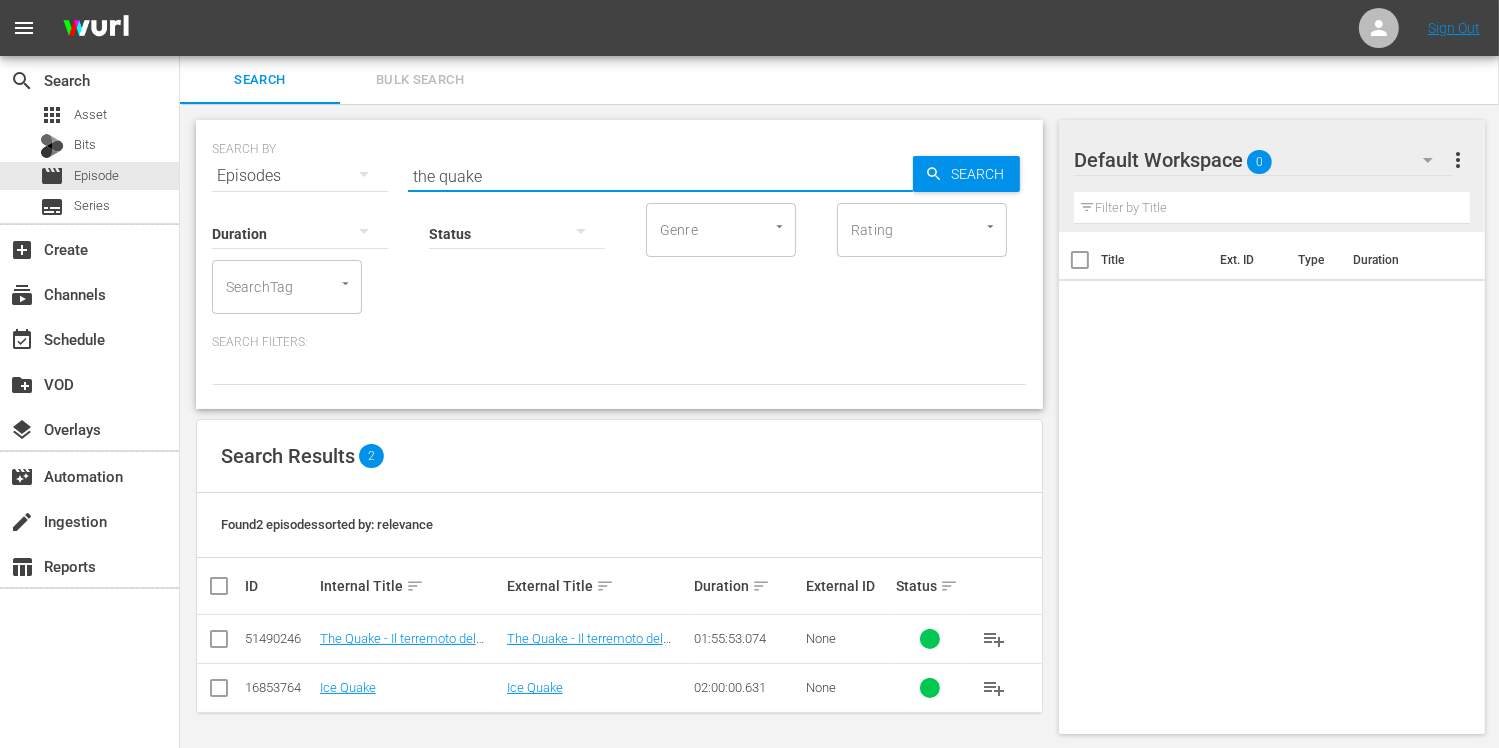 drag, startPoint x: 494, startPoint y: 170, endPoint x: 351, endPoint y: 167, distance: 143.03146 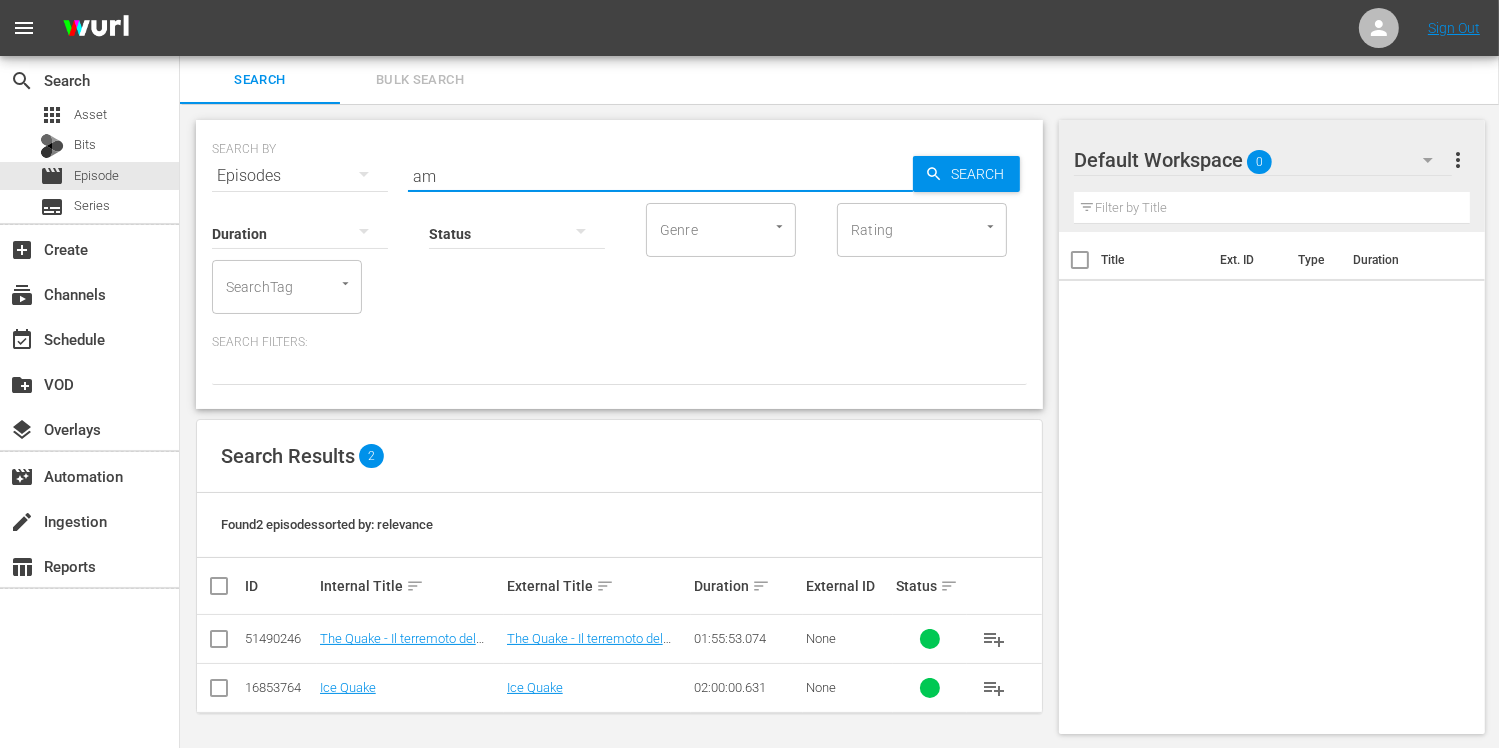 type on "a" 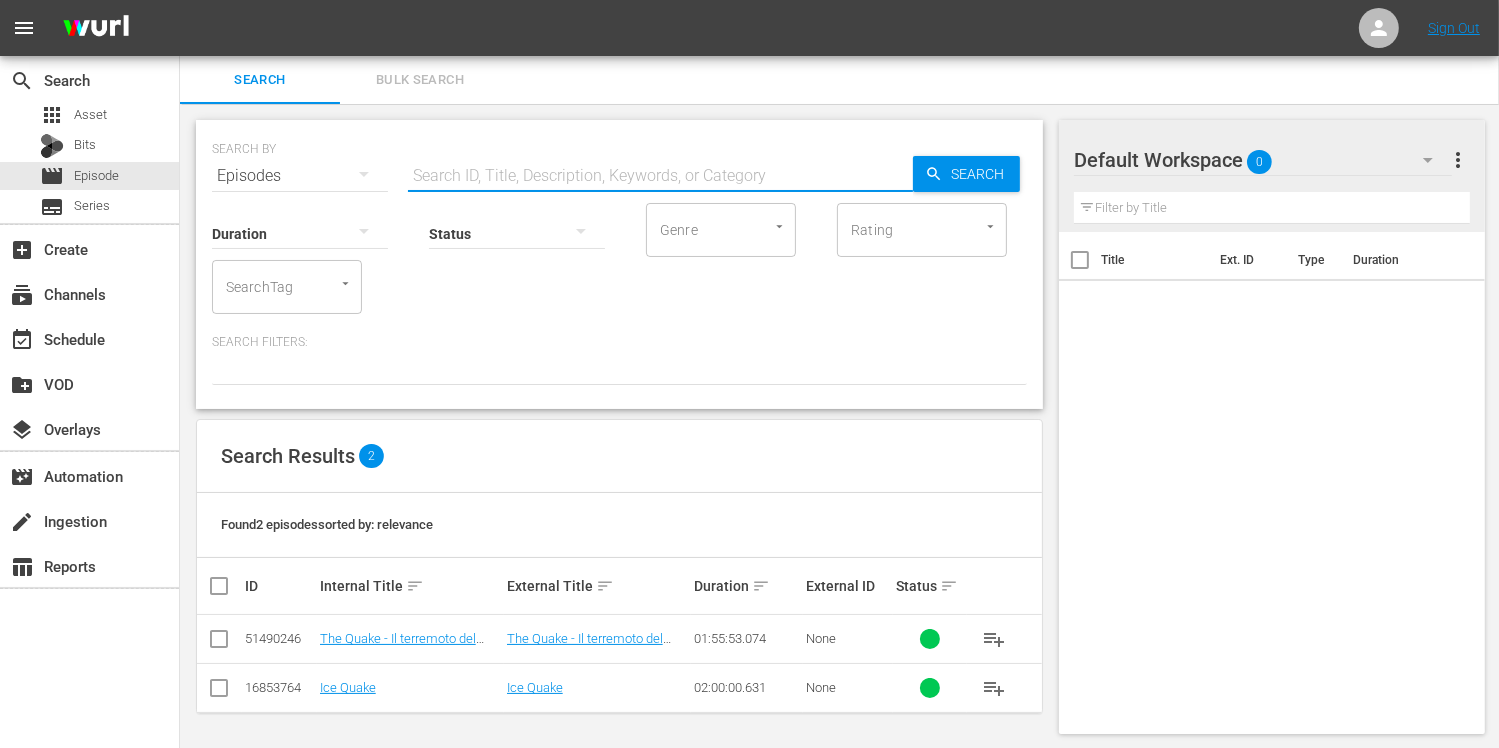 type on "u" 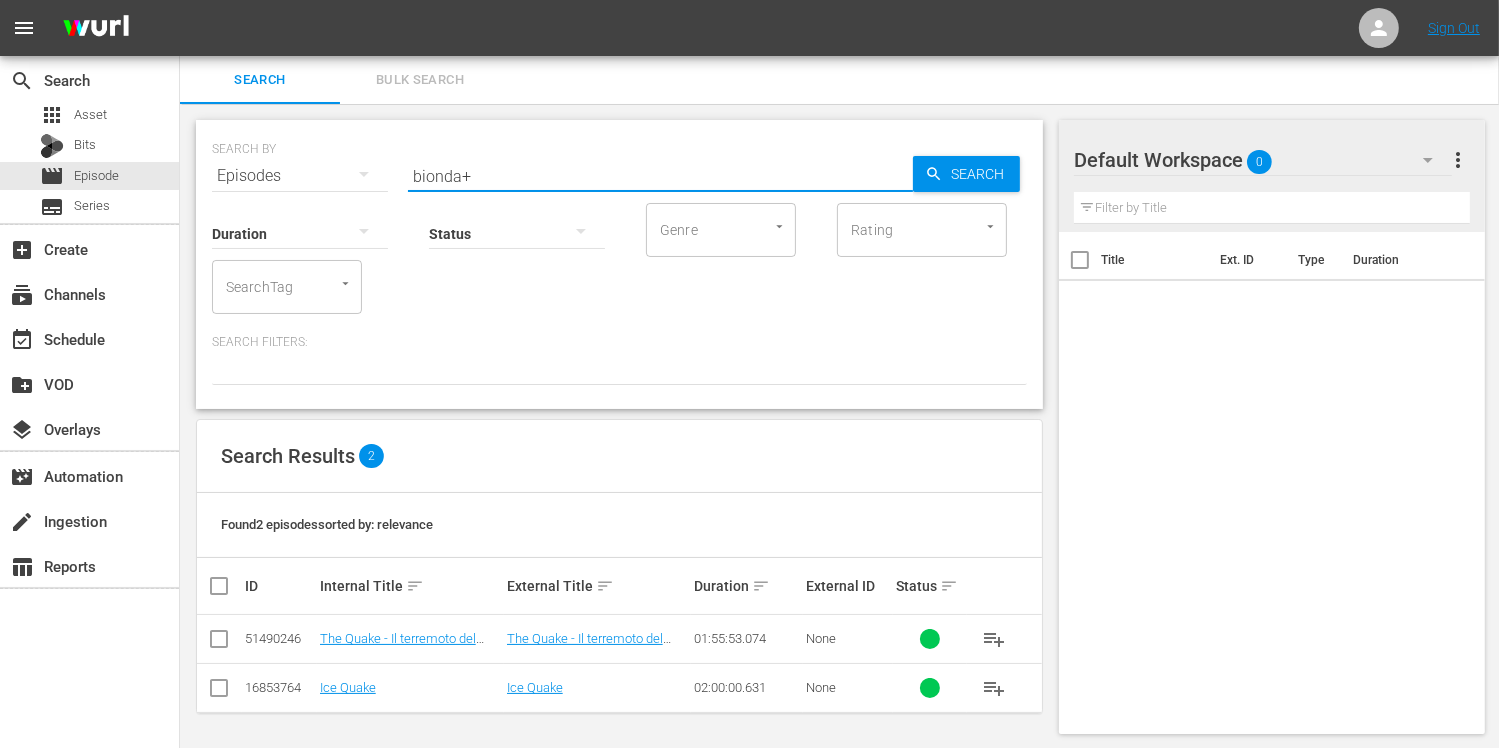 type on "bionda+" 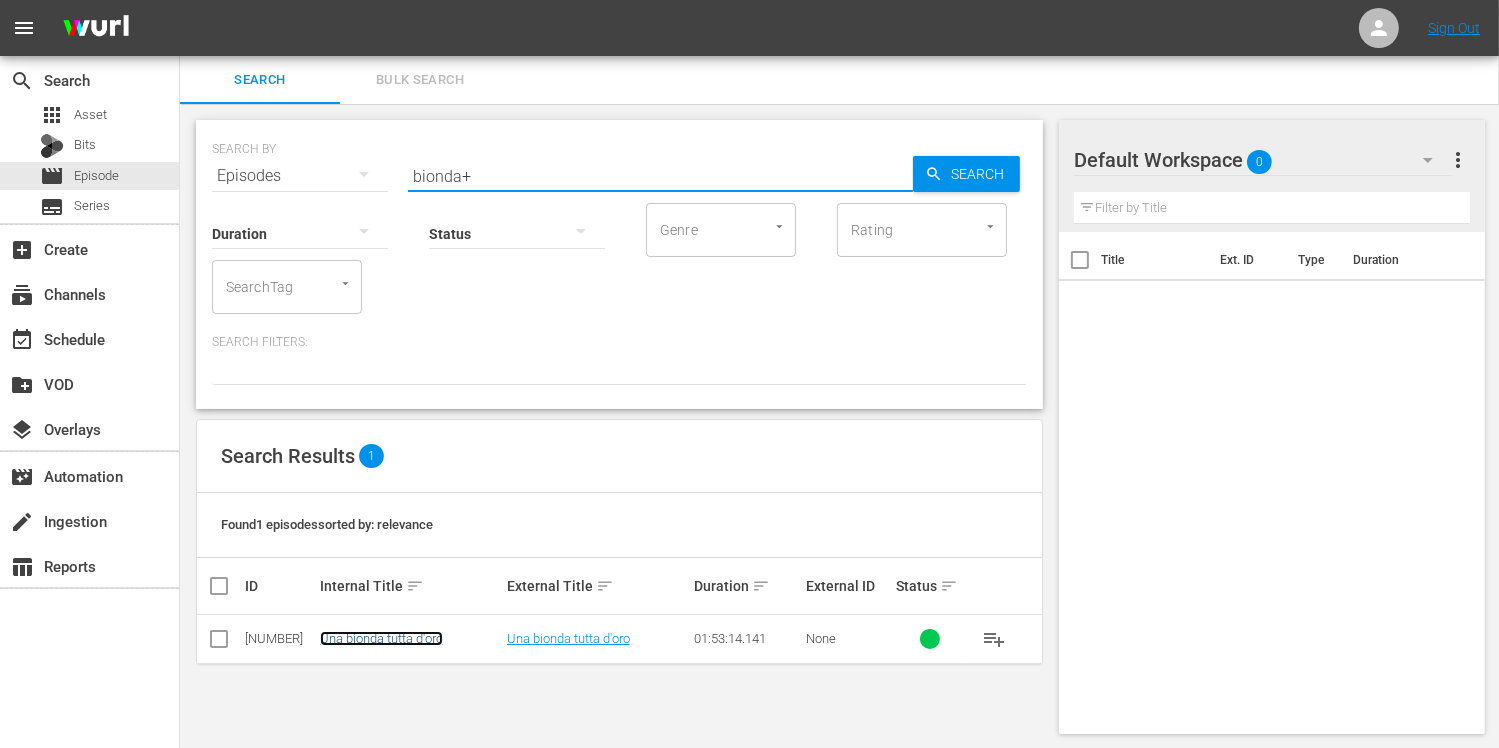 click on "Una bionda tutta d'oro" at bounding box center [381, 638] 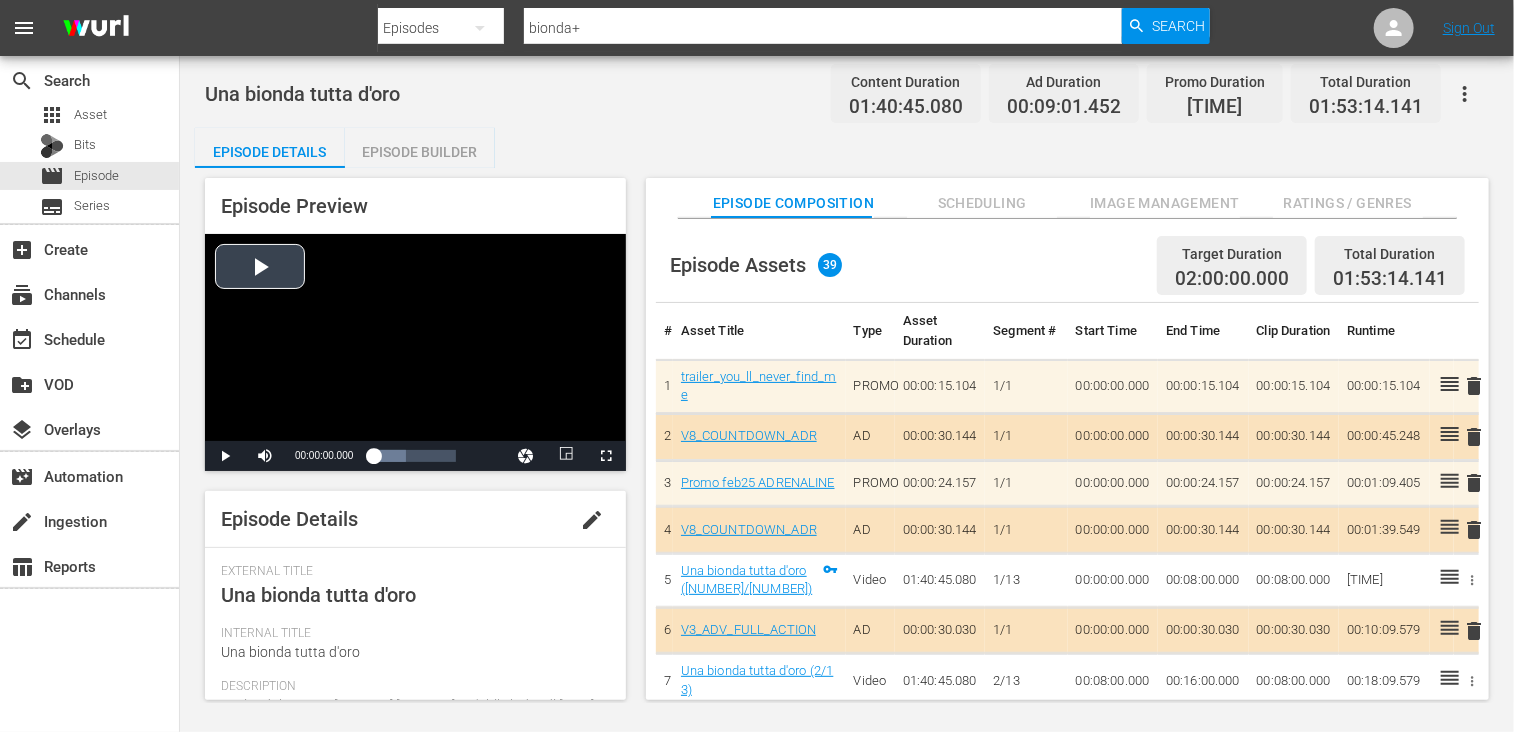 click at bounding box center [415, 337] 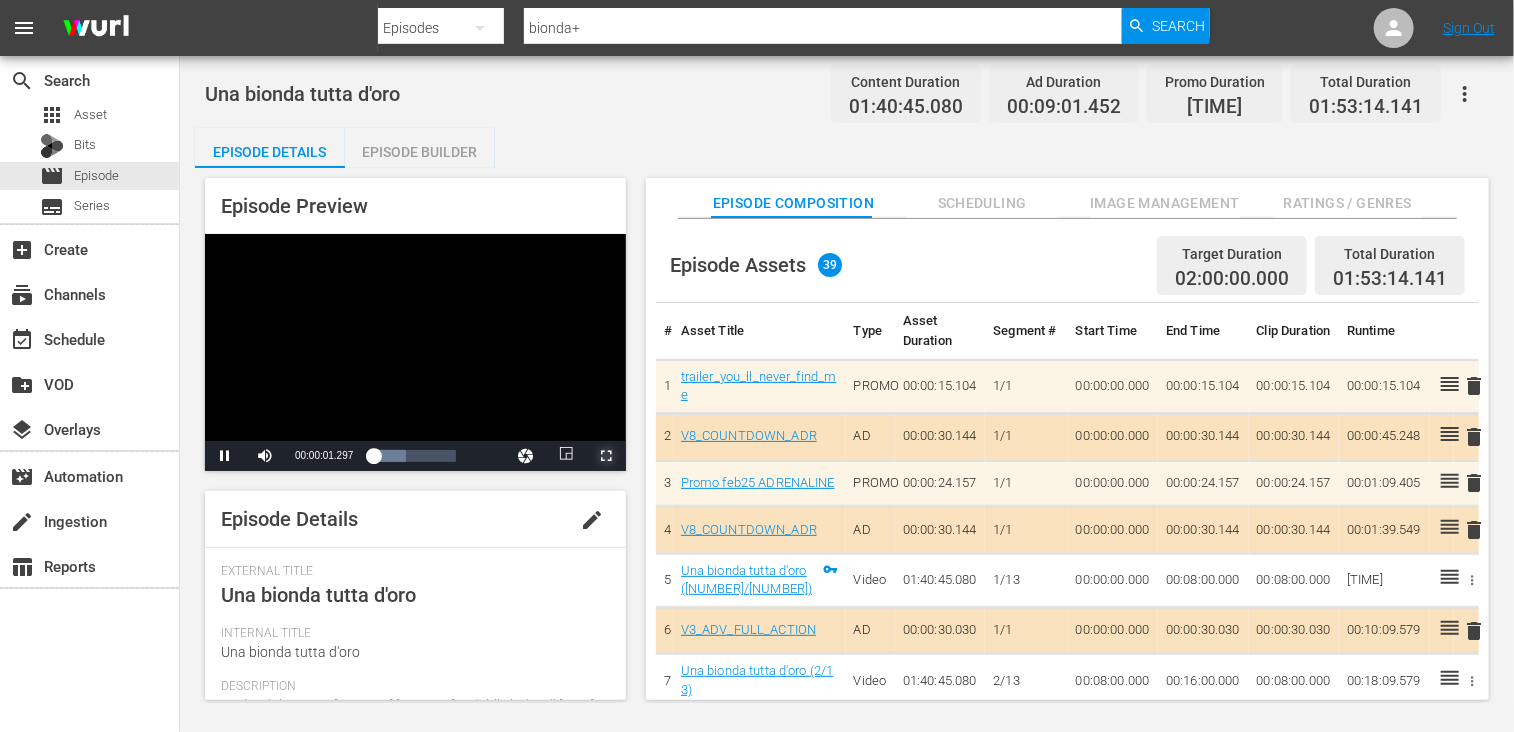 drag, startPoint x: 605, startPoint y: 459, endPoint x: 556, endPoint y: 552, distance: 105.11898 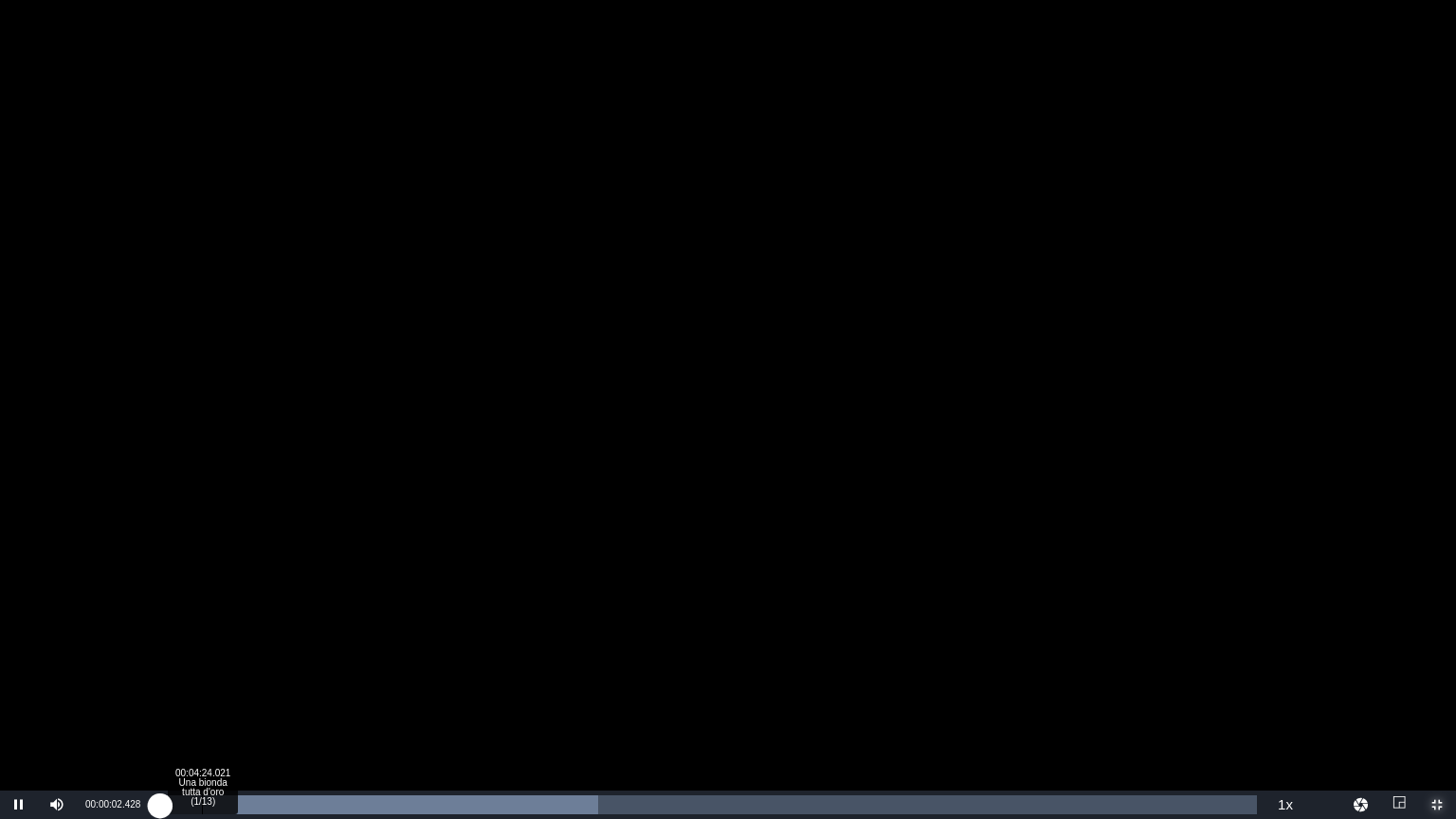 click on "Loaded :  39.92% 00:04:24.021
Una bionda tutta d'oro (1/13) 00:00:02.485" at bounding box center (708, 805) 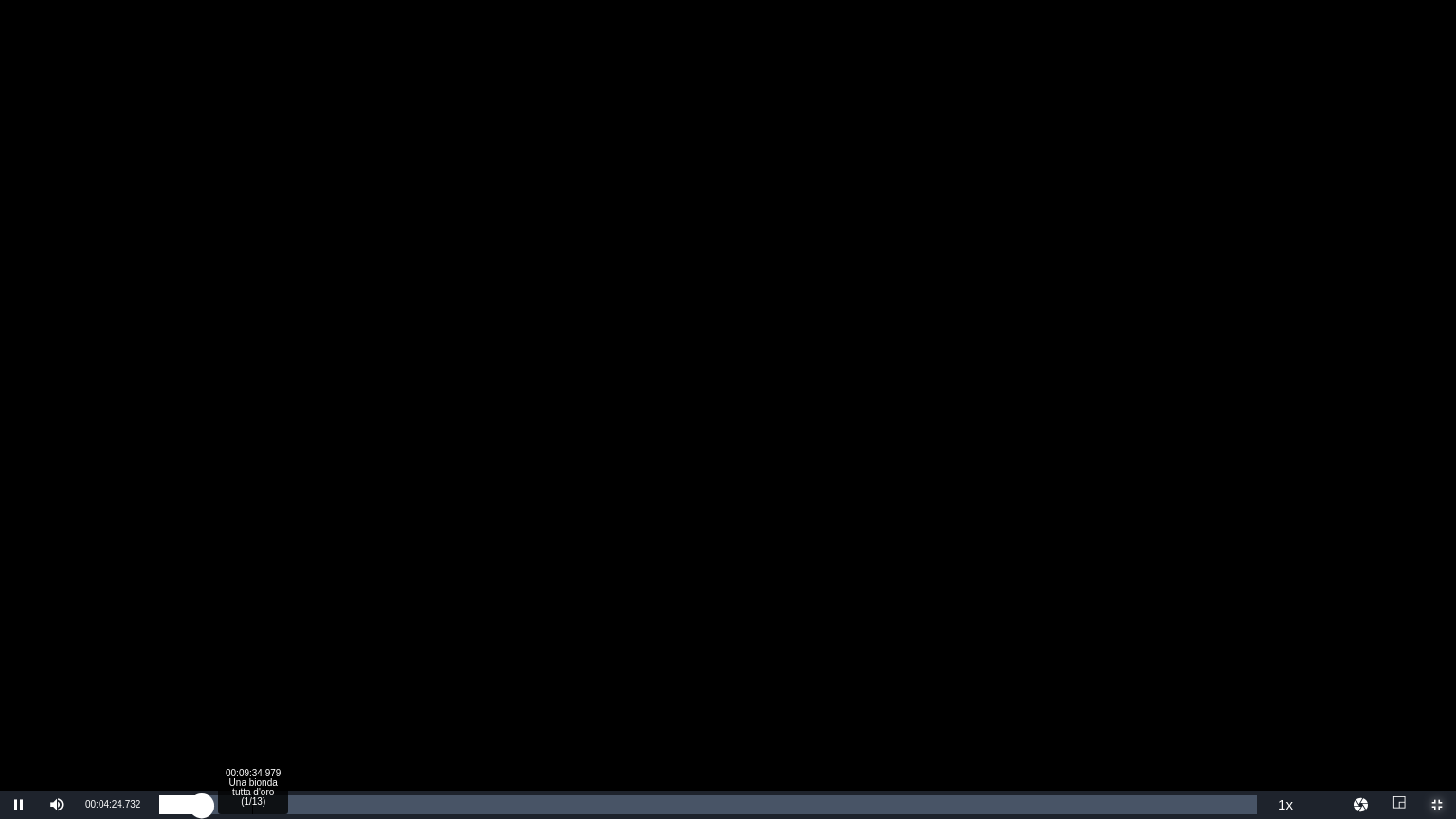click on "Loaded :  2.88% 00:09:34.979
Una bionda tutta d'oro (1/13) 00:02:45.303" at bounding box center [708, 805] 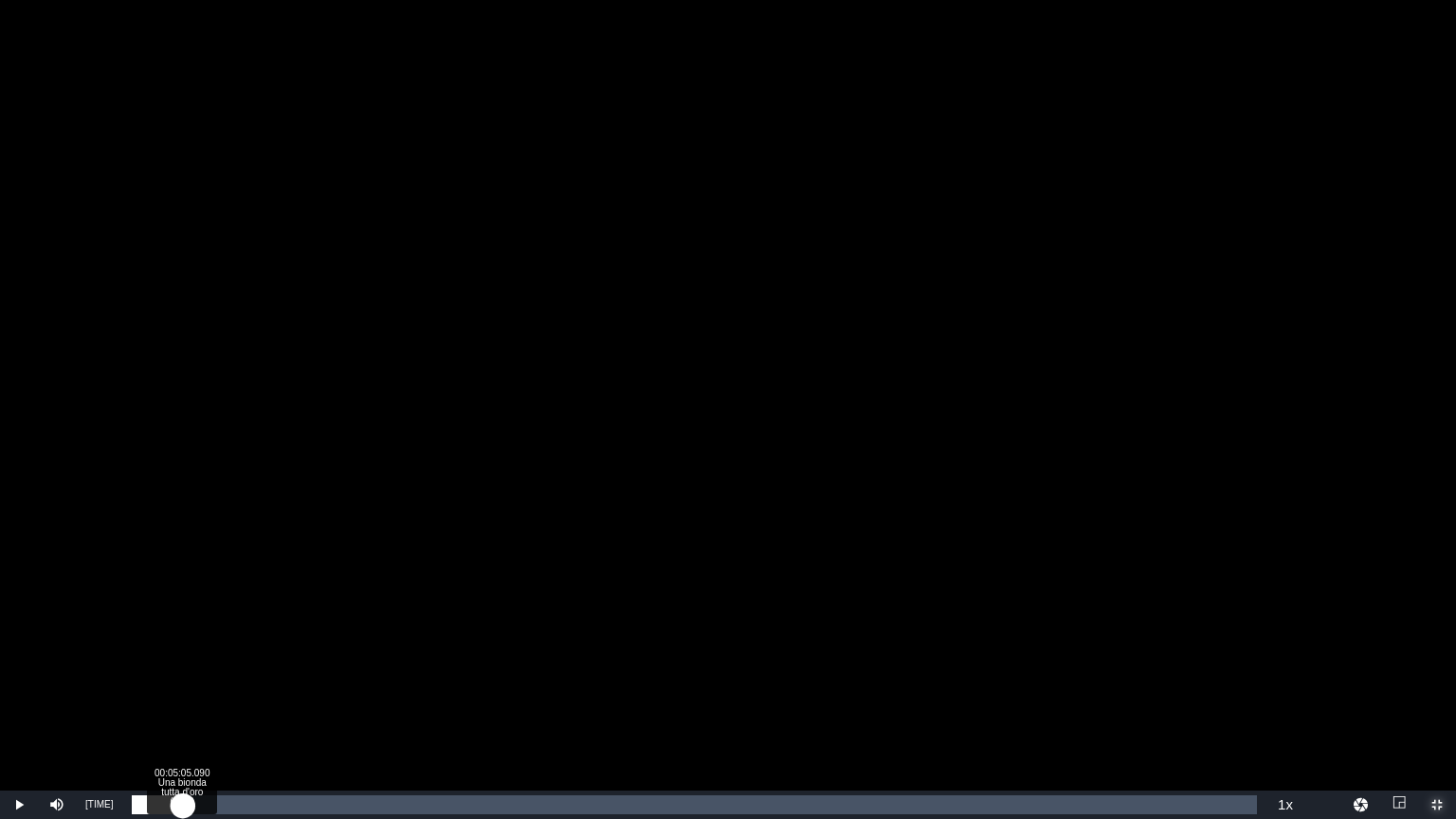 click on "00:00:00.000" at bounding box center [156, 805] 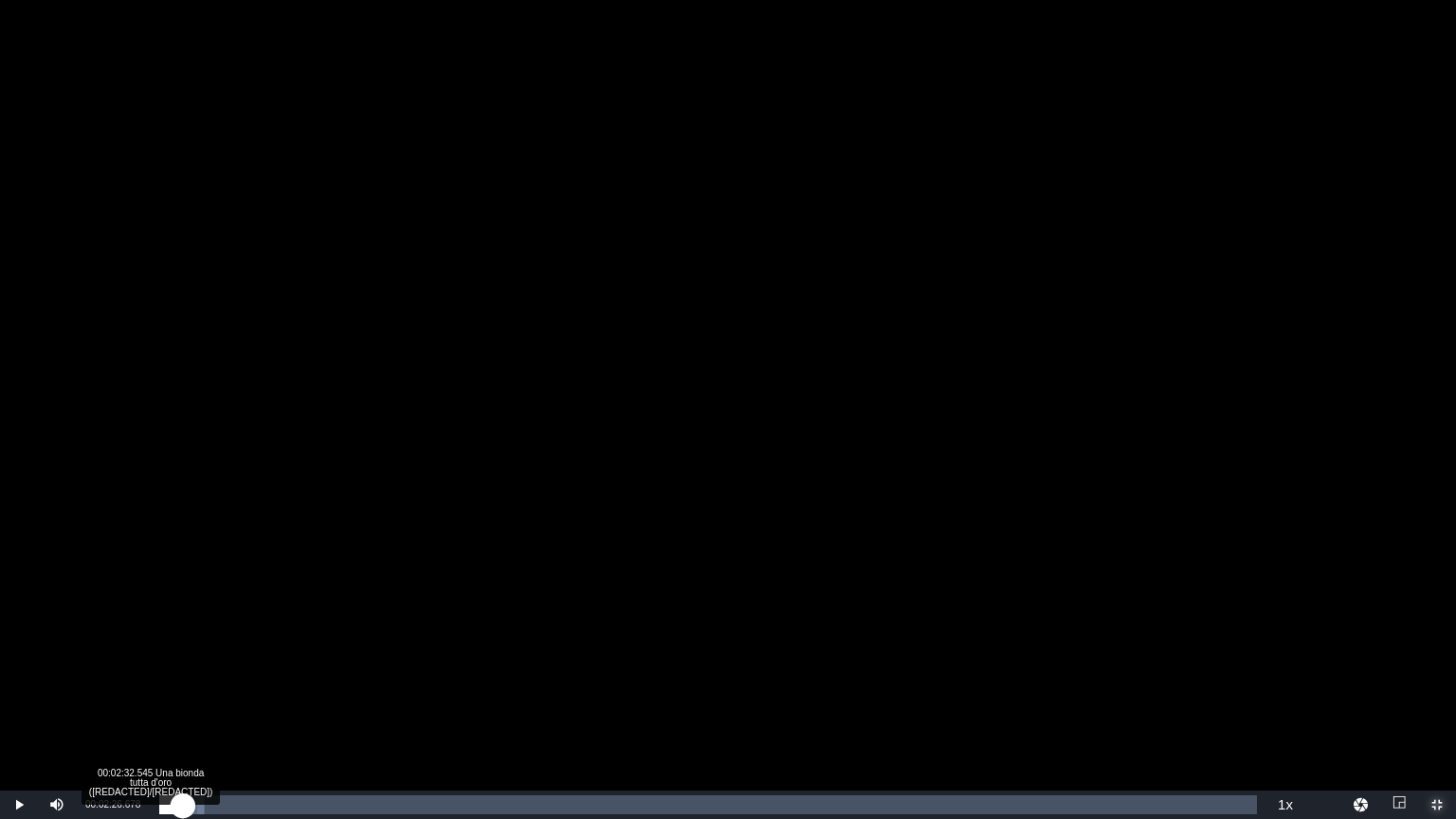 click on "Loaded :  4.07% 00:02:32.545
Una bionda tutta d'oro (1/13) 00:03:30.970" at bounding box center (708, 805) 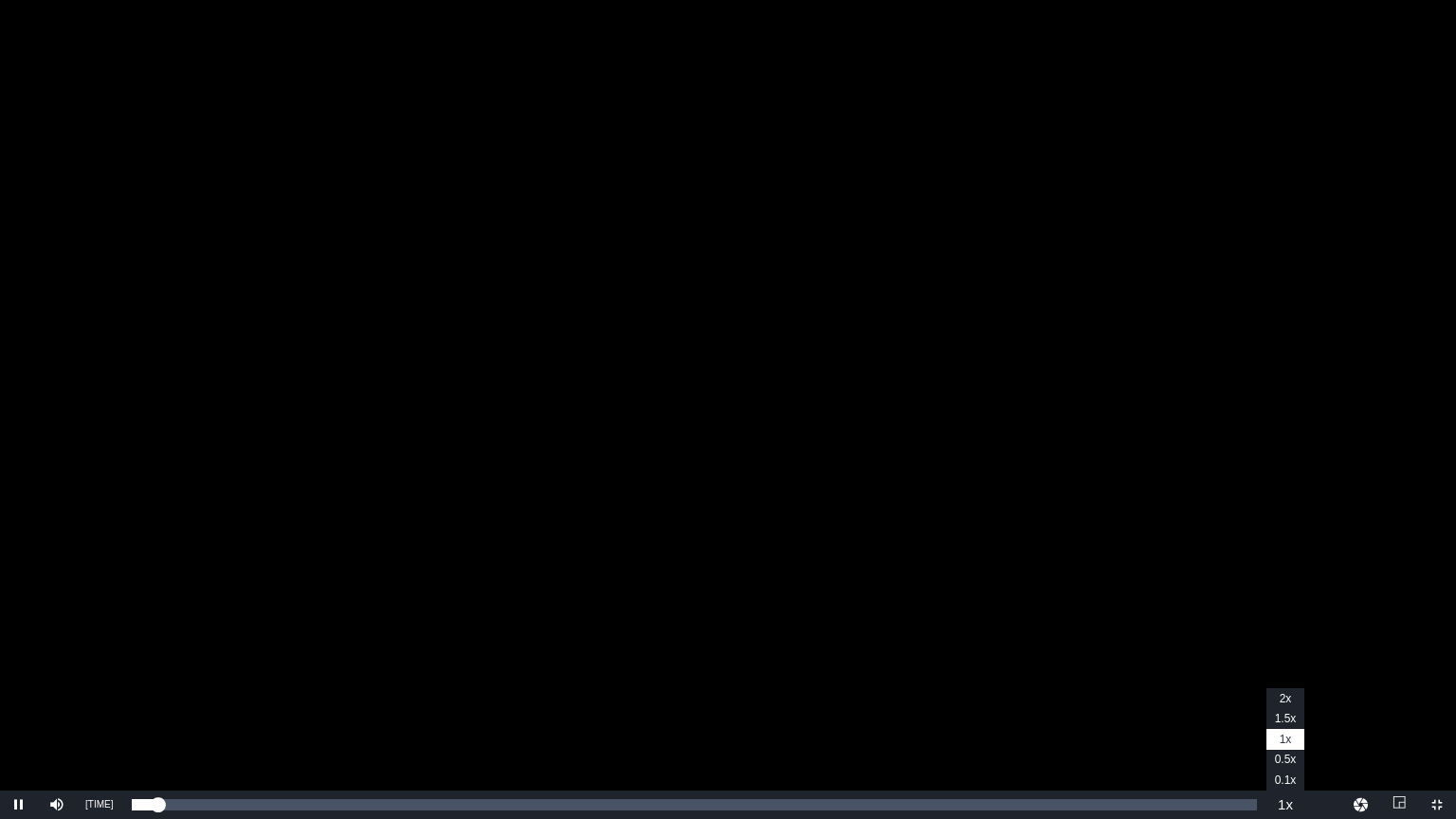 click on "Playback Rate" at bounding box center [1285, 805] 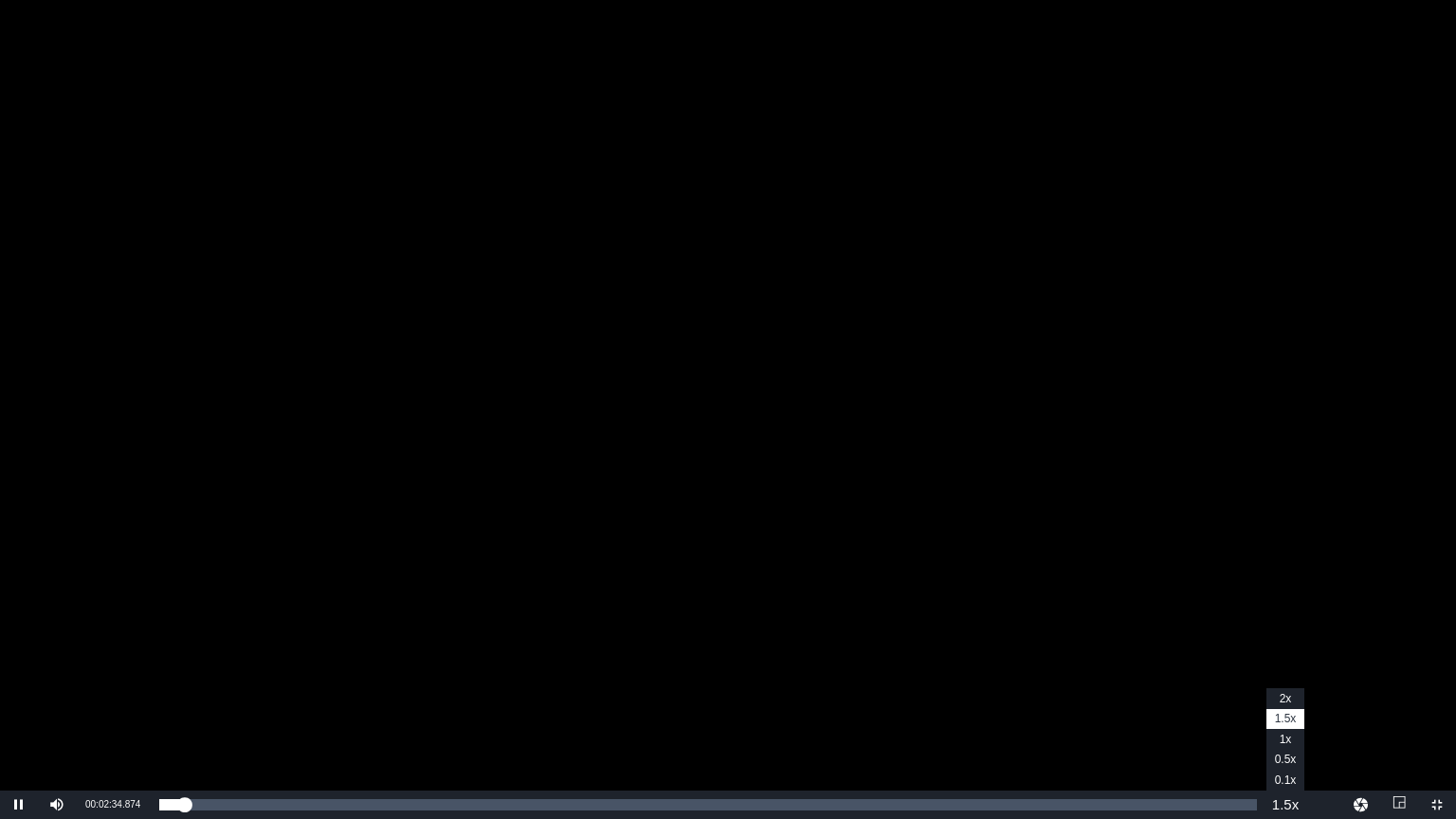 click on "Playback Rate" at bounding box center [1285, 805] 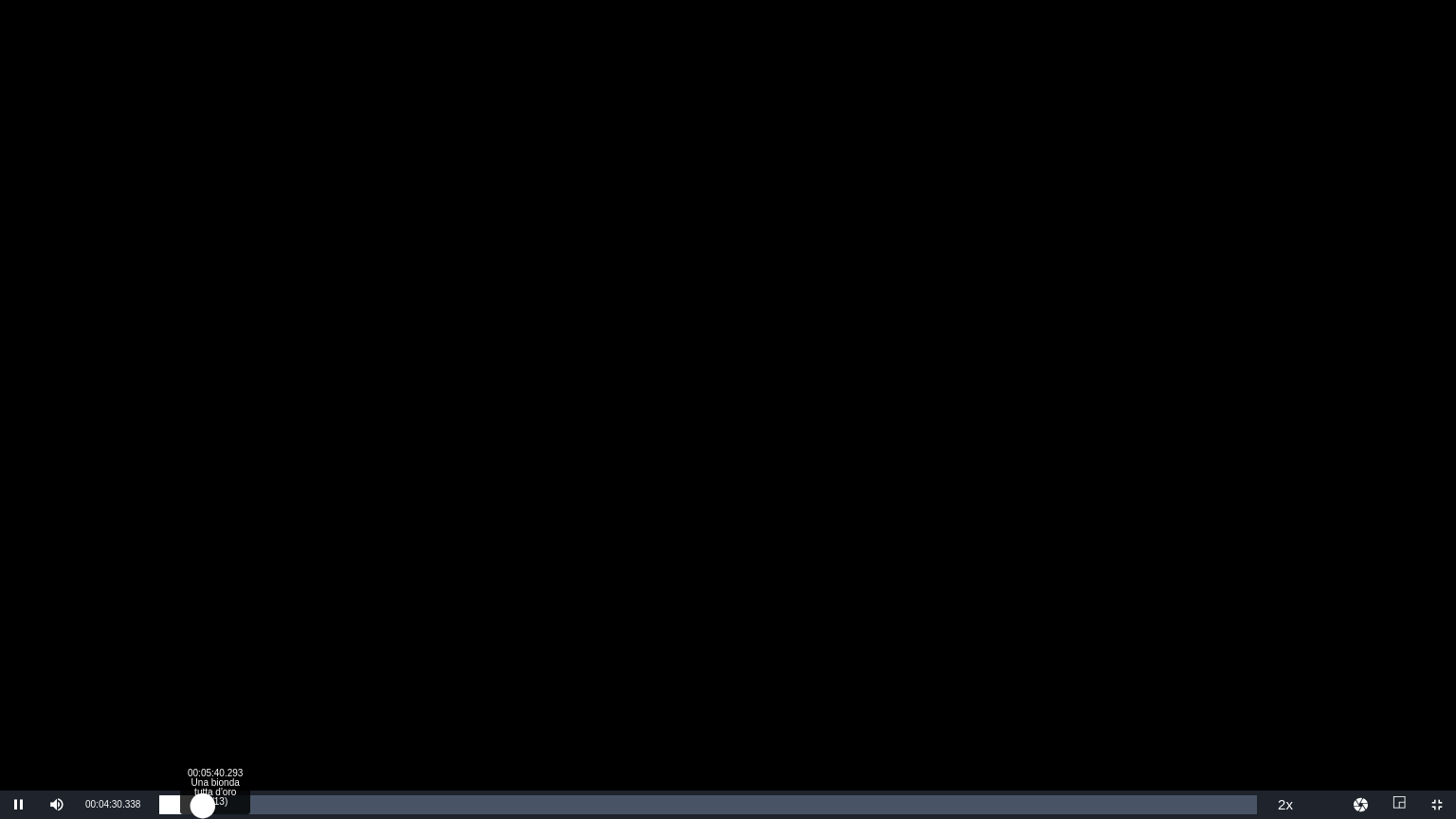 click on "00:02:51.125" at bounding box center [181, 805] 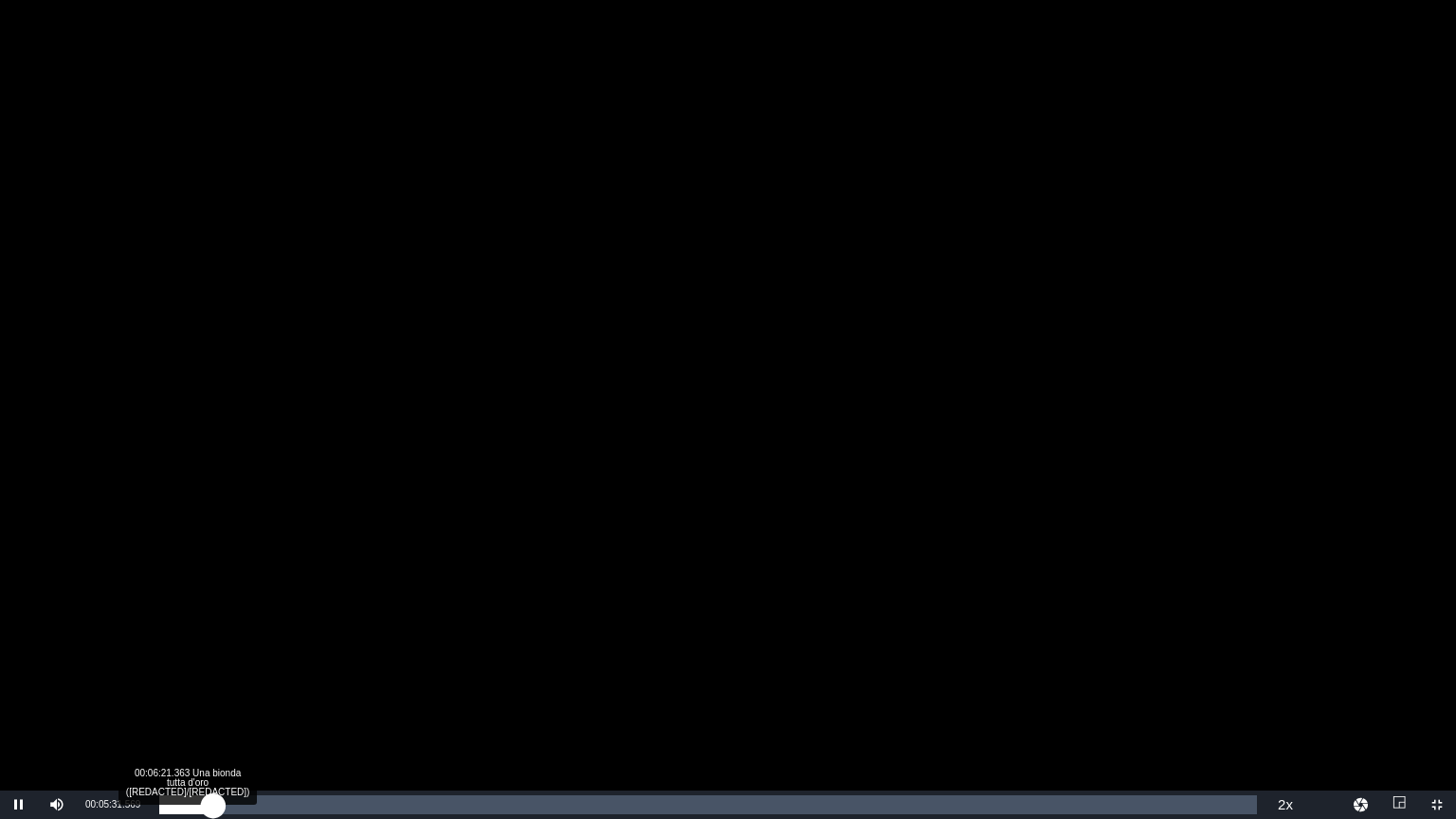 click on "00:03:52.258" at bounding box center [186, 805] 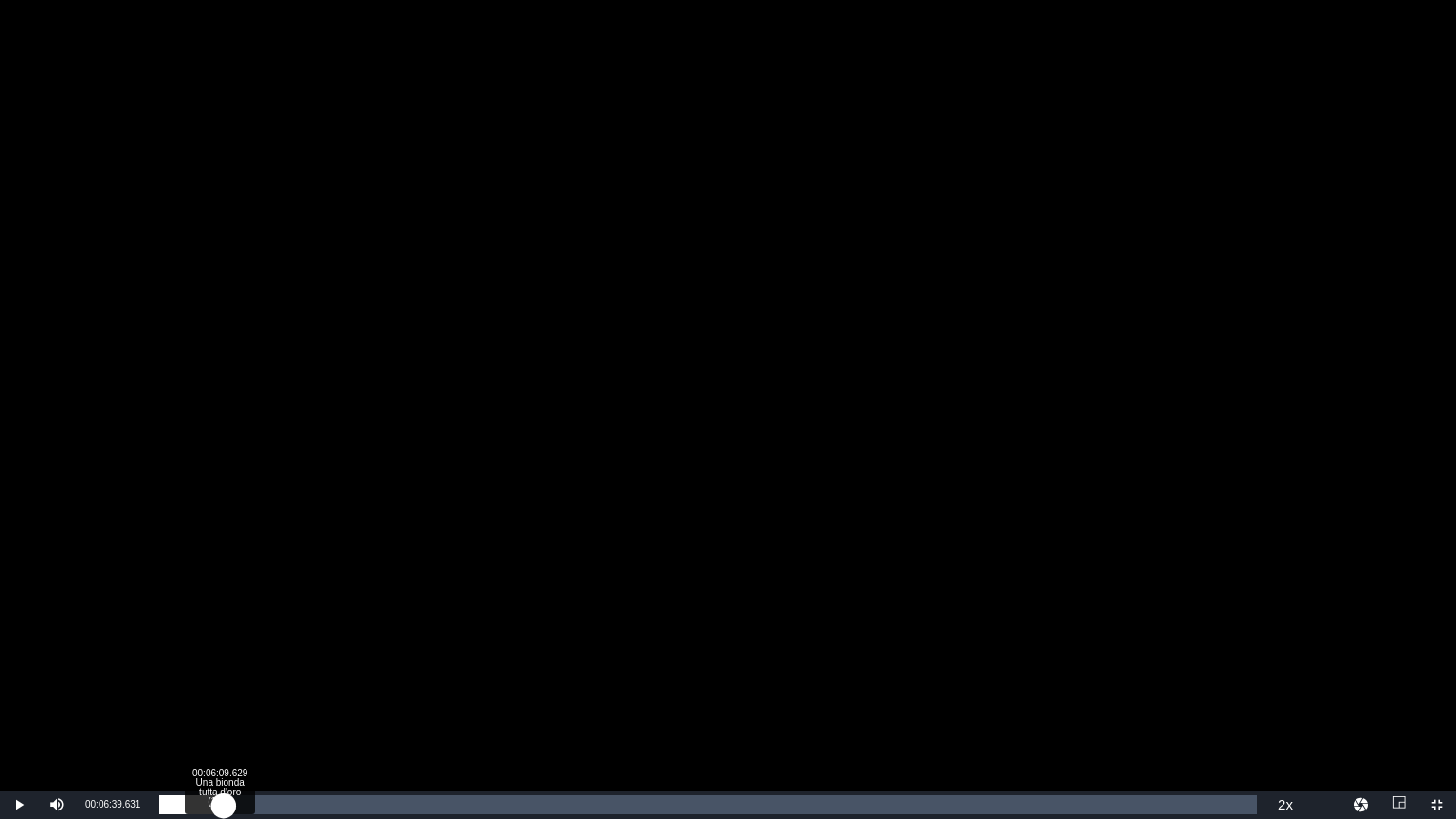 click on "00:05:00.242" at bounding box center (191, 805) 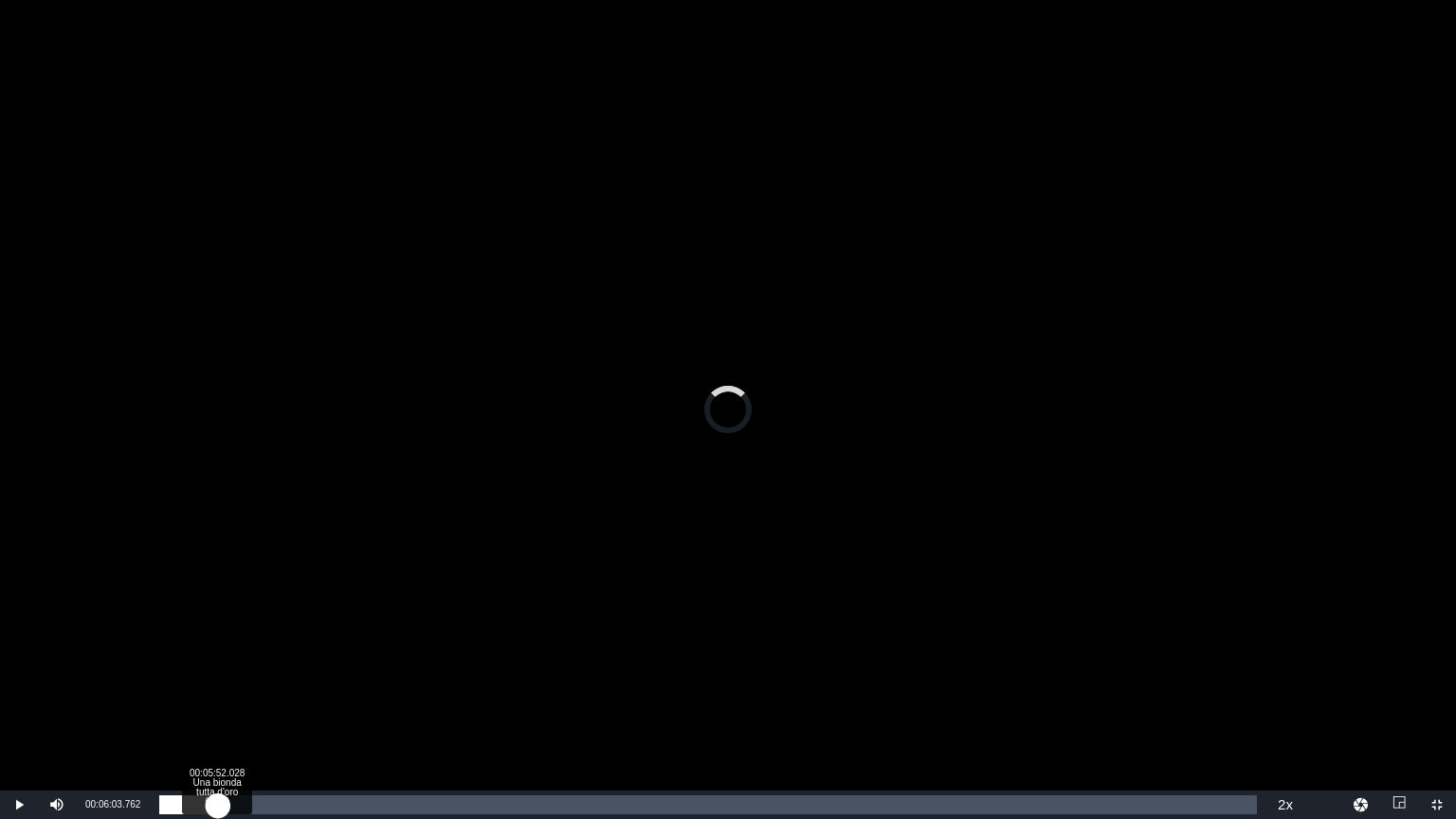 click on "00:04:24.213" at bounding box center (189, 805) 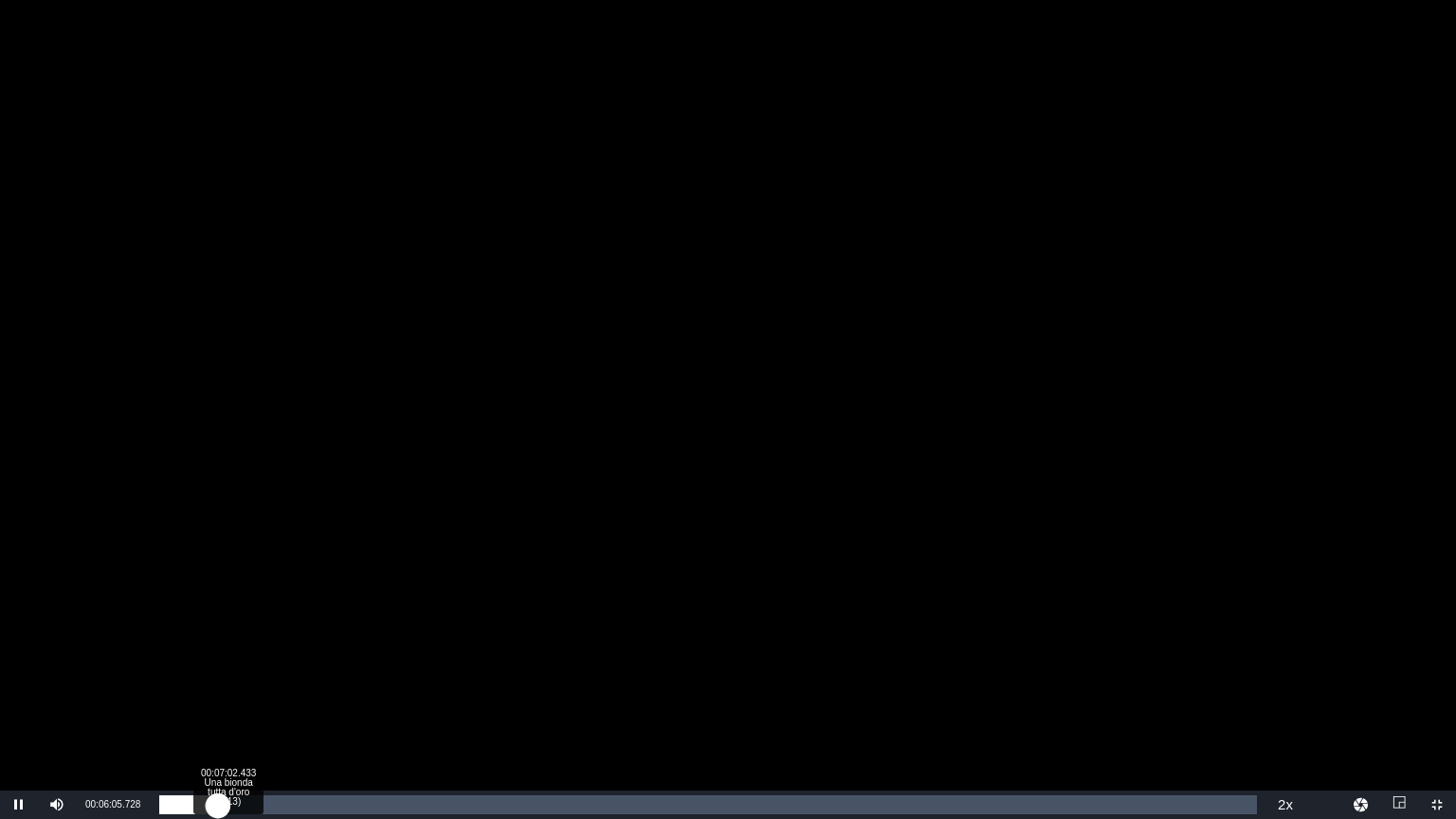 click on "00:04:26.271" at bounding box center [189, 805] 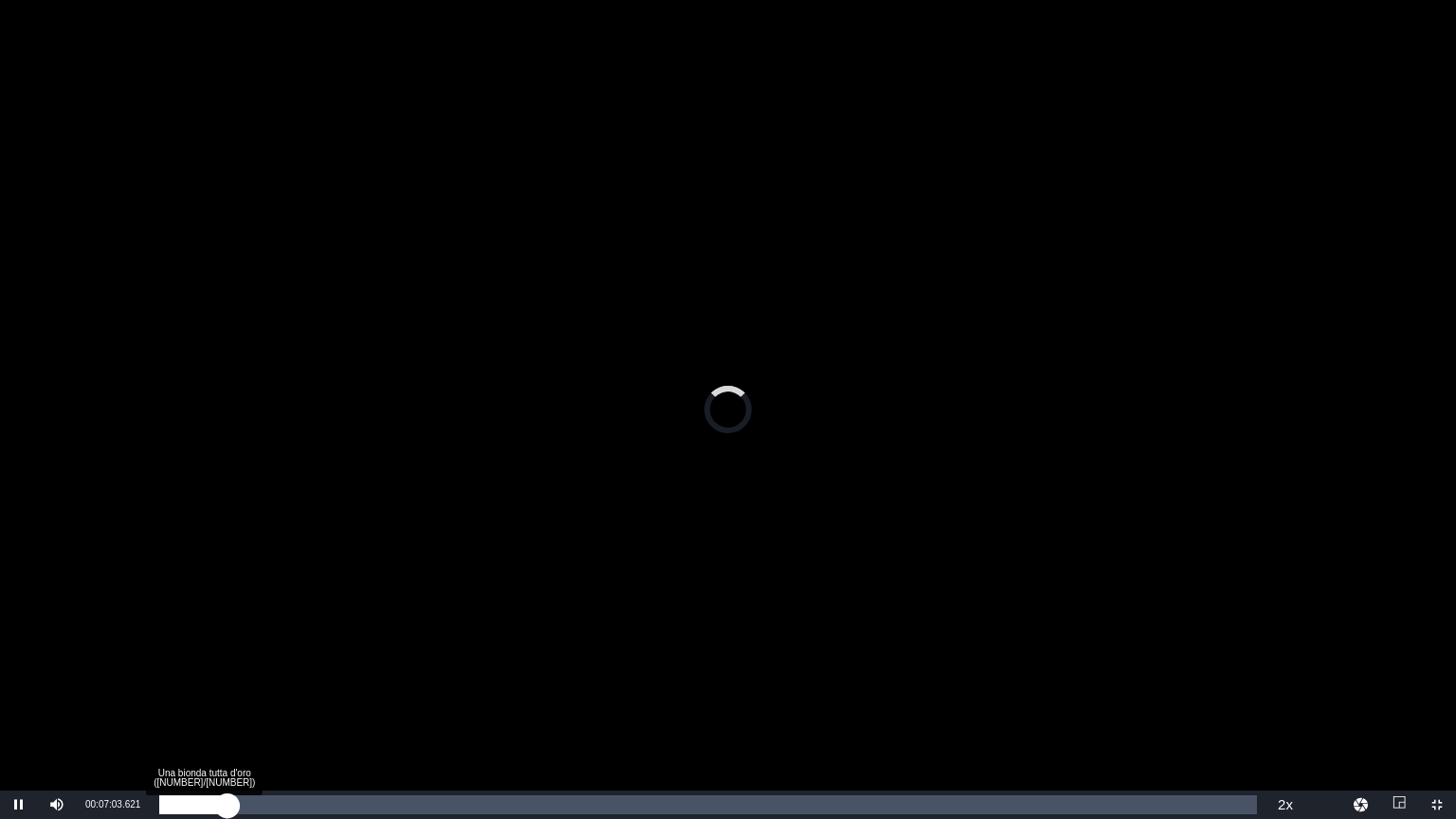 click on "00:05:24.072" at bounding box center (193, 805) 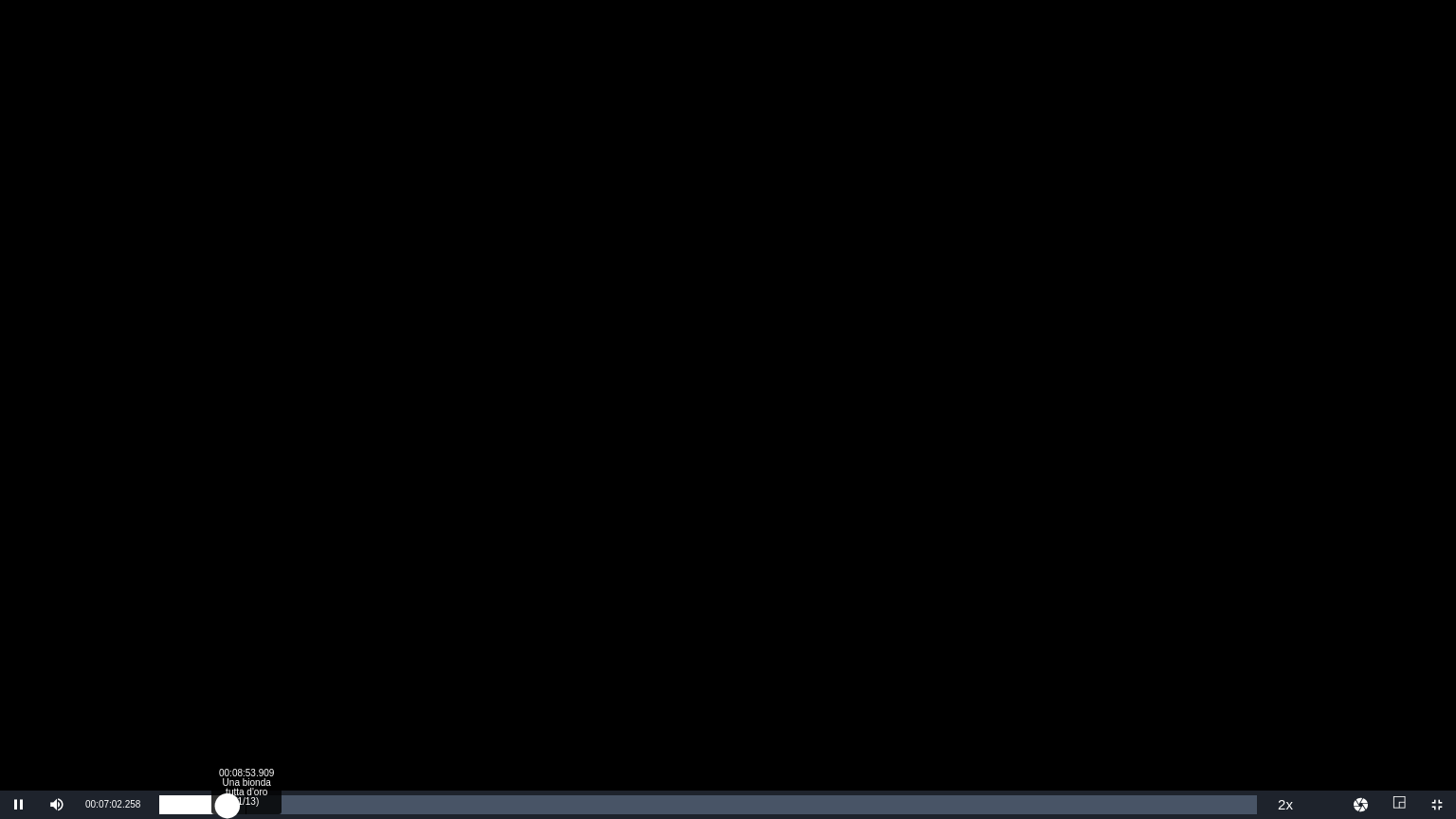 click on "Loaded :  [PERCENTAGE] [TIME]
Una bionda tutta d'oro ([NUMBER]/[NUMBER]) [TIME]" at bounding box center (708, 805) 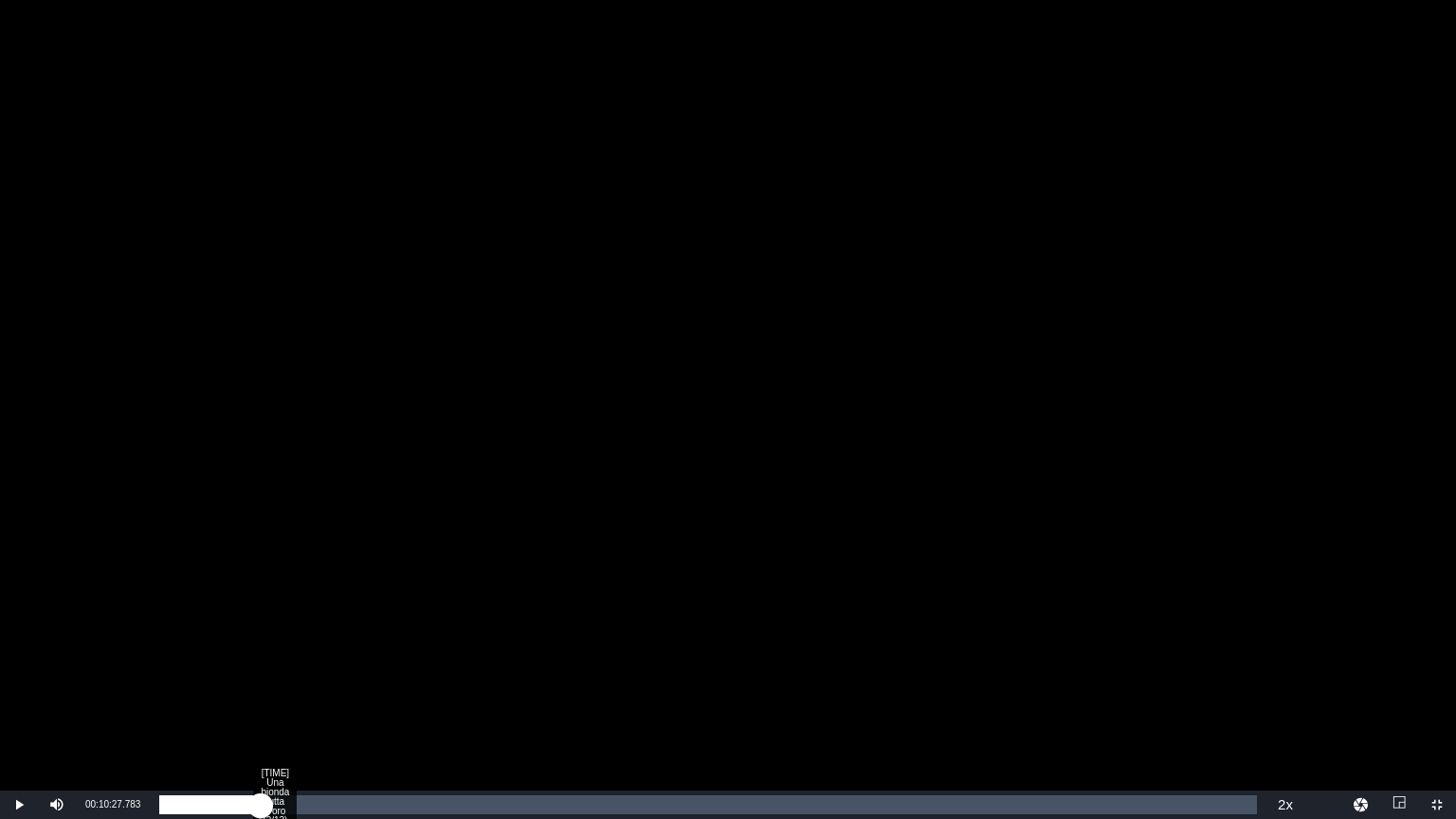 click on "[TIME]" at bounding box center (209, 805) 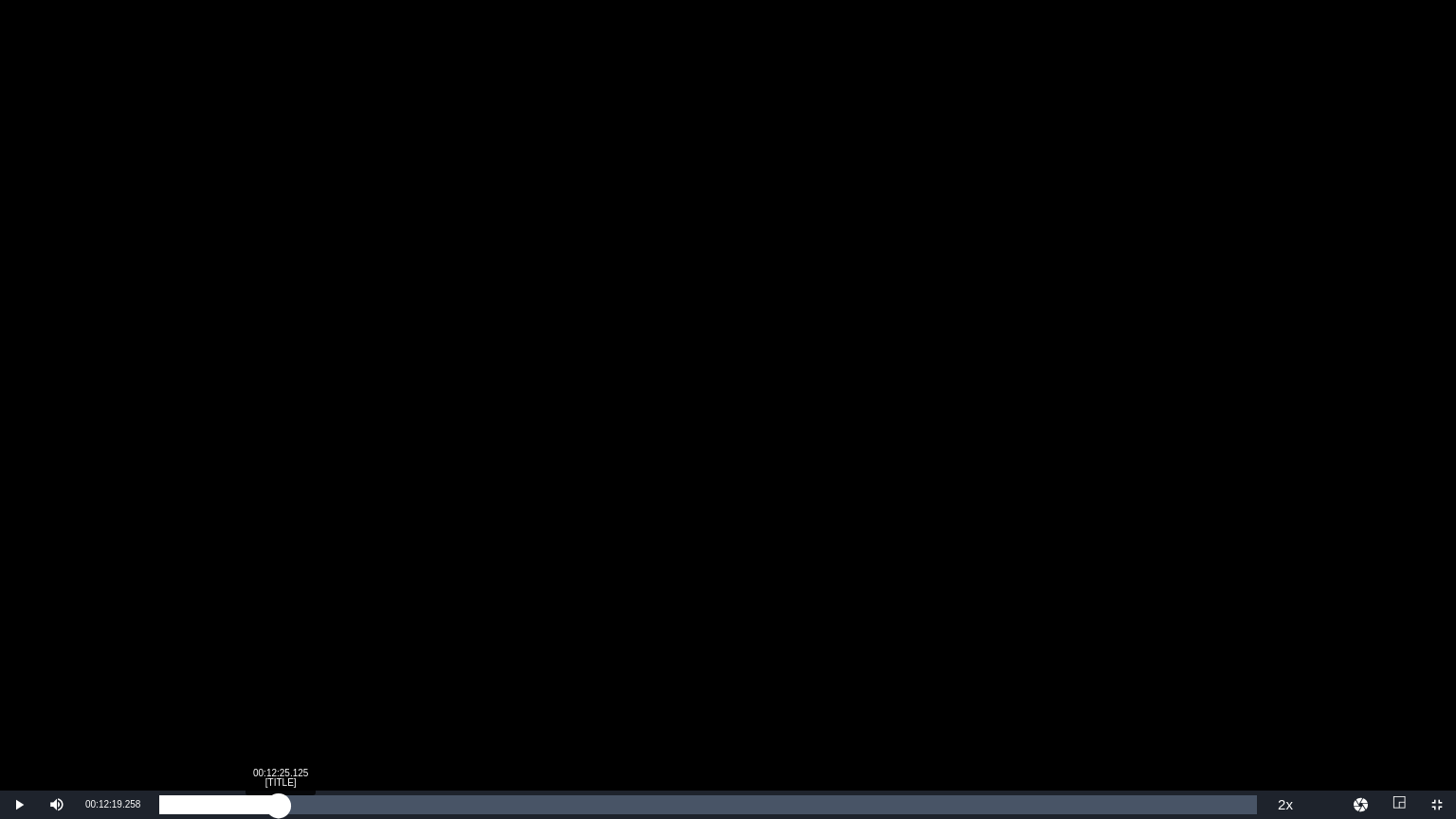 click on "Loaded :  8.34% 00:12:25.125
Una bionda tutta d'oro (2/13) 00:08:18.332" at bounding box center [708, 805] 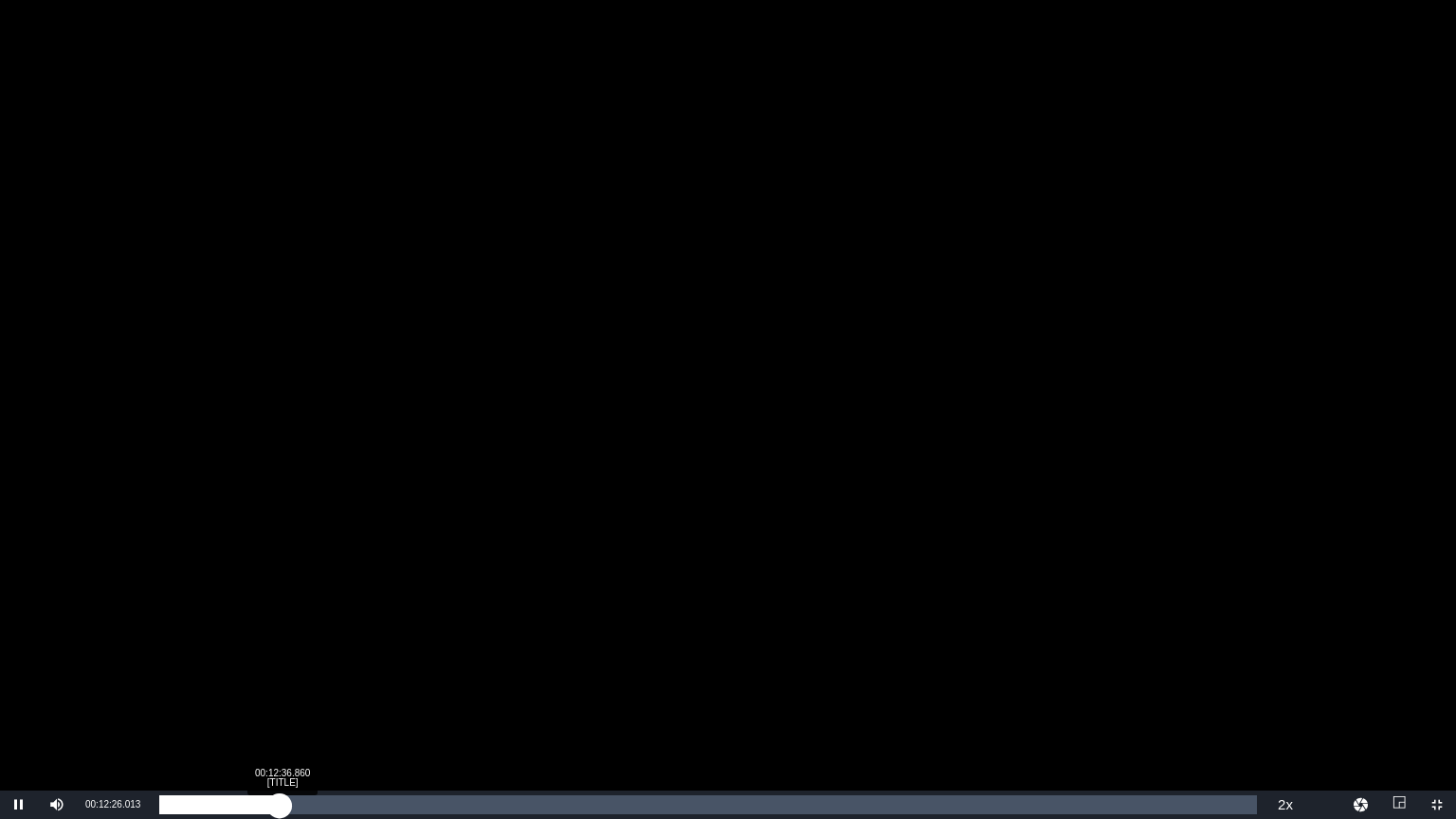 click on "00:10:16.871" at bounding box center (219, 805) 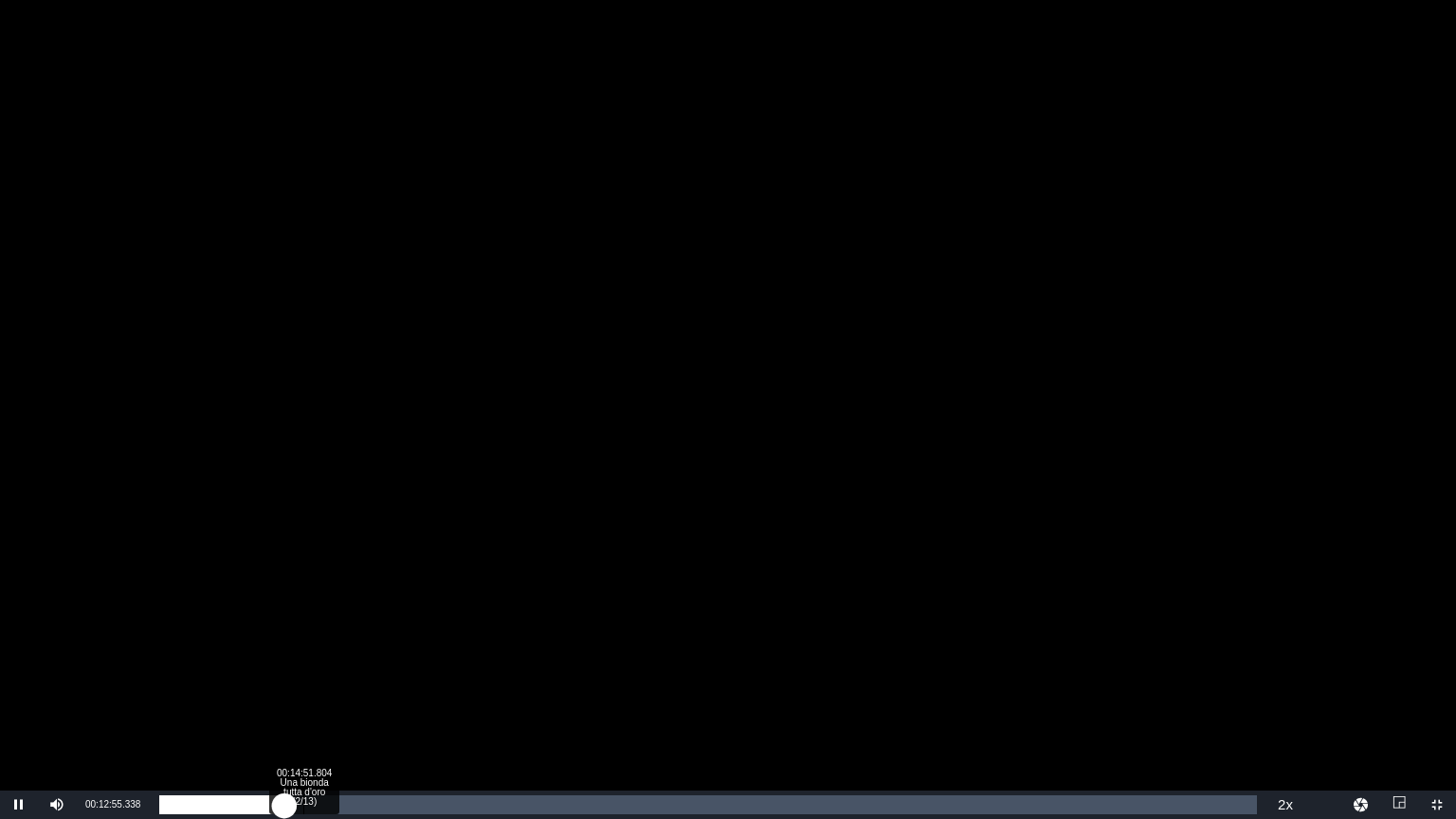 click on "00:14:51.804
Una bionda tutta d'oro (2/13)" at bounding box center [303, 805] 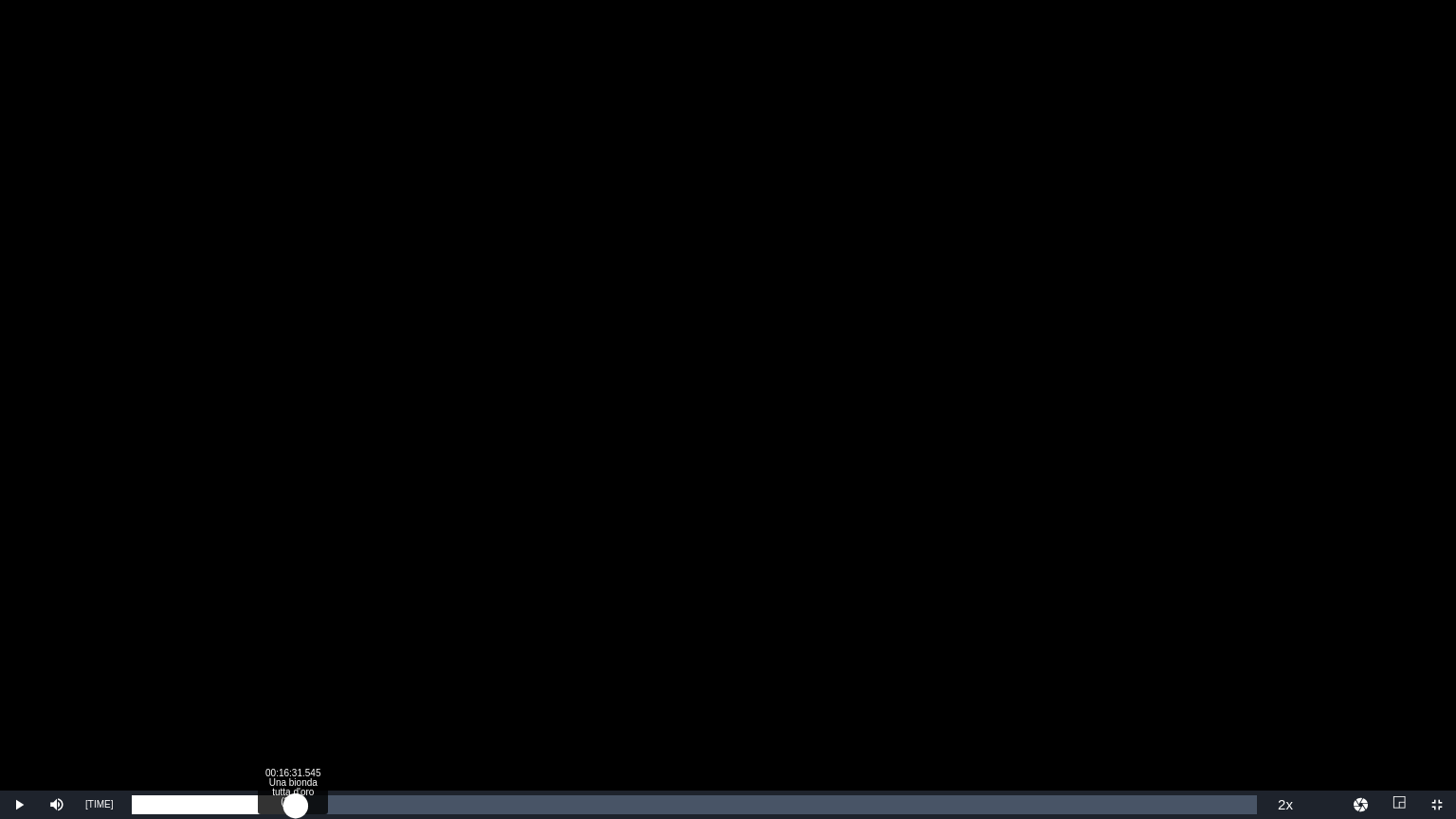 click on "00:12:52.241" at bounding box center [213, 805] 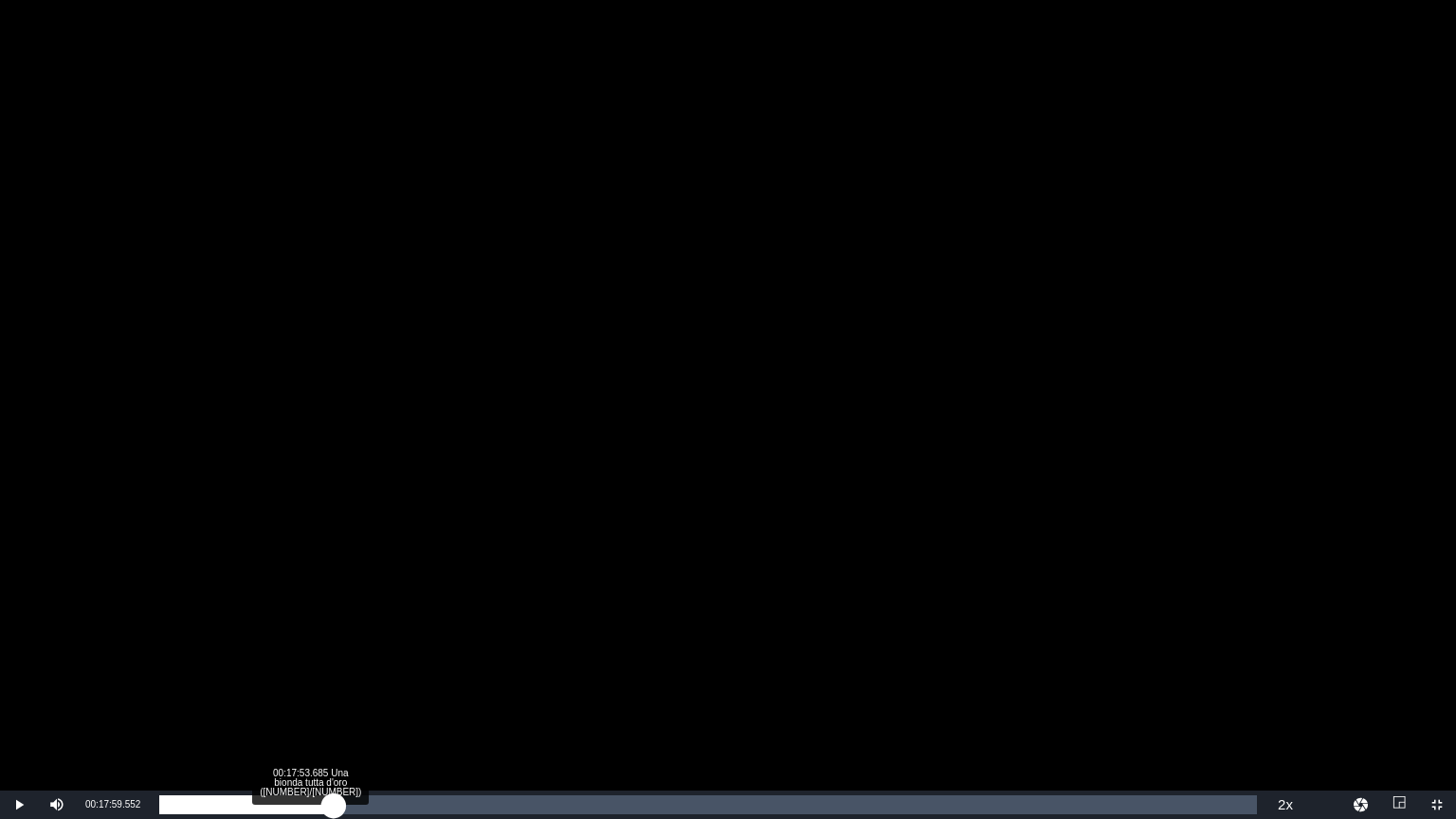 click on "00:14:41.705" at bounding box center [246, 805] 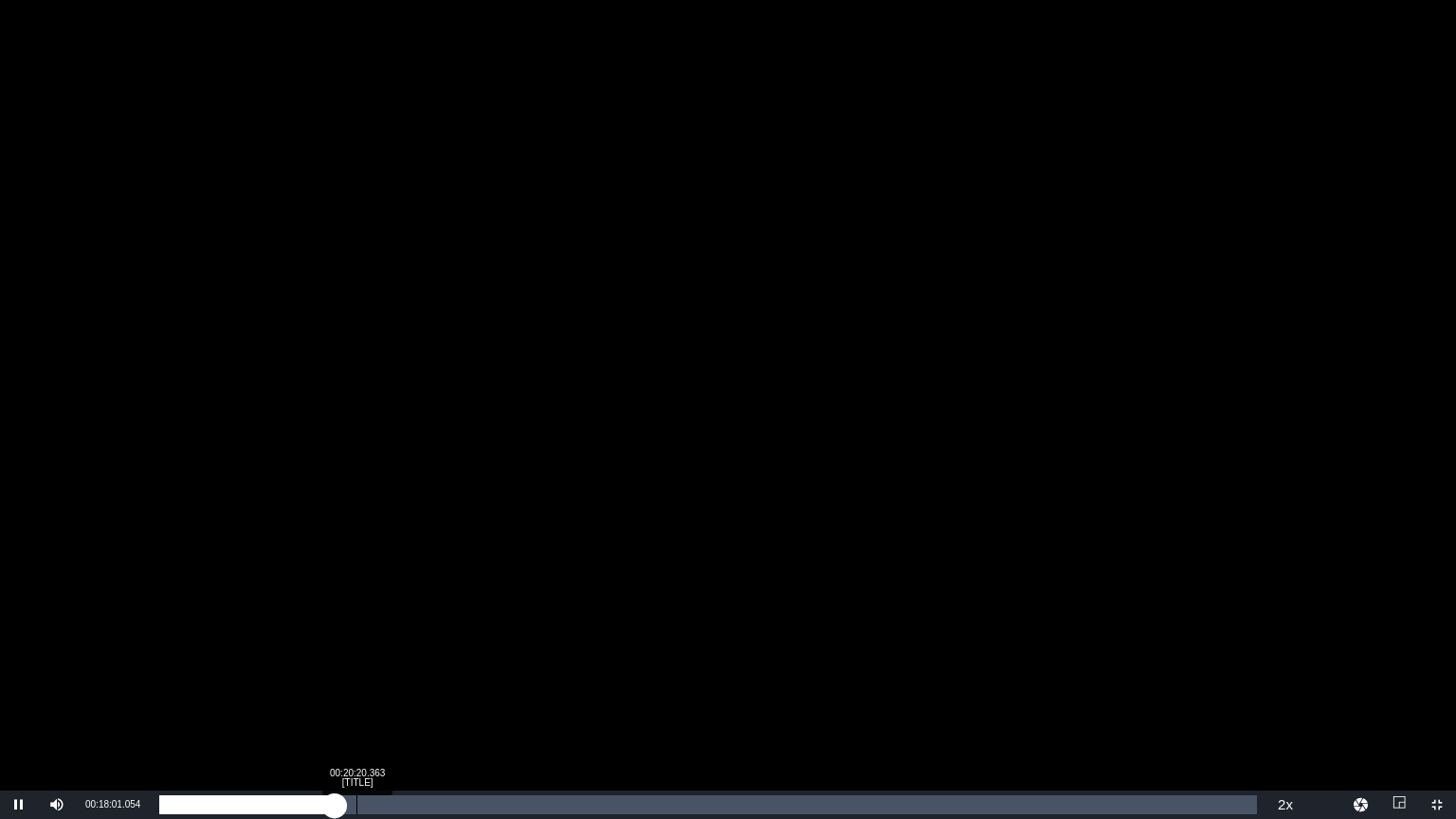 click on "00:20:20.363
[TITLE]" at bounding box center [356, 805] 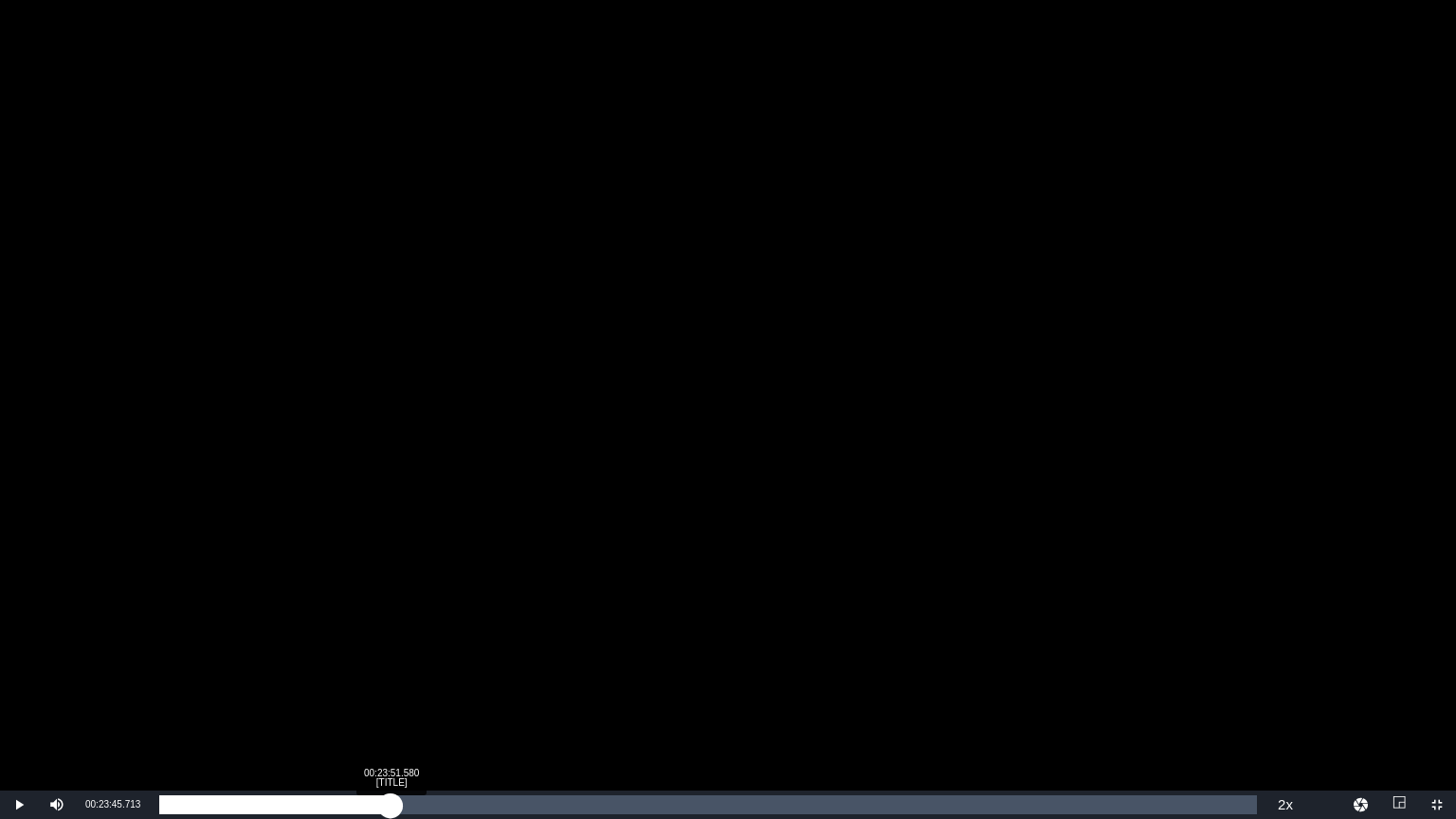 click on "Loaded :  [PERCENT]% [TIME]
Una bionda tutta d'oro (3/13) [TIME]" at bounding box center [708, 805] 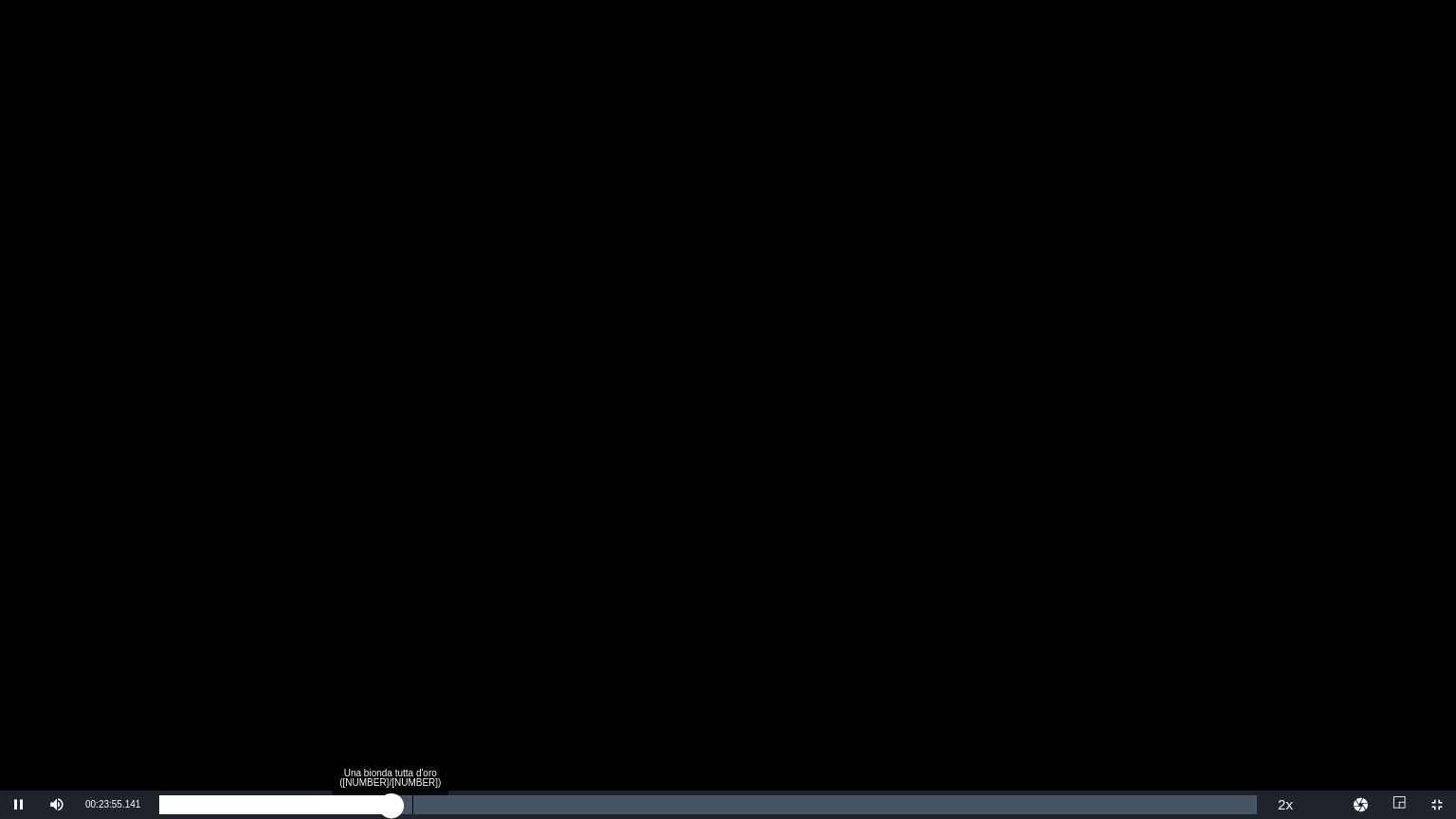 click on "Loaded :  [PERCENTAGE] [TIME]
Una bionda tutta d'oro ([NUMBER]/[NUMBER]) [TIME]" at bounding box center (708, 805) 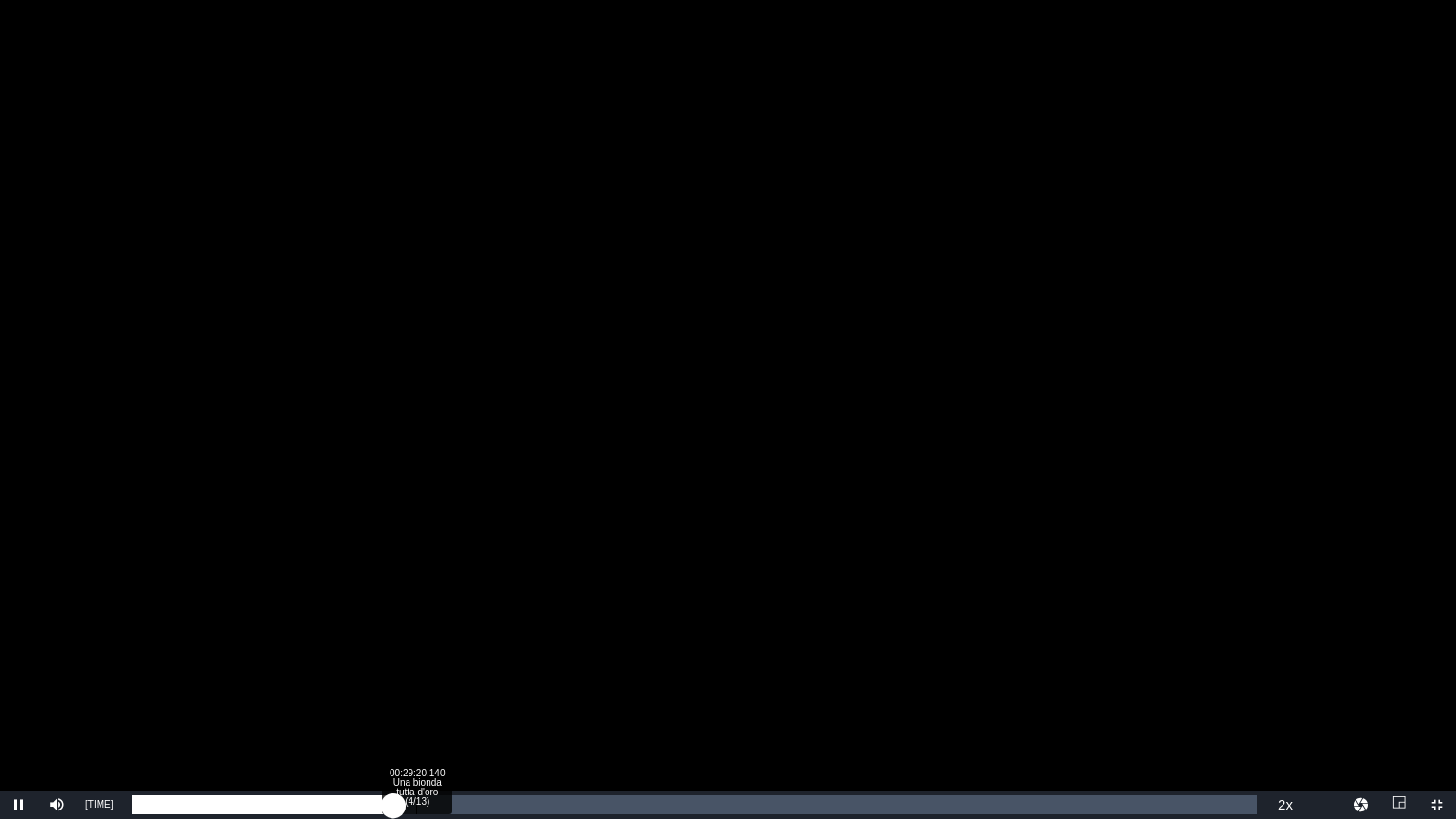 click on "00:29:20.140
Una bionda tutta d'oro (4/13)" at bounding box center [416, 805] 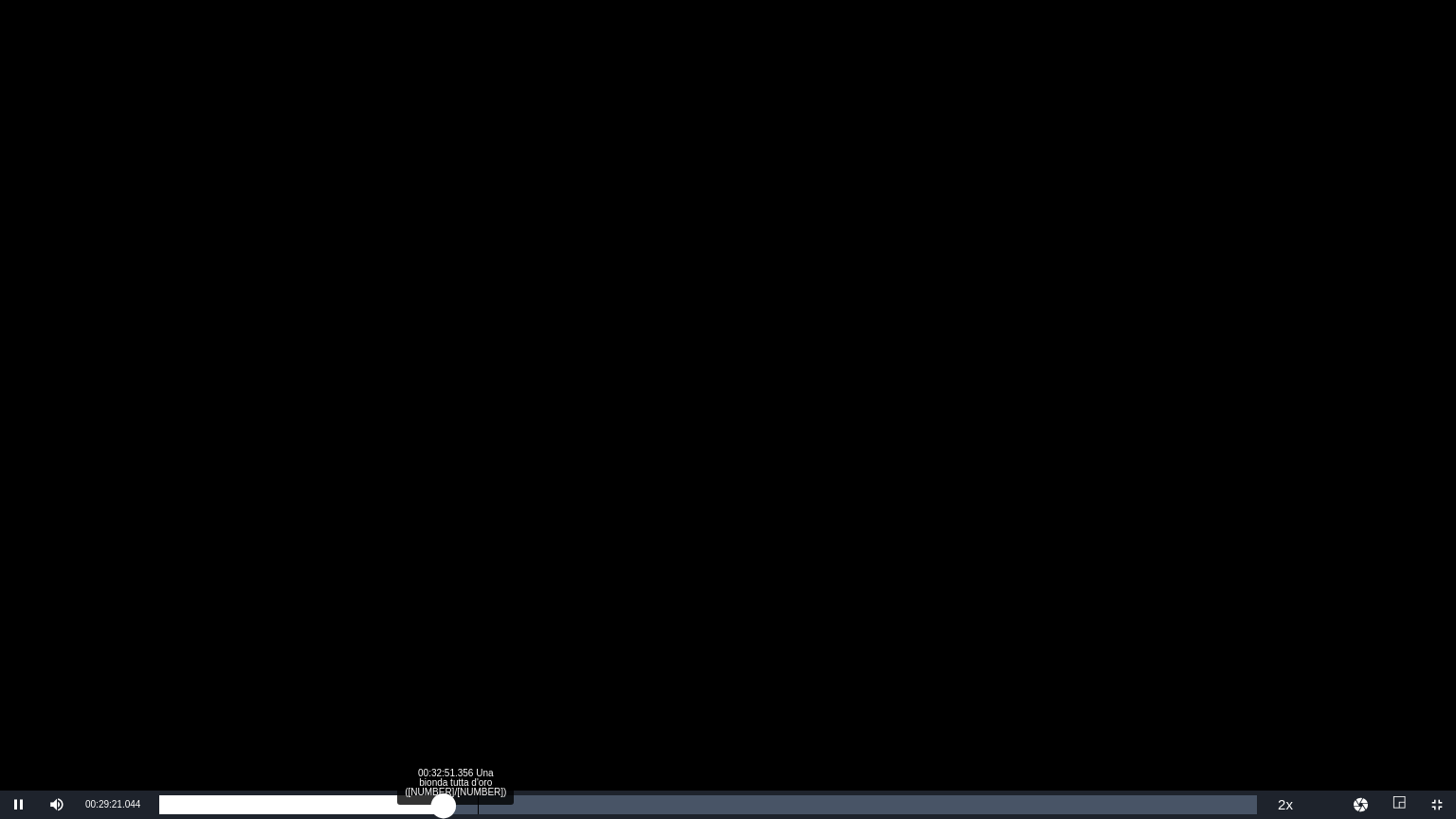 click on "Loaded :  25.63% 00:32:51.356
Una bionda tutta d'oro (4/13) 00:25:39.276" at bounding box center [708, 805] 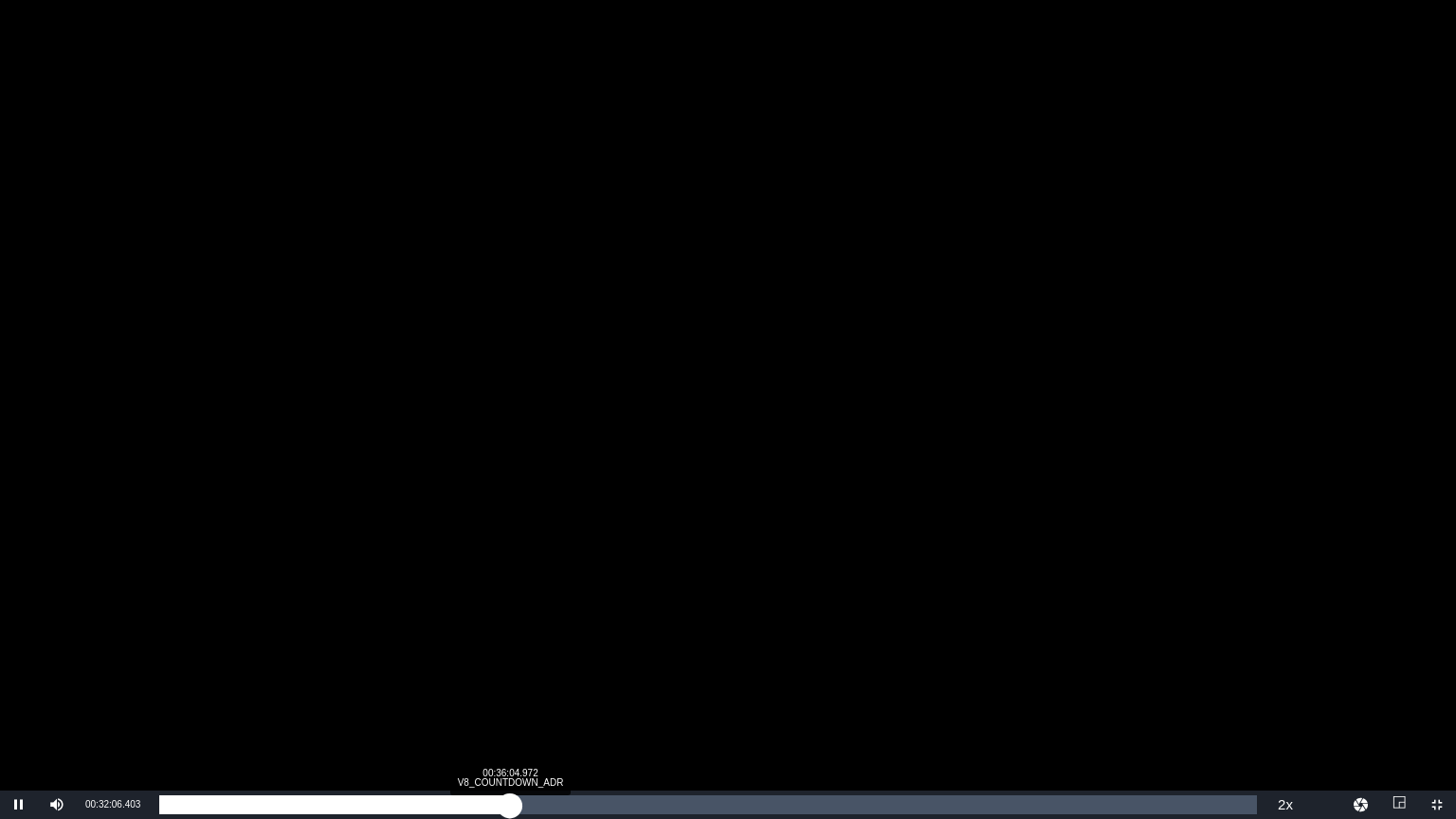 click on "Loaded :  28.41% 00:36:04.972
V8_COUNTDOWN_ADR 00:28:24.697" at bounding box center (708, 805) 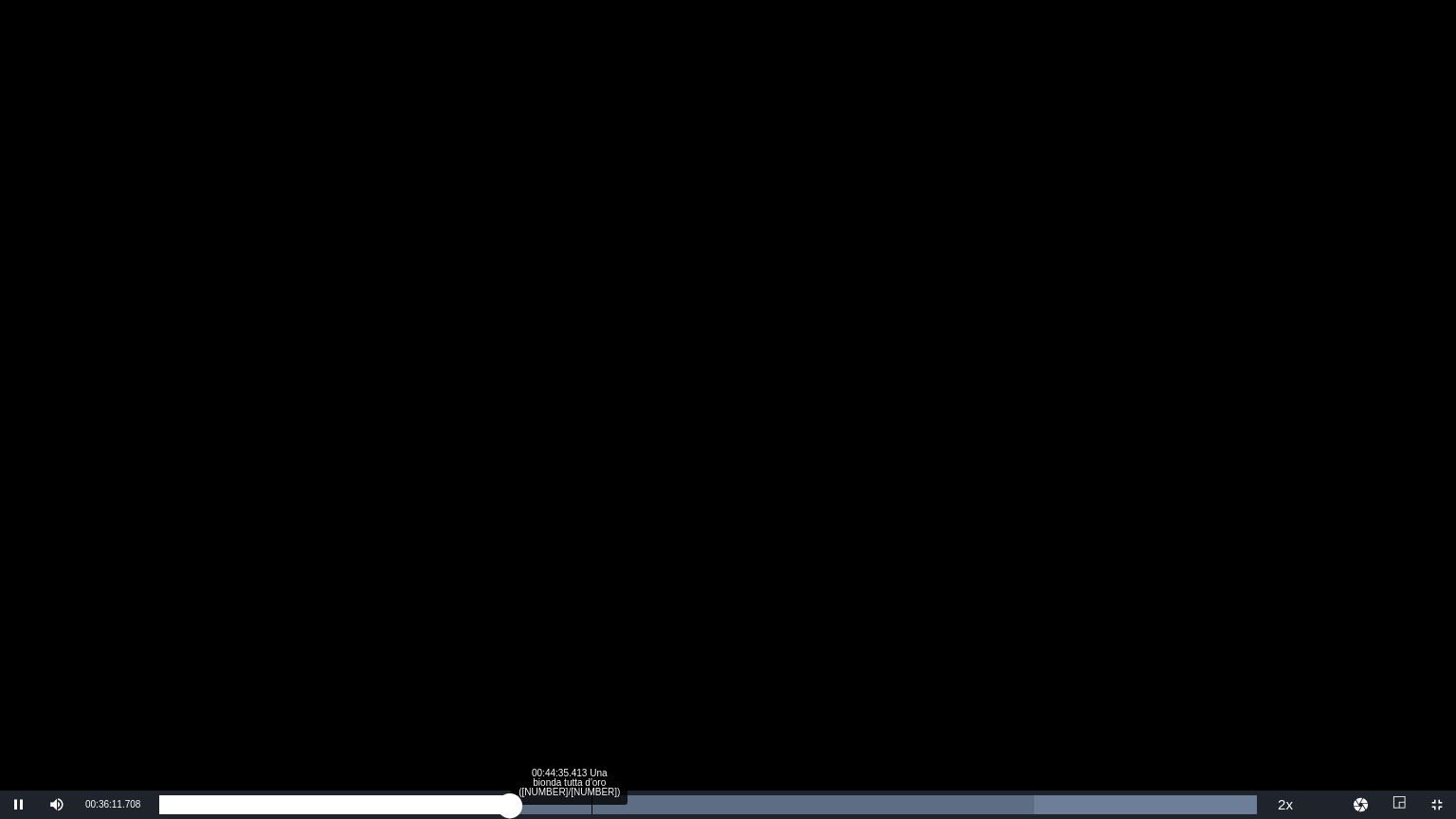 click on "Loaded :  100.00% 00:44:35.413
Una bionda tutta d'oro ([NUMBER]/[NUMBER]) 00:00:29.798" at bounding box center [708, 805] 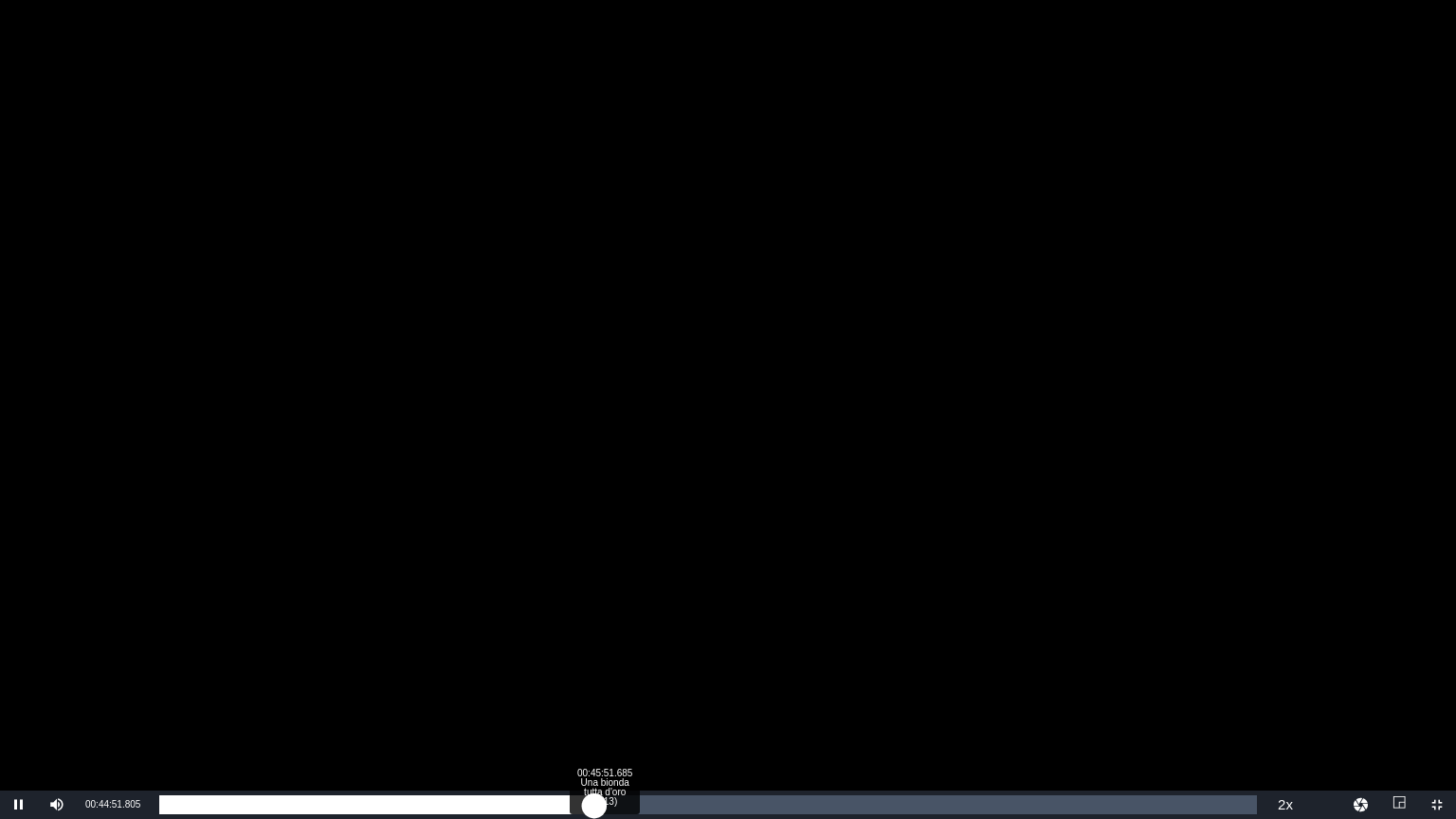 click on "[TIME]" at bounding box center [376, 805] 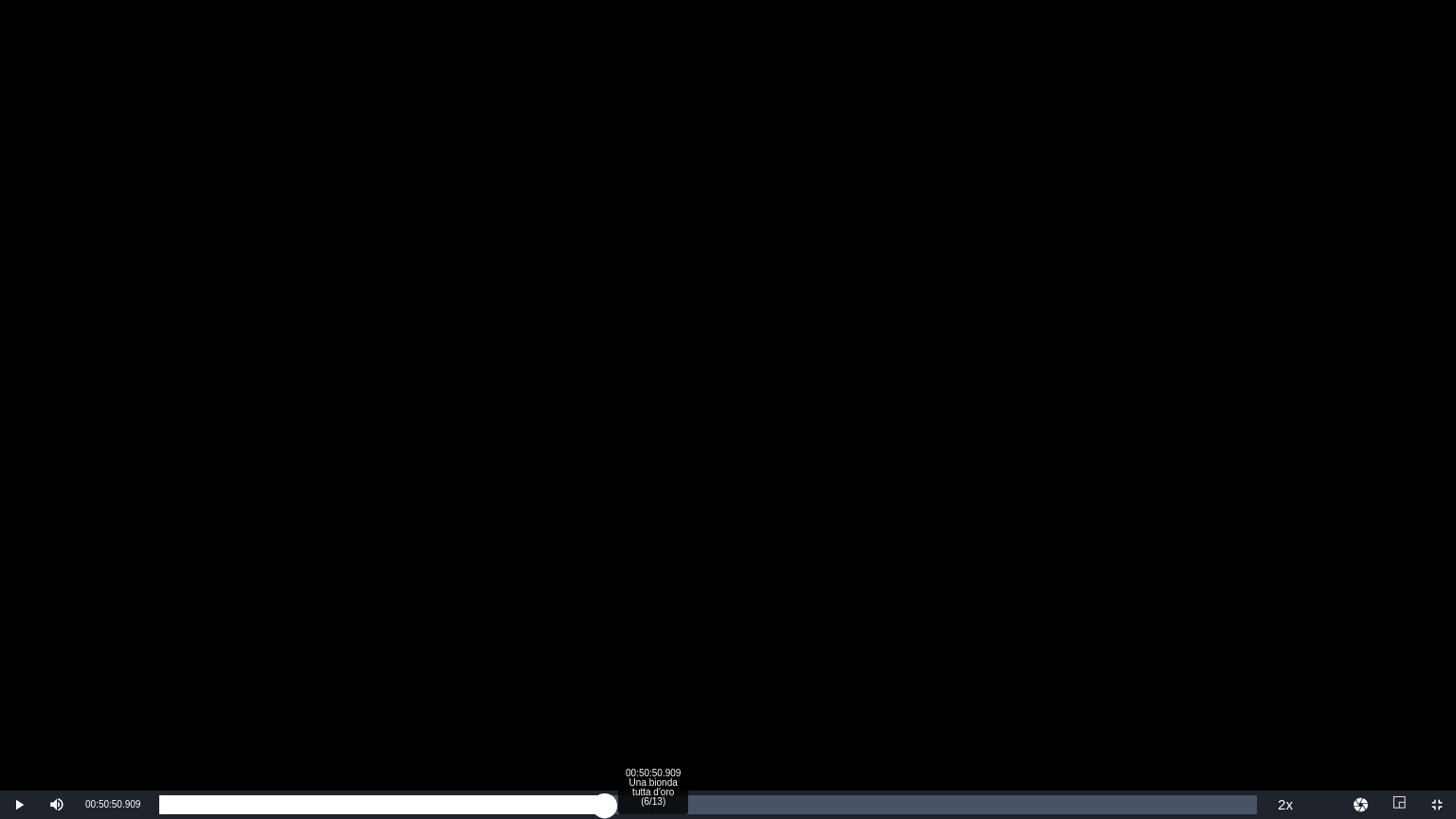 click on "Loaded :  40.04% 00:50:50.909
[TITLE] 00:40:14.073" at bounding box center (708, 805) 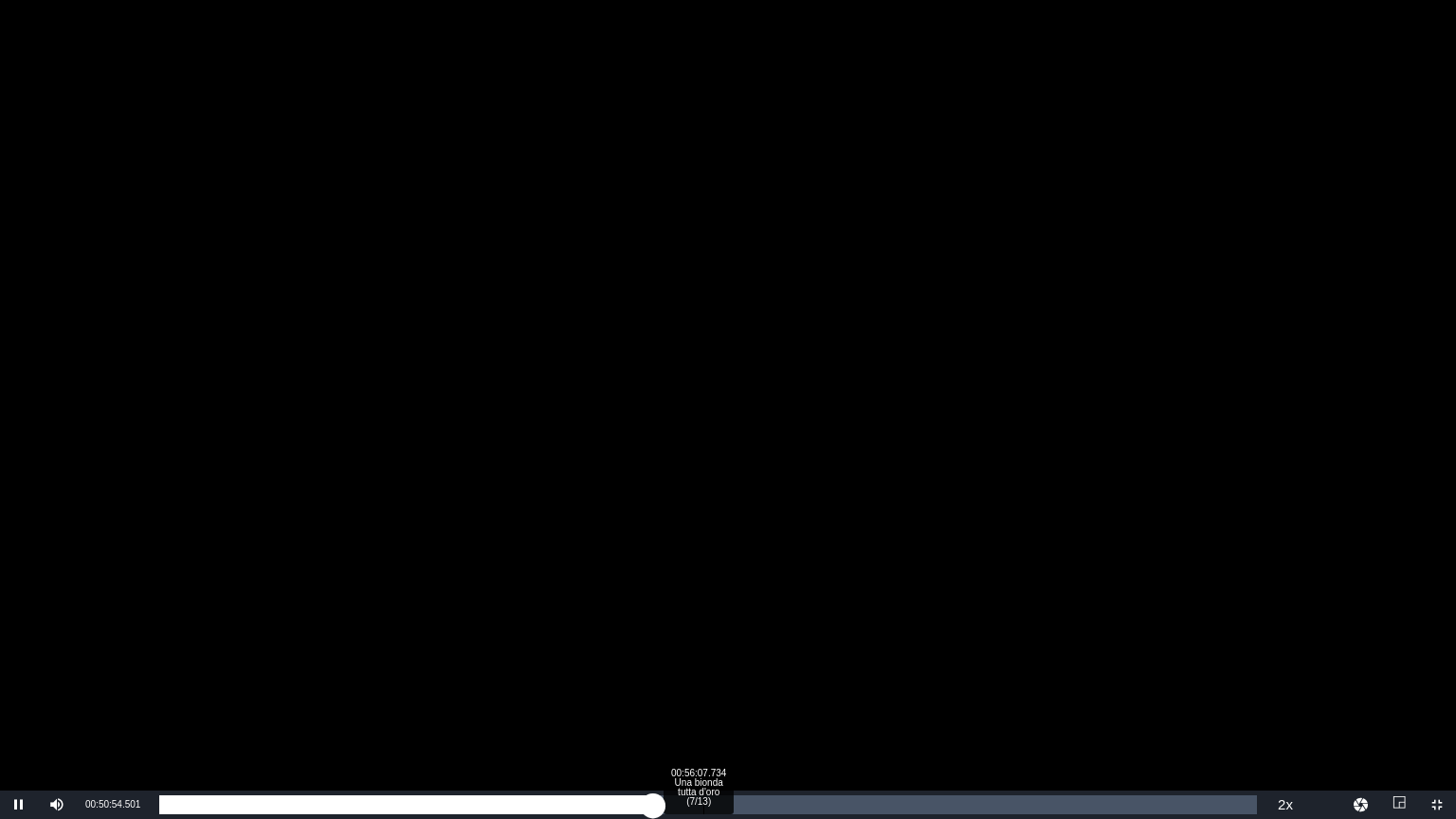 click on "Loaded :  [PERCENT]% [TIME]
Una bionda tutta d'oro (7/13) [TIME]" at bounding box center (708, 805) 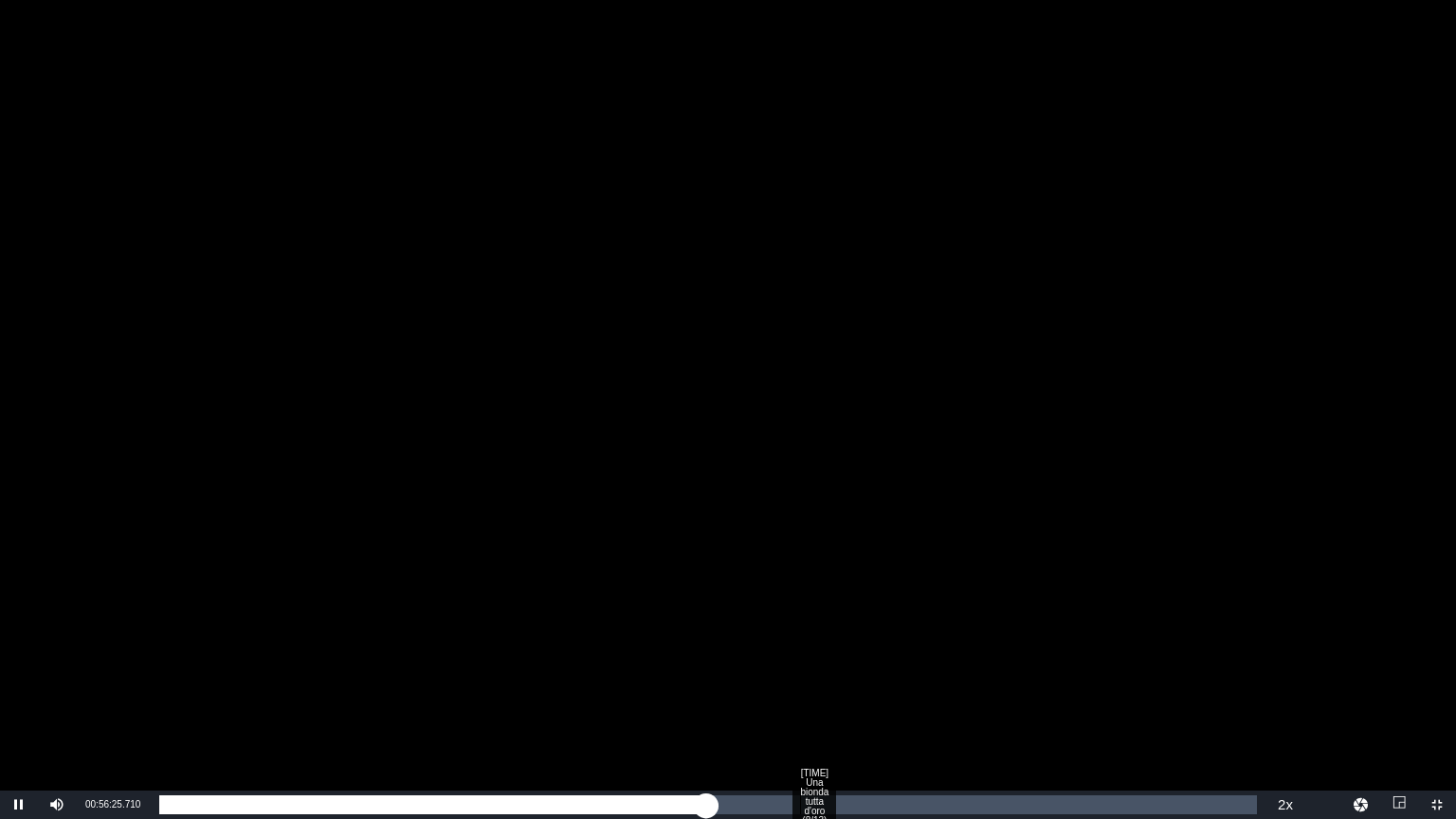 click on "Loaded :  49.58% 01:06:06.182
Una bionda tutta d'oro (8/13) 00:49:56.309" at bounding box center [708, 805] 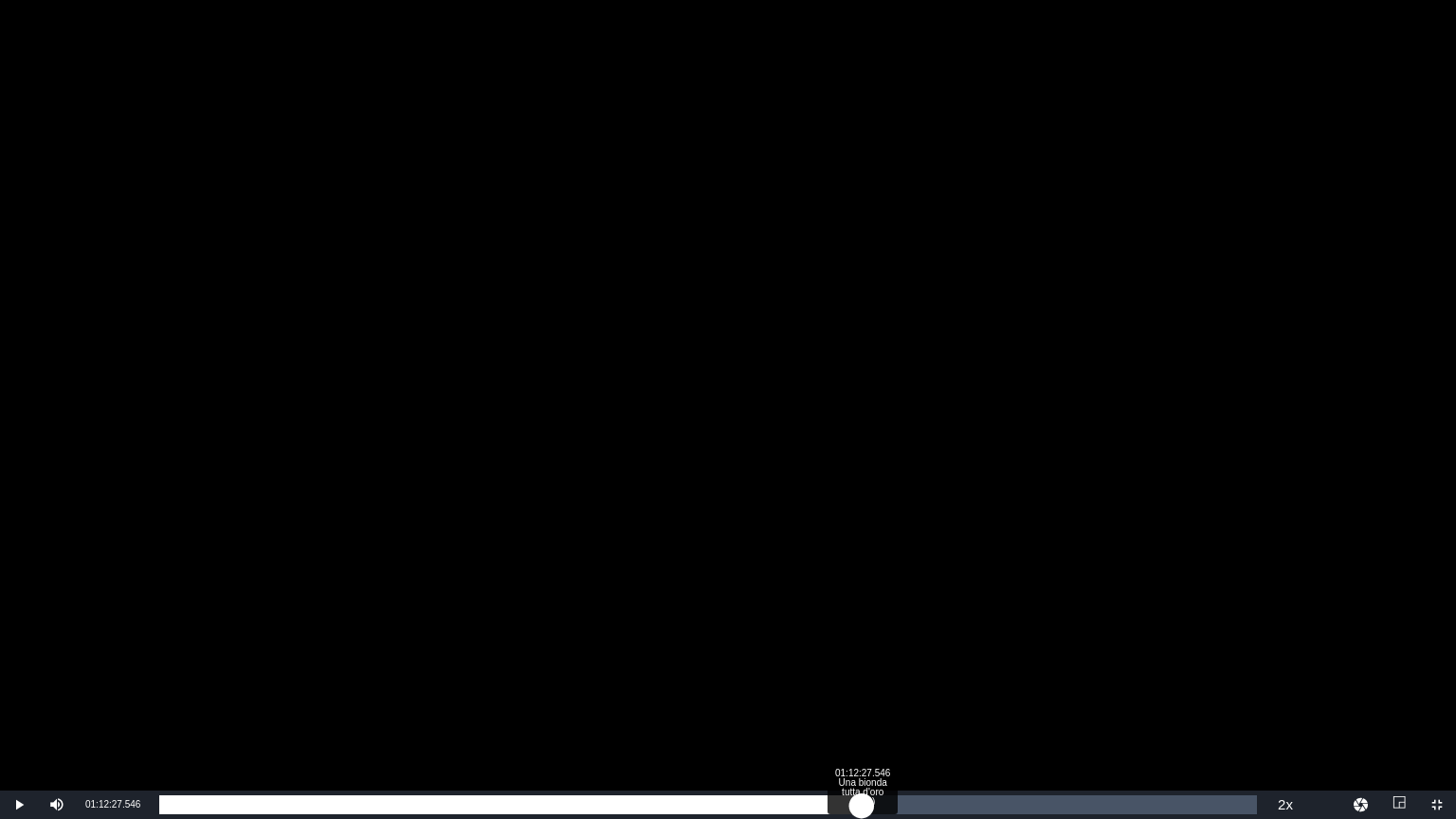click on "Loaded :  58.81% 01:12:27.546
Una bionda tutta d'oro (9/13) 00:59:07.396" at bounding box center [708, 805] 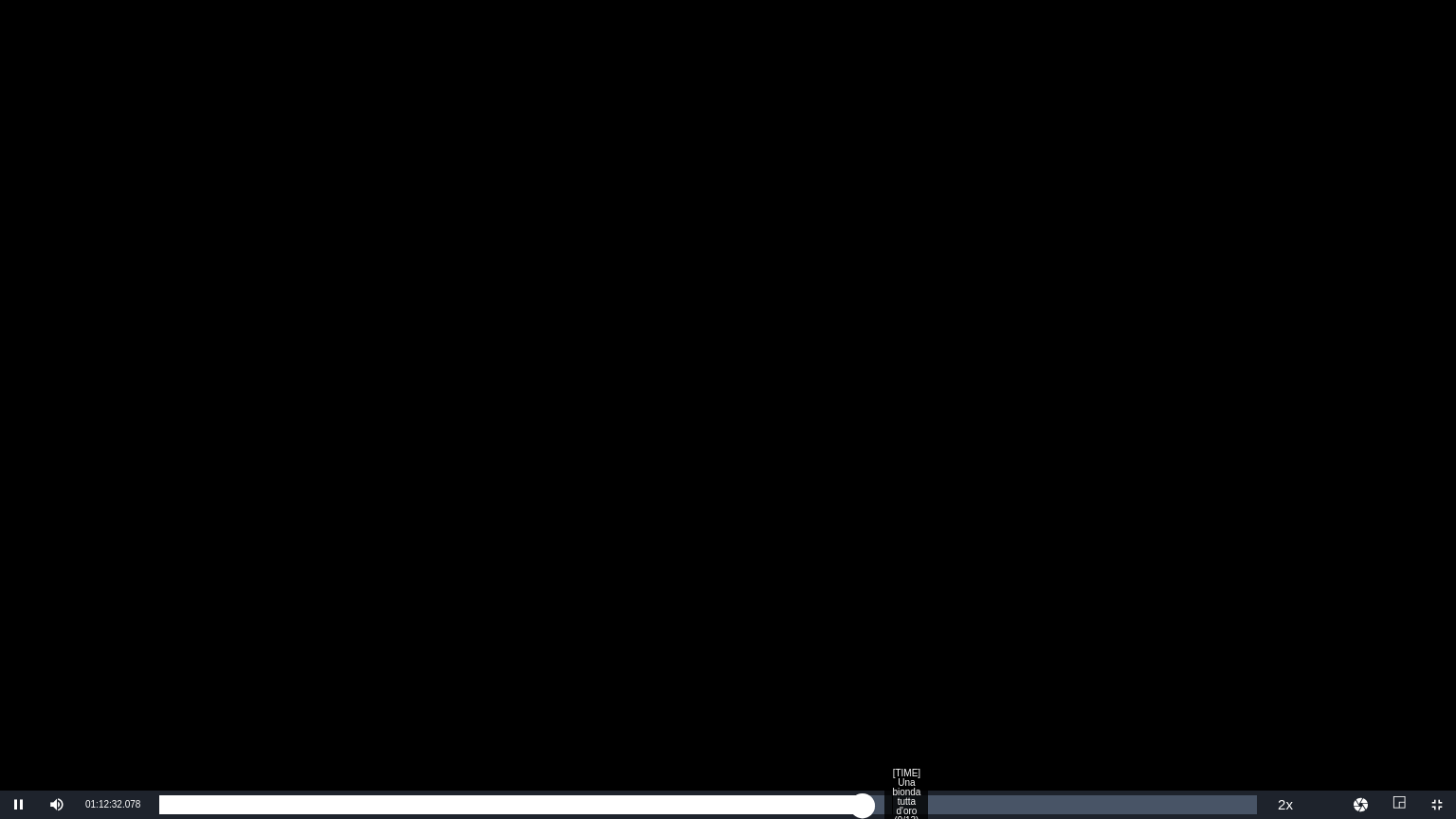 click on "Loaded :  63.98% 01:15:35.294
Una bionda tutta d'oro (9/13) 01:04:07.936" at bounding box center (708, 805) 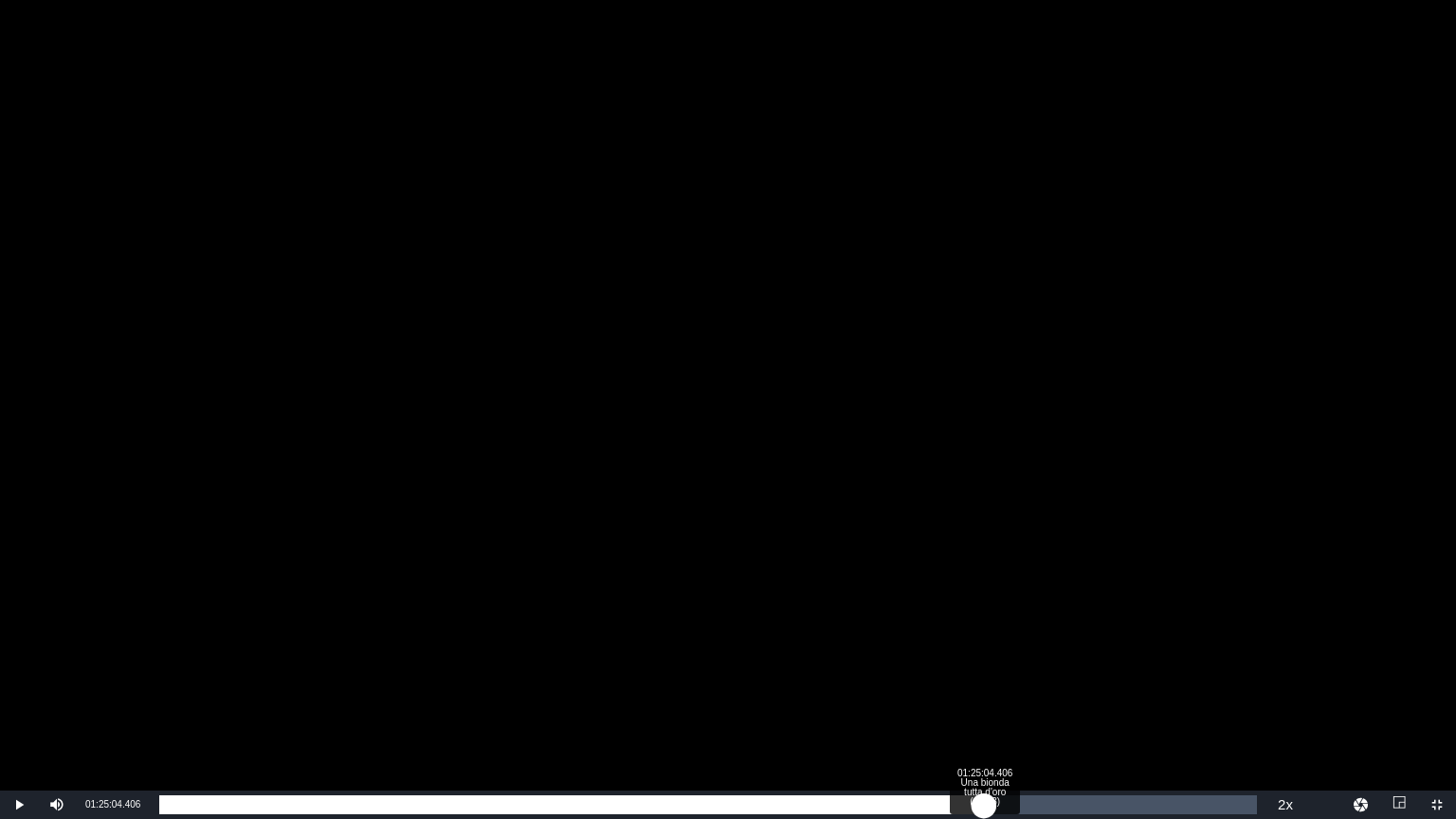 click on "Loaded :  67.06% 01:25:04.406
Una bionda tutta d'oro (10/13) 01:07:24.370" at bounding box center [708, 805] 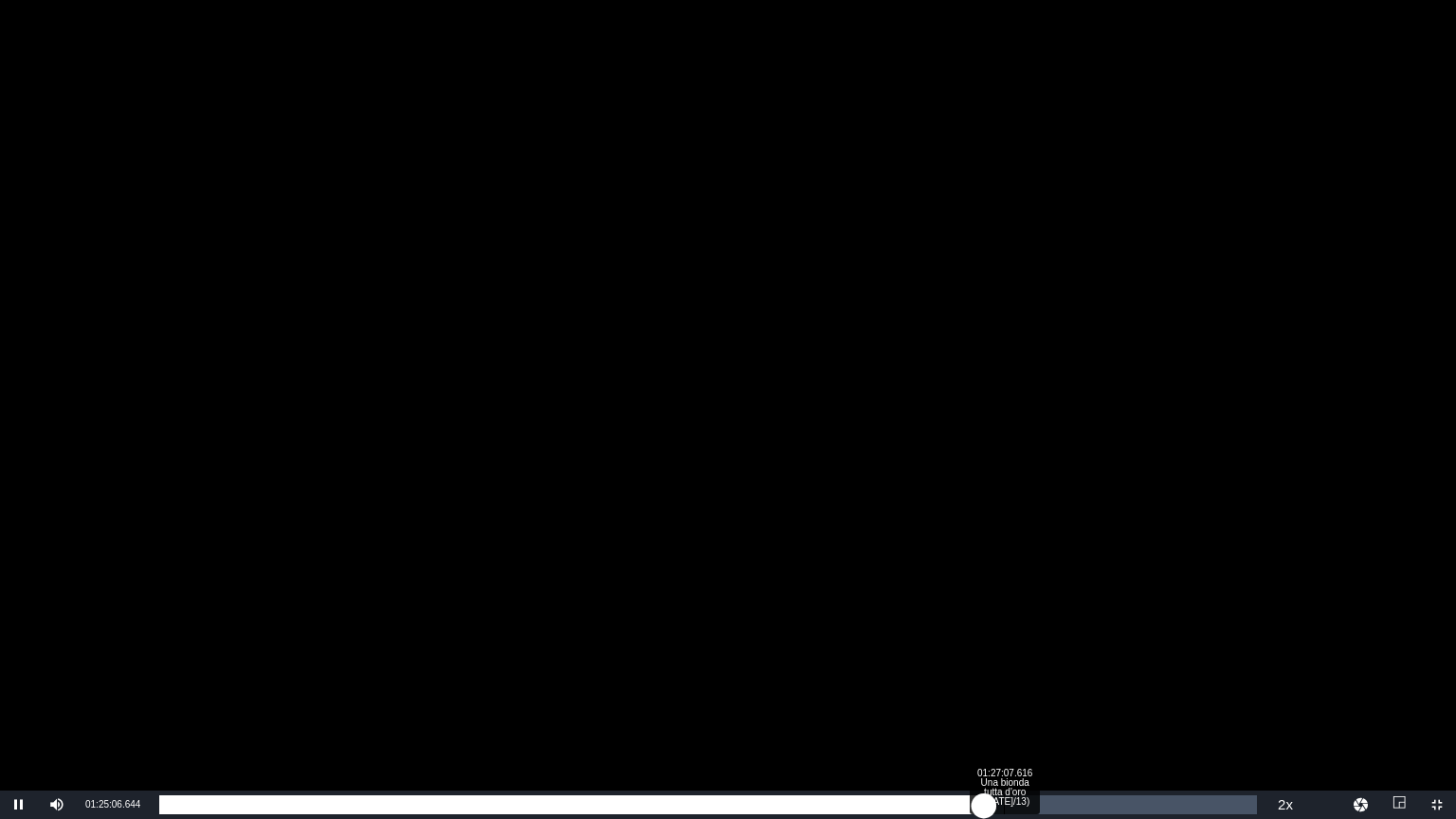 click on "Loaded :  75.81% 01:27:07.616
Una bionda tutta d'oro (10/13) 01:16:13.038" at bounding box center (708, 805) 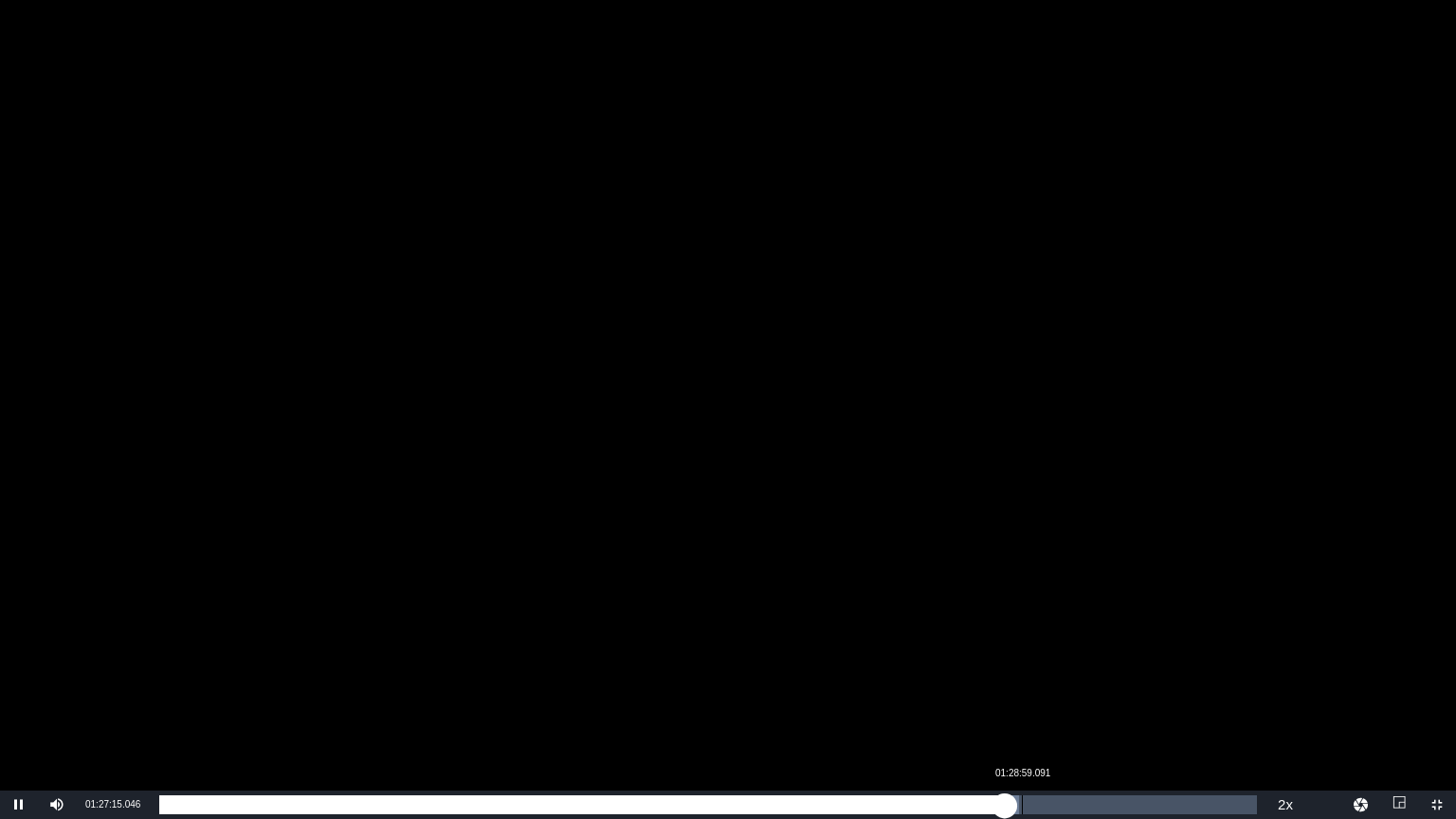 click on "Loaded :  78.29% 01:28:59.091 01:18:21.131" at bounding box center [708, 805] 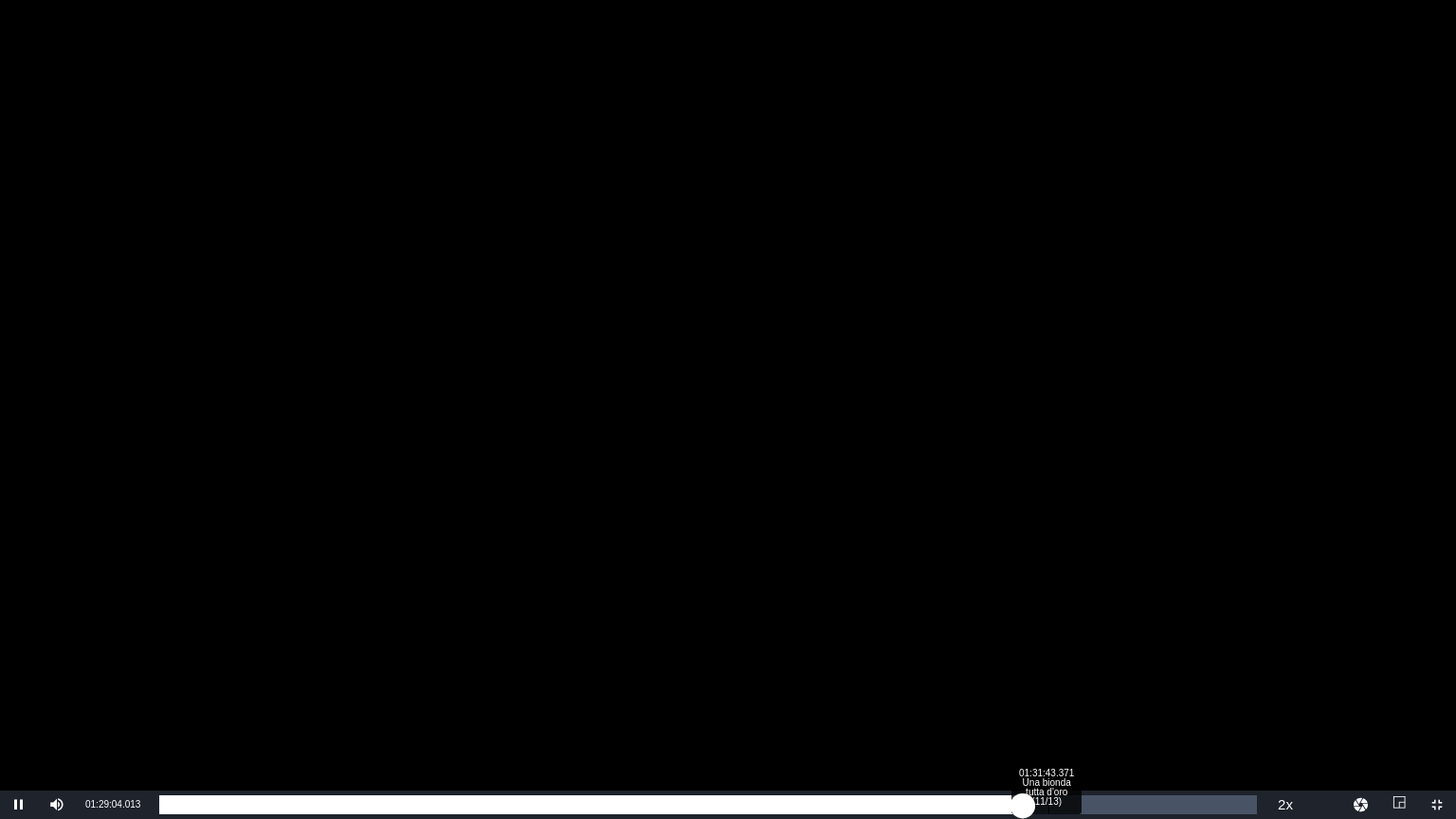 click on "Loaded :  39.64% 01:31:43.371
Una bionda tutta d'oro (11/13) 00:00:09.876" at bounding box center (708, 805) 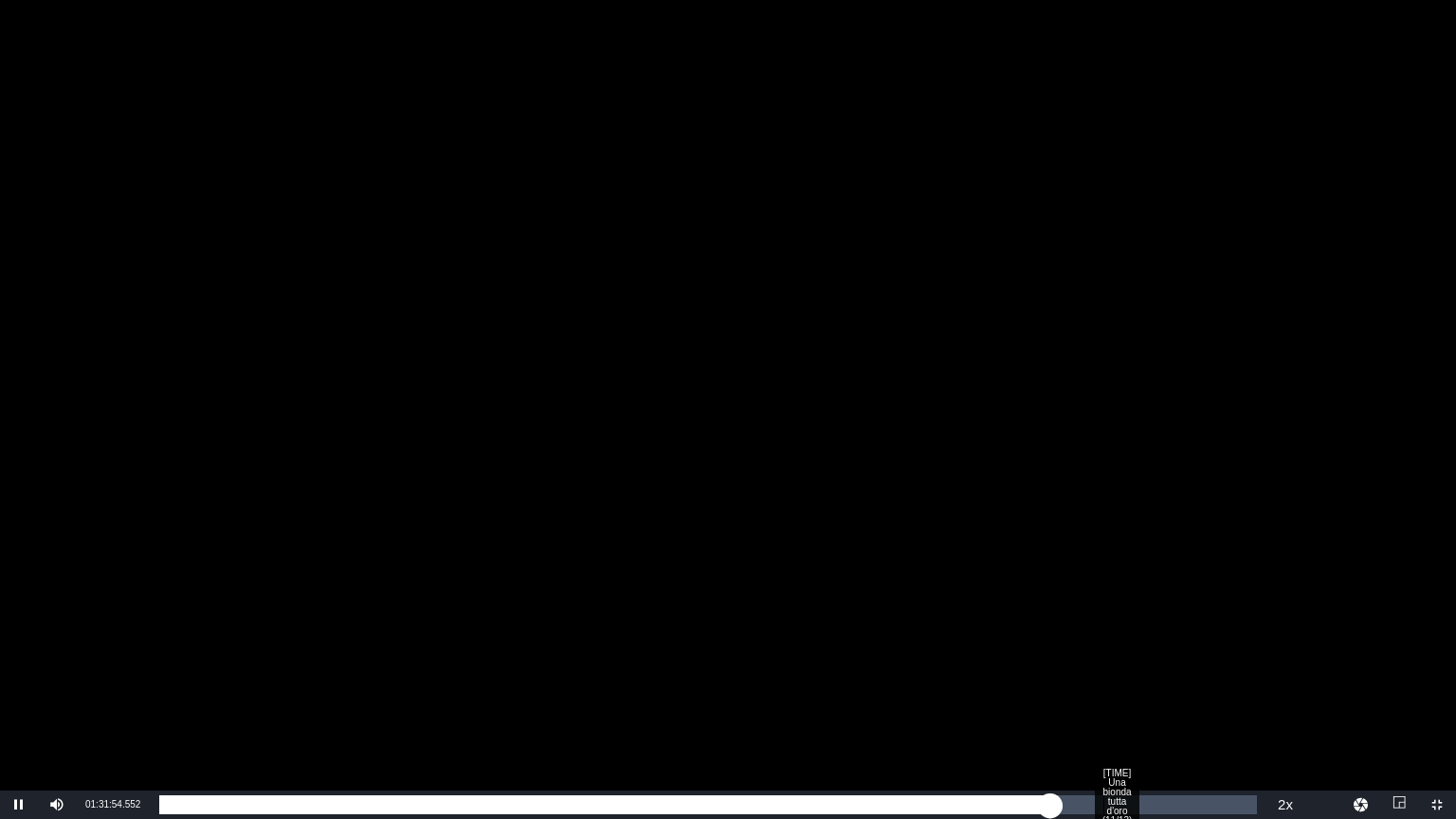 click on "Loaded :  81.86% 01:37:23.665
Una bionda tutta d'oro ([DATE]/13) 01:21:58.351" at bounding box center (708, 805) 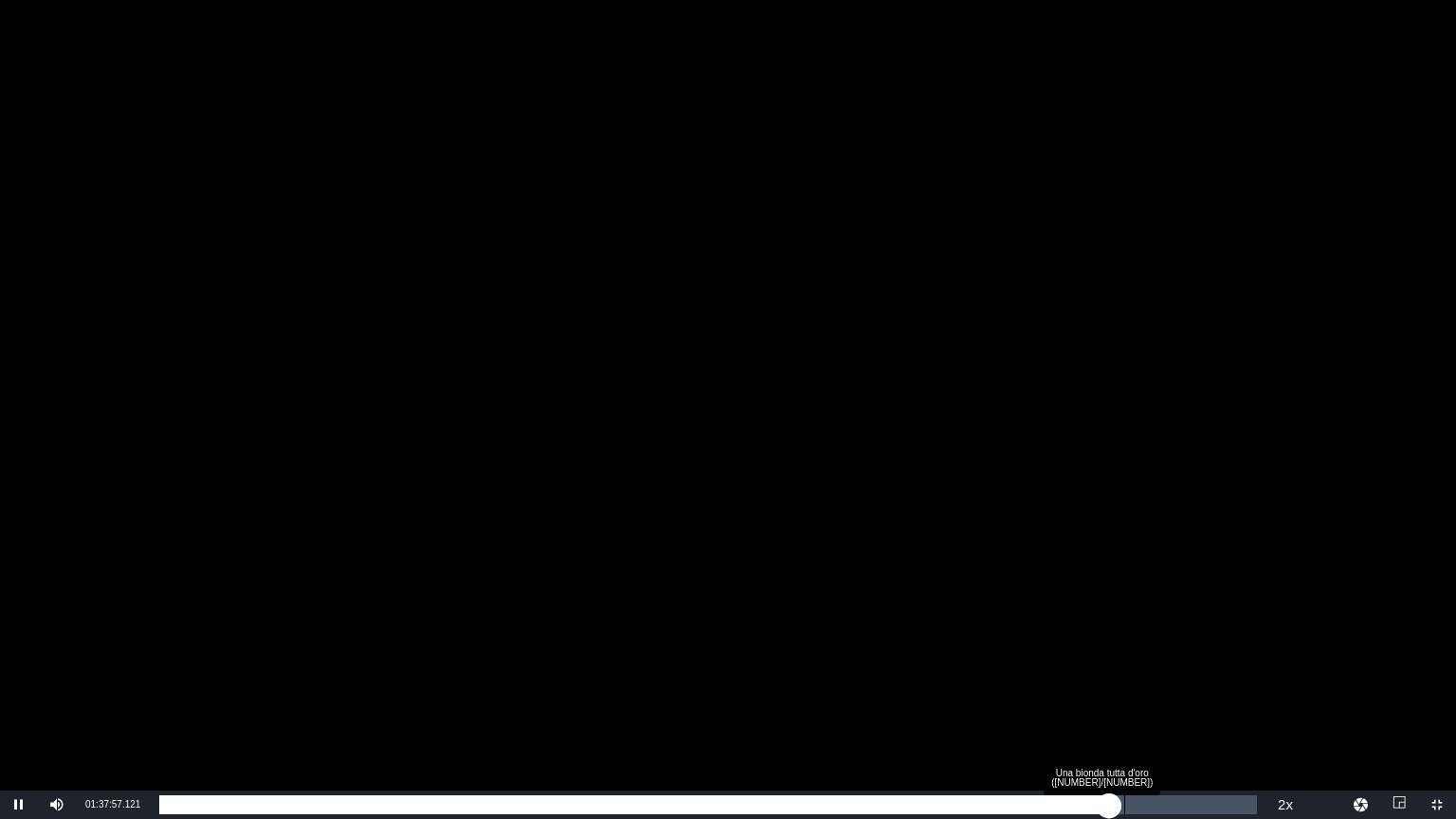 click on "Loaded :  39.64% 01:39:32.742
Una bionda tutta d'oro (12/13) 00:00:00.496" at bounding box center [708, 805] 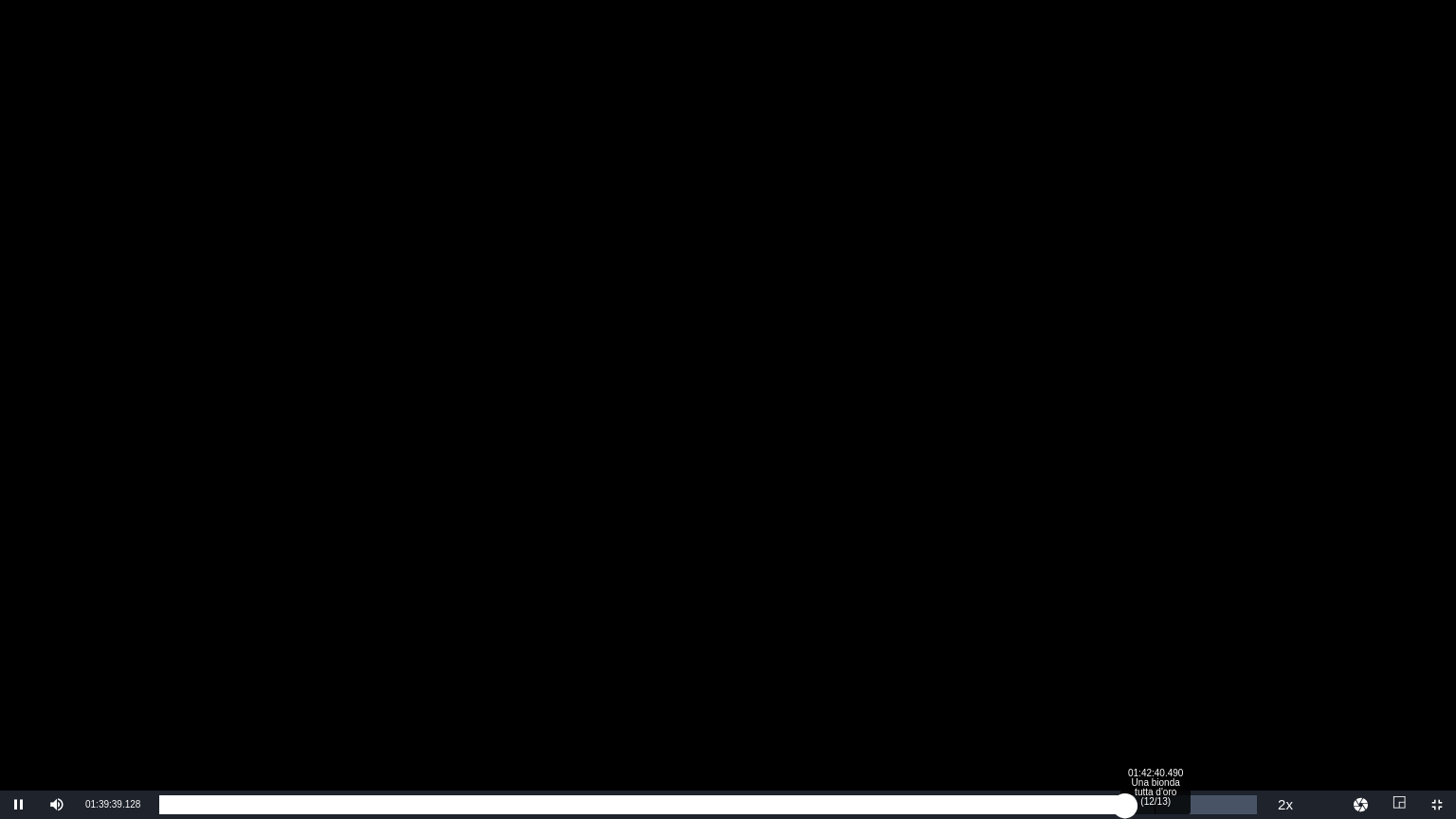 click on "Loaded :  88.92% 01:42:40.490
Una bionda tutta d'oro ([NUMBER]/[NUMBER]) 01:29:12.732" at bounding box center (708, 805) 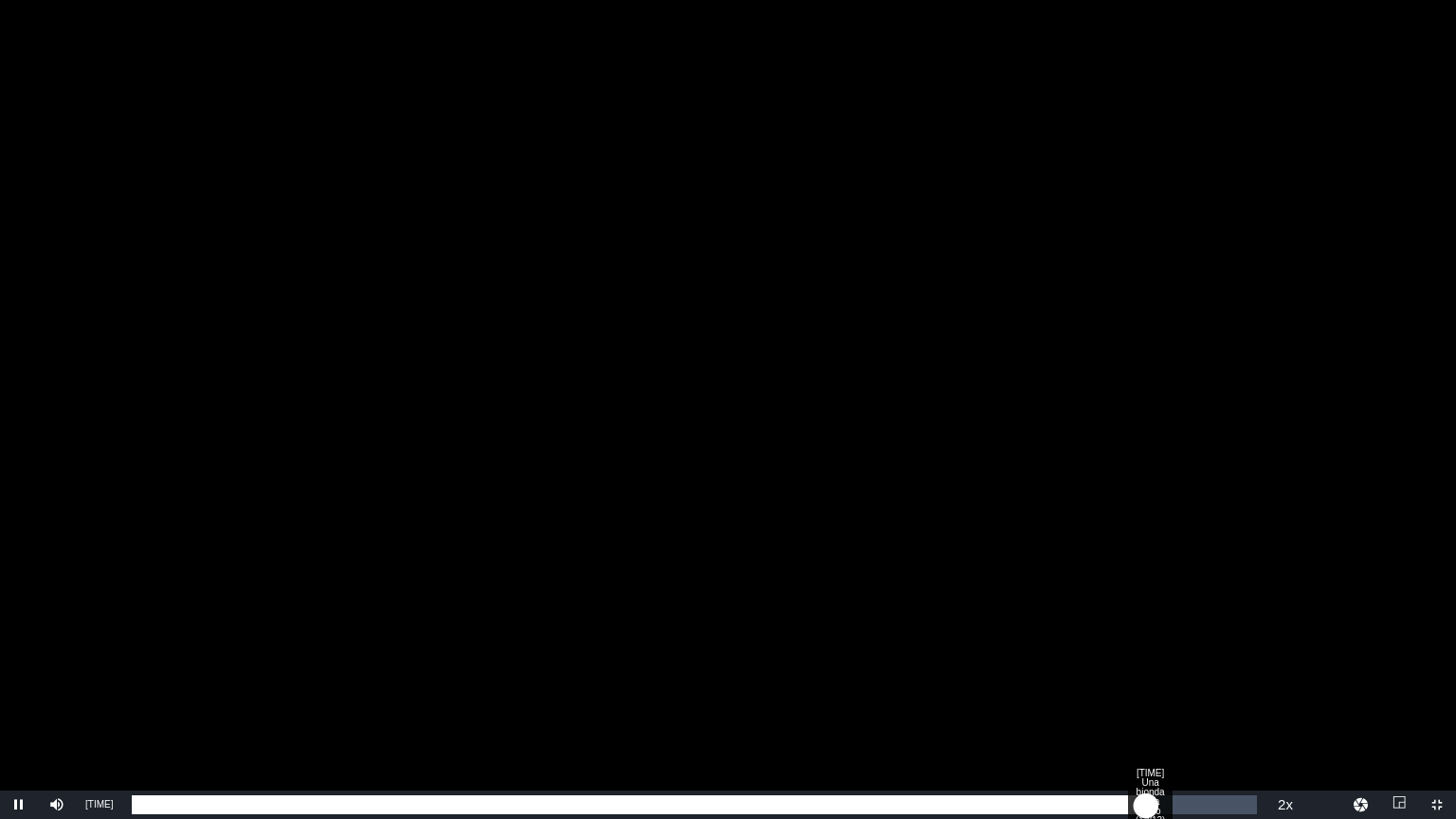 click on "01:31:40.190" at bounding box center (639, 805) 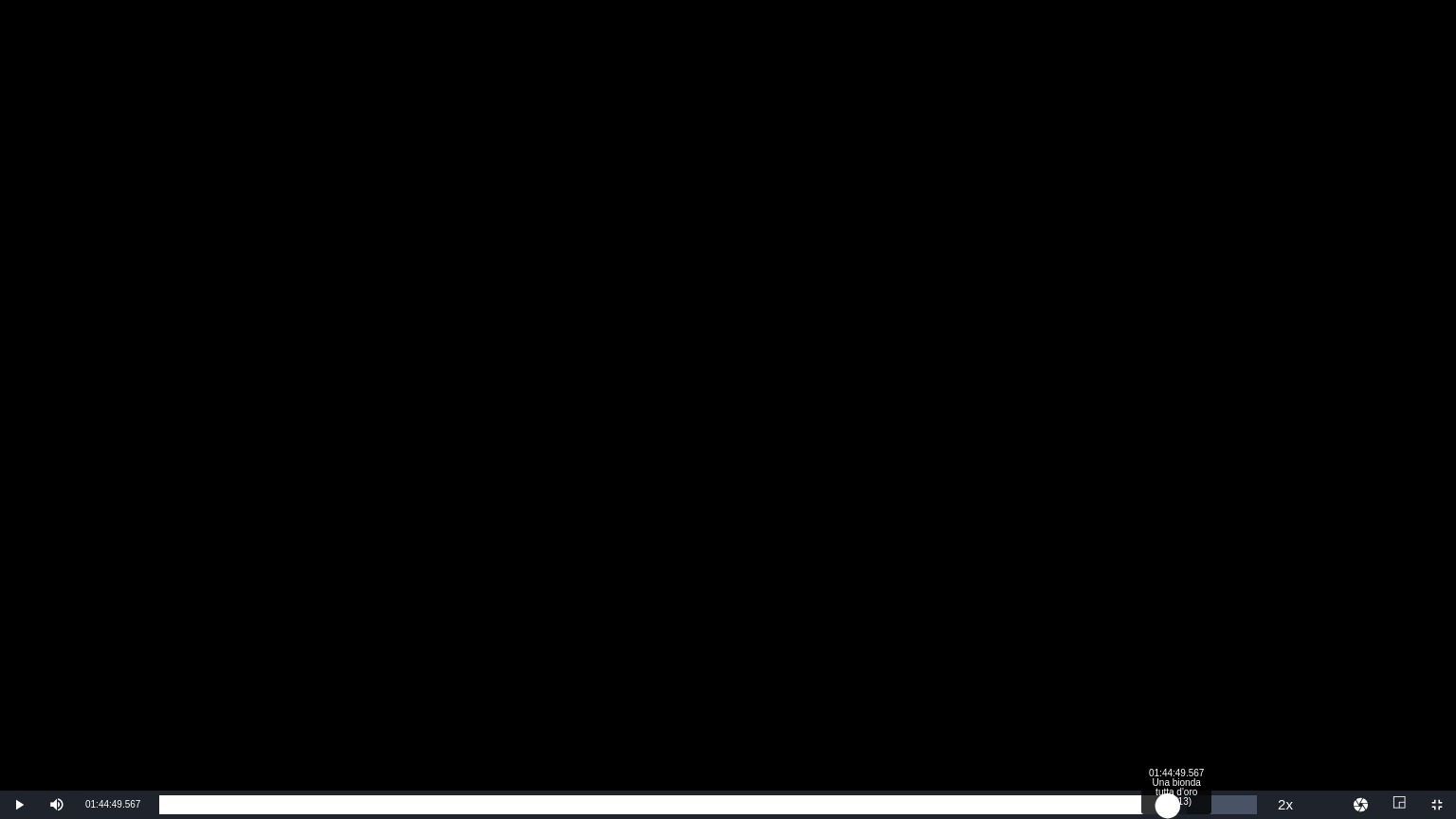 click on "01:33:34.993" at bounding box center (663, 805) 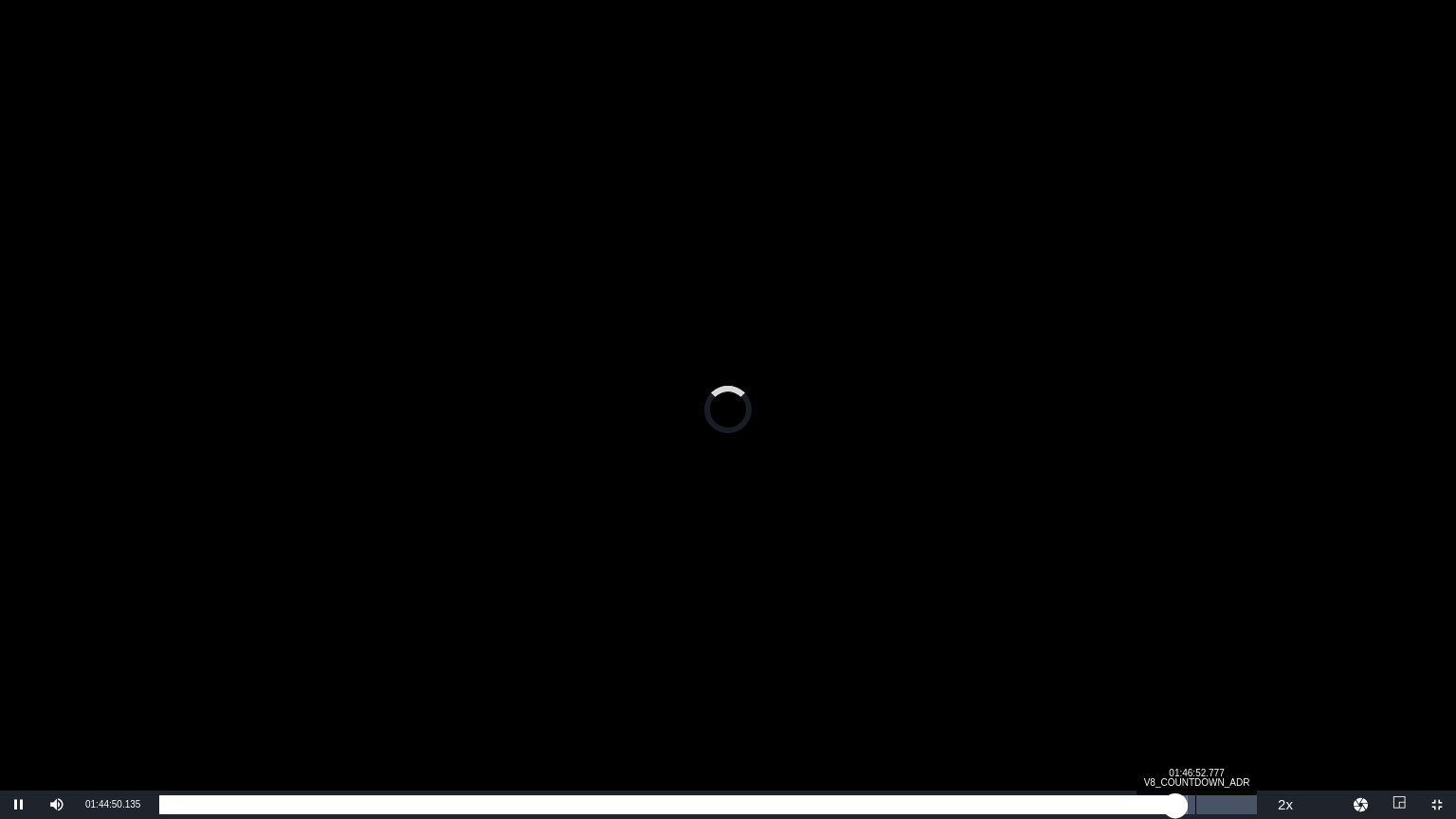 click on "Loaded :  93.69% 01:46:52.777
V8_COUNTDOWN_ADR 01:34:23.456" at bounding box center (708, 805) 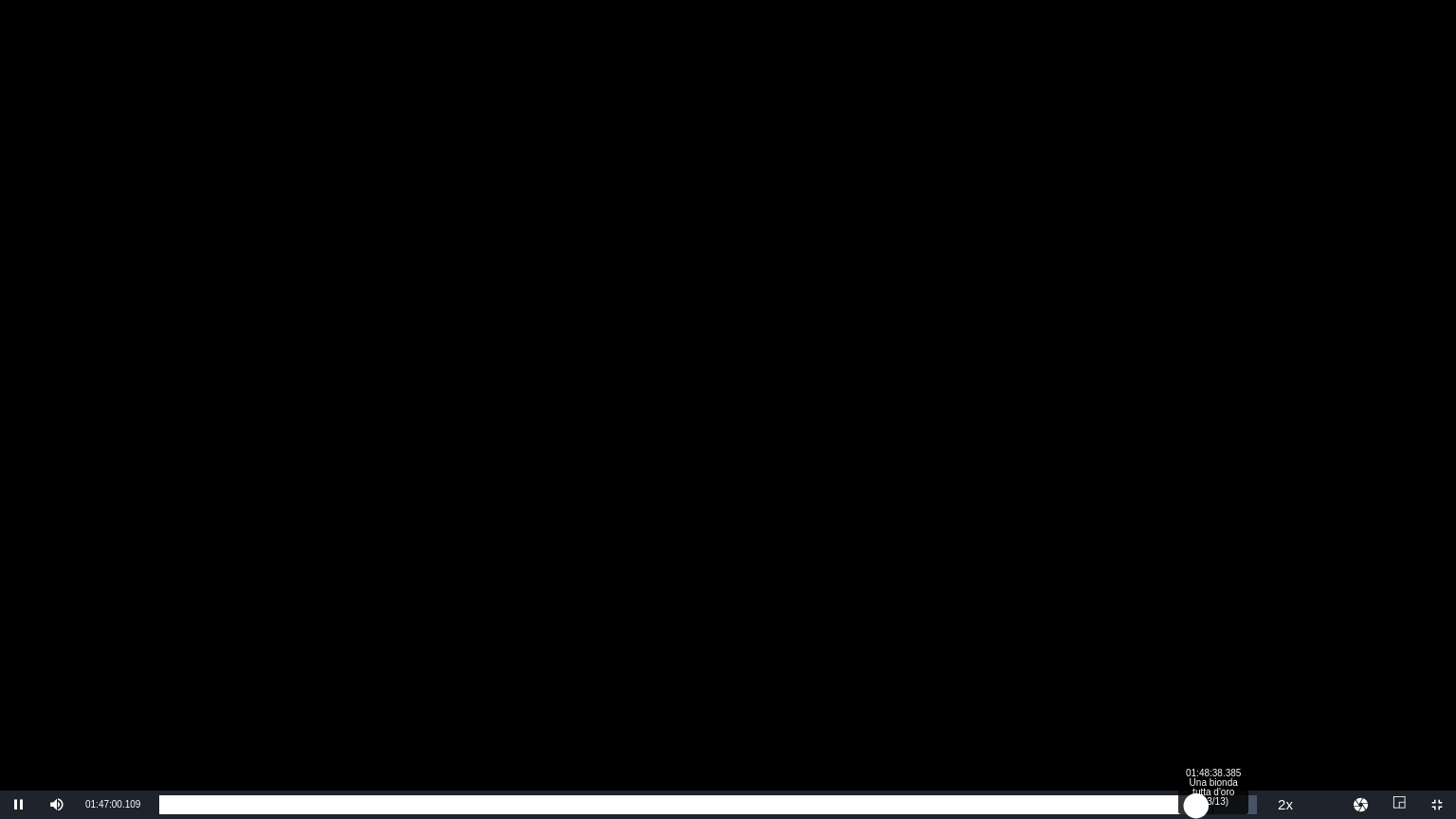 click on "Loaded :  18.53% 01:48:38.385
Una bionda tutta d'oro (13/13) 00:00:03.446" at bounding box center [708, 805] 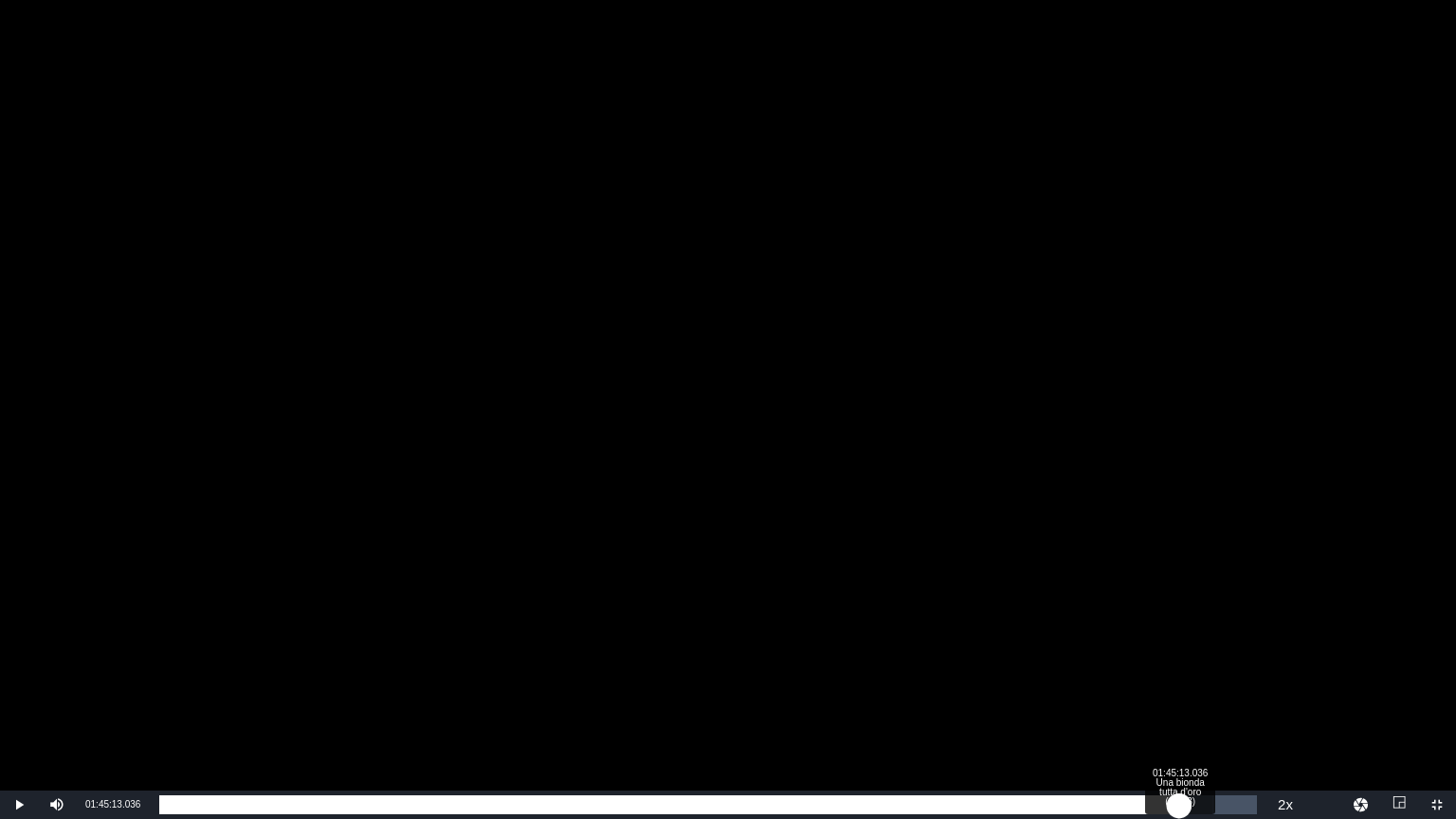 click on "Loaded :  [PERCENT]% [TIME]
Una bionda tutta d'oro (12/13) [TIME]" at bounding box center (708, 805) 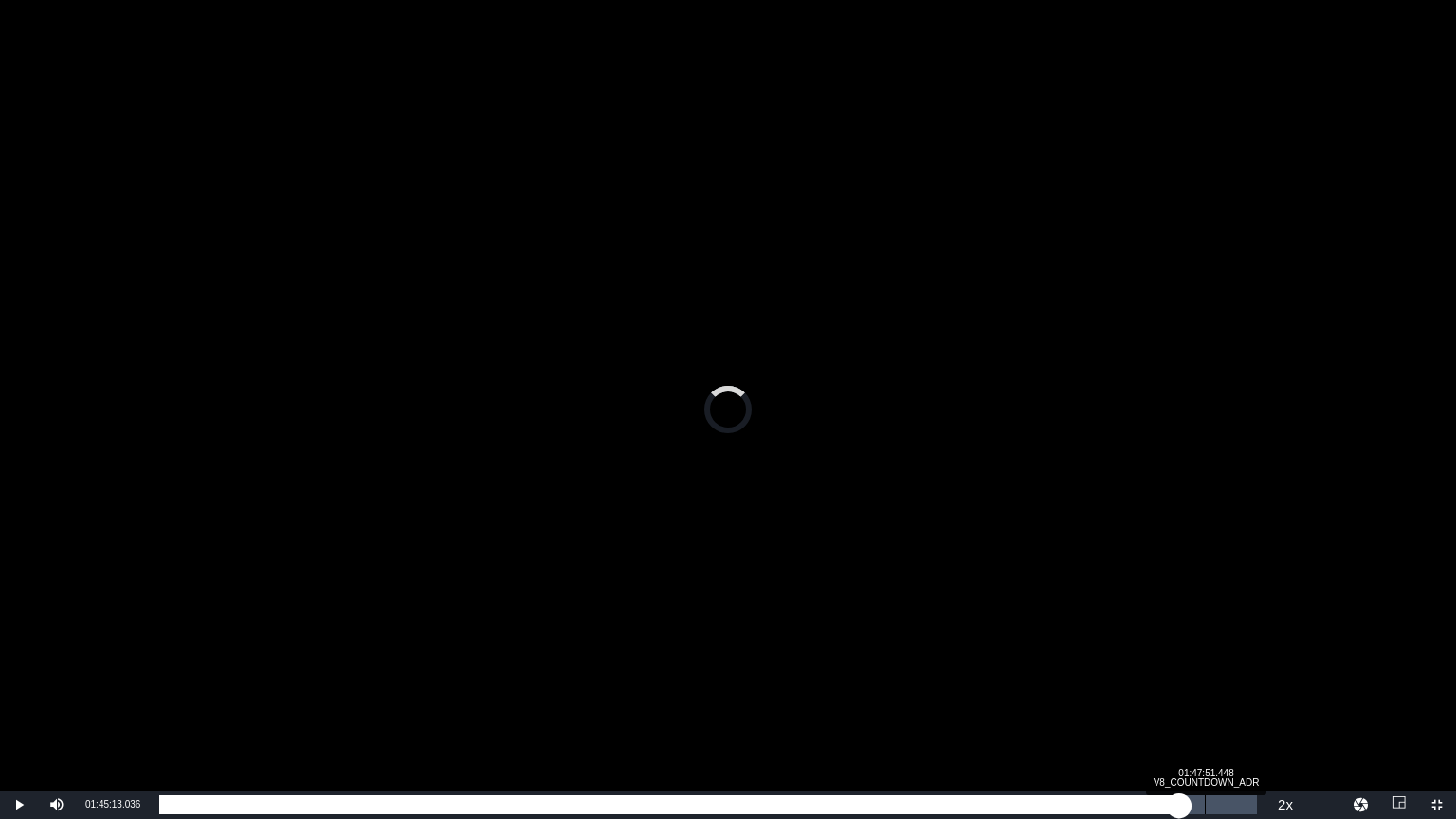 click on "Loaded :  0.00% 01:47:51.448
V8_COUNTDOWN_ADR 01:34:46.357" at bounding box center (708, 805) 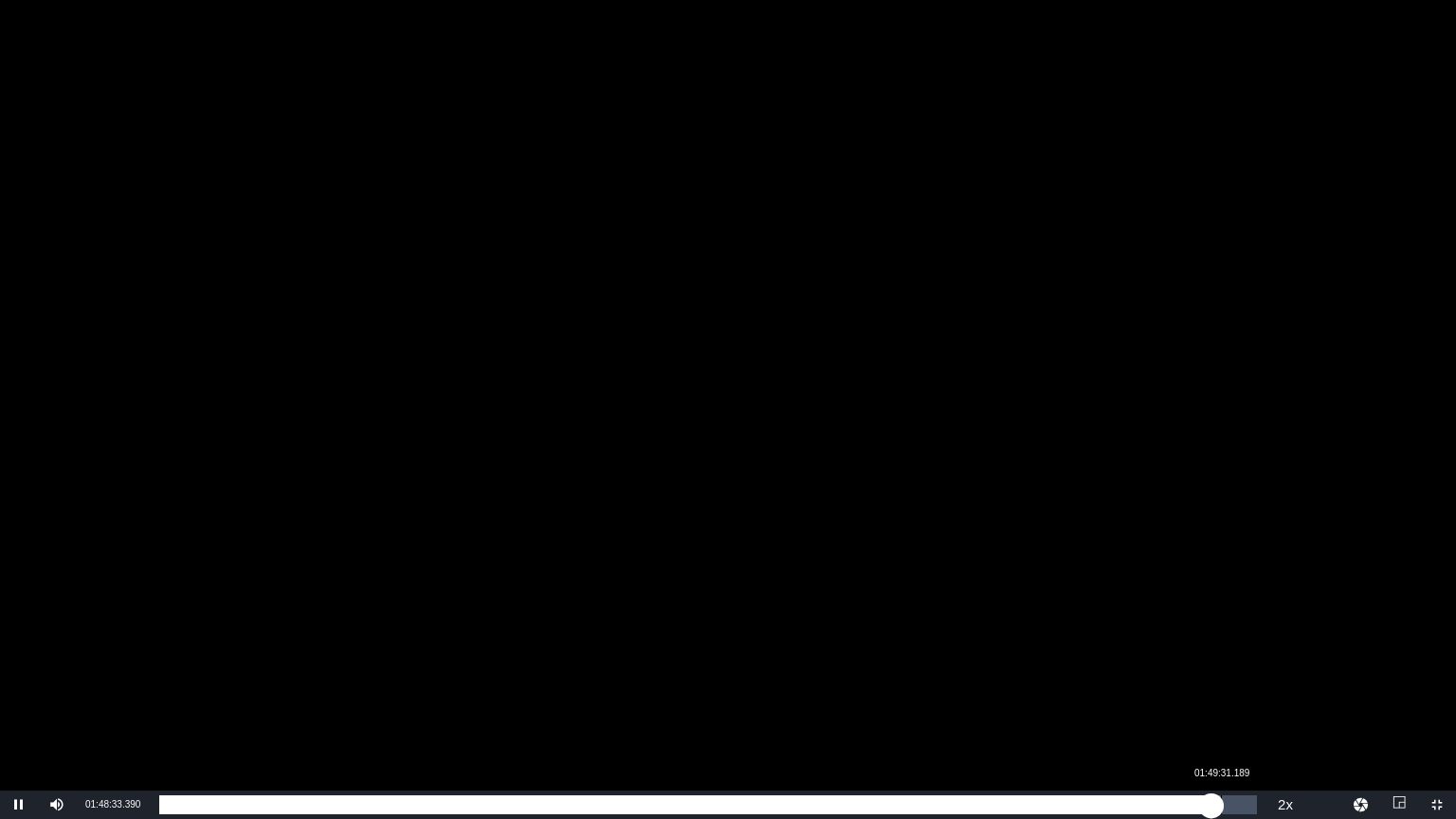 click on "01:36:34.409" at bounding box center (685, 805) 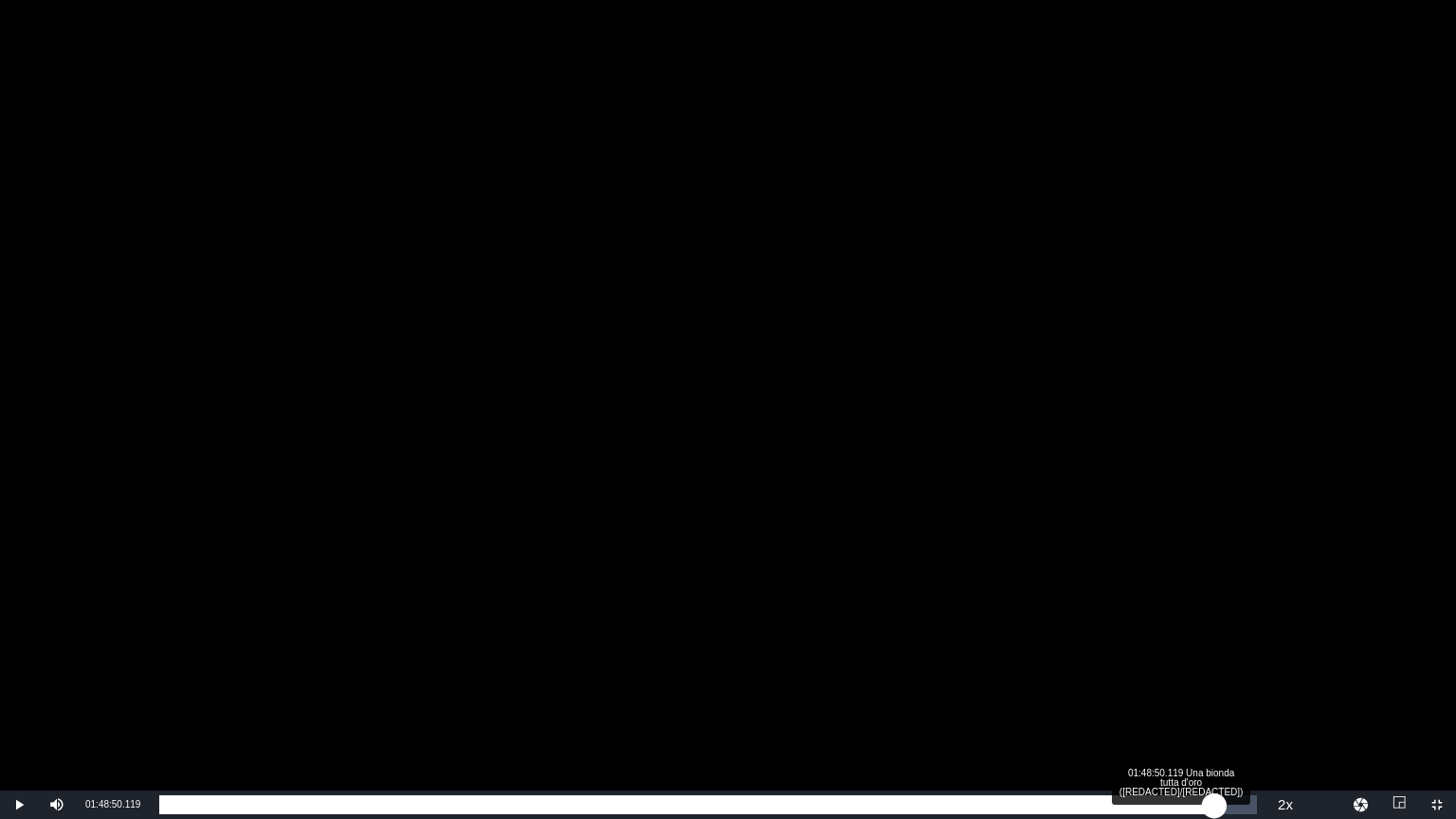 click on "01:37:35.200" at bounding box center (686, 805) 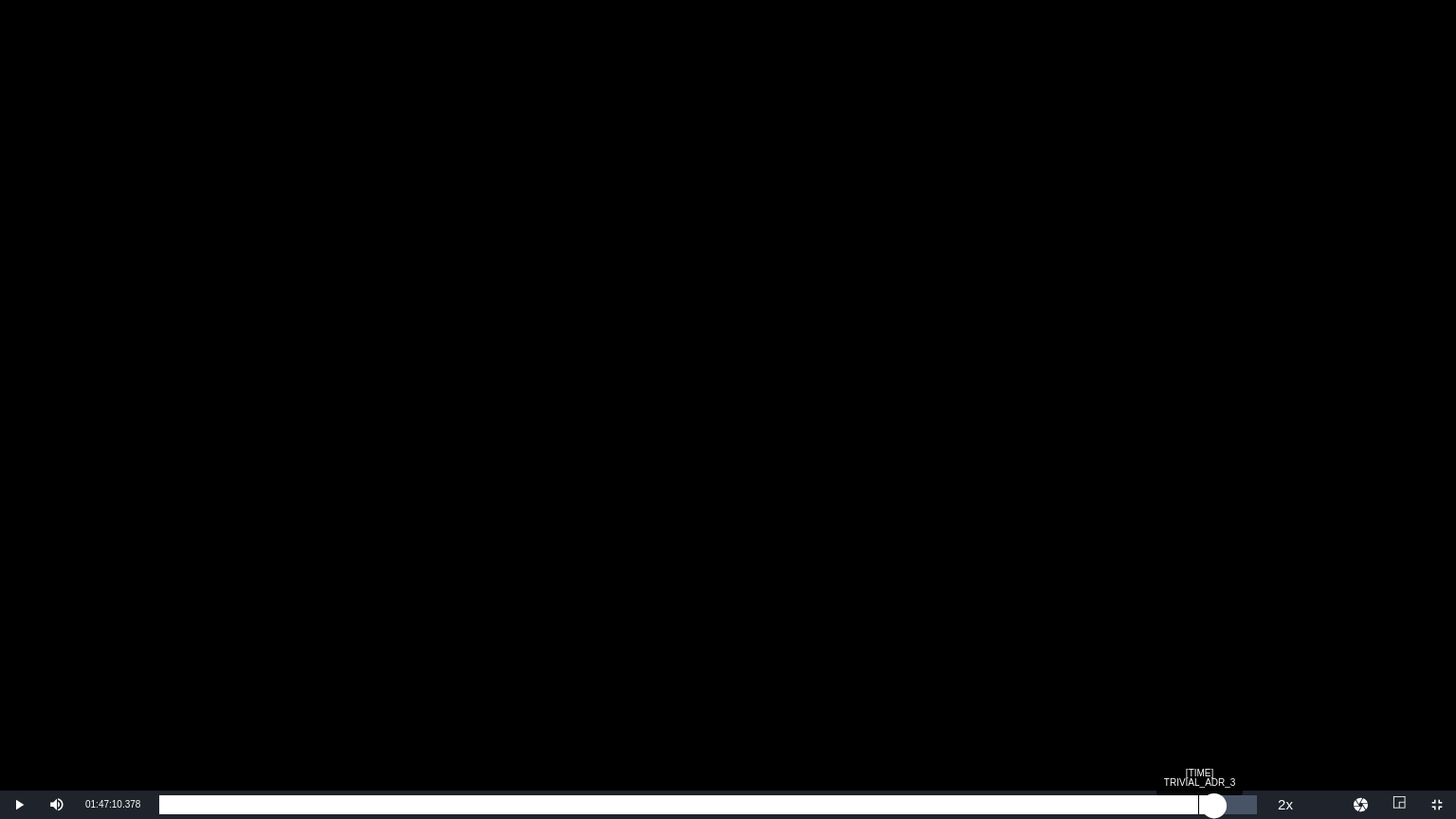 click on "01:36:52.434" at bounding box center (686, 805) 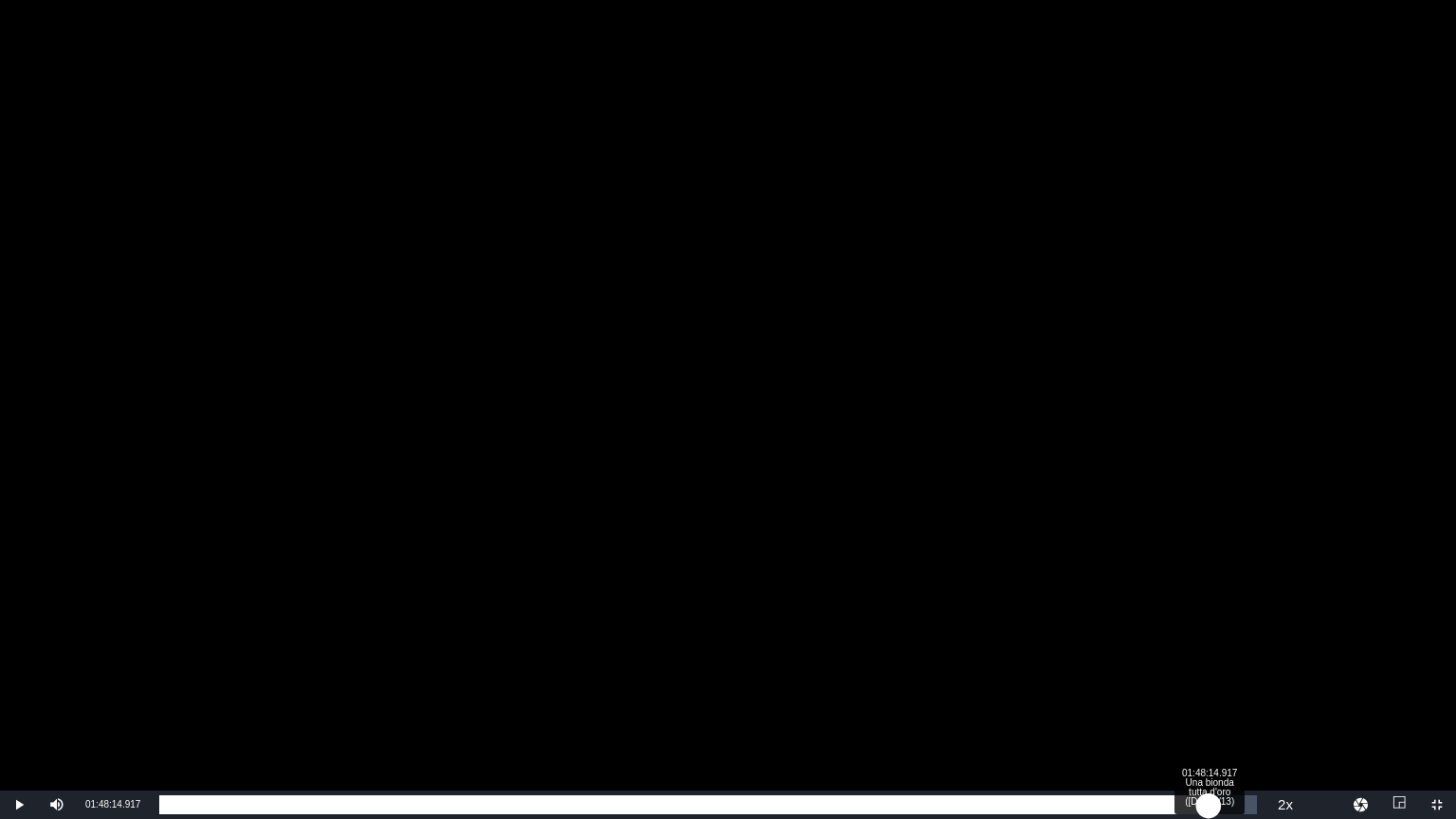 click on "00:00:16.868" at bounding box center (683, 805) 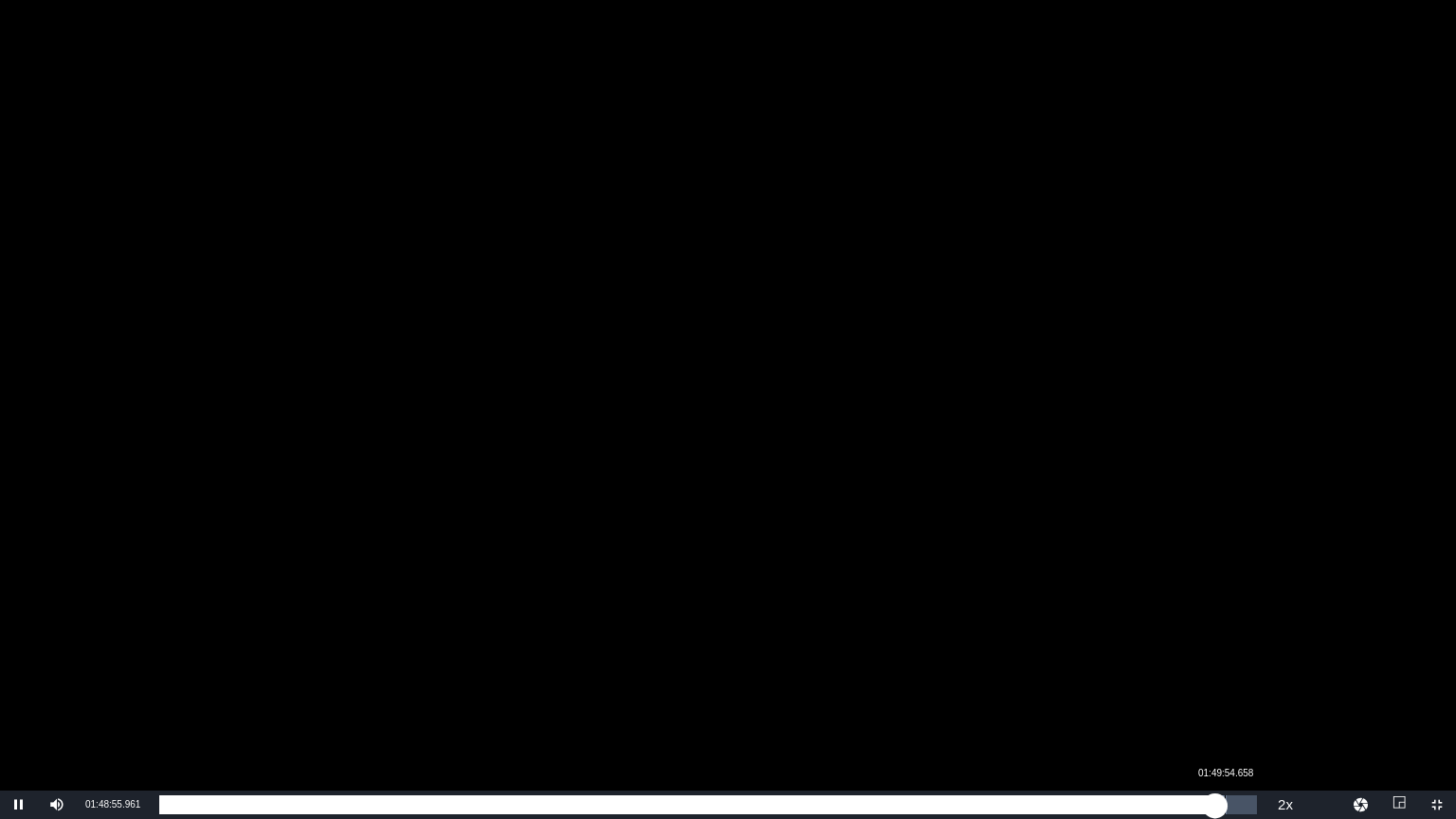 click on "01:36:57.401" at bounding box center (687, 805) 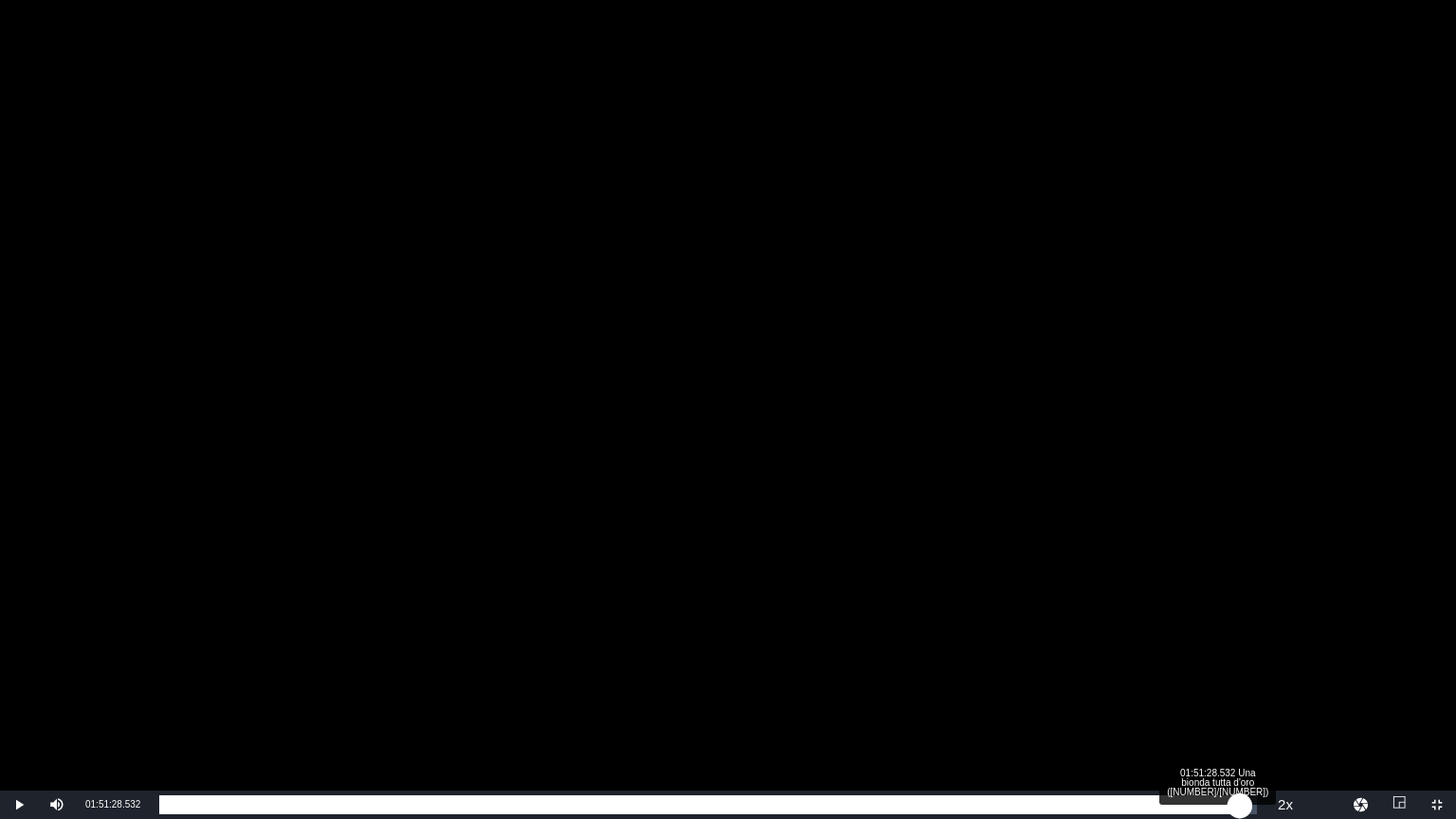 click on "Loaded :  97.27% 01:51:28.532
Una bionda tutta d'oro ([NUMBER]/[NUMBER]) 01:37:56.921" at bounding box center (708, 805) 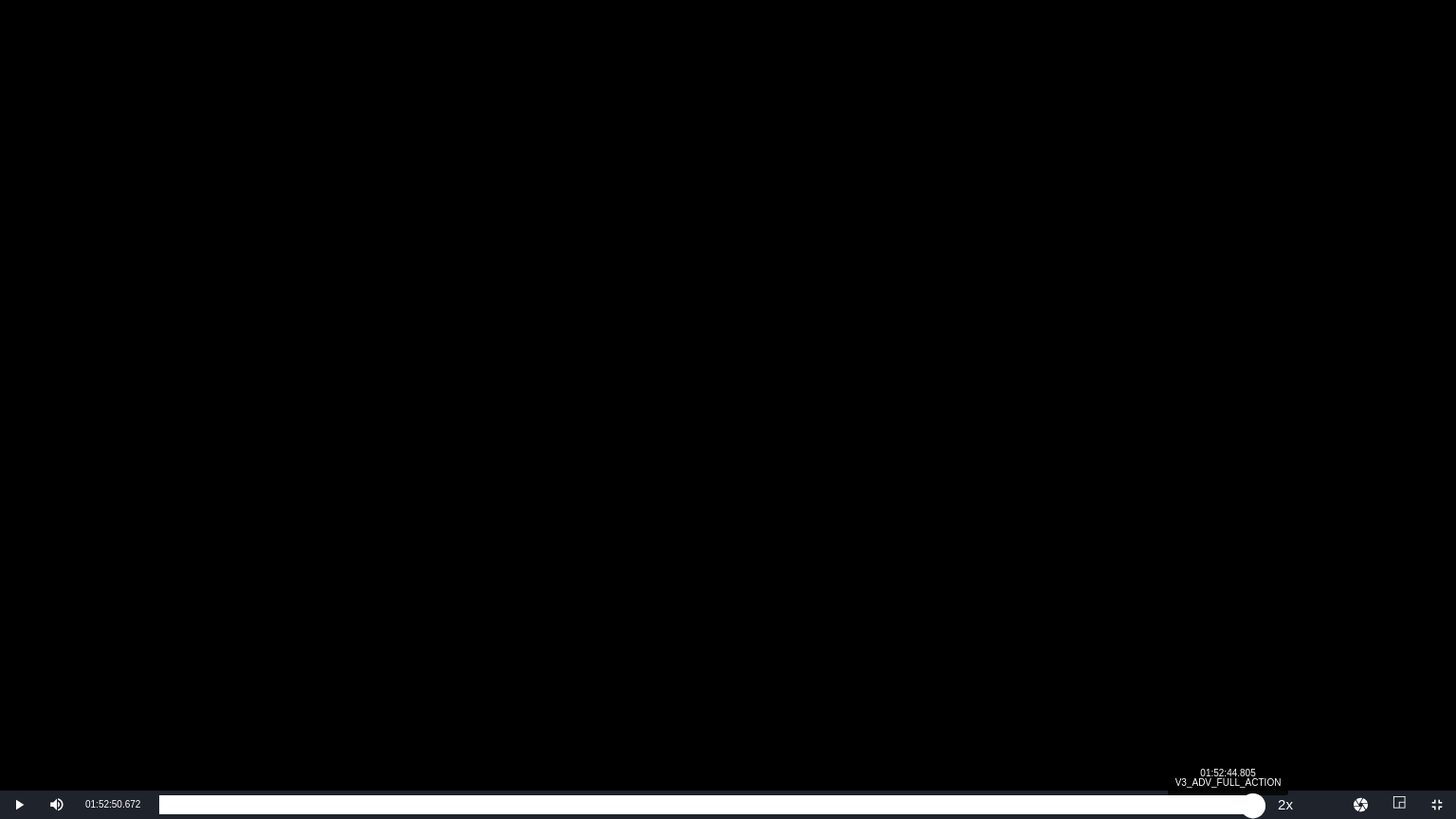 click on "01:39:29.916" at bounding box center [706, 805] 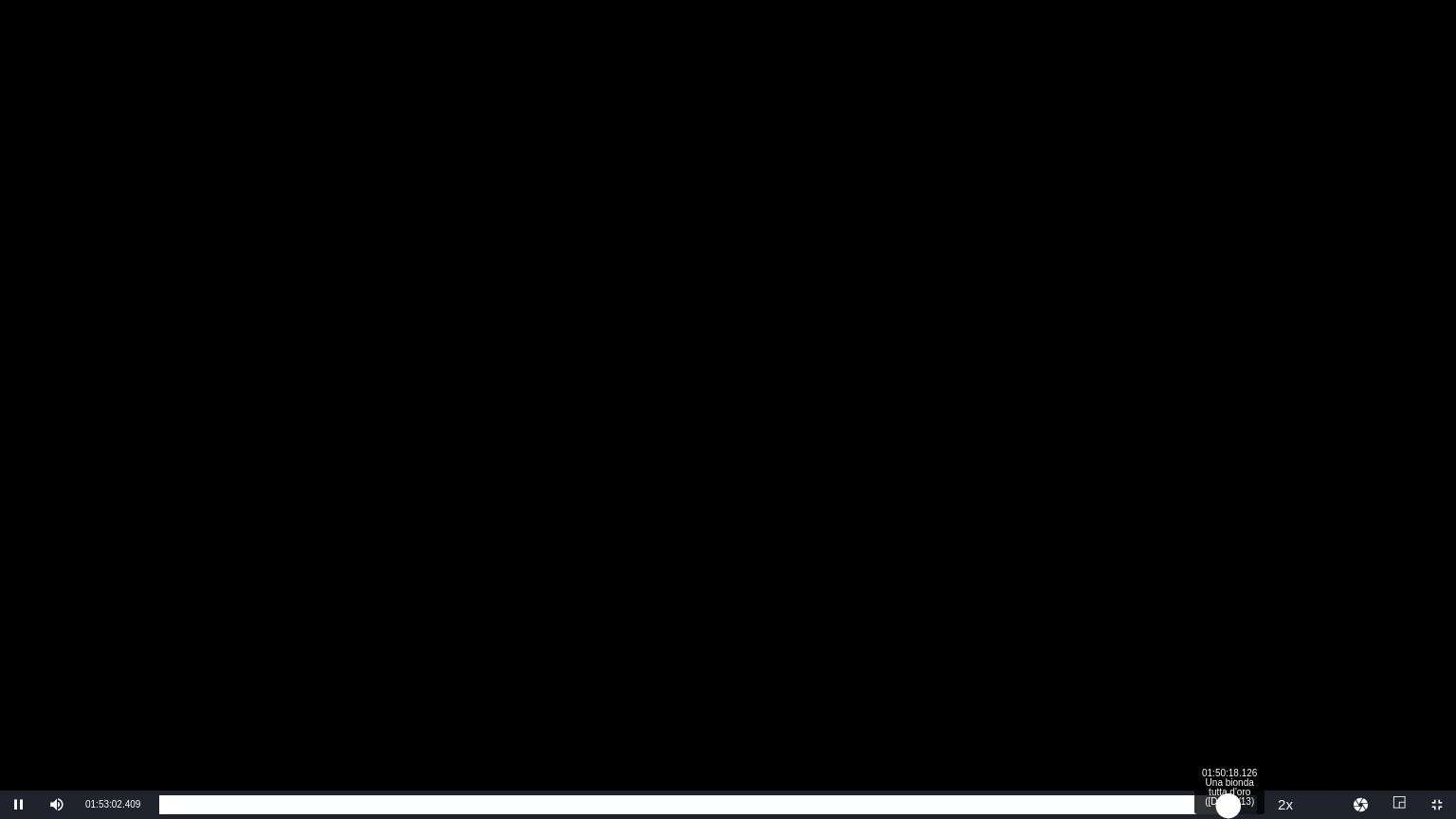 click on "Loaded :  [PERCENTAGE] [TIME]
Una bionda tutta d'oro ([NUMBER]/[NUMBER]) [TIME]" at bounding box center (708, 805) 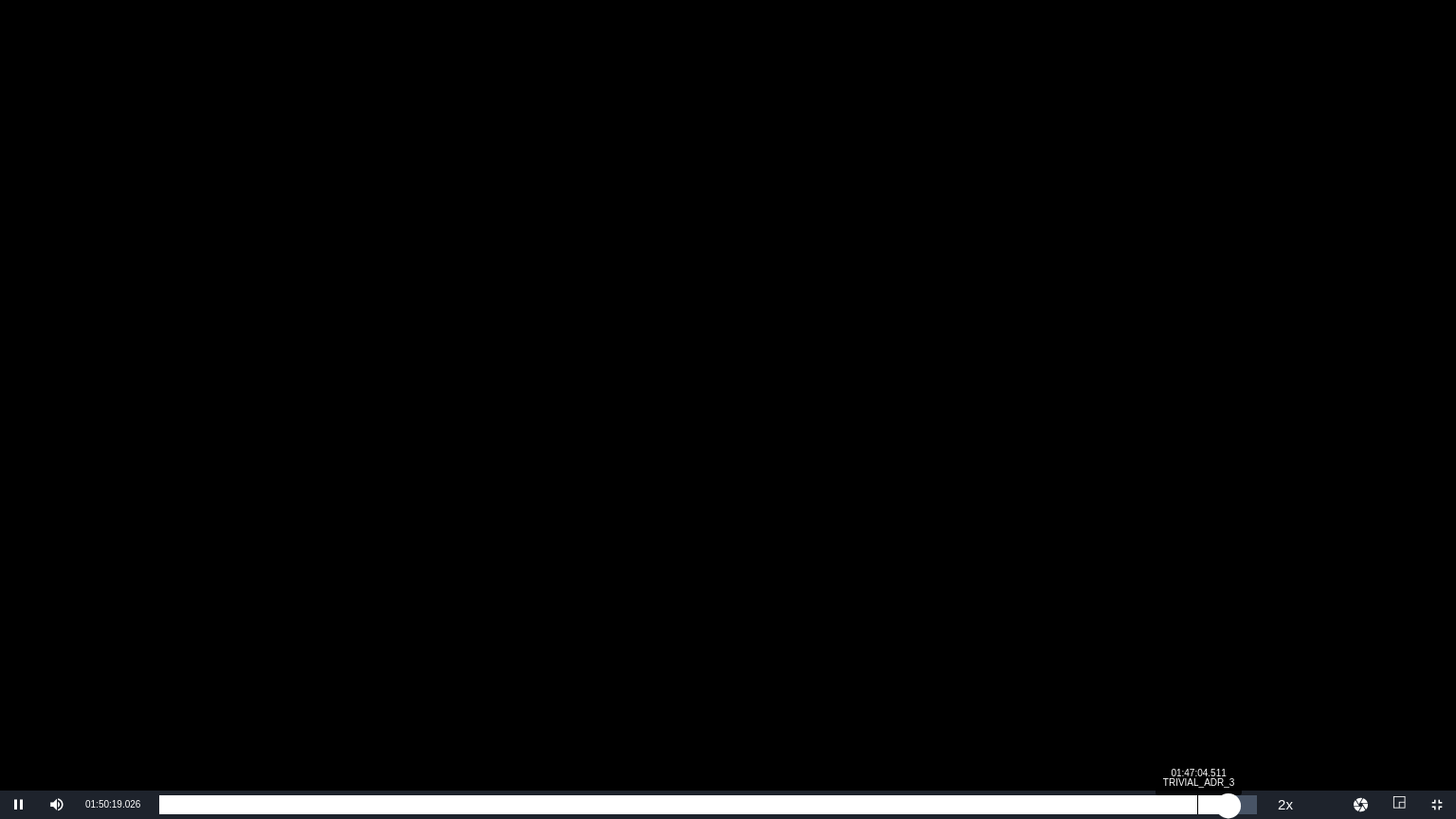 click on "01:38:20.189" at bounding box center (694, 805) 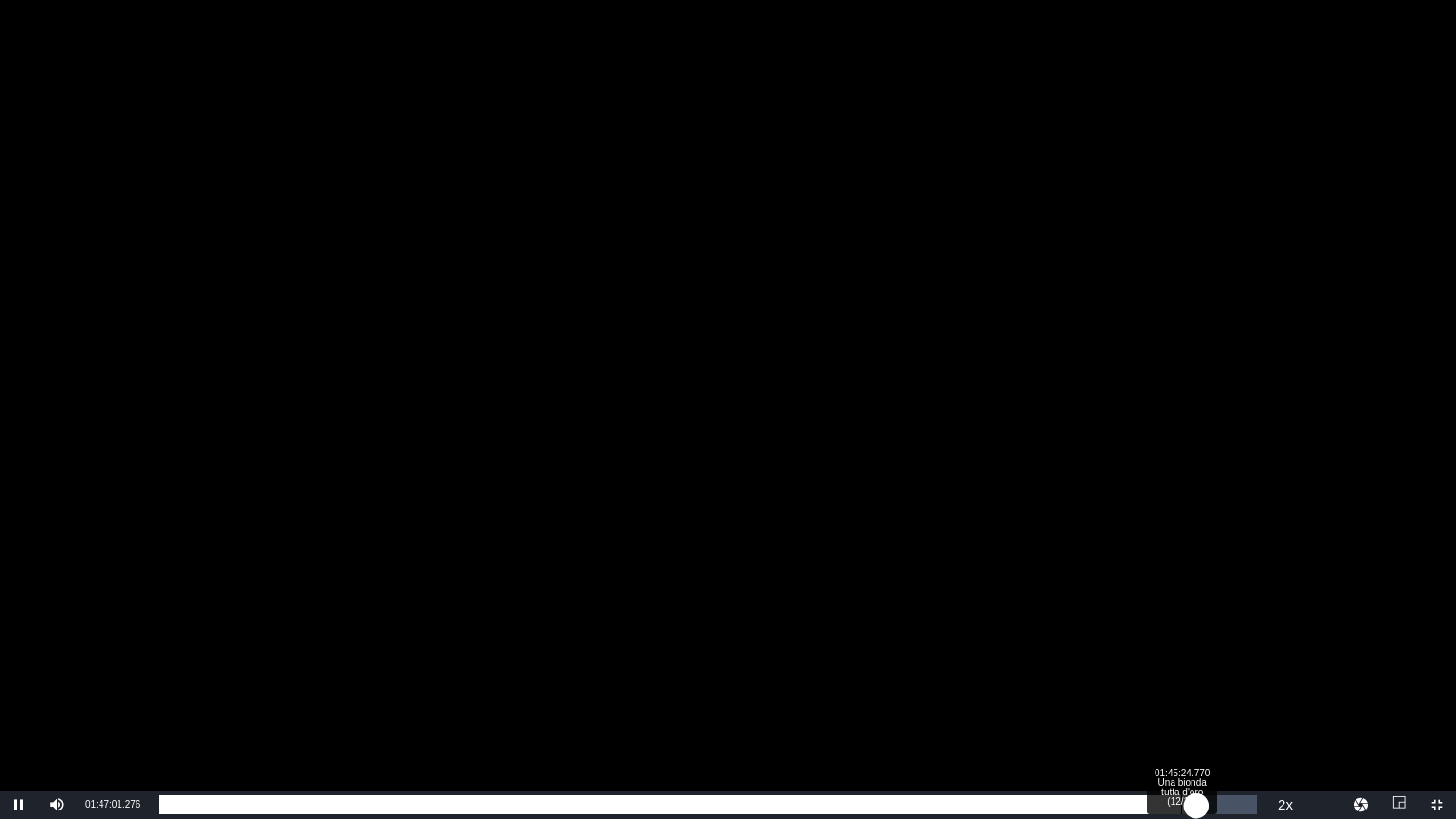 click on "00:00:04.621" at bounding box center (678, 805) 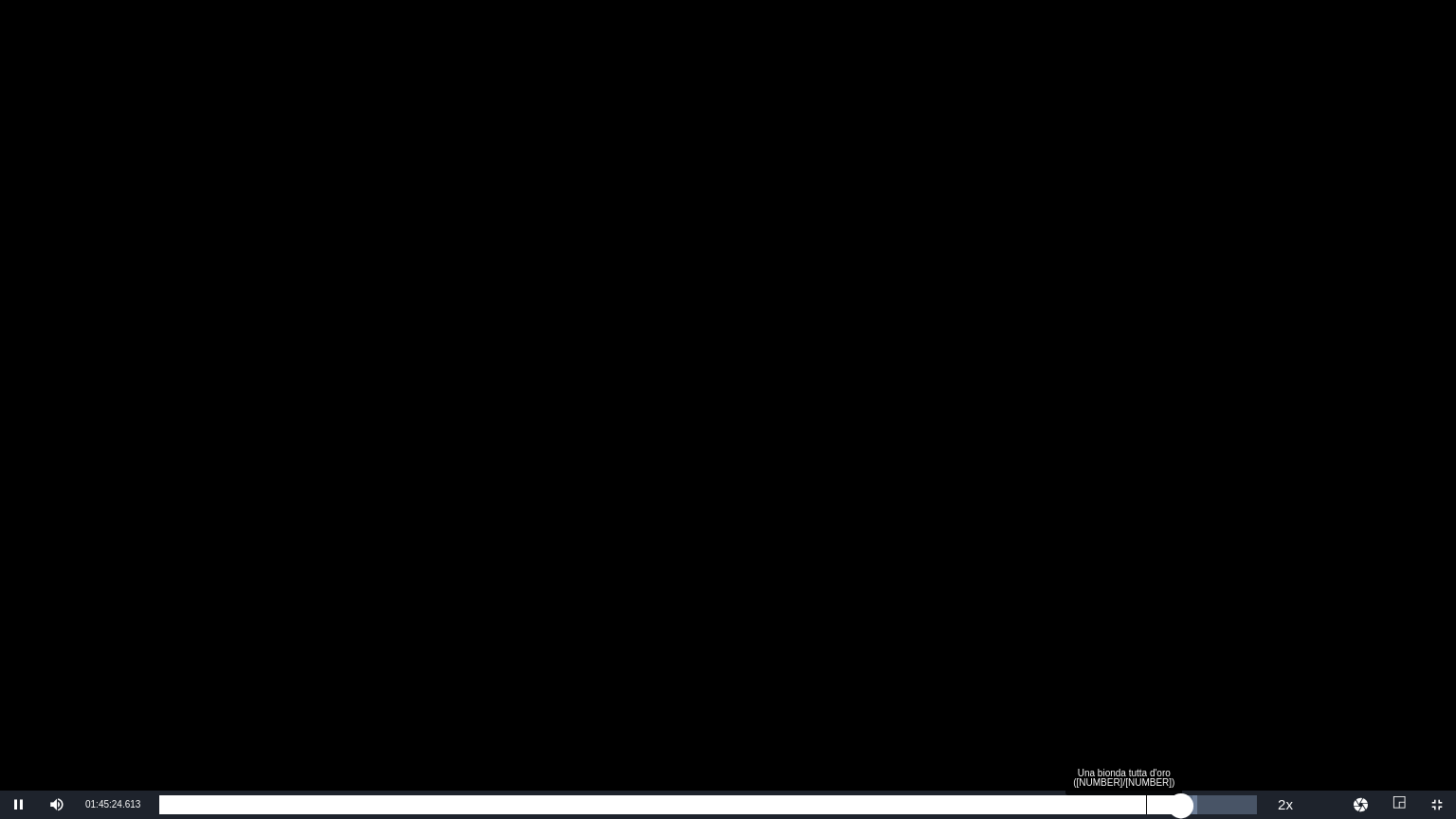 click on "Loaded :  94.58% 01:41:47.686
Una bionda tutta d'oro ([DATE]/13) 01:34:58.058" at bounding box center (708, 805) 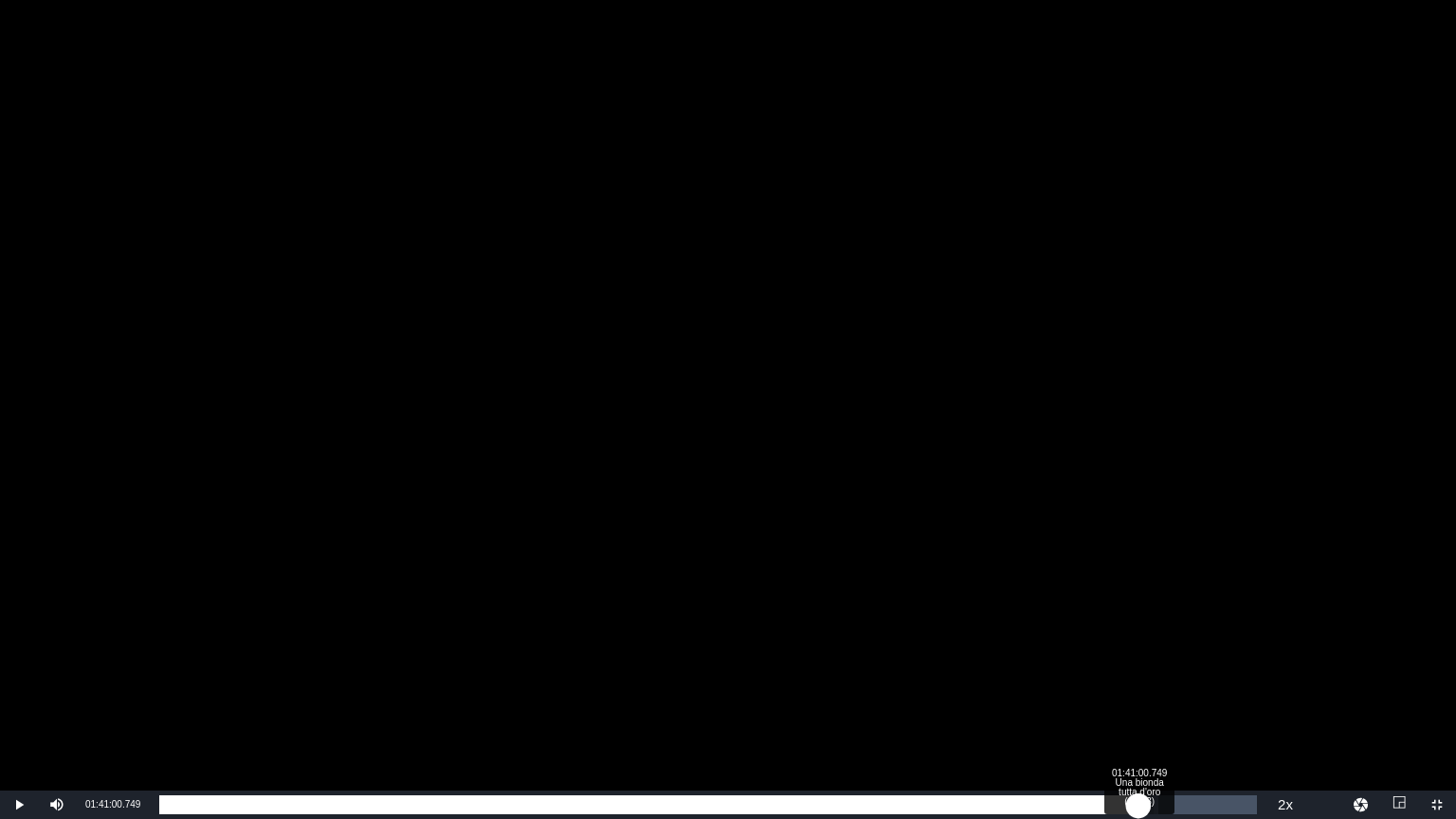 click on "01:31:23.305" at bounding box center [648, 805] 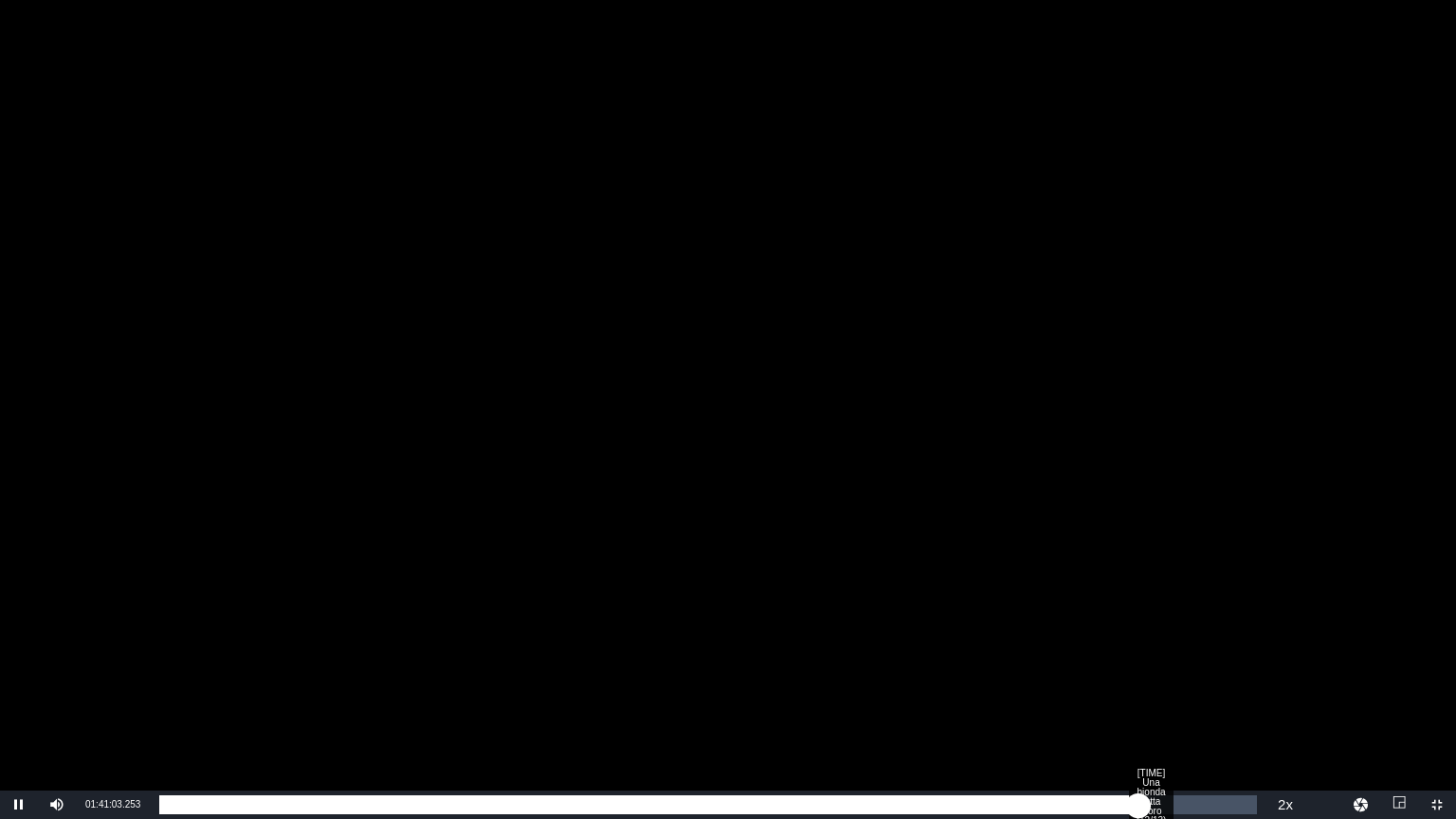 click on "01:30:36.935" at bounding box center [648, 805] 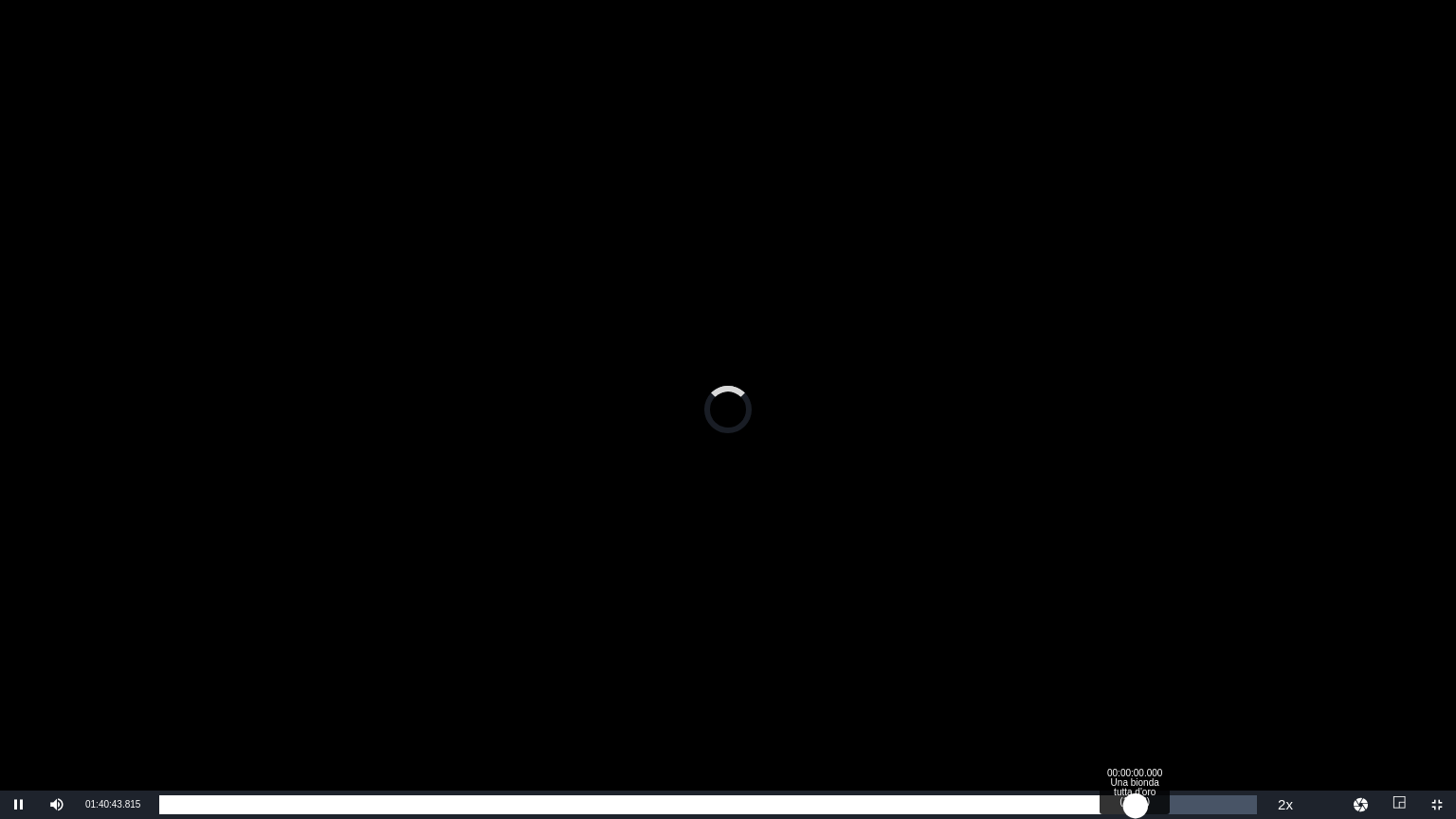 click on "01:30:17.136" at bounding box center (647, 805) 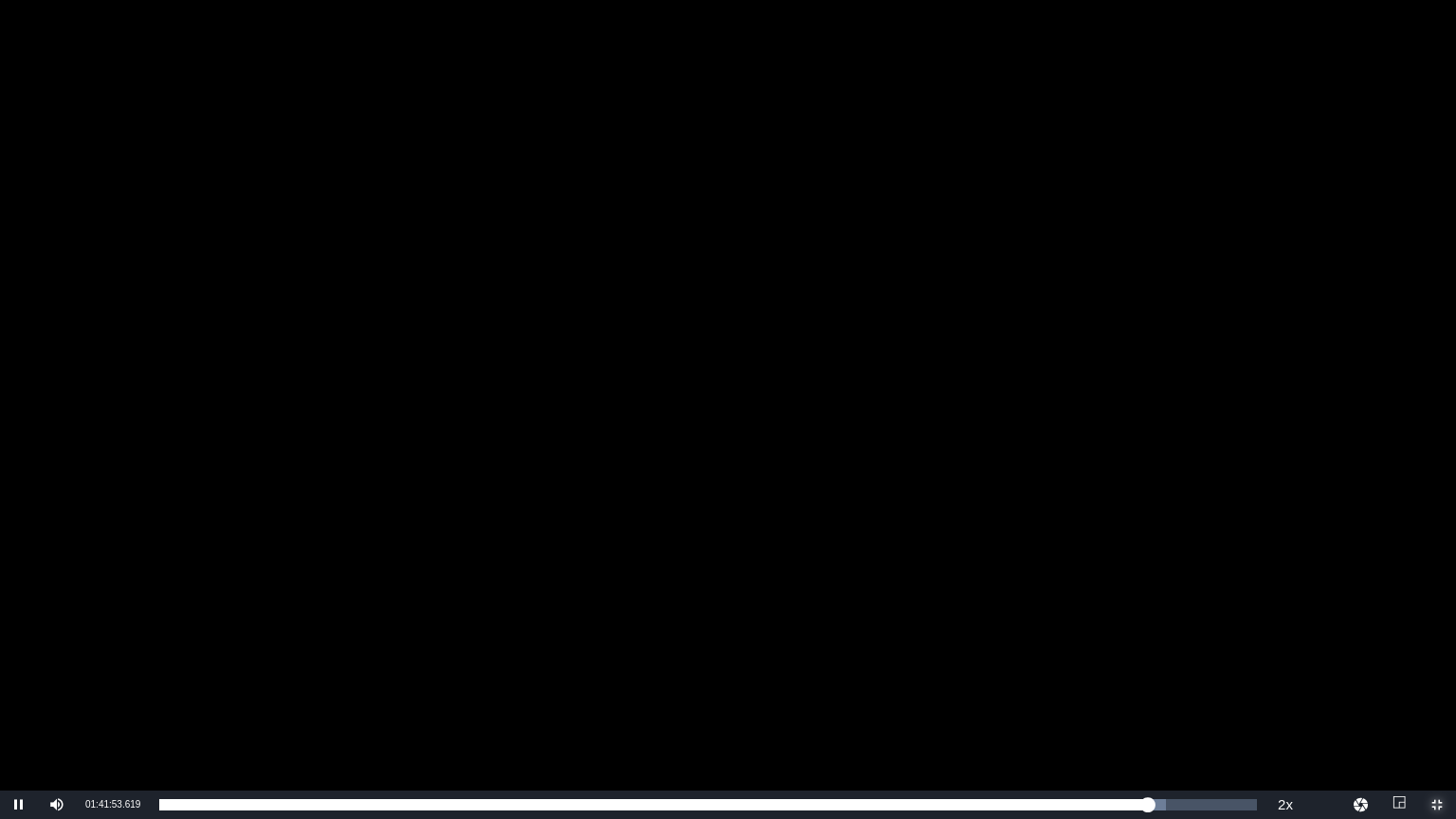 click at bounding box center (1437, 805) 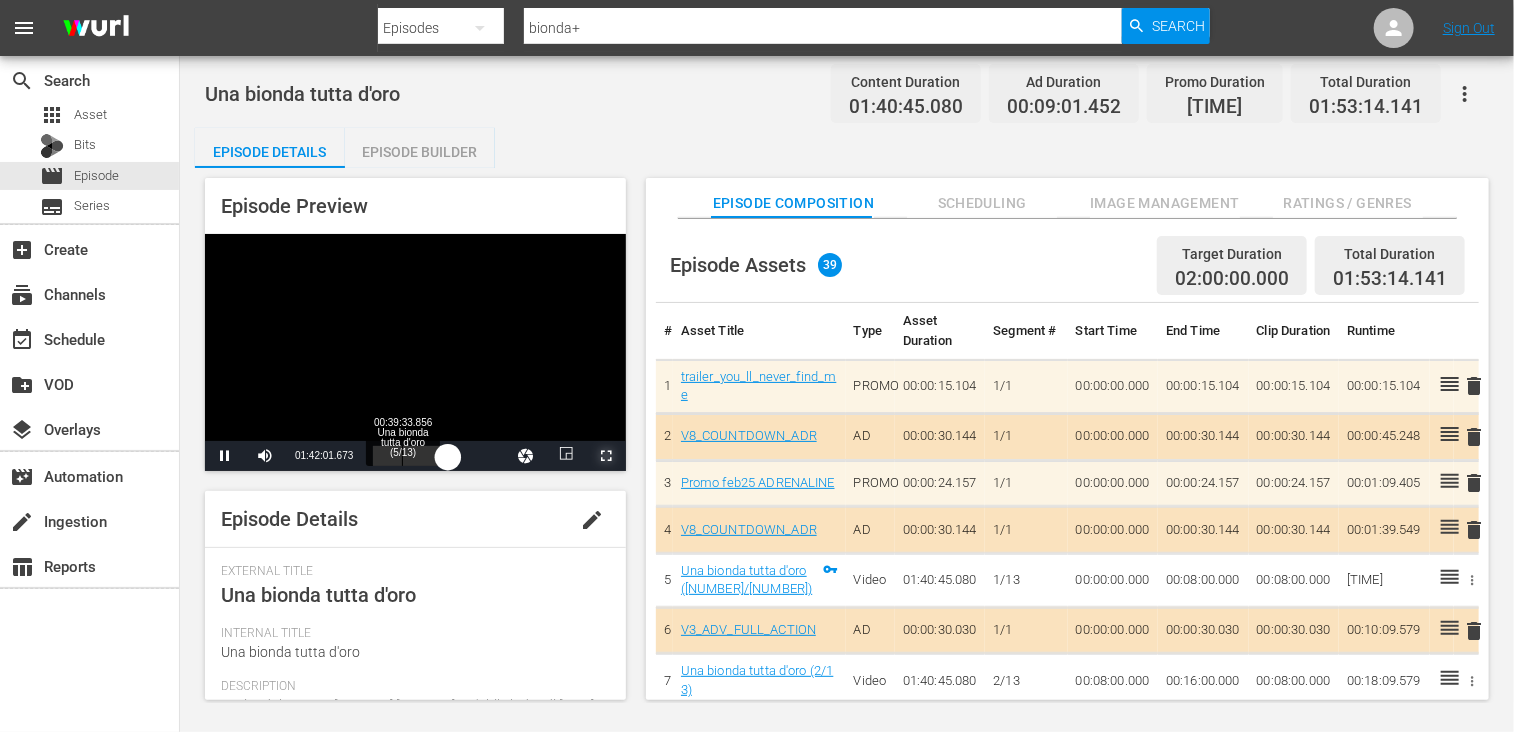 click on "01:31:35.008" at bounding box center [410, 456] 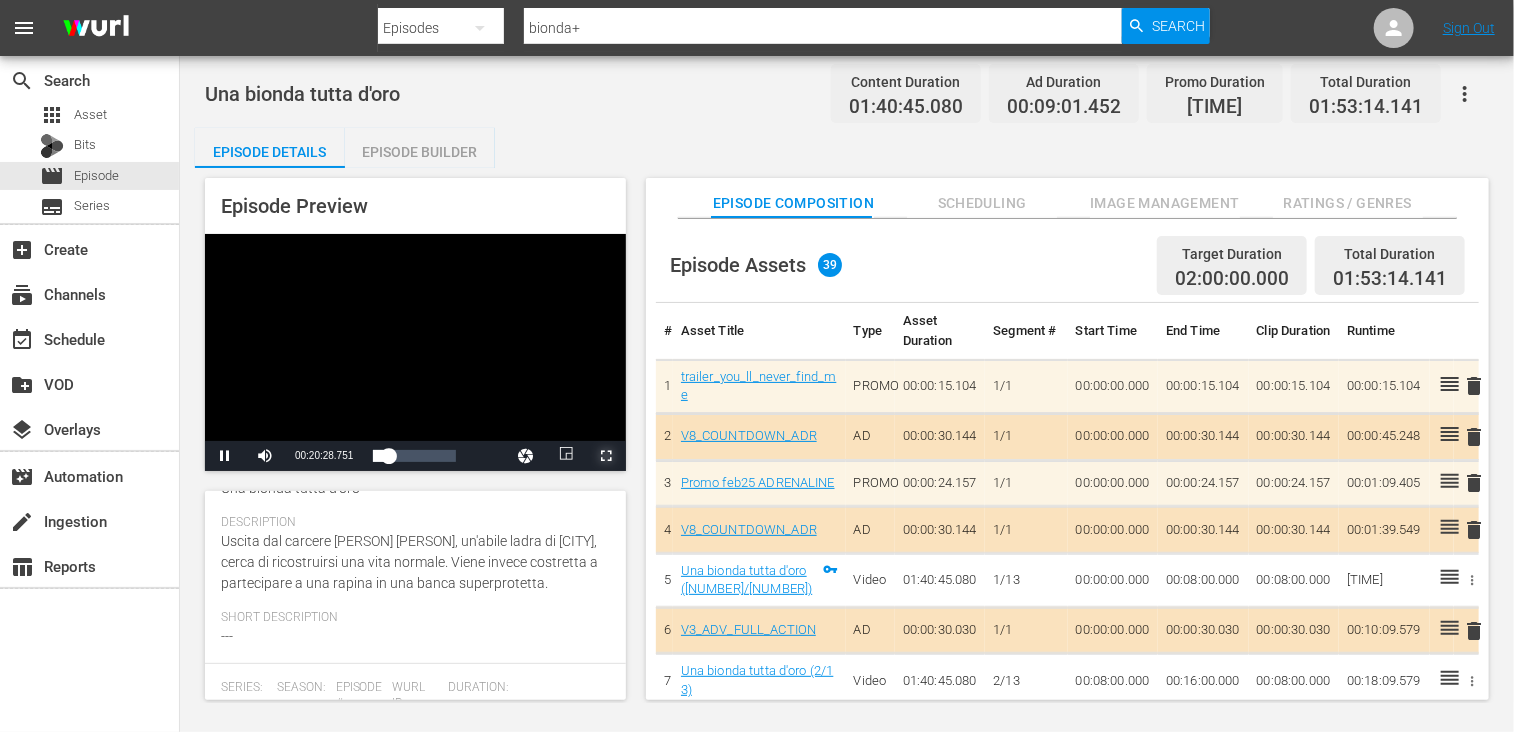 scroll, scrollTop: 200, scrollLeft: 0, axis: vertical 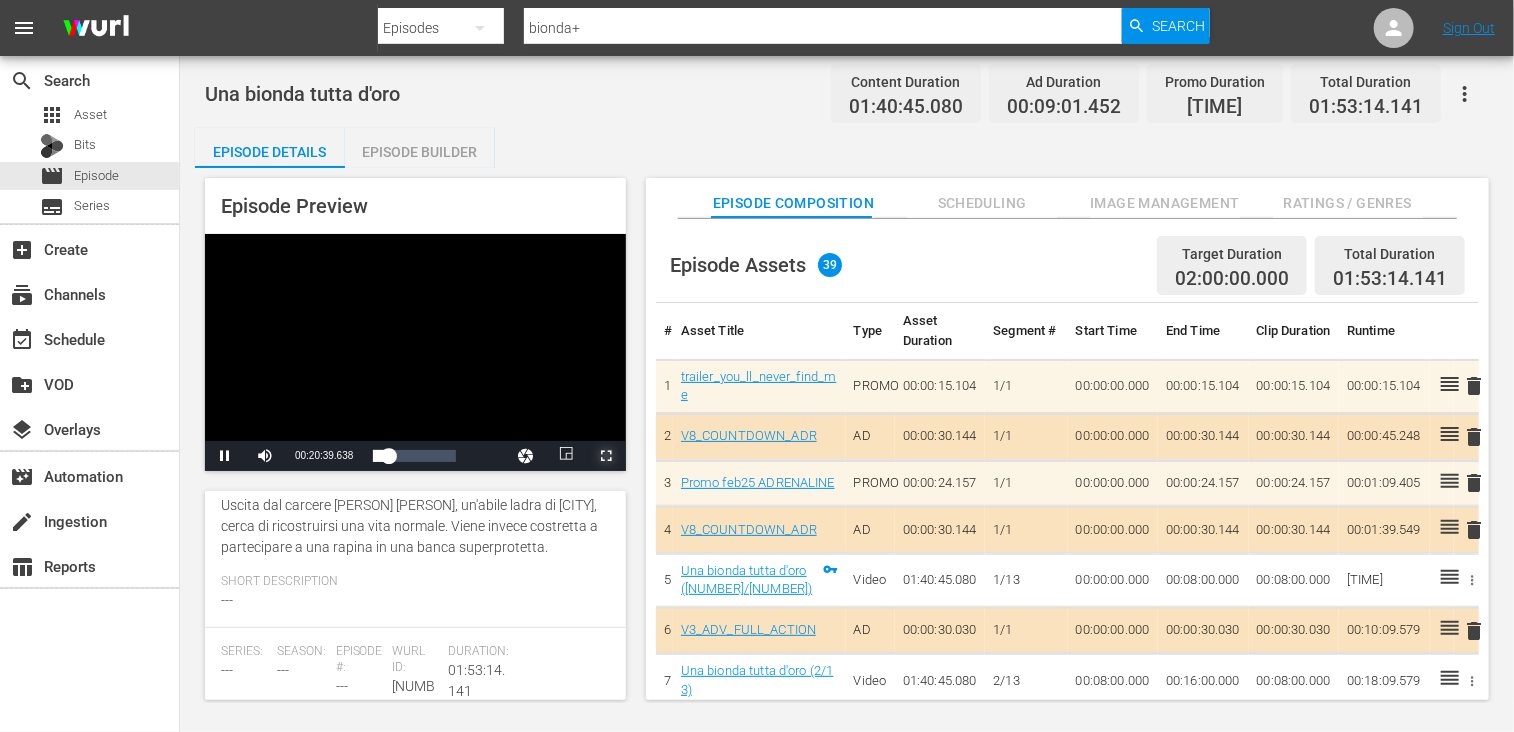 click at bounding box center [606, 456] 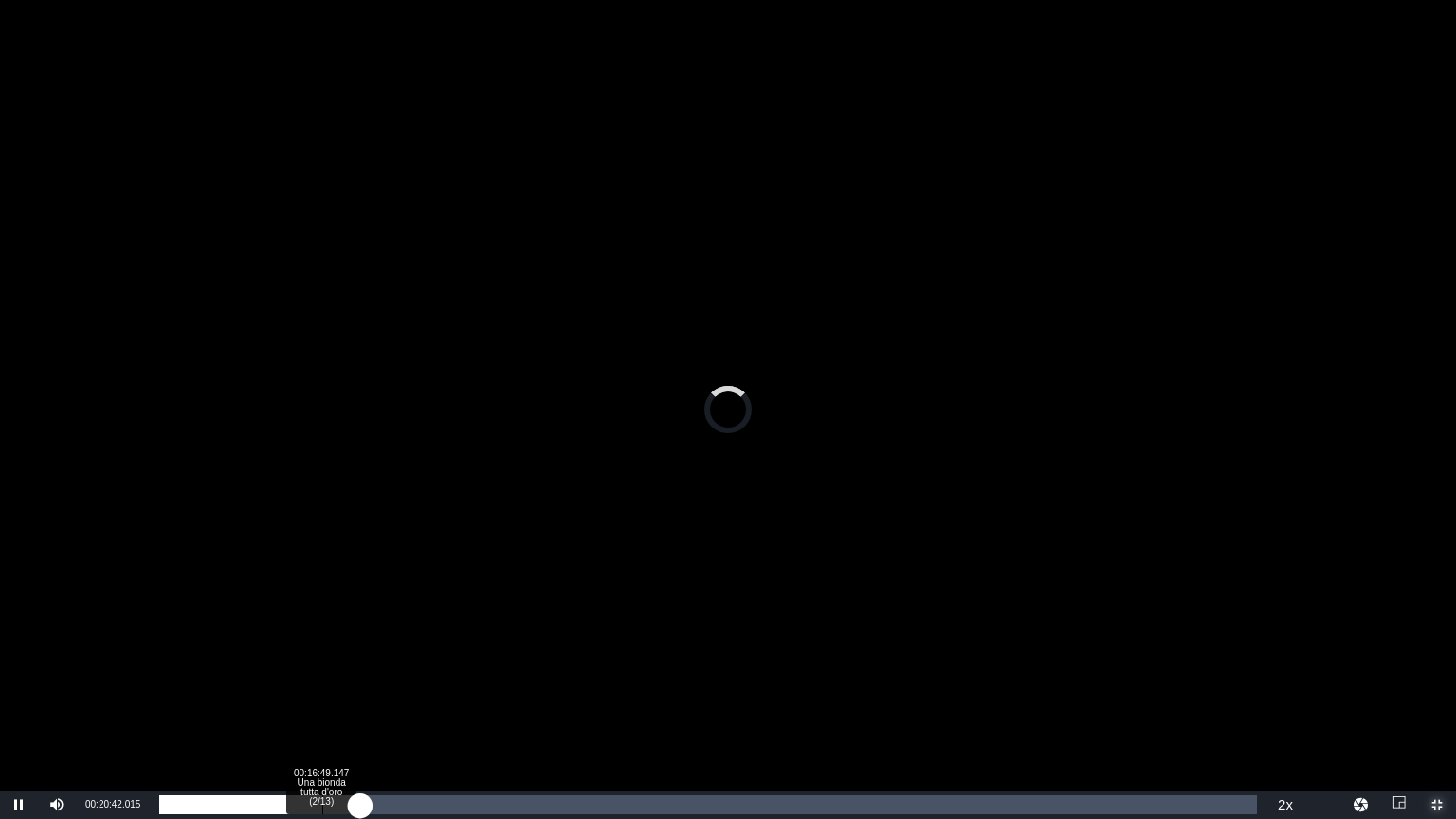 click on "Loaded :  [PERCENT]% [TIME]
Una bionda tutta d'oro (2/13) [TIME]" at bounding box center [708, 805] 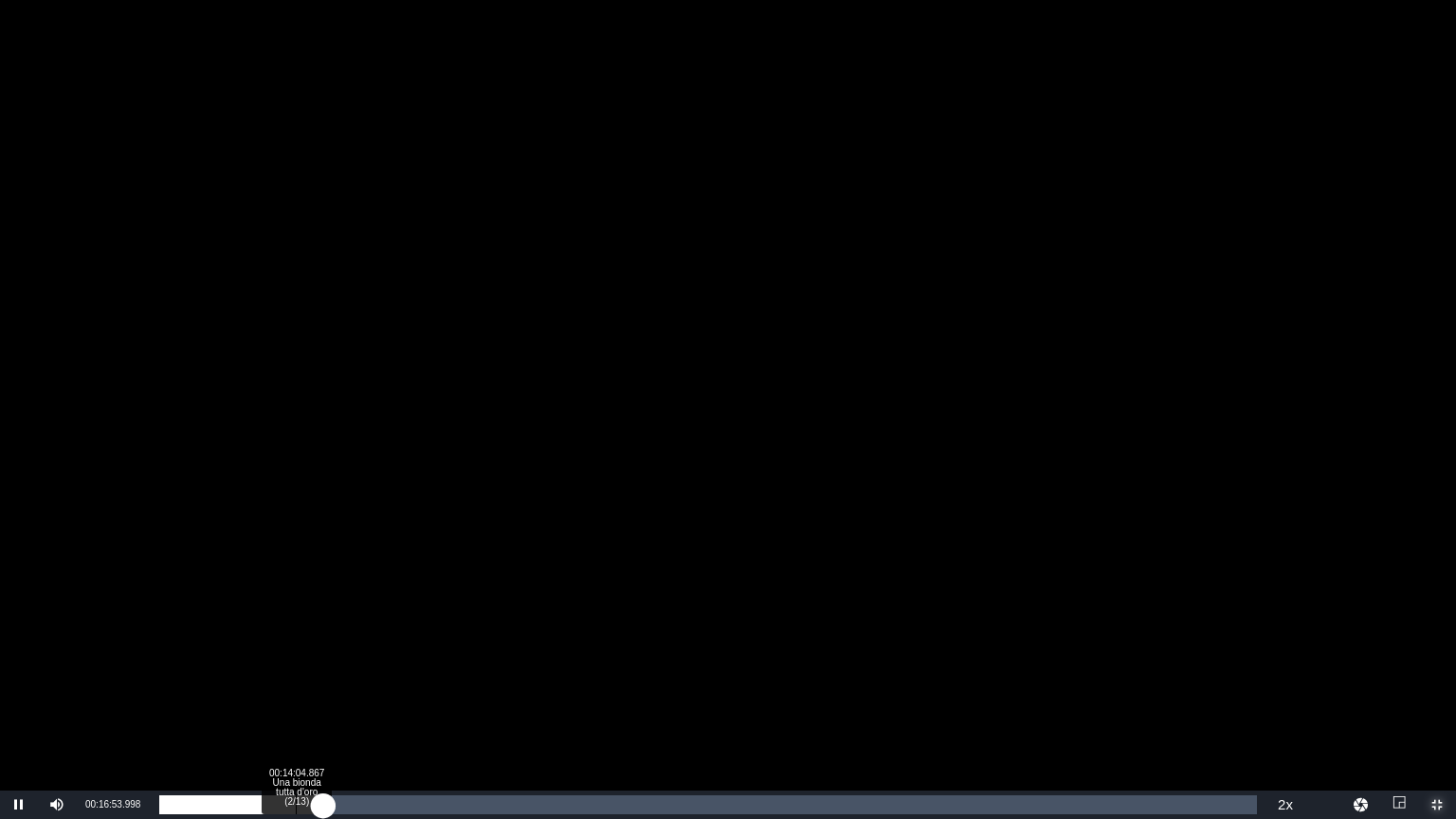 click on "00:14:44.628" at bounding box center [241, 805] 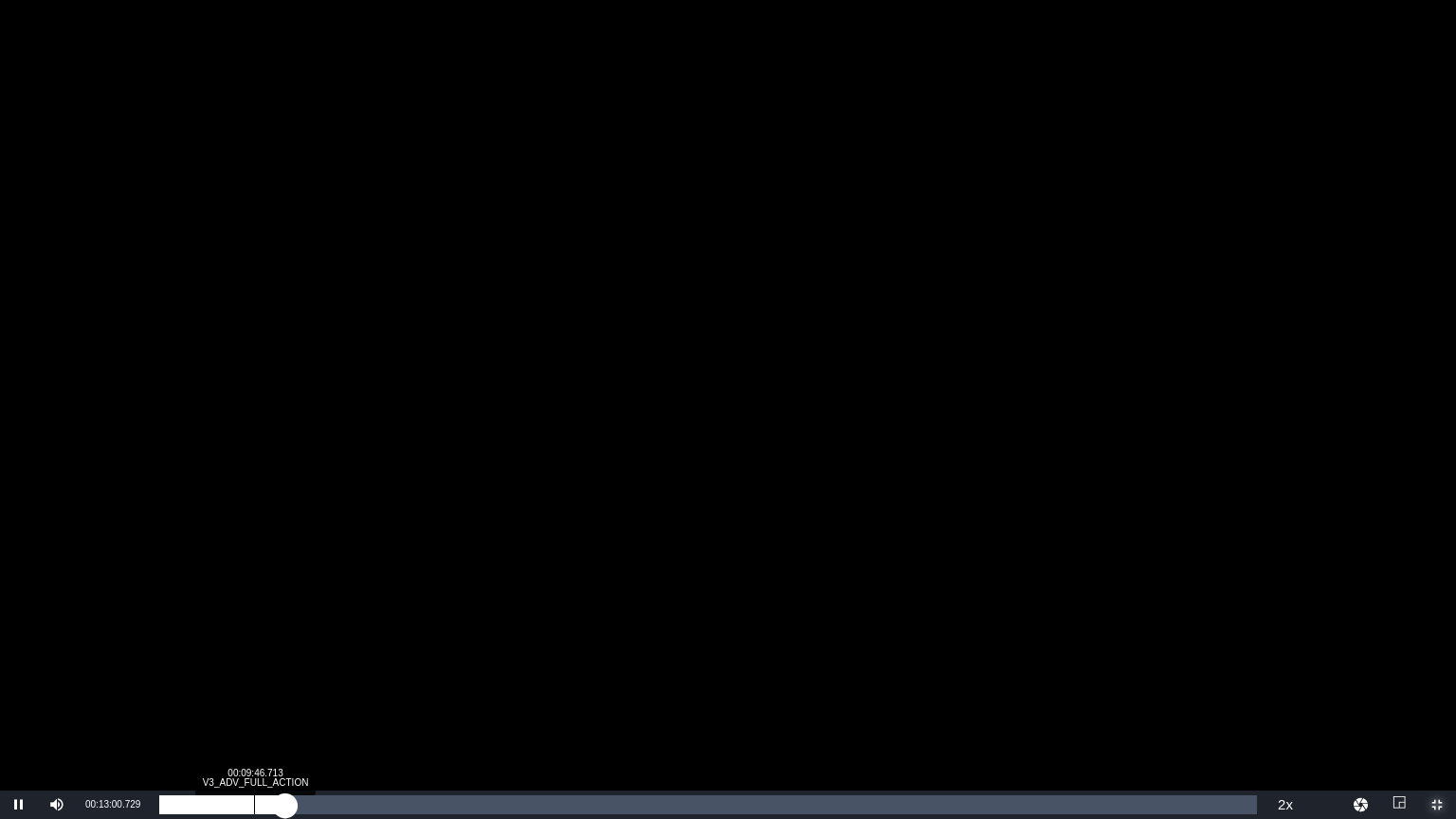 click on "Loaded :  11.23% 00:09:46.713
V3_ADV_FULL_ACTION 00:10:51.416" at bounding box center (708, 805) 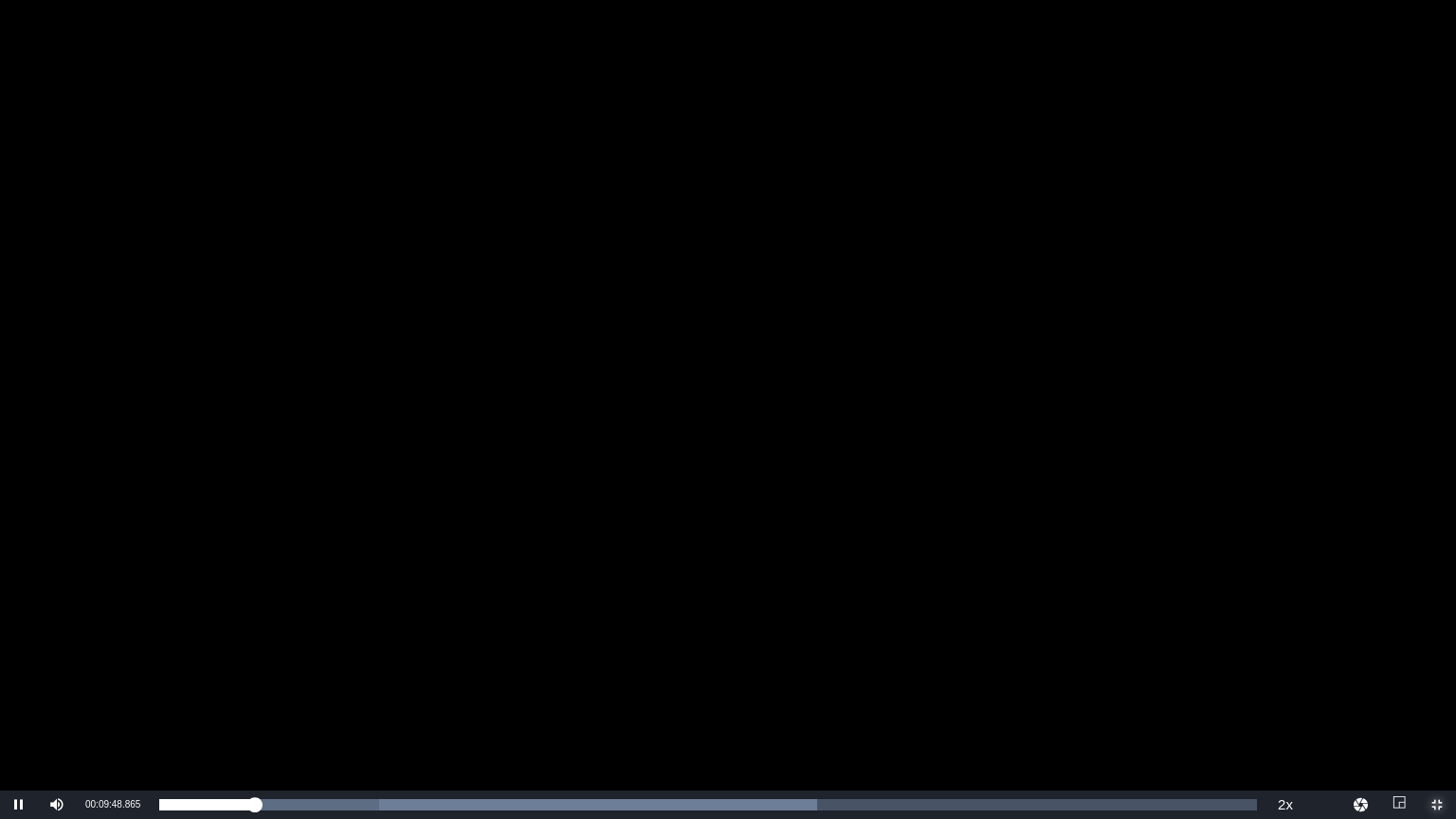 click at bounding box center (1437, 805) 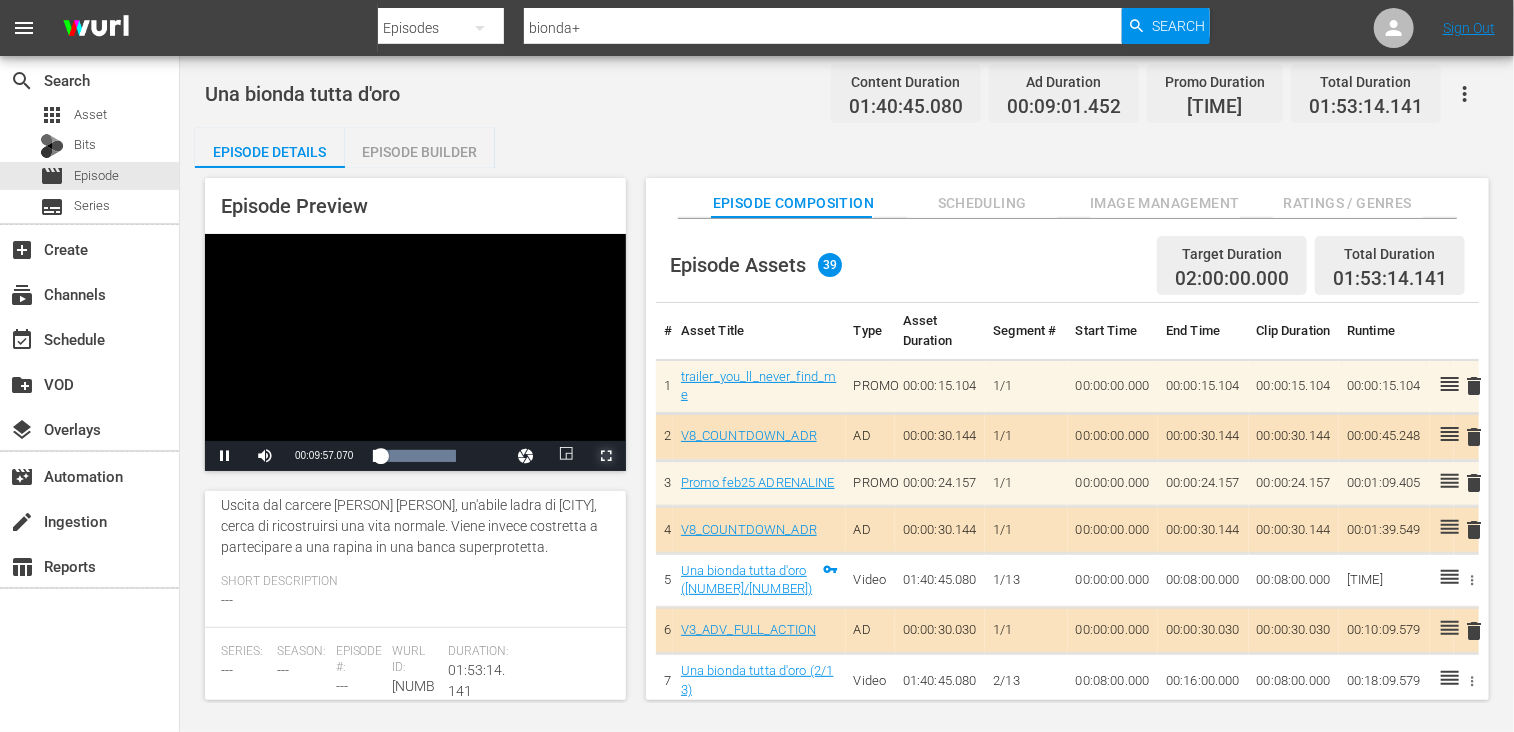 click at bounding box center (606, 456) 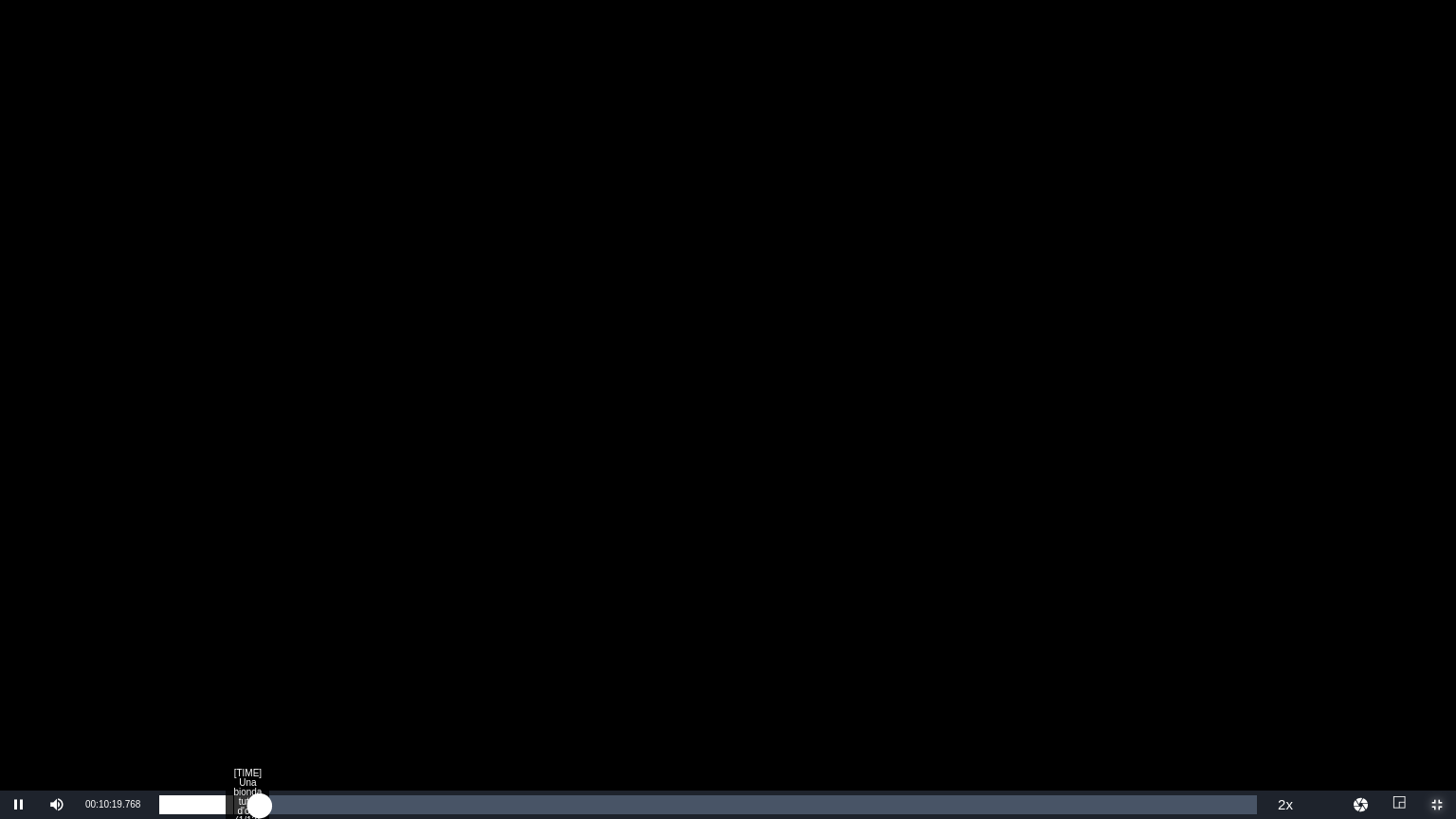 click on "Loaded :  8.54% 00:07:37.636
Una bionda tutta d'oro (1/13) 00:08:10.118" at bounding box center [708, 805] 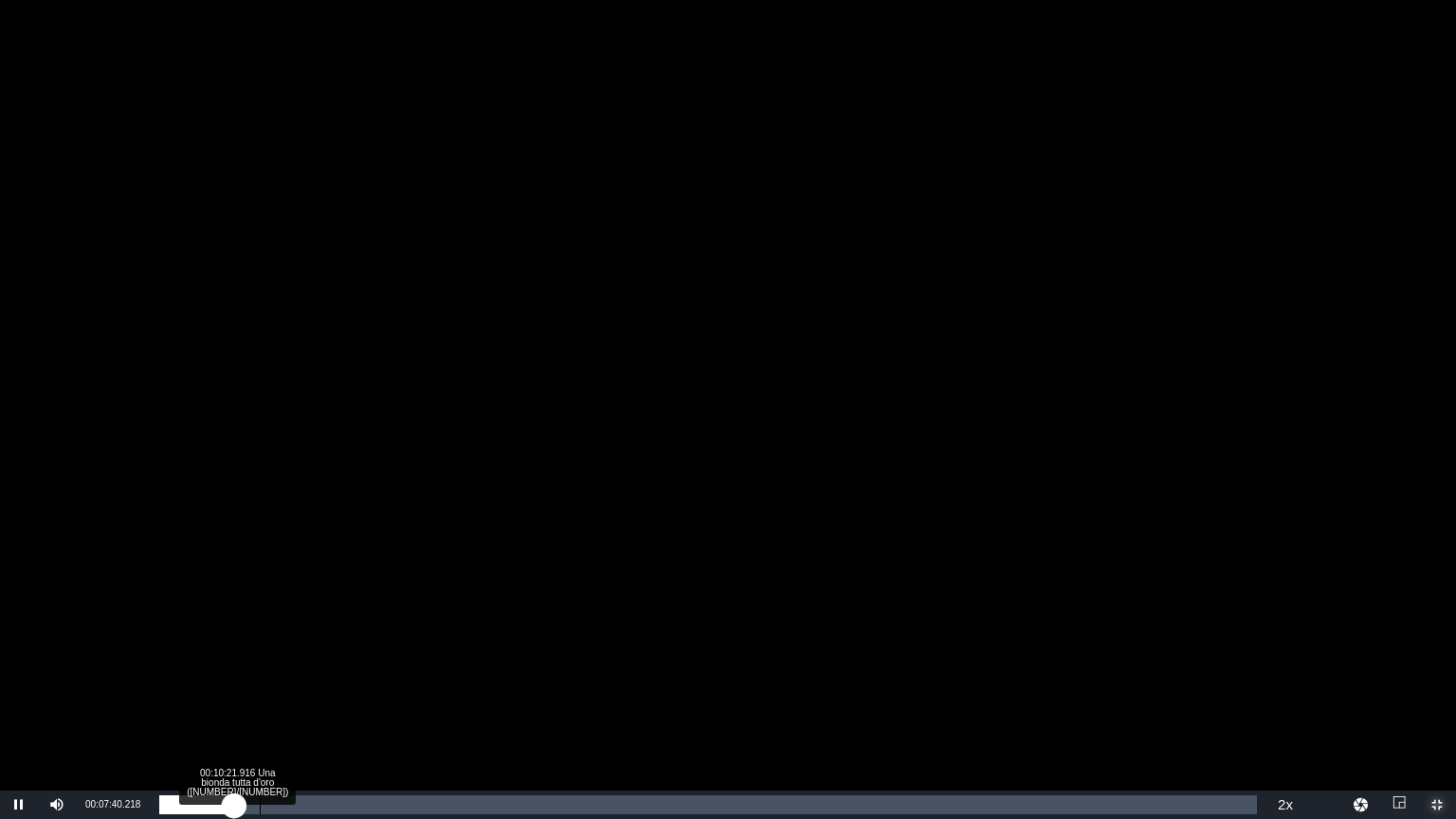 click on "Loaded :  6.16% 00:10:21.916
Una bionda tutta d'oro (2/13) 00:06:00.767" at bounding box center [708, 805] 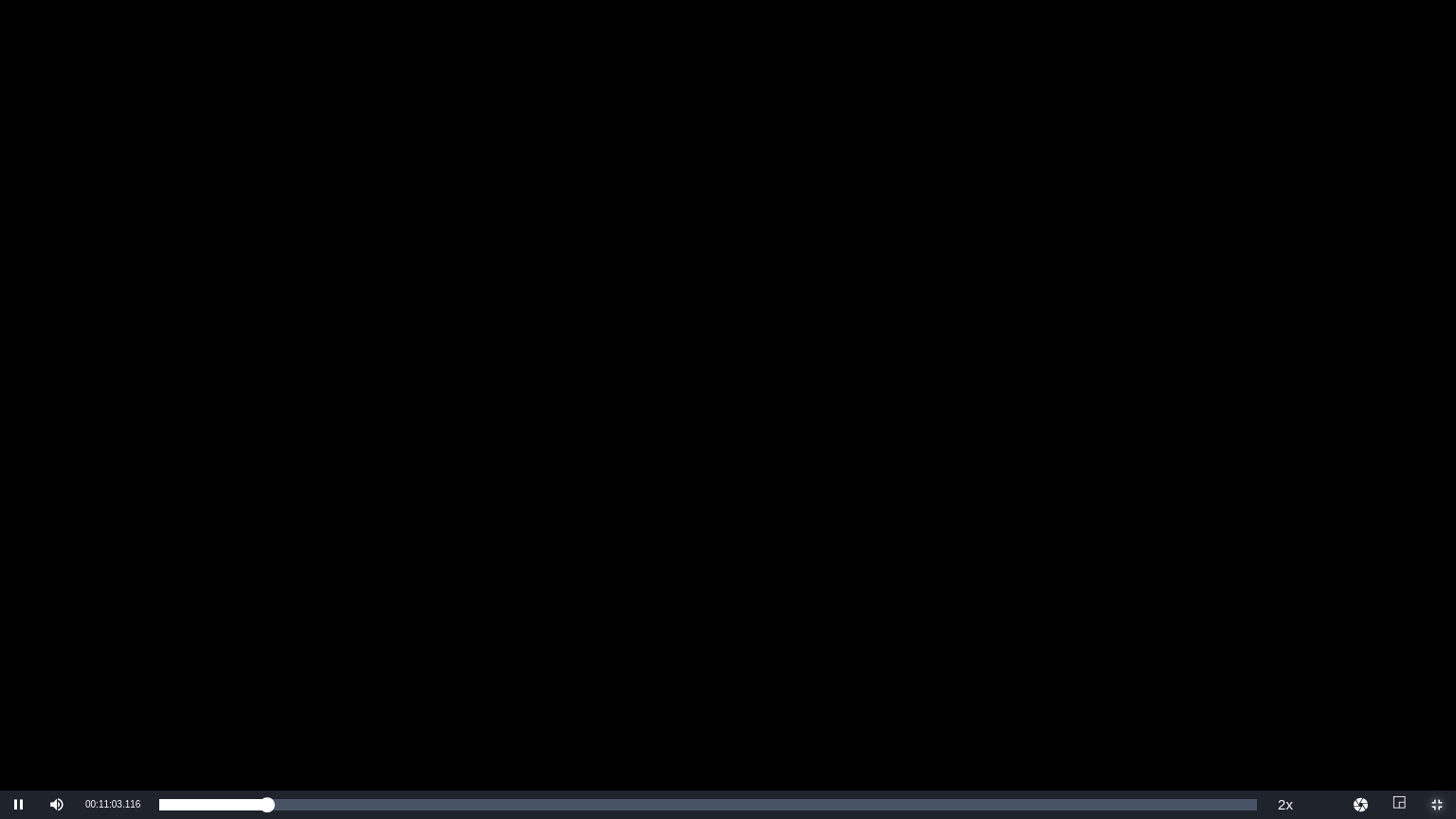 click at bounding box center [1437, 805] 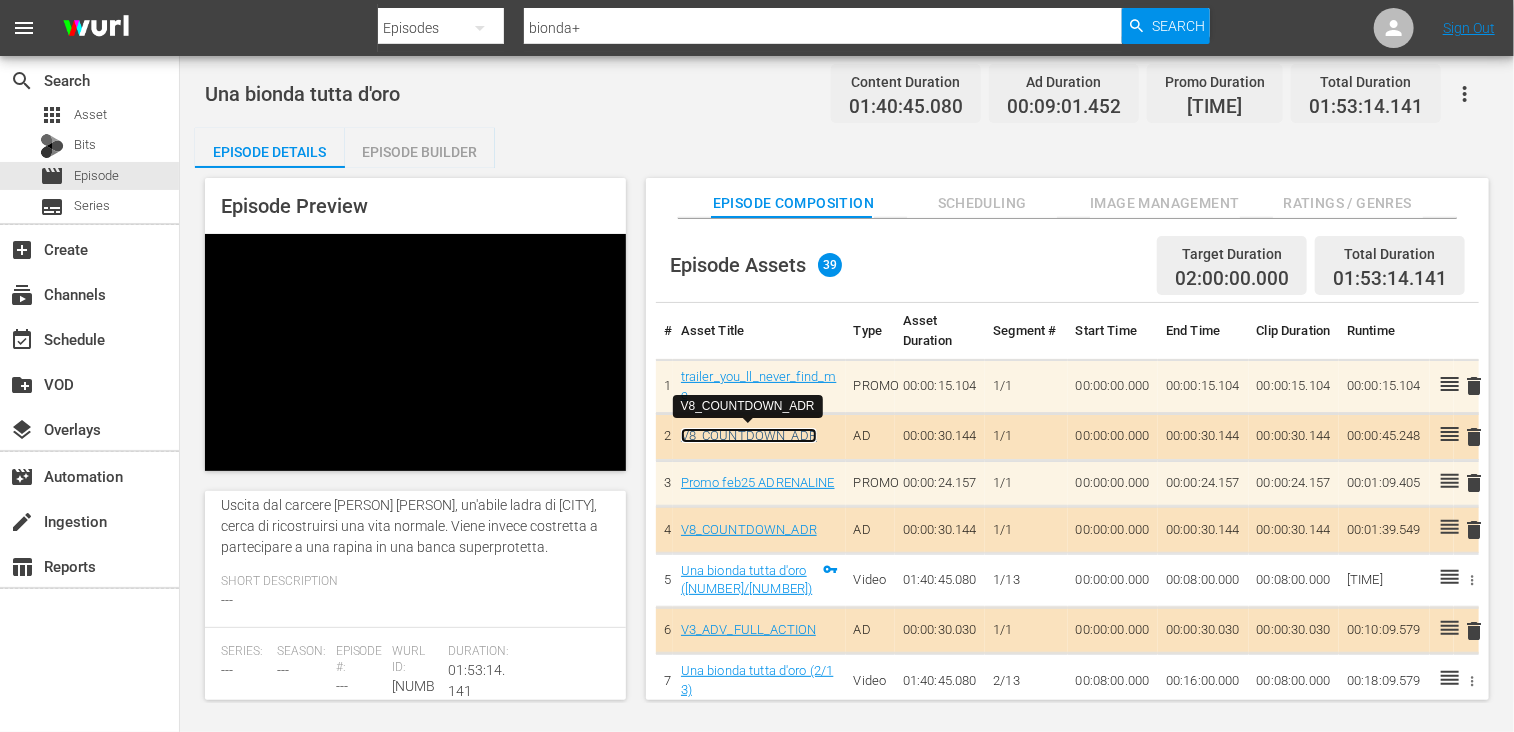 click on "V8_COUNTDOWN_ADR" at bounding box center [749, 435] 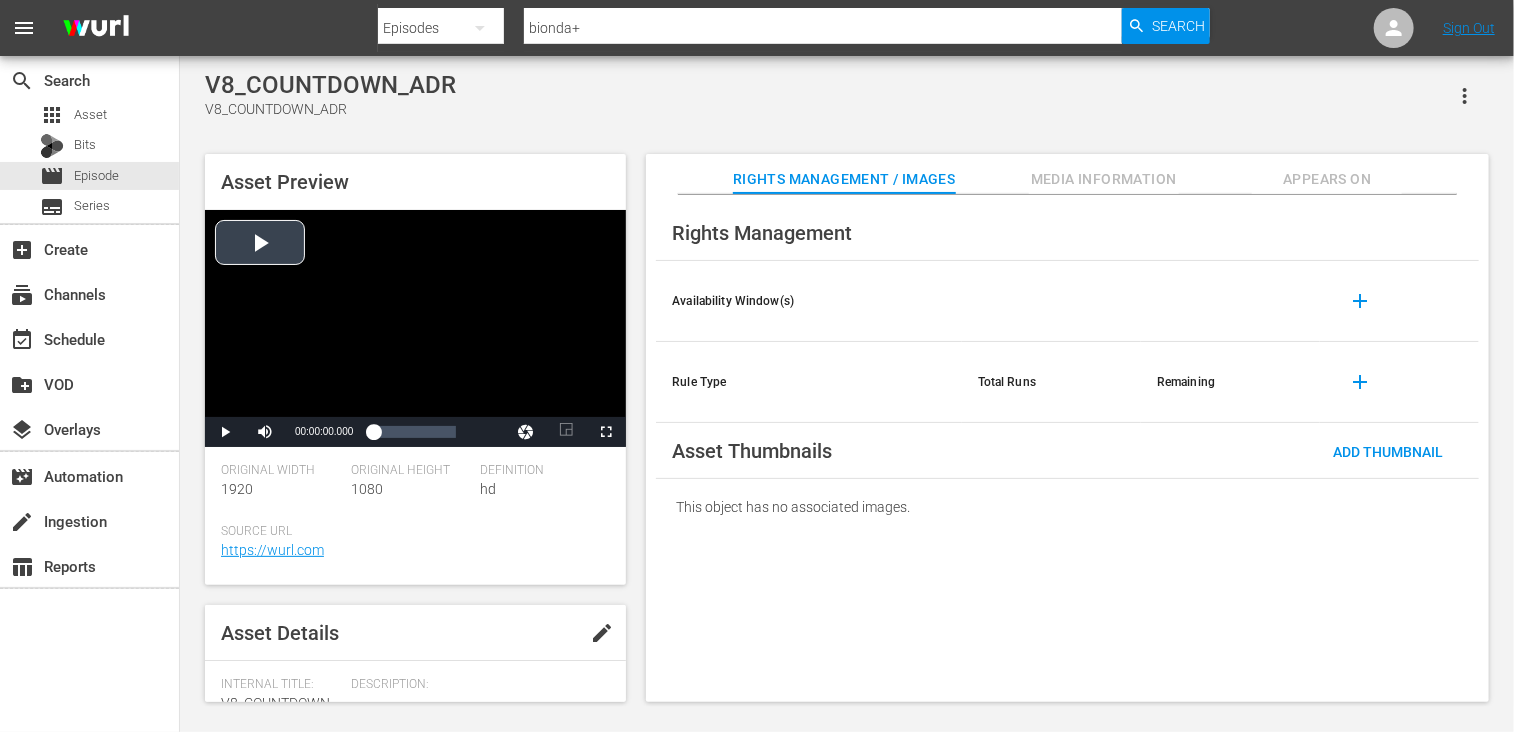 click at bounding box center [415, 313] 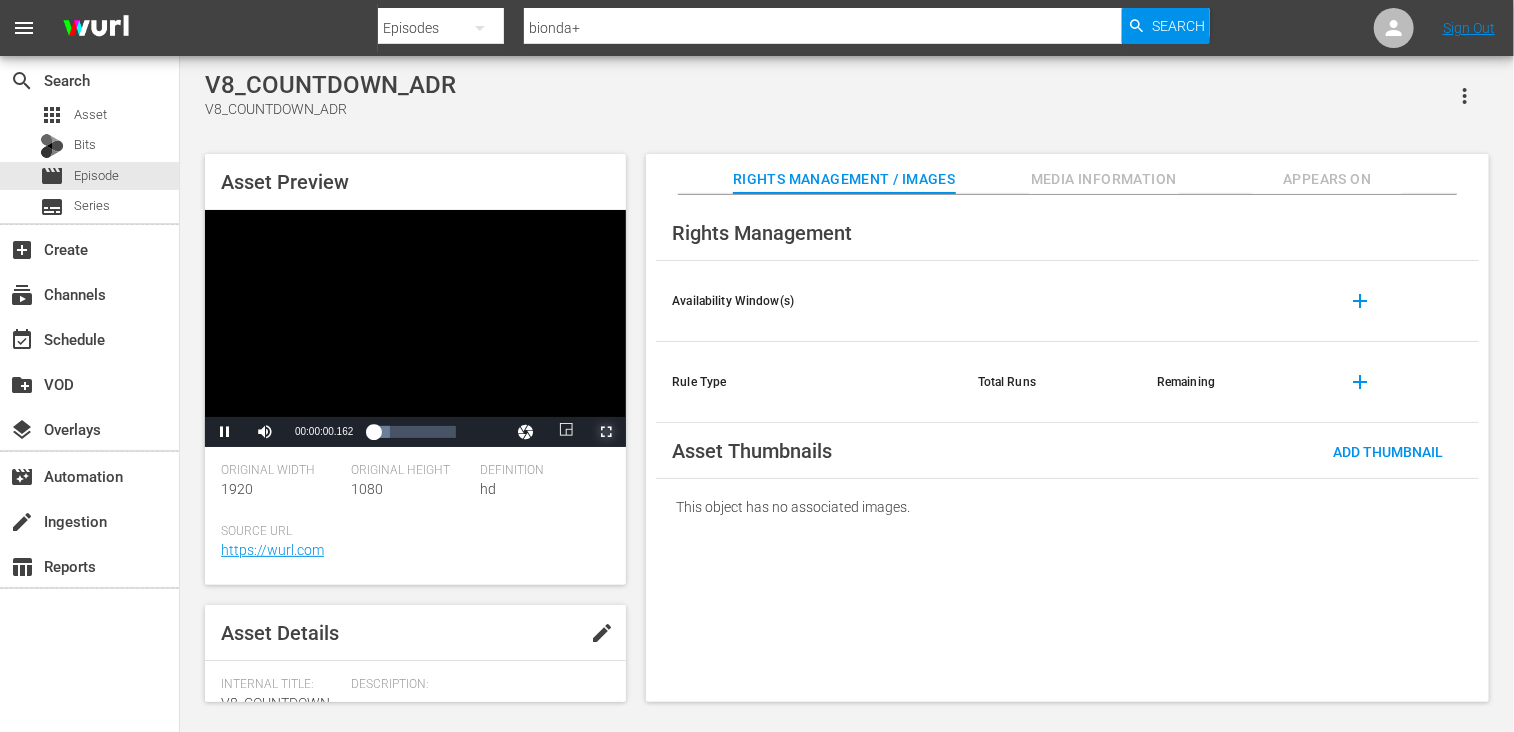 click at bounding box center (606, 432) 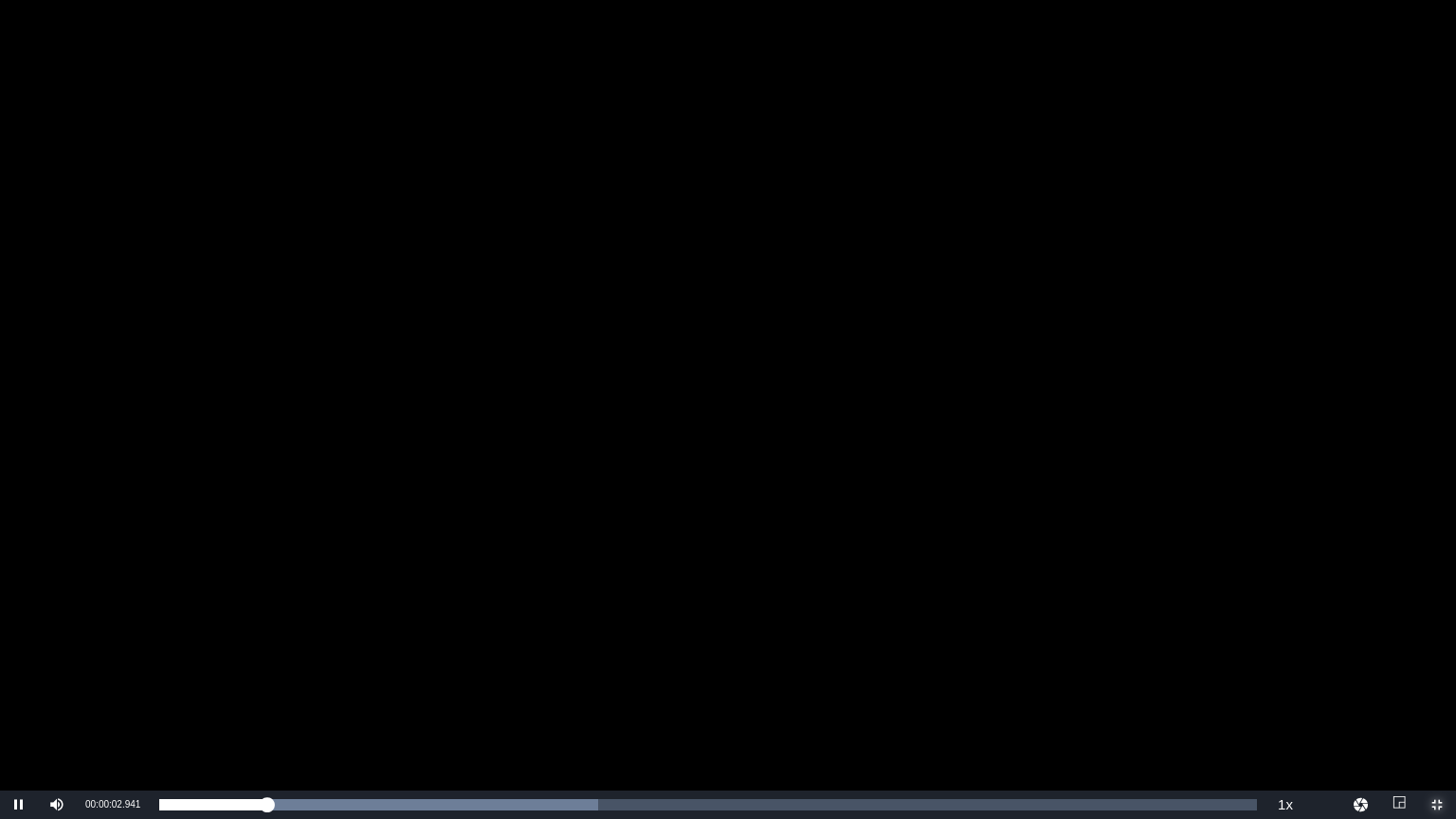 click at bounding box center (1437, 805) 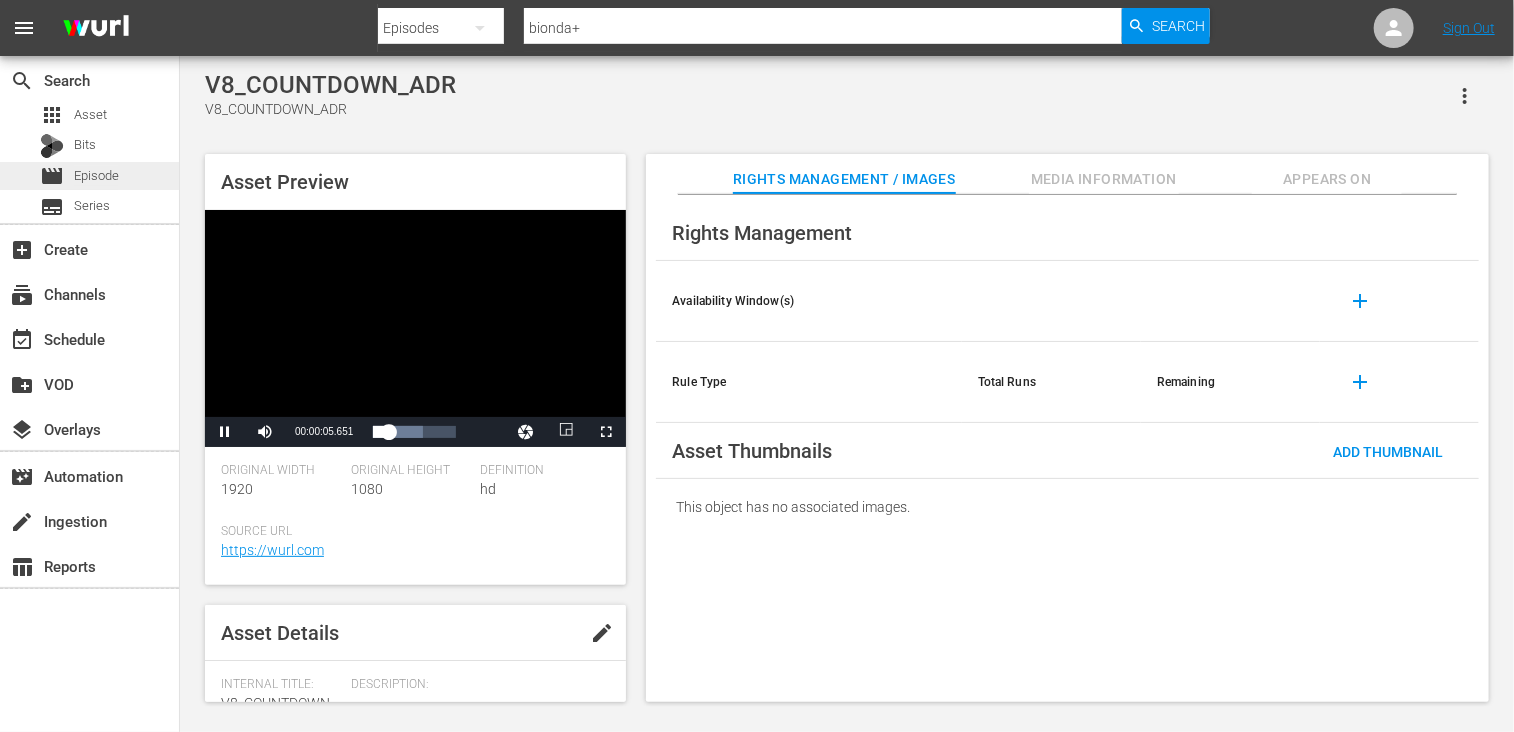 click on "Episode" at bounding box center (96, 176) 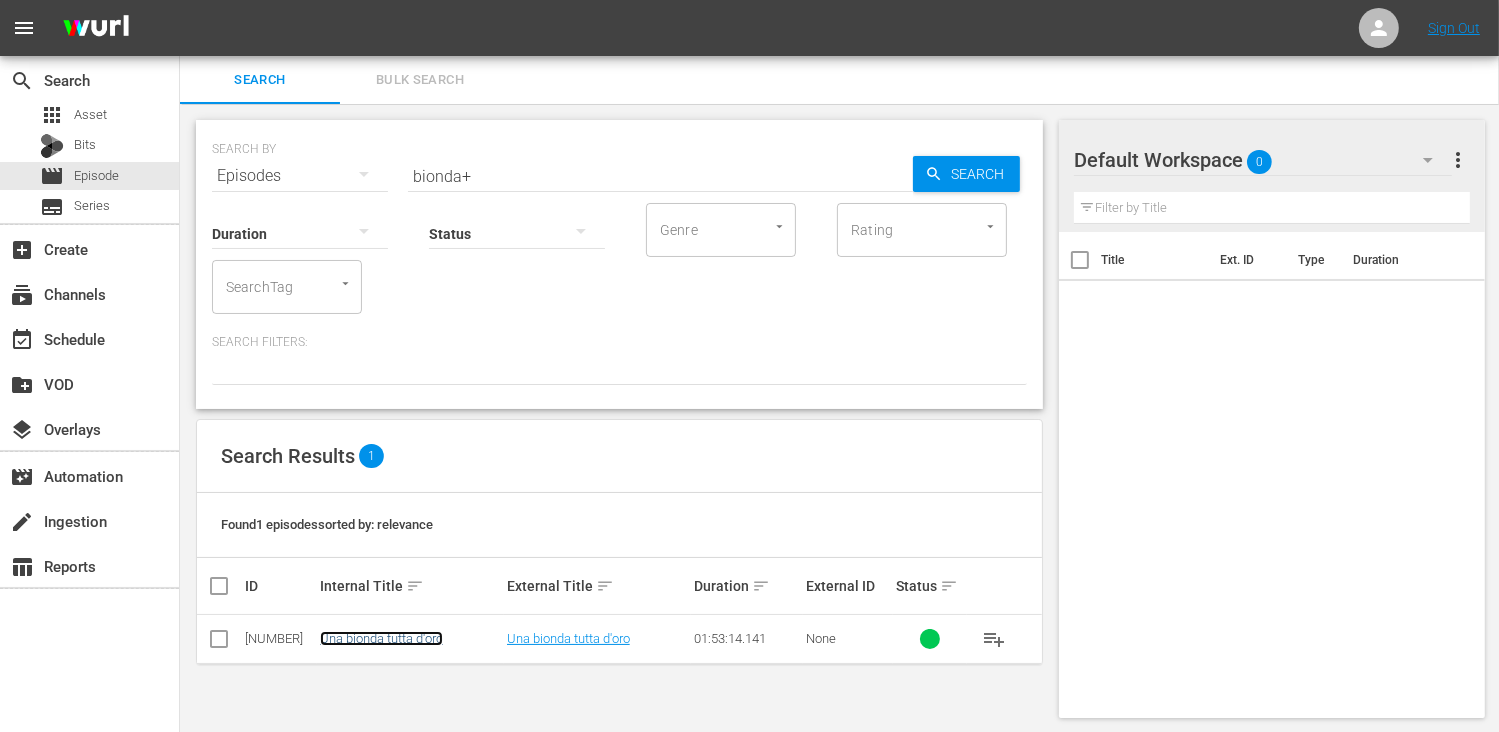 click on "Una bionda tutta d'oro" at bounding box center (381, 638) 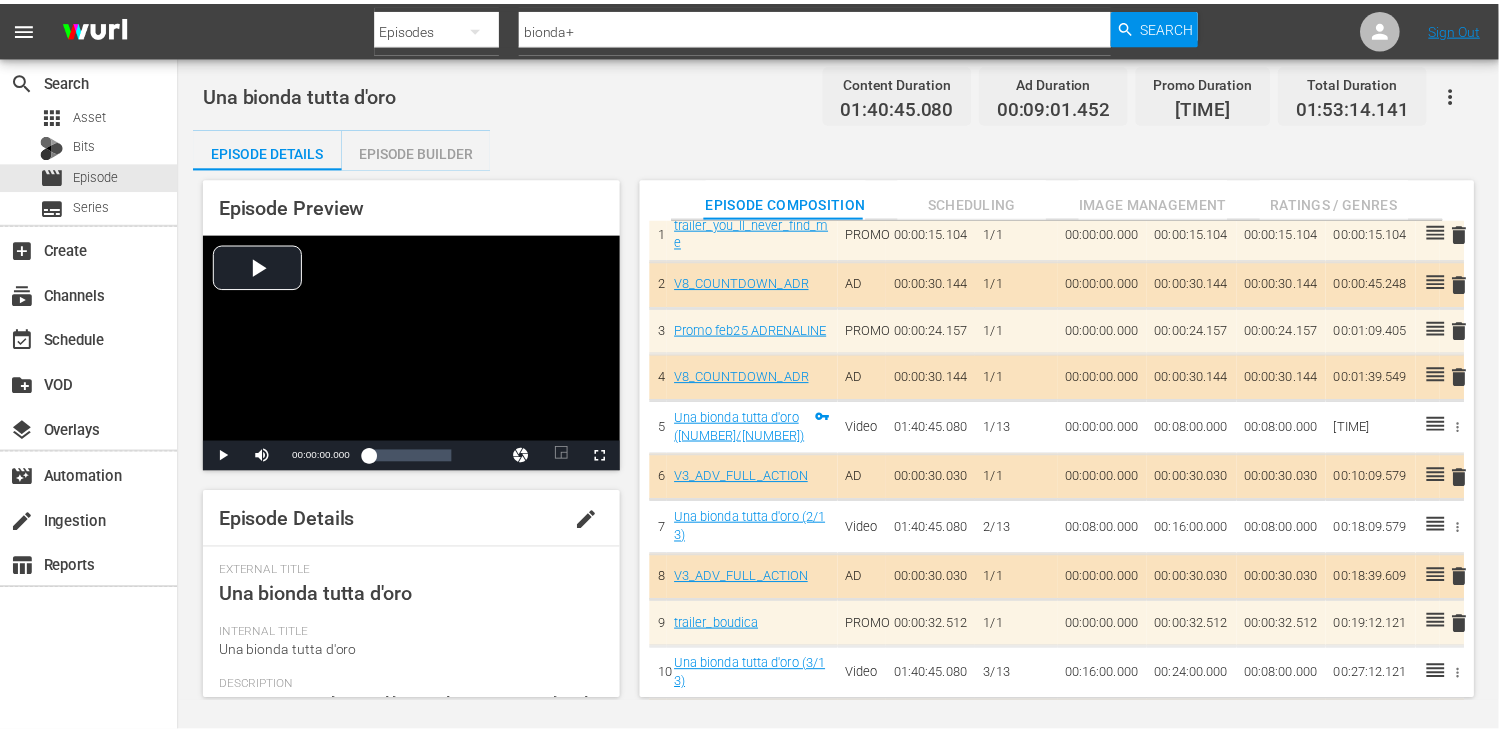 scroll, scrollTop: 200, scrollLeft: 0, axis: vertical 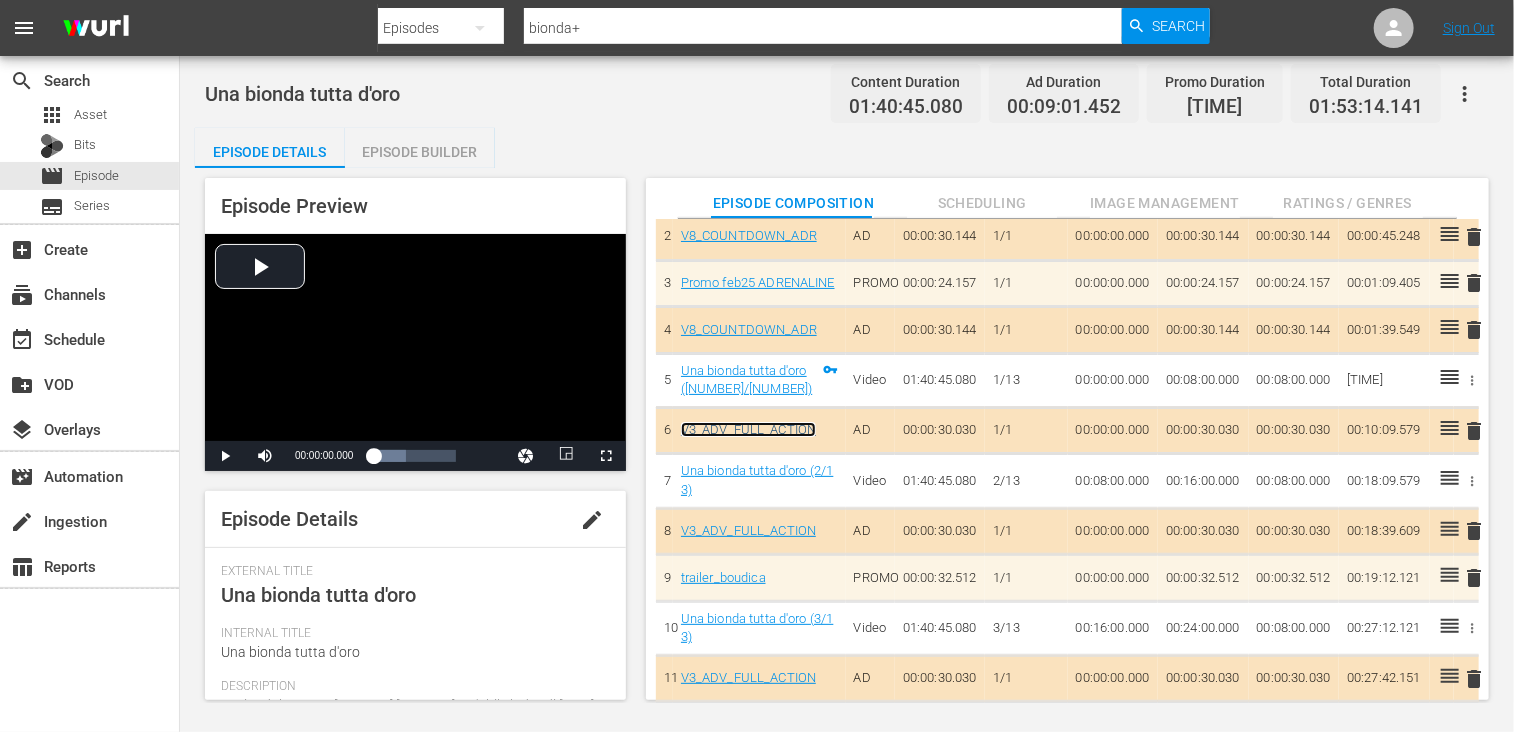 click on "V3_ADV_FULL_ACTION" at bounding box center (749, 429) 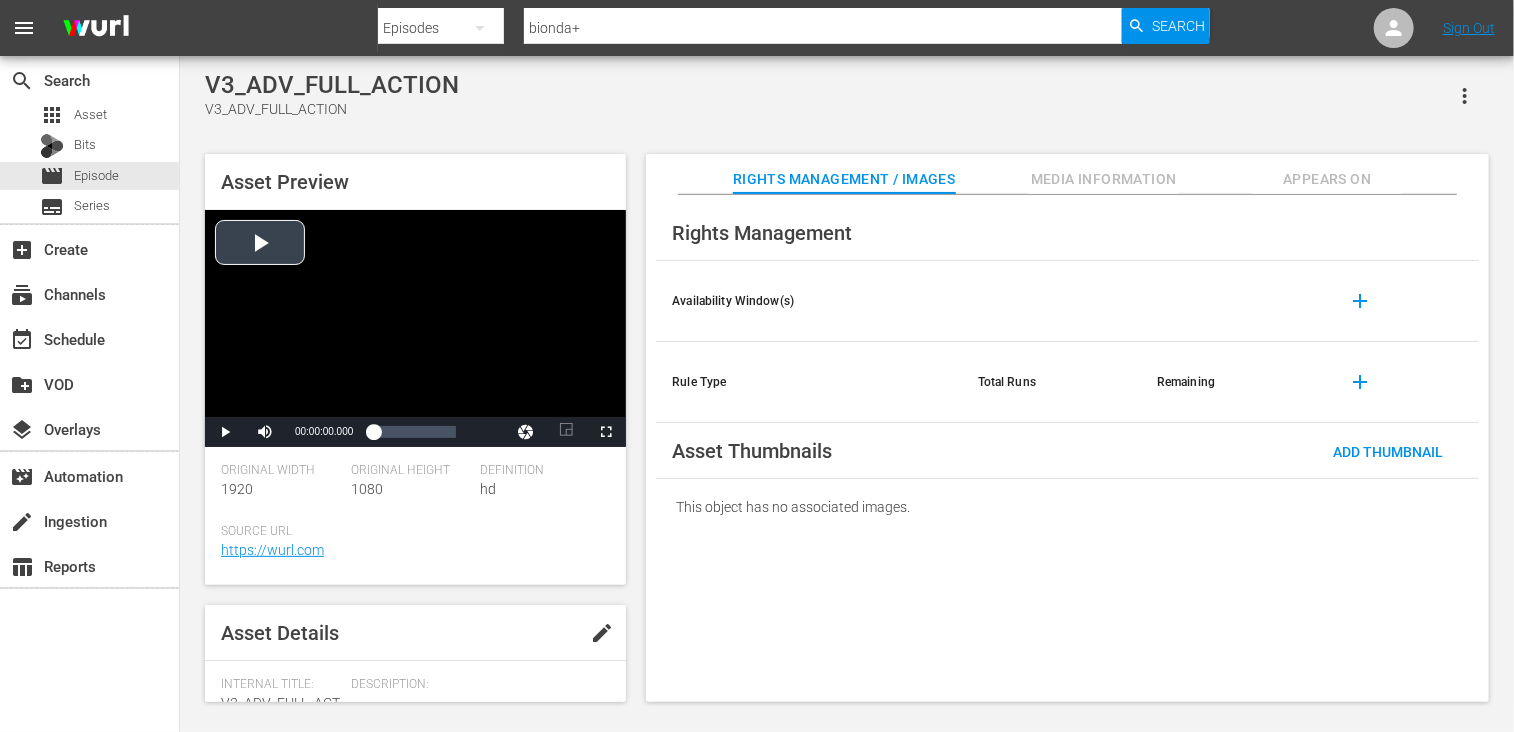 click at bounding box center [415, 313] 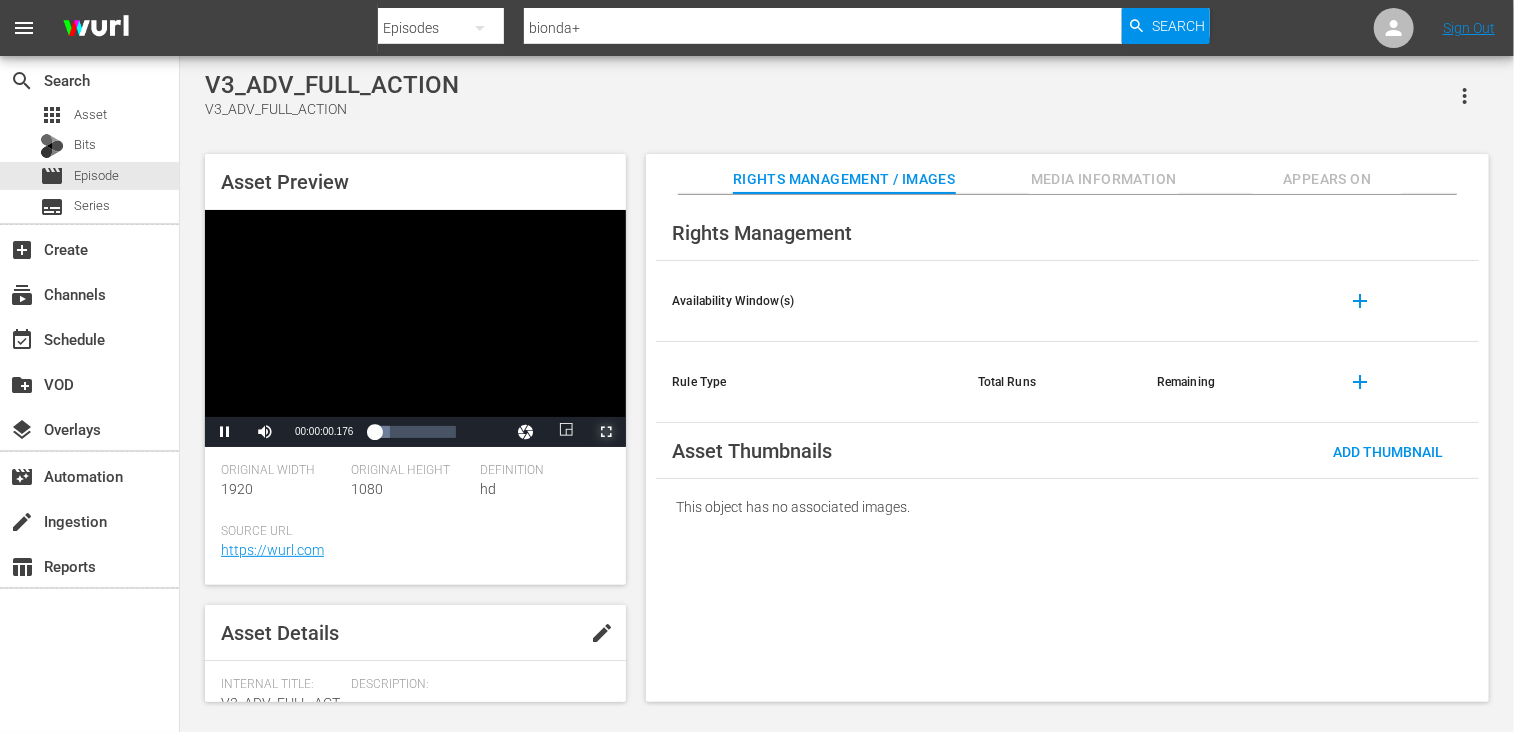 click at bounding box center [606, 432] 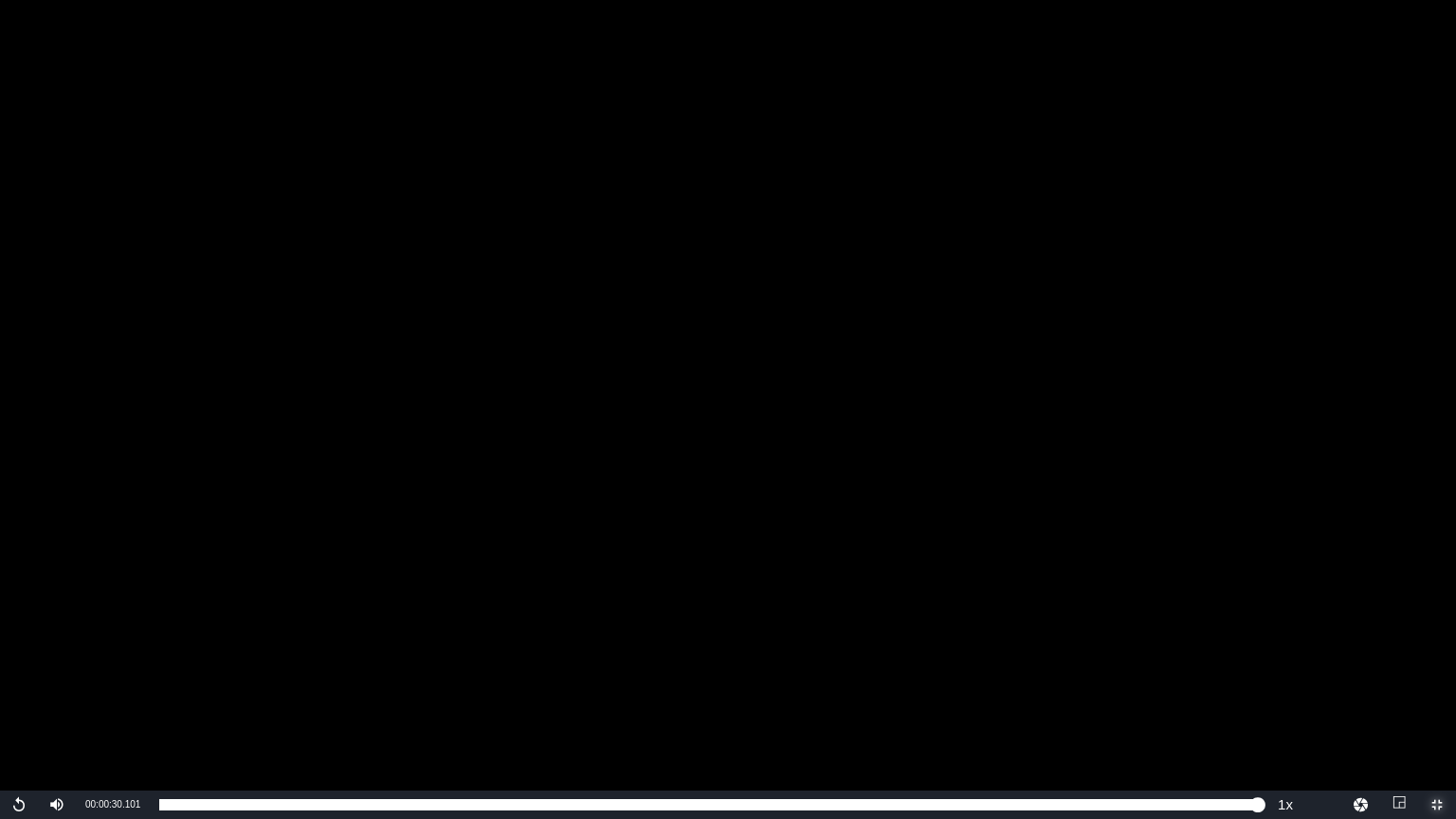 click at bounding box center (1437, 805) 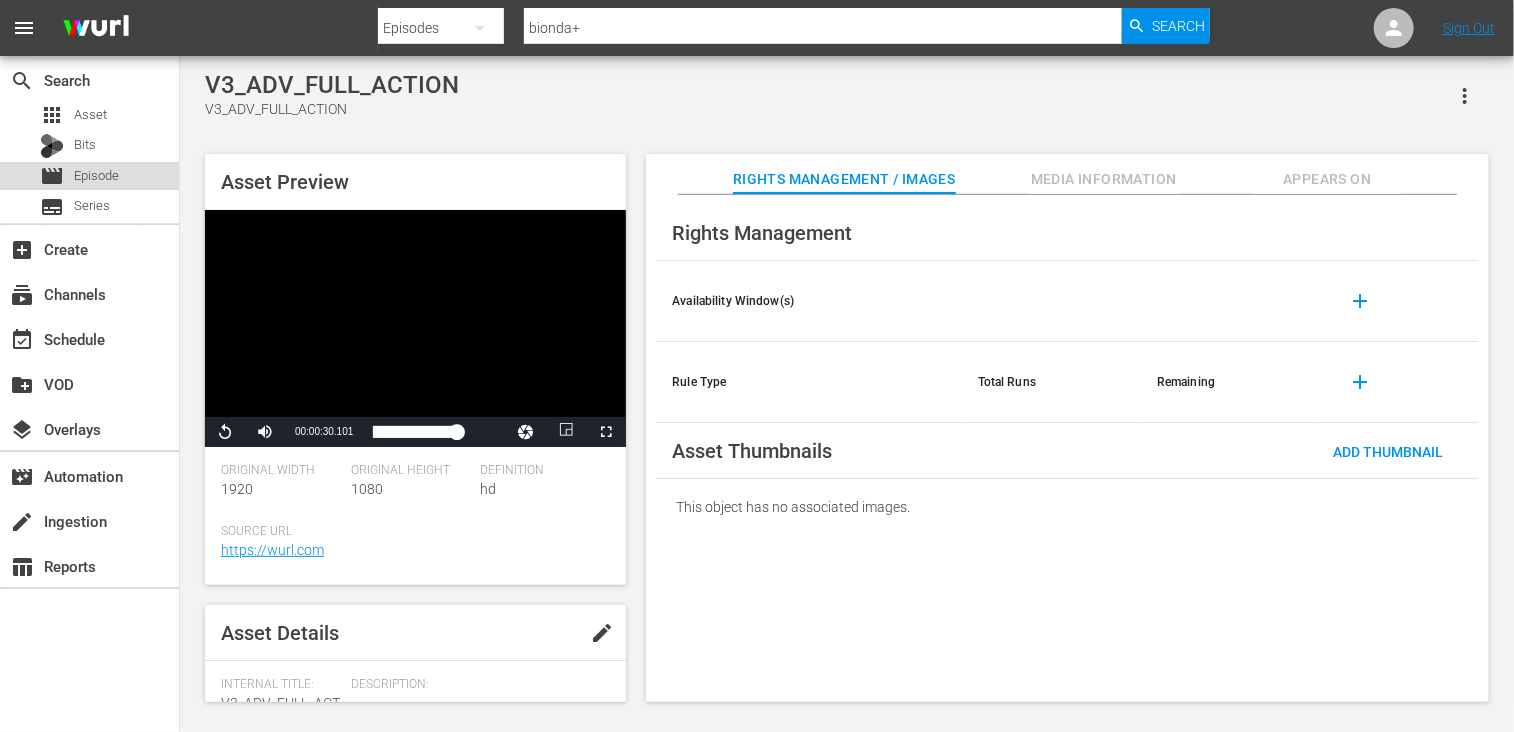 click on "Episode" at bounding box center [96, 176] 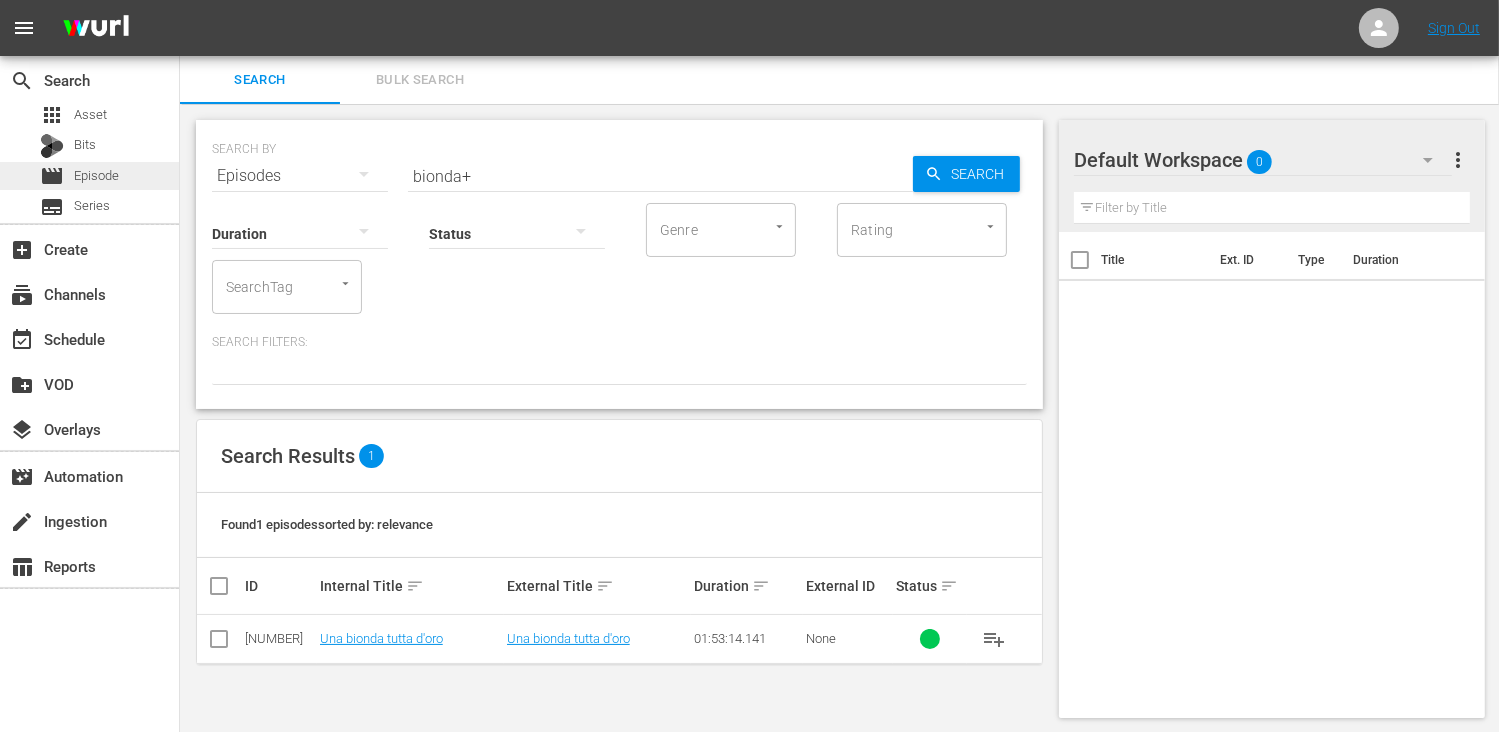 click on "Episode" at bounding box center (96, 176) 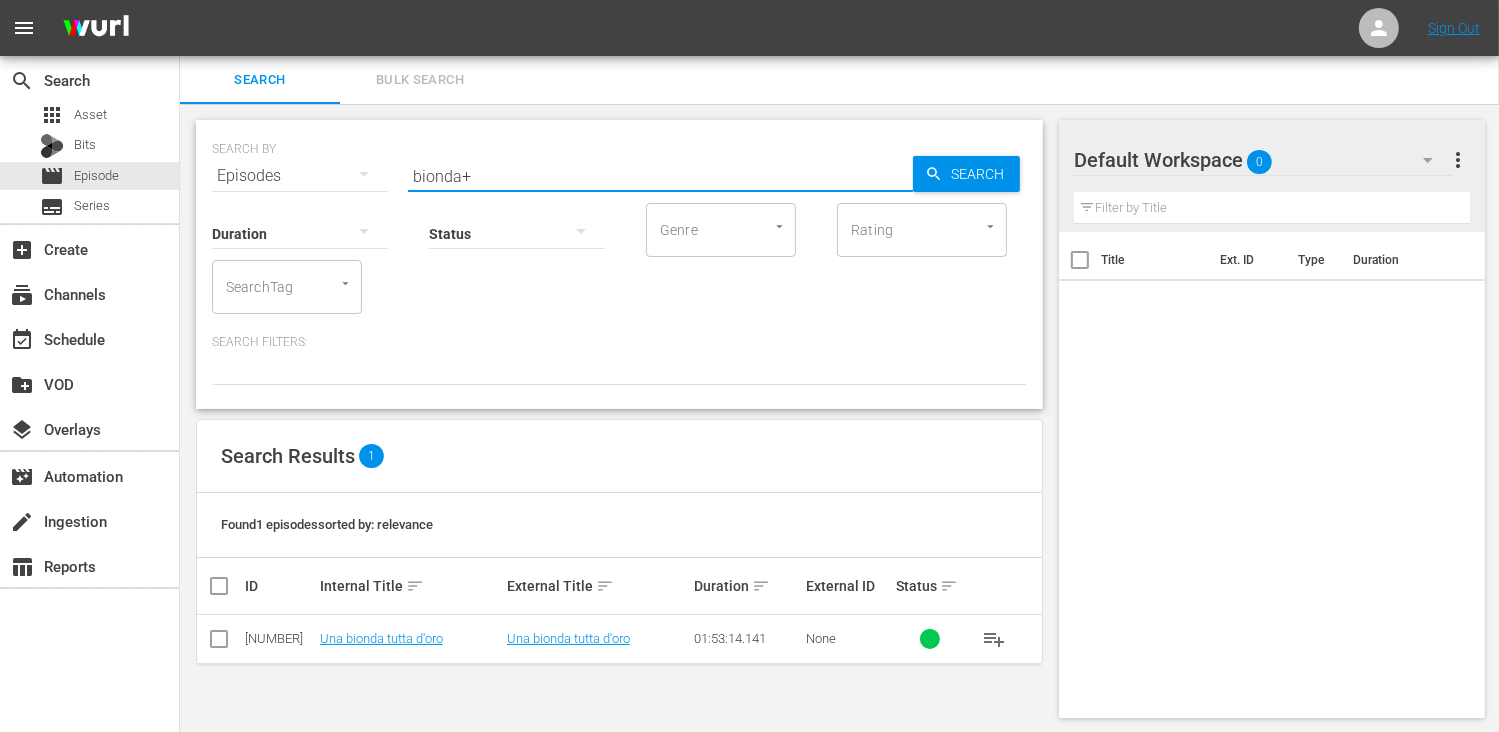 drag, startPoint x: 476, startPoint y: 174, endPoint x: 334, endPoint y: 167, distance: 142.17242 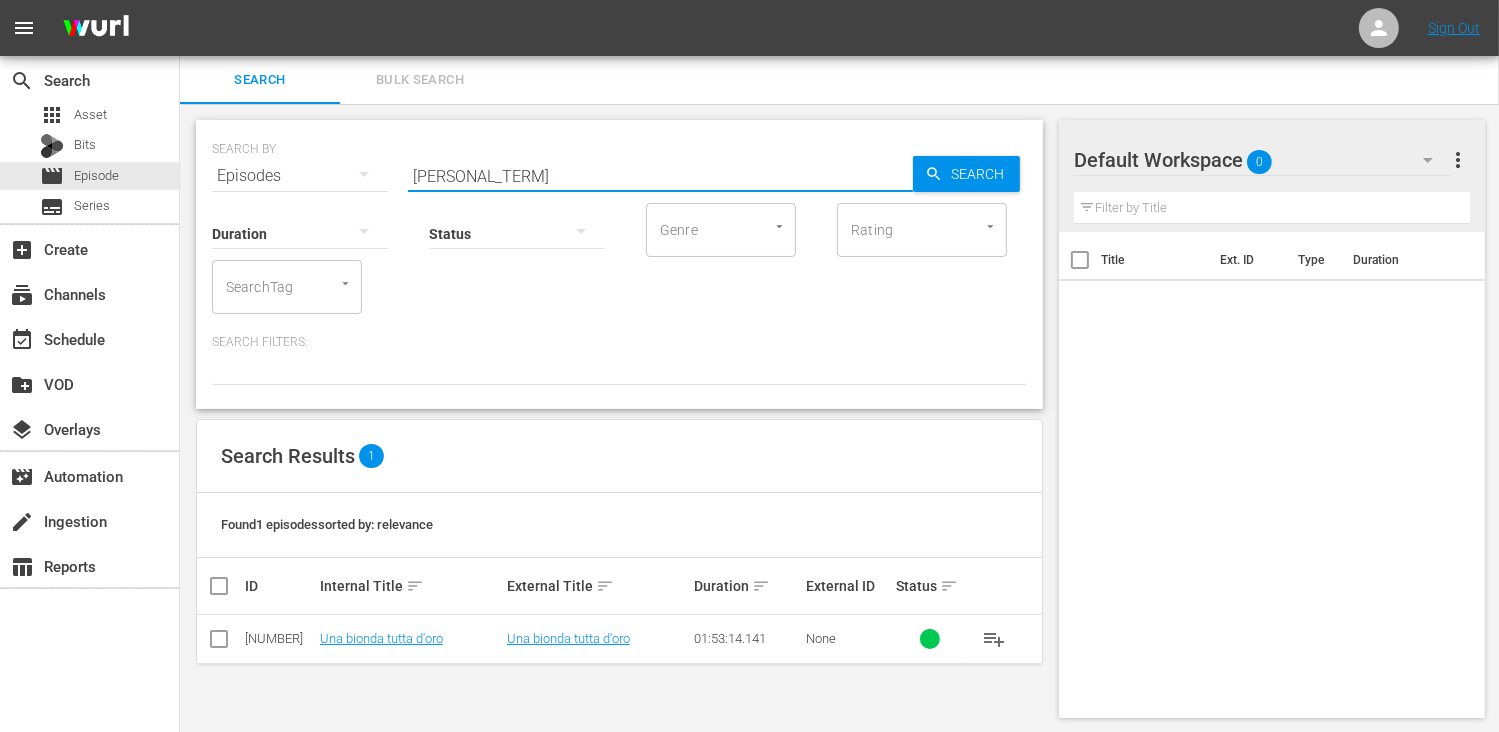 type on "[PERSONAL_TERM]" 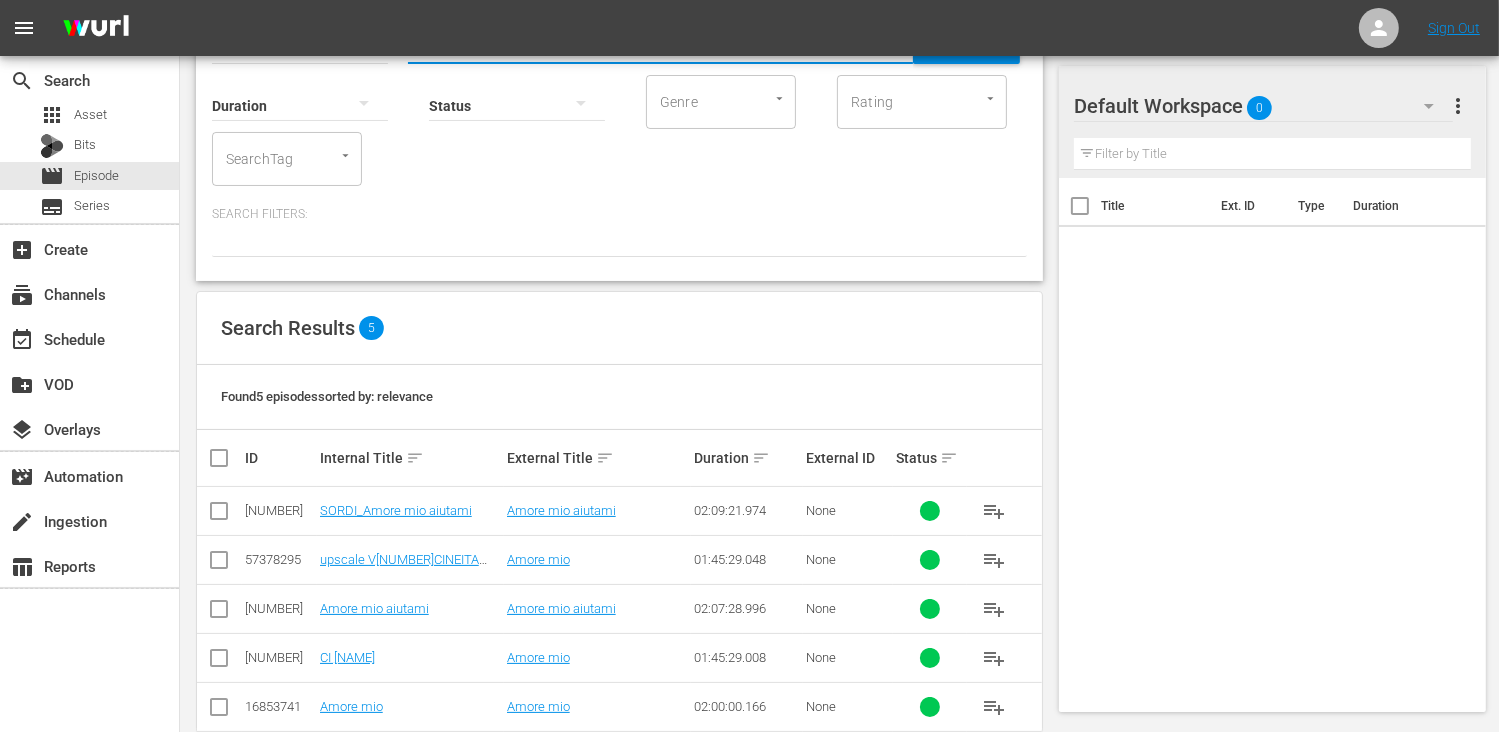 scroll, scrollTop: 163, scrollLeft: 0, axis: vertical 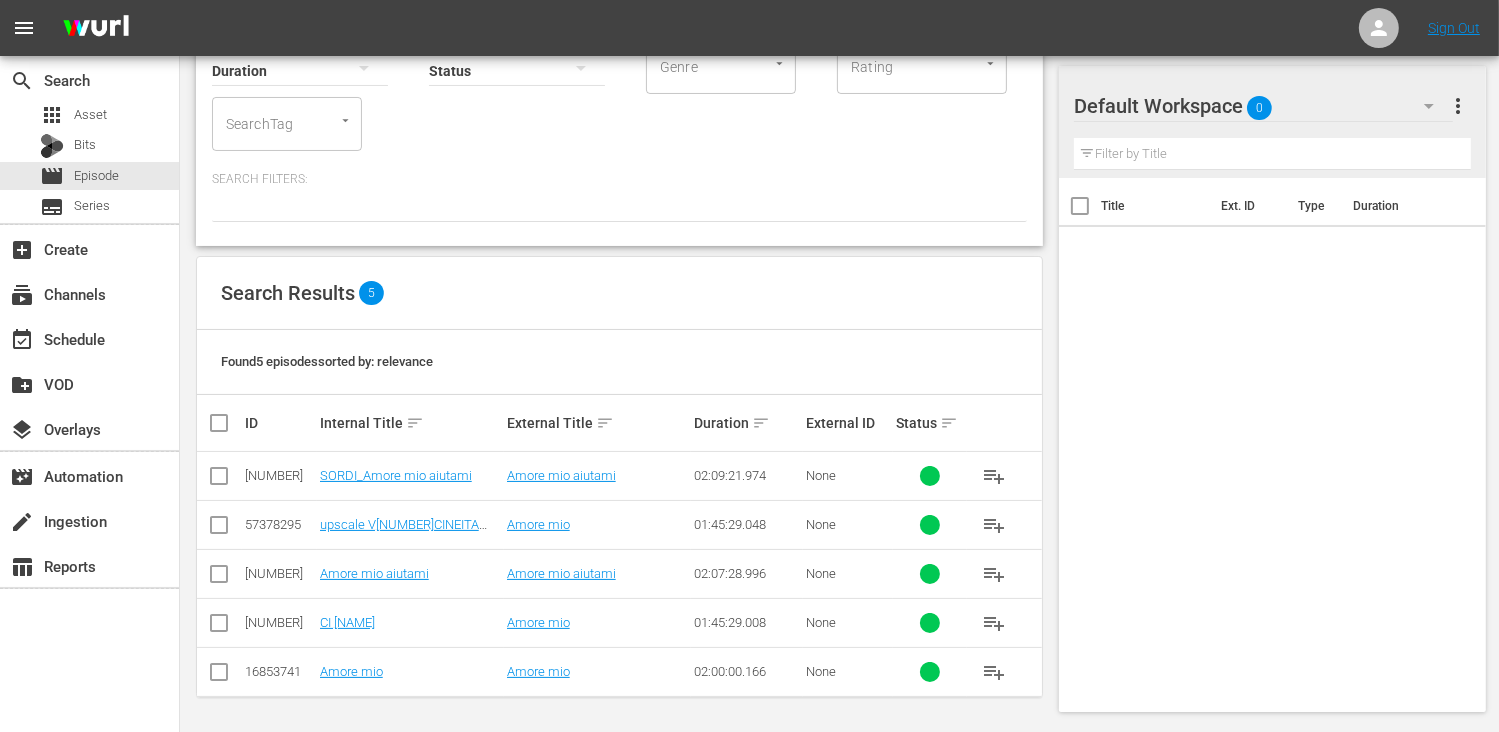 click at bounding box center (219, 578) 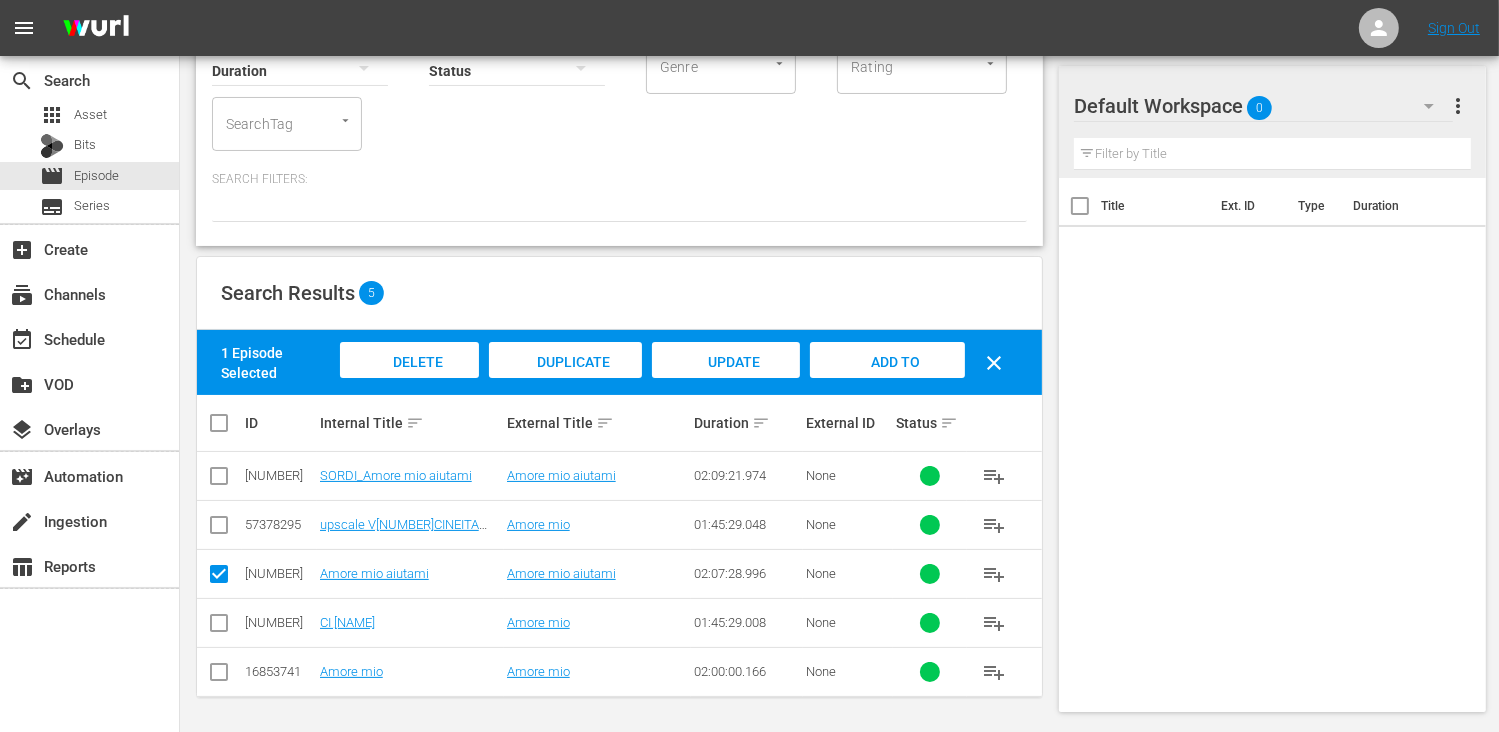 click 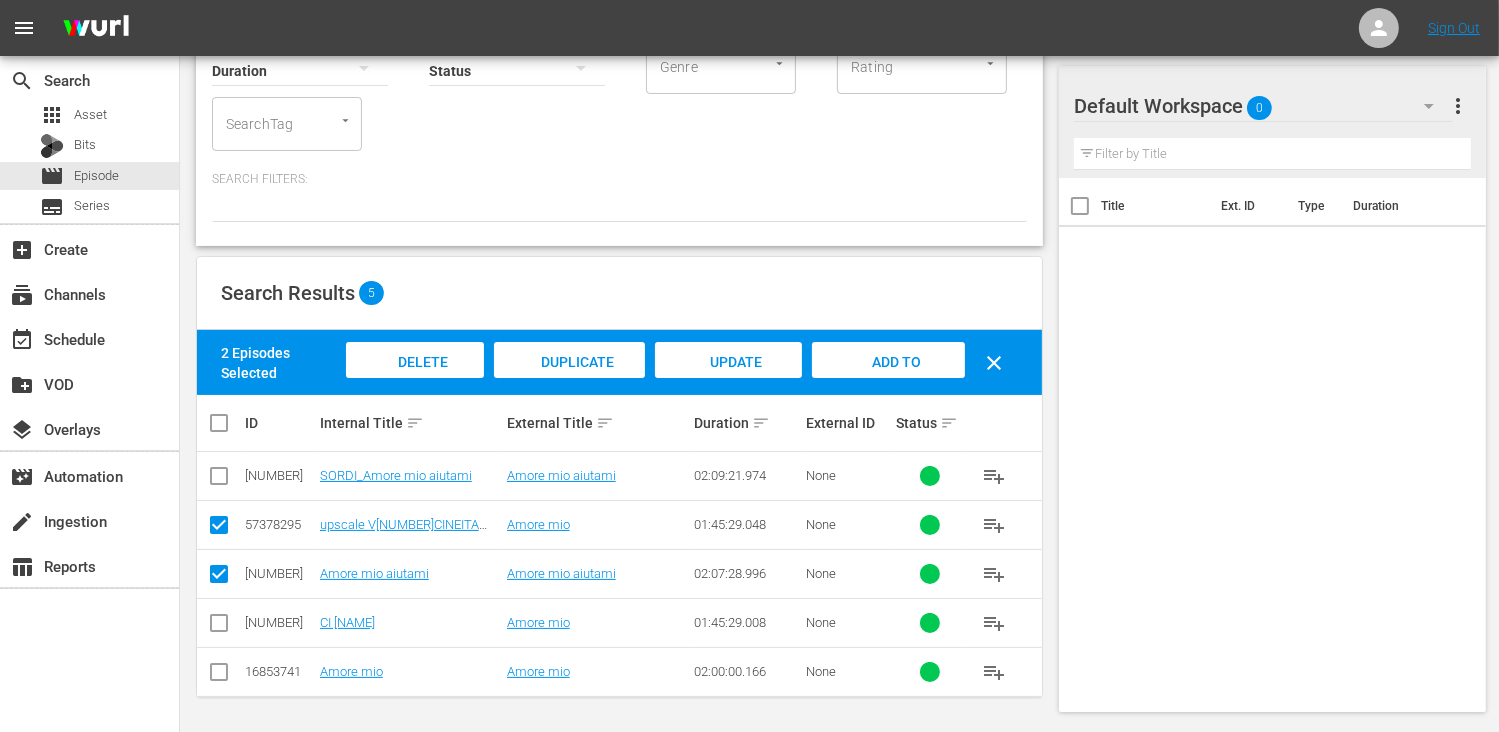 click on "Delete Episodes" at bounding box center [415, 381] 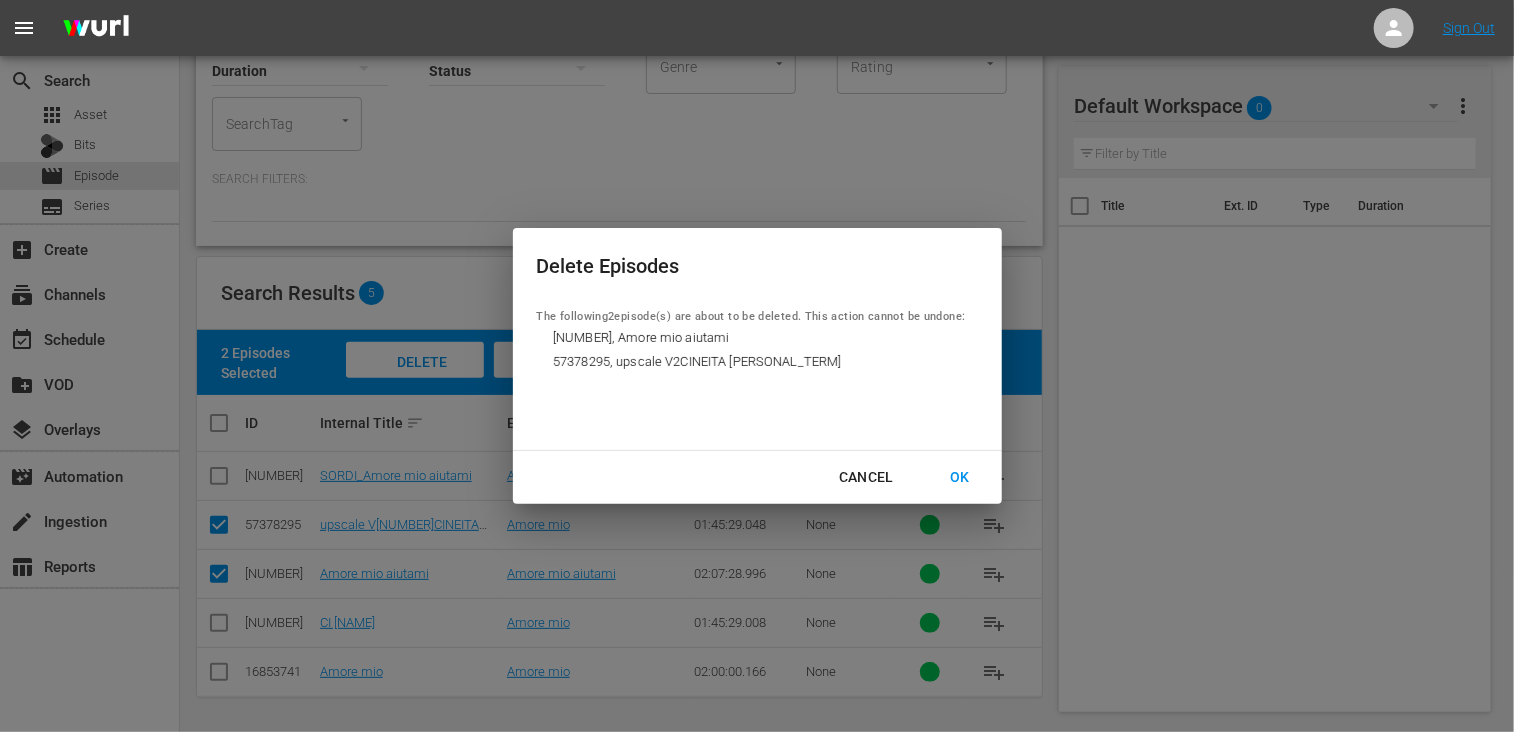 click on "OK" at bounding box center (960, 477) 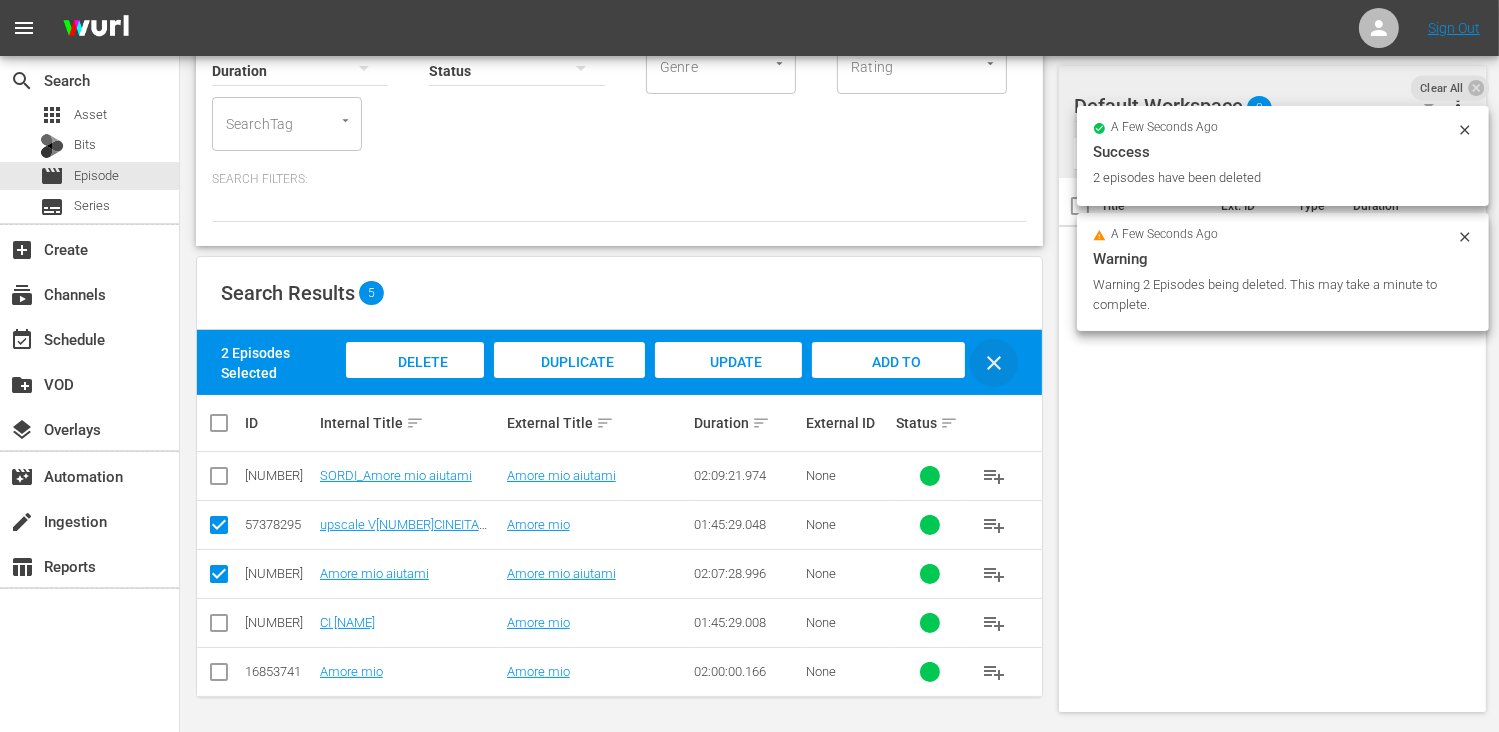 click on "clear" at bounding box center [994, 363] 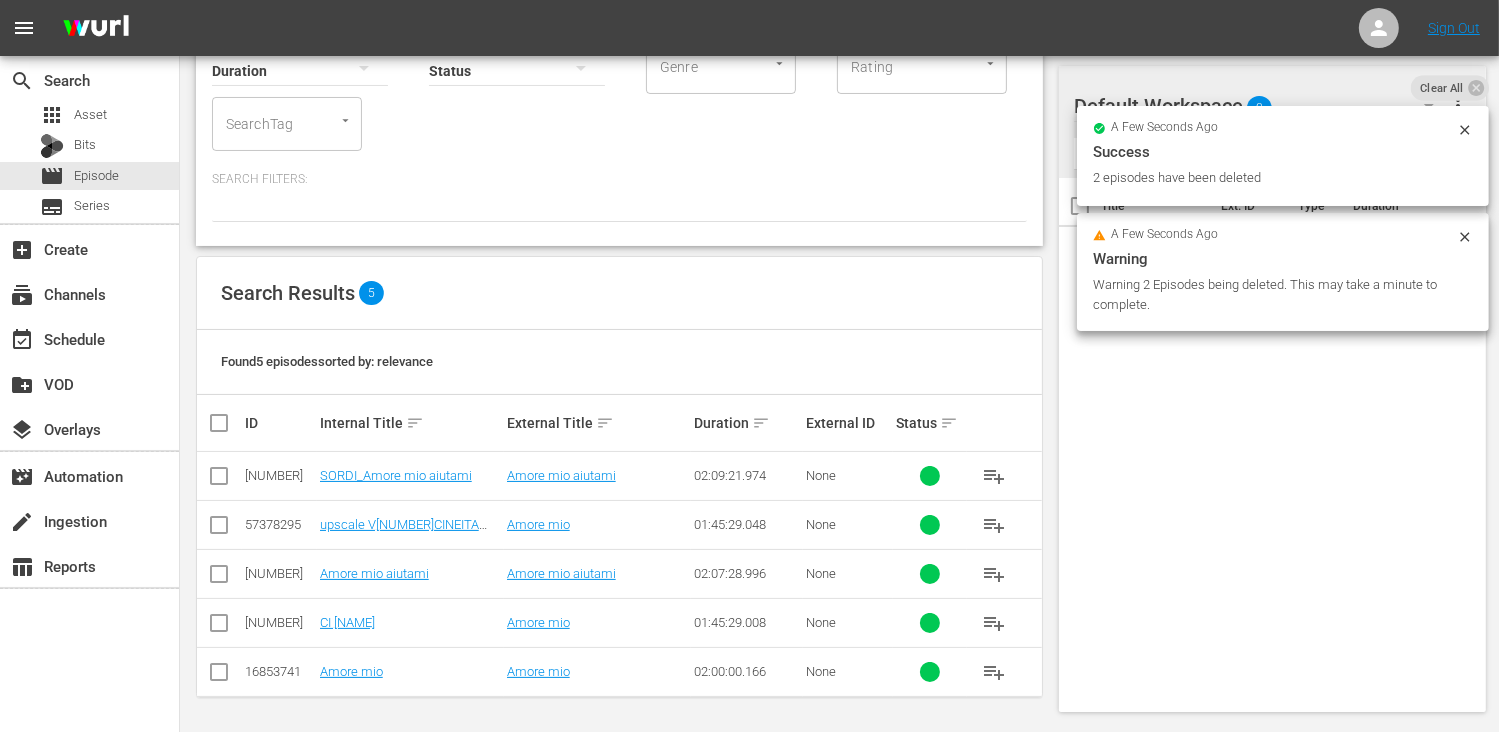 click at bounding box center (219, 480) 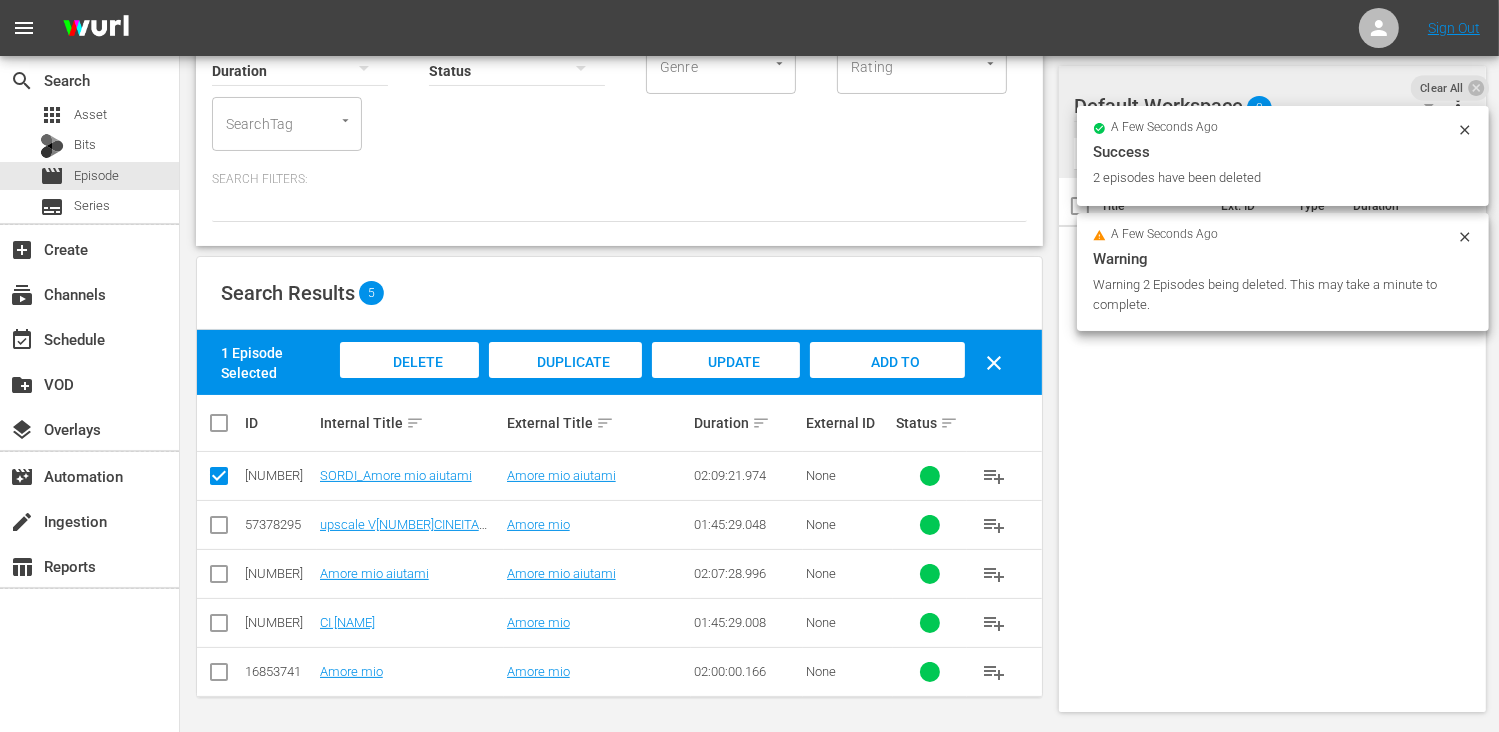 click on "Add to Workspace" at bounding box center [888, 381] 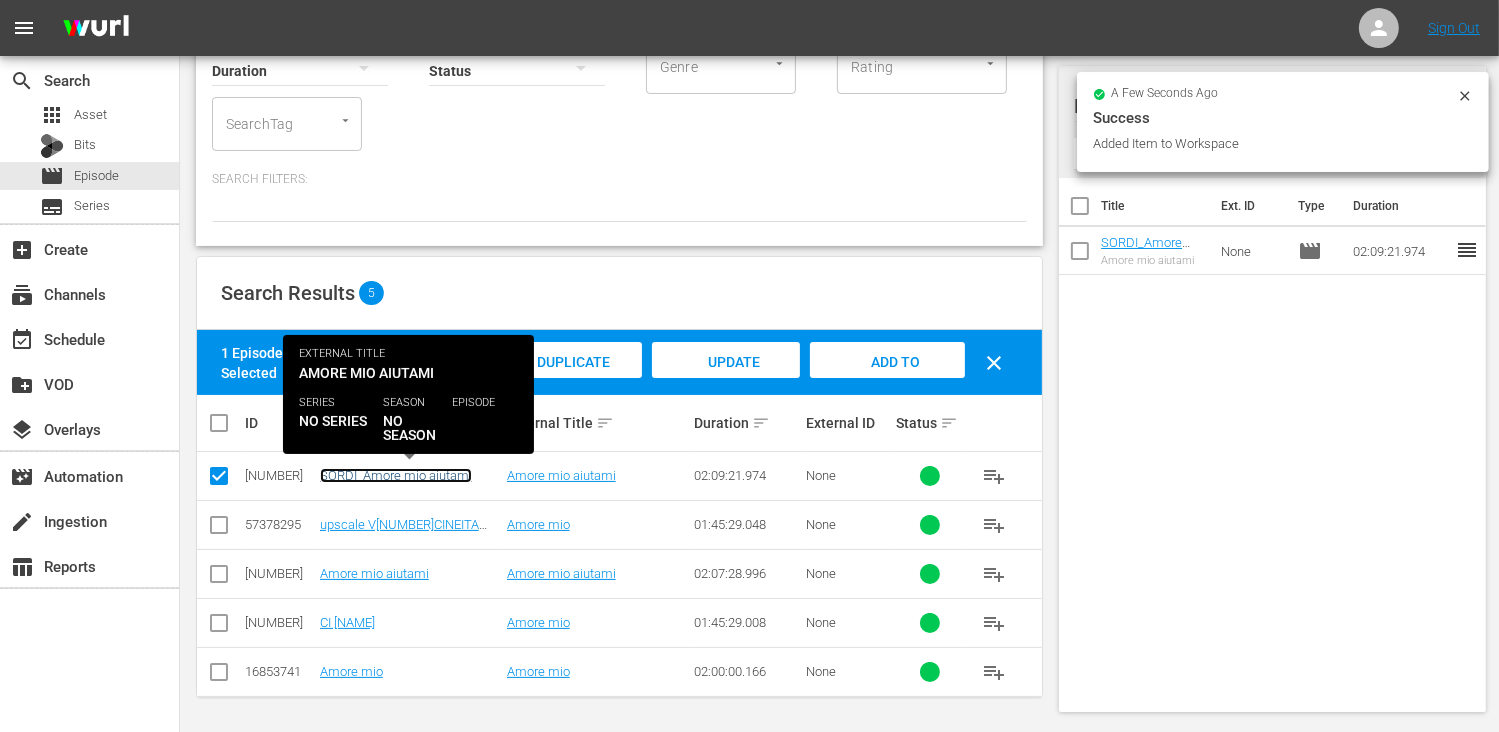 click on "SORDI_Amore mio aiutami" at bounding box center [396, 475] 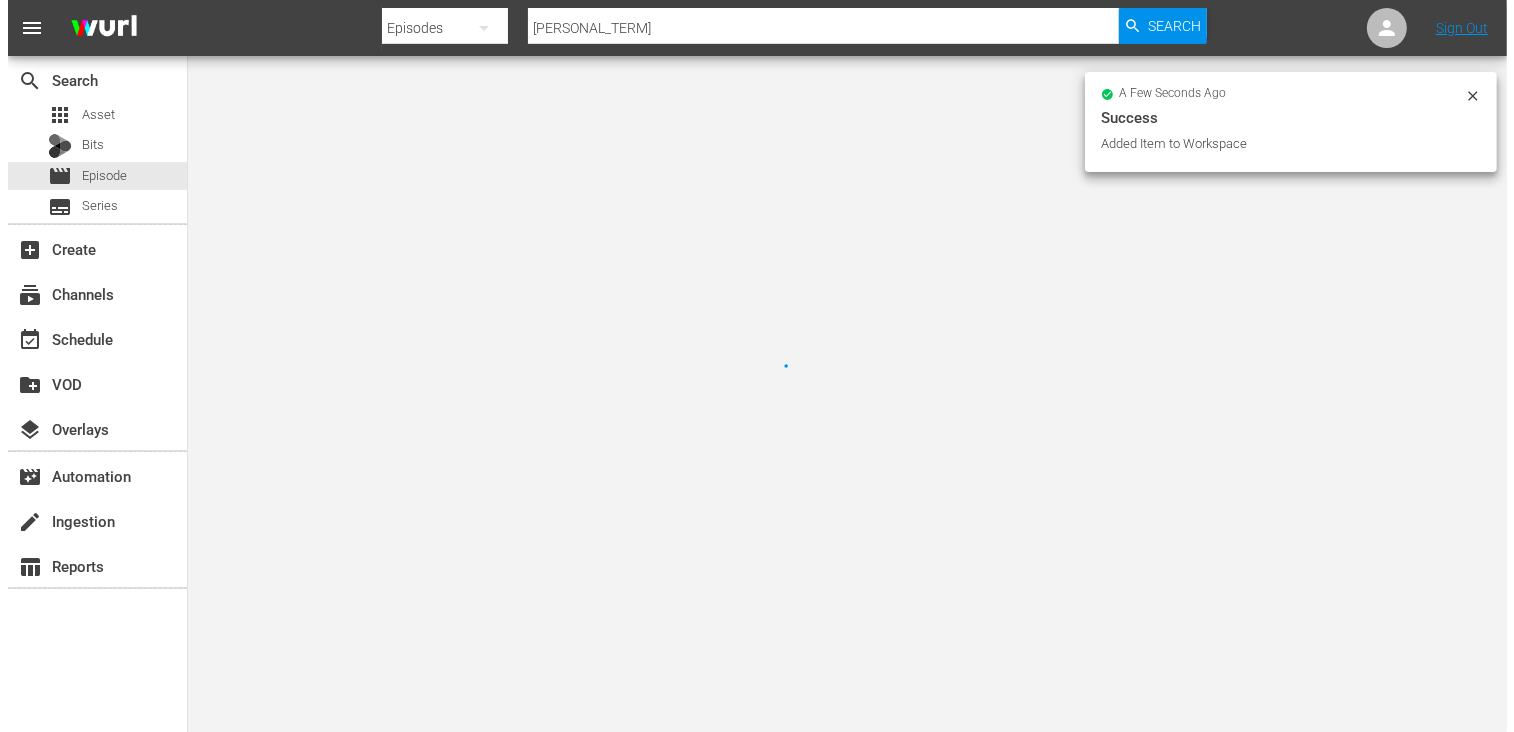 scroll, scrollTop: 0, scrollLeft: 0, axis: both 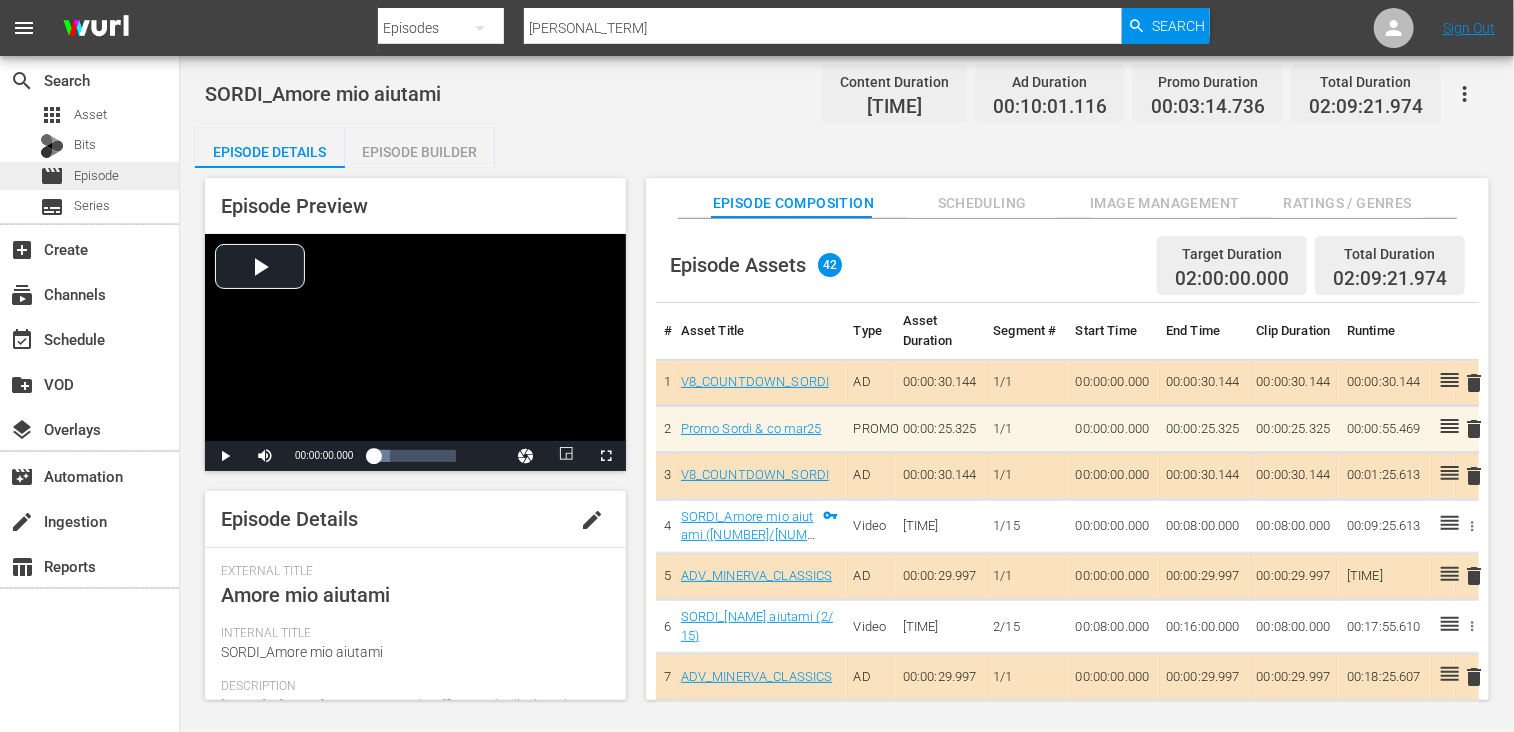 click on "Episode" at bounding box center (96, 176) 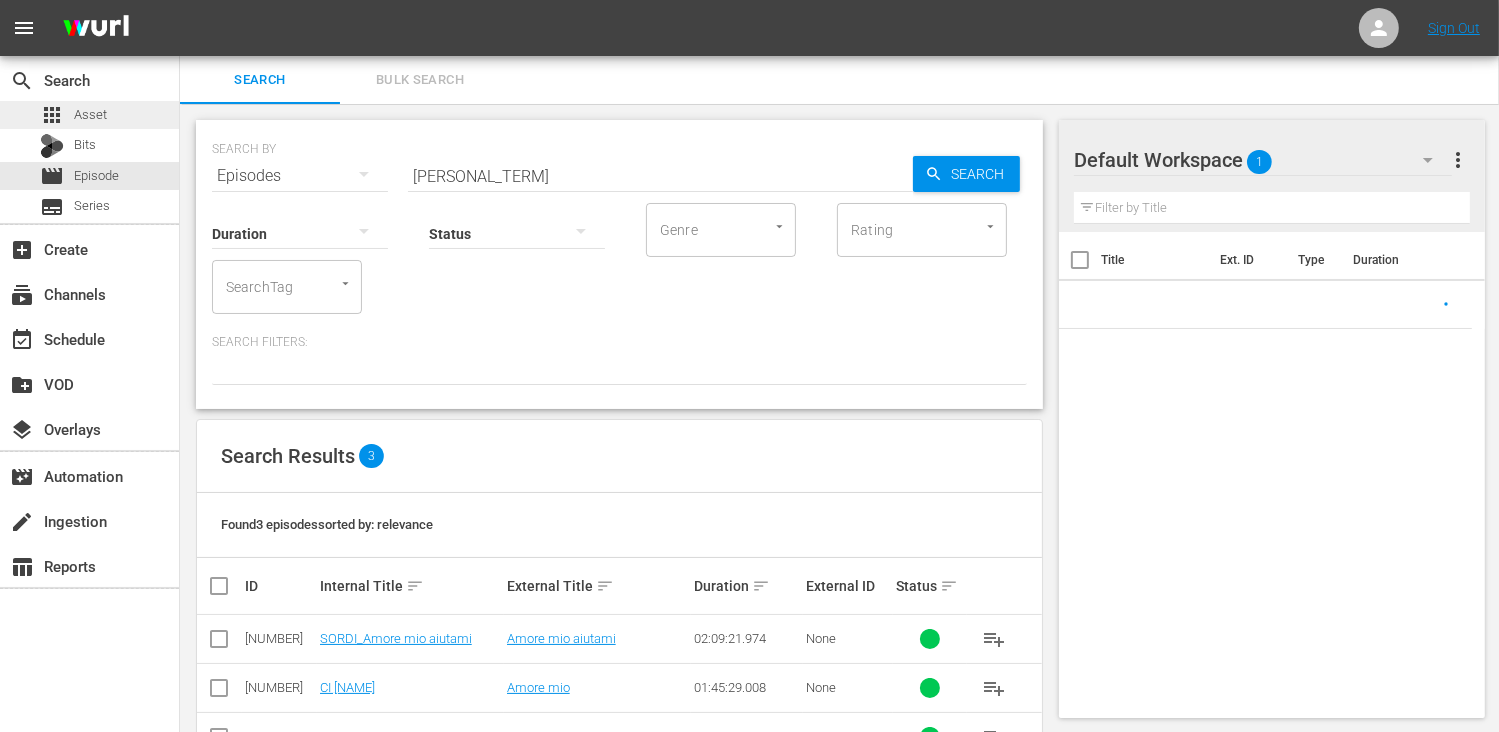 click on "Asset" at bounding box center (90, 115) 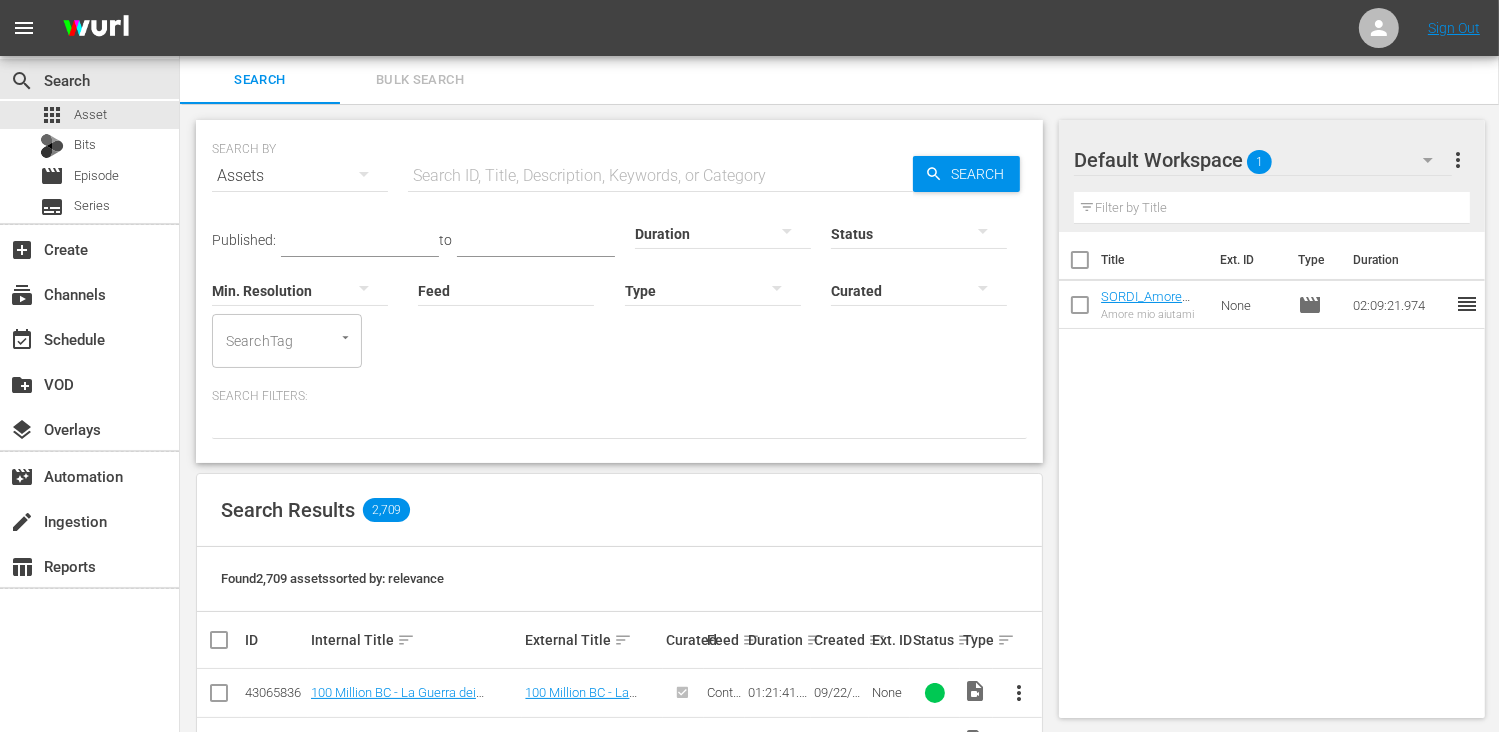 click at bounding box center [660, 176] 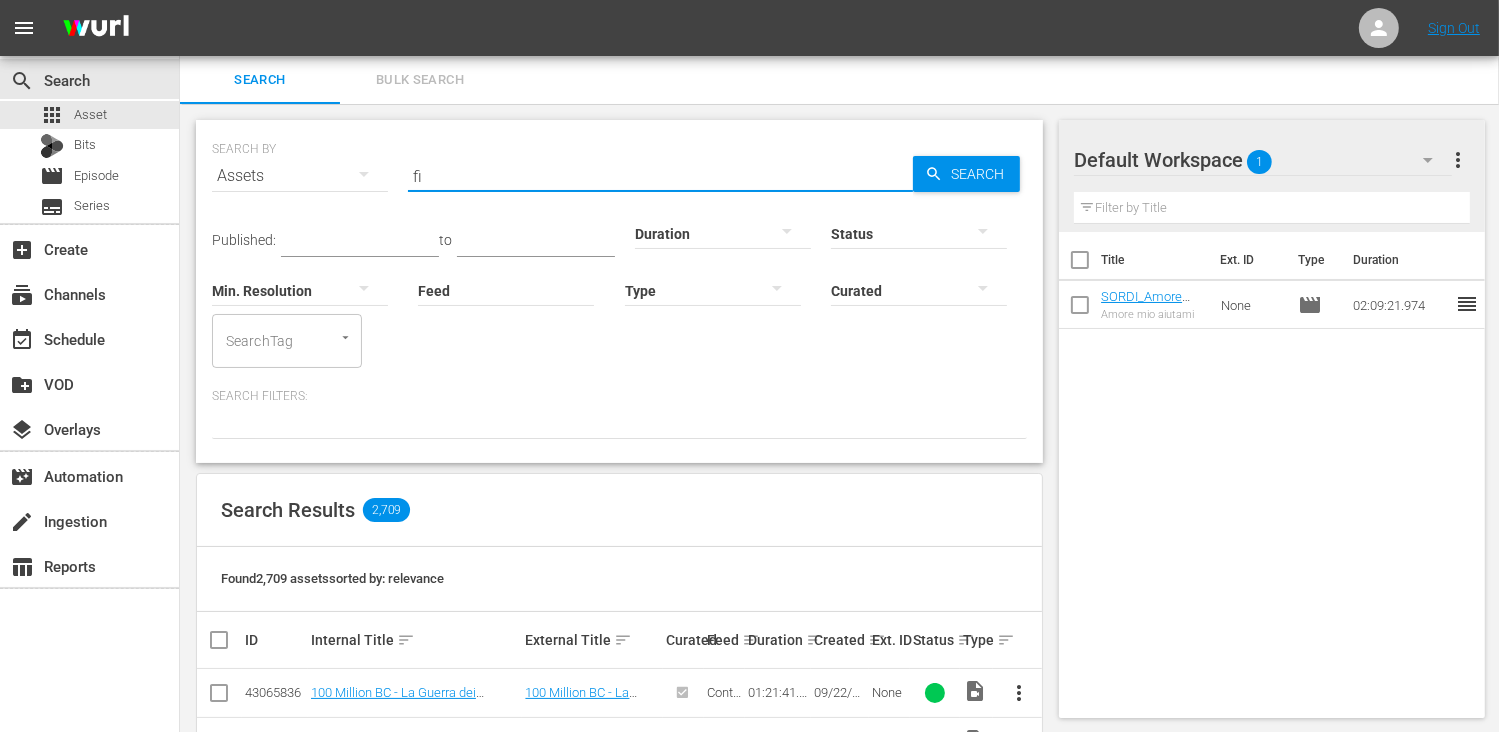type on "f" 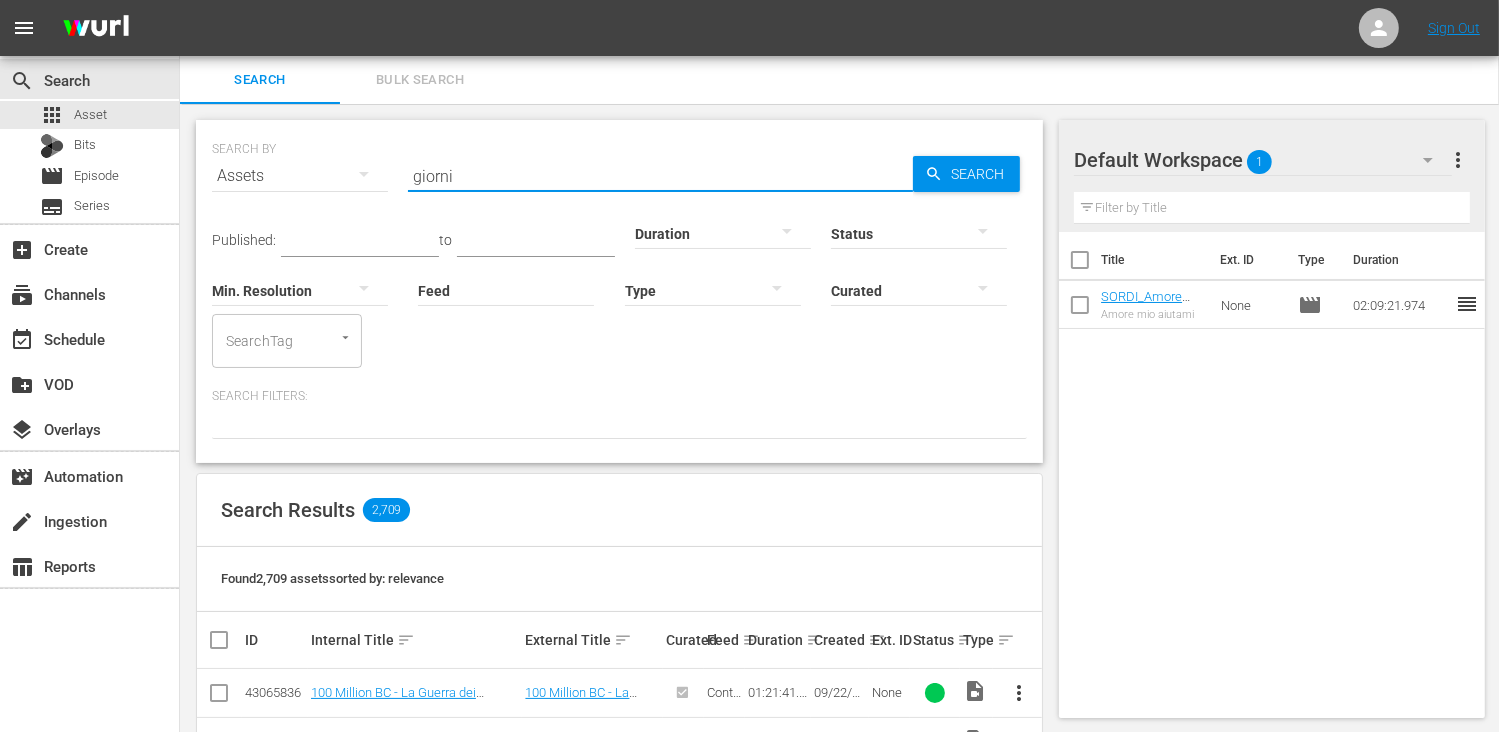 type on "giorni" 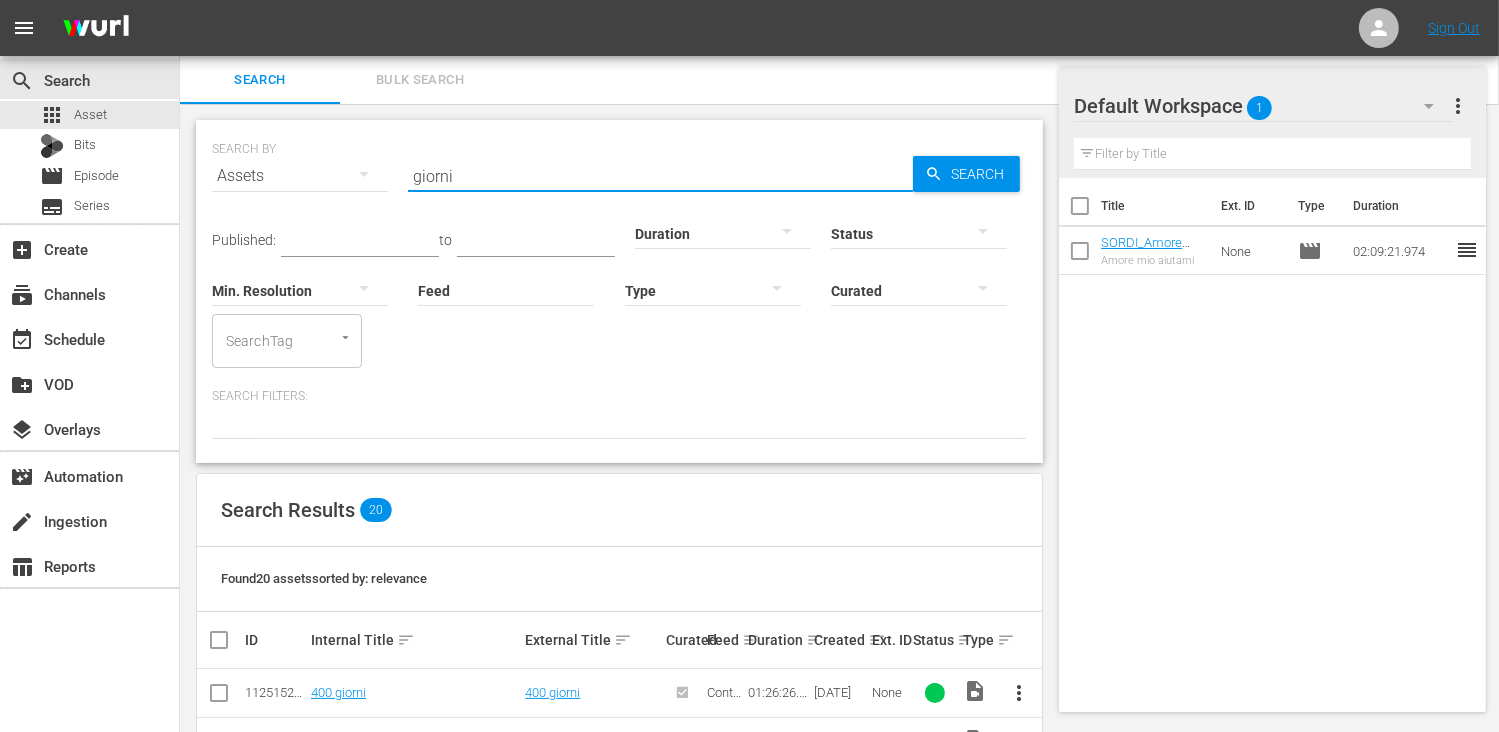 scroll, scrollTop: 400, scrollLeft: 0, axis: vertical 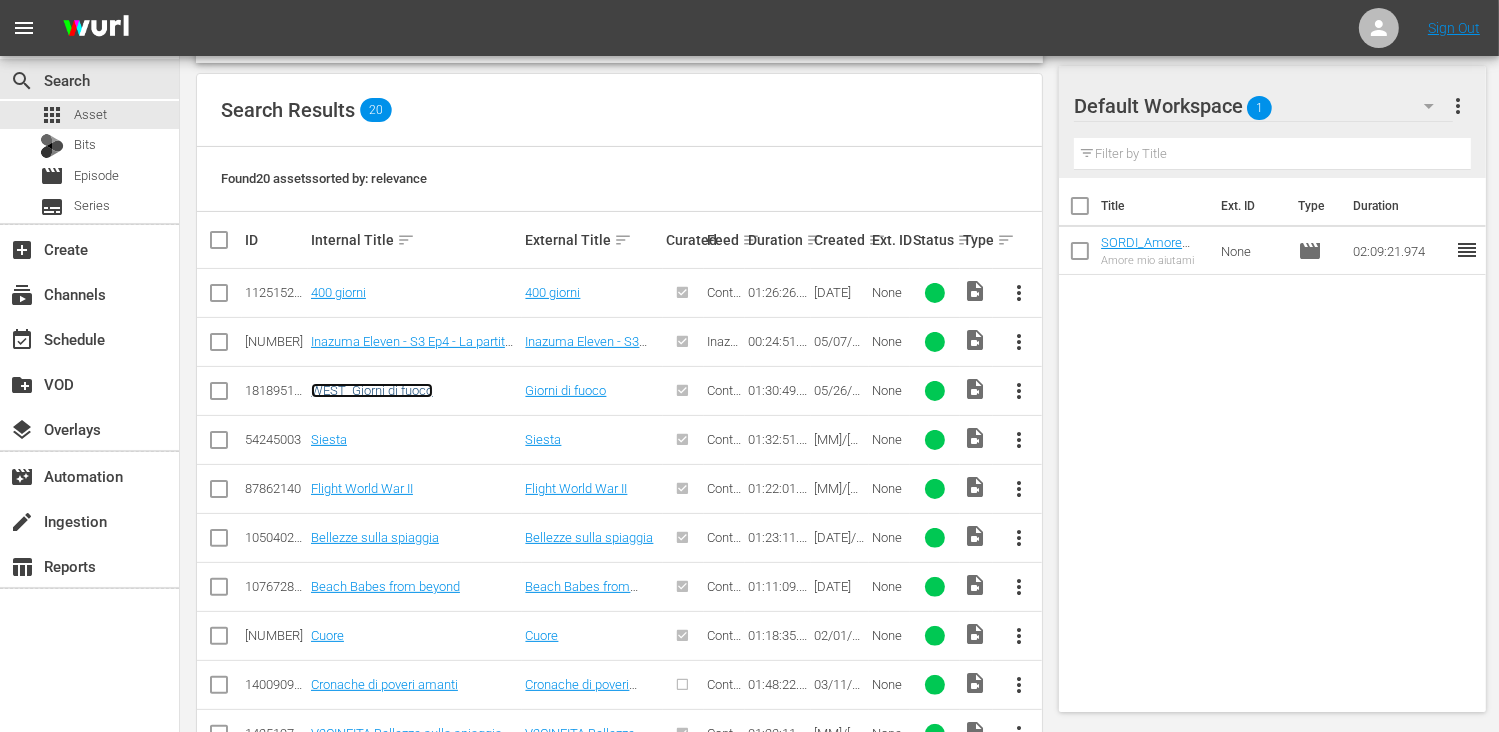 click on "WEST_Giorni di fuoco" at bounding box center [372, 390] 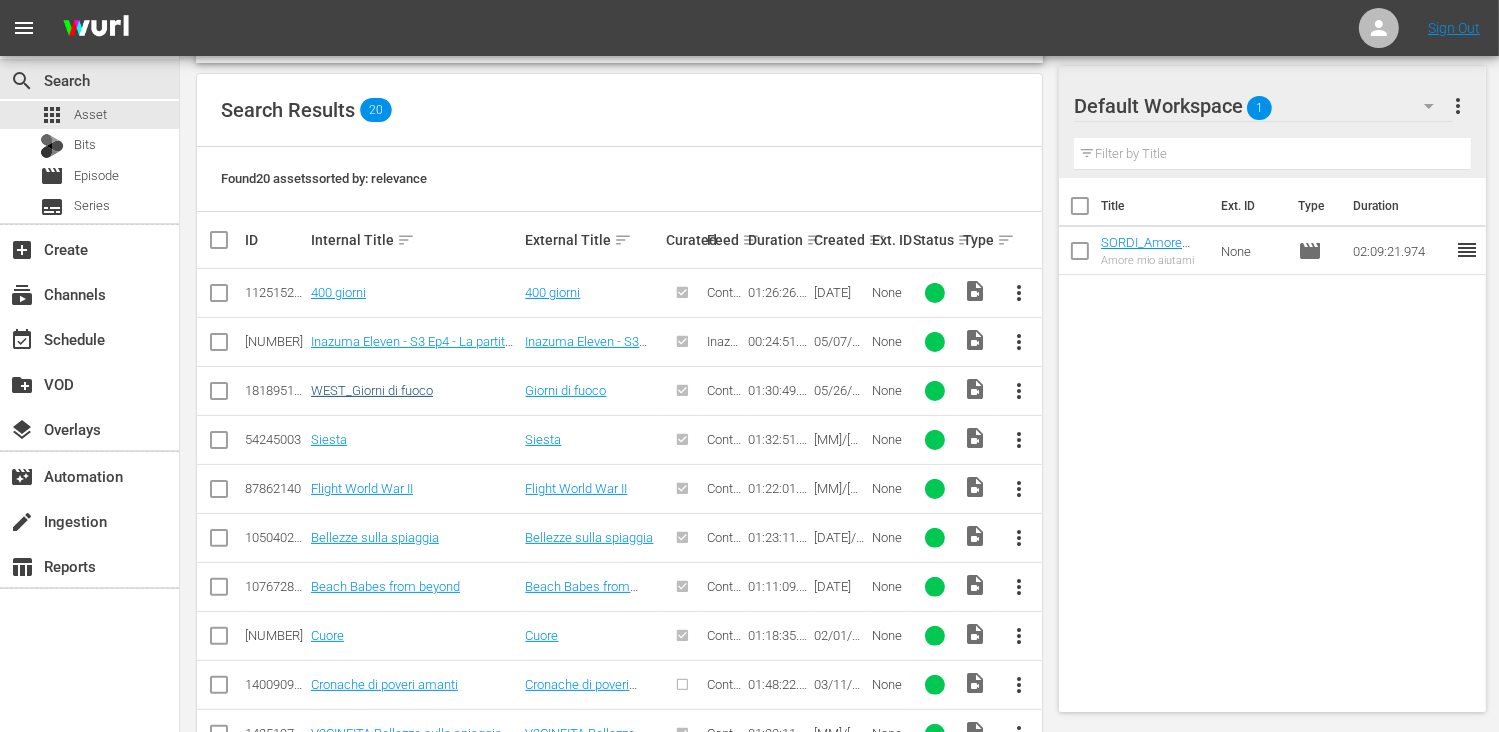 scroll, scrollTop: 0, scrollLeft: 0, axis: both 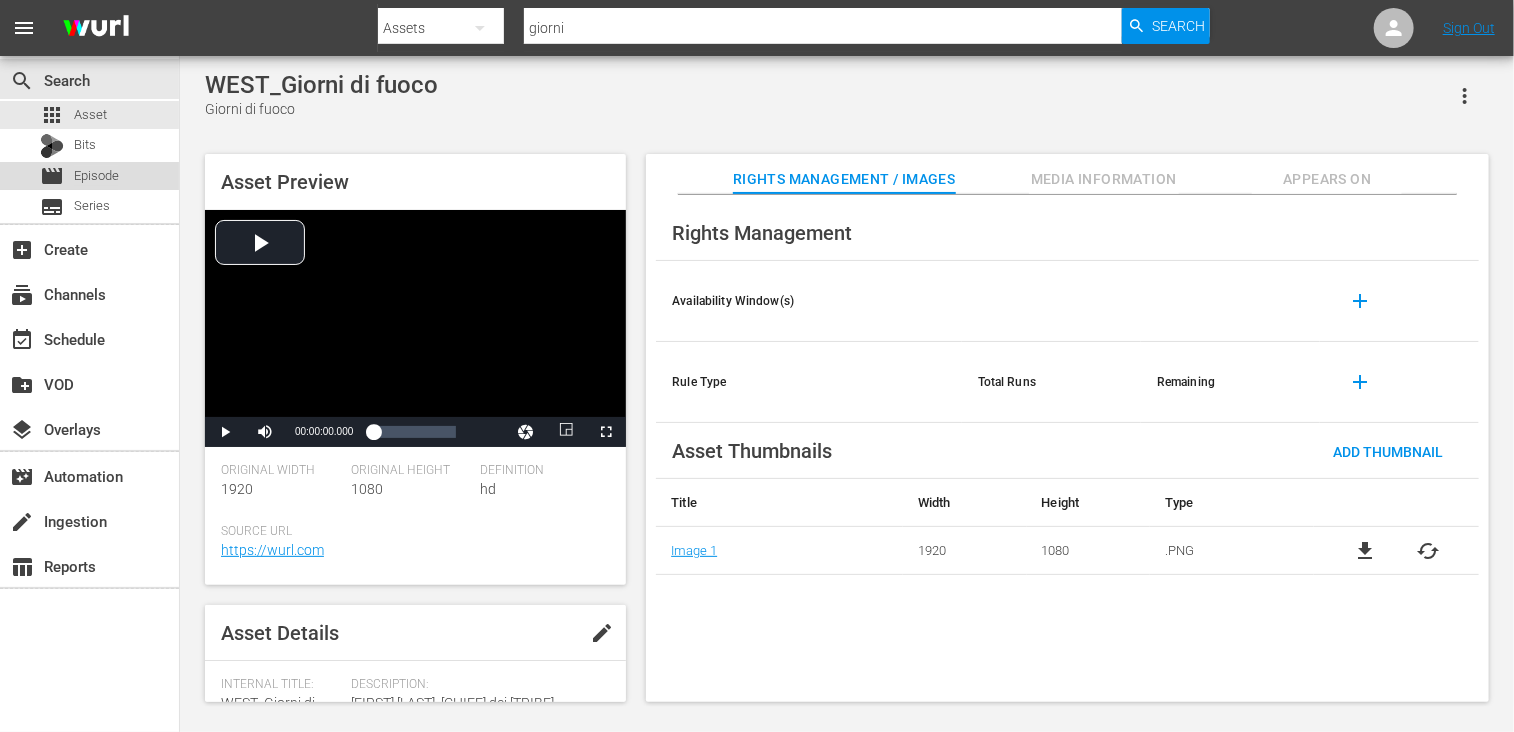 click on "Episode" at bounding box center (96, 176) 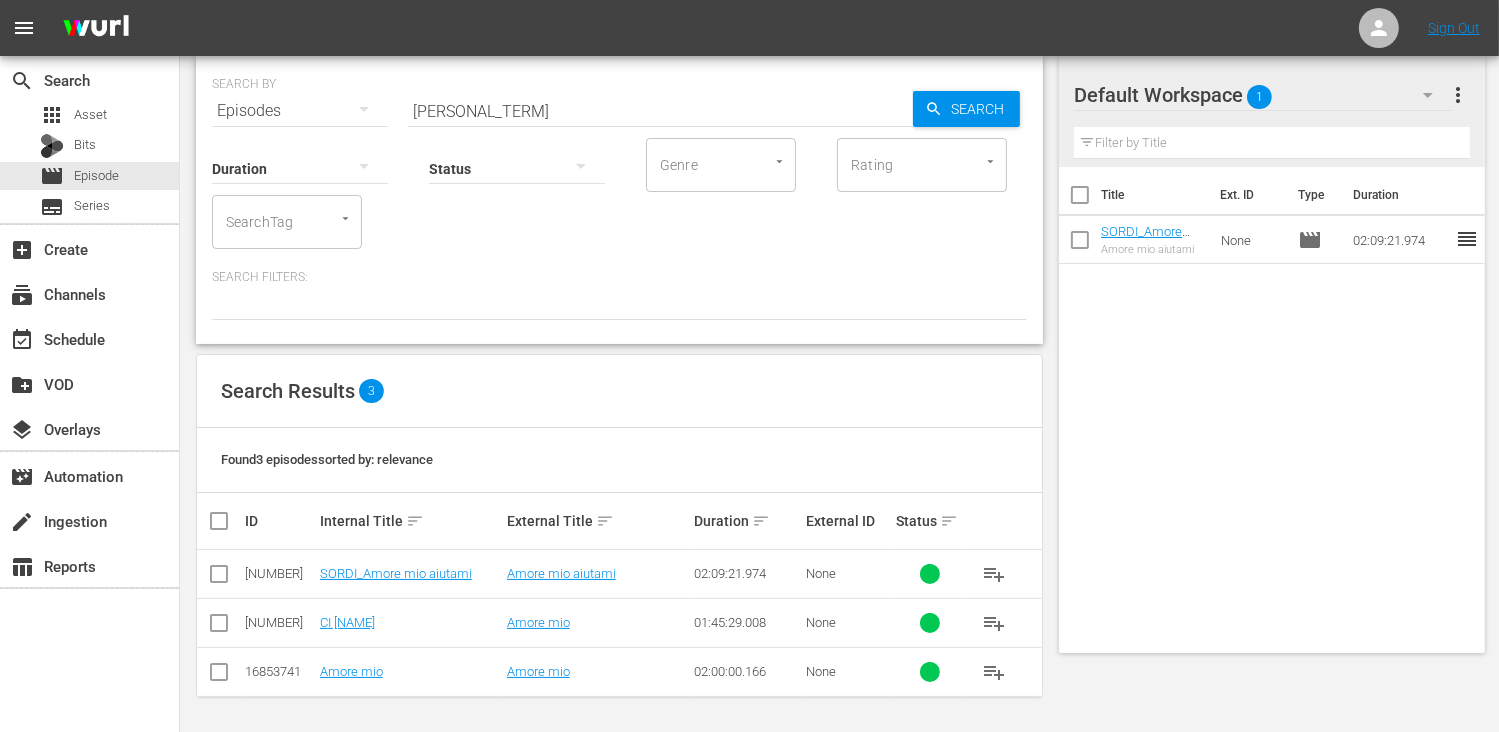 scroll, scrollTop: 0, scrollLeft: 0, axis: both 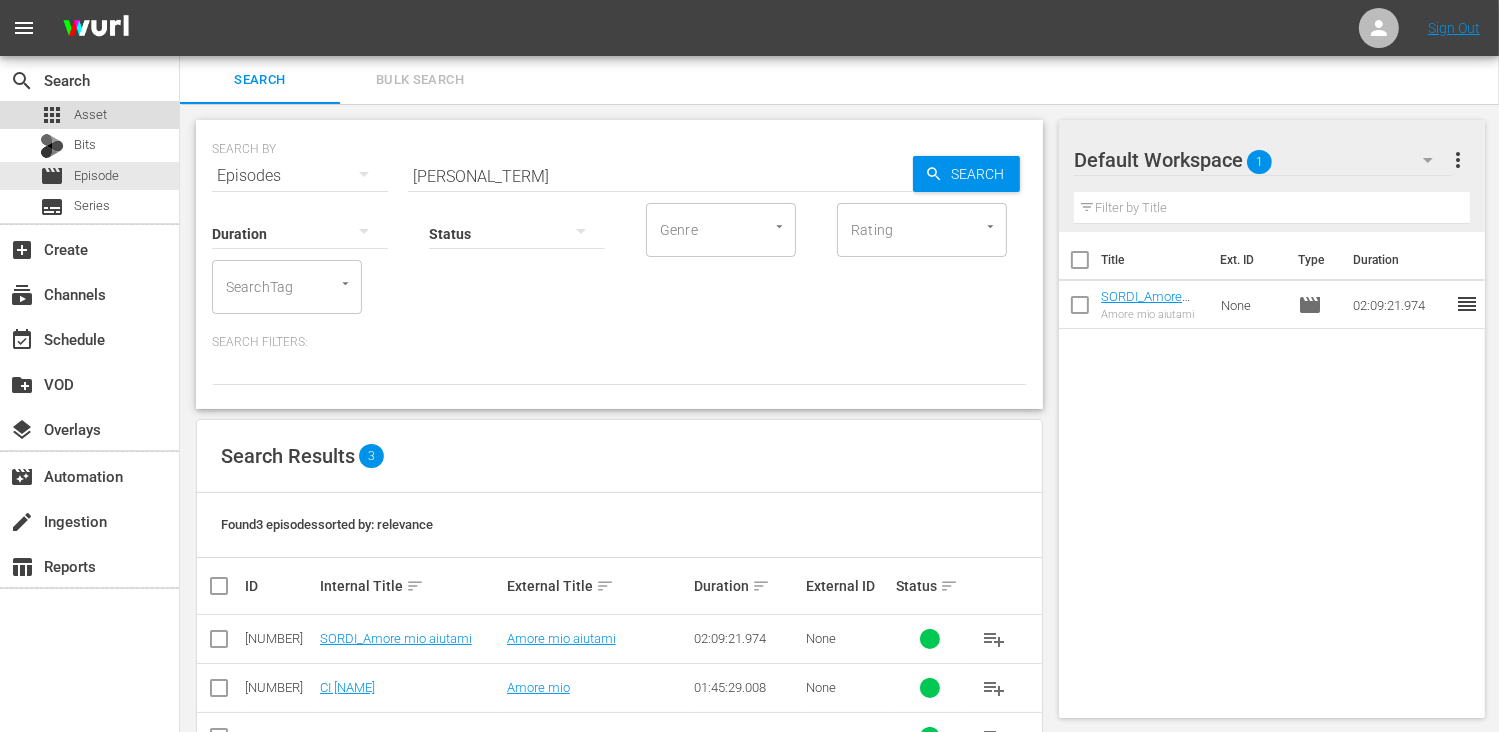click on "apps Asset" at bounding box center [89, 115] 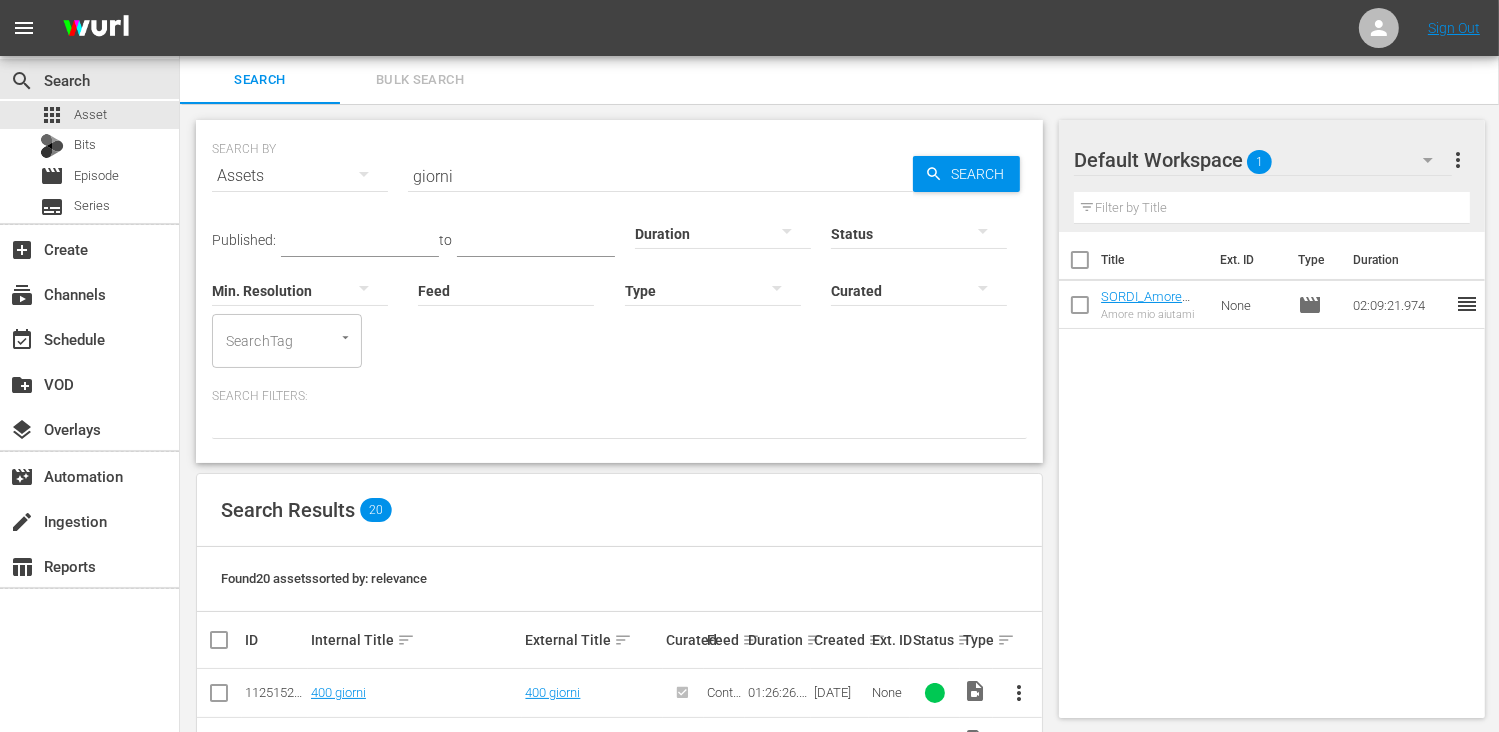 click at bounding box center [713, 290] 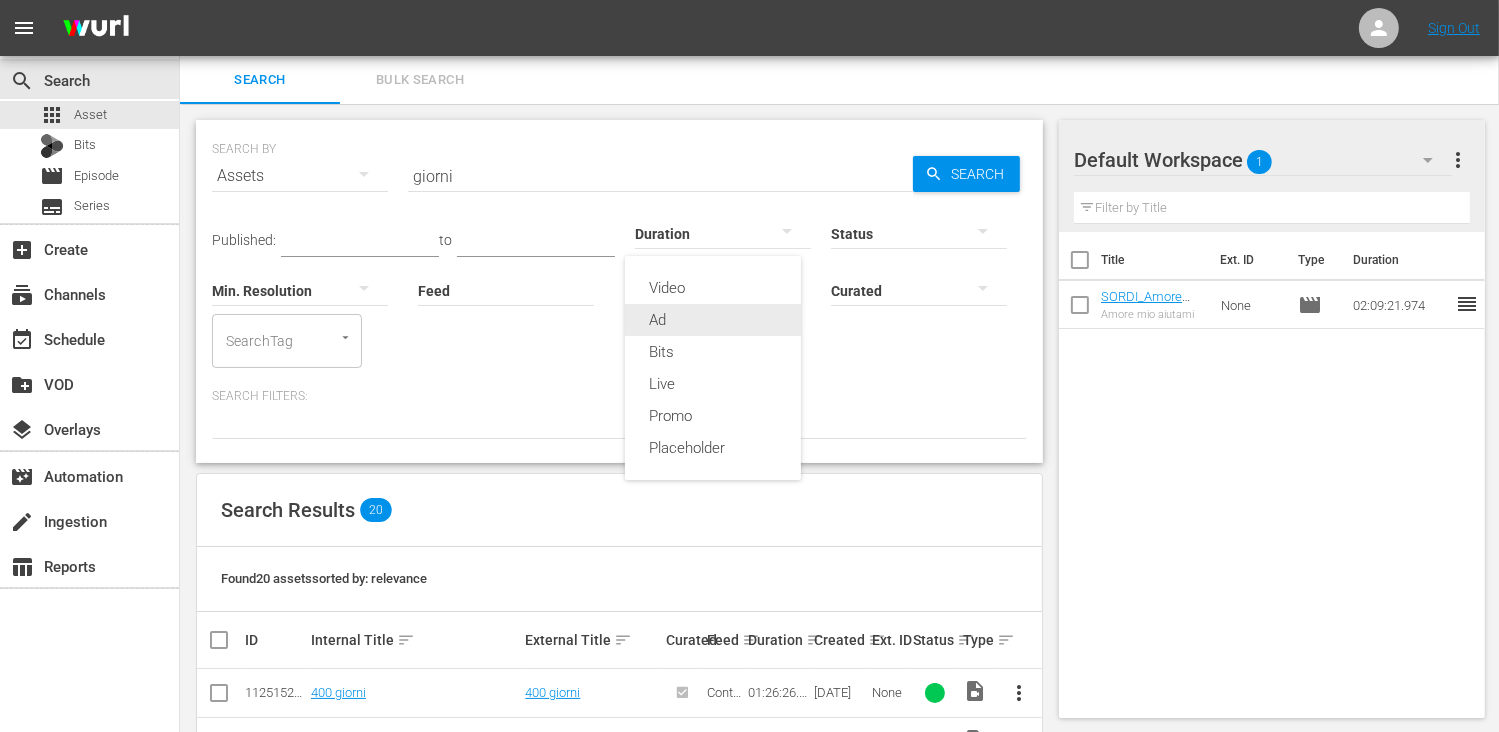 click on "Ad" at bounding box center (713, 320) 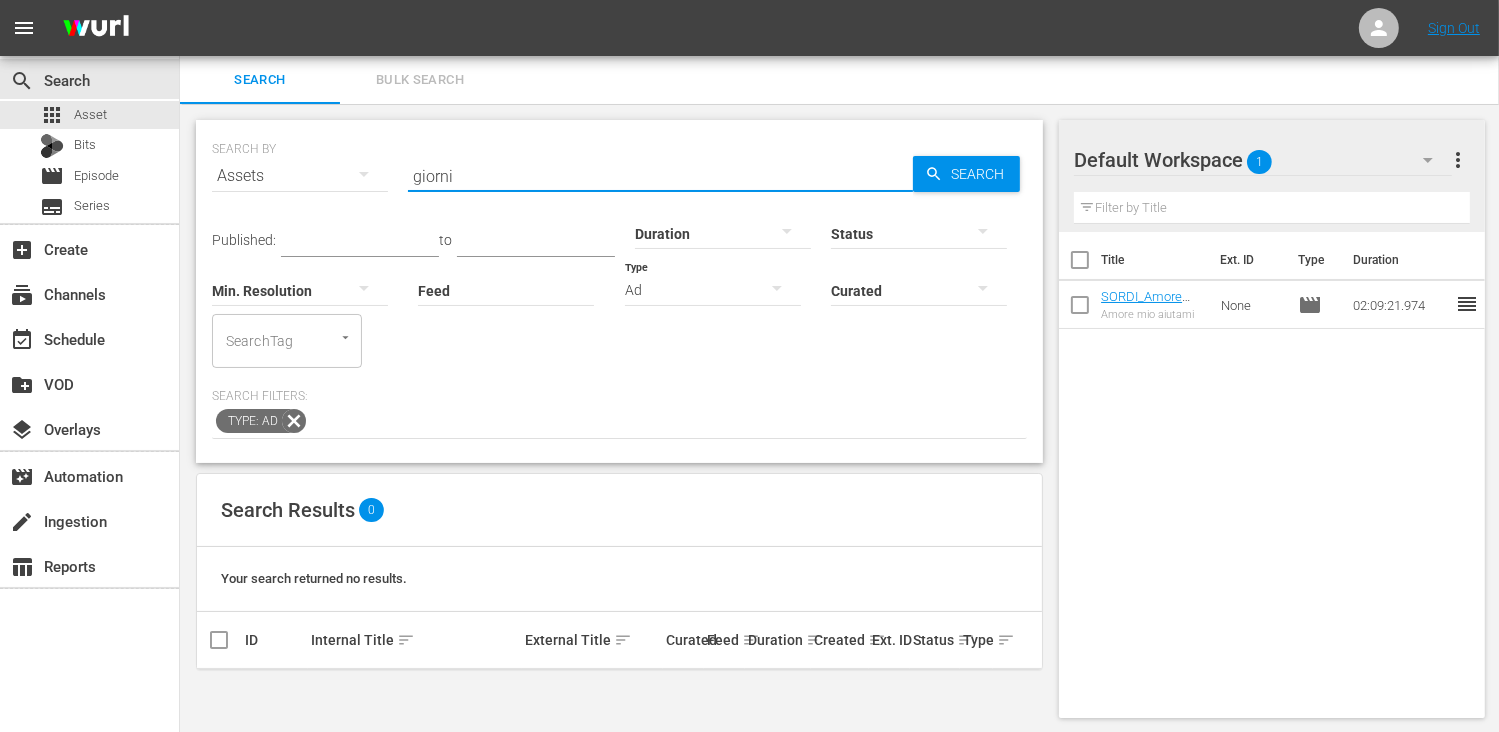 drag, startPoint x: 480, startPoint y: 178, endPoint x: 389, endPoint y: 165, distance: 91.92388 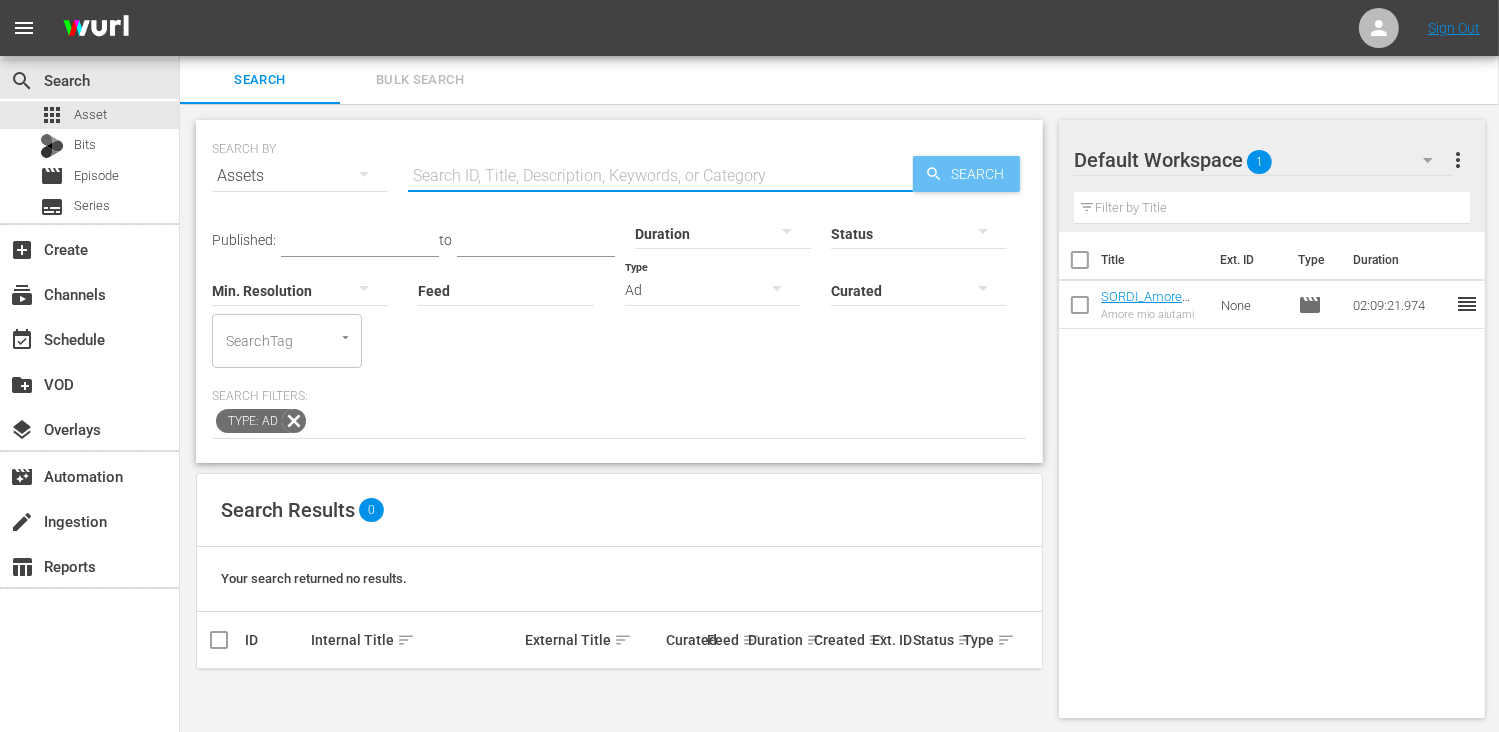 type 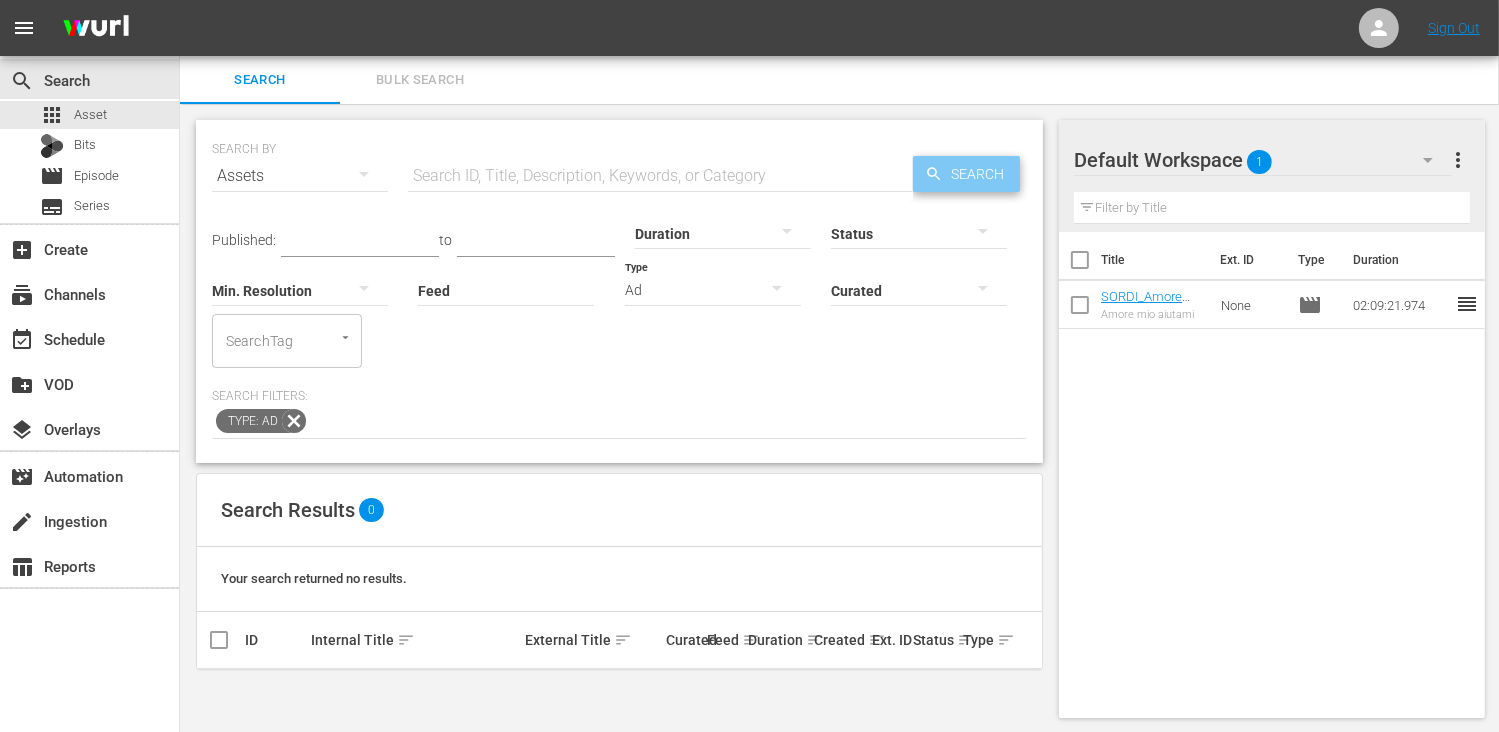 click on "Search" at bounding box center (981, 174) 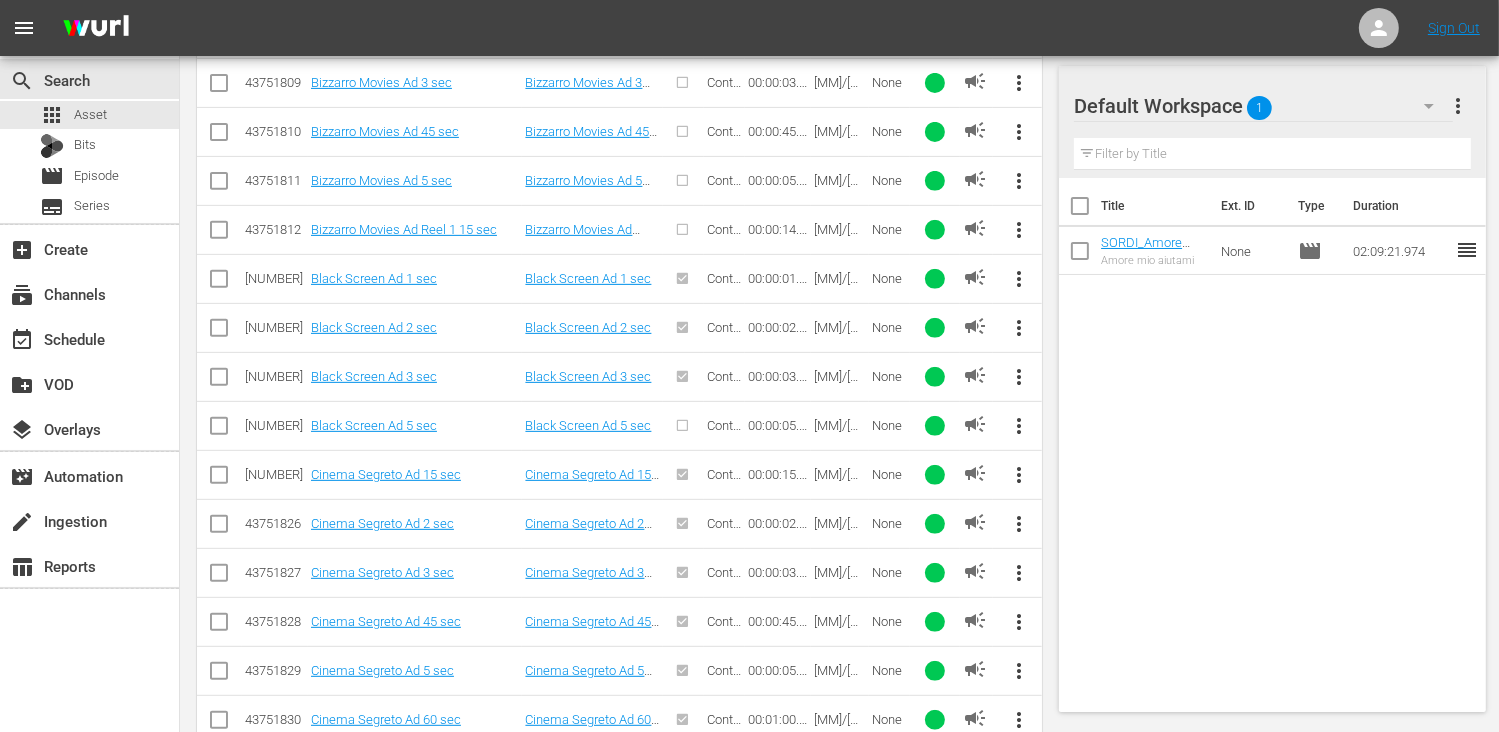 scroll, scrollTop: 300, scrollLeft: 0, axis: vertical 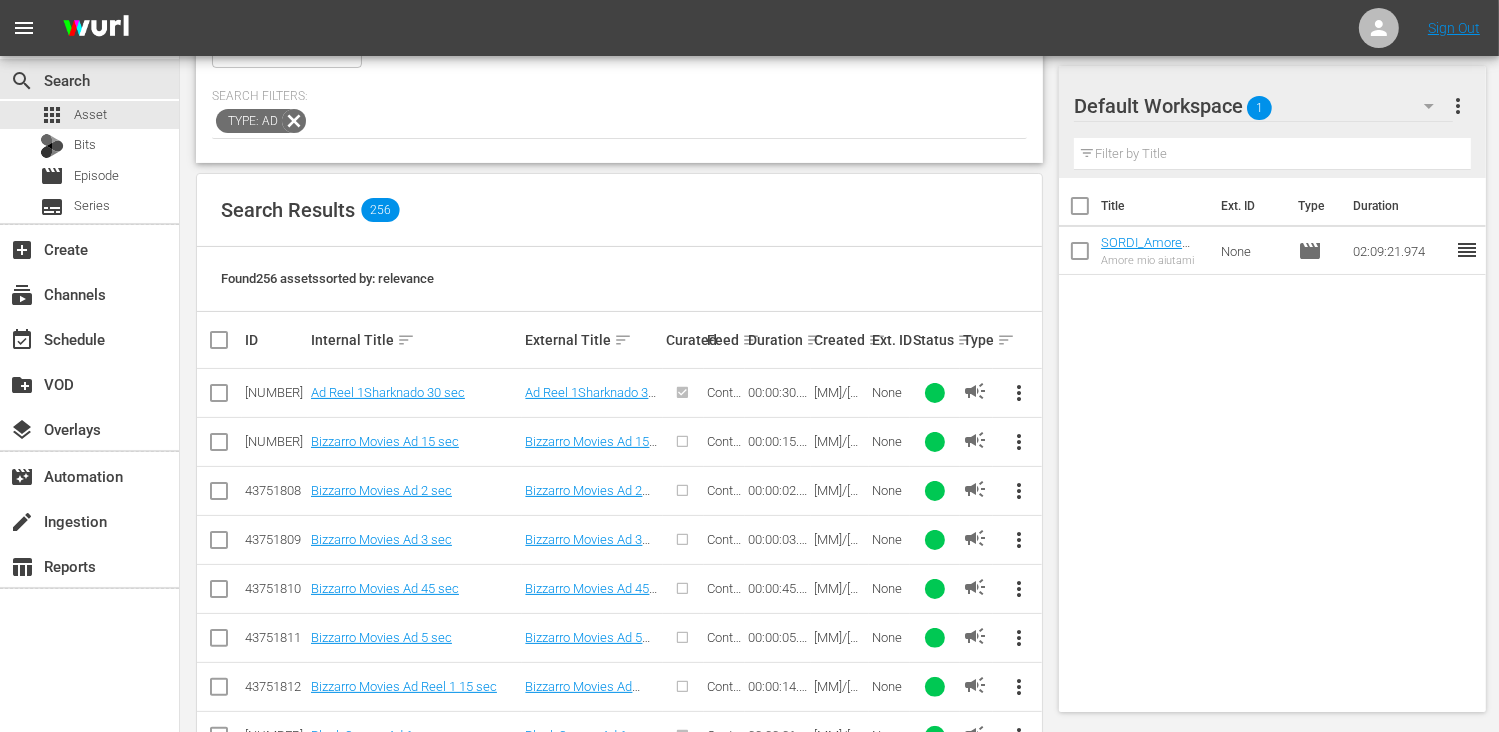 click on "Ext. ID" at bounding box center [889, 340] 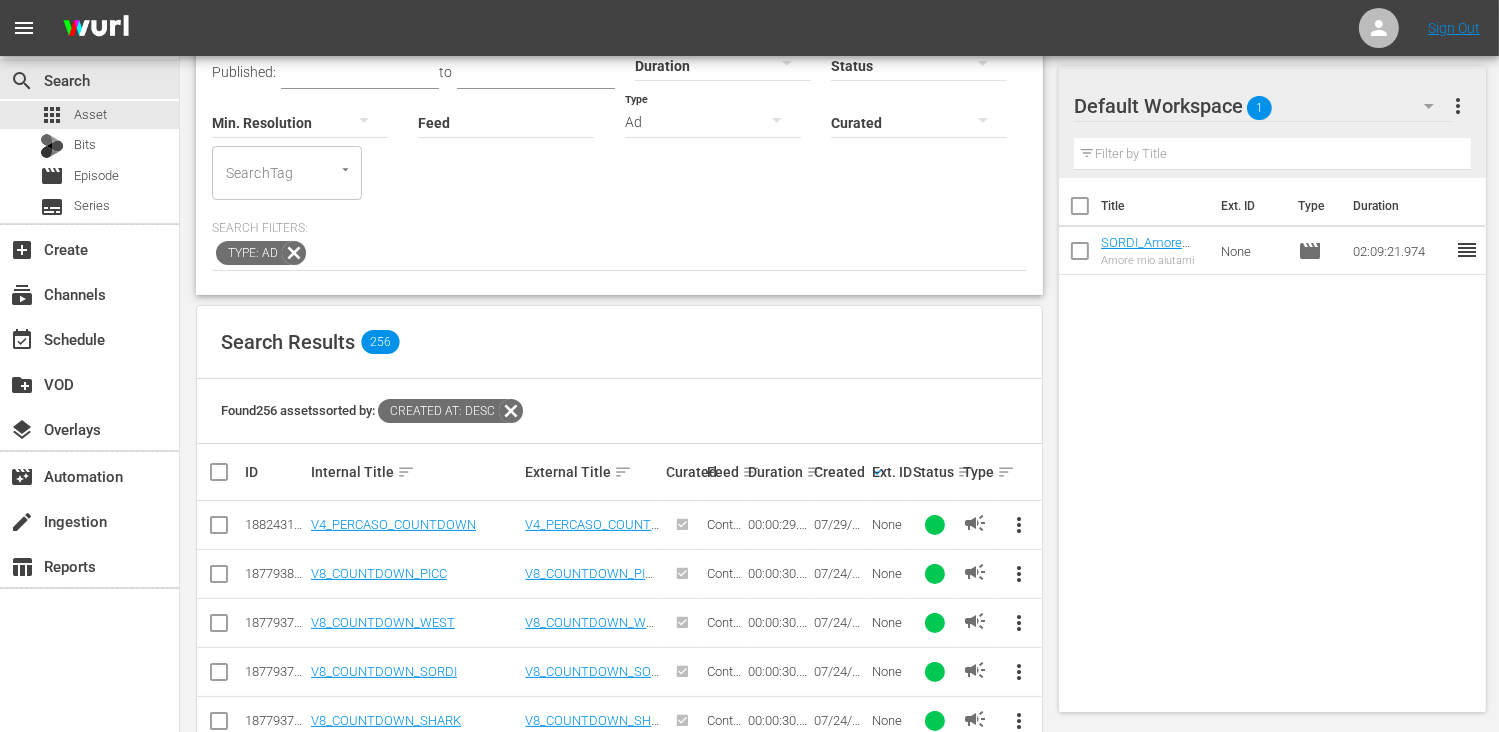 scroll, scrollTop: 0, scrollLeft: 0, axis: both 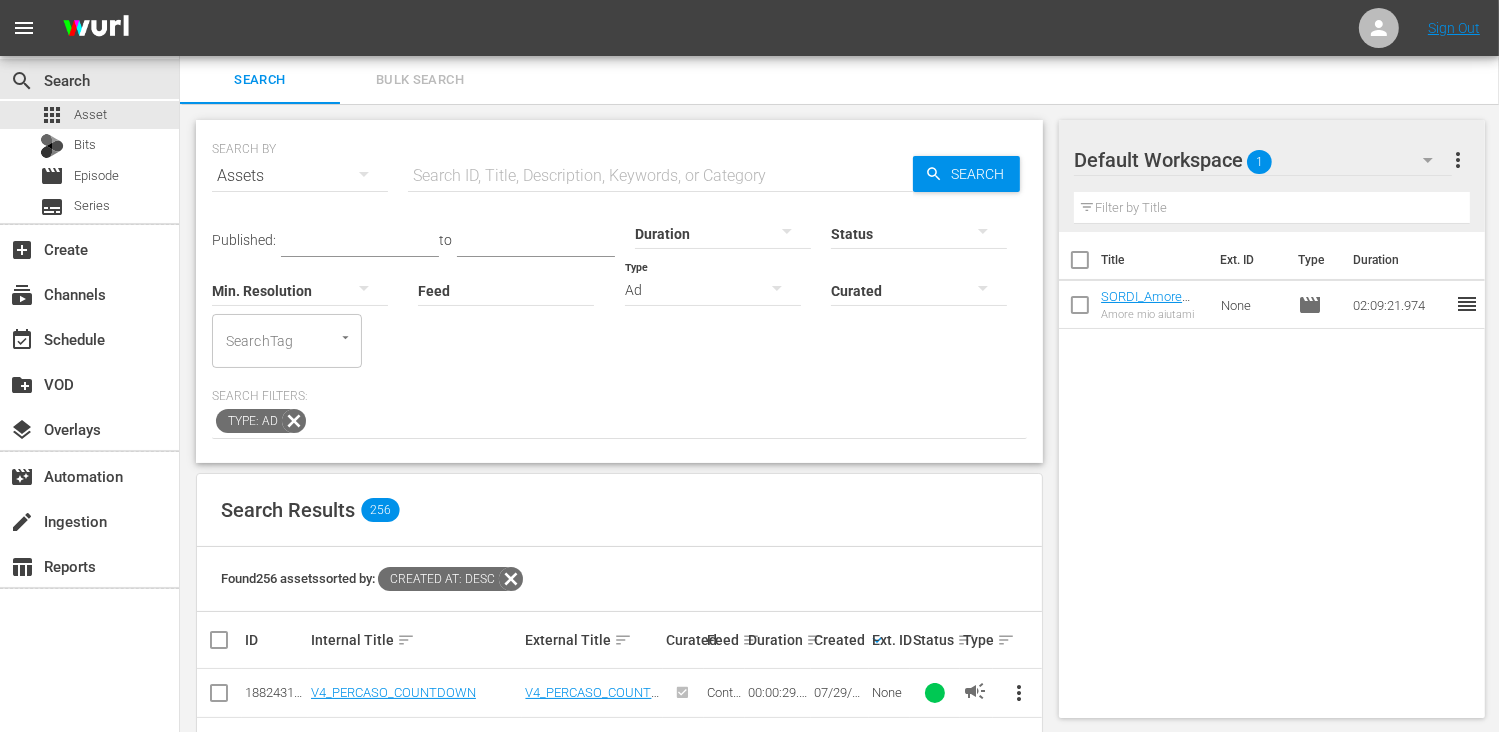click at bounding box center [660, 176] 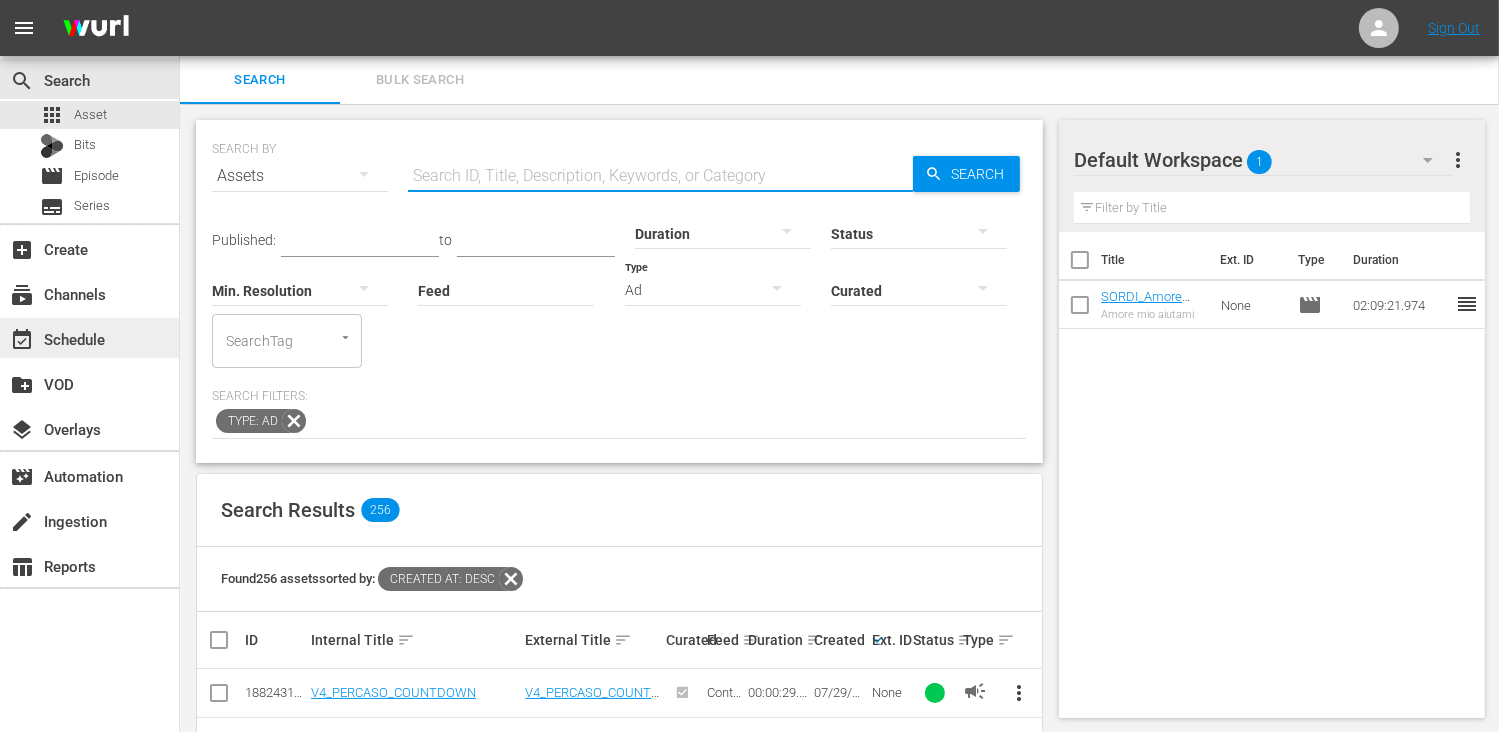 click on "event_available   Schedule" at bounding box center [56, 336] 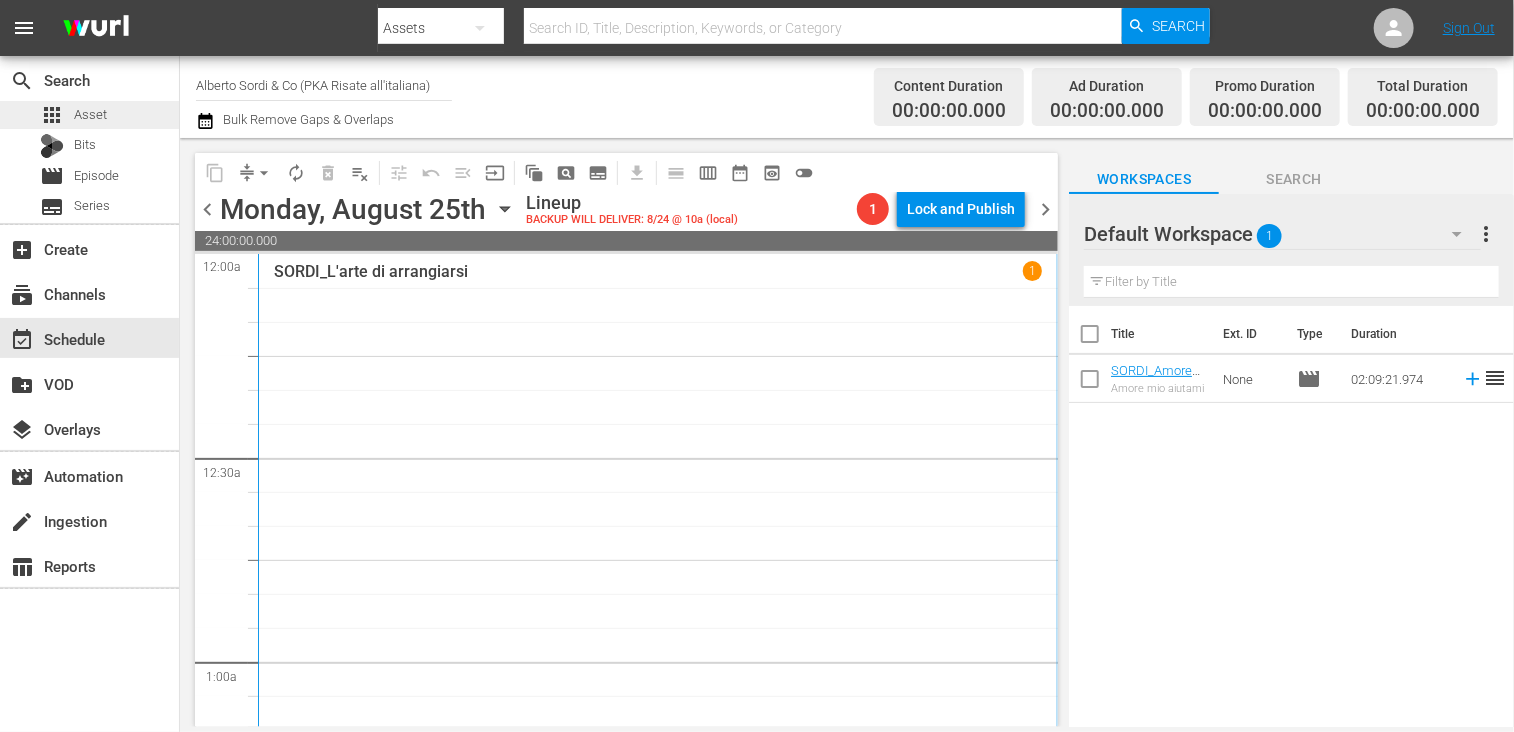 click on "Asset" at bounding box center [90, 115] 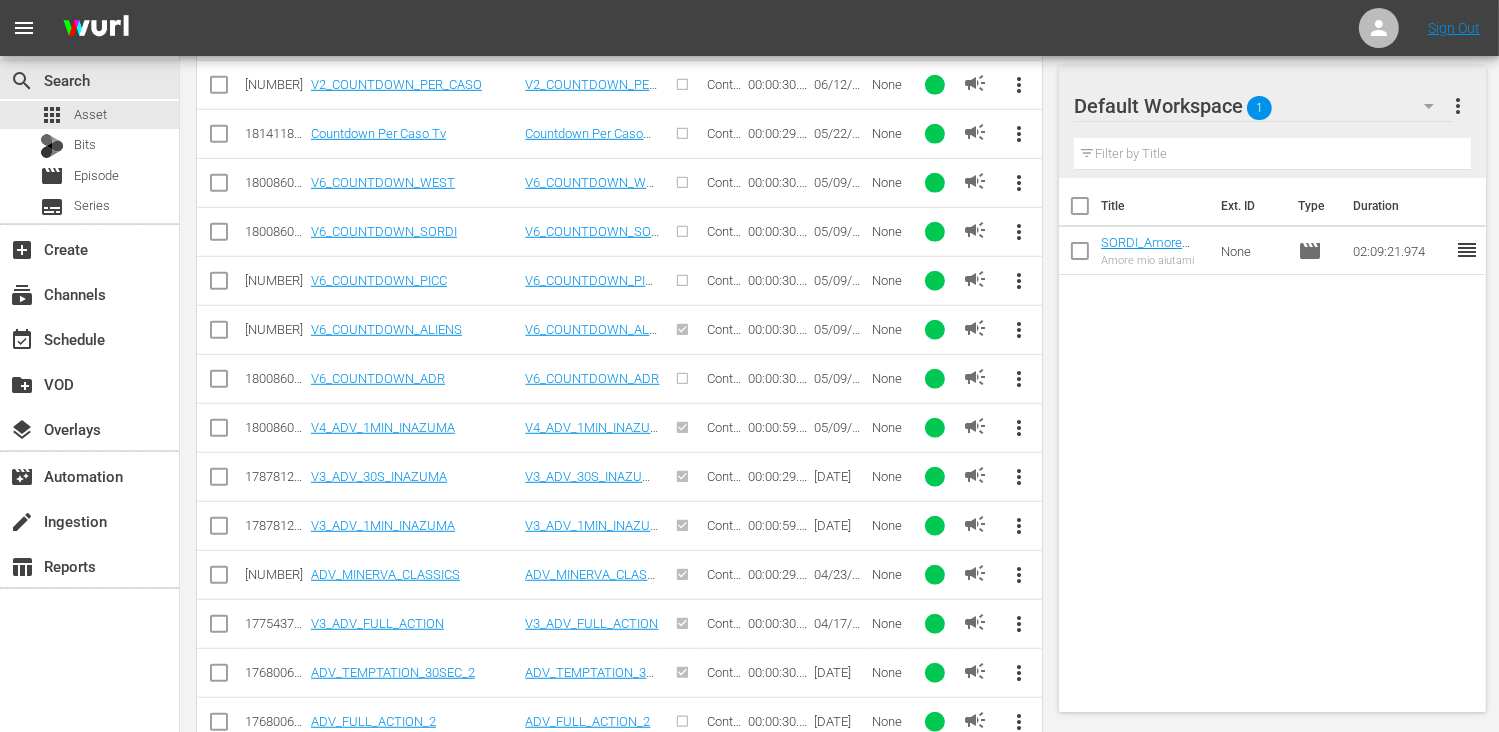scroll, scrollTop: 1296, scrollLeft: 0, axis: vertical 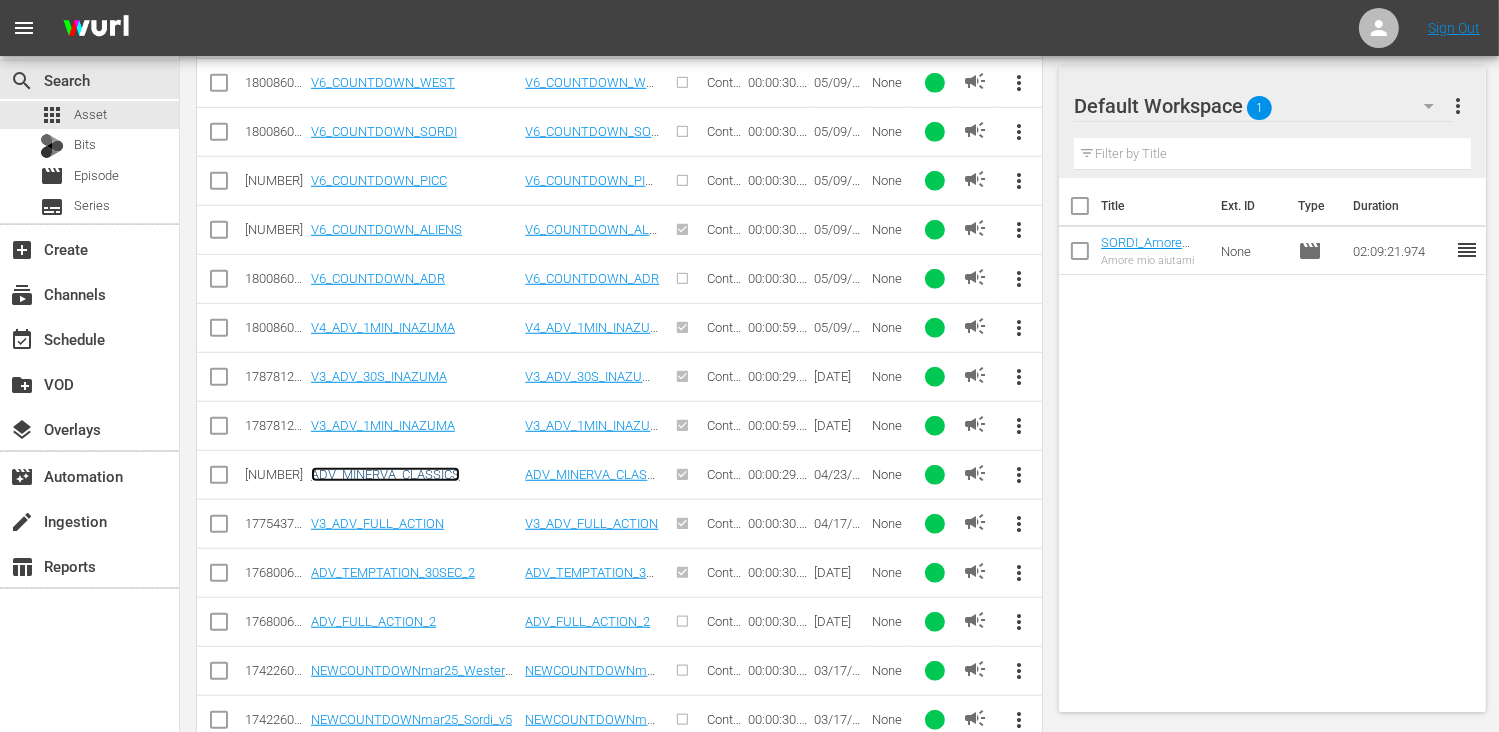 click on "ADV_MINERVA_CLASSICS" at bounding box center (385, 474) 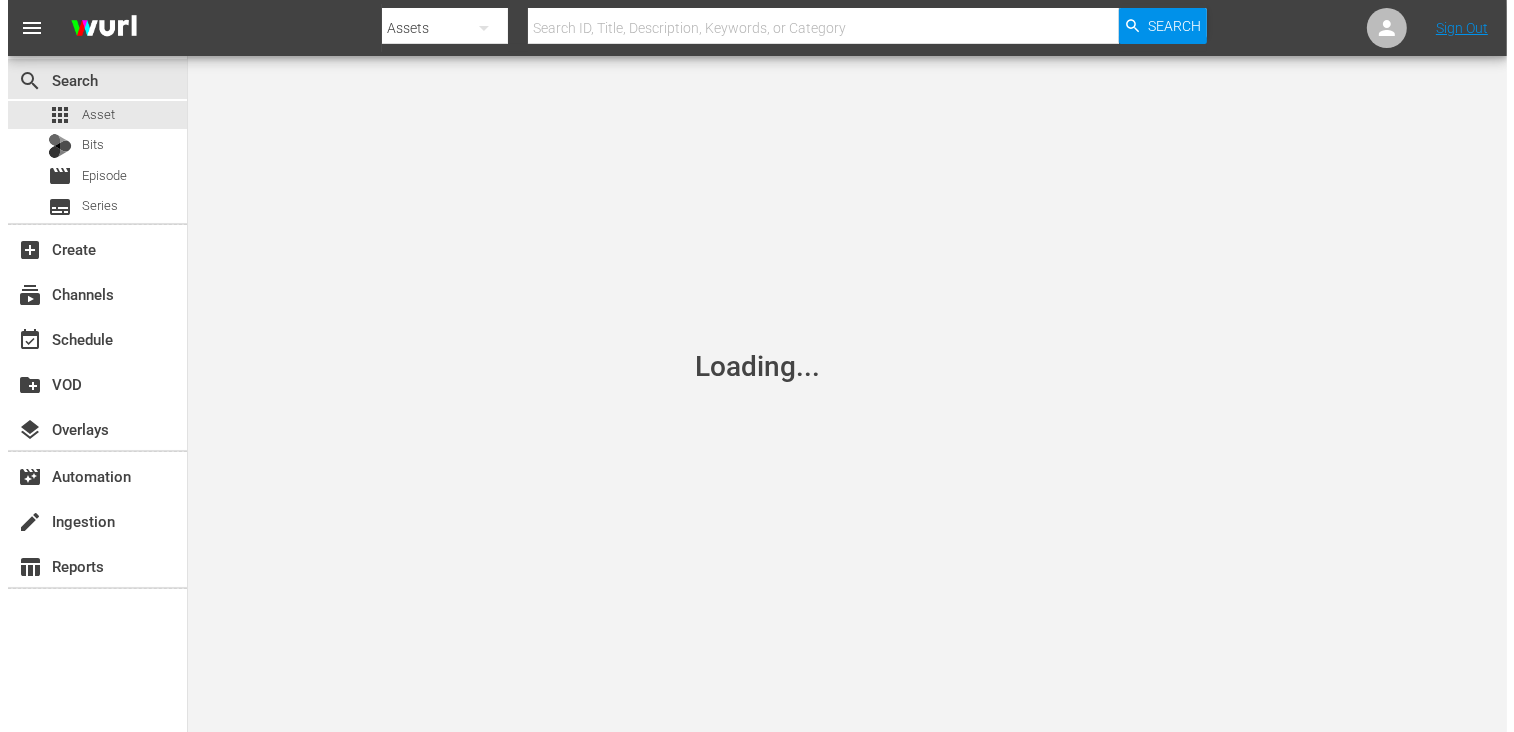 scroll, scrollTop: 0, scrollLeft: 0, axis: both 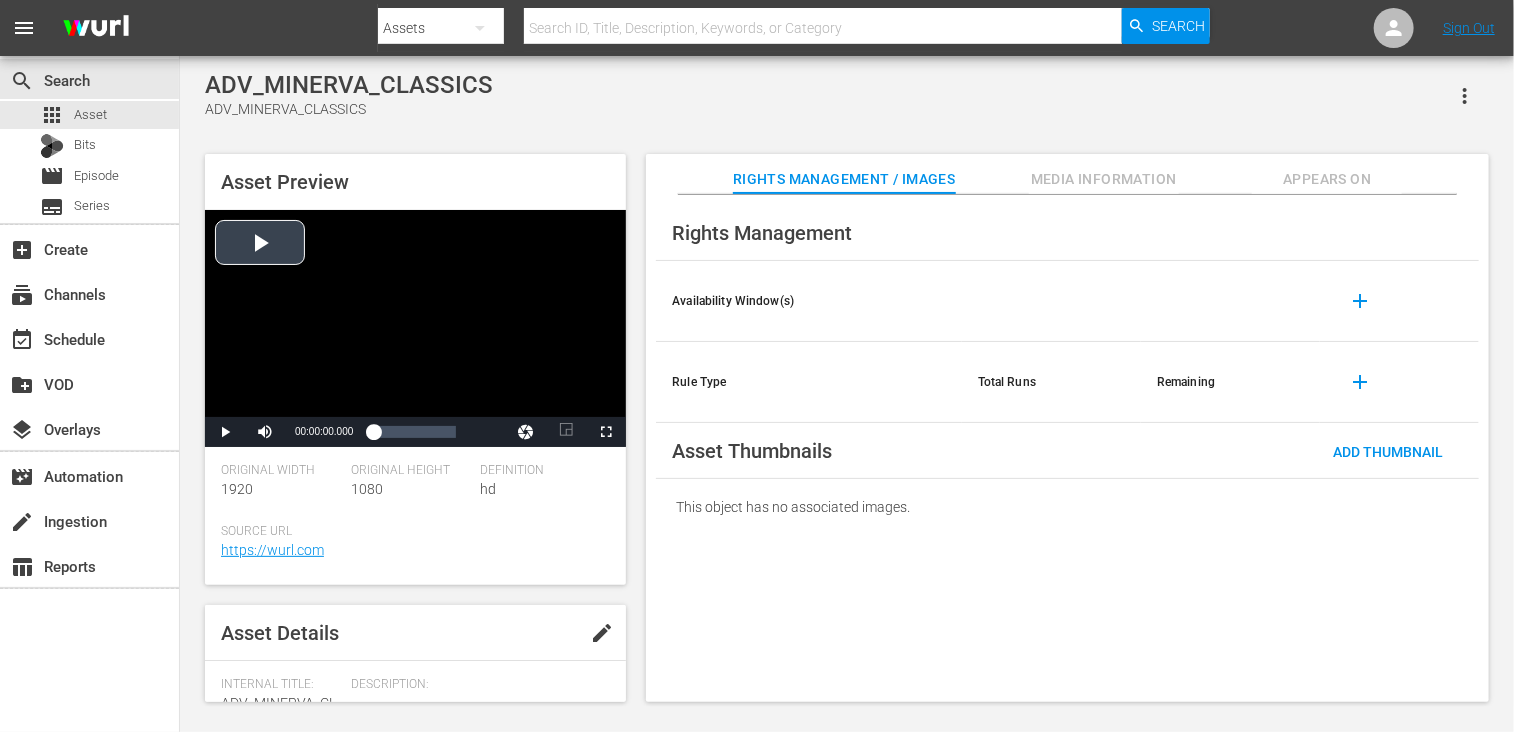 click at bounding box center [415, 313] 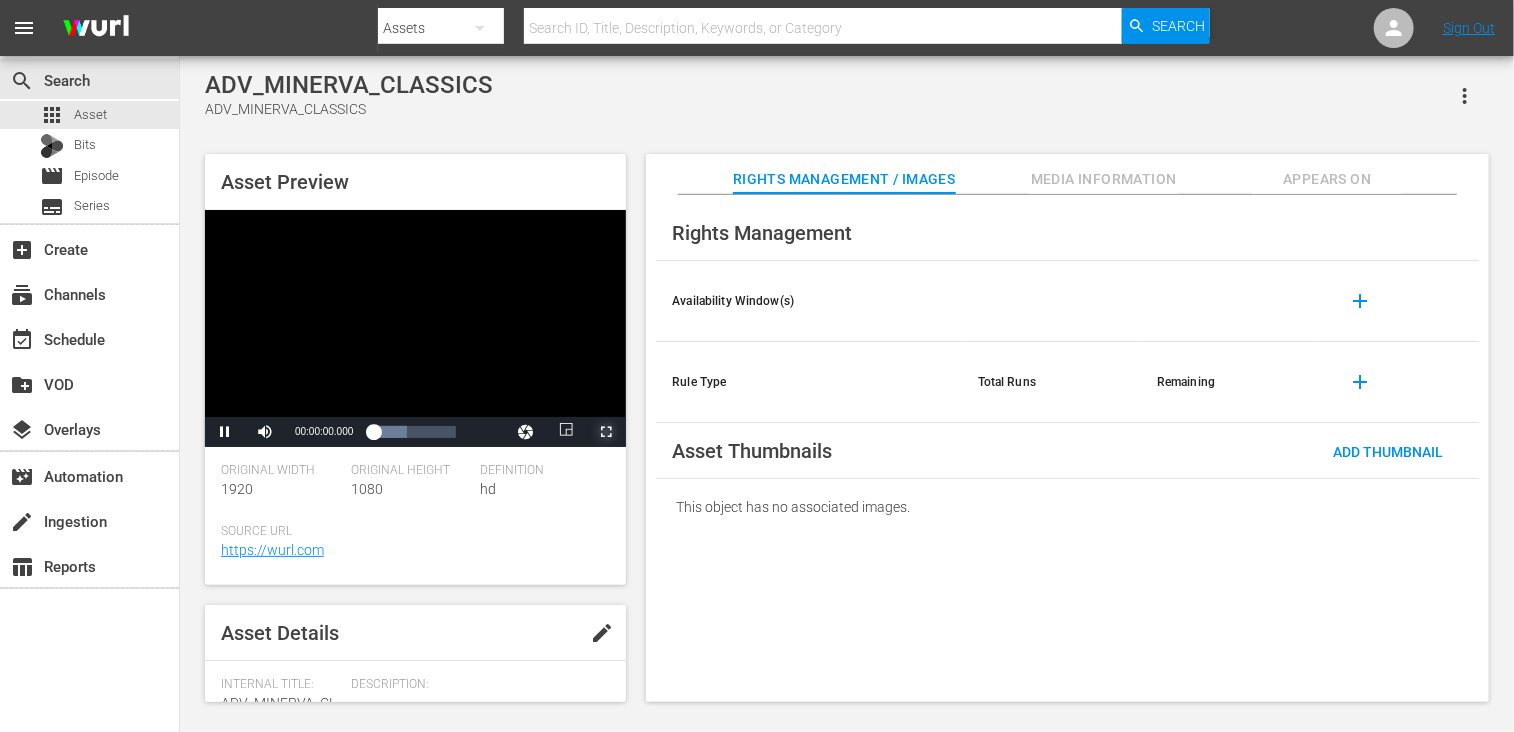 click at bounding box center (606, 432) 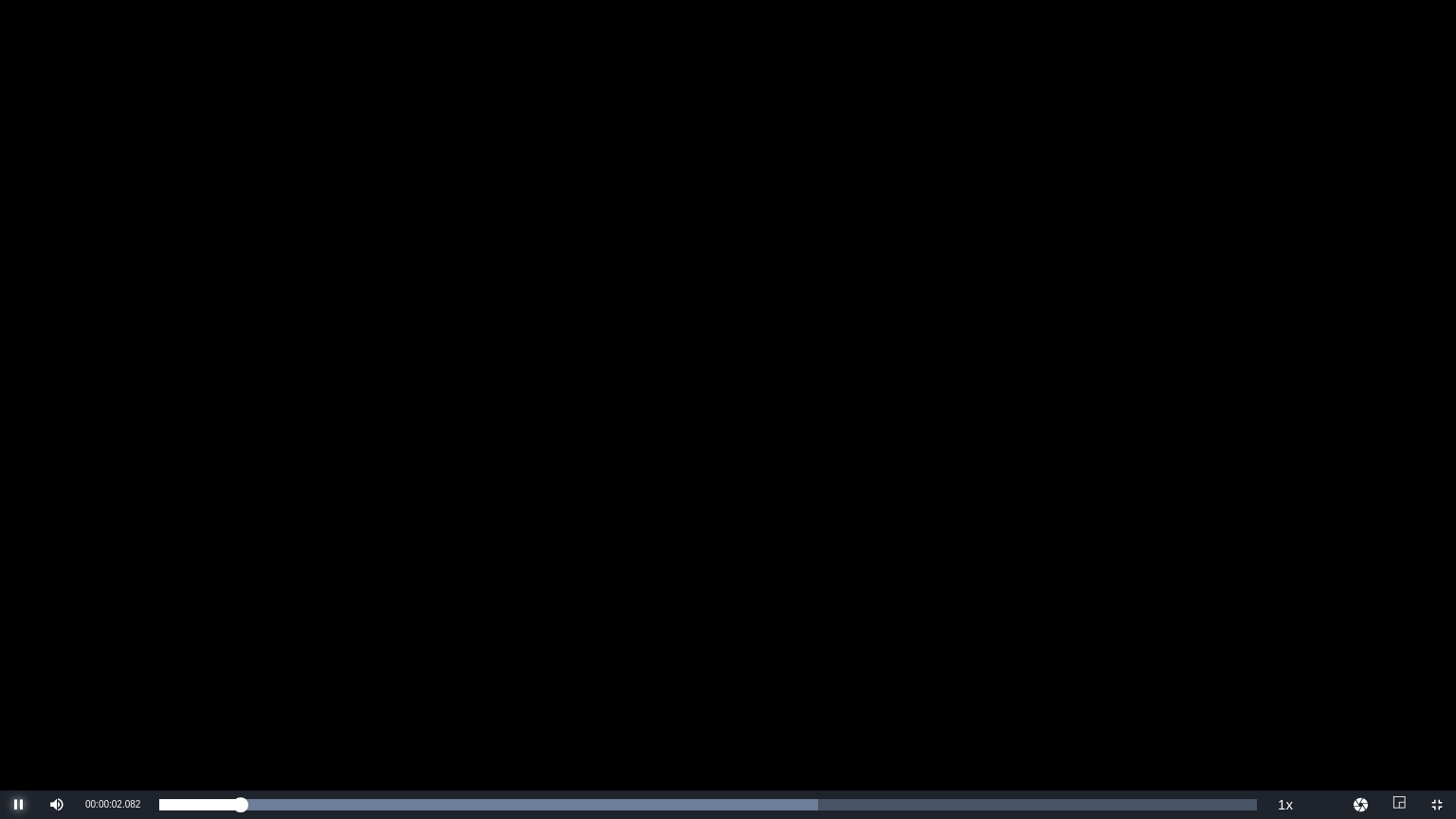 click at bounding box center [19, 805] 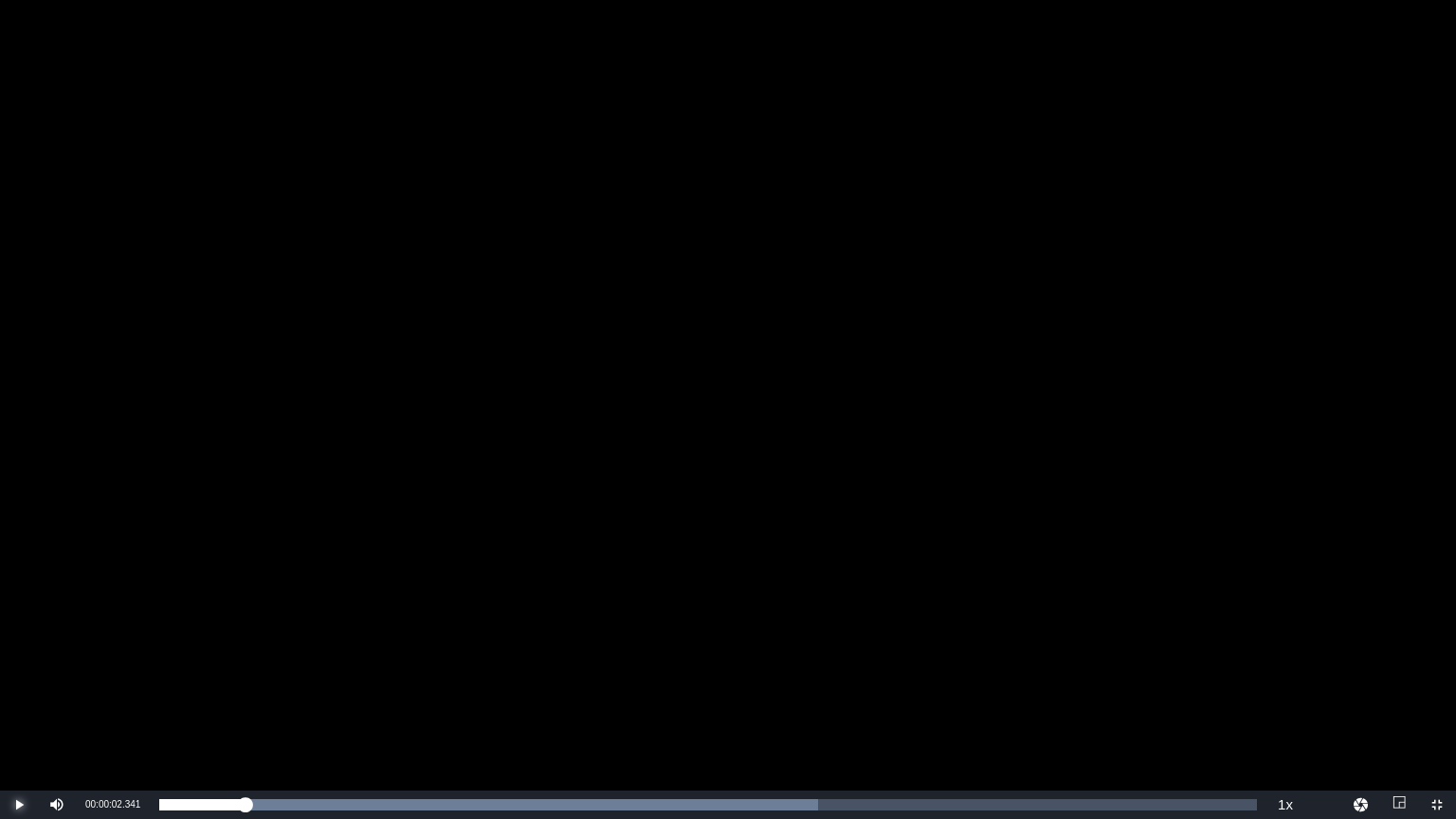 click at bounding box center (19, 805) 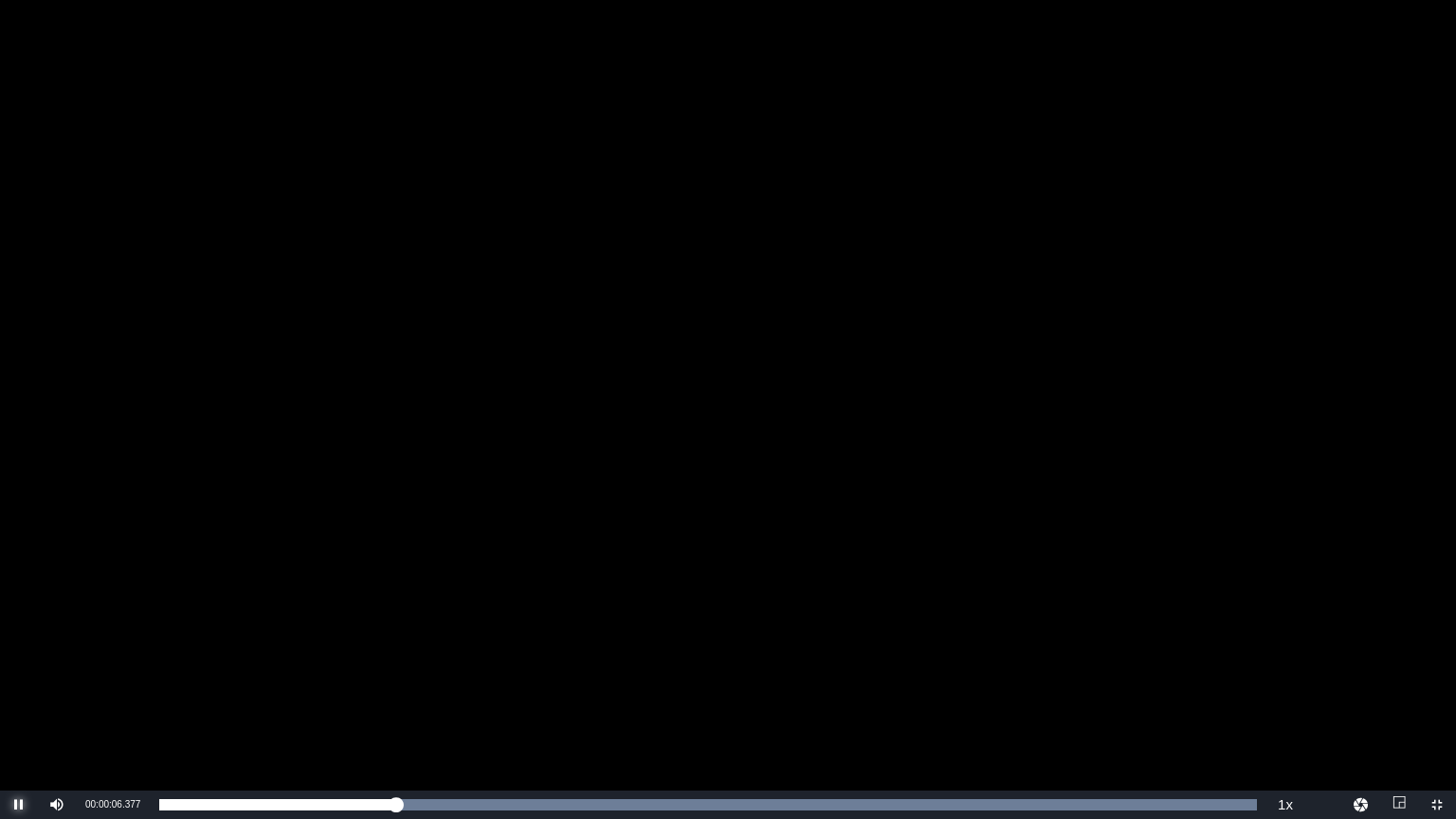 click at bounding box center (19, 805) 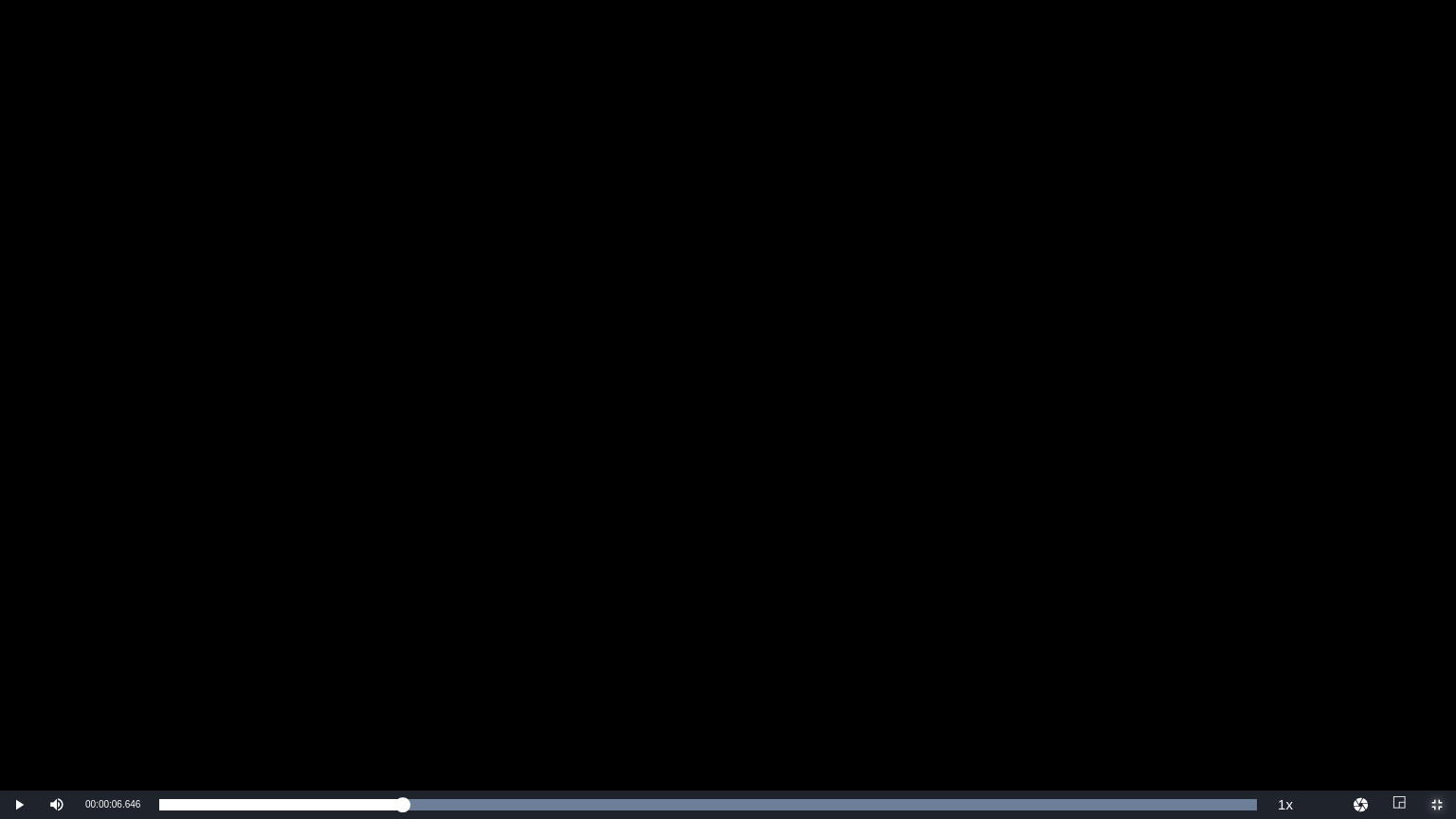 click at bounding box center [1437, 805] 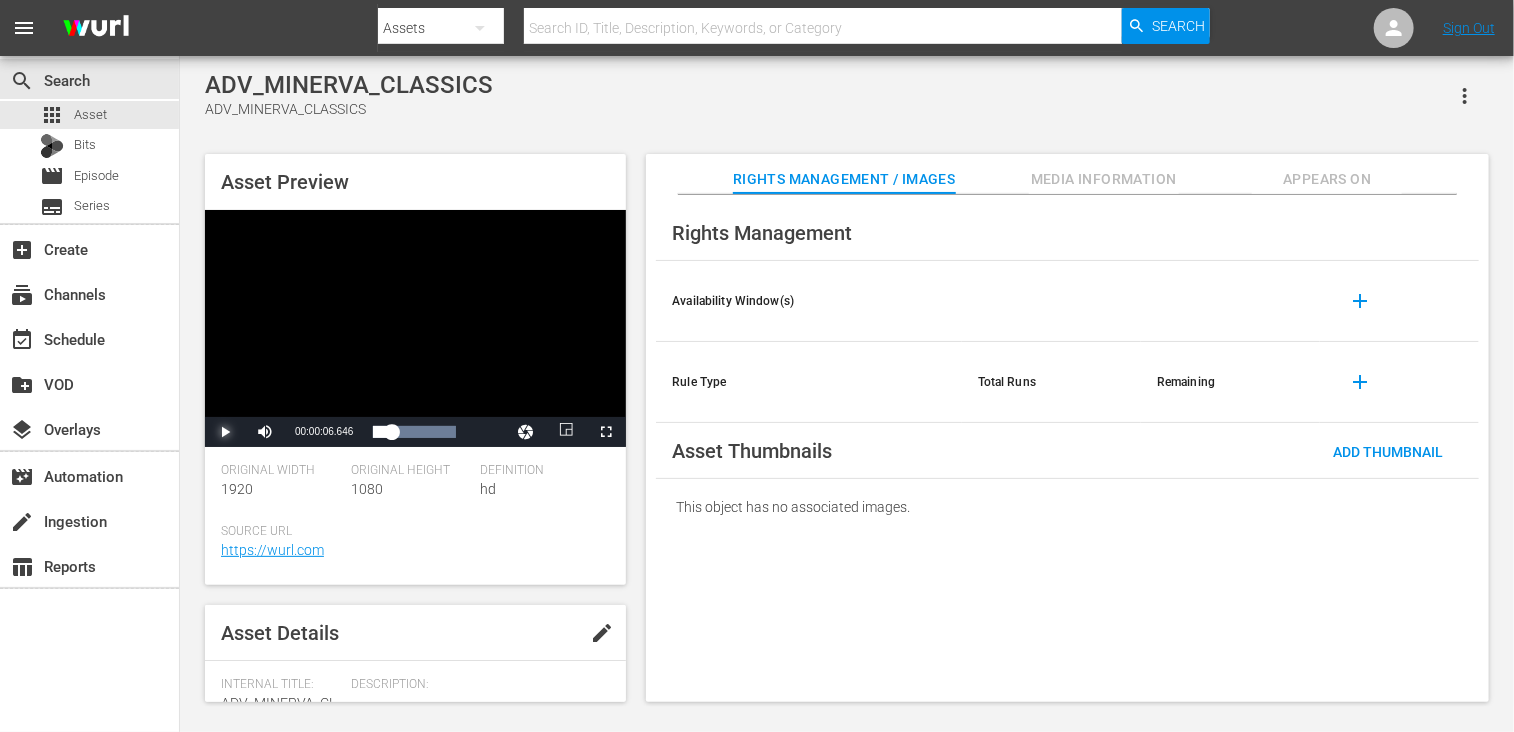 click at bounding box center (225, 432) 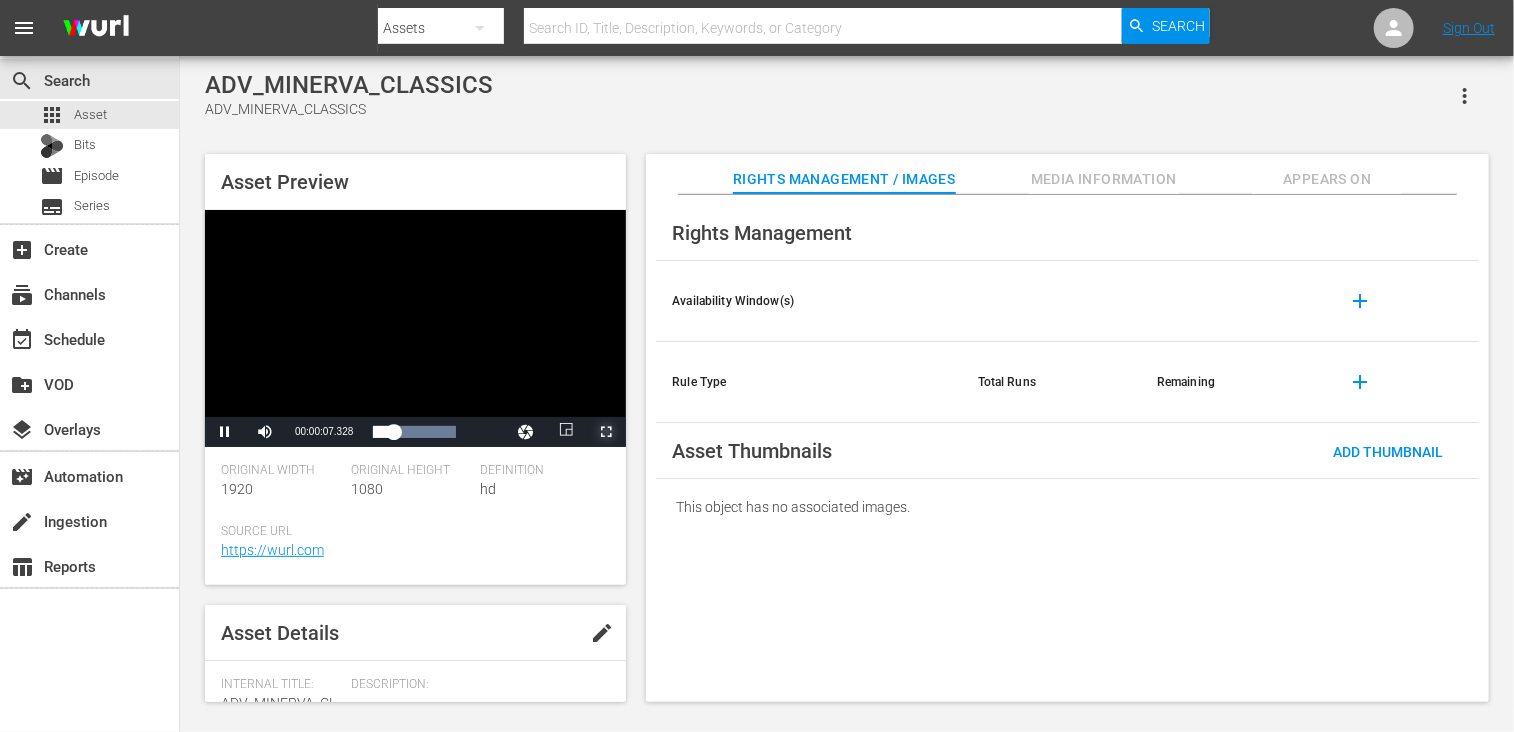 click at bounding box center (606, 432) 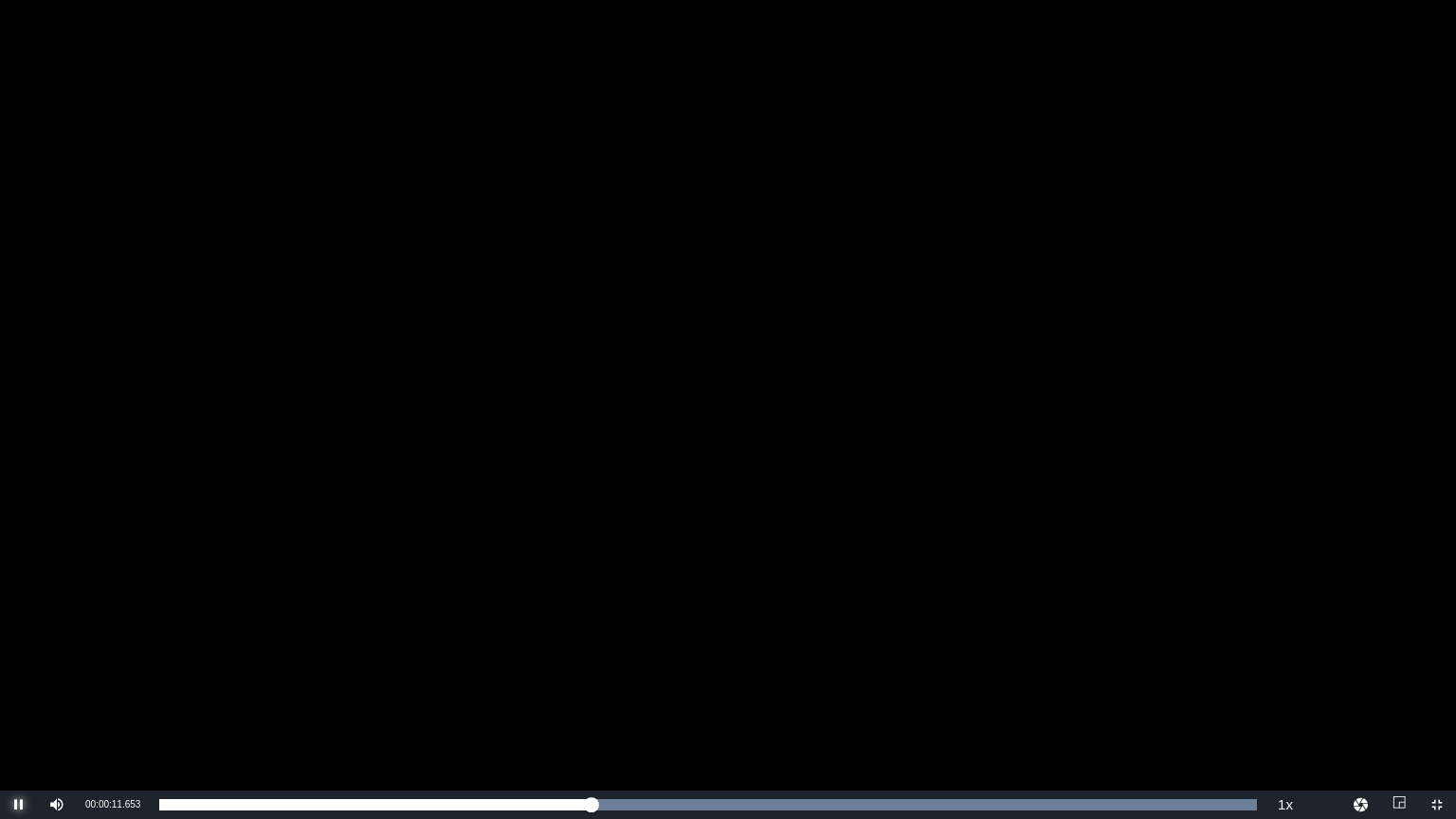 click at bounding box center (19, 805) 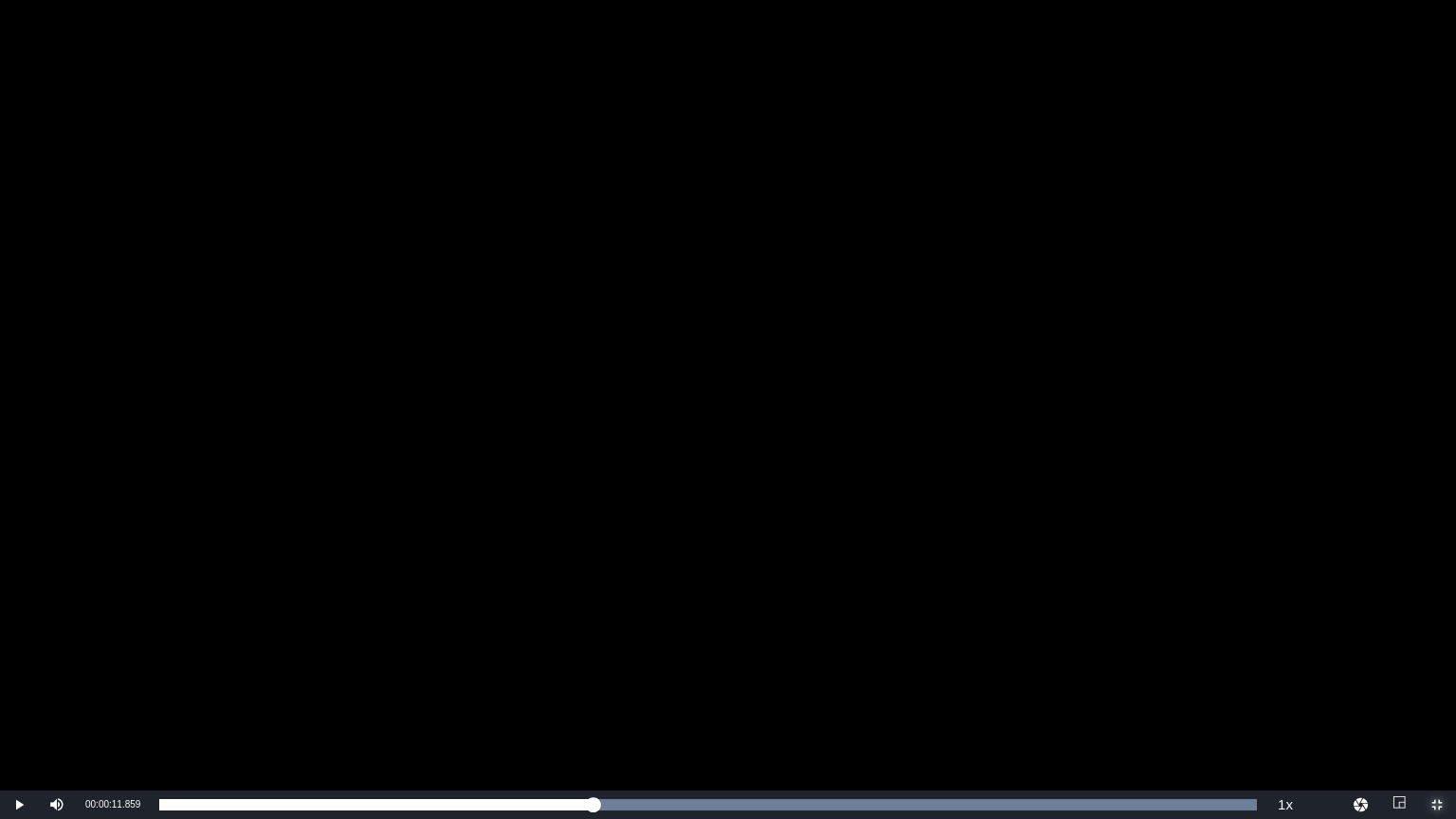click at bounding box center [1437, 805] 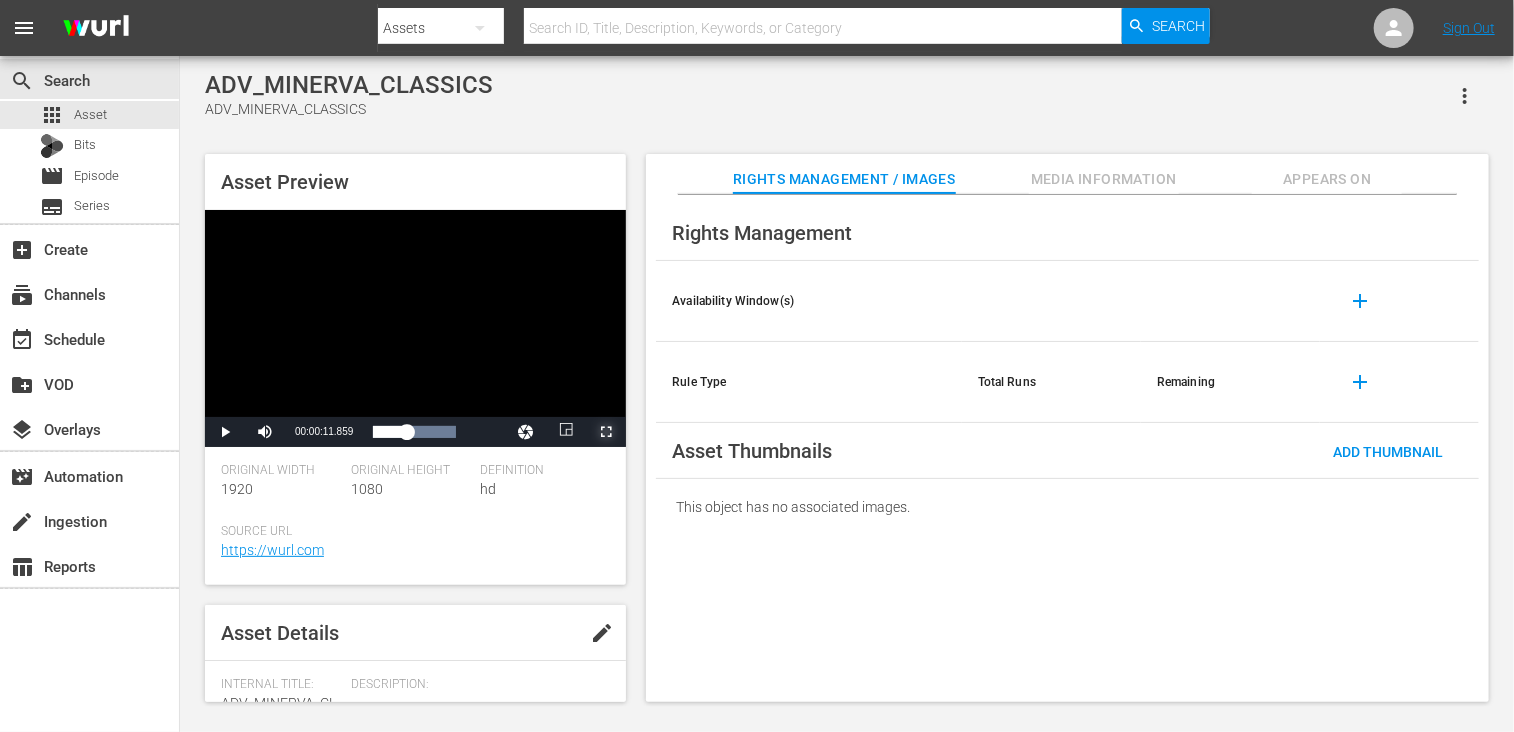 click at bounding box center (606, 432) 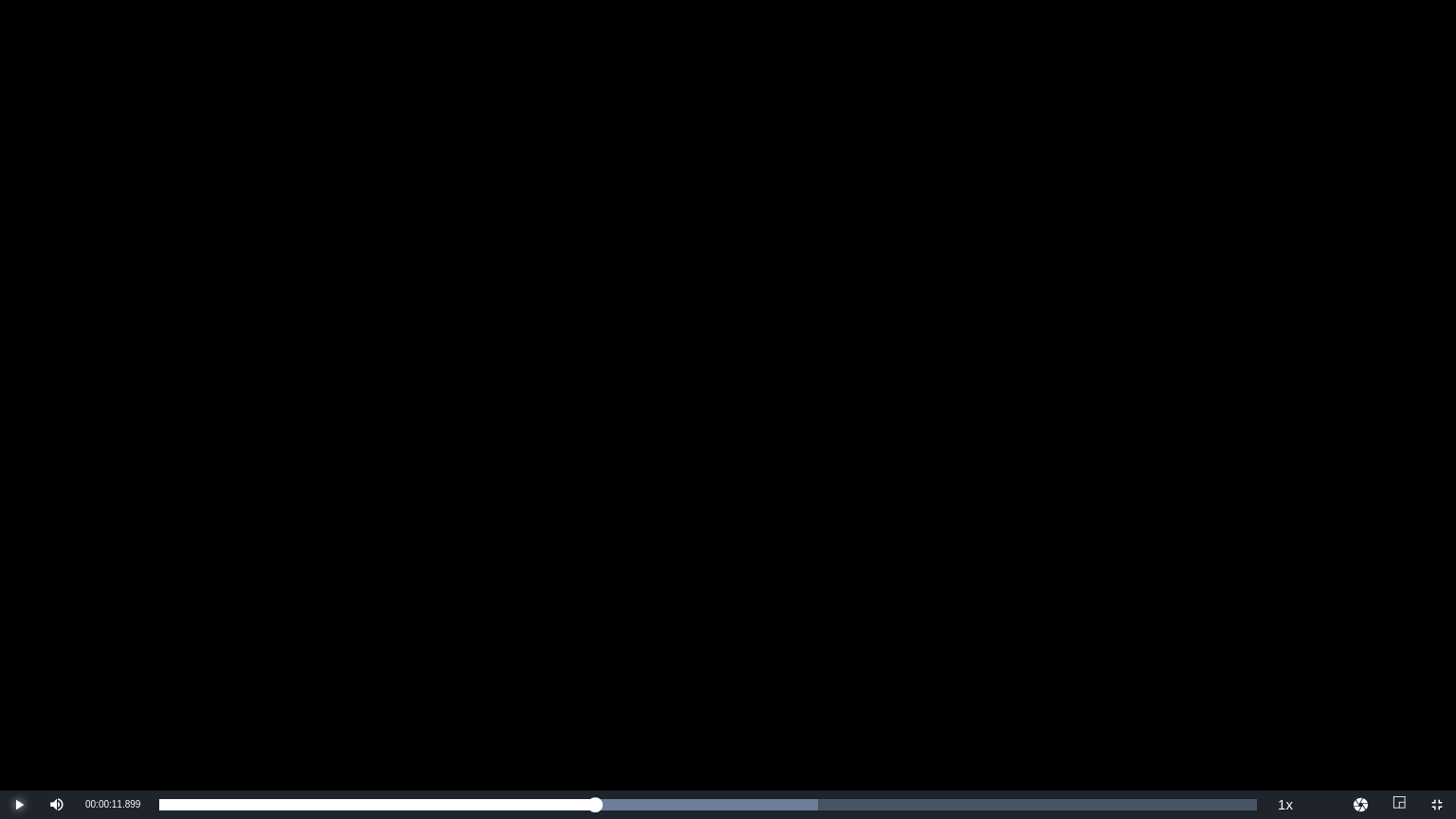 click at bounding box center [19, 805] 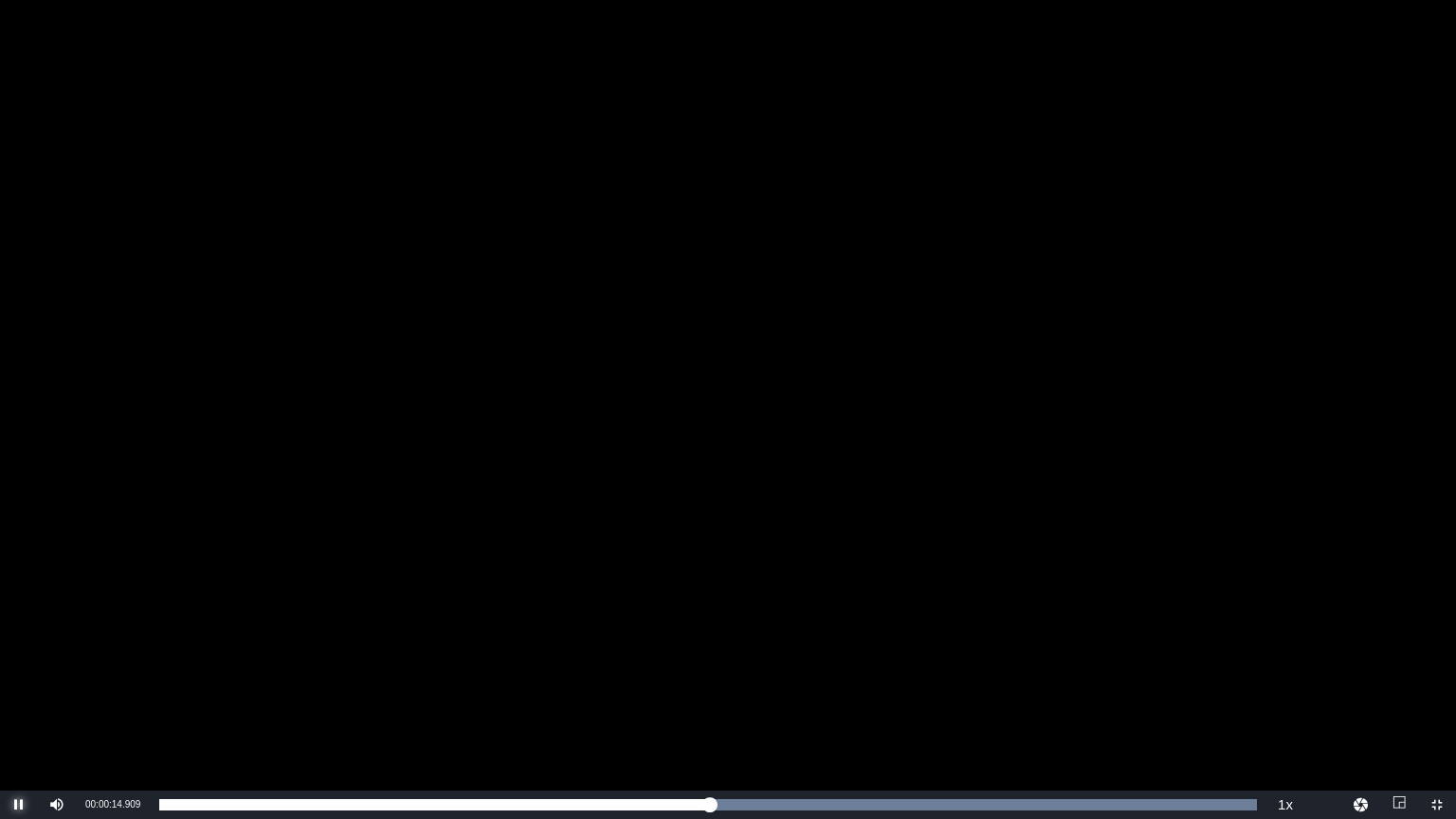 click at bounding box center (19, 805) 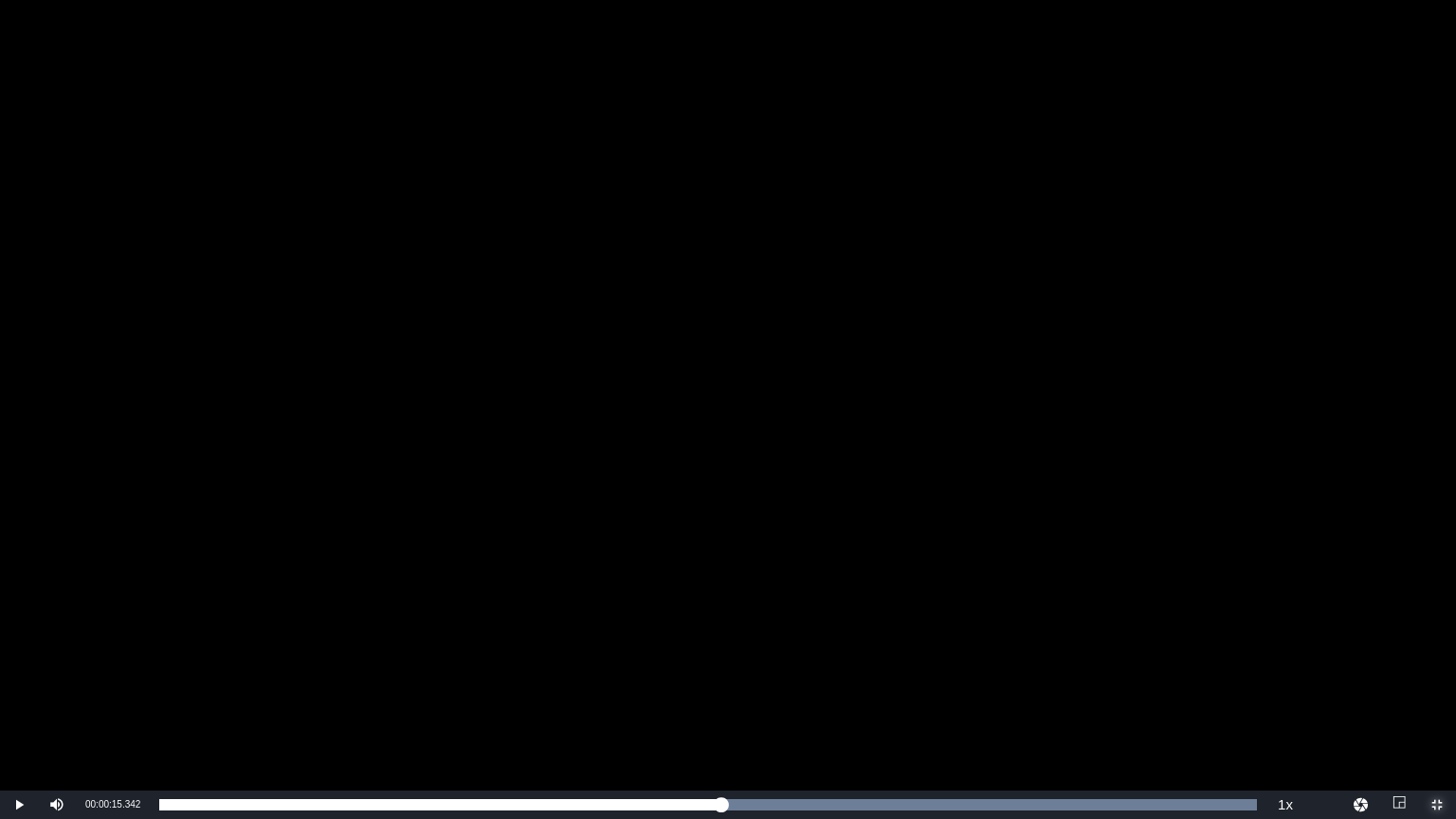 click at bounding box center (1437, 805) 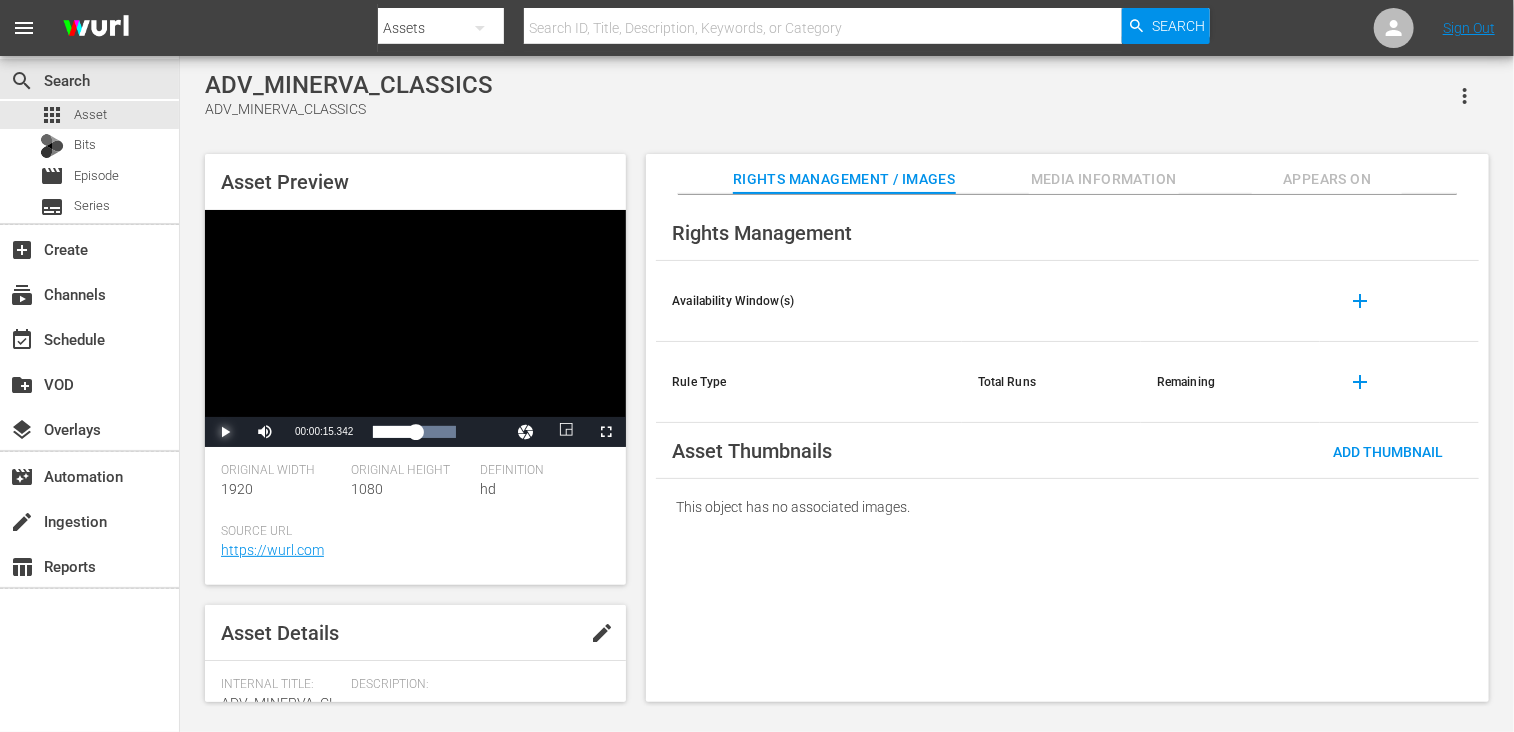 click at bounding box center (225, 432) 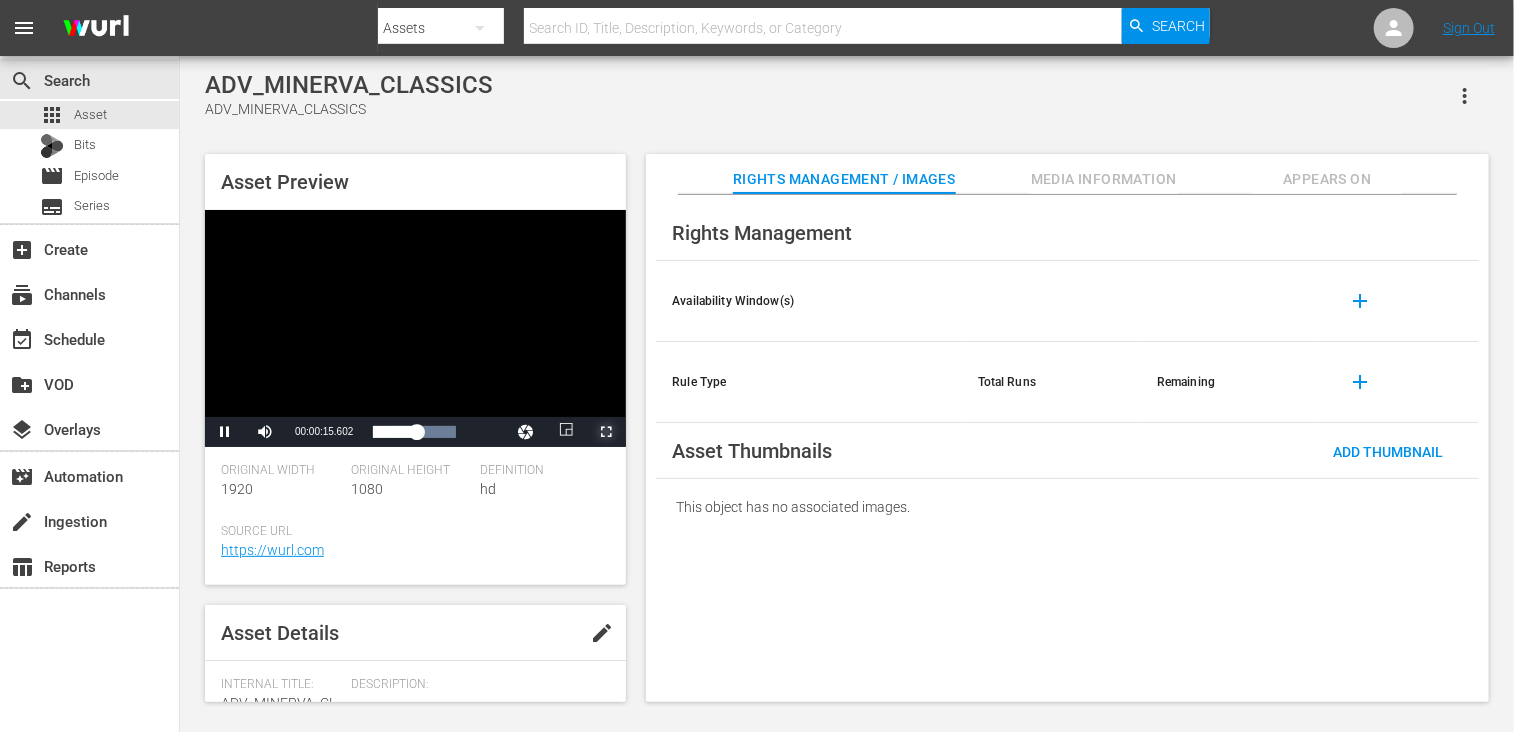 click at bounding box center (606, 432) 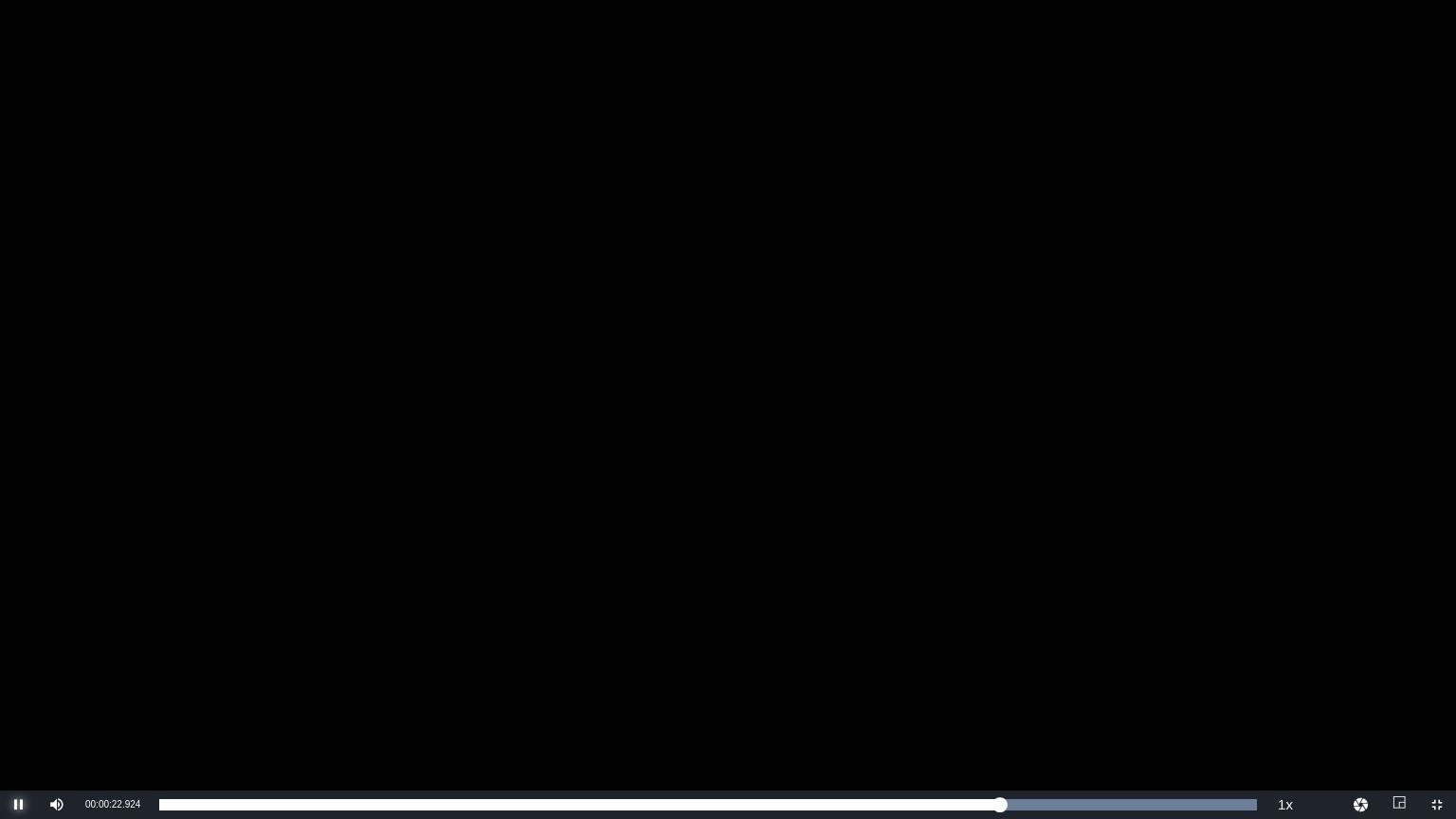 drag, startPoint x: 19, startPoint y: 803, endPoint x: 33, endPoint y: 795, distance: 16 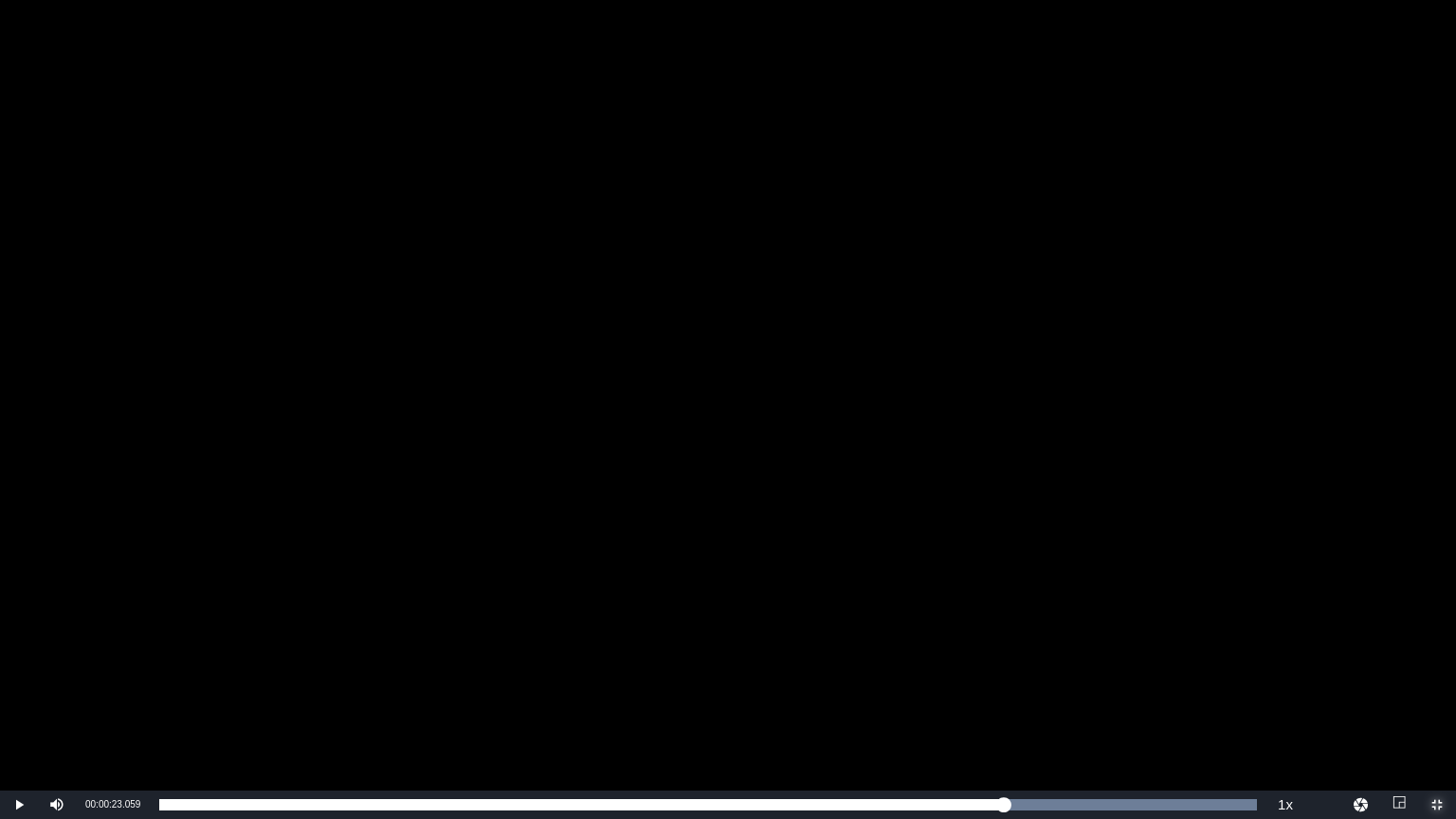 click at bounding box center (1437, 805) 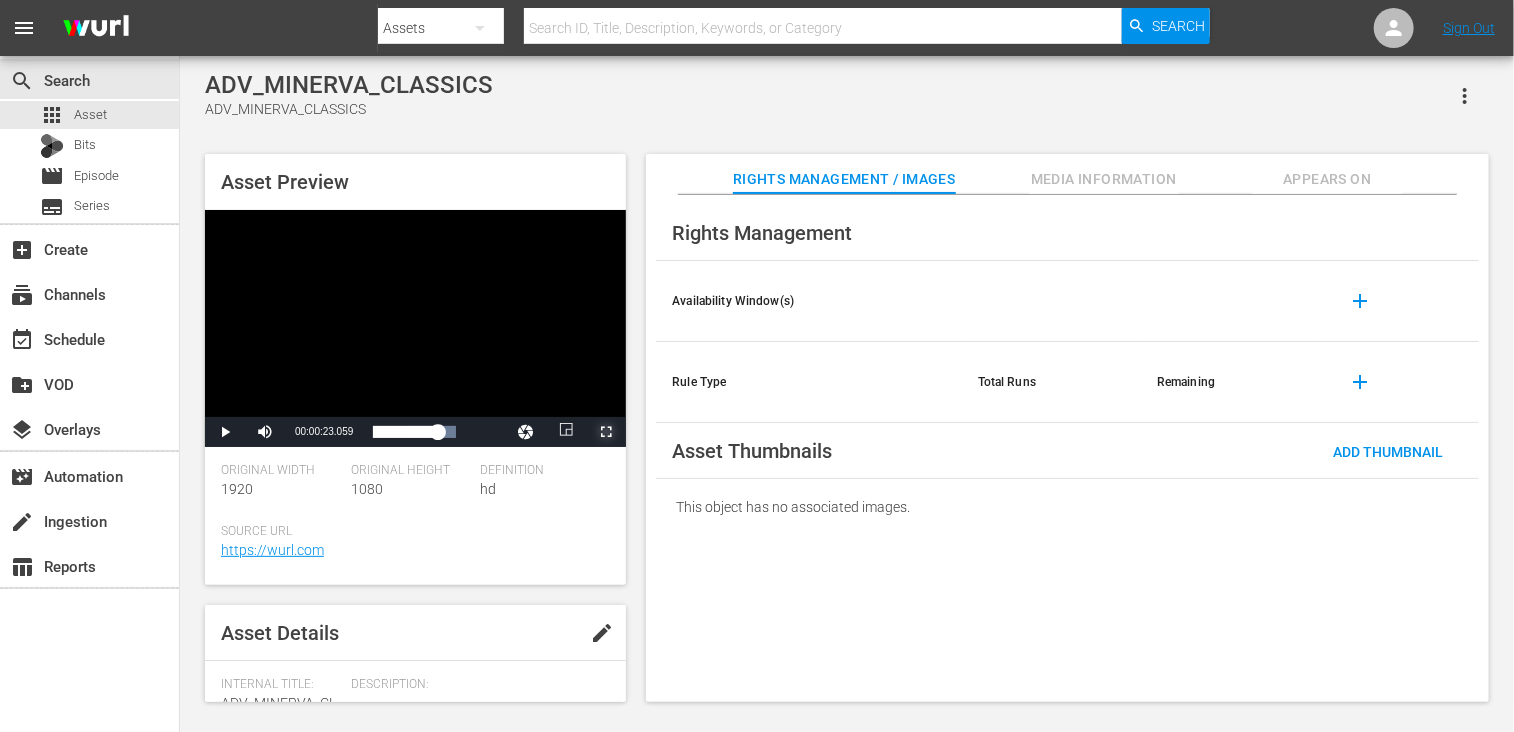 click at bounding box center (606, 432) 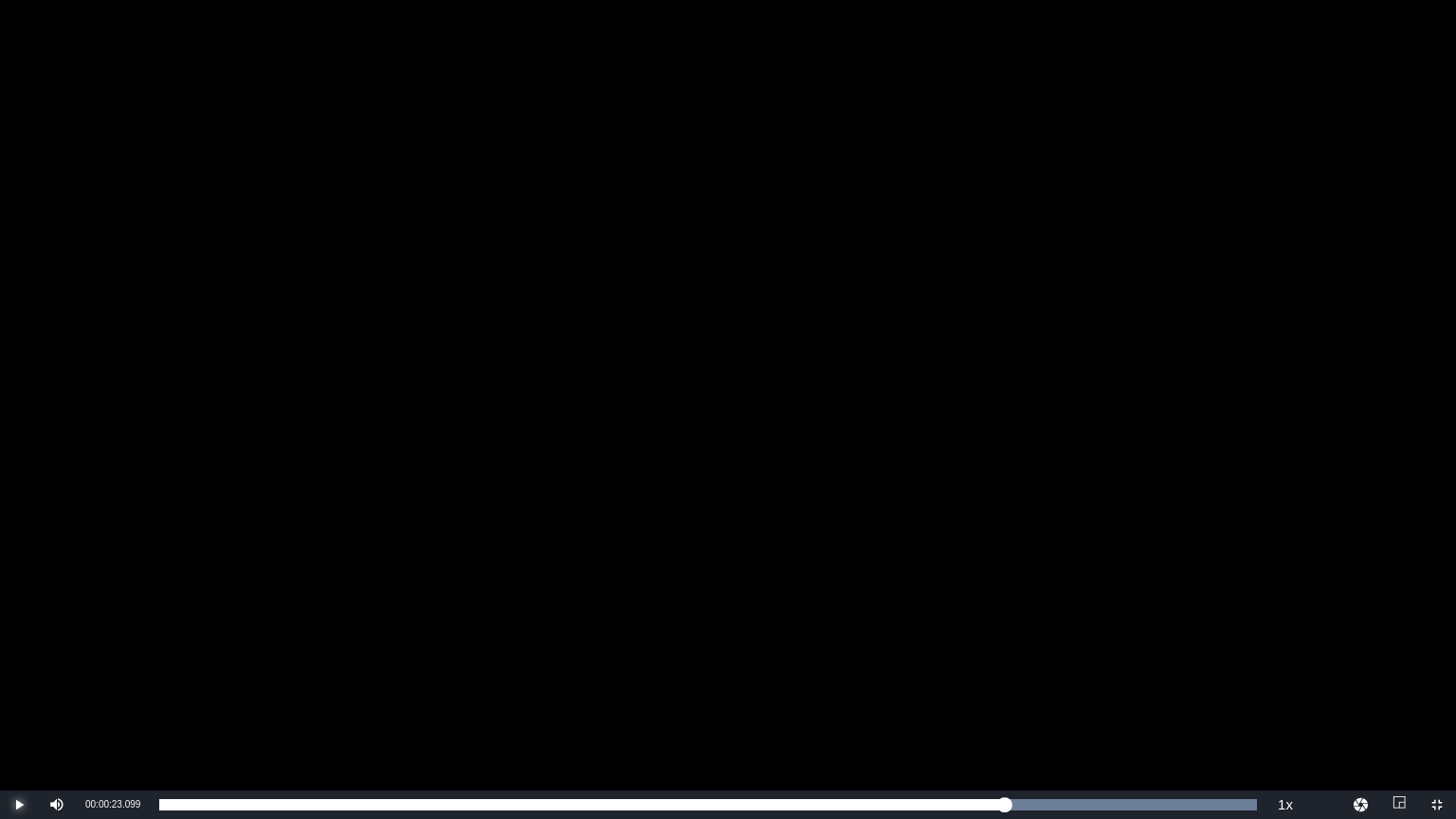 click at bounding box center (19, 805) 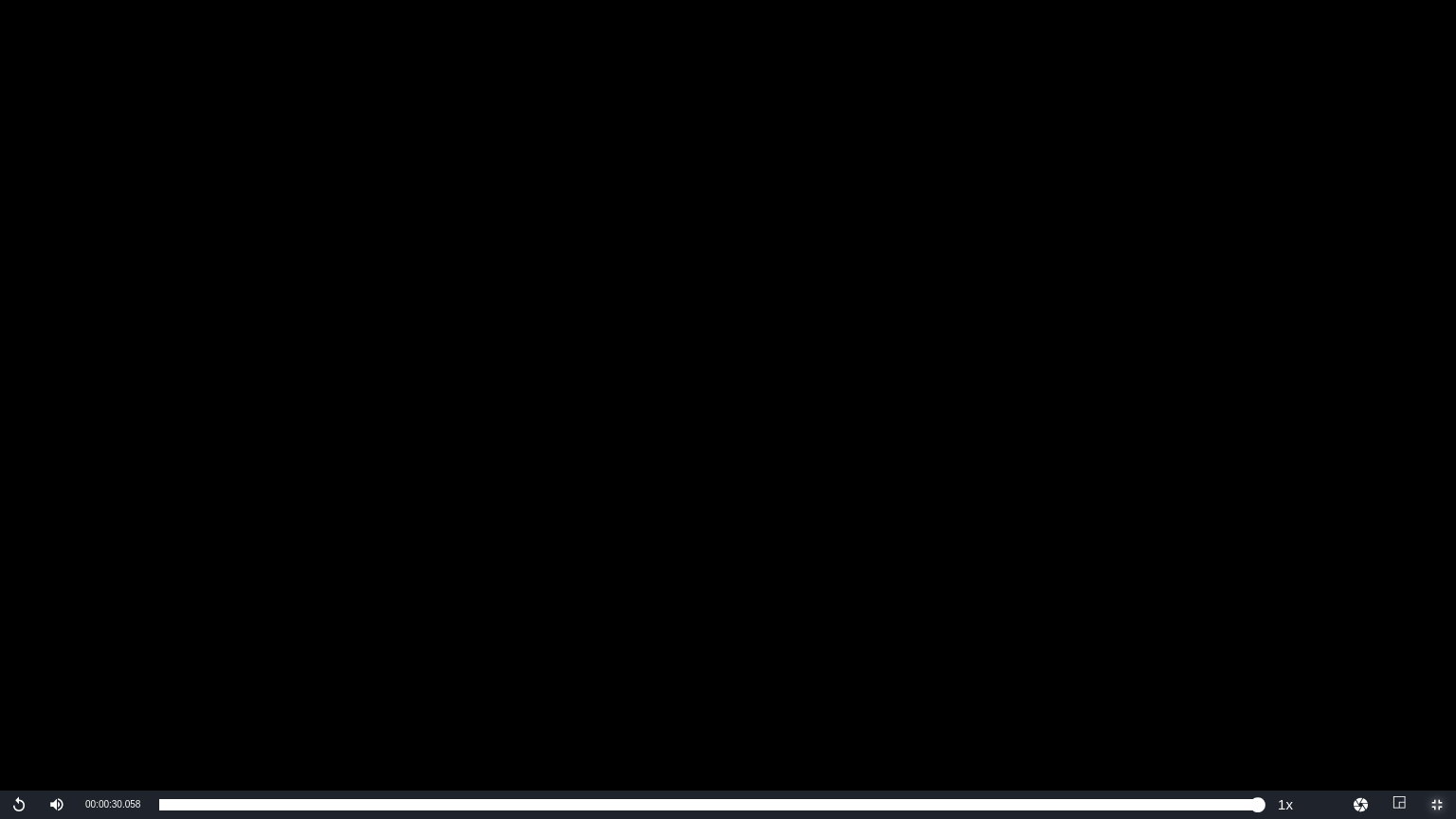 click at bounding box center [1437, 805] 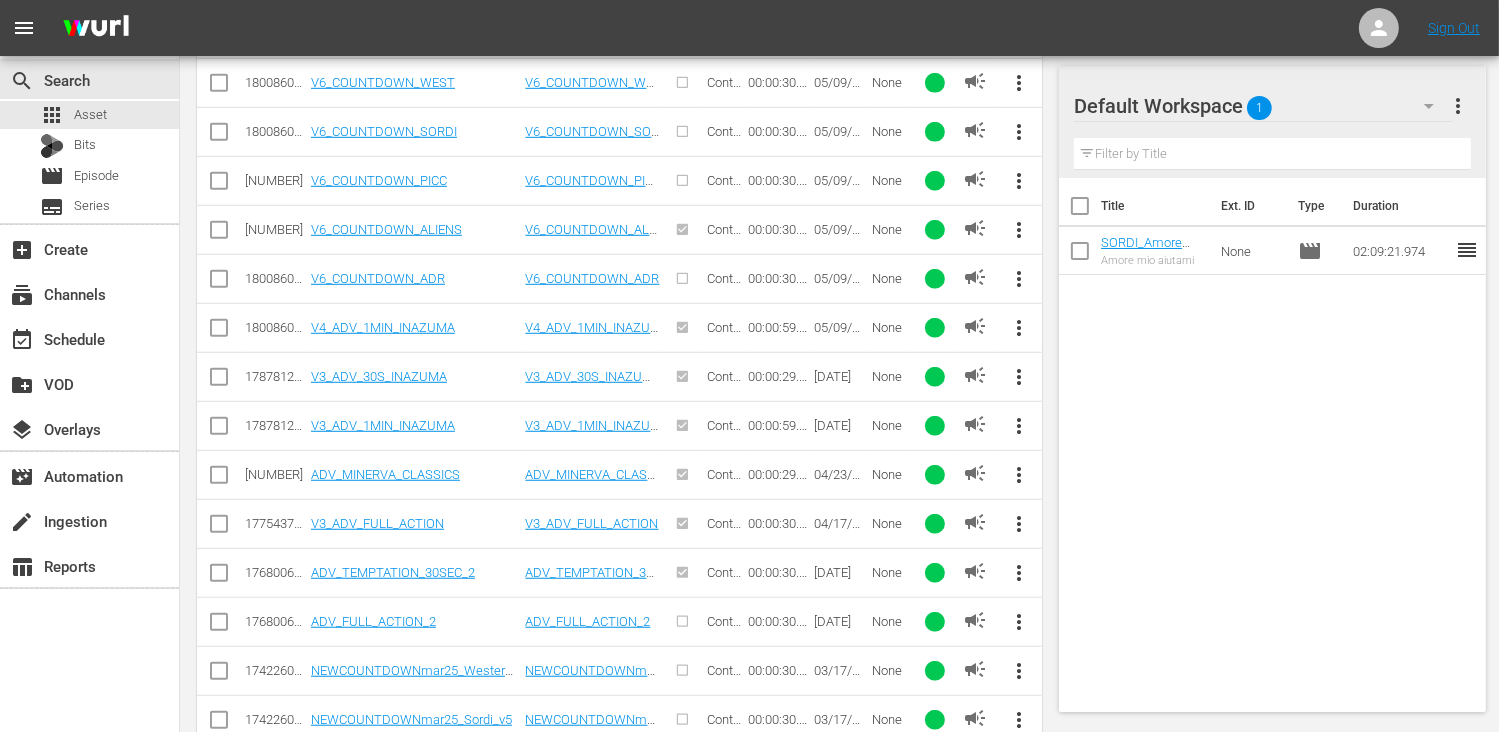 scroll, scrollTop: 1396, scrollLeft: 0, axis: vertical 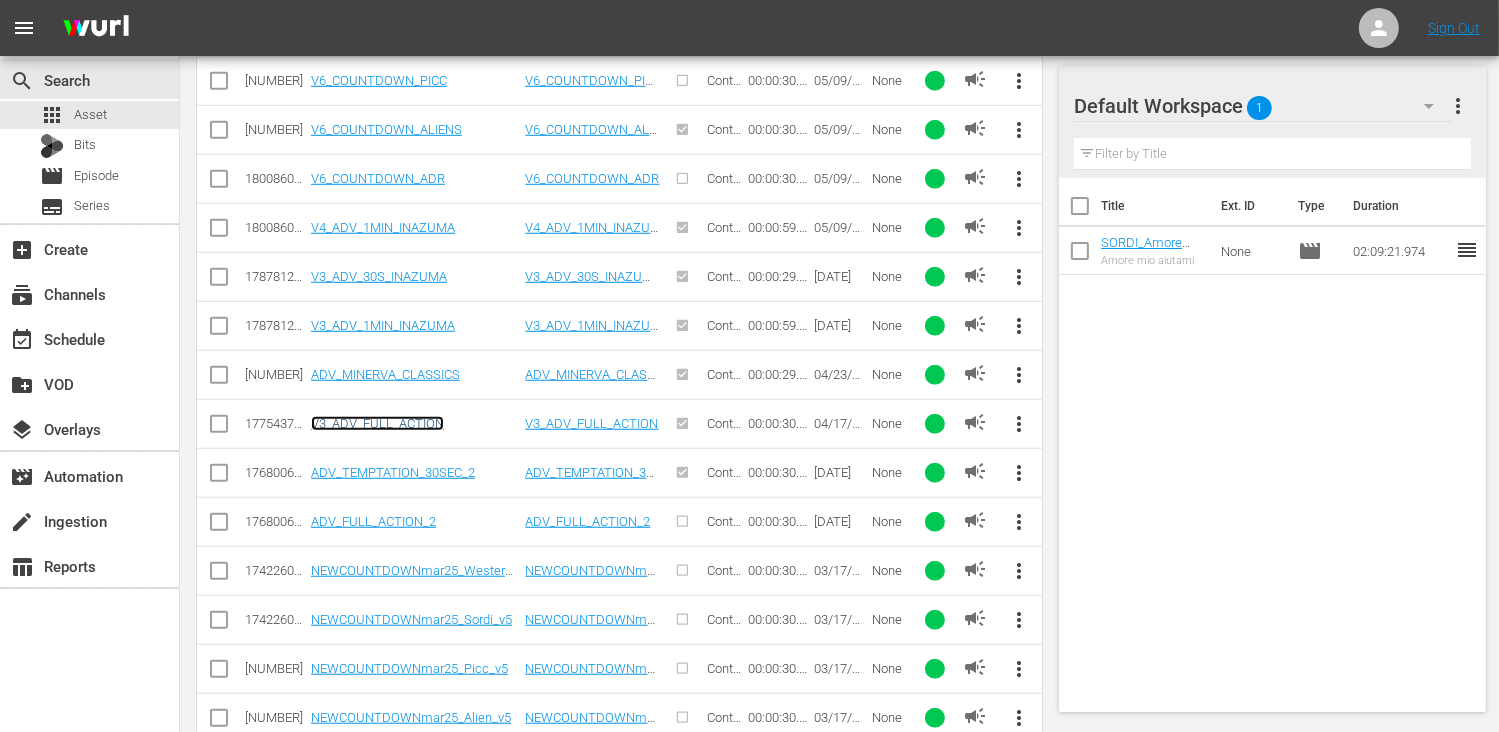 click on "V3_ADV_FULL_ACTION" at bounding box center (377, 423) 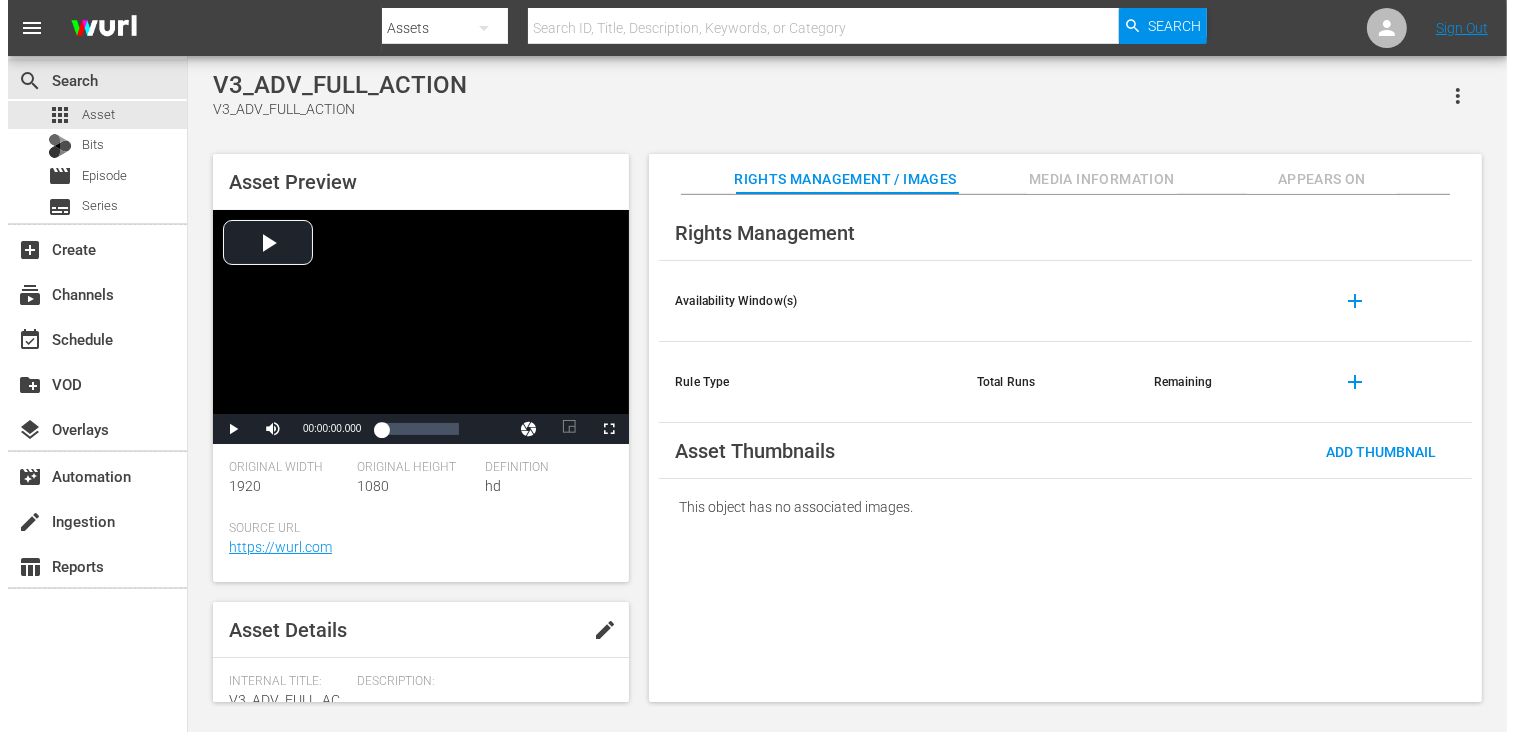 scroll, scrollTop: 0, scrollLeft: 0, axis: both 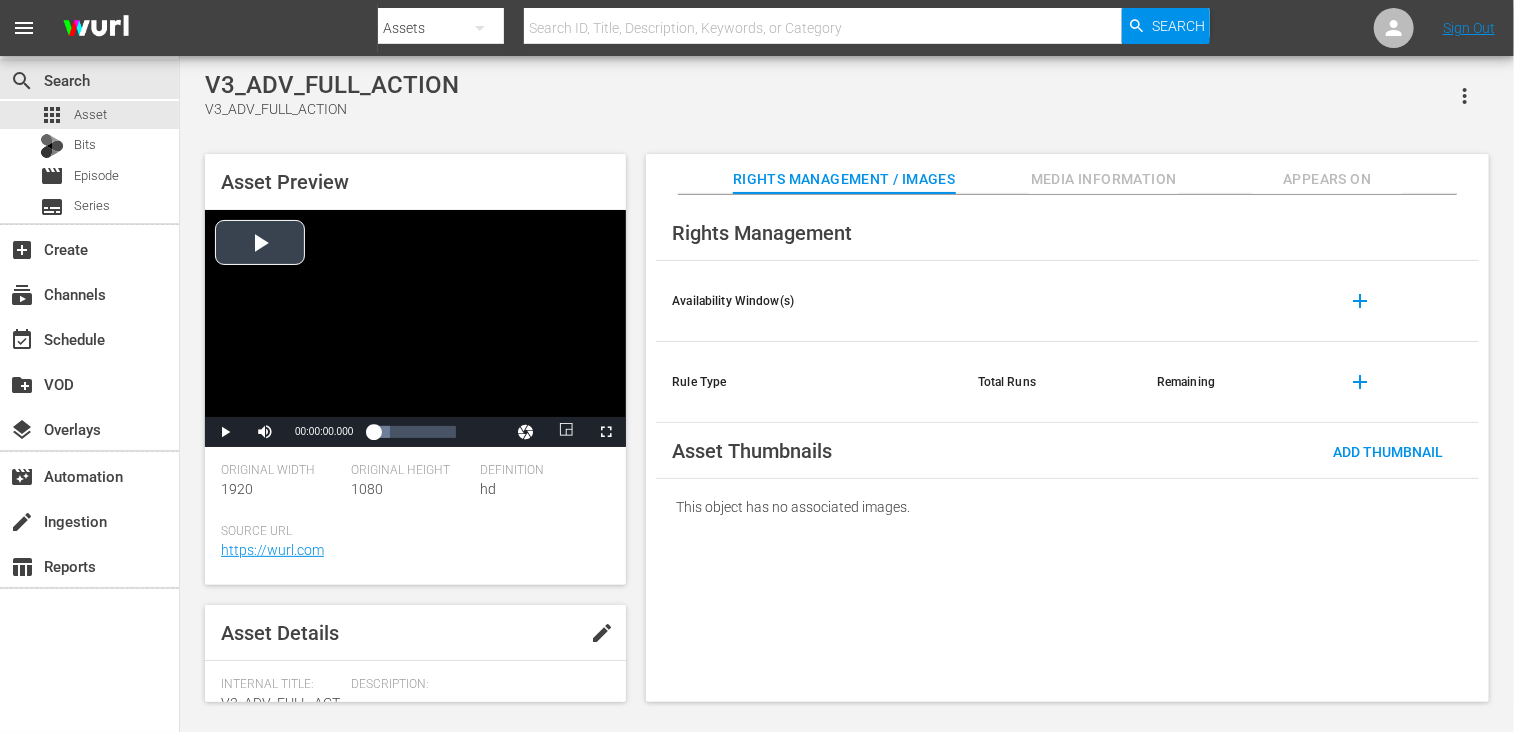 click at bounding box center (415, 313) 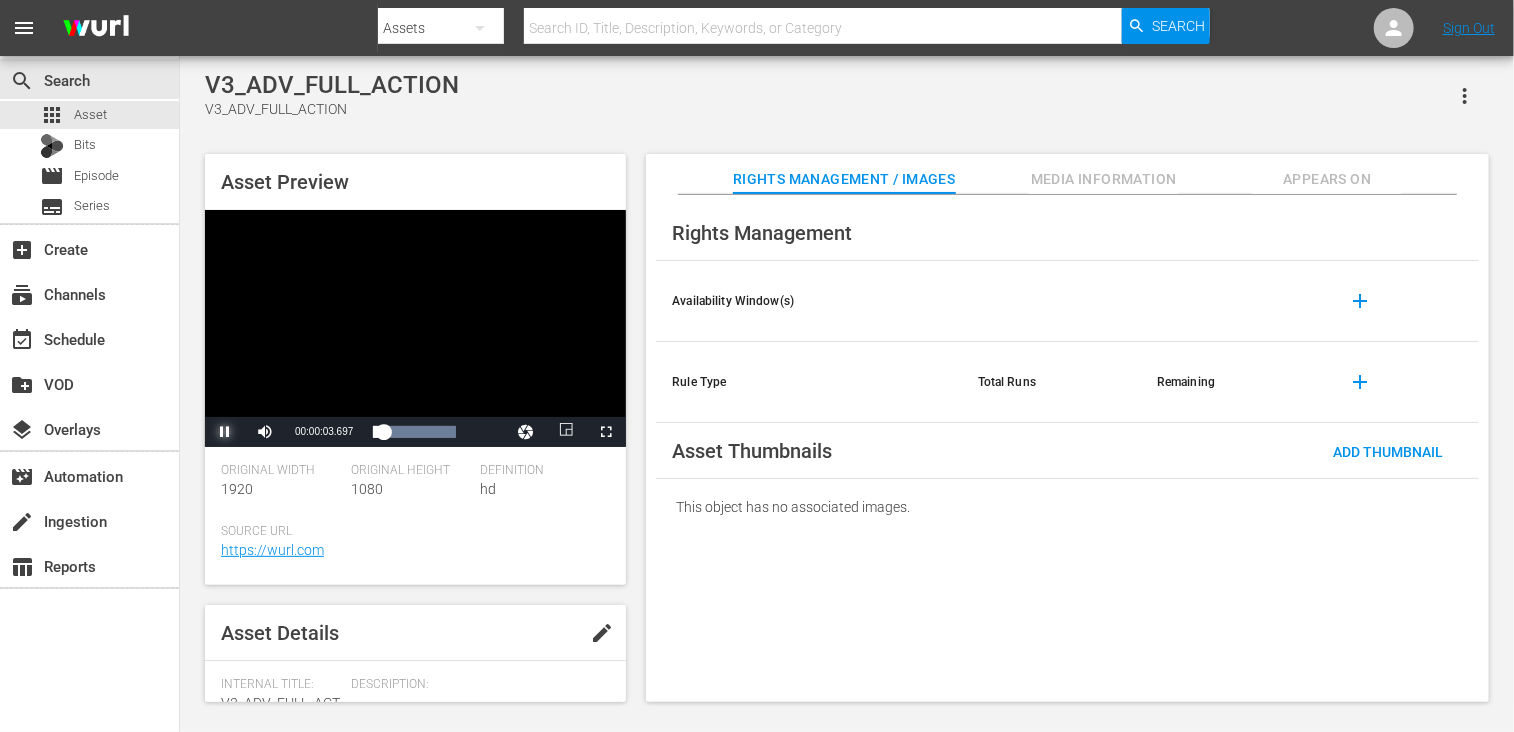 click at bounding box center [225, 432] 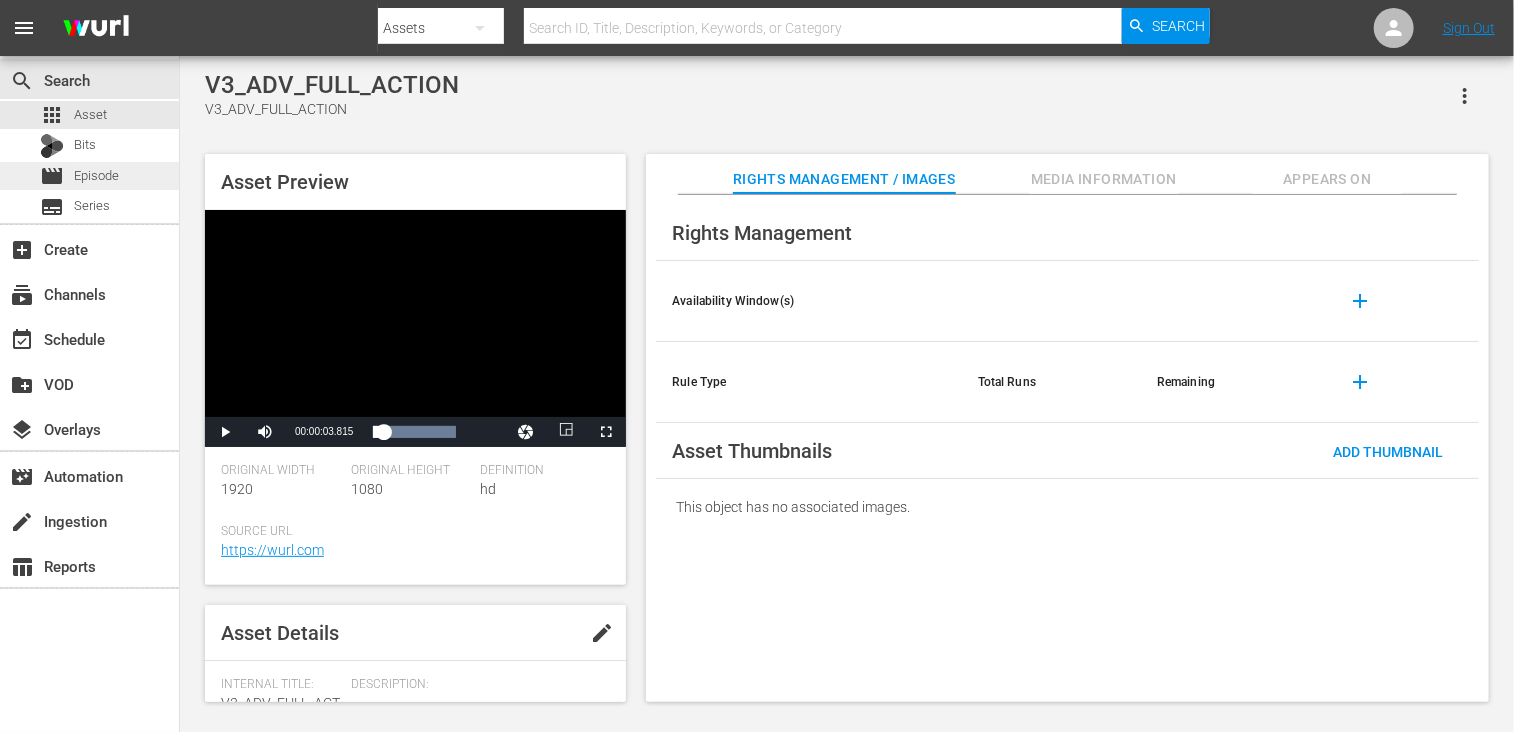 click on "Episode" at bounding box center (96, 176) 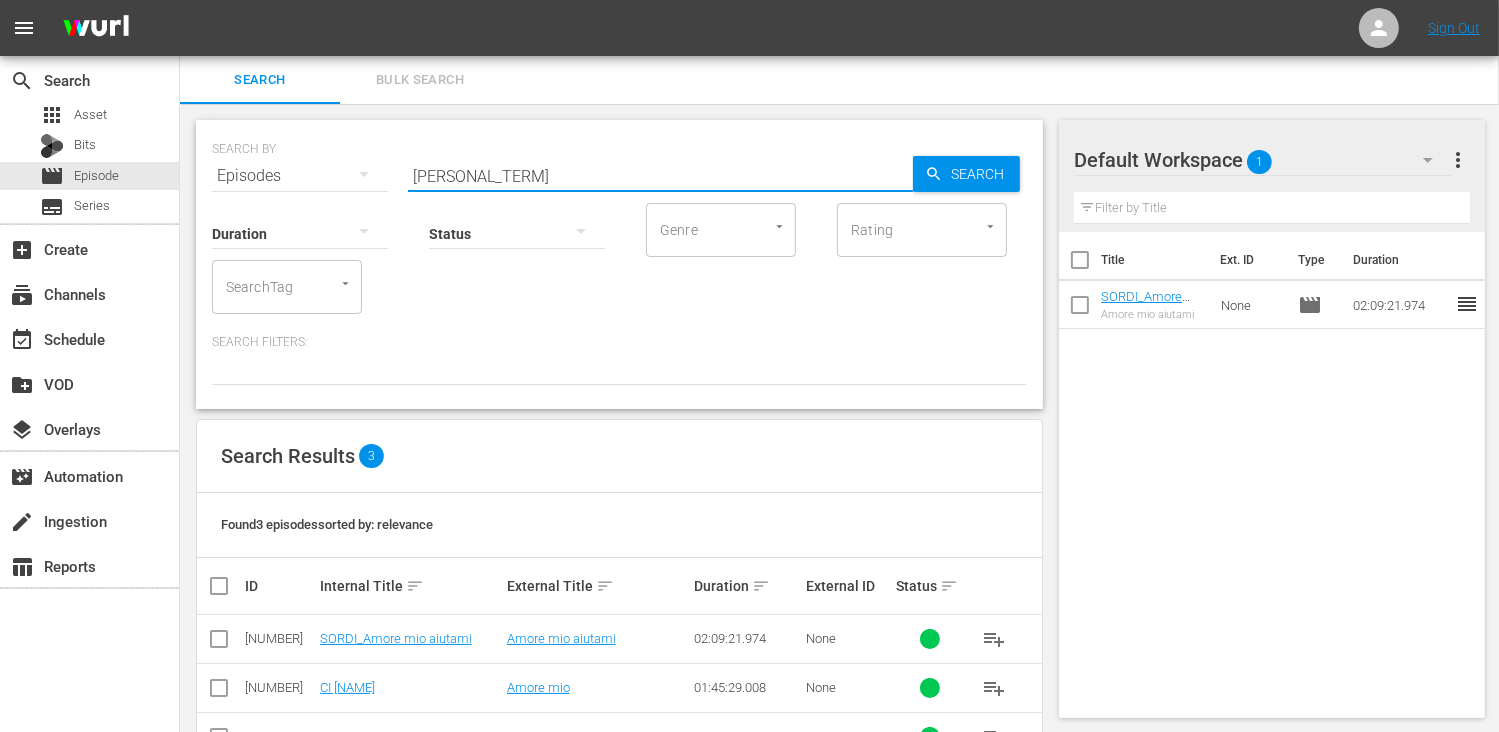 drag, startPoint x: 498, startPoint y: 179, endPoint x: 357, endPoint y: 175, distance: 141.05673 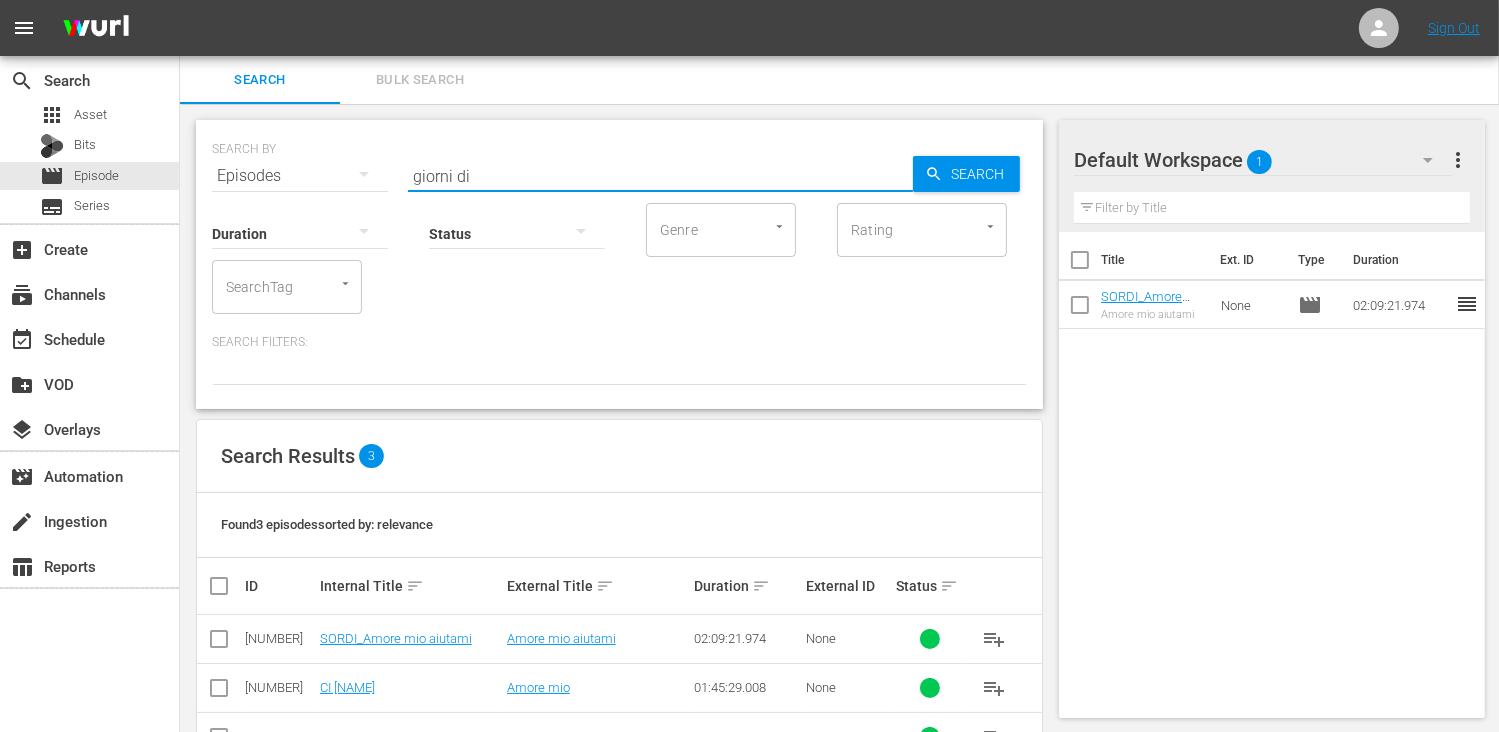 type on "giorni di" 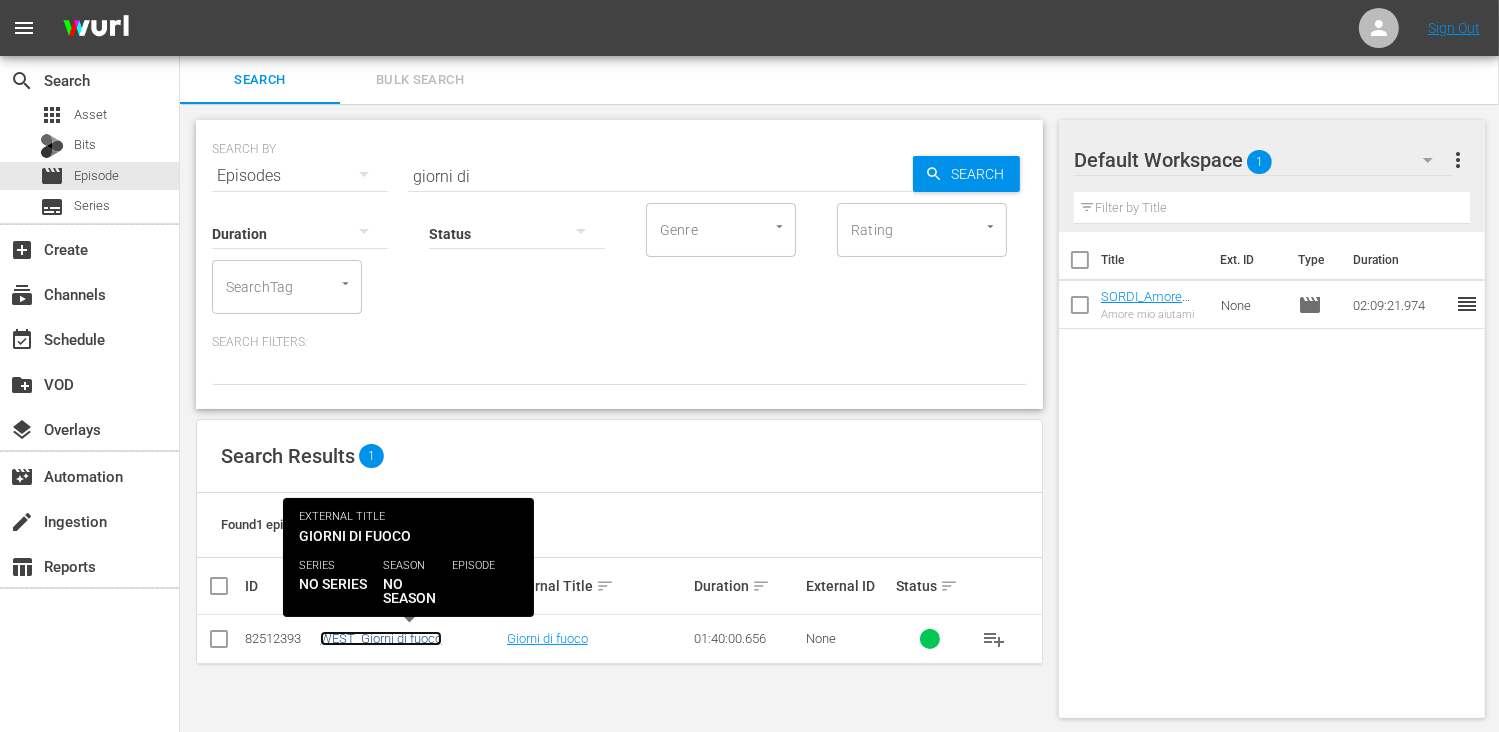 click on "WEST_Giorni di fuoco" at bounding box center (381, 638) 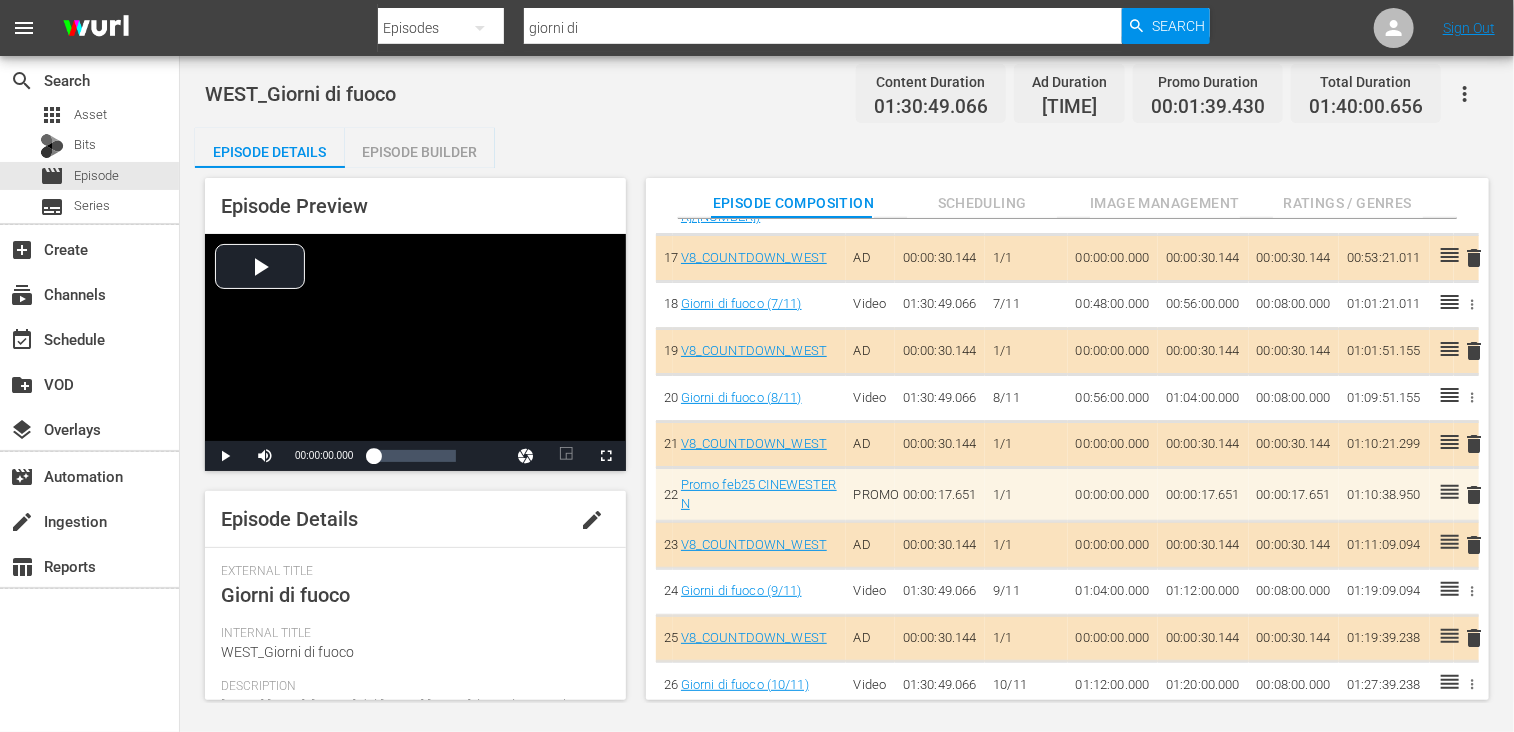 scroll, scrollTop: 978, scrollLeft: 0, axis: vertical 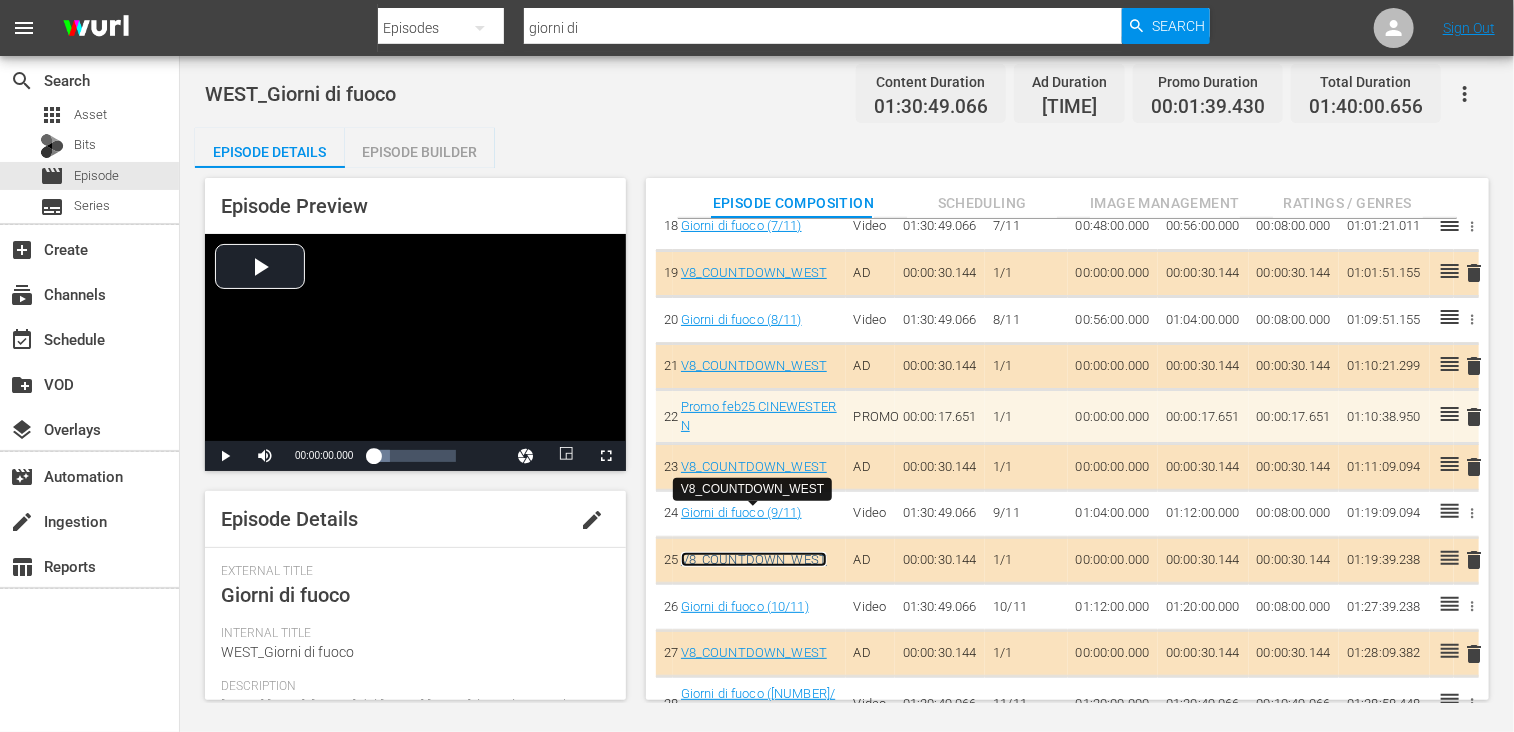 click on "V8_COUNTDOWN_WEST" at bounding box center (754, 559) 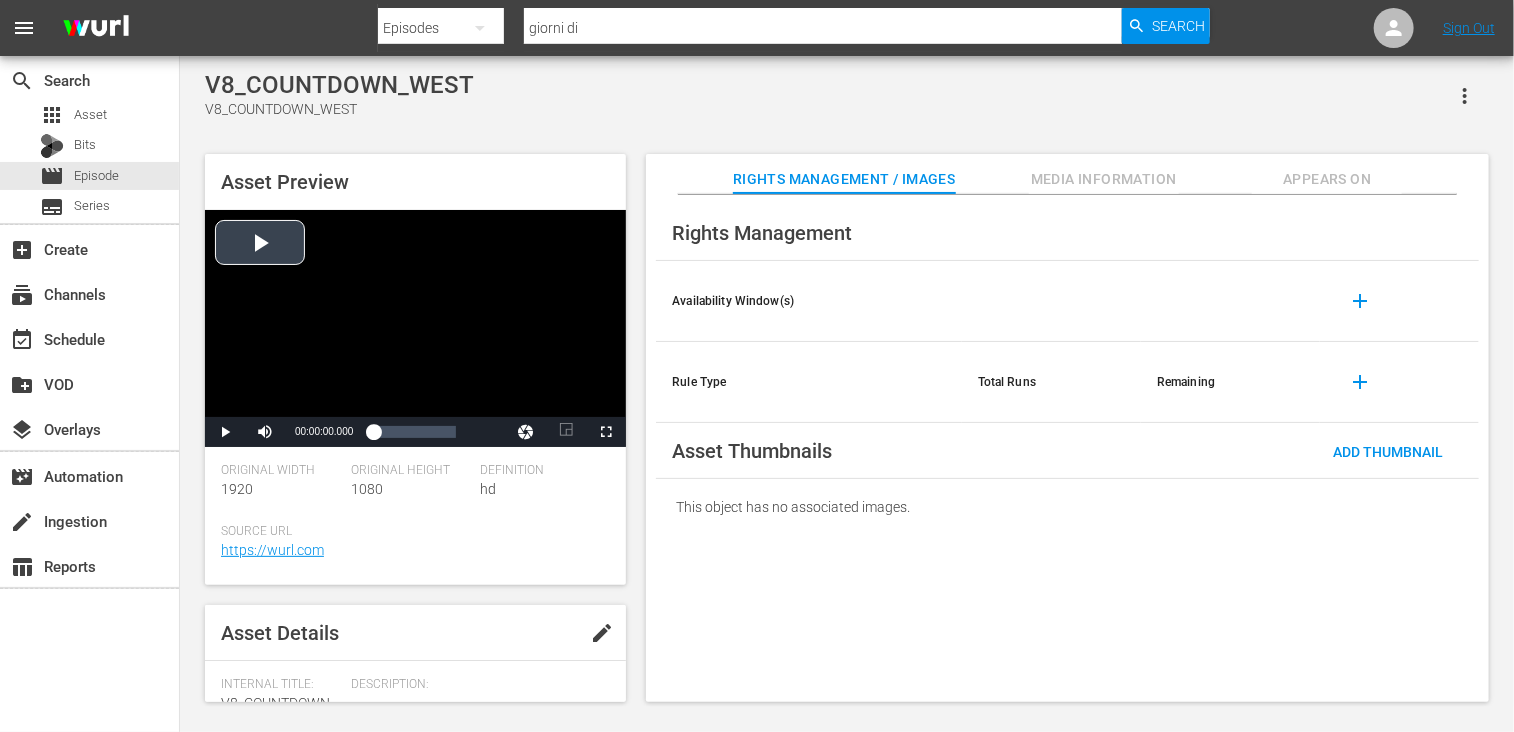 click at bounding box center (415, 313) 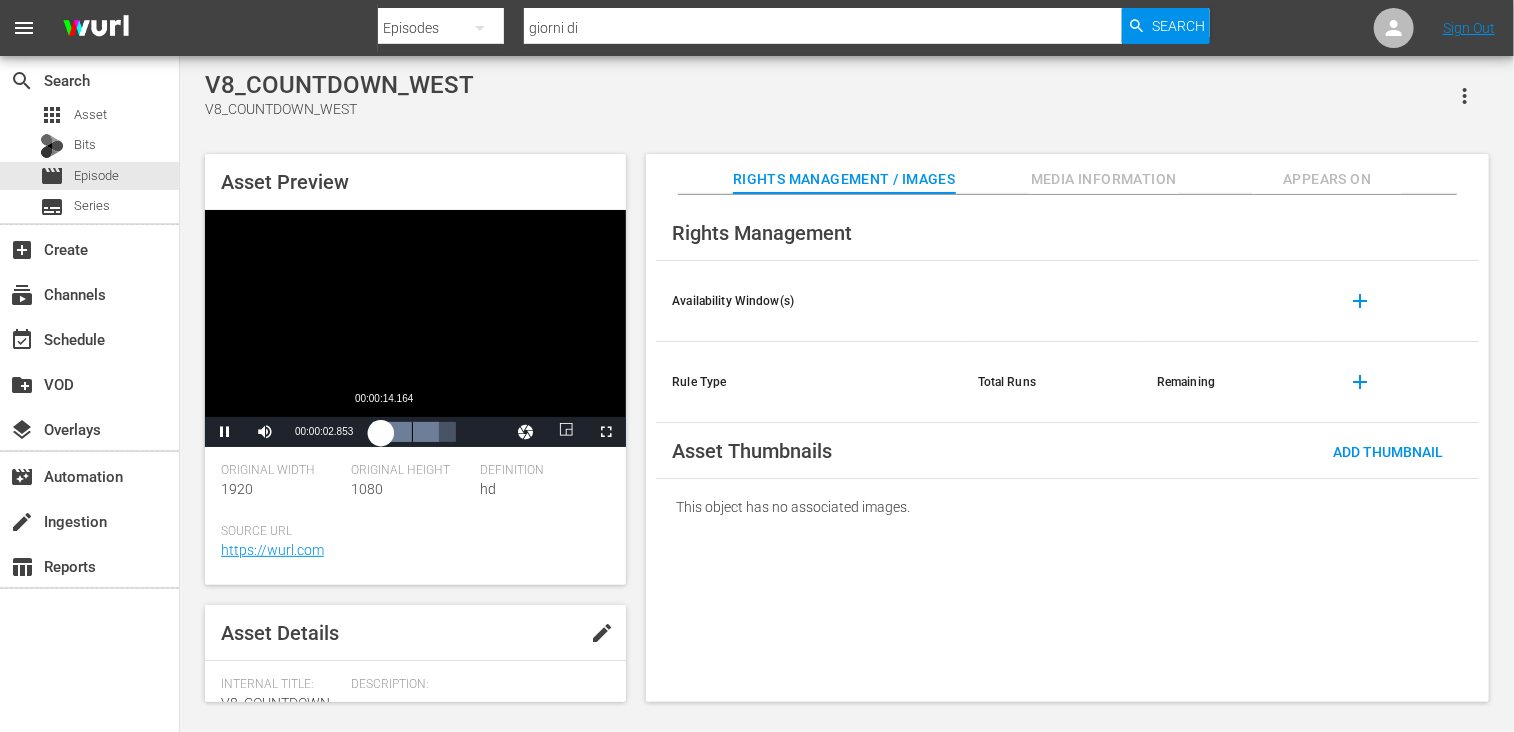 click on "Loaded :  79.56% 00:00:14.164
00:00:02.918" at bounding box center (414, 432) 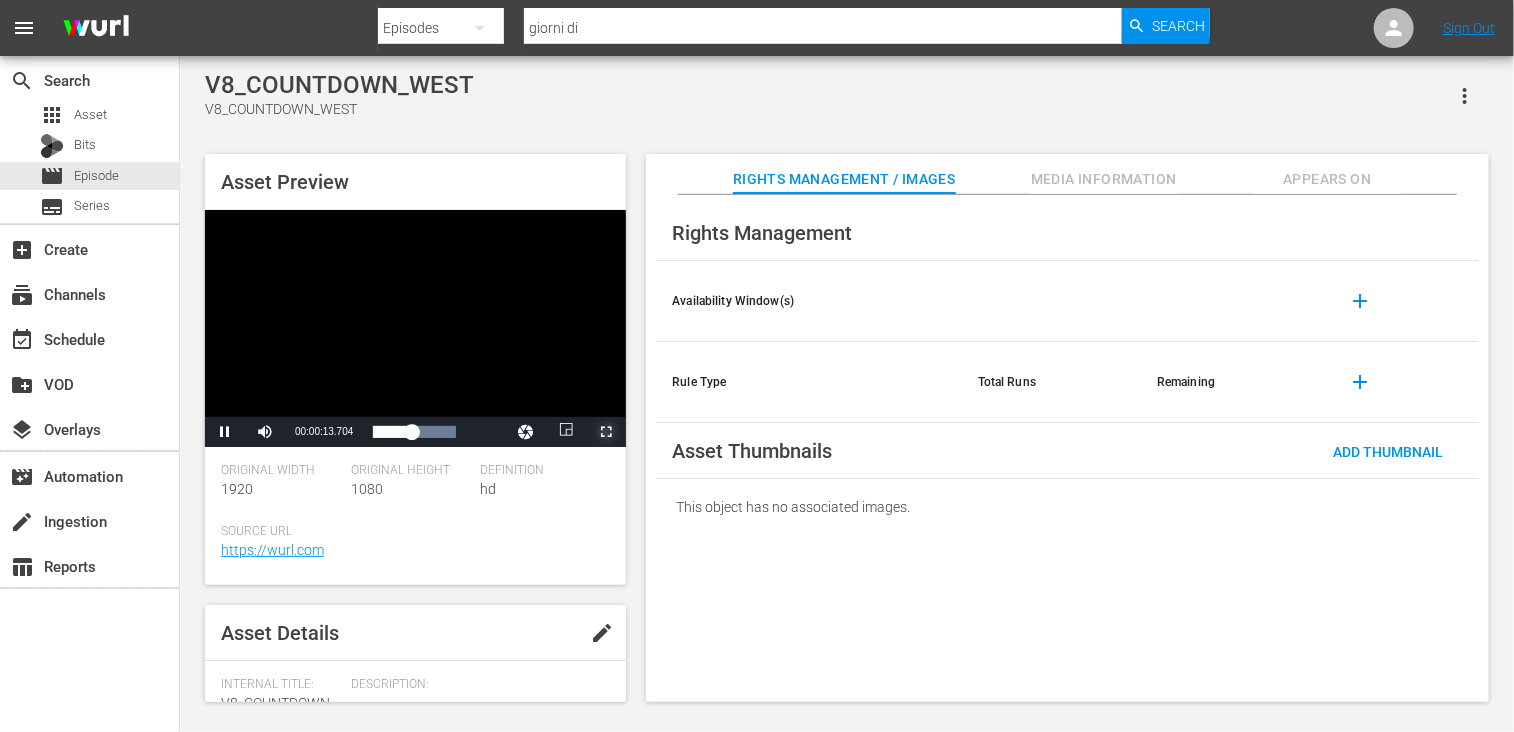 click at bounding box center (606, 432) 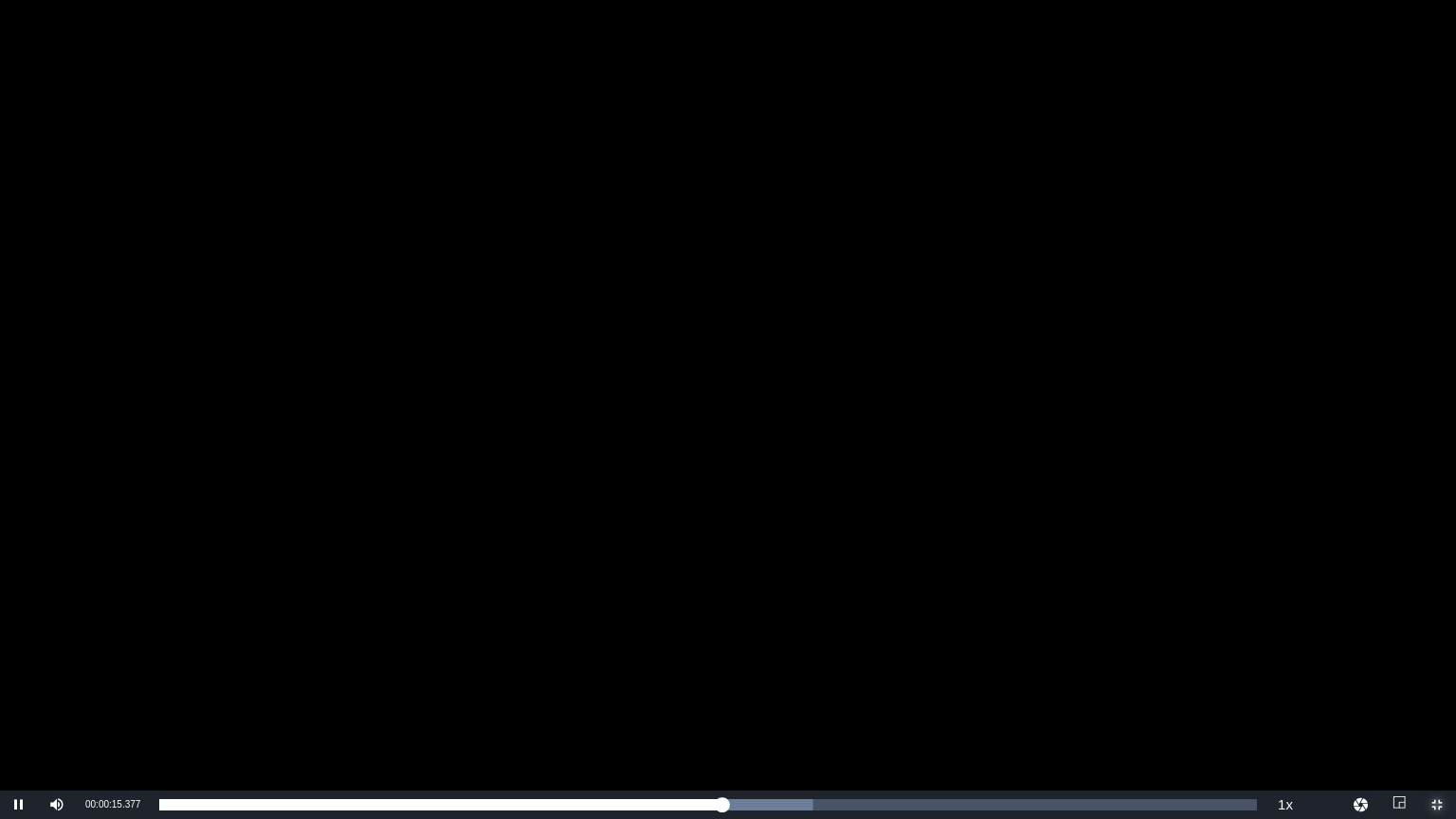 click at bounding box center (1437, 805) 